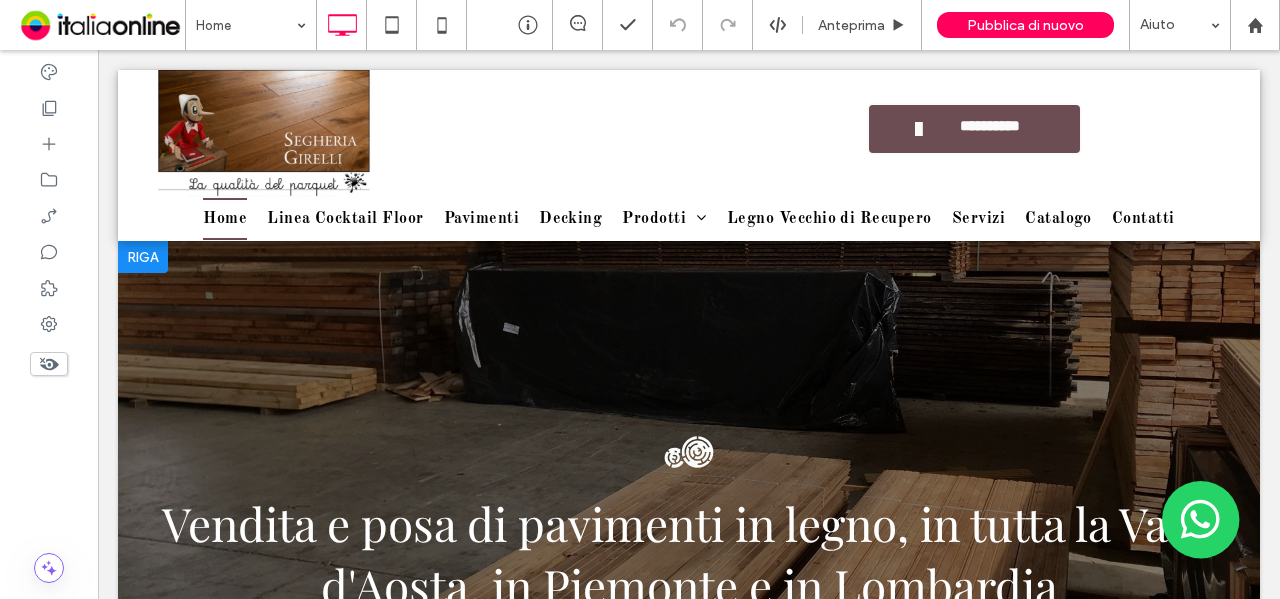 scroll, scrollTop: 0, scrollLeft: 0, axis: both 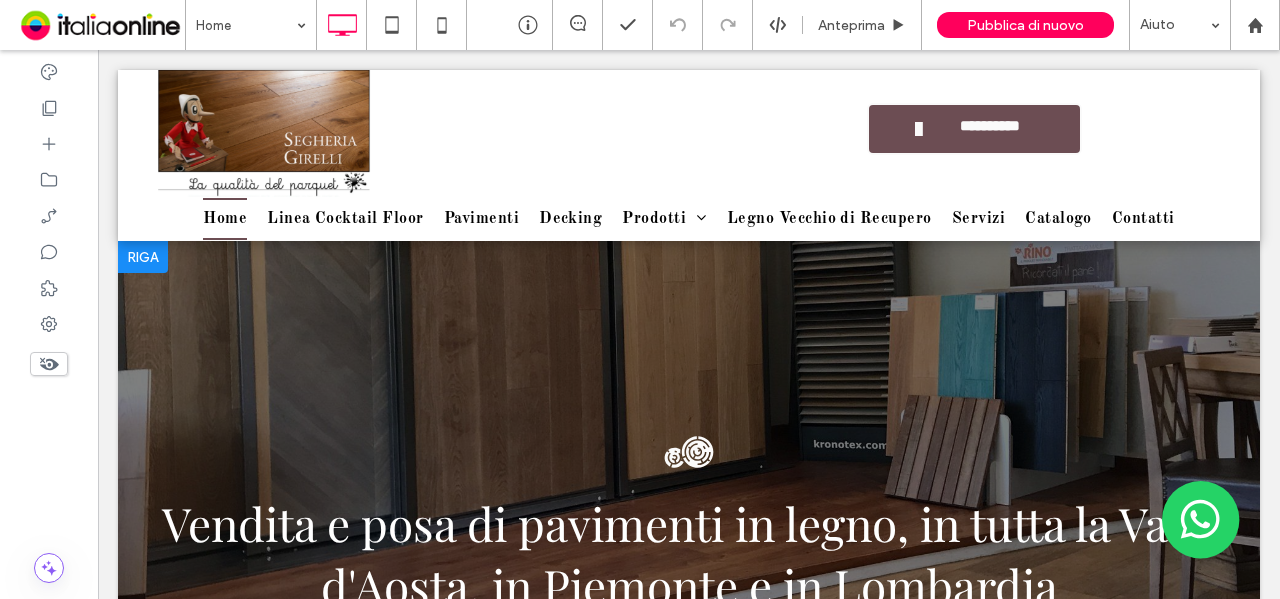 click at bounding box center (143, 257) 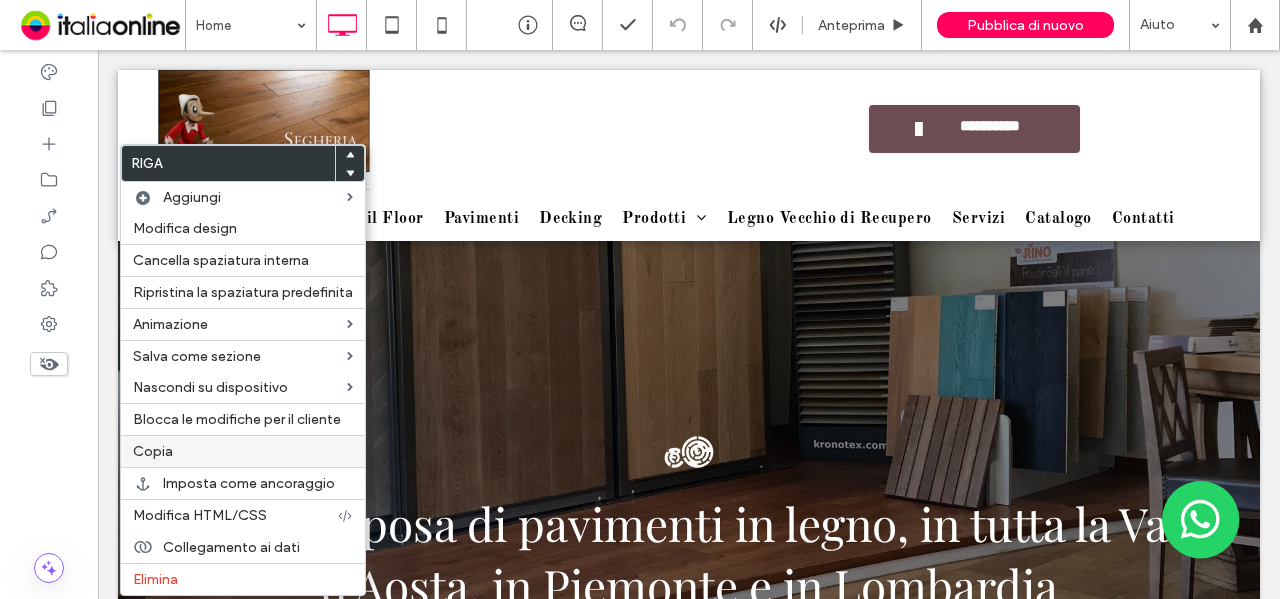 click on "Copia" at bounding box center (243, 451) 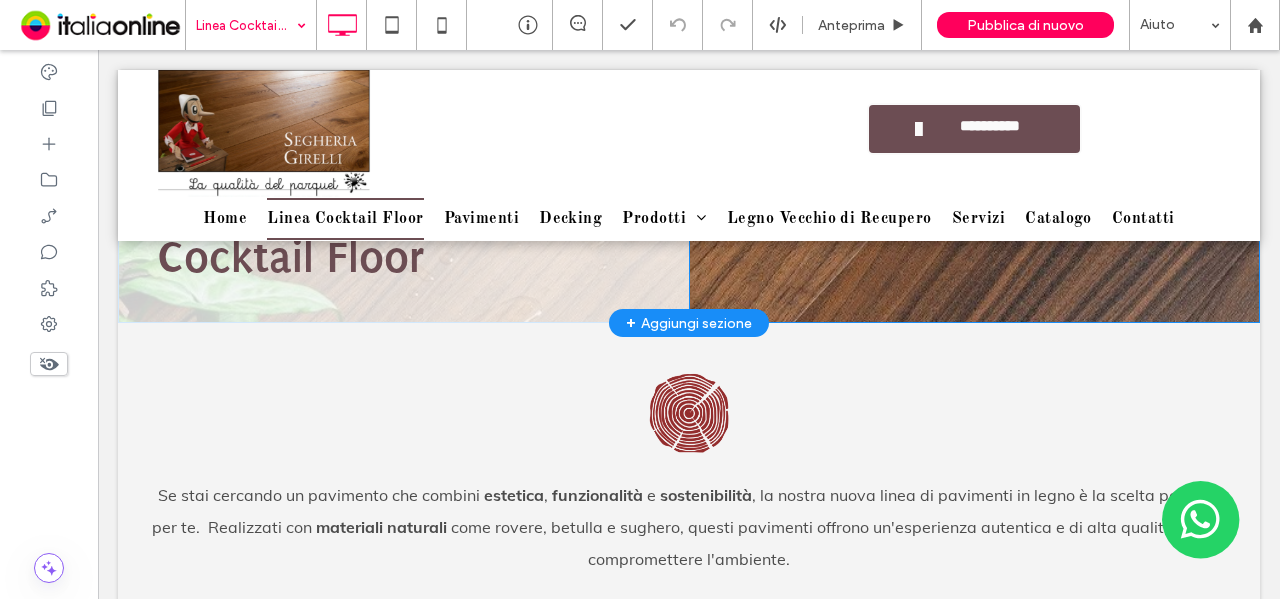 scroll, scrollTop: 0, scrollLeft: 0, axis: both 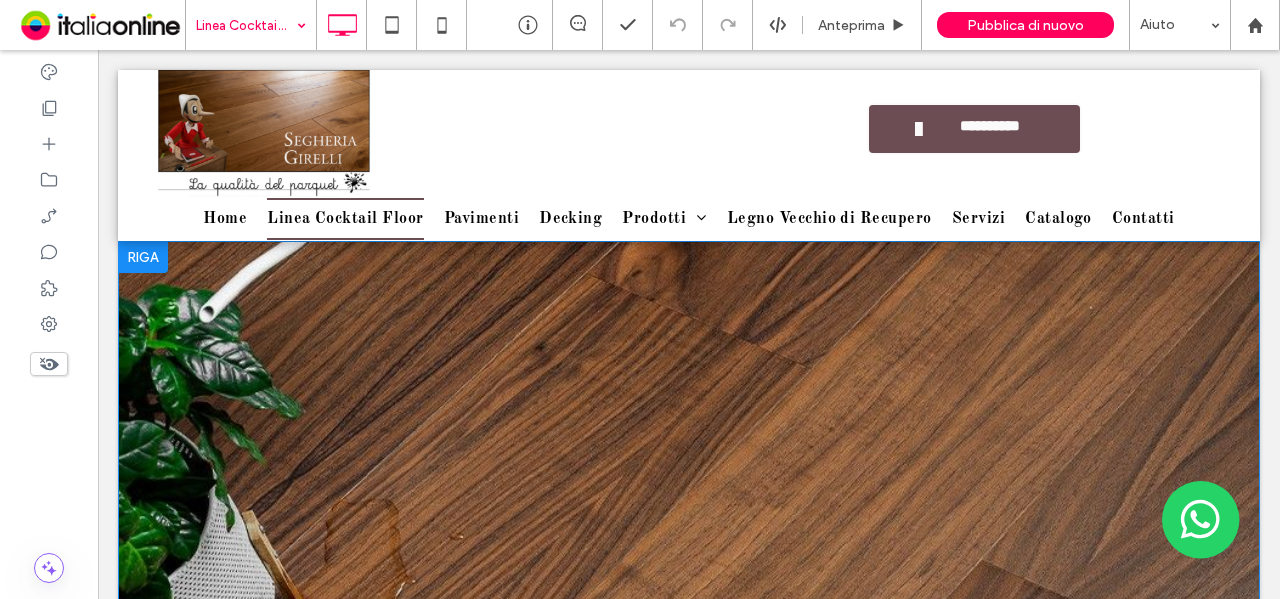 click at bounding box center (143, 257) 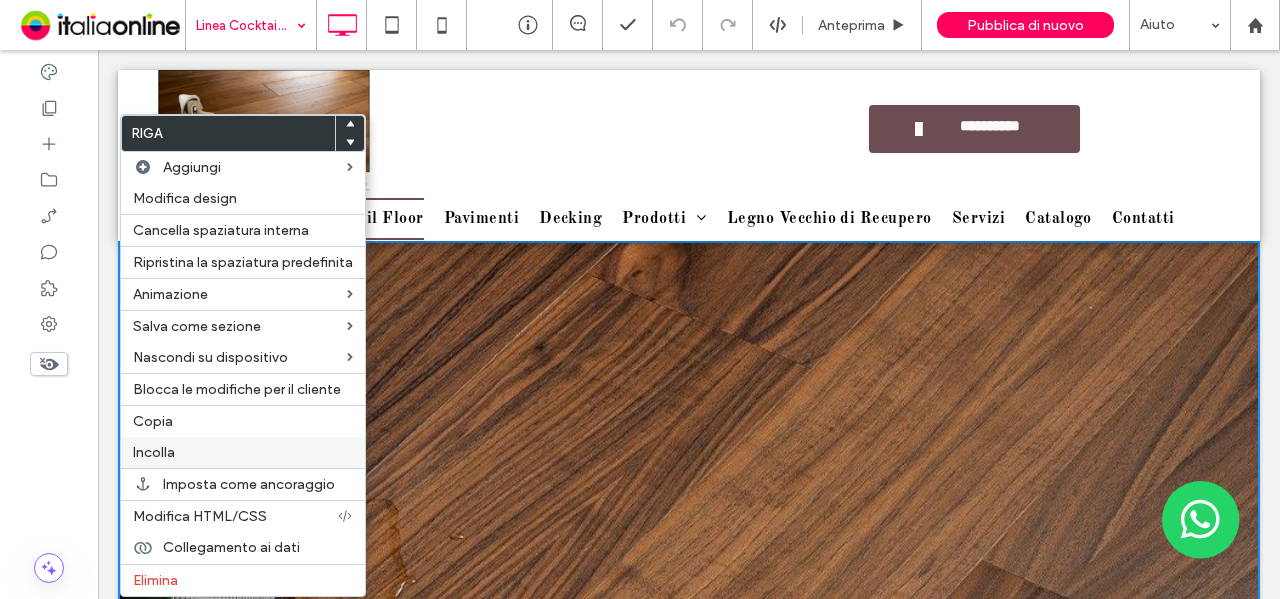 click on "Incolla" at bounding box center (243, 452) 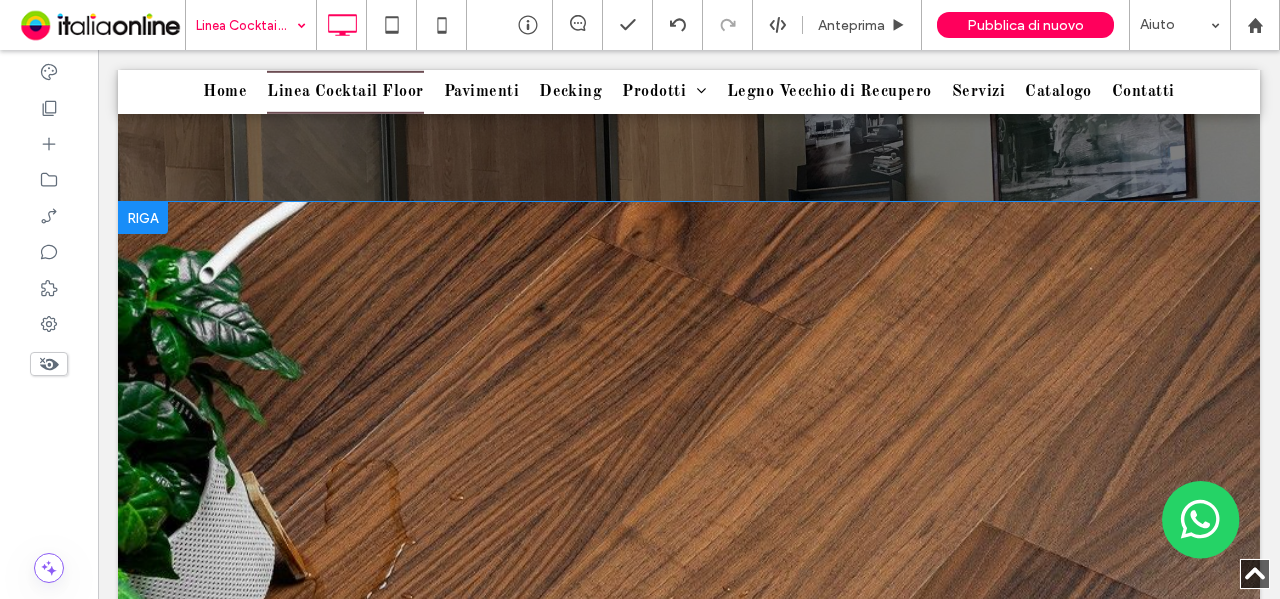 scroll, scrollTop: 900, scrollLeft: 0, axis: vertical 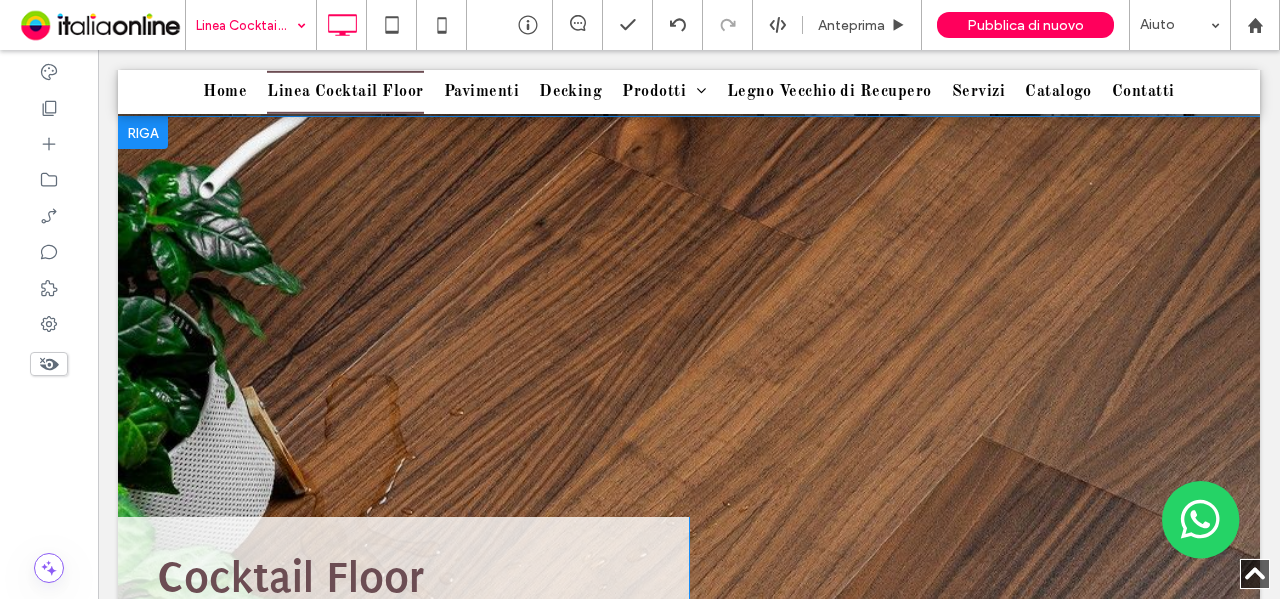 click on "Cocktail Floor
Click To Paste
Click To Paste
Riga + Aggiungi sezione" at bounding box center (689, 380) 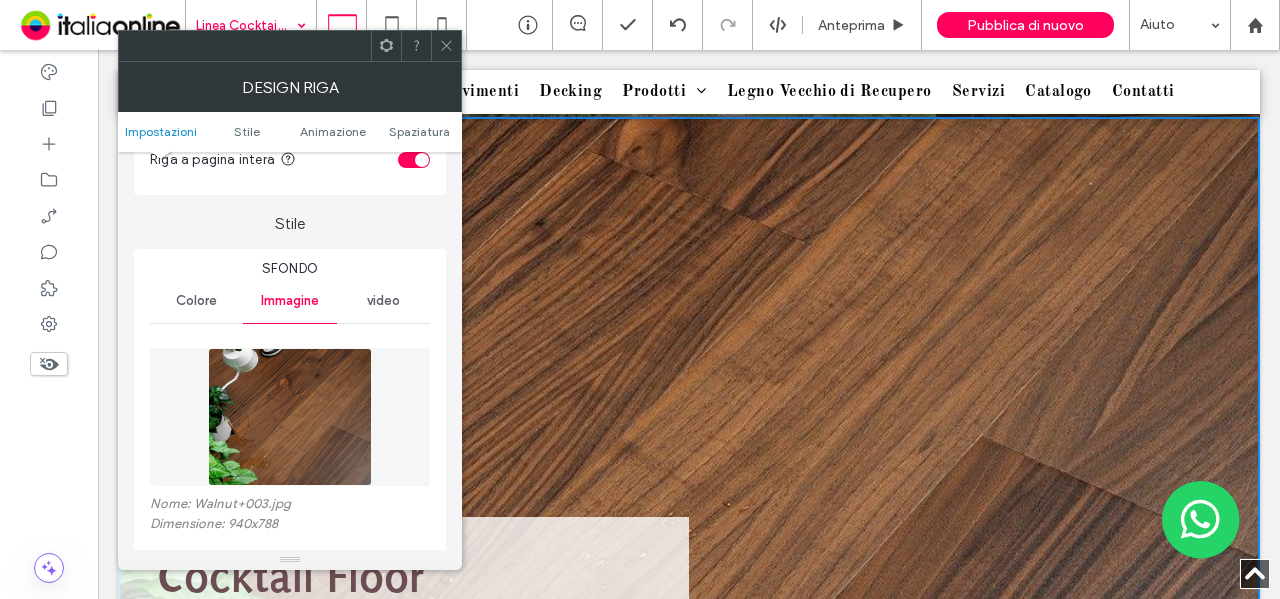 scroll, scrollTop: 300, scrollLeft: 0, axis: vertical 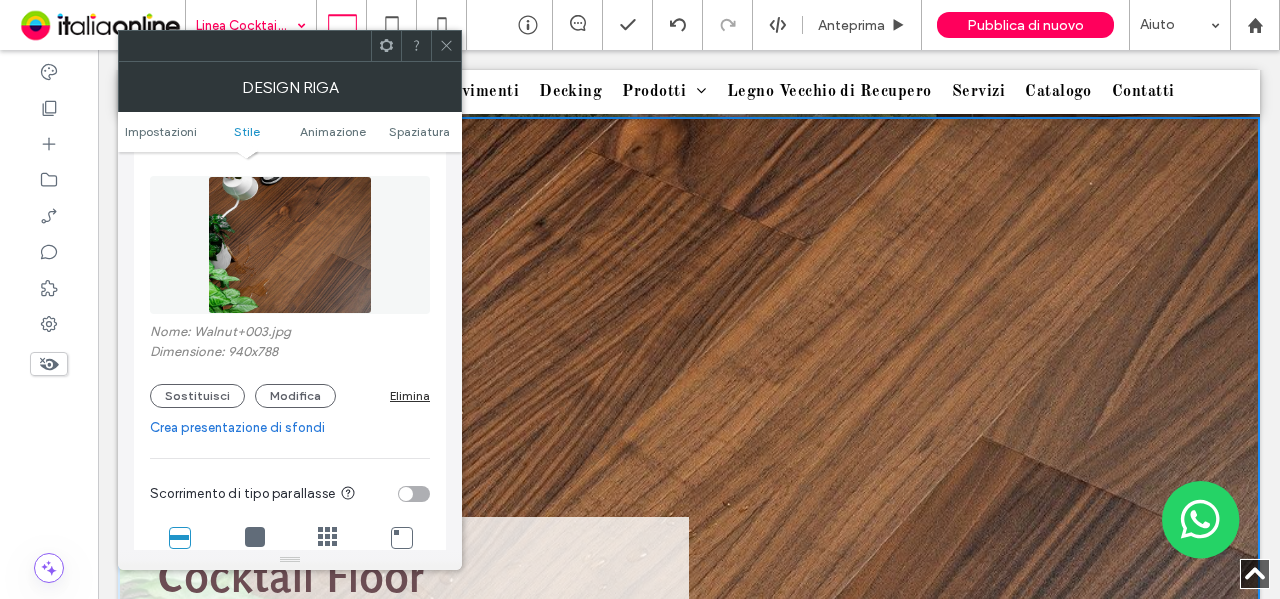 click on "Nome: Walnut+003.jpg" at bounding box center (290, 334) 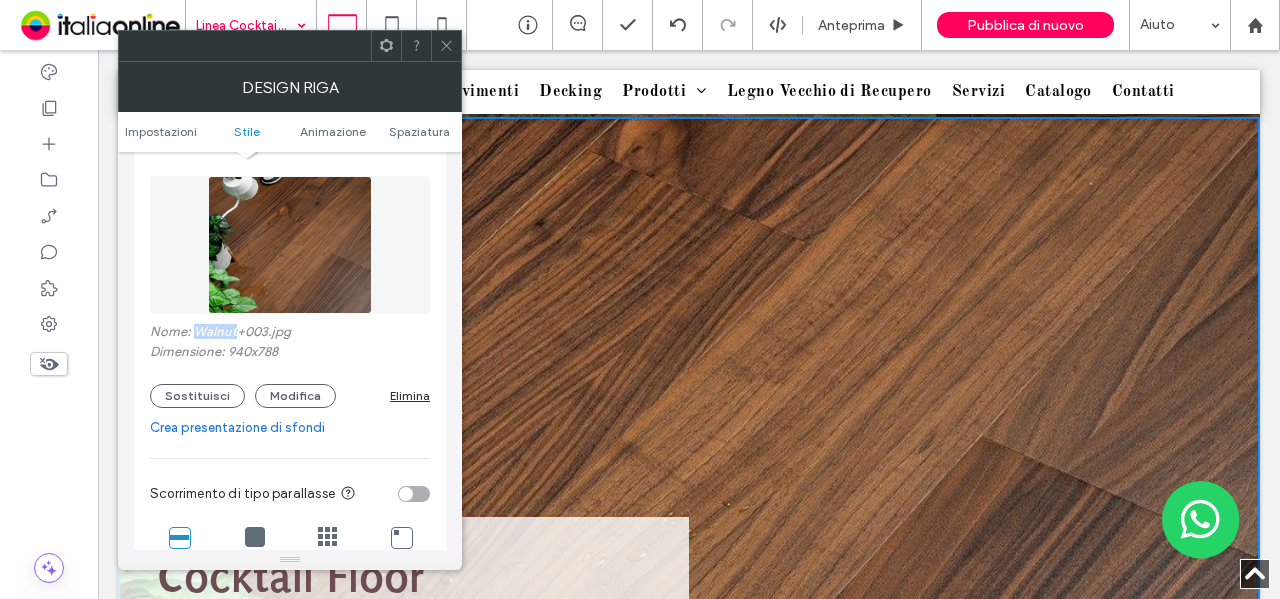 click on "Nome: Walnut+003.jpg" at bounding box center [290, 334] 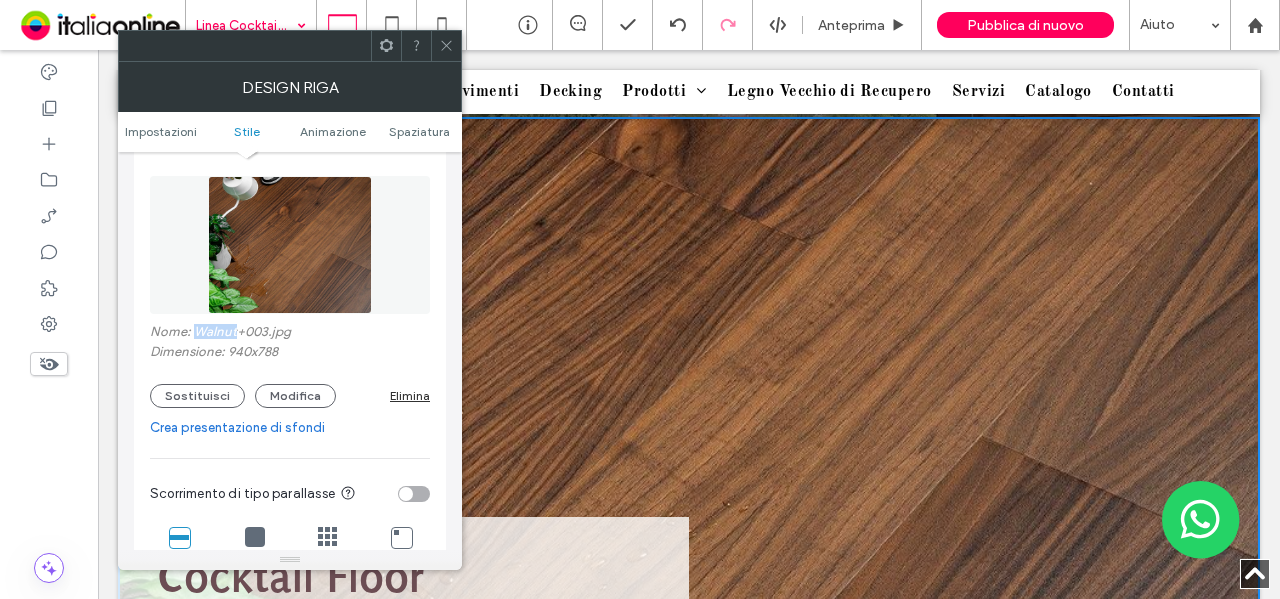 copy on "Walnut" 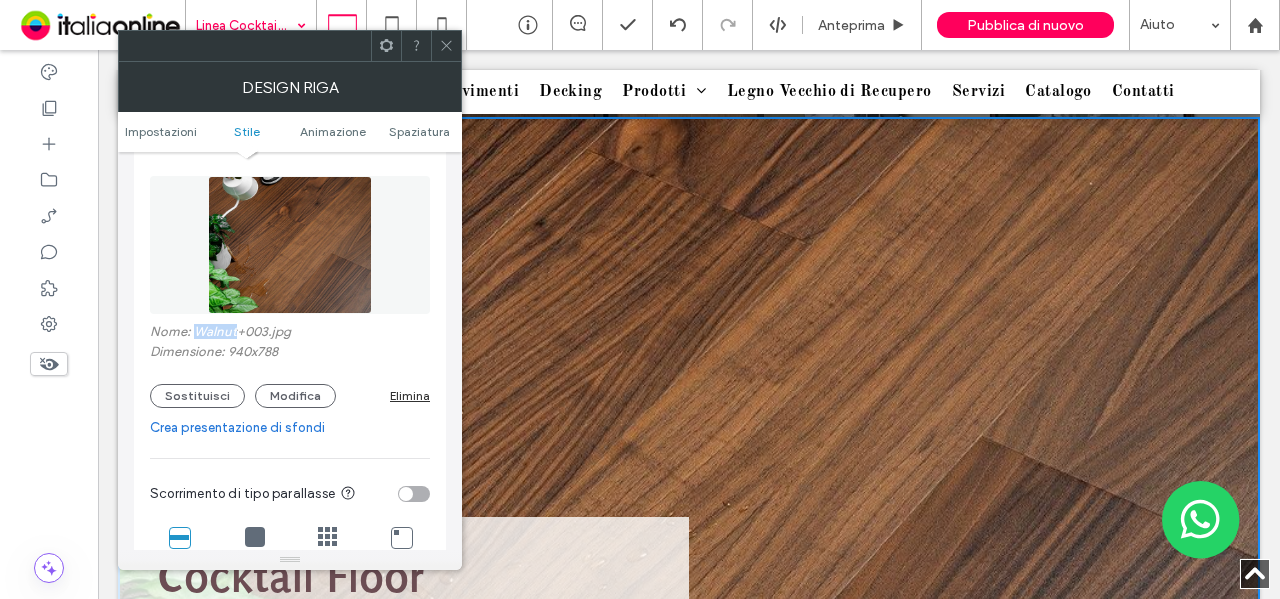 click on "Nome: Walnut+003.jpg" at bounding box center (290, 334) 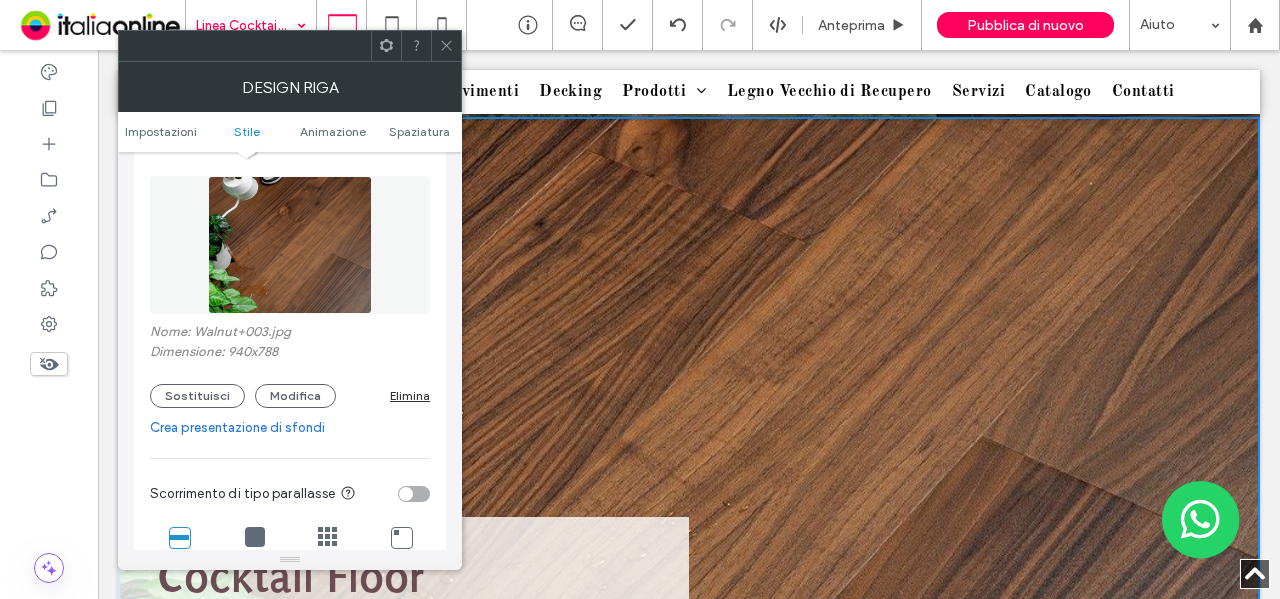 click 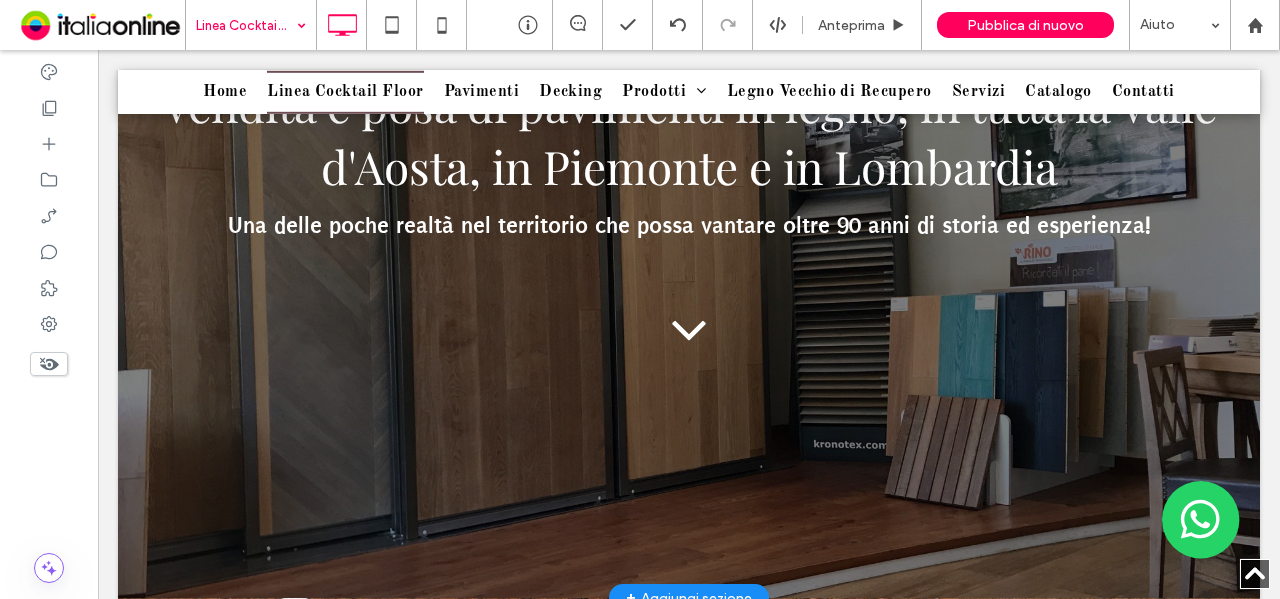 scroll, scrollTop: 200, scrollLeft: 0, axis: vertical 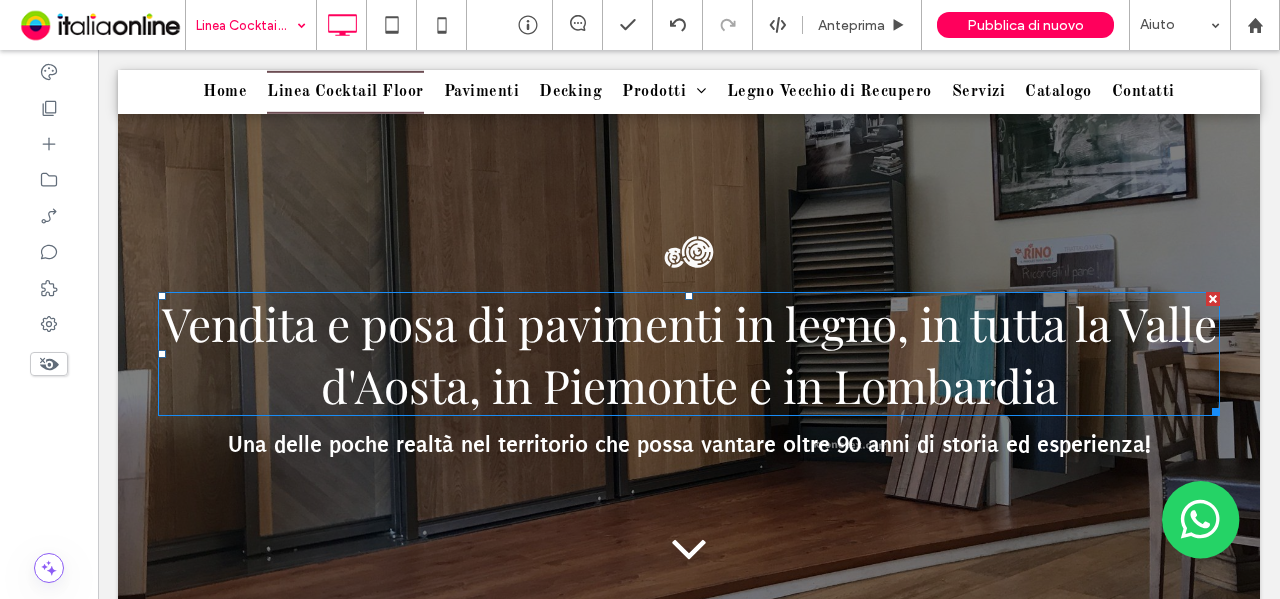 click on "Vendita e posa di pavimenti in legno, in tutta la Valle d'Aosta, in Piemonte e in Lombardia" at bounding box center [689, 354] 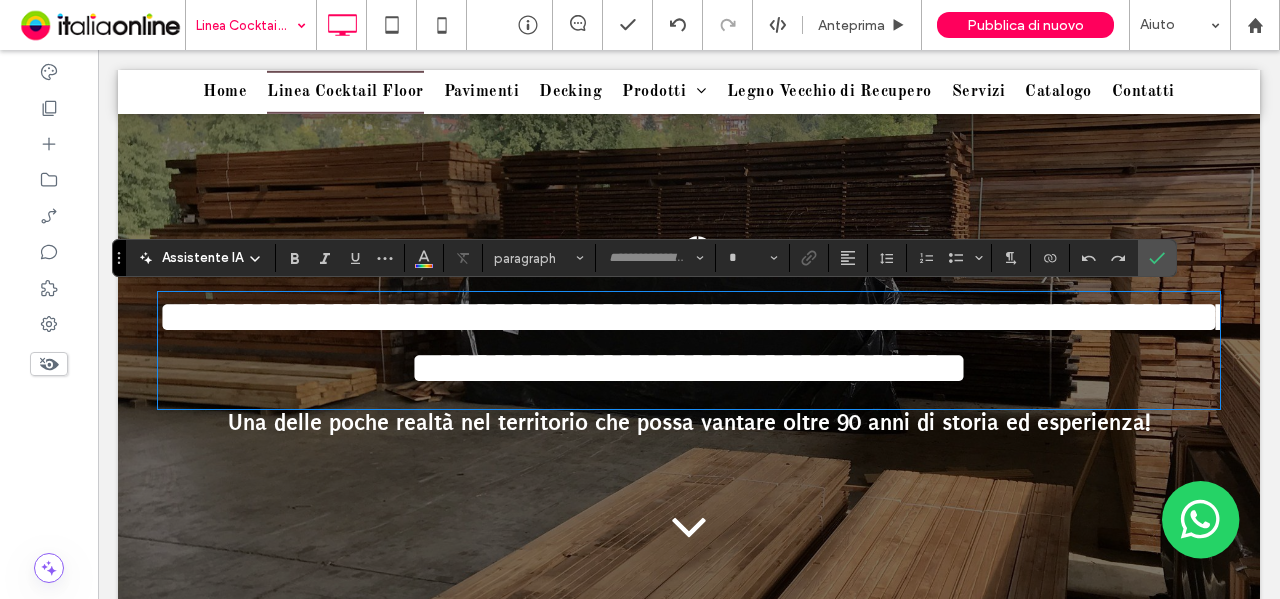 type on "**********" 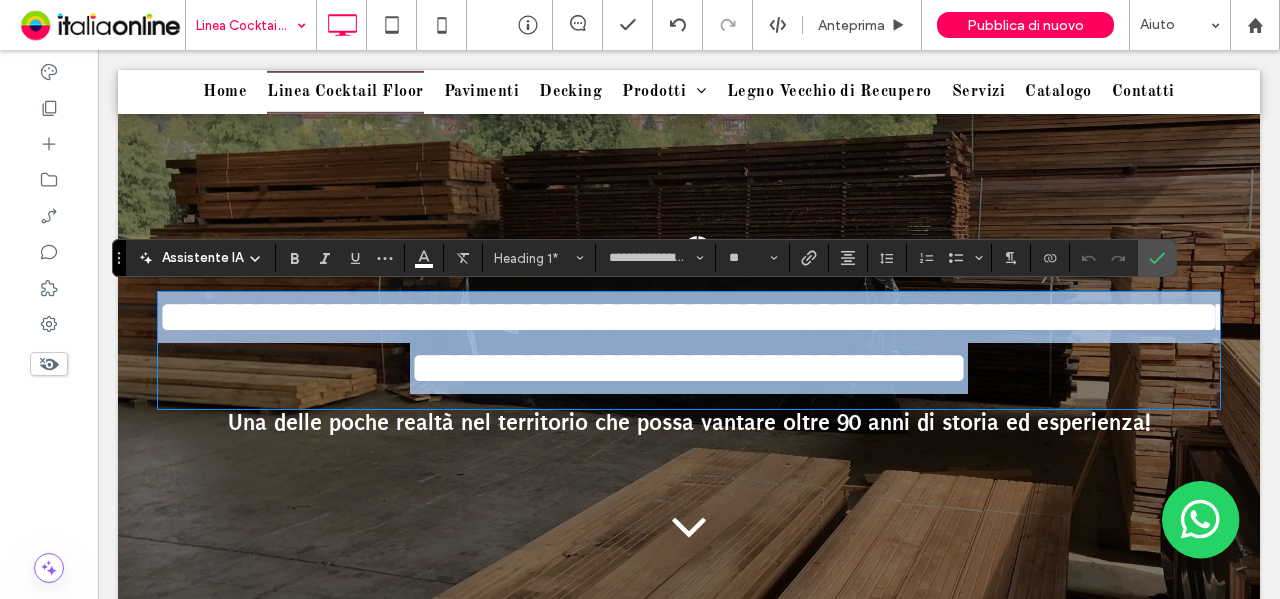 click on "**********" at bounding box center (698, 342) 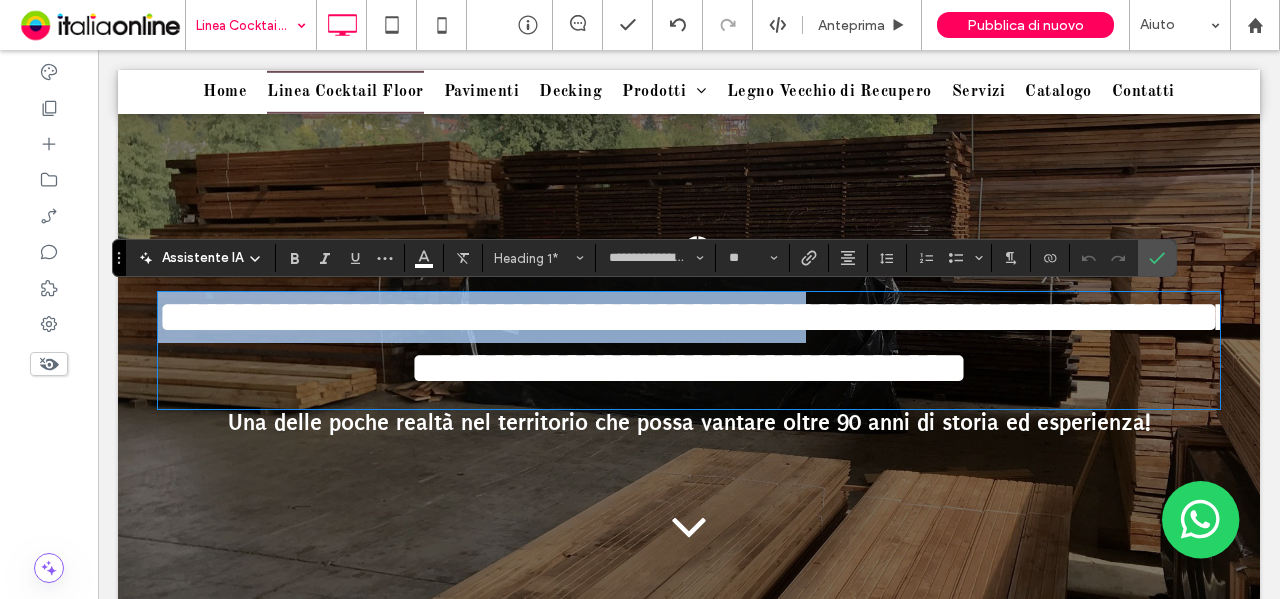 drag, startPoint x: 943, startPoint y: 326, endPoint x: 184, endPoint y: 340, distance: 759.1291 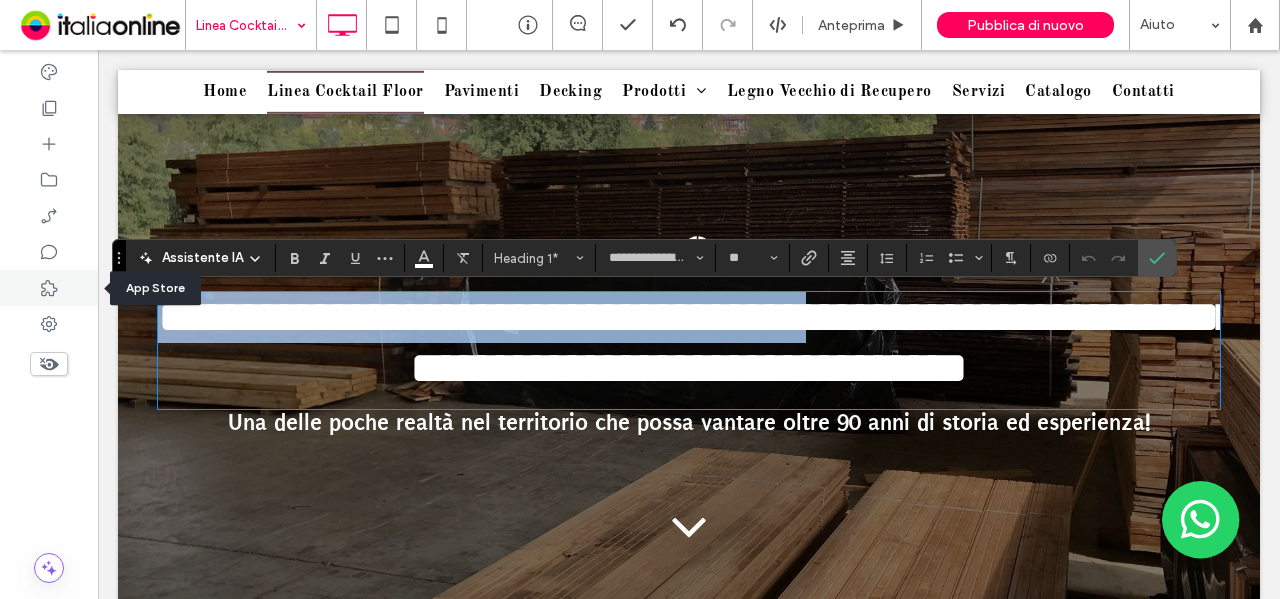 type 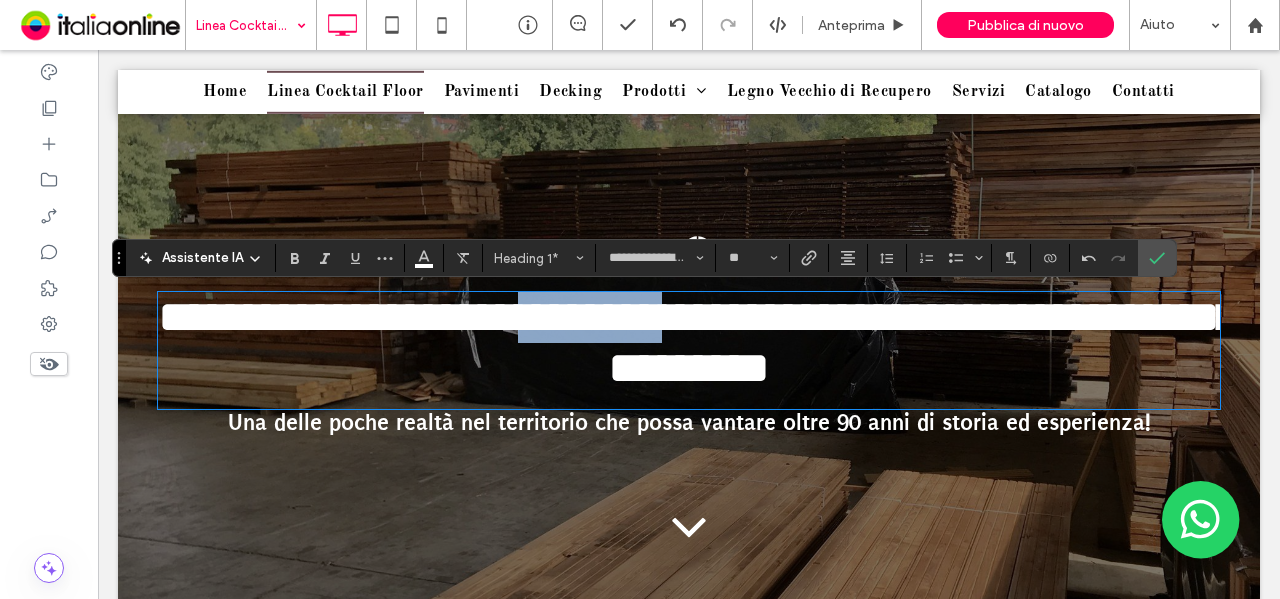 drag, startPoint x: 673, startPoint y: 328, endPoint x: 533, endPoint y: 326, distance: 140.01428 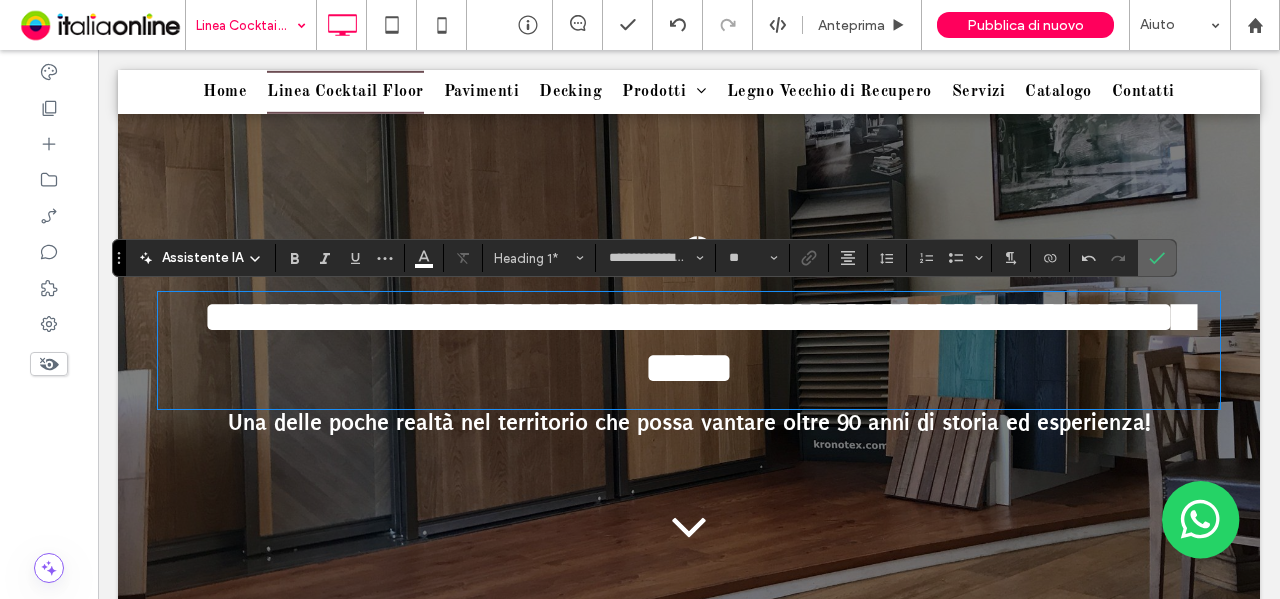 click 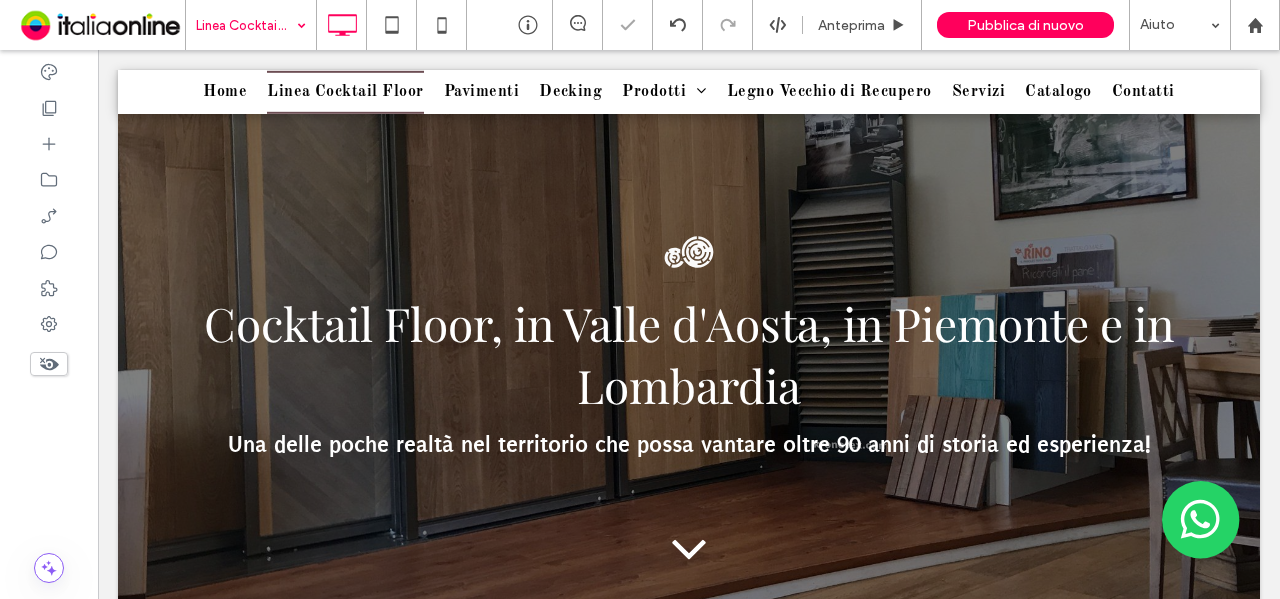 scroll, scrollTop: 400, scrollLeft: 0, axis: vertical 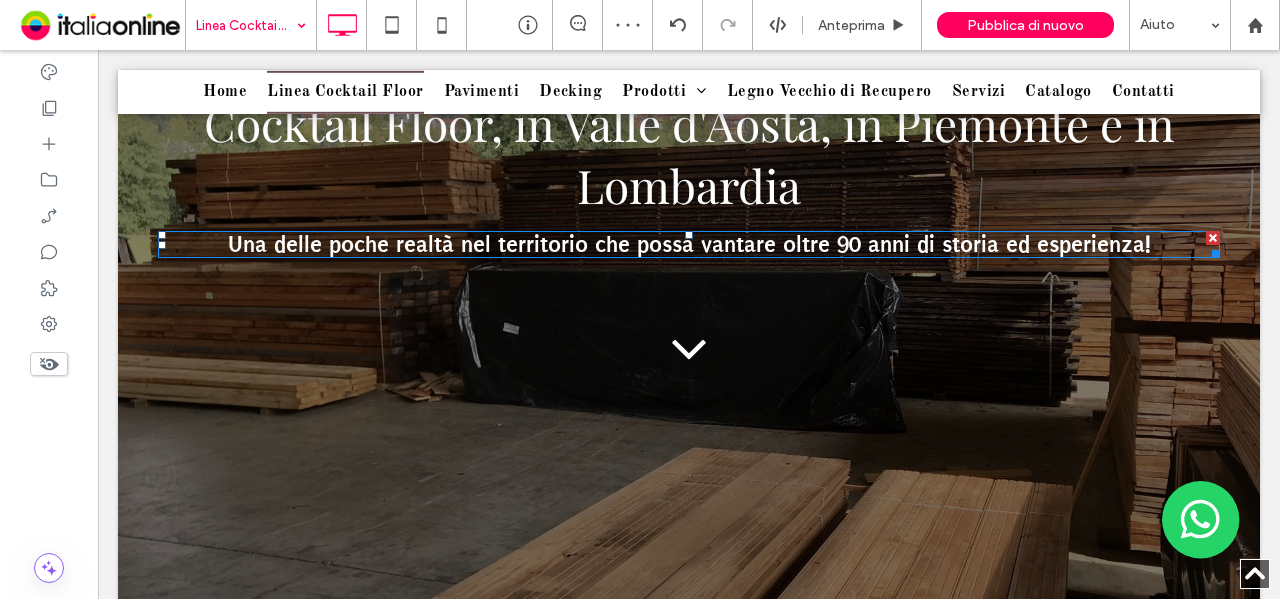 click at bounding box center (1213, 238) 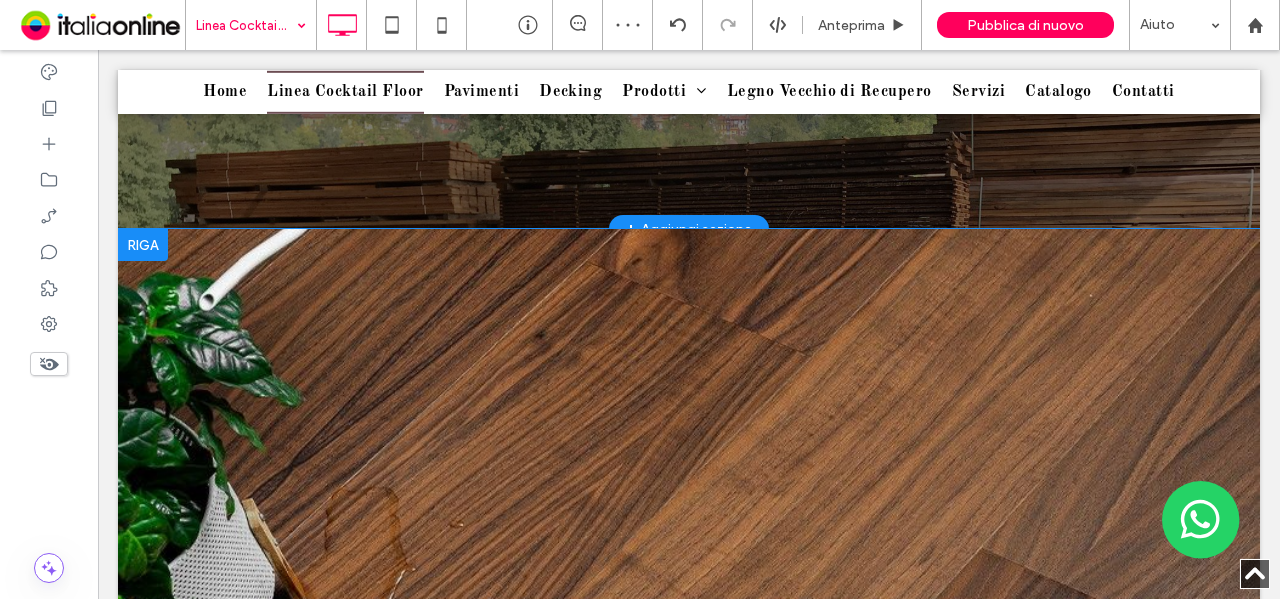 scroll, scrollTop: 800, scrollLeft: 0, axis: vertical 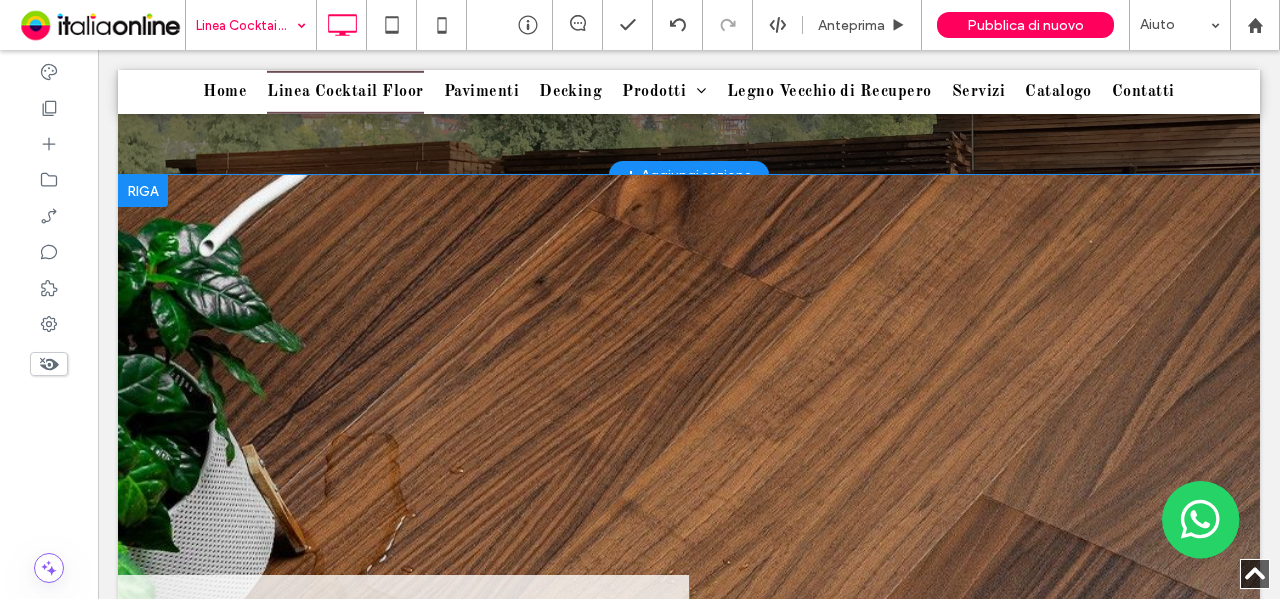 click on "Cocktail Floor
Click To Paste
Click To Paste
Riga + Aggiungi sezione" at bounding box center (689, 438) 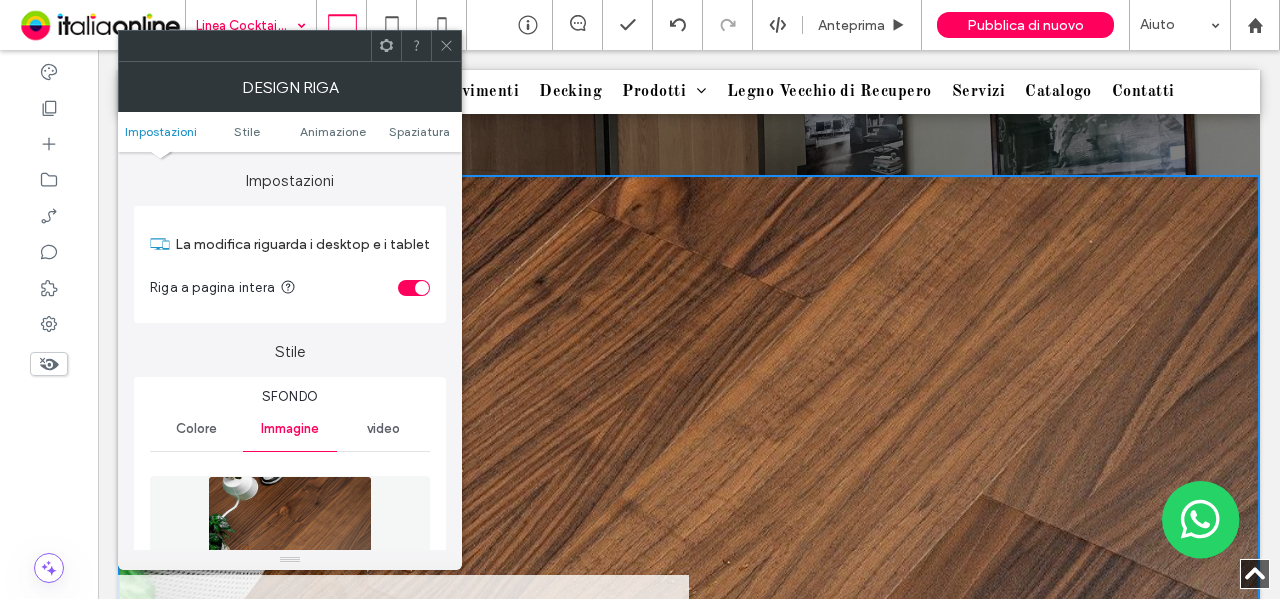 scroll, scrollTop: 200, scrollLeft: 0, axis: vertical 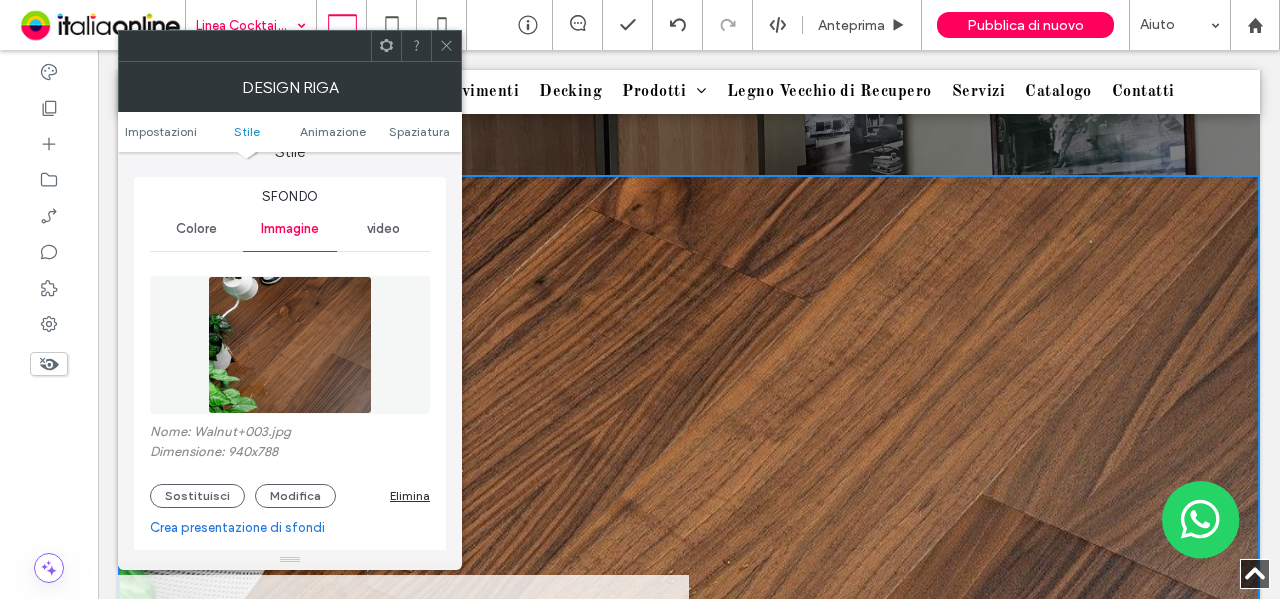 click on "Nome: Walnut+003.jpg" at bounding box center (290, 434) 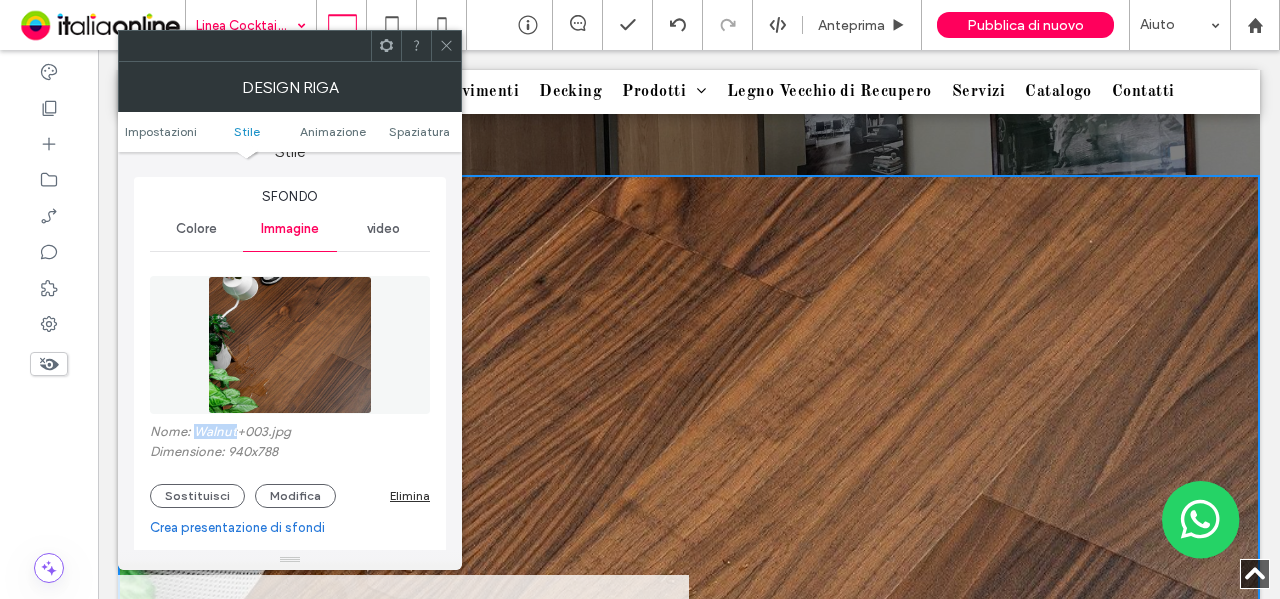 click on "Nome: Walnut+003.jpg" at bounding box center [290, 434] 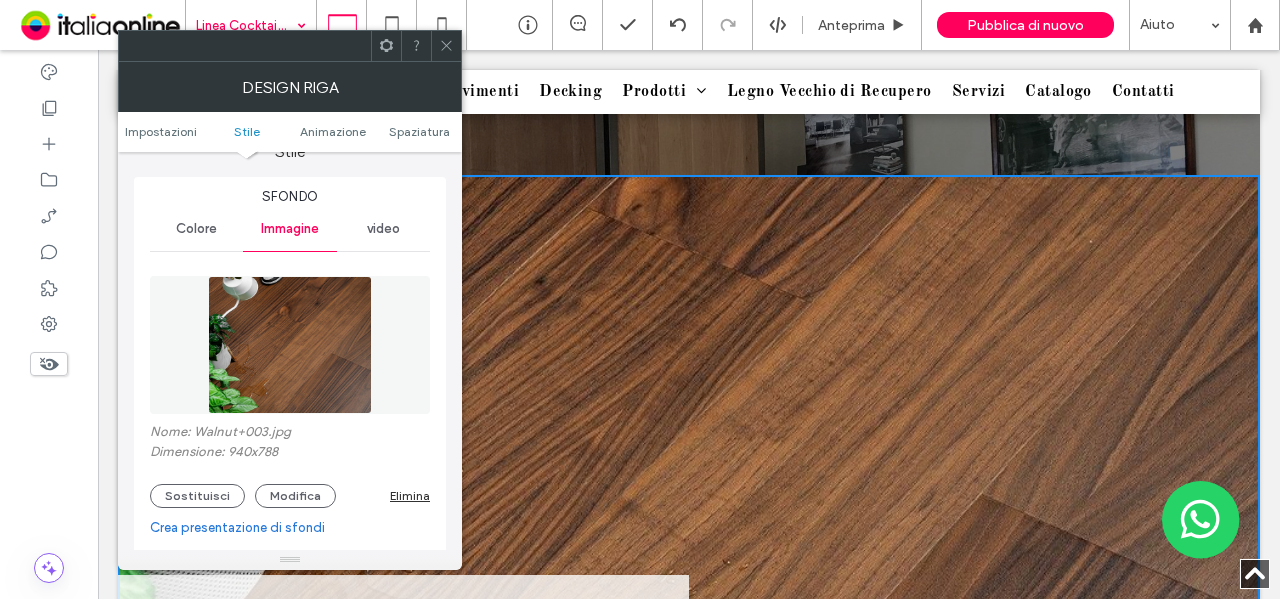 click 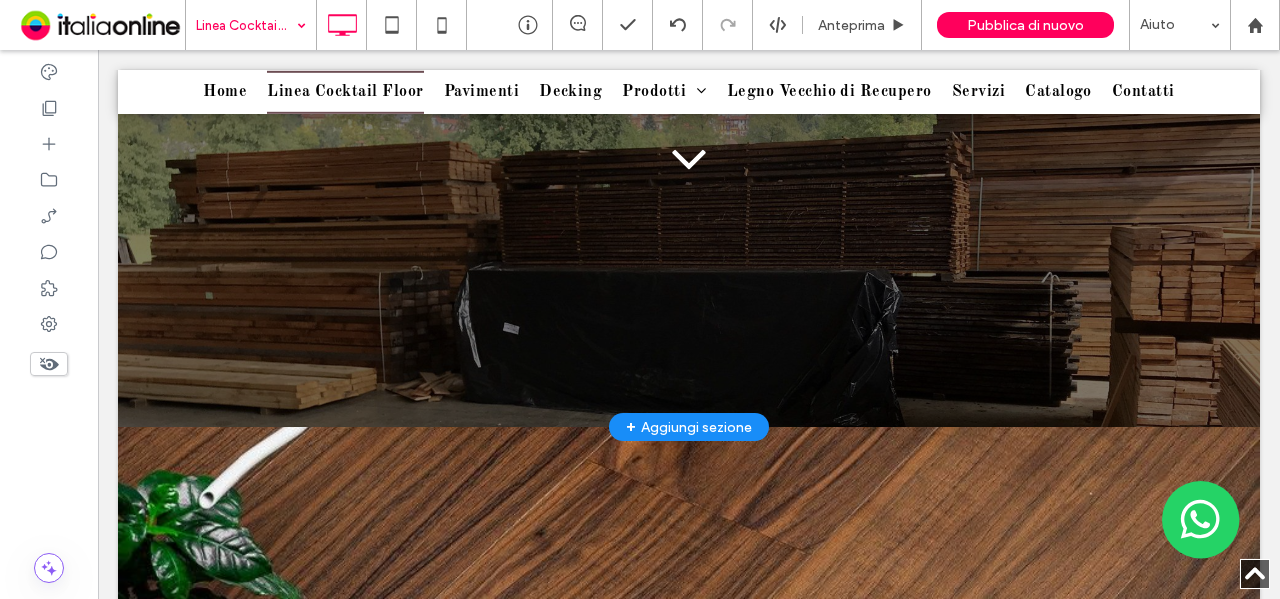 scroll, scrollTop: 300, scrollLeft: 0, axis: vertical 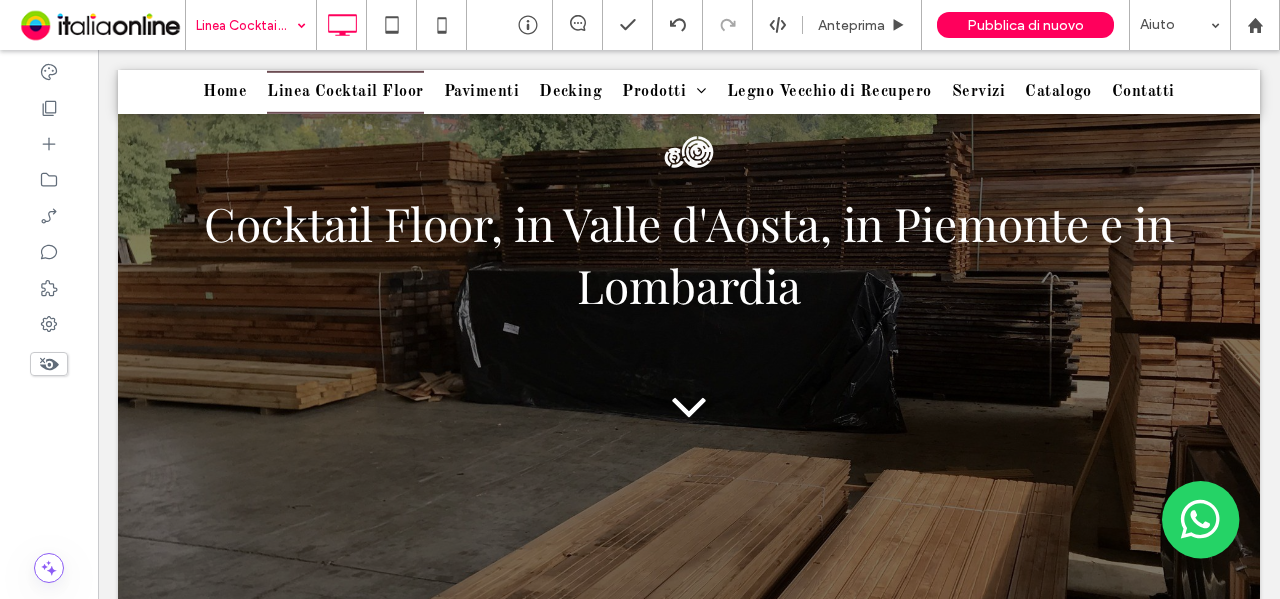 click on "Cocktail Floor, in Valle d'Aosta, in Piemonte e in Lombardia
Click To Paste     Click To Paste" at bounding box center [689, 318] 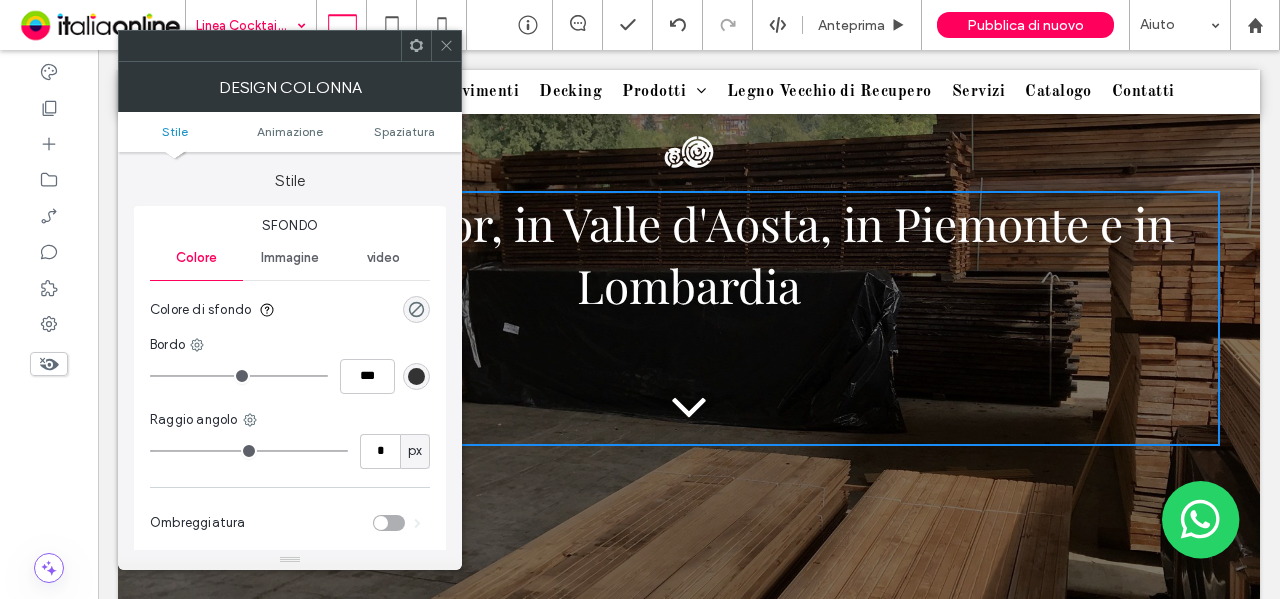 click 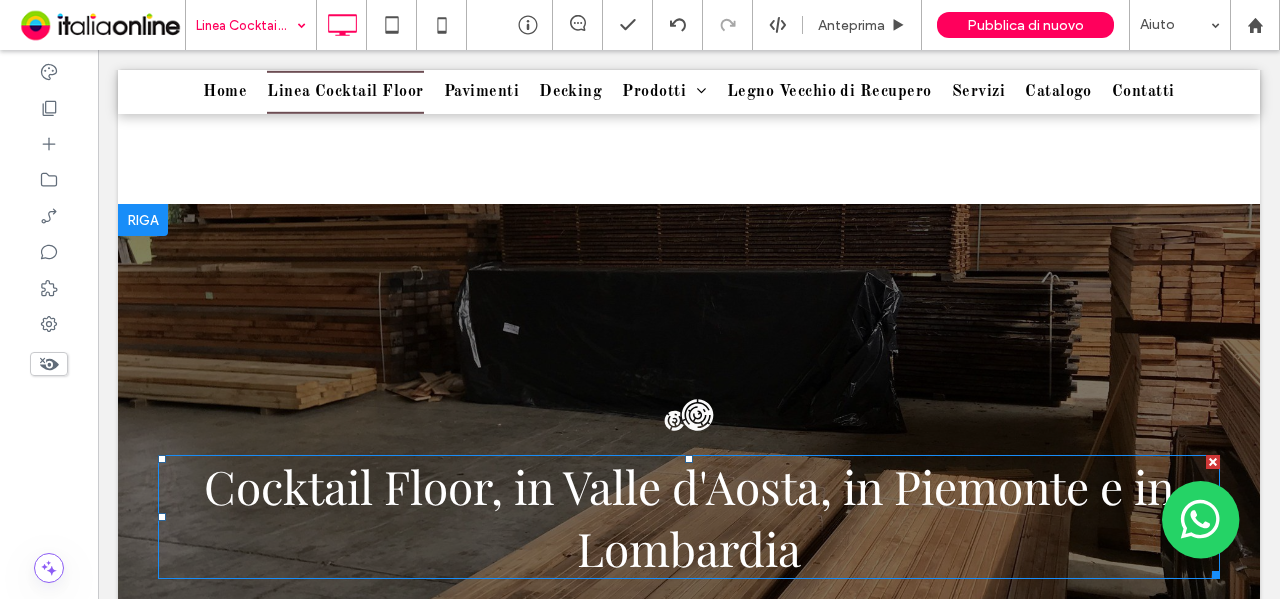 scroll, scrollTop: 0, scrollLeft: 0, axis: both 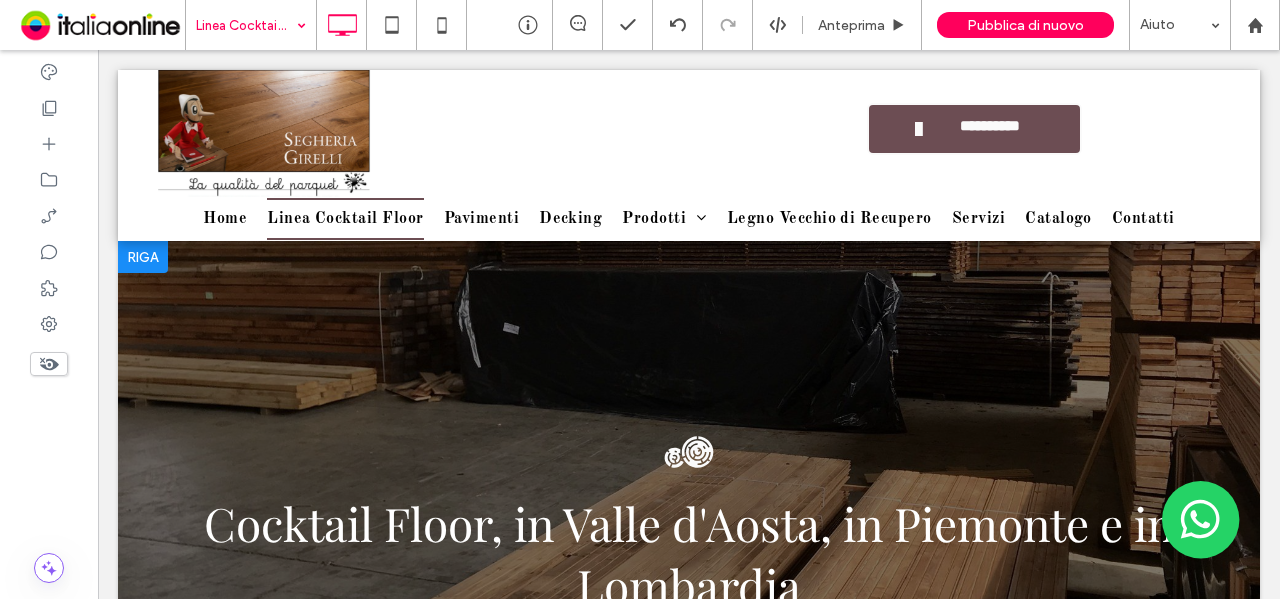 click at bounding box center [689, 608] 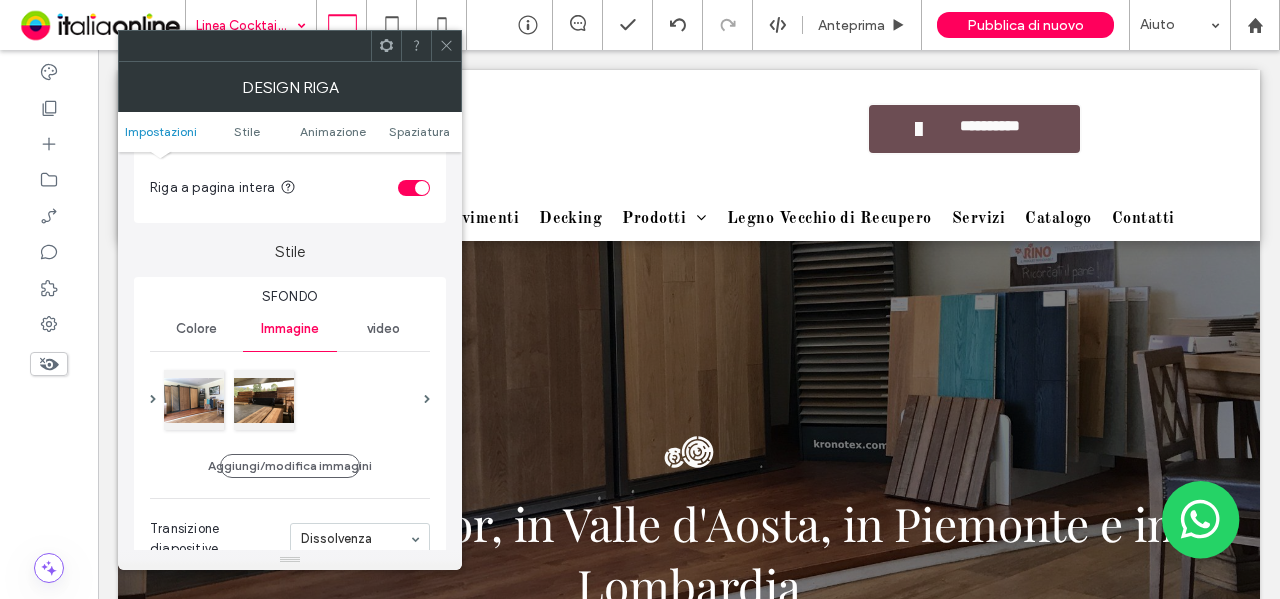 scroll, scrollTop: 200, scrollLeft: 0, axis: vertical 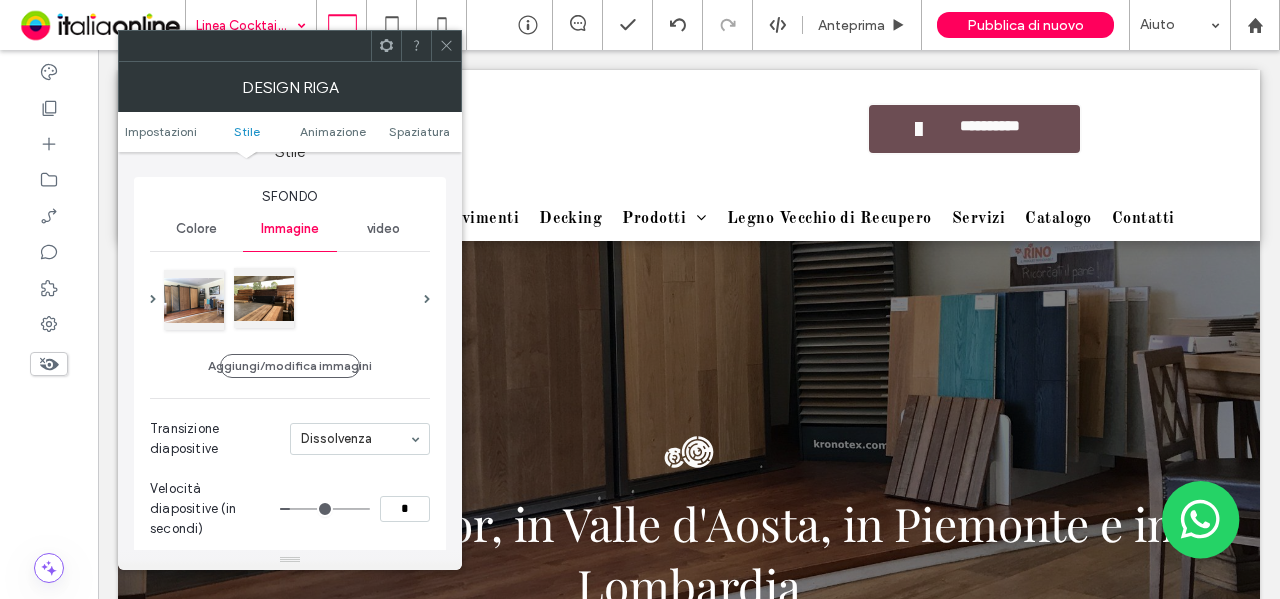 click at bounding box center (264, 298) 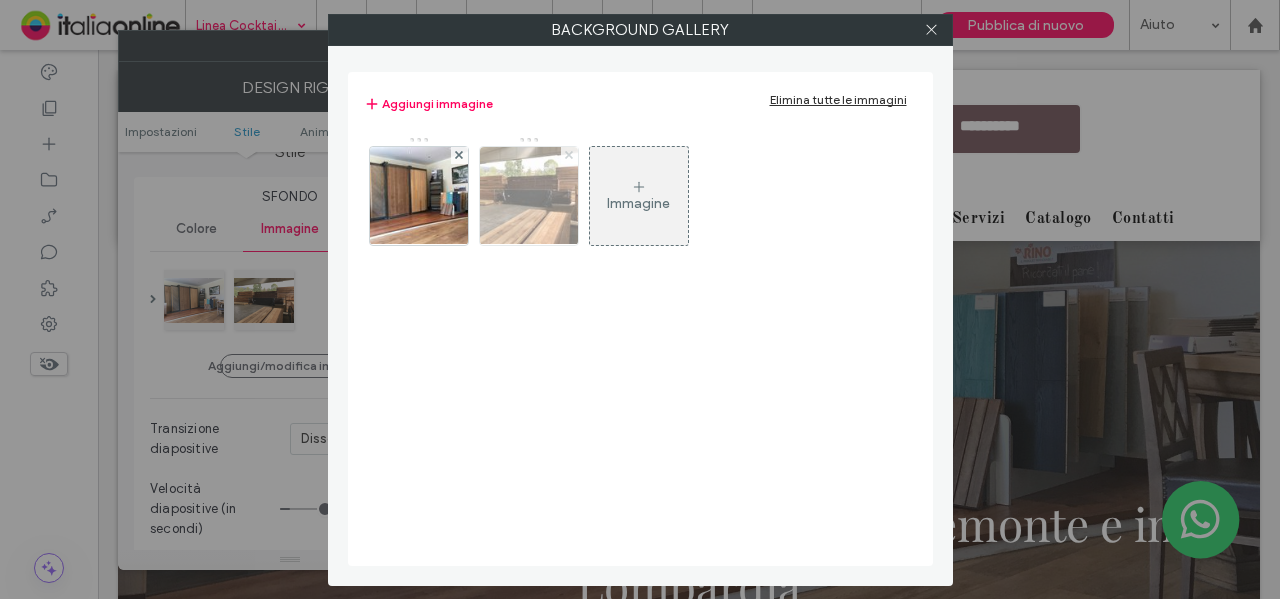 click 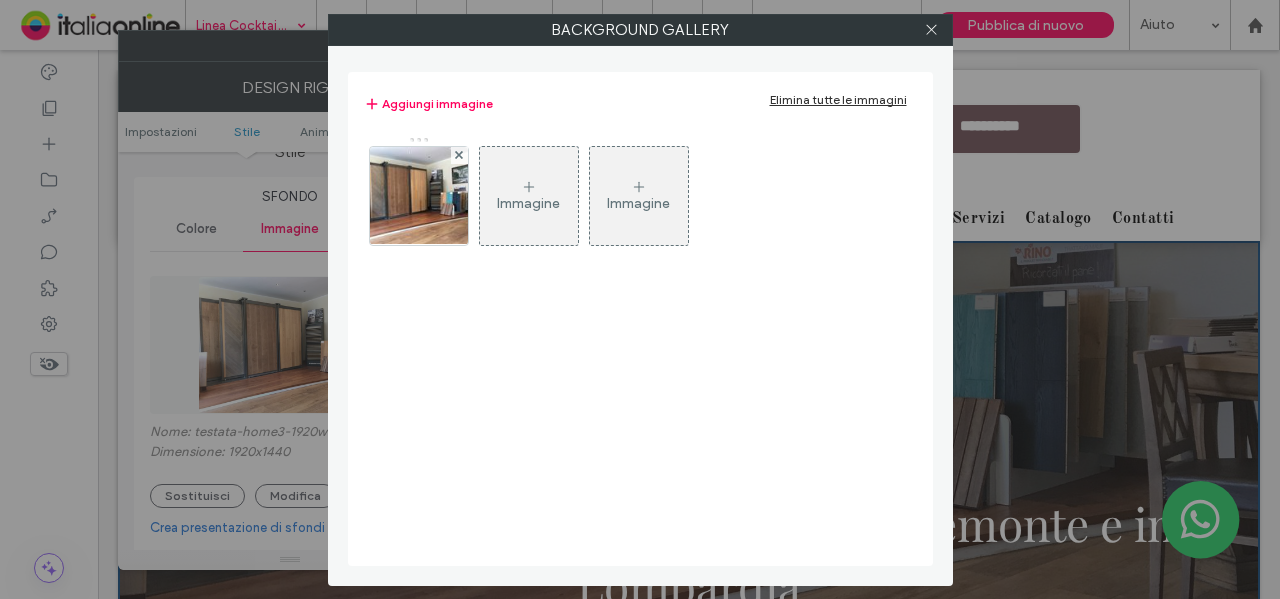 drag, startPoint x: 428, startPoint y: 205, endPoint x: 437, endPoint y: 216, distance: 14.21267 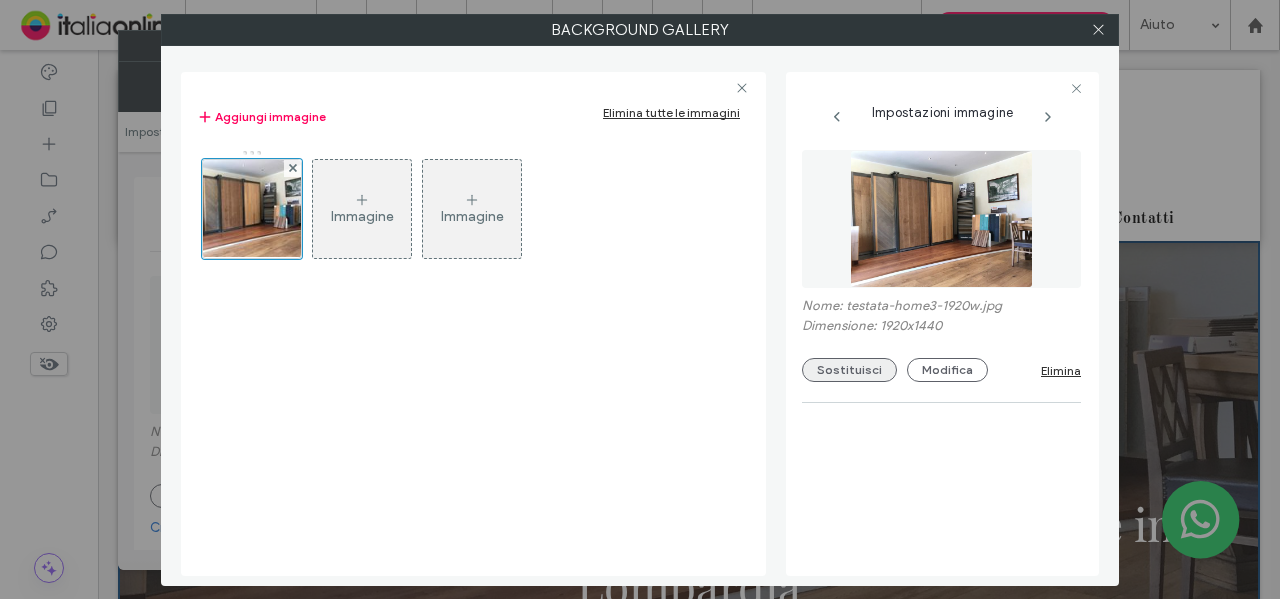 click on "Sostituisci" at bounding box center [849, 370] 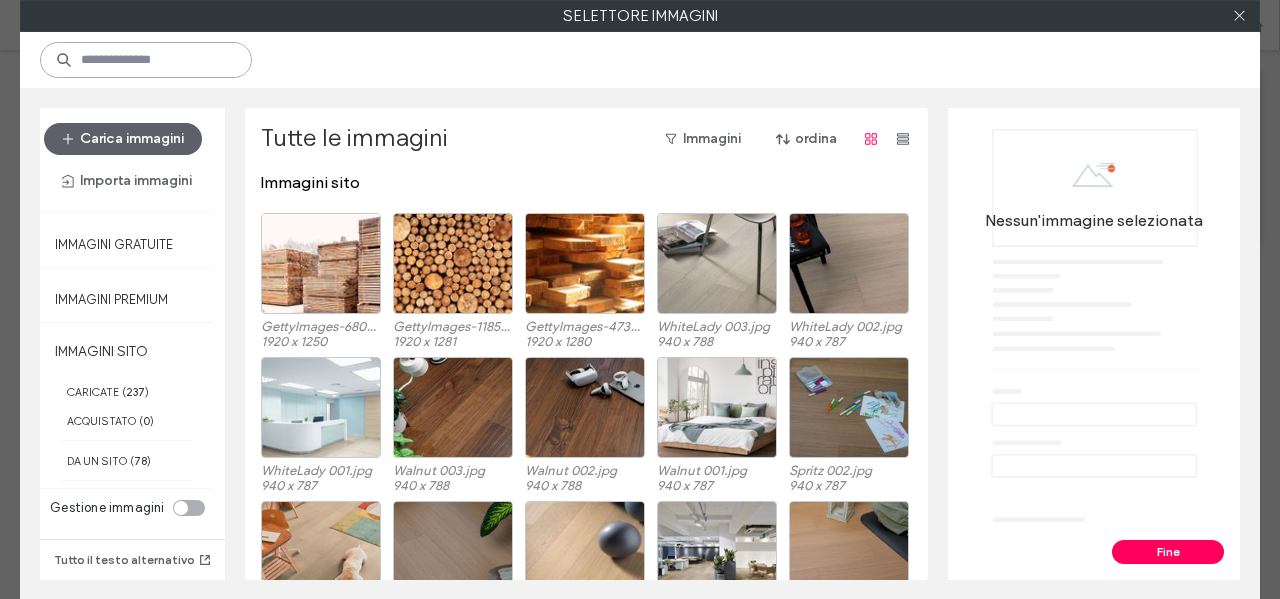 click at bounding box center (146, 60) 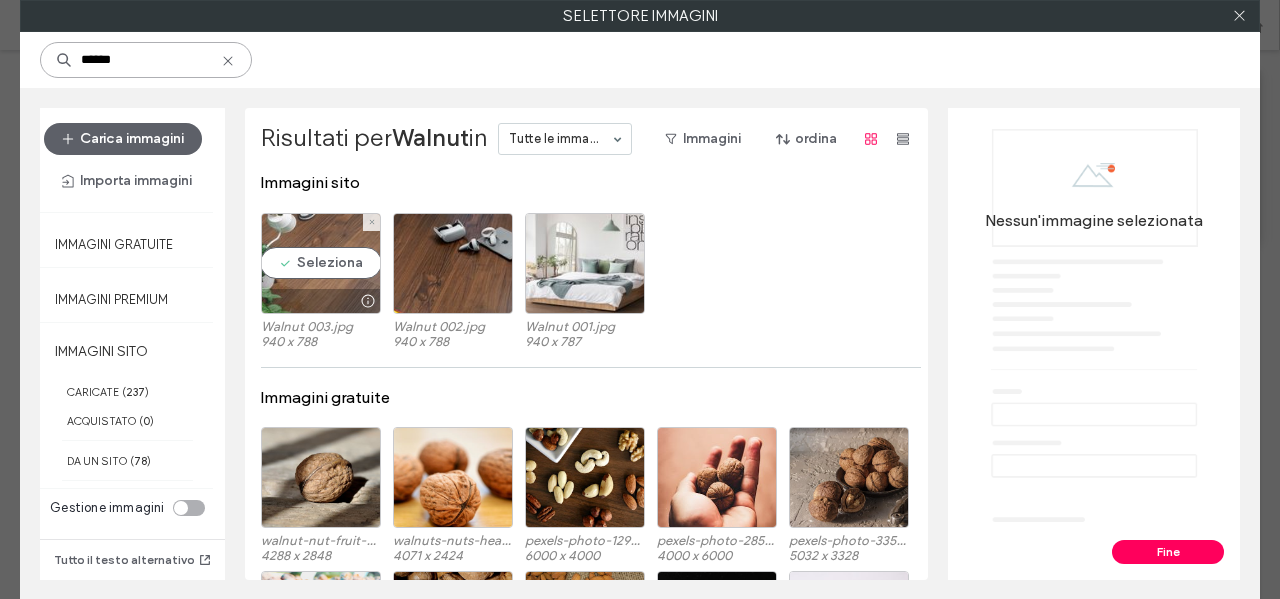 type on "******" 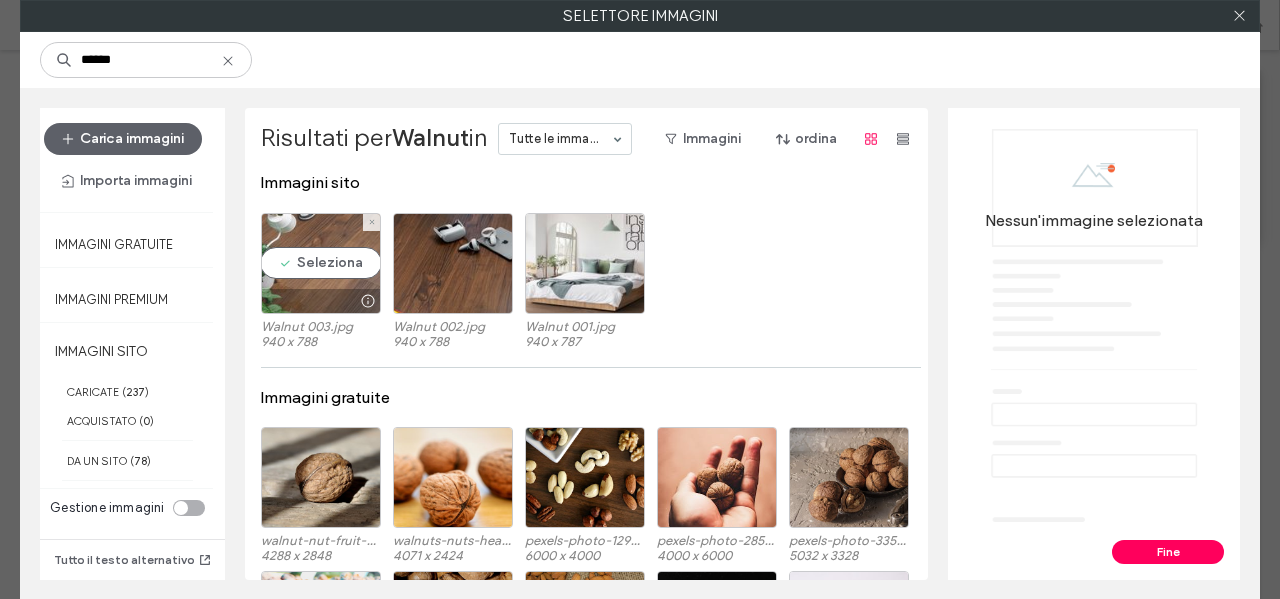 click on "Seleziona" at bounding box center (321, 263) 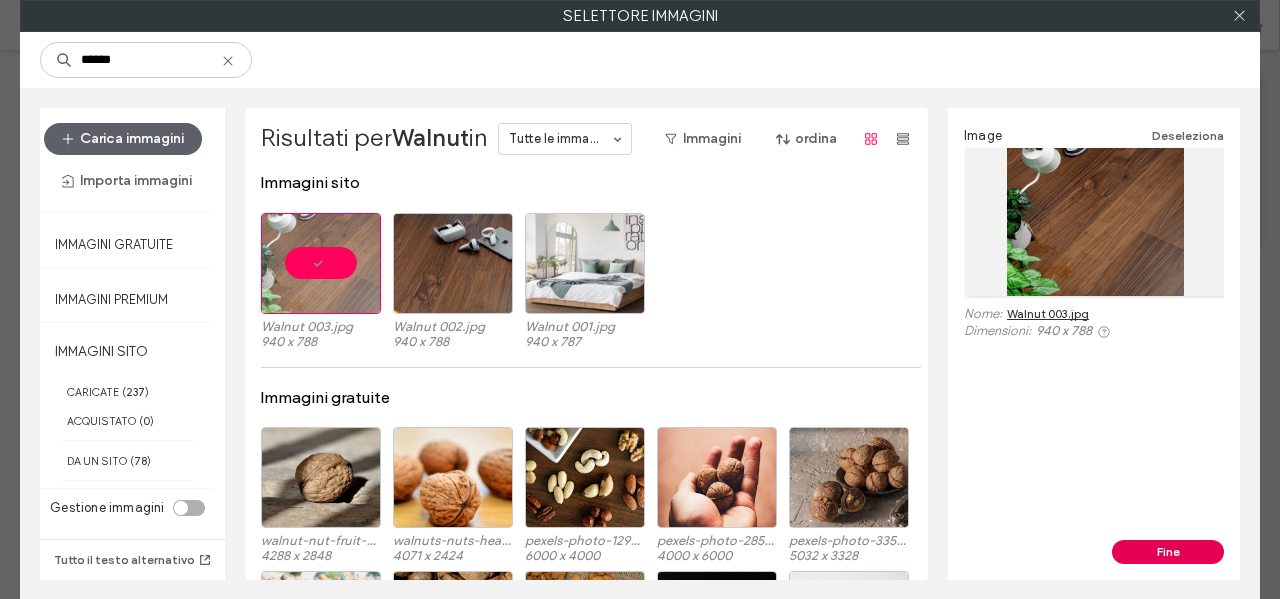 click on "Fine" at bounding box center [1168, 552] 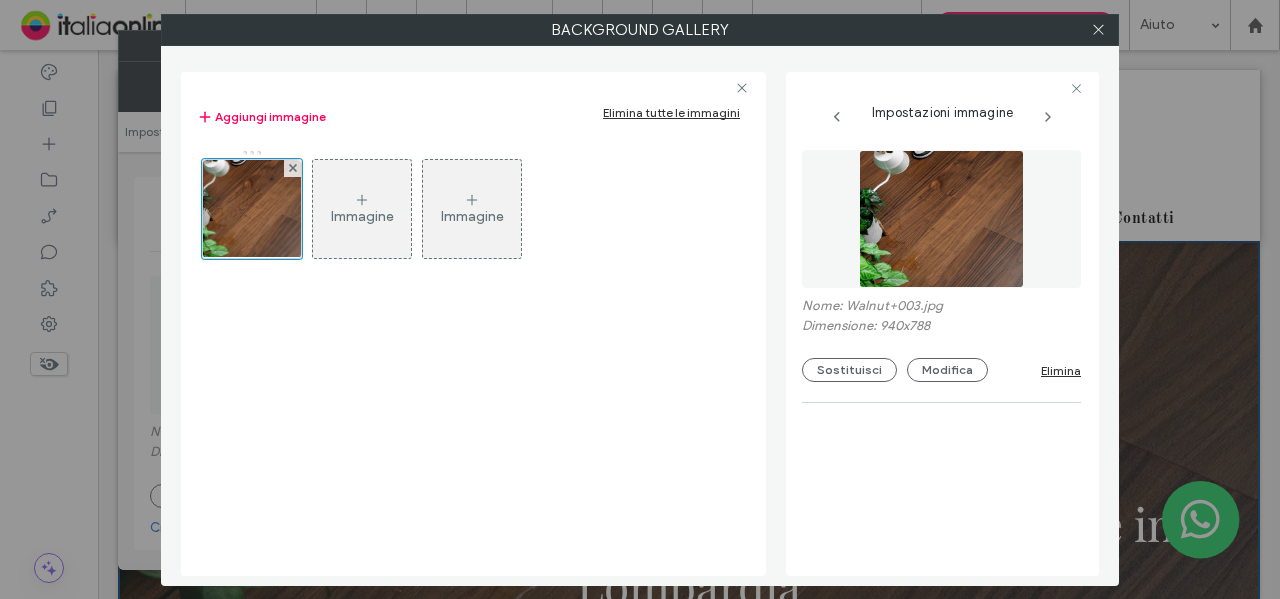 click at bounding box center [1098, 30] 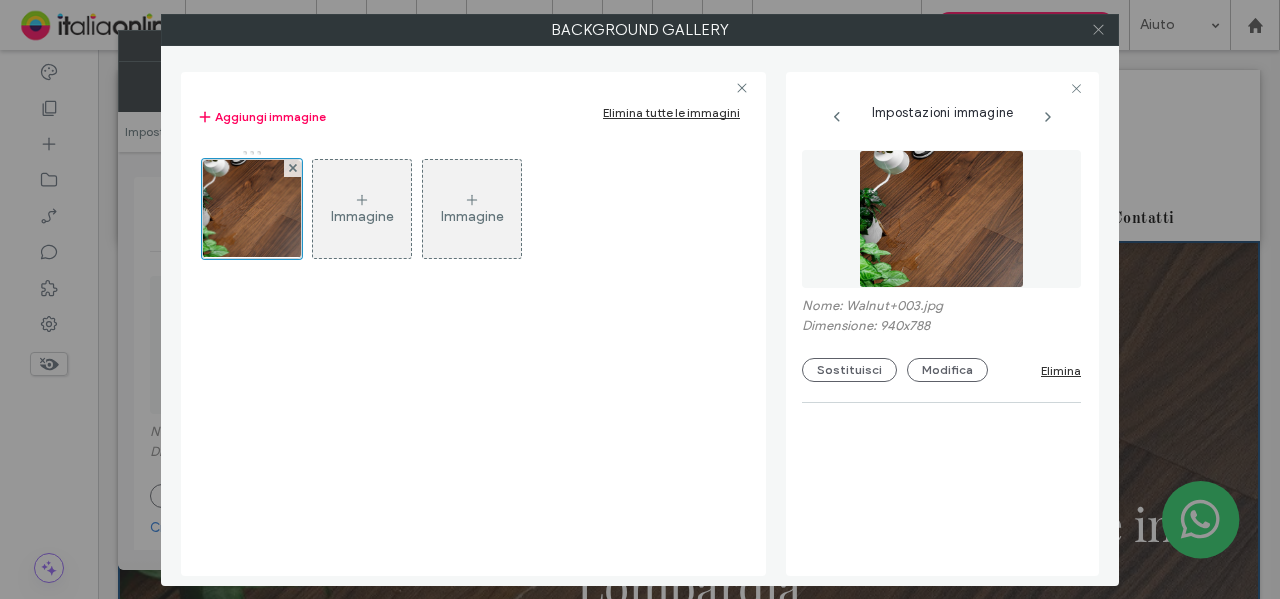 click 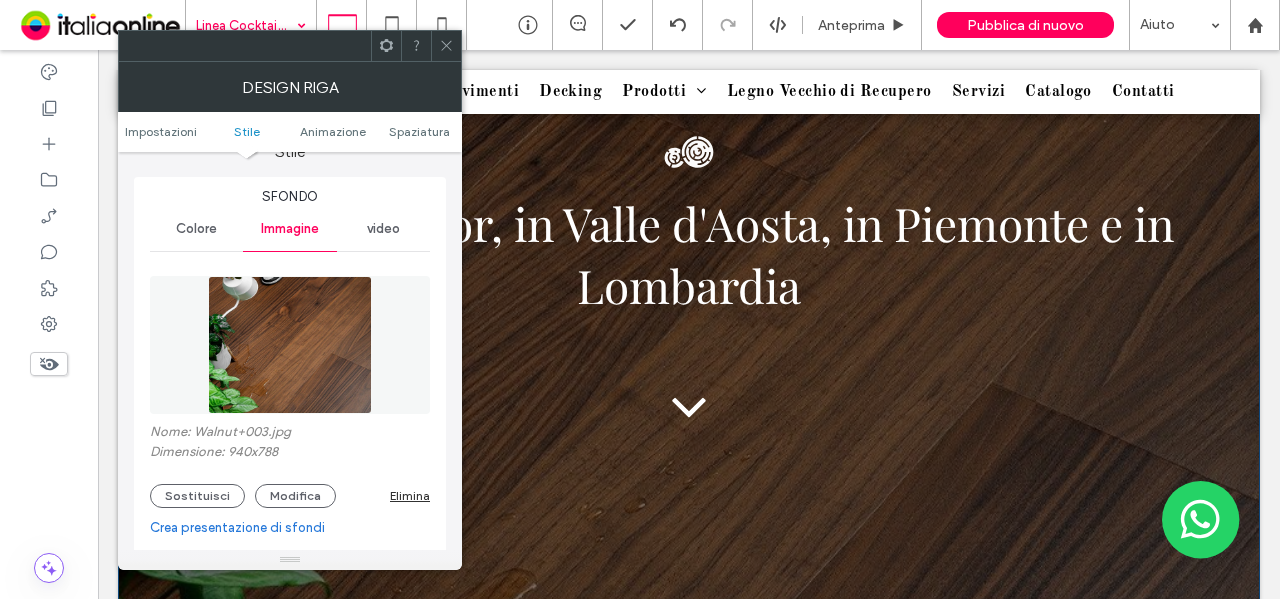 scroll, scrollTop: 0, scrollLeft: 0, axis: both 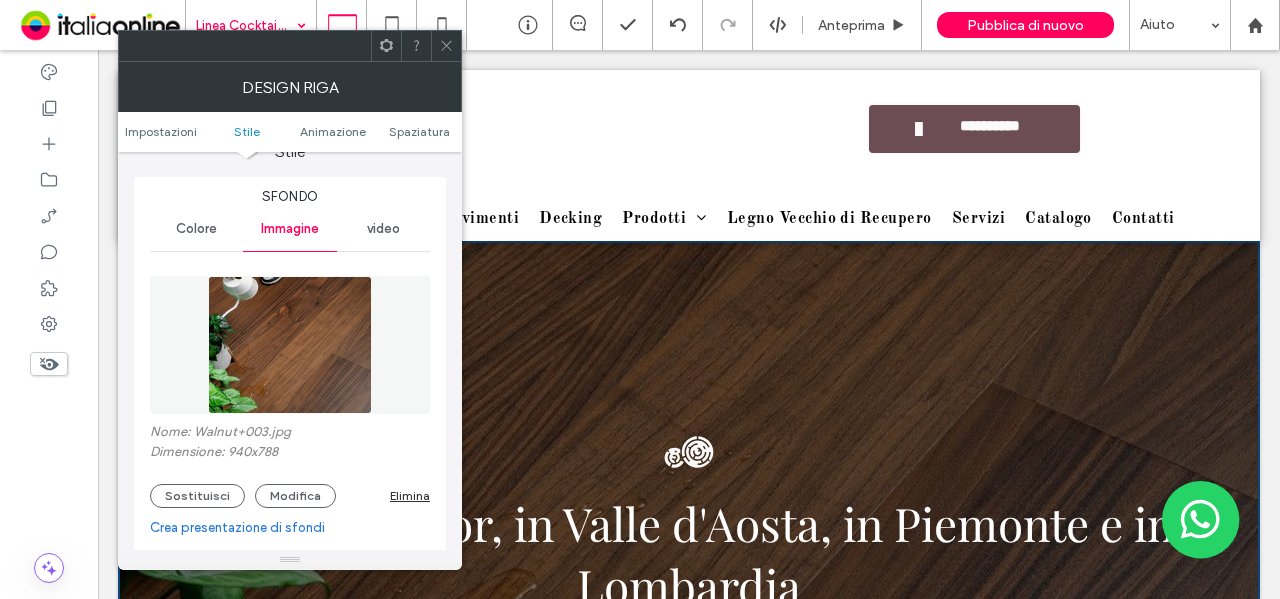 click 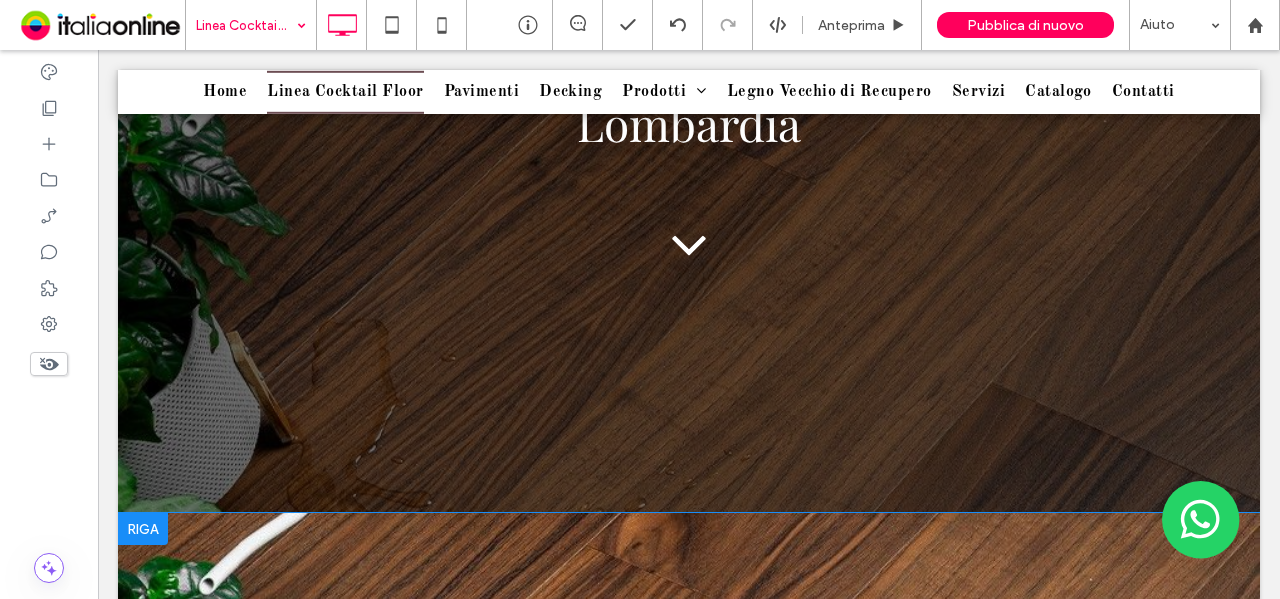 scroll, scrollTop: 800, scrollLeft: 0, axis: vertical 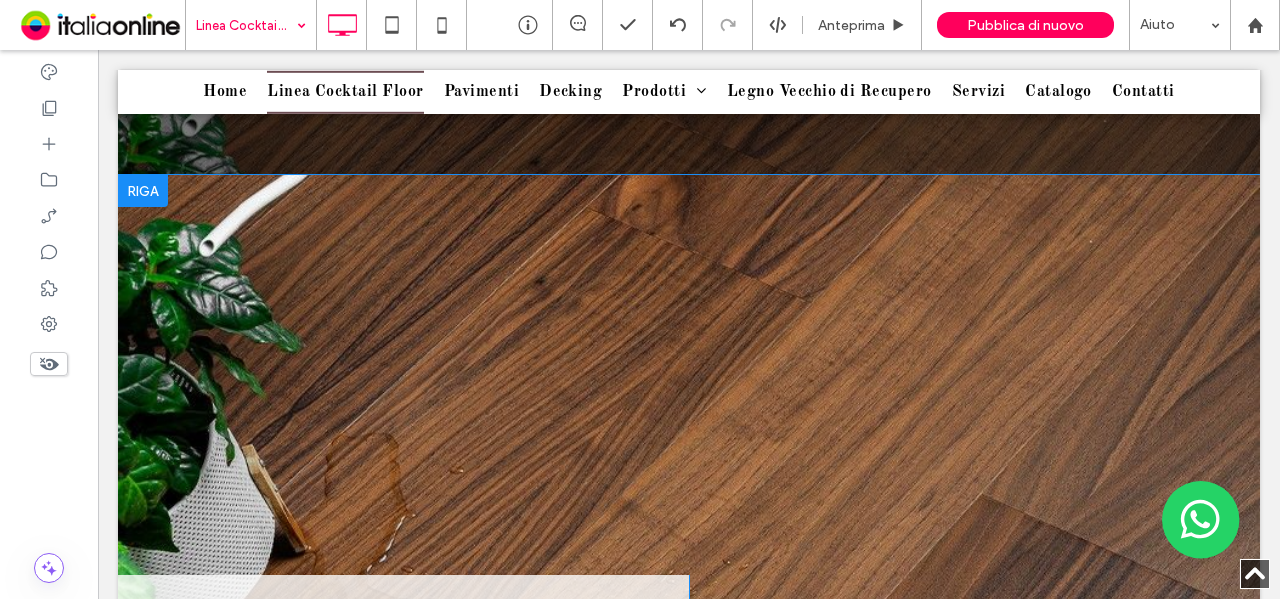 click at bounding box center [143, 191] 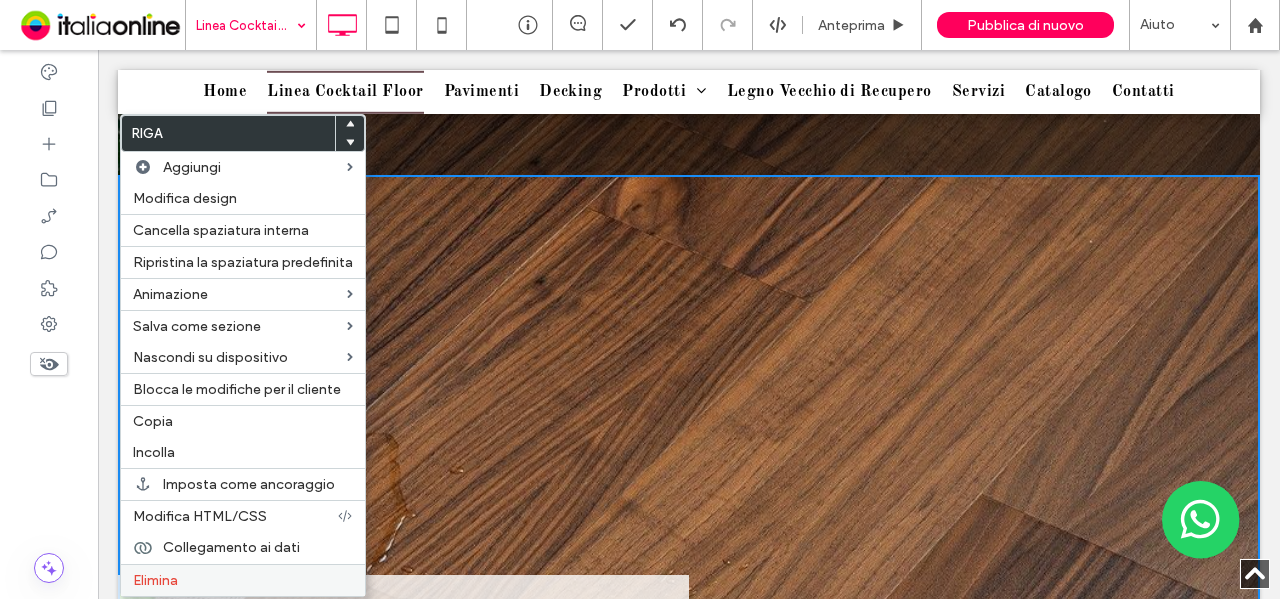 click on "Elimina" at bounding box center (243, 580) 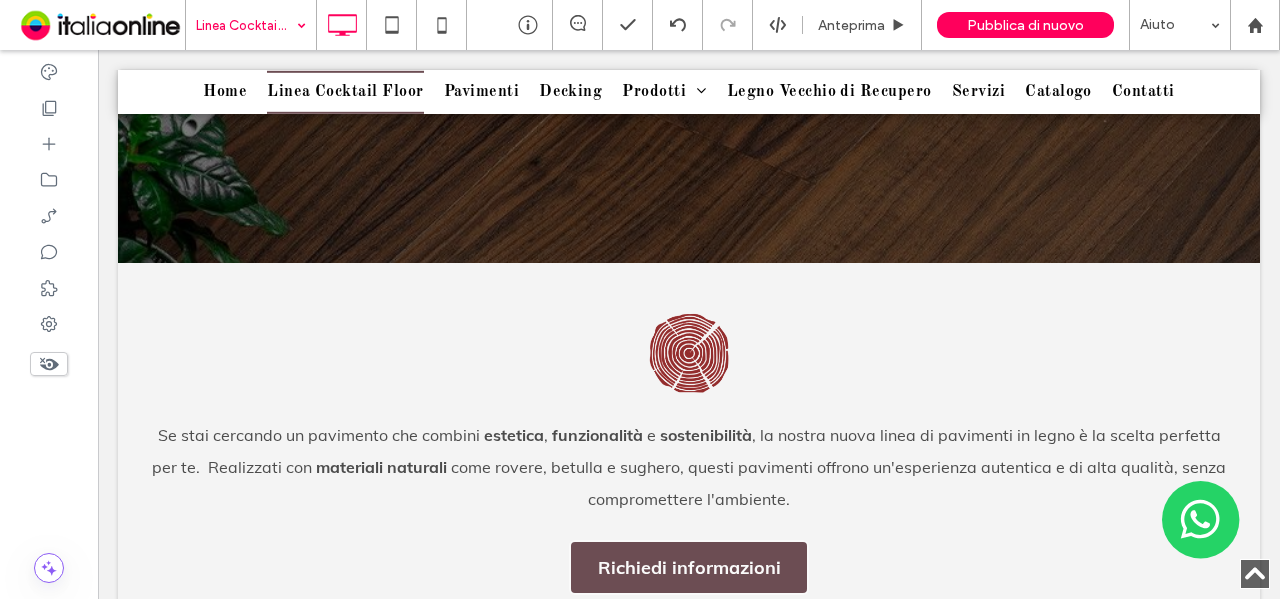 scroll, scrollTop: 681, scrollLeft: 0, axis: vertical 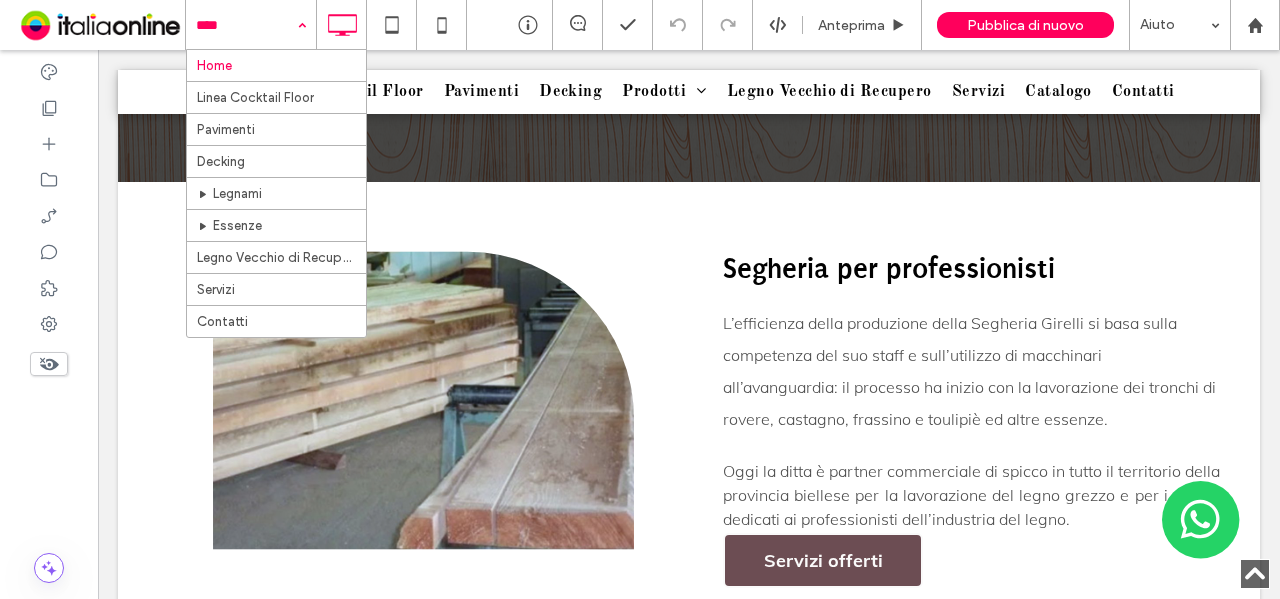 click at bounding box center [246, 25] 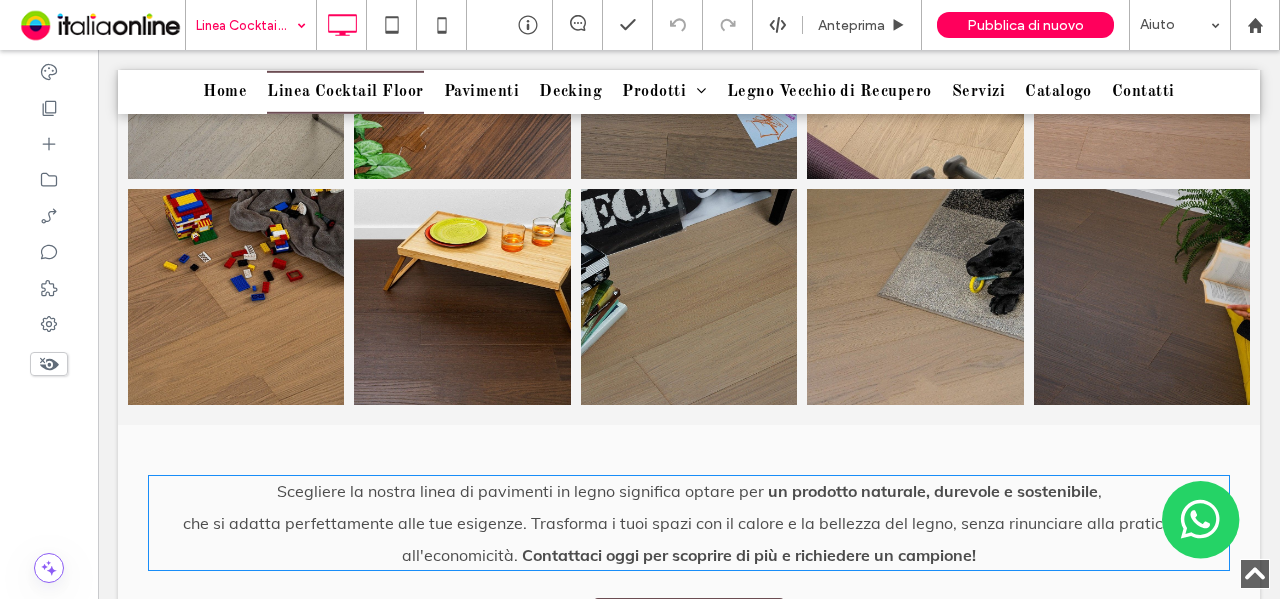 scroll, scrollTop: 2200, scrollLeft: 0, axis: vertical 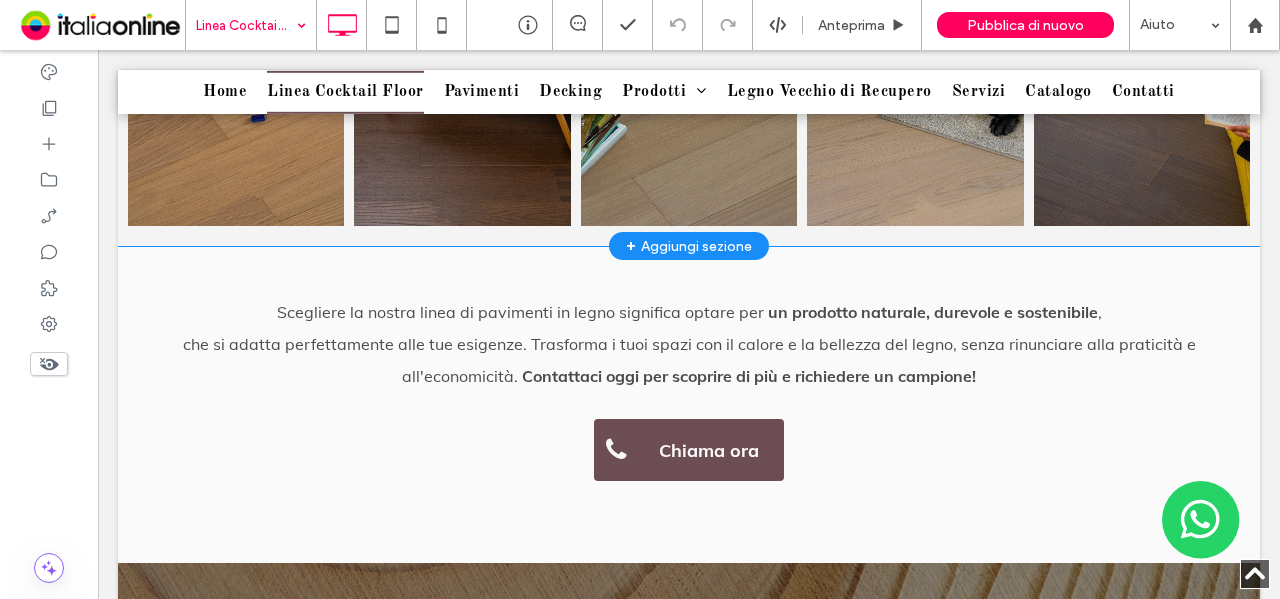 click on "+ Aggiungi sezione" at bounding box center [689, 246] 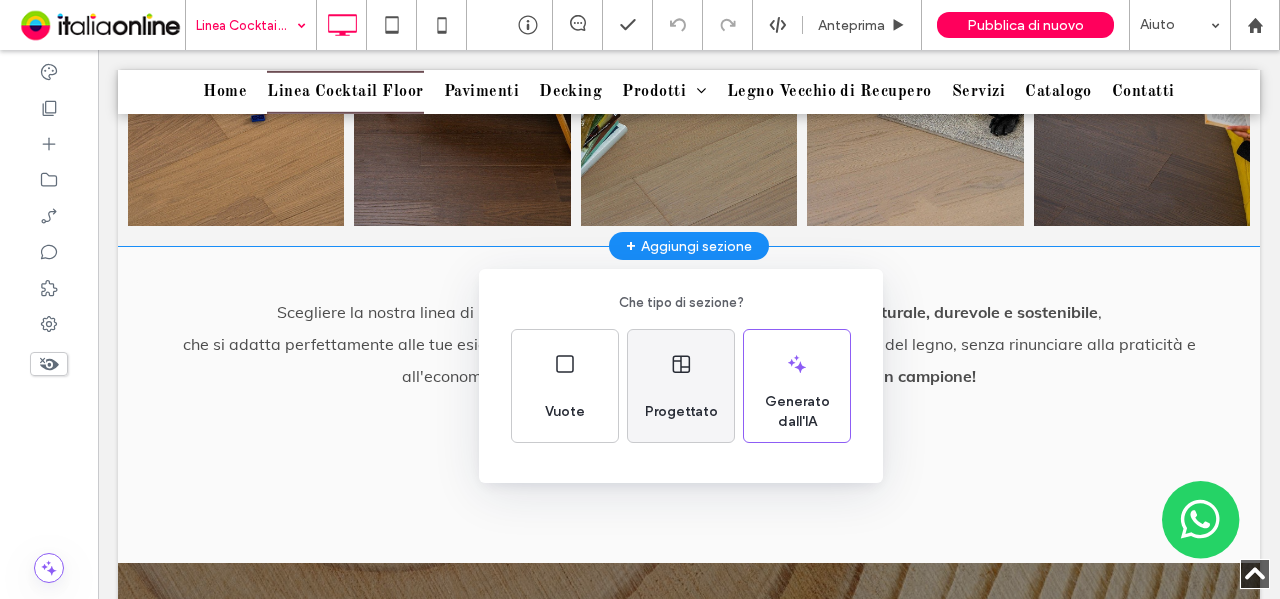 click on "Progettato" at bounding box center [681, 412] 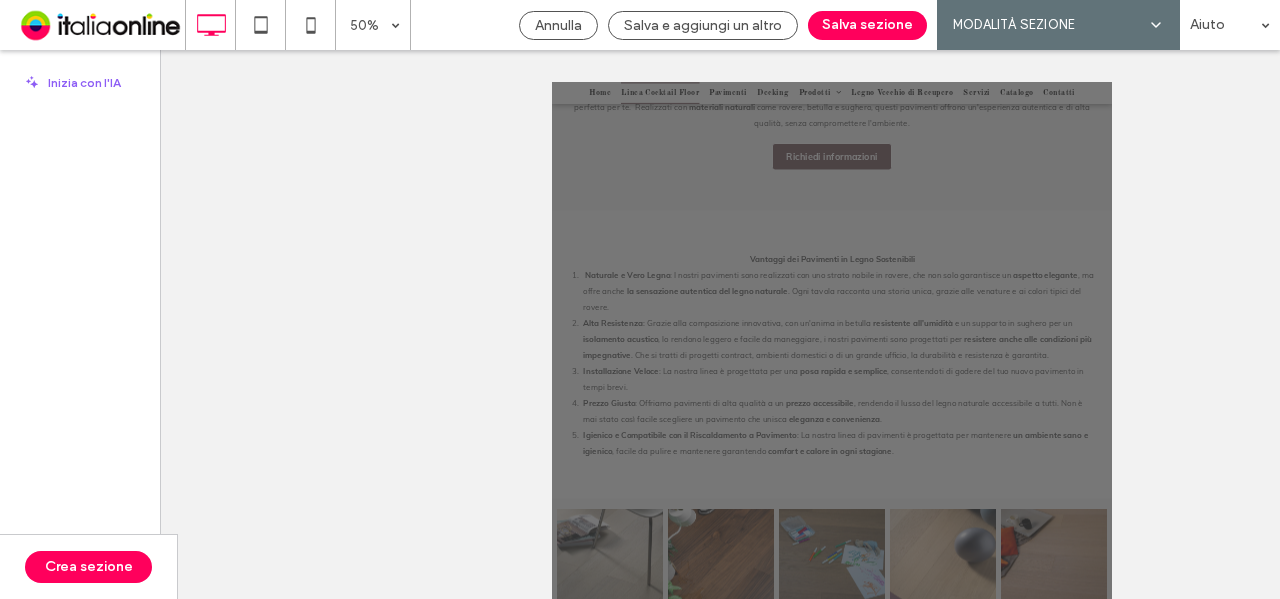 scroll, scrollTop: 1122, scrollLeft: 0, axis: vertical 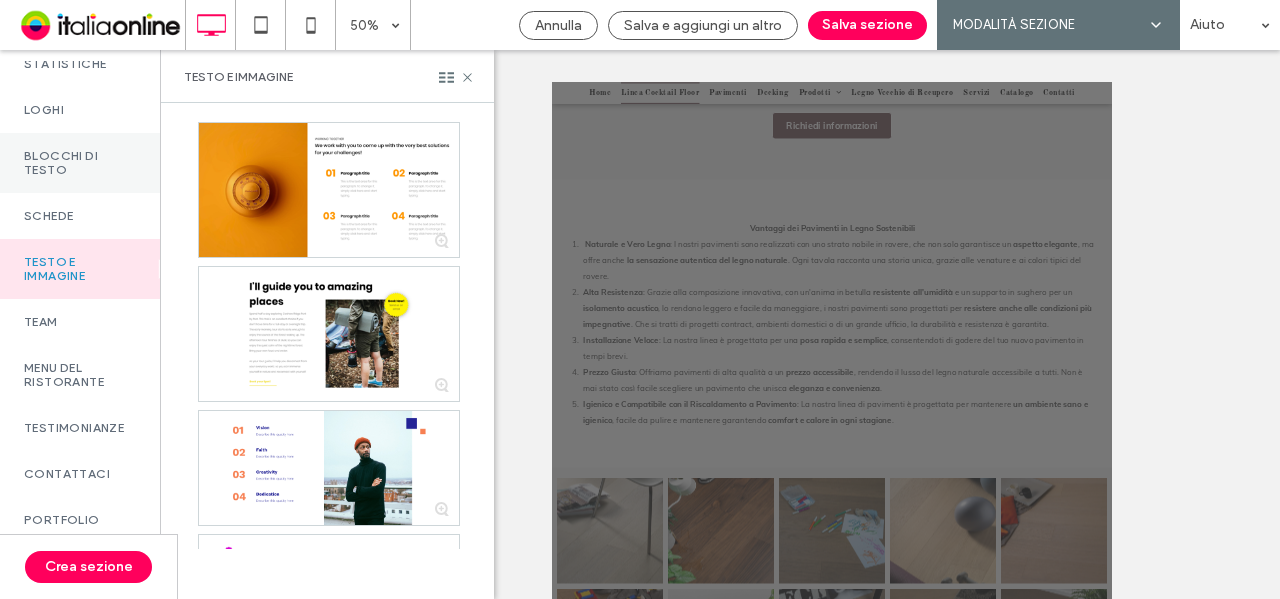 click on "Blocchi di testo" at bounding box center (80, 163) 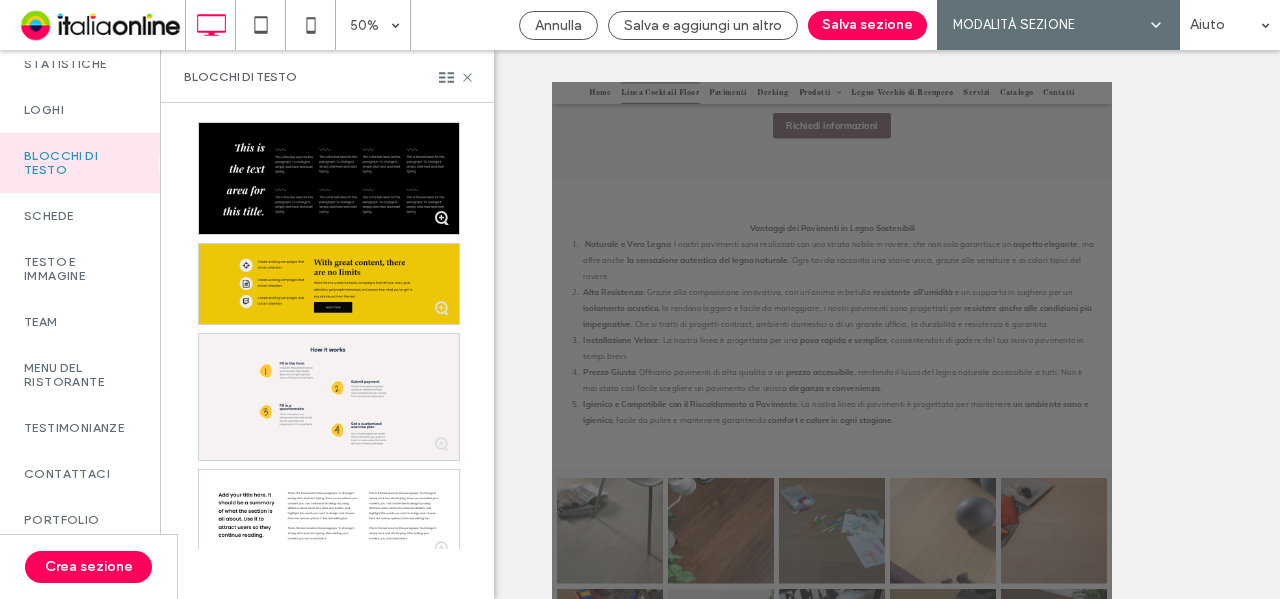 scroll, scrollTop: 100, scrollLeft: 0, axis: vertical 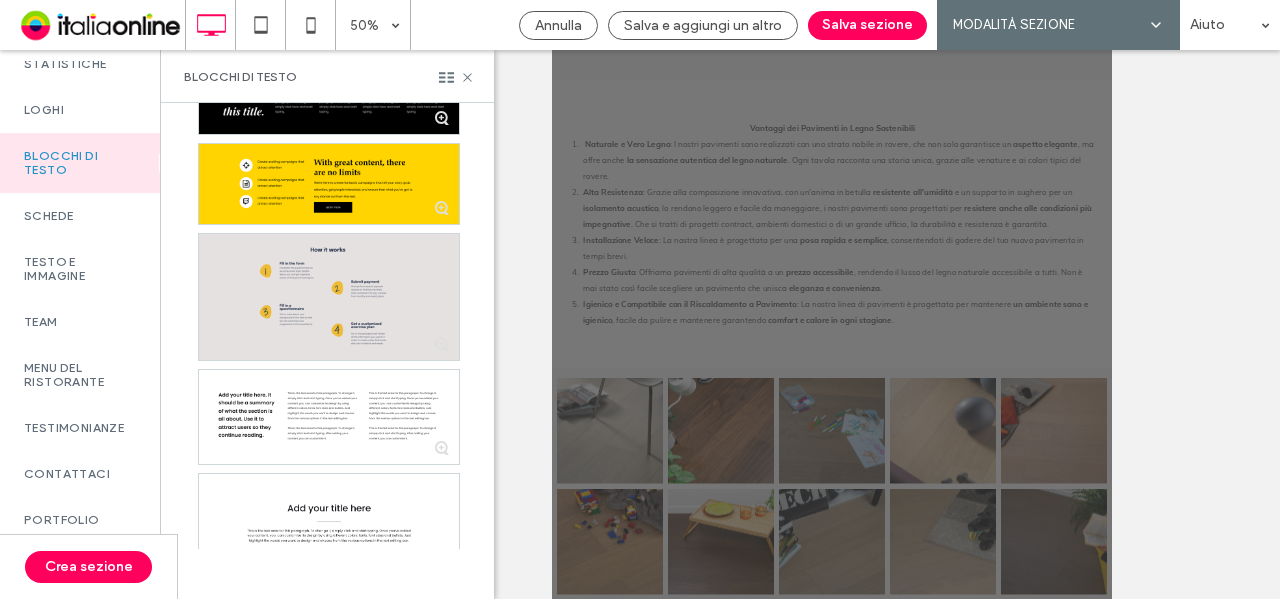 click at bounding box center [329, 297] 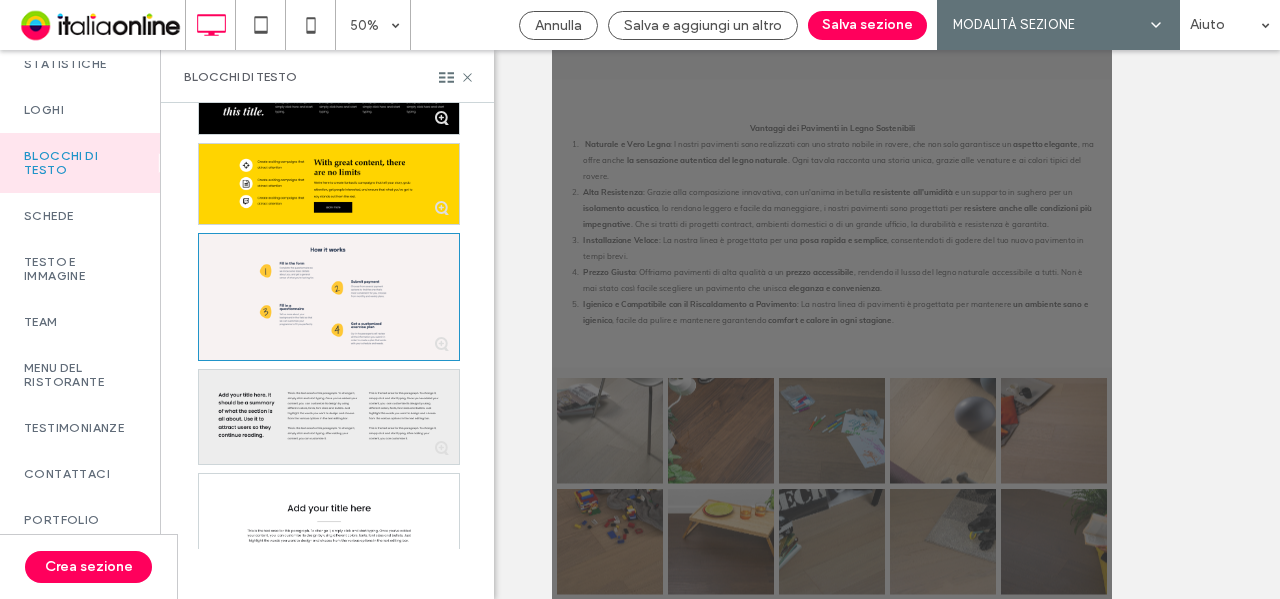 scroll, scrollTop: 0, scrollLeft: 0, axis: both 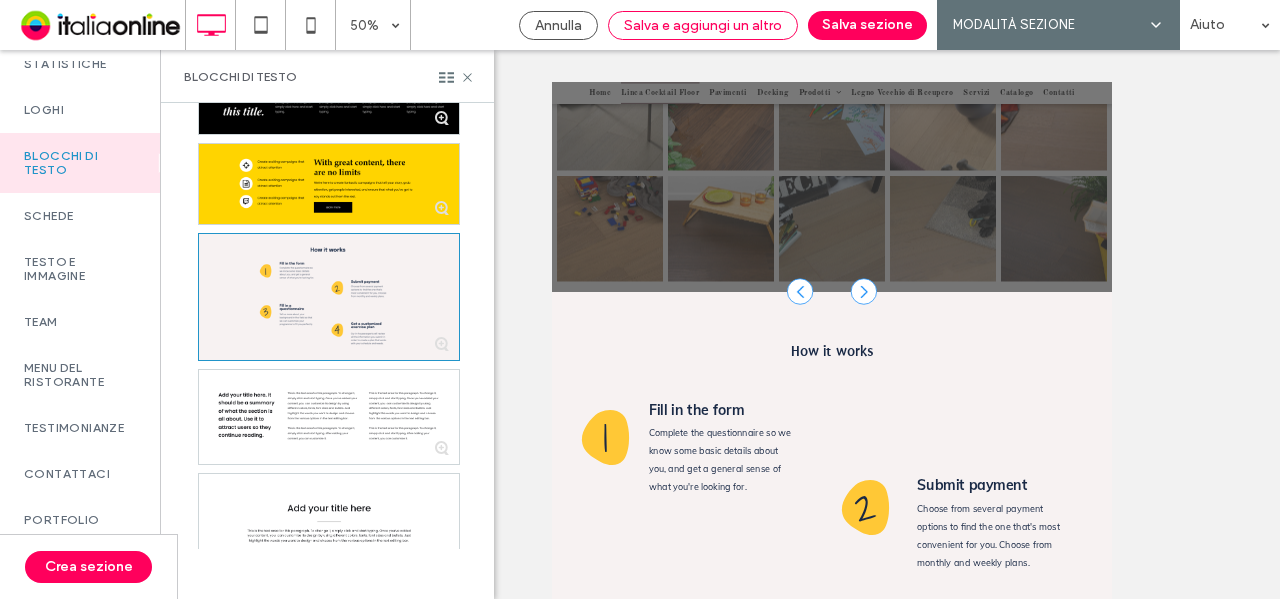 click on "Salva e aggiungi un altro" at bounding box center [703, 25] 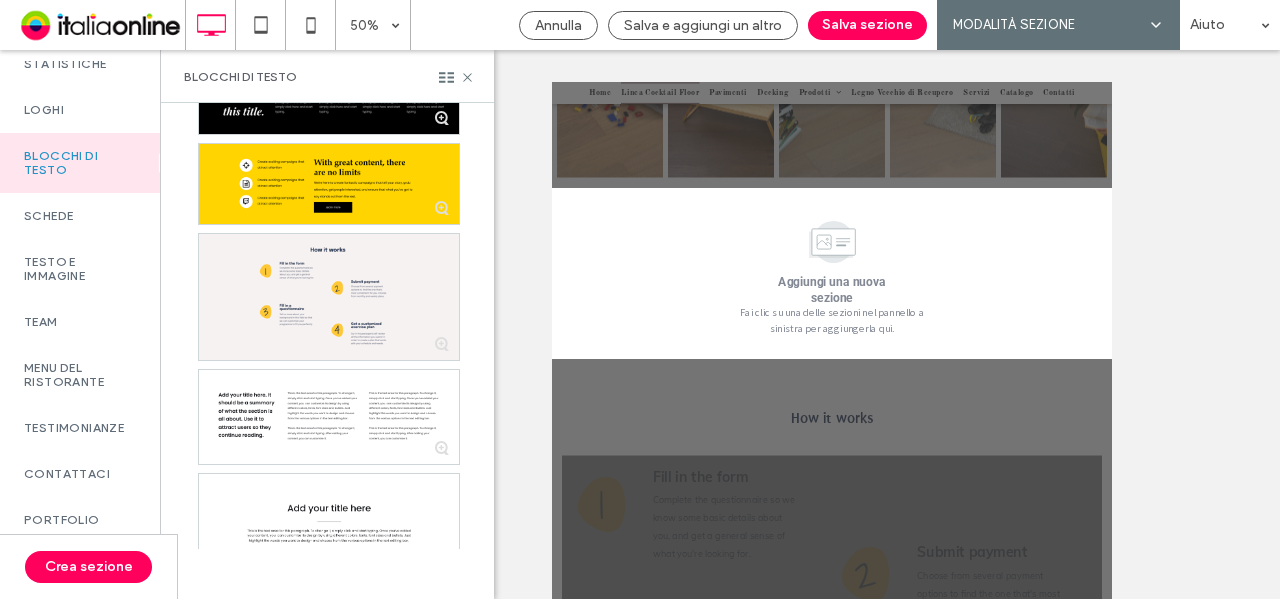 scroll, scrollTop: 2193, scrollLeft: 0, axis: vertical 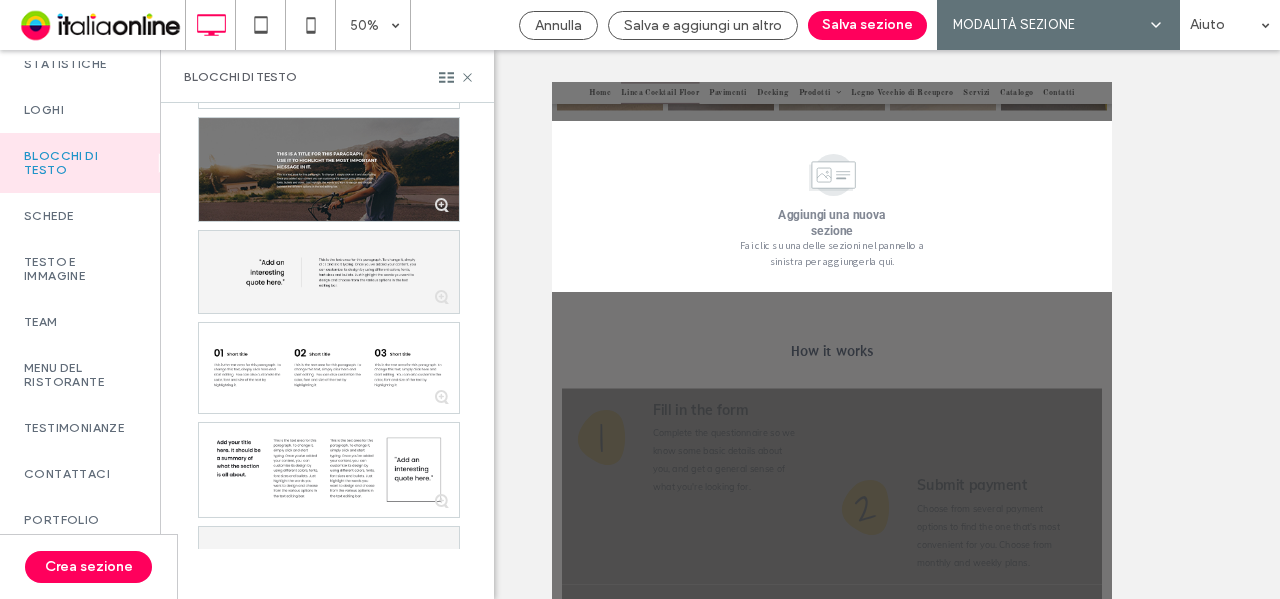 click at bounding box center [329, 169] 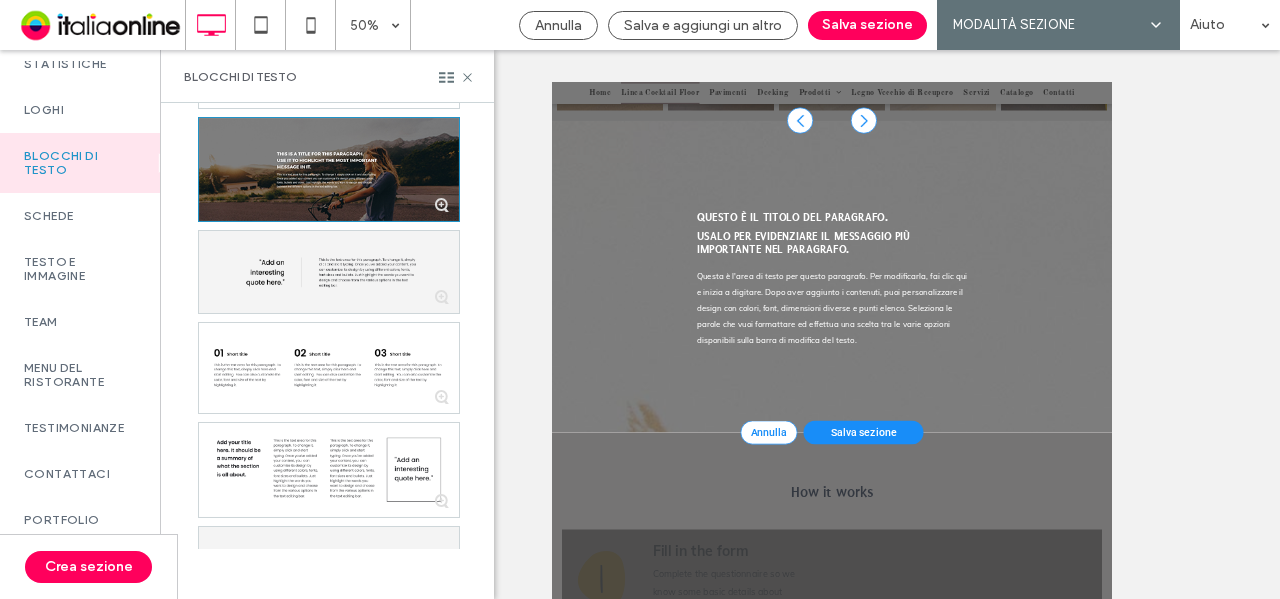 scroll, scrollTop: 2194, scrollLeft: 0, axis: vertical 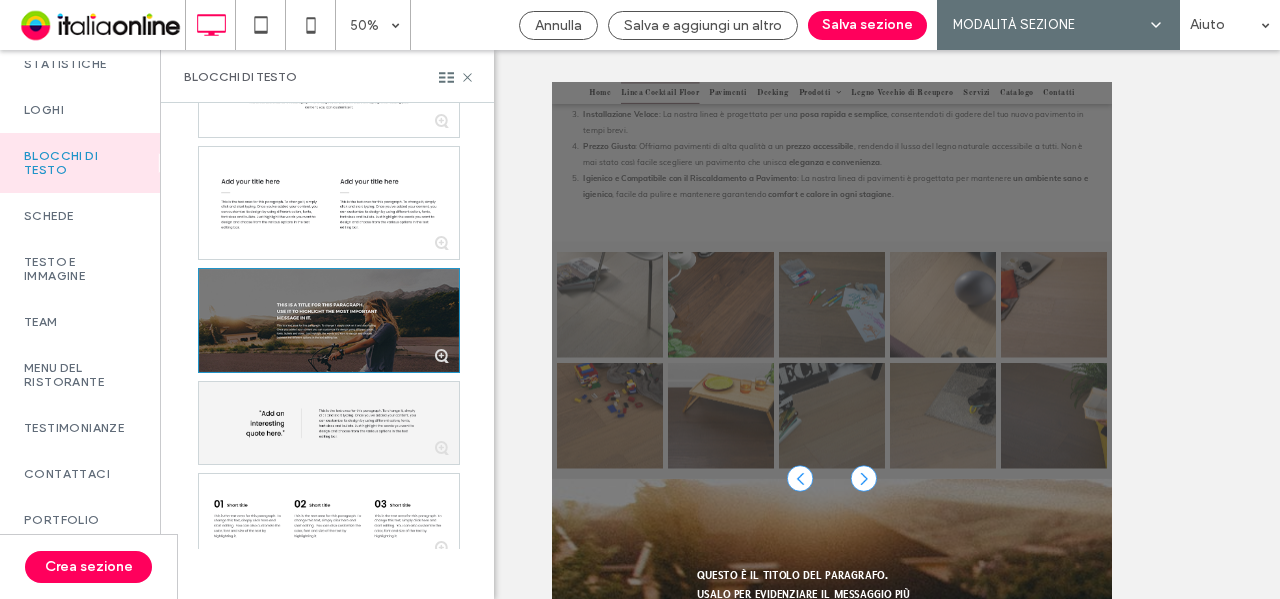 click at bounding box center [329, 320] 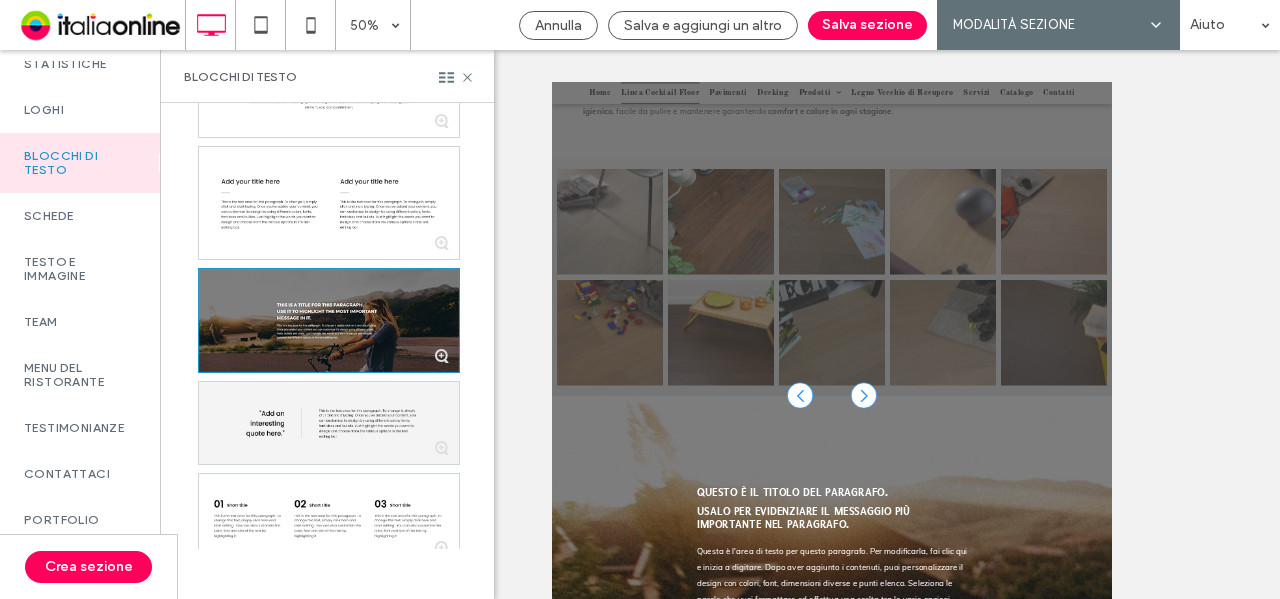 scroll, scrollTop: 1573, scrollLeft: 0, axis: vertical 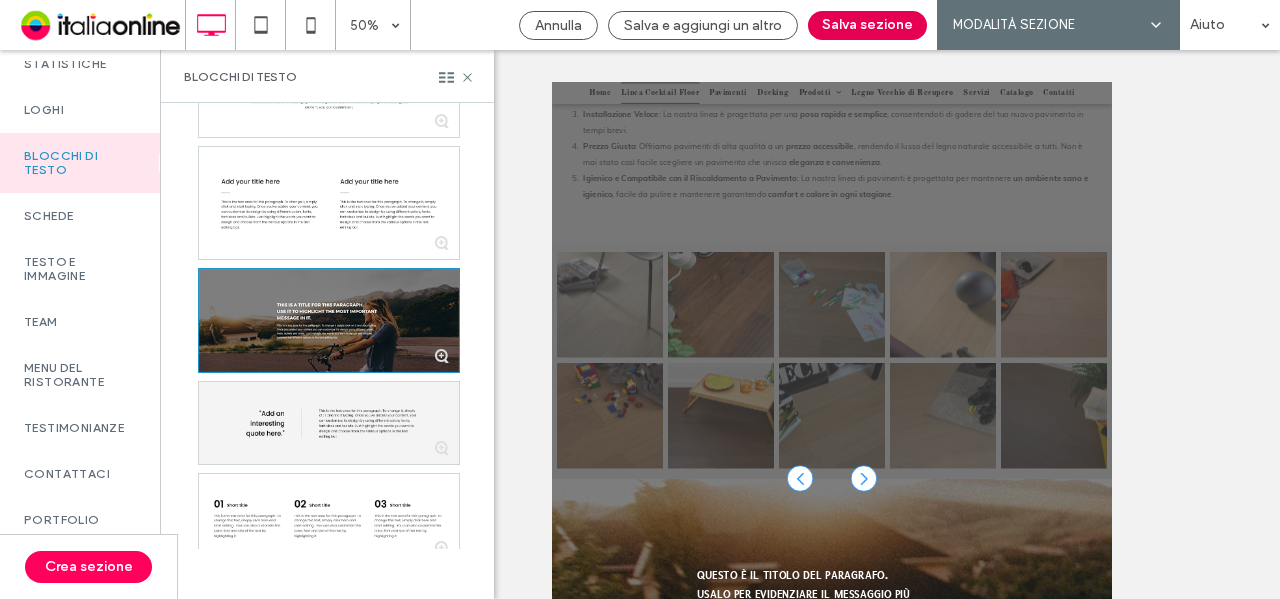 click on "Salva sezione" at bounding box center (867, 25) 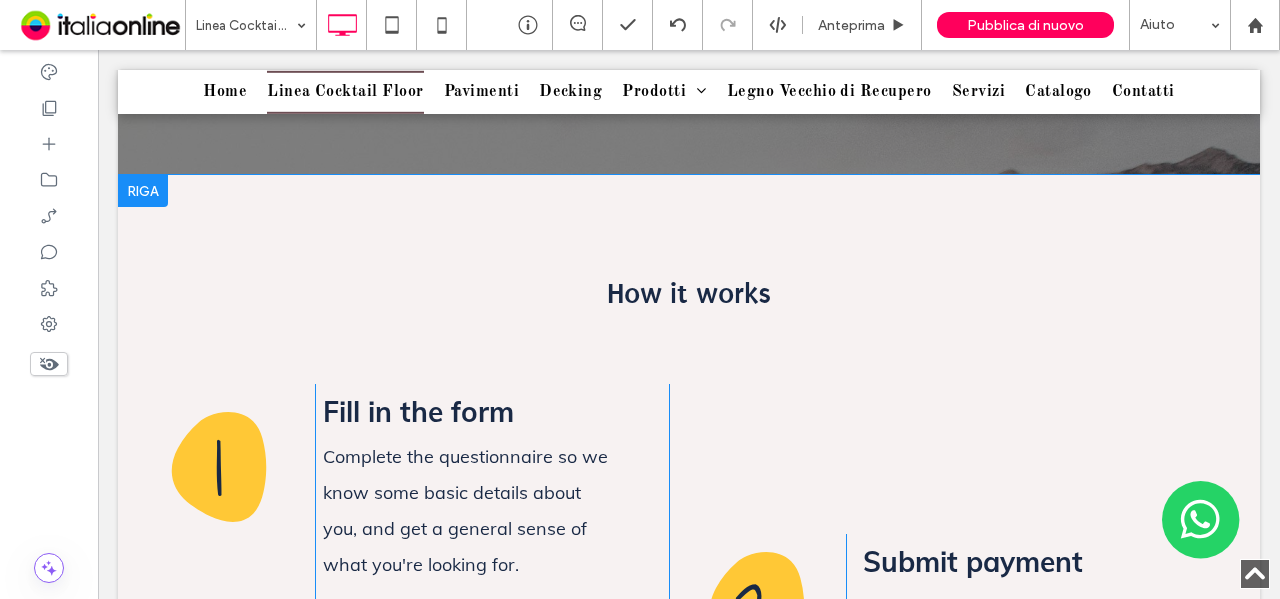 scroll, scrollTop: 2773, scrollLeft: 0, axis: vertical 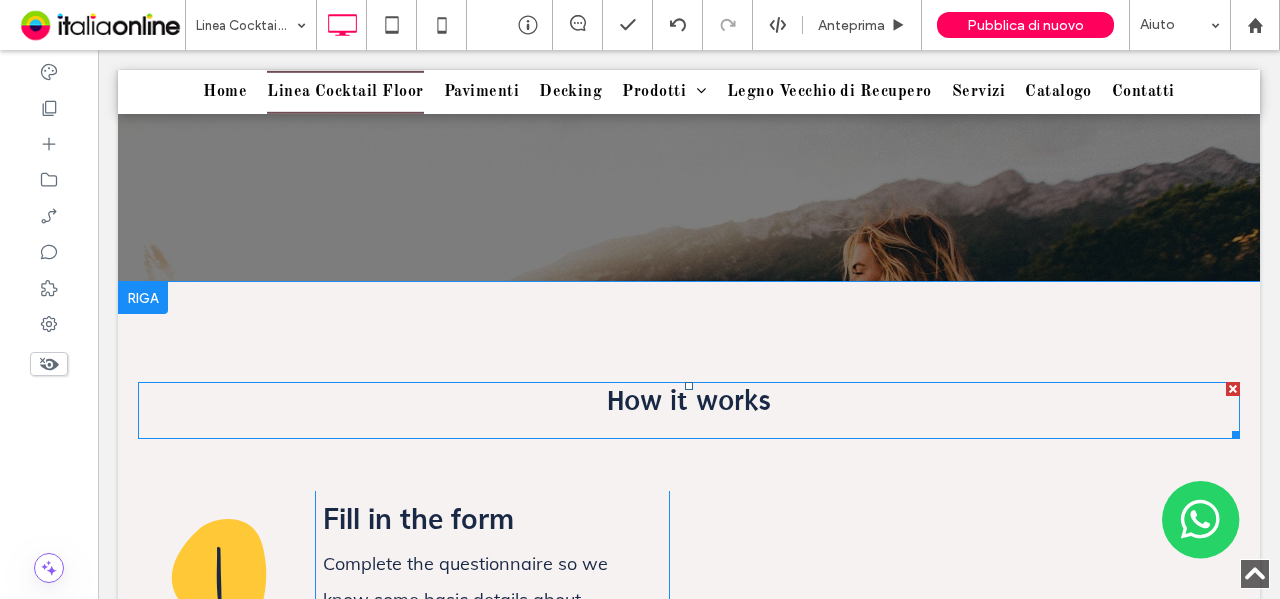 click at bounding box center [1233, 389] 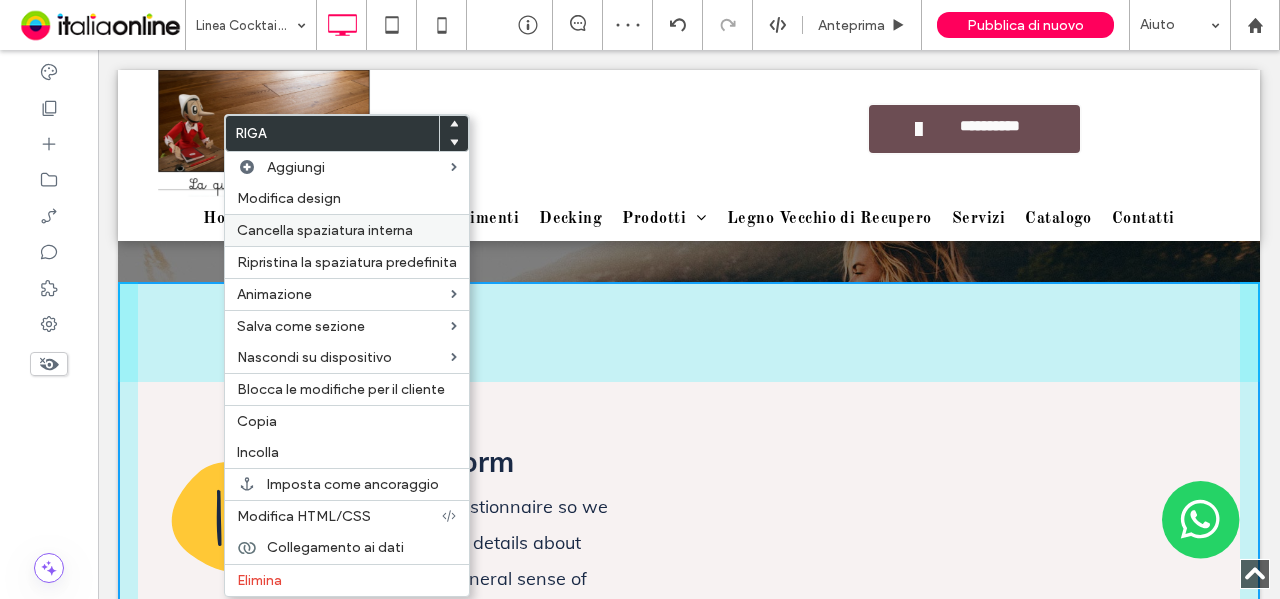 click on "Cancella spaziatura interna" at bounding box center [325, 230] 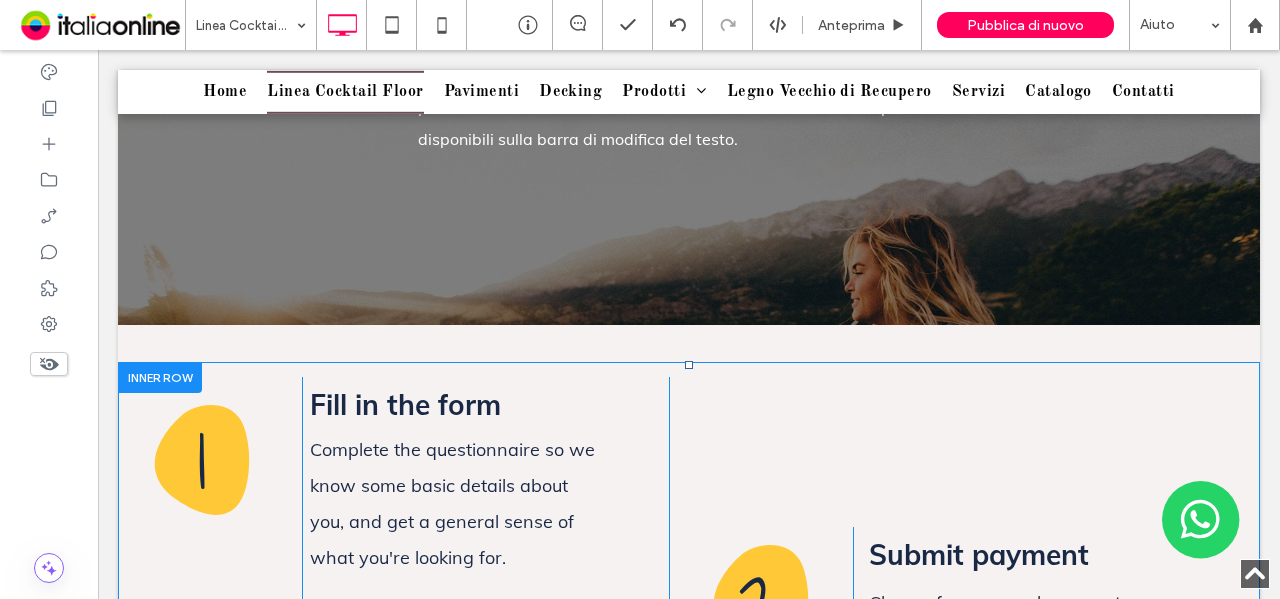 scroll, scrollTop: 2673, scrollLeft: 0, axis: vertical 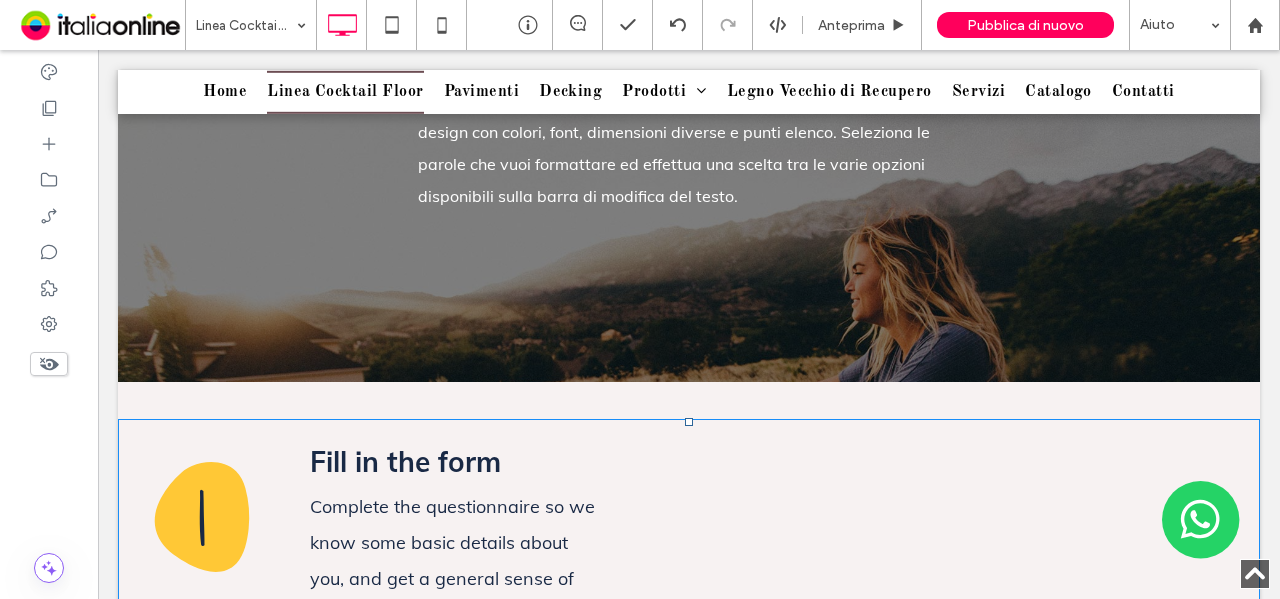 drag, startPoint x: 681, startPoint y: 414, endPoint x: 780, endPoint y: 427, distance: 99.849884 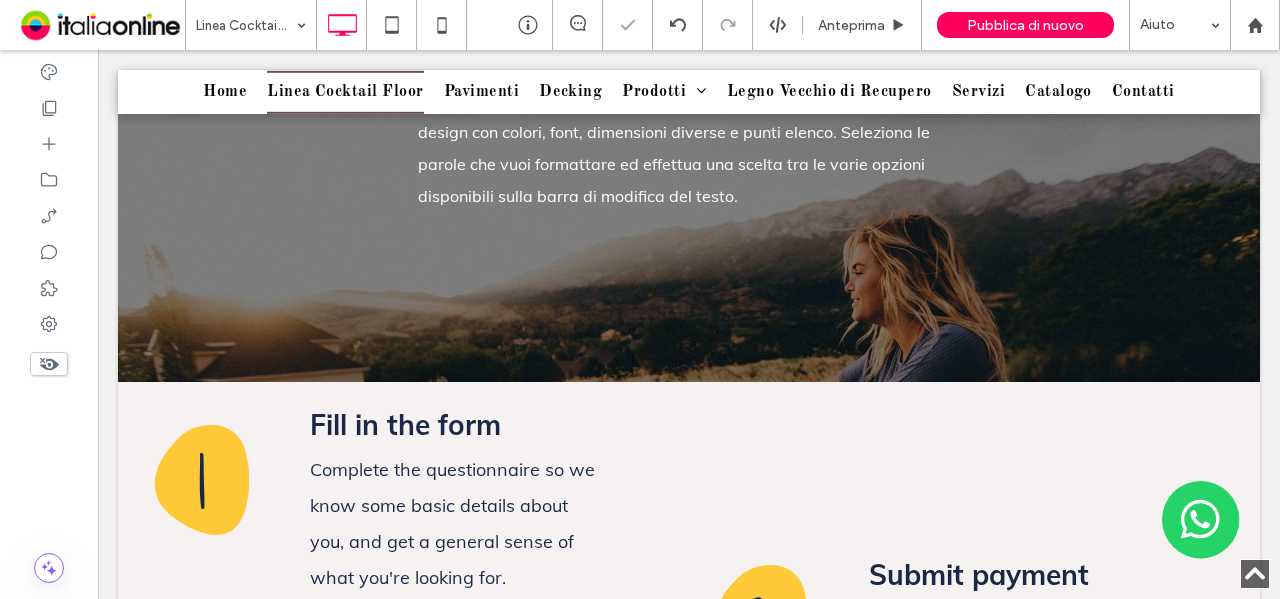 click at bounding box center (143, 398) 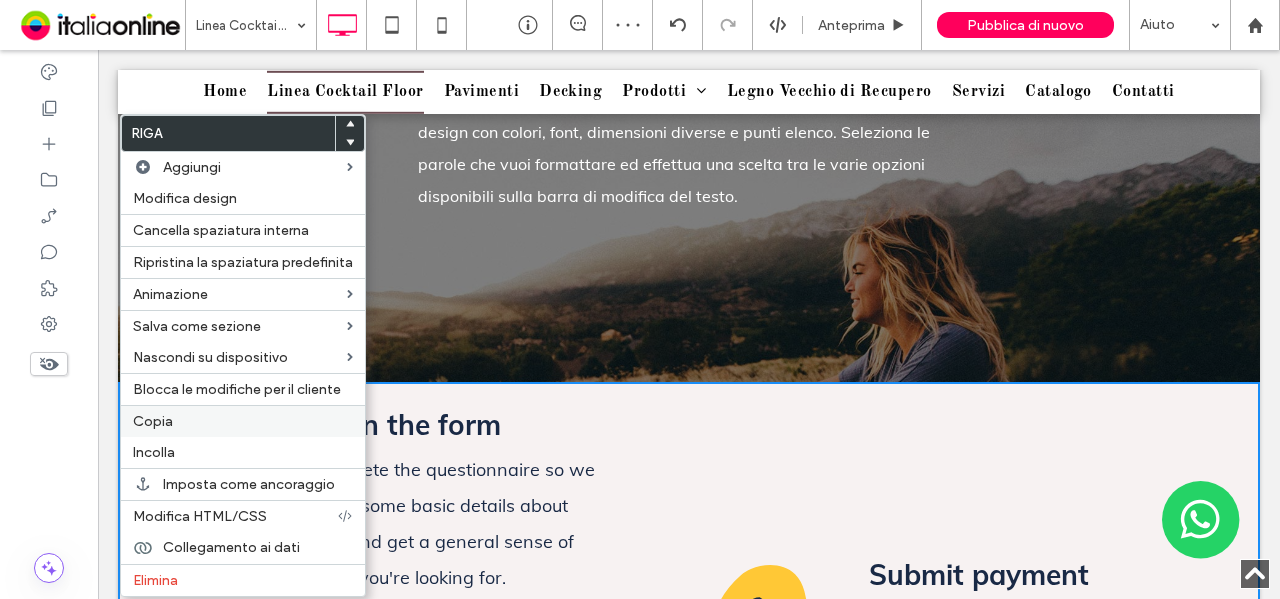 click on "Copia" at bounding box center (243, 421) 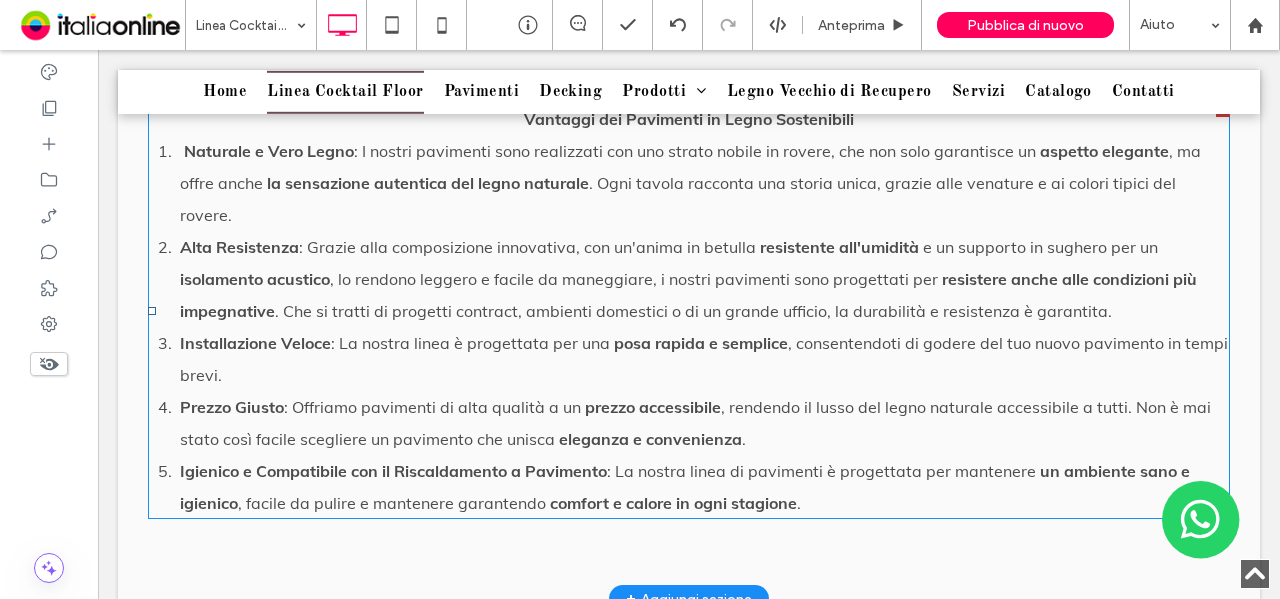 scroll, scrollTop: 1473, scrollLeft: 0, axis: vertical 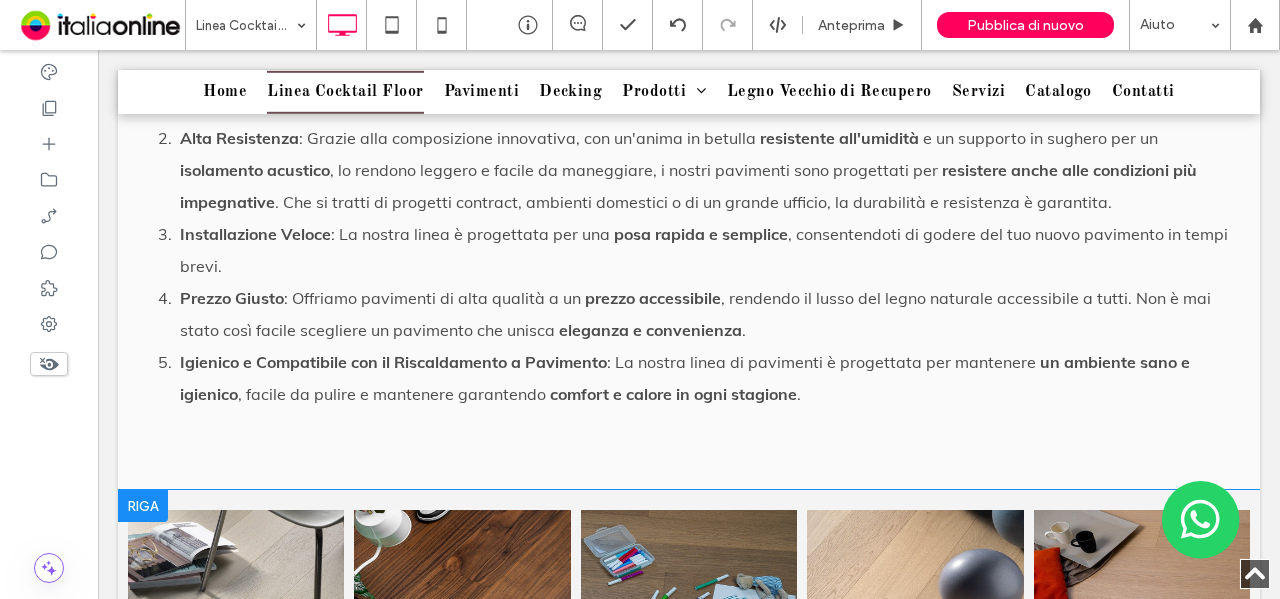click at bounding box center (143, 506) 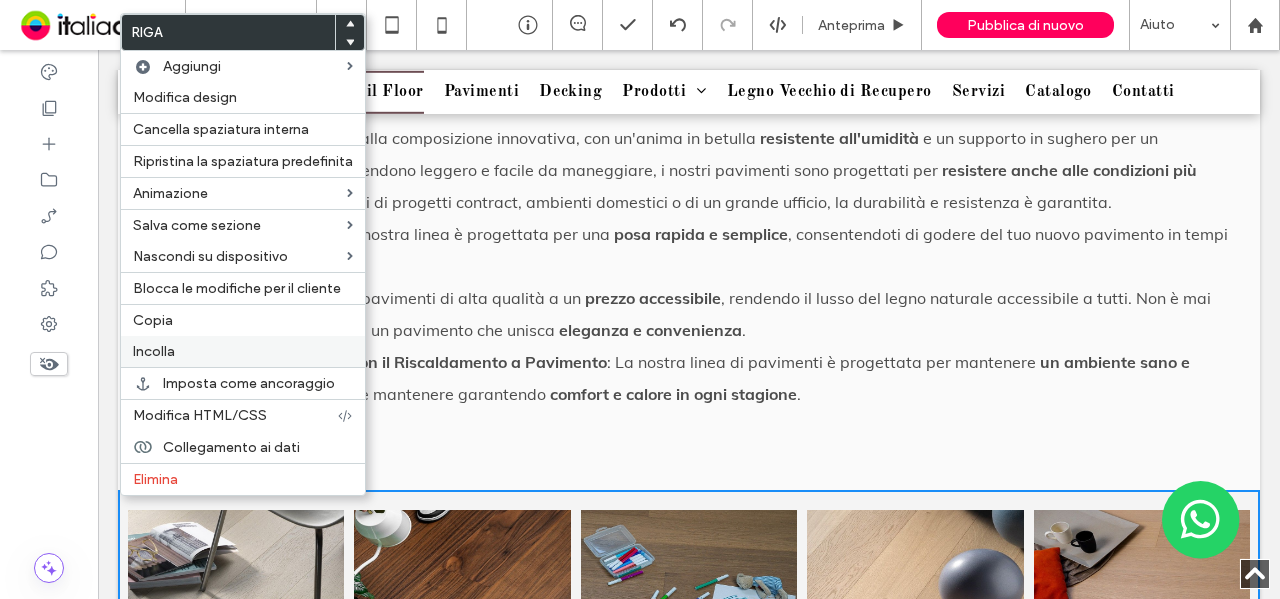 click on "Incolla" at bounding box center [154, 351] 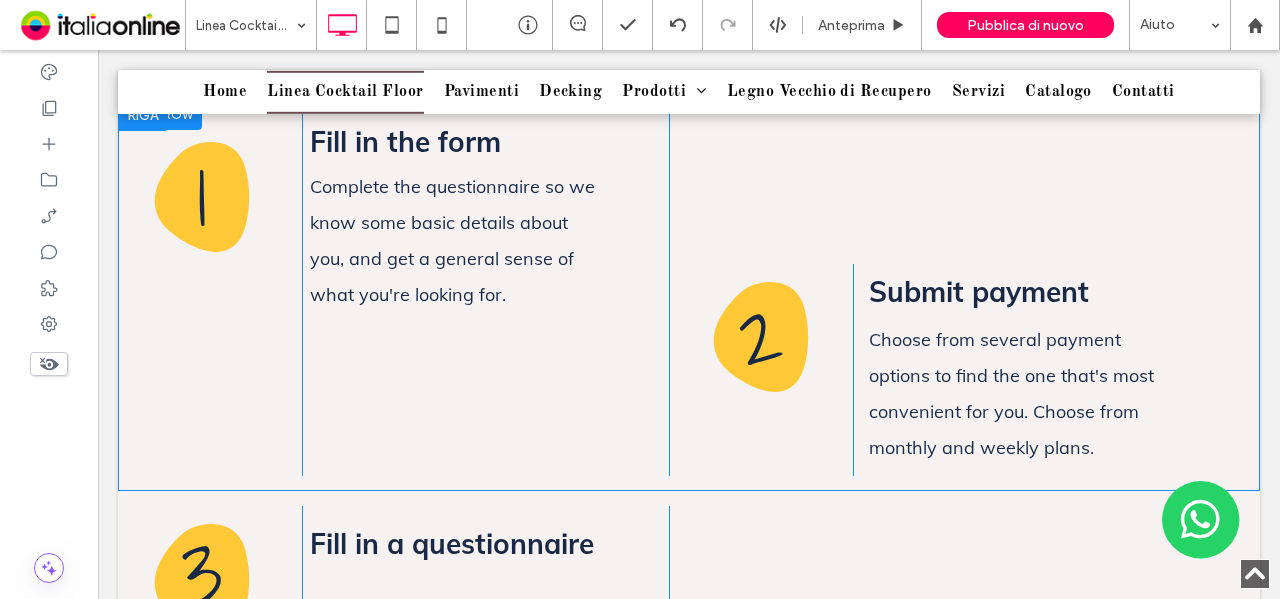 scroll, scrollTop: 1773, scrollLeft: 0, axis: vertical 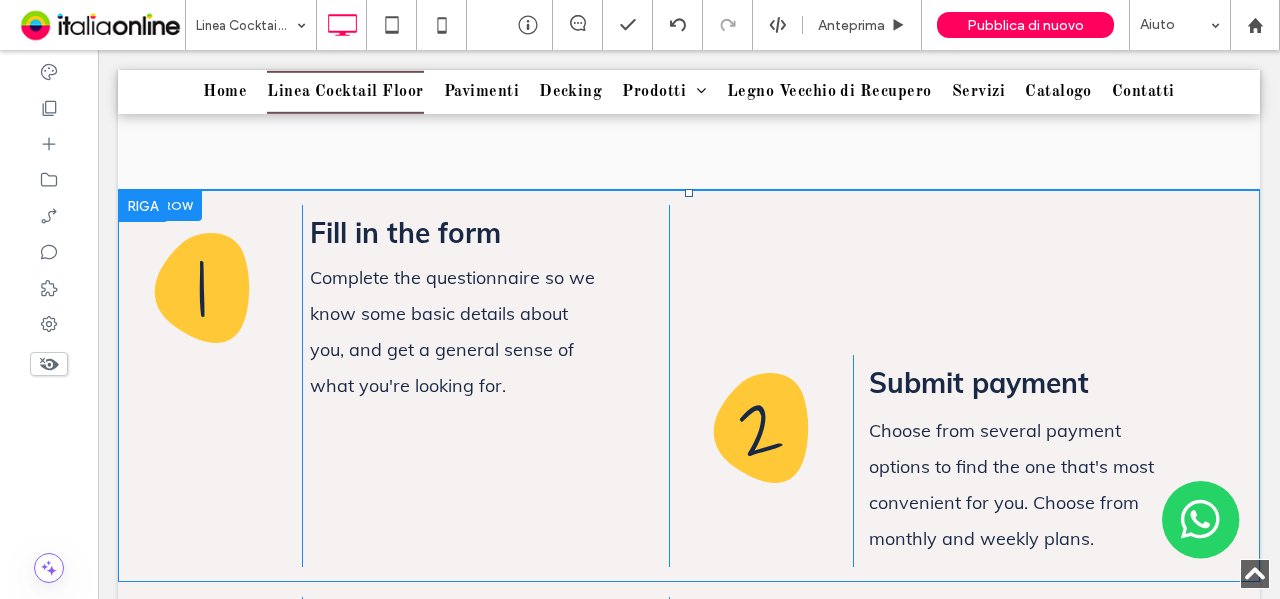click at bounding box center (160, 205) 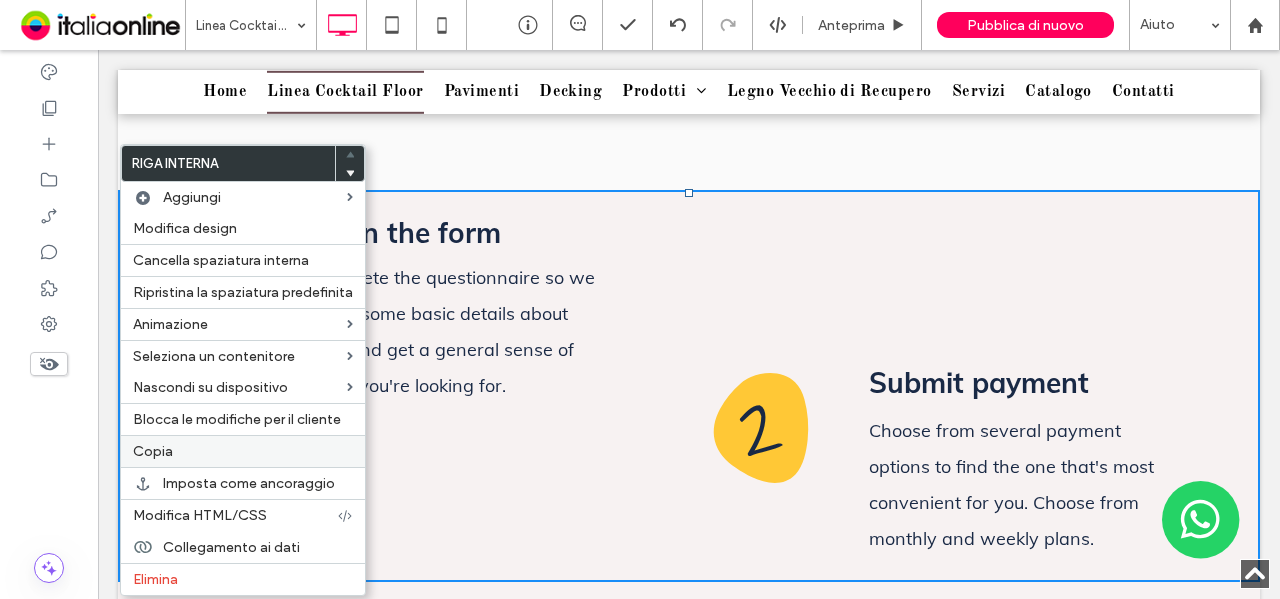click on "Copia" at bounding box center (243, 451) 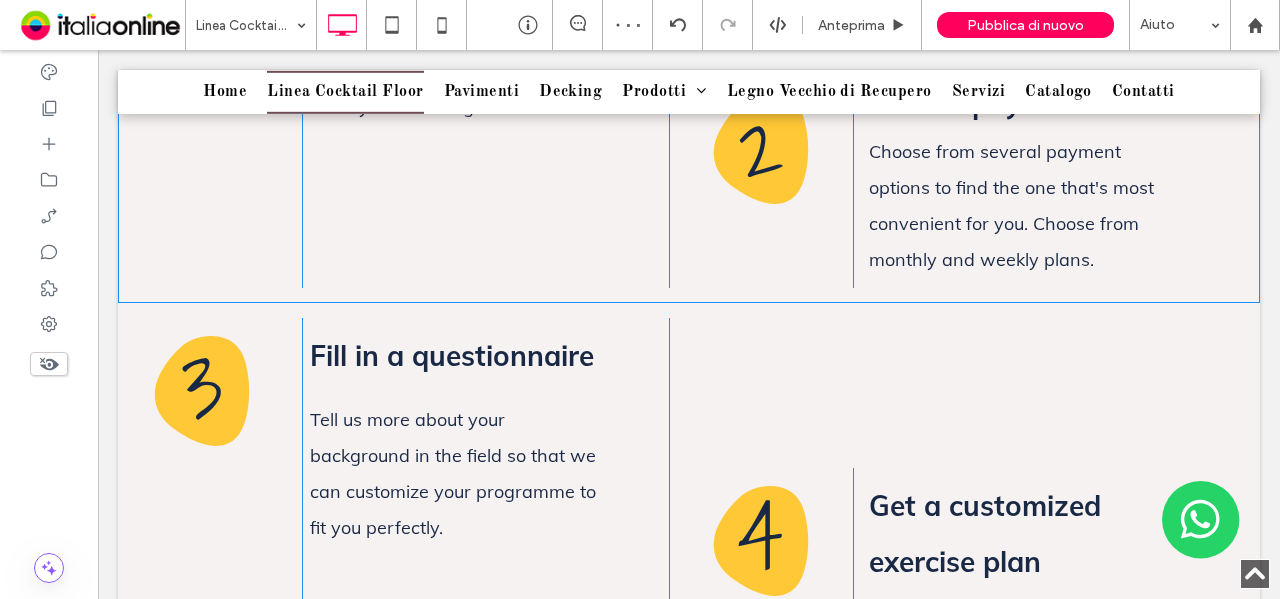 scroll, scrollTop: 1873, scrollLeft: 0, axis: vertical 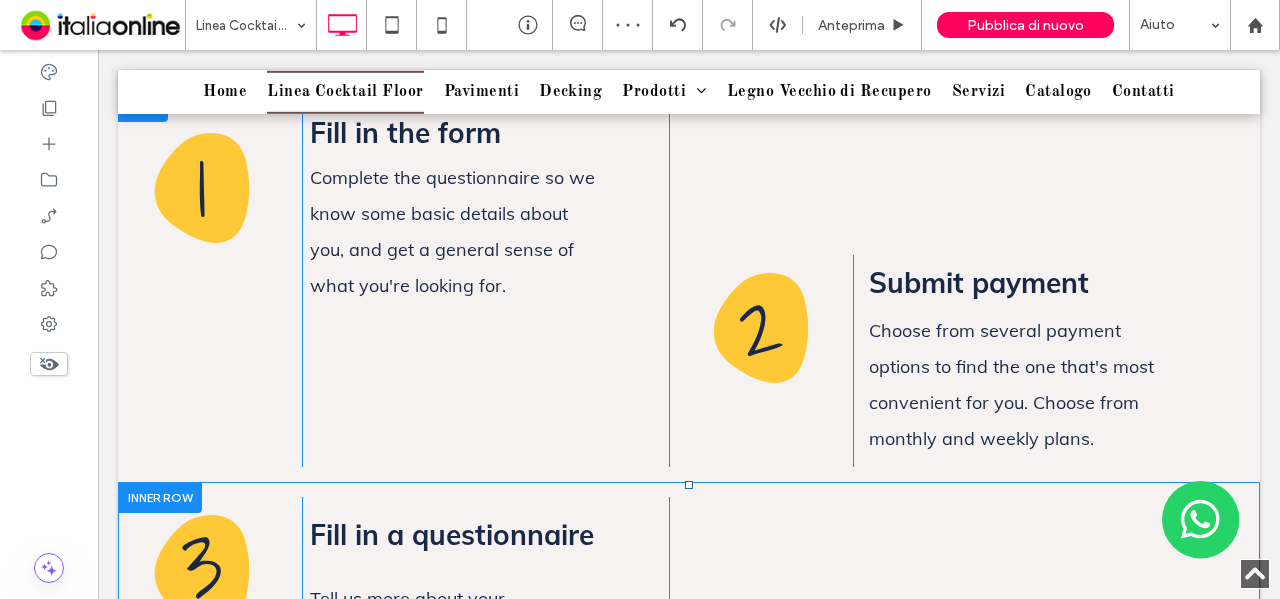 click at bounding box center (160, 497) 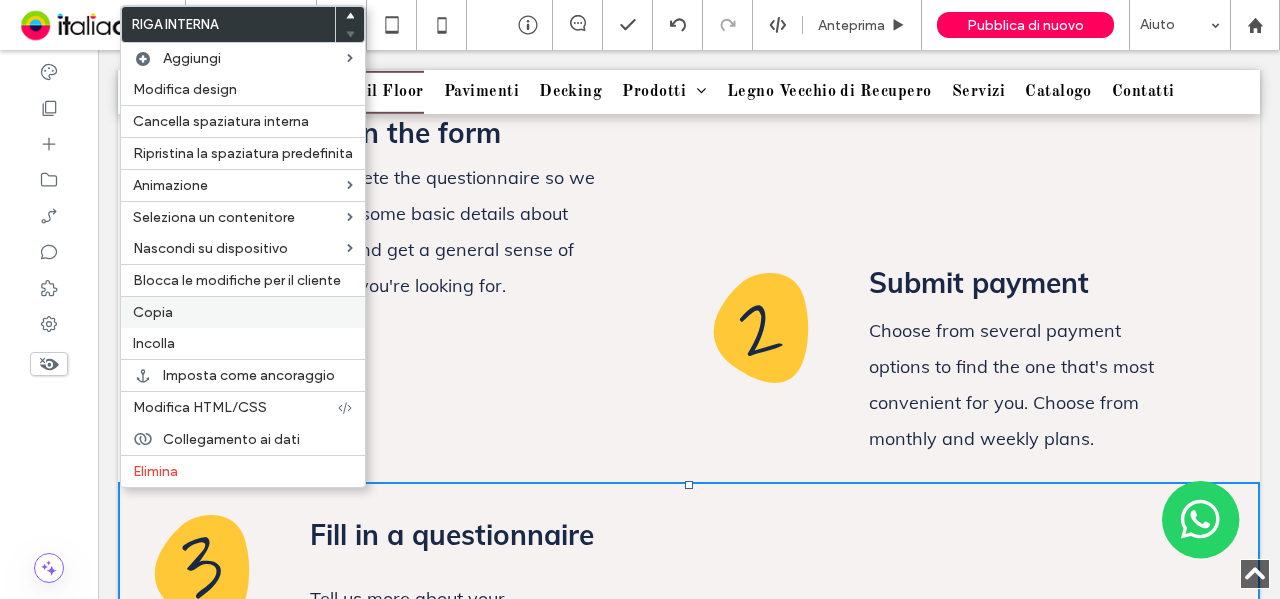 click on "Copia" at bounding box center [243, 312] 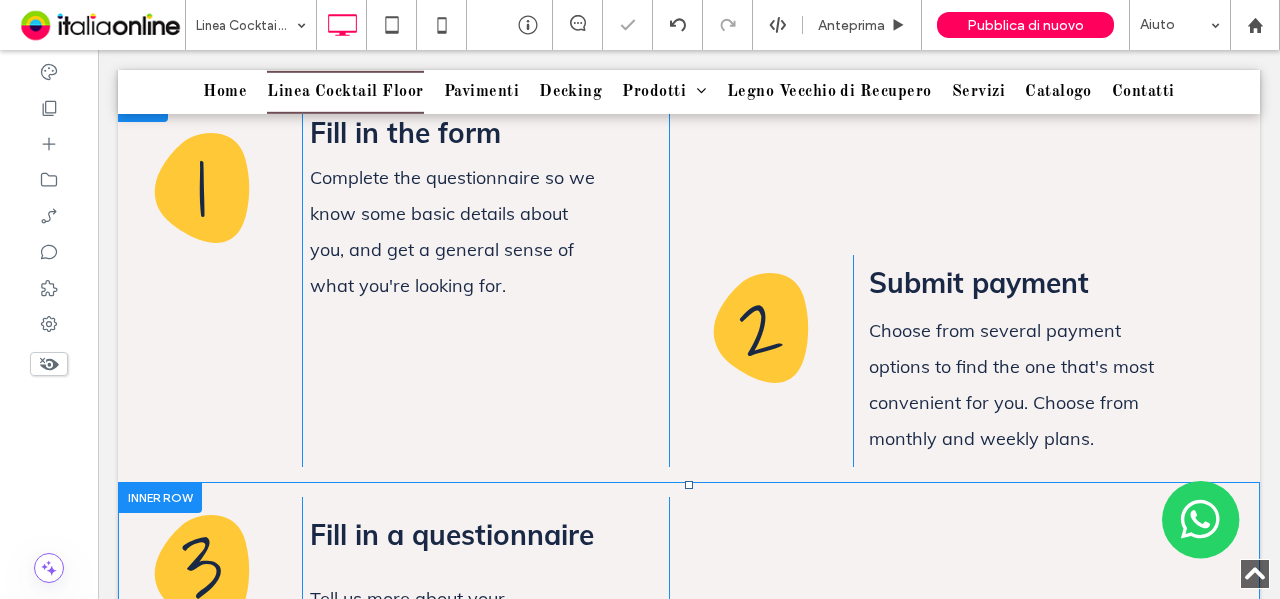 click at bounding box center [160, 497] 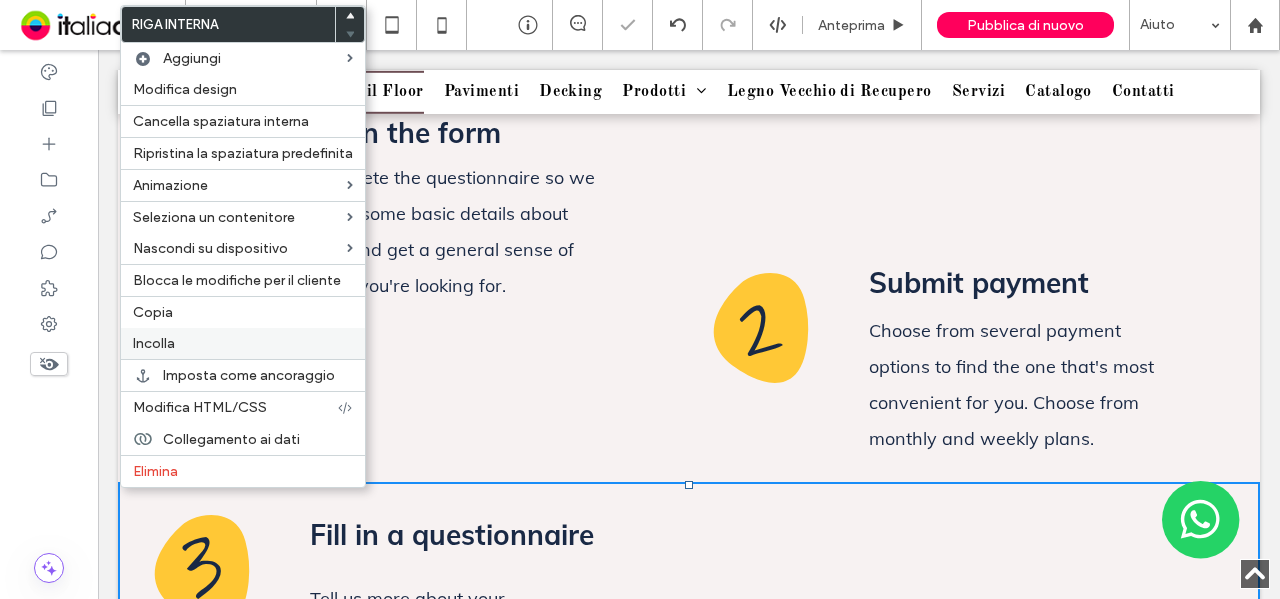 click on "Incolla" at bounding box center [243, 343] 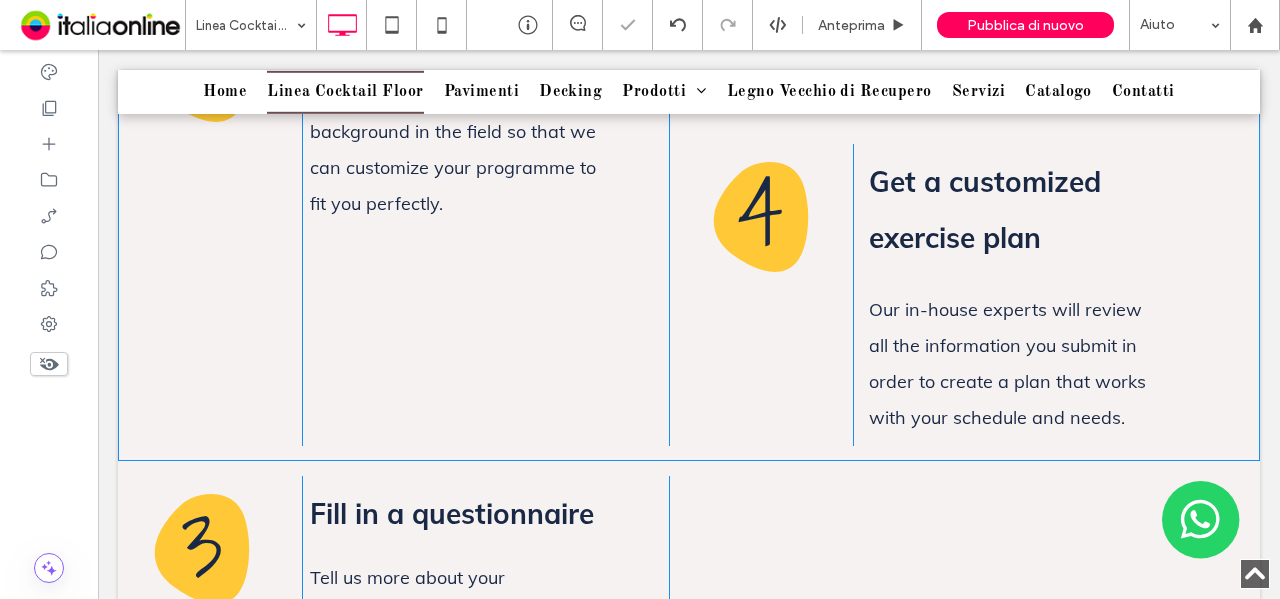 scroll, scrollTop: 2573, scrollLeft: 0, axis: vertical 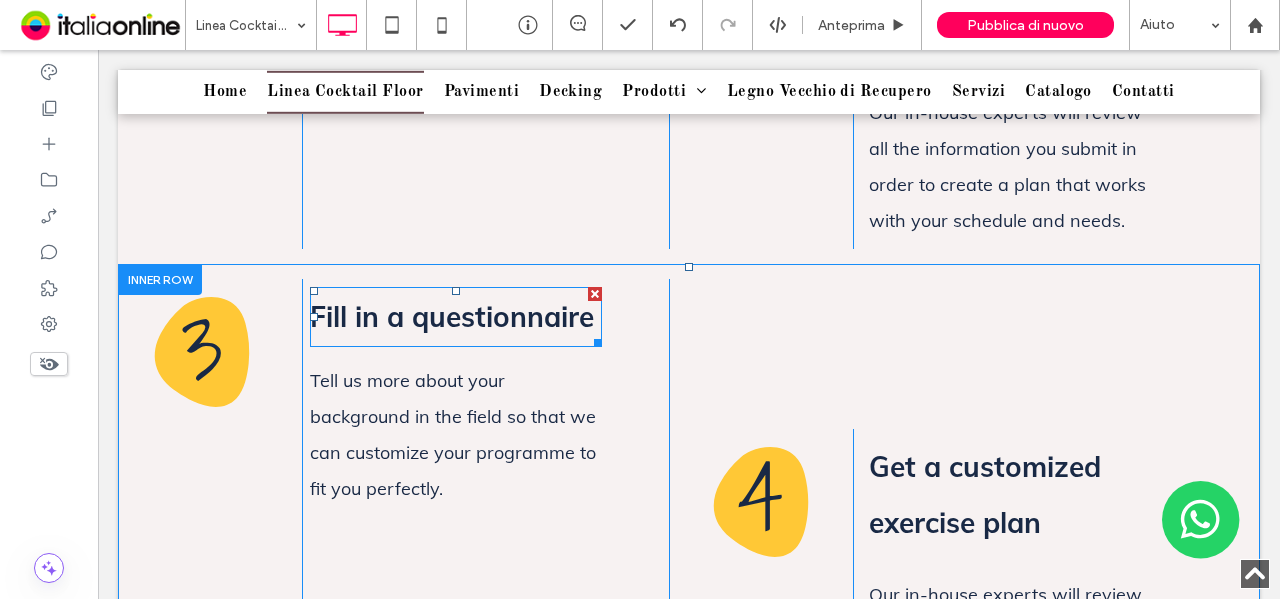 drag, startPoint x: 588, startPoint y: 293, endPoint x: 682, endPoint y: 343, distance: 106.47065 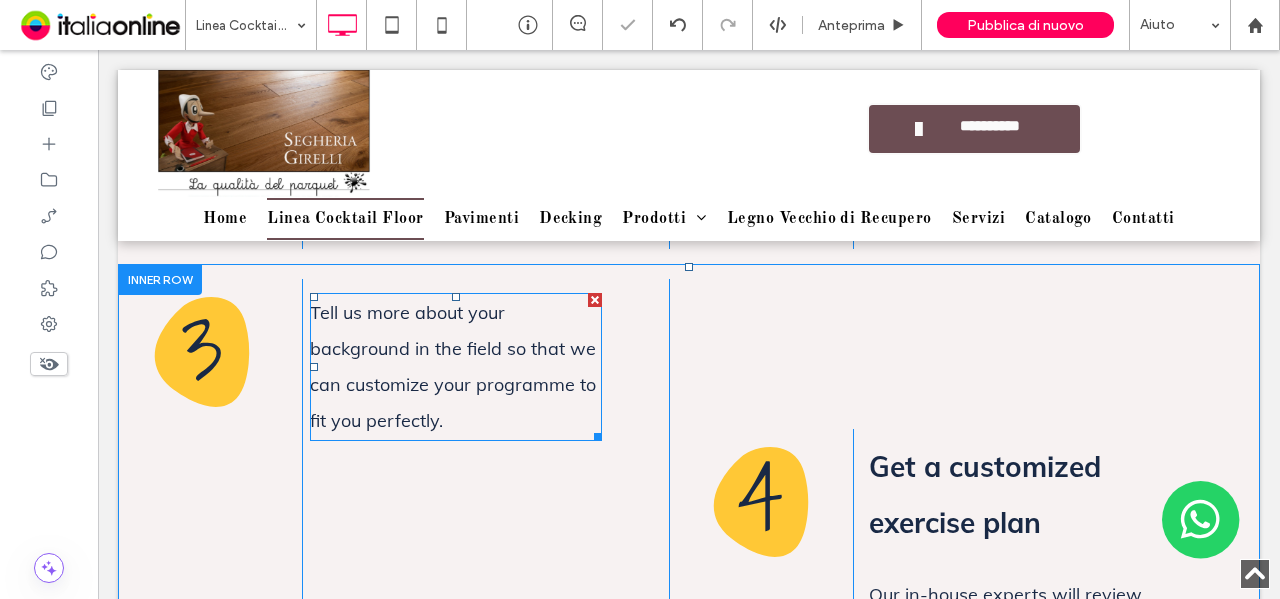 drag, startPoint x: 592, startPoint y: 301, endPoint x: 660, endPoint y: 358, distance: 88.72993 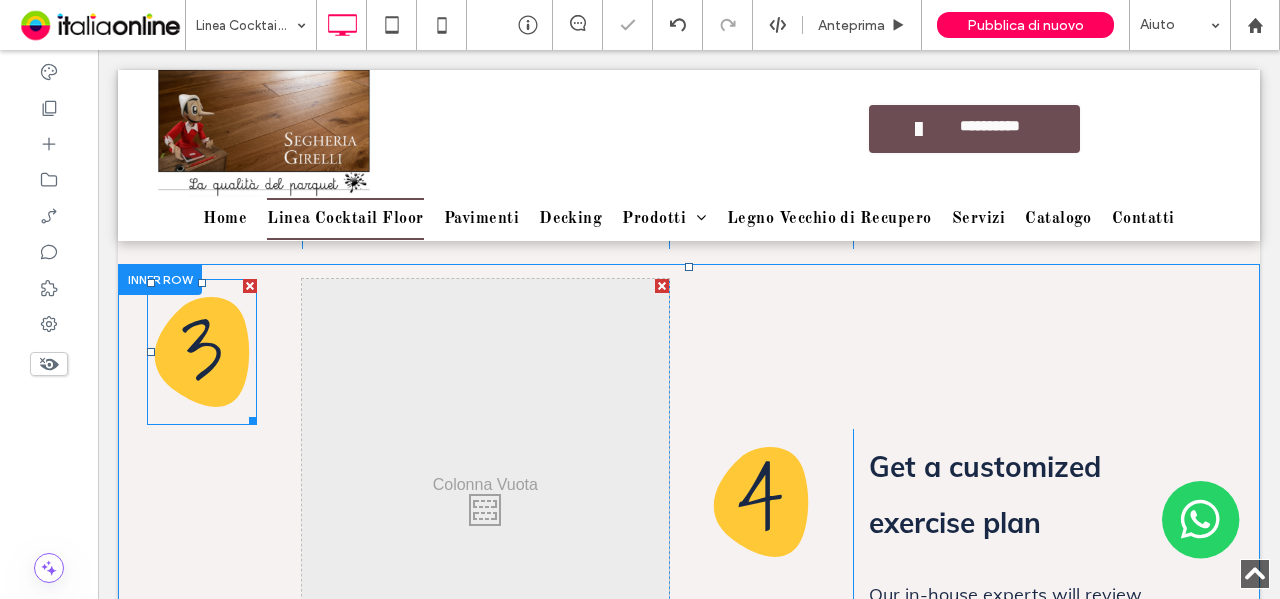 click at bounding box center (250, 286) 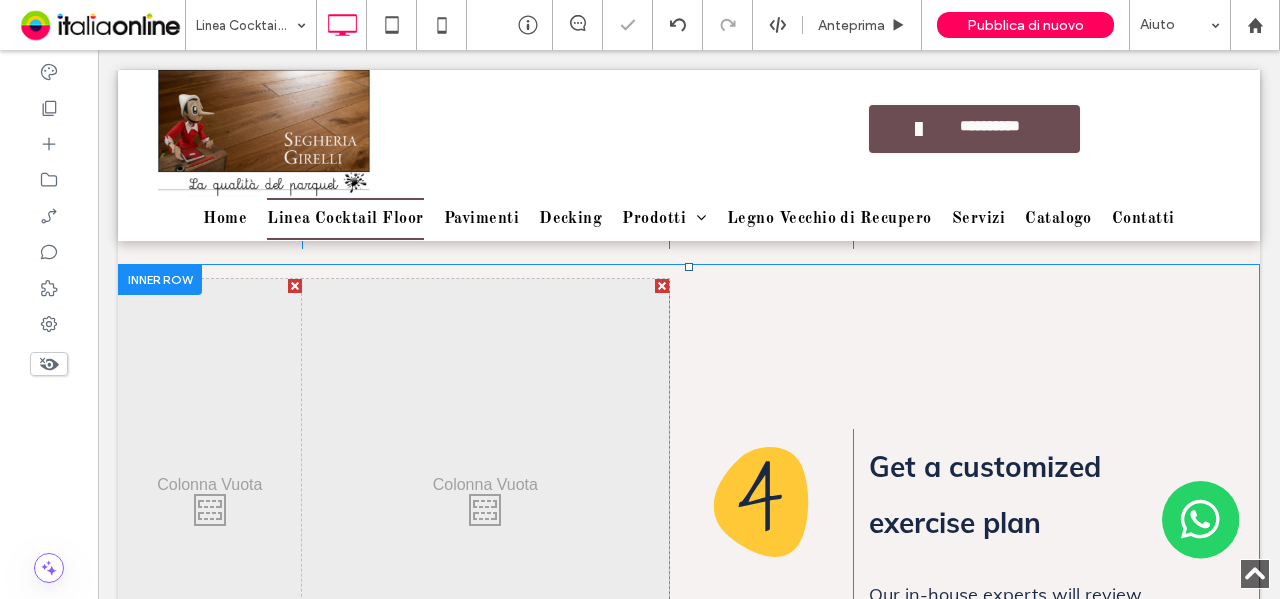 click at bounding box center [295, 286] 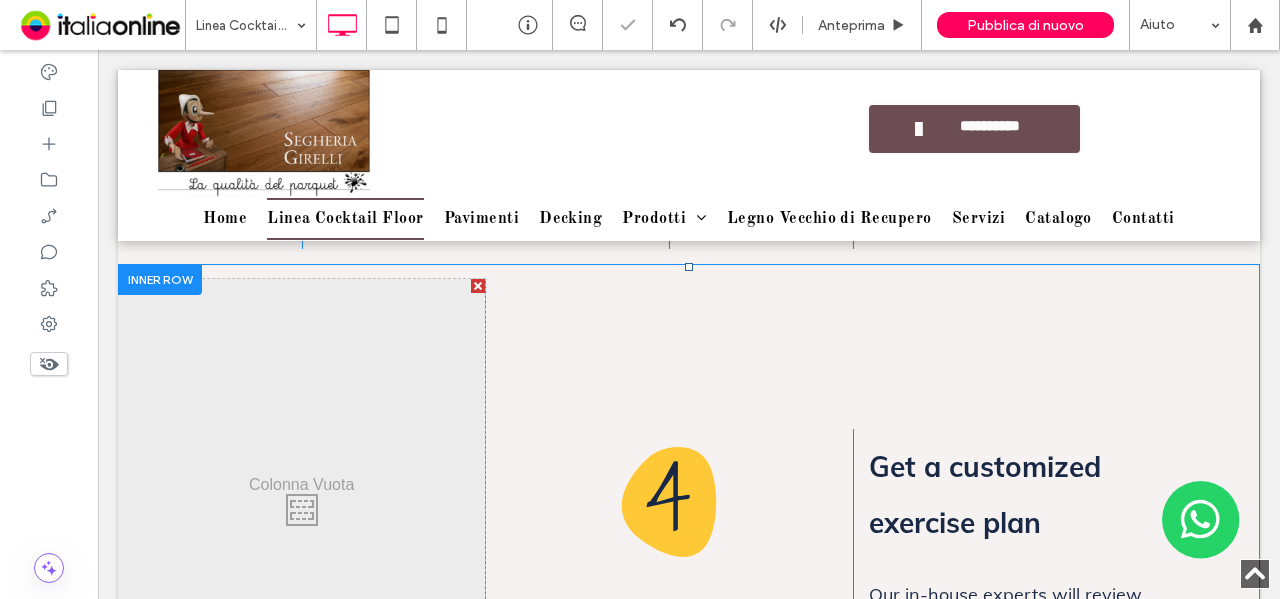 click at bounding box center [478, 286] 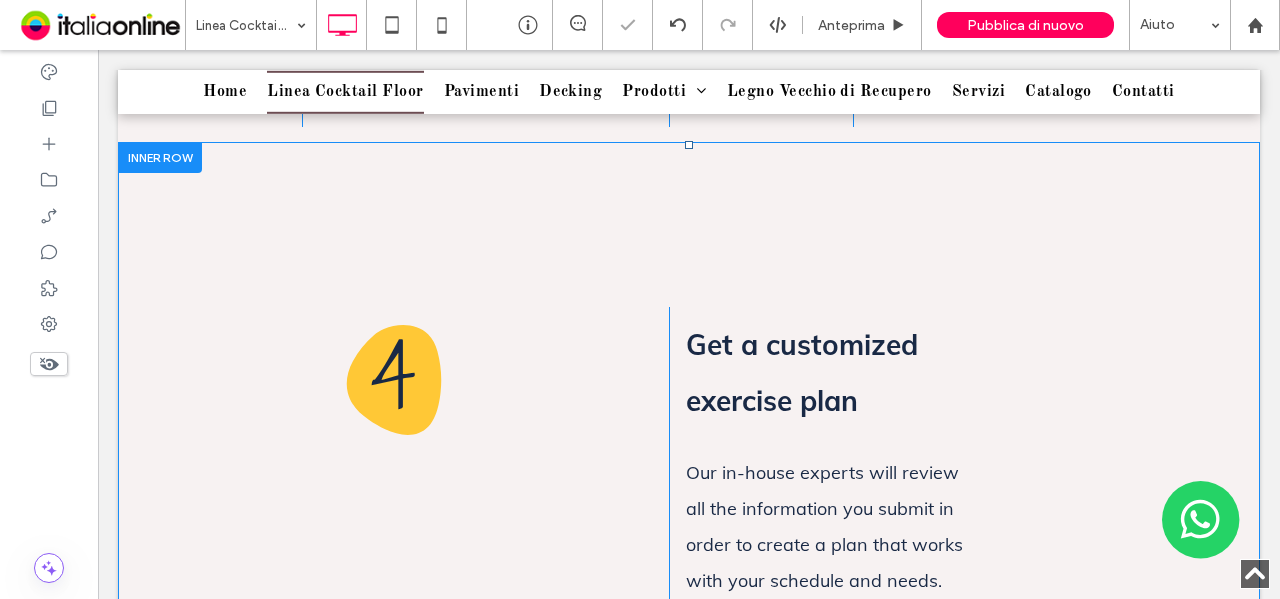 scroll, scrollTop: 2873, scrollLeft: 0, axis: vertical 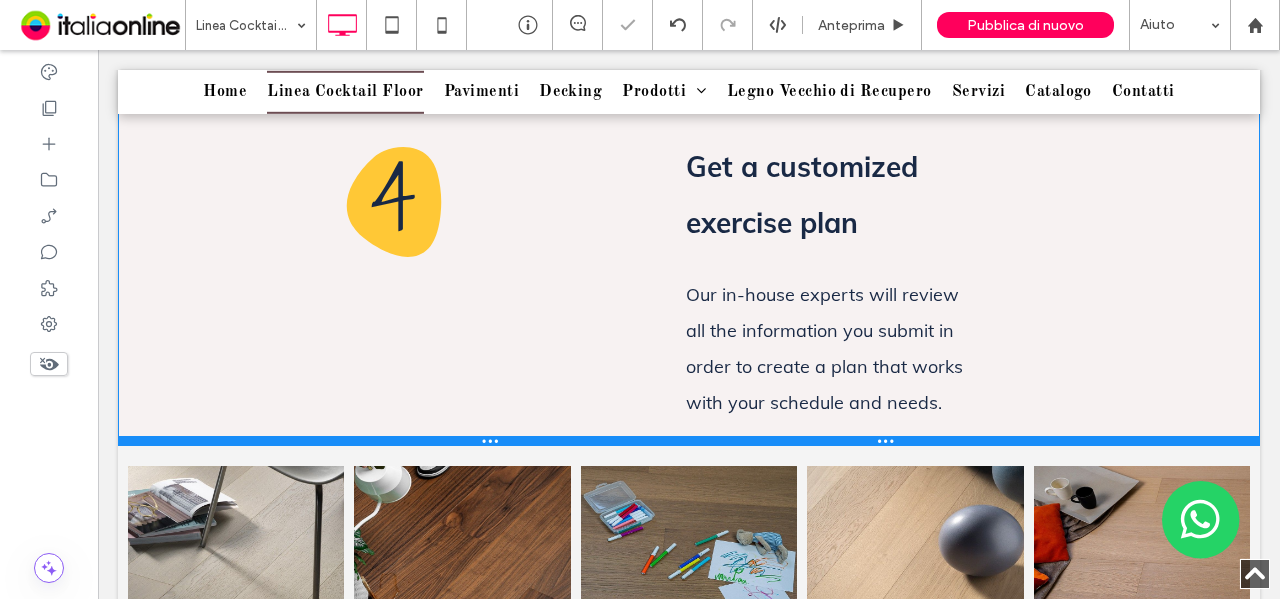 drag, startPoint x: 568, startPoint y: 439, endPoint x: 590, endPoint y: 319, distance: 122 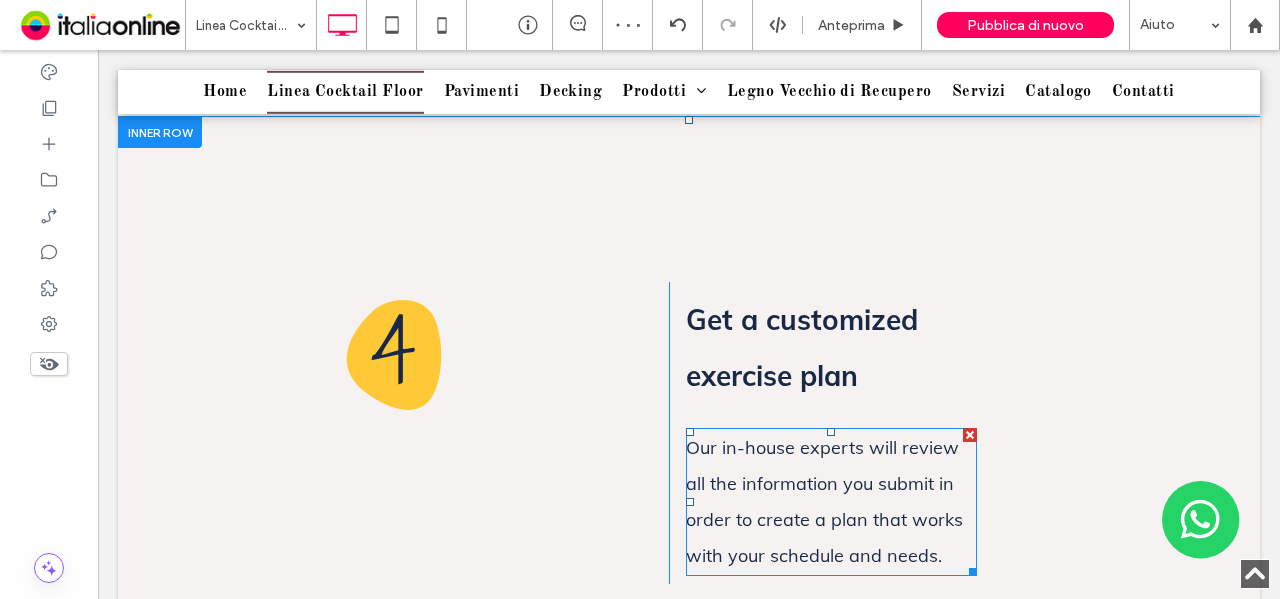 scroll, scrollTop: 2673, scrollLeft: 0, axis: vertical 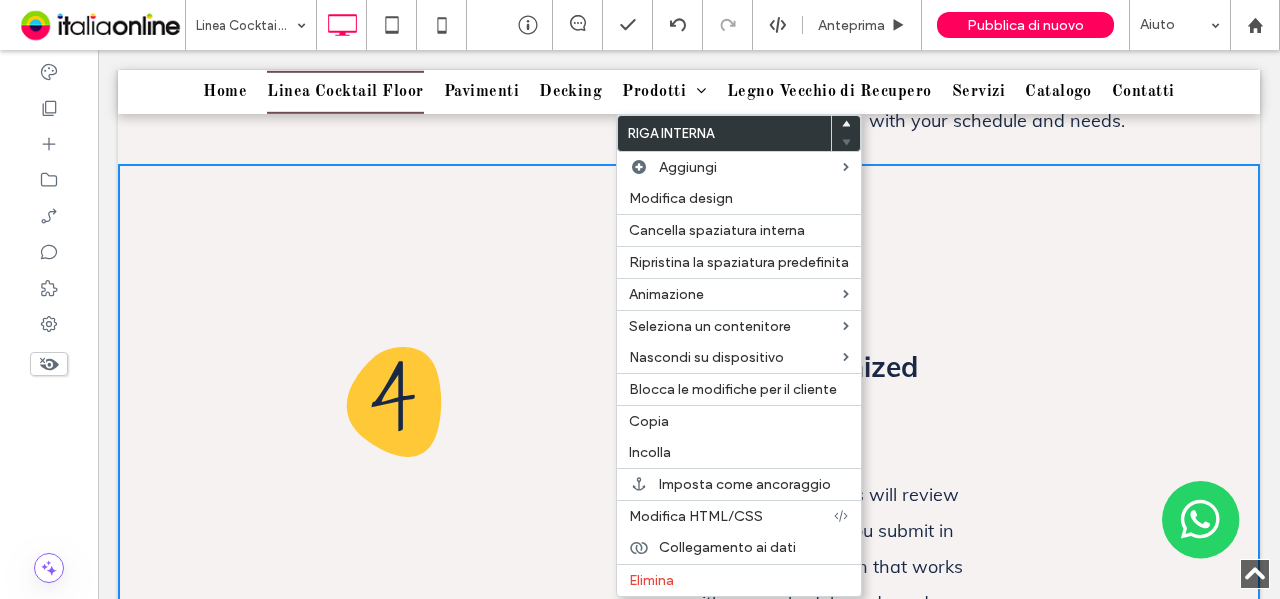 drag, startPoint x: 473, startPoint y: 263, endPoint x: 456, endPoint y: 277, distance: 22.022715 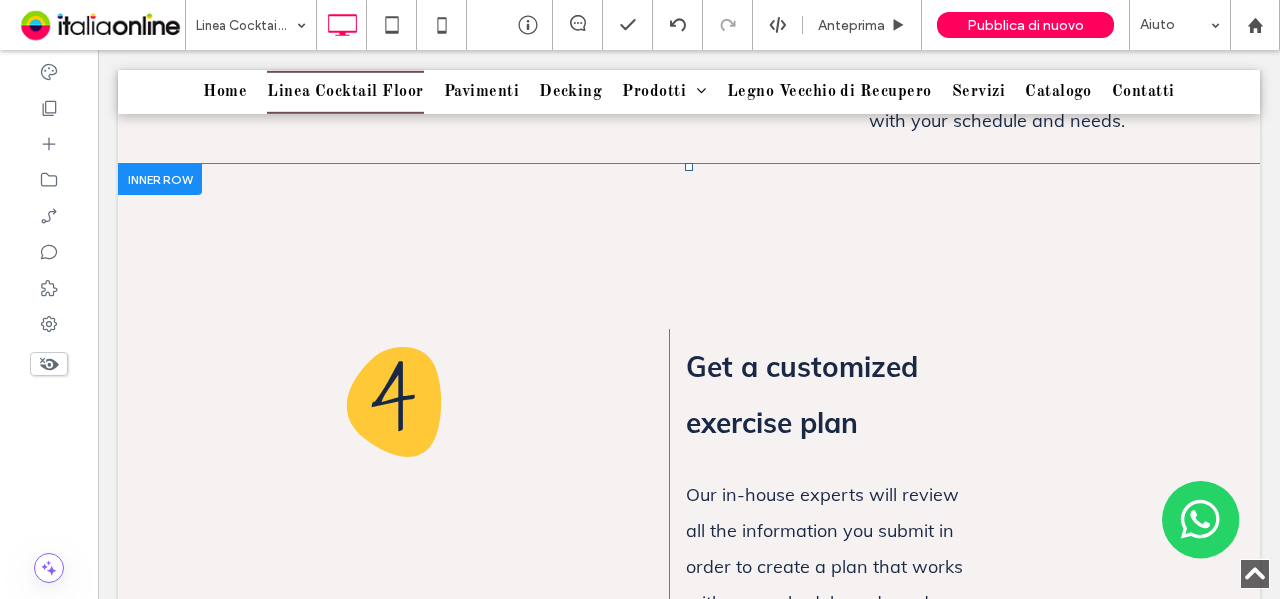 click on "4
Click To Paste     Click To Paste
Get a customized exercise plan
Our in-house experts will review all the information you submit in order to create a plan that works with your schedule and needs.
Click To Paste     Click To Paste" at bounding box center (669, 405) 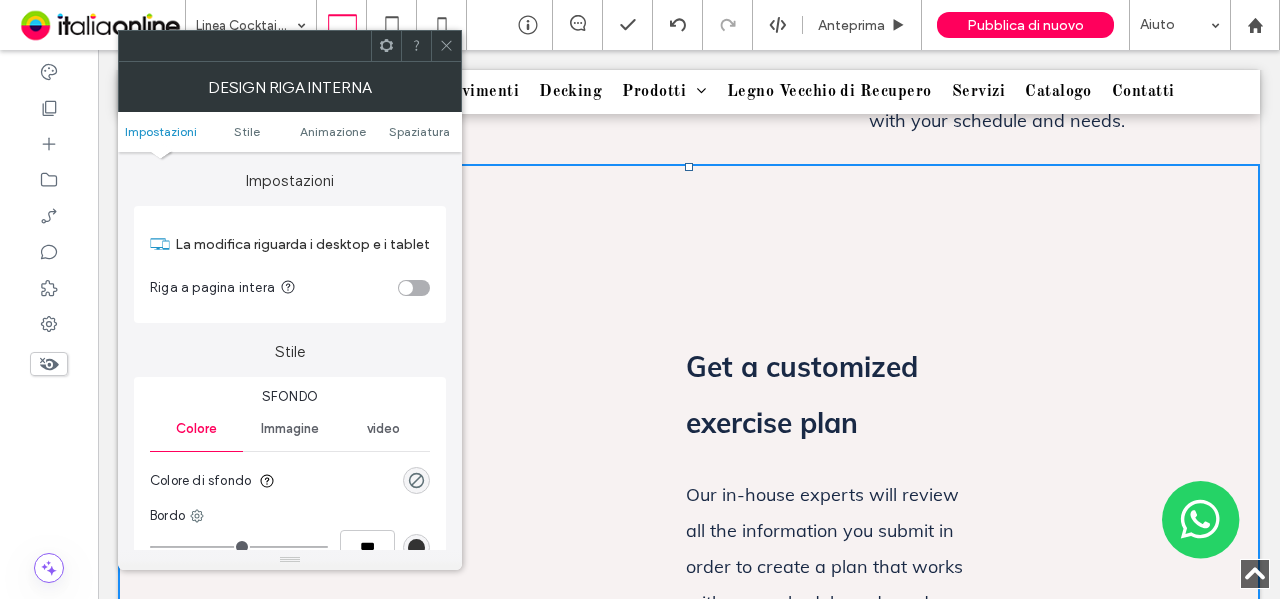 click at bounding box center [446, 46] 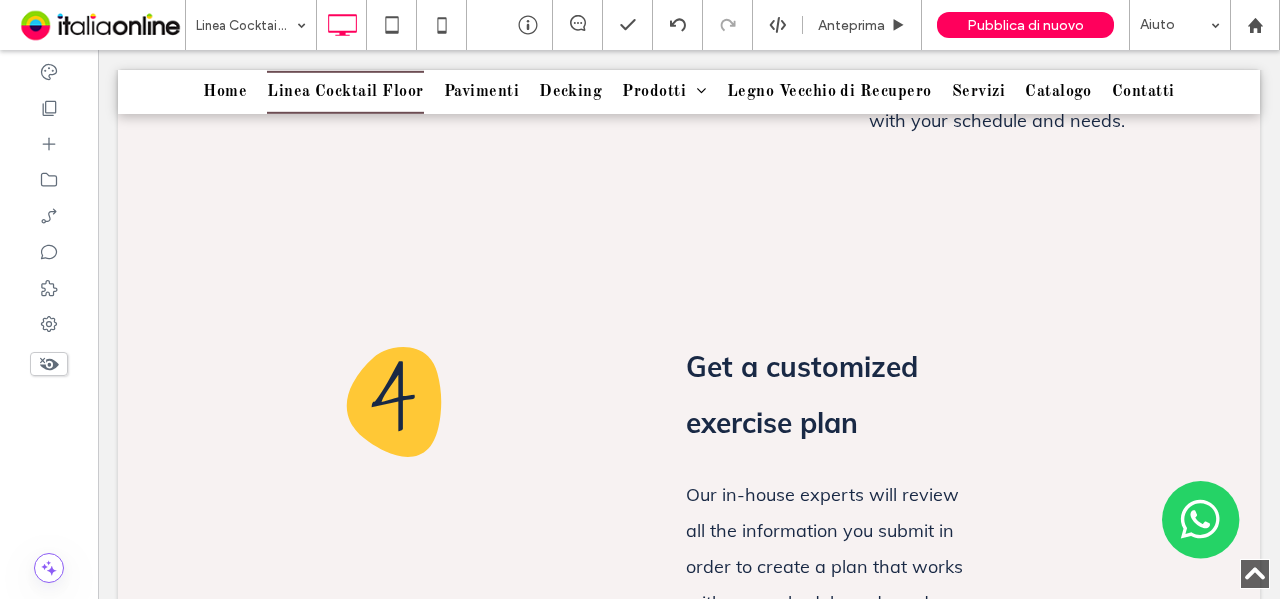 click at bounding box center [442, 25] 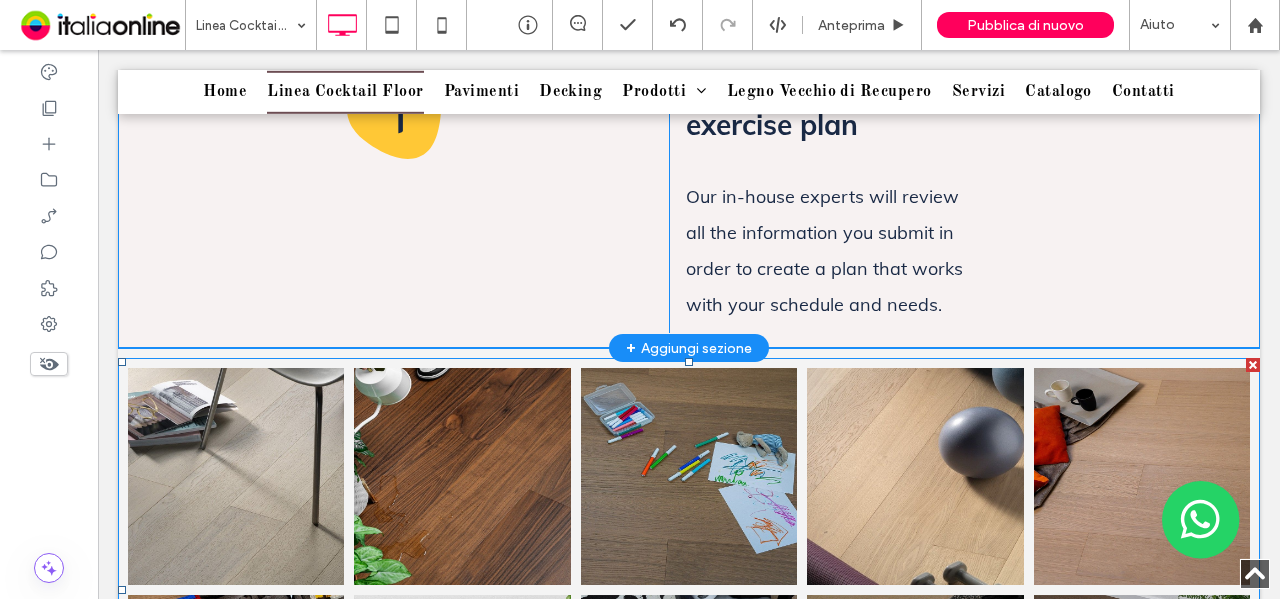 scroll, scrollTop: 2873, scrollLeft: 0, axis: vertical 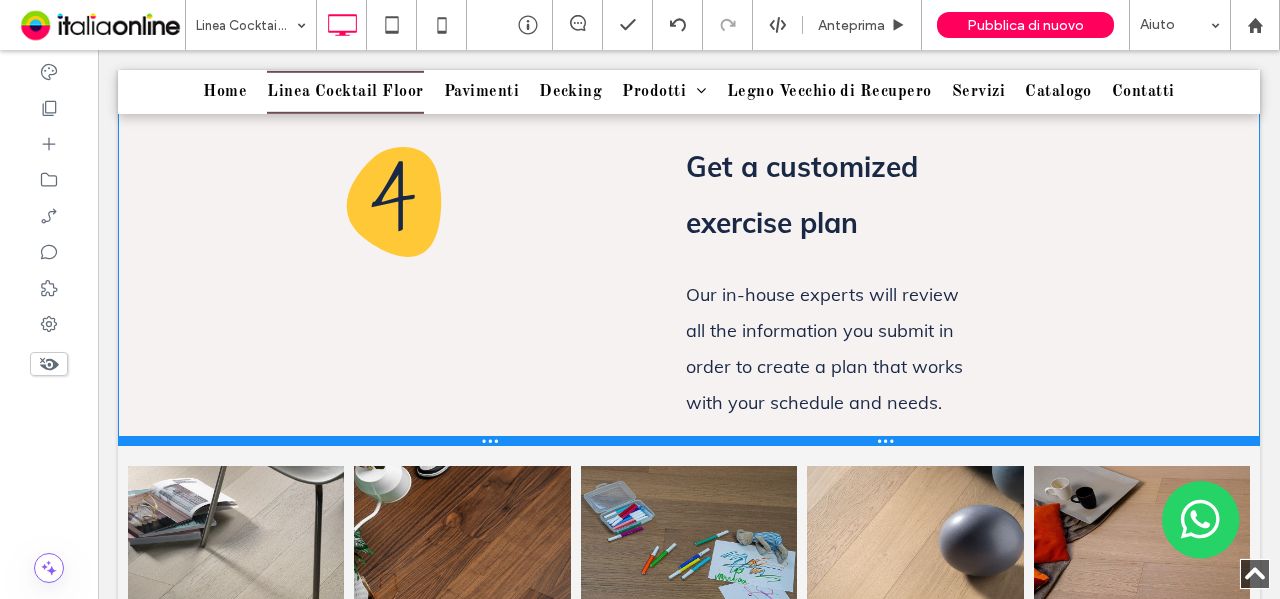 drag, startPoint x: 1066, startPoint y: 439, endPoint x: 1066, endPoint y: 350, distance: 89 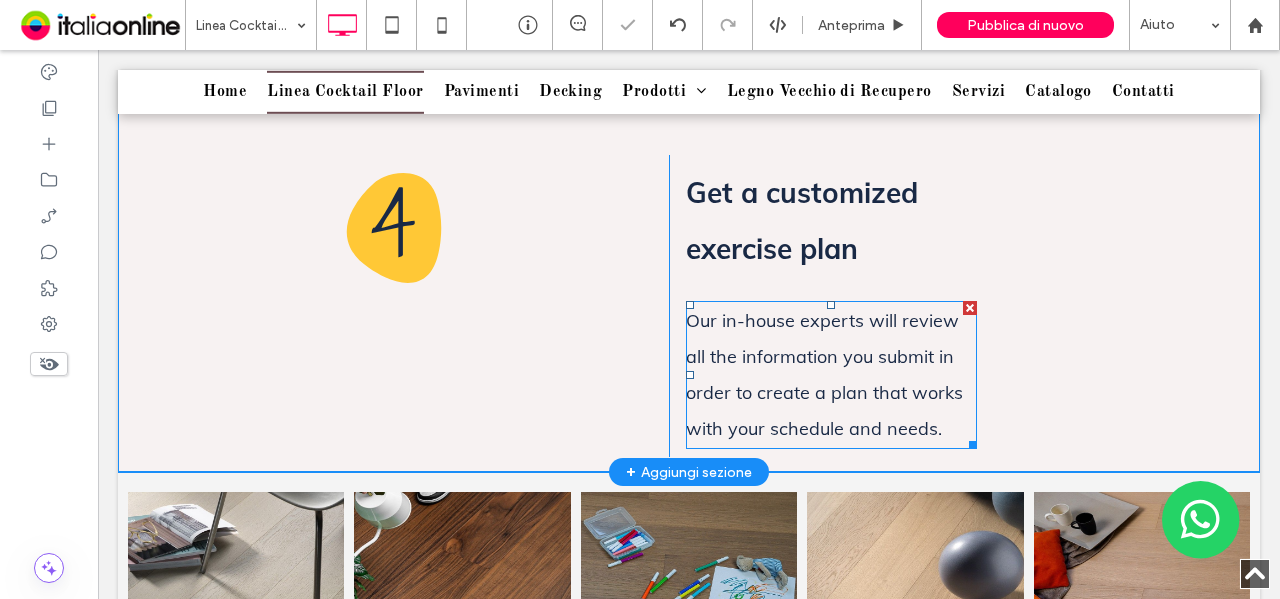 scroll, scrollTop: 2673, scrollLeft: 0, axis: vertical 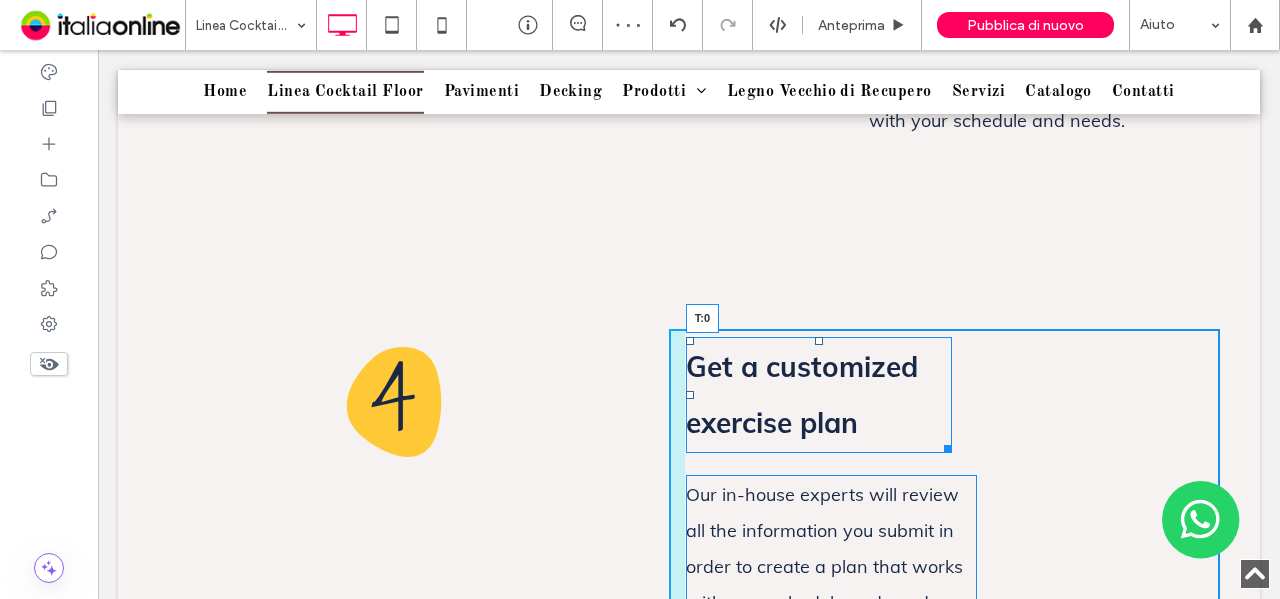 drag, startPoint x: 814, startPoint y: 340, endPoint x: 776, endPoint y: 361, distance: 43.416588 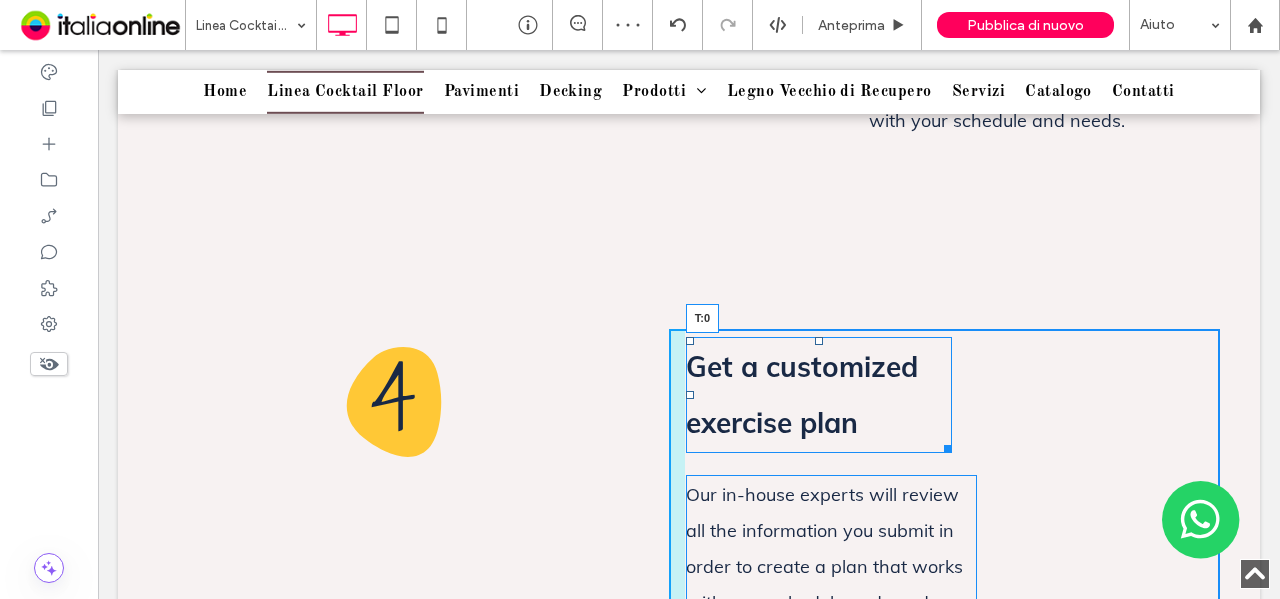 click on "4
Click To Paste     Click To Paste
Get a customized exercise plan
T:0
Our in-house experts will review all the information you submit in order to create a plan that works with your schedule and needs.
Click To Paste     Click To Paste" at bounding box center [669, 405] 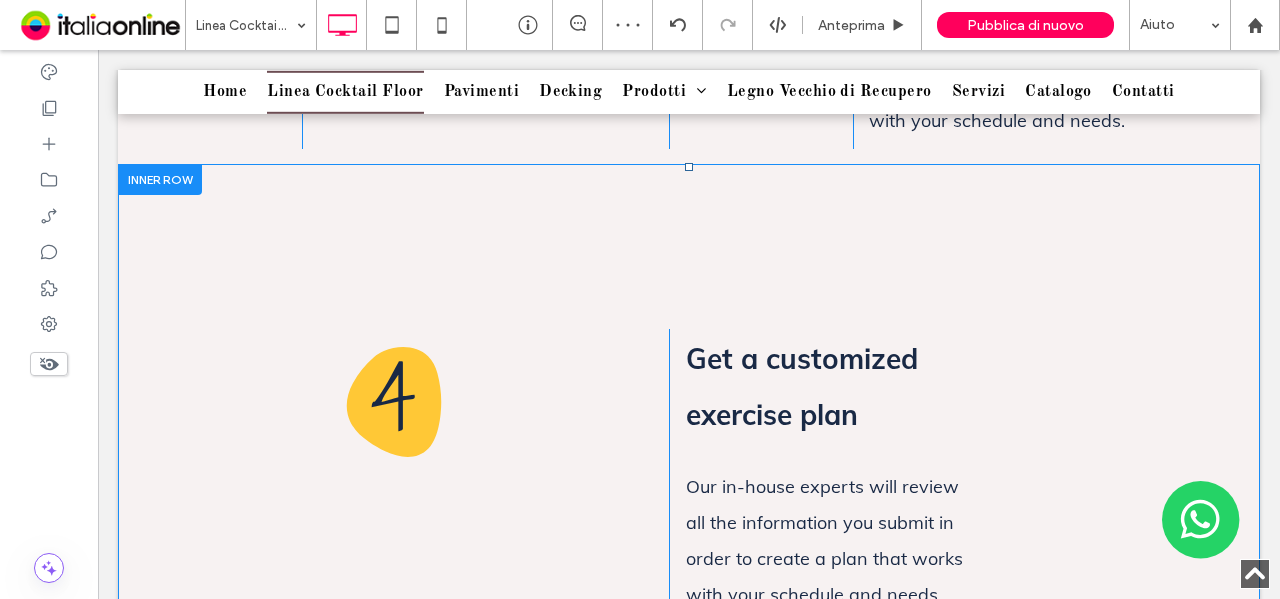 click at bounding box center (160, 179) 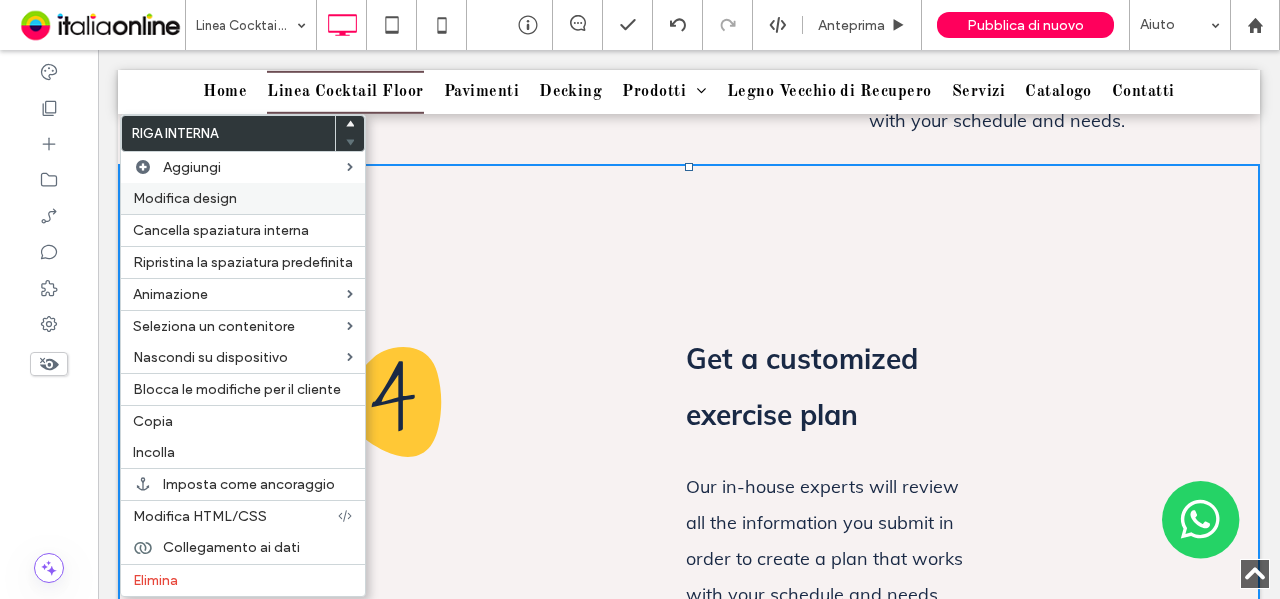 click on "Modifica design" at bounding box center (185, 198) 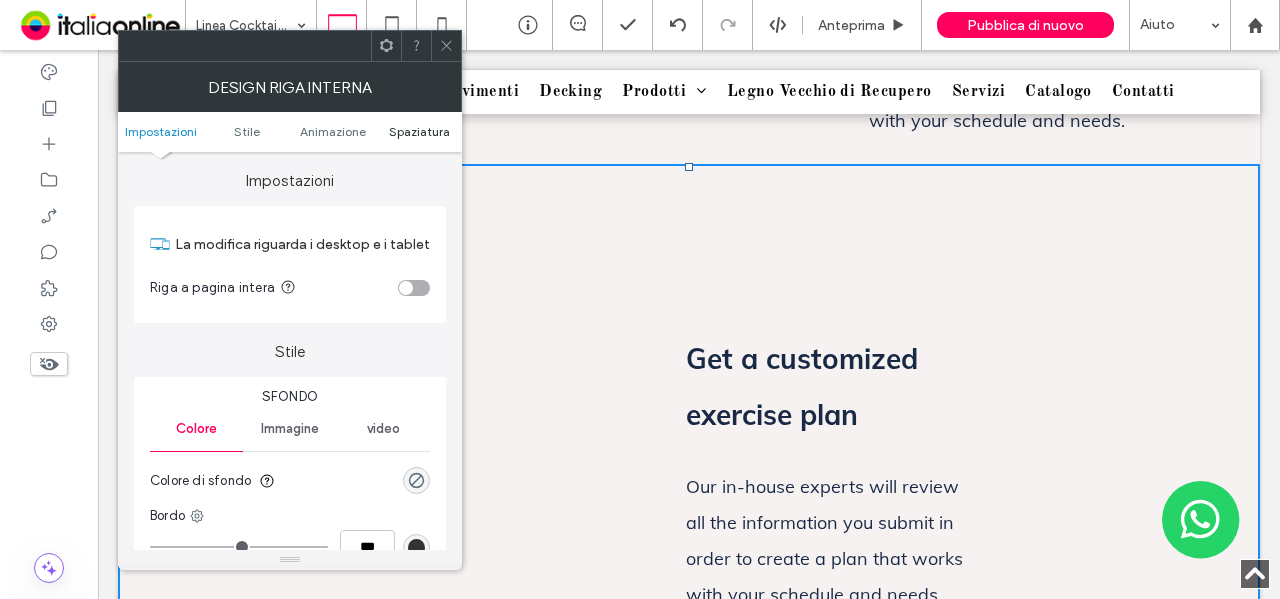 click on "Spaziatura" at bounding box center [419, 131] 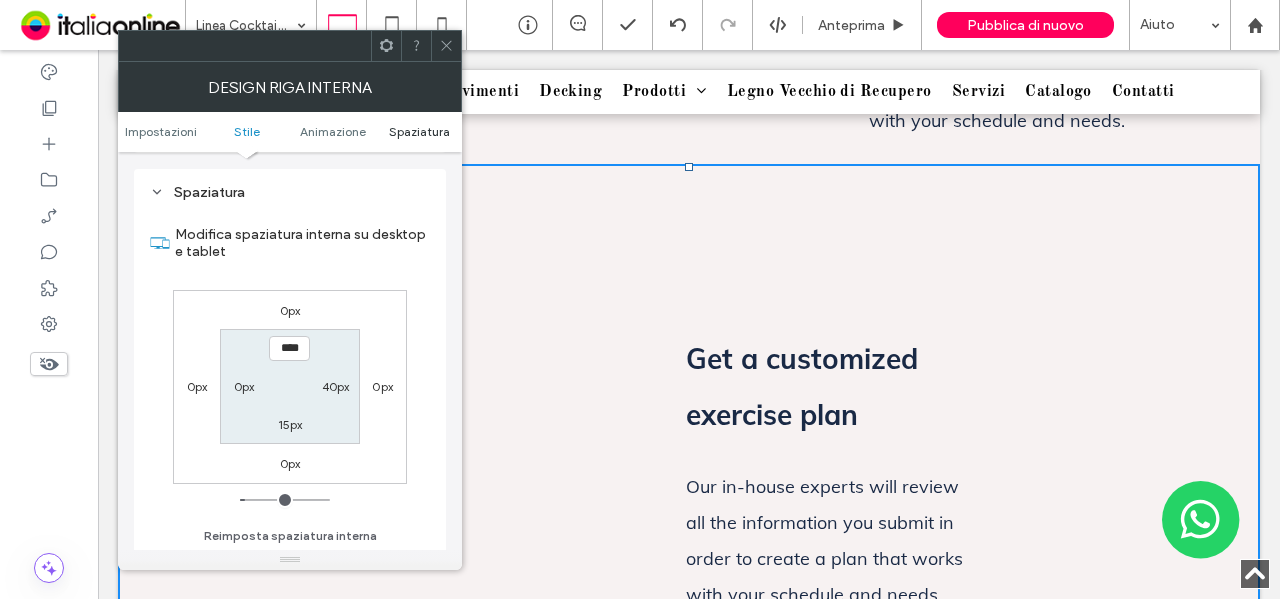 scroll, scrollTop: 640, scrollLeft: 0, axis: vertical 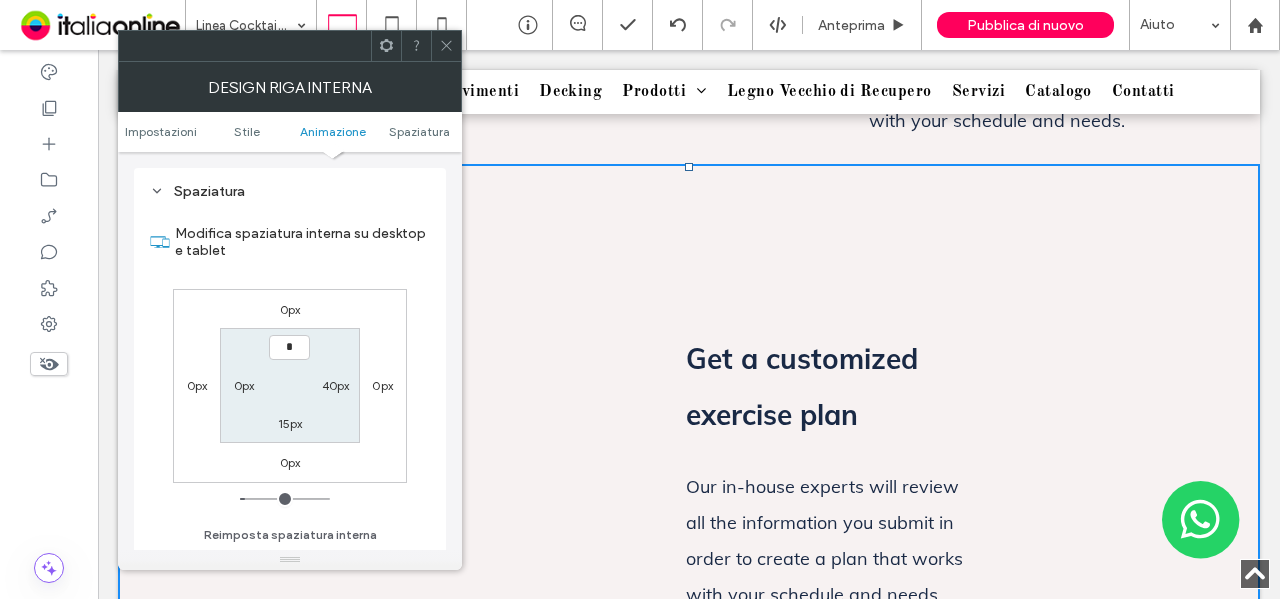type on "***" 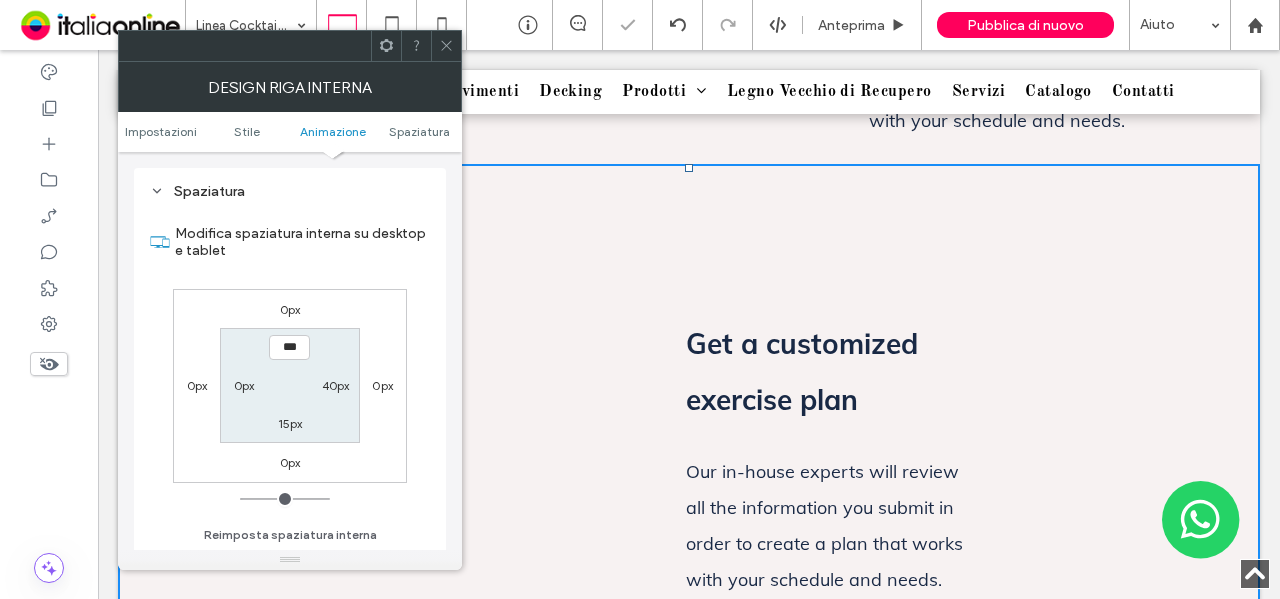 click on "15px" at bounding box center [290, 423] 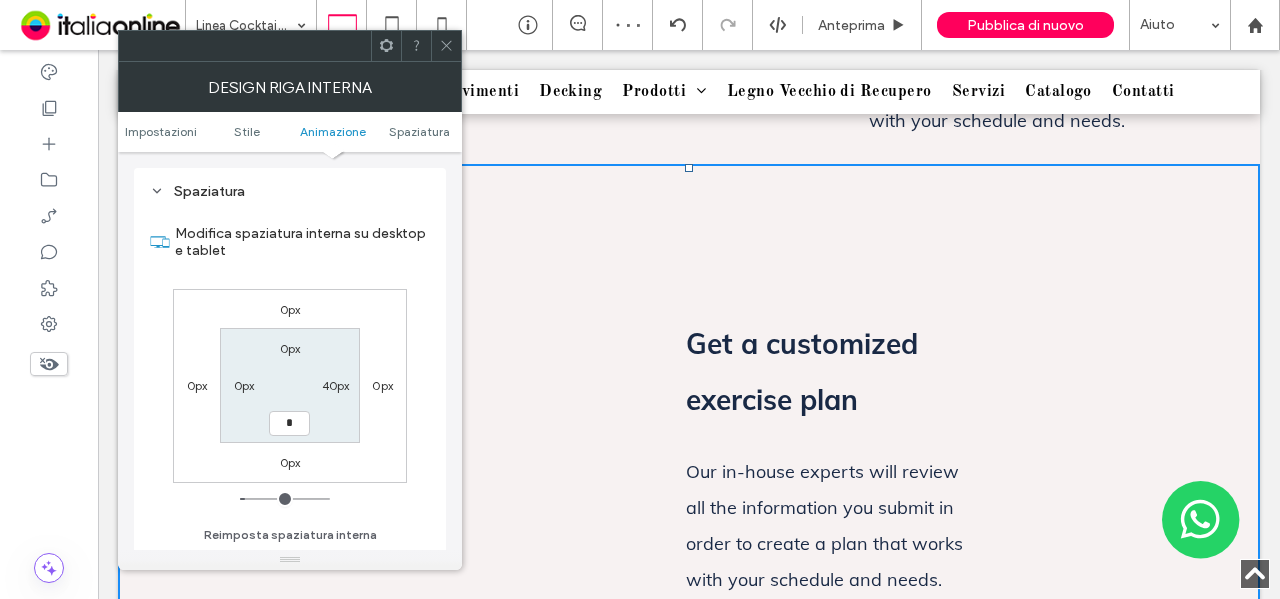 type on "*" 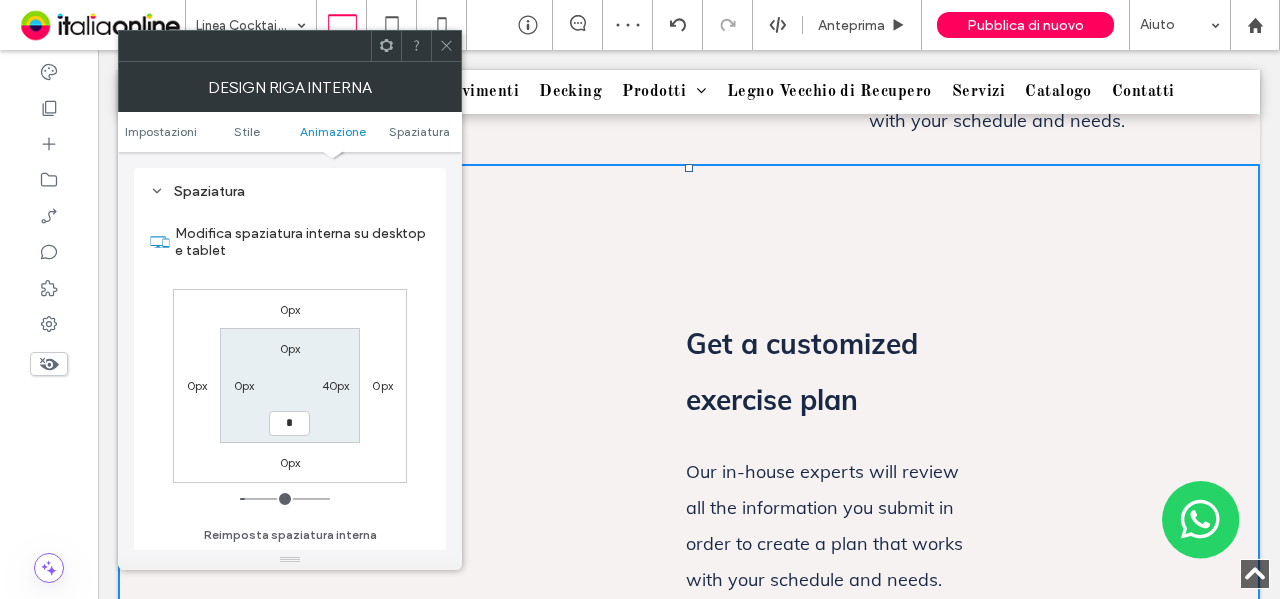 type on "*" 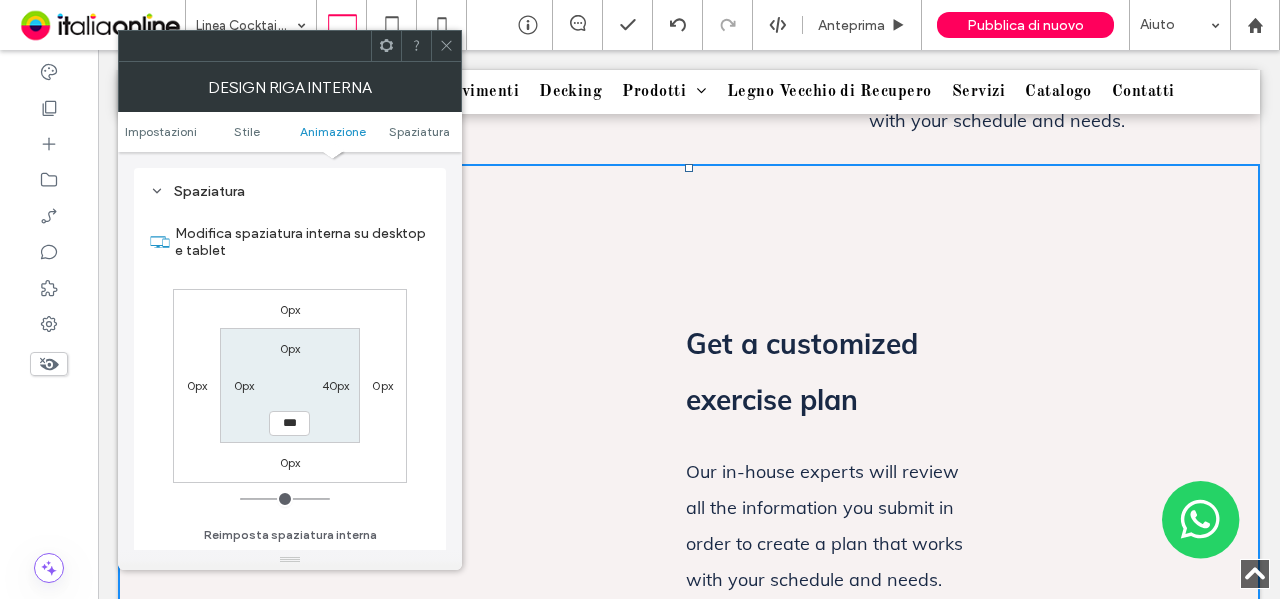 drag, startPoint x: 446, startPoint y: 43, endPoint x: 460, endPoint y: 51, distance: 16.124516 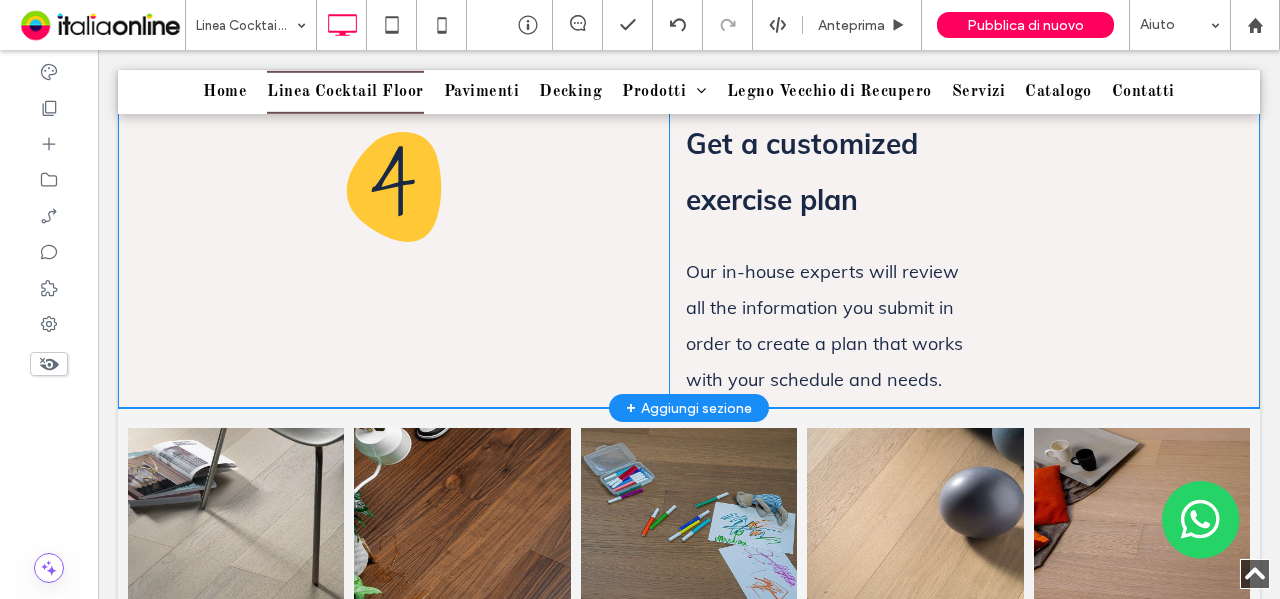 scroll, scrollTop: 2673, scrollLeft: 0, axis: vertical 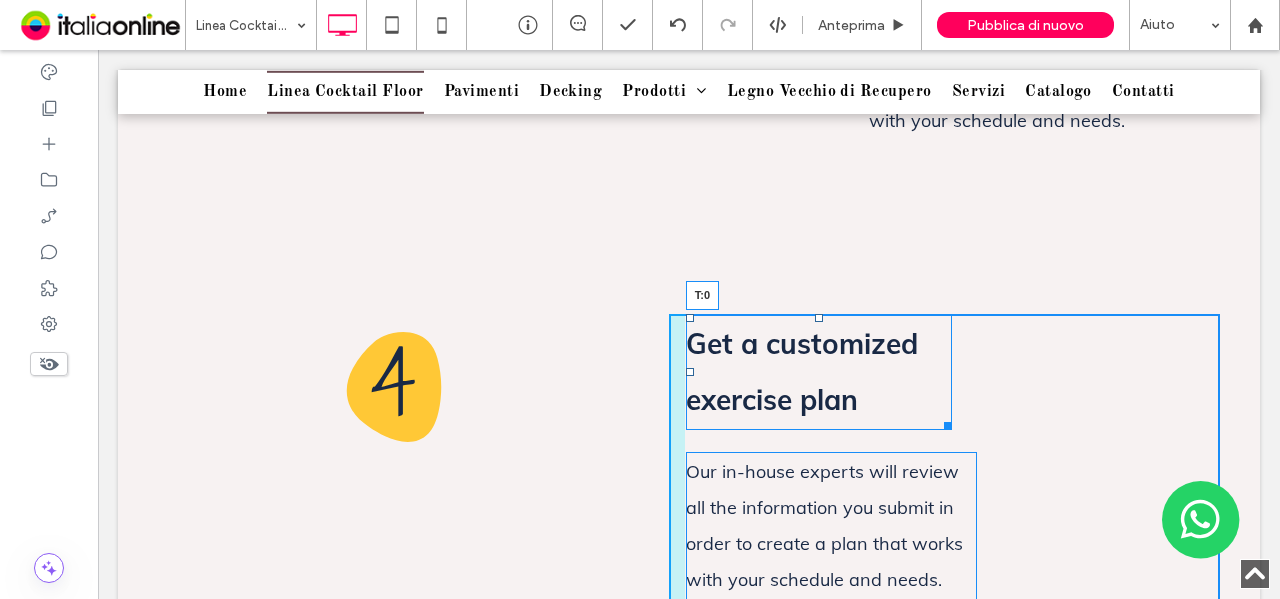 drag, startPoint x: 807, startPoint y: 317, endPoint x: 925, endPoint y: 365, distance: 127.38917 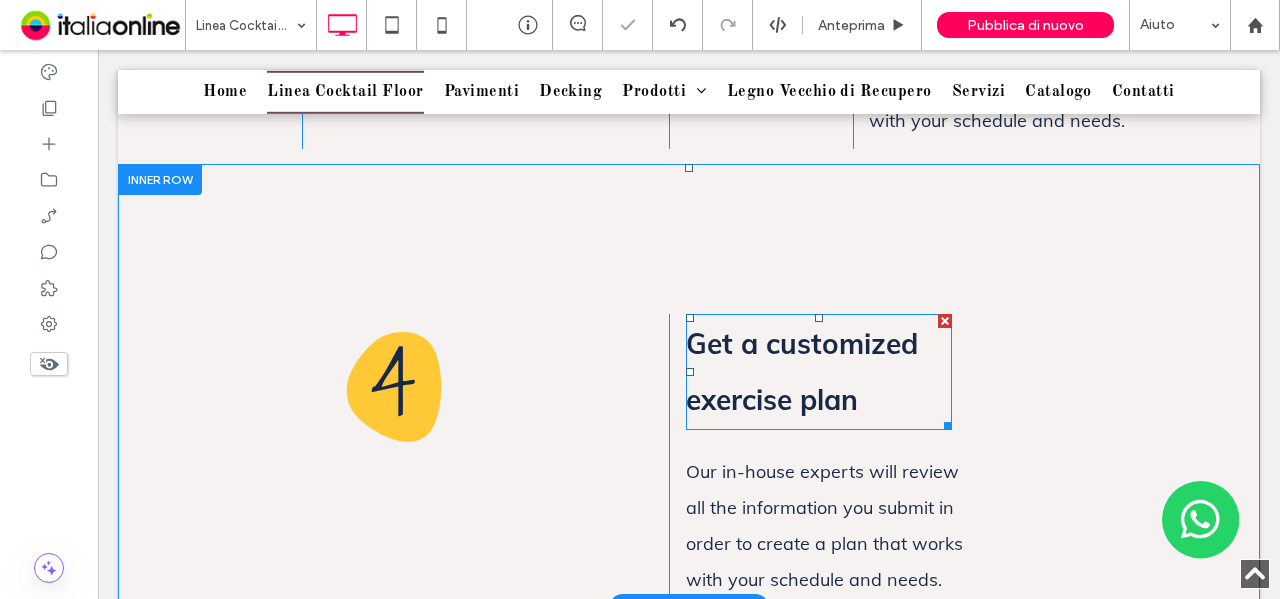 click on "Get a customized exercise plan
Our in-house experts will review all the information you submit in order to create a plan that works with your schedule and needs.
Click To Paste     Click To Paste" at bounding box center [944, 461] 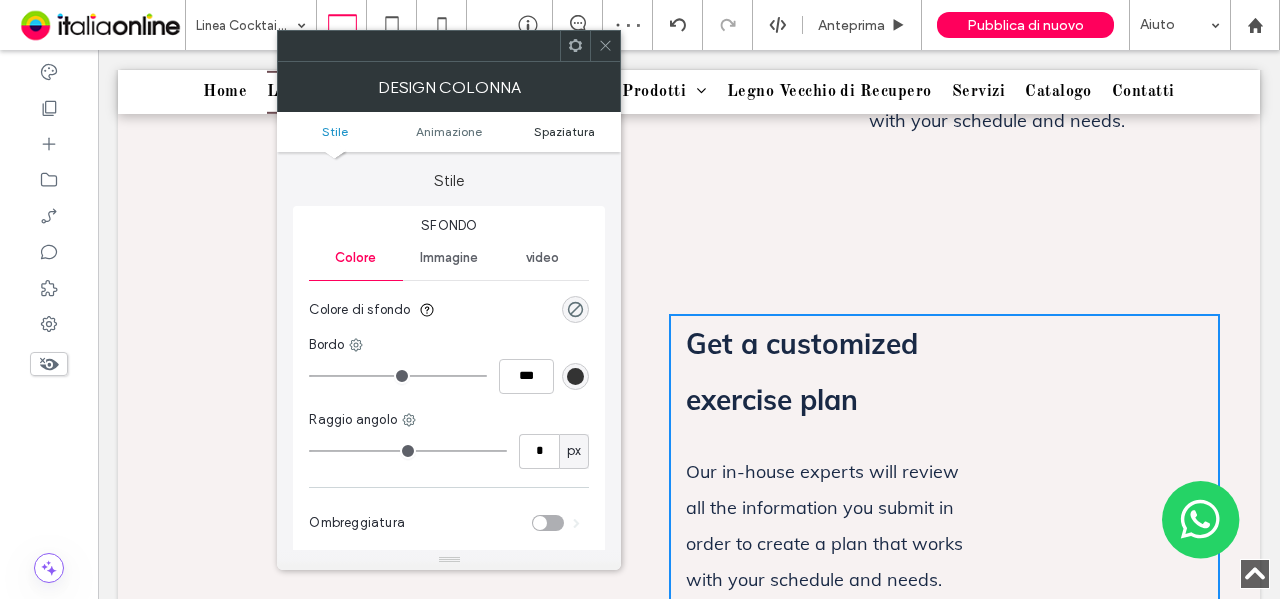 click on "Spaziatura" at bounding box center [564, 131] 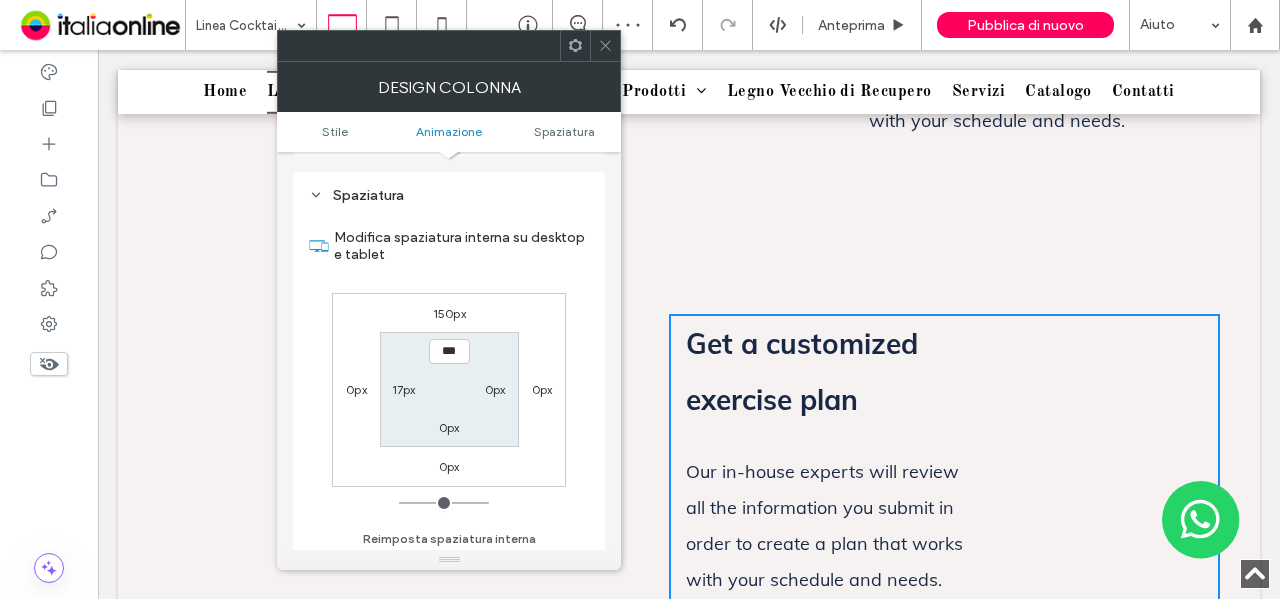 scroll, scrollTop: 469, scrollLeft: 0, axis: vertical 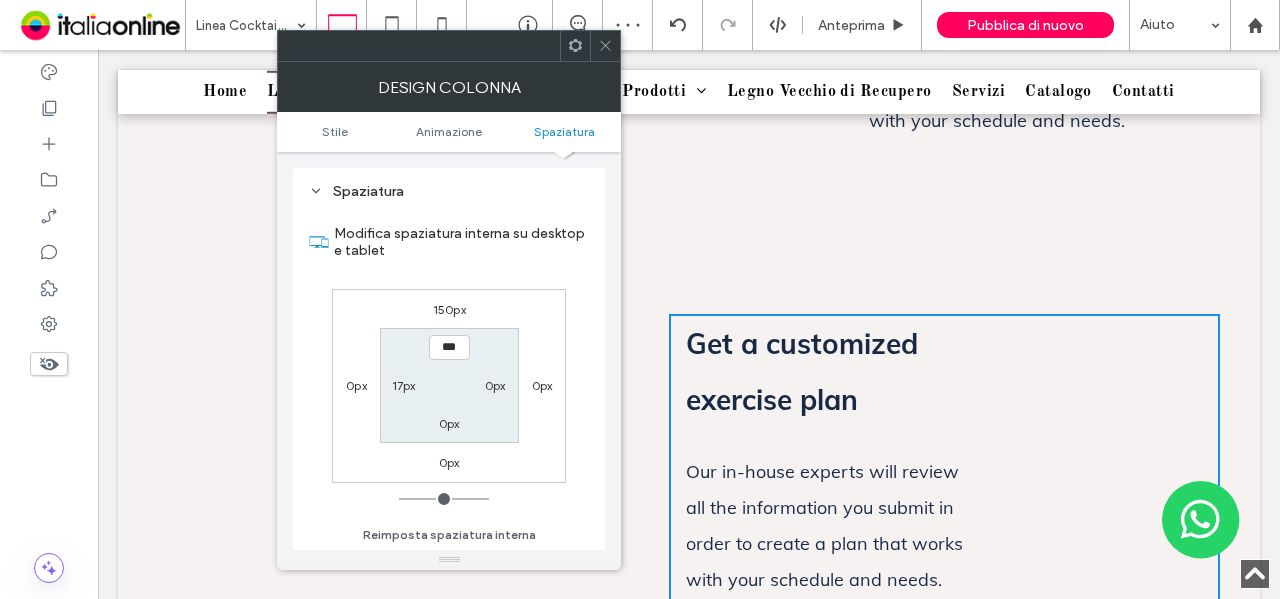 click on "150px" at bounding box center [449, 309] 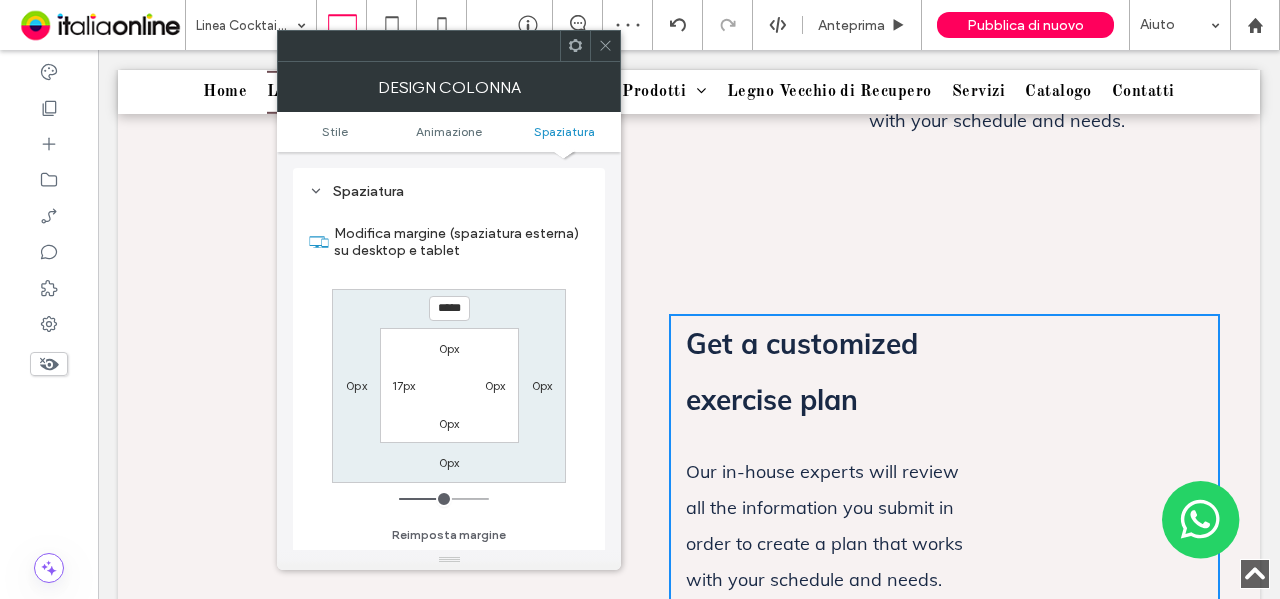click on "*****" at bounding box center [449, 308] 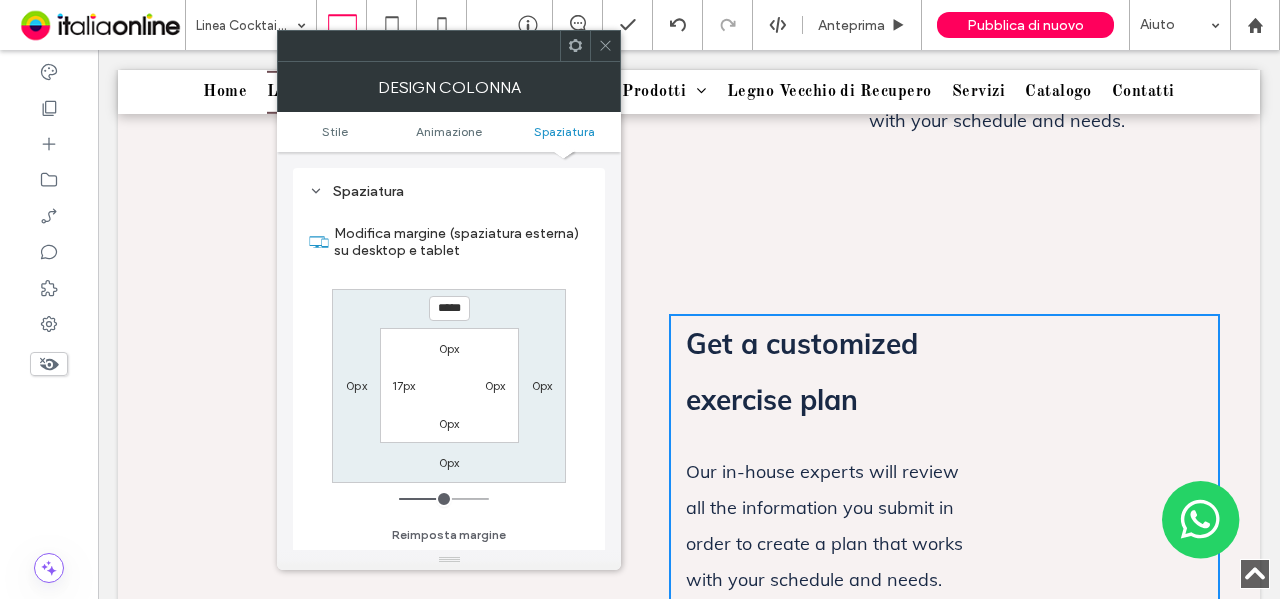 drag, startPoint x: 442, startPoint y: 304, endPoint x: 426, endPoint y: 306, distance: 16.124516 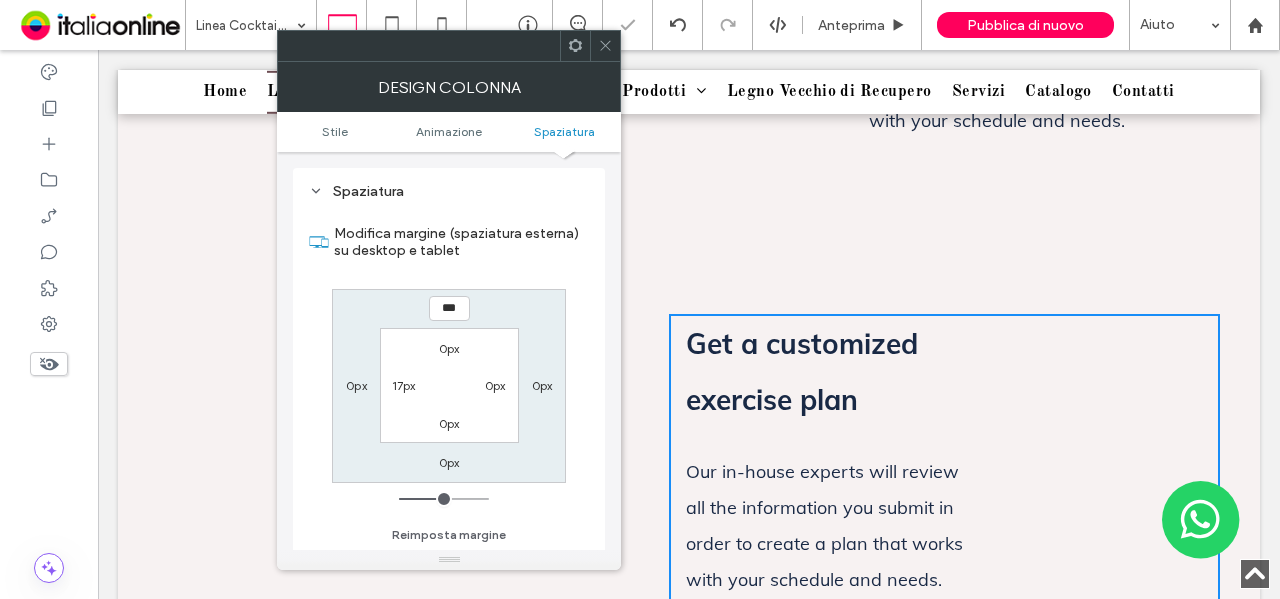 type on "***" 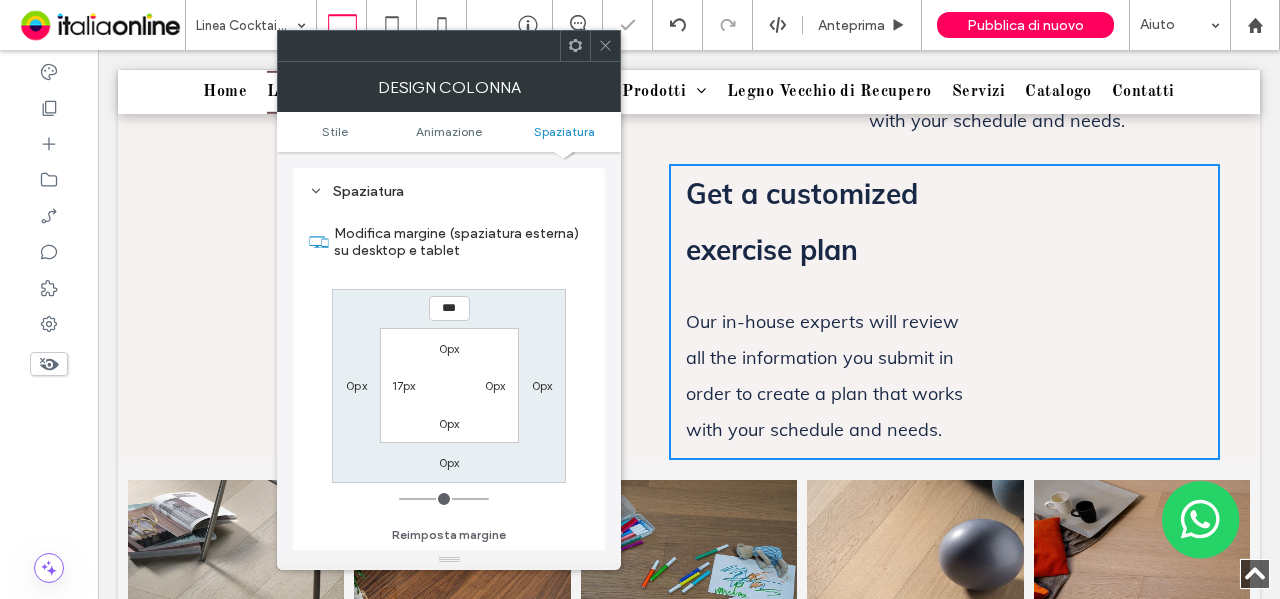 click at bounding box center [605, 46] 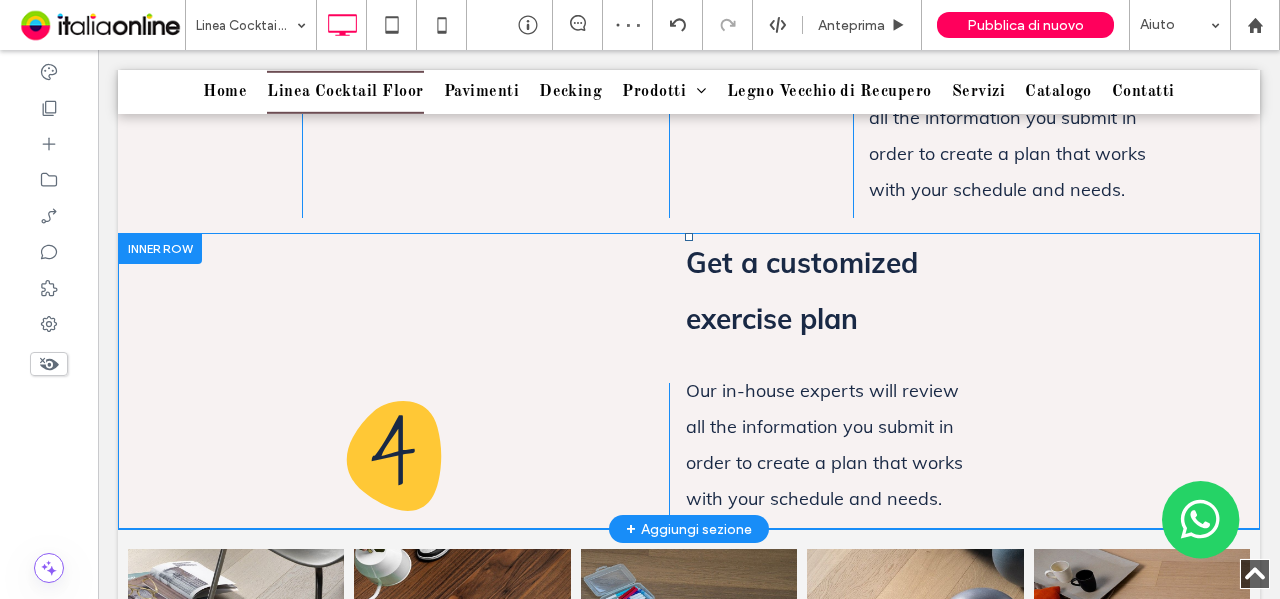 scroll, scrollTop: 2573, scrollLeft: 0, axis: vertical 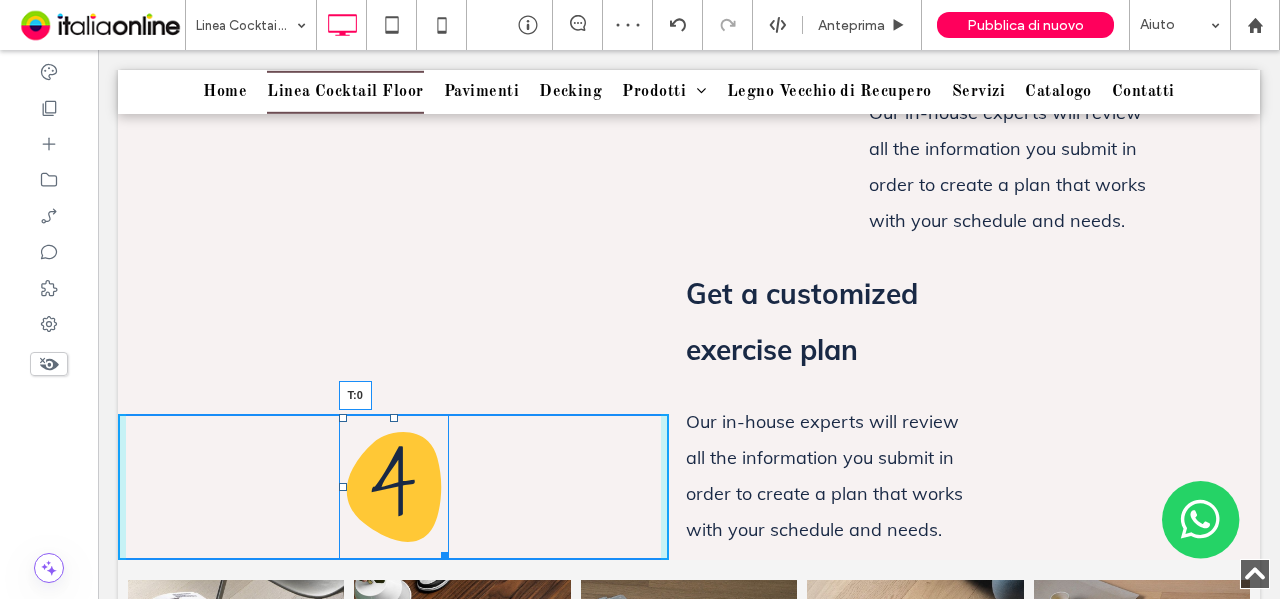 drag, startPoint x: 392, startPoint y: 413, endPoint x: 538, endPoint y: 413, distance: 146 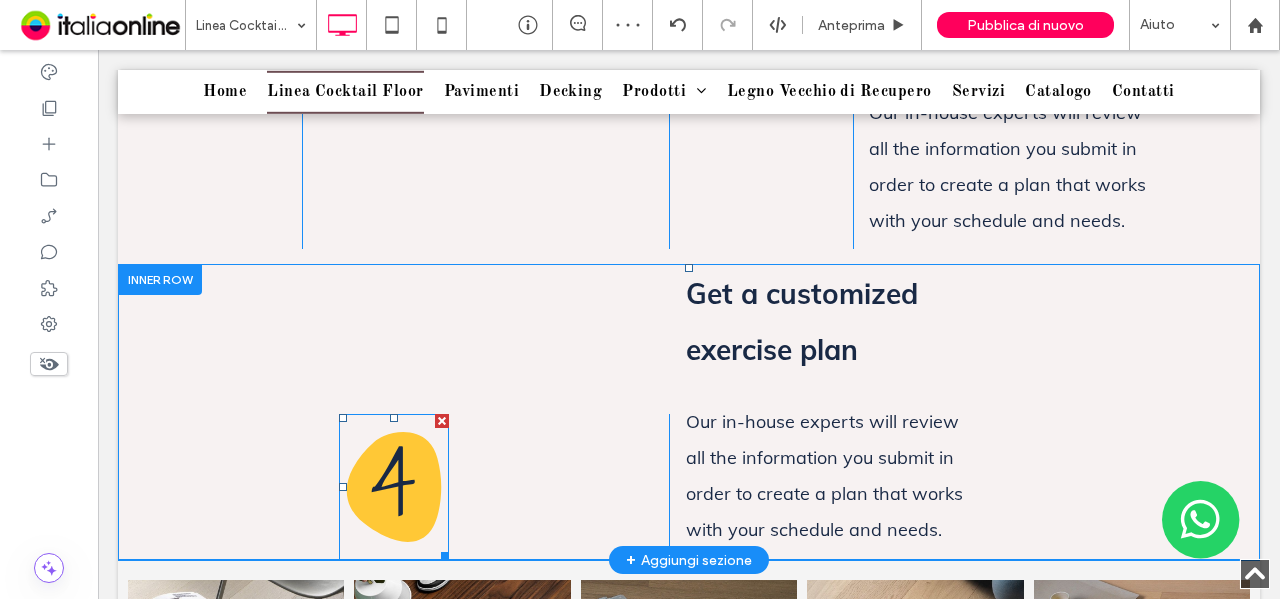 click on "4
Click To Paste     Click To Paste" at bounding box center (393, 487) 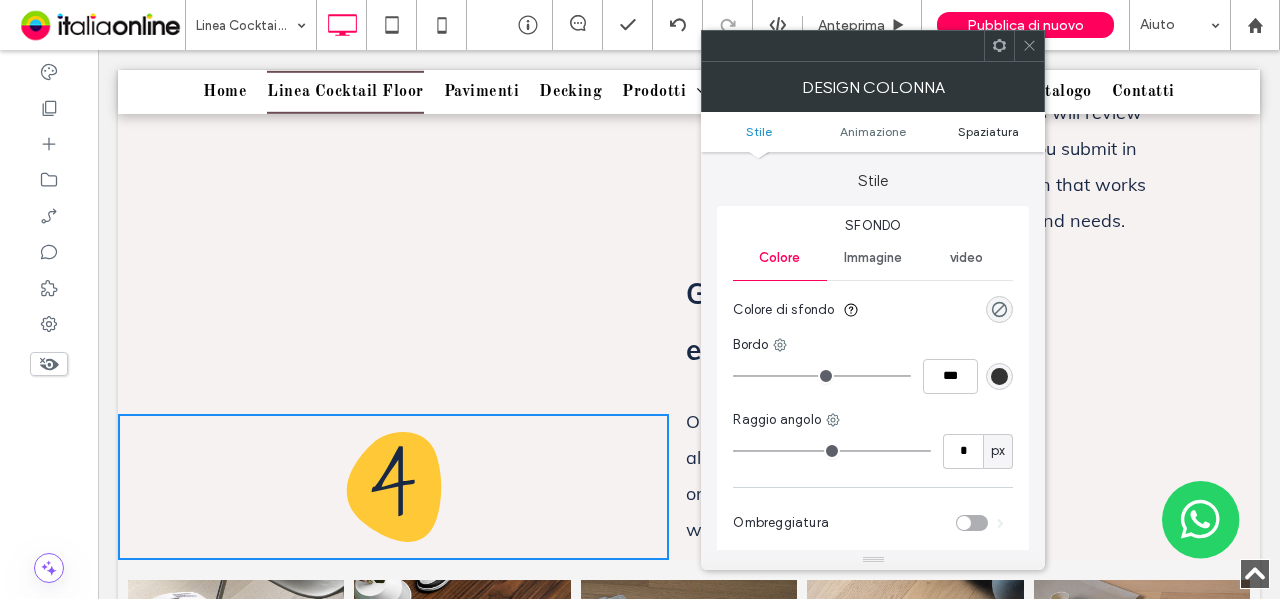 click on "Spaziatura" at bounding box center (988, 131) 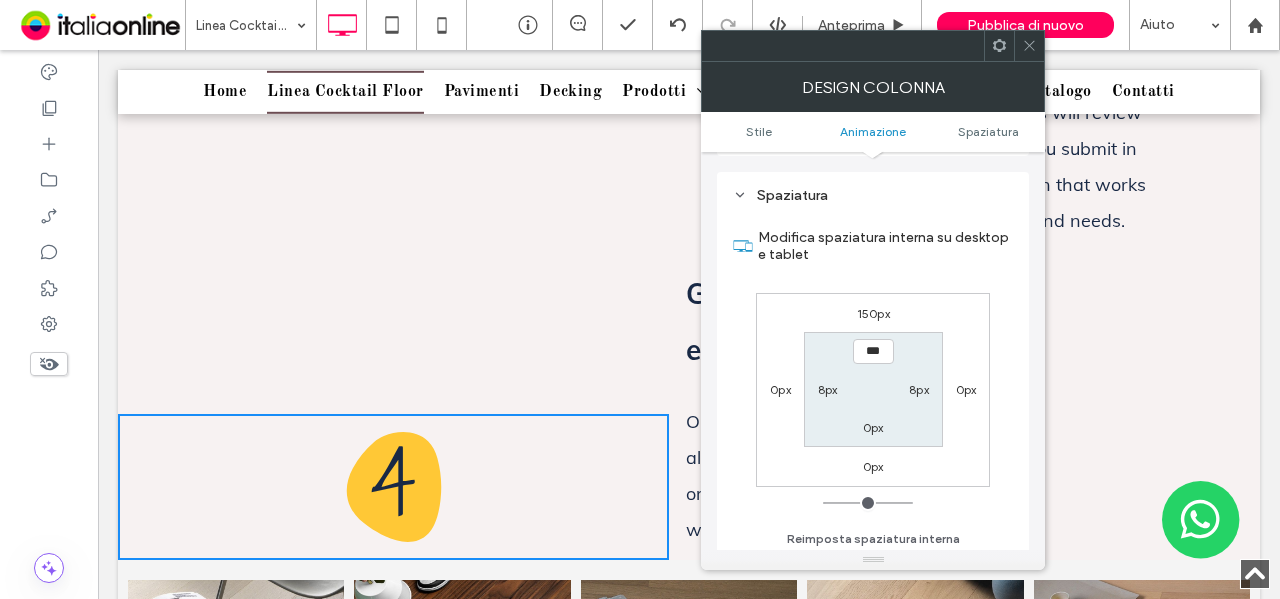 scroll, scrollTop: 469, scrollLeft: 0, axis: vertical 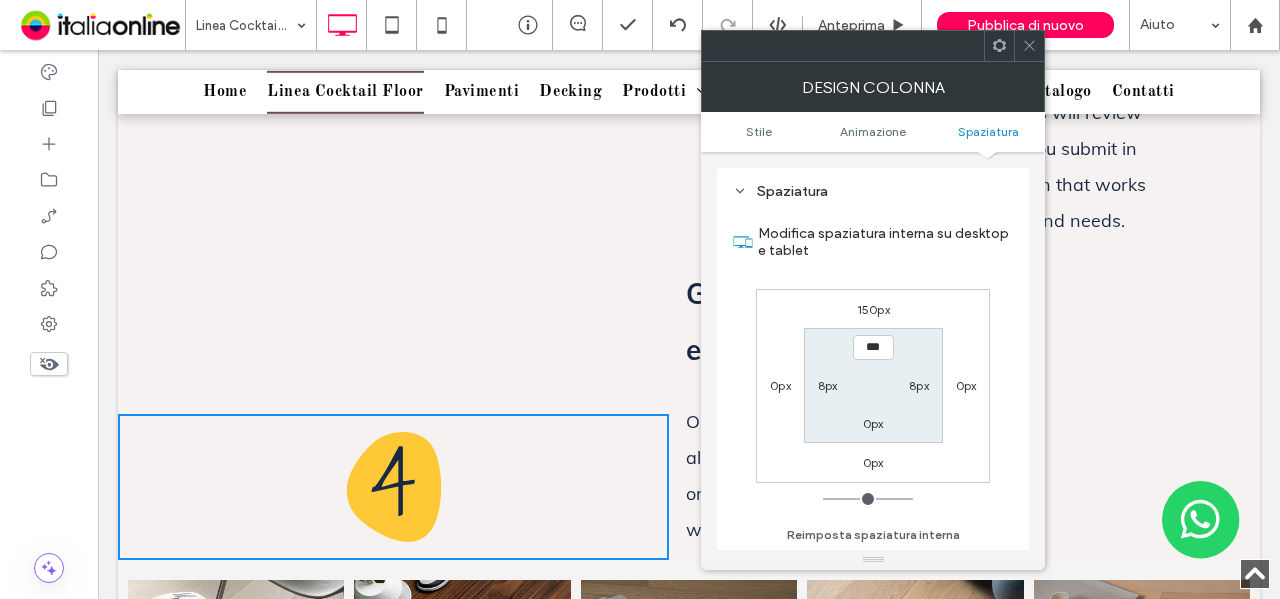click on "150px" at bounding box center [873, 309] 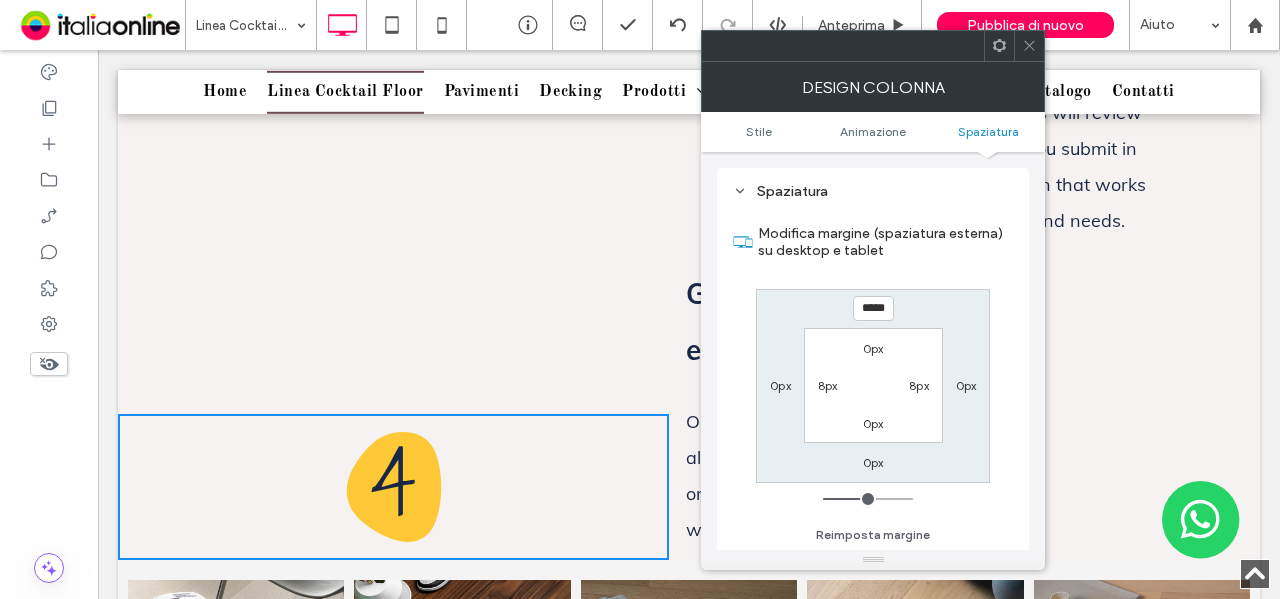 click on "*****" at bounding box center [873, 308] 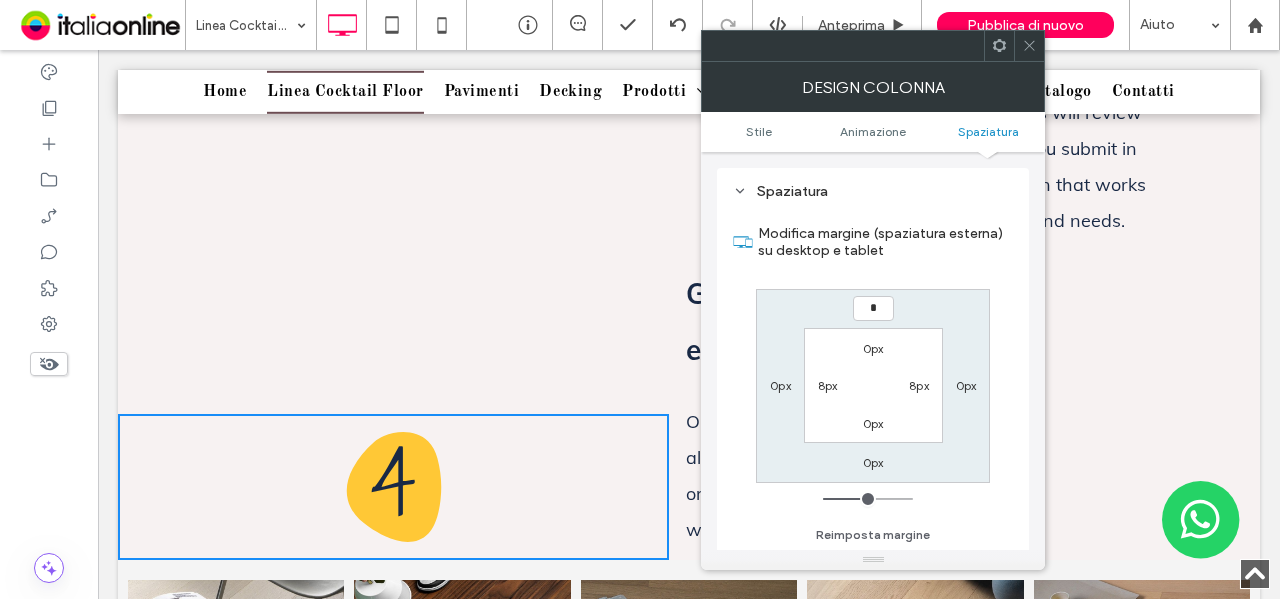 type on "*" 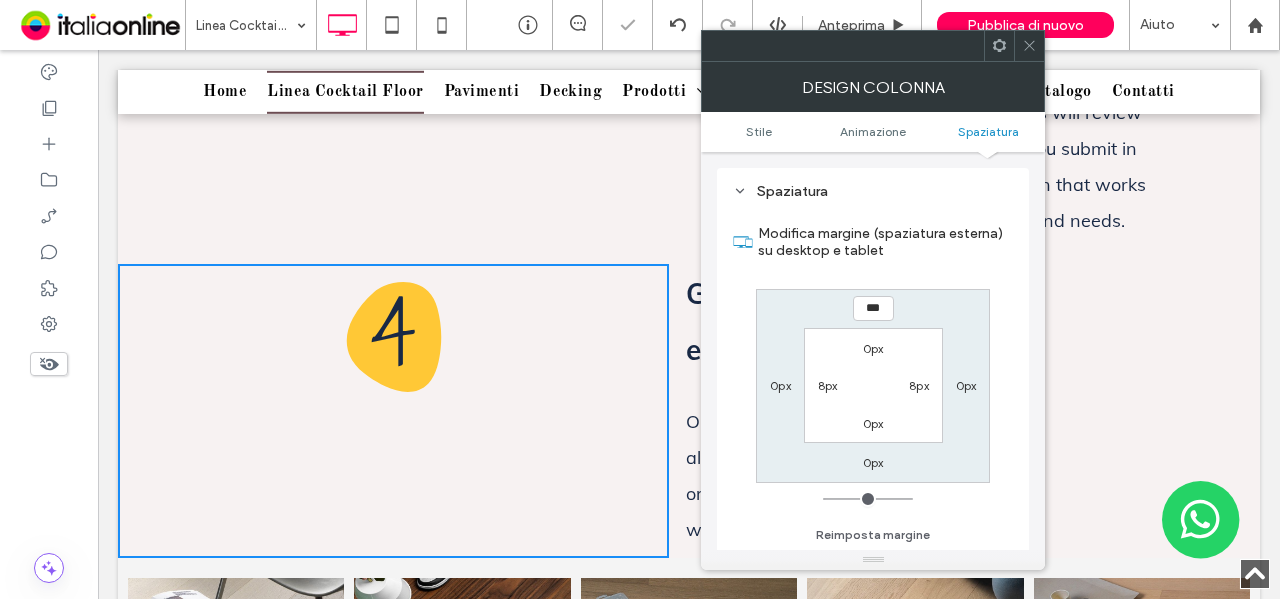 click 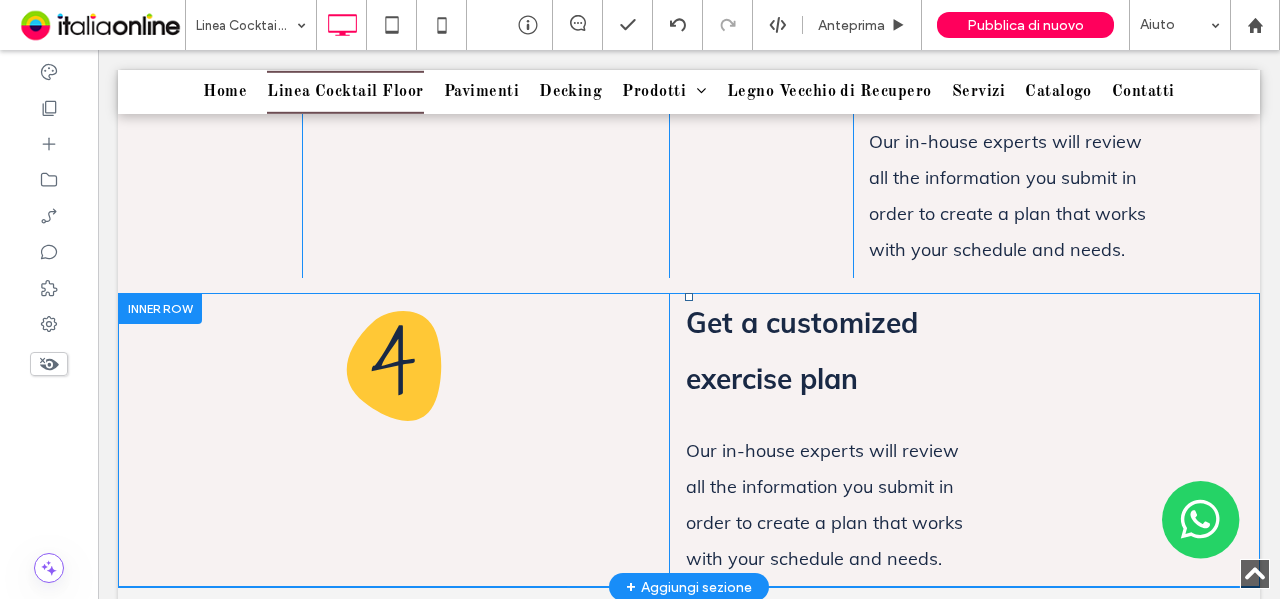 scroll, scrollTop: 2573, scrollLeft: 0, axis: vertical 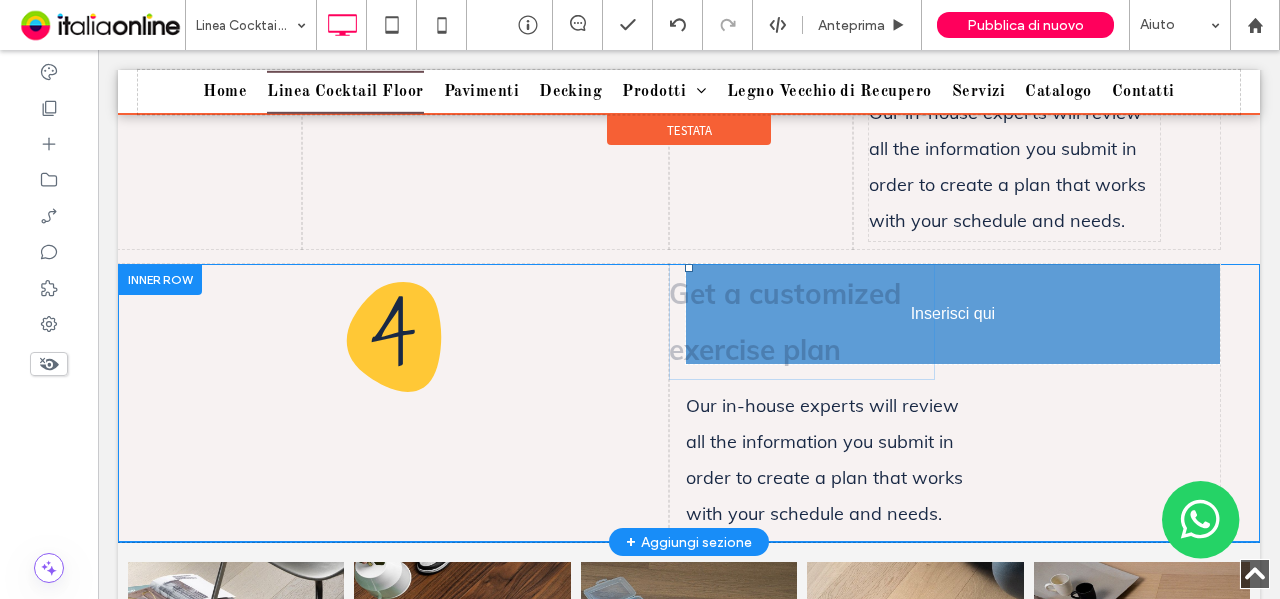drag, startPoint x: 794, startPoint y: 294, endPoint x: 820, endPoint y: 372, distance: 82.219215 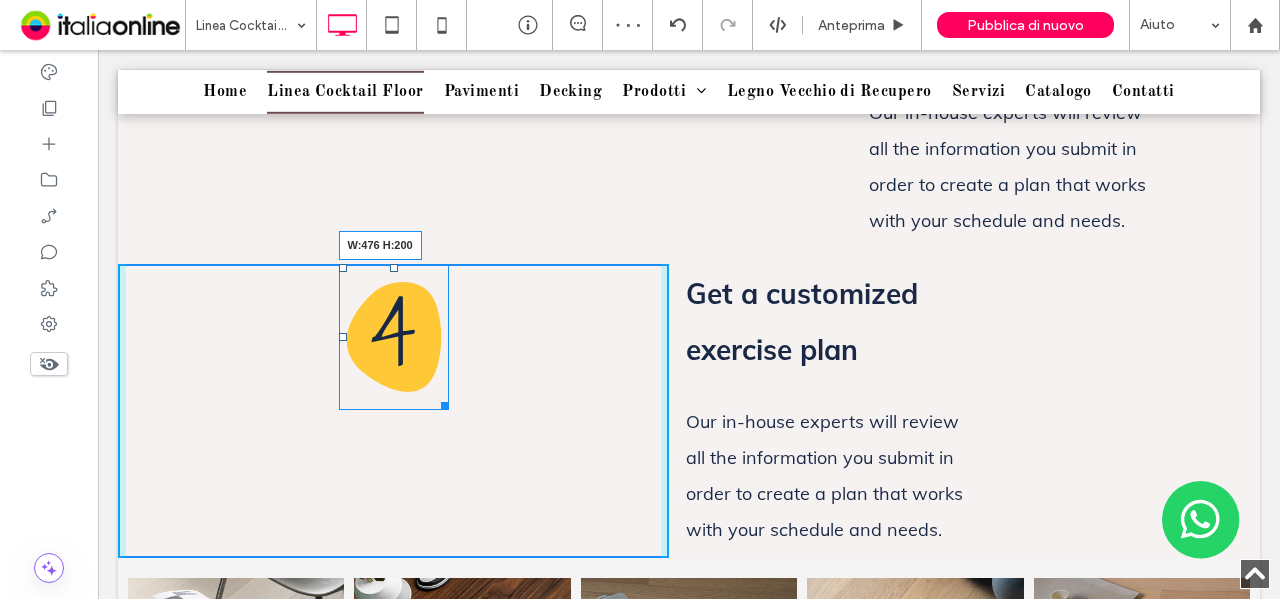 drag, startPoint x: 435, startPoint y: 402, endPoint x: 716, endPoint y: 506, distance: 299.6281 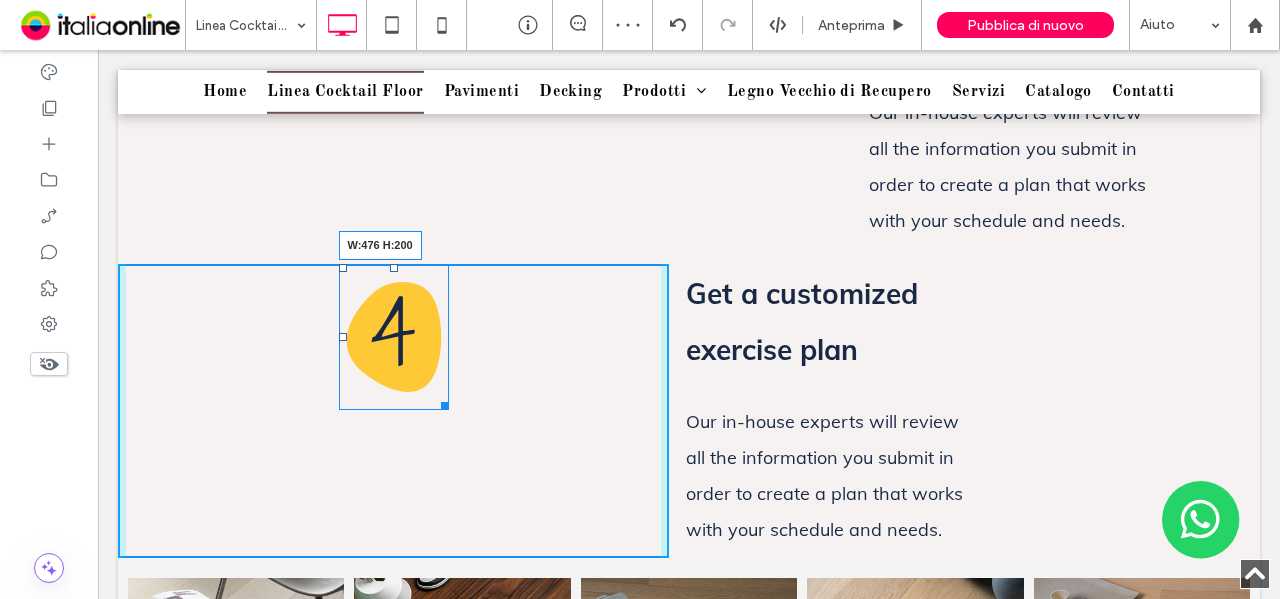 click at bounding box center [441, 402] 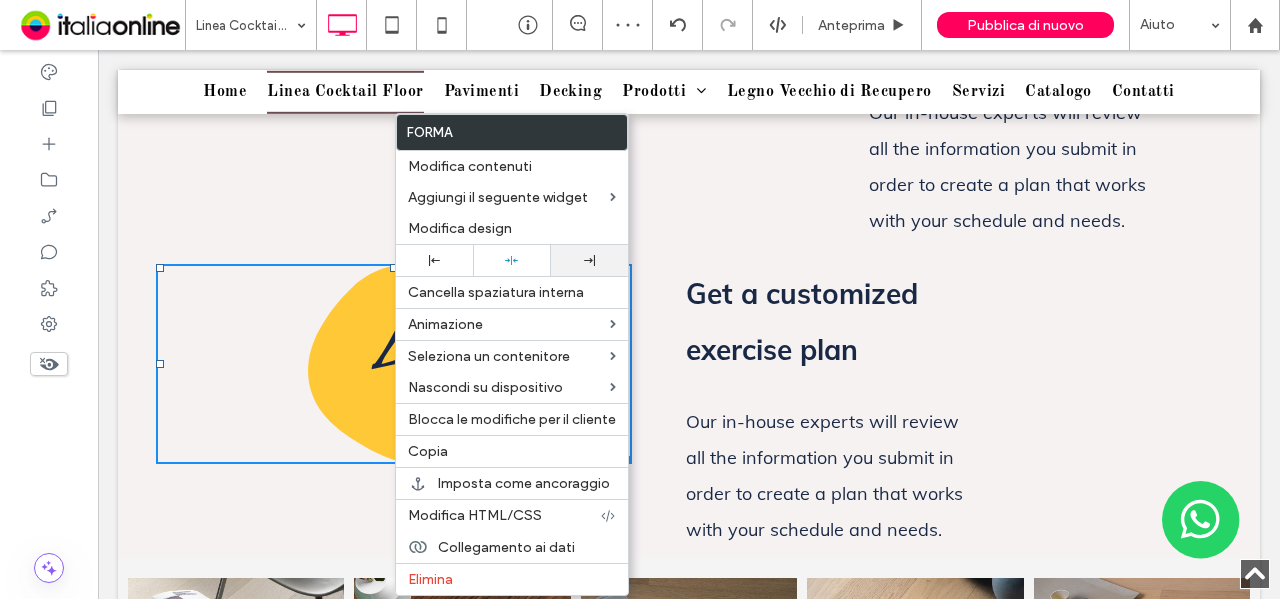 click at bounding box center [589, 260] 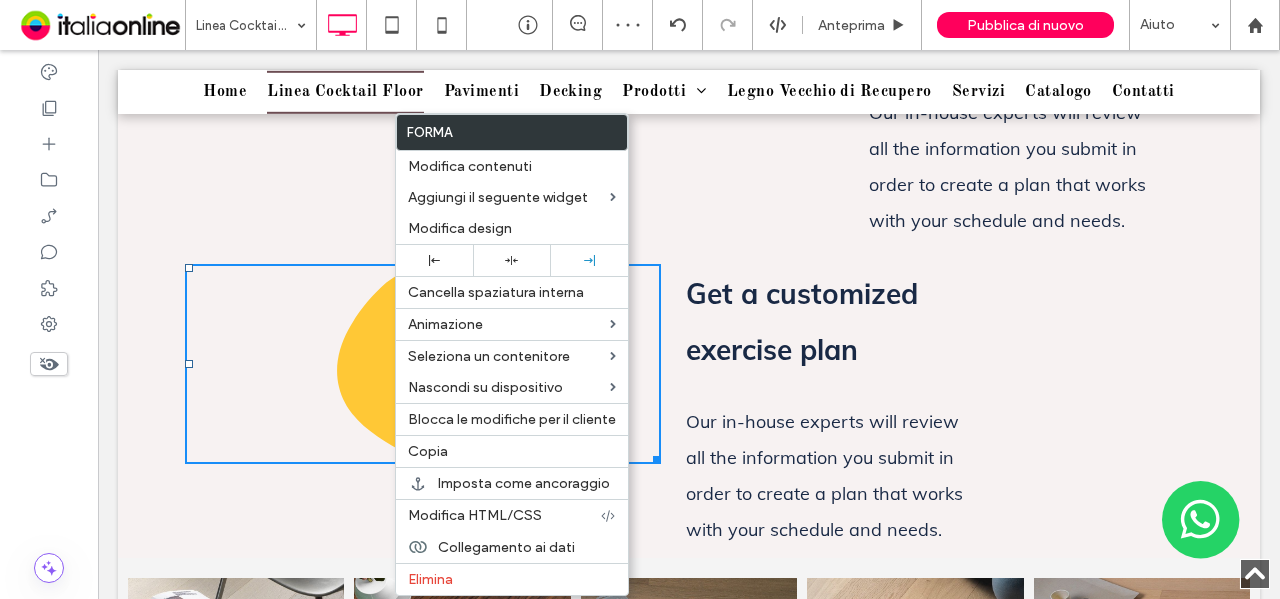 click on "4" at bounding box center [423, 364] 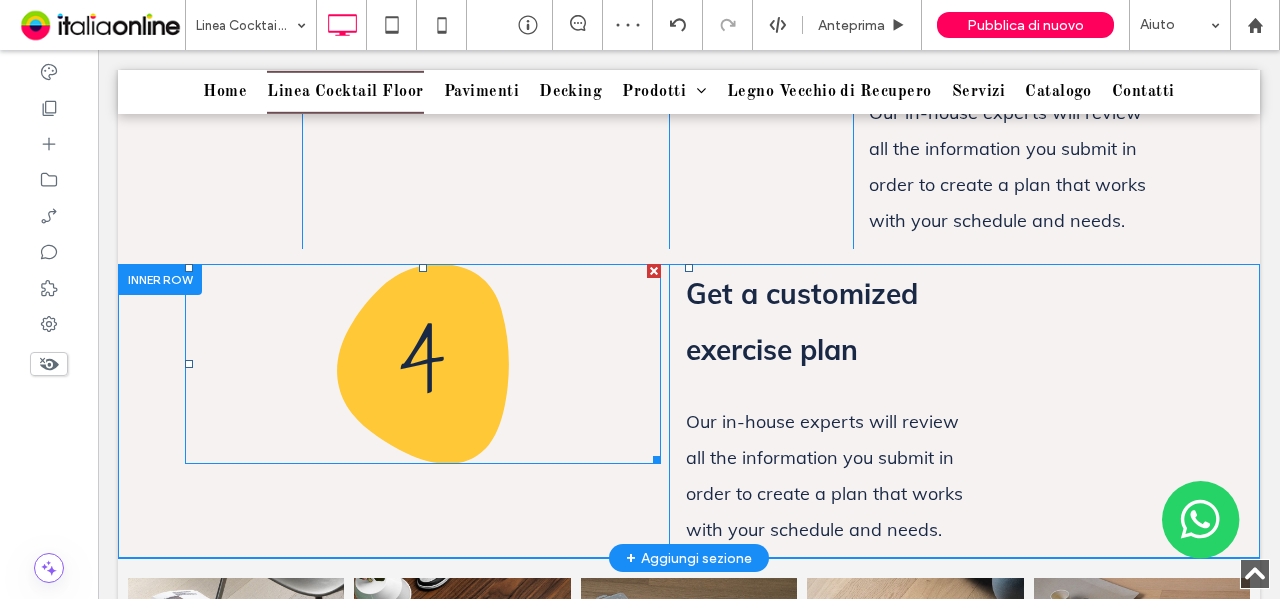 click on "4" at bounding box center (422, 359) 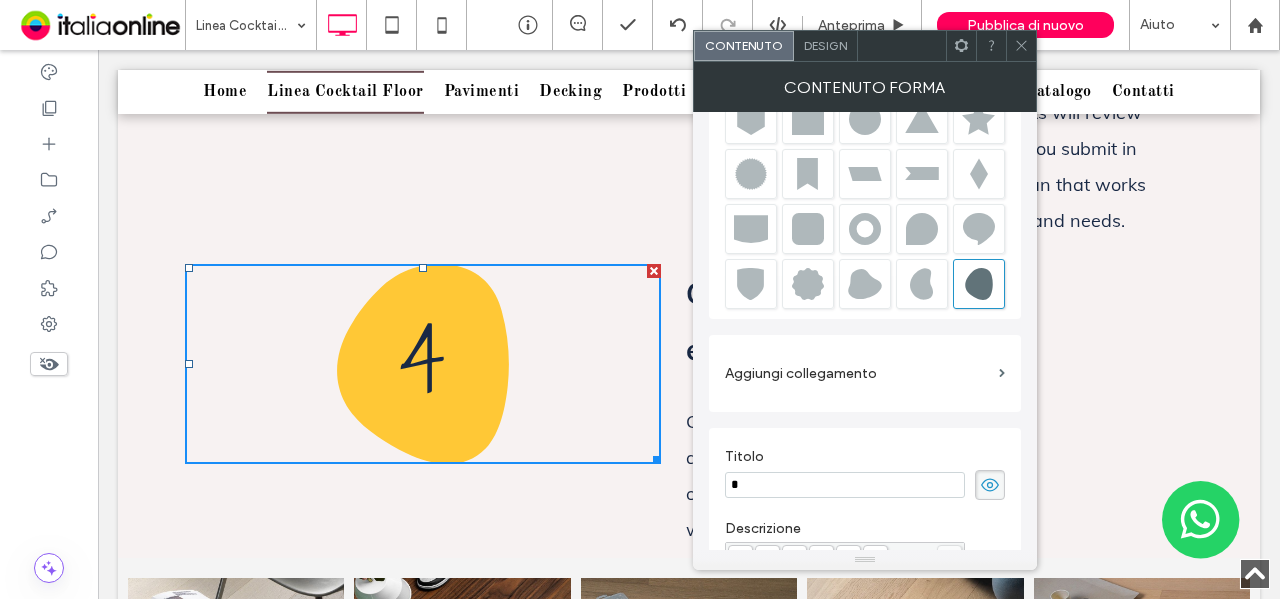 scroll, scrollTop: 120, scrollLeft: 0, axis: vertical 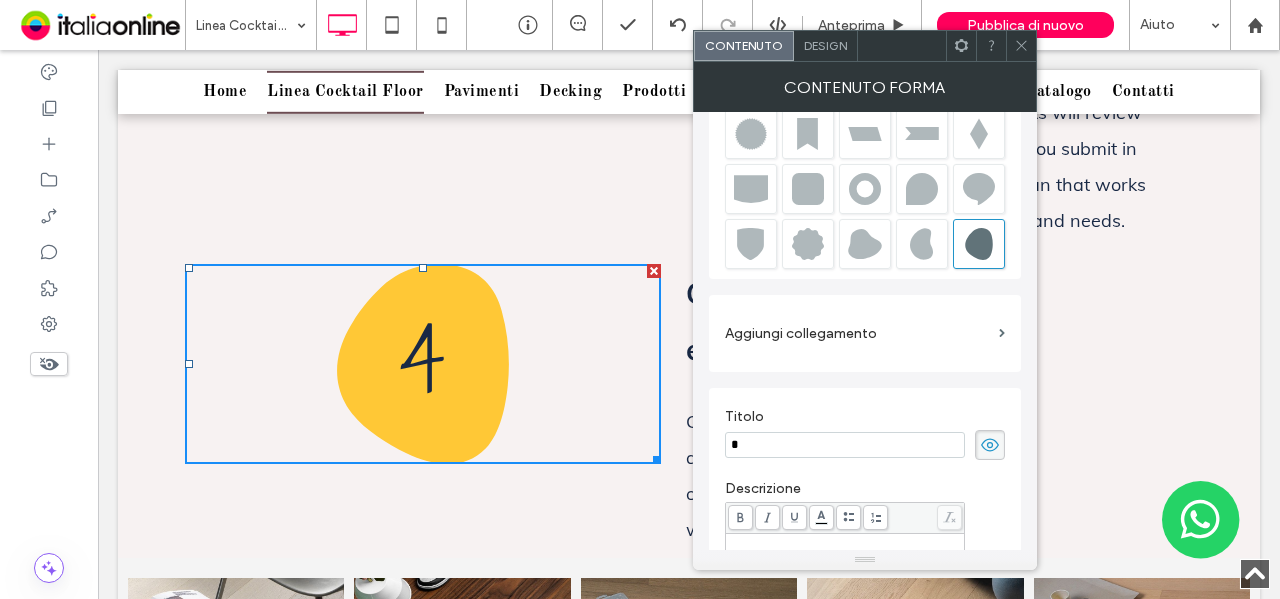 drag, startPoint x: 864, startPoint y: 495, endPoint x: 683, endPoint y: 445, distance: 187.77913 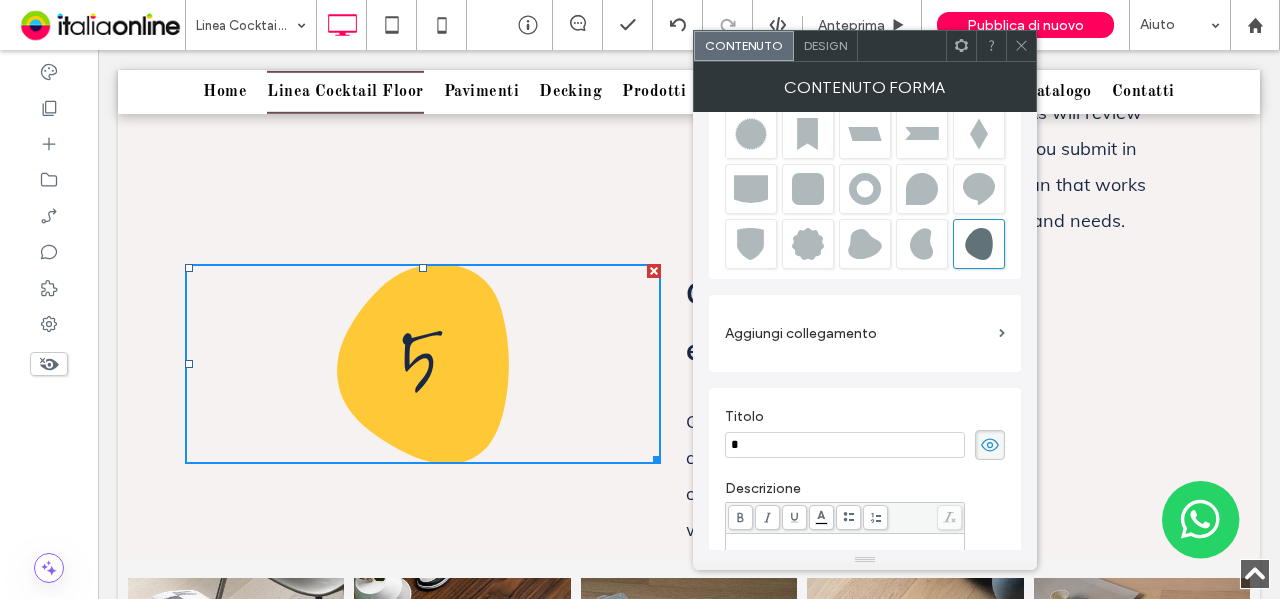type on "*" 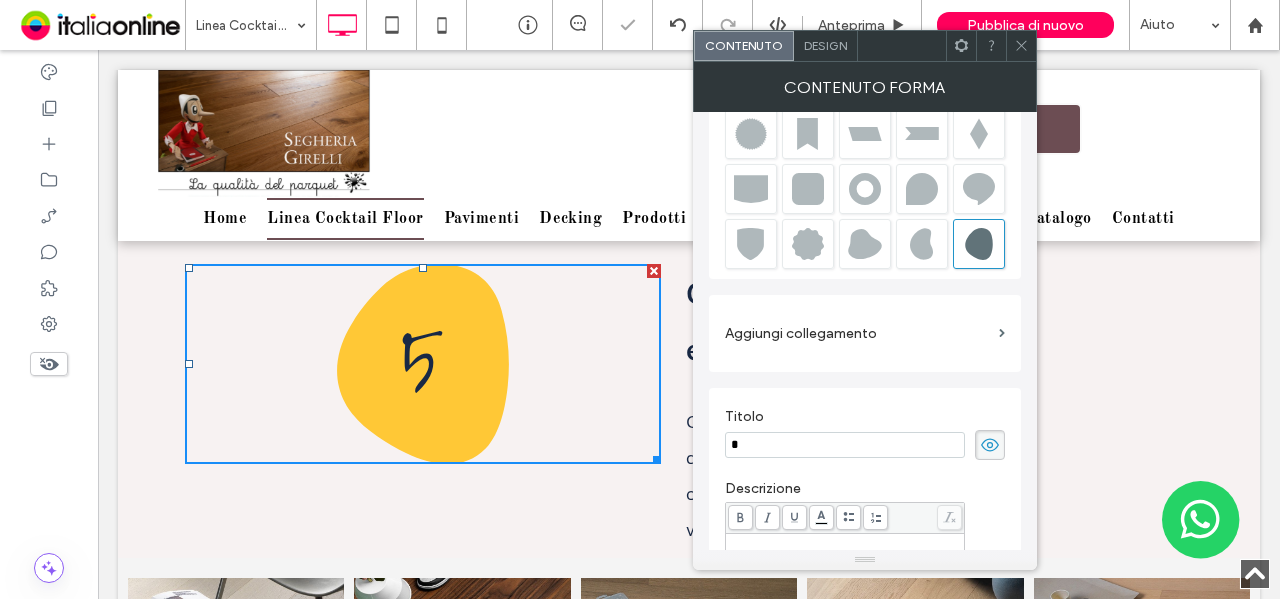 drag, startPoint x: 1015, startPoint y: 47, endPoint x: 1032, endPoint y: 83, distance: 39.812057 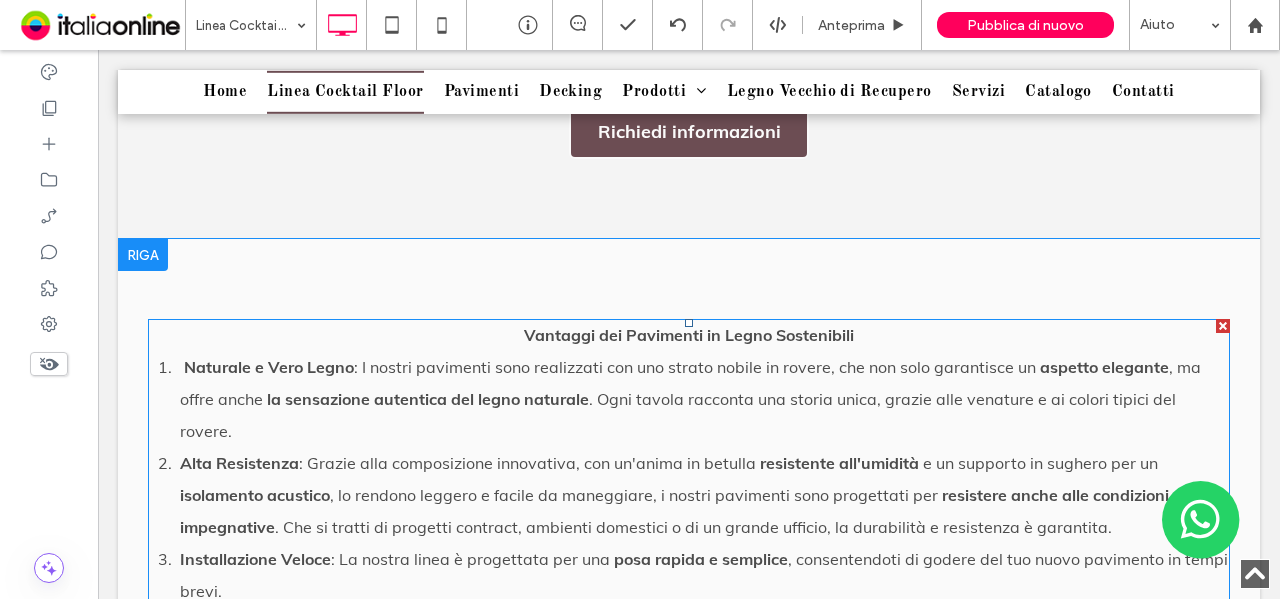 scroll, scrollTop: 1273, scrollLeft: 0, axis: vertical 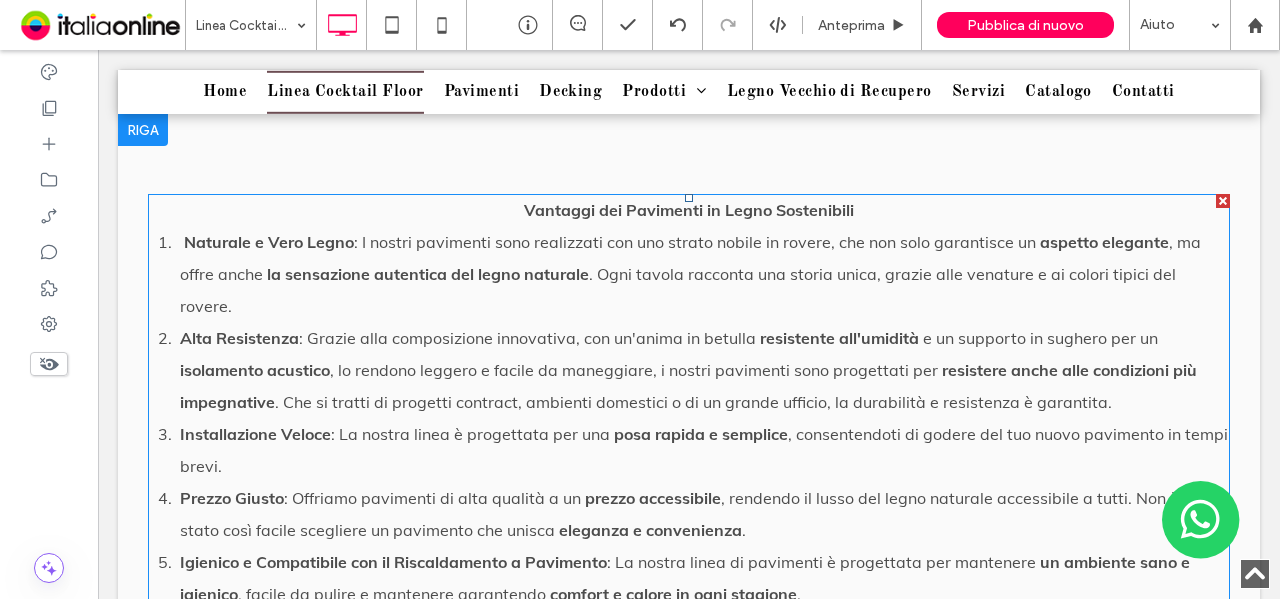click on "Vantaggi dei Pavimenti in Legno Sostenibili" at bounding box center (689, 210) 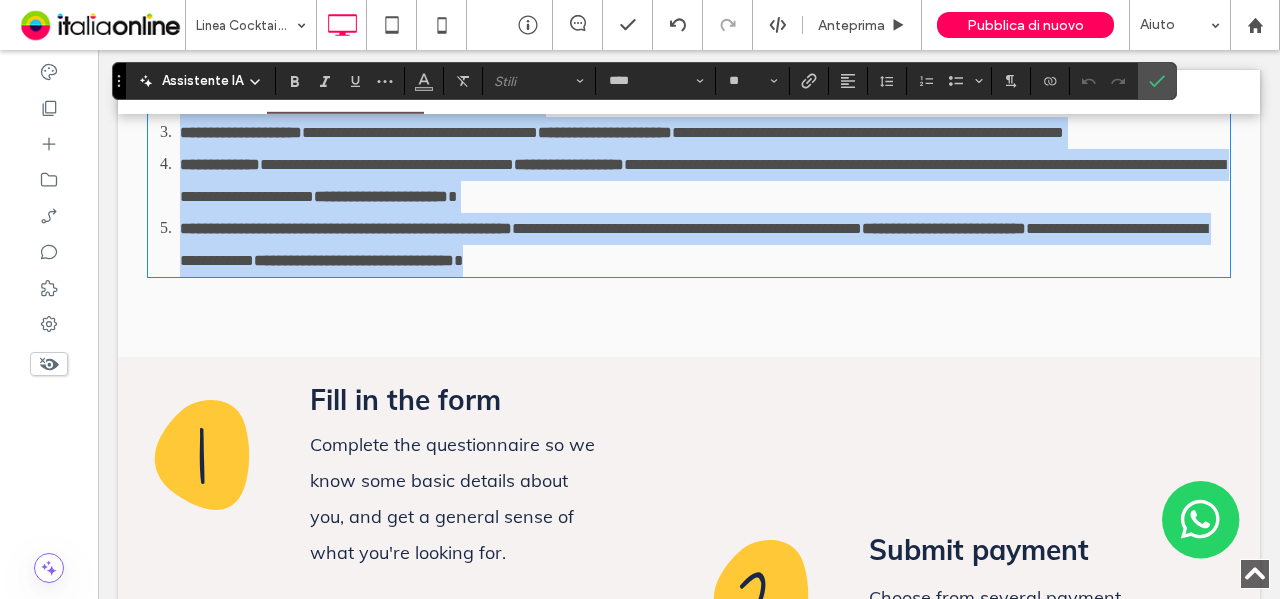 scroll, scrollTop: 1649, scrollLeft: 0, axis: vertical 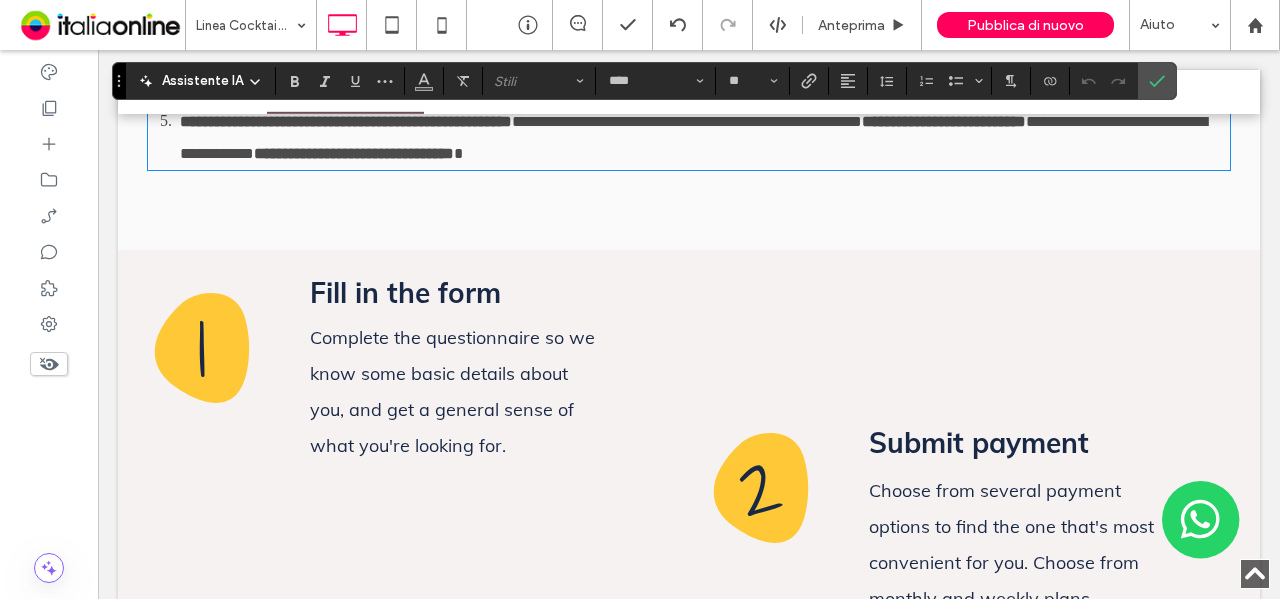 click on "Fill in the form" at bounding box center [485, 293] 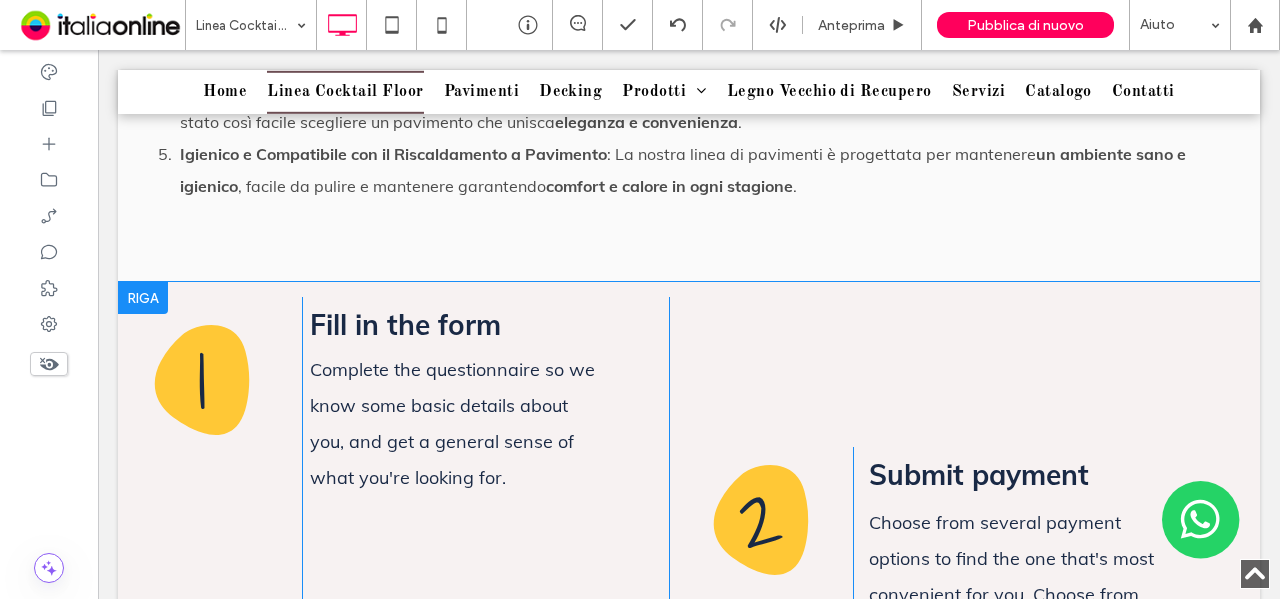 click at bounding box center [143, 298] 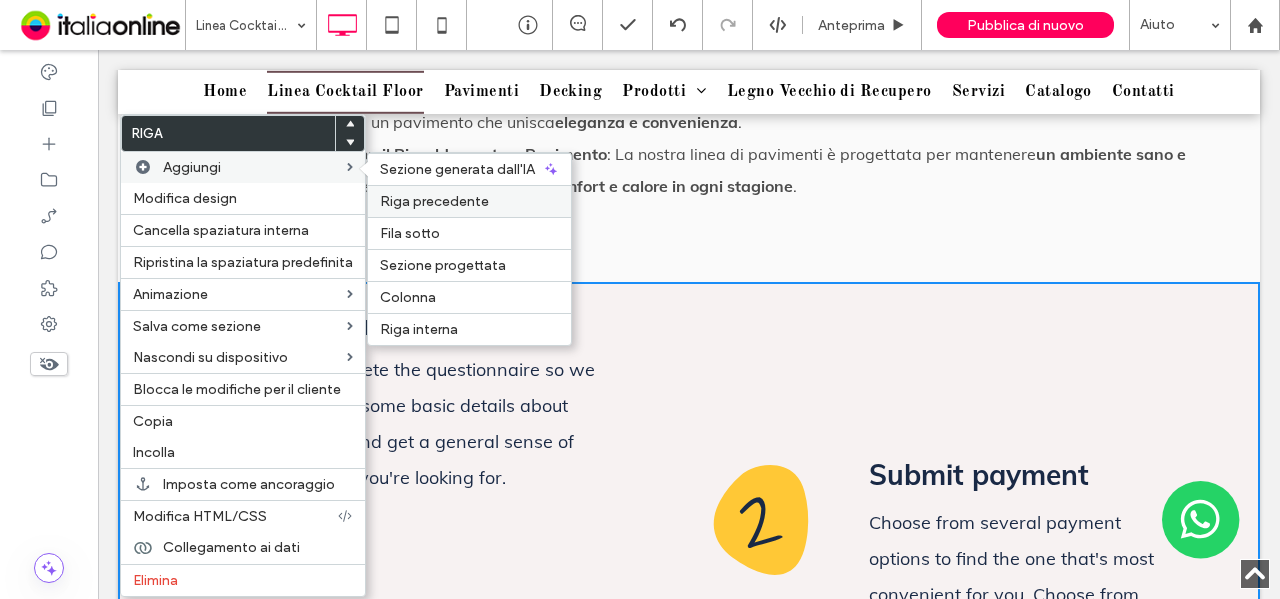 drag, startPoint x: 442, startPoint y: 201, endPoint x: 259, endPoint y: 261, distance: 192.58505 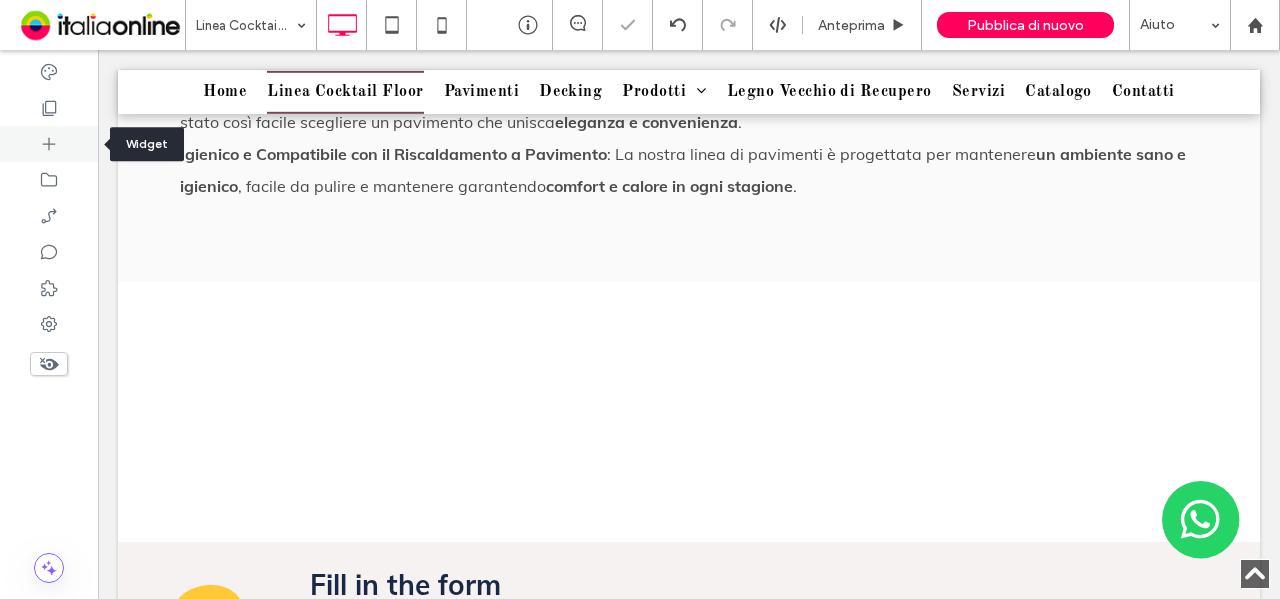 click at bounding box center [49, 144] 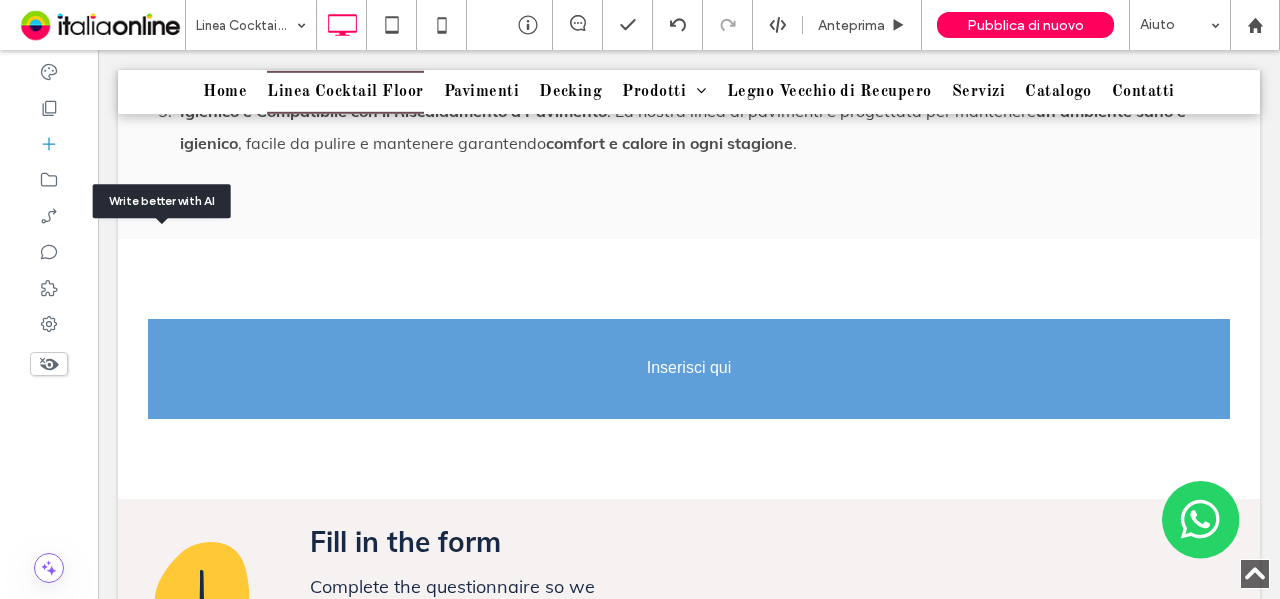 scroll, scrollTop: 1724, scrollLeft: 0, axis: vertical 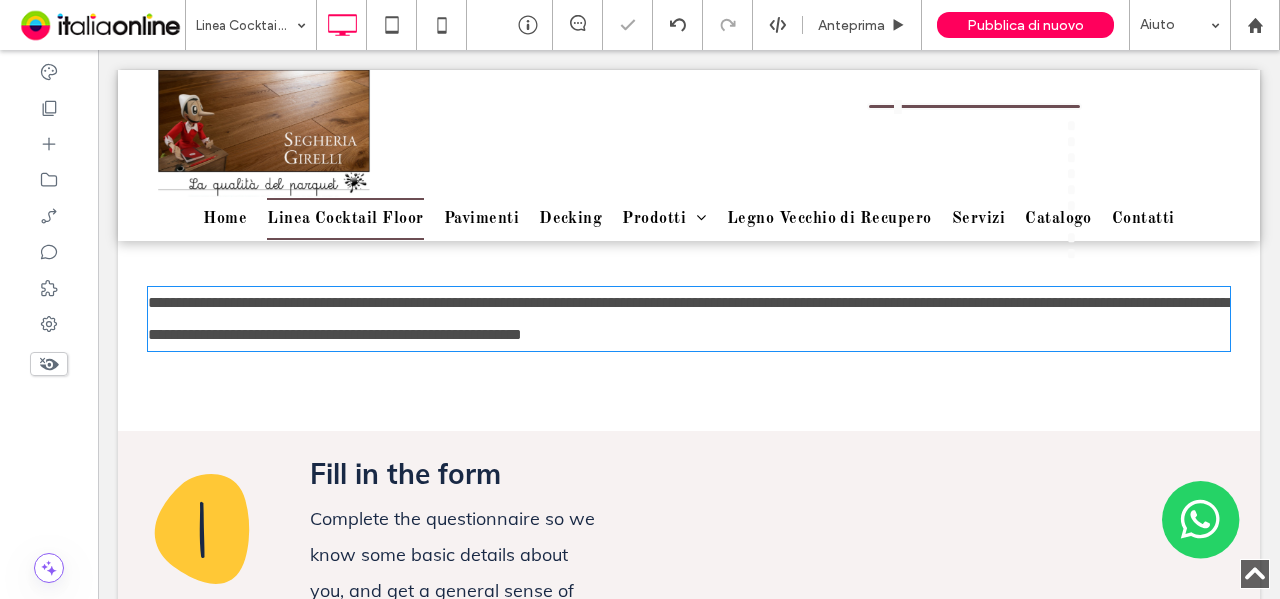 type on "****" 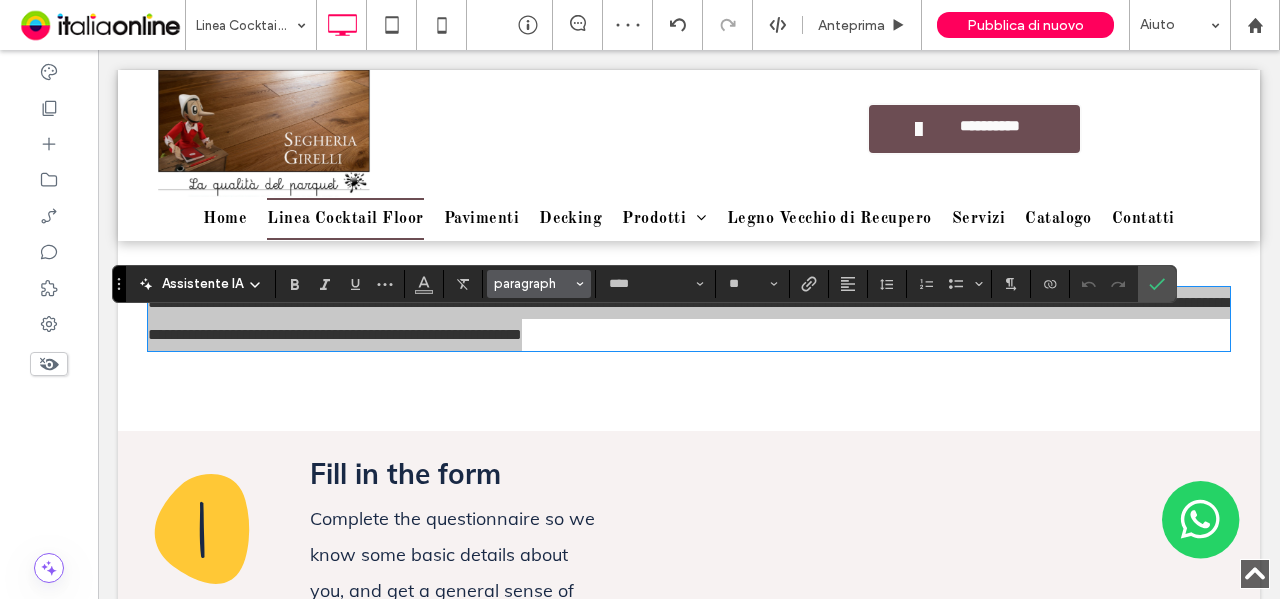 click on "paragraph" at bounding box center [533, 283] 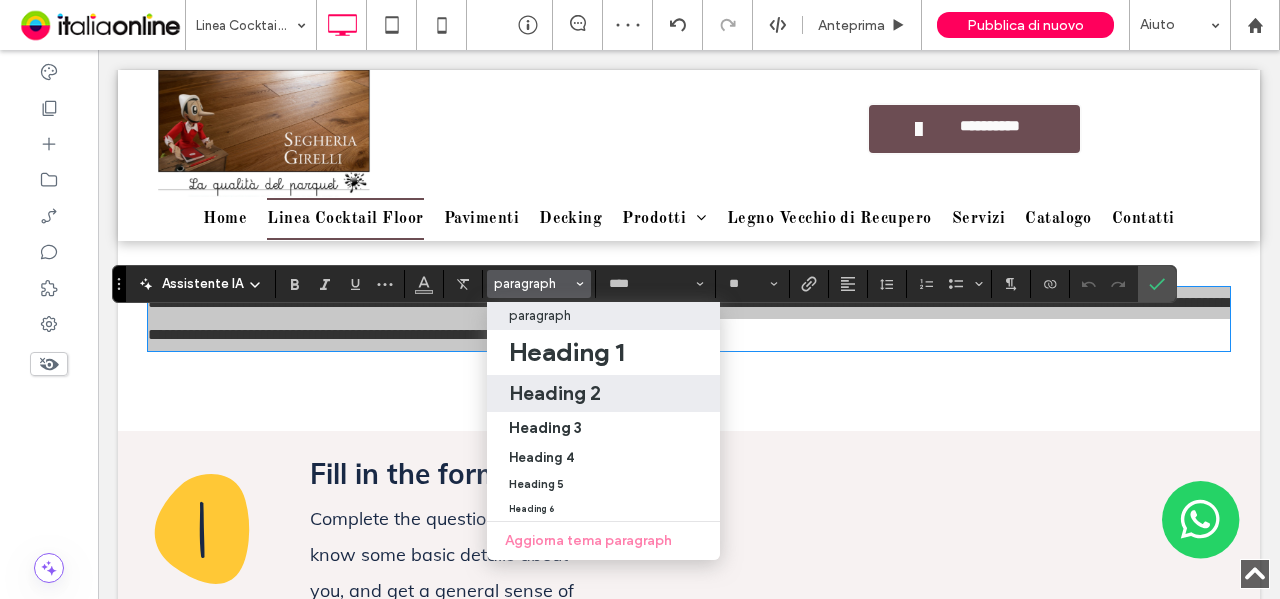 drag, startPoint x: 554, startPoint y: 404, endPoint x: 591, endPoint y: 411, distance: 37.65634 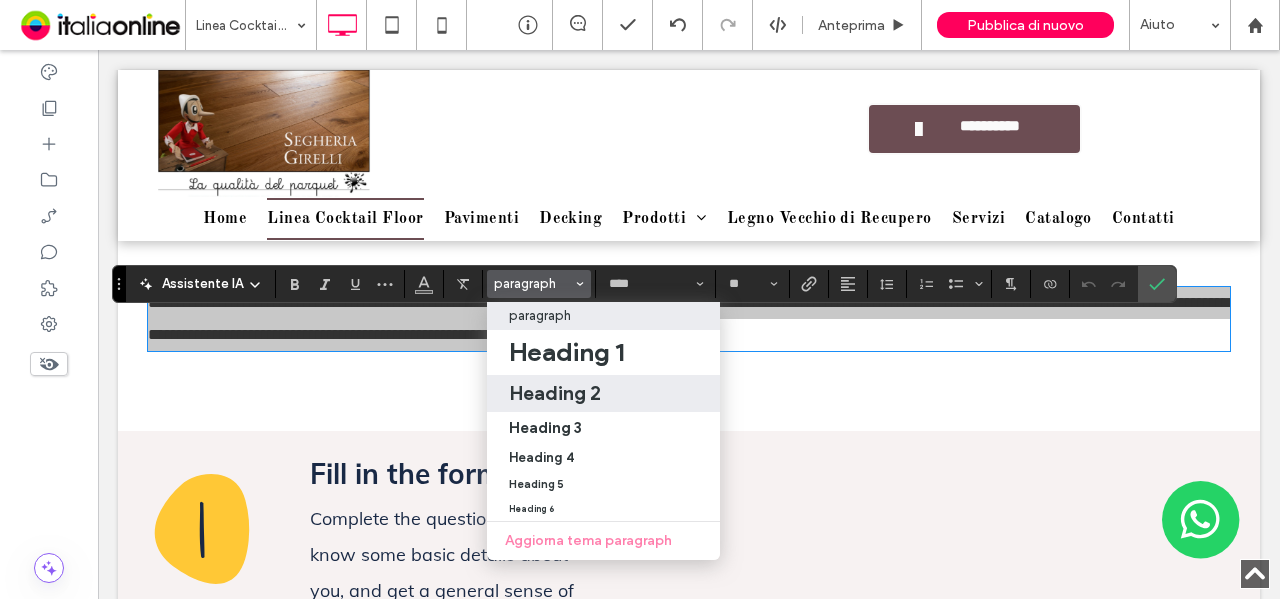drag, startPoint x: 623, startPoint y: 384, endPoint x: 524, endPoint y: 333, distance: 111.364265 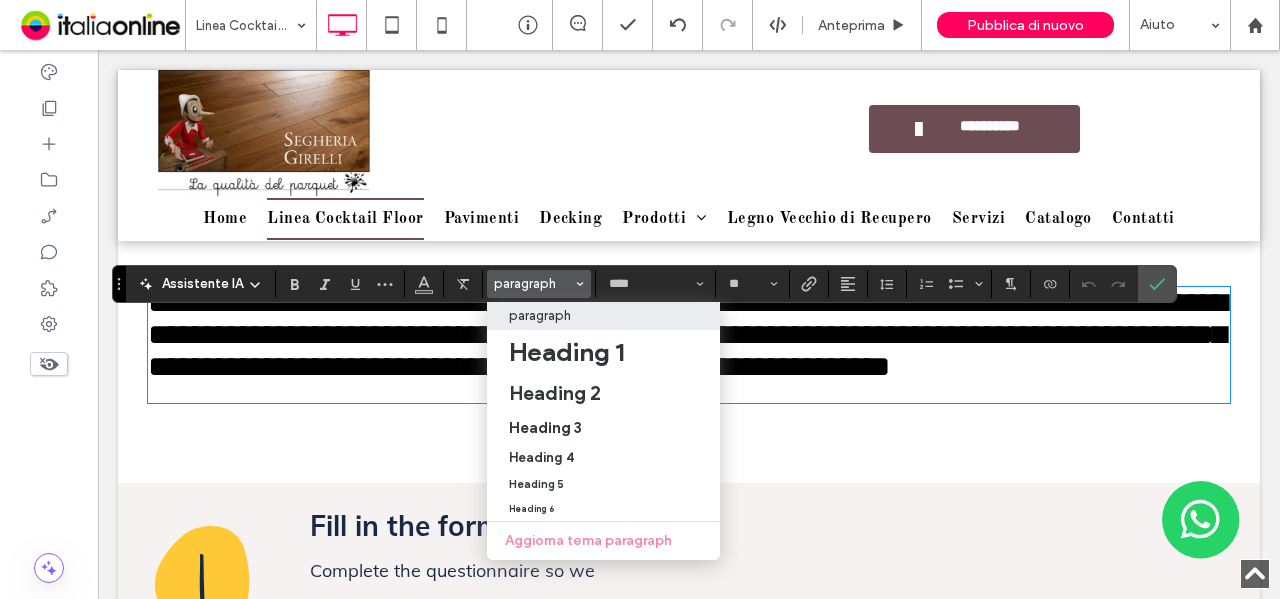 type on "*******" 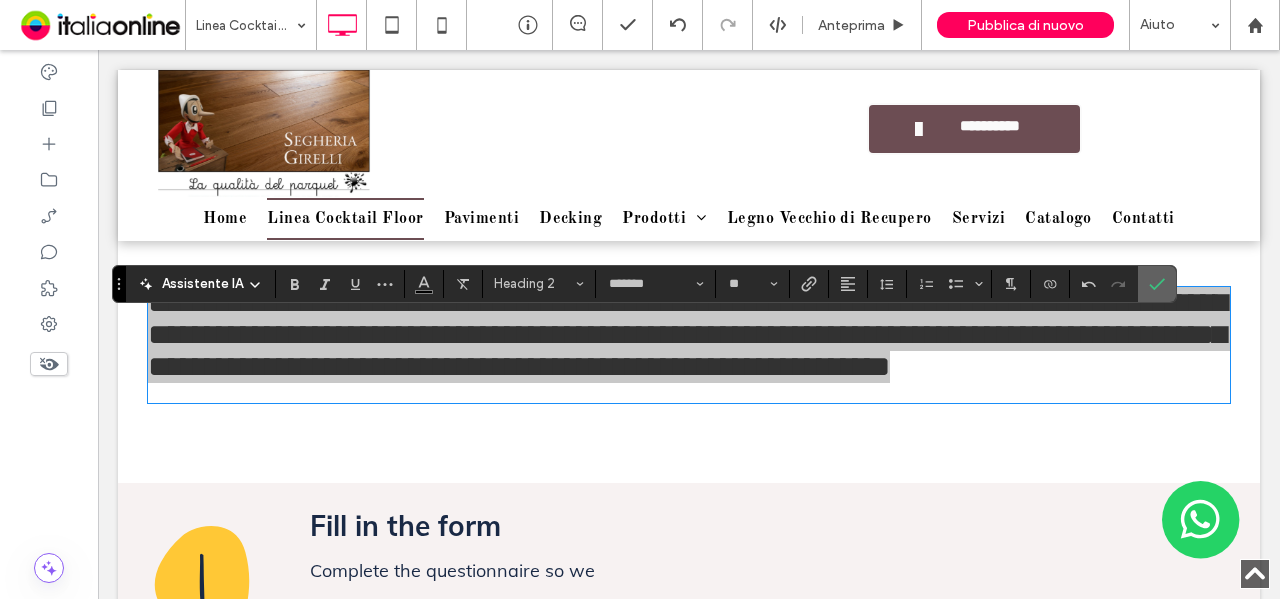 click at bounding box center (1153, 284) 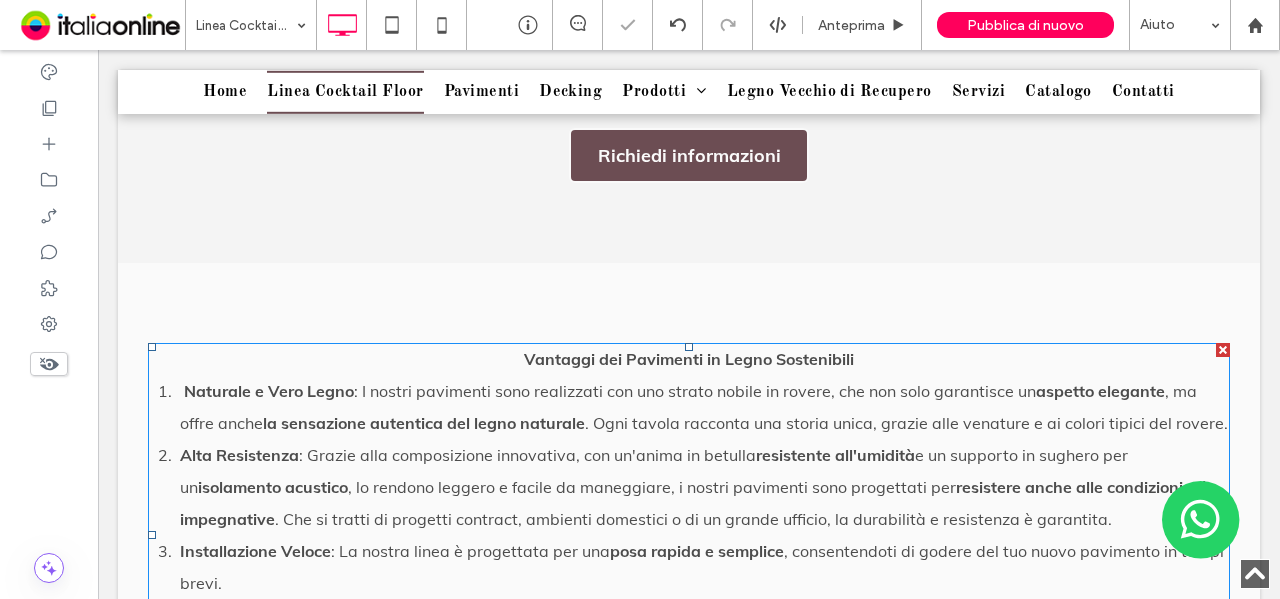 click on "Vantaggi dei Pavimenti in Legno Sostenibili" at bounding box center (689, 359) 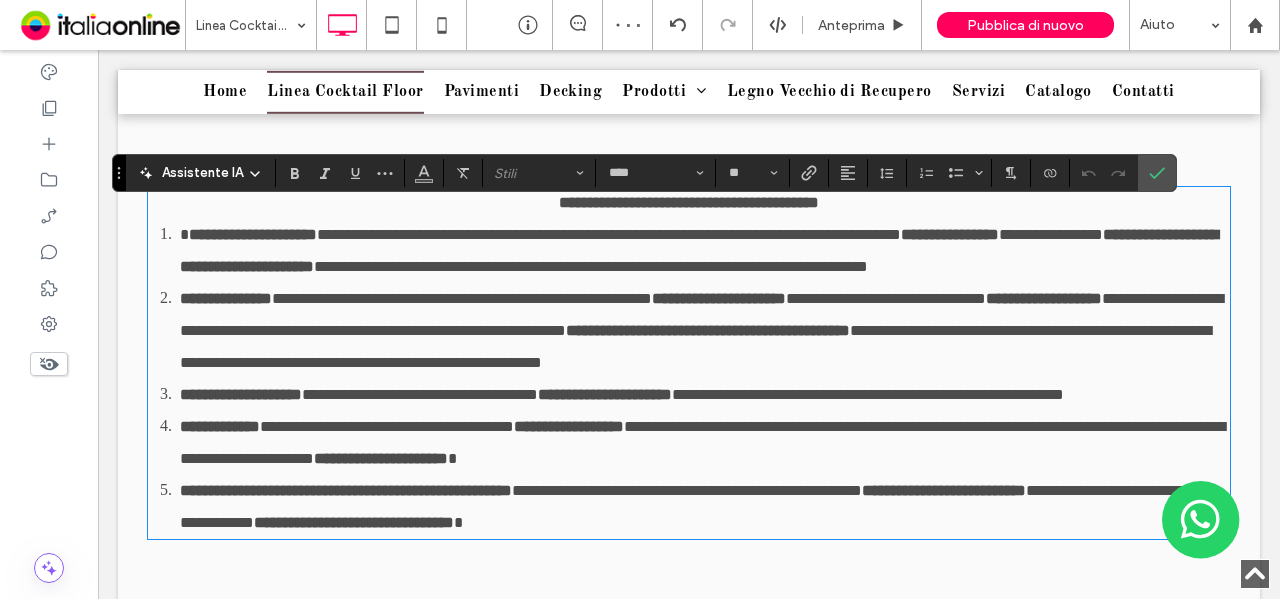 scroll, scrollTop: 1249, scrollLeft: 0, axis: vertical 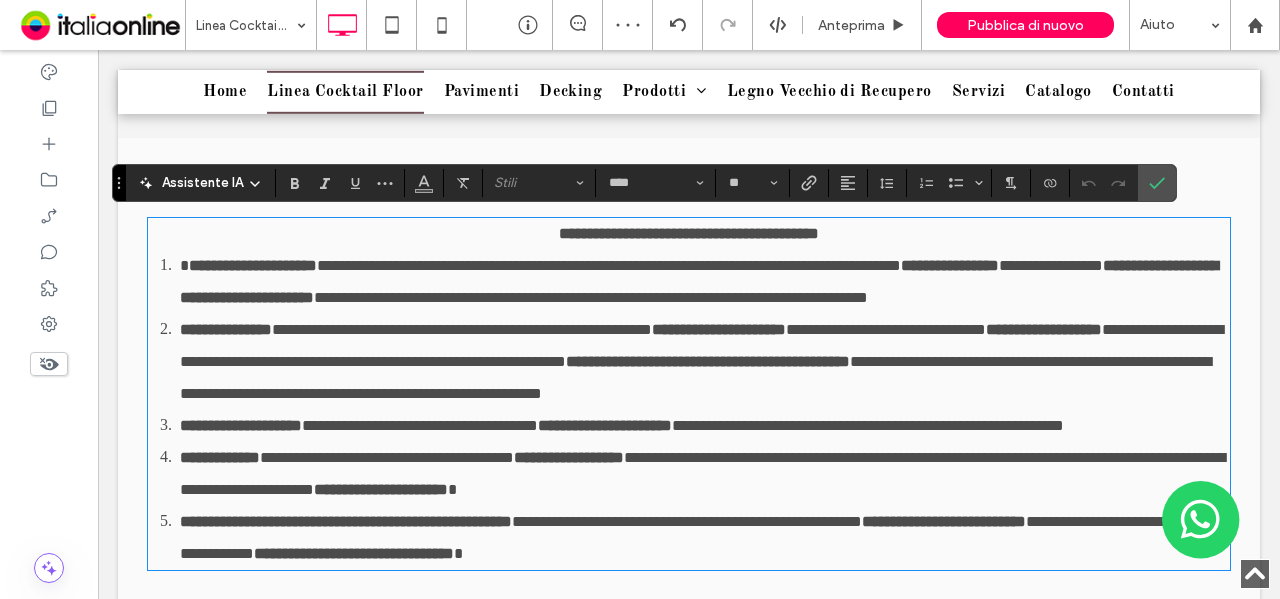 click on "**********" at bounding box center (689, 233) 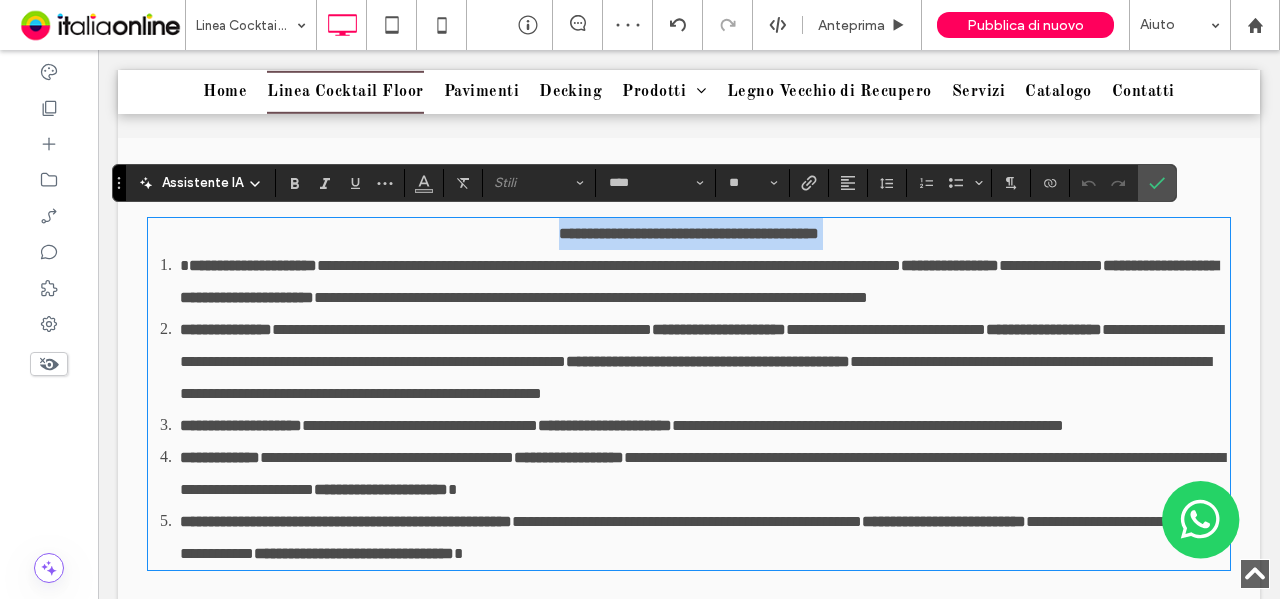 click on "**********" at bounding box center [689, 233] 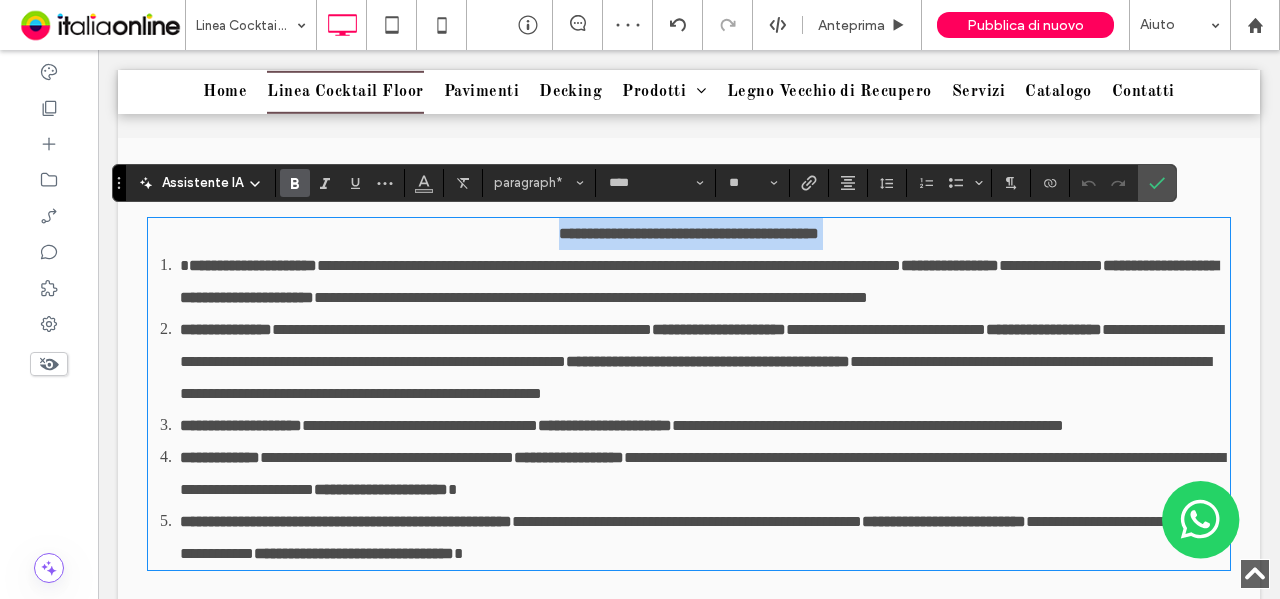 click on "**********" at bounding box center [689, 233] 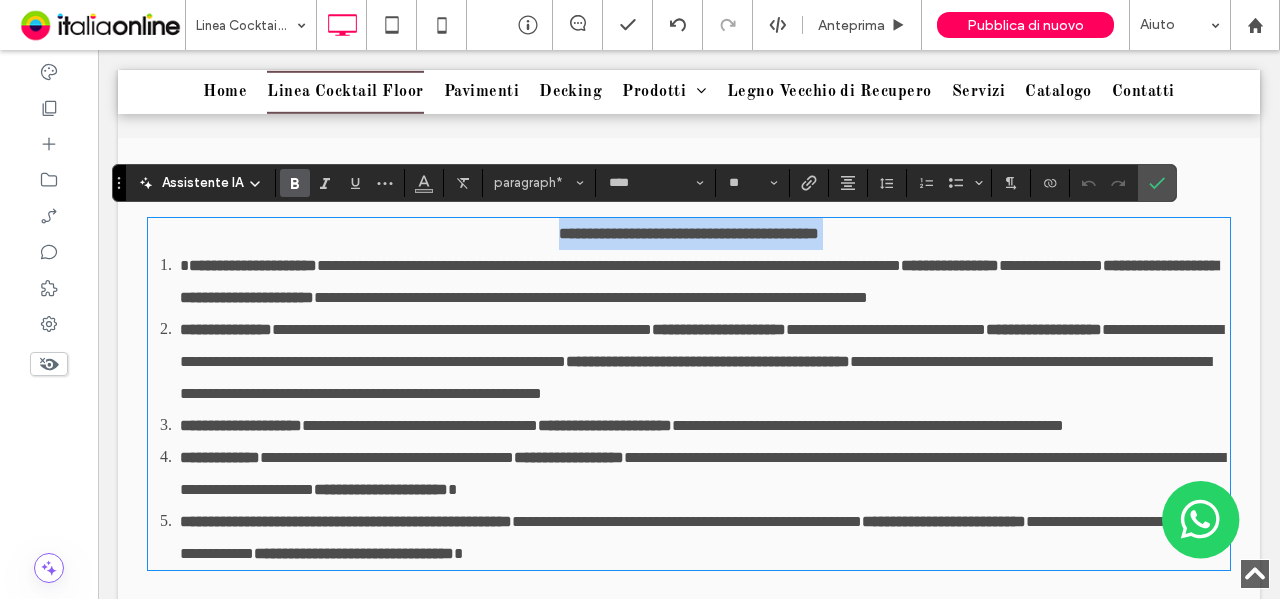 copy on "**********" 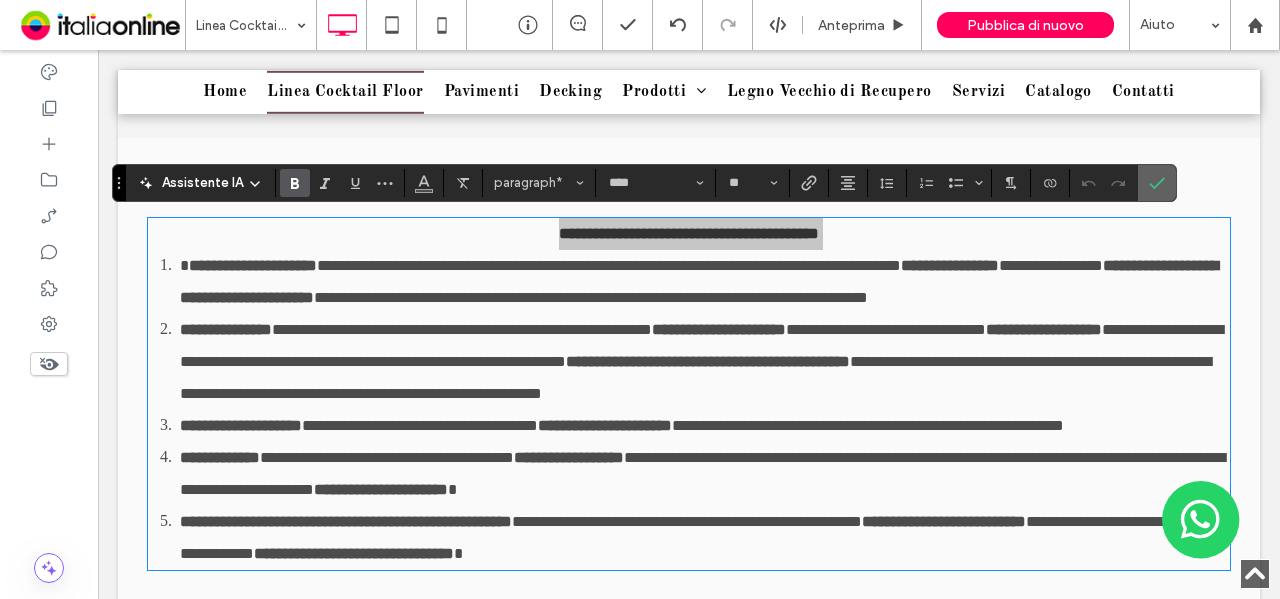 click at bounding box center (1157, 183) 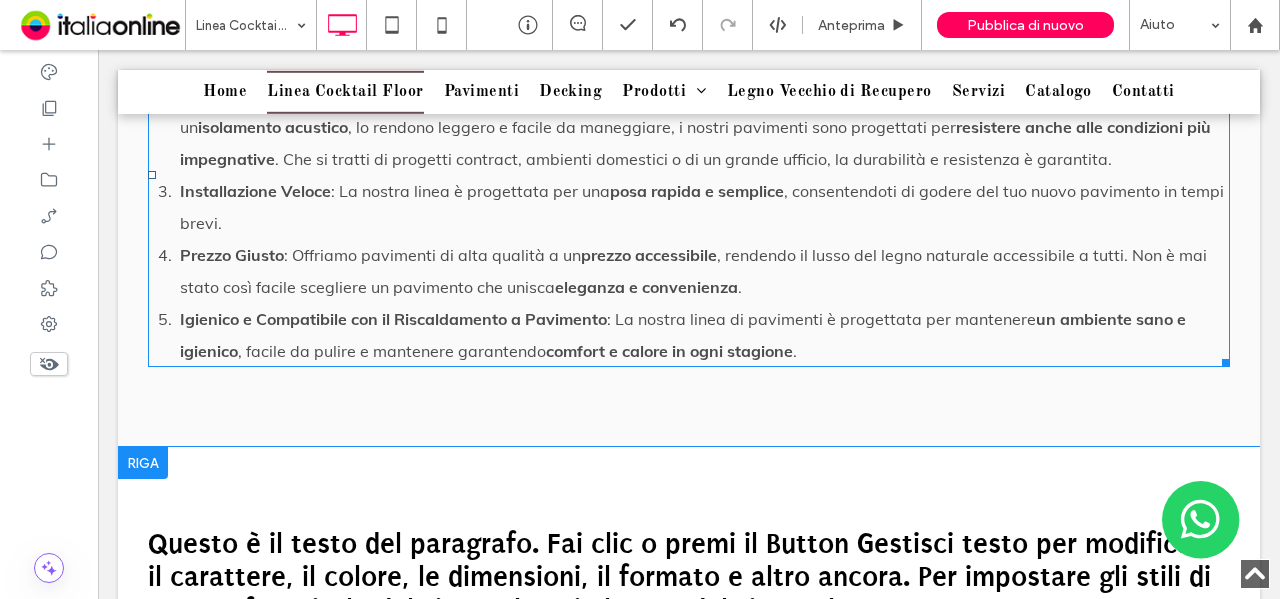scroll, scrollTop: 1849, scrollLeft: 0, axis: vertical 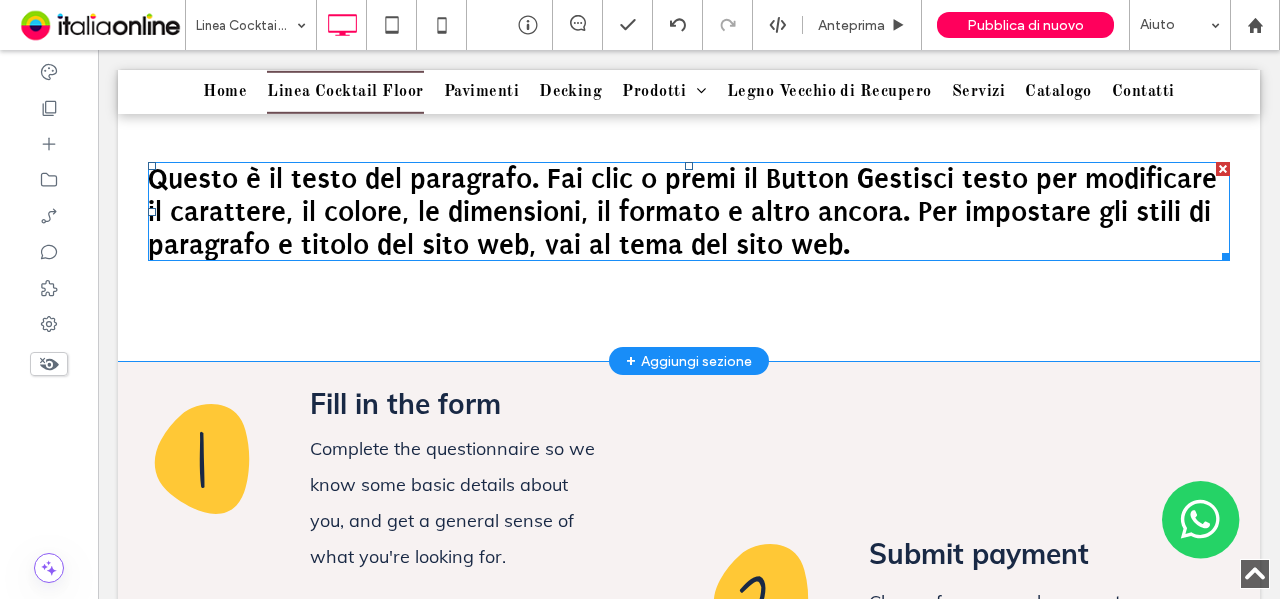 click on "Questo è il testo del paragrafo. Fai clic o premi il Button Gestisci testo per modificare il carattere, il colore, le dimensioni, il formato e altro ancora. Per impostare gli stili di paragrafo e titolo del sito web, vai al tema del sito web." at bounding box center [682, 211] 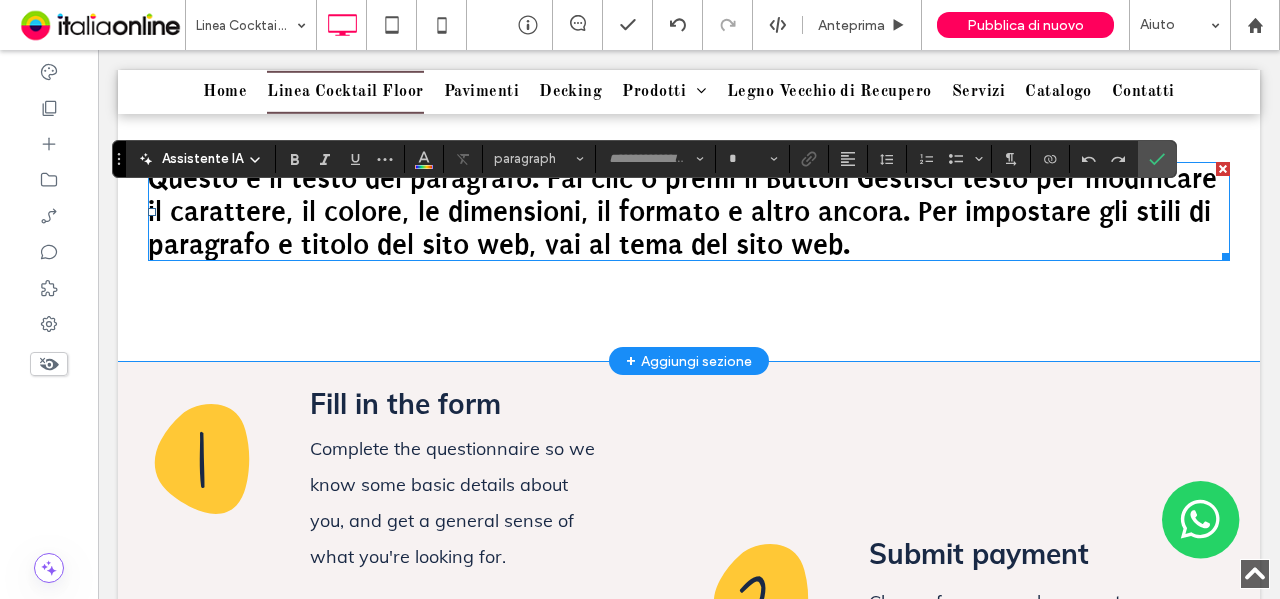 type on "*******" 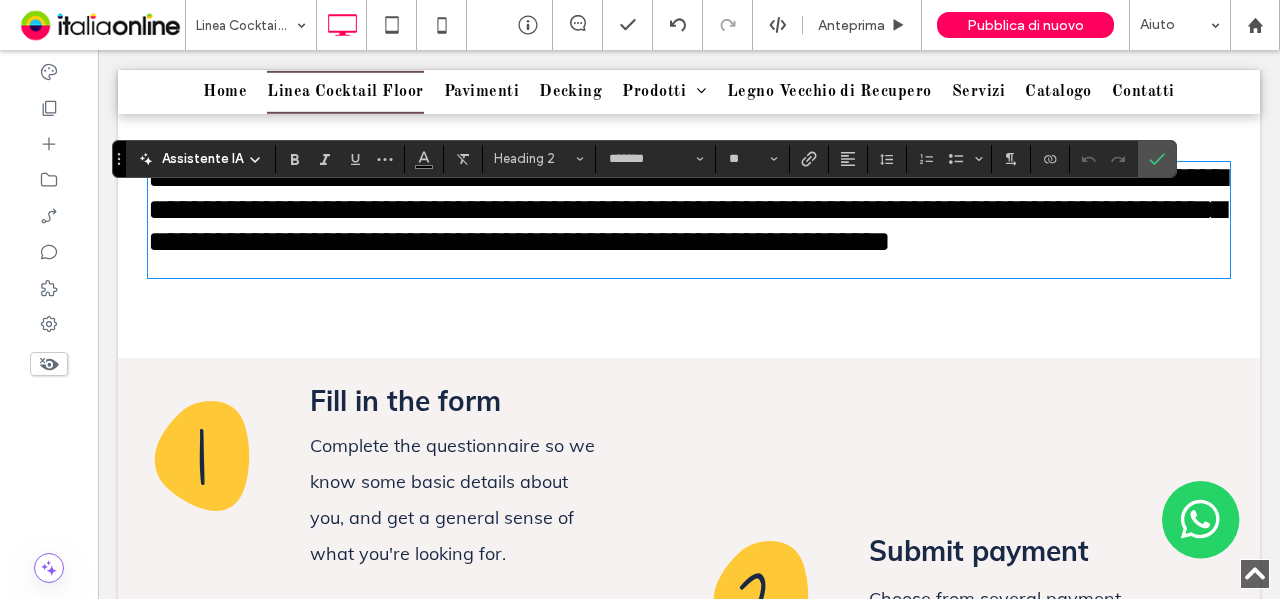 scroll, scrollTop: 0, scrollLeft: 0, axis: both 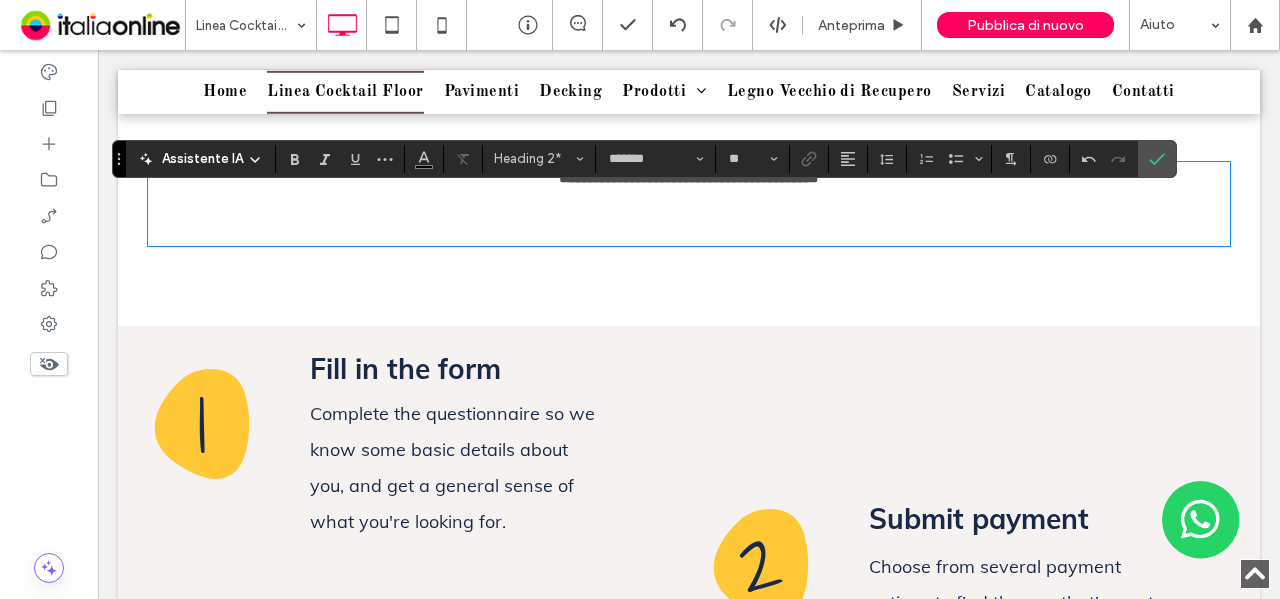 type on "****" 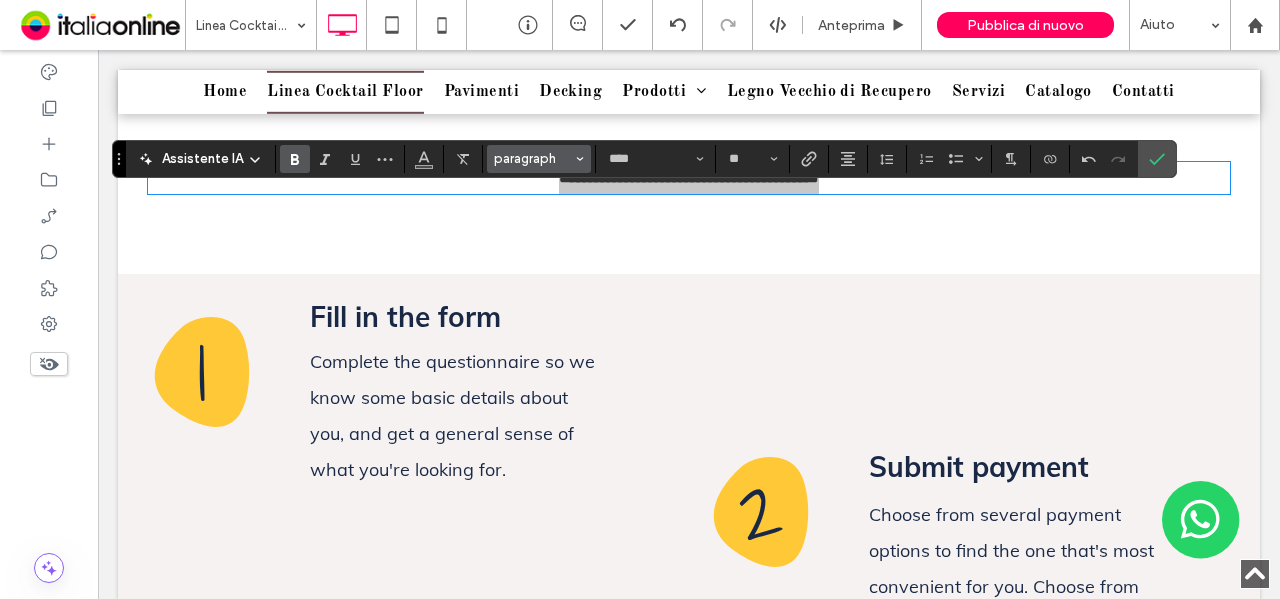 click on "paragraph" at bounding box center (533, 158) 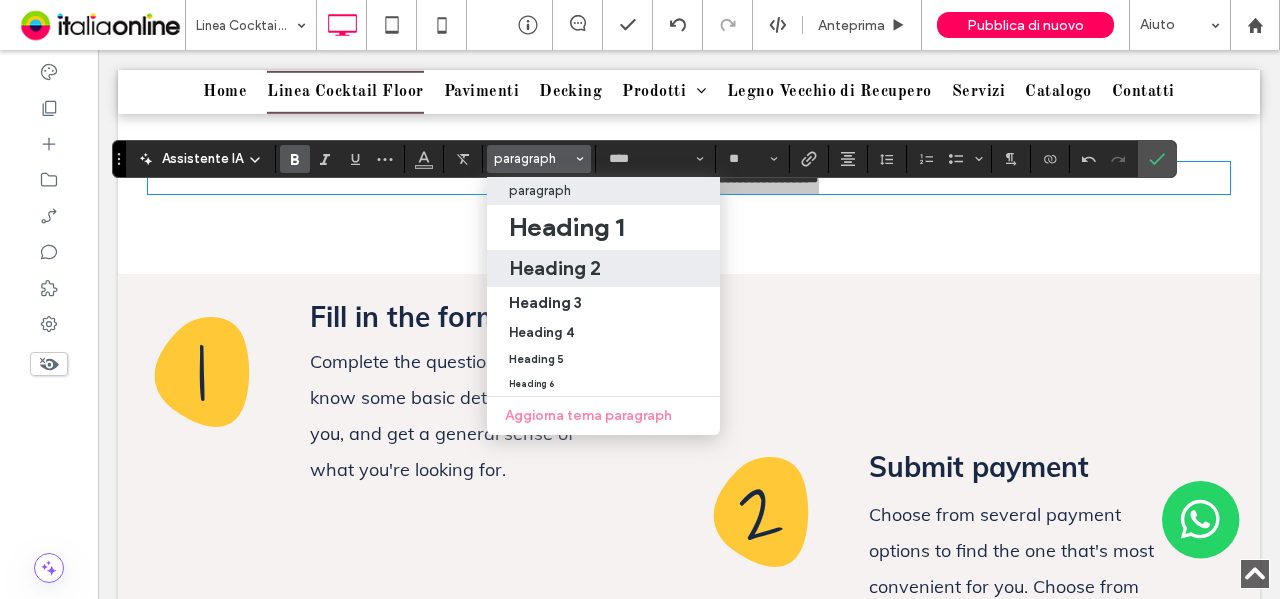 click on "Heading 2" at bounding box center (555, 268) 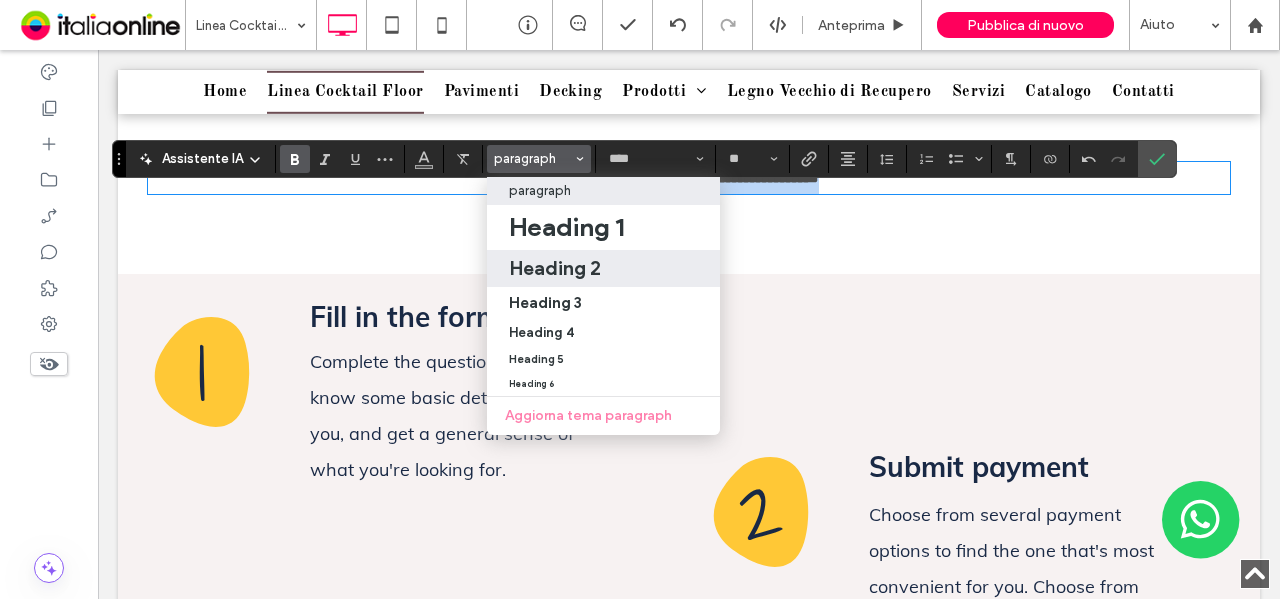 type on "*******" 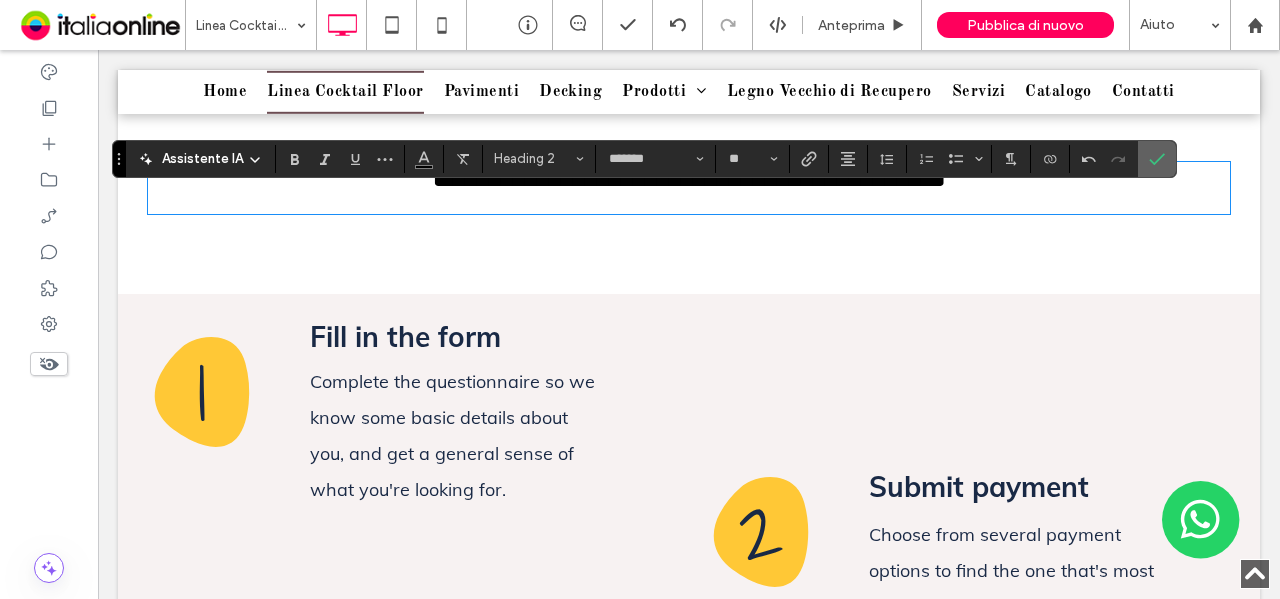click at bounding box center (1157, 159) 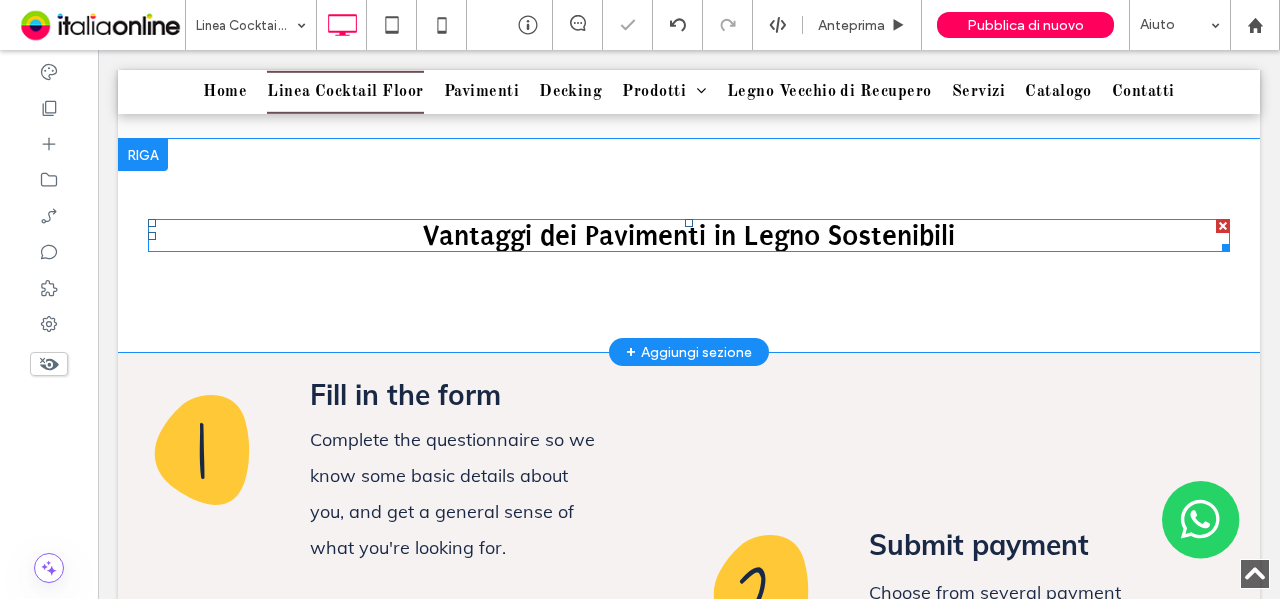 scroll, scrollTop: 1749, scrollLeft: 0, axis: vertical 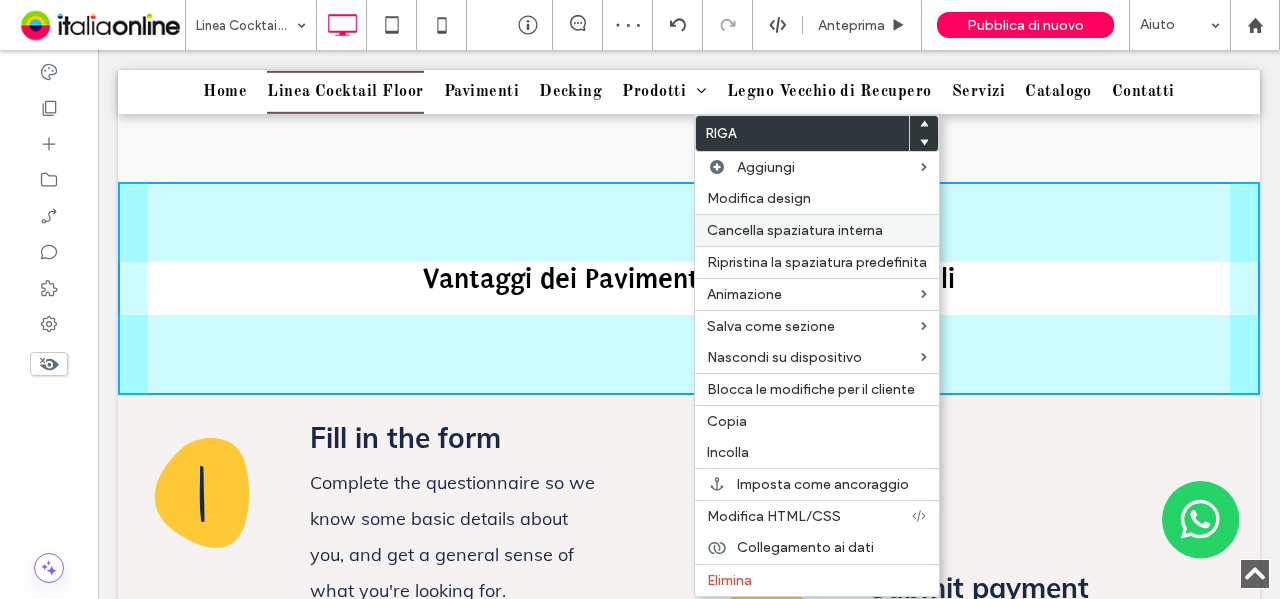 click on "Cancella spaziatura interna" at bounding box center [795, 230] 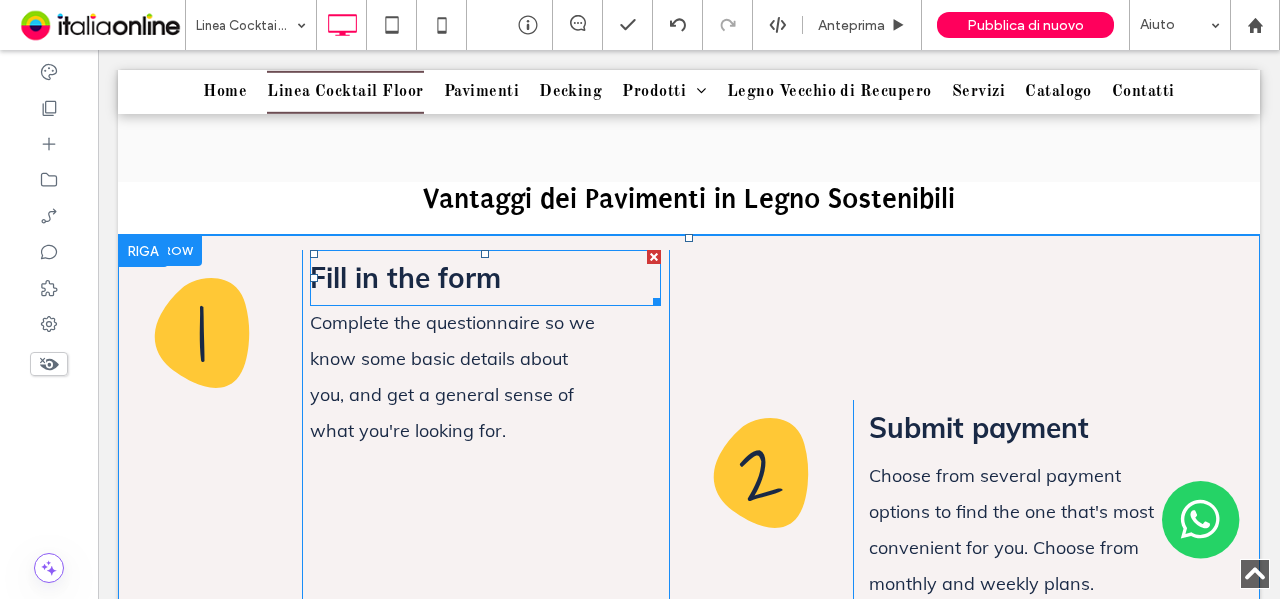 click on "Fill in the form" at bounding box center [405, 277] 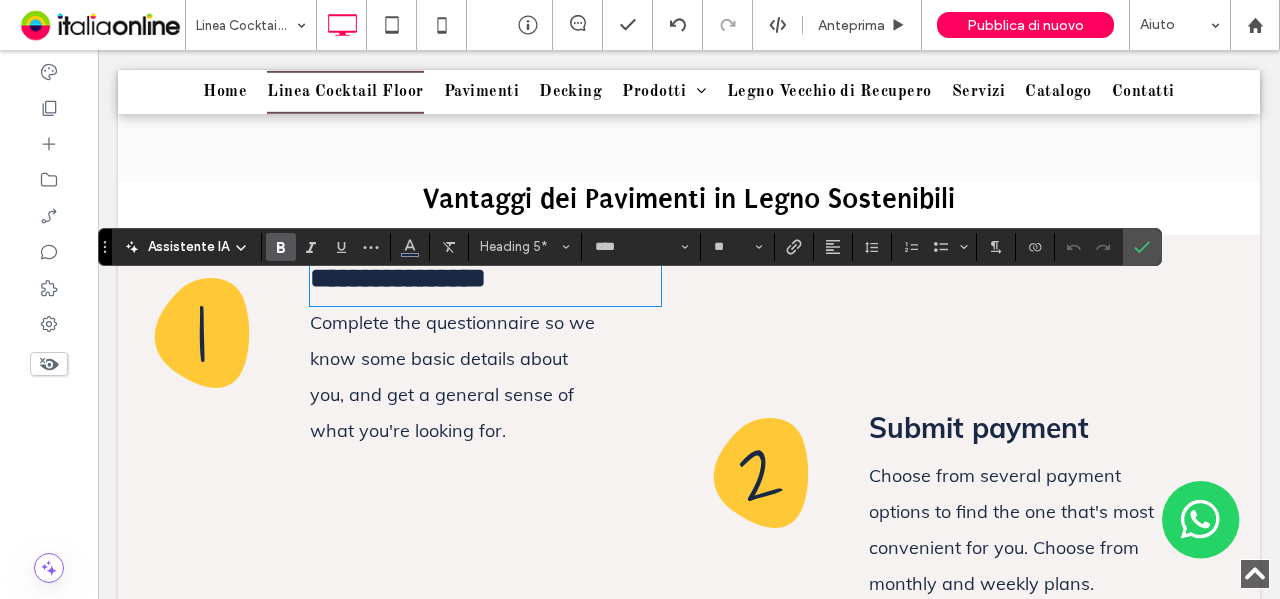 paste 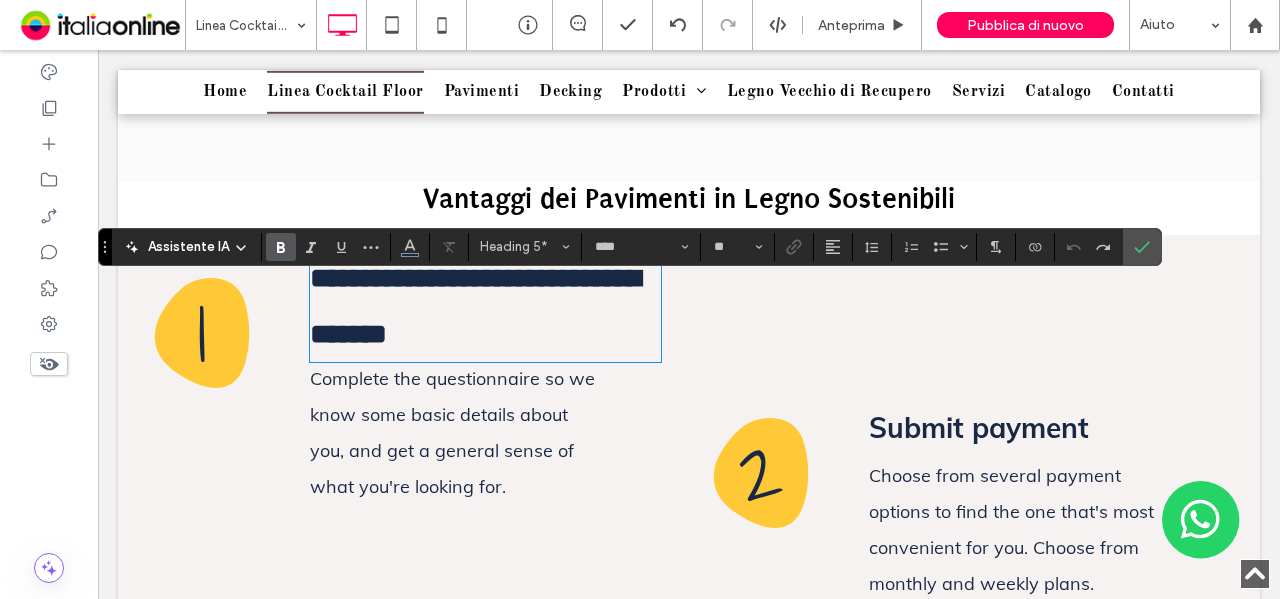 scroll, scrollTop: 0, scrollLeft: 0, axis: both 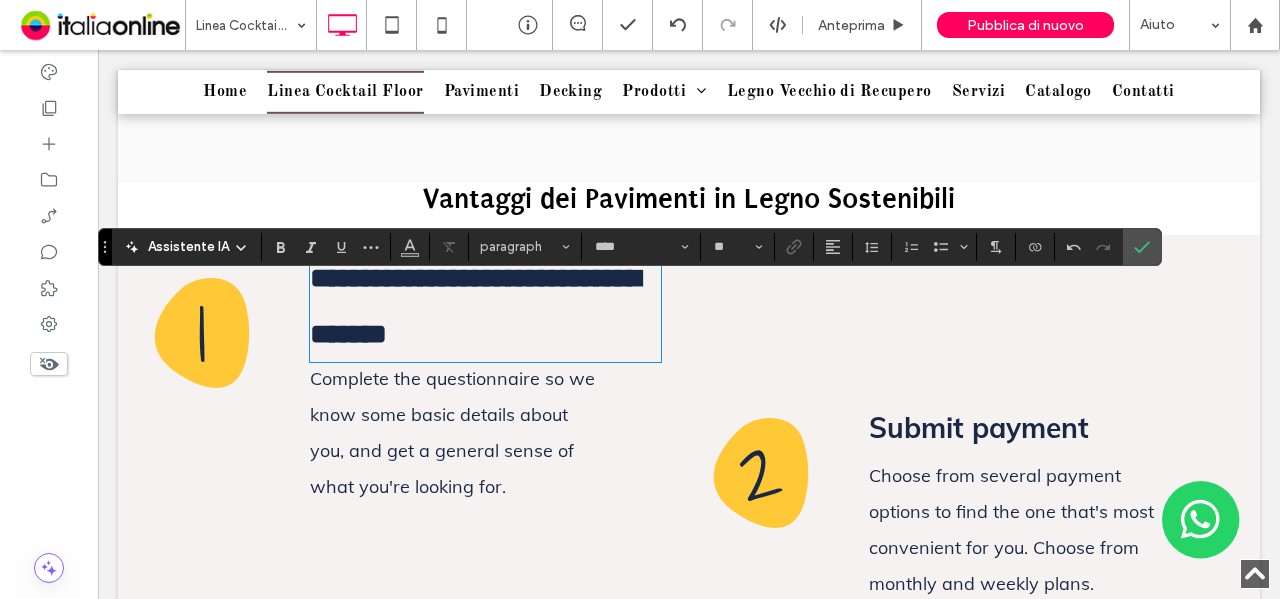 type on "**" 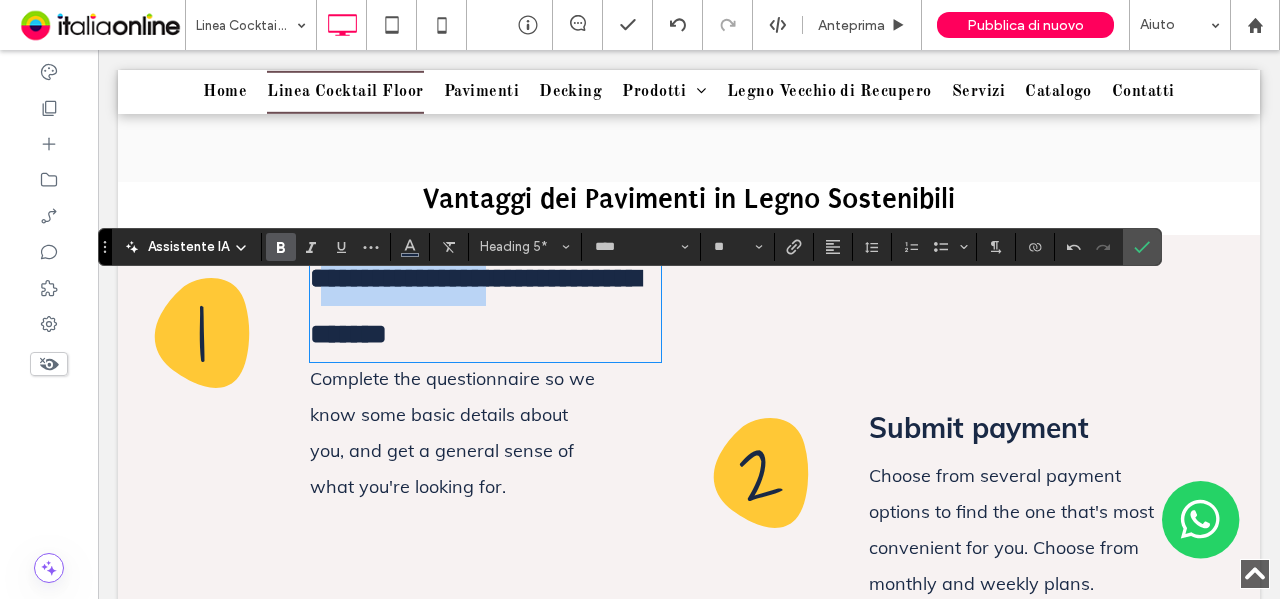 drag, startPoint x: 488, startPoint y: 308, endPoint x: 318, endPoint y: 308, distance: 170 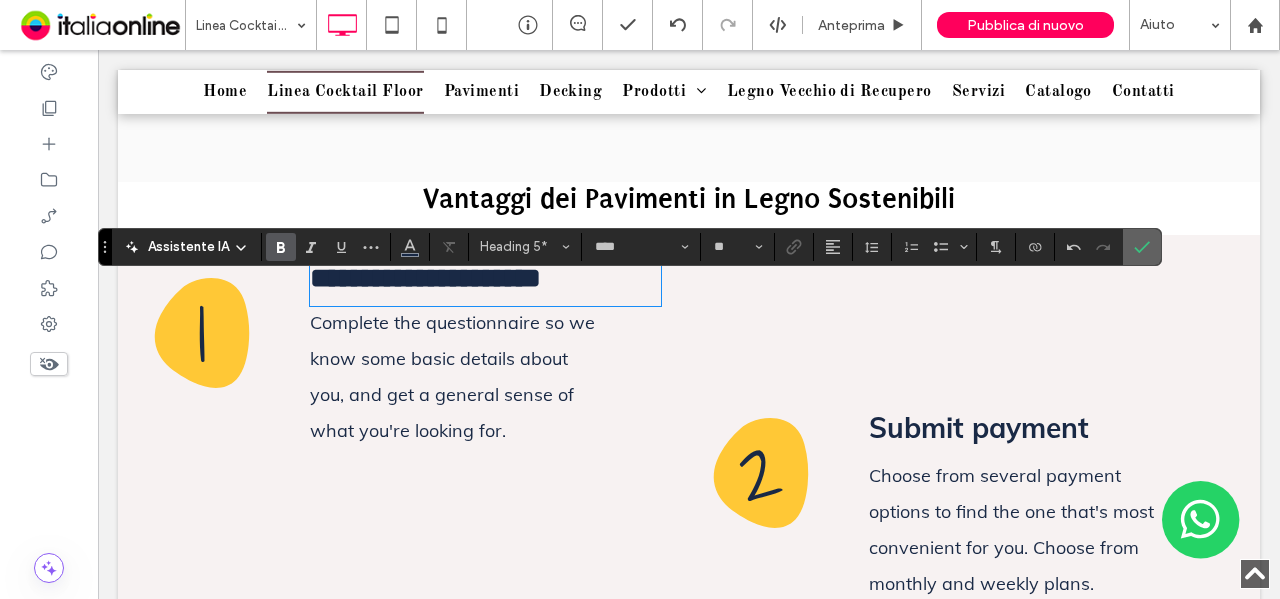 drag, startPoint x: 1130, startPoint y: 247, endPoint x: 842, endPoint y: 97, distance: 324.7214 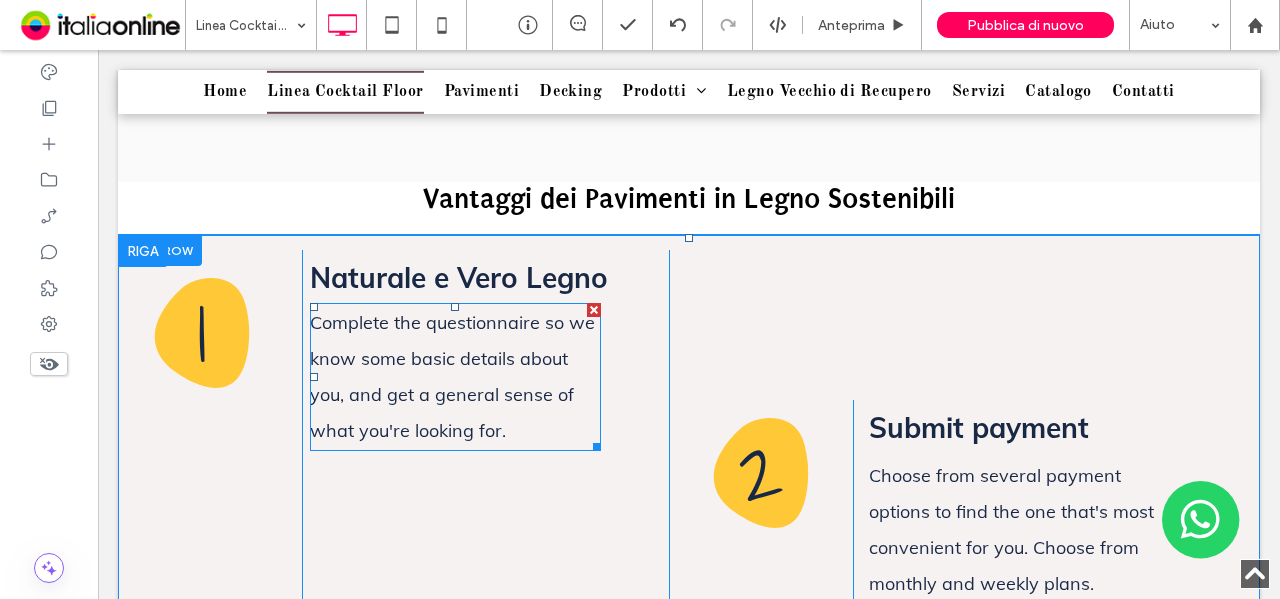 click on "Complete the questionnaire so we know some basic details about you, and get a general sense of what you're looking for." at bounding box center (452, 376) 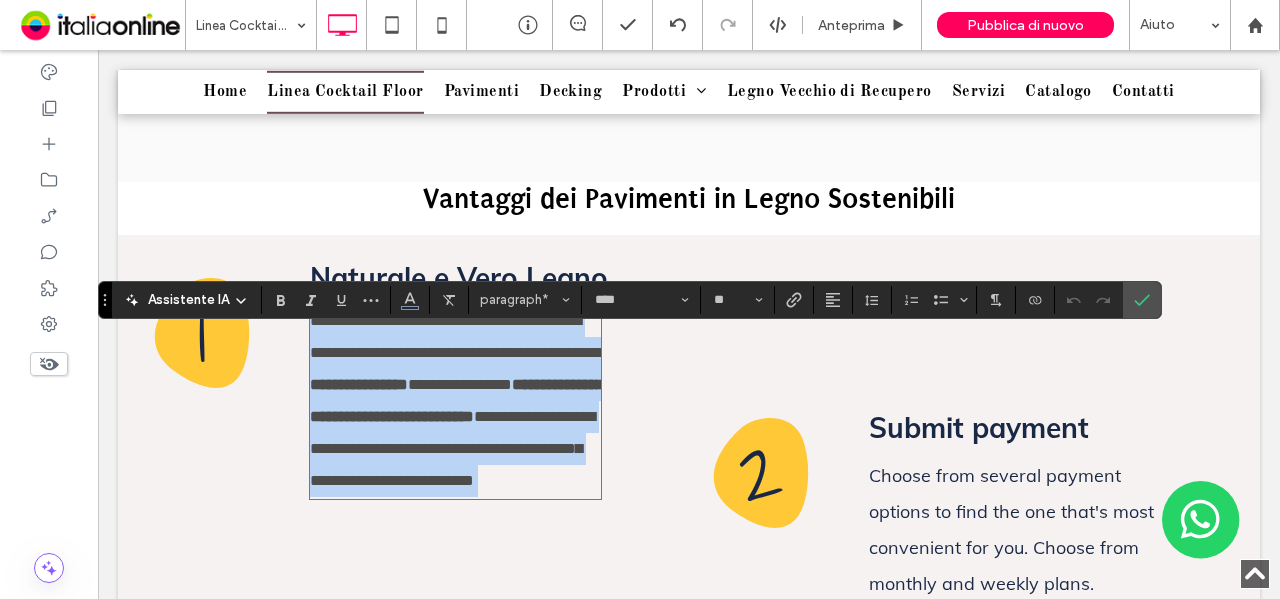 type on "**" 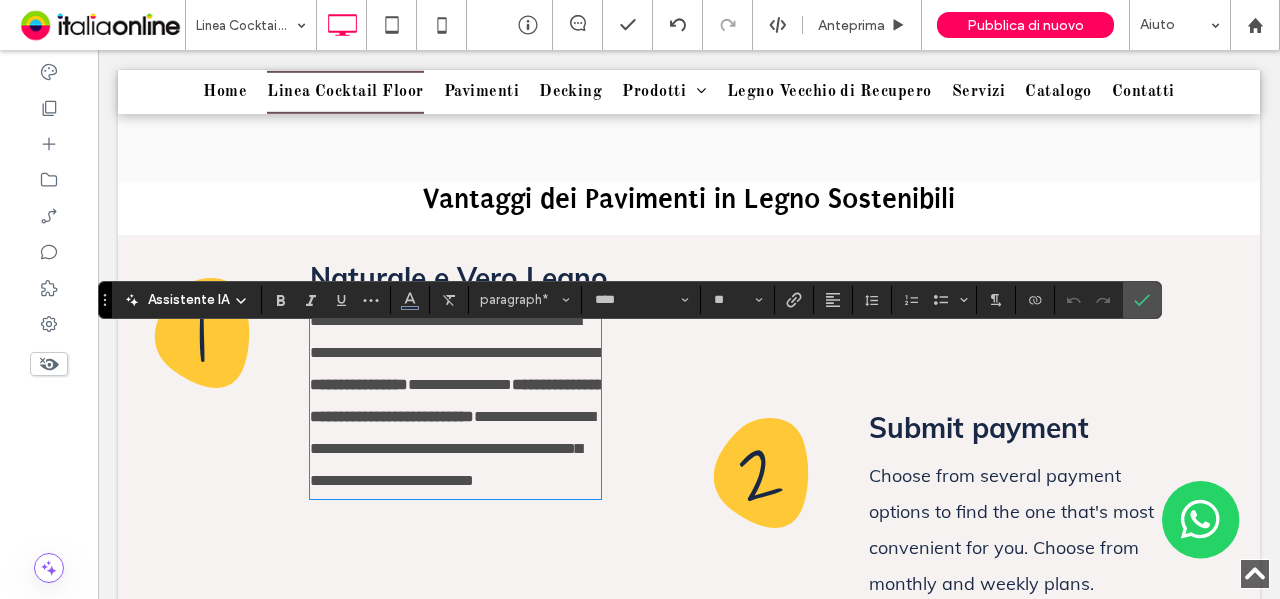 scroll, scrollTop: 0, scrollLeft: 0, axis: both 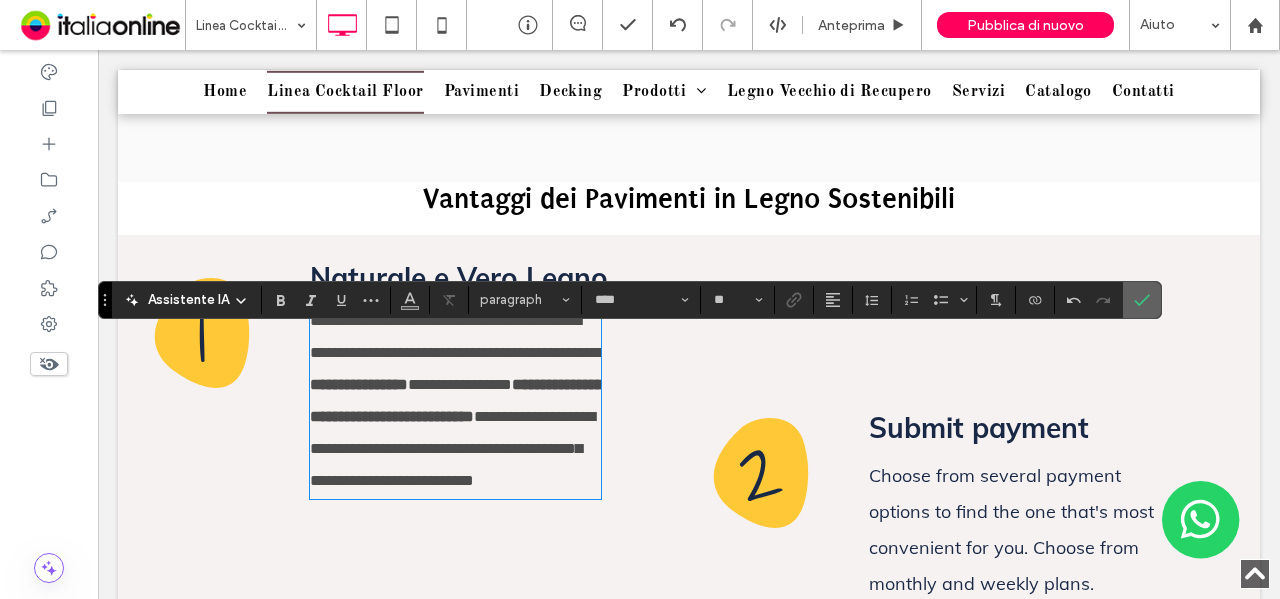 click at bounding box center [1142, 300] 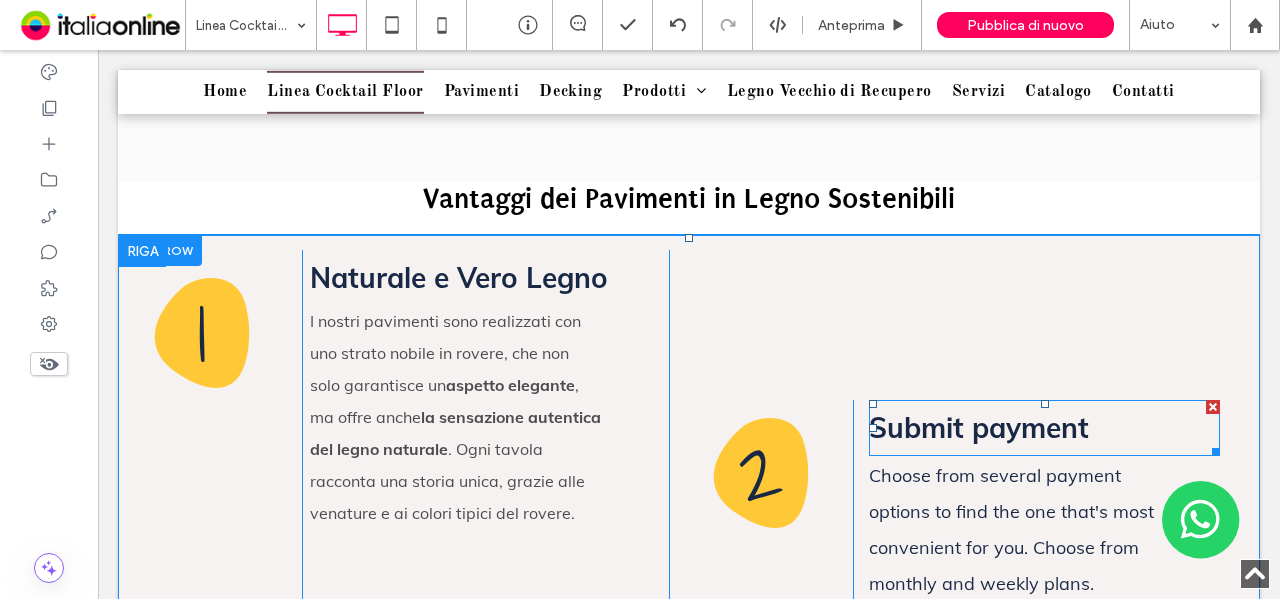 click on "Submit payment" at bounding box center (979, 427) 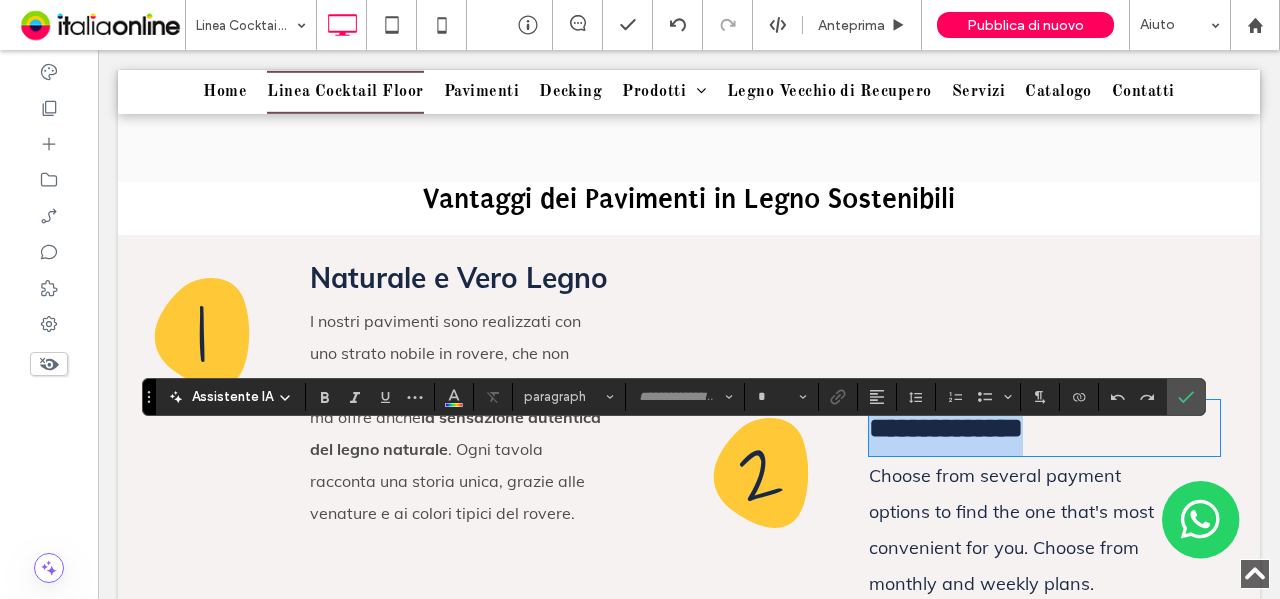 type on "****" 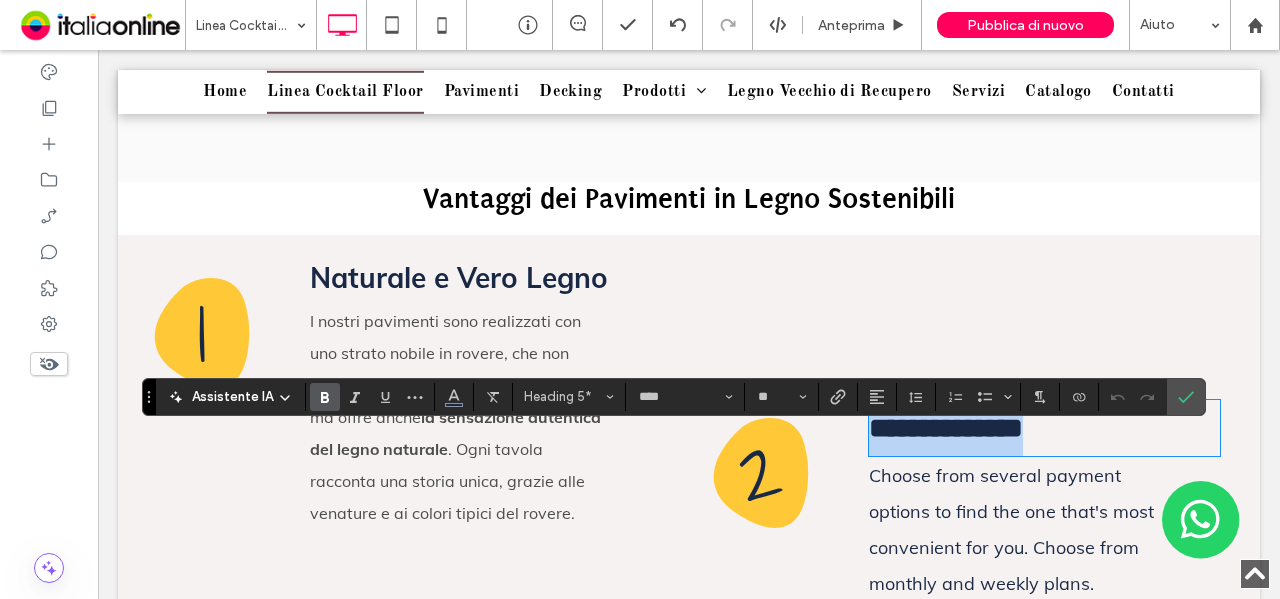 click on "**********" at bounding box center (1044, 428) 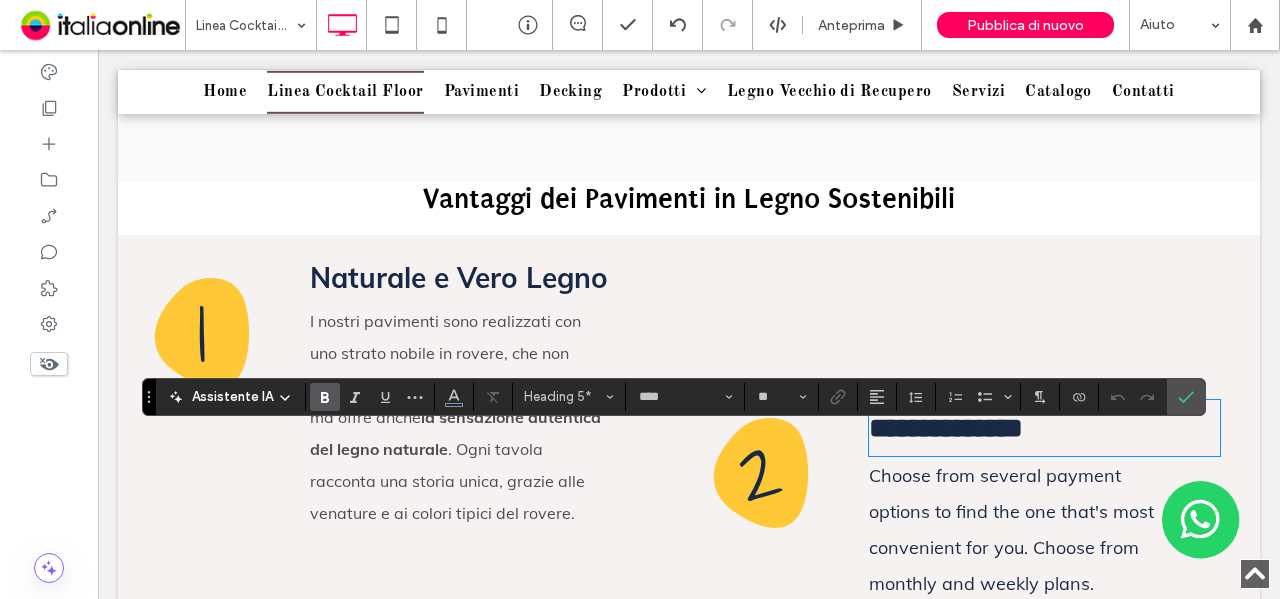 scroll, scrollTop: 0, scrollLeft: 0, axis: both 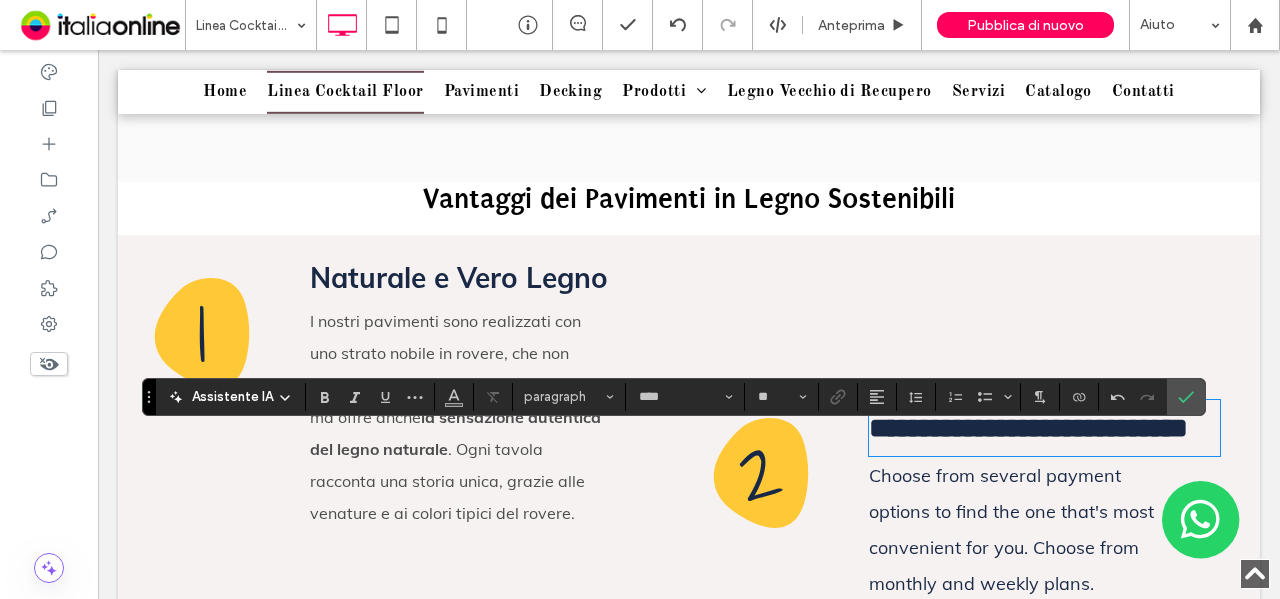 type on "**" 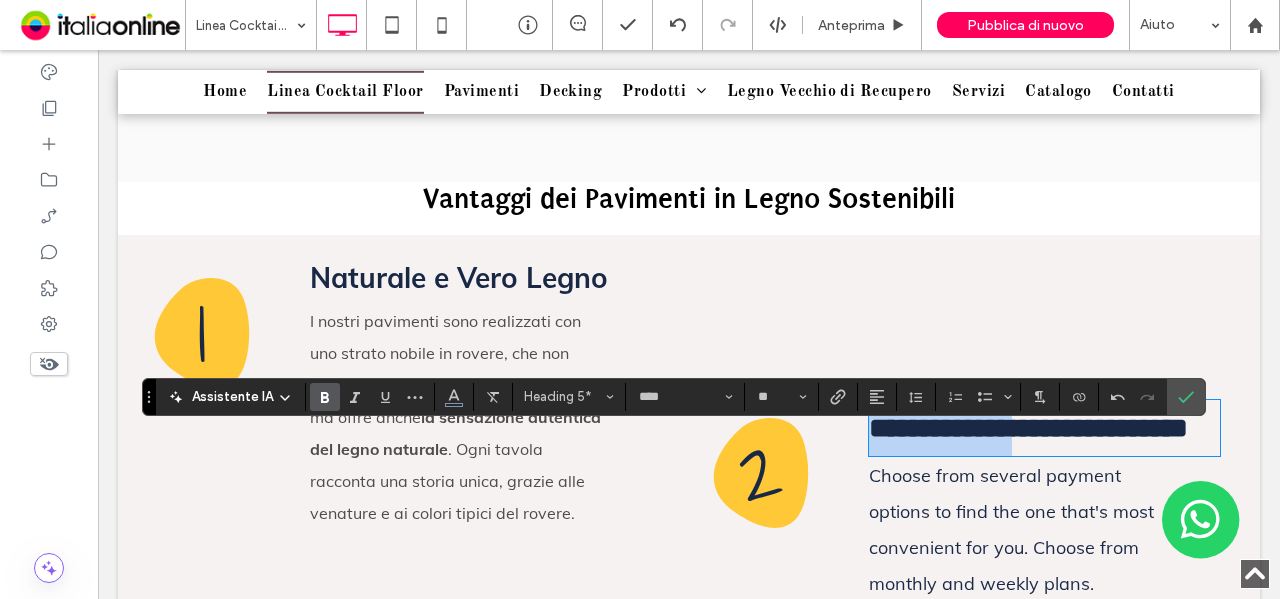 drag, startPoint x: 1072, startPoint y: 463, endPoint x: 795, endPoint y: 436, distance: 278.31277 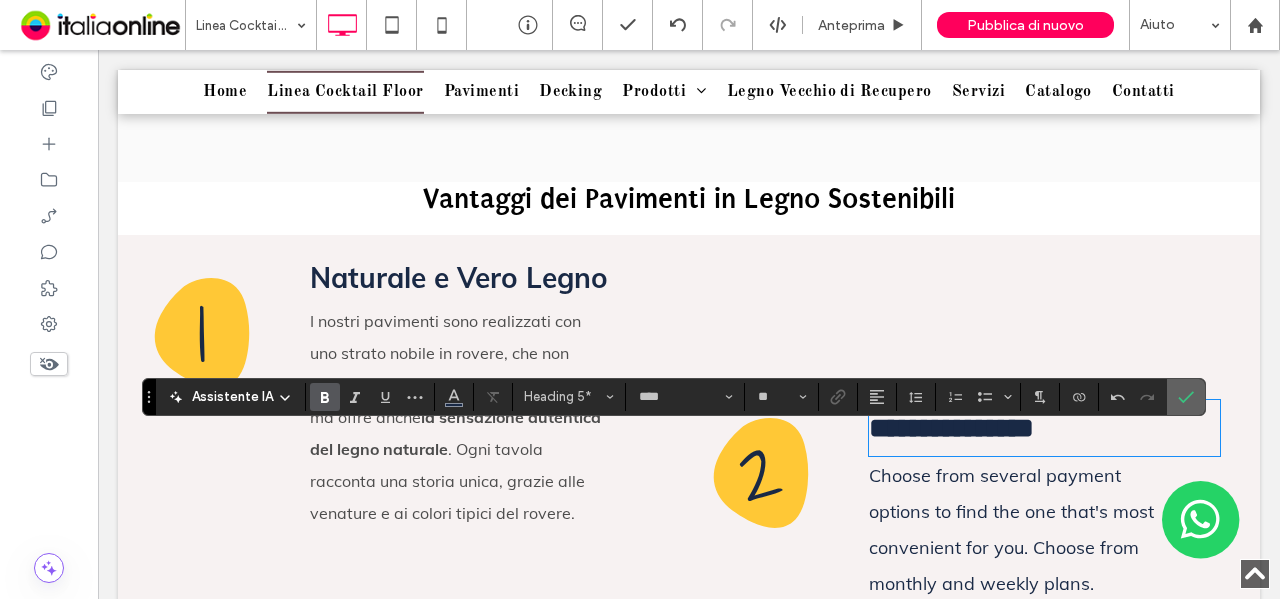 click at bounding box center (1186, 397) 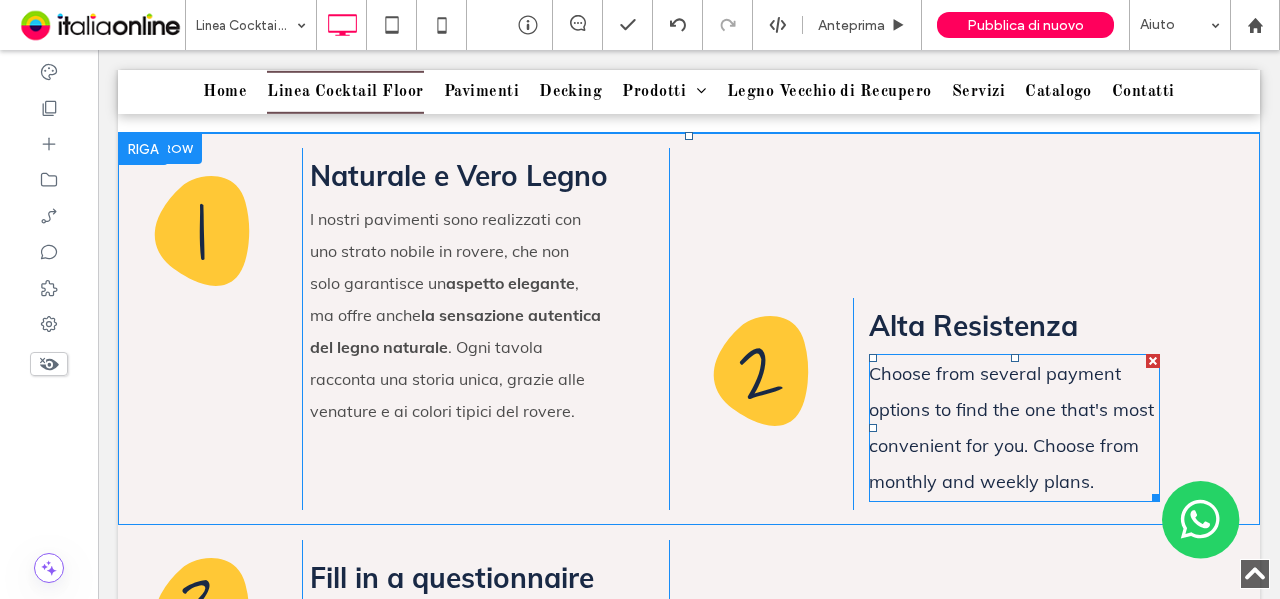 scroll, scrollTop: 1949, scrollLeft: 0, axis: vertical 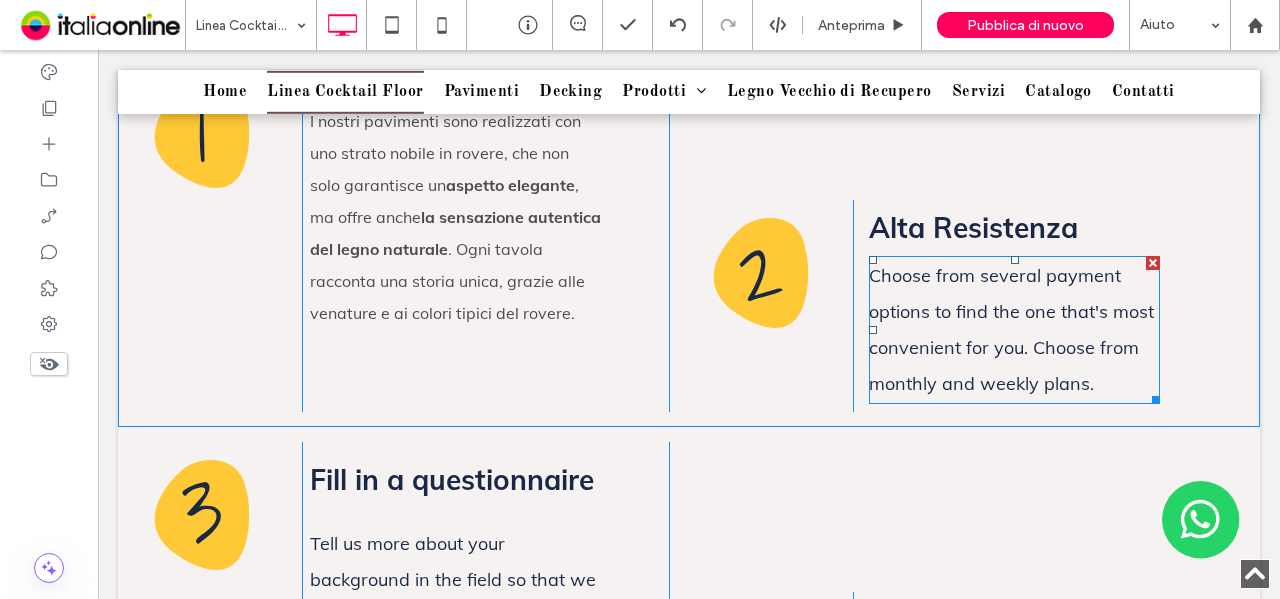 click on "Choose from several payment options to find the one that's most convenient for you. Choose from monthly and weekly plans." at bounding box center (1014, 330) 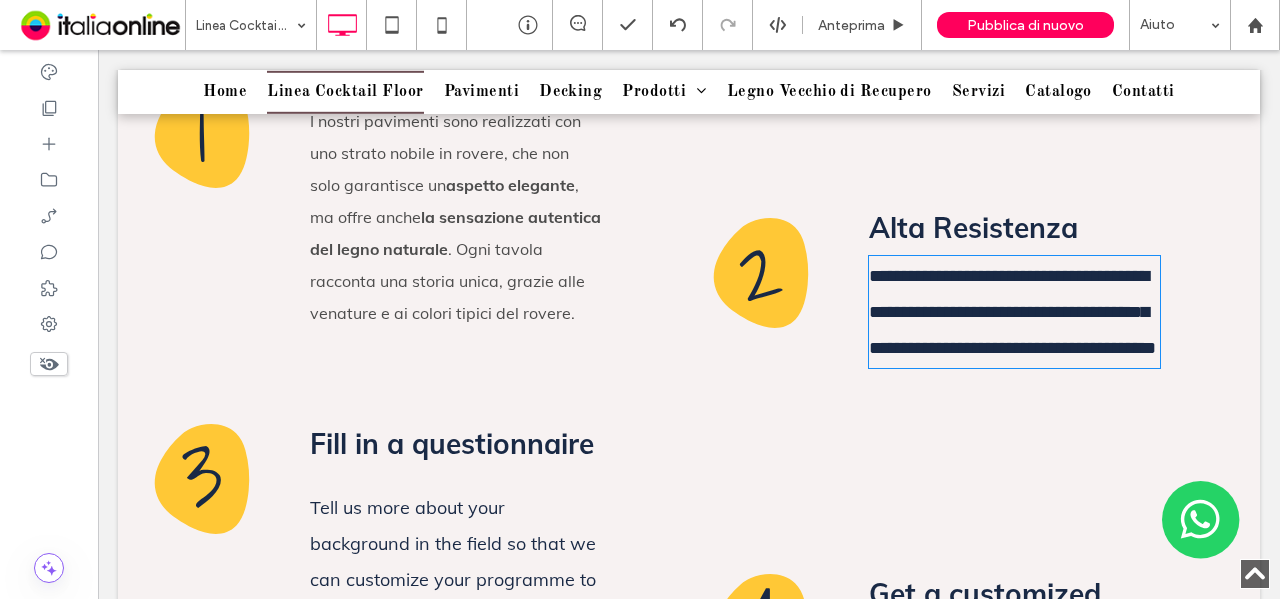 type on "****" 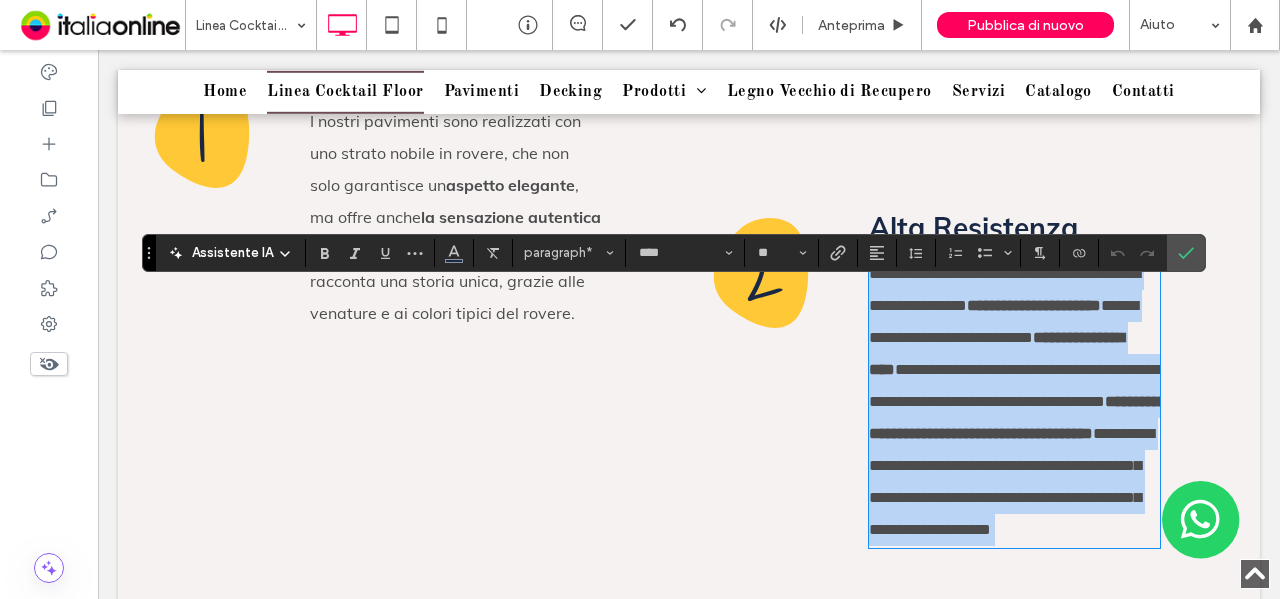 type on "**" 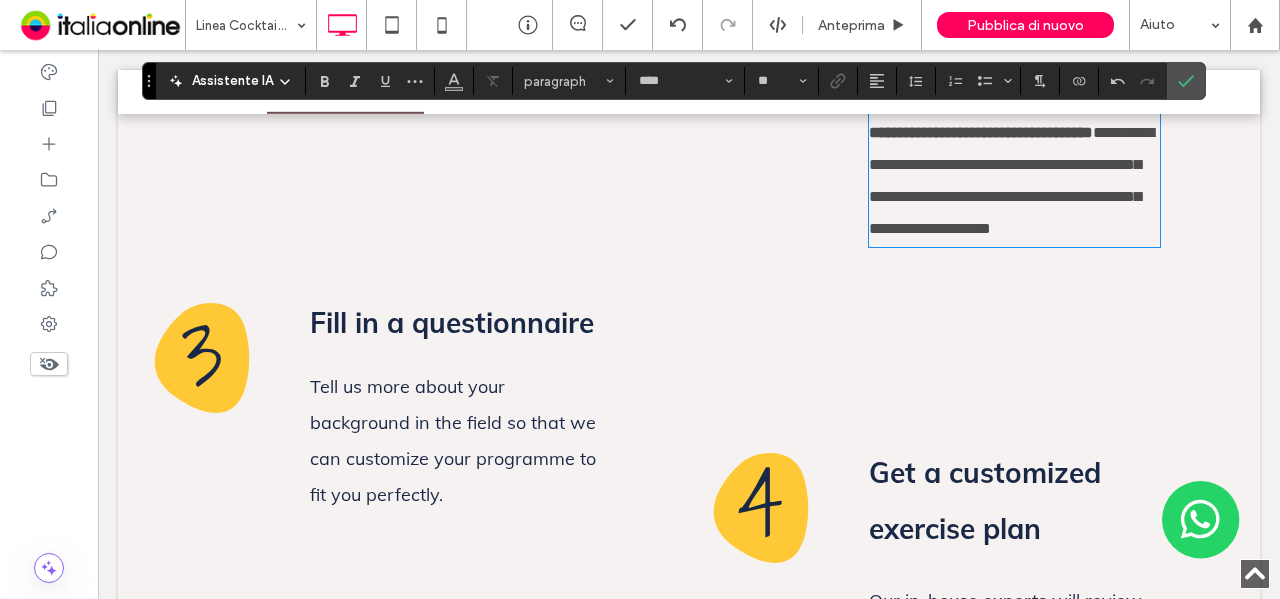 scroll, scrollTop: 2050, scrollLeft: 0, axis: vertical 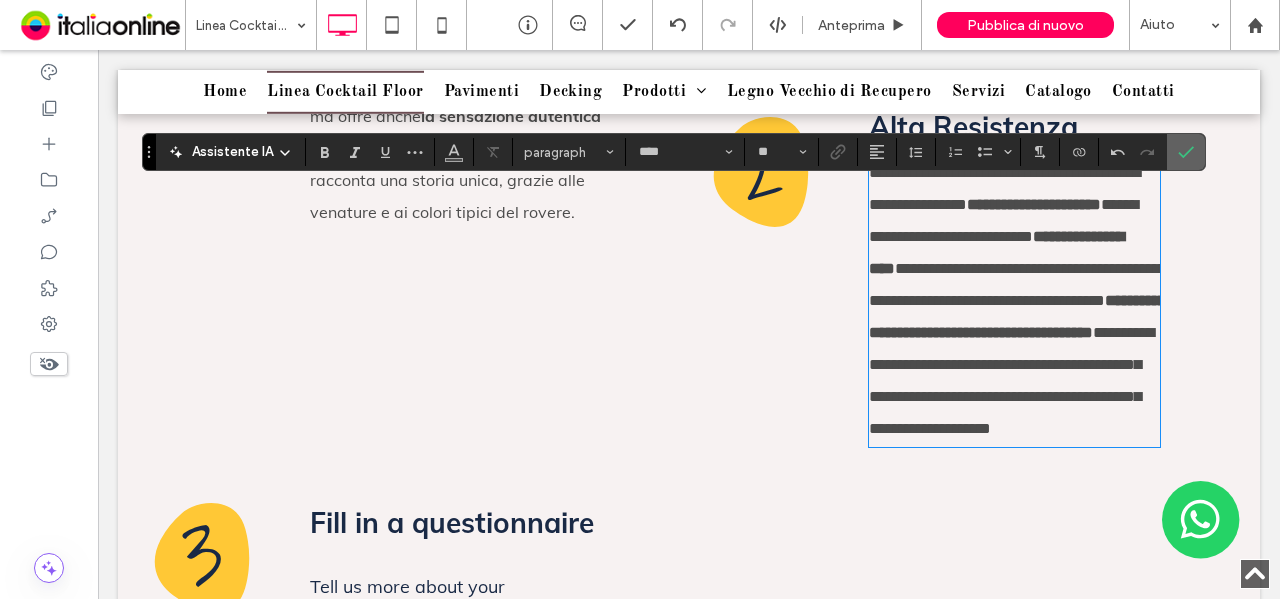 click 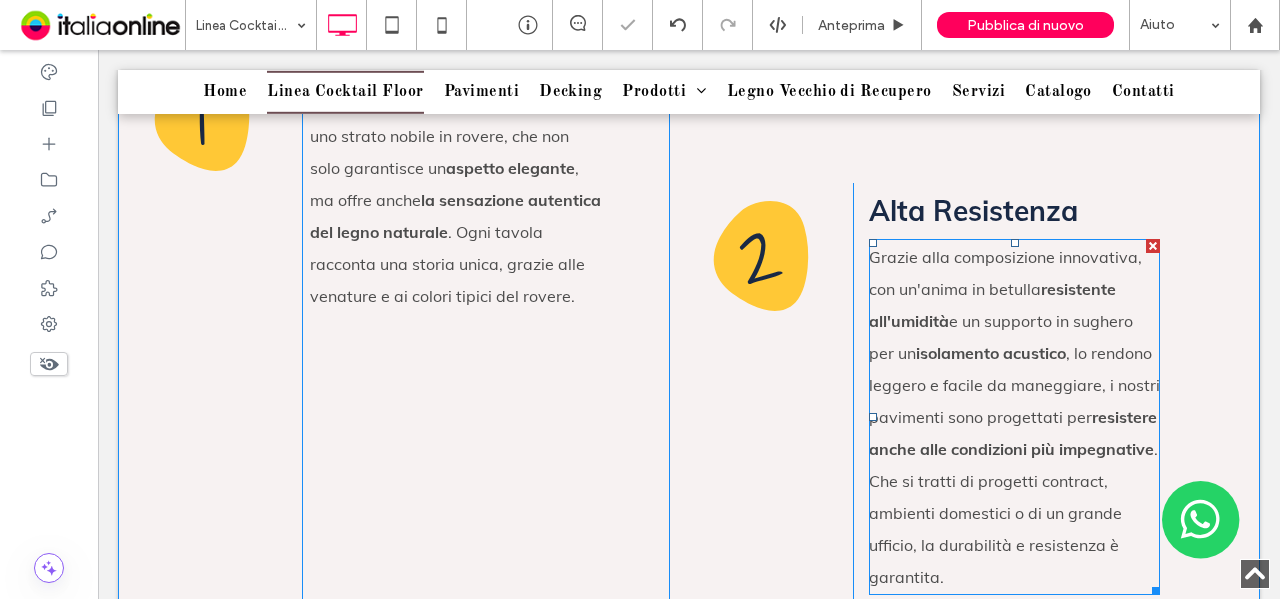 scroll, scrollTop: 1850, scrollLeft: 0, axis: vertical 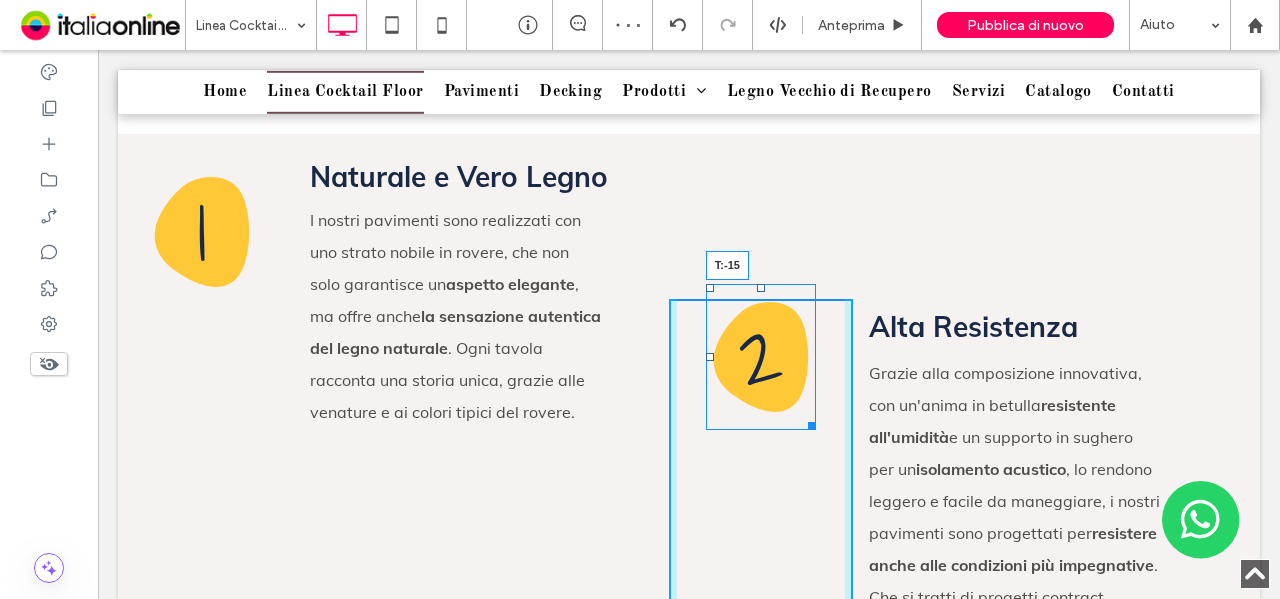 drag, startPoint x: 754, startPoint y: 336, endPoint x: 867, endPoint y: 342, distance: 113.15918 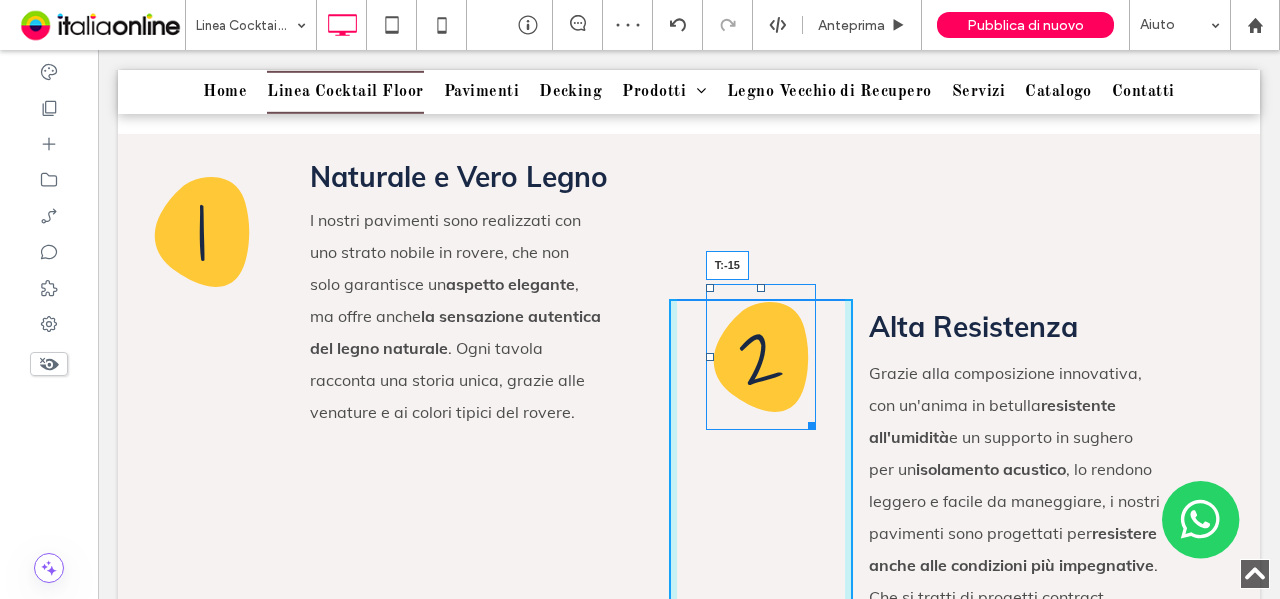 click on "1
Click To Paste     Click To Paste
Naturale e Vero Legno
I nostri pavimenti sono realizzati con uno strato nobile in rovere, che non solo garantisce un  aspetto elegante , ma offre anche  la sensazione autentica del legno naturale . Ogni tavola racconta una storia unica, grazie alle venature e ai colori tipici del rovere.
Click To Paste     Click To Paste
2
T:-15
Click To Paste     Click To Paste
Alta Resistenza
Grazie alla composizione innovativa, con un'anima in betulla  resistente all'umidità  e un supporto in sughero per un  isolamento acustico , lo rendono leggero e facile da maneggiare, i nostri pavimenti sono progettati per  resistere anche alle condizioni più impegnative . Che si tratti di progetti contract, ambienti domestici o di un grande ufficio, la durabilità e resistenza è garantita.
Click To Paste     Click To Paste" at bounding box center (669, 434) 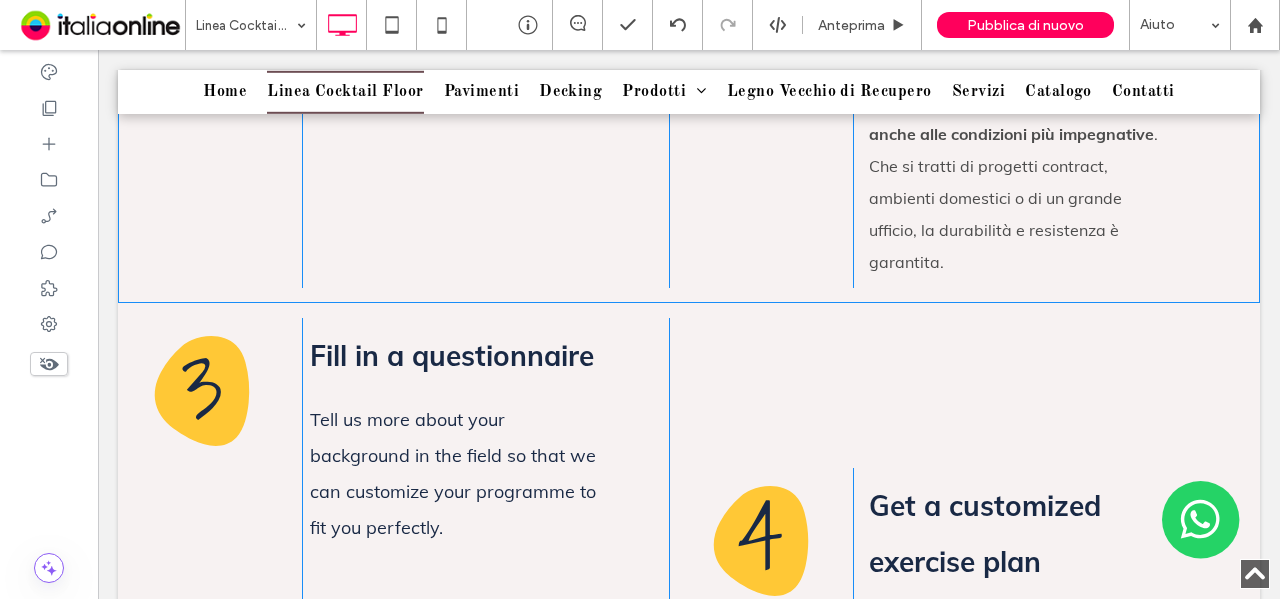 scroll, scrollTop: 2250, scrollLeft: 0, axis: vertical 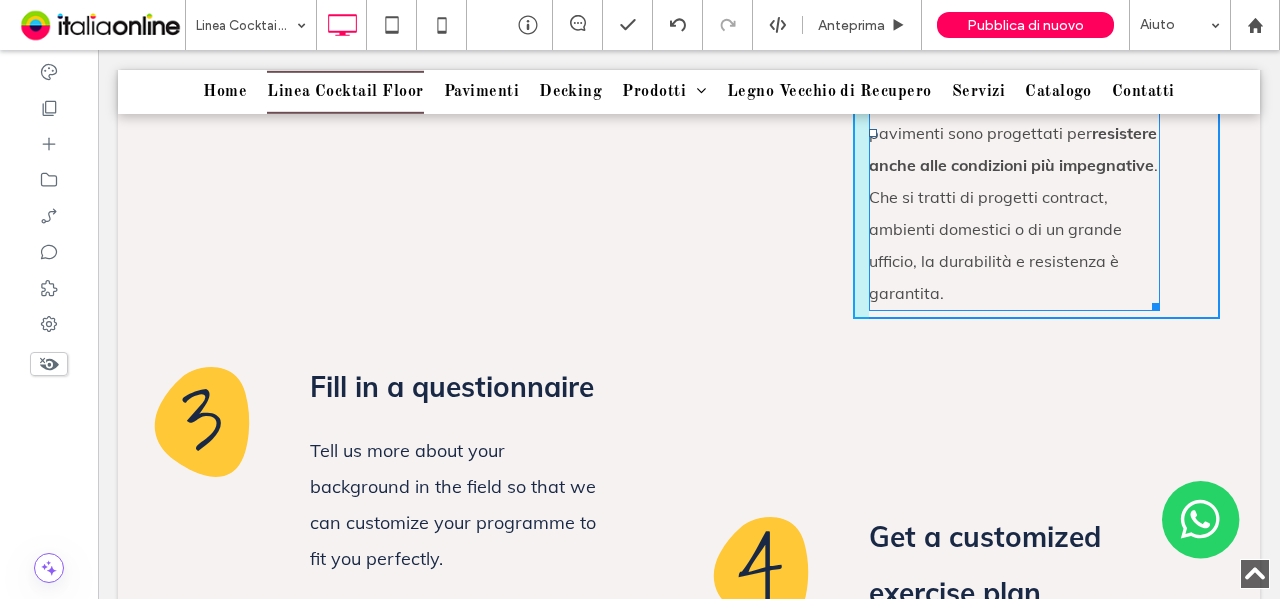 drag, startPoint x: 1142, startPoint y: 337, endPoint x: 1227, endPoint y: 323, distance: 86.145226 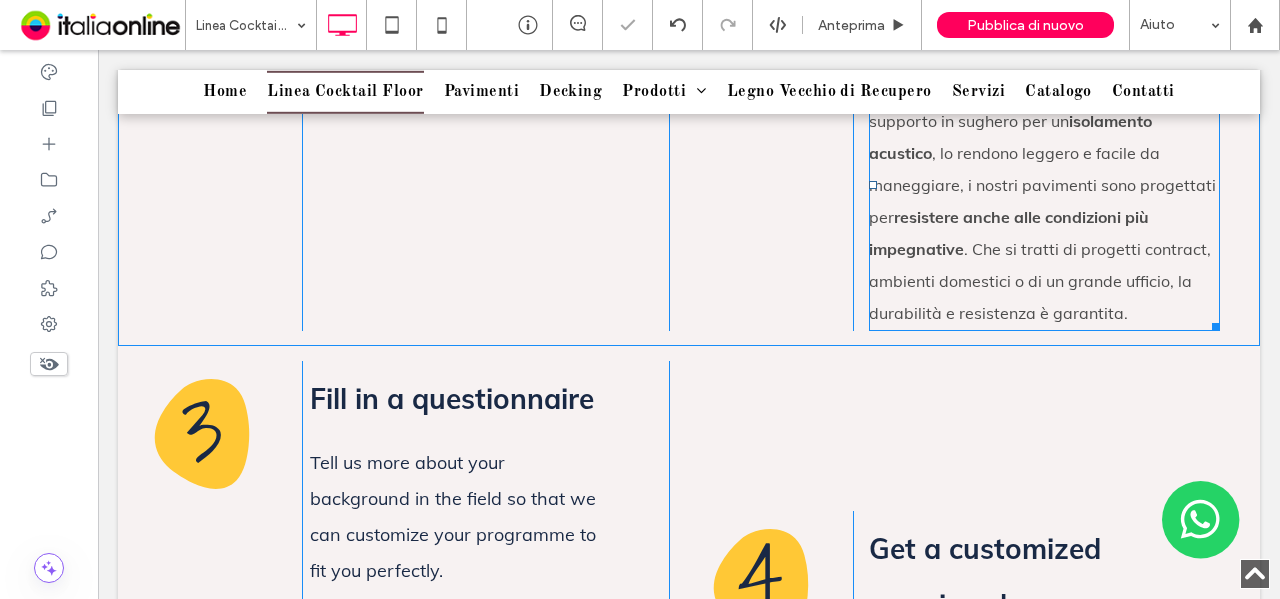 scroll, scrollTop: 2050, scrollLeft: 0, axis: vertical 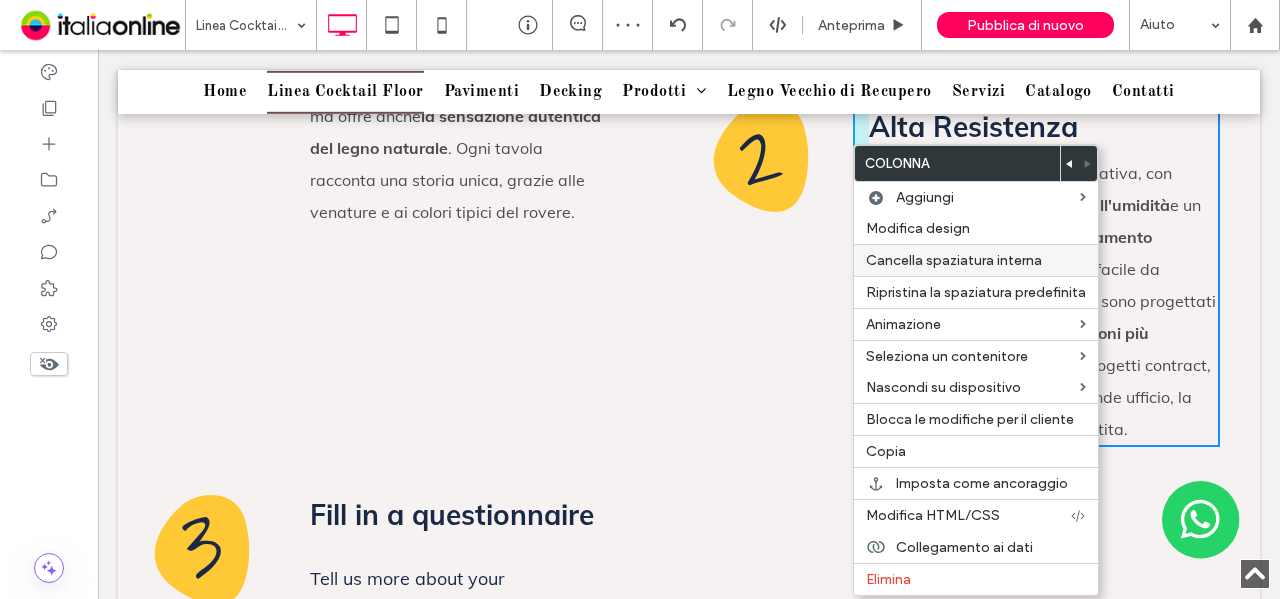 click on "Cancella spaziatura interna" at bounding box center [976, 260] 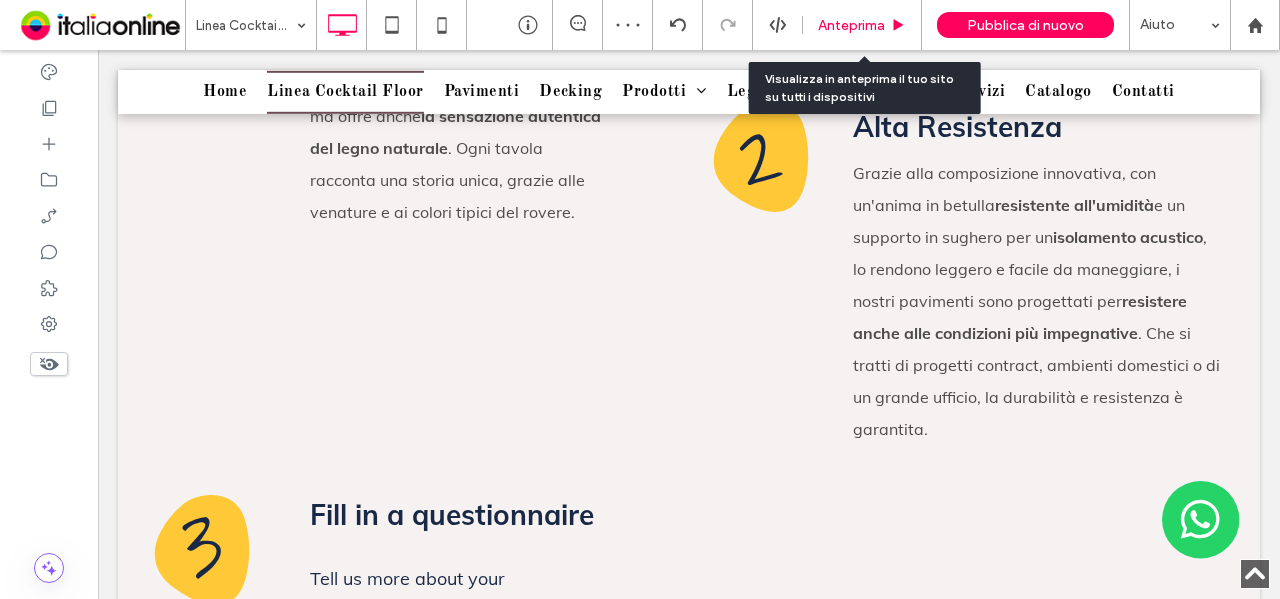 click on "Anteprima" at bounding box center (851, 25) 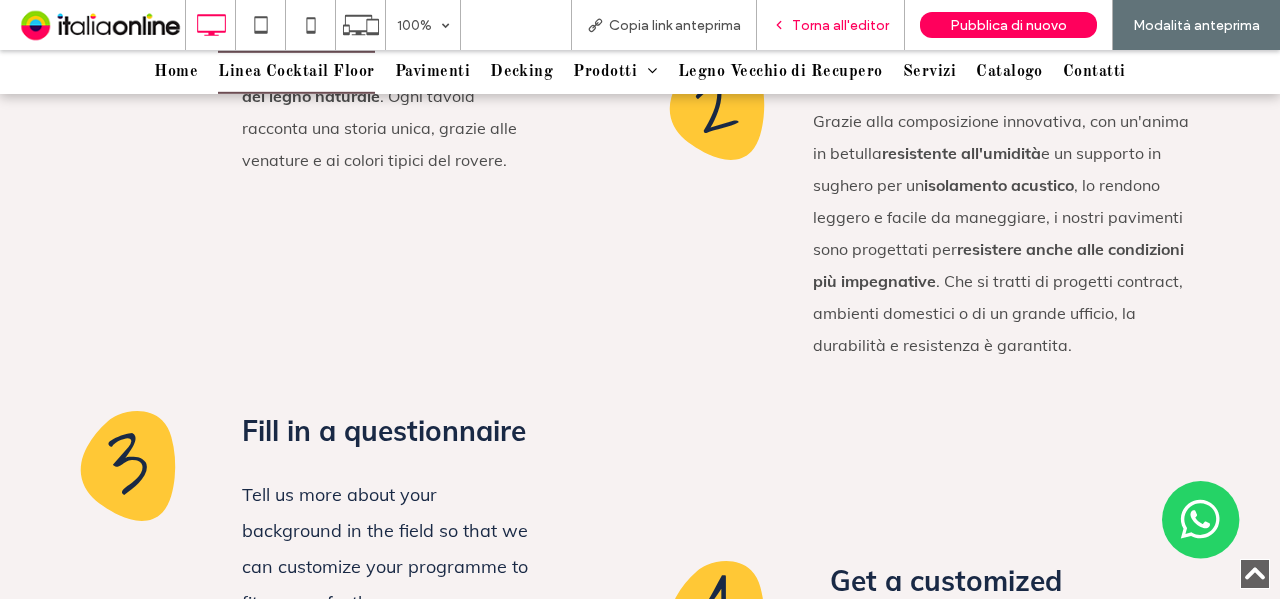 click on "Torna all'editor" at bounding box center (840, 25) 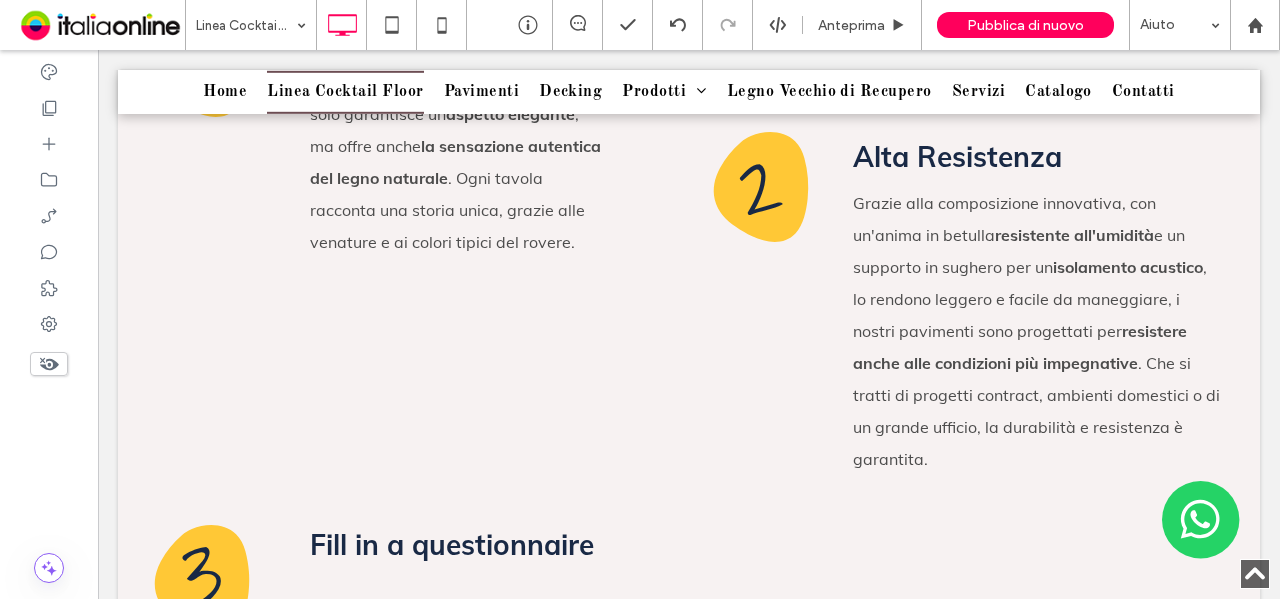 scroll, scrollTop: 1914, scrollLeft: 0, axis: vertical 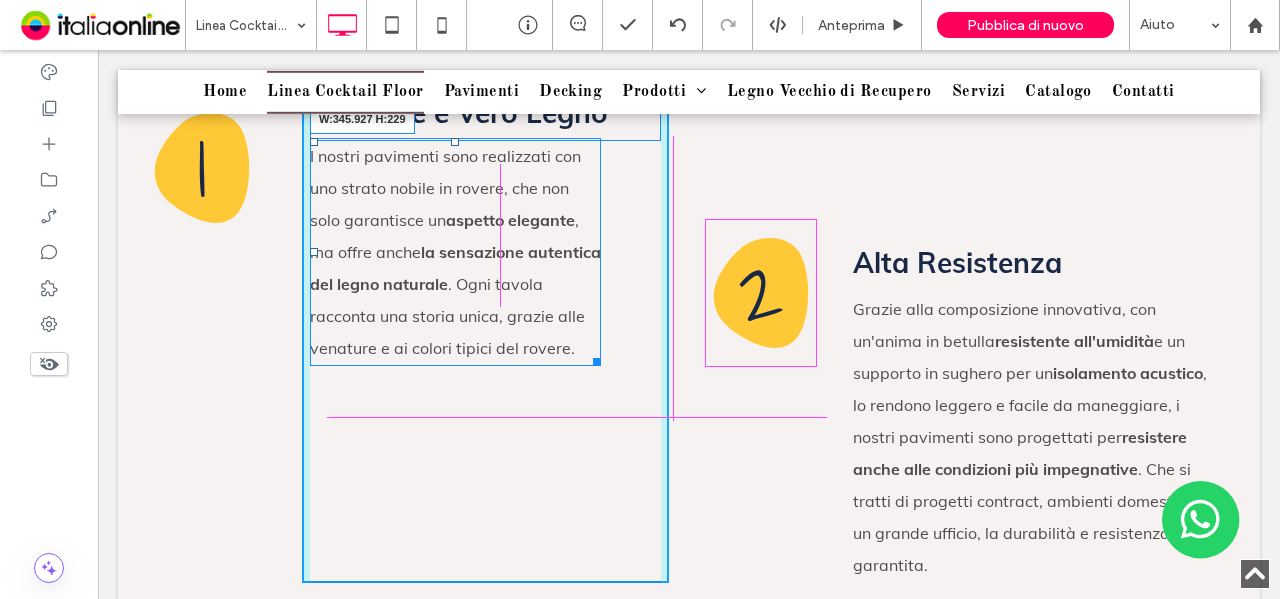 drag, startPoint x: 593, startPoint y: 418, endPoint x: 782, endPoint y: 493, distance: 203.33716 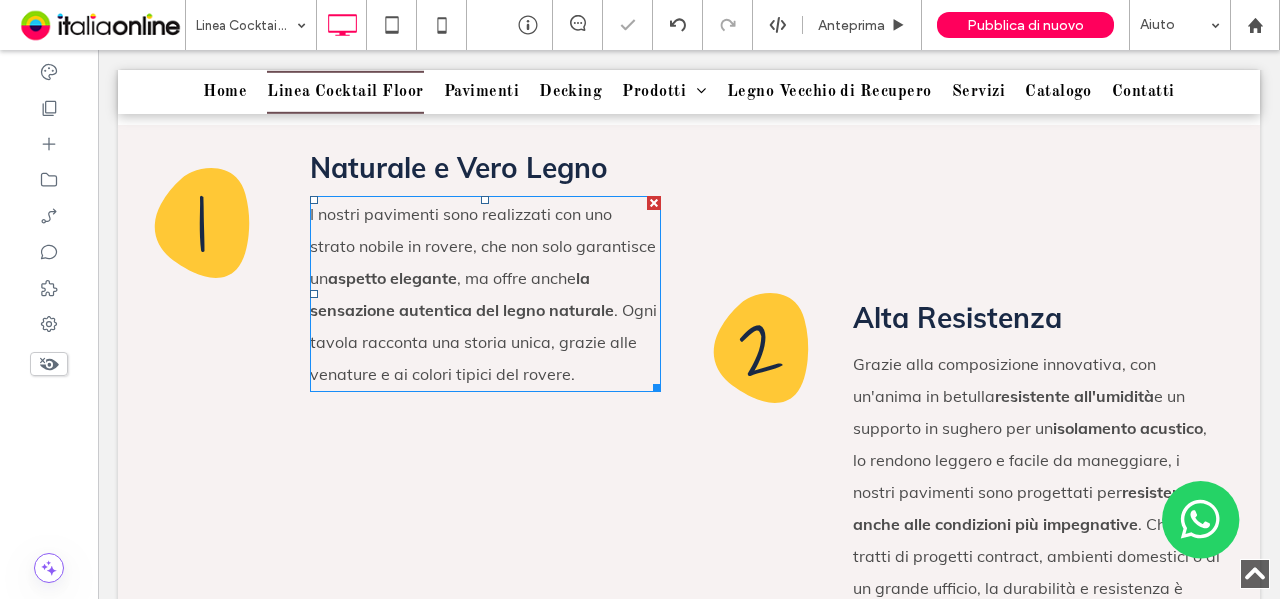 scroll, scrollTop: 1814, scrollLeft: 0, axis: vertical 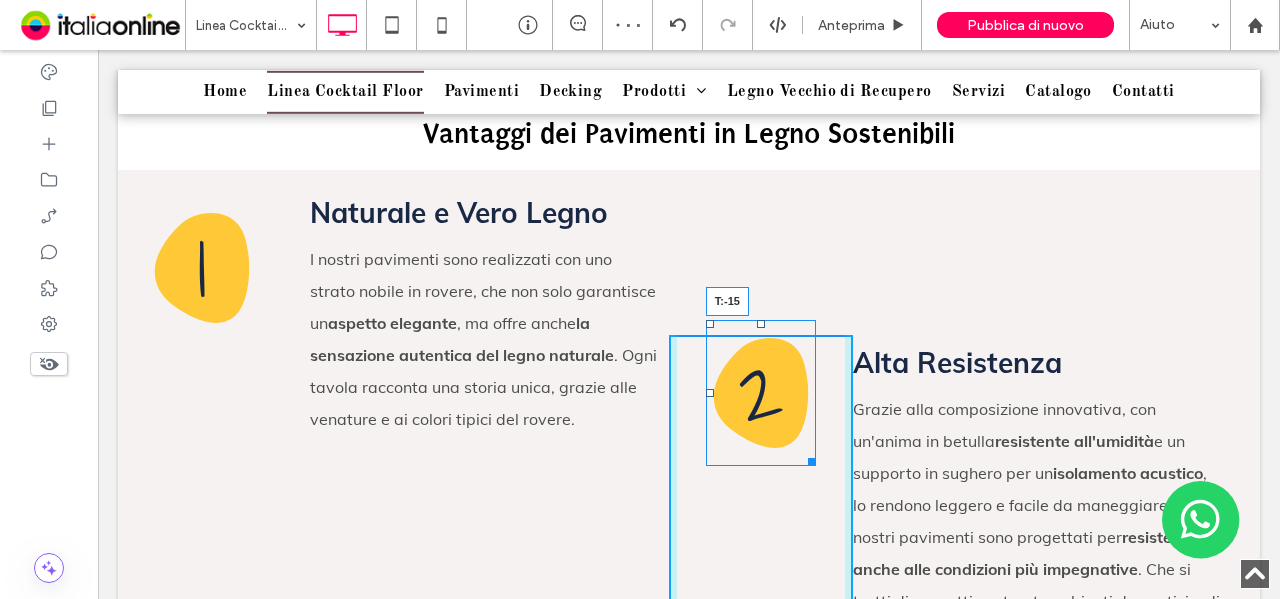drag, startPoint x: 748, startPoint y: 352, endPoint x: 761, endPoint y: 319, distance: 35.468296 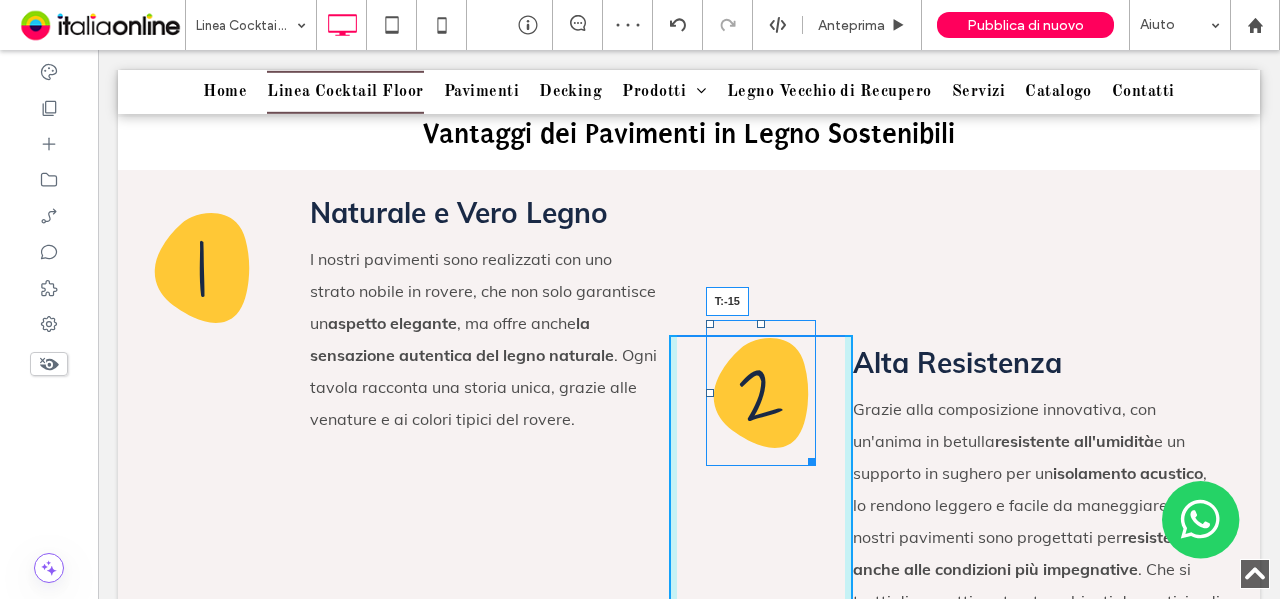 click on "1
Click To Paste     Click To Paste
Naturale e Vero Legno
I nostri pavimenti sono realizzati con uno strato nobile in rovere, che non solo garantisce un  aspetto elegante , ma offre anche  la sensazione autentica del legno naturale . Ogni tavola racconta una storia unica, grazie alle venature e ai colori tipici del rovere.
Click To Paste     Click To Paste
2
T:-15
Click To Paste     Click To Paste
Alta Resistenza
Grazie alla composizione innovativa, con un'anima in betulla  resistente all'umidità  e un supporto in sughero per un  isolamento acustico , lo rendono leggero e facile da maneggiare, i nostri pavimenti sono progettati per  resistere anche alle condizioni più impegnative . Che si tratti di progetti contract, ambienti domestici o di un grande ufficio, la durabilità e resistenza è garantita.
Click To Paste     Click To Paste" at bounding box center (669, 434) 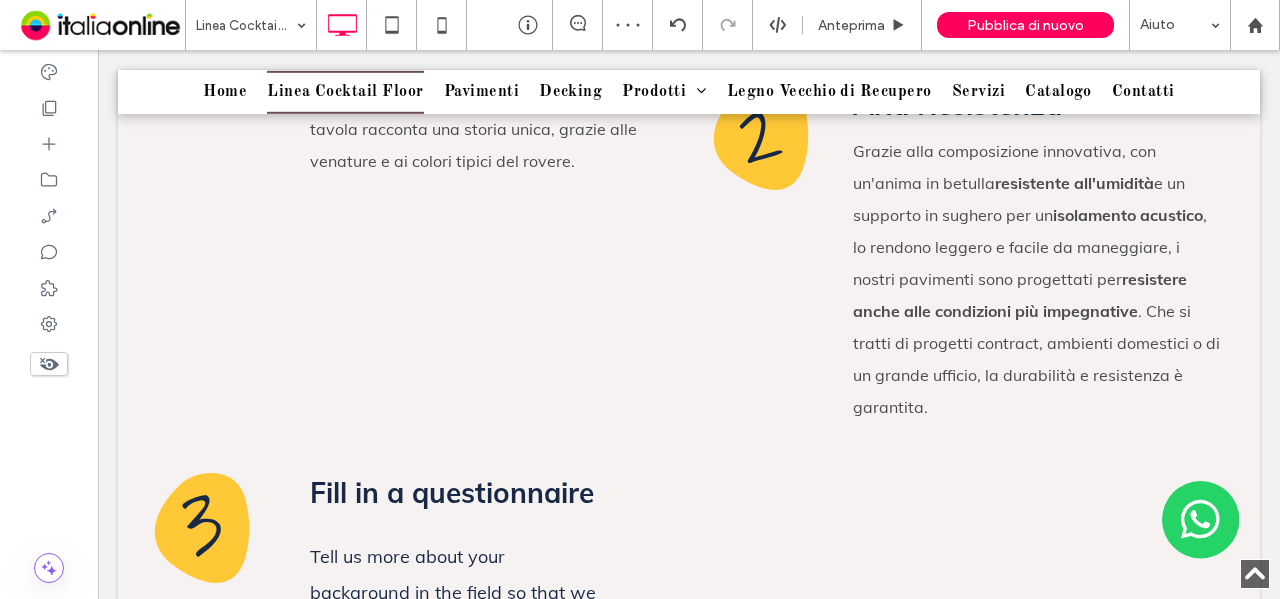 scroll, scrollTop: 2214, scrollLeft: 0, axis: vertical 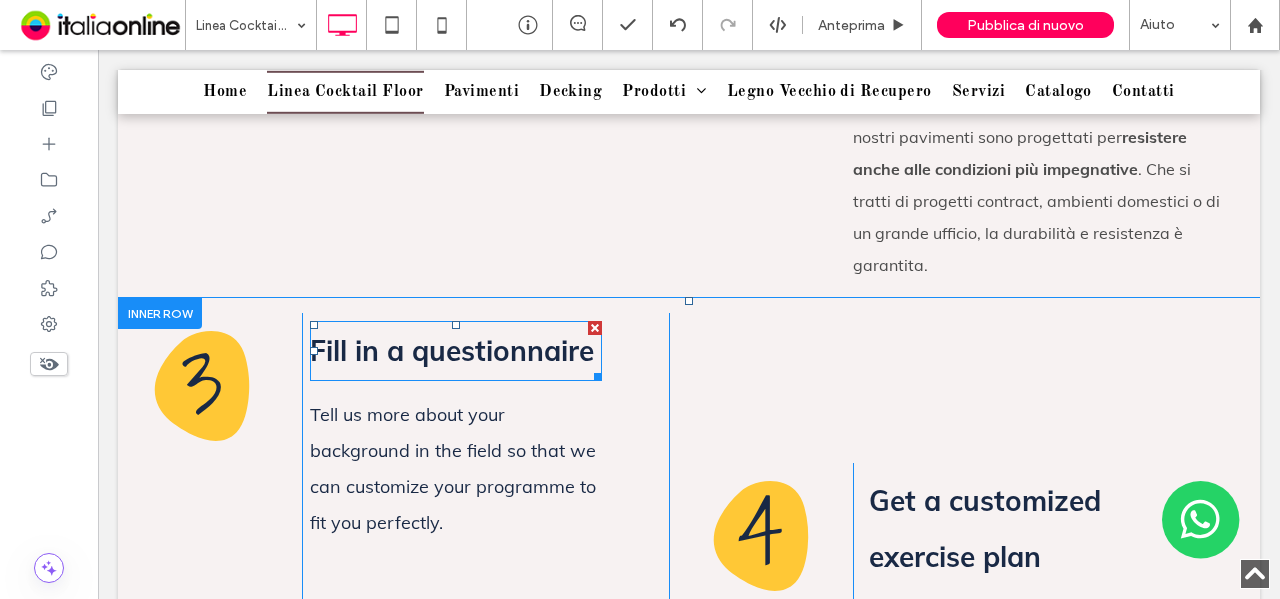 click on "Fill in a questionnaire" at bounding box center [452, 350] 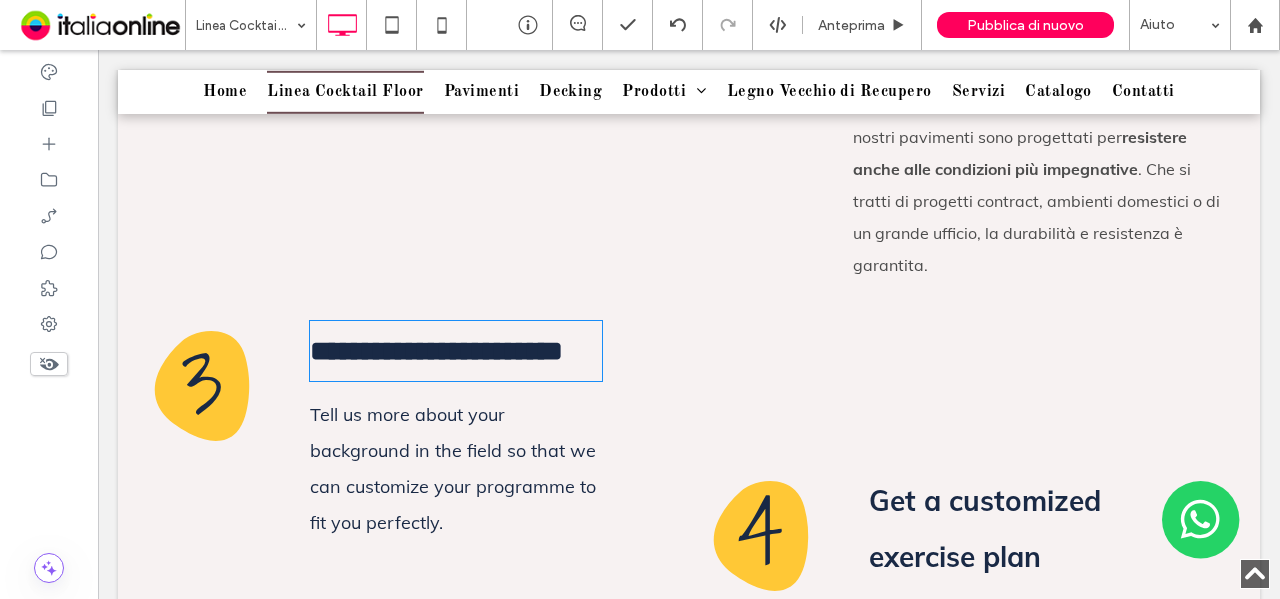 type on "****" 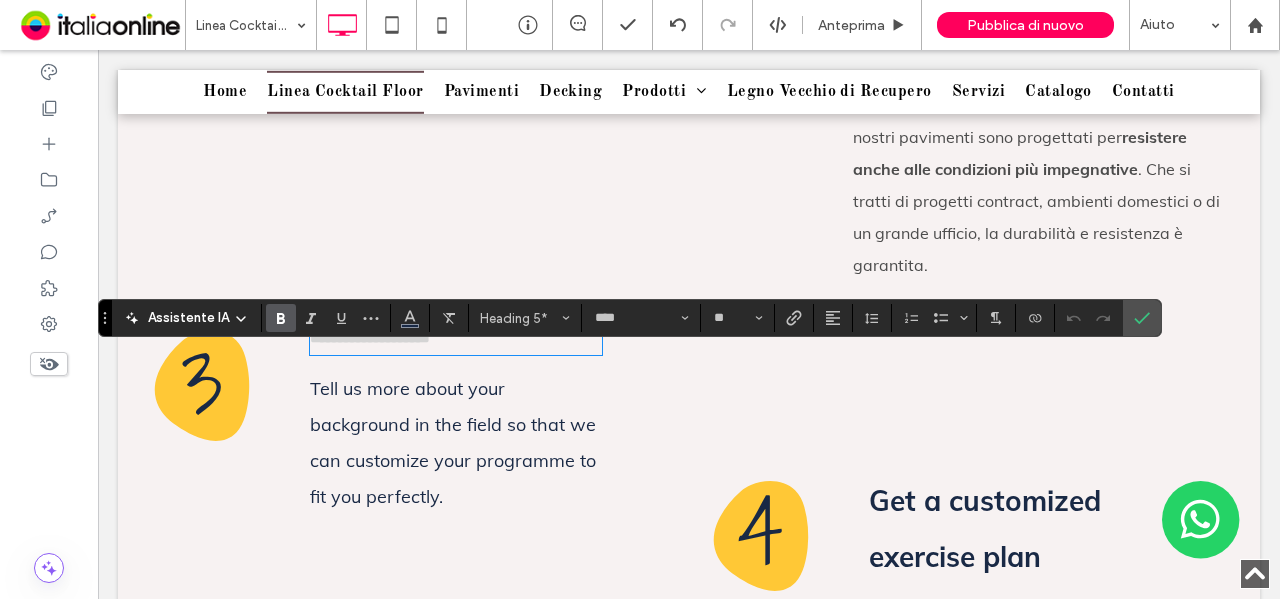 scroll, scrollTop: 0, scrollLeft: 0, axis: both 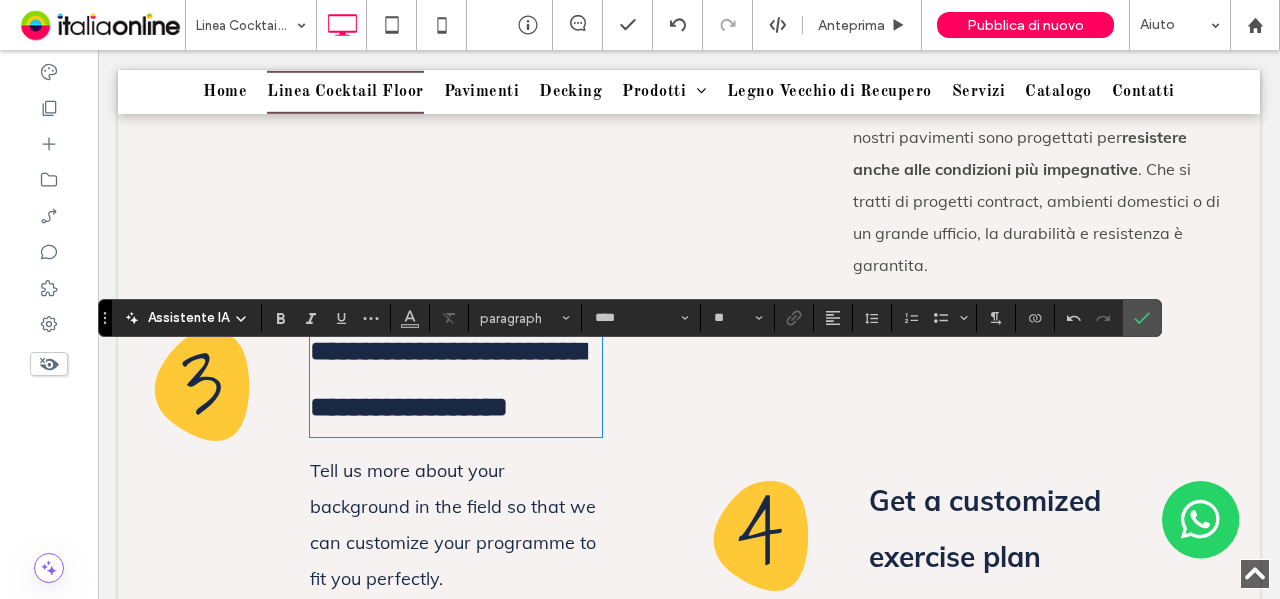type on "**" 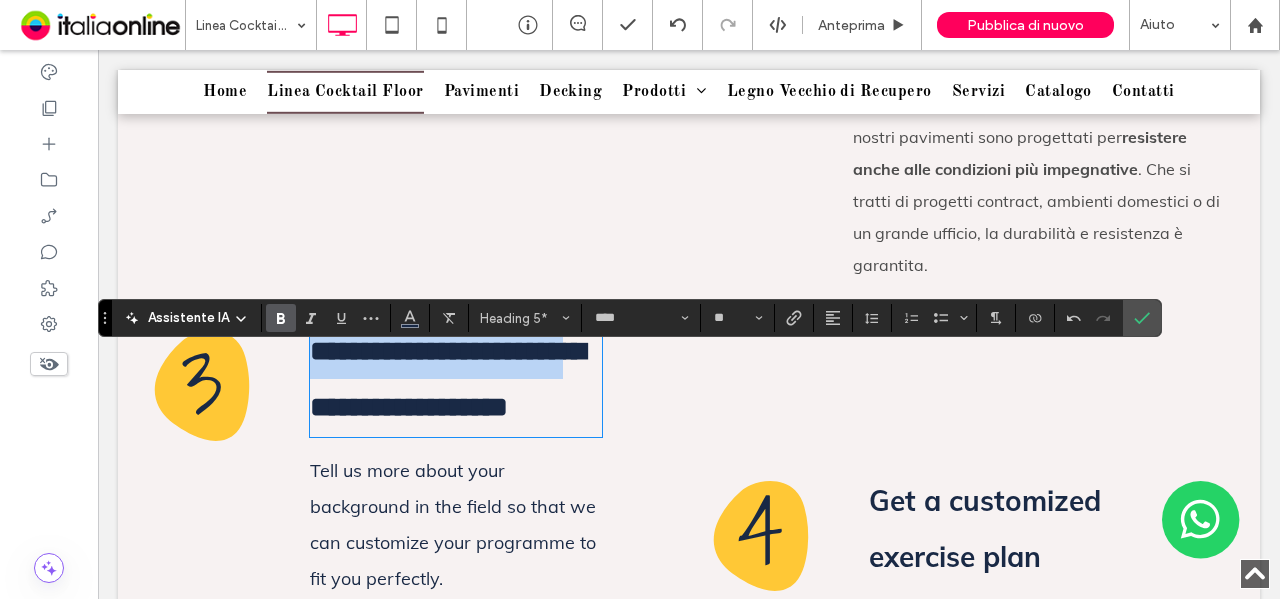 drag, startPoint x: 434, startPoint y: 429, endPoint x: 276, endPoint y: 389, distance: 162.98466 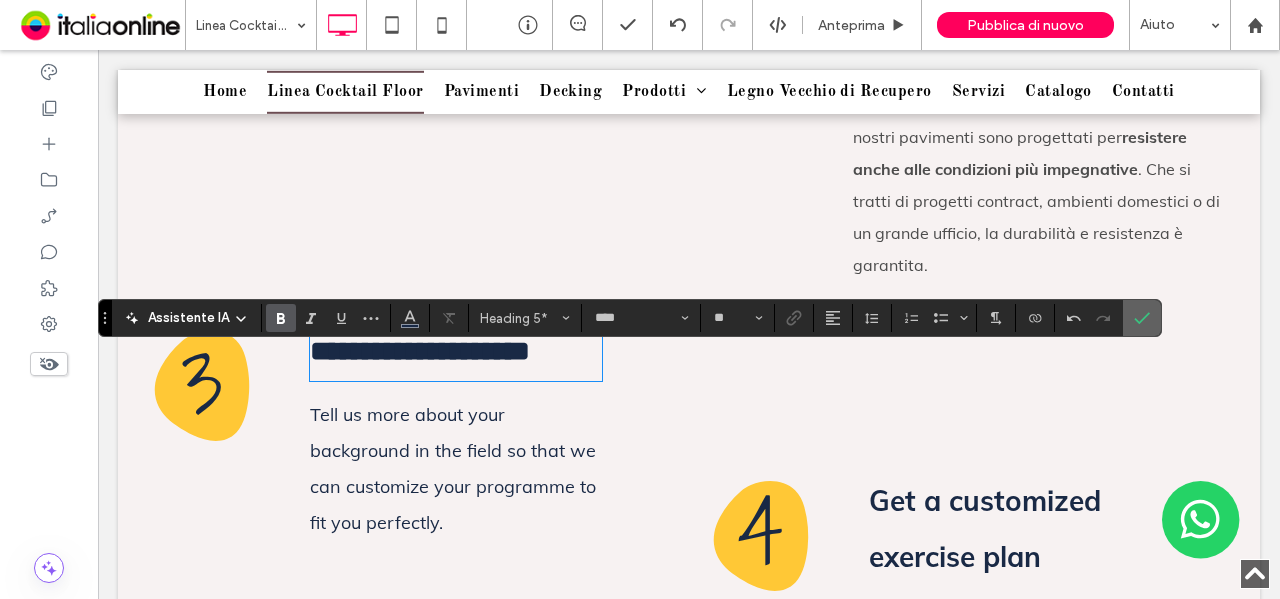 click 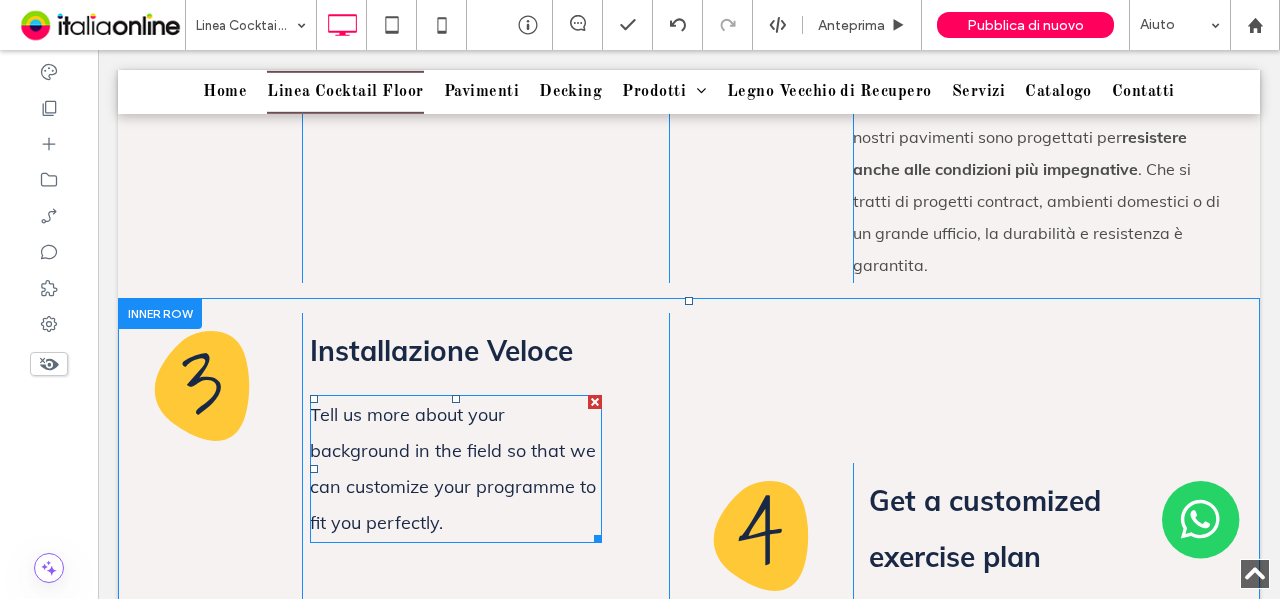 click on "Tell us more about your background in the field so that we can customize your programme to fit you perfectly." at bounding box center [453, 468] 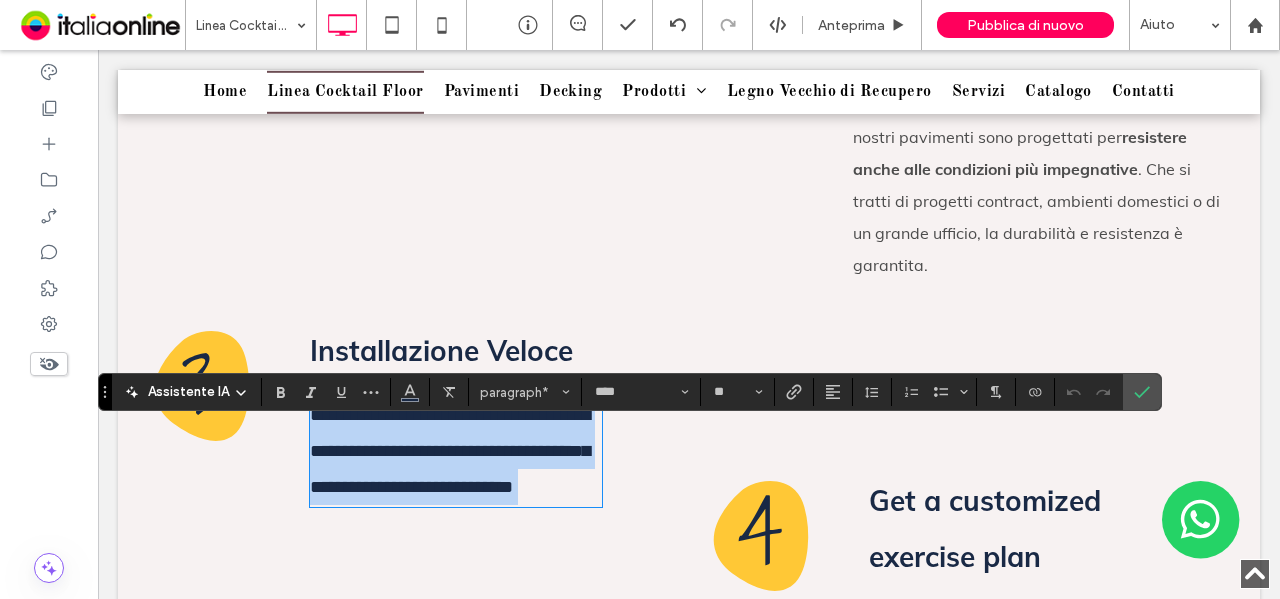 type on "**" 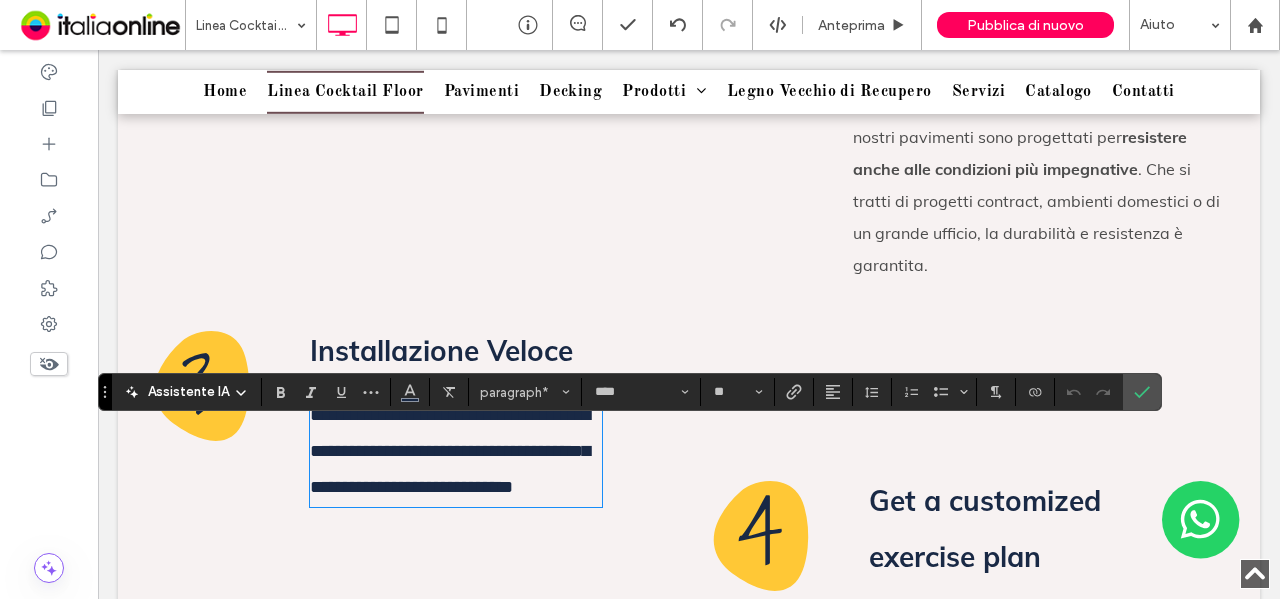 scroll, scrollTop: 0, scrollLeft: 0, axis: both 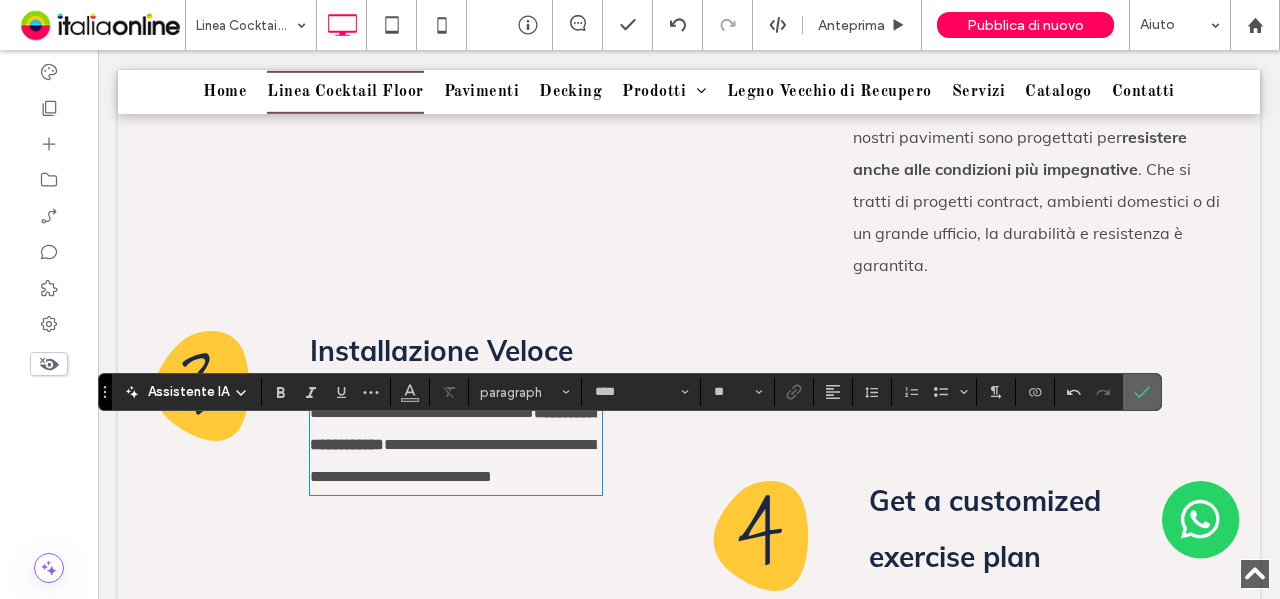 click 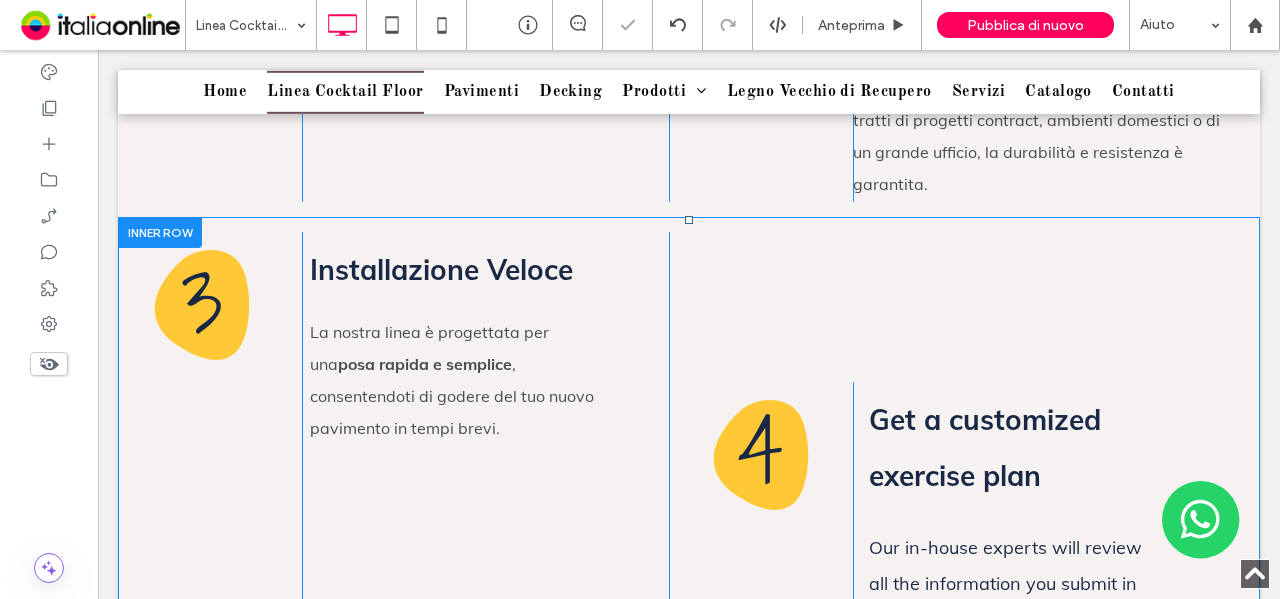 scroll, scrollTop: 2314, scrollLeft: 0, axis: vertical 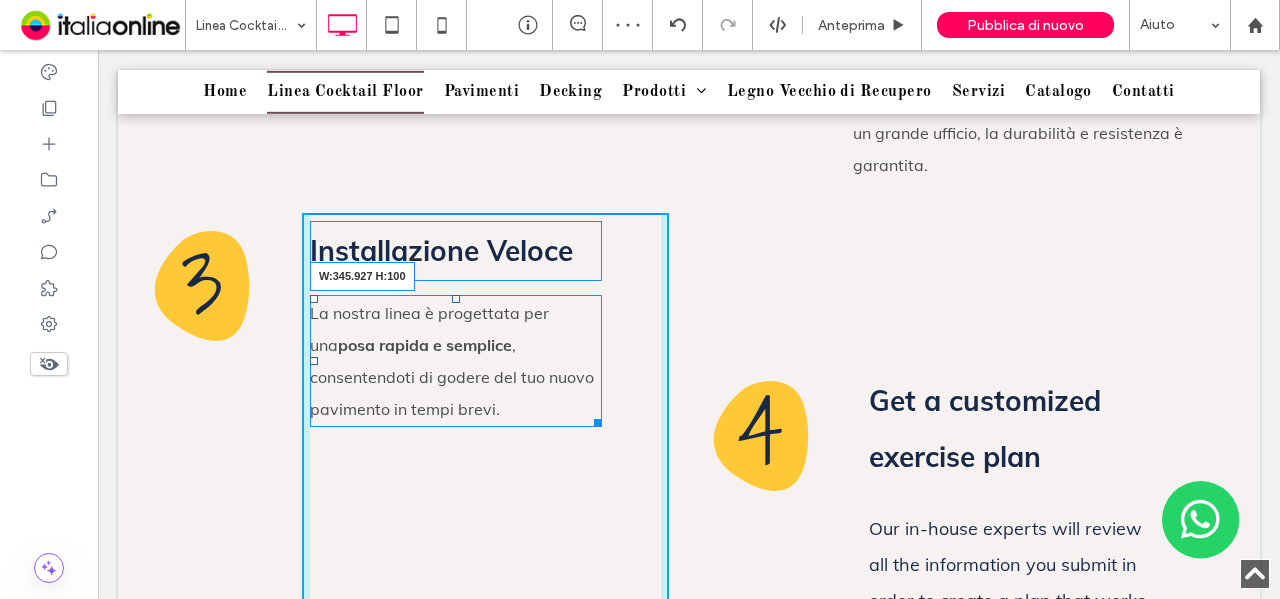 drag, startPoint x: 591, startPoint y: 450, endPoint x: 762, endPoint y: 492, distance: 176.08237 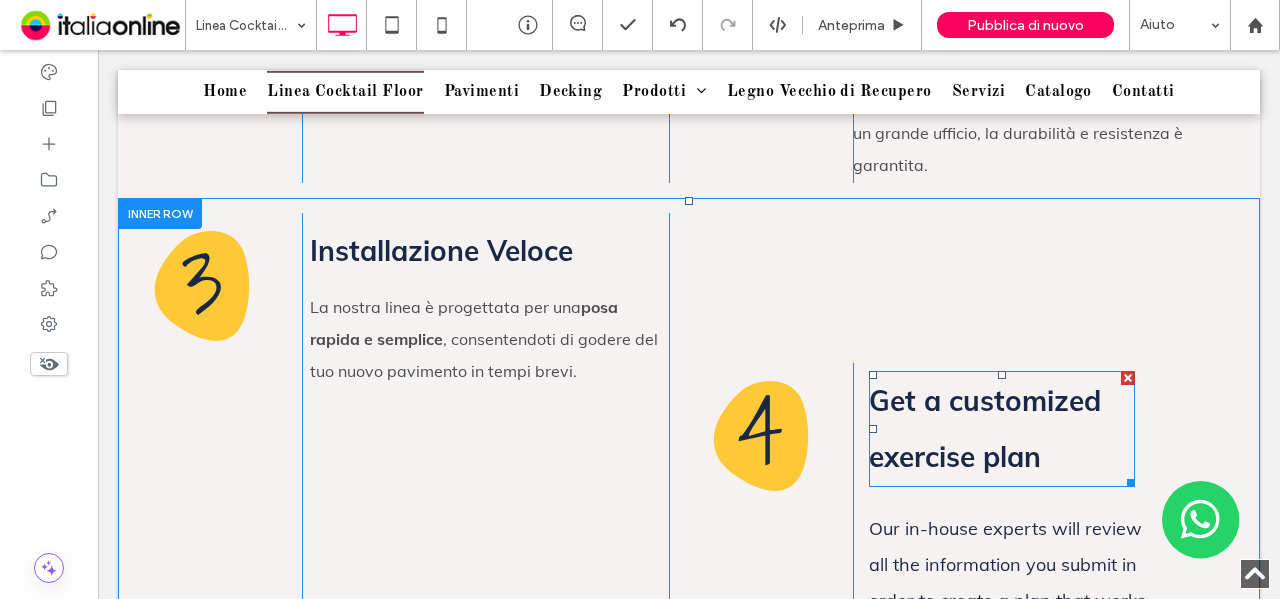 click on "Get a customized exercise plan" at bounding box center (985, 428) 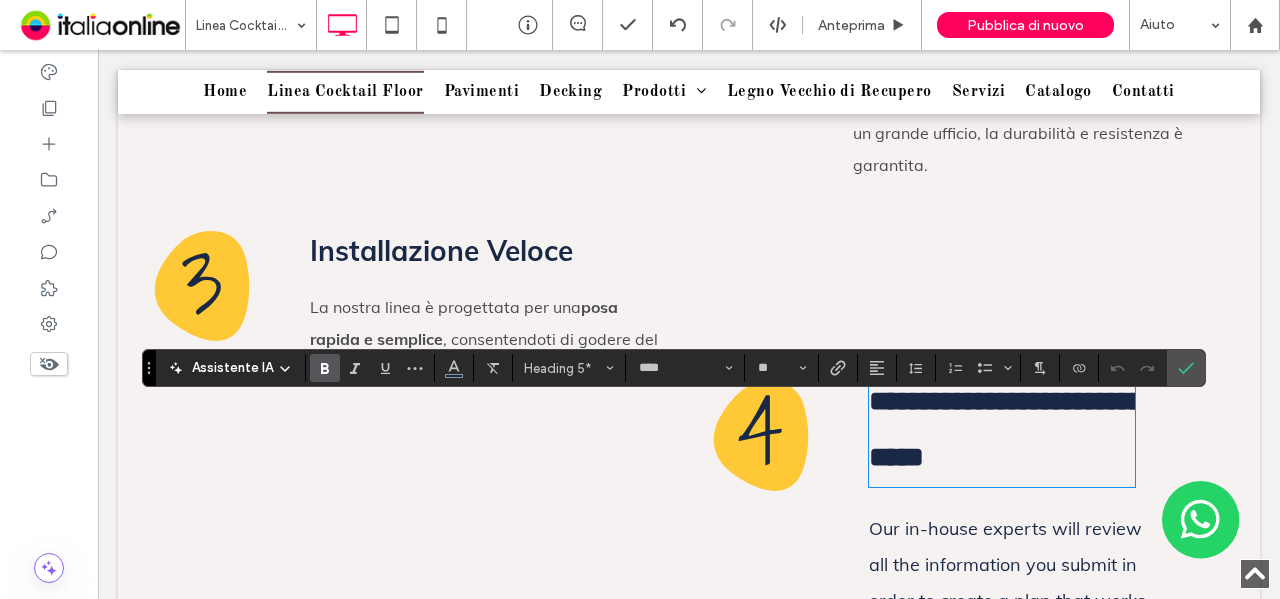 click on "**********" at bounding box center [1002, 429] 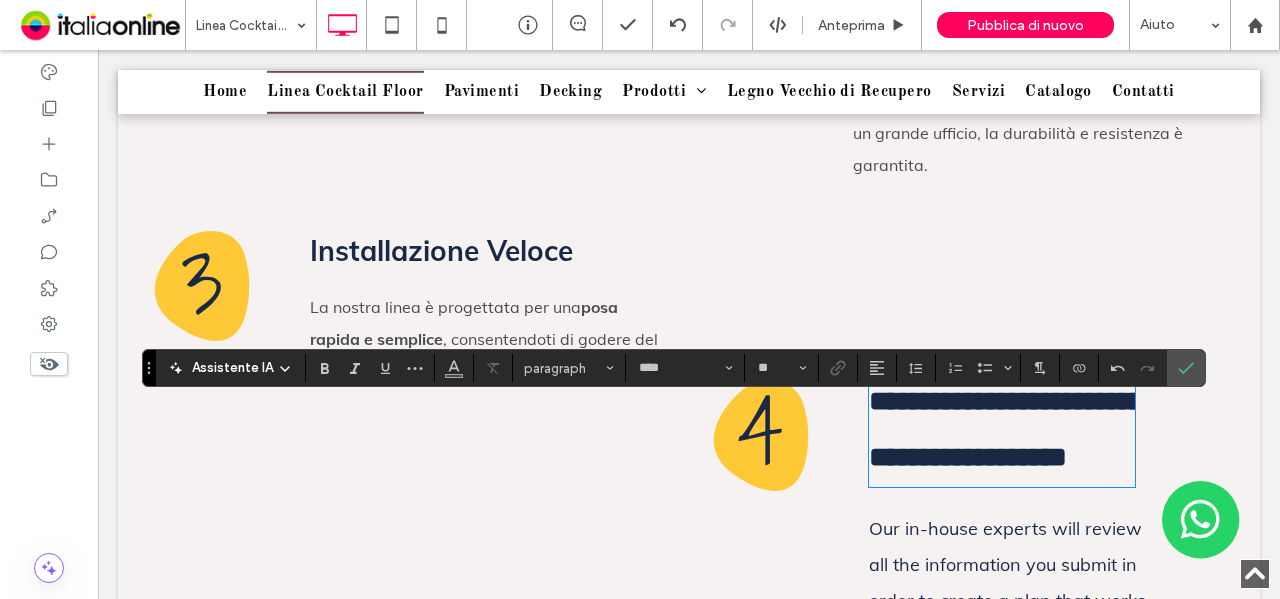 scroll, scrollTop: 0, scrollLeft: 0, axis: both 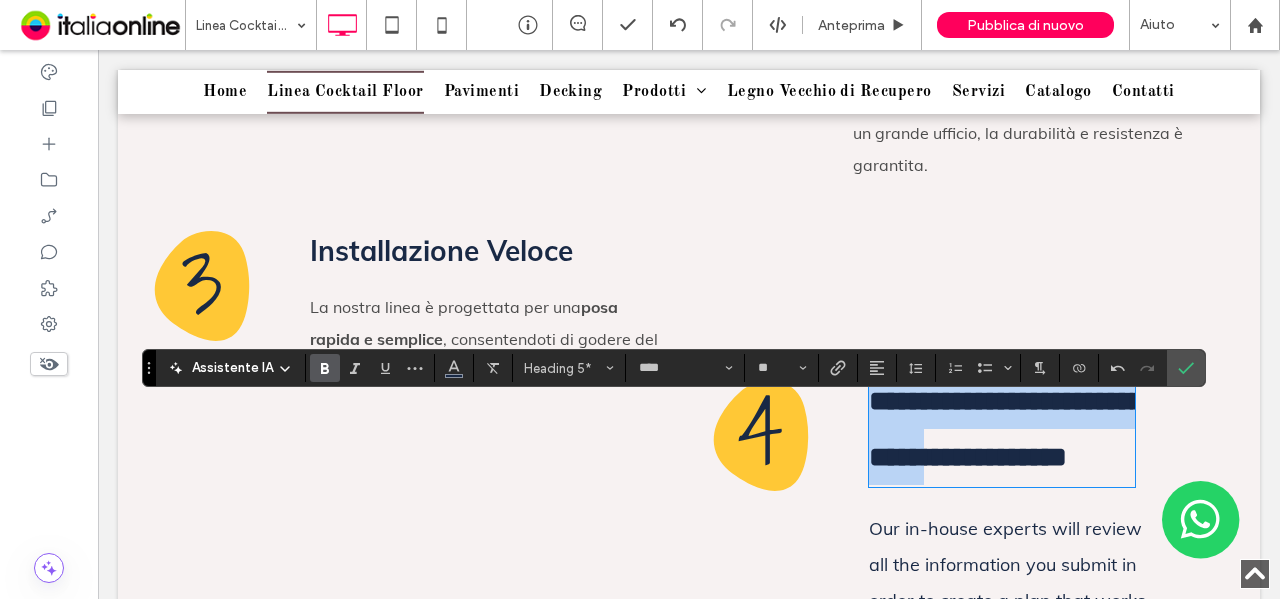 drag, startPoint x: 1028, startPoint y: 493, endPoint x: 826, endPoint y: 420, distance: 214.78593 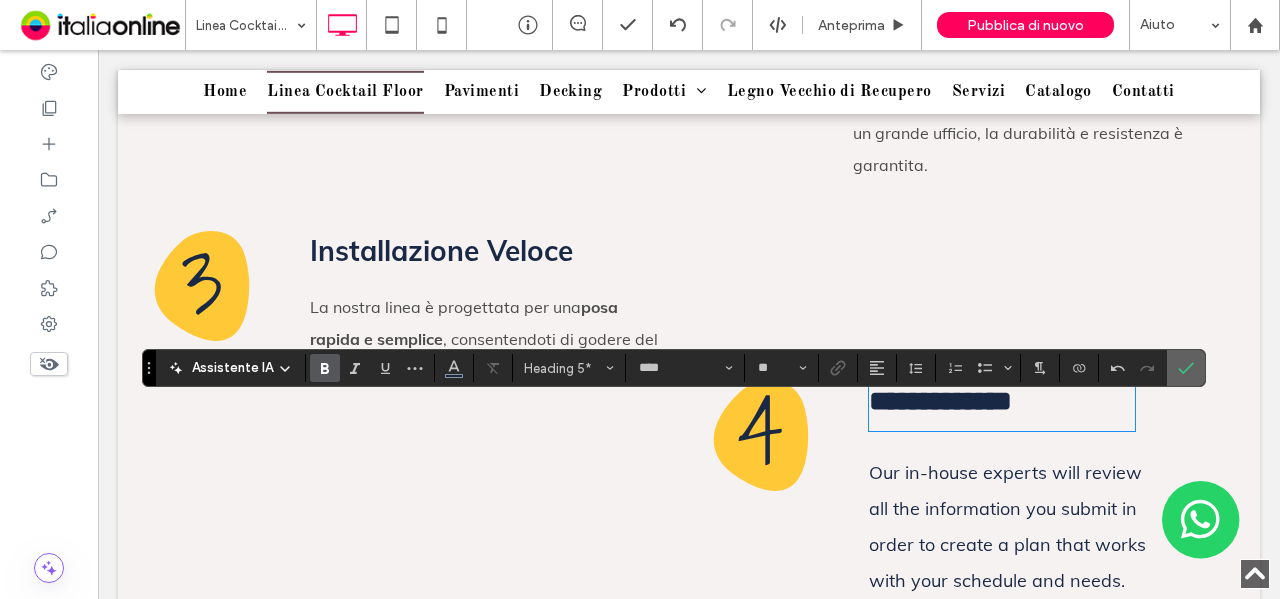 click 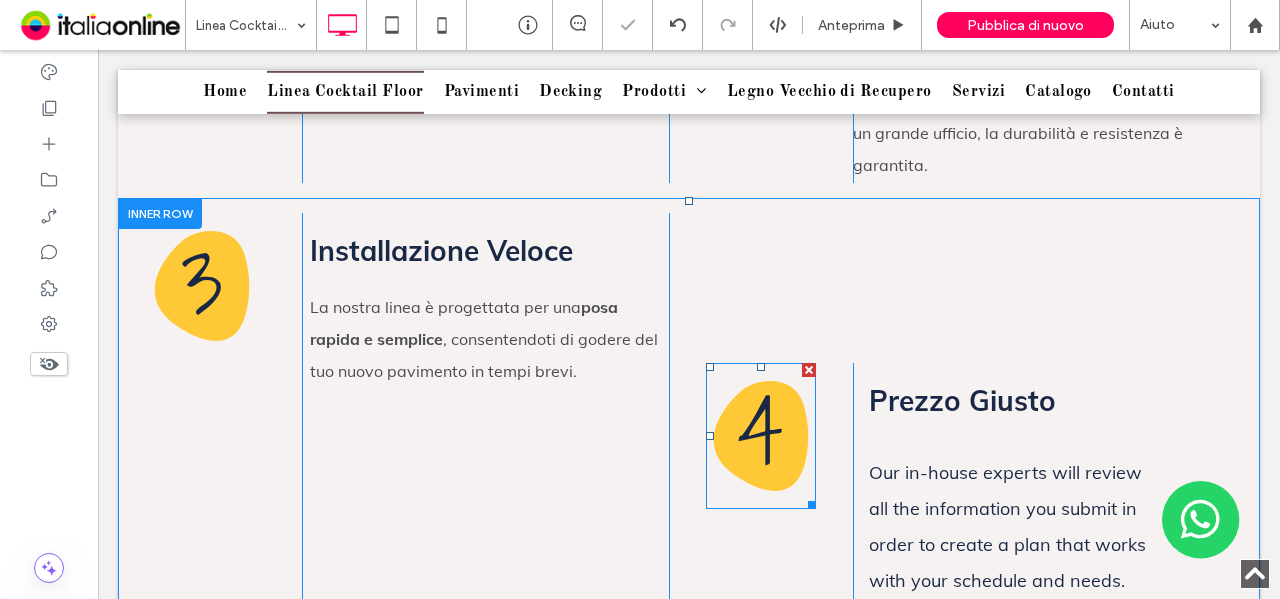 click on "4" at bounding box center (760, 431) 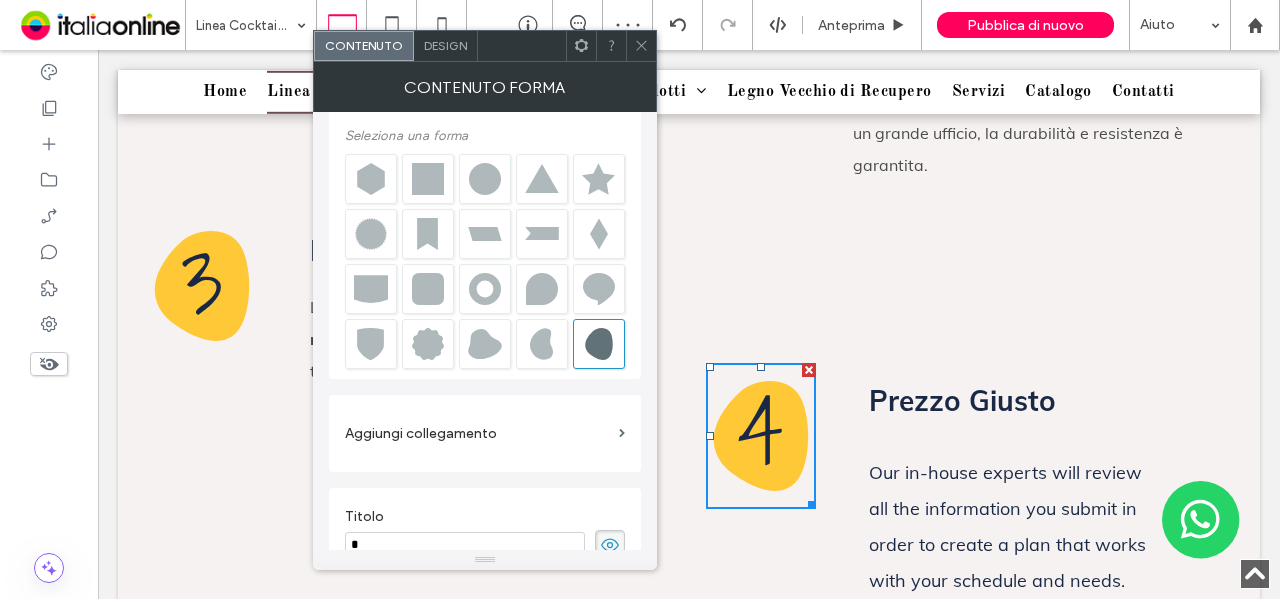 click 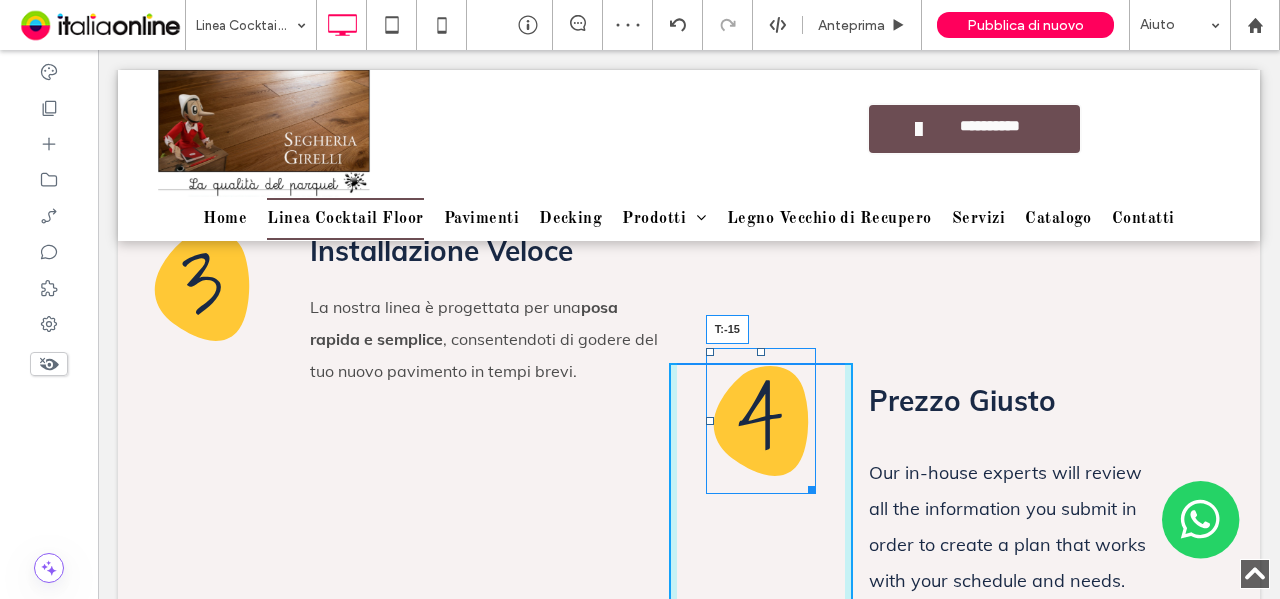 drag, startPoint x: 754, startPoint y: 396, endPoint x: 773, endPoint y: 314, distance: 84.17244 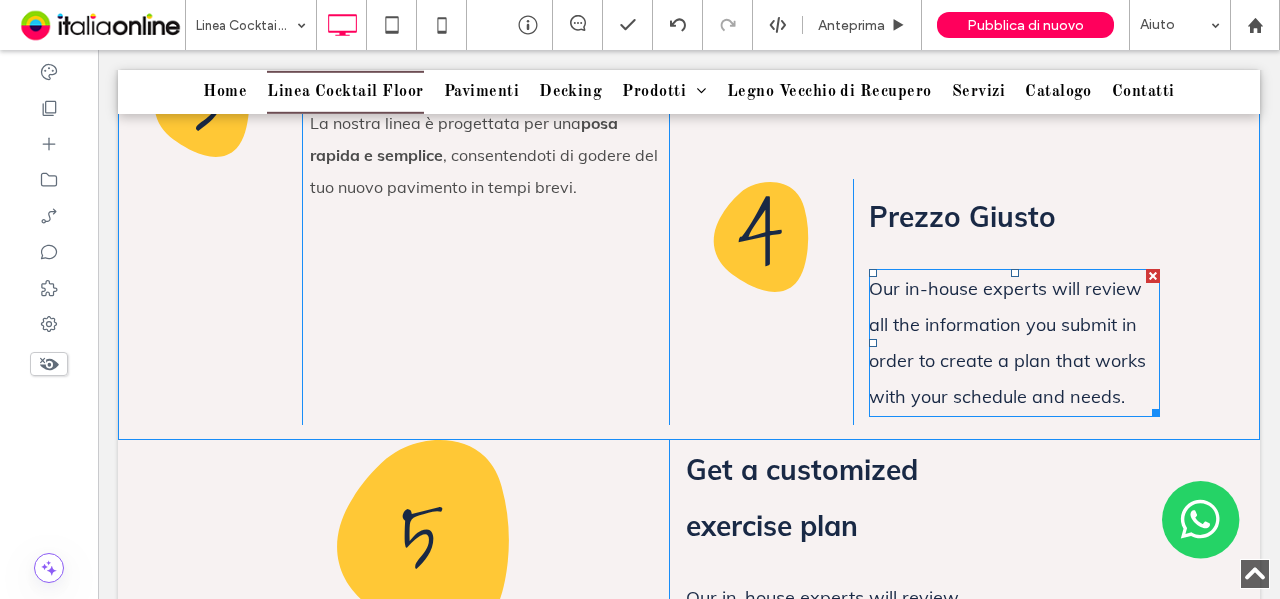 scroll, scrollTop: 2514, scrollLeft: 0, axis: vertical 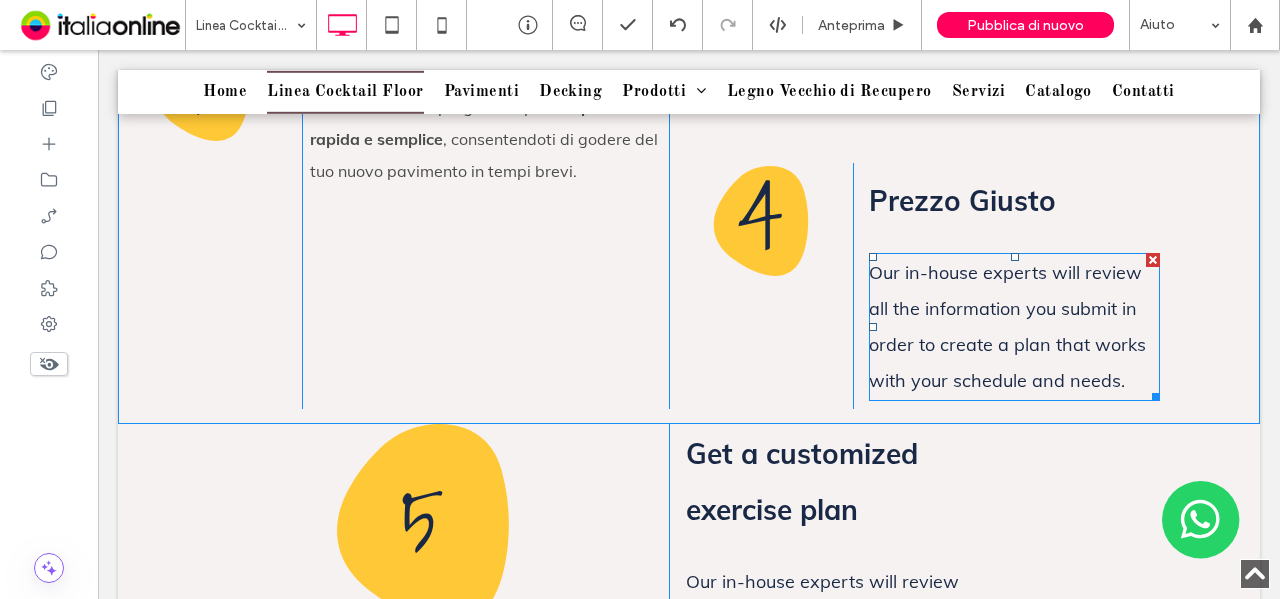 click on "Our in-house experts will review all the information you submit in order to create a plan that works with your schedule and needs." at bounding box center [1007, 326] 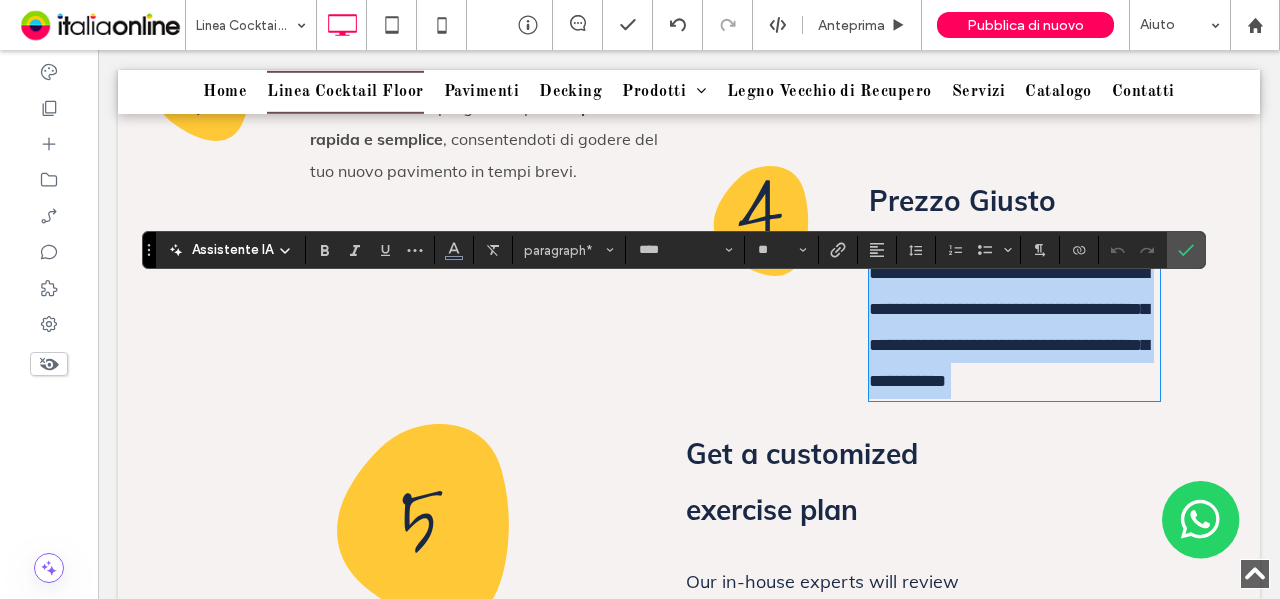 type on "**" 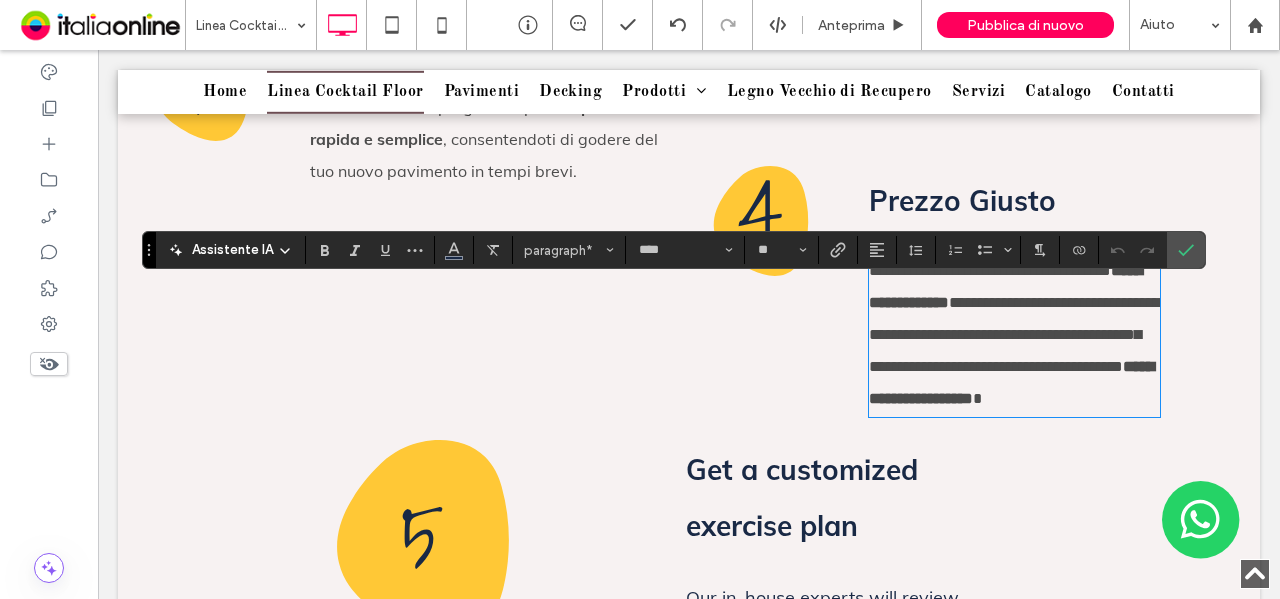 scroll, scrollTop: 0, scrollLeft: 0, axis: both 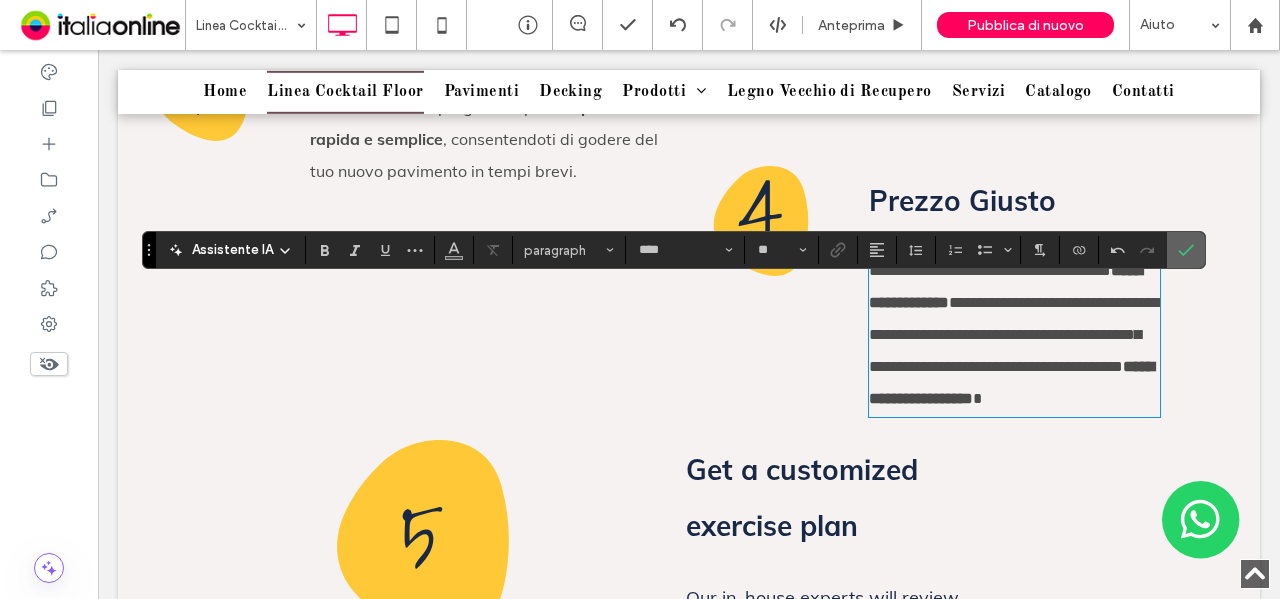 drag, startPoint x: 1180, startPoint y: 247, endPoint x: 1073, endPoint y: 335, distance: 138.5388 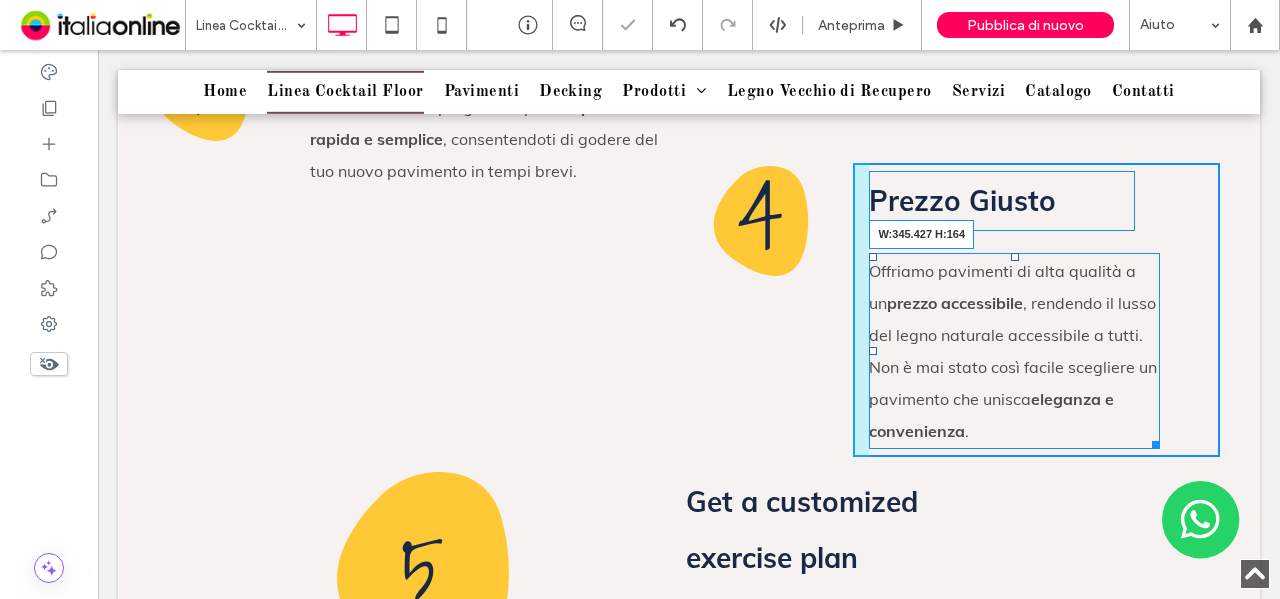 drag, startPoint x: 1142, startPoint y: 475, endPoint x: 1249, endPoint y: 437, distance: 113.54735 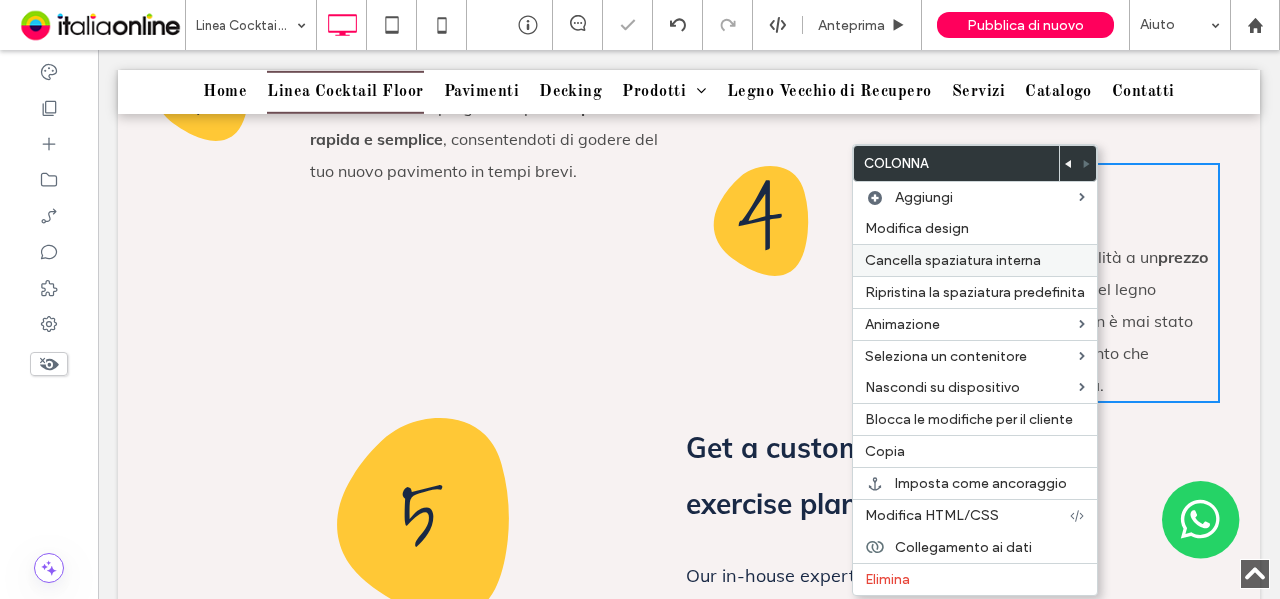 click on "Cancella spaziatura interna" at bounding box center (953, 260) 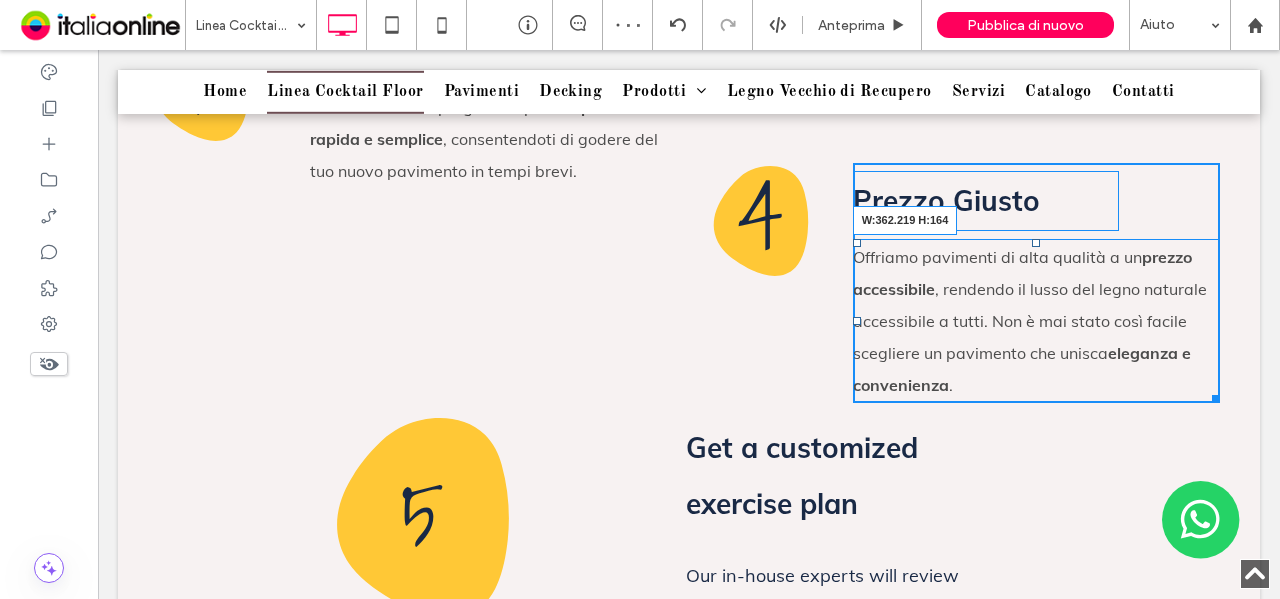 drag, startPoint x: 1196, startPoint y: 428, endPoint x: 1334, endPoint y: 471, distance: 144.54411 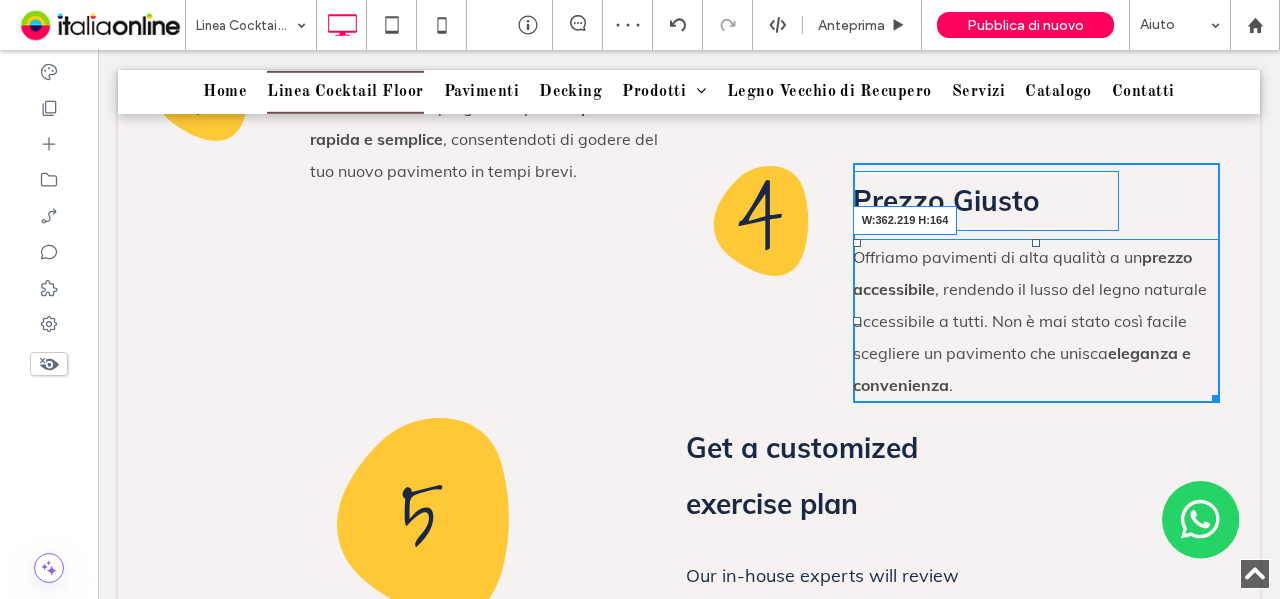 click on "3
Click To Paste     Click To Paste
Installazione Veloce
La nostra linea è progettata per una  posa rapida e semplice , consentendoti di godere del tuo nuovo pavimento in tempi brevi.
Click To Paste     Click To Paste
4
Click To Paste     Click To Paste
Prezzo Giusto
Offriamo pavimenti di alta qualità a un  prezzo accessibile , rendendo il lusso del legno naturale accessibile a tutti. Non è mai stato così facile scegliere un pavimento che unisca  eleganza e convenienza . W:362.219 H:164
Click To Paste     Click To Paste" at bounding box center (689, 208) 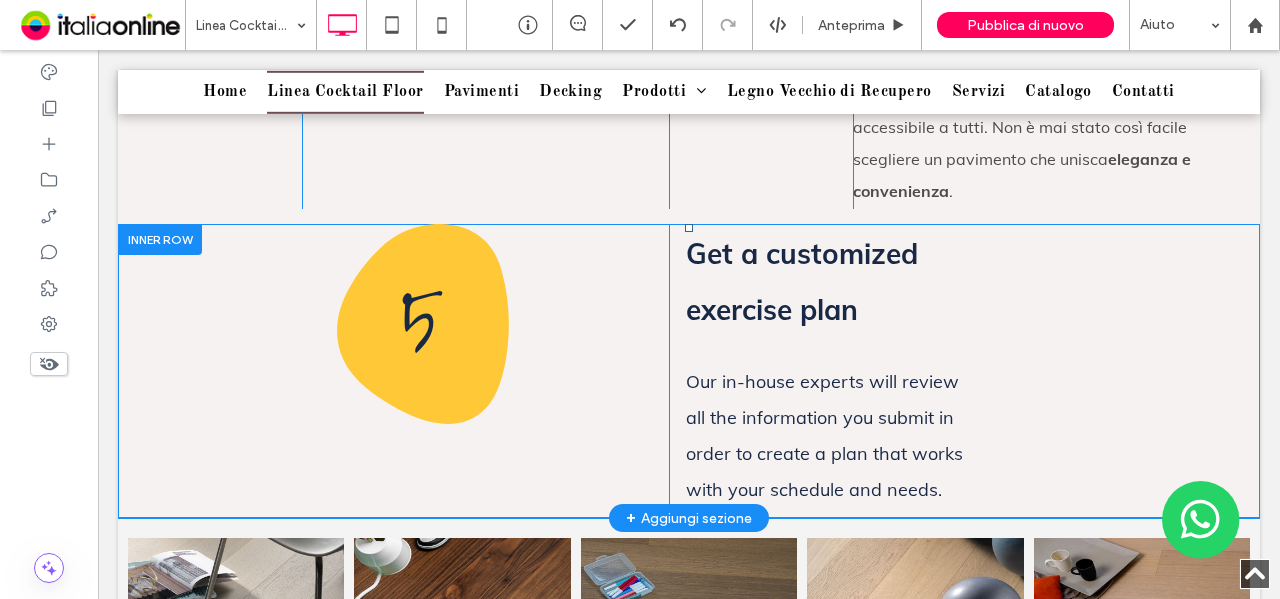 scroll, scrollTop: 2714, scrollLeft: 0, axis: vertical 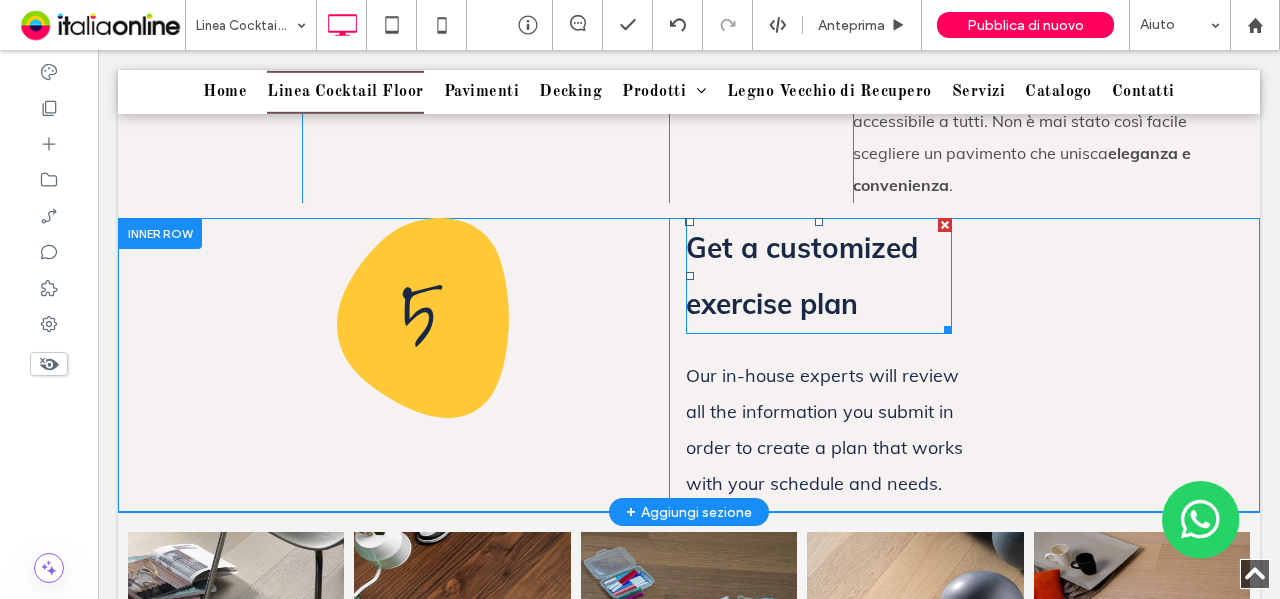 click on "Get a customized exercise plan" at bounding box center [819, 276] 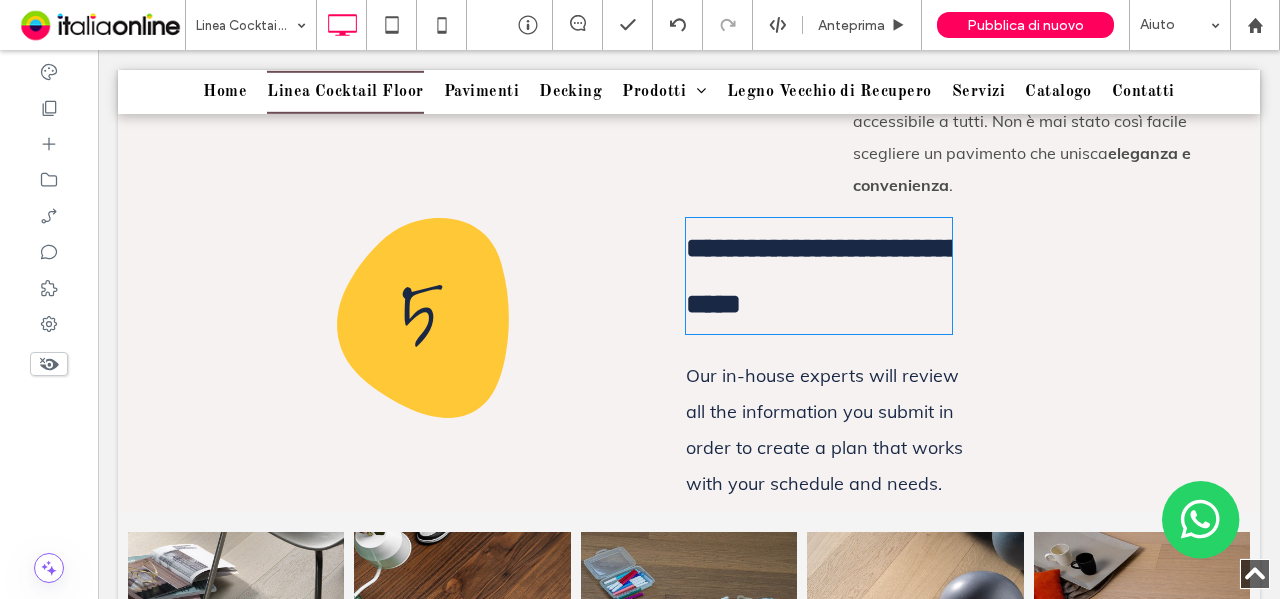type on "****" 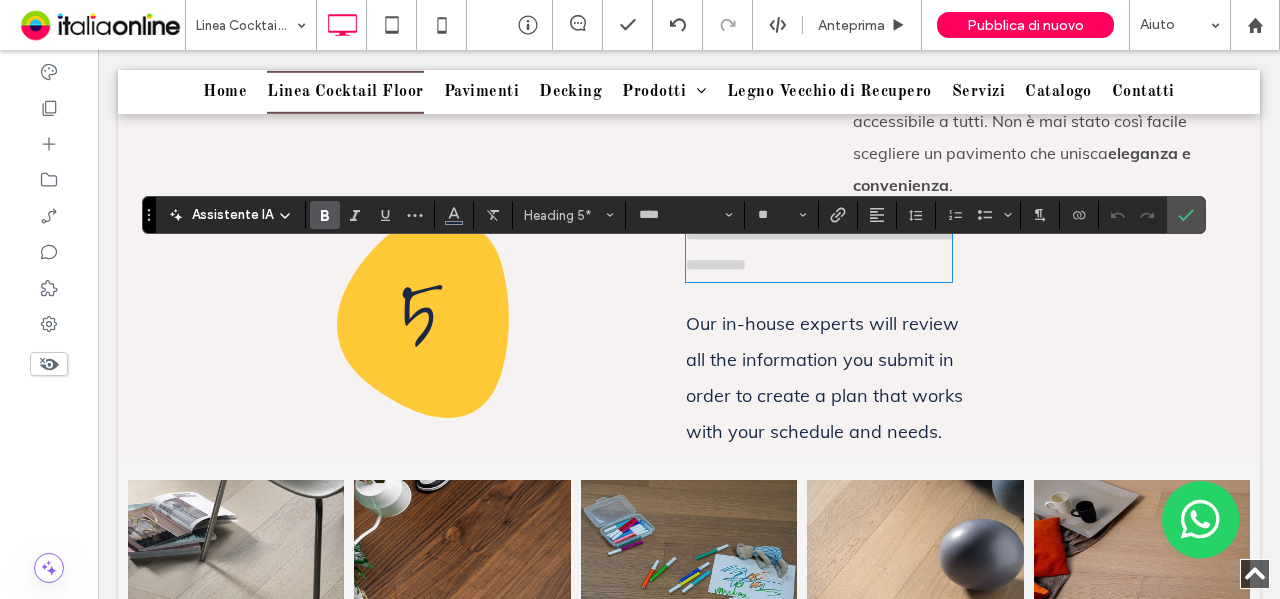 scroll, scrollTop: 0, scrollLeft: 0, axis: both 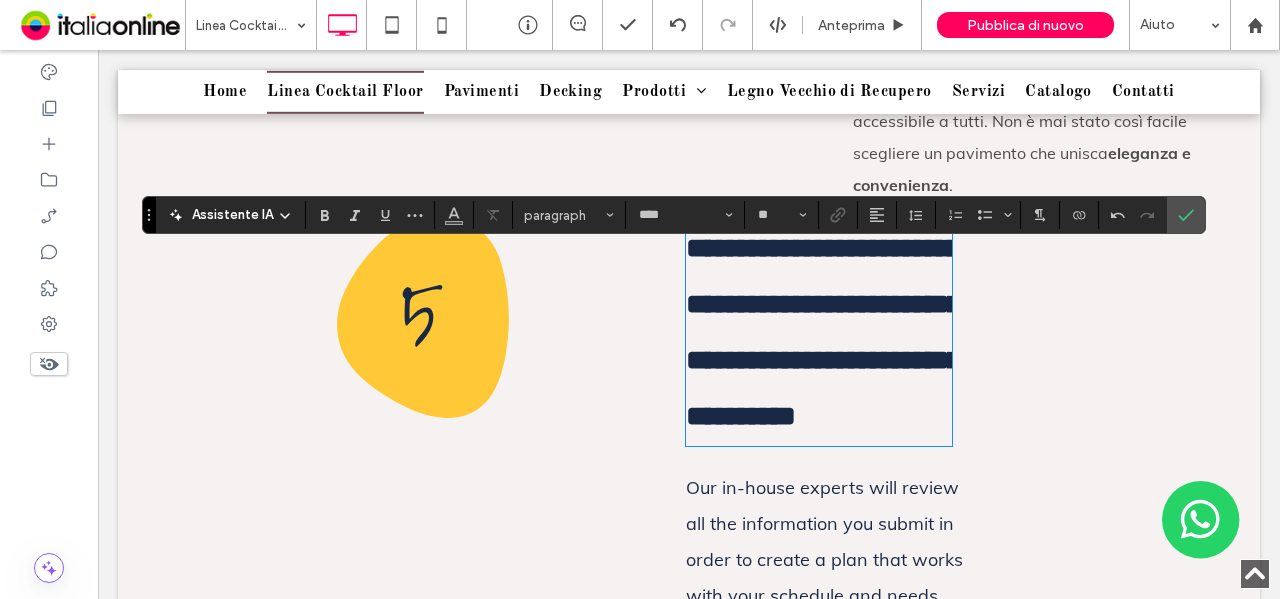 type on "**" 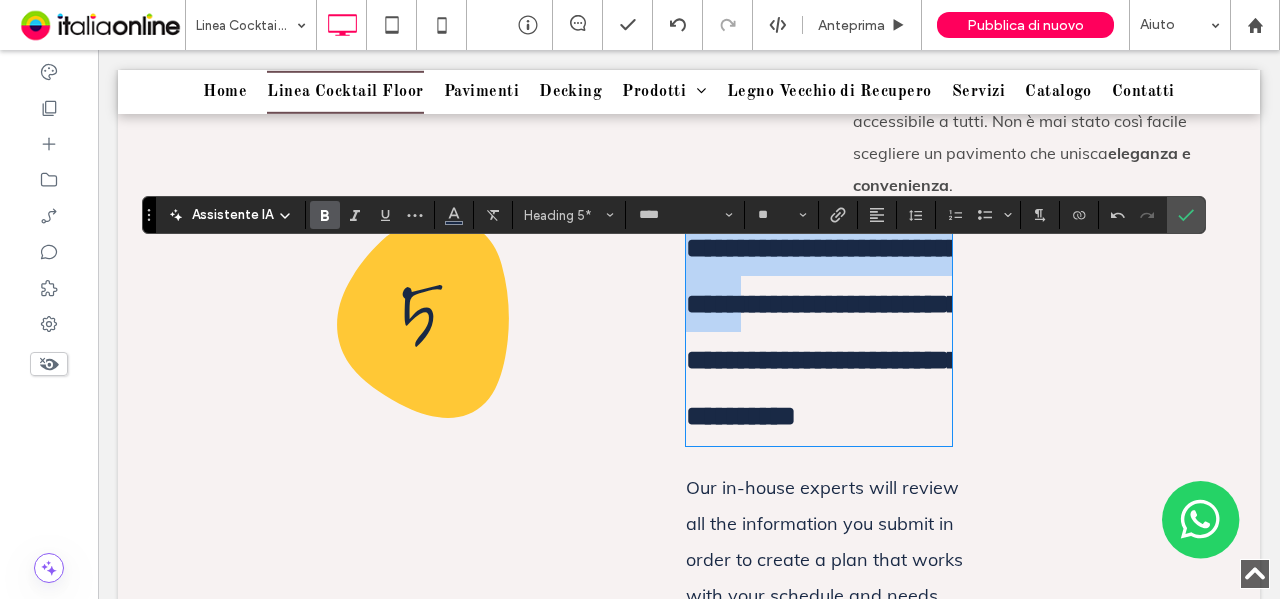 drag, startPoint x: 733, startPoint y: 397, endPoint x: 645, endPoint y: 291, distance: 137.76791 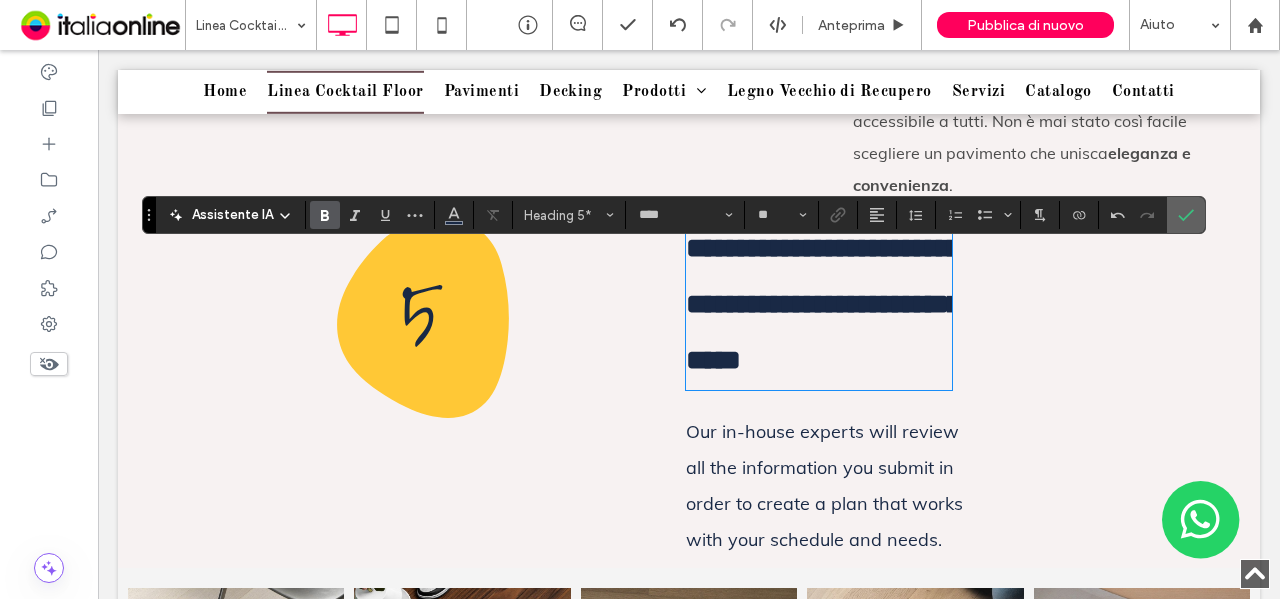 click at bounding box center [1186, 215] 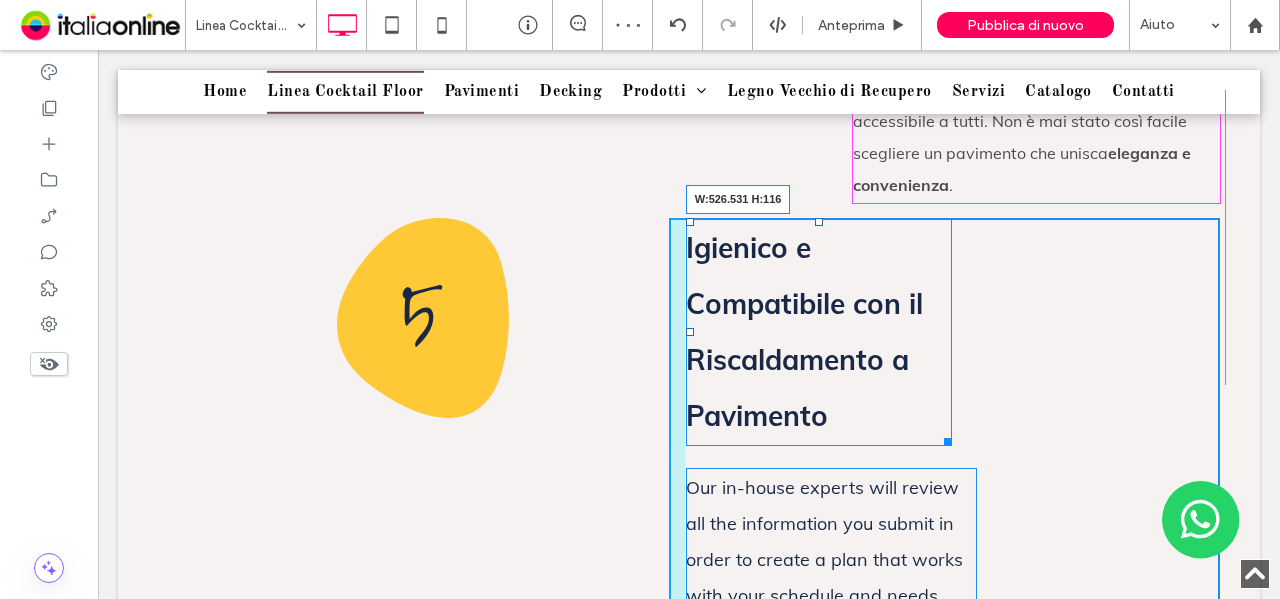 drag, startPoint x: 938, startPoint y: 468, endPoint x: 1212, endPoint y: 396, distance: 283.30197 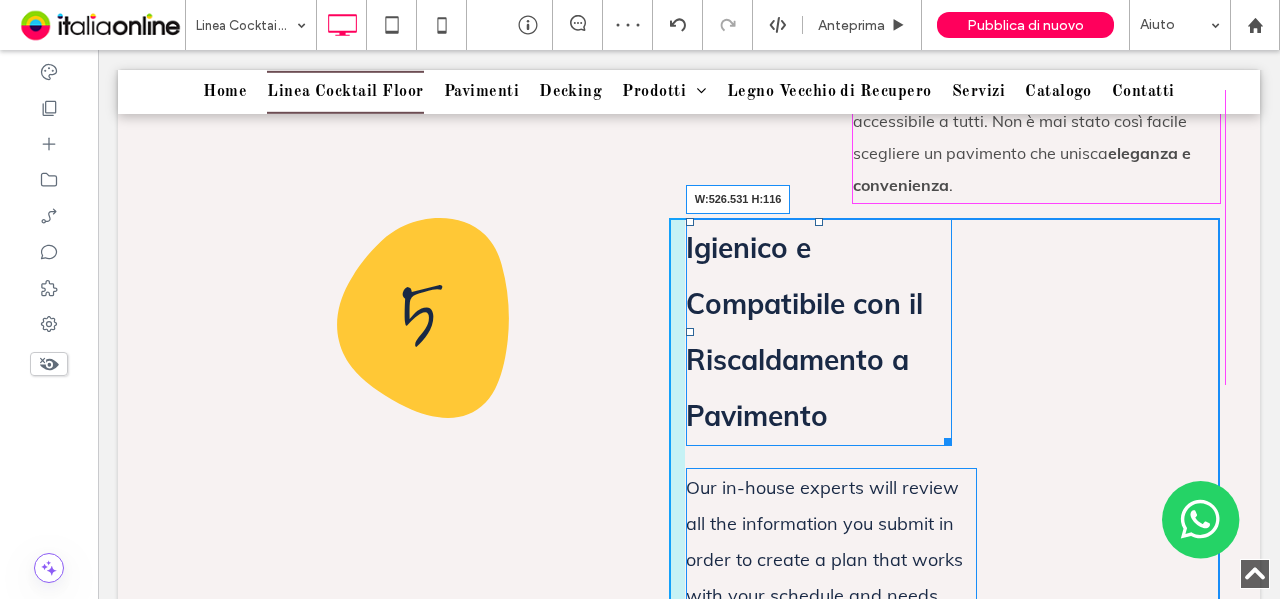 click on "5
Click To Paste     Click To Paste
Igienico e Compatibile con il Riscaldamento a Pavimento W:526.531 H:116 Our in-house experts will review all the information you submit in order to create a plan that works with your schedule and needs.
Click To Paste     Click To Paste" at bounding box center [689, 421] 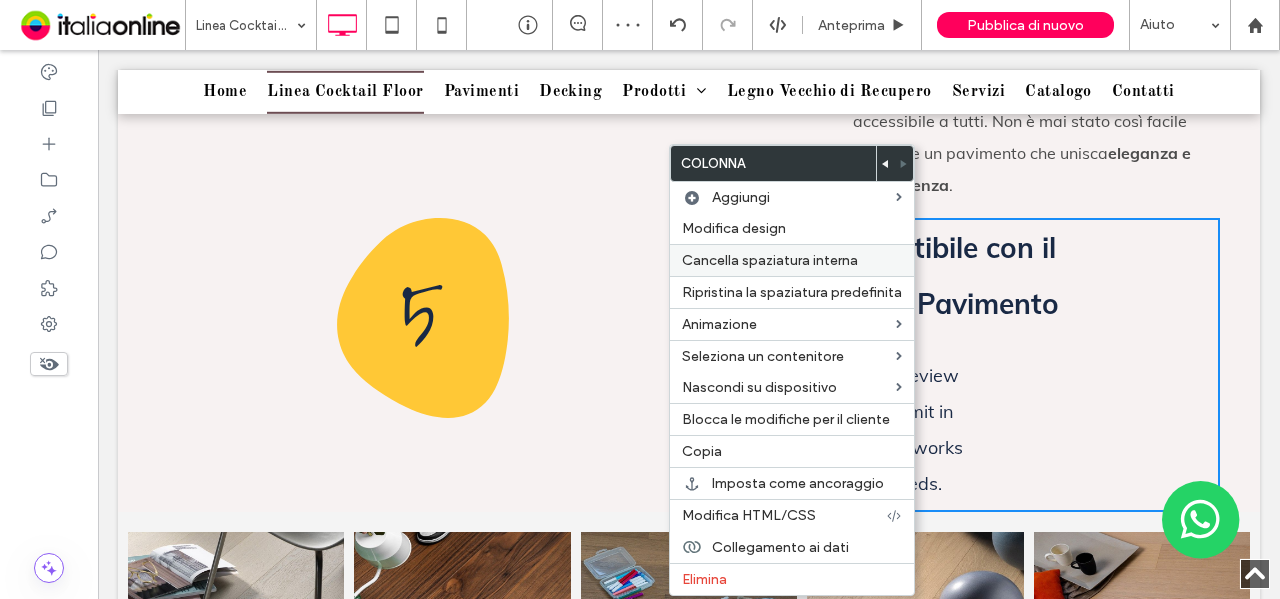 click on "Cancella spaziatura interna" at bounding box center [770, 260] 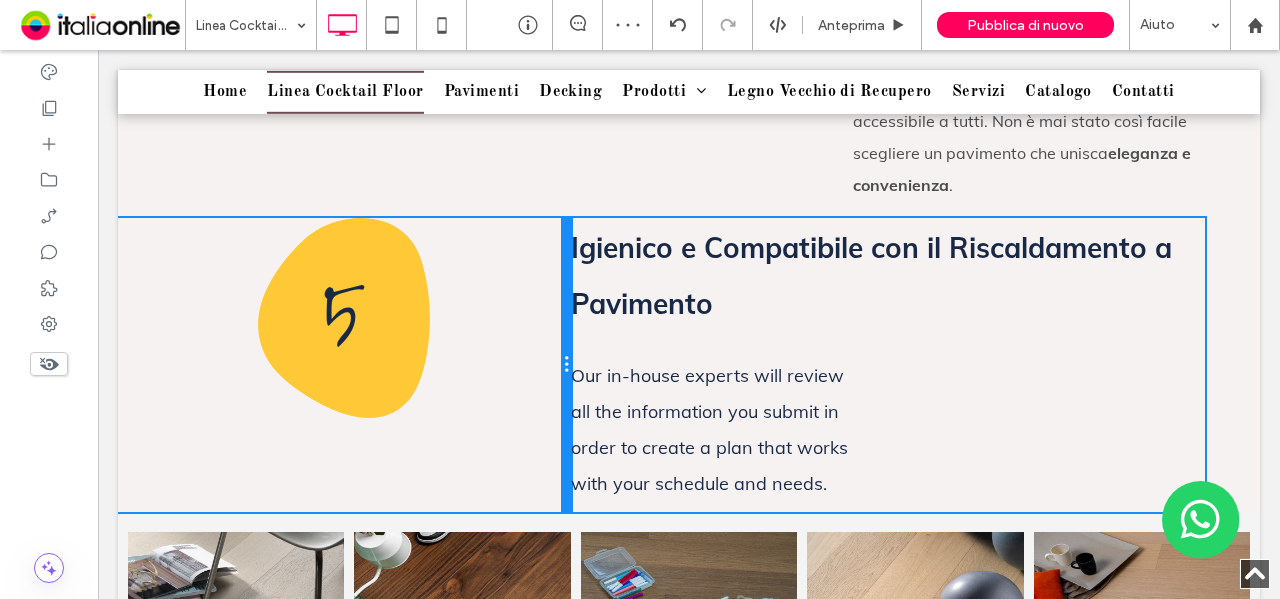 drag, startPoint x: 659, startPoint y: 382, endPoint x: 592, endPoint y: 382, distance: 67 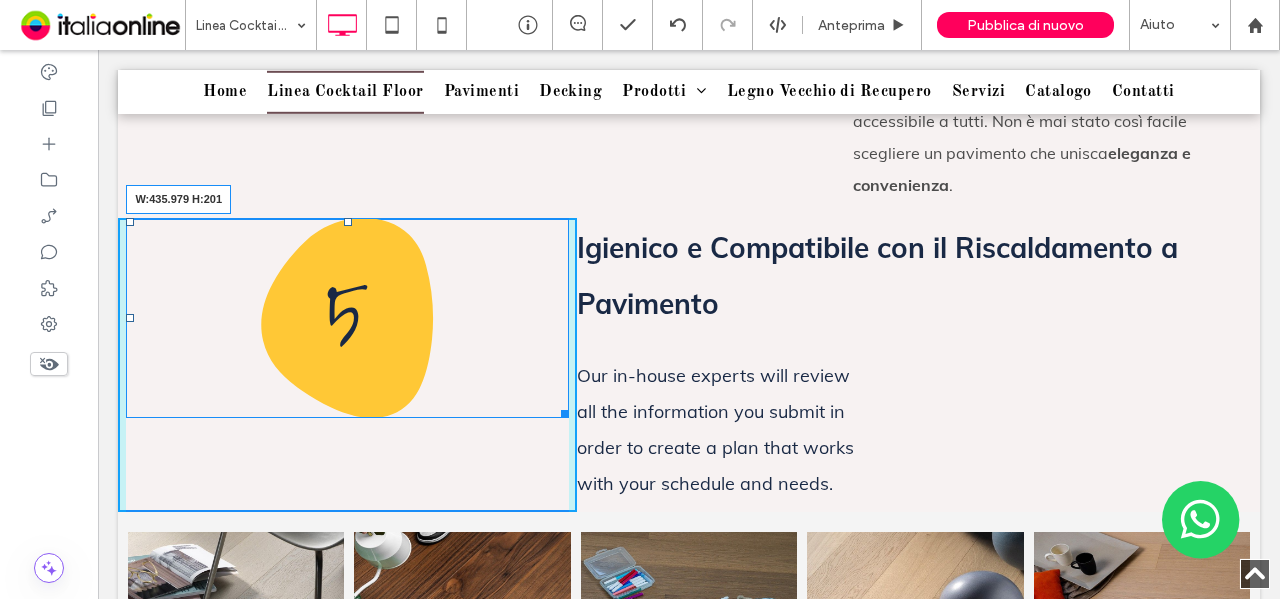 drag, startPoint x: 552, startPoint y: 441, endPoint x: 572, endPoint y: 441, distance: 20 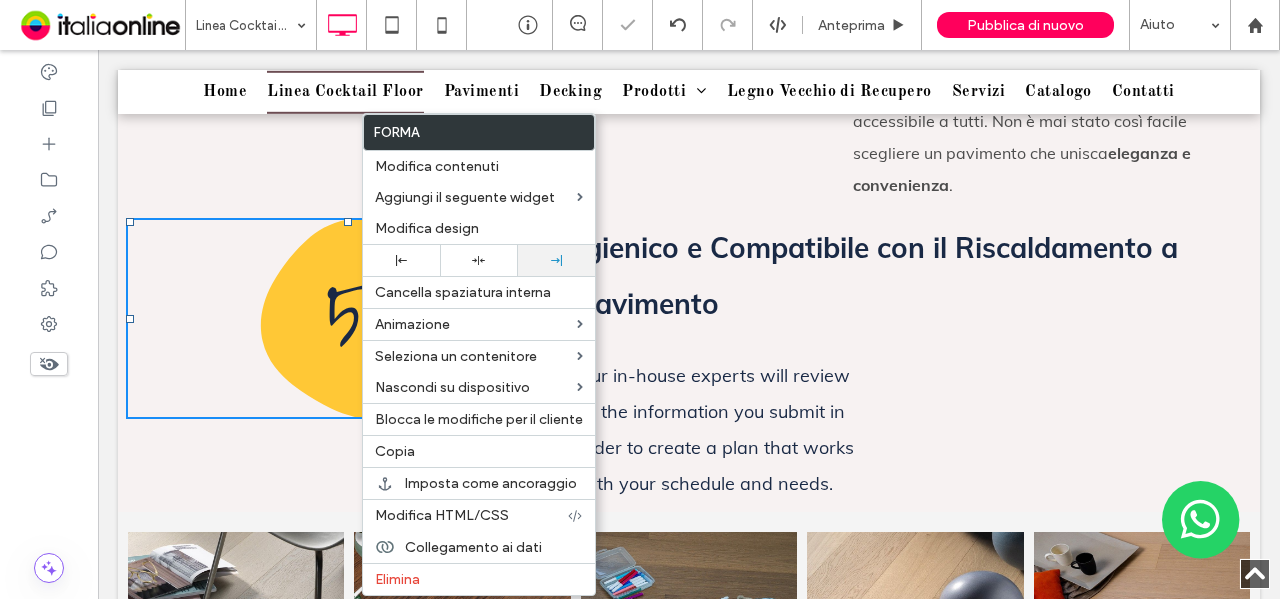 click 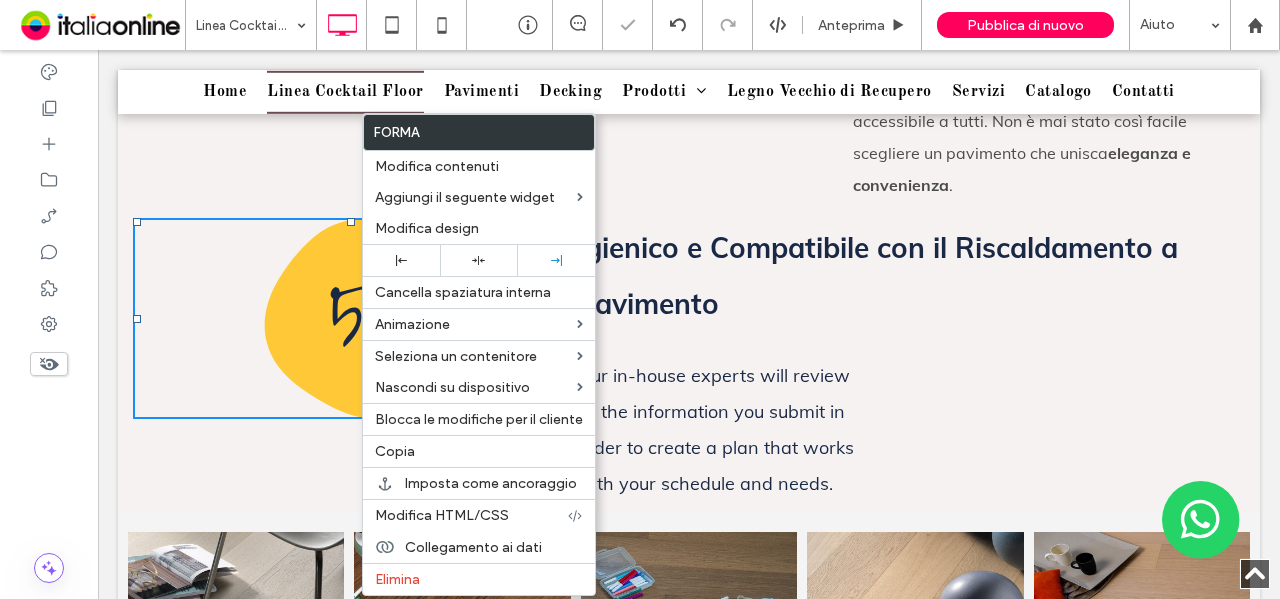 drag, startPoint x: 310, startPoint y: 481, endPoint x: 505, endPoint y: 534, distance: 202.07425 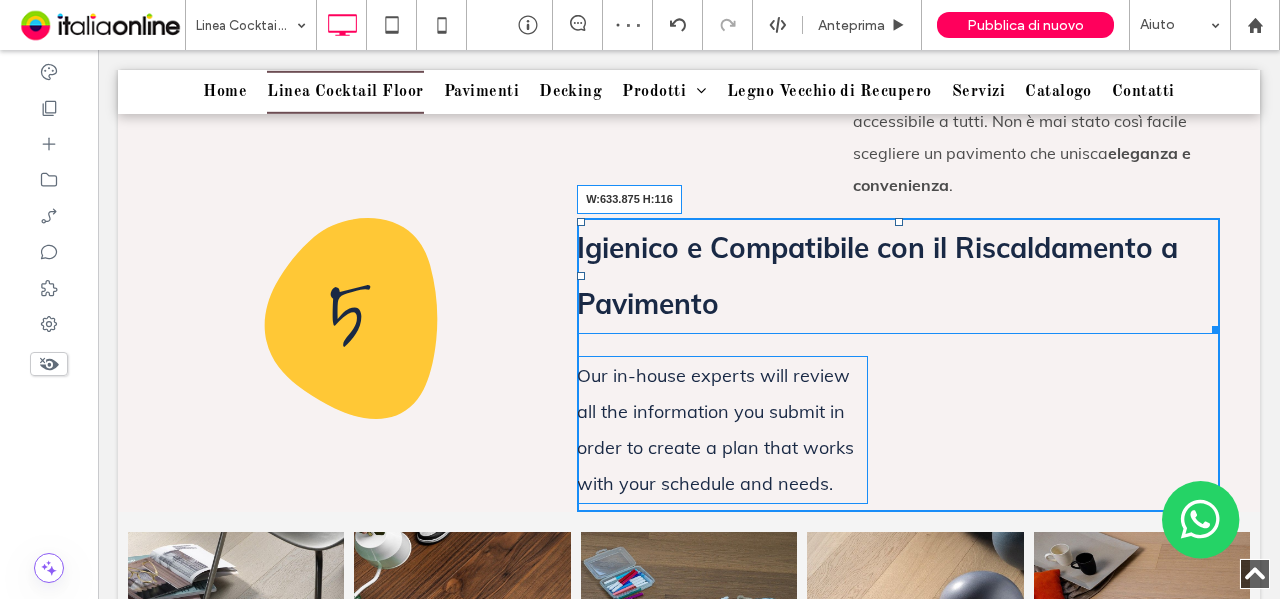 drag, startPoint x: 1204, startPoint y: 361, endPoint x: 1239, endPoint y: 355, distance: 35.510563 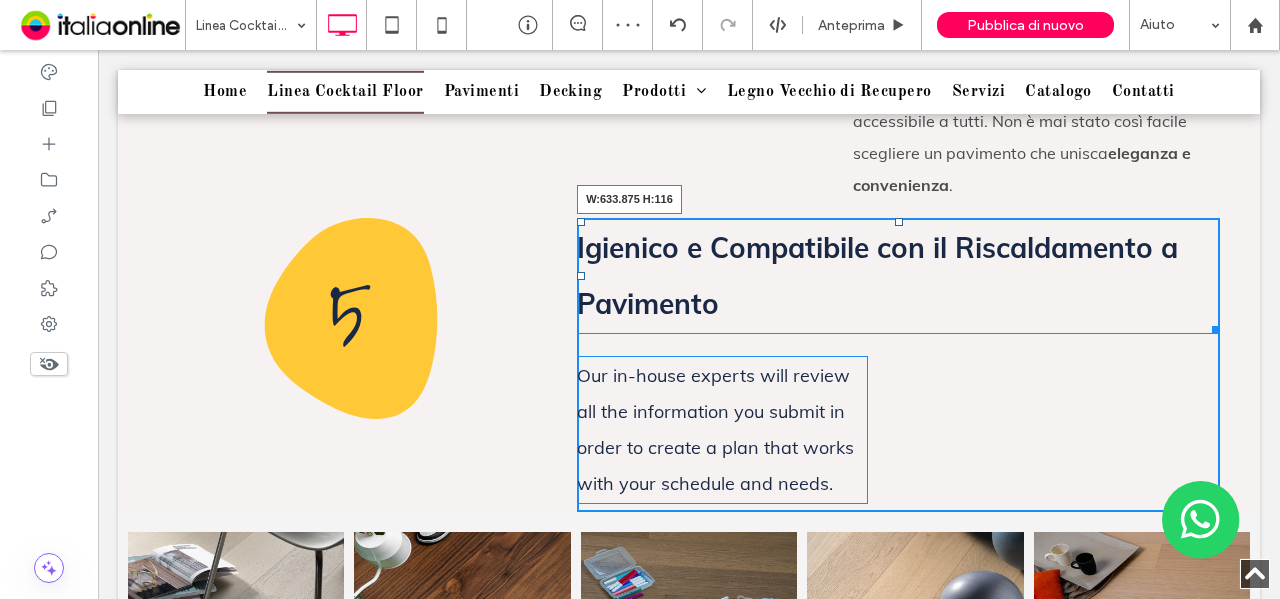 click on "5
Click To Paste     Click To Paste
Igienico e Compatibile con il Riscaldamento a Pavimento W:633.875 H:116 Our in-house experts will review all the information you submit in order to create a plan that works with your schedule and needs.
Click To Paste     Click To Paste" at bounding box center [689, 365] 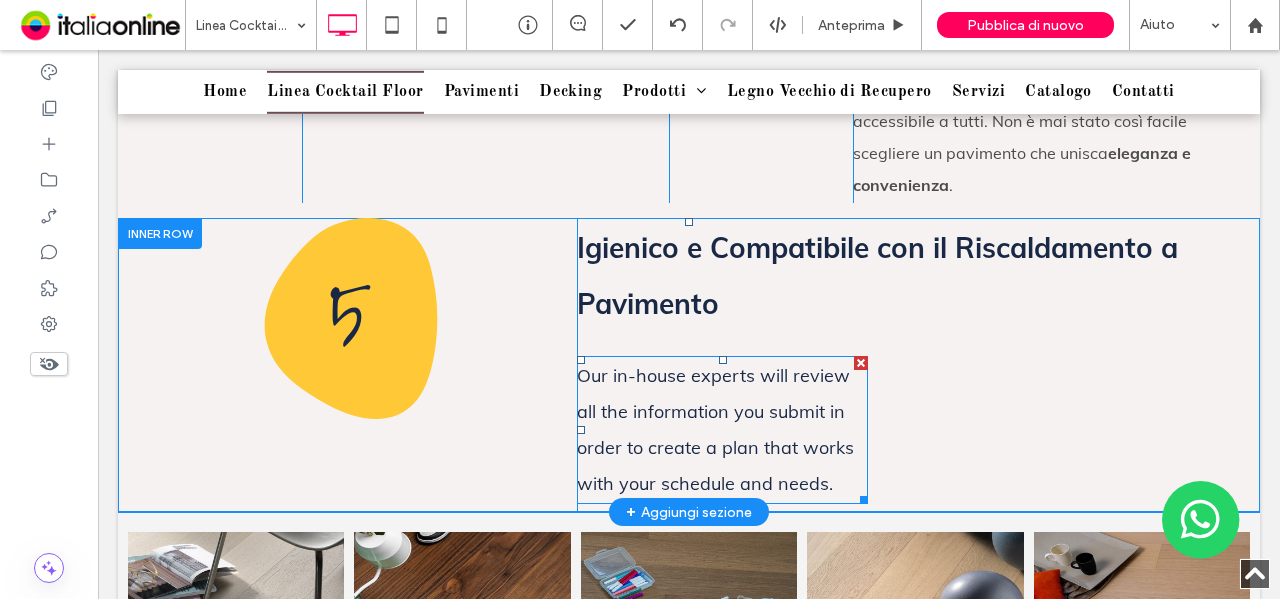 click on "Our in-house experts will review all the information you submit in order to create a plan that works with your schedule and needs." at bounding box center [715, 429] 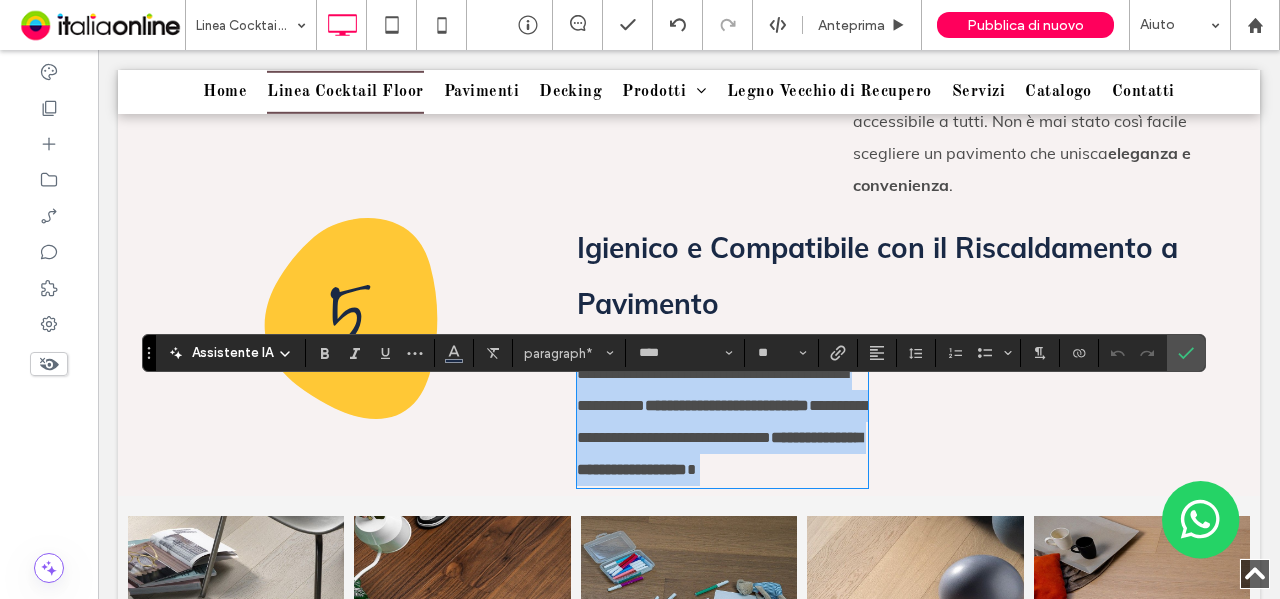 type on "**" 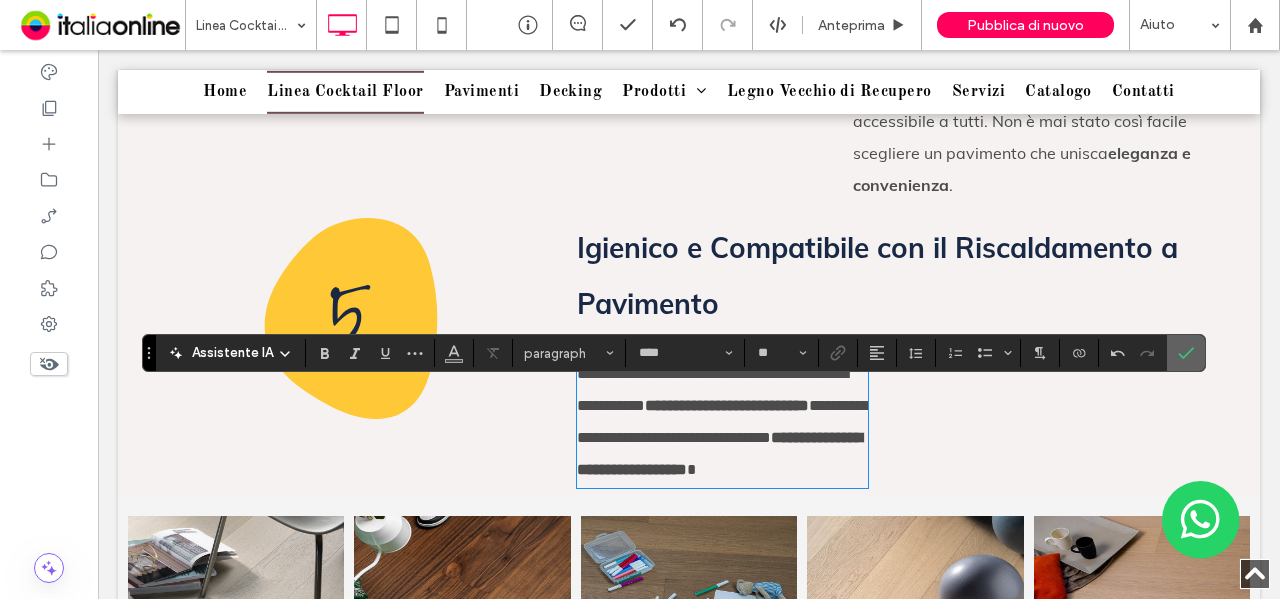click at bounding box center [1186, 353] 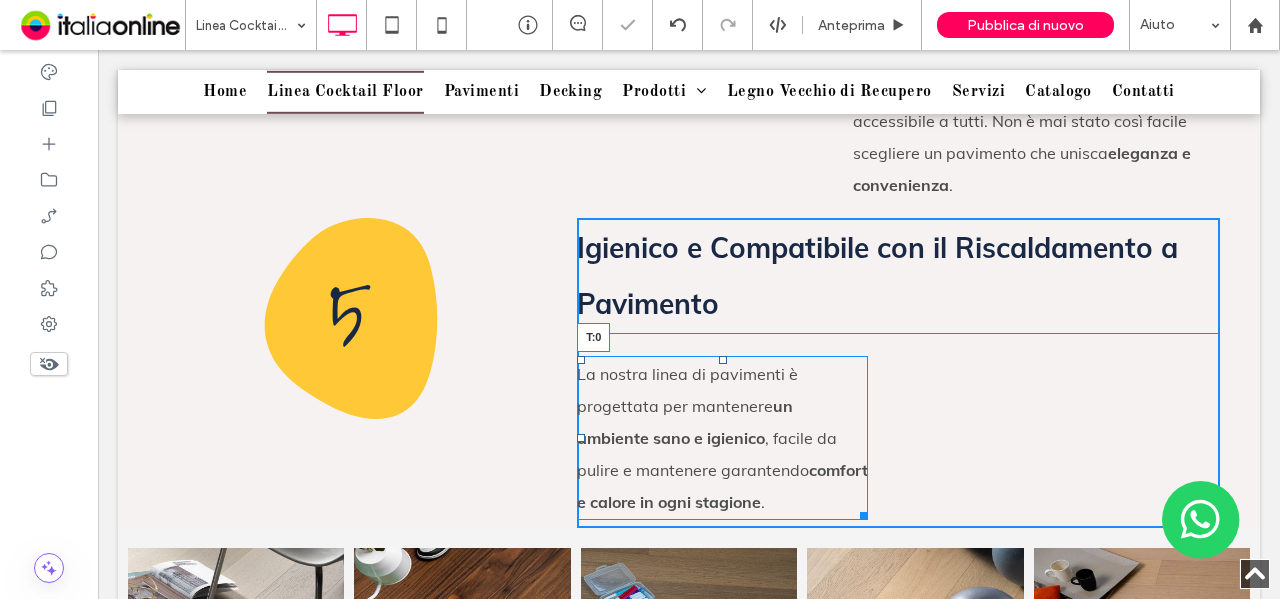 drag, startPoint x: 715, startPoint y: 392, endPoint x: 724, endPoint y: 352, distance: 41 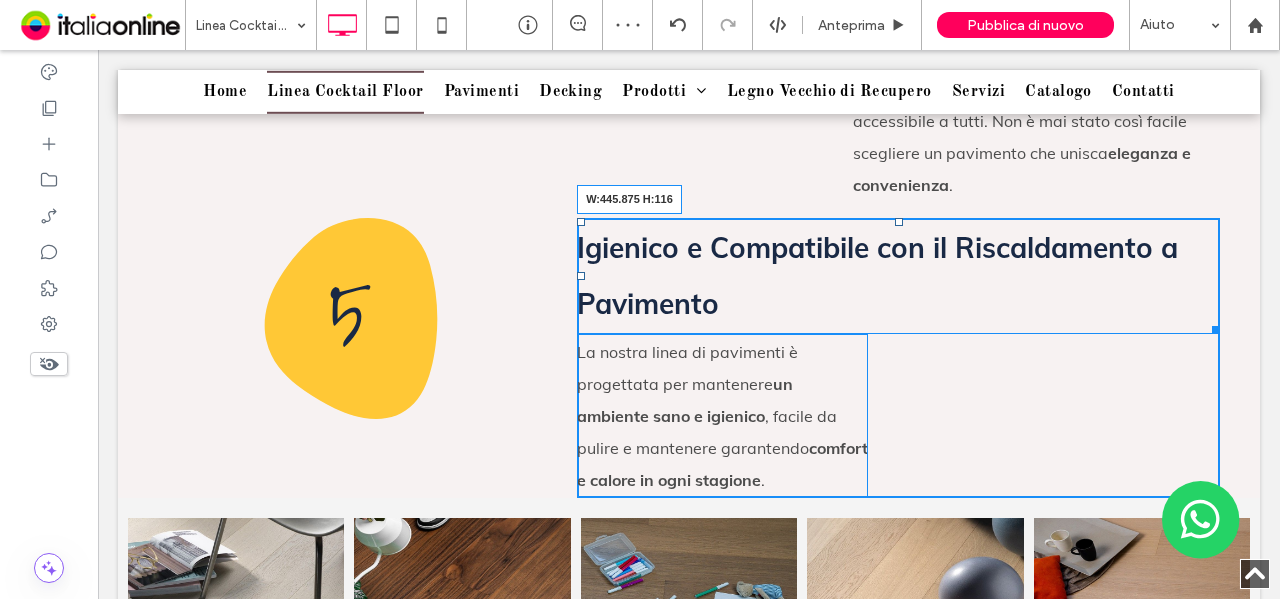 drag, startPoint x: 1198, startPoint y: 361, endPoint x: 1182, endPoint y: 425, distance: 65.96969 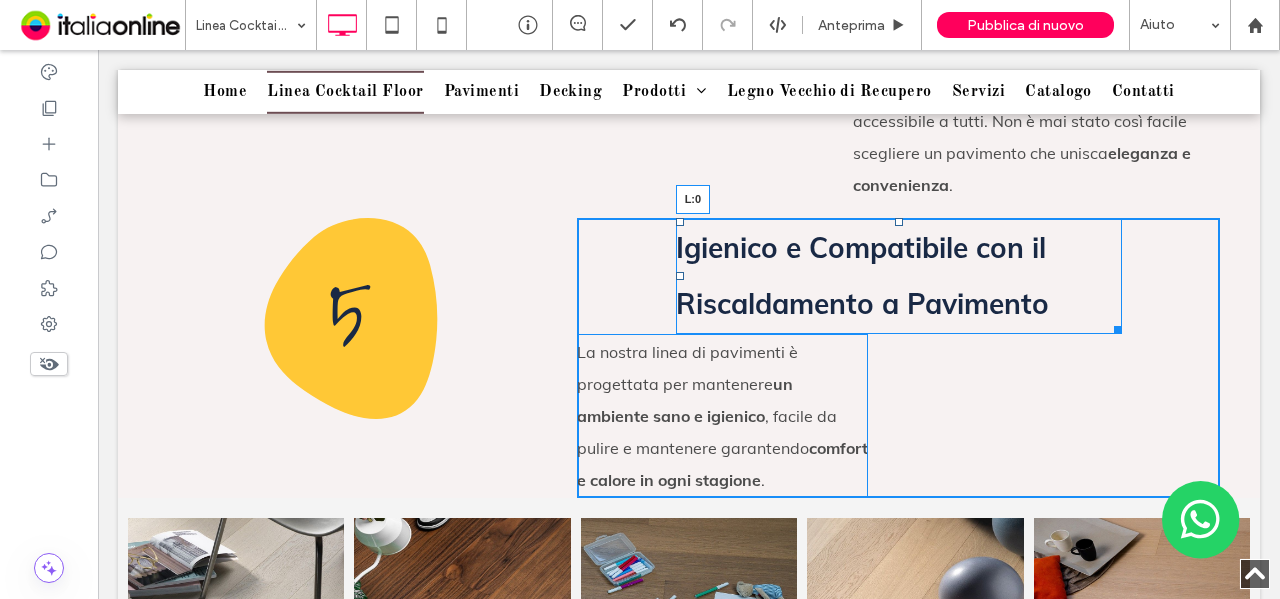 drag, startPoint x: 667, startPoint y: 305, endPoint x: 701, endPoint y: 352, distance: 58.00862 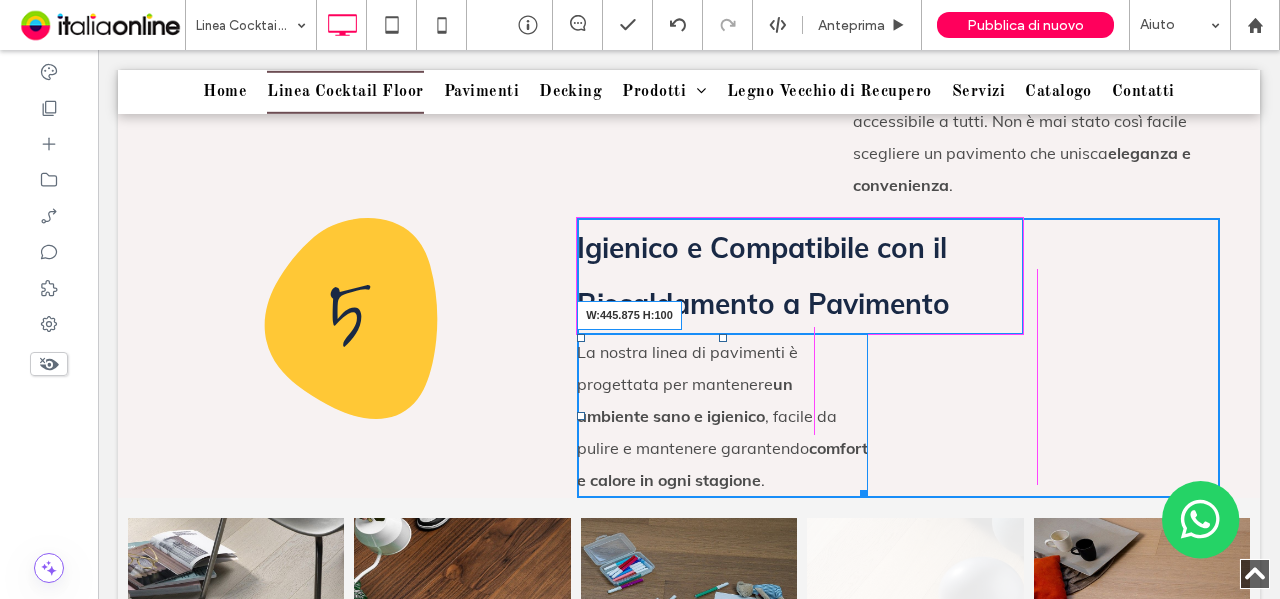 drag, startPoint x: 867, startPoint y: 518, endPoint x: 1110, endPoint y: 547, distance: 244.72433 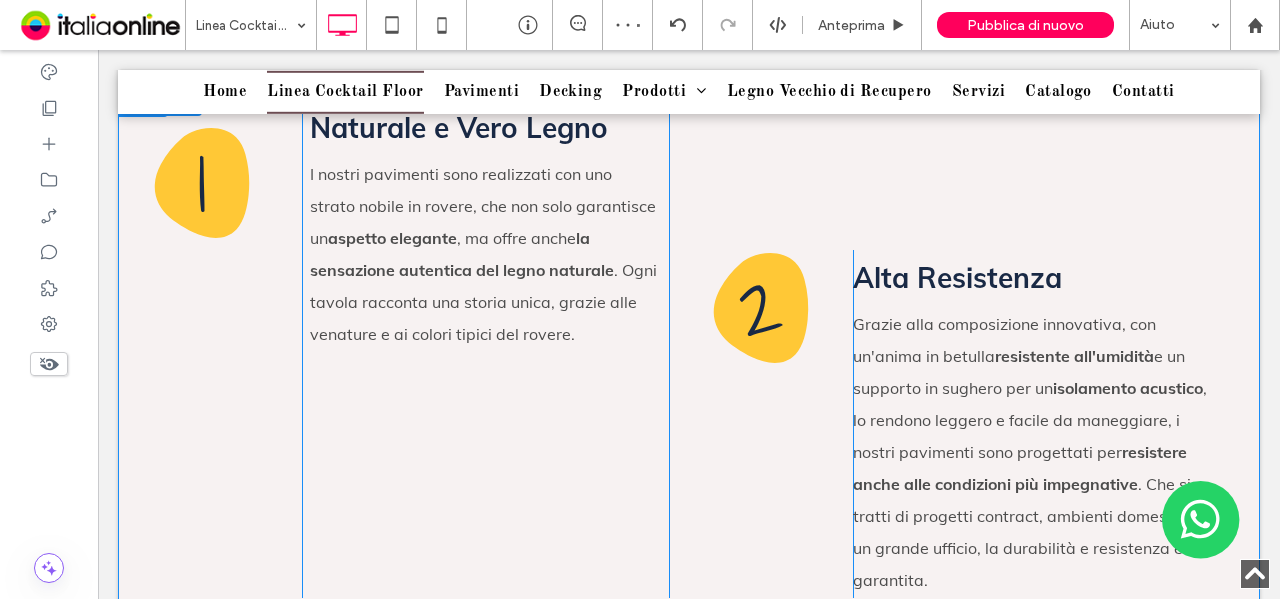 scroll, scrollTop: 1714, scrollLeft: 0, axis: vertical 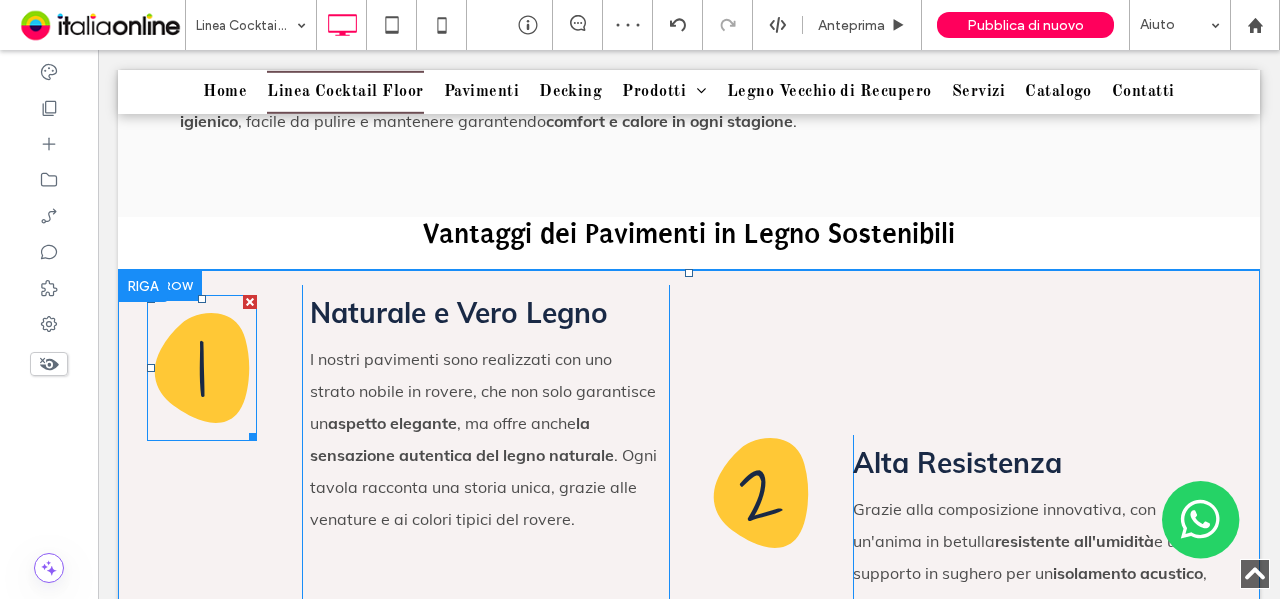 click on "1" at bounding box center (202, 368) 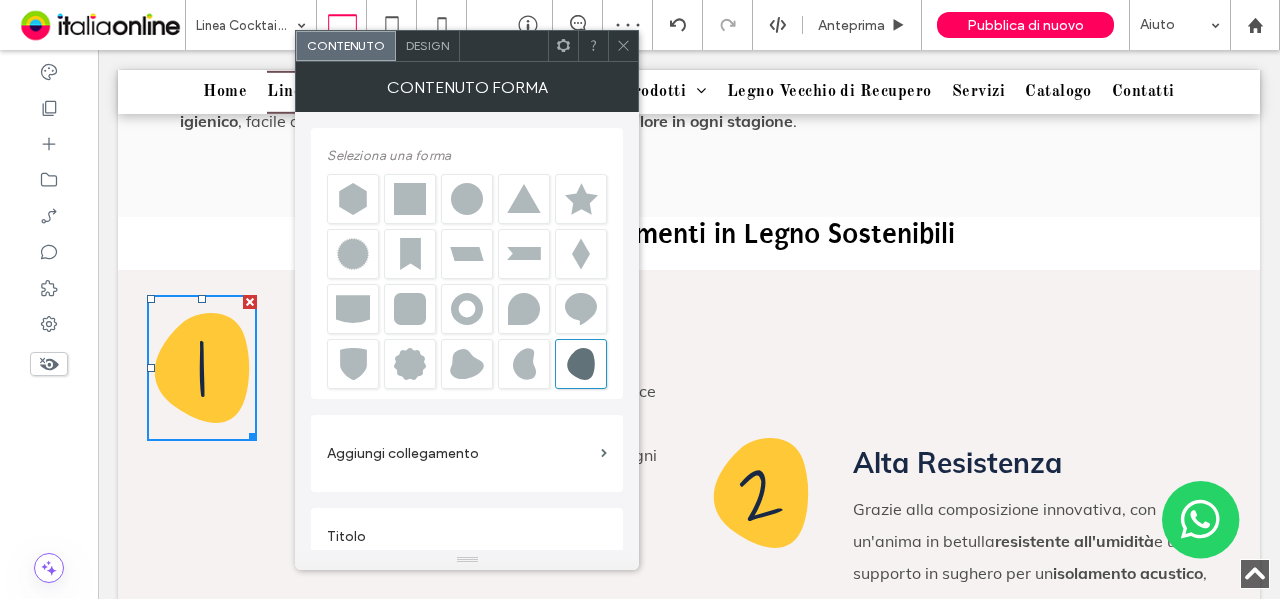 scroll, scrollTop: 20, scrollLeft: 0, axis: vertical 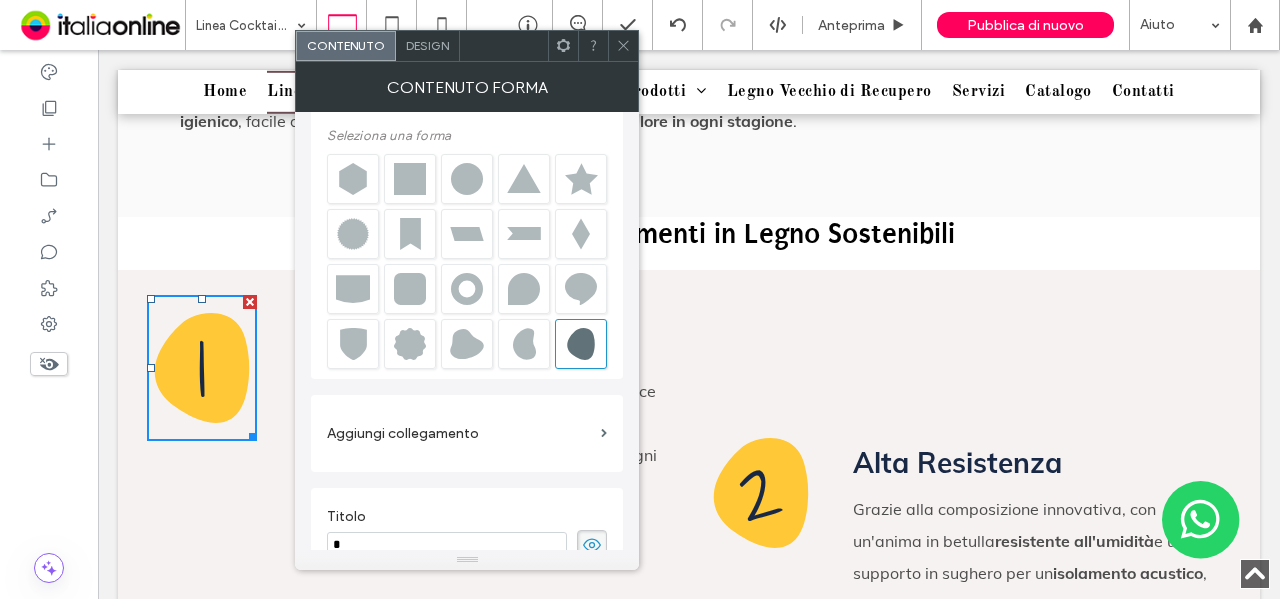 click on "Design" at bounding box center (427, 45) 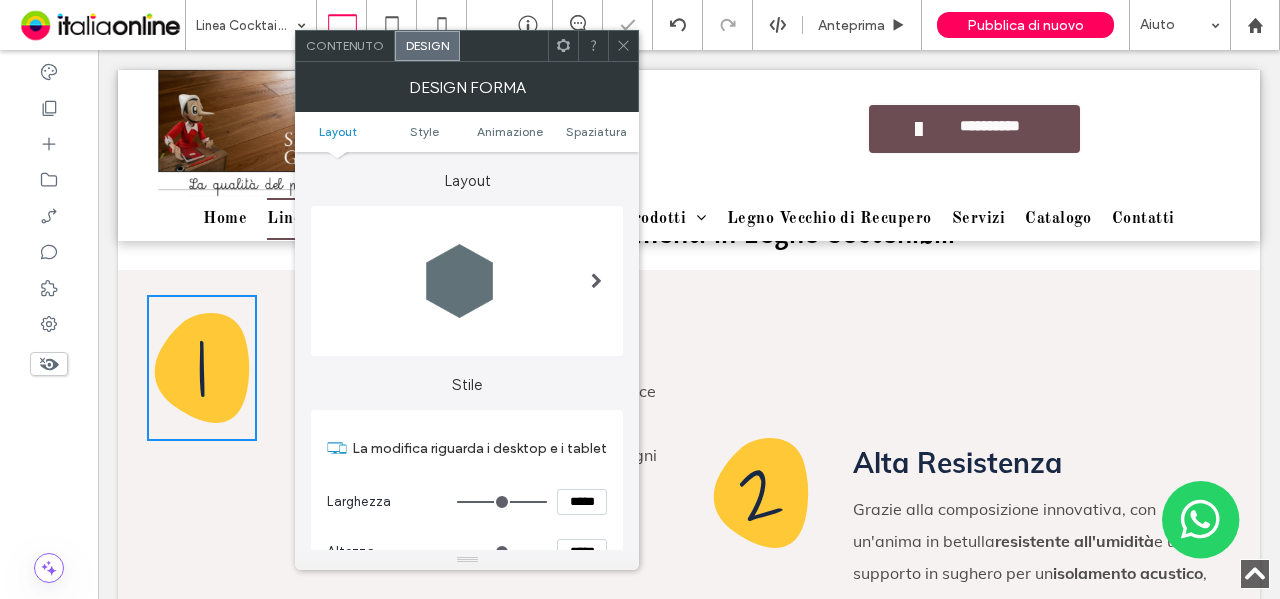 click at bounding box center [623, 46] 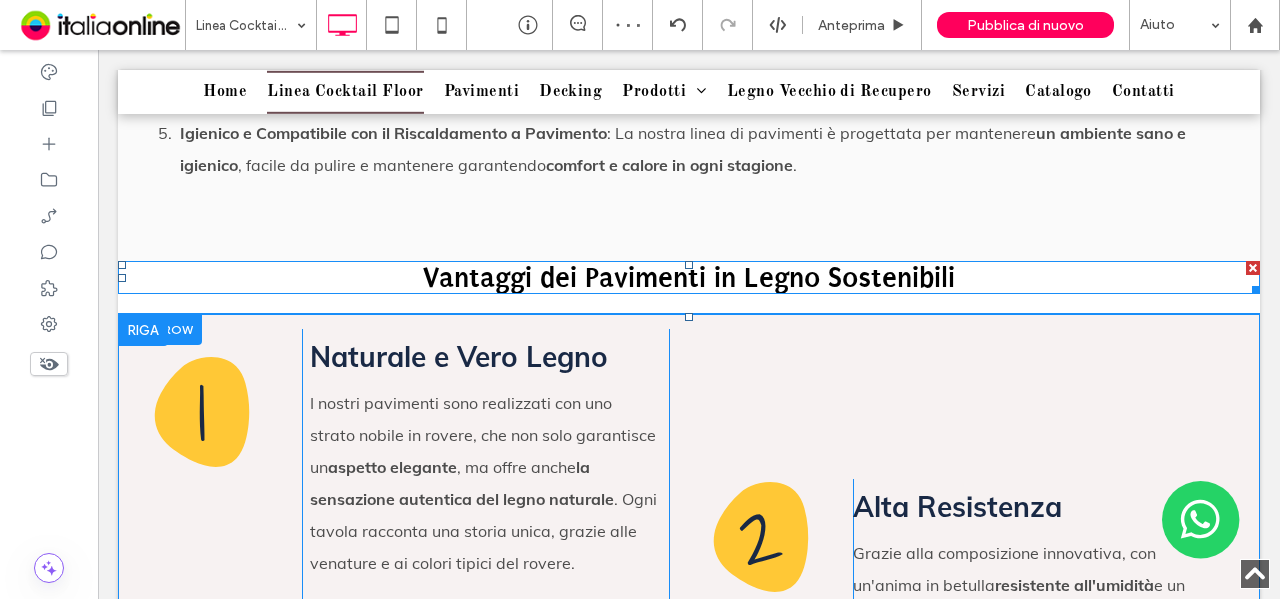 scroll, scrollTop: 1614, scrollLeft: 0, axis: vertical 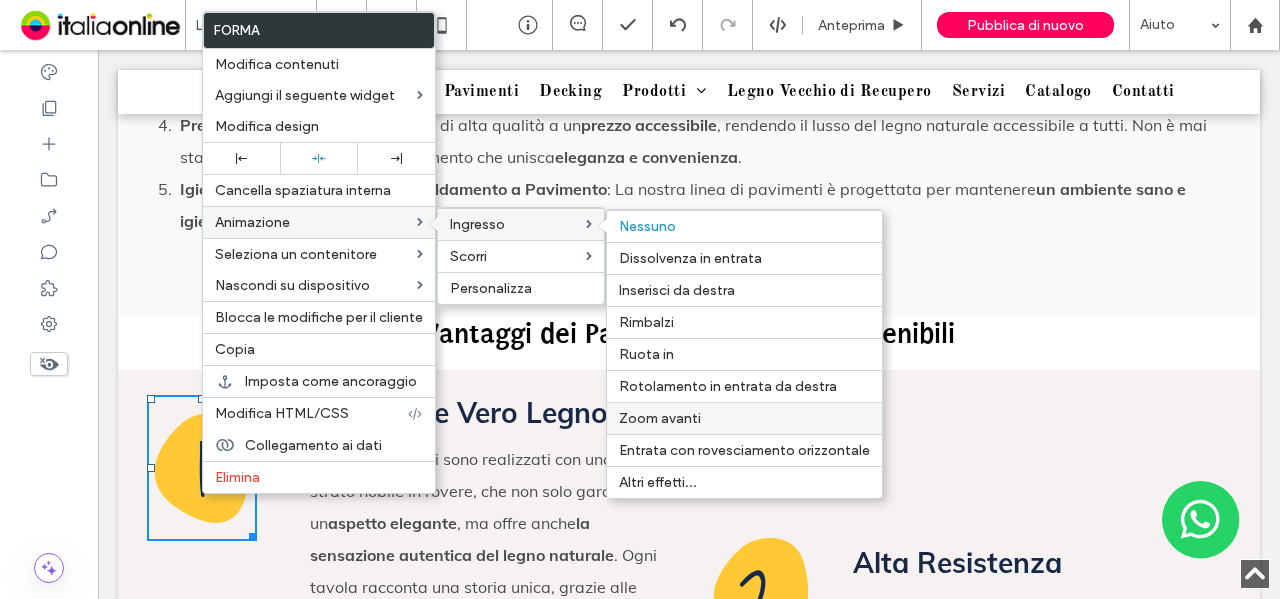 click on "Zoom avanti" at bounding box center [660, 418] 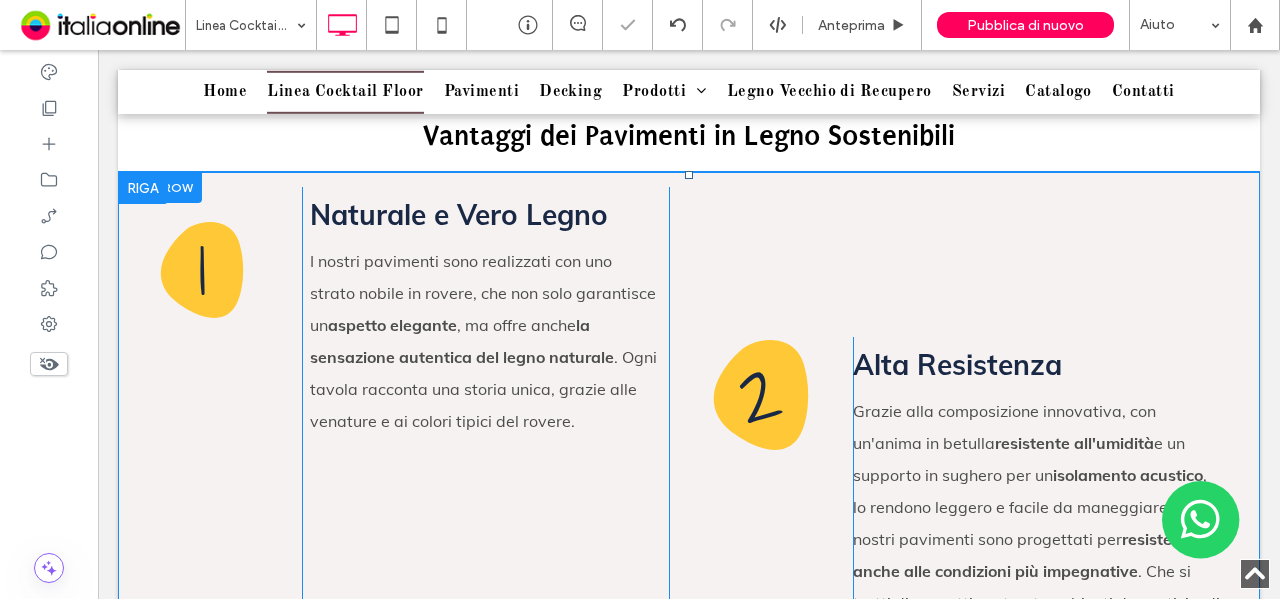scroll, scrollTop: 1814, scrollLeft: 0, axis: vertical 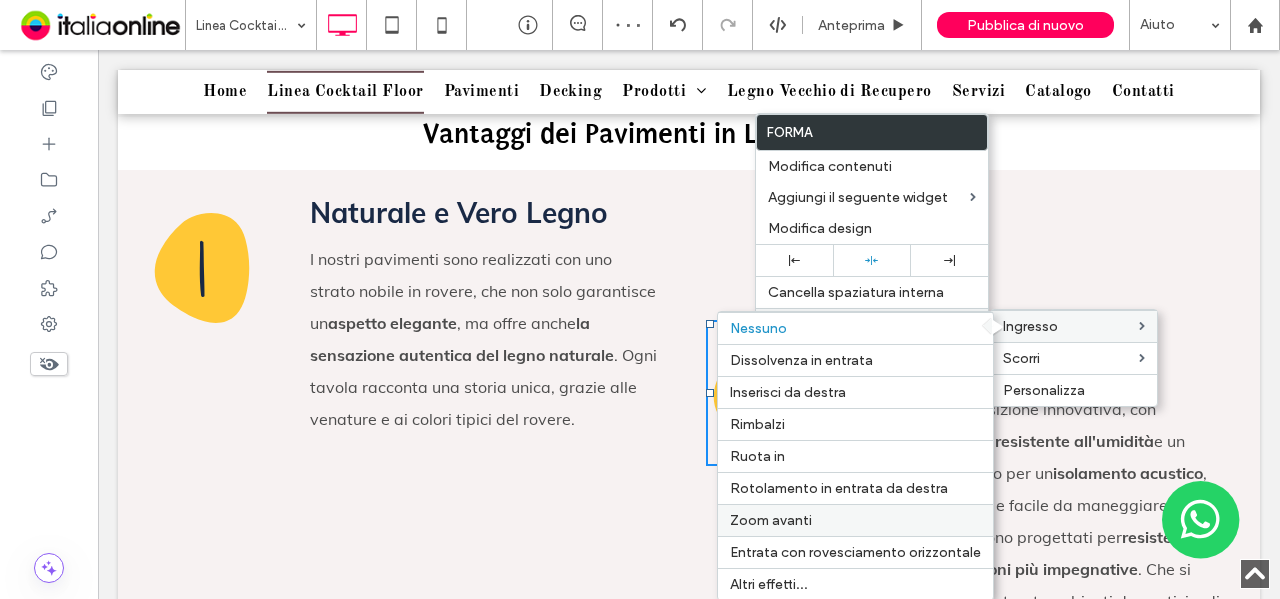click on "Zoom avanti" at bounding box center (855, 520) 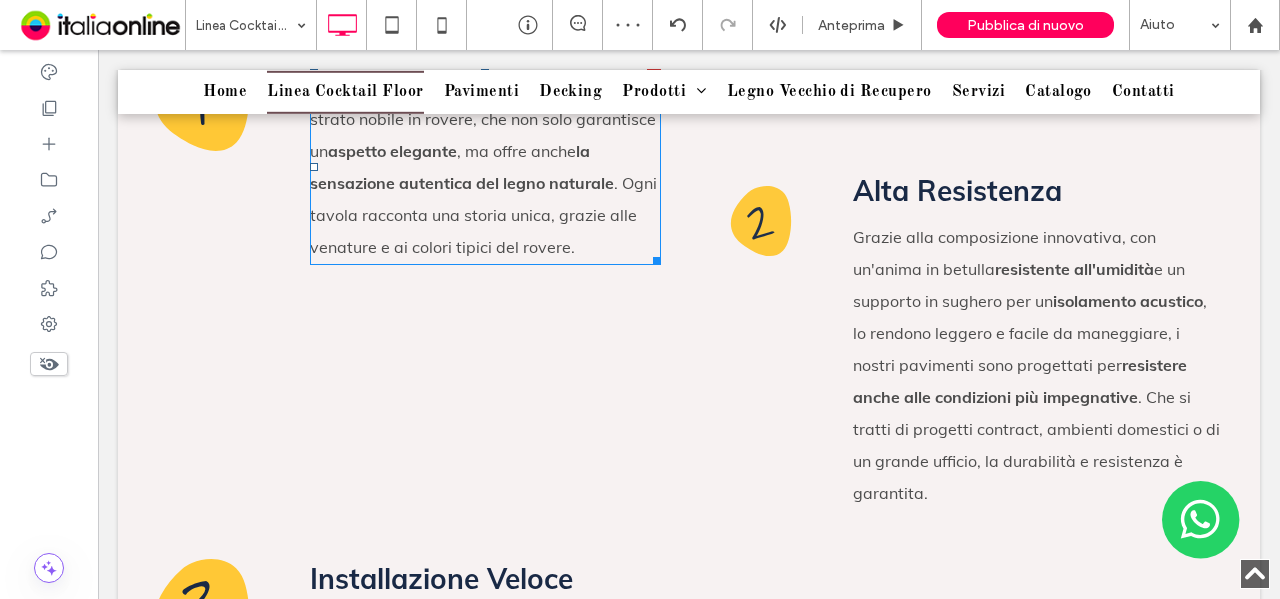 scroll, scrollTop: 2314, scrollLeft: 0, axis: vertical 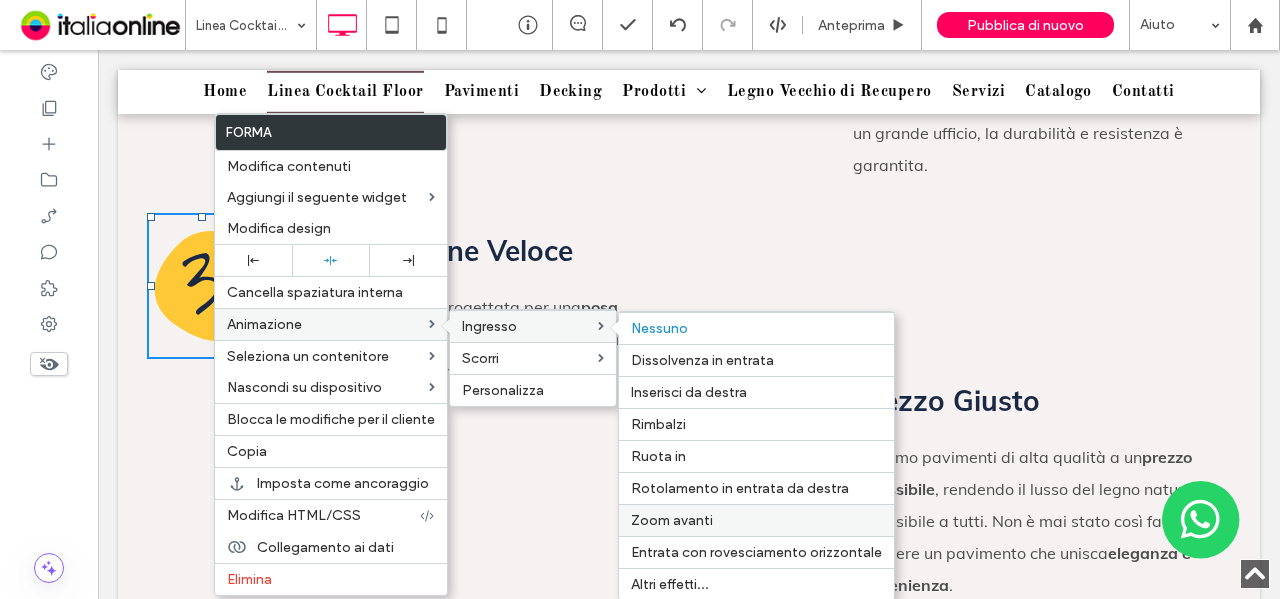 click on "Zoom avanti" at bounding box center (672, 520) 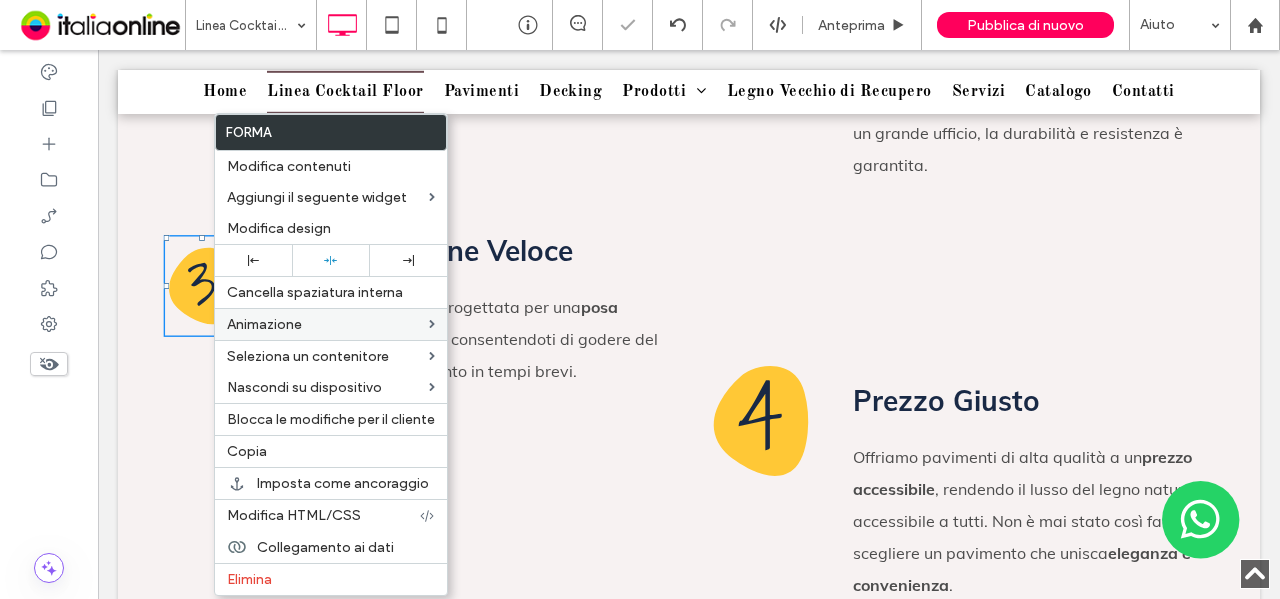click on "3
Click To Paste     Click To Paste
Installazione Veloce
La nostra linea è progettata per una  posa rapida e semplice , consentendoti di godere del tuo nuovo pavimento in tempi brevi.
Click To Paste     Click To Paste
4
Click To Paste     Click To Paste
Prezzo Giusto
Offriamo pavimenti di alta qualità a un  prezzo accessibile , rendendo il lusso del legno naturale accessibile a tutti. Non è mai stato così facile scegliere un pavimento che unisca  eleganza e convenienza .
Click To Paste     Click To Paste" at bounding box center (669, 408) 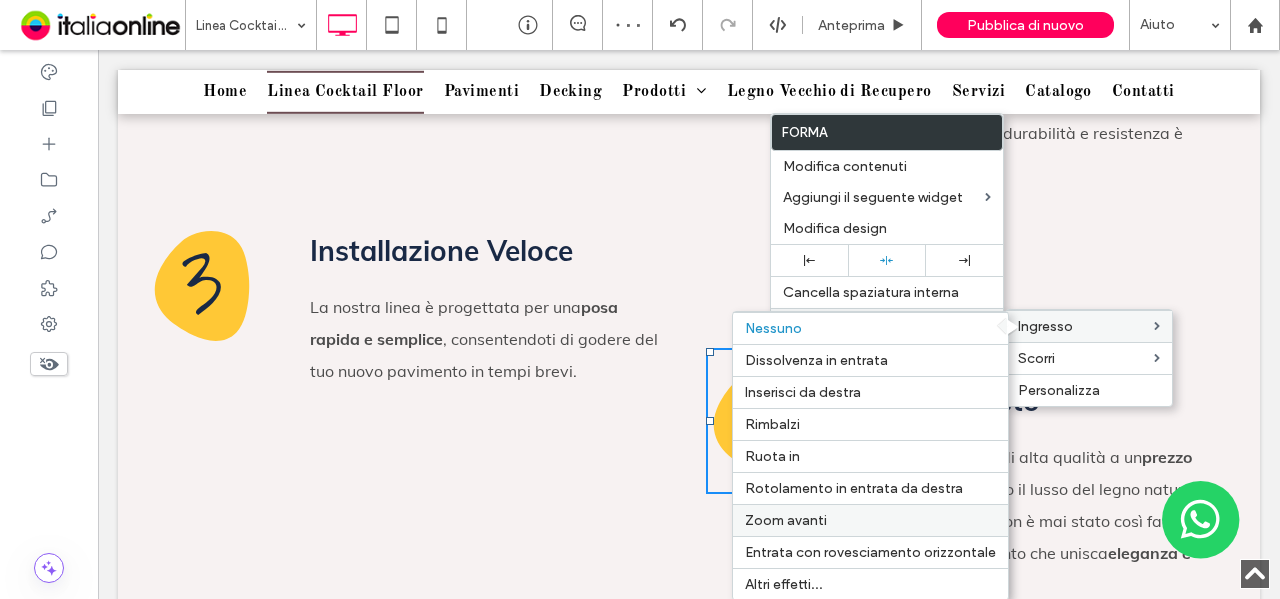click on "Zoom avanti" at bounding box center [870, 520] 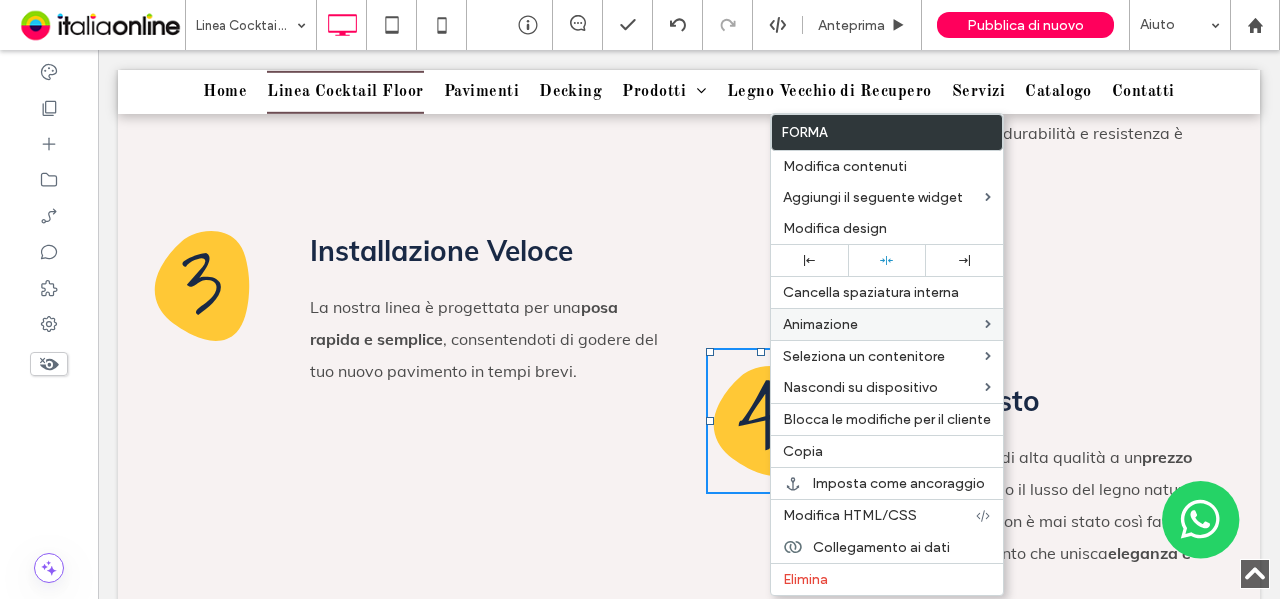 click on "Installazione Veloce
La nostra linea è progettata per una  posa rapida e semplice , consentendoti di godere del tuo nuovo pavimento in tempi brevi.
Click To Paste     Click To Paste" at bounding box center (485, 408) 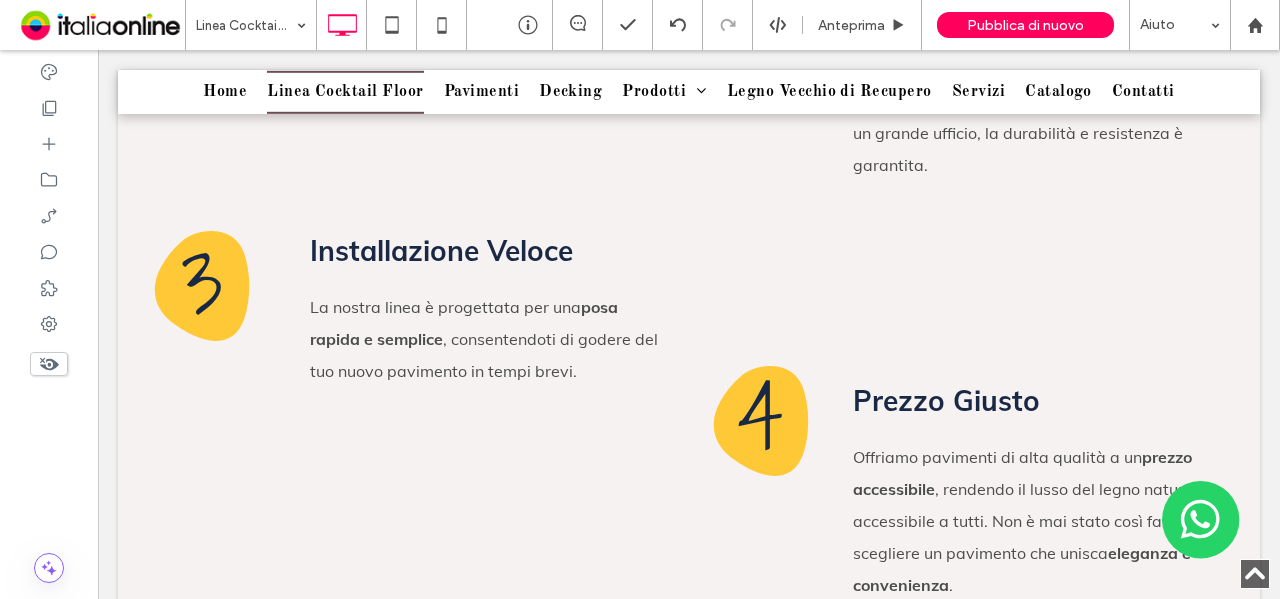 scroll, scrollTop: 2814, scrollLeft: 0, axis: vertical 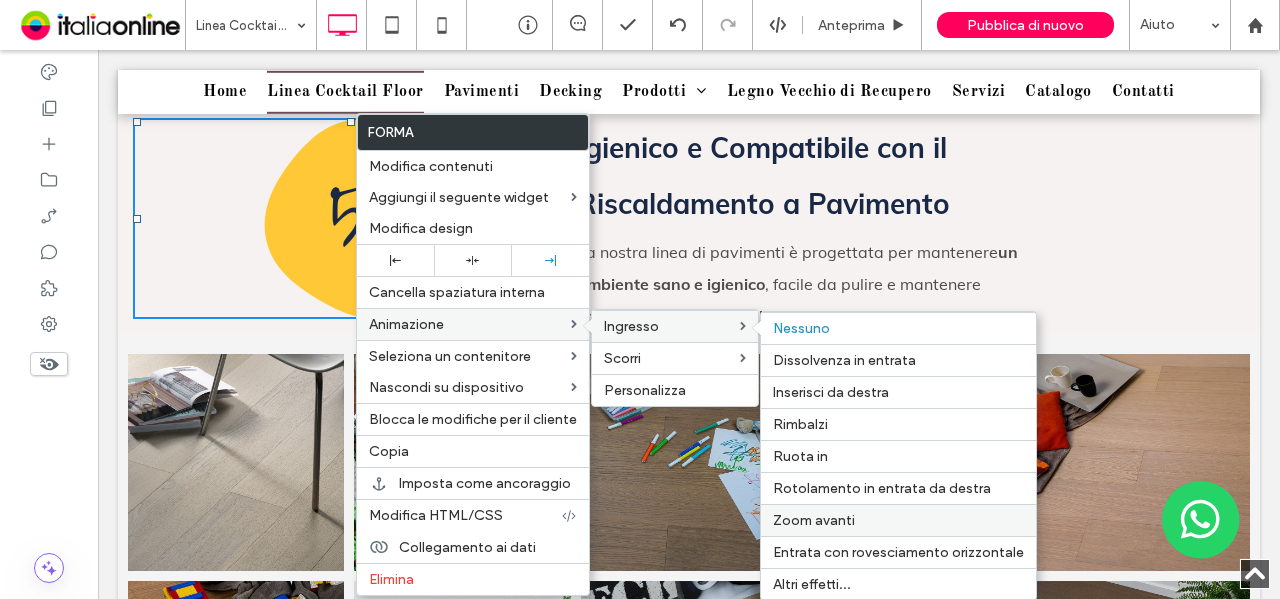 click on "Zoom avanti" at bounding box center (898, 520) 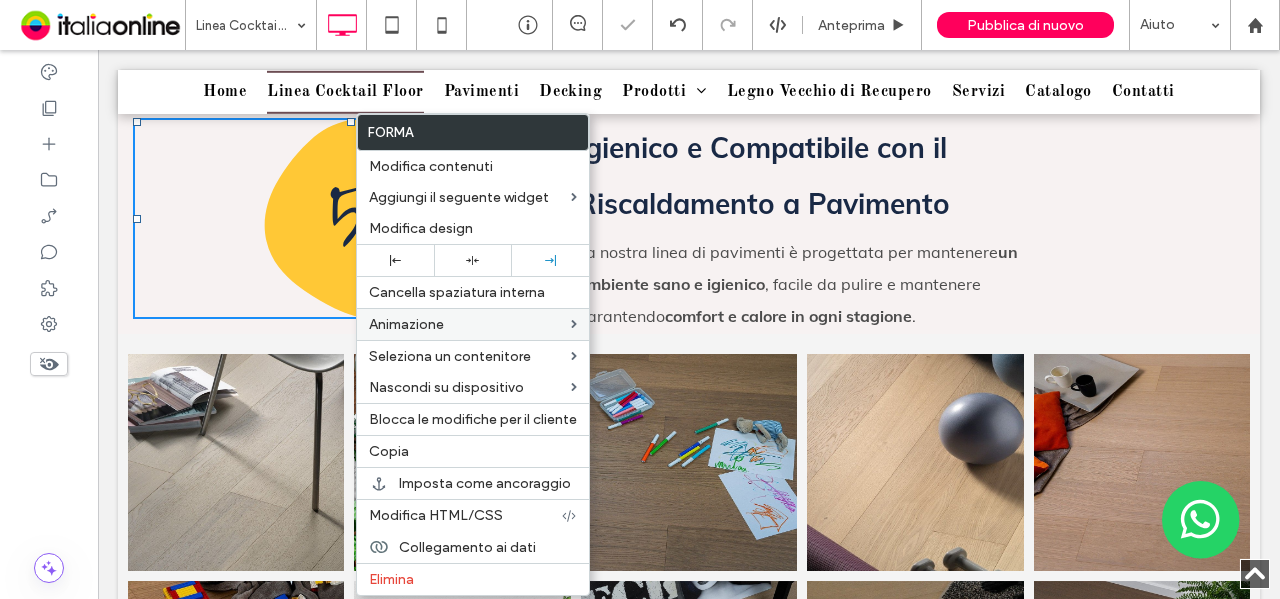 click on "5" at bounding box center [351, 218] 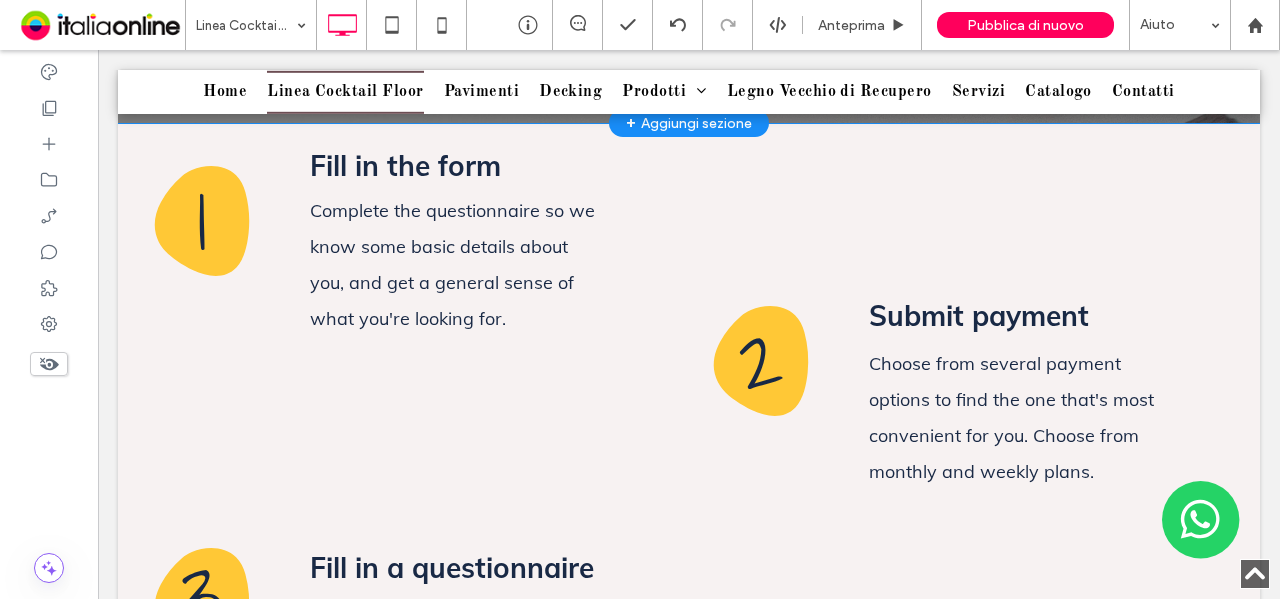 scroll, scrollTop: 3914, scrollLeft: 0, axis: vertical 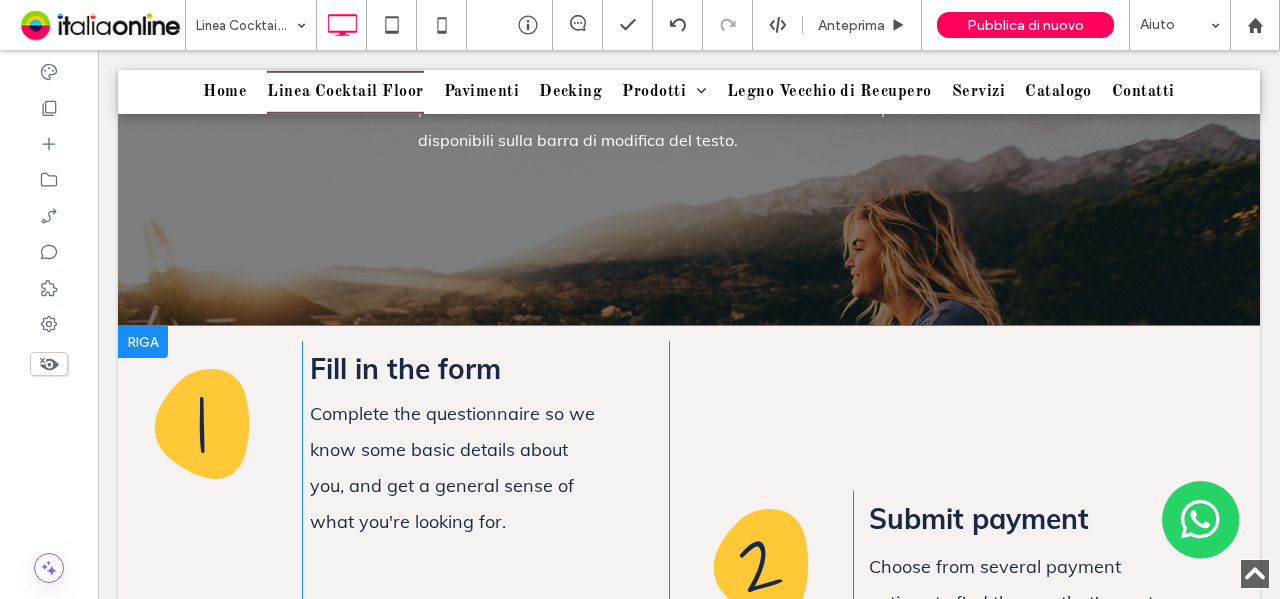 click at bounding box center [143, 342] 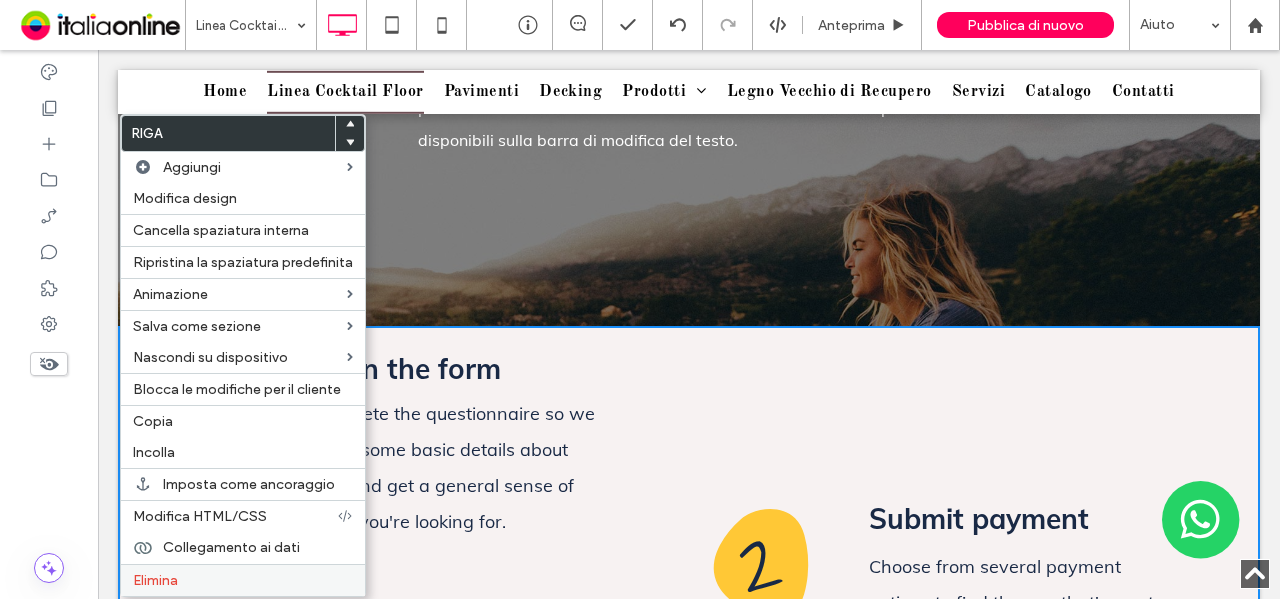 click on "Elimina" at bounding box center (155, 580) 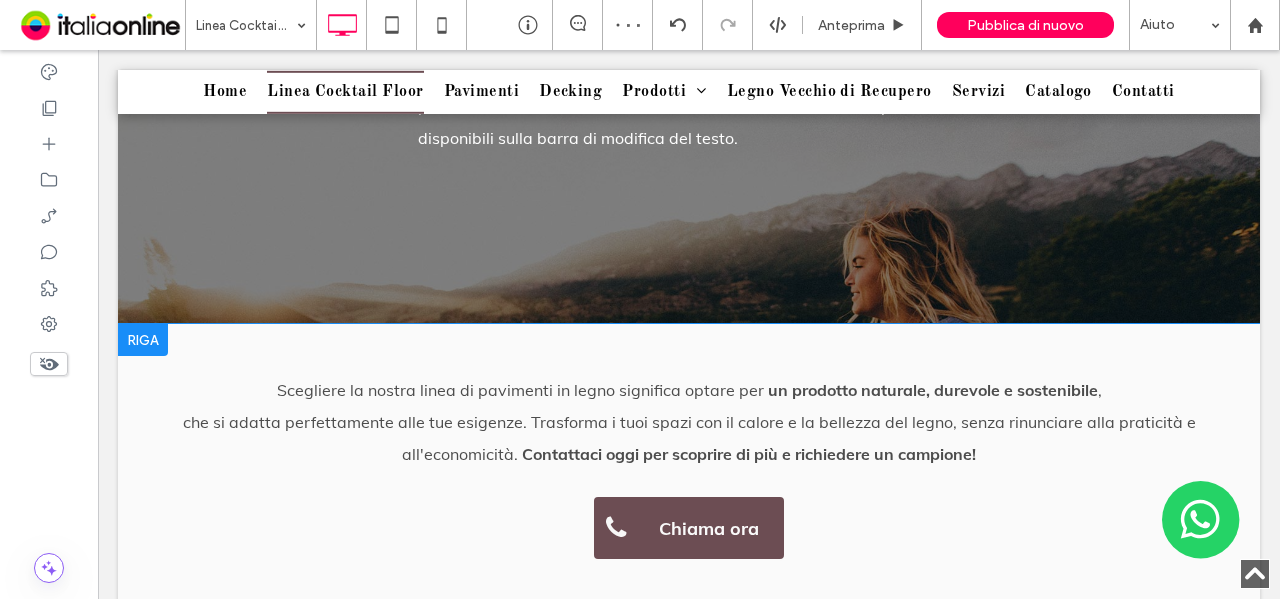 scroll, scrollTop: 4014, scrollLeft: 0, axis: vertical 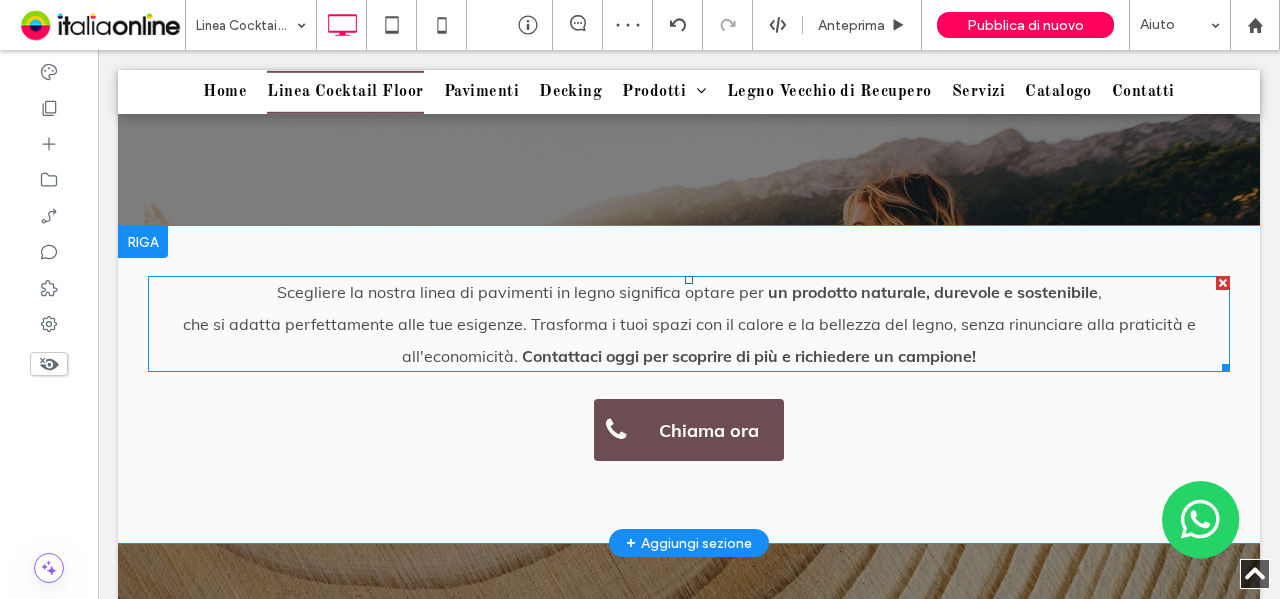 click on "che si adatta perfettamente alle tue esigenze. Trasforma i tuoi spazi con il calore e la bellezza del legno, senza rinunciare alla praticità e all'economicità.
Contattaci oggi per scoprire di più e richiedere un campione!" at bounding box center (689, 340) 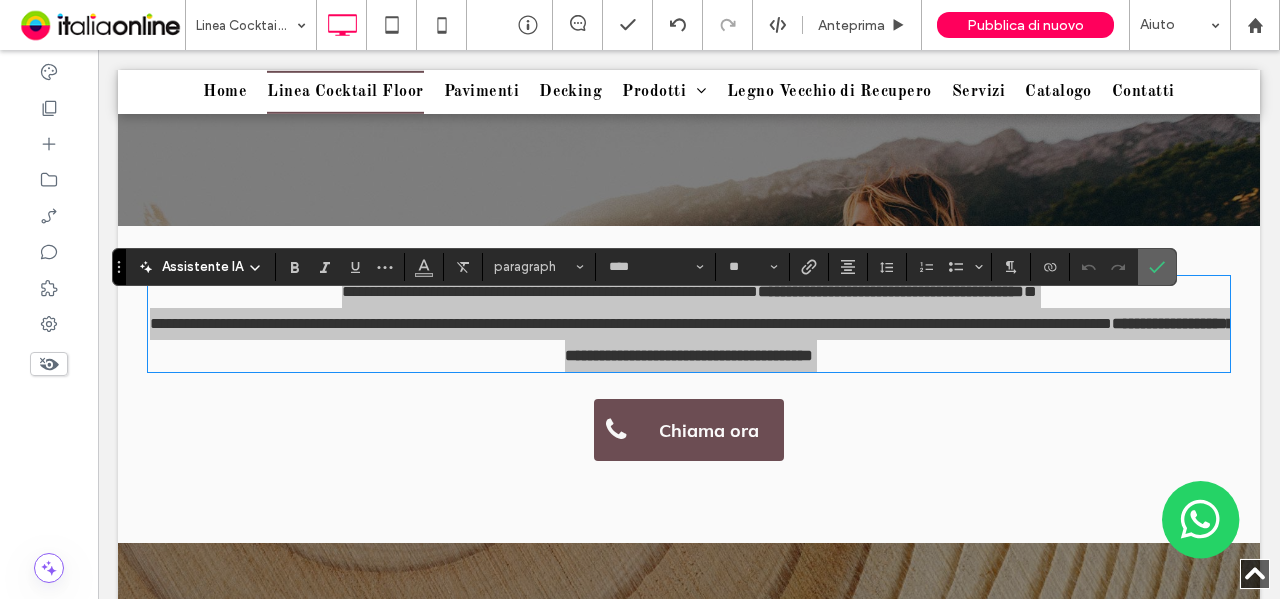 click 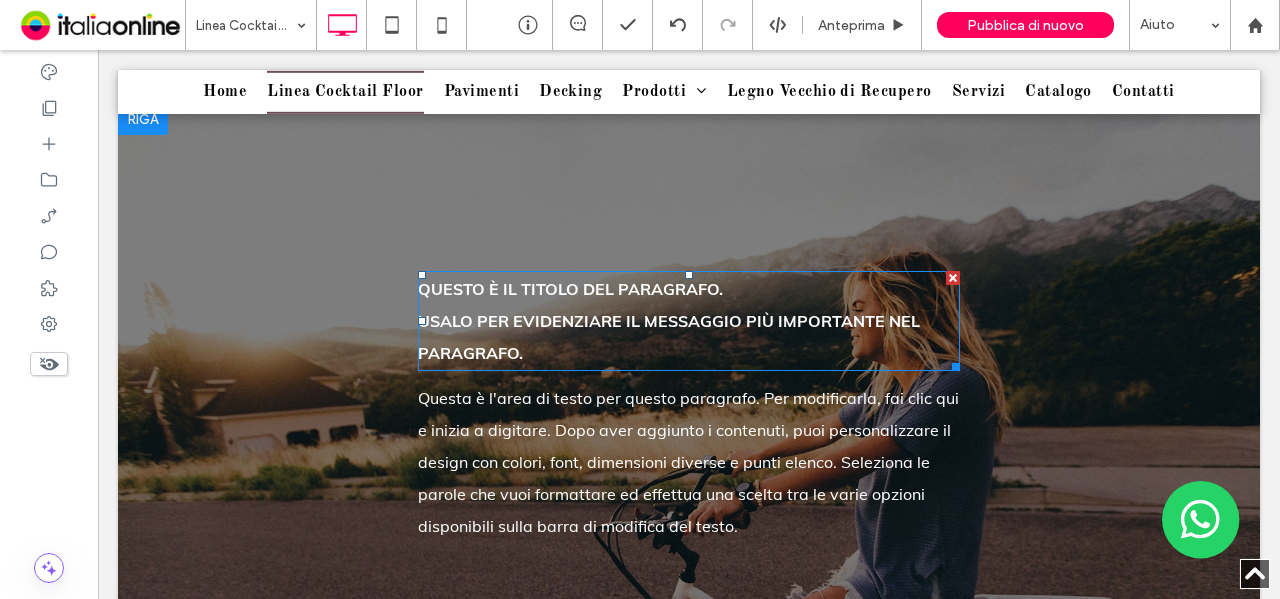 scroll, scrollTop: 3514, scrollLeft: 0, axis: vertical 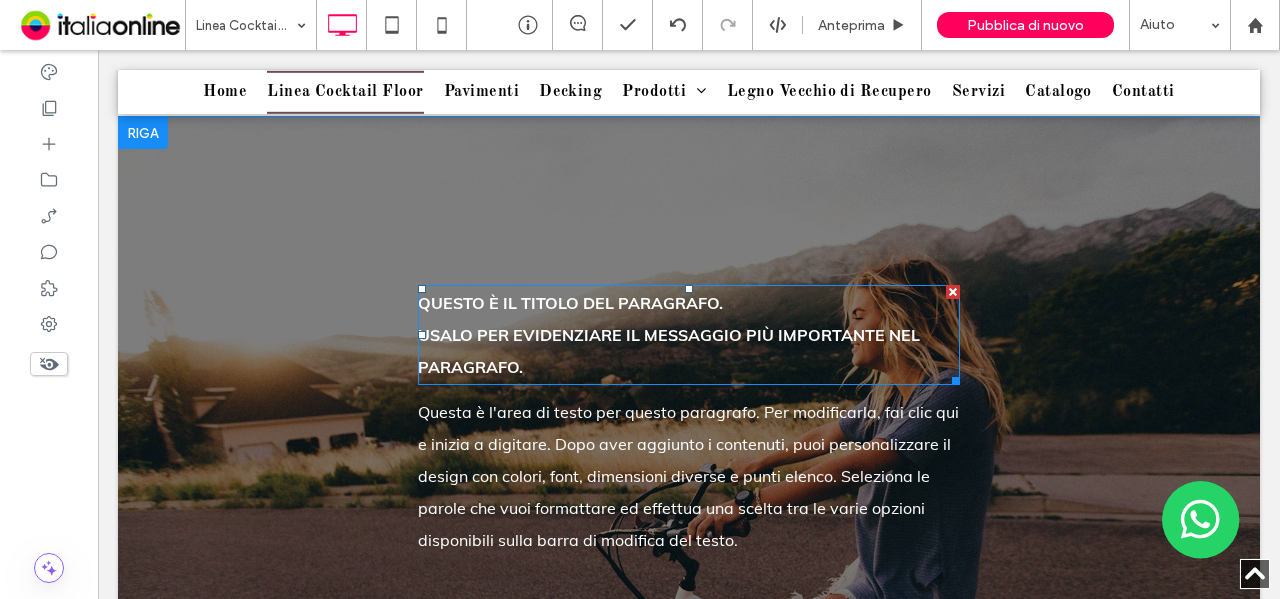 click at bounding box center (953, 292) 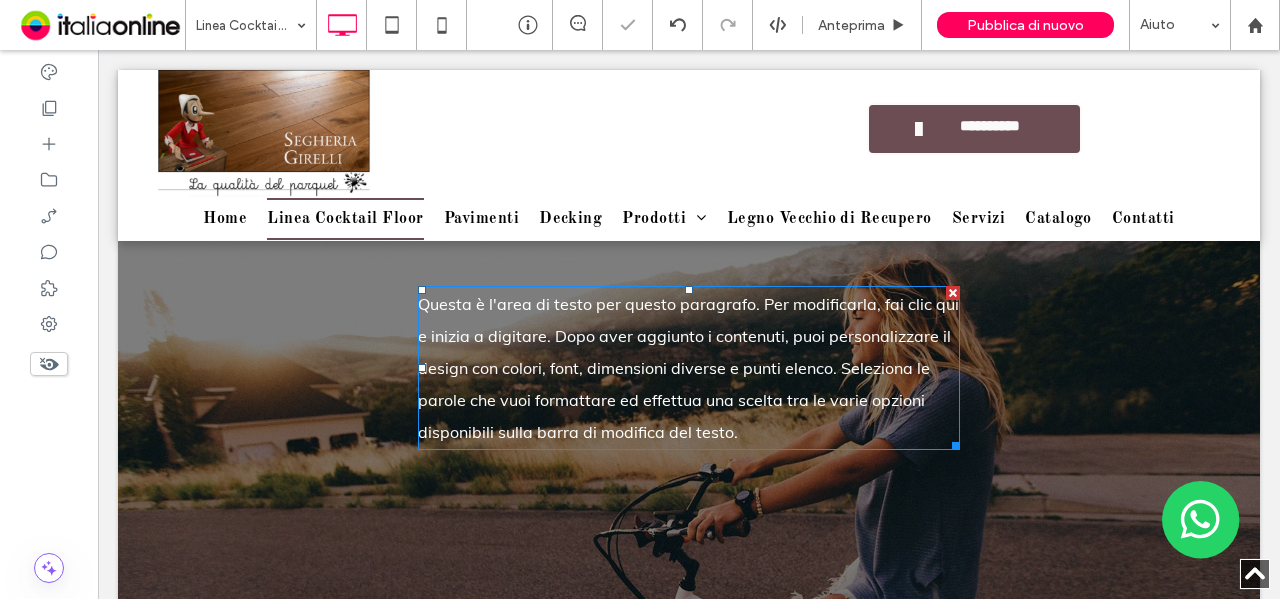 click on "Questa è l'area di testo per questo paragrafo. Per modificarla, fai clic qui e inizia a digitare. Dopo aver aggiunto i contenuti, puoi personalizzare il design con colori, font, dimensioni diverse e punti elenco. Seleziona le parole che vuoi formattare ed effettua una scelta tra le varie opzioni disponibili sulla barra di modifica del testo." at bounding box center (689, 368) 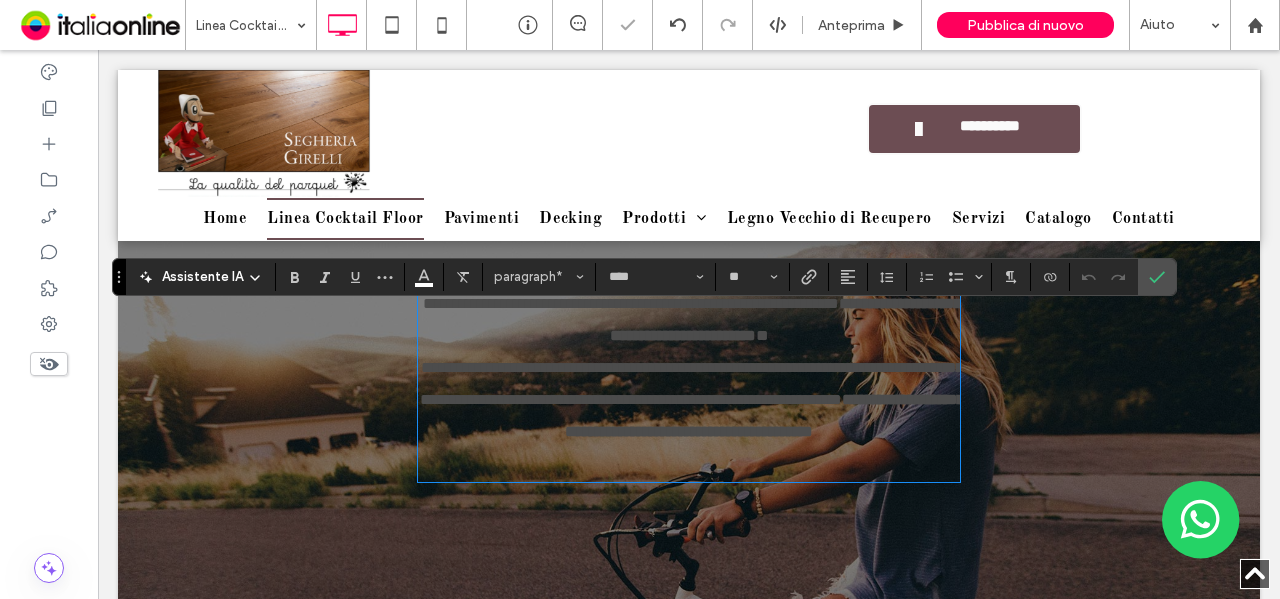scroll, scrollTop: 0, scrollLeft: 0, axis: both 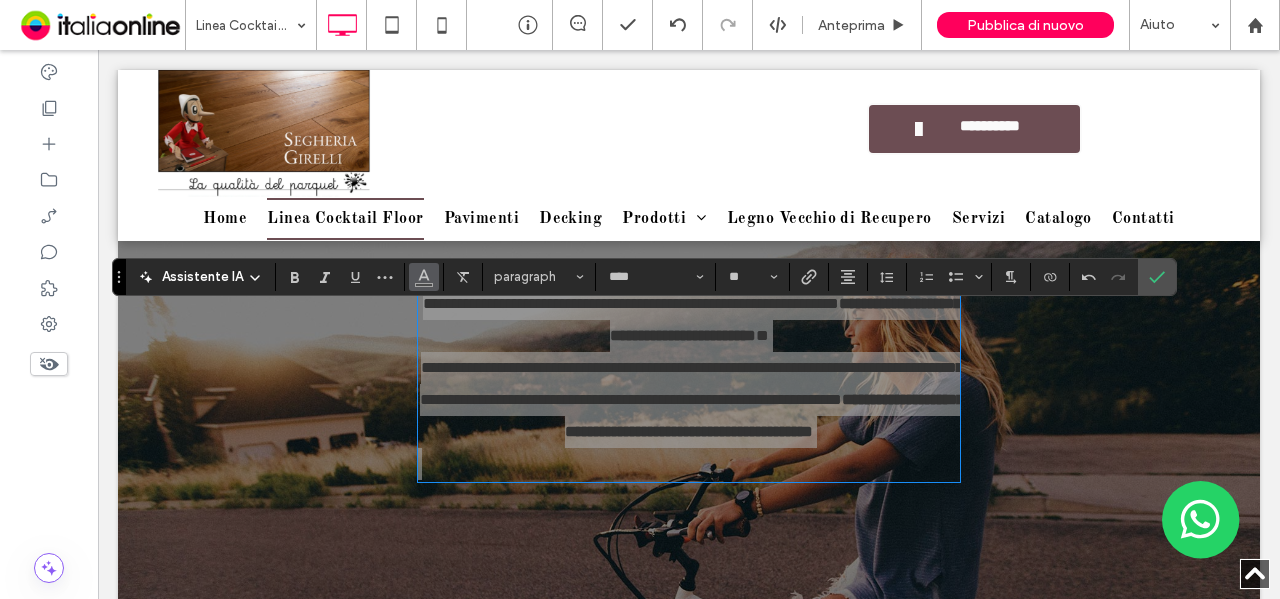 click at bounding box center (424, 275) 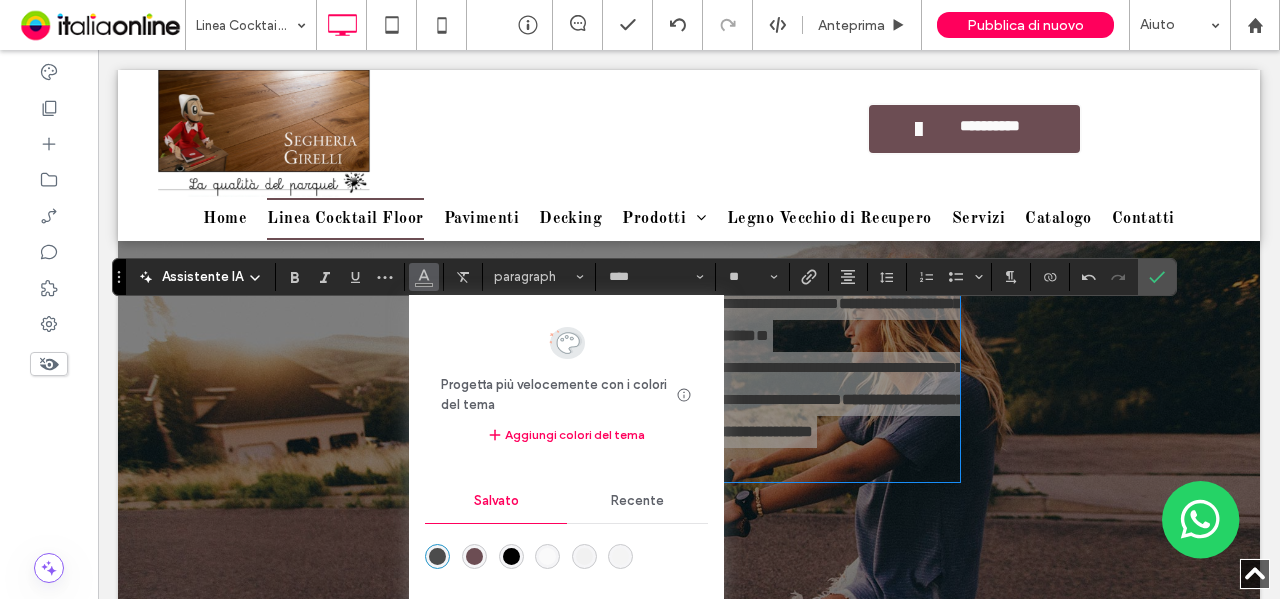 click at bounding box center [547, 556] 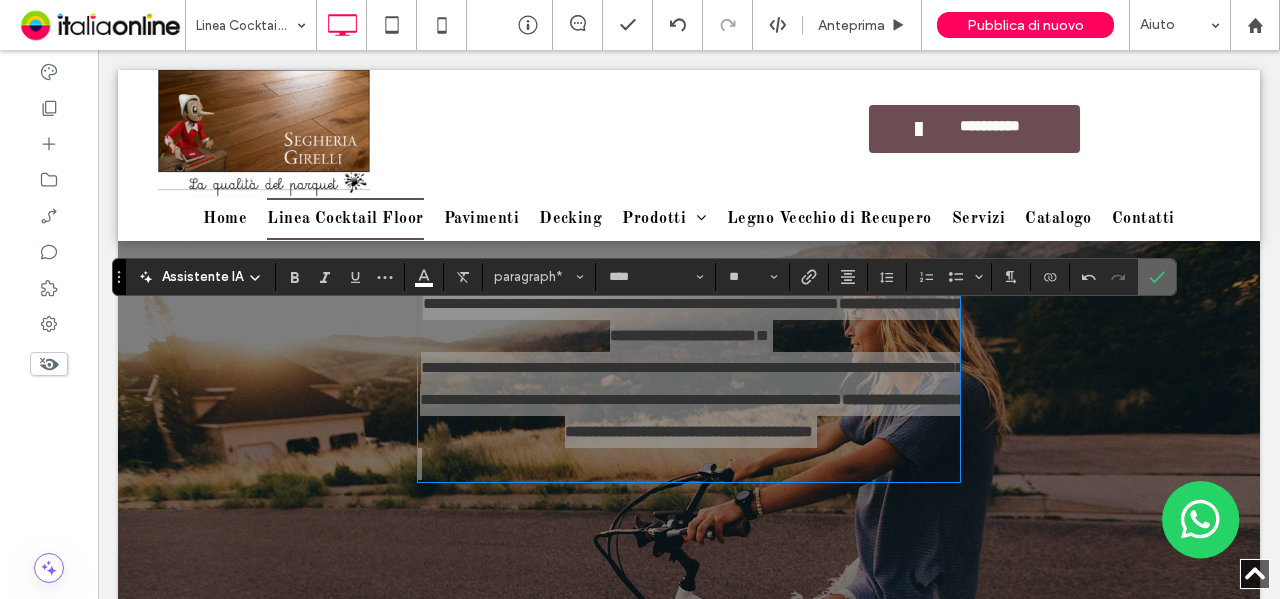 click at bounding box center [1157, 277] 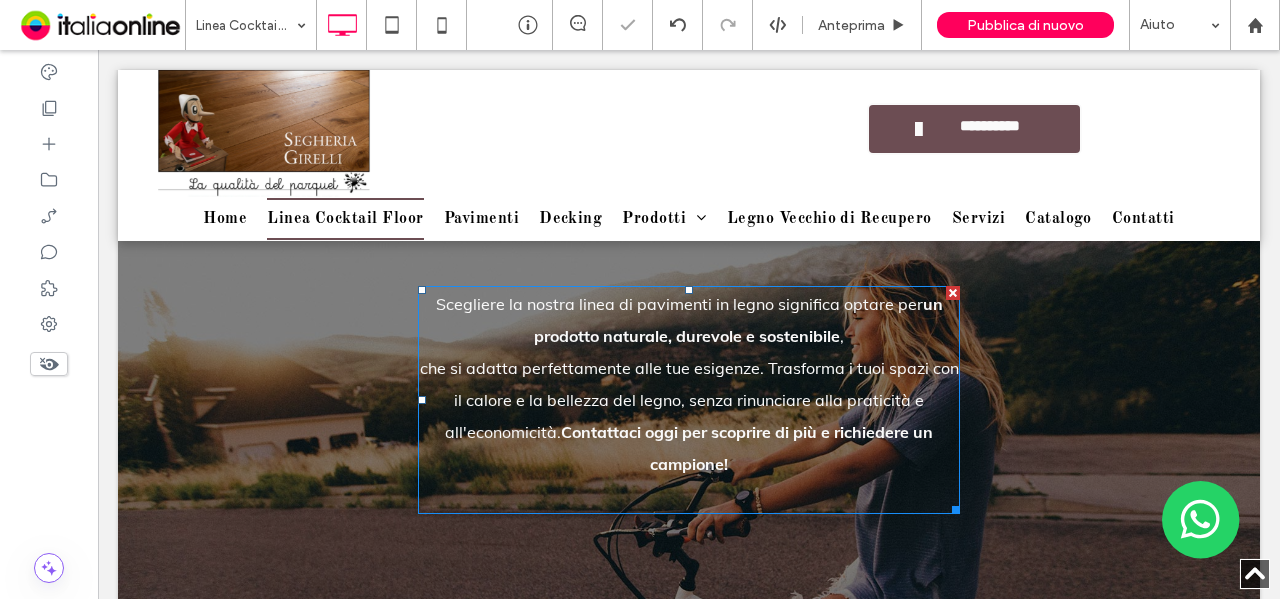 click at bounding box center [689, 496] 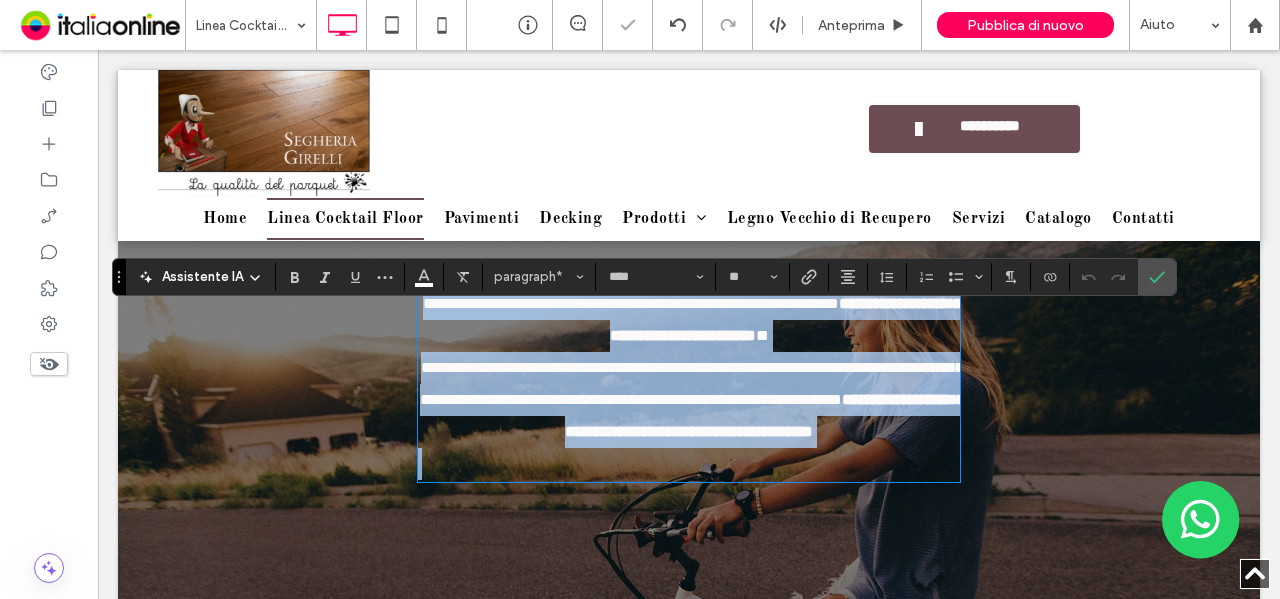 click at bounding box center (689, 464) 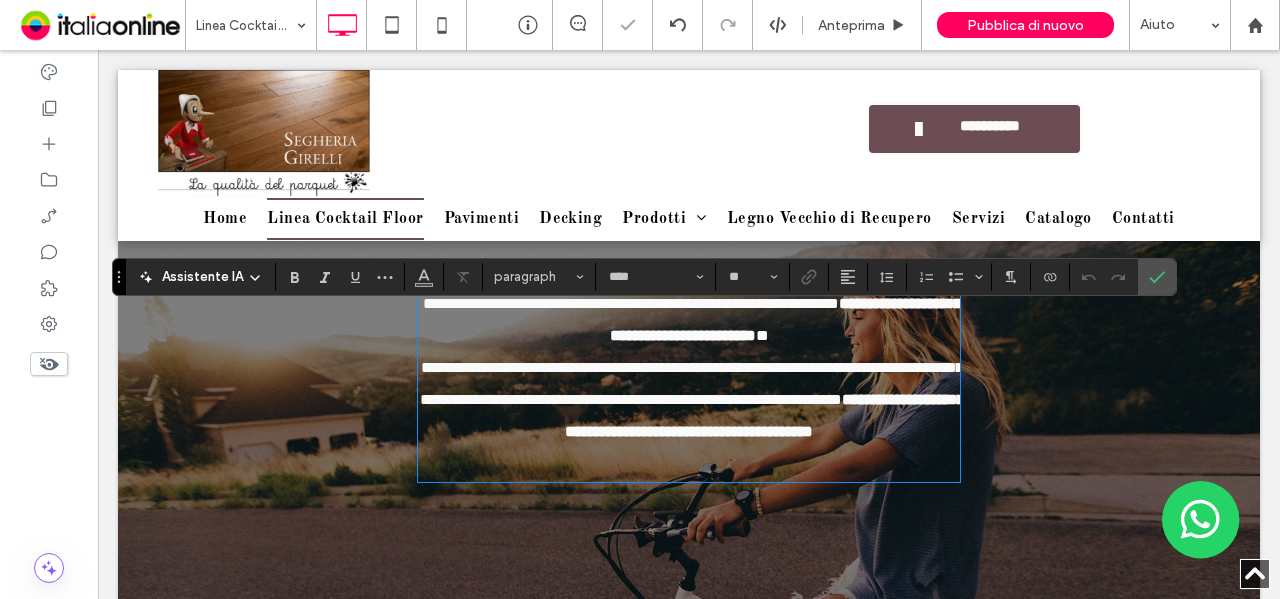 click at bounding box center (689, 464) 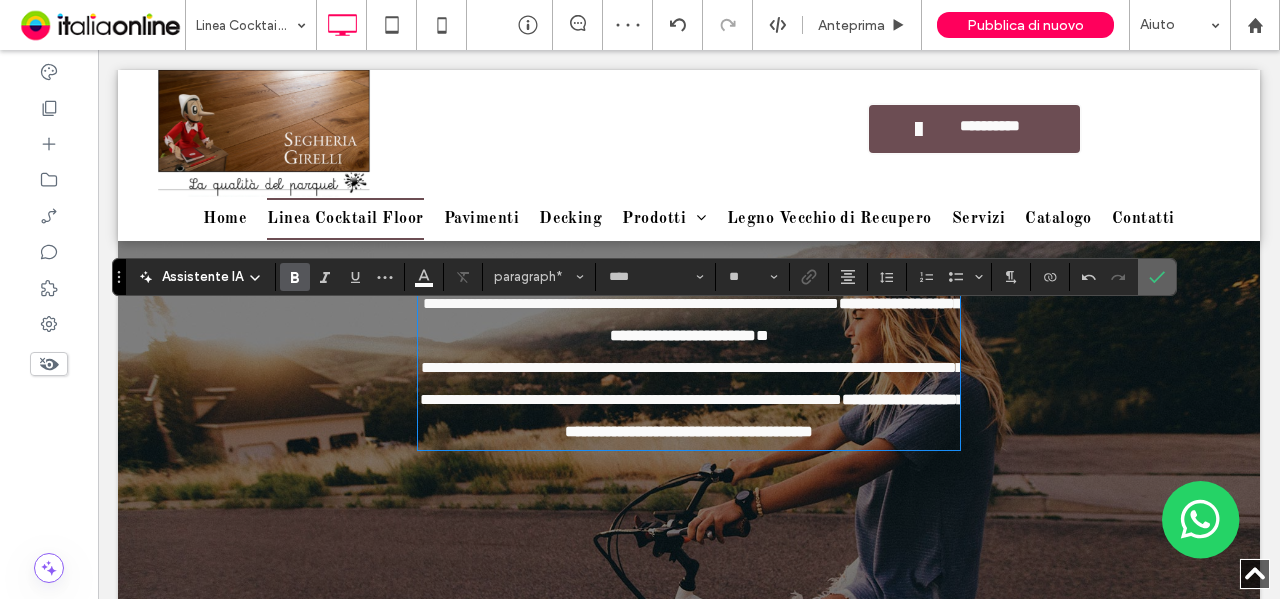 drag, startPoint x: 1163, startPoint y: 283, endPoint x: 836, endPoint y: 447, distance: 365.82098 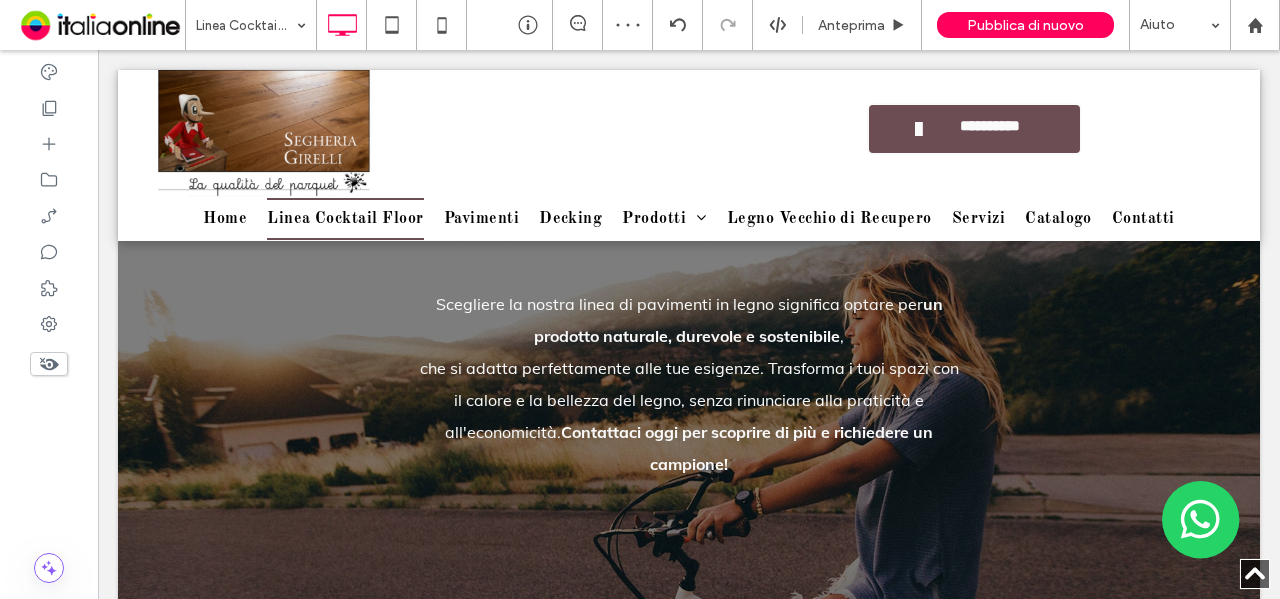 click on "Scegliere la nostra linea di pavimenti in legno significa optare per  un prodotto naturale, durevole e sostenibile ,  che si adatta perfettamente alle tue esigenze. Trasforma i tuoi spazi con il calore e la bellezza del legno, senza rinunciare alla praticità e all'economicità.  Contattaci oggi per scoprire di più e richiedere un campione! Click To Paste" at bounding box center [689, 383] 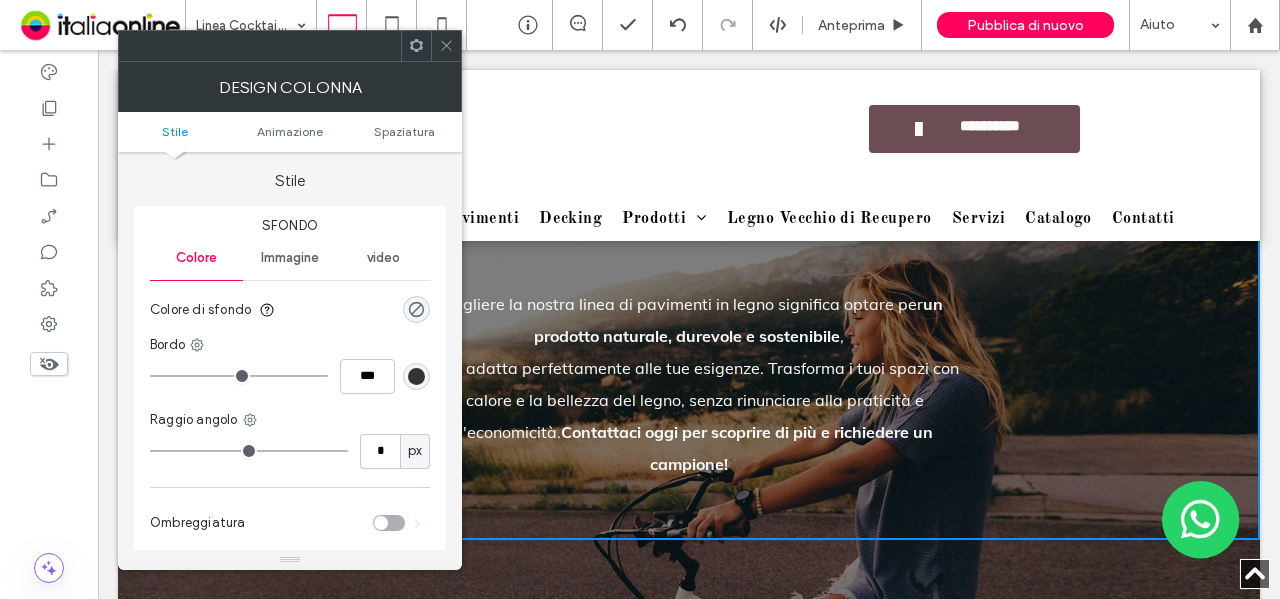 drag, startPoint x: 445, startPoint y: 41, endPoint x: 439, endPoint y: 219, distance: 178.10109 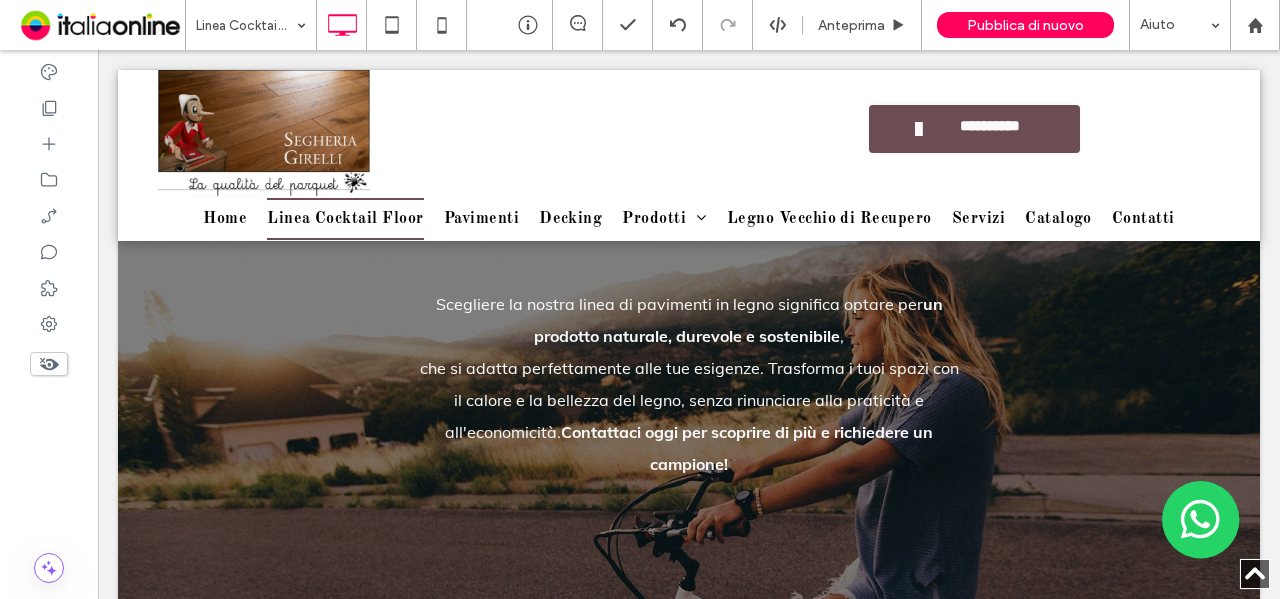 click on "Scegliere la nostra linea di pavimenti in legno significa optare per  un prodotto naturale, durevole e sostenibile ,  che si adatta perfettamente alle tue esigenze. Trasforma i tuoi spazi con il calore e la bellezza del legno, senza rinunciare alla praticità e all'economicità.  Contattaci oggi per scoprire di più e richiedere un campione! Click To Paste
Riga + Aggiungi sezione" at bounding box center [689, 383] 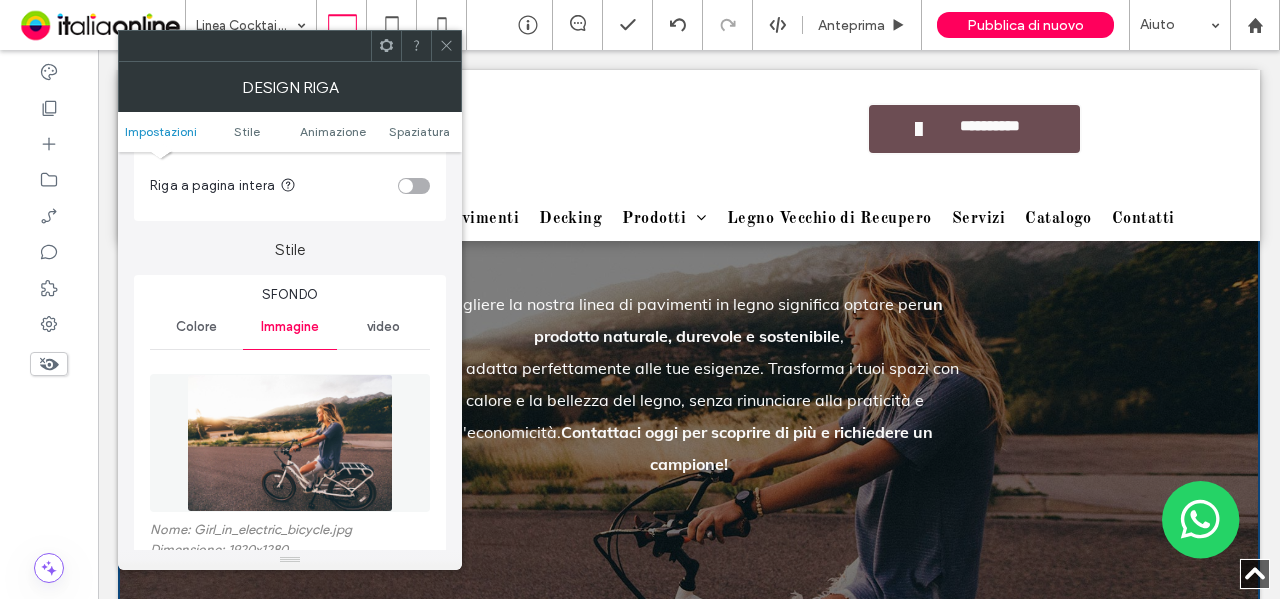 scroll, scrollTop: 200, scrollLeft: 0, axis: vertical 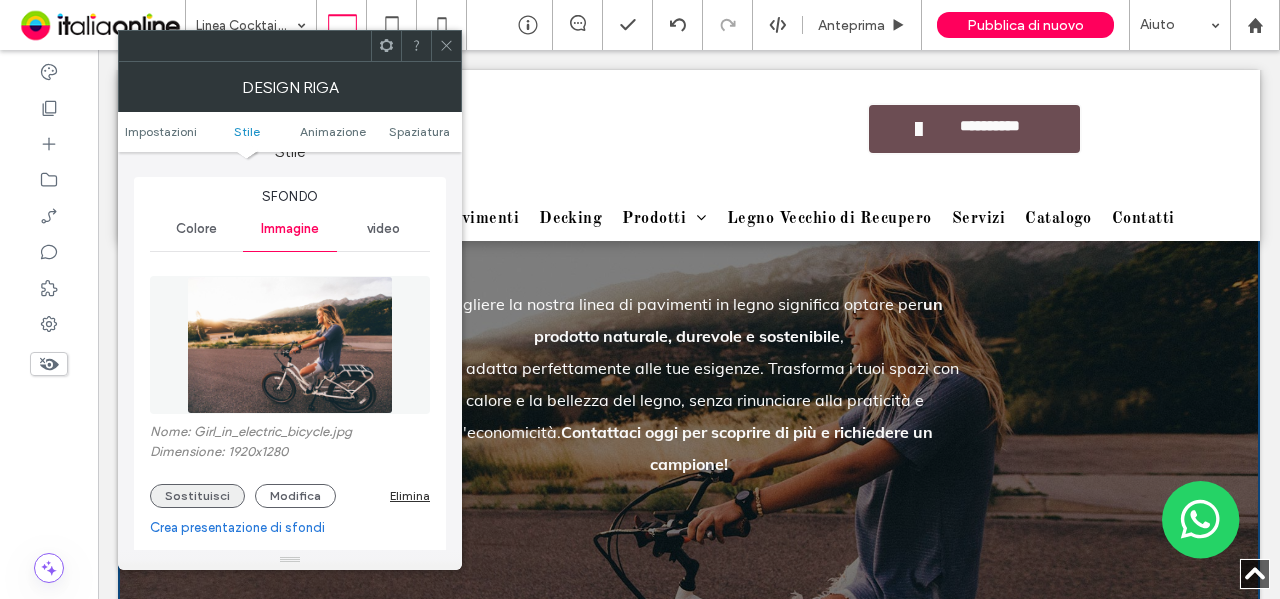 click on "Sostituisci" at bounding box center (197, 496) 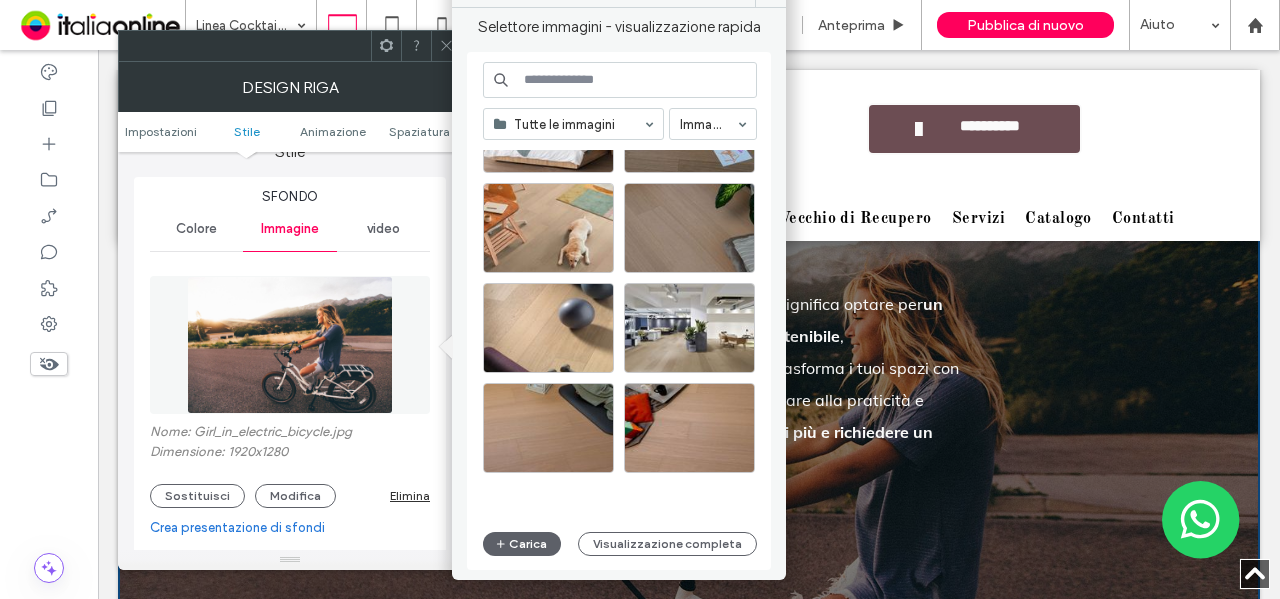 scroll, scrollTop: 500, scrollLeft: 0, axis: vertical 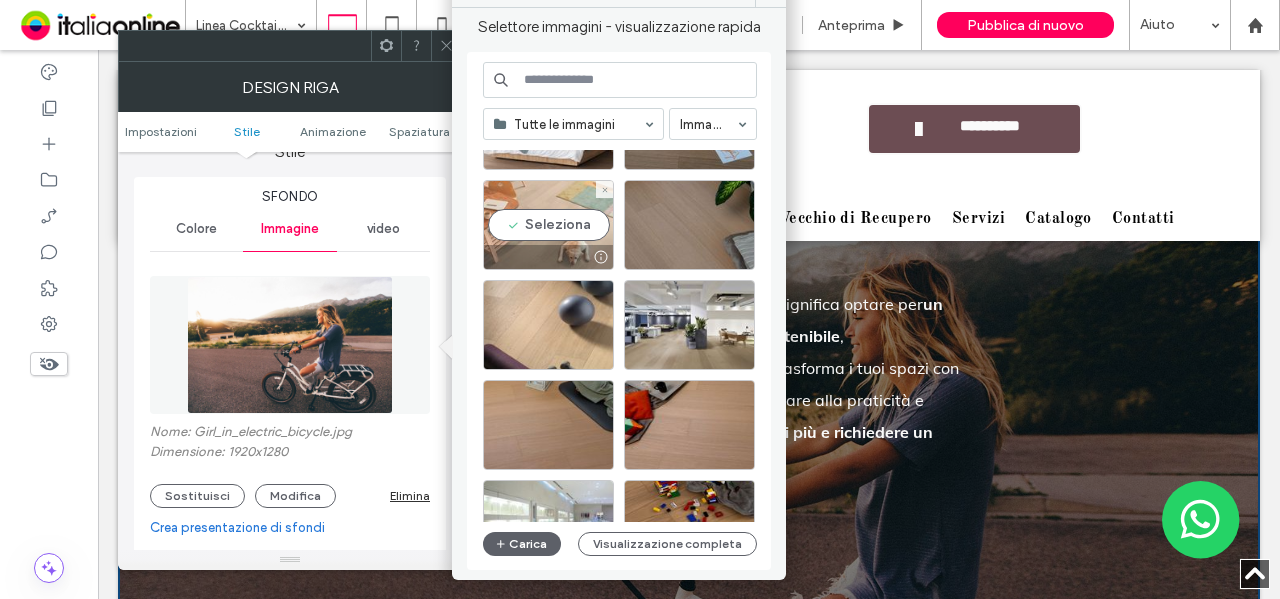 click on "Seleziona" at bounding box center (548, 225) 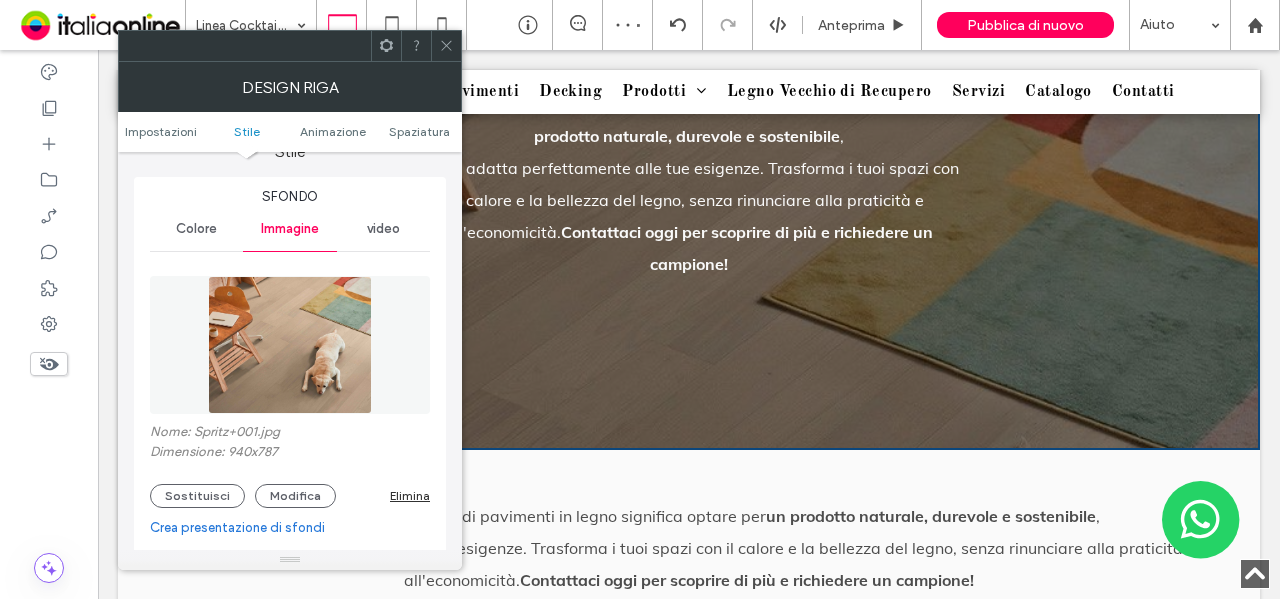 scroll, scrollTop: 3514, scrollLeft: 0, axis: vertical 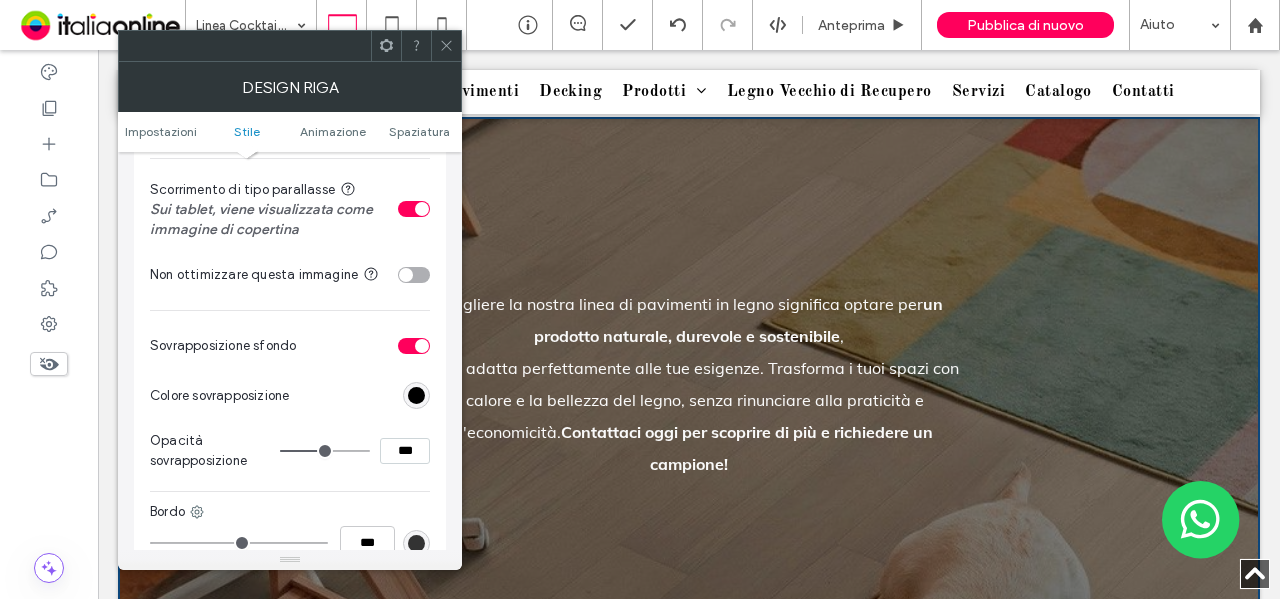 type on "**" 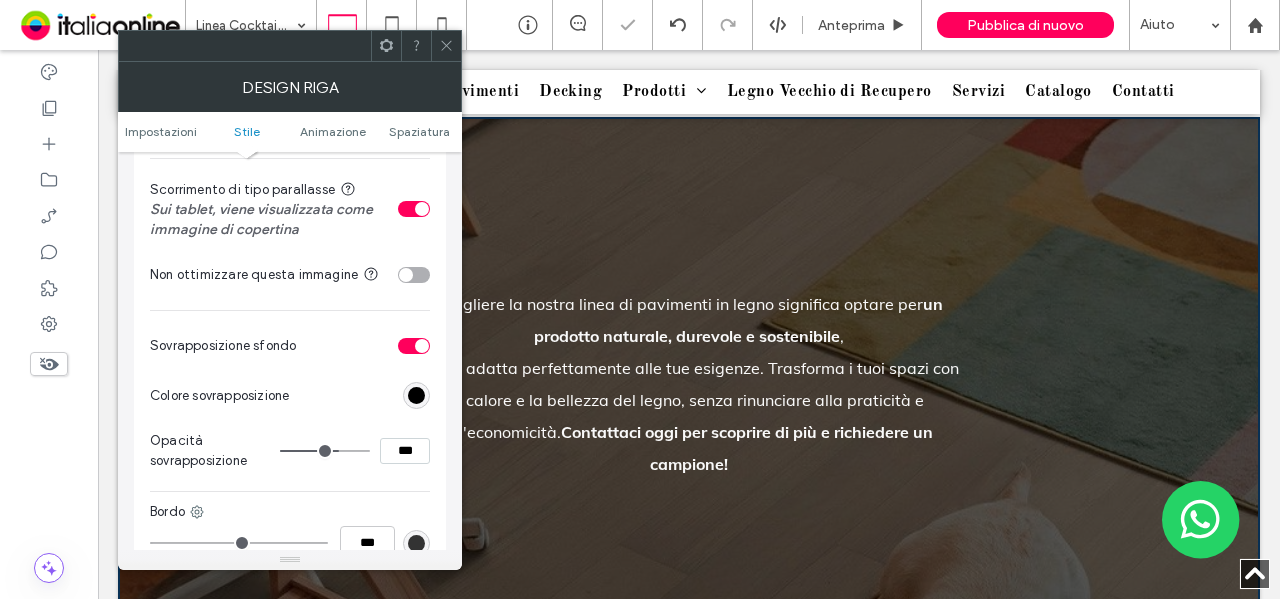 click at bounding box center [330, 451] 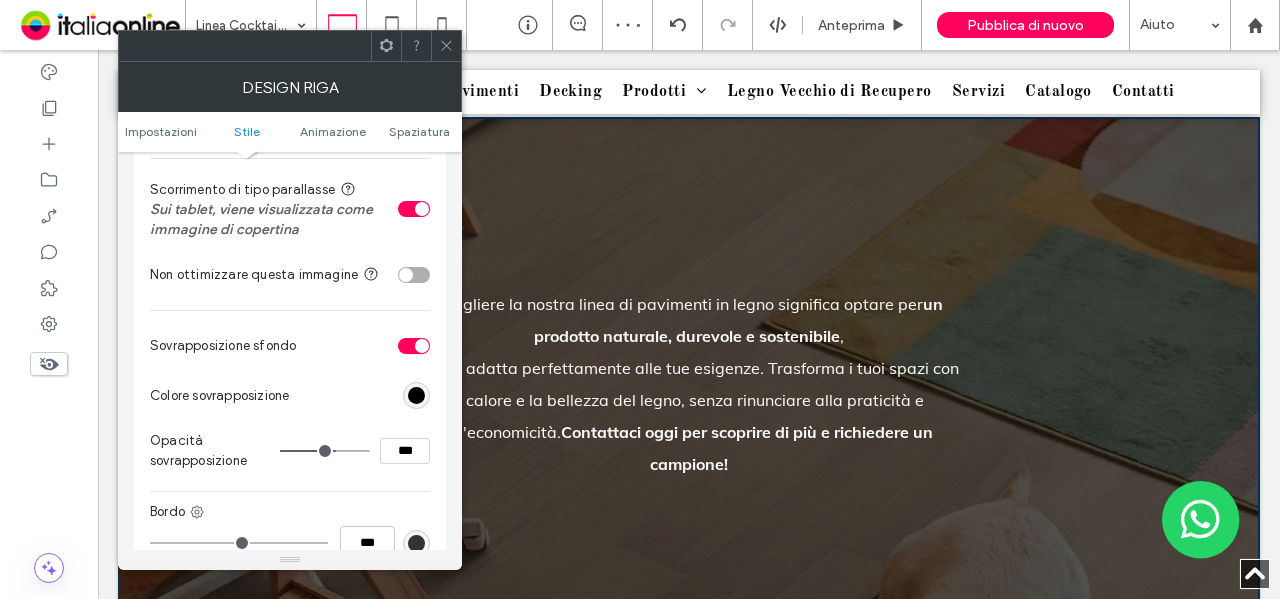 type on "**" 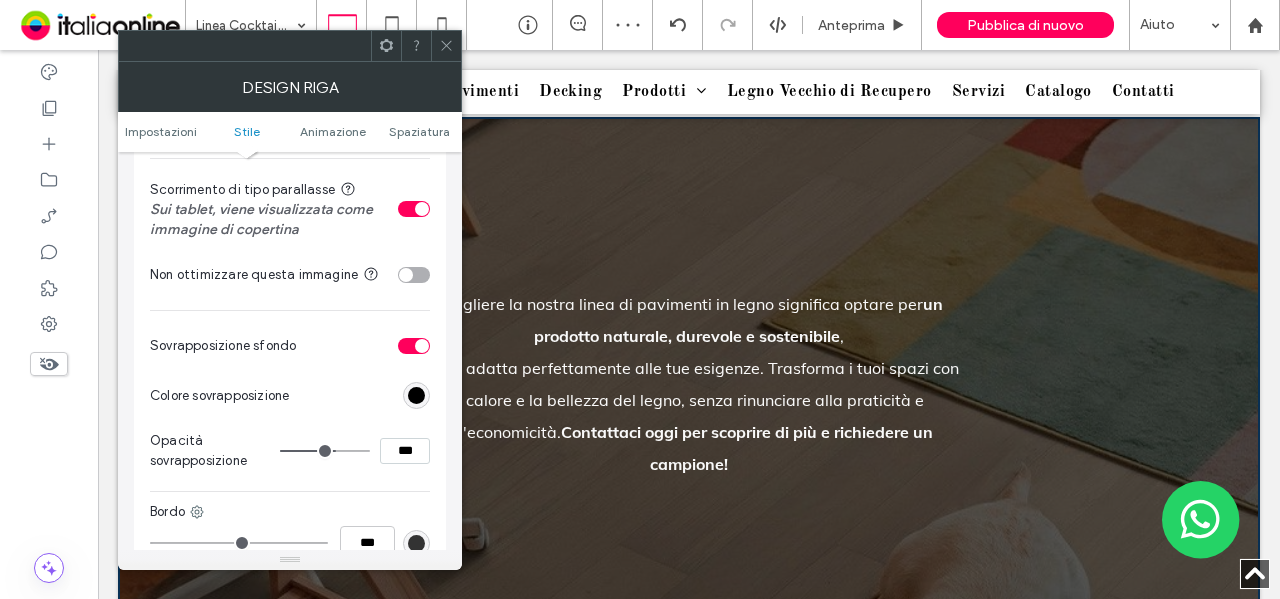 type on "***" 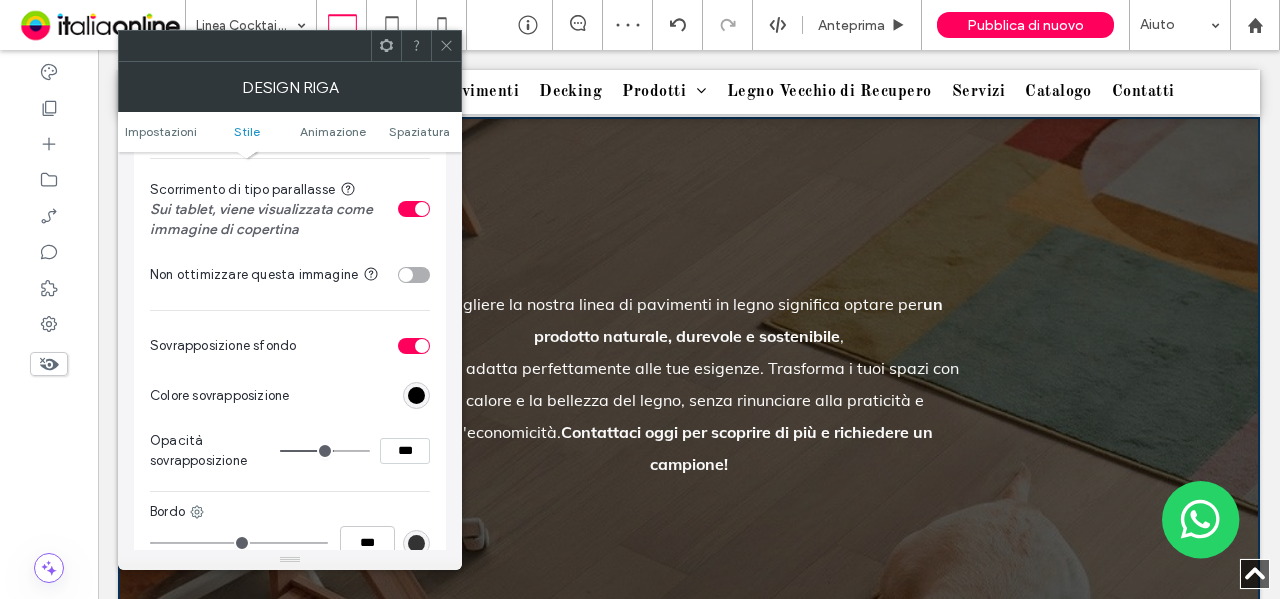 type on "**" 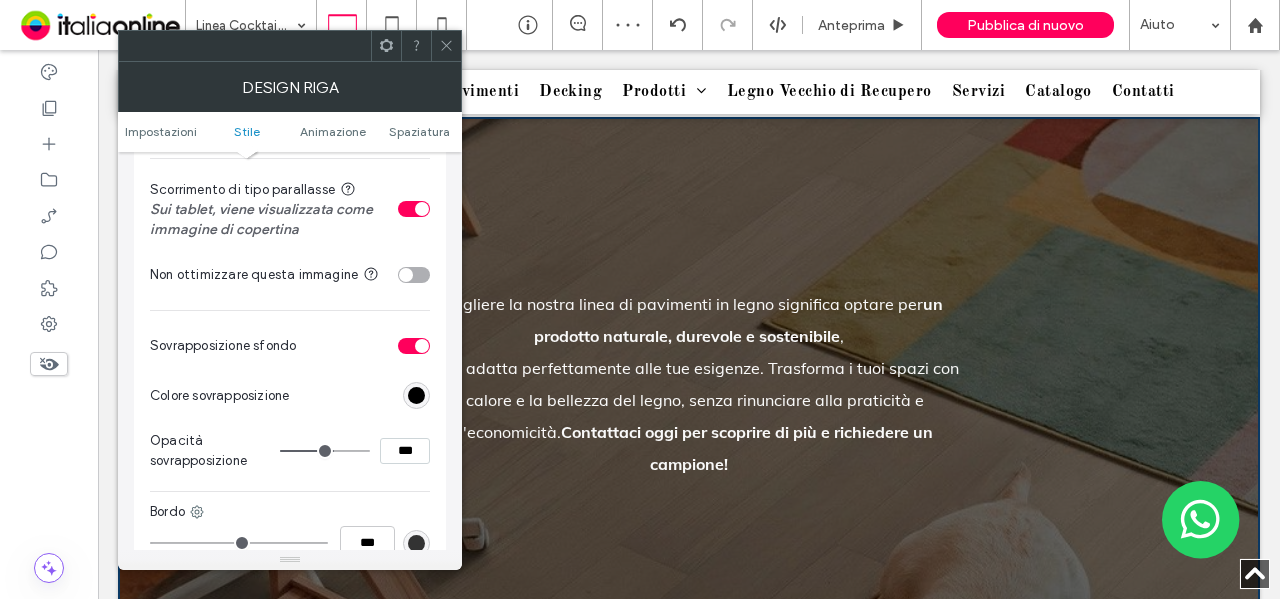 click at bounding box center (446, 46) 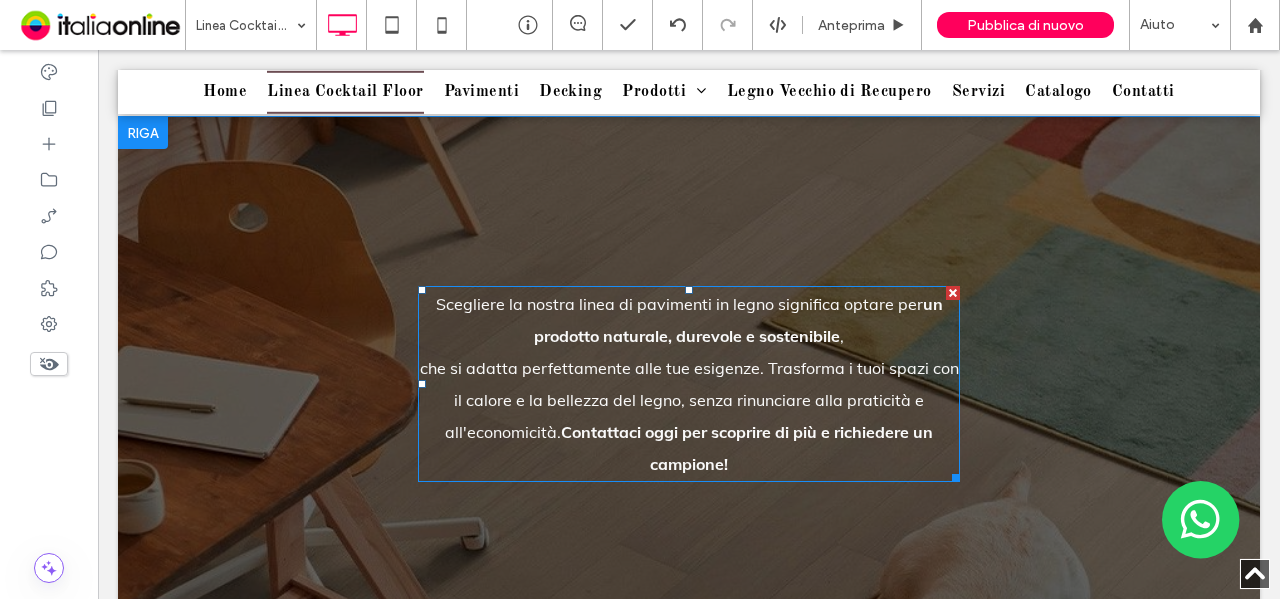 scroll, scrollTop: 3714, scrollLeft: 0, axis: vertical 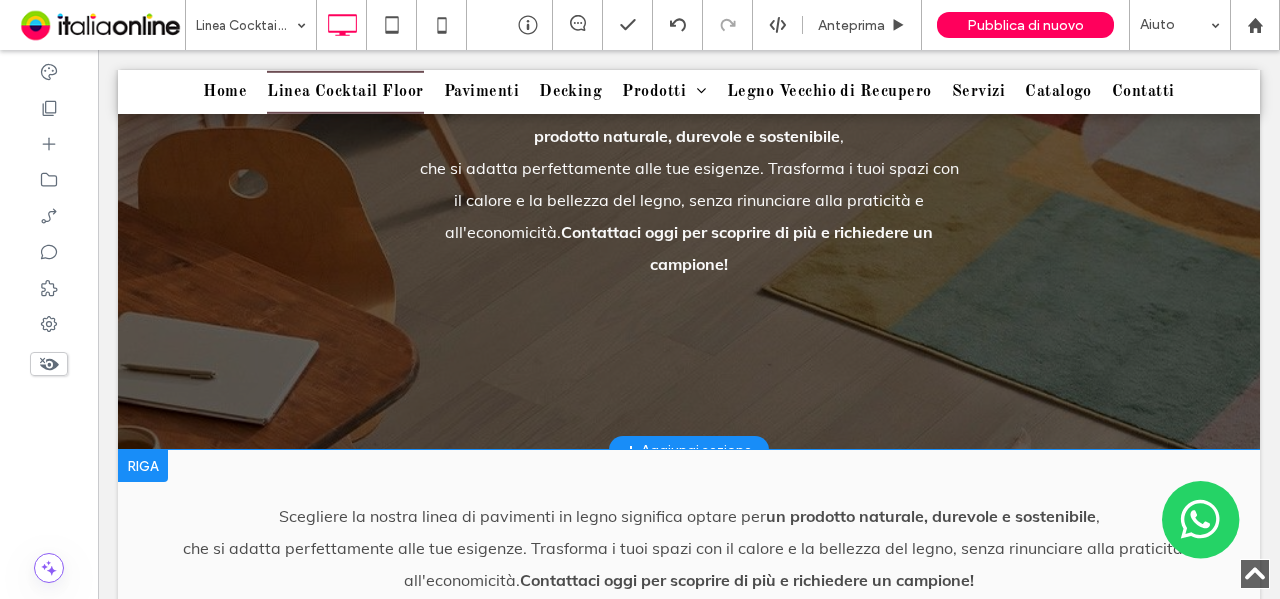 click on "Scegliere la nostra linea di pavimenti in legno significa optare per  un prodotto naturale, durevole e sostenibile ,  che si adatta perfettamente alle tue esigenze. Trasforma i tuoi spazi con il calore e la bellezza del legno, senza rinunciare alla praticità e all'economicità.  Contattaci oggi per scoprire di più e richiedere un campione! Click To Paste
Riga + Aggiungi sezione" at bounding box center [689, 183] 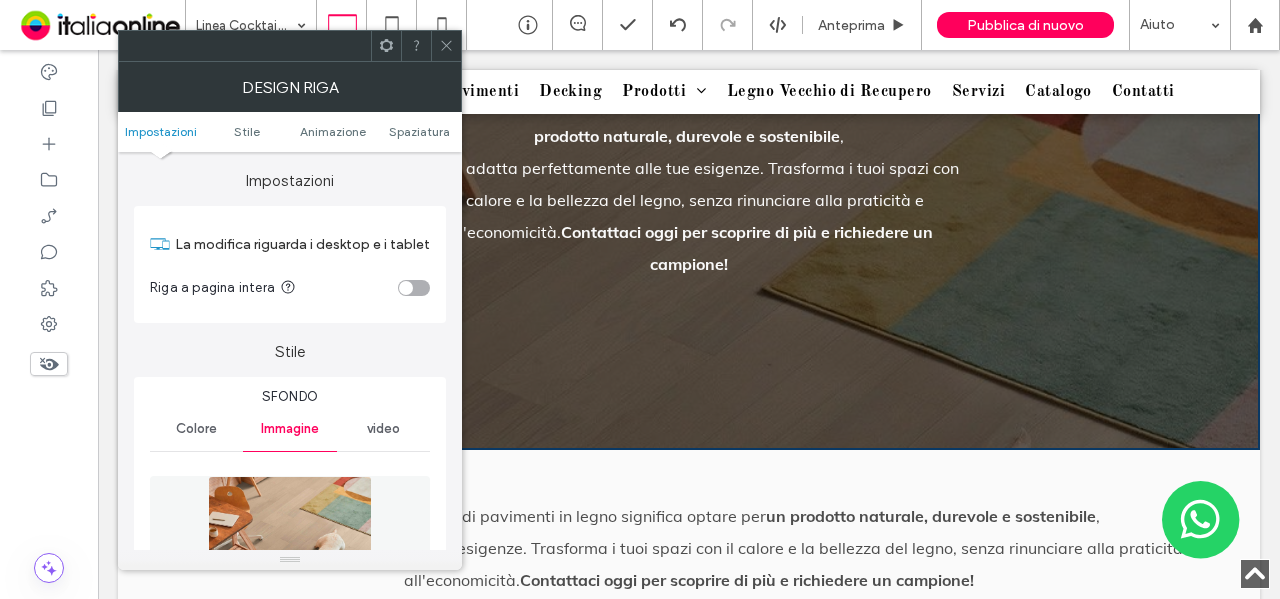 click 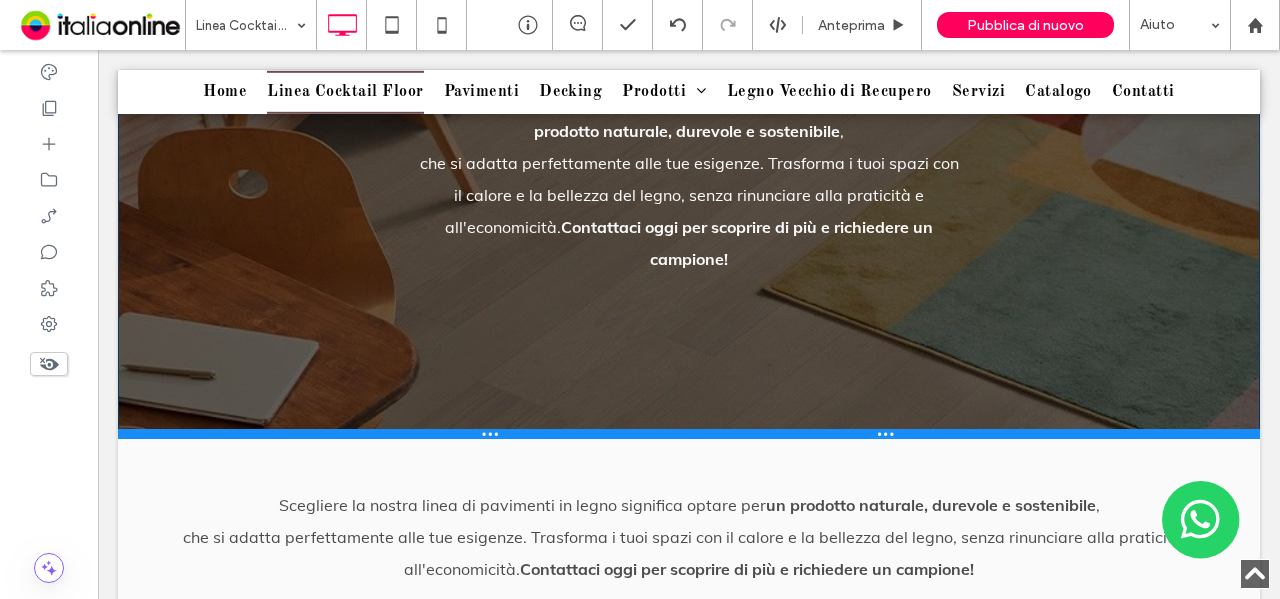 scroll, scrollTop: 3494, scrollLeft: 0, axis: vertical 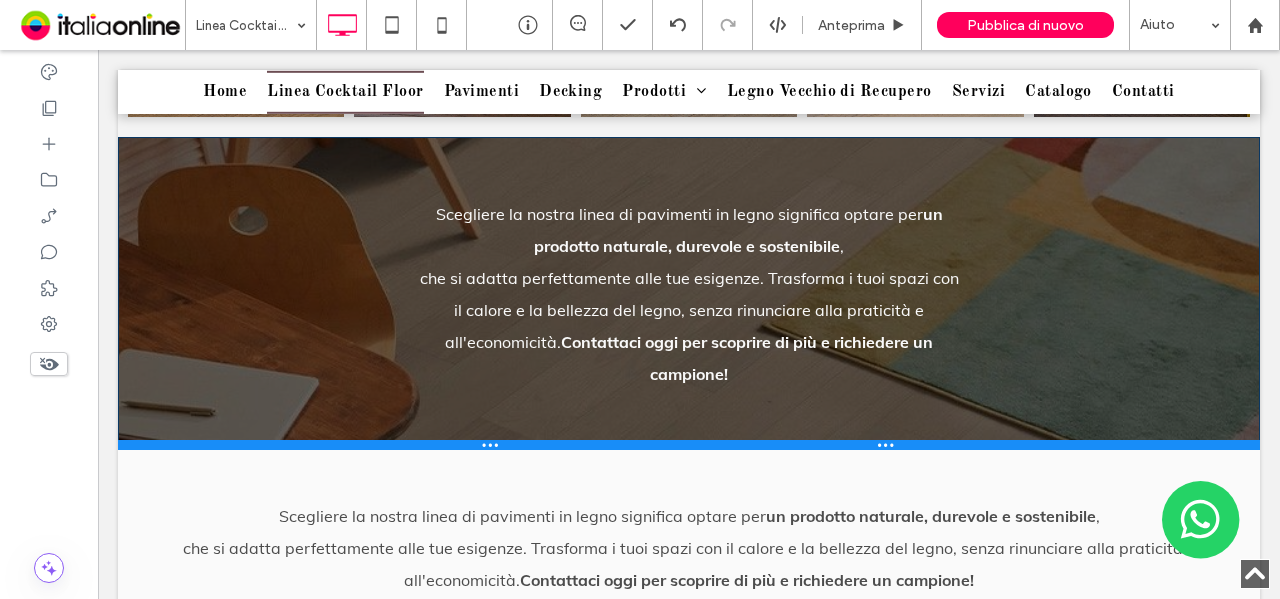 drag, startPoint x: 896, startPoint y: 471, endPoint x: 907, endPoint y: 375, distance: 96.62815 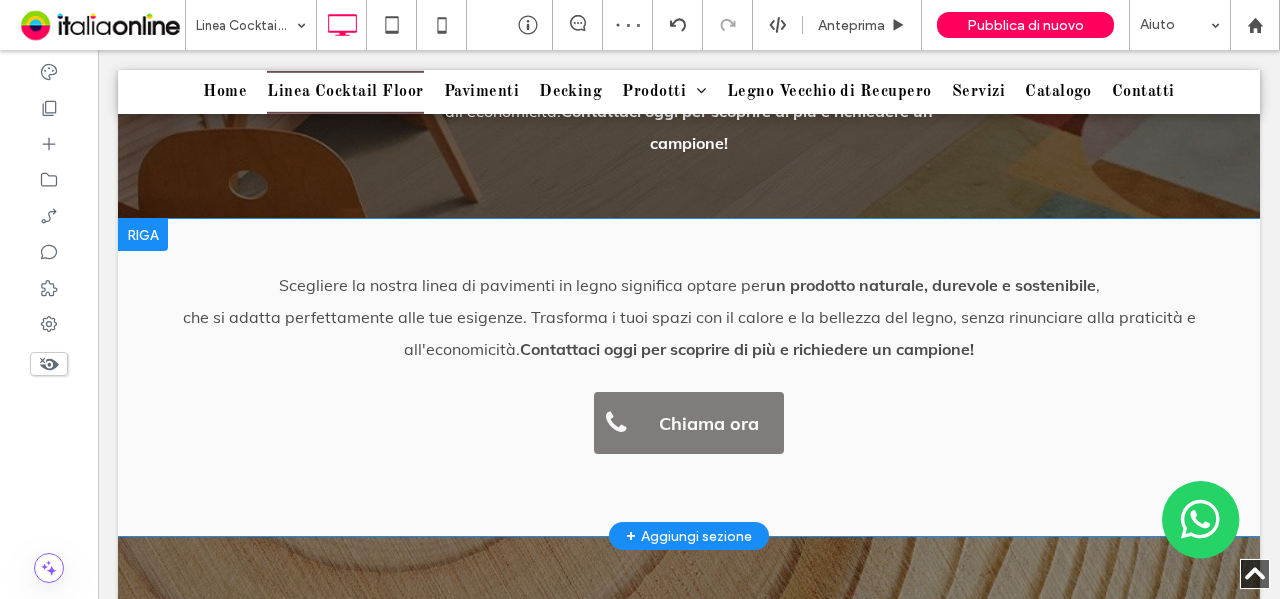 scroll, scrollTop: 3694, scrollLeft: 0, axis: vertical 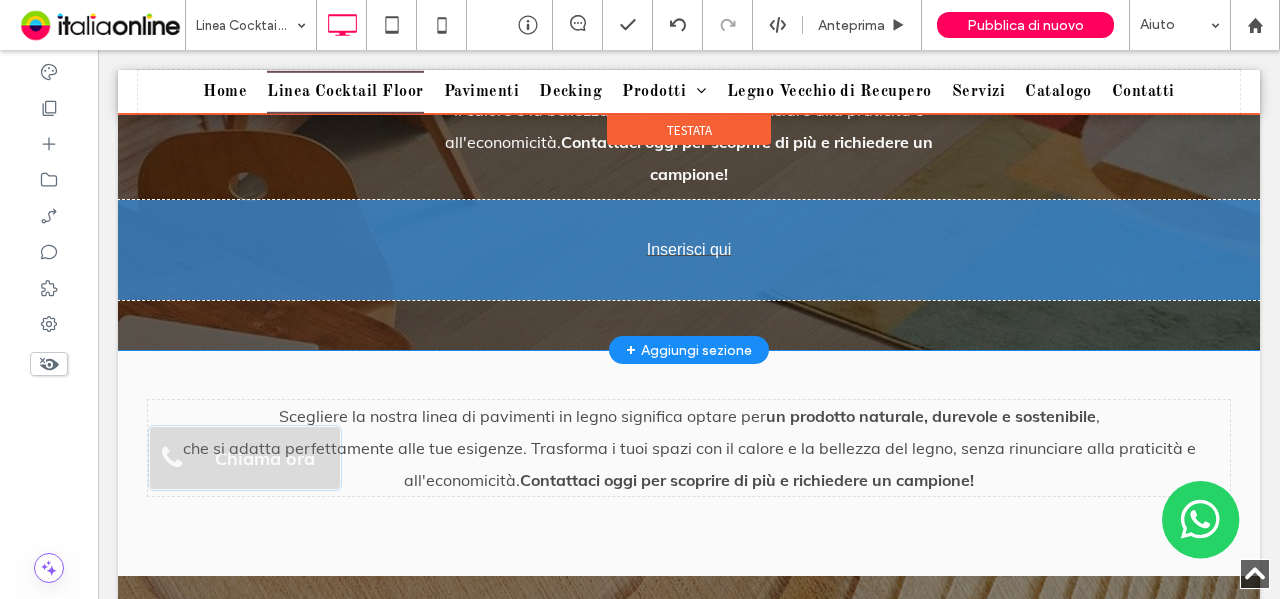 drag, startPoint x: 682, startPoint y: 473, endPoint x: 750, endPoint y: 268, distance: 215.9838 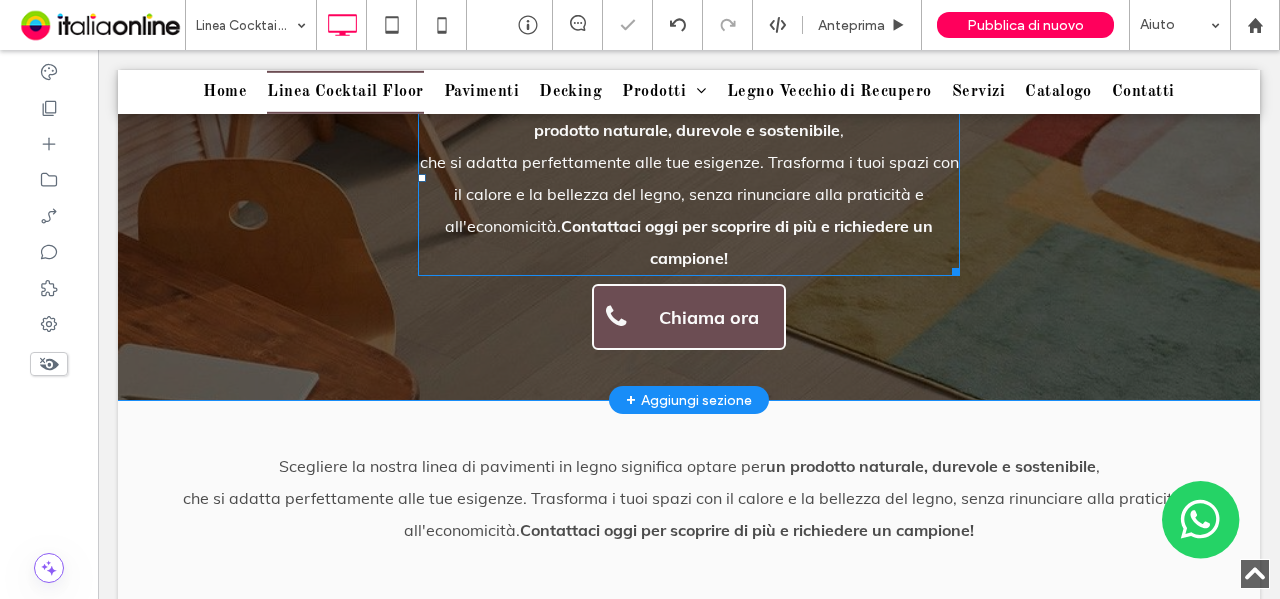 scroll, scrollTop: 3494, scrollLeft: 0, axis: vertical 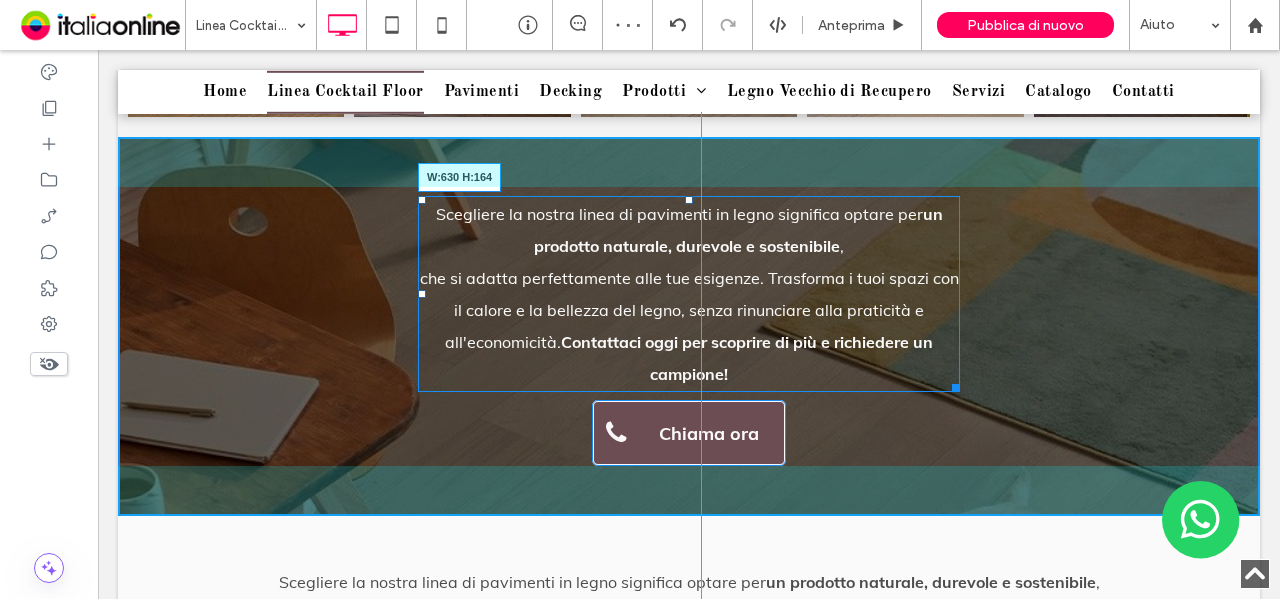 drag, startPoint x: 946, startPoint y: 407, endPoint x: 990, endPoint y: 407, distance: 44 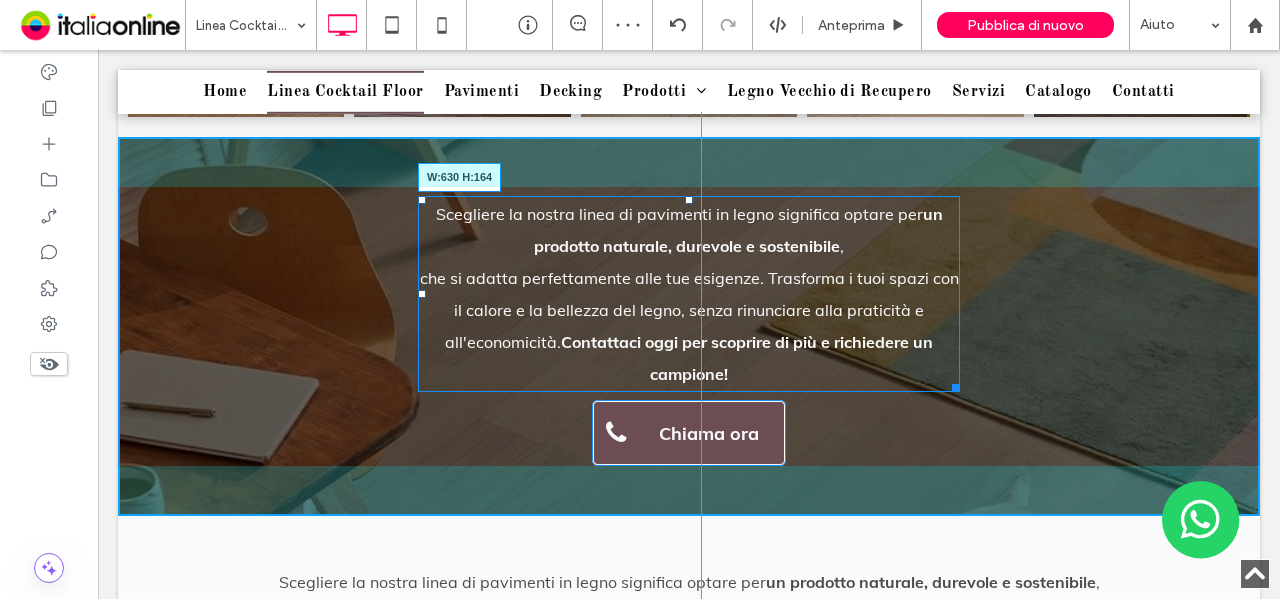 click on "Scegliere la nostra linea di pavimenti in legno significa optare per  un prodotto naturale, durevole e sostenibile ,  che si adatta perfettamente alle tue esigenze. Trasforma i tuoi spazi con il calore e la bellezza del legno, senza rinunciare alla praticità e all'economicità.  Contattaci oggi per scoprire di più e richiedere un campione! W:630 H:164
Chiama ora
Click To Paste" at bounding box center [689, 326] 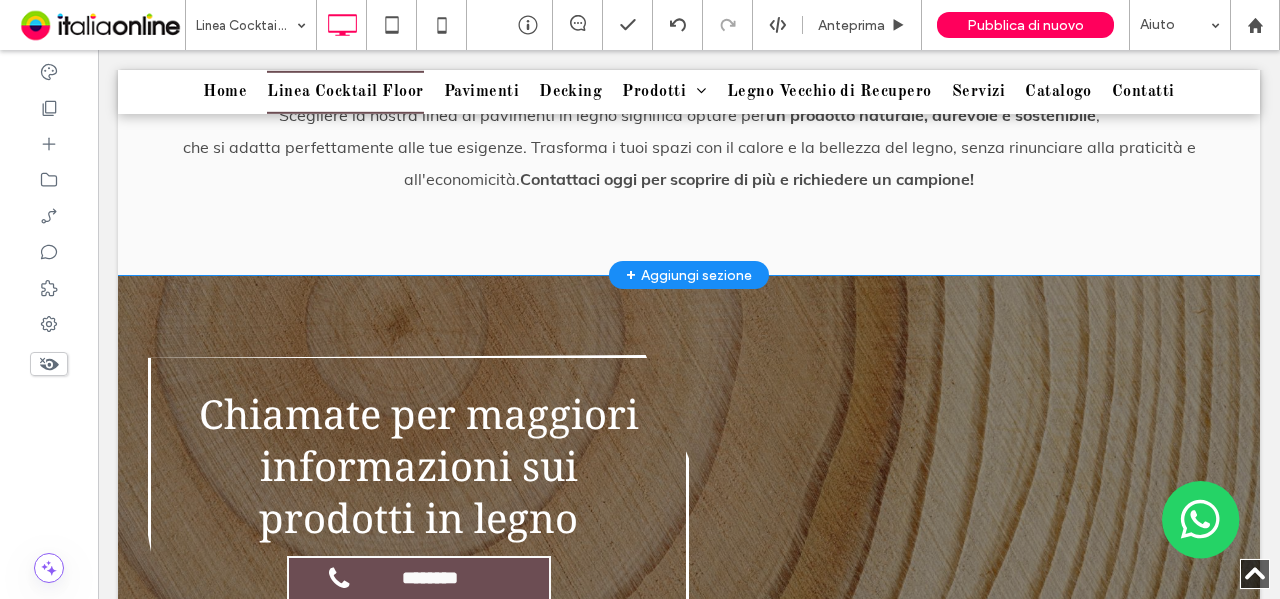 scroll, scrollTop: 3794, scrollLeft: 0, axis: vertical 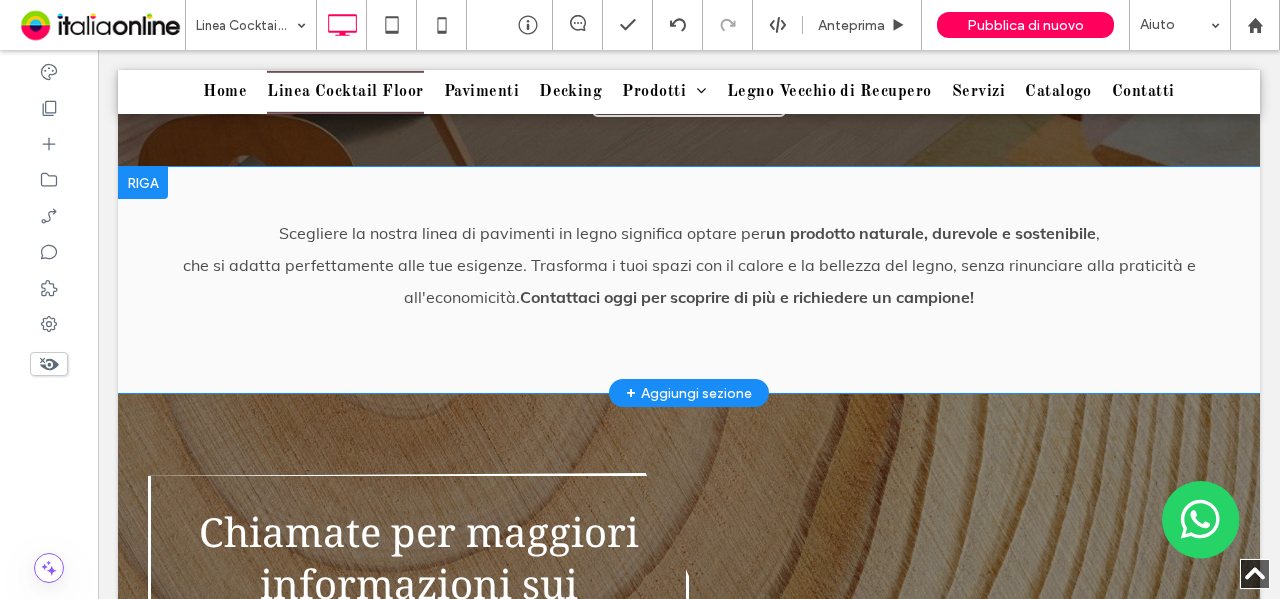click at bounding box center (143, 183) 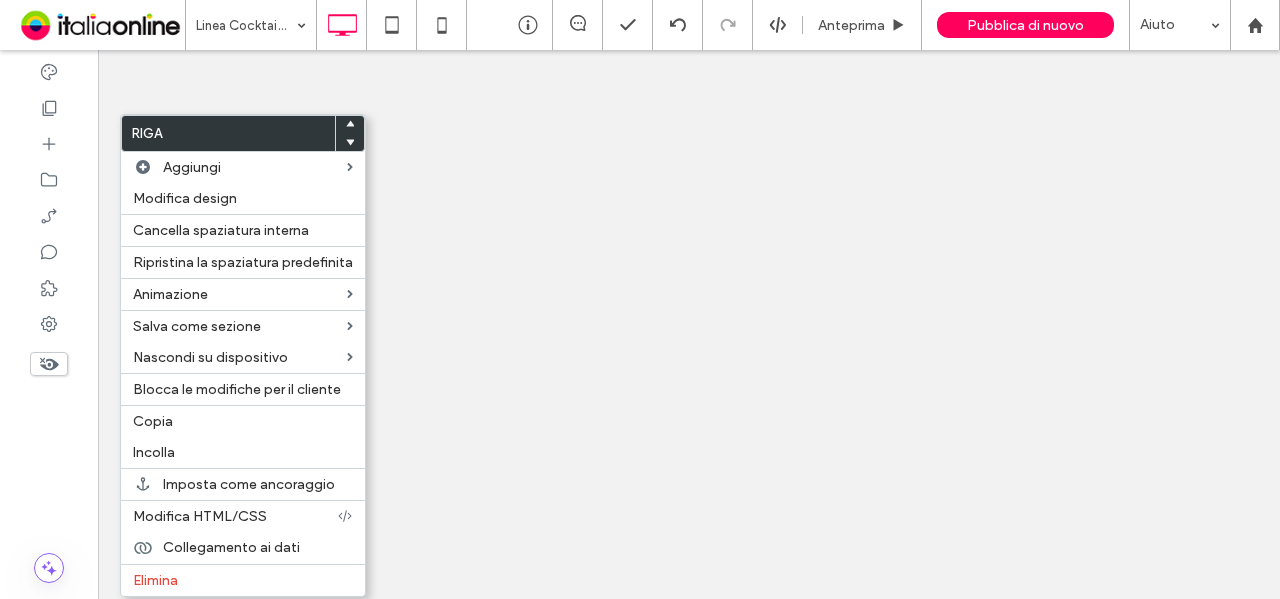 scroll, scrollTop: 0, scrollLeft: 0, axis: both 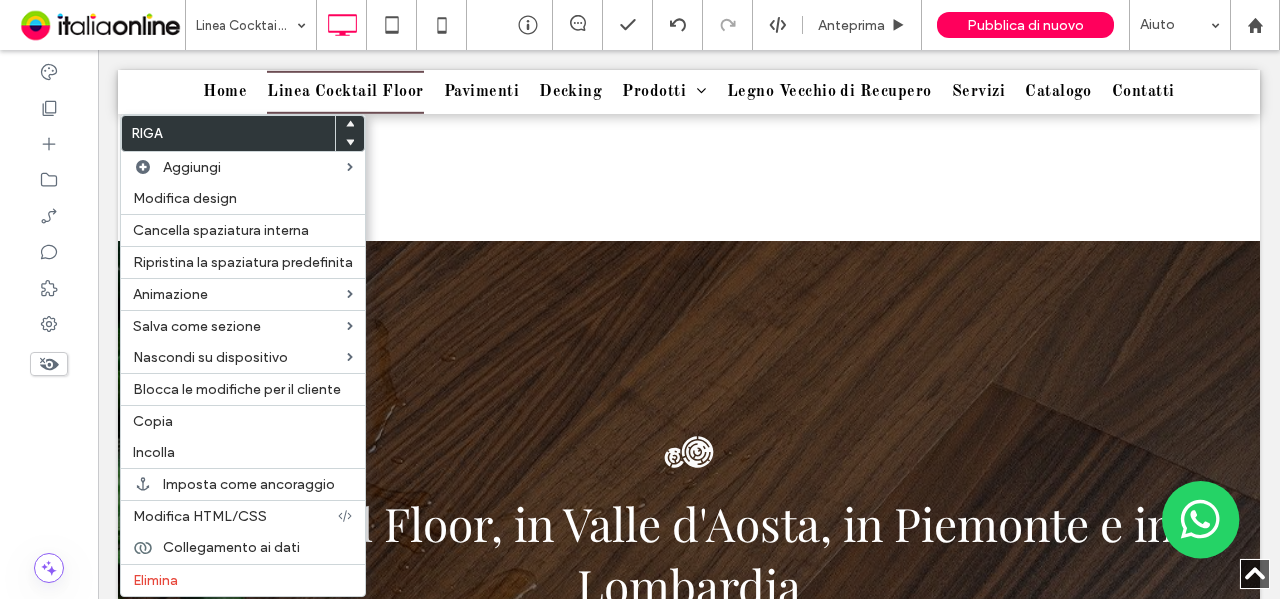 click on "Elimina" at bounding box center [243, 580] 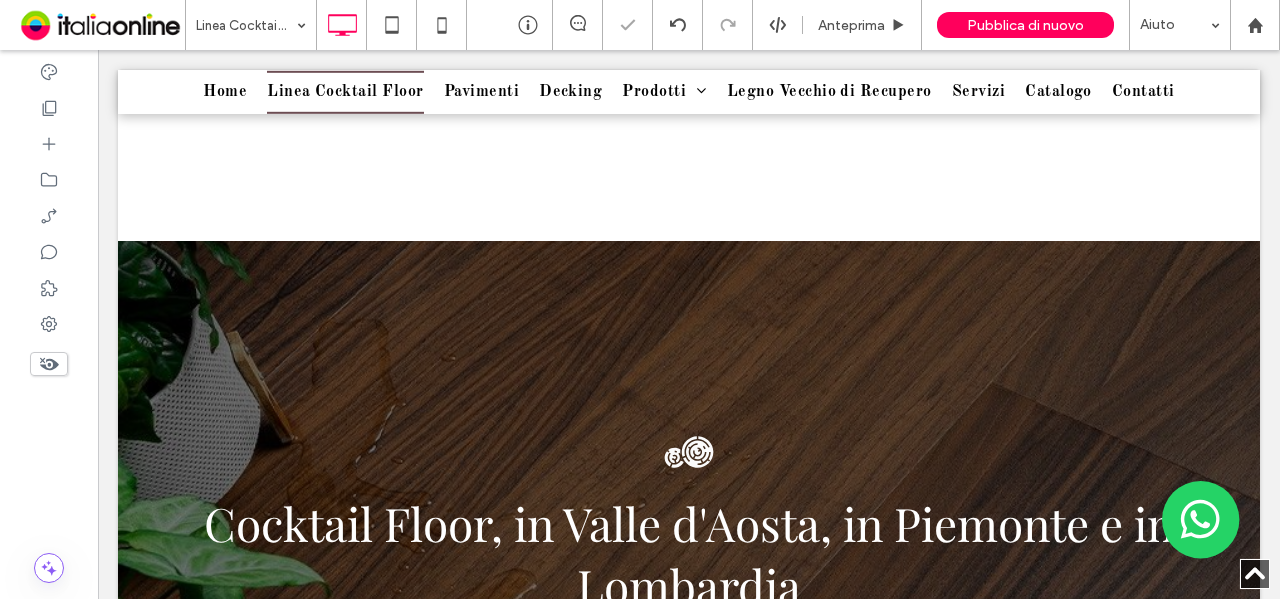 scroll, scrollTop: 3794, scrollLeft: 0, axis: vertical 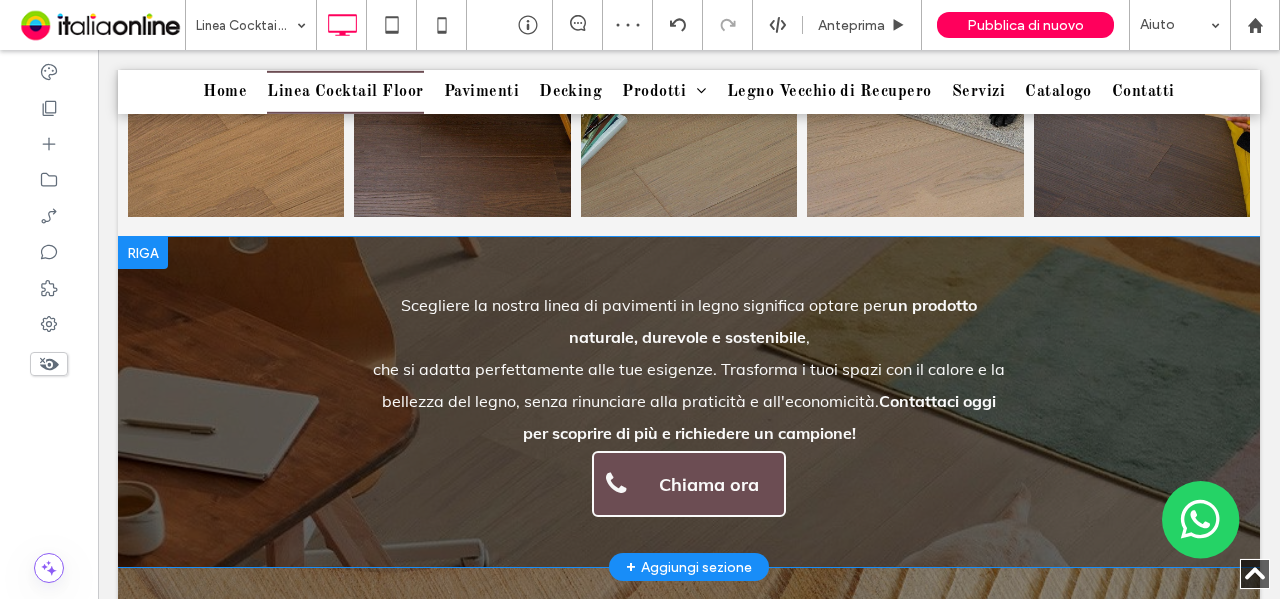 click at bounding box center (143, 253) 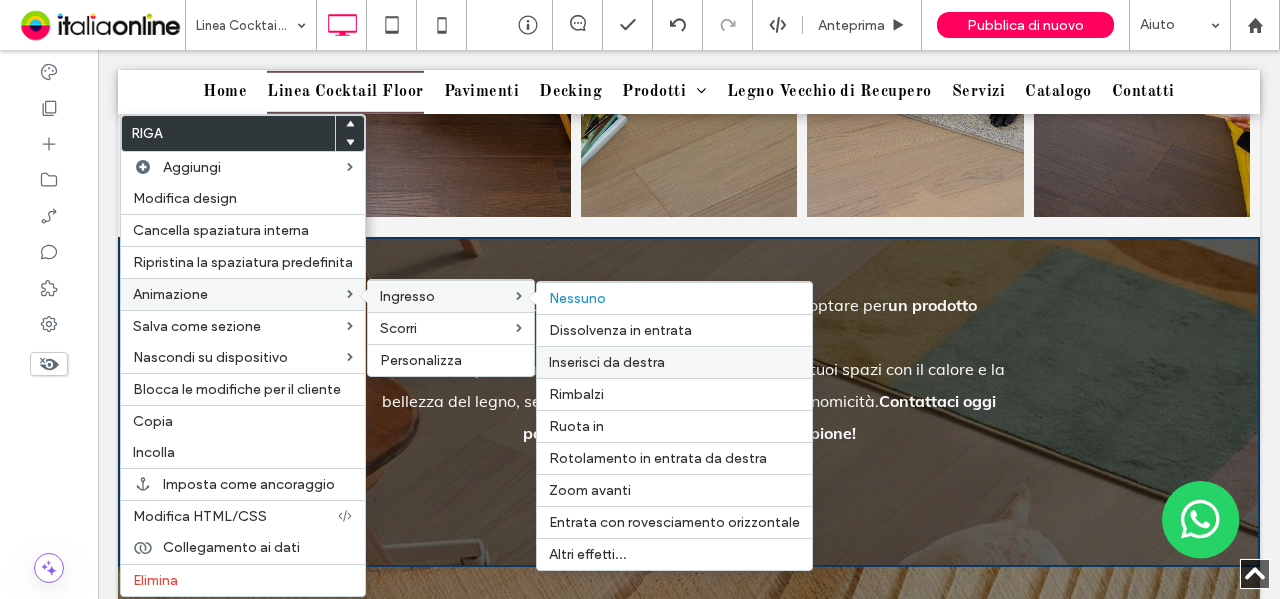 click on "Inserisci da destra" at bounding box center [607, 362] 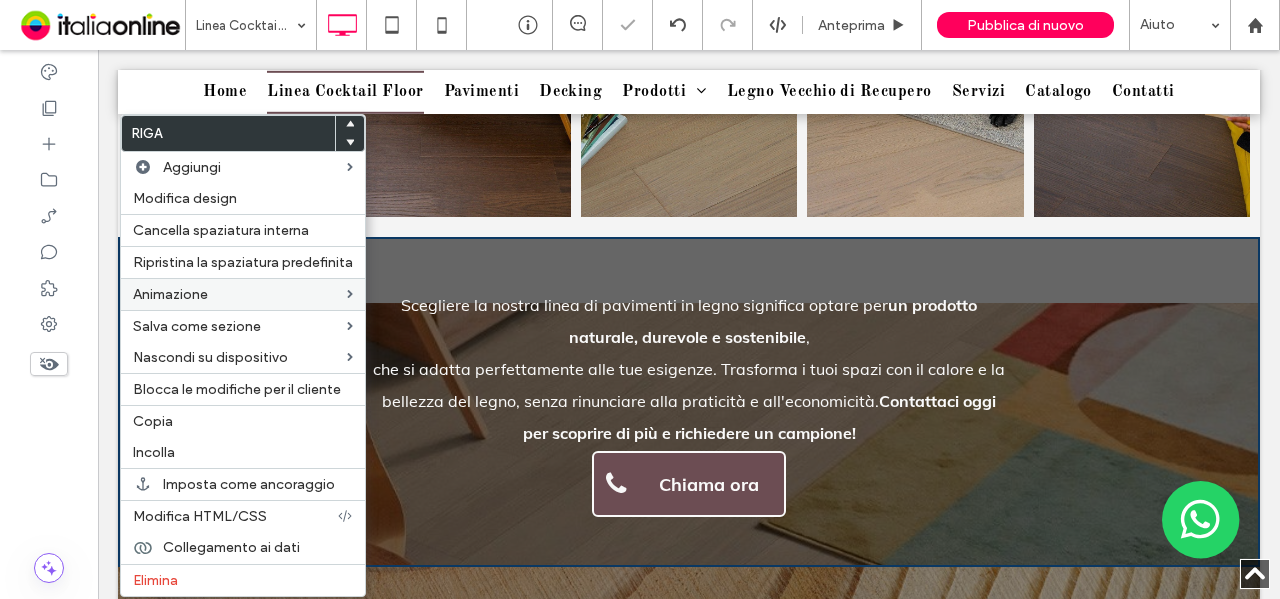 click on "Scegliere la nostra linea di pavimenti in legno significa optare per  un prodotto naturale, durevole e sostenibile ,  che si adatta perfettamente alle tue esigenze. Trasforma i tuoi spazi con il calore e la bellezza del legno, senza rinunciare alla praticità e all'economicità.  Contattaci oggi per scoprire di più e richiedere un campione!
Chiama ora
Click To Paste" at bounding box center (689, 402) 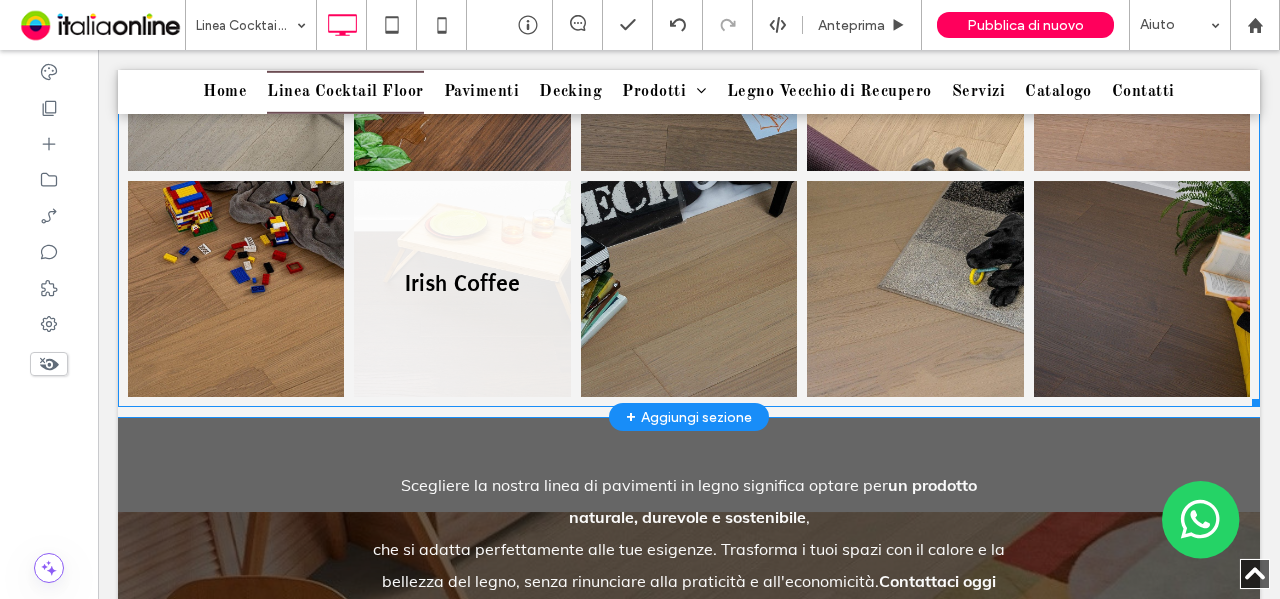 scroll, scrollTop: 3194, scrollLeft: 0, axis: vertical 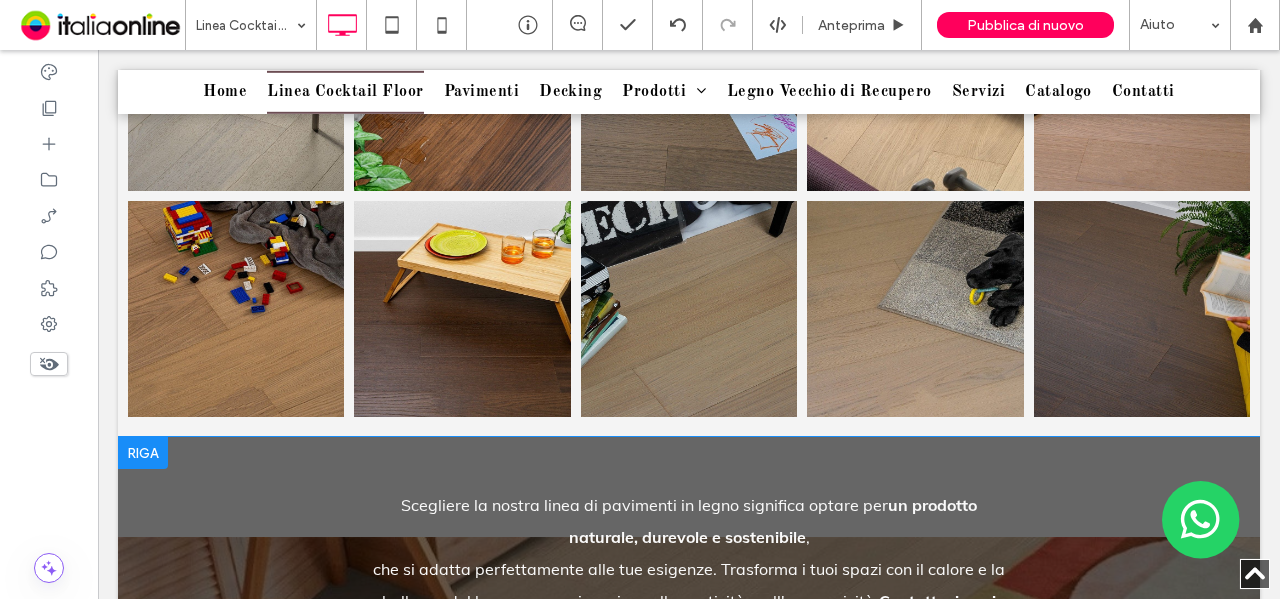 click on "Scegliere la nostra linea di pavimenti in legno significa optare per  un prodotto naturale, durevole e sostenibile ,  che si adatta perfettamente alle tue esigenze. Trasforma i tuoi spazi con il calore e la bellezza del legno, senza rinunciare alla praticità e all'economicità.  Contattaci oggi per scoprire di più e richiedere un campione!
Chiama ora
Click To Paste" at bounding box center [689, 602] 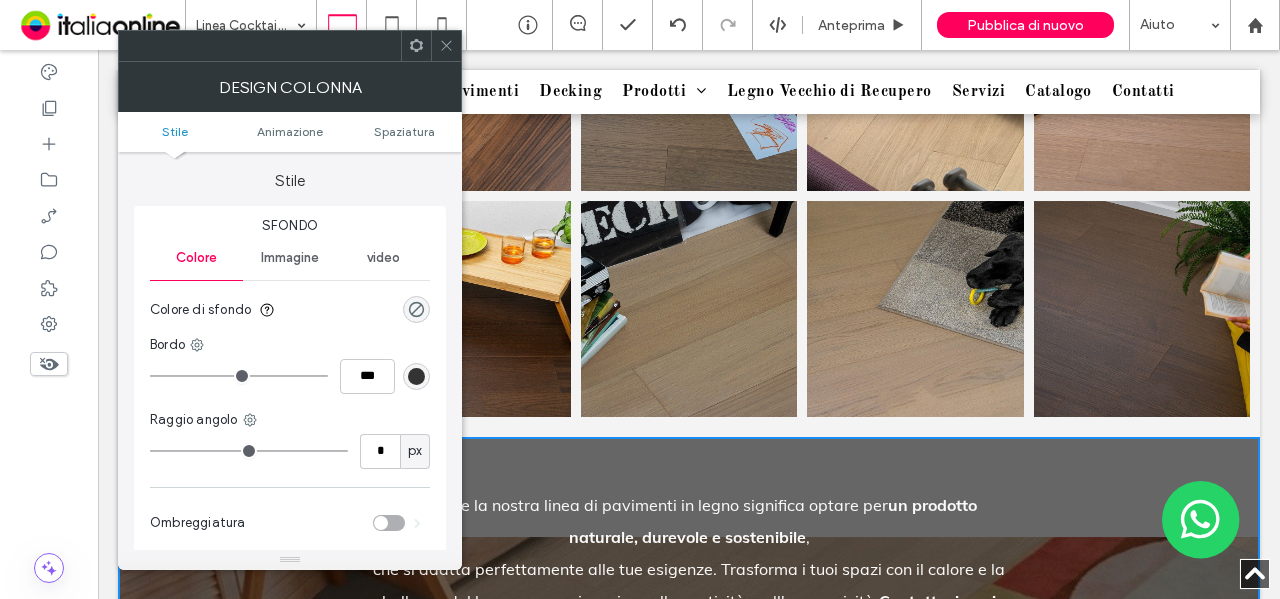 click at bounding box center [446, 46] 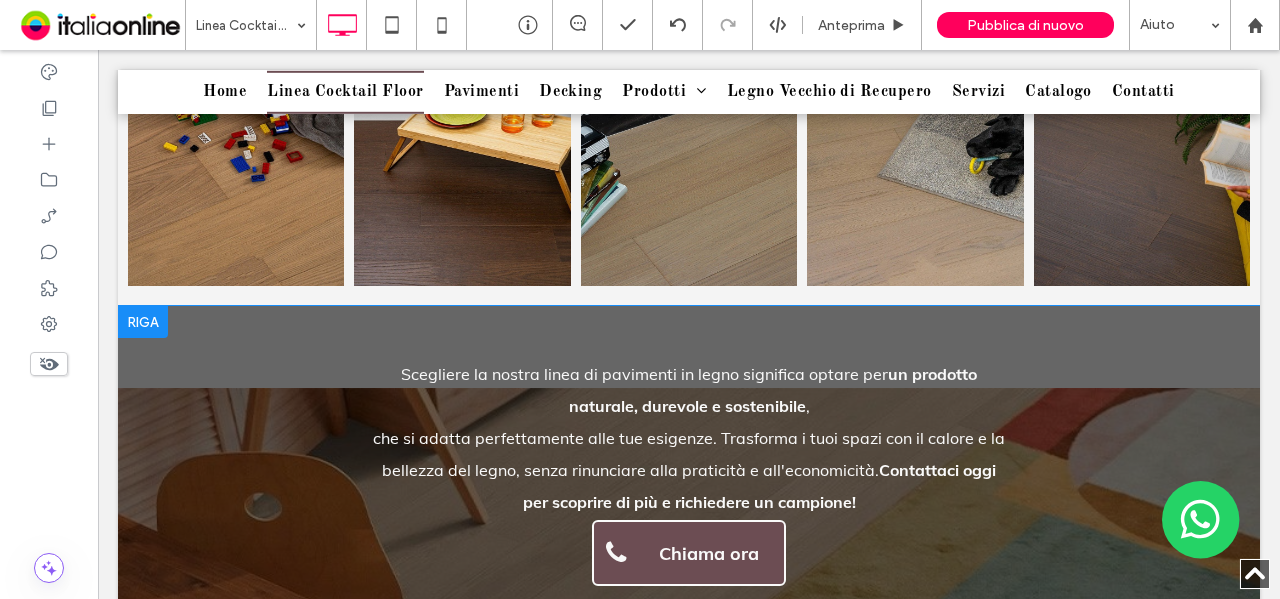 scroll, scrollTop: 3394, scrollLeft: 0, axis: vertical 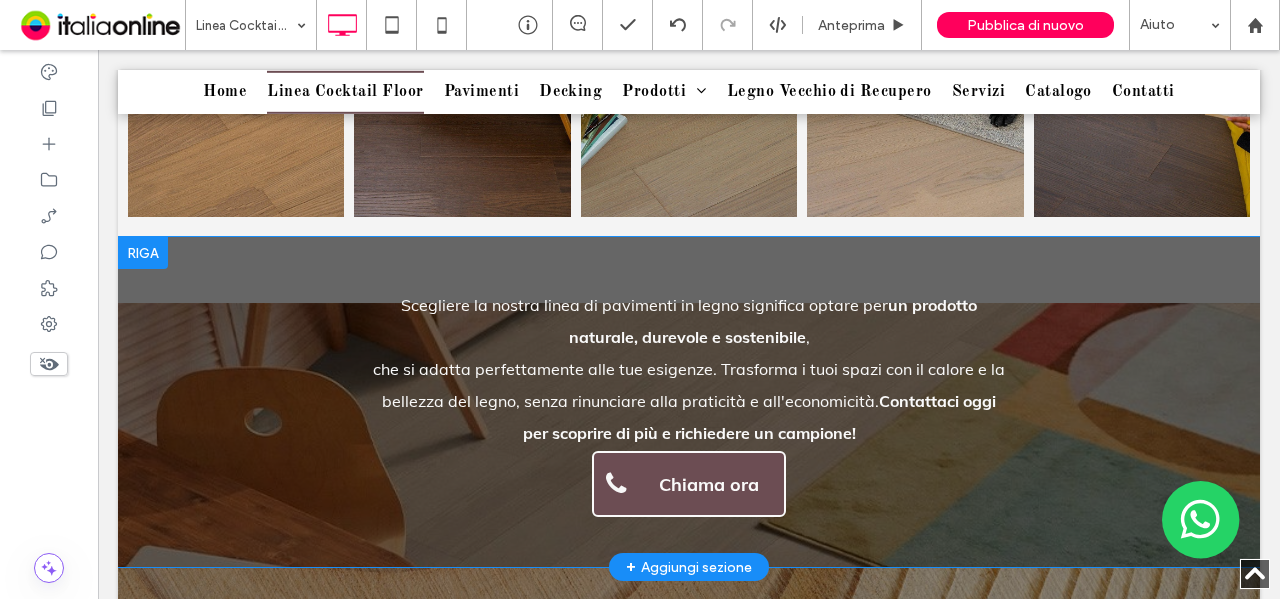 click on "Scegliere la nostra linea di pavimenti in legno significa optare per  un prodotto naturale, durevole e sostenibile ,  che si adatta perfettamente alle tue esigenze. Trasforma i tuoi spazi con il calore e la bellezza del legno, senza rinunciare alla praticità e all'economicità.  Contattaci oggi per scoprire di più e richiedere un campione!
Chiama ora
Click To Paste" at bounding box center (689, 402) 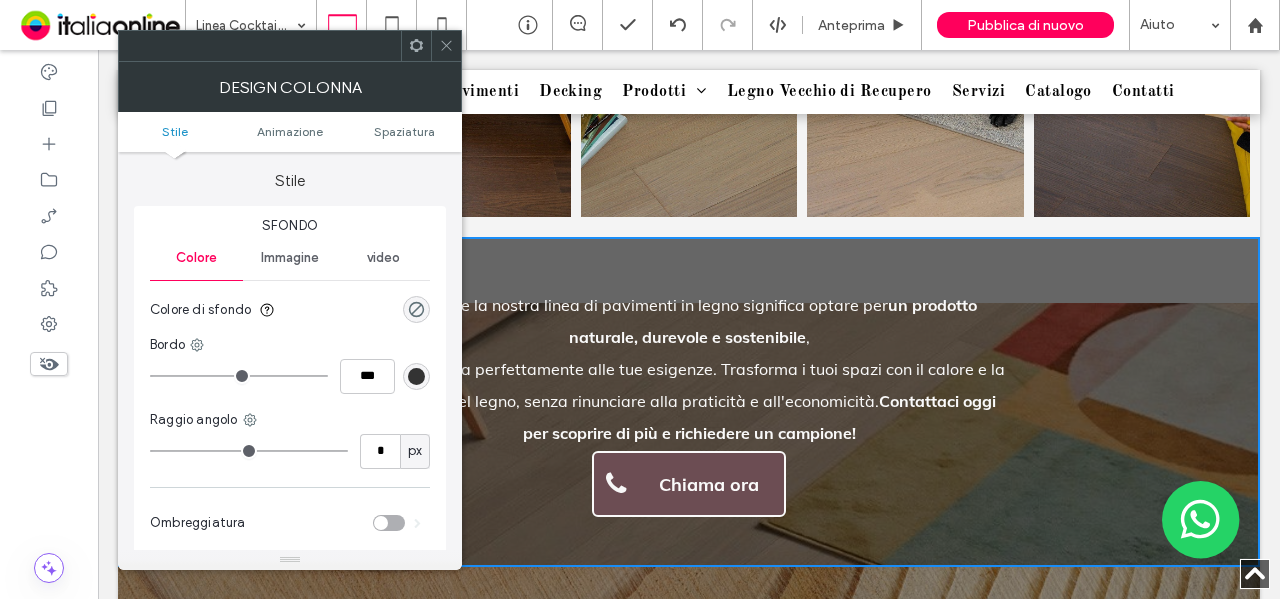 drag, startPoint x: 550, startPoint y: 101, endPoint x: 1087, endPoint y: 315, distance: 578.07007 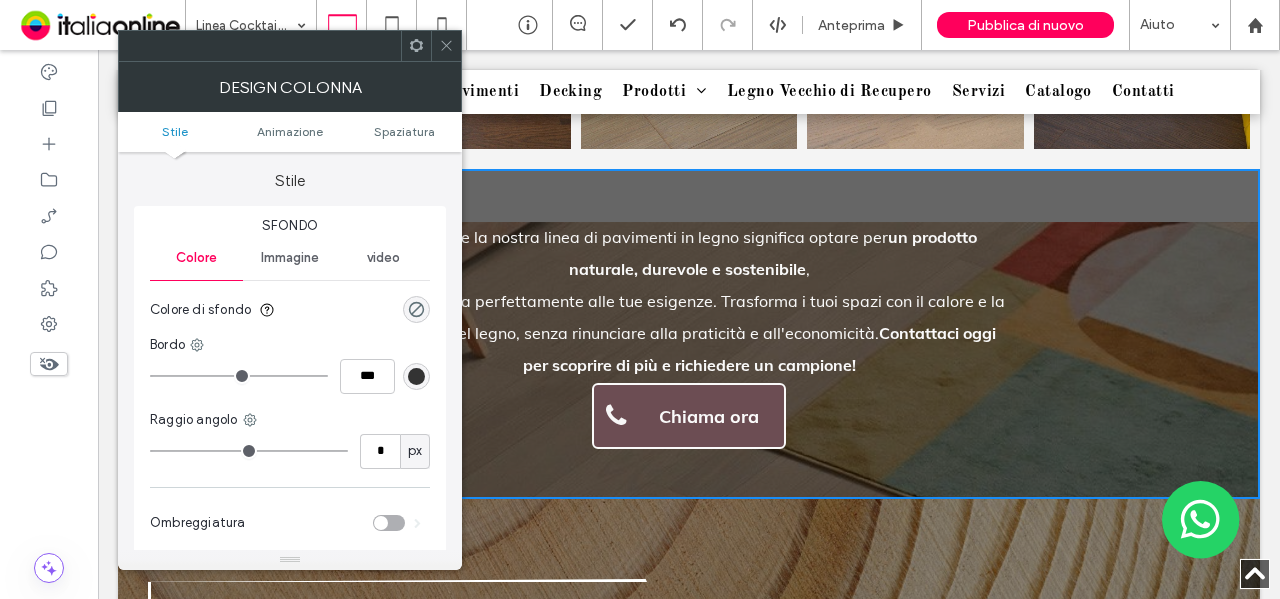 scroll, scrollTop: 3494, scrollLeft: 0, axis: vertical 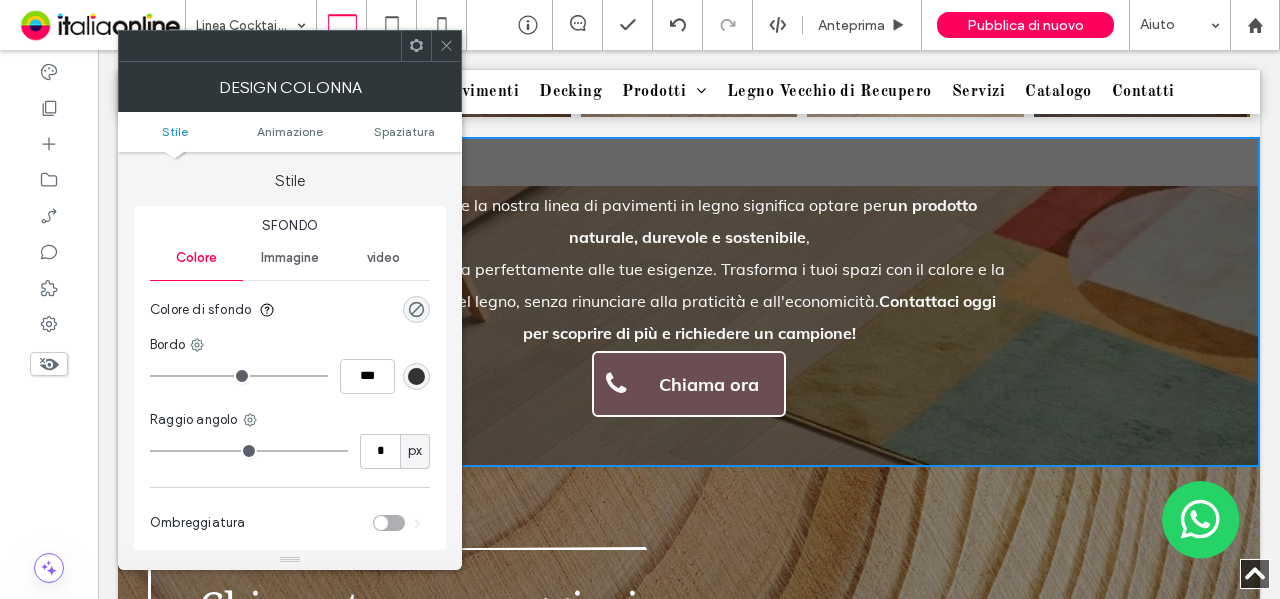 click on "Scegliere la nostra linea di pavimenti in legno significa optare per  un prodotto naturale, durevole e sostenibile ,  che si adatta perfettamente alle tue esigenze. Trasforma i tuoi spazi con il calore e la bellezza del legno, senza rinunciare alla praticità e all'economicità.  Contattaci oggi per scoprire di più e richiedere un campione!
Chiama ora
Click To Paste" at bounding box center [689, 302] 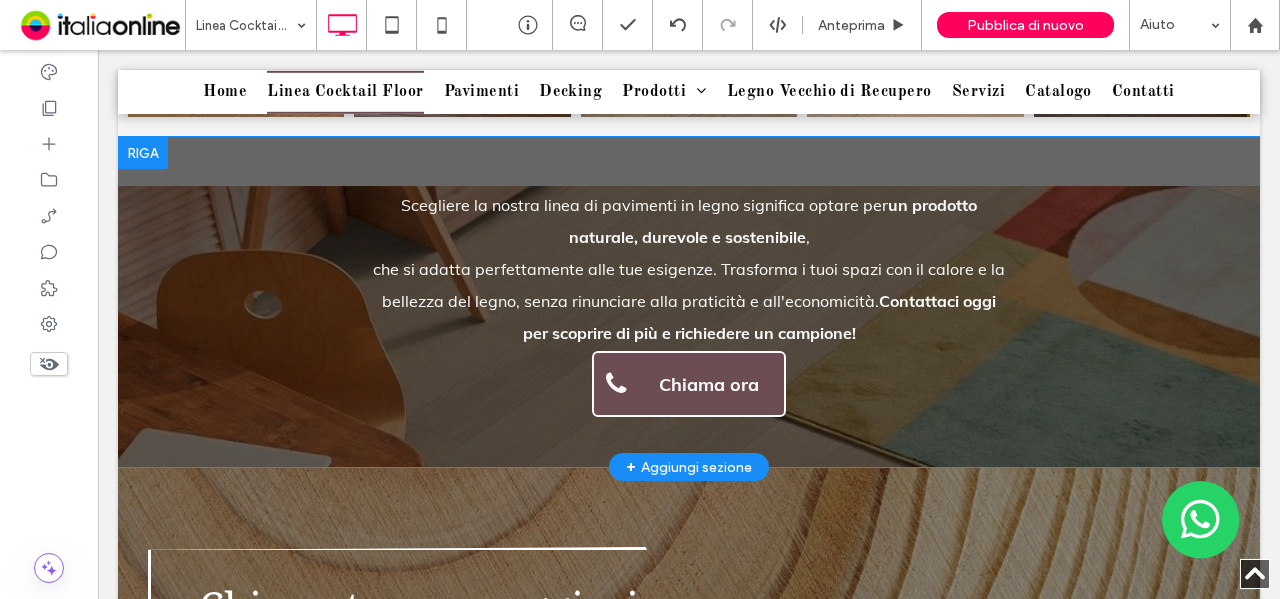 click at bounding box center (143, 153) 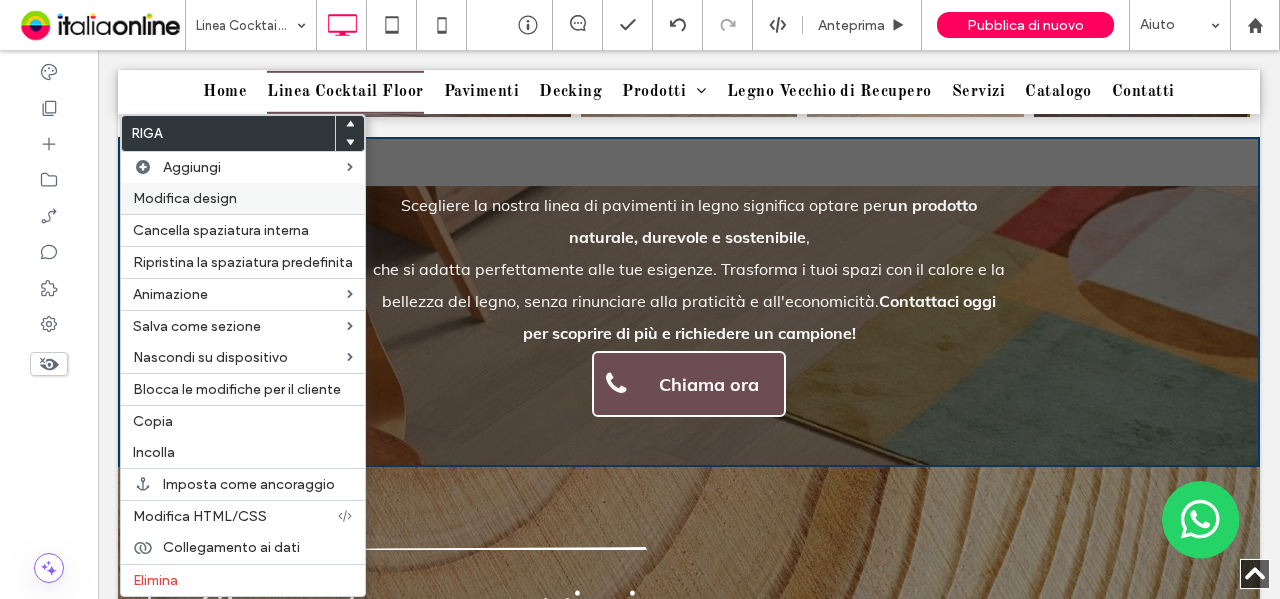 click on "Modifica design" at bounding box center [185, 198] 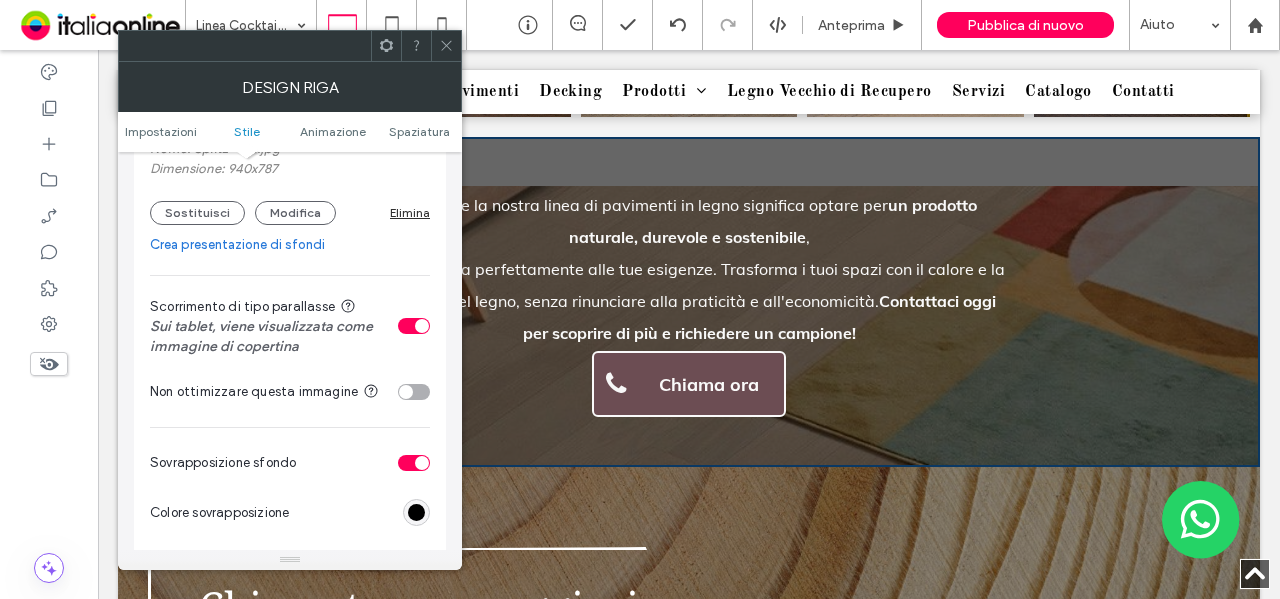 scroll, scrollTop: 500, scrollLeft: 0, axis: vertical 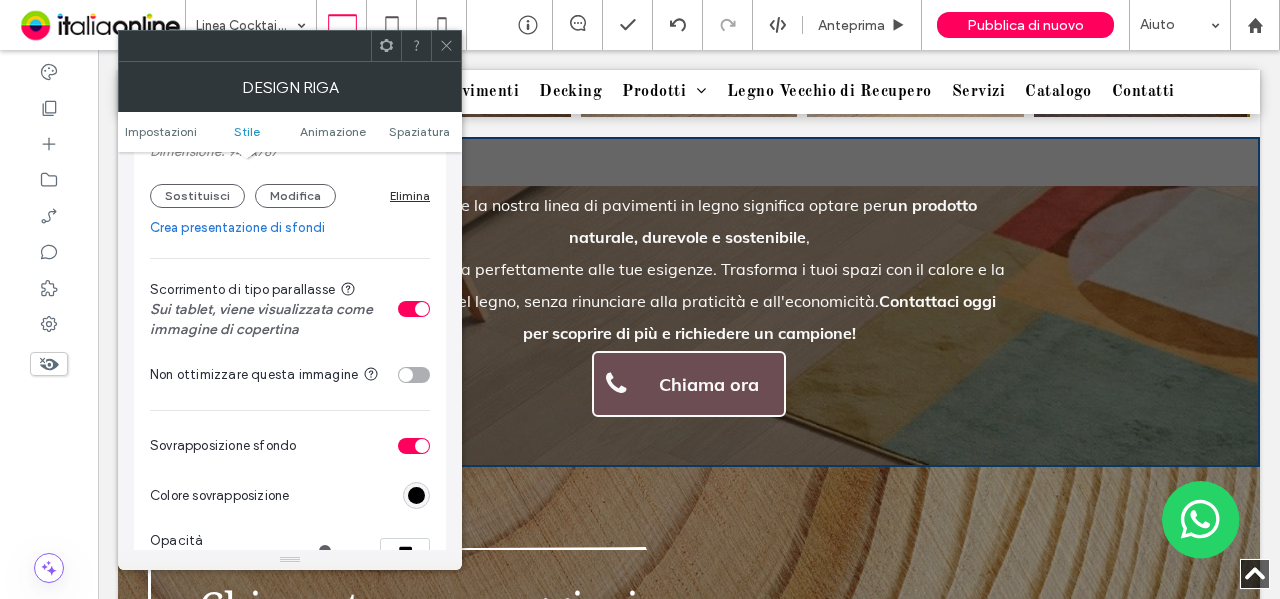 click at bounding box center (422, 309) 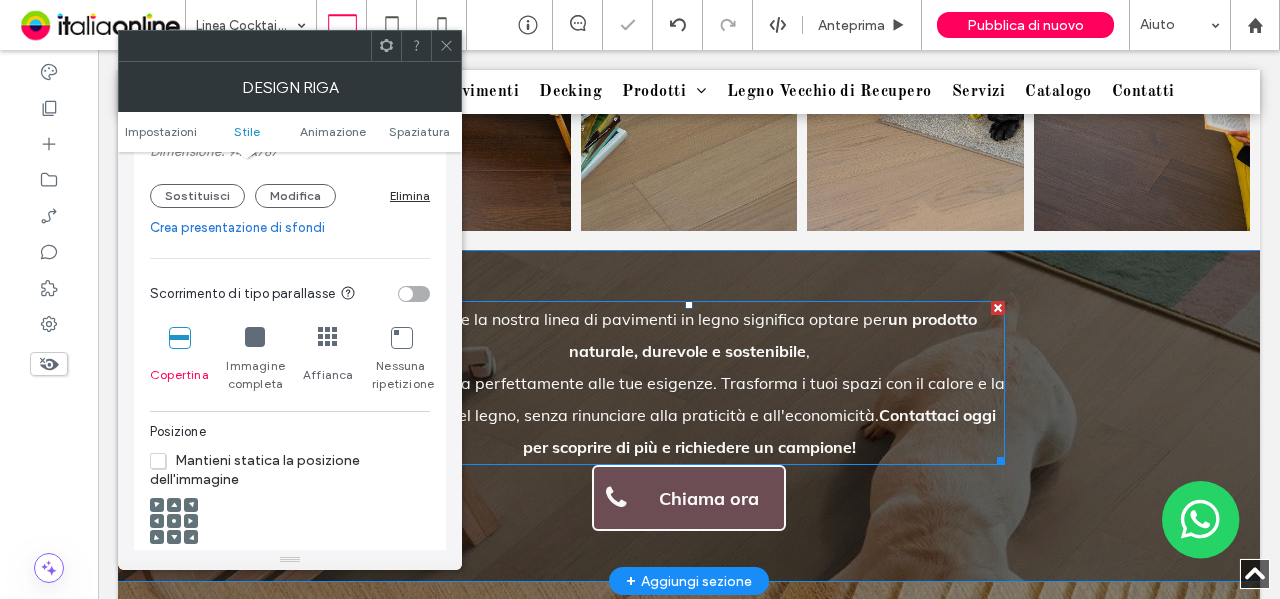 scroll, scrollTop: 3494, scrollLeft: 0, axis: vertical 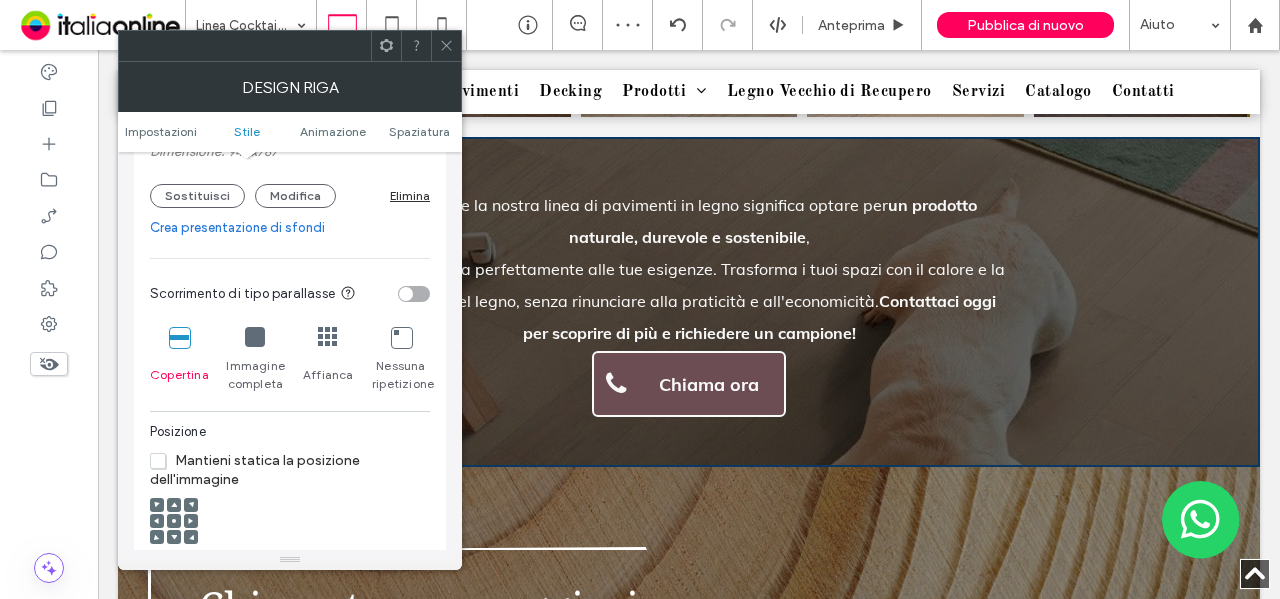 click at bounding box center (406, 294) 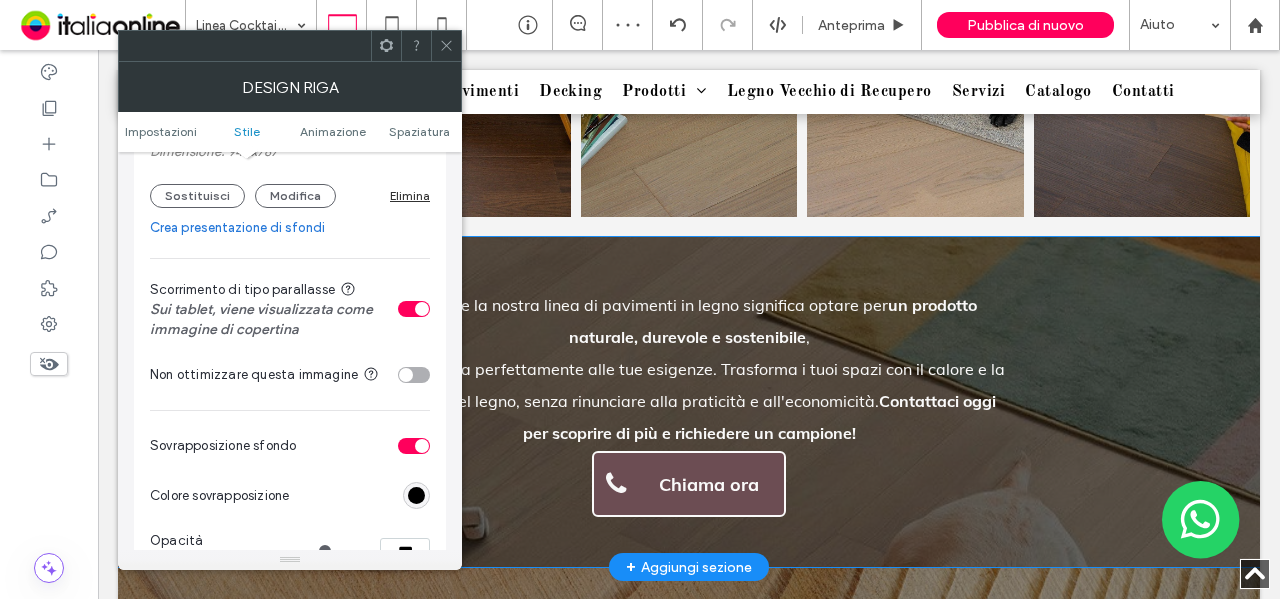 scroll, scrollTop: 3494, scrollLeft: 0, axis: vertical 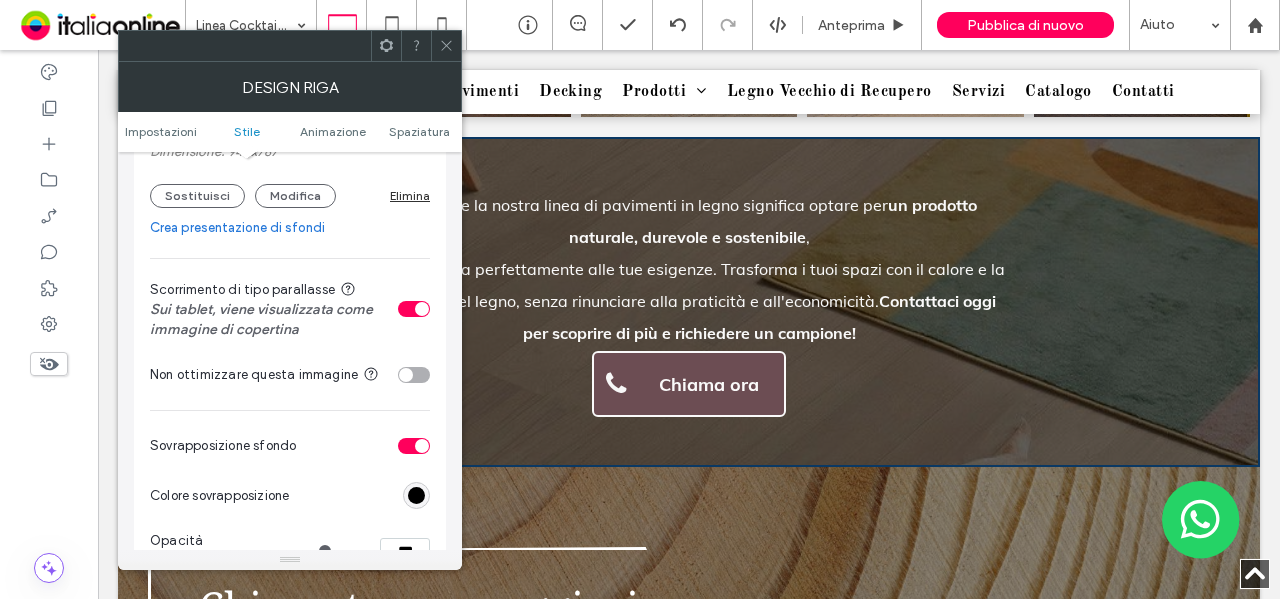 click 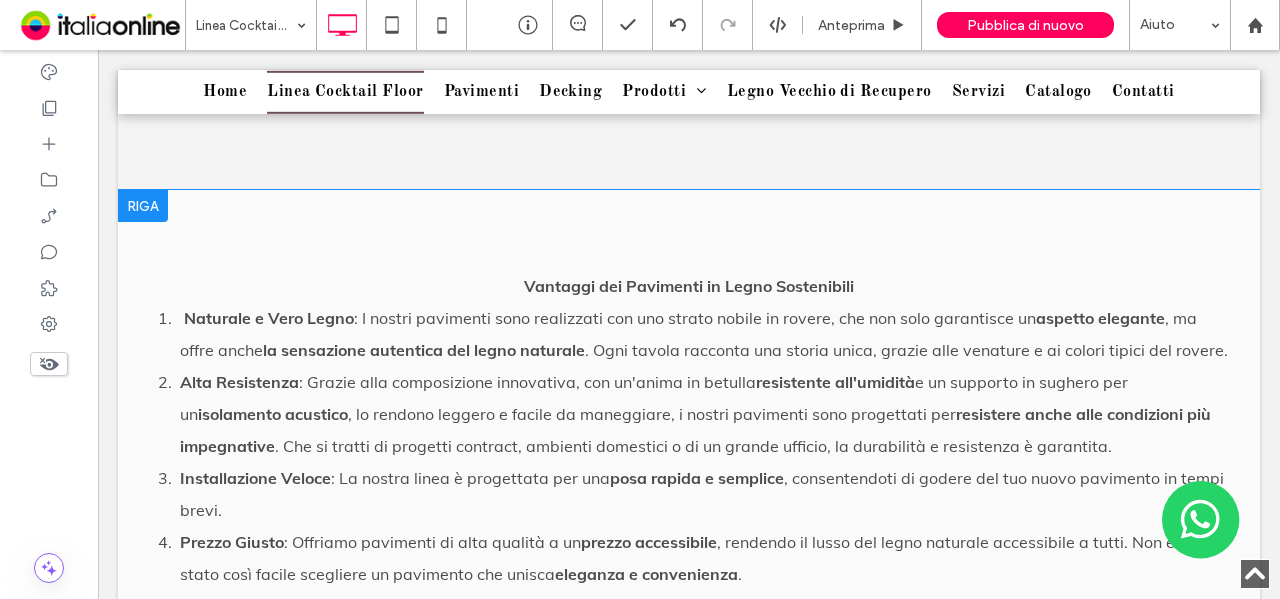 scroll, scrollTop: 994, scrollLeft: 0, axis: vertical 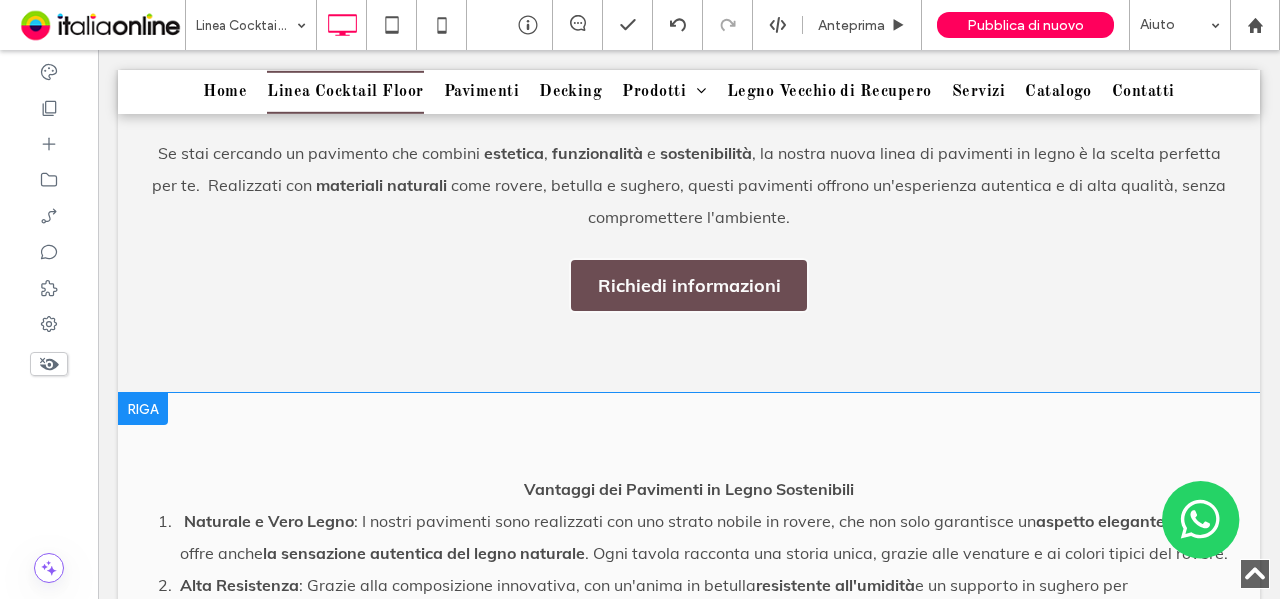 click at bounding box center (143, 409) 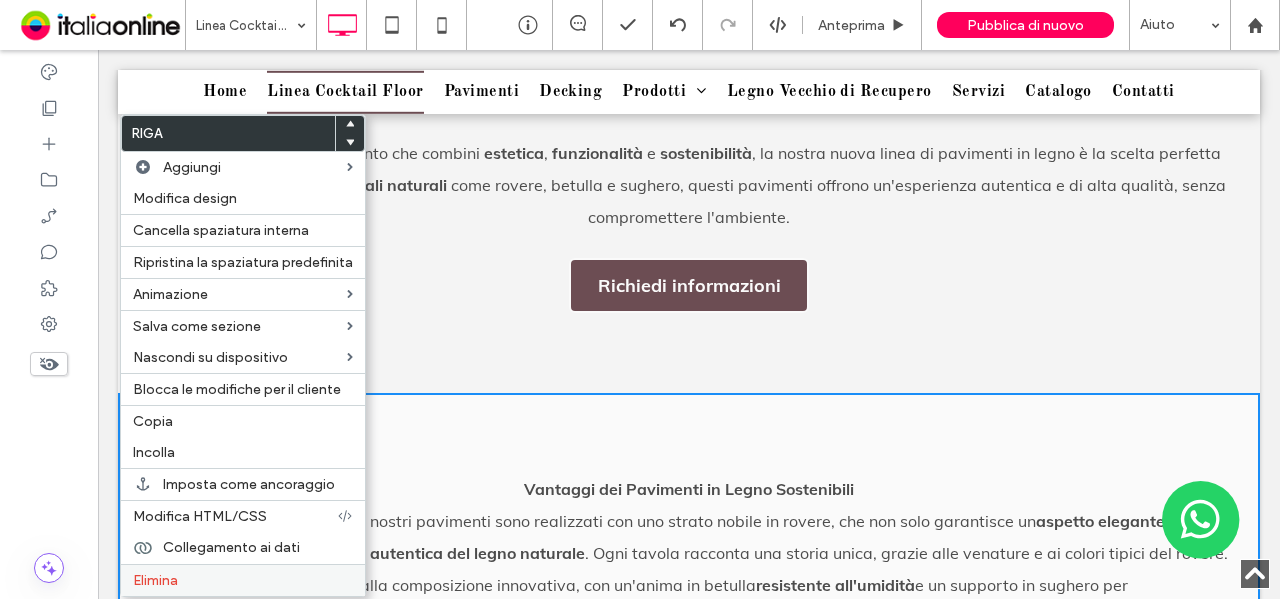 click on "Elimina" at bounding box center (155, 580) 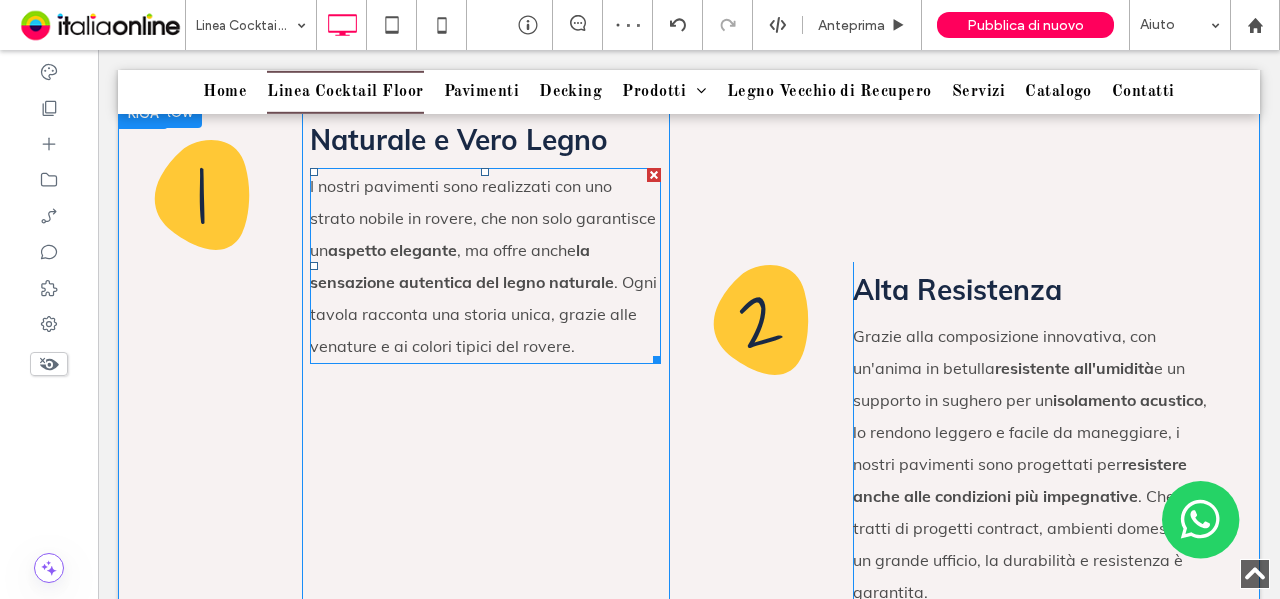 scroll, scrollTop: 1194, scrollLeft: 0, axis: vertical 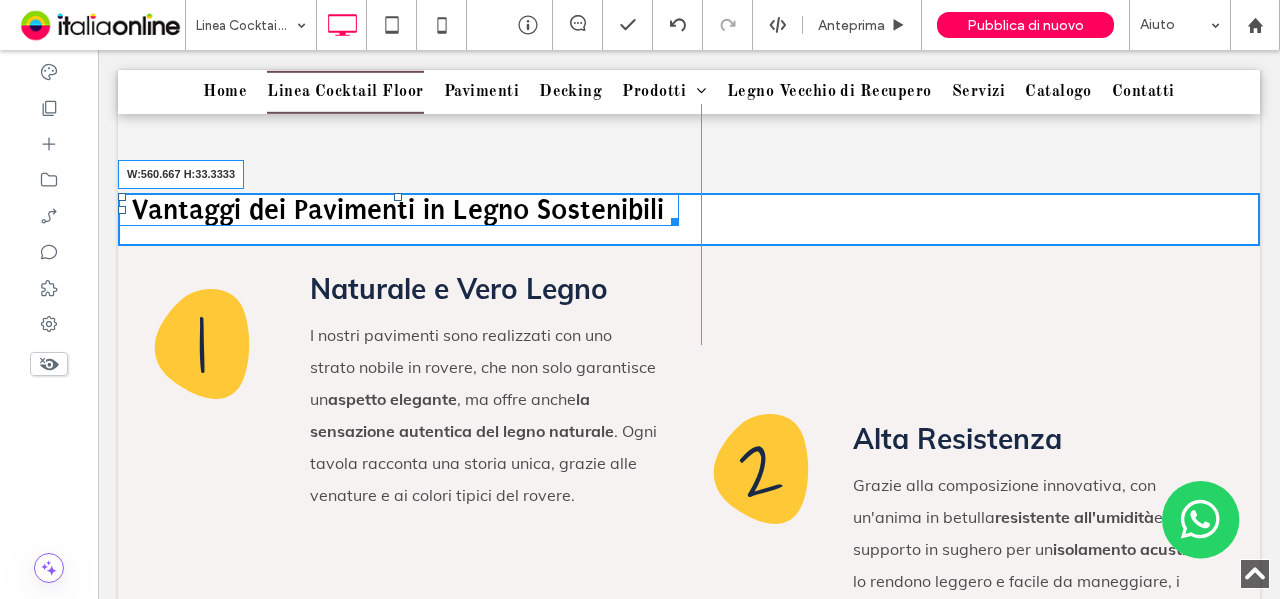 drag, startPoint x: 1236, startPoint y: 216, endPoint x: 1051, endPoint y: 269, distance: 192.4422 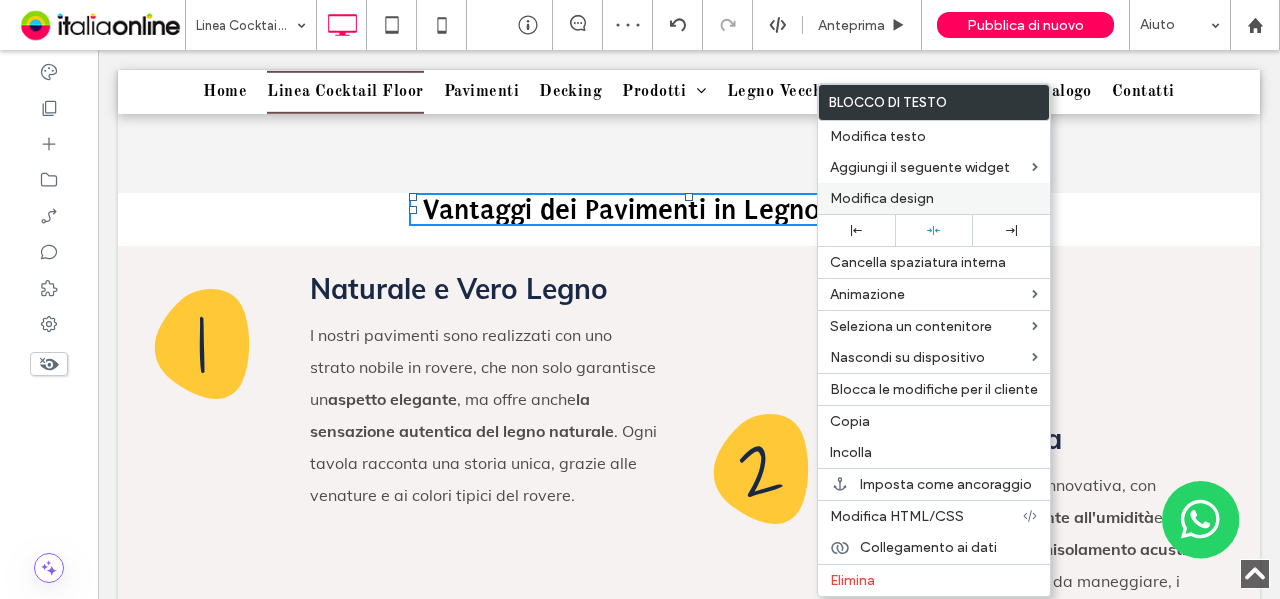 click on "Modifica design" at bounding box center (882, 198) 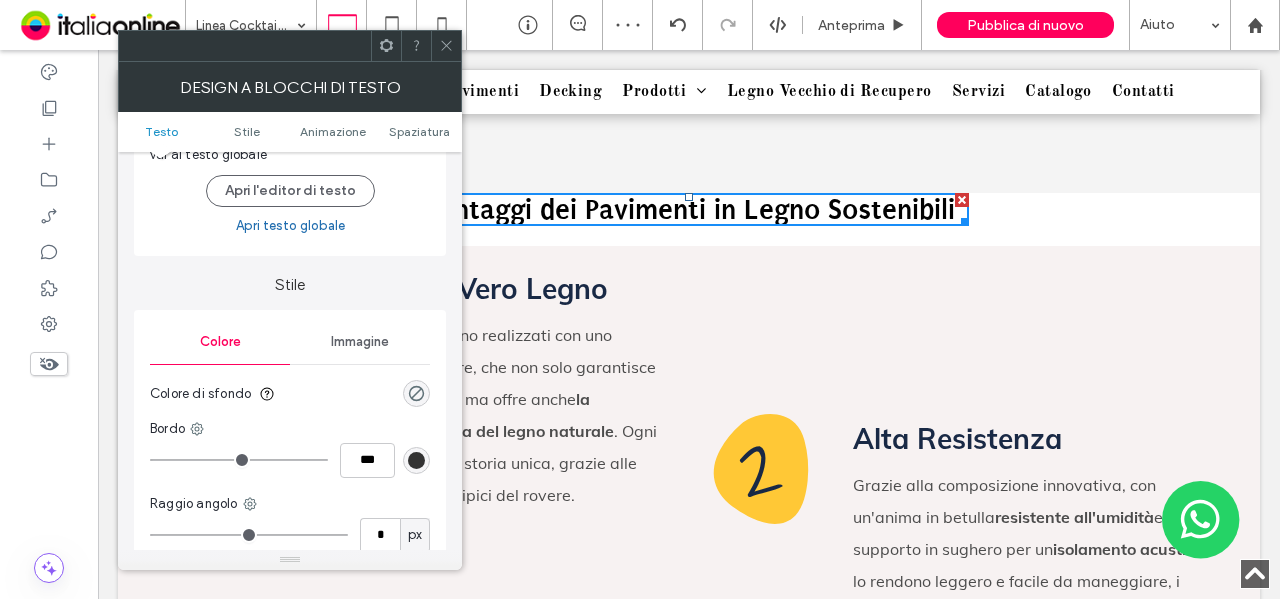 scroll, scrollTop: 200, scrollLeft: 0, axis: vertical 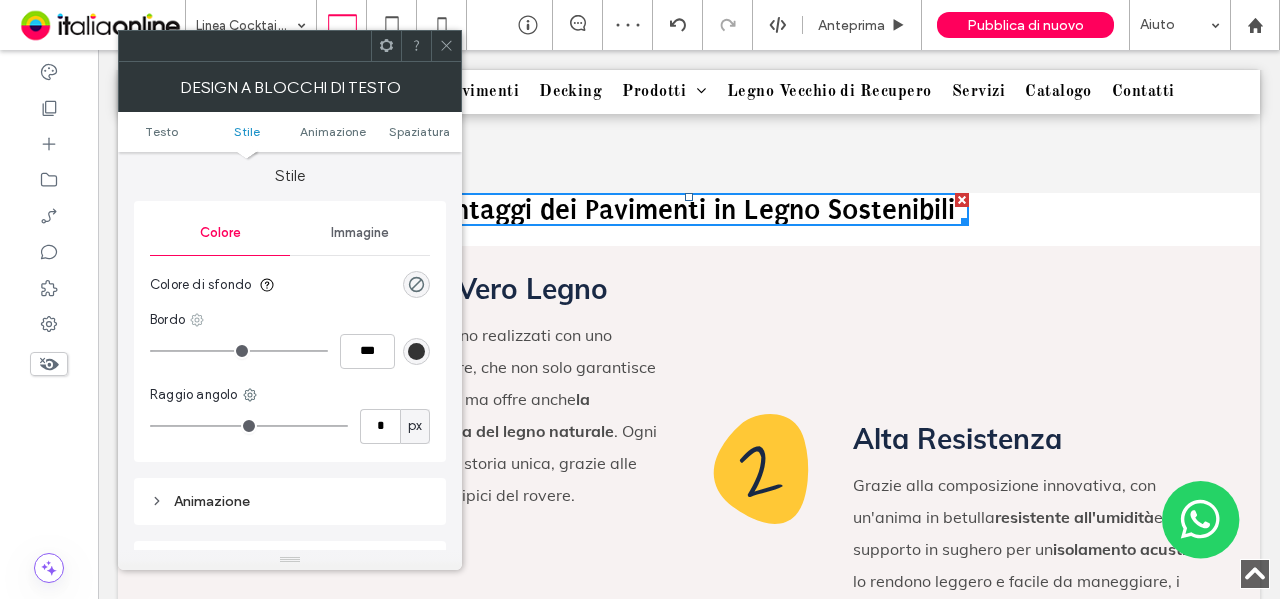 click 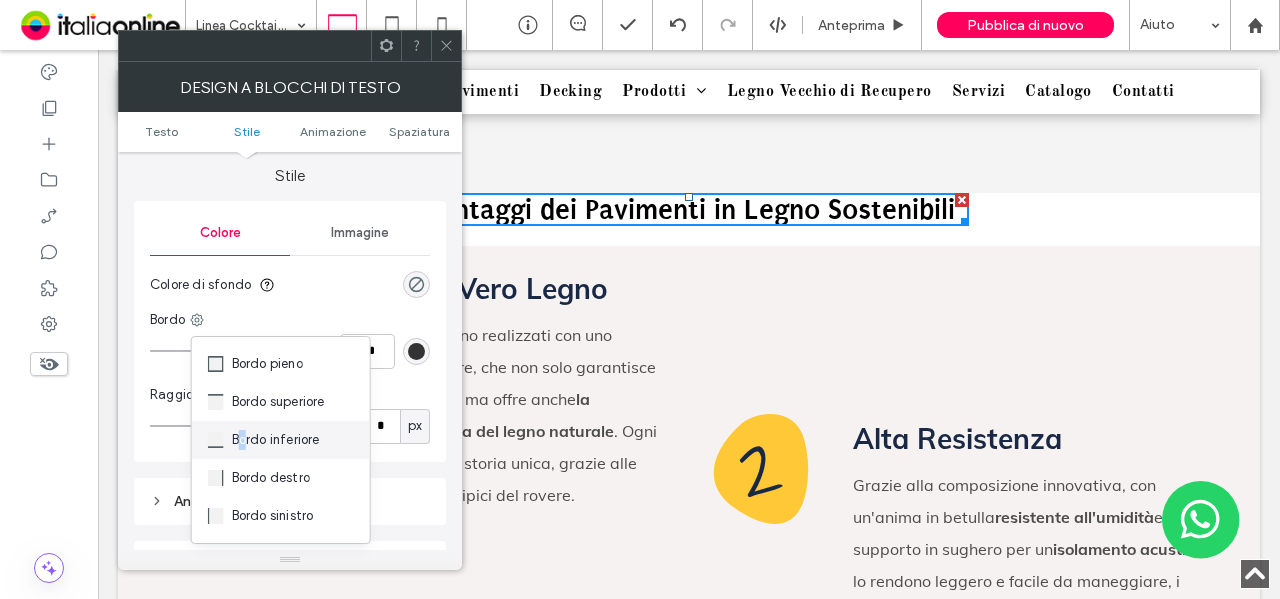 click on "Bordo inferiore" at bounding box center (276, 440) 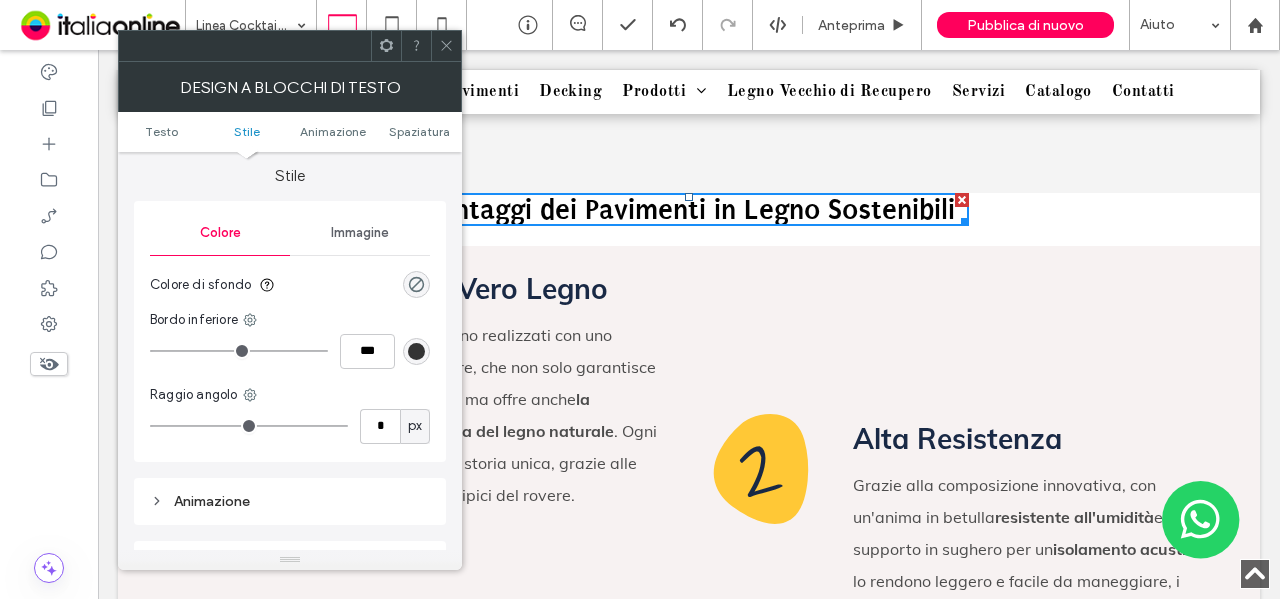 type on "*" 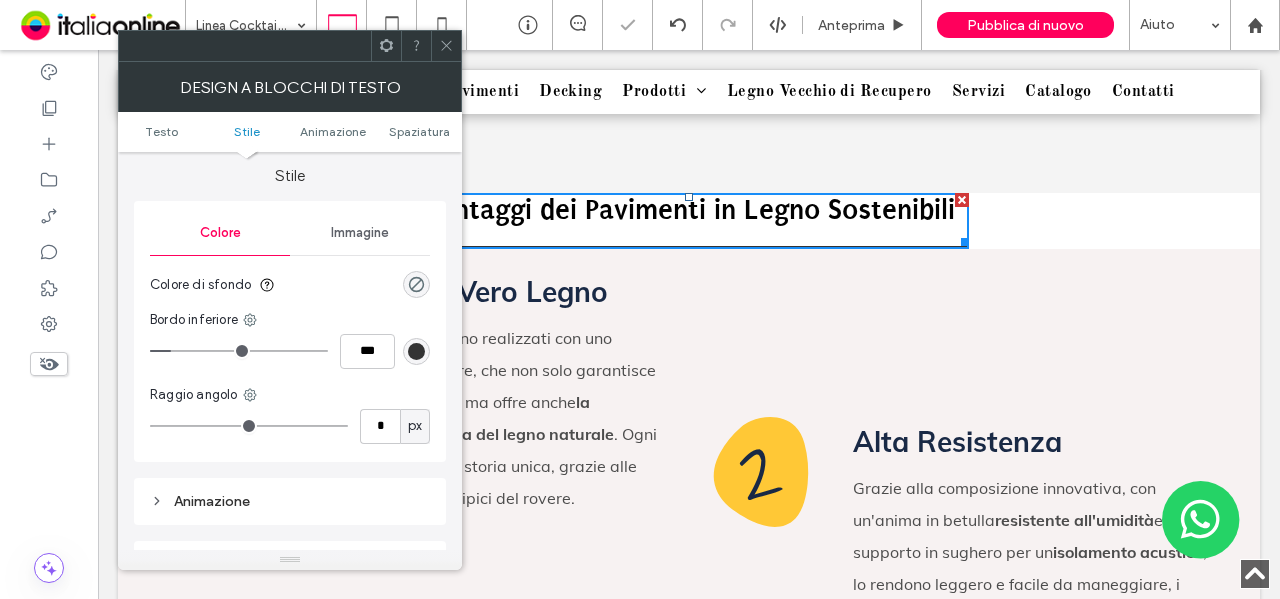 click at bounding box center (416, 351) 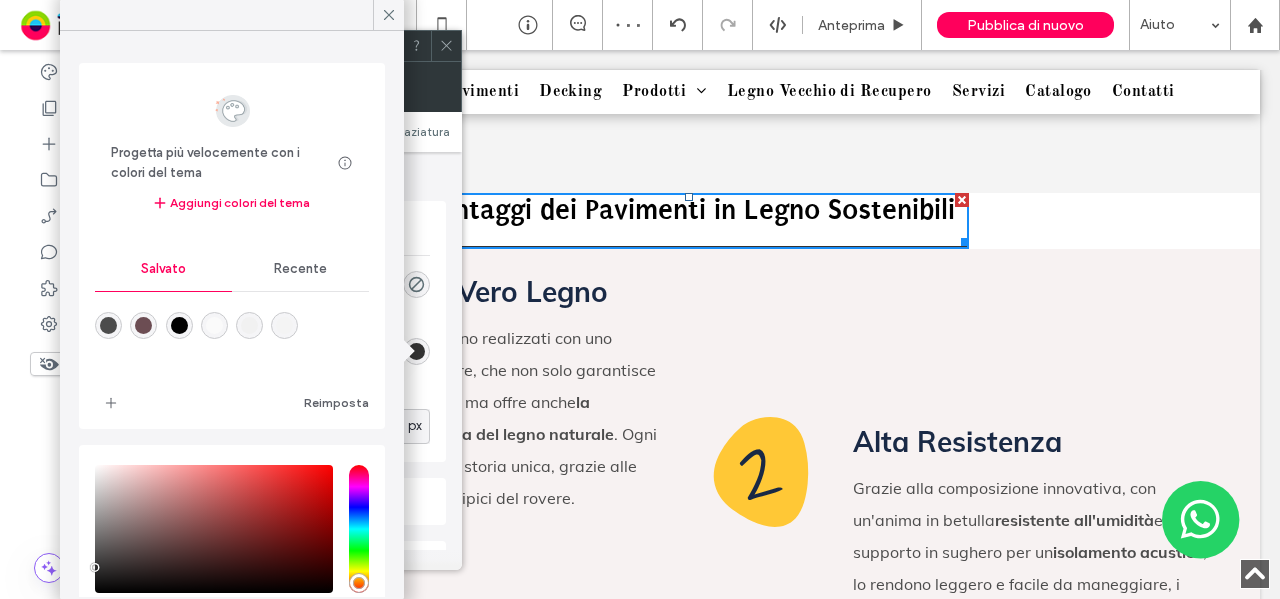 drag, startPoint x: 138, startPoint y: 324, endPoint x: 297, endPoint y: 341, distance: 159.90622 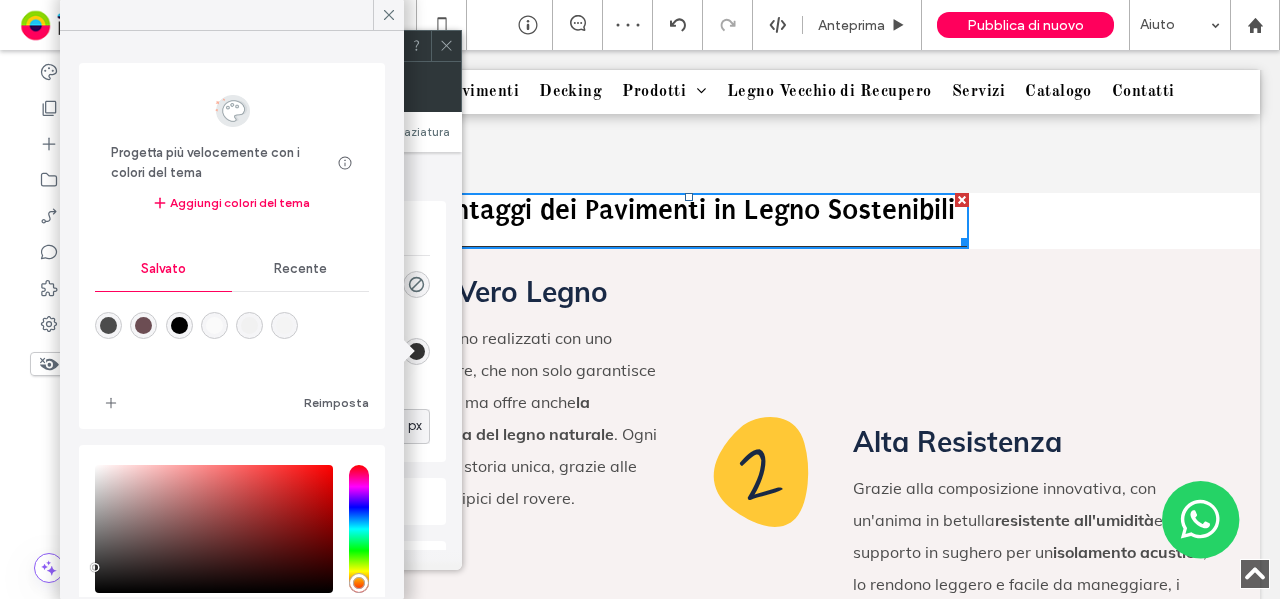 click at bounding box center (143, 325) 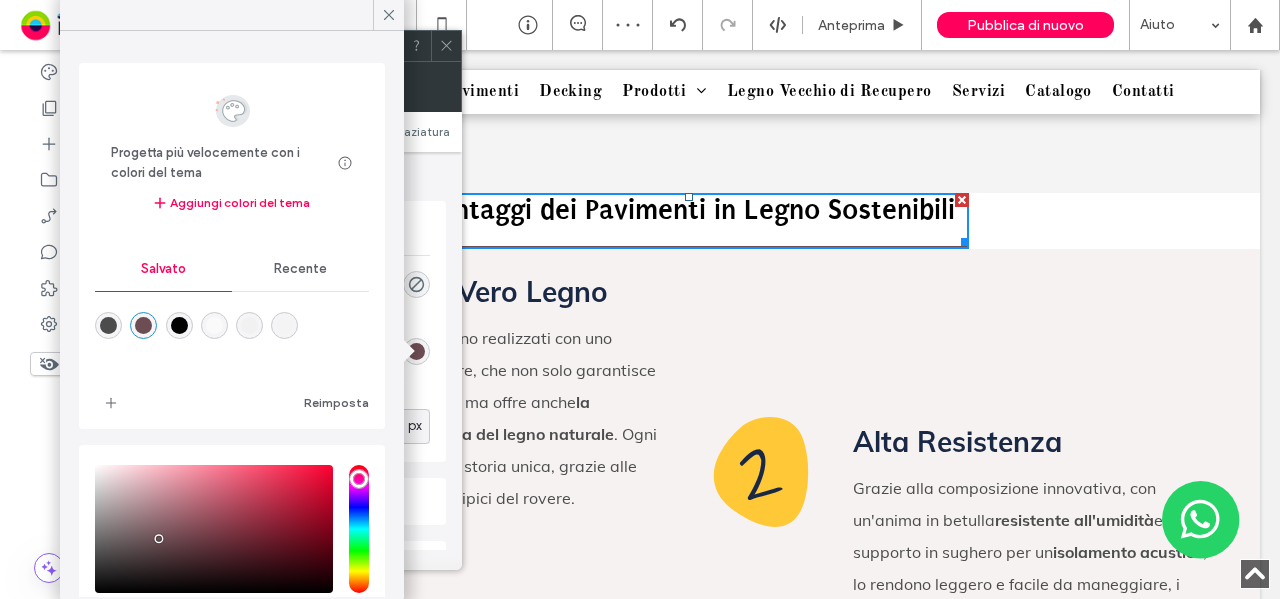 click at bounding box center (290, 46) 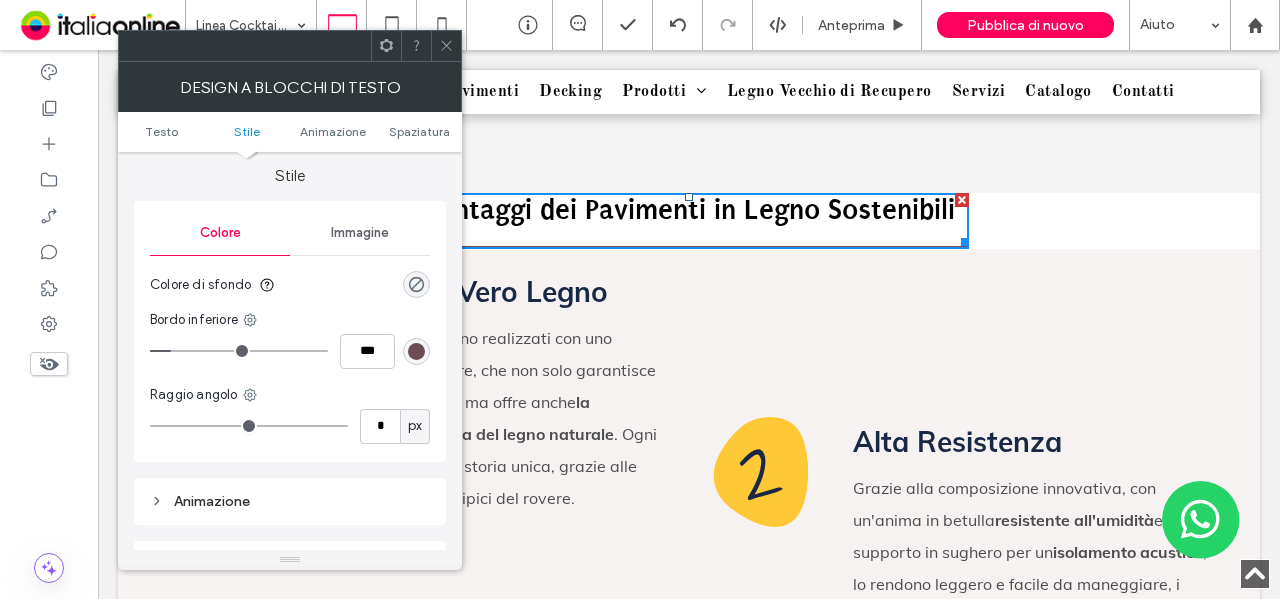 click 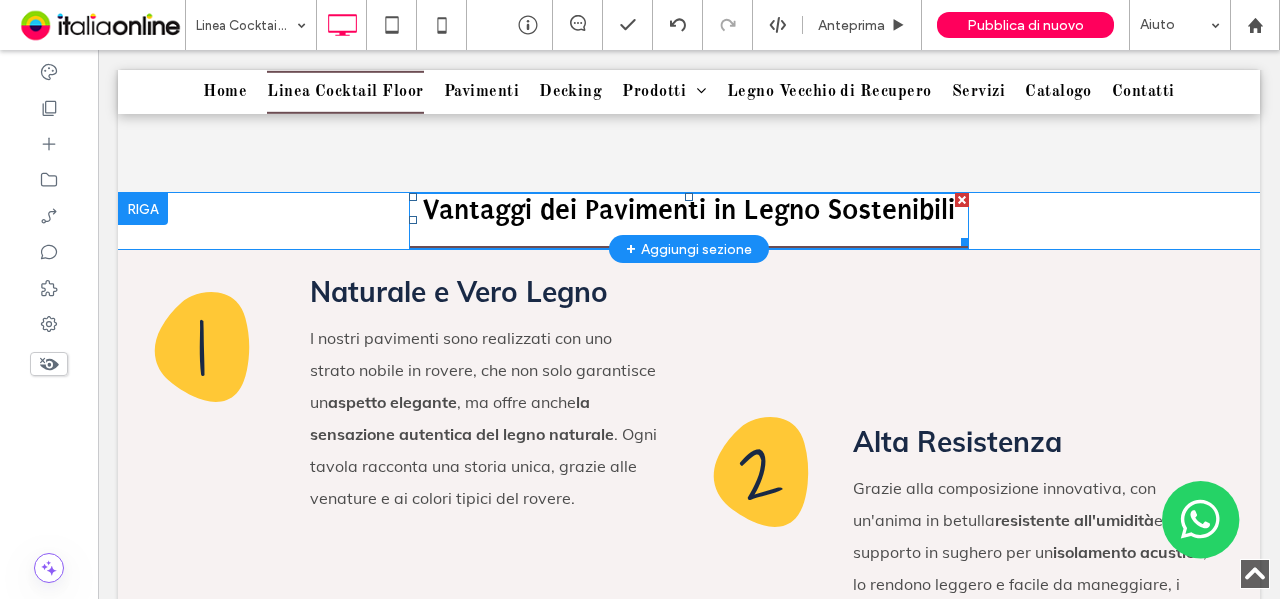 click on "Vantaggi dei Pavimenti in Legno Sostenibili" at bounding box center [689, 221] 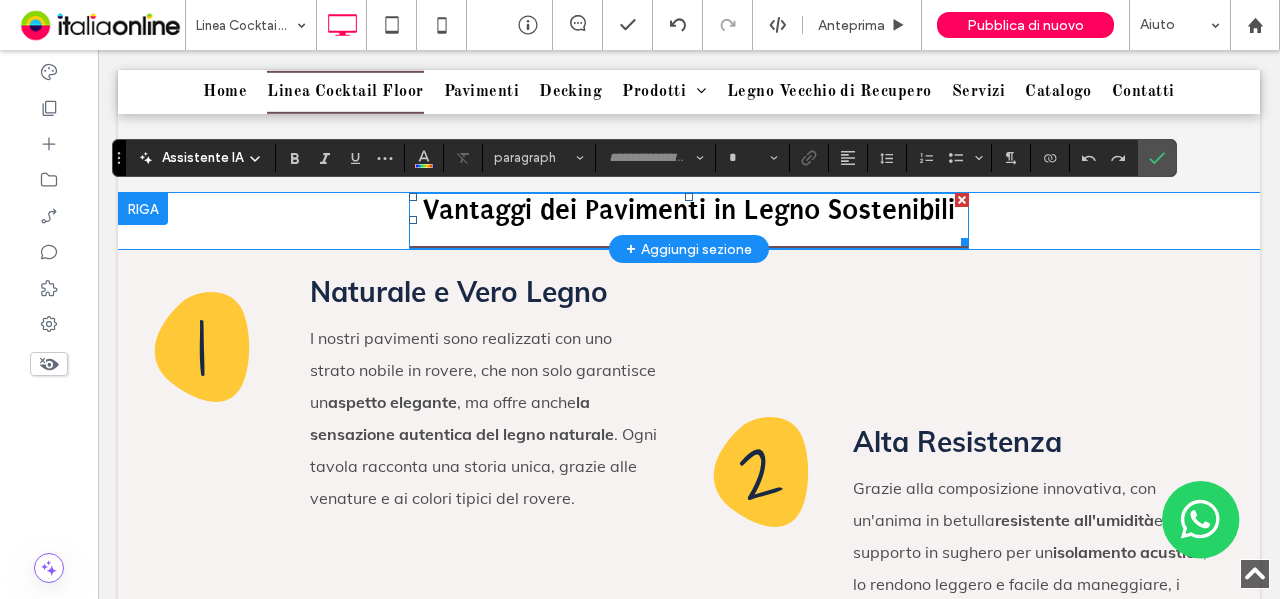 type on "*******" 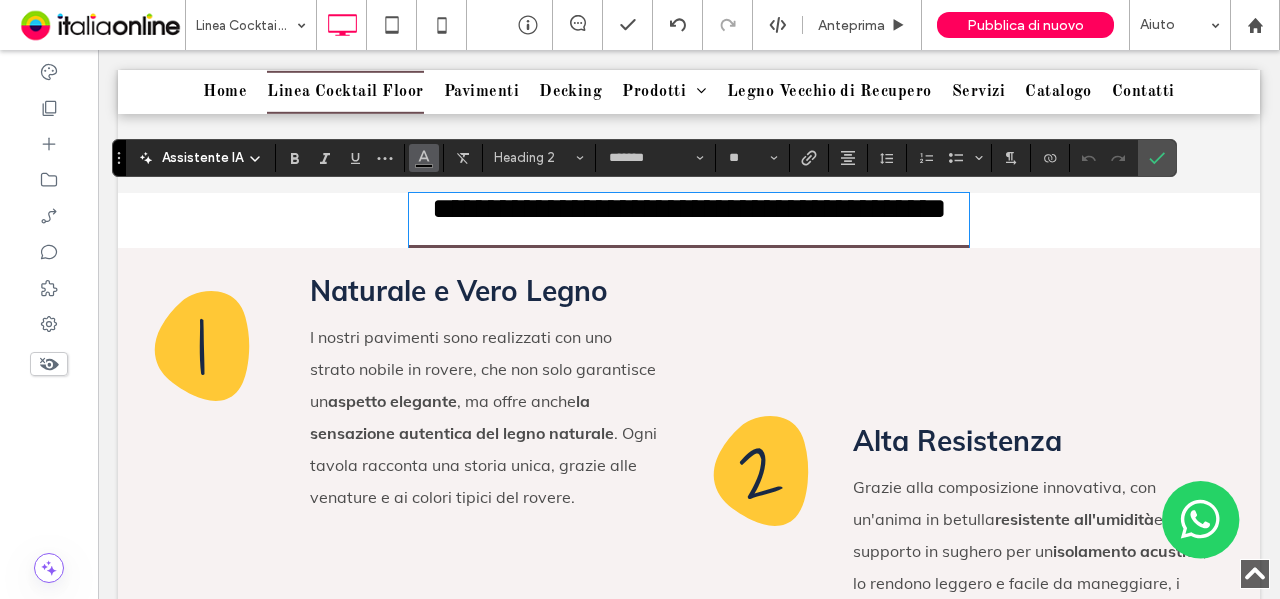 click 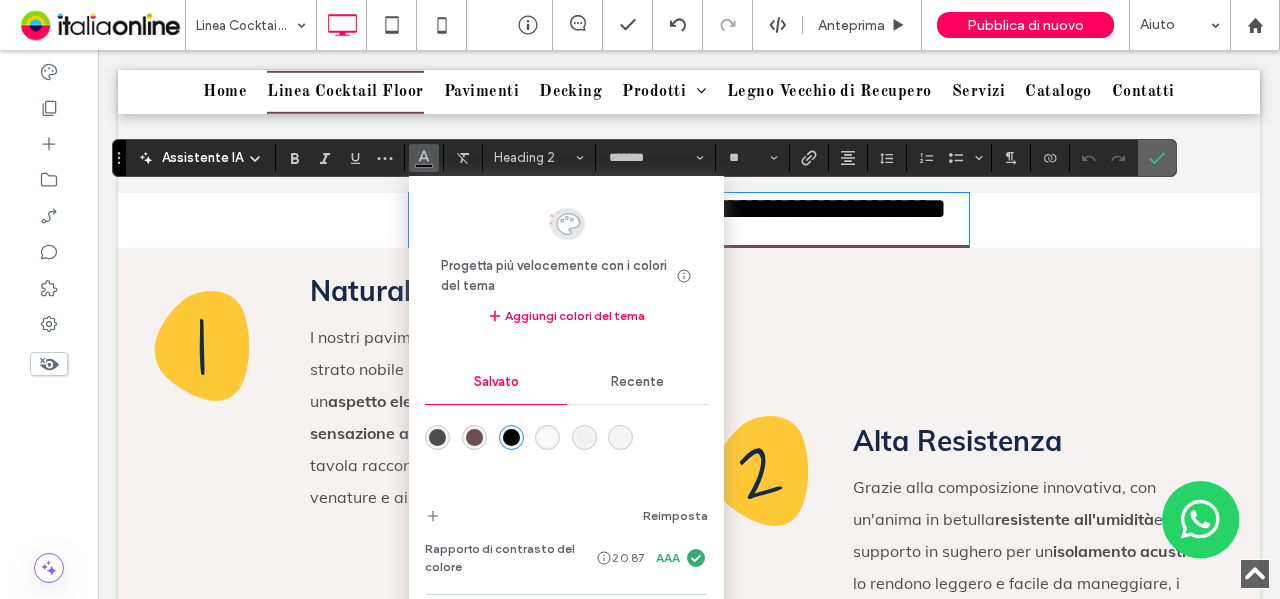 click 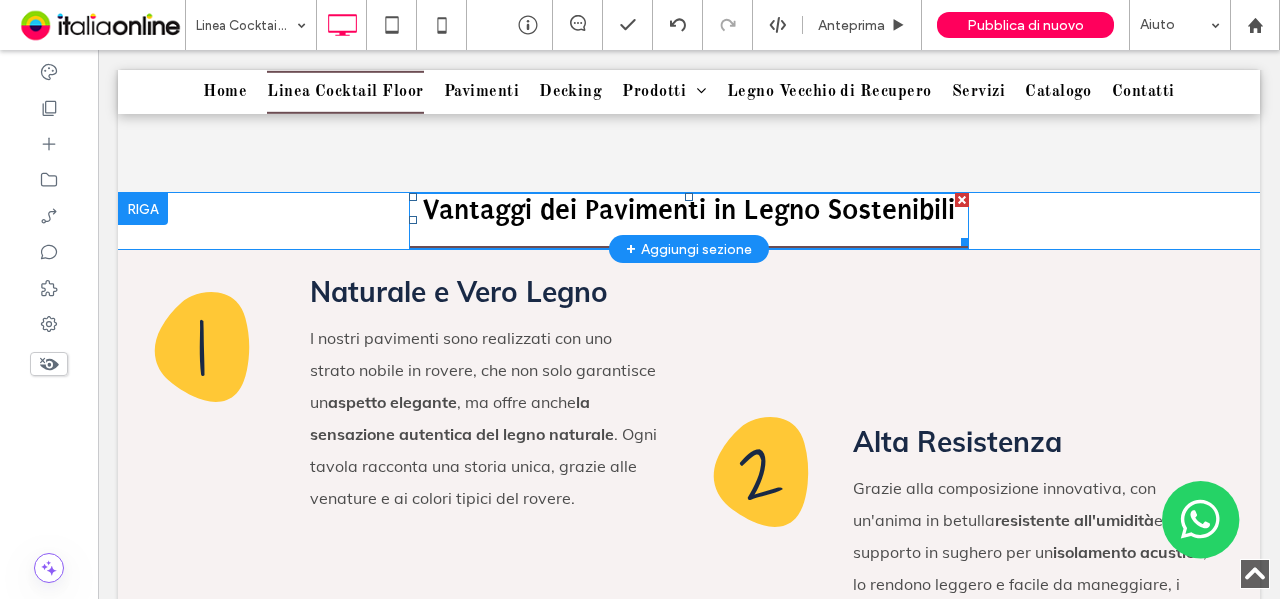 click on "Vantaggi dei Pavimenti in Legno Sostenibili" at bounding box center [689, 221] 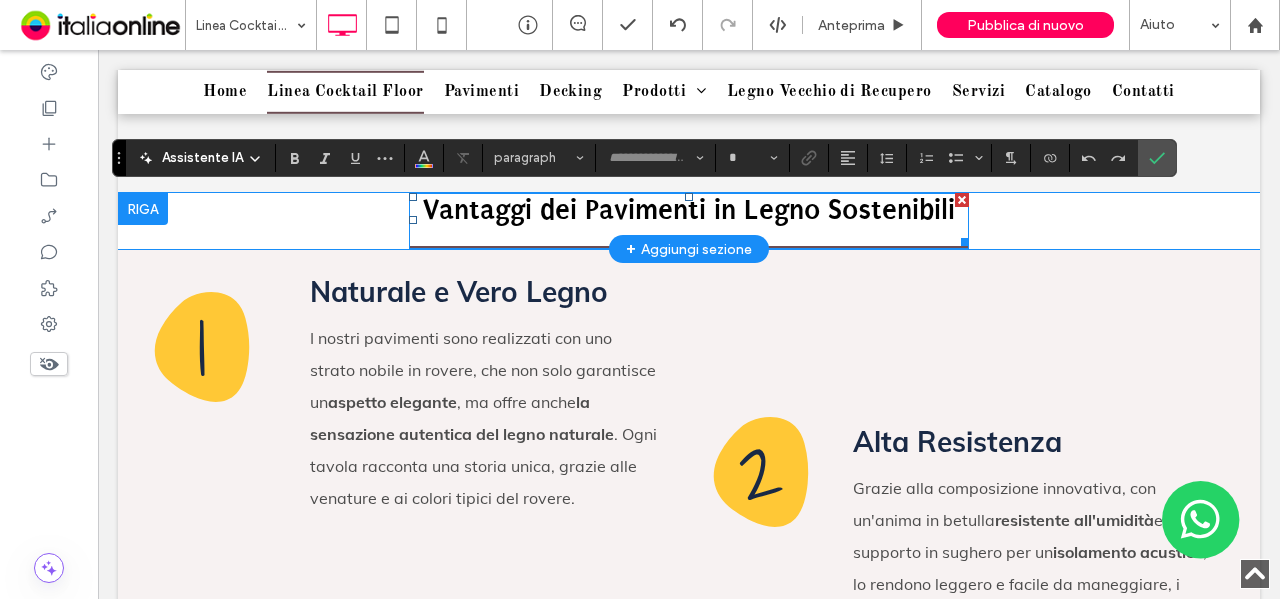 type on "*******" 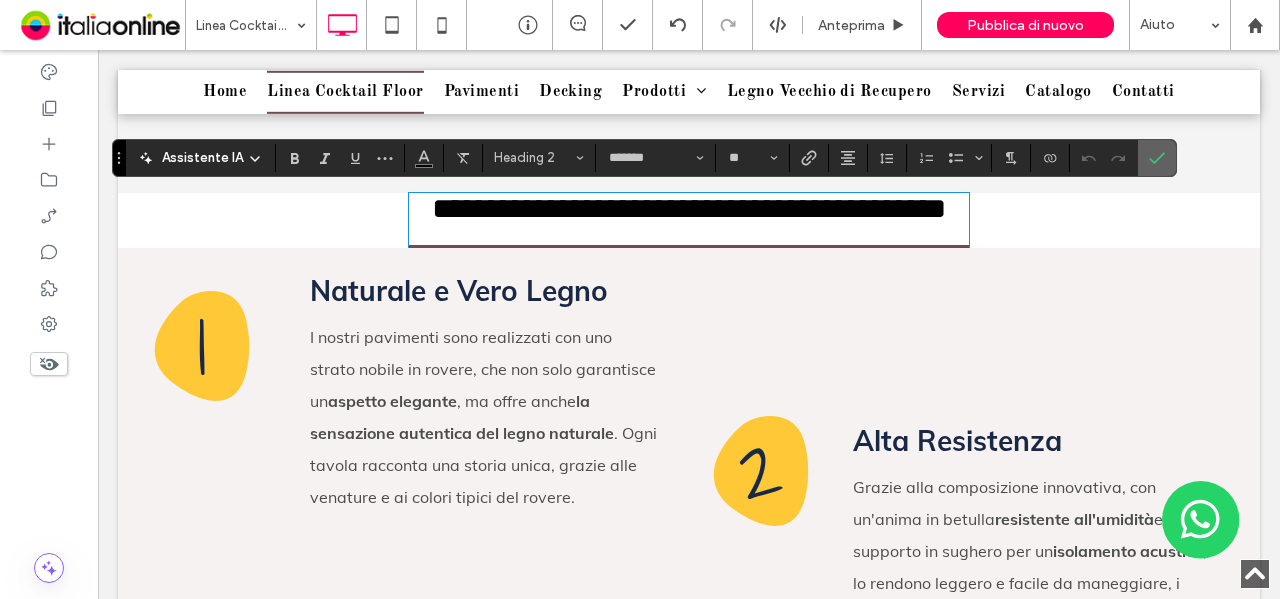 click at bounding box center (1157, 158) 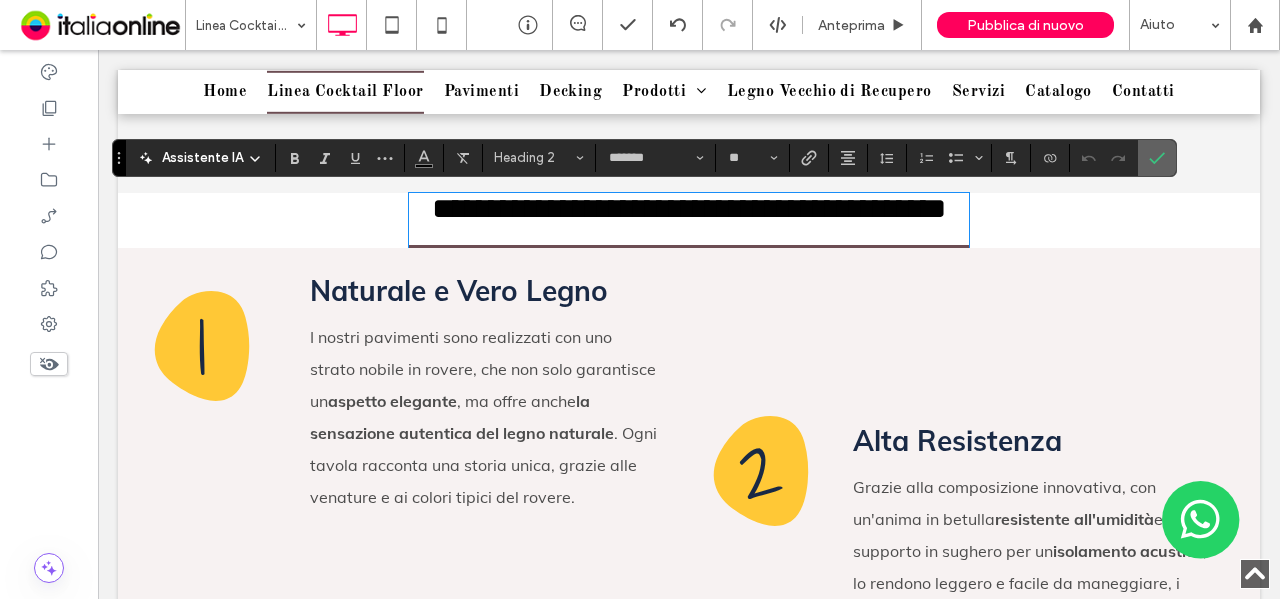 drag, startPoint x: 1154, startPoint y: 161, endPoint x: 606, endPoint y: 160, distance: 548.0009 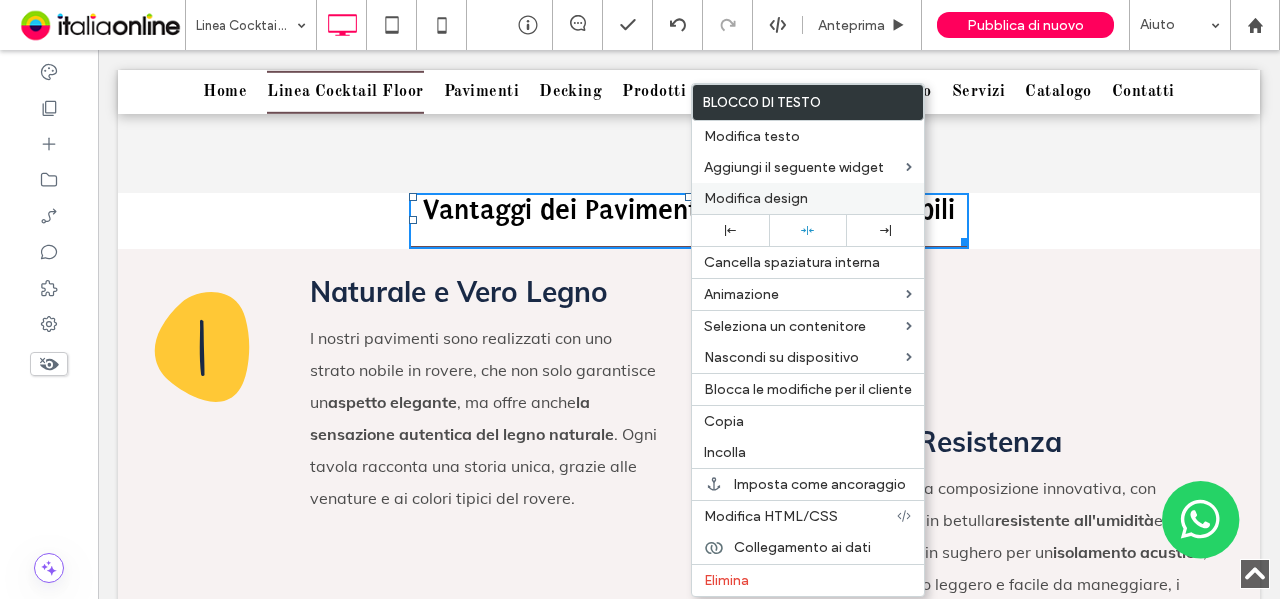 click on "Modifica design" at bounding box center [756, 198] 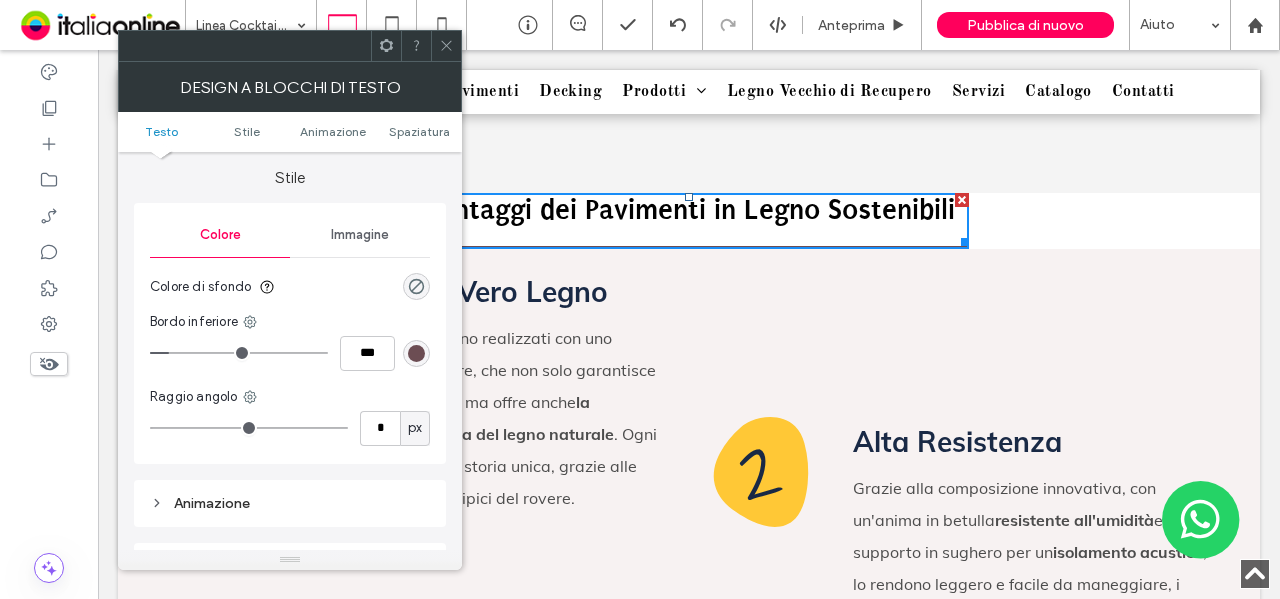 scroll, scrollTop: 200, scrollLeft: 0, axis: vertical 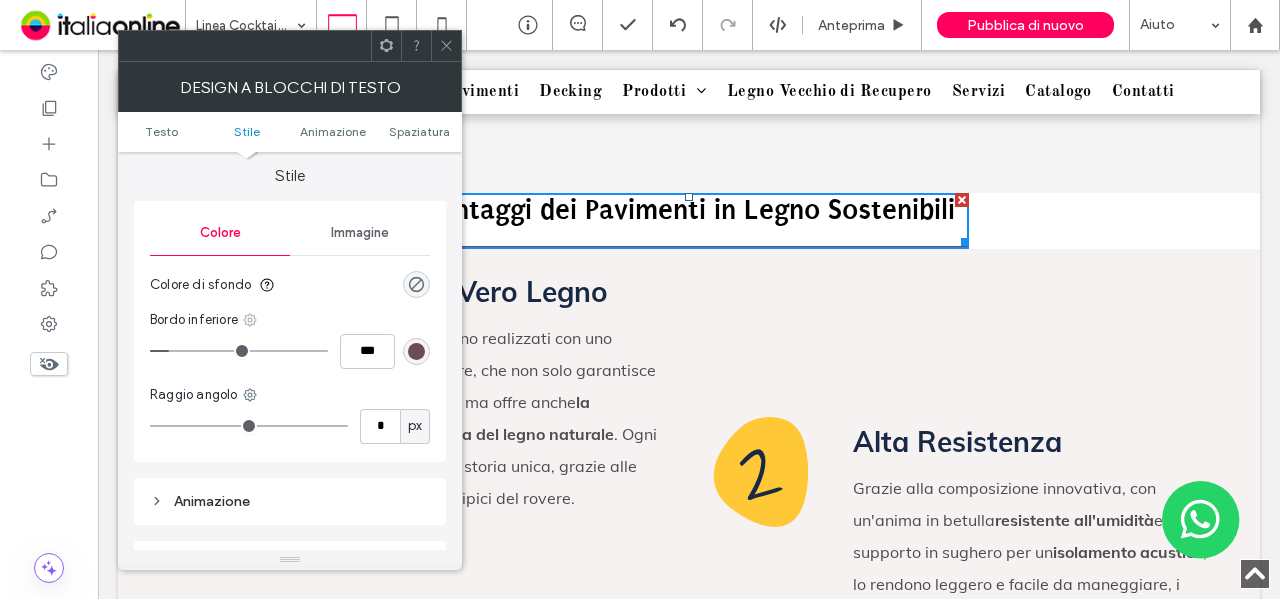 click 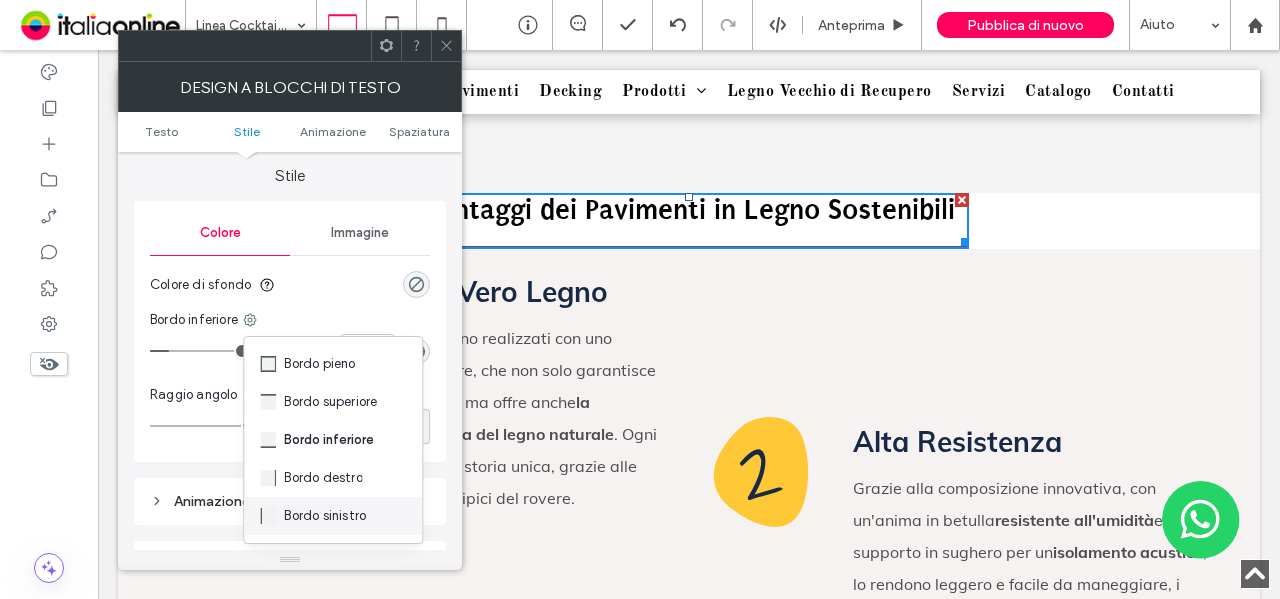 click on "Bordo sinistro" at bounding box center [325, 516] 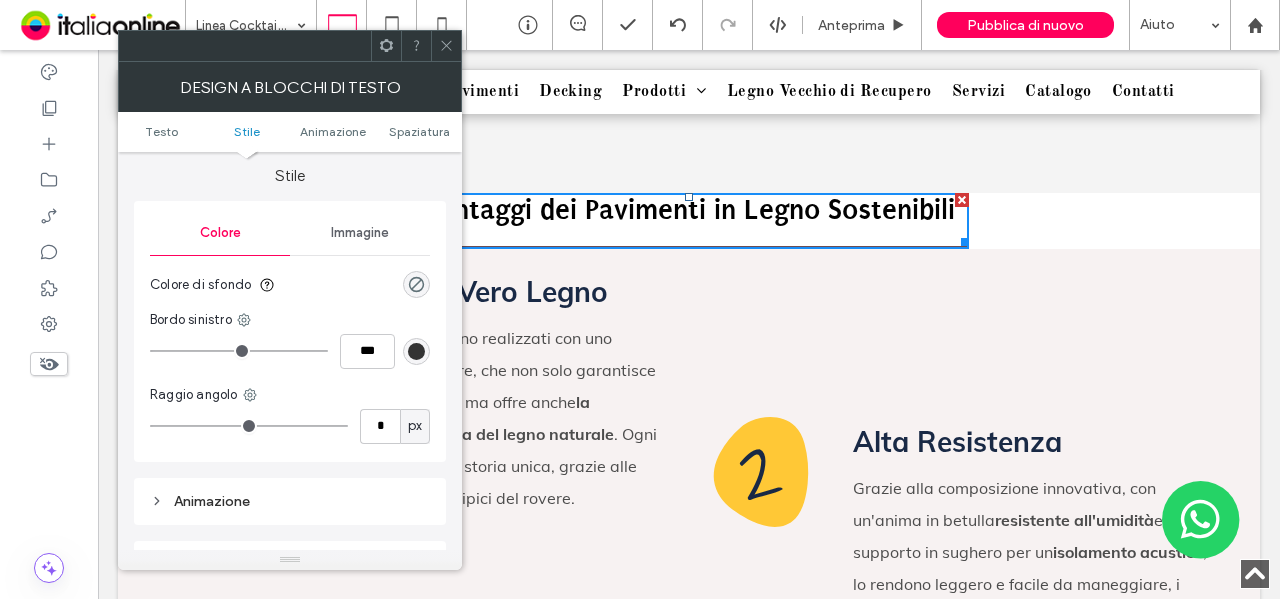 type on "*" 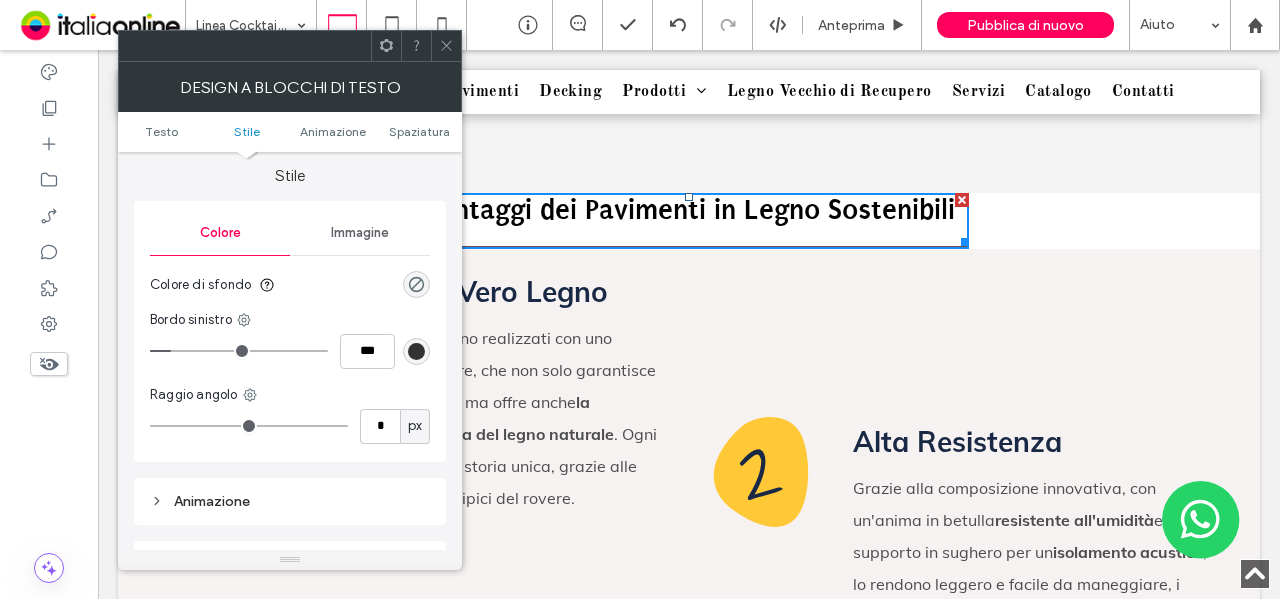 drag, startPoint x: 163, startPoint y: 355, endPoint x: 177, endPoint y: 357, distance: 14.142136 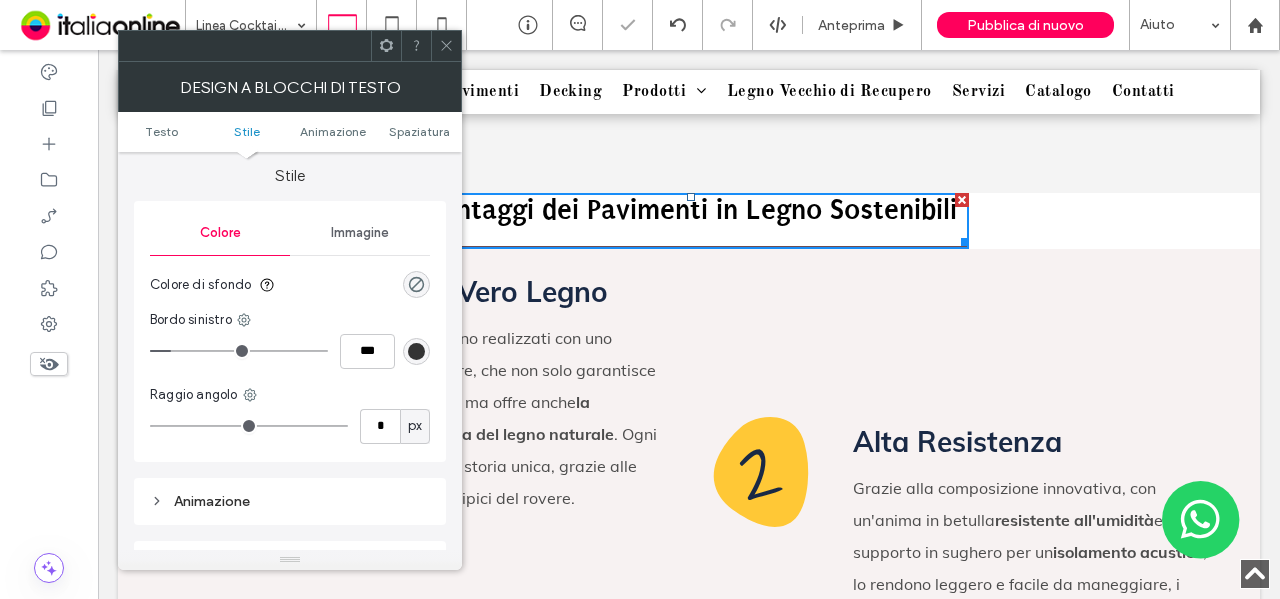 click at bounding box center (416, 351) 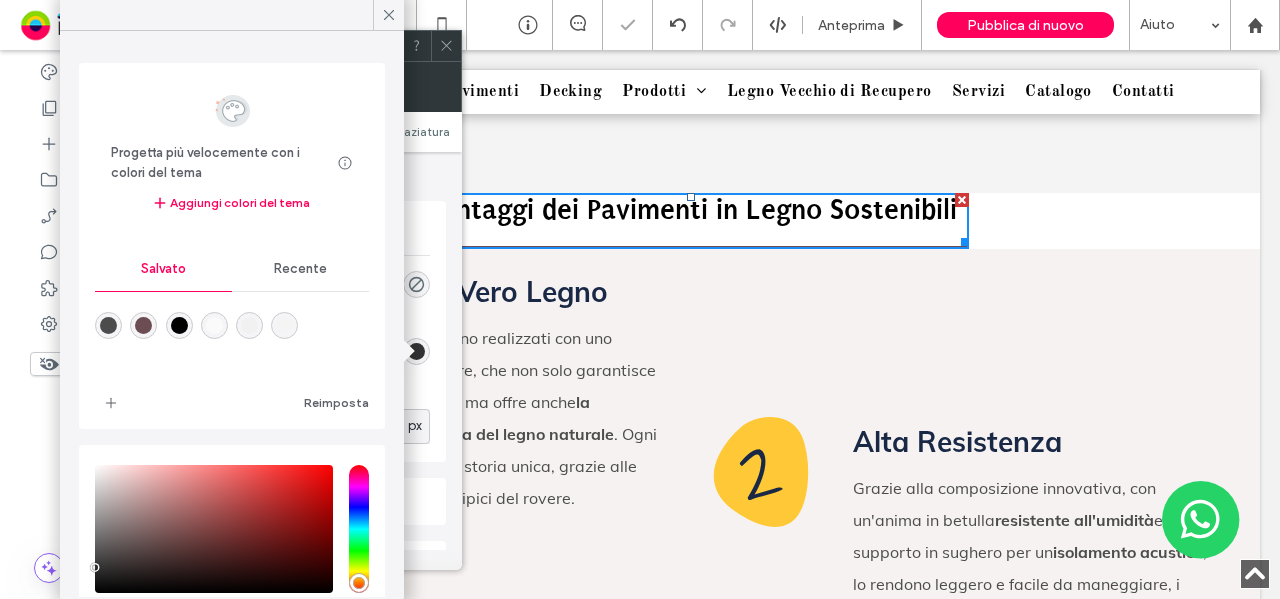 drag, startPoint x: 150, startPoint y: 328, endPoint x: 167, endPoint y: 329, distance: 17.029387 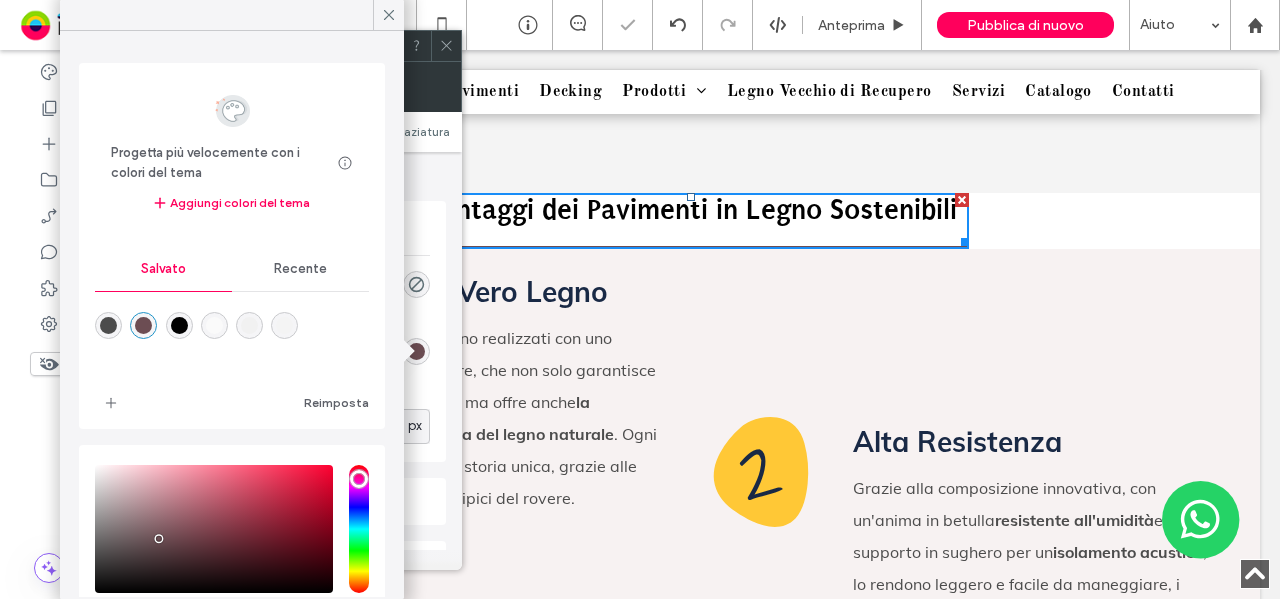 type on "*******" 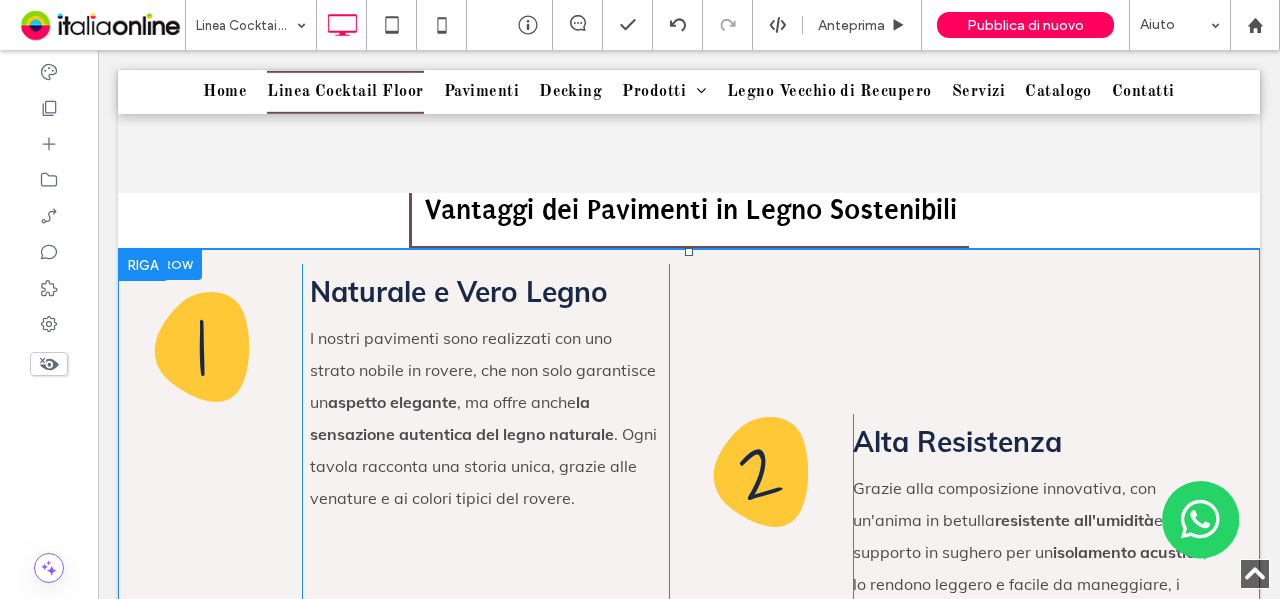 click on "1
Click To Paste     Click To Paste
Naturale e Vero Legno
I nostri pavimenti sono realizzati con uno strato nobile in rovere, che non solo garantisce un  aspetto elegante , ma offre anche  la sensazione autentica del legno naturale . Ogni tavola racconta una storia unica, grazie alle venature e ai colori tipici del rovere.
Click To Paste     Click To Paste
2
Click To Paste     Click To Paste
Alta Resistenza
Grazie alla composizione innovativa, con un'anima in betulla  resistente all'umidità  e un supporto in sughero per un  isolamento acustico , lo rendono leggero e facile da maneggiare, i nostri pavimenti sono progettati per  resistere anche alle condizioni più impegnative . Che si tratti di progetti contract, ambienti domestici o di un grande ufficio, la durabilità e resistenza è garantita.
Click To Paste     Click To Paste" at bounding box center (669, 513) 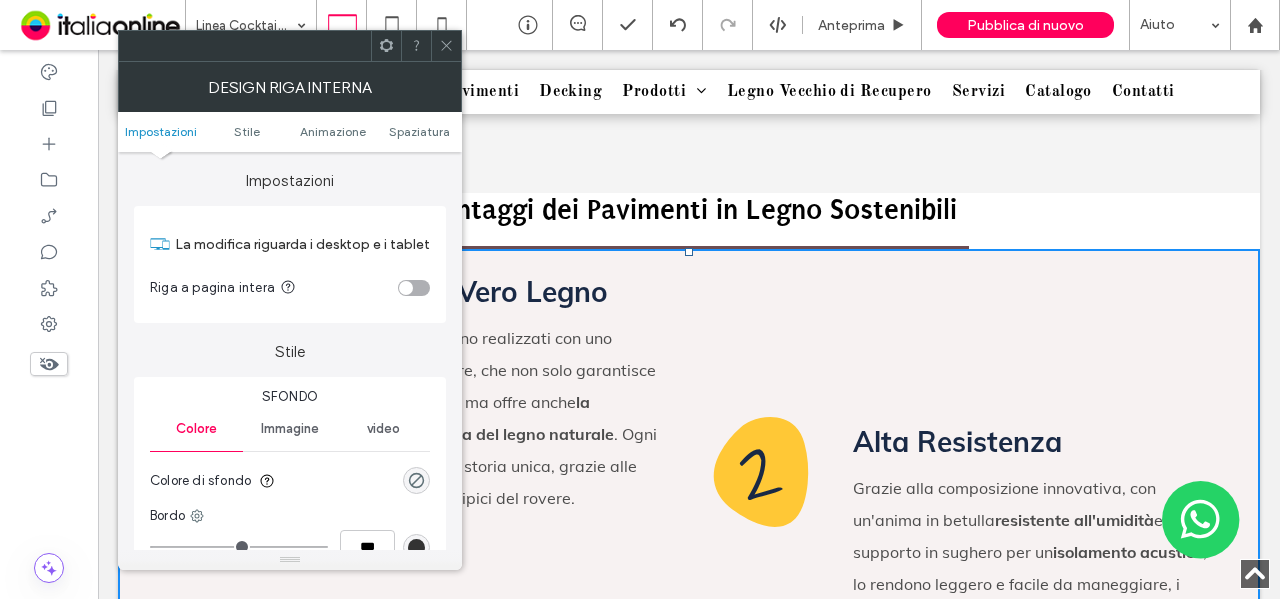 click 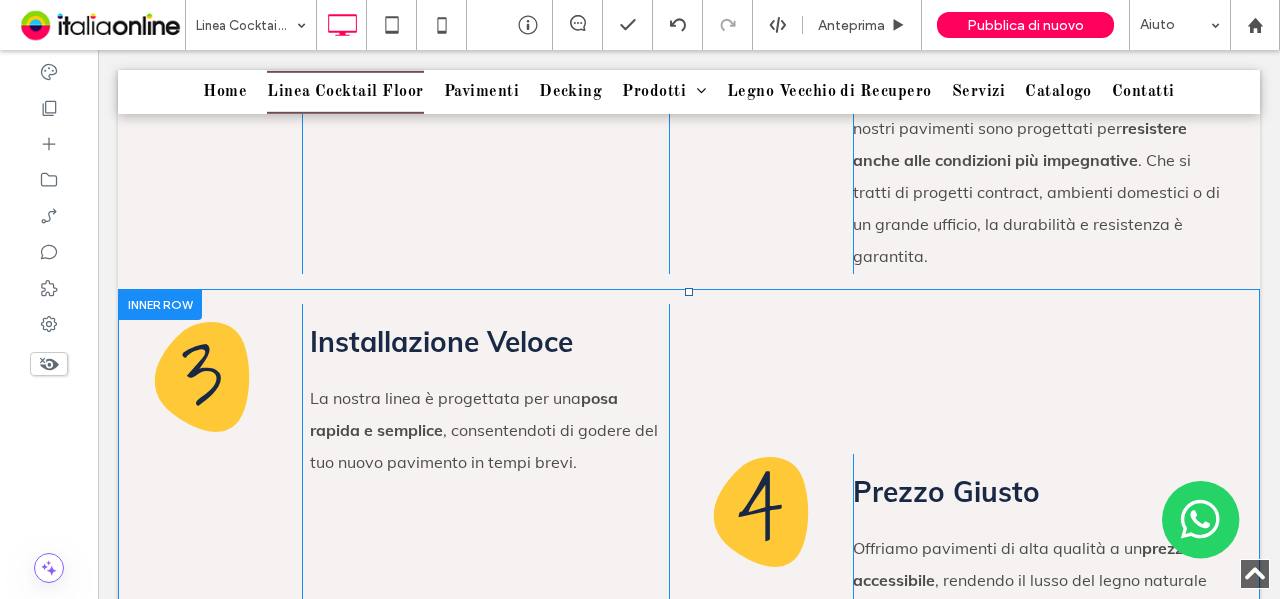 scroll, scrollTop: 1794, scrollLeft: 0, axis: vertical 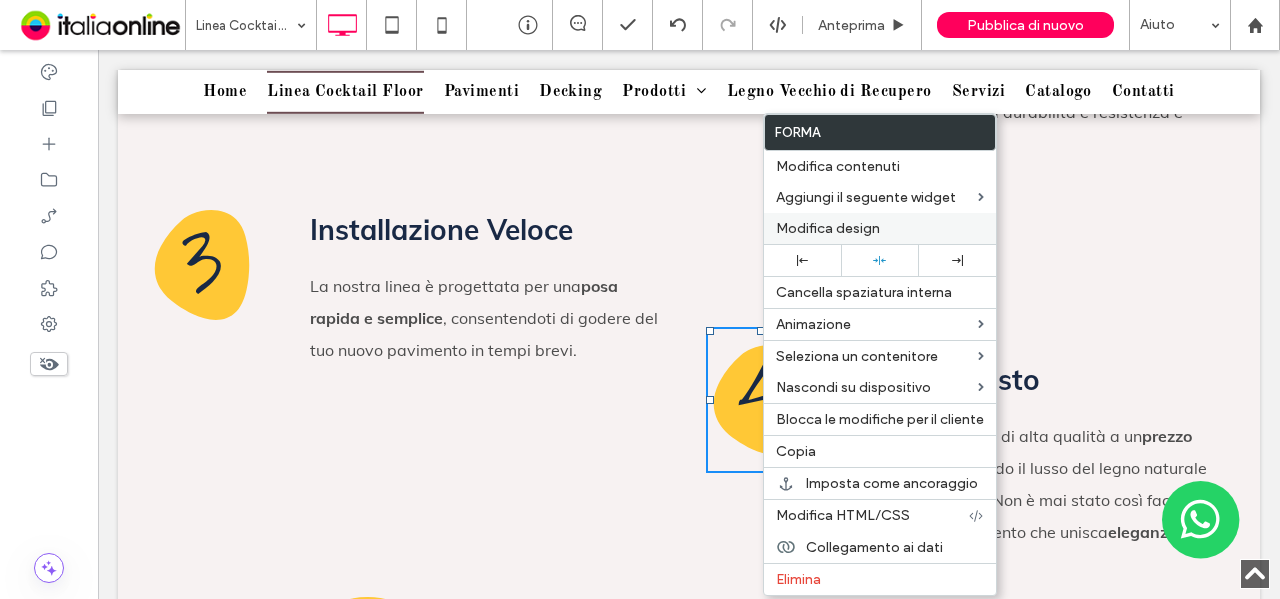 click on "Modifica design" at bounding box center [880, 228] 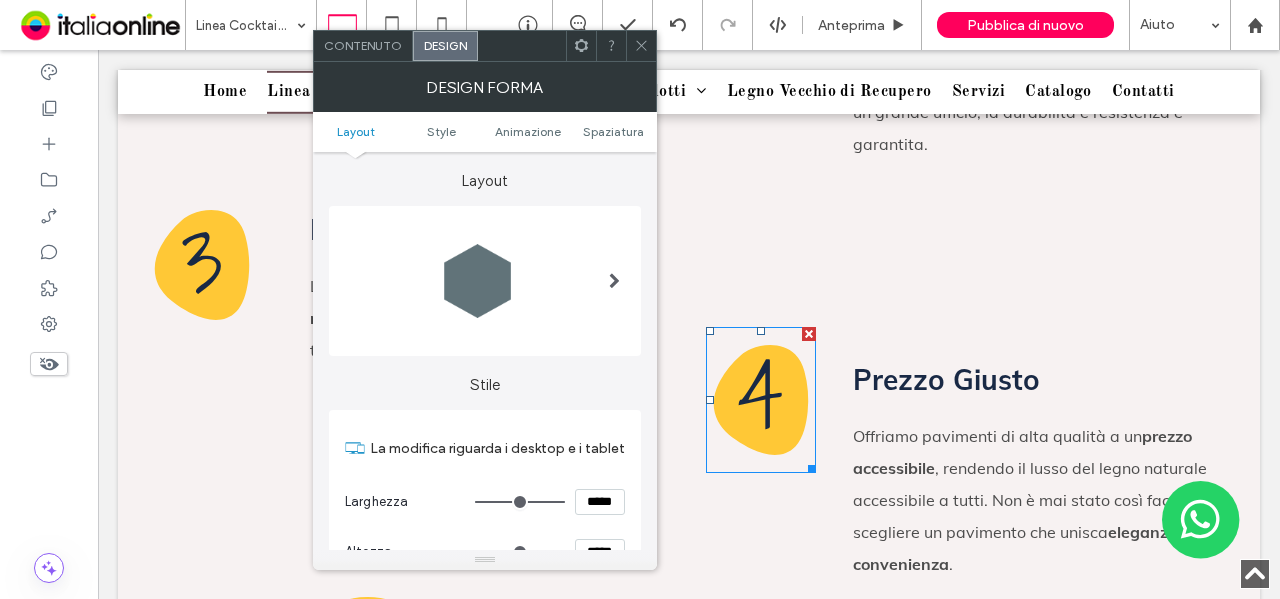 click on "Layout Style Animazione Spaziatura" at bounding box center (485, 132) 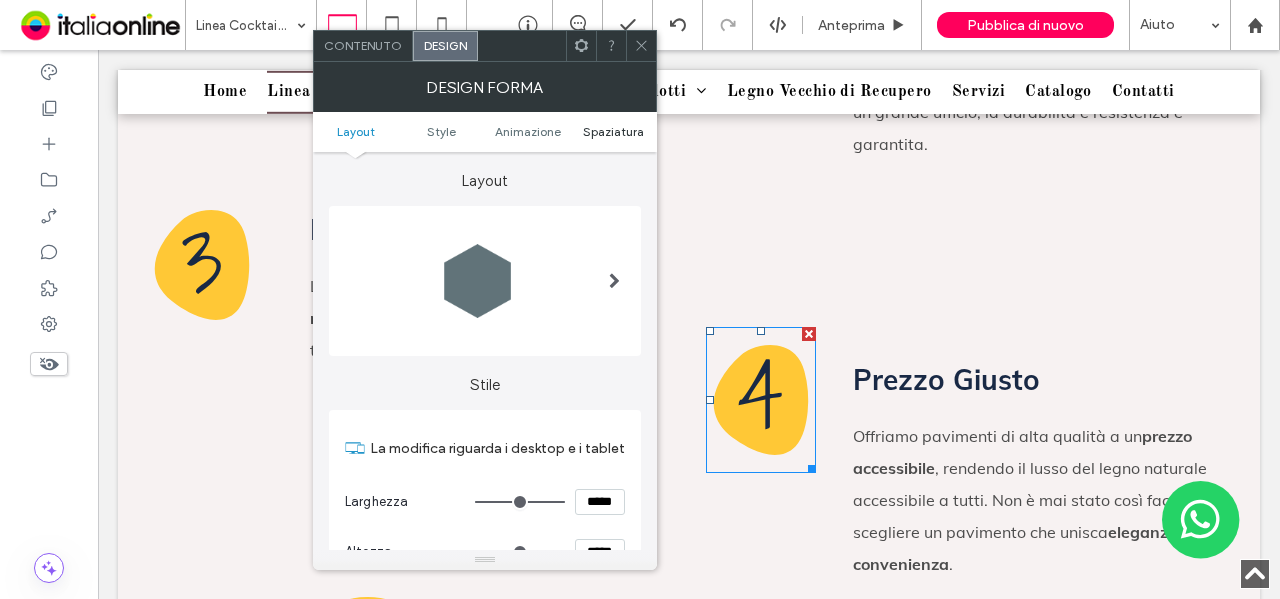 click on "Spaziatura" at bounding box center (613, 131) 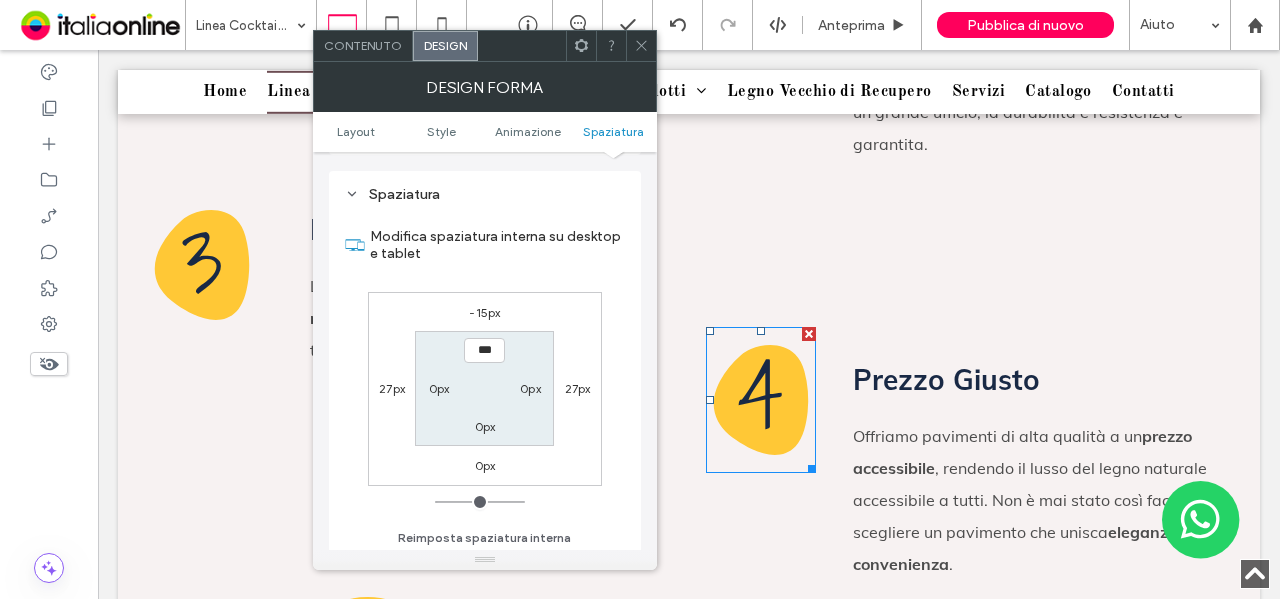 scroll, scrollTop: 1176, scrollLeft: 0, axis: vertical 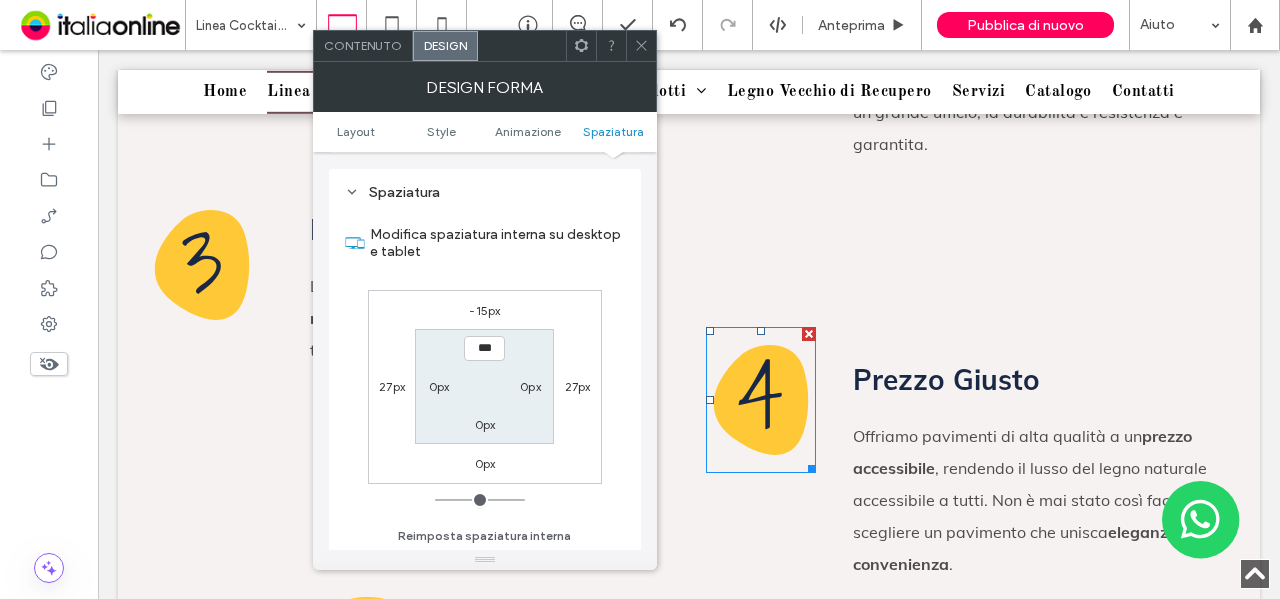 click on "-15px" at bounding box center [484, 310] 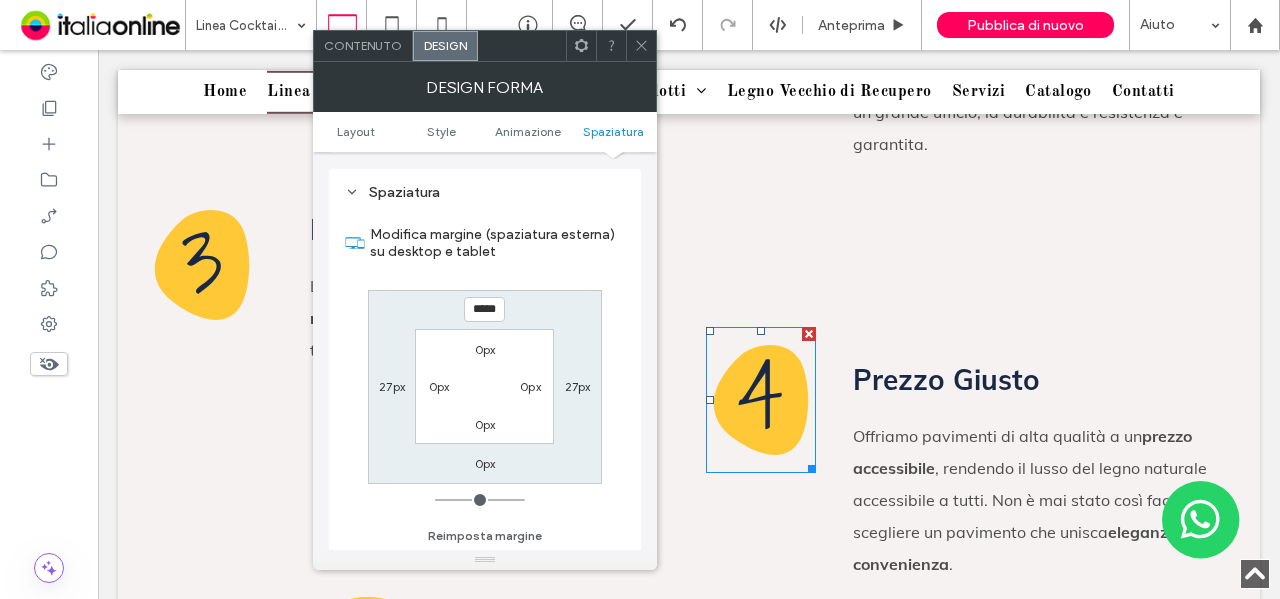 click on "*****" at bounding box center [484, 309] 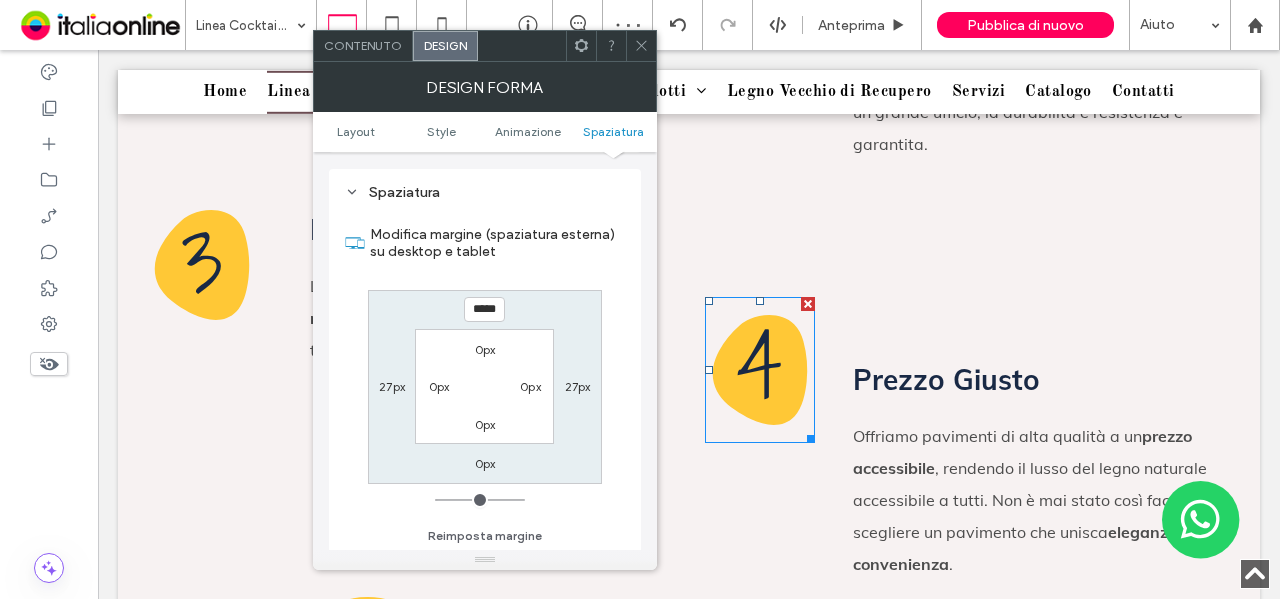 type on "*****" 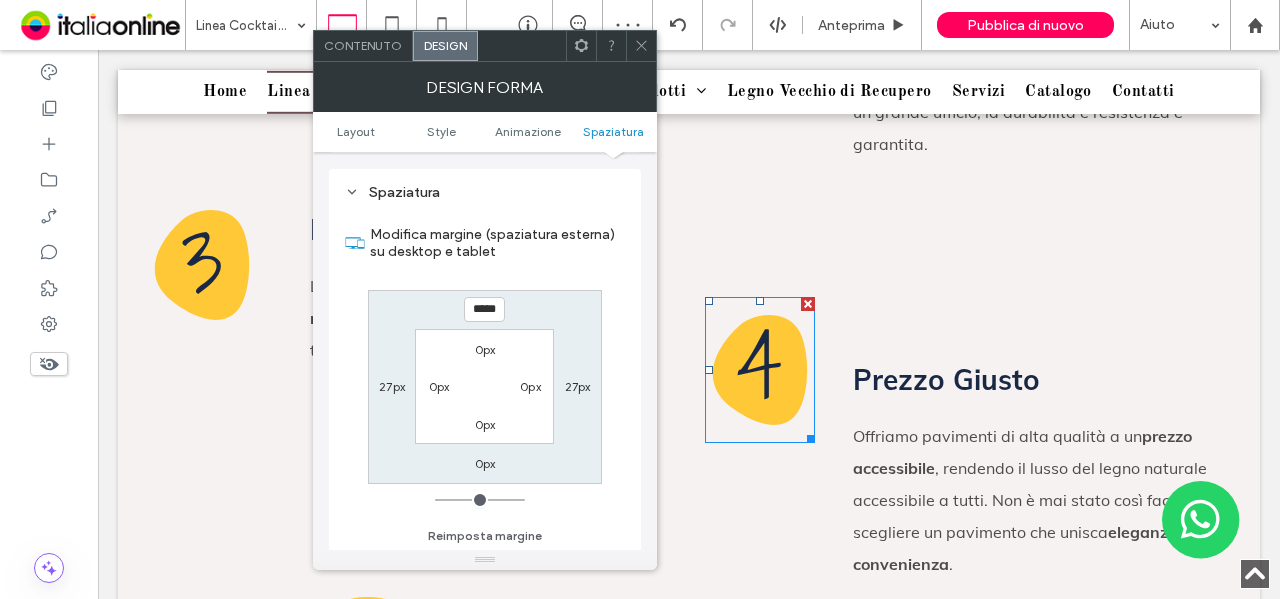 type on "*" 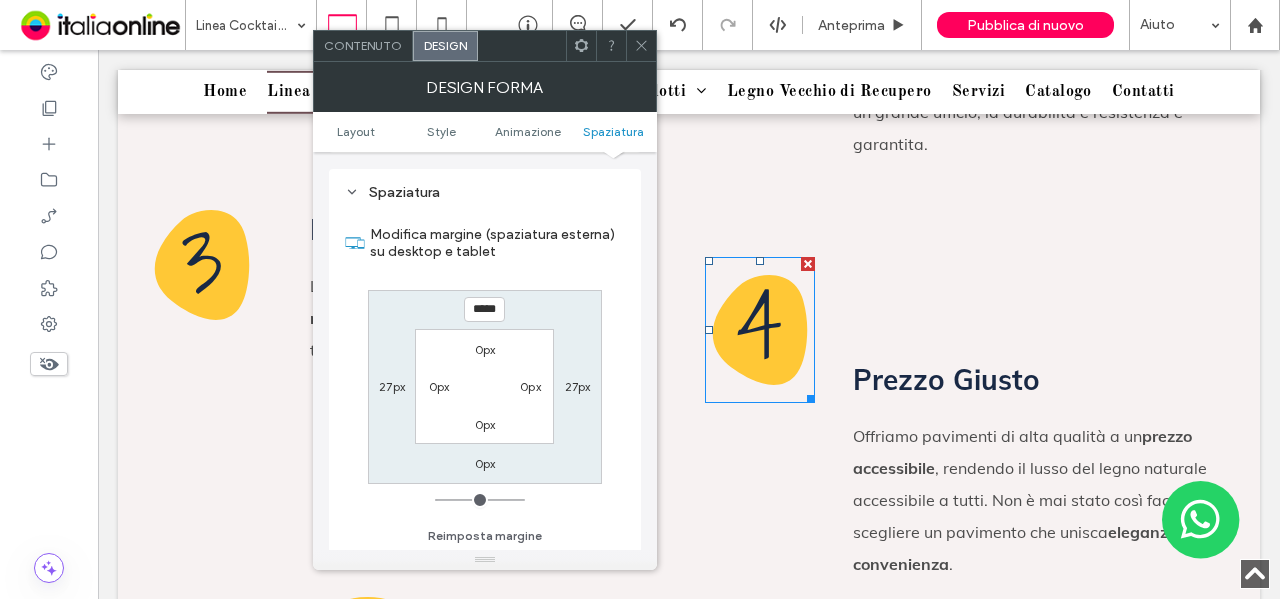 type on "*****" 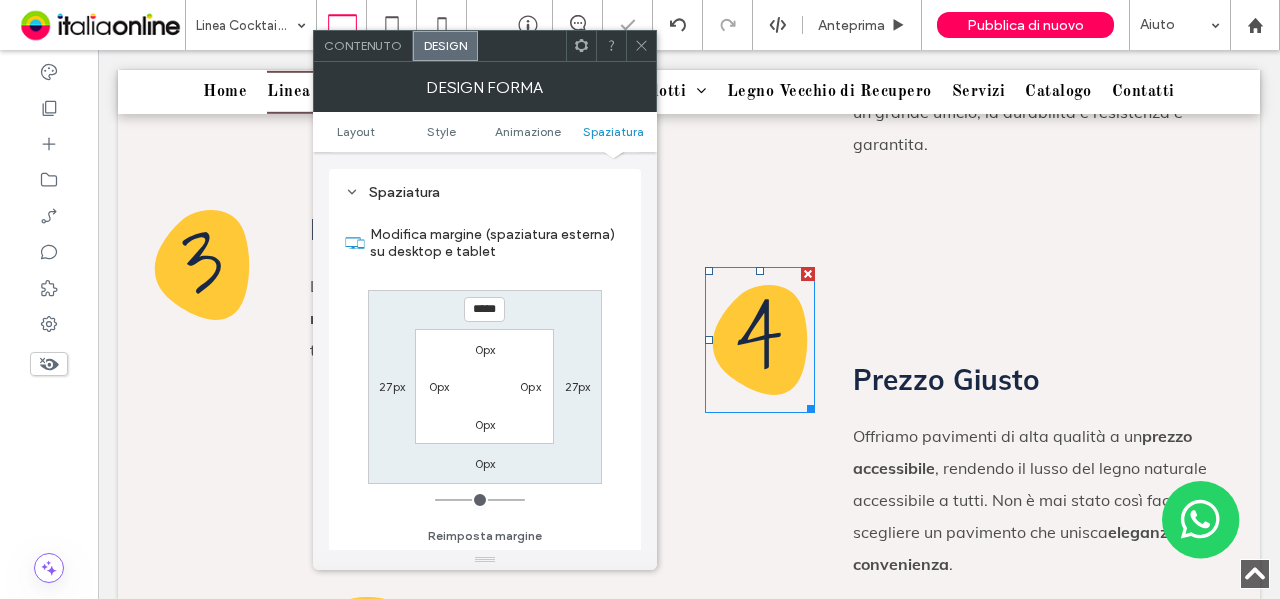 drag, startPoint x: 634, startPoint y: 39, endPoint x: 718, endPoint y: 232, distance: 210.48753 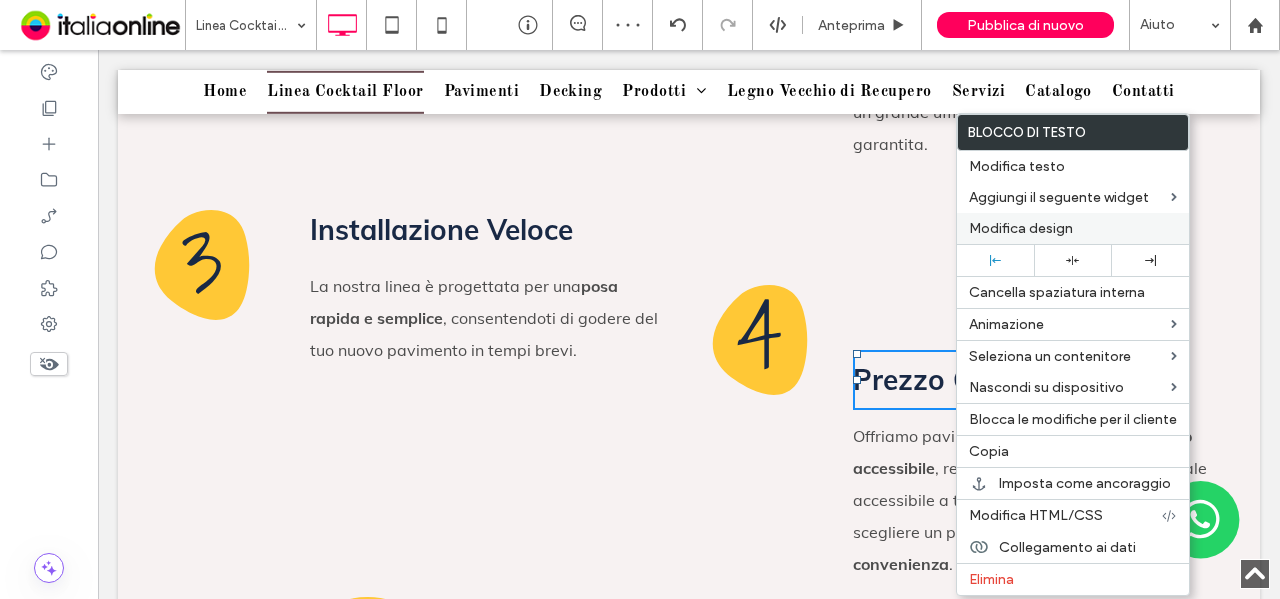 click on "Modifica design" at bounding box center [1021, 228] 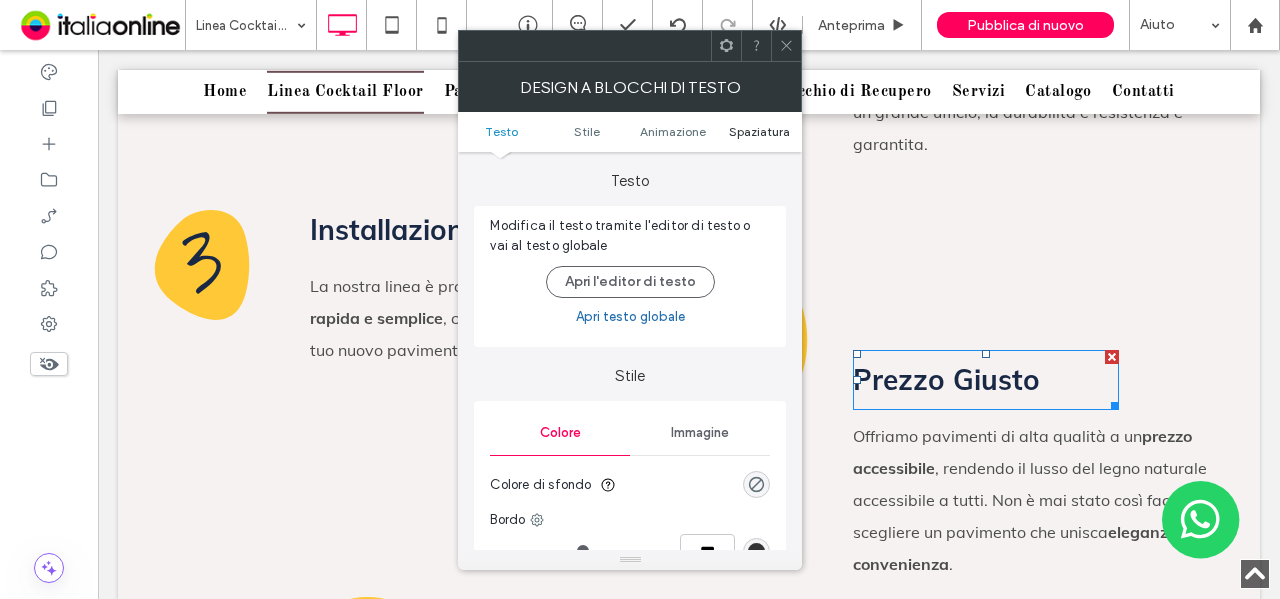 click on "Spaziatura" at bounding box center [759, 131] 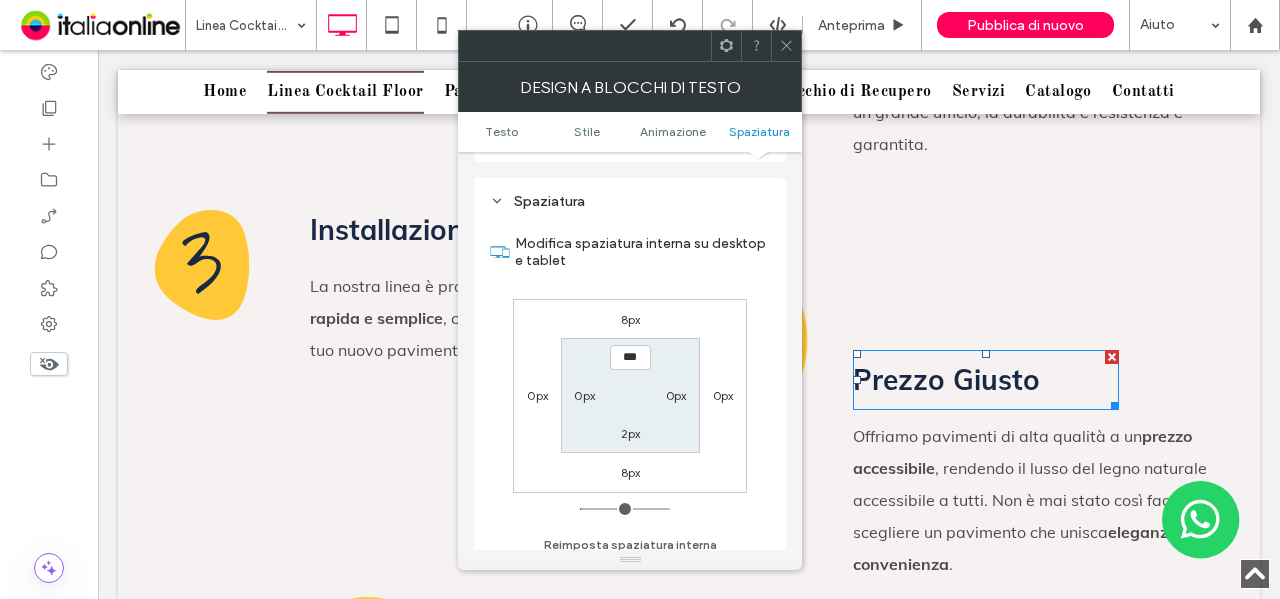 scroll, scrollTop: 574, scrollLeft: 0, axis: vertical 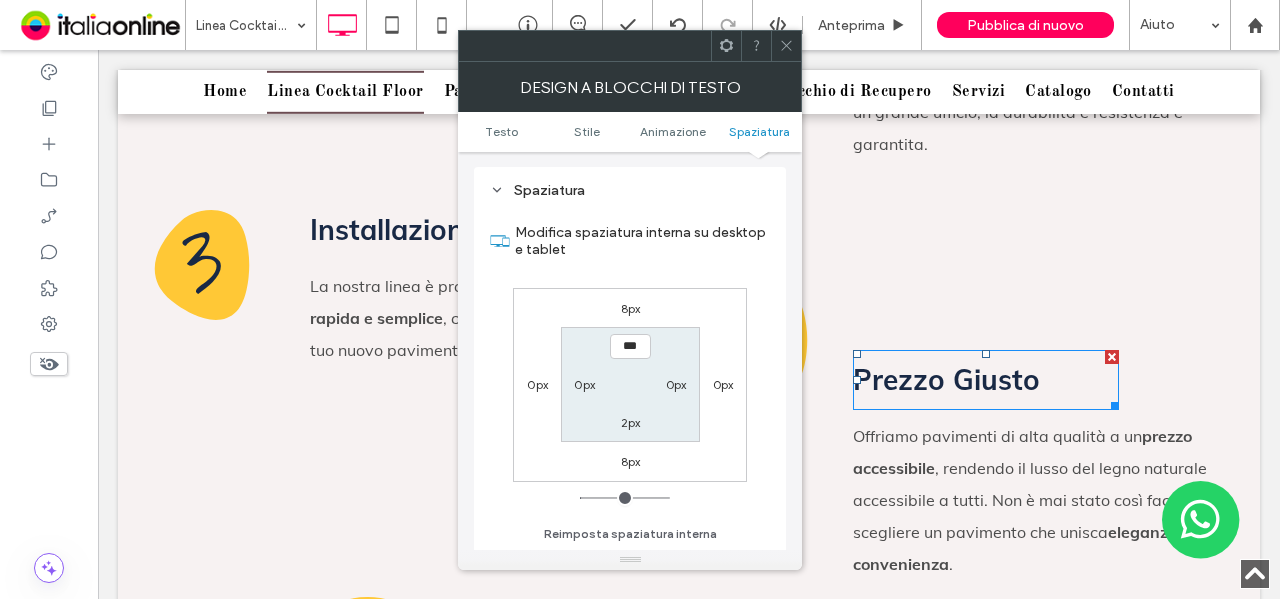 click on "8px" at bounding box center [630, 308] 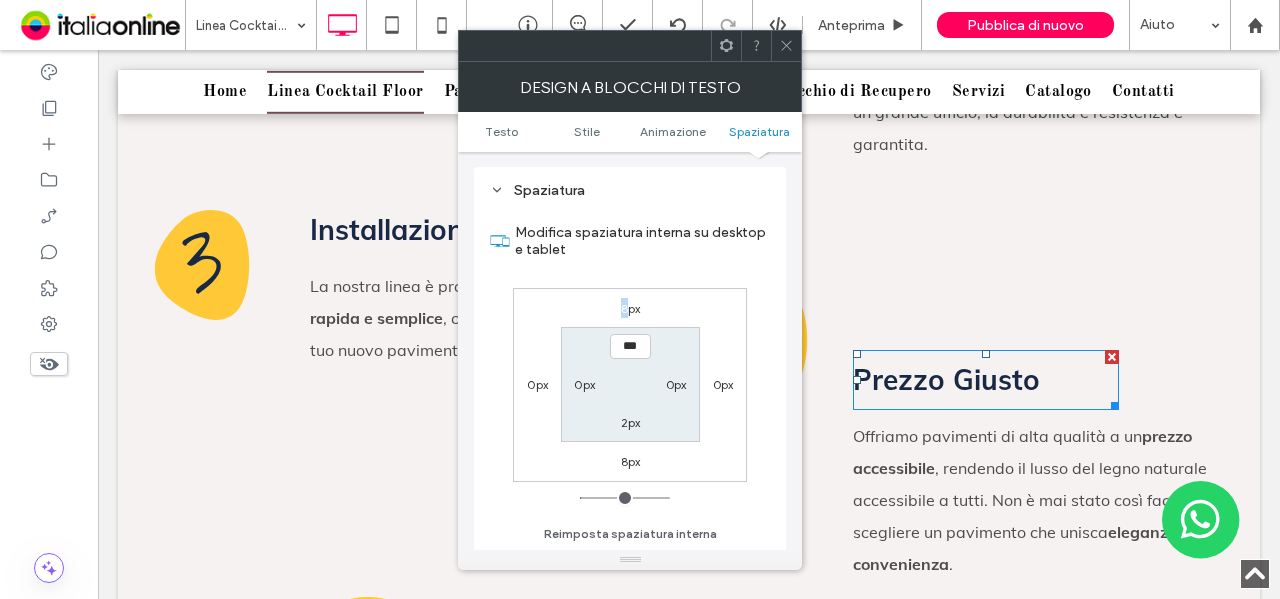 click on "8px" at bounding box center [631, 308] 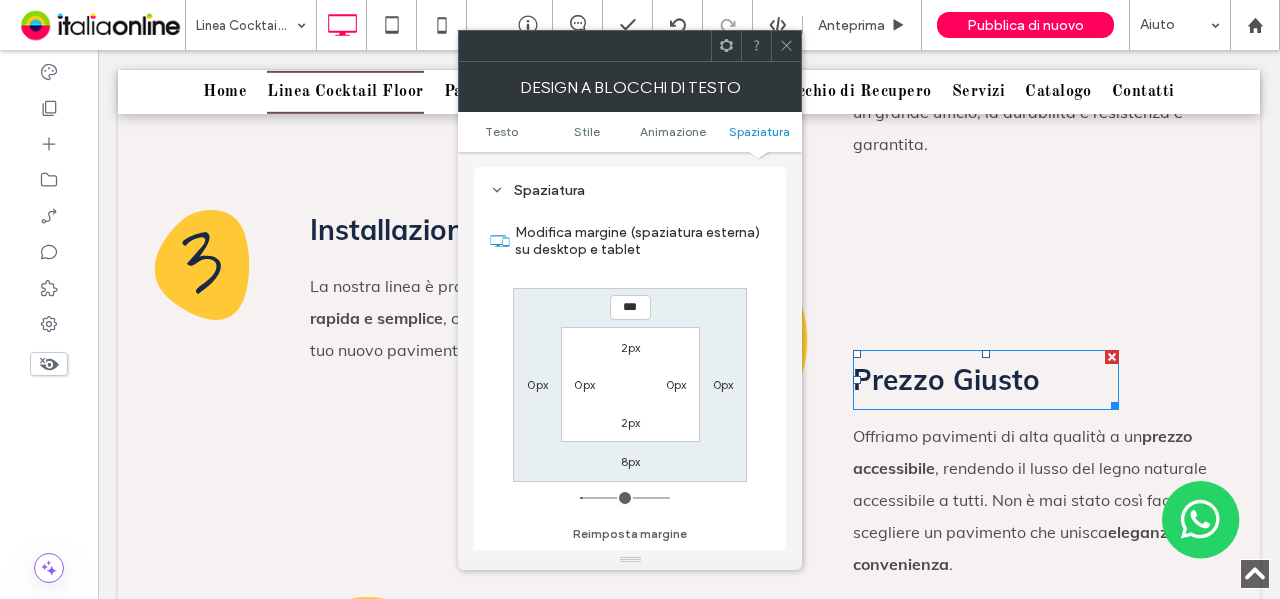 type on "***" 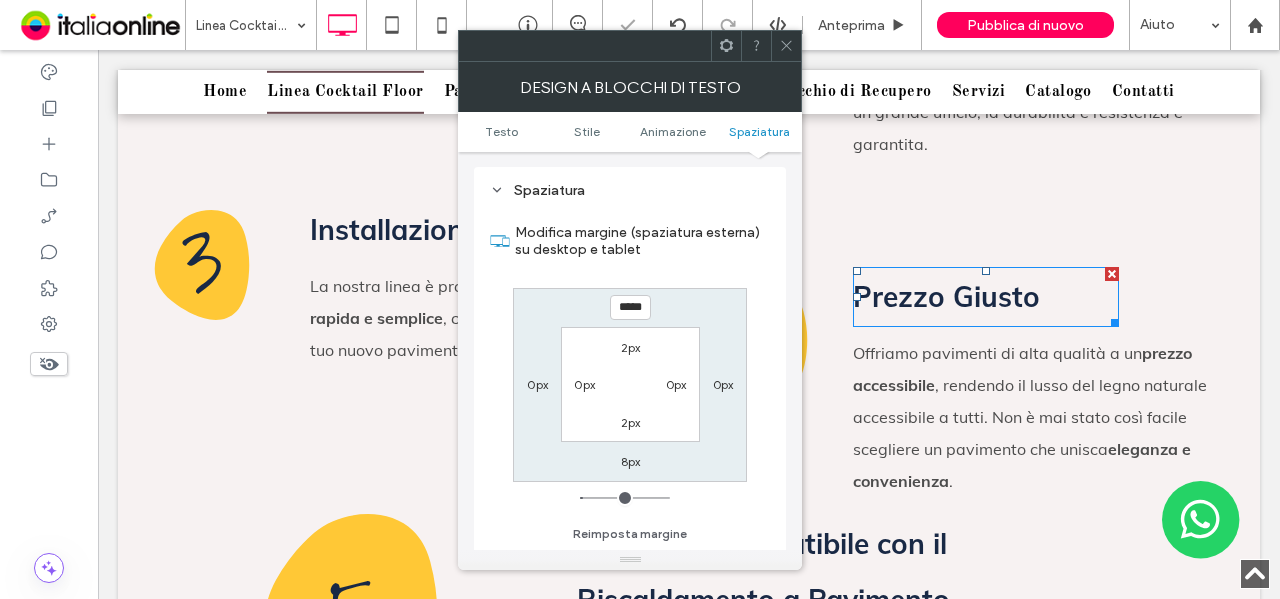 click at bounding box center [786, 46] 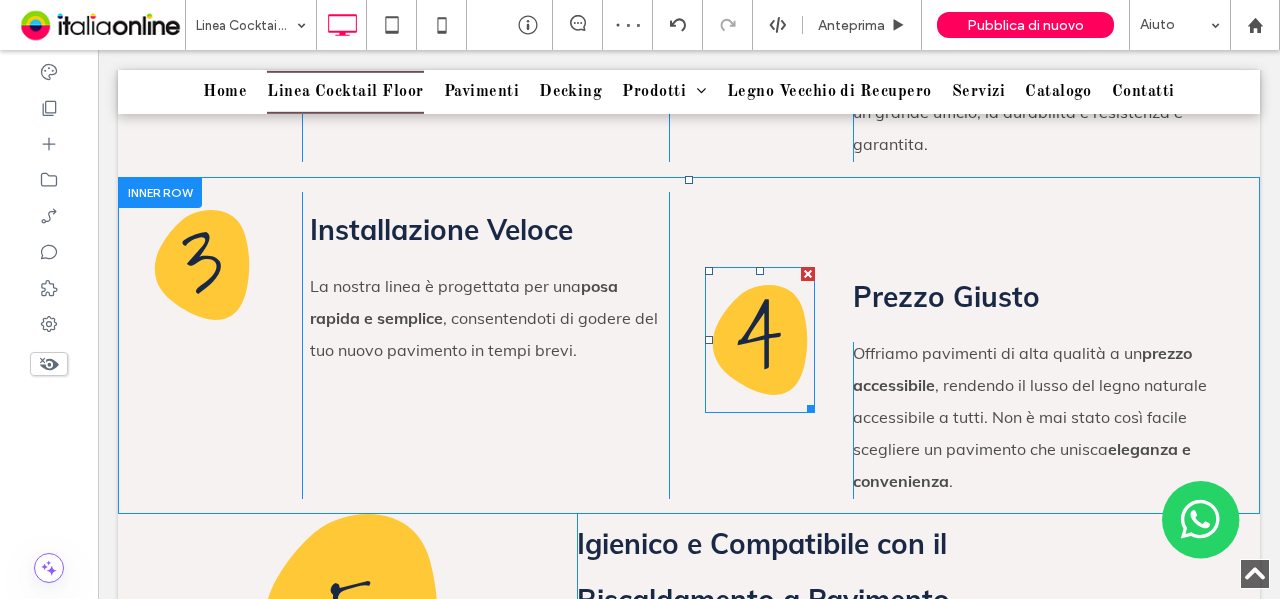 click on "4" at bounding box center (759, 335) 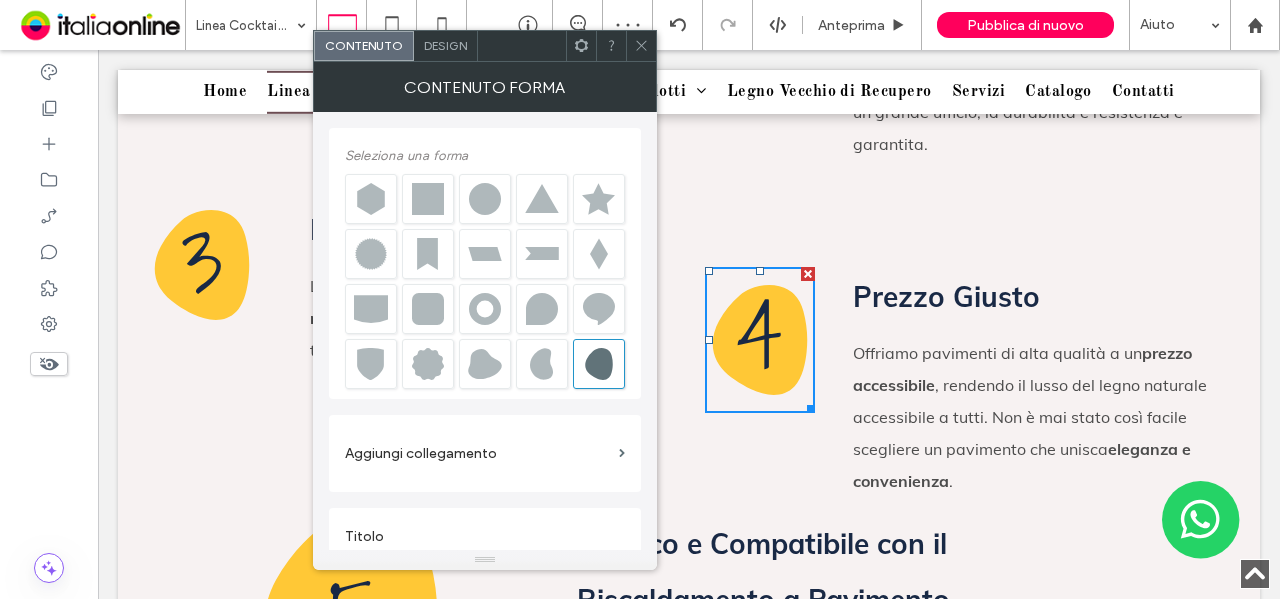 scroll, scrollTop: 20, scrollLeft: 0, axis: vertical 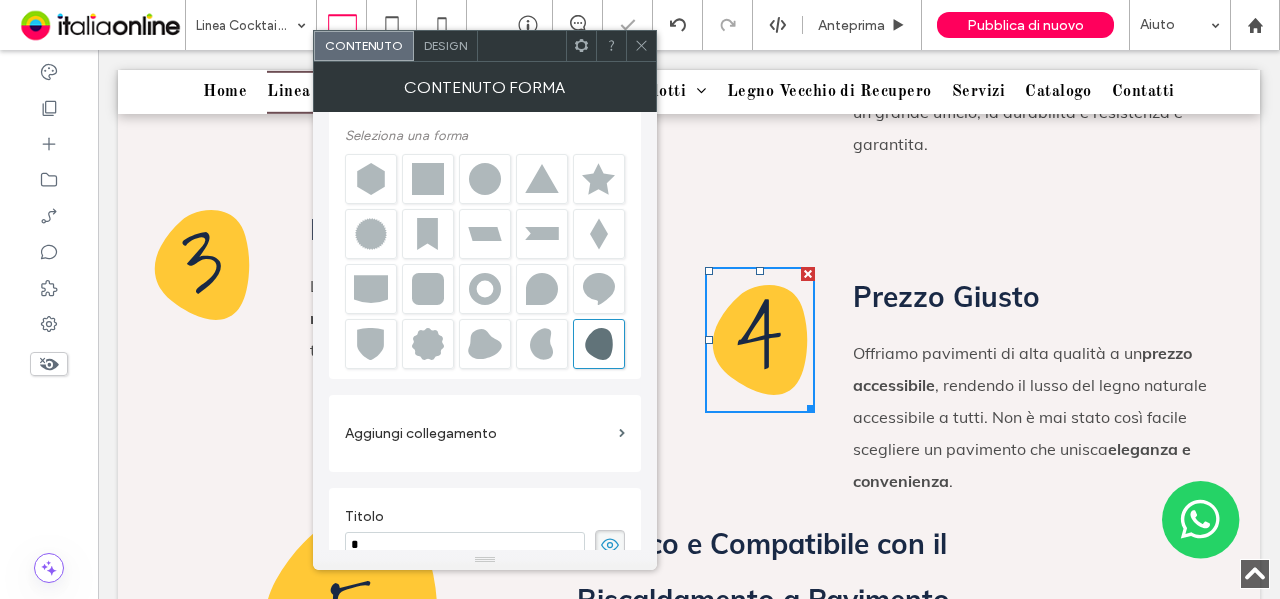 click 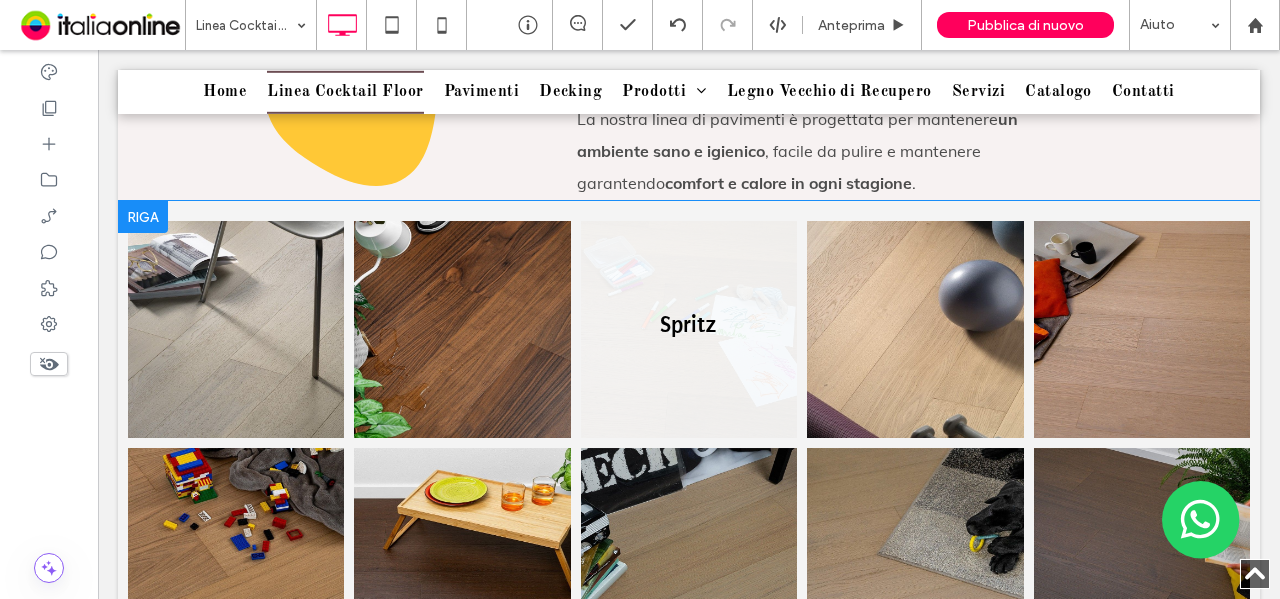 scroll, scrollTop: 2194, scrollLeft: 0, axis: vertical 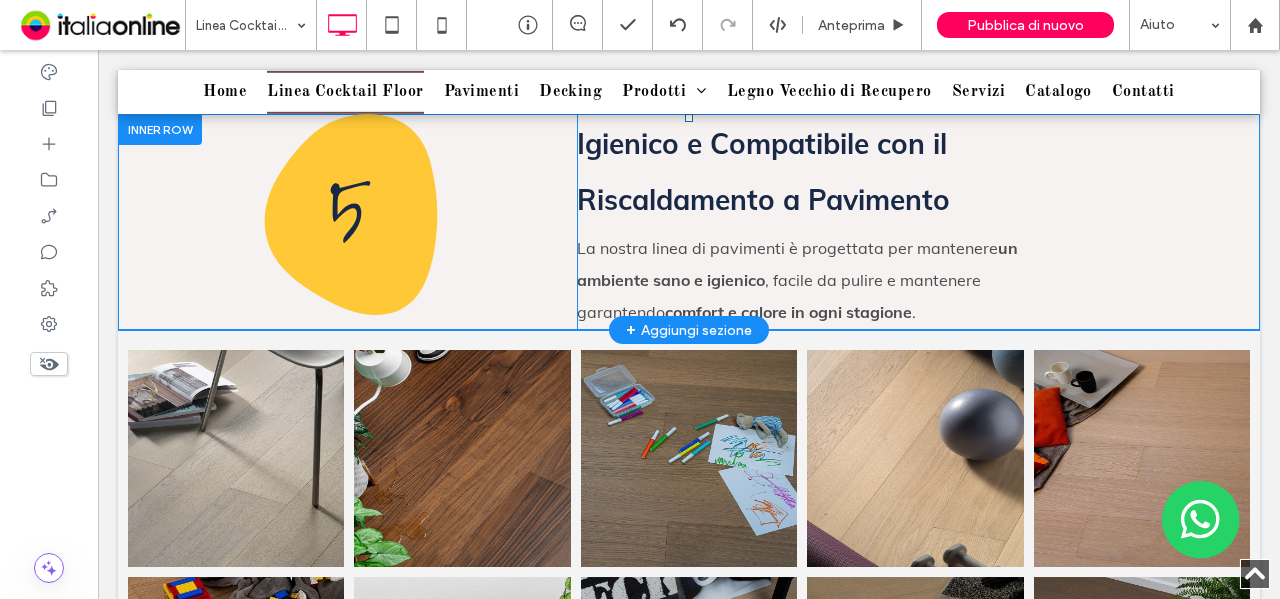 click on "+ Aggiungi sezione" at bounding box center (689, 330) 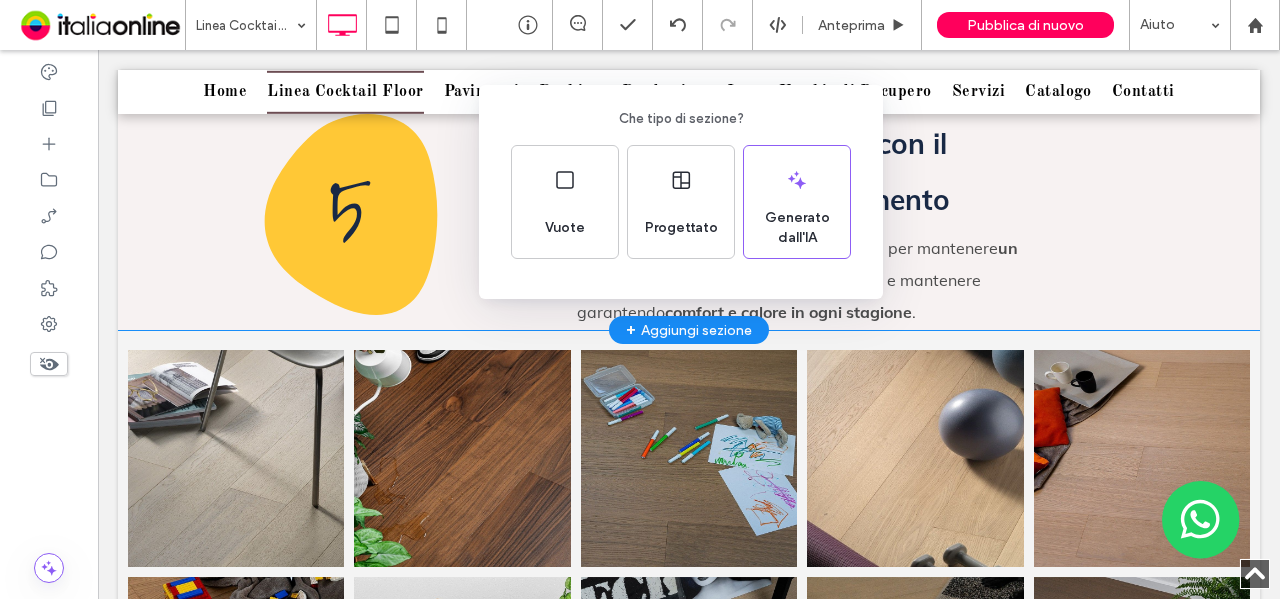 click on "Che tipo di sezione? Vuote Progettato Generato dall'IA" at bounding box center [640, 348] 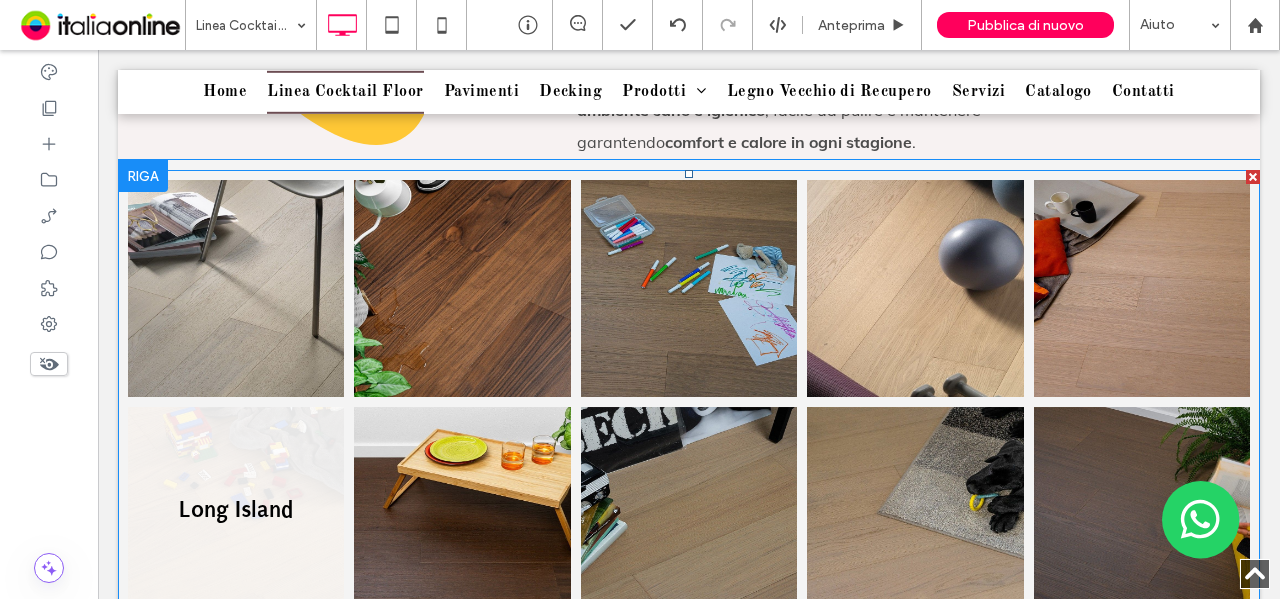 scroll, scrollTop: 2194, scrollLeft: 0, axis: vertical 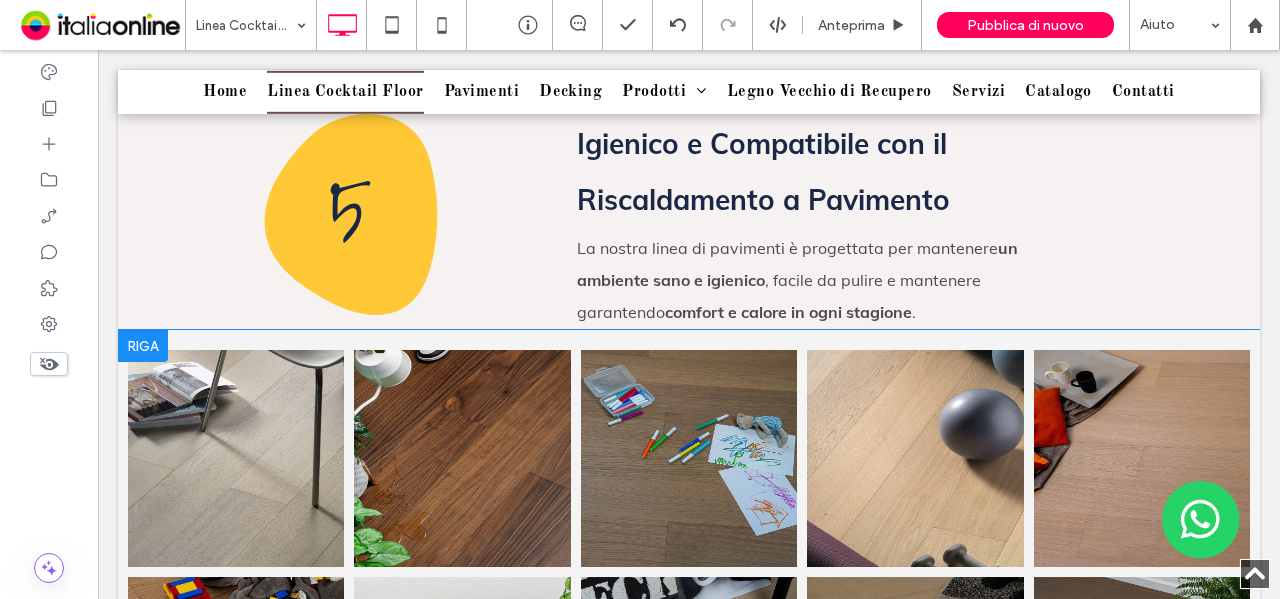 click at bounding box center (143, 346) 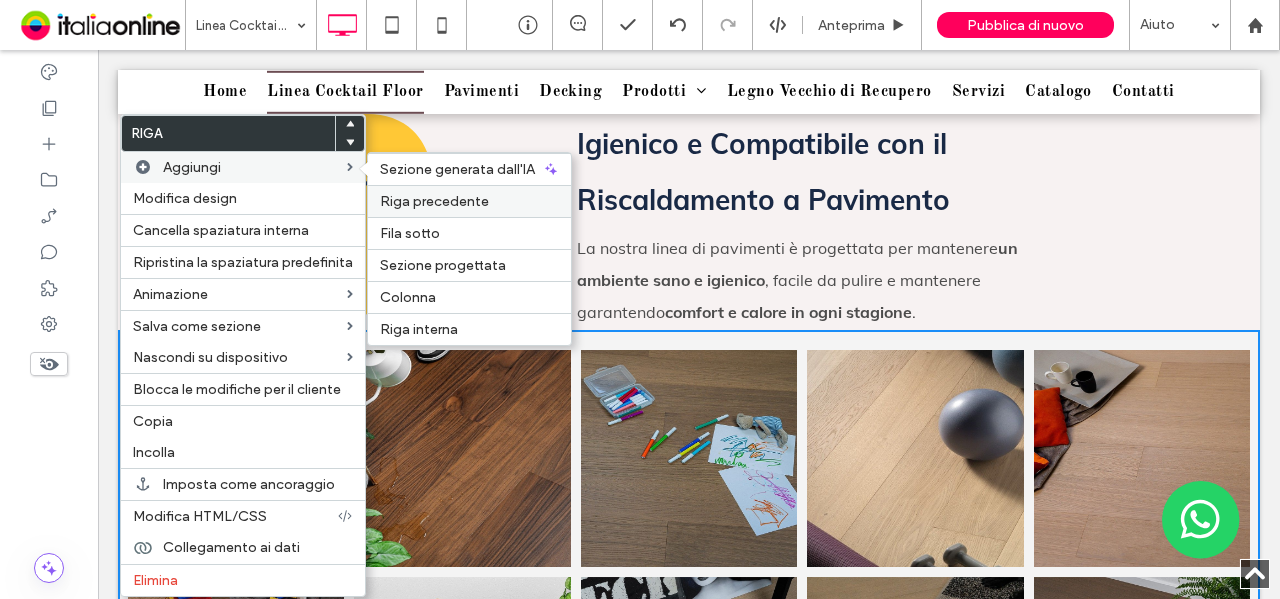click on "Riga precedente" at bounding box center [434, 201] 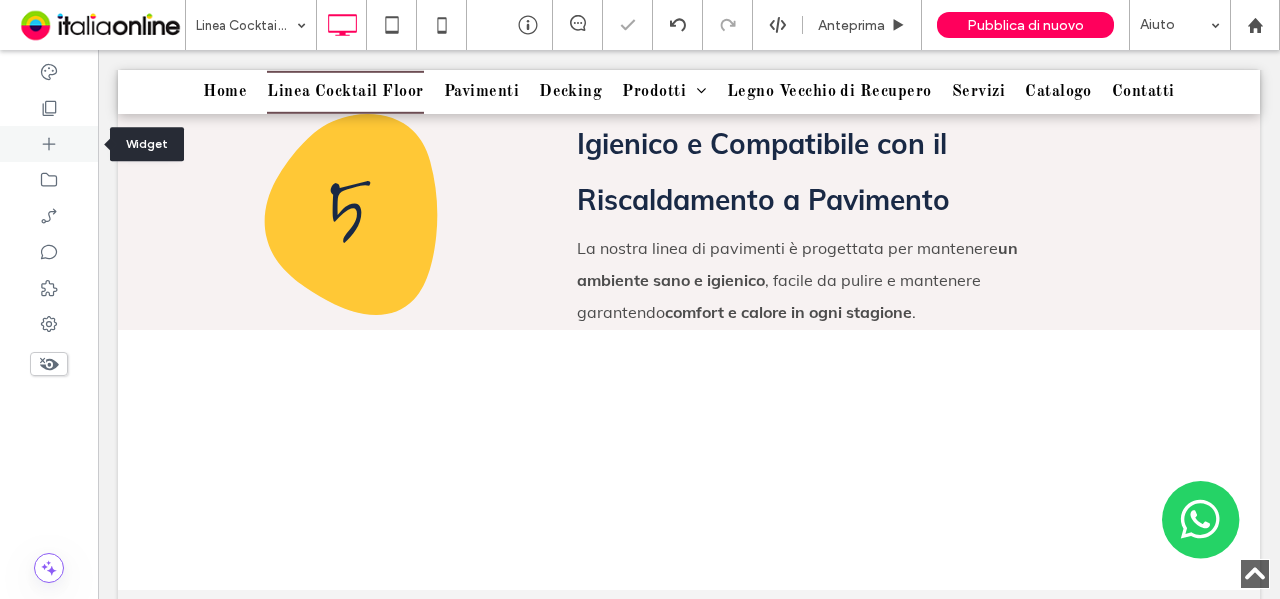 click at bounding box center (49, 144) 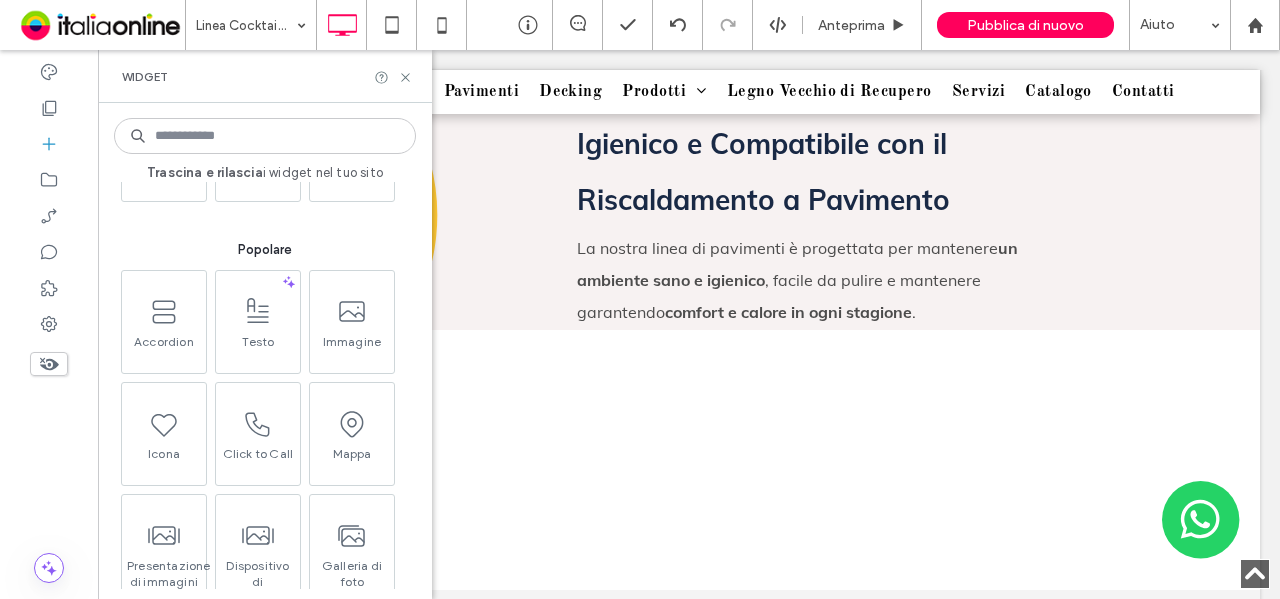 scroll, scrollTop: 300, scrollLeft: 0, axis: vertical 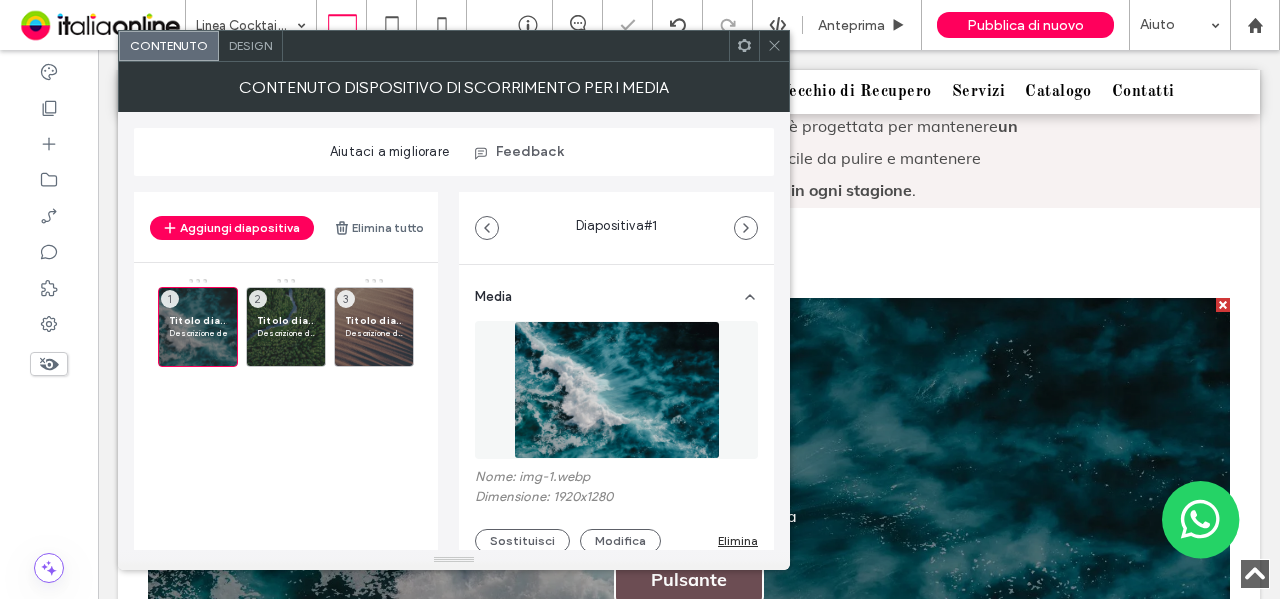 click on "Design" at bounding box center (250, 45) 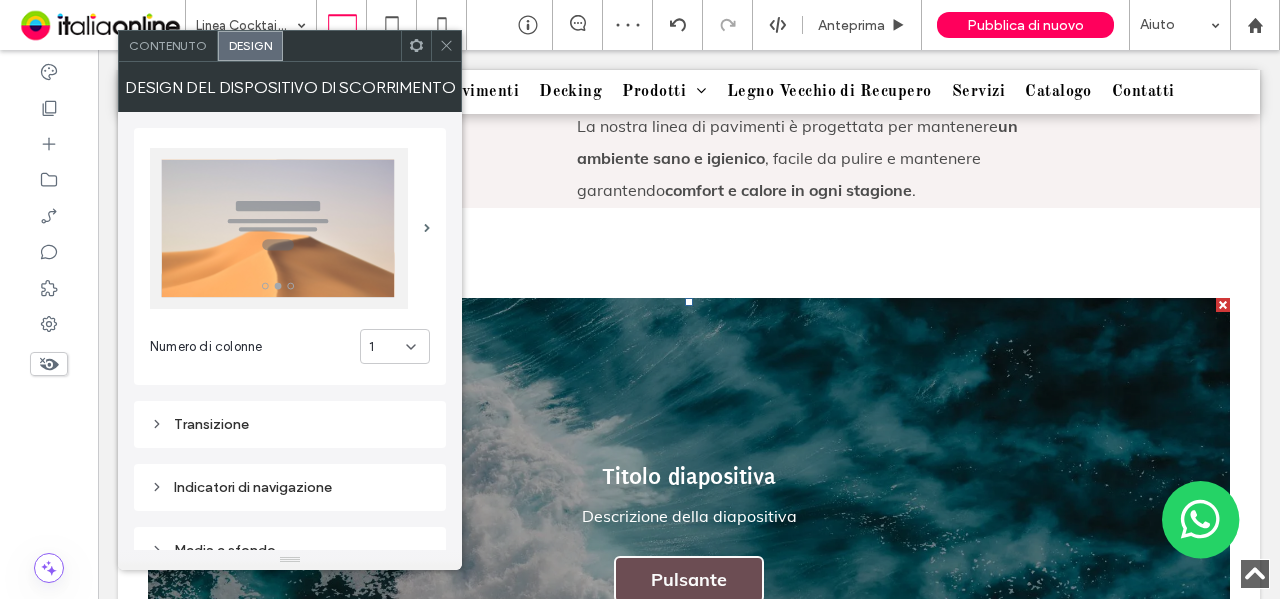 click at bounding box center (279, 228) 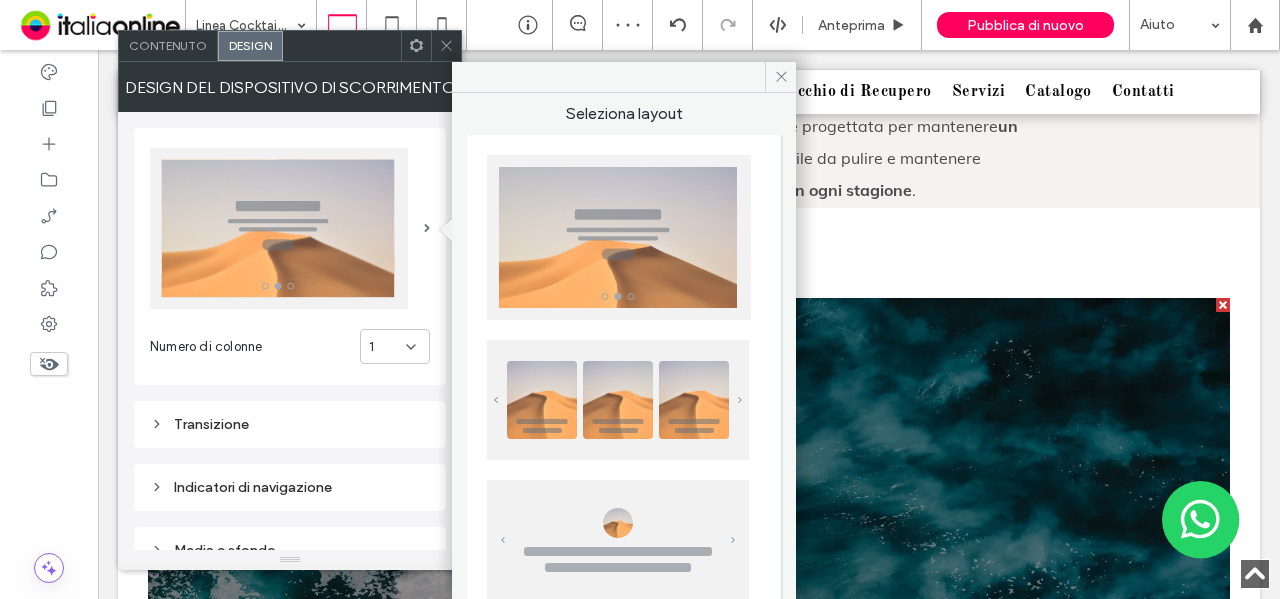 scroll, scrollTop: 200, scrollLeft: 0, axis: vertical 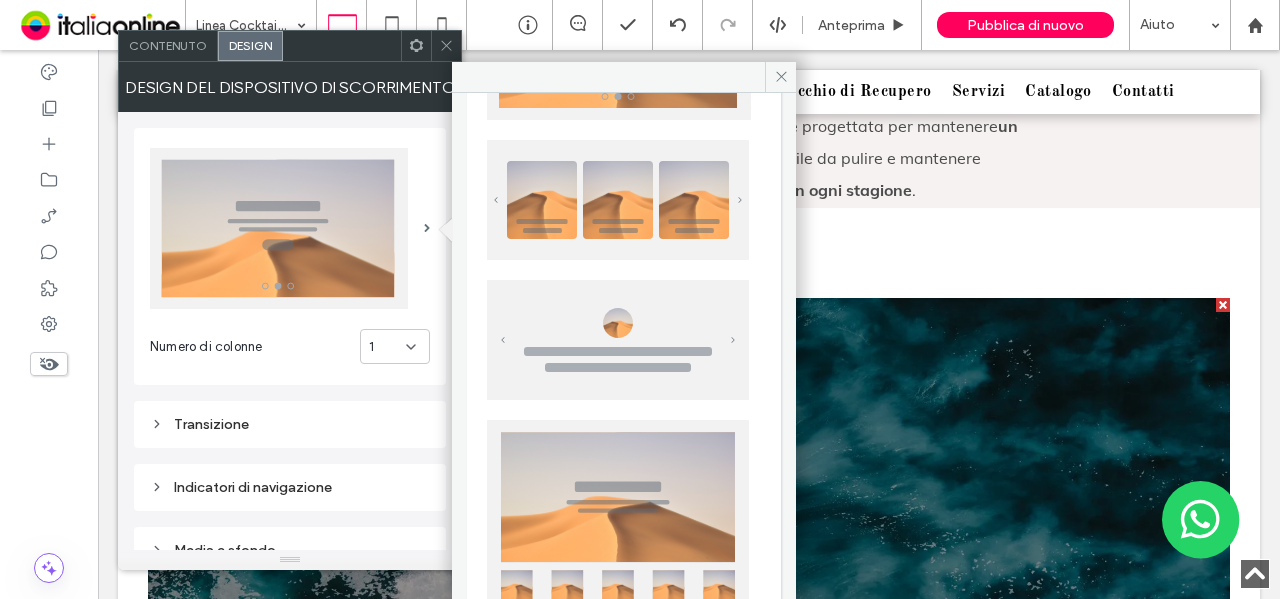 click at bounding box center (618, 200) 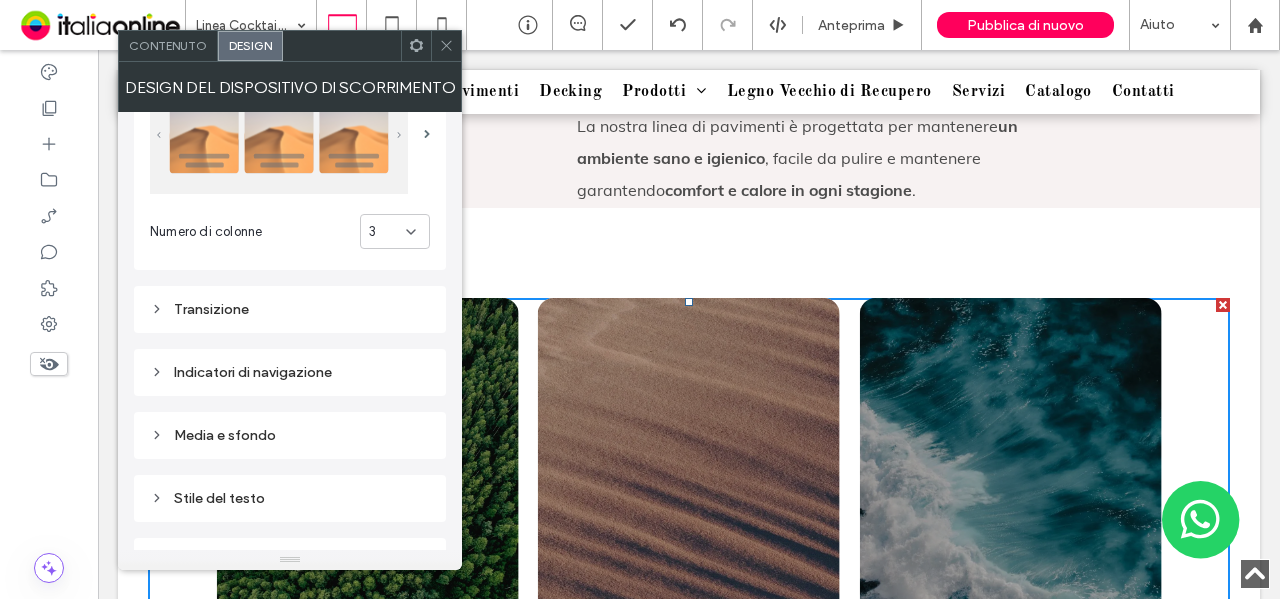 scroll, scrollTop: 0, scrollLeft: 0, axis: both 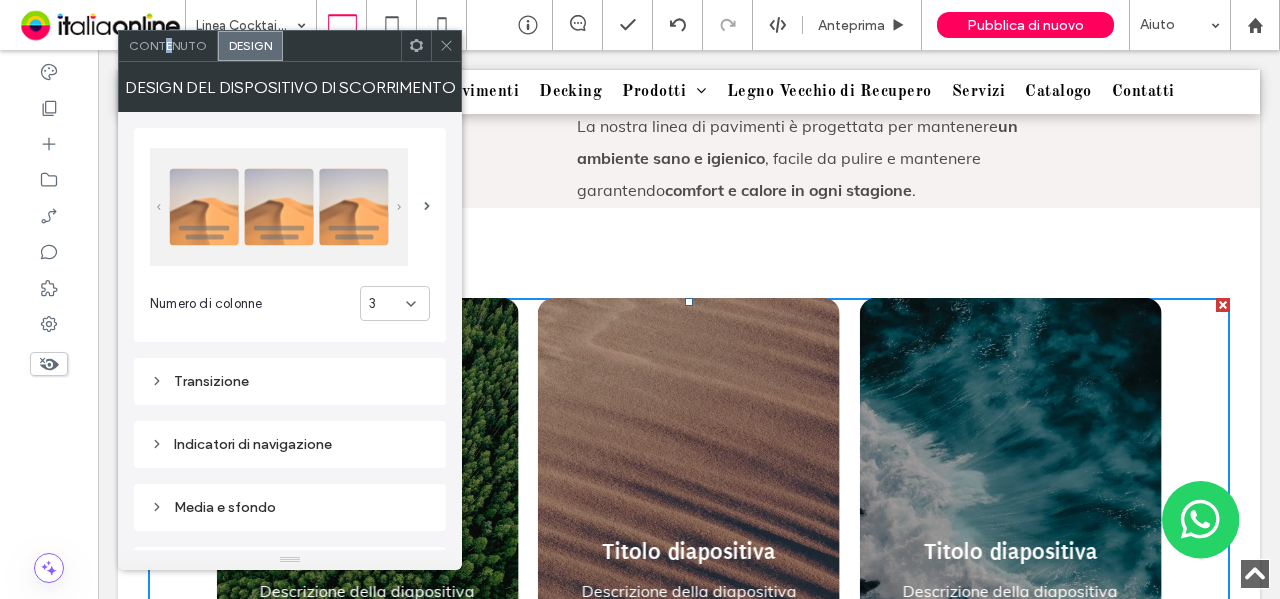 drag, startPoint x: 164, startPoint y: 37, endPoint x: 176, endPoint y: 41, distance: 12.649111 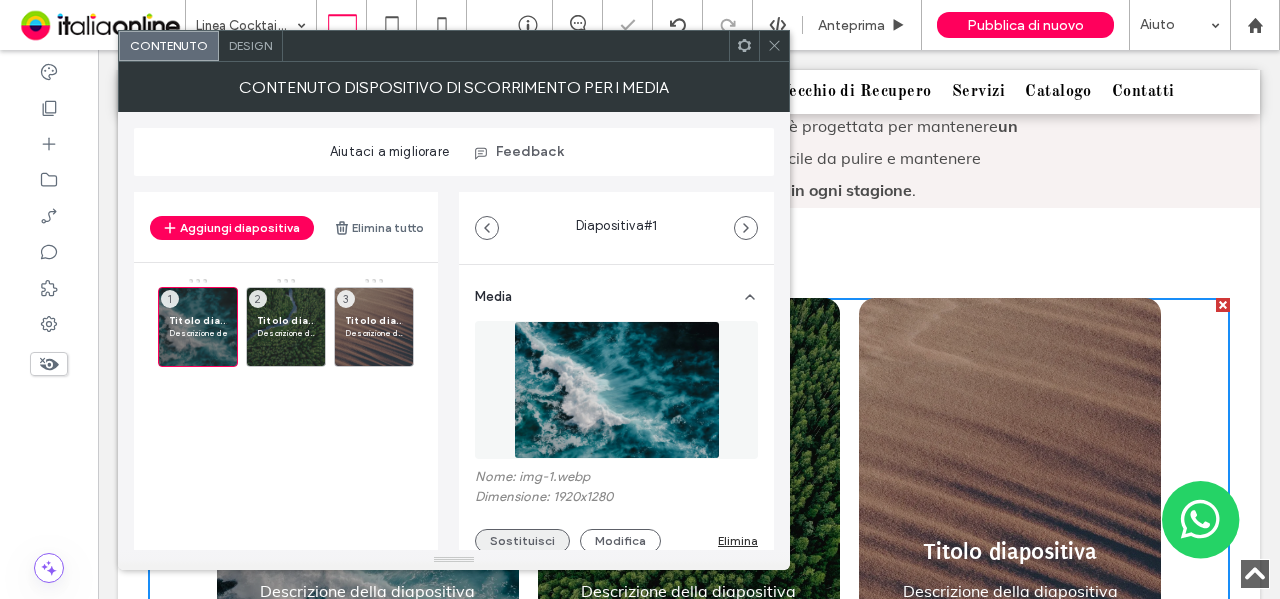 click on "Sostituisci" at bounding box center (522, 541) 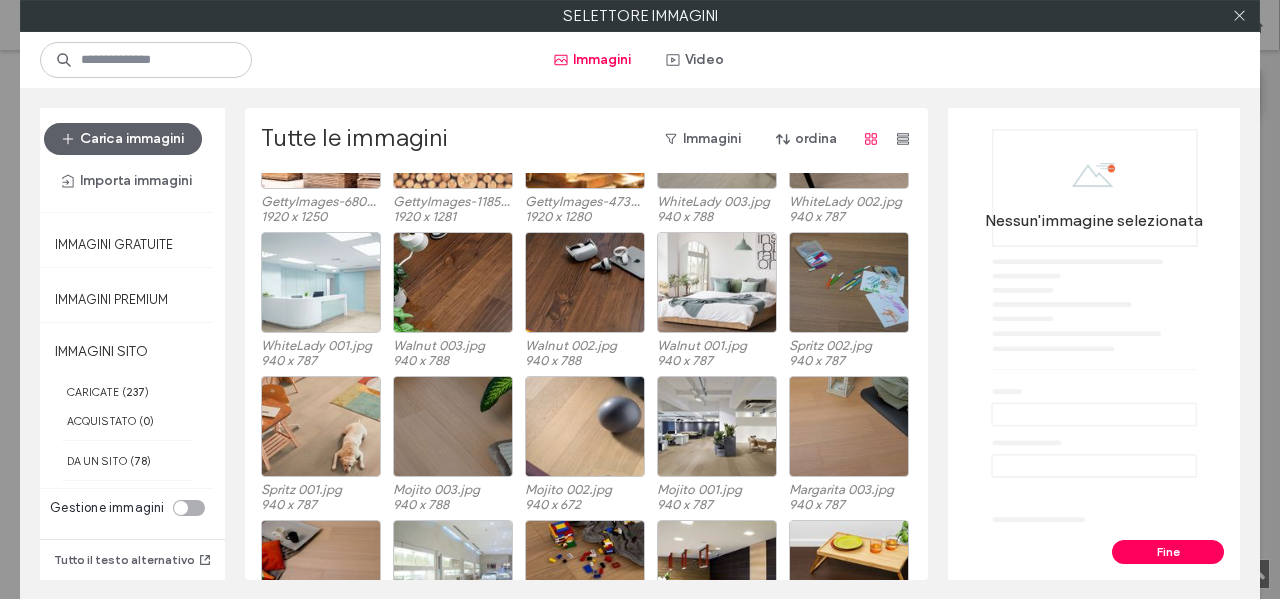 scroll, scrollTop: 208, scrollLeft: 0, axis: vertical 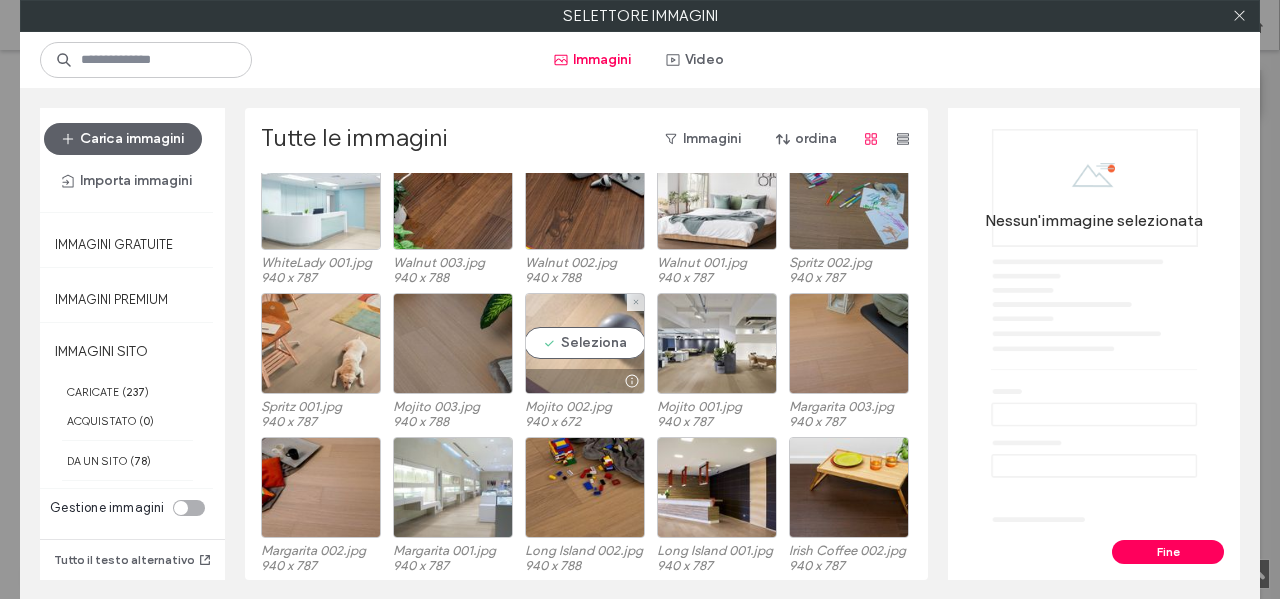 click on "Seleziona" at bounding box center (585, 343) 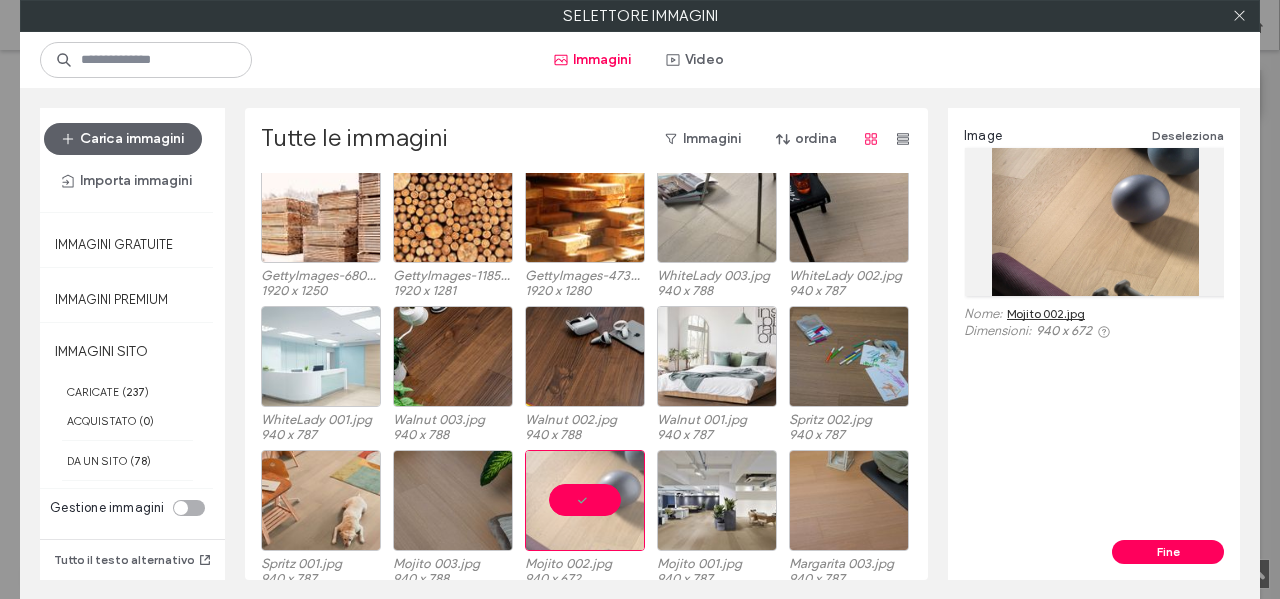 scroll, scrollTop: 108, scrollLeft: 0, axis: vertical 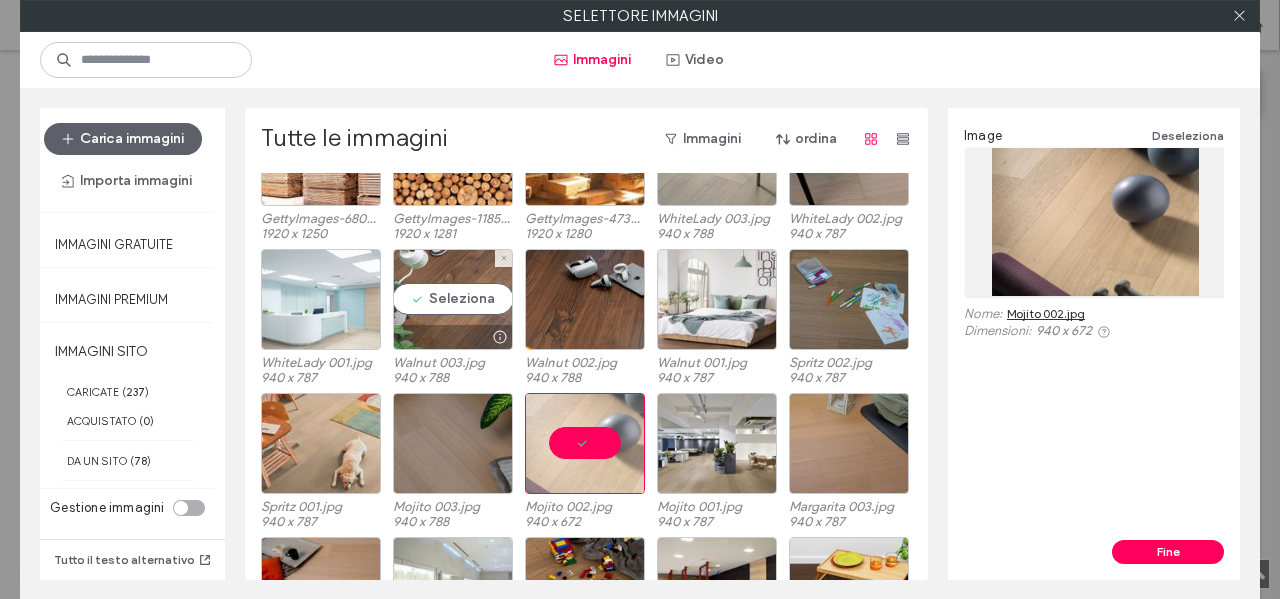 click on "Seleziona" at bounding box center (453, 299) 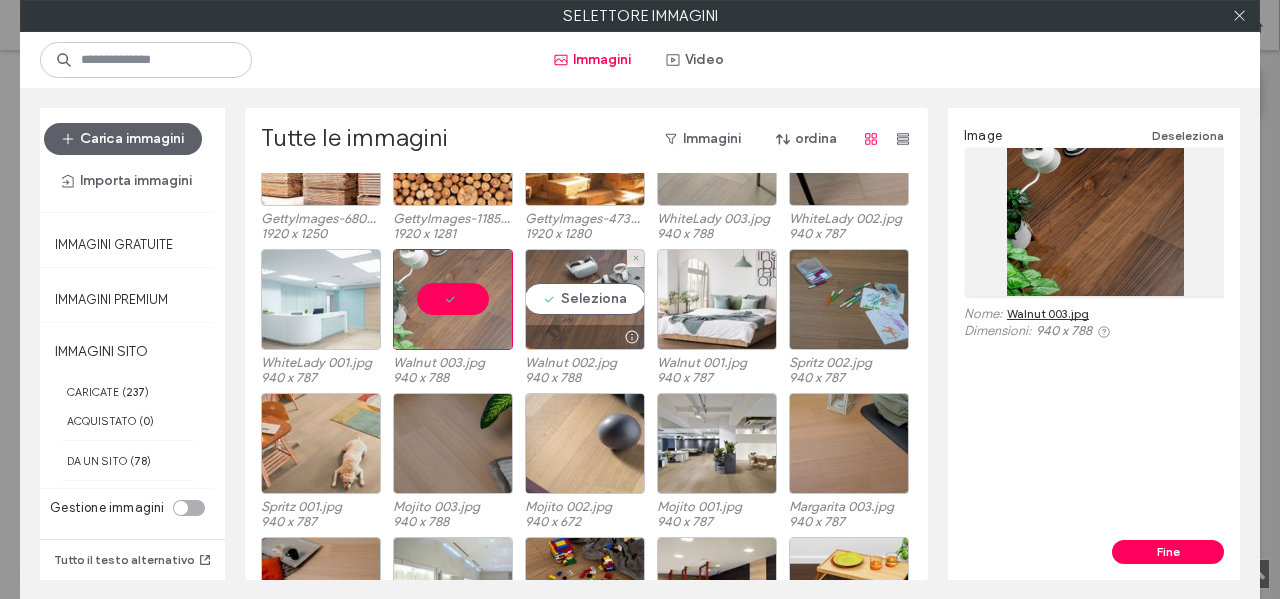click on "Seleziona" at bounding box center (585, 299) 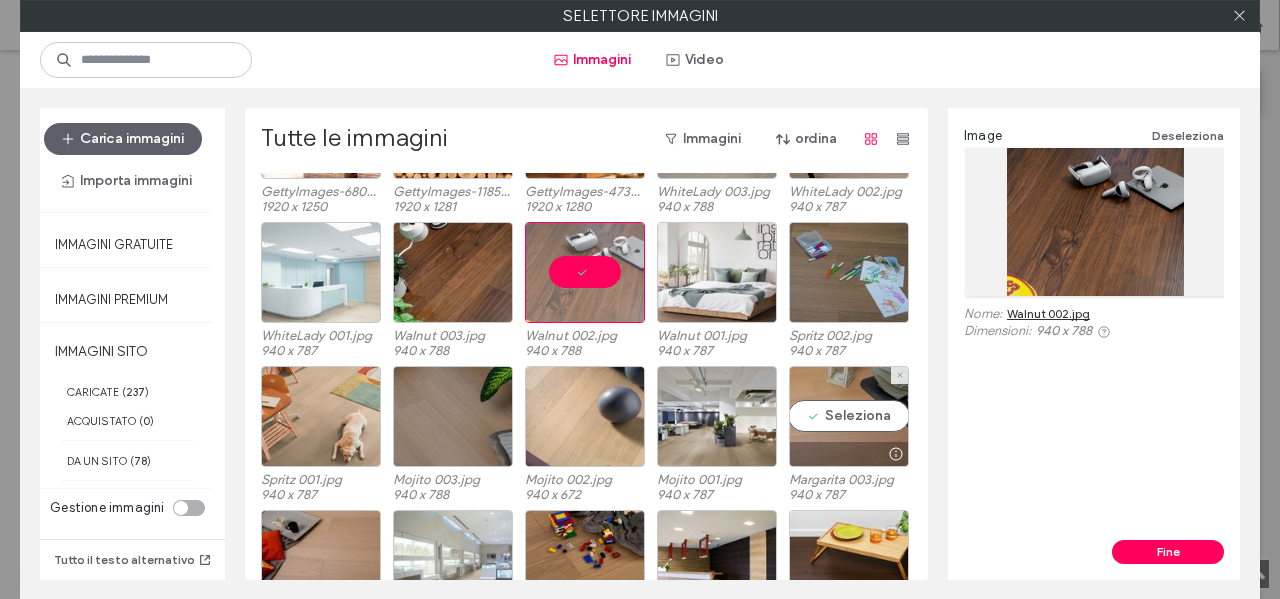 scroll, scrollTop: 108, scrollLeft: 0, axis: vertical 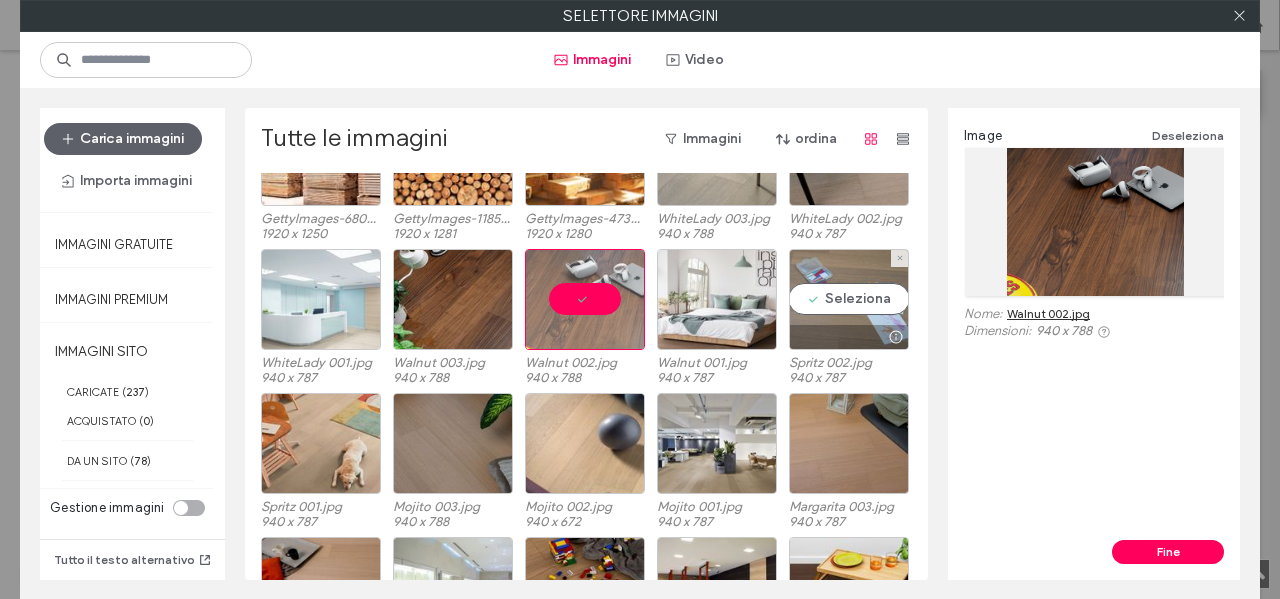 click on "Seleziona" at bounding box center [849, 299] 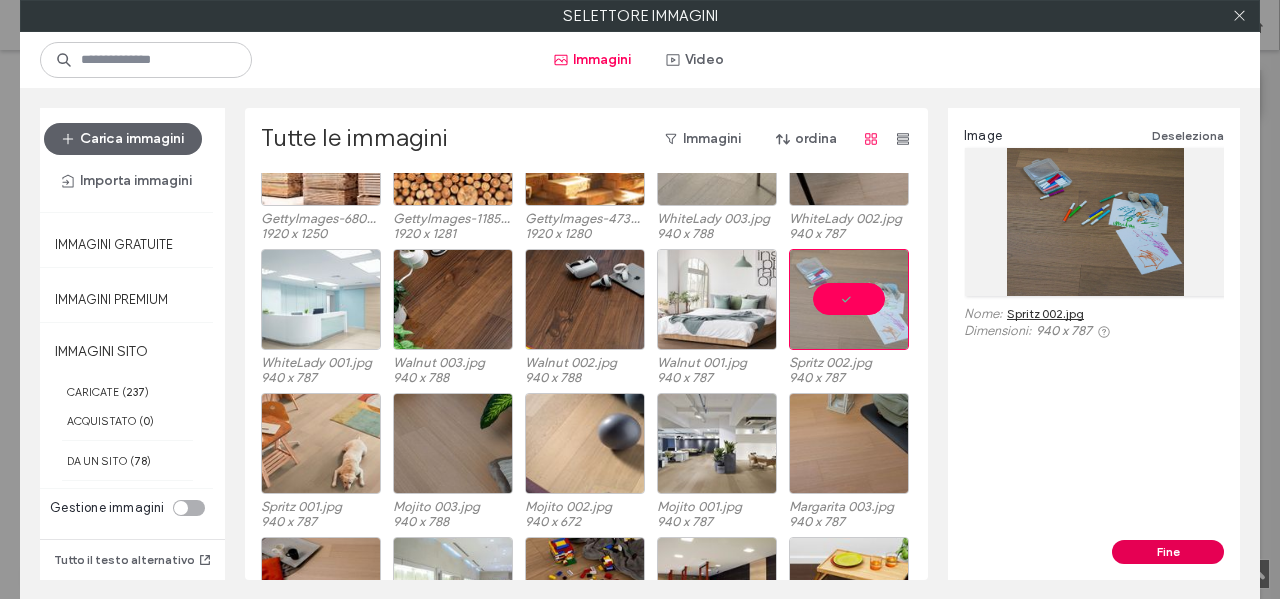 click on "Fine" at bounding box center [1168, 552] 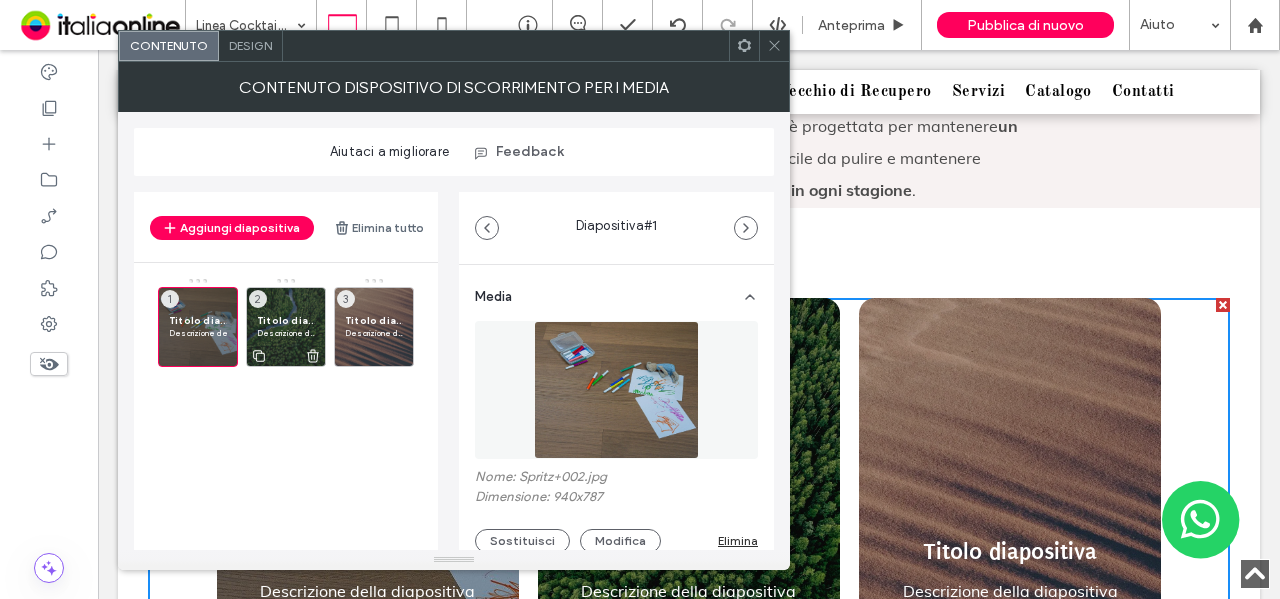 click on "Titolo diapositiva" at bounding box center (286, 320) 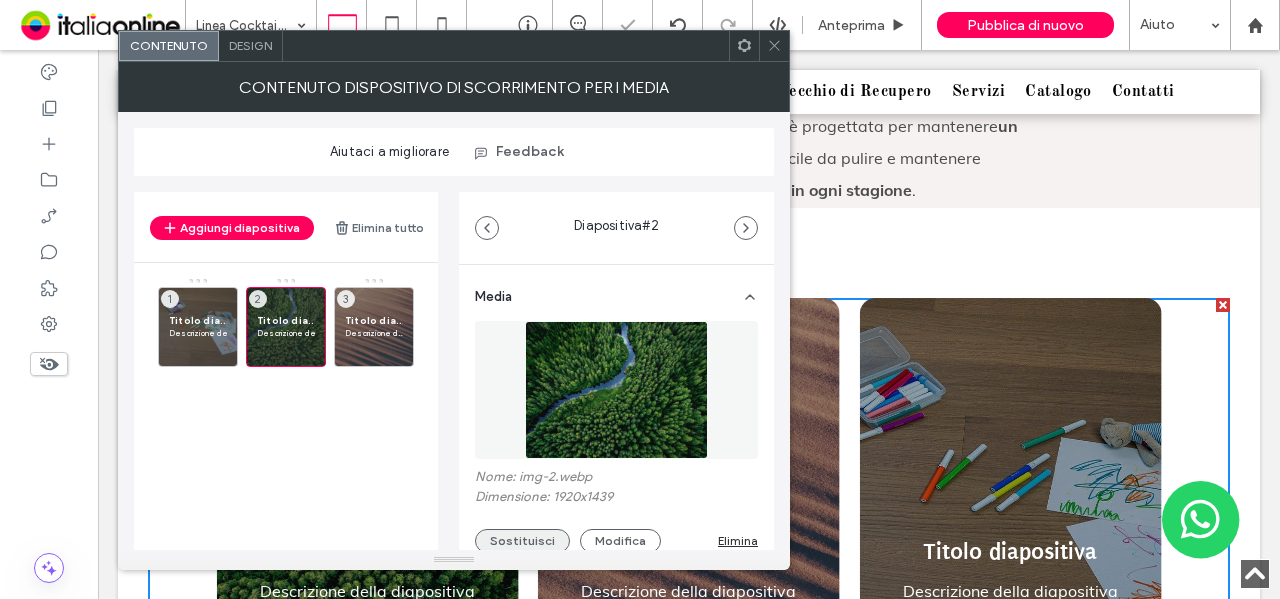 click on "Sostituisci" at bounding box center [522, 541] 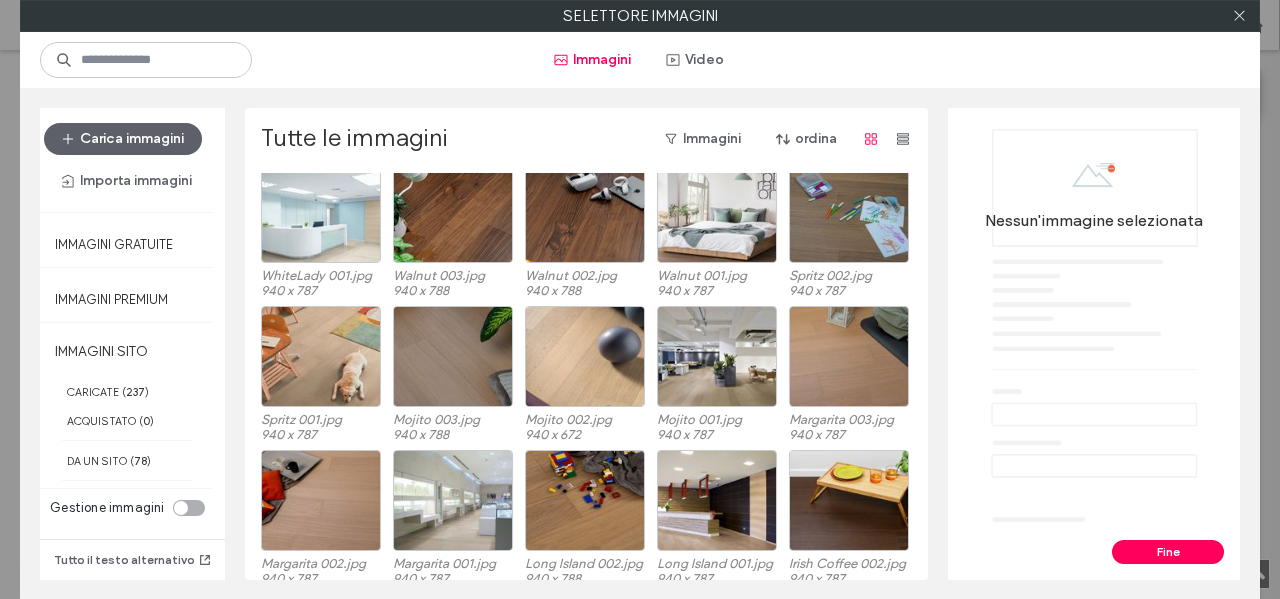 scroll, scrollTop: 200, scrollLeft: 0, axis: vertical 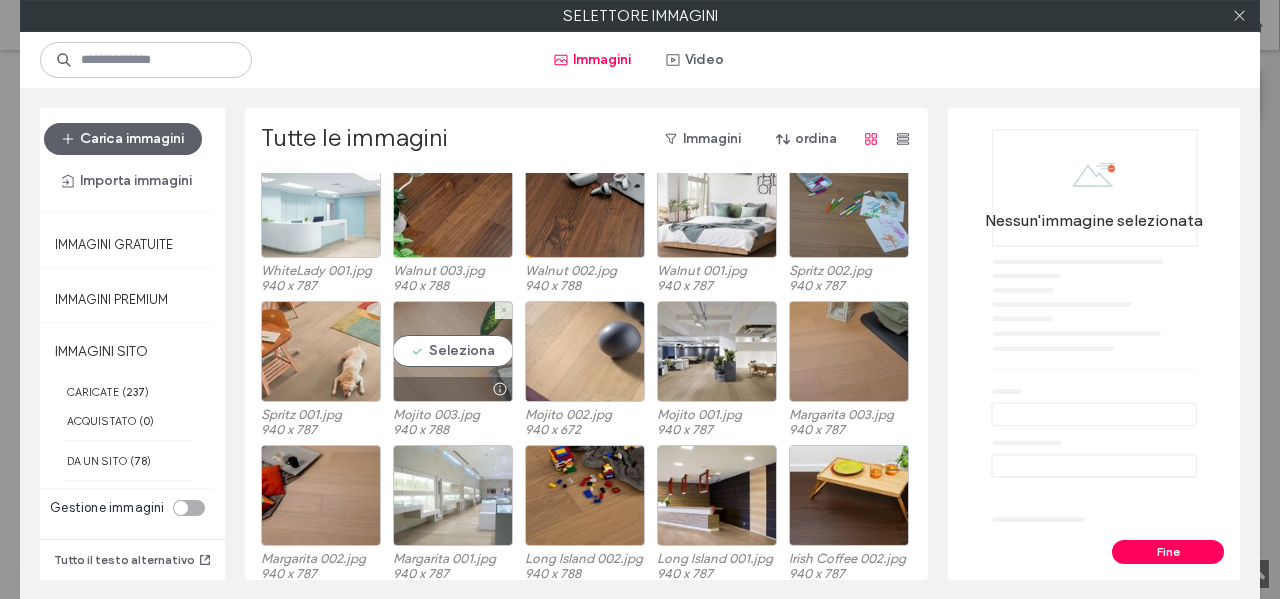 click on "Seleziona" at bounding box center (453, 351) 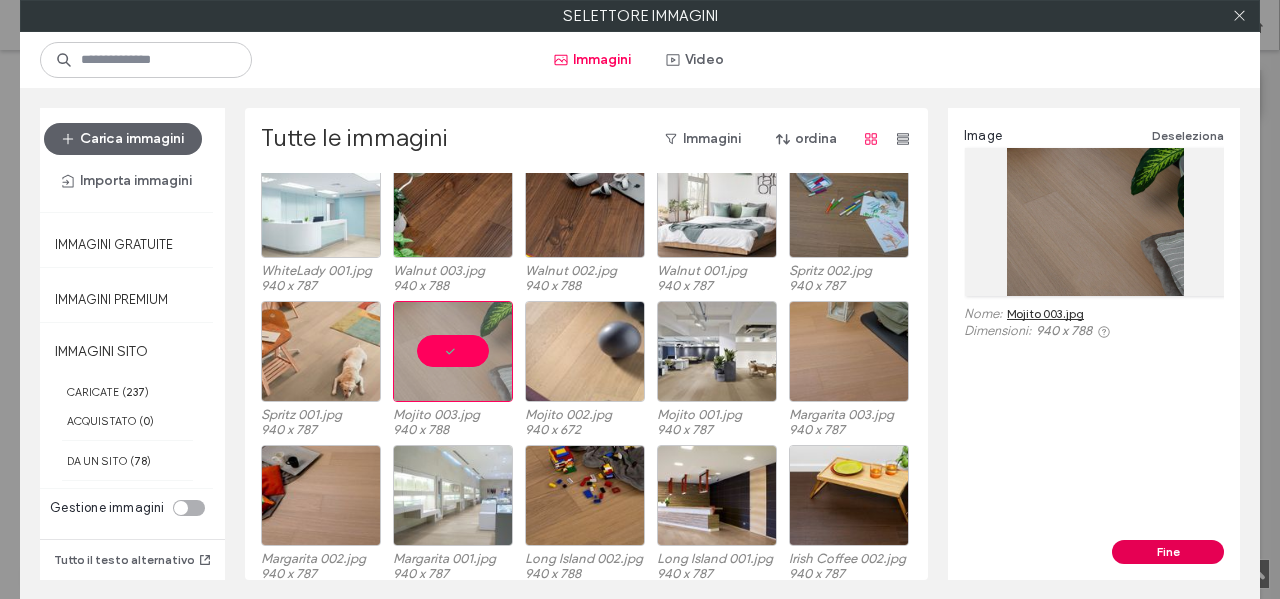 drag, startPoint x: 1166, startPoint y: 553, endPoint x: 1052, endPoint y: 492, distance: 129.29424 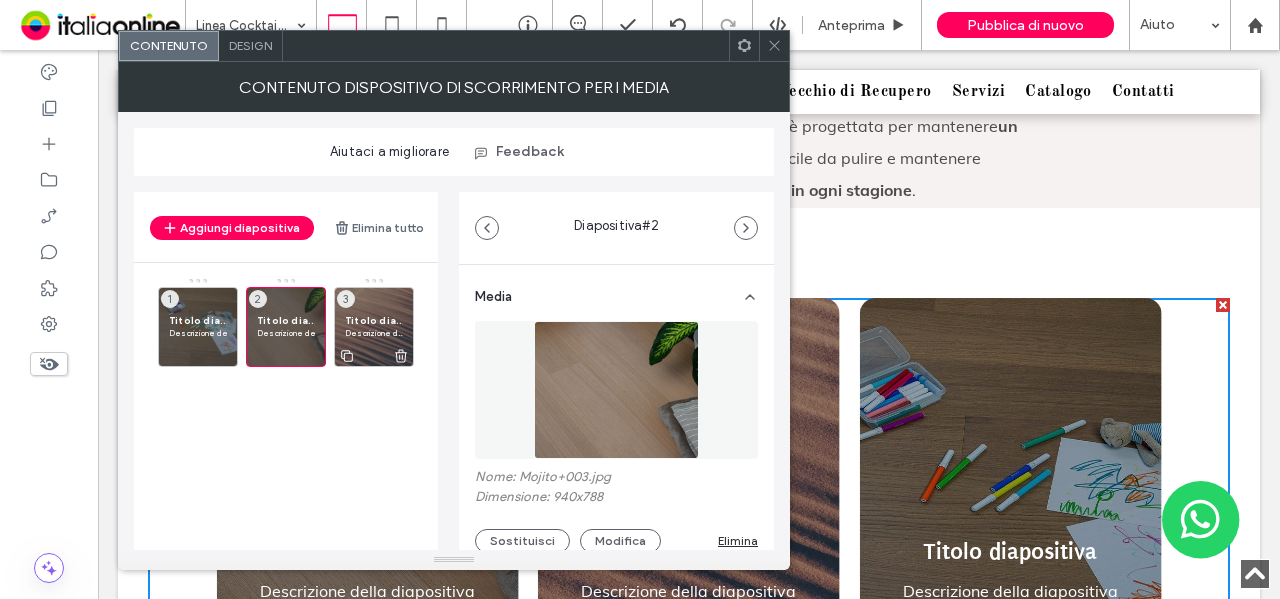 click on "Titolo diapositiva" at bounding box center (374, 320) 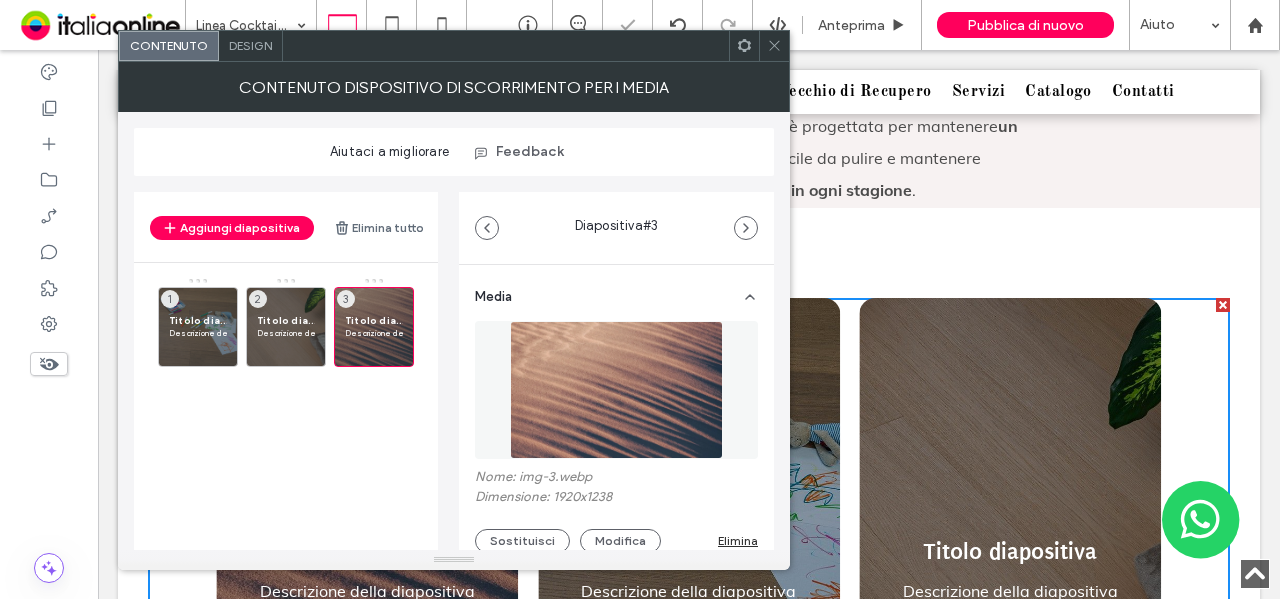 click on "Nome: img-3.webp Dimensione: 1920x1238 Sostituisci Modifica Elimina" at bounding box center [616, 511] 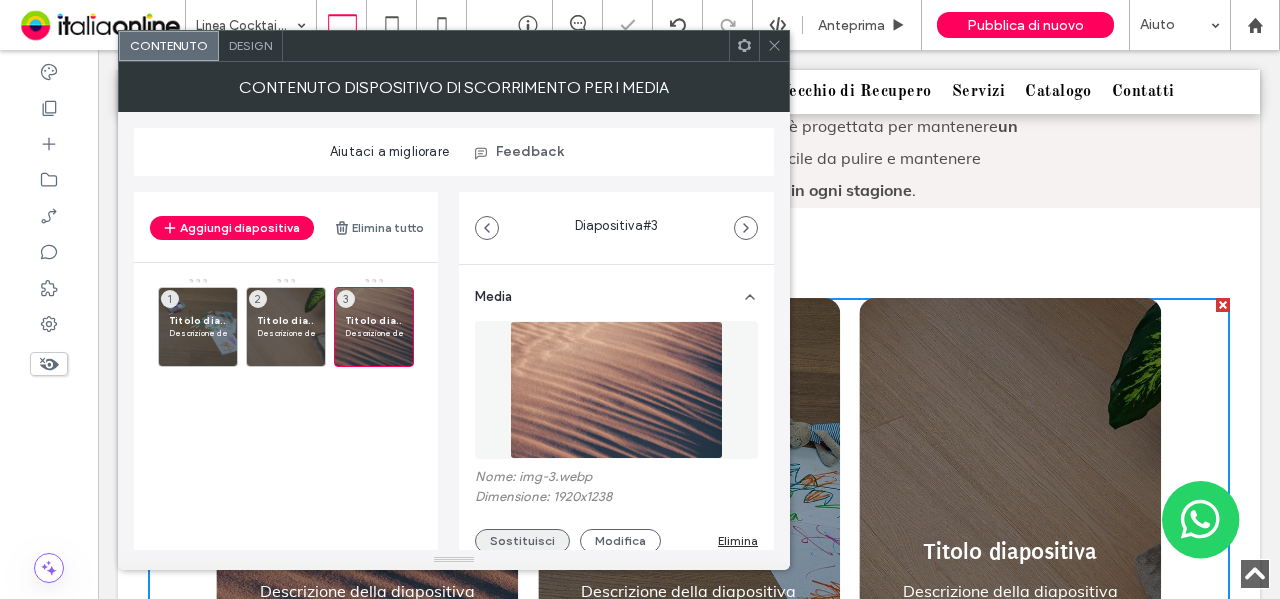 click on "Sostituisci" at bounding box center (522, 541) 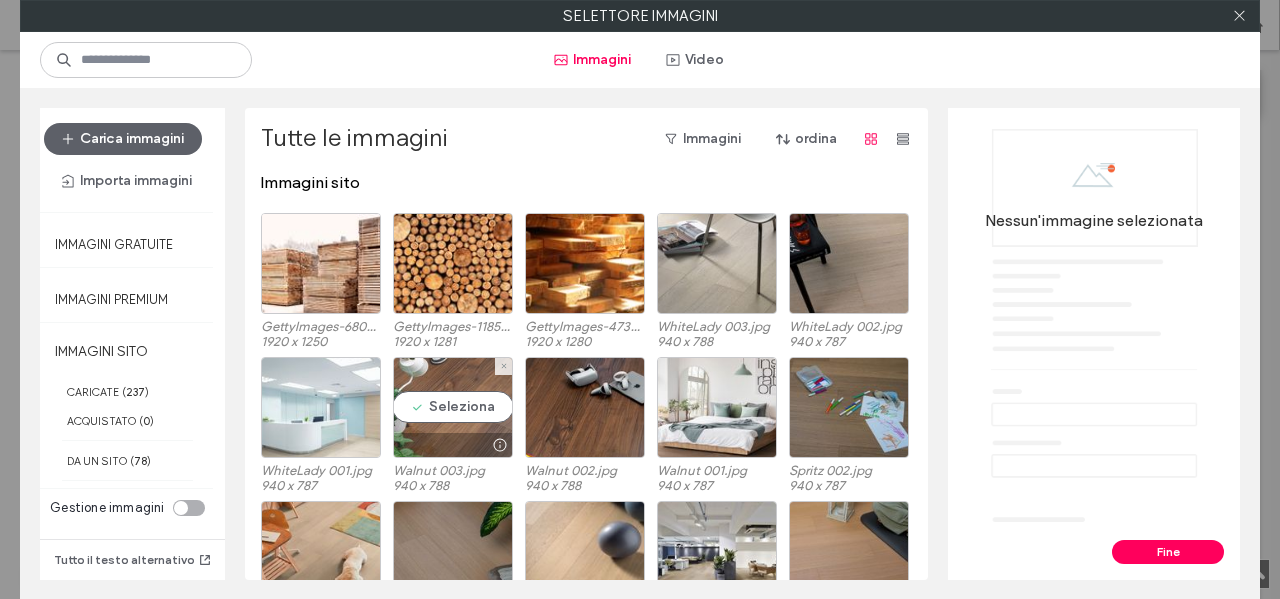 click on "Seleziona" at bounding box center [453, 407] 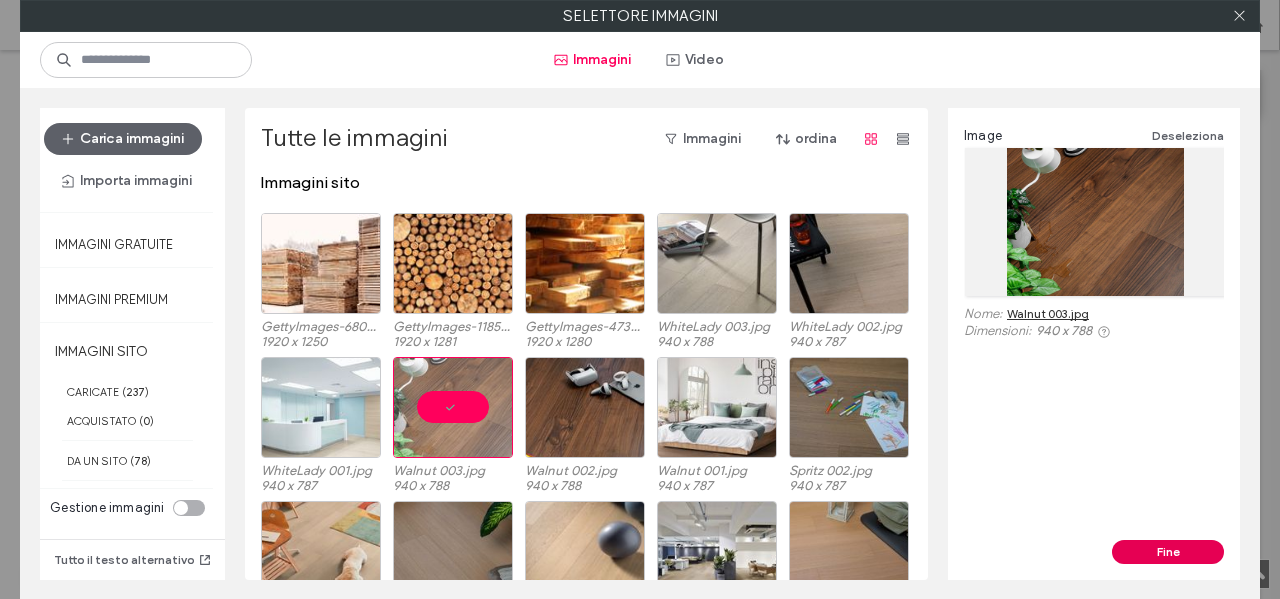 click on "Fine" at bounding box center (1094, 560) 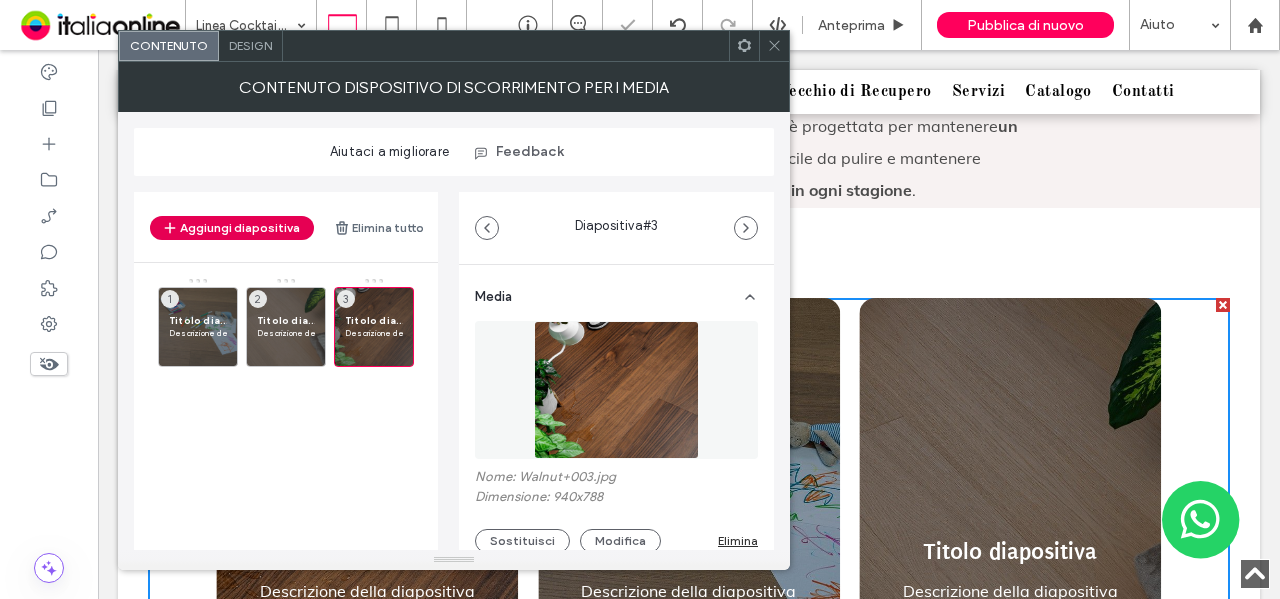 click on "Aggiungi diapositiva" at bounding box center (232, 228) 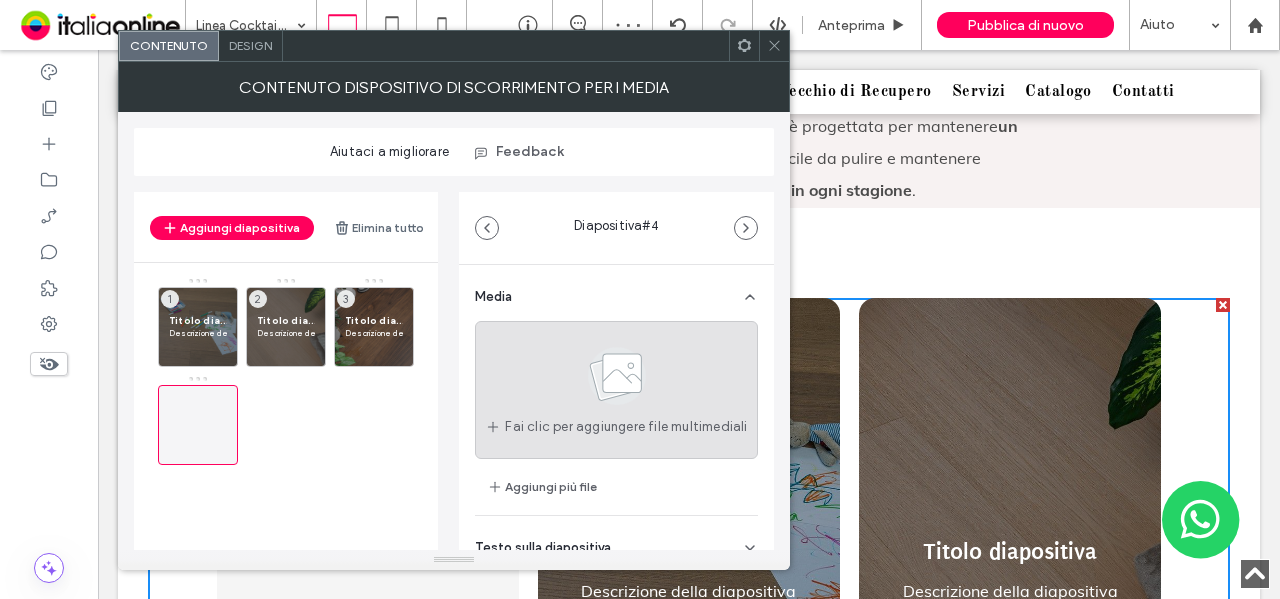 click 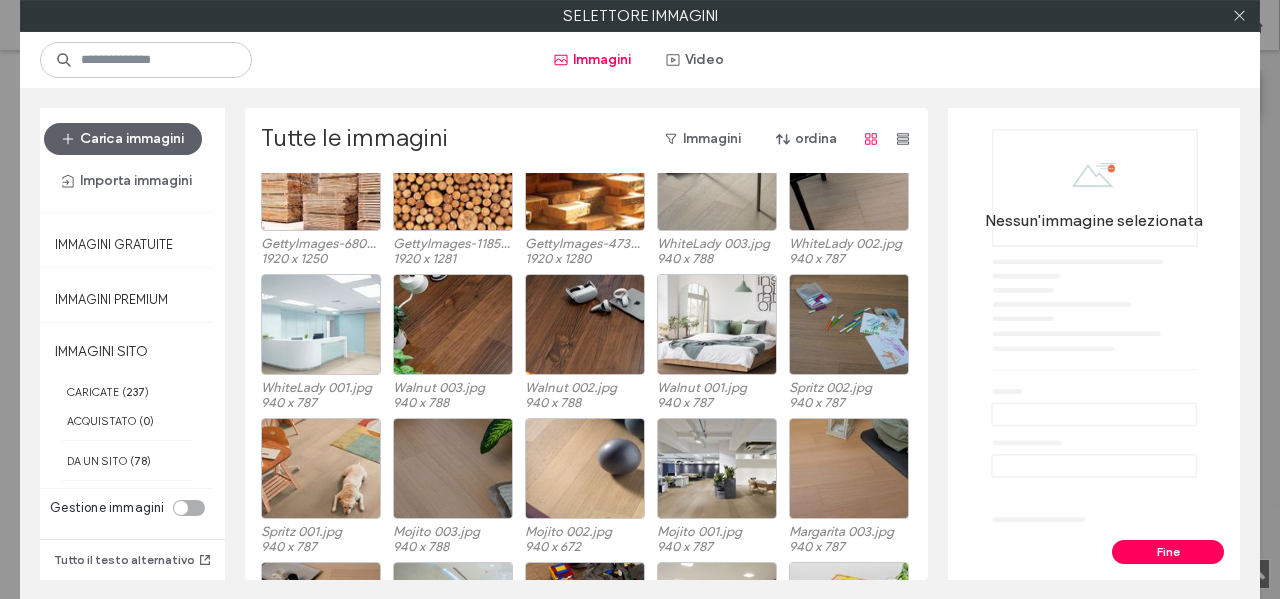 scroll, scrollTop: 200, scrollLeft: 0, axis: vertical 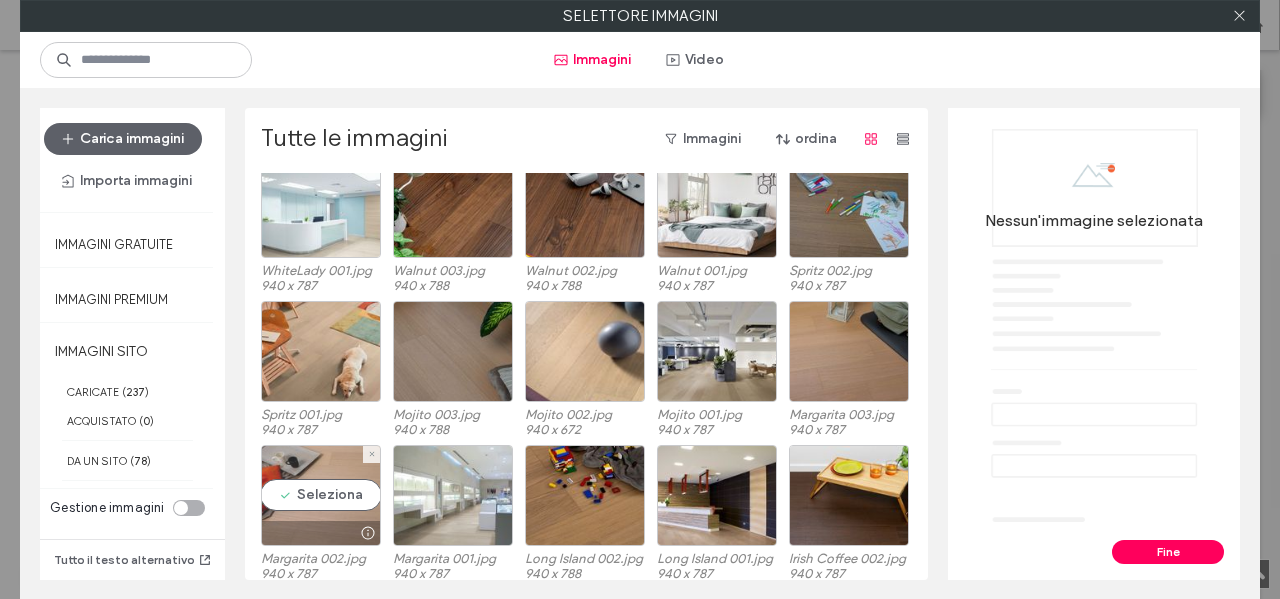 click on "Seleziona" at bounding box center [321, 495] 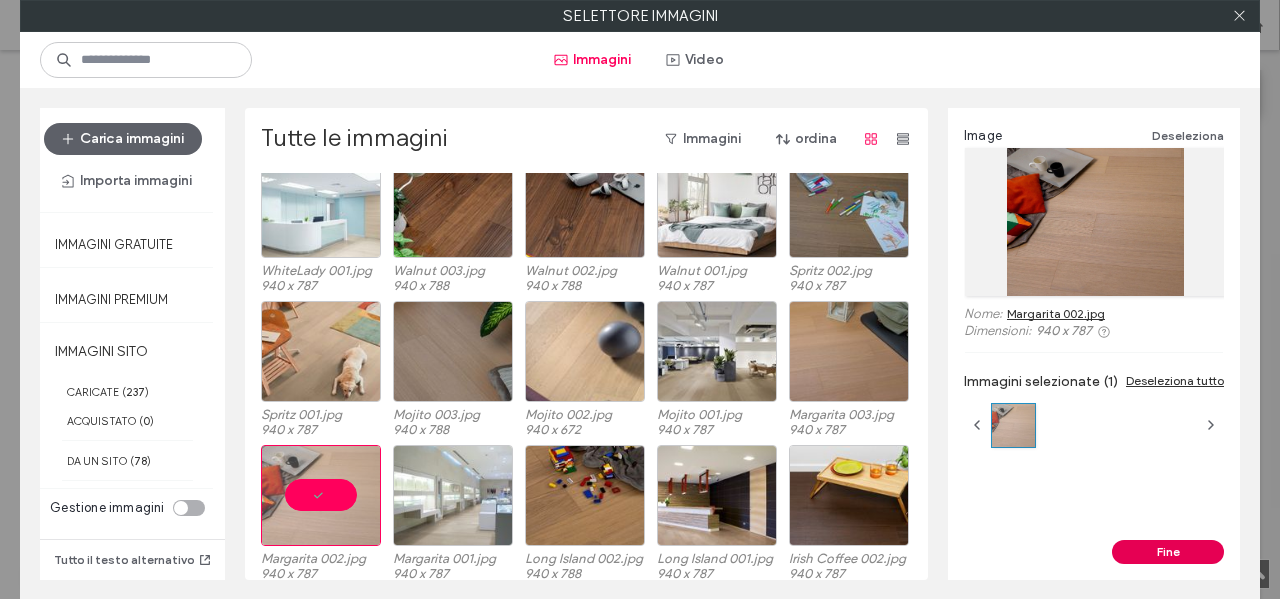 click on "Fine" at bounding box center (1168, 552) 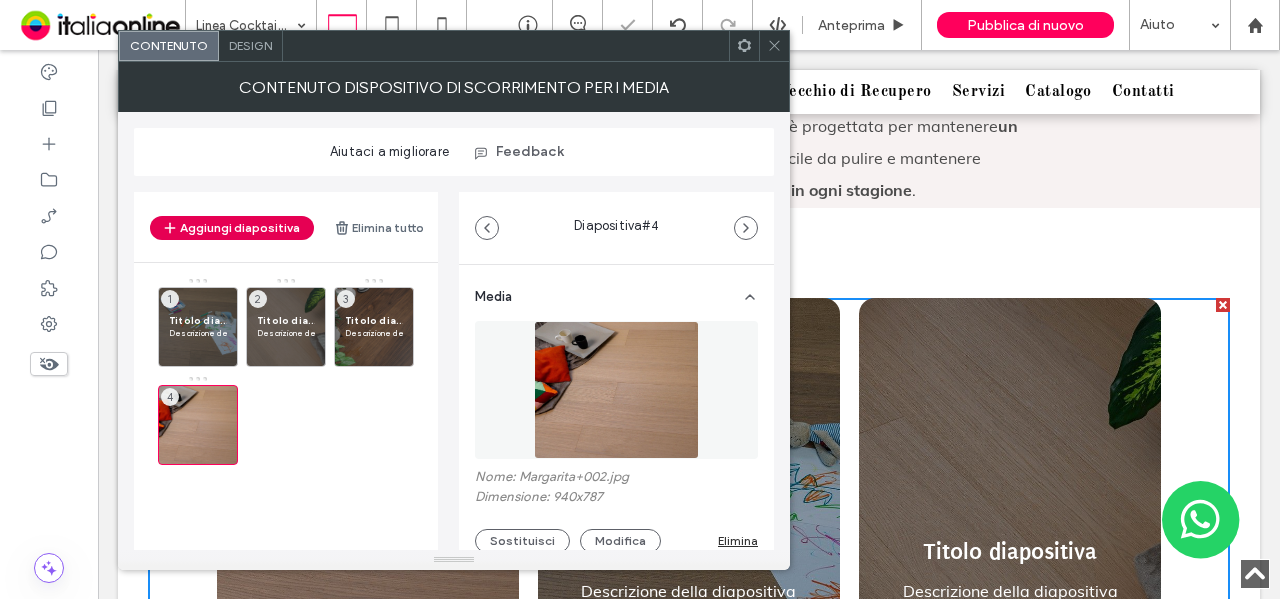 click on "Aggiungi diapositiva" at bounding box center [232, 228] 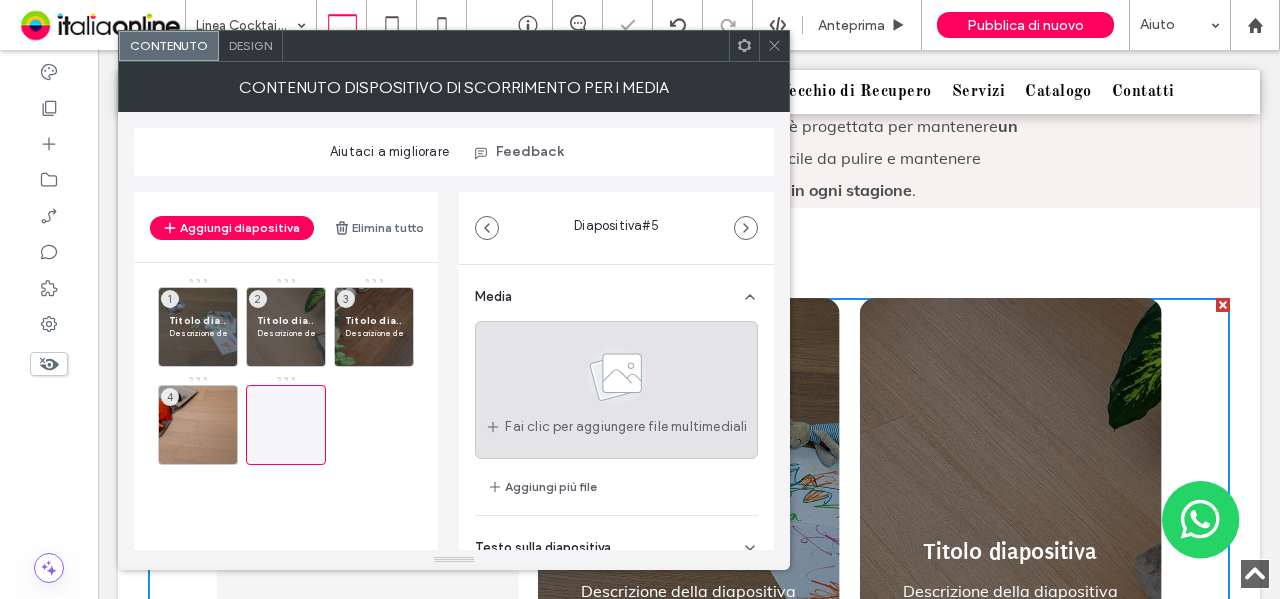 click on "Fai clic per aggiungere file multimediali" at bounding box center [616, 390] 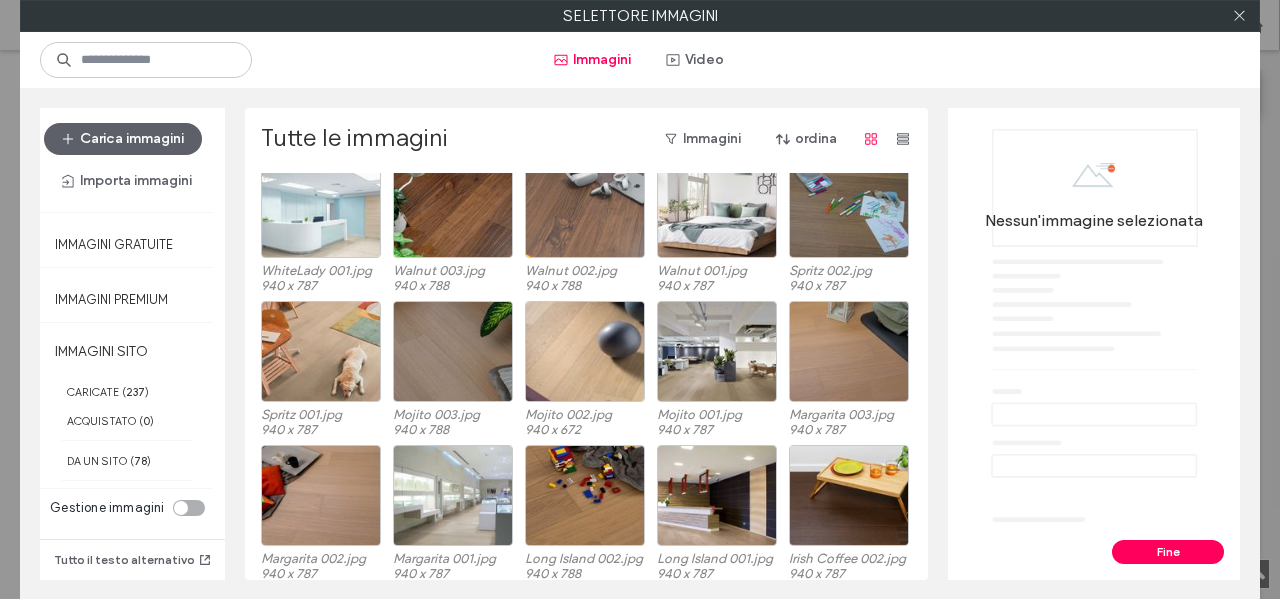 scroll, scrollTop: 228, scrollLeft: 0, axis: vertical 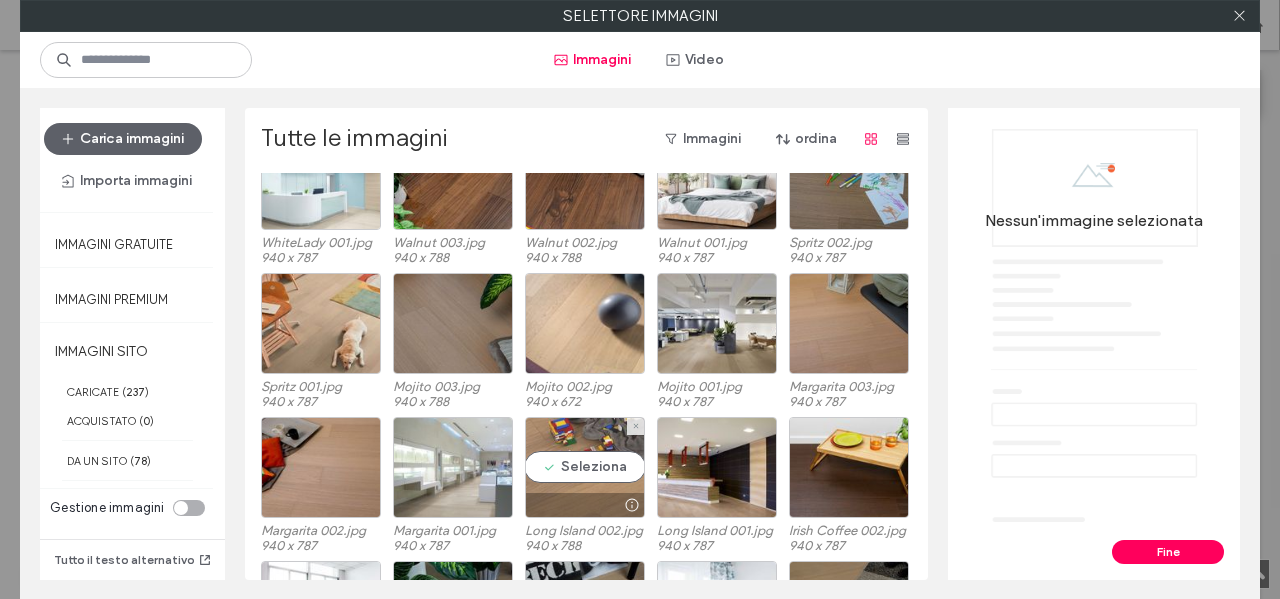 click on "Seleziona" at bounding box center [585, 467] 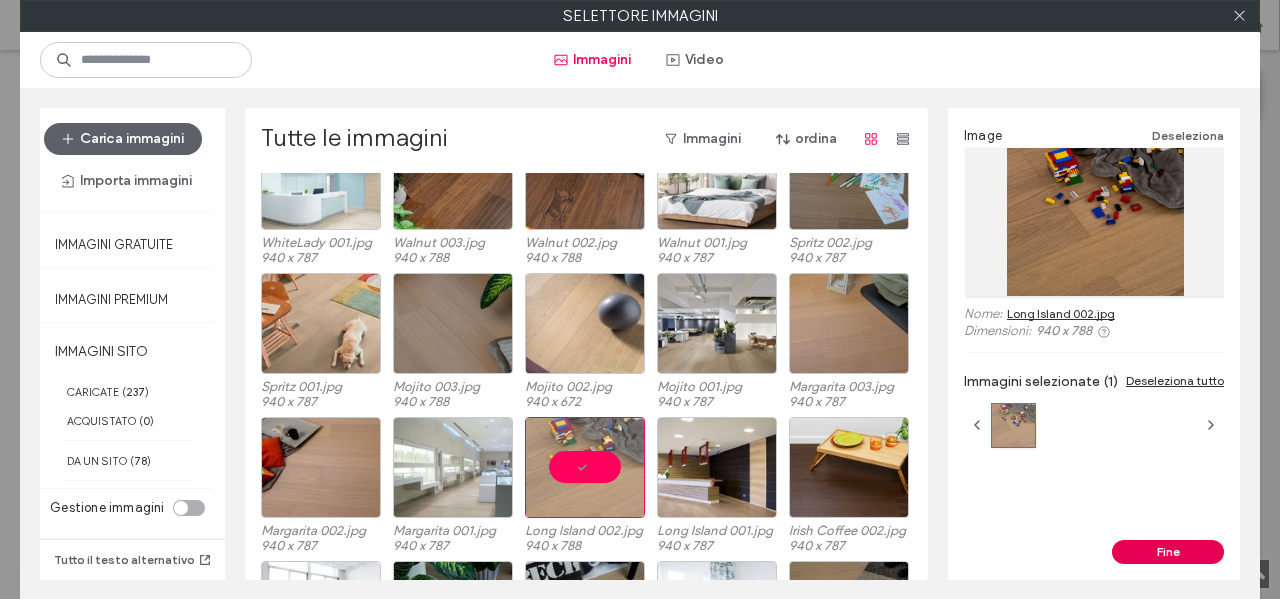 click on "Fine" at bounding box center [1168, 552] 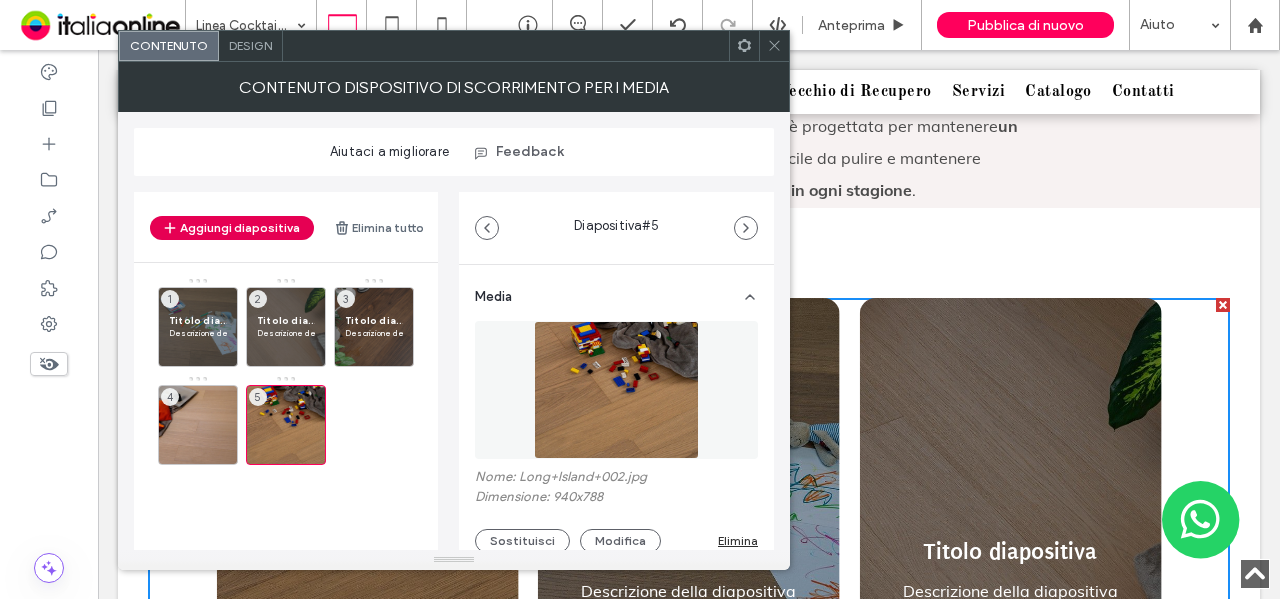 click on "Aggiungi diapositiva" at bounding box center [232, 228] 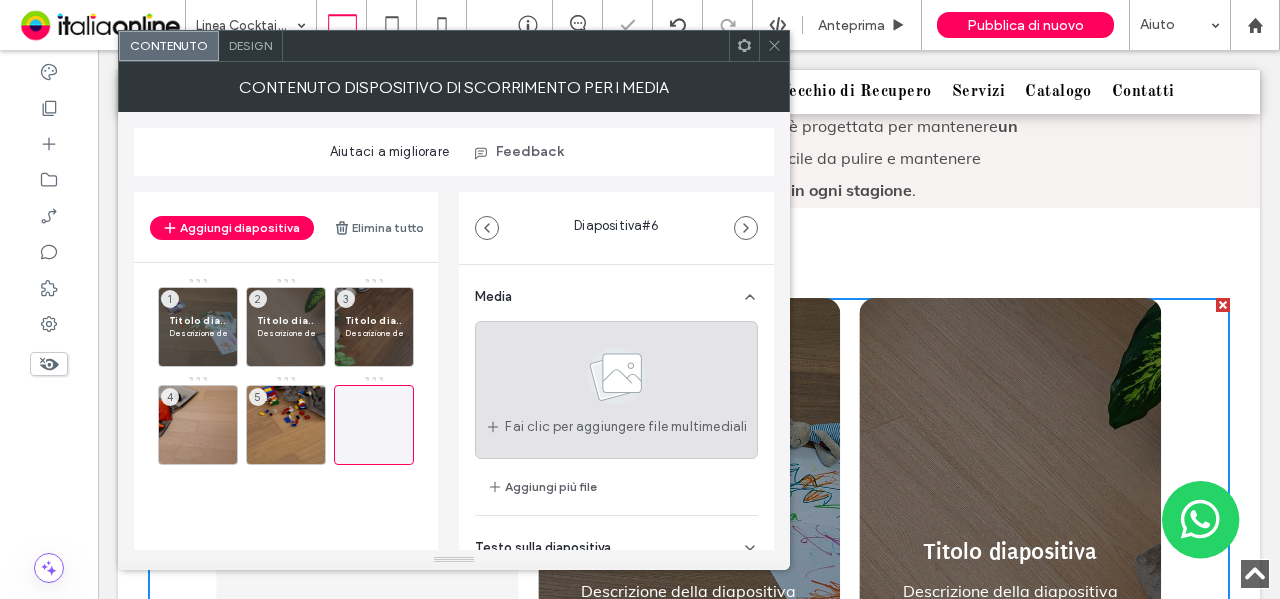 click on "Fai clic per aggiungere file multimediali" at bounding box center (616, 390) 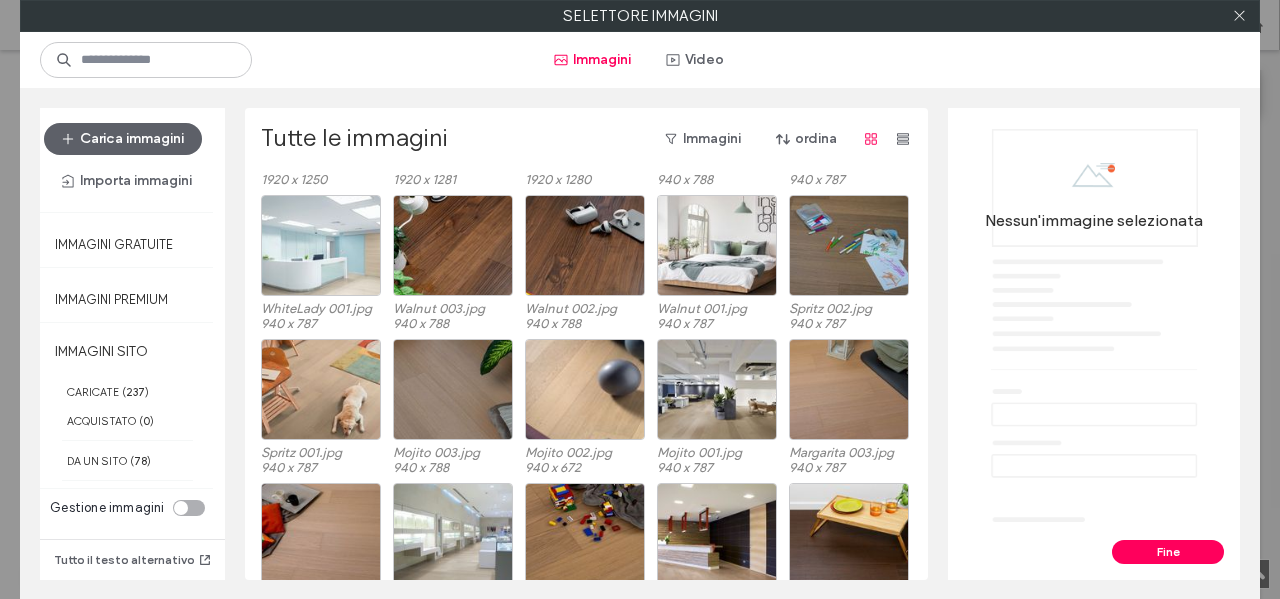 scroll, scrollTop: 208, scrollLeft: 0, axis: vertical 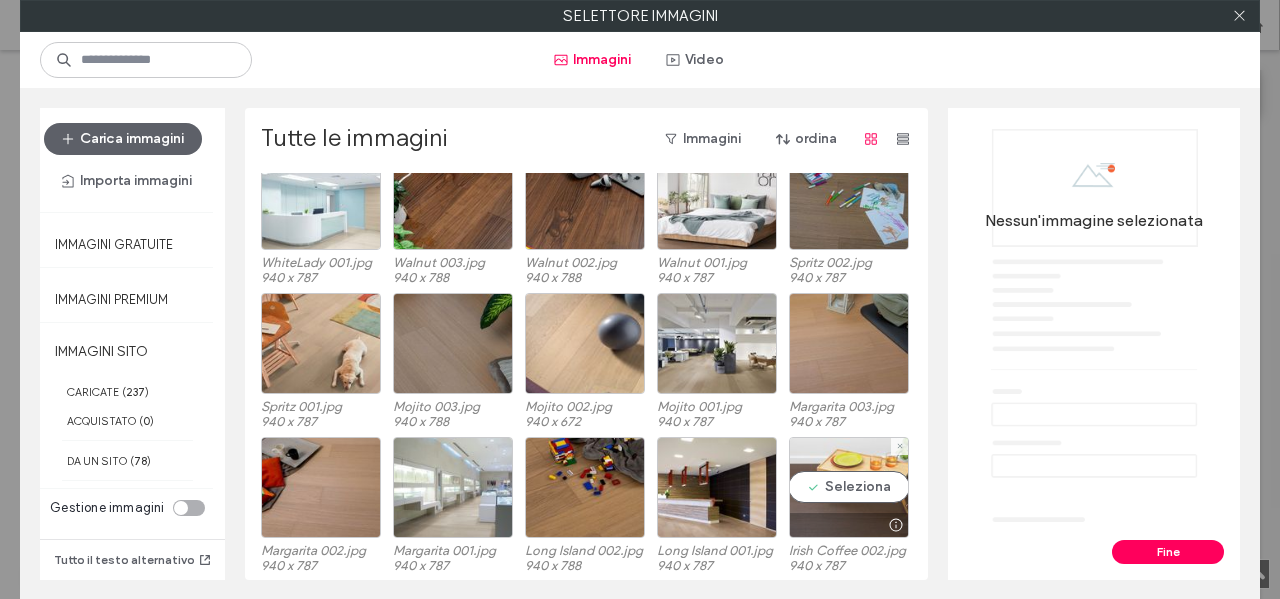 click on "Seleziona" at bounding box center (849, 487) 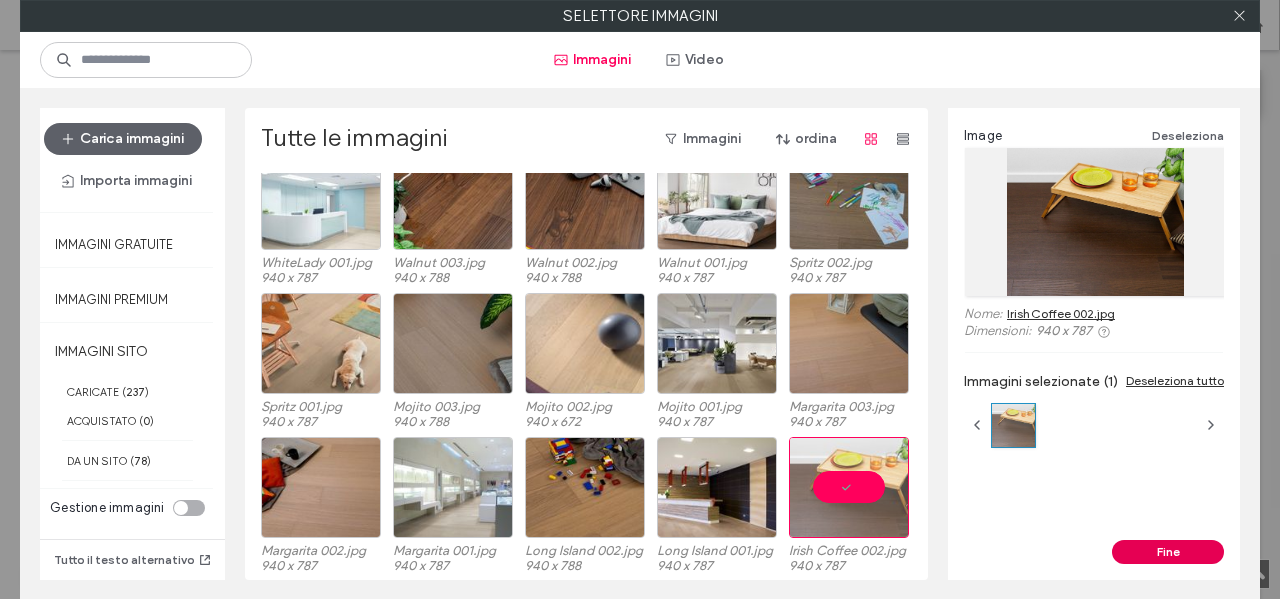 click on "Fine" at bounding box center (1168, 552) 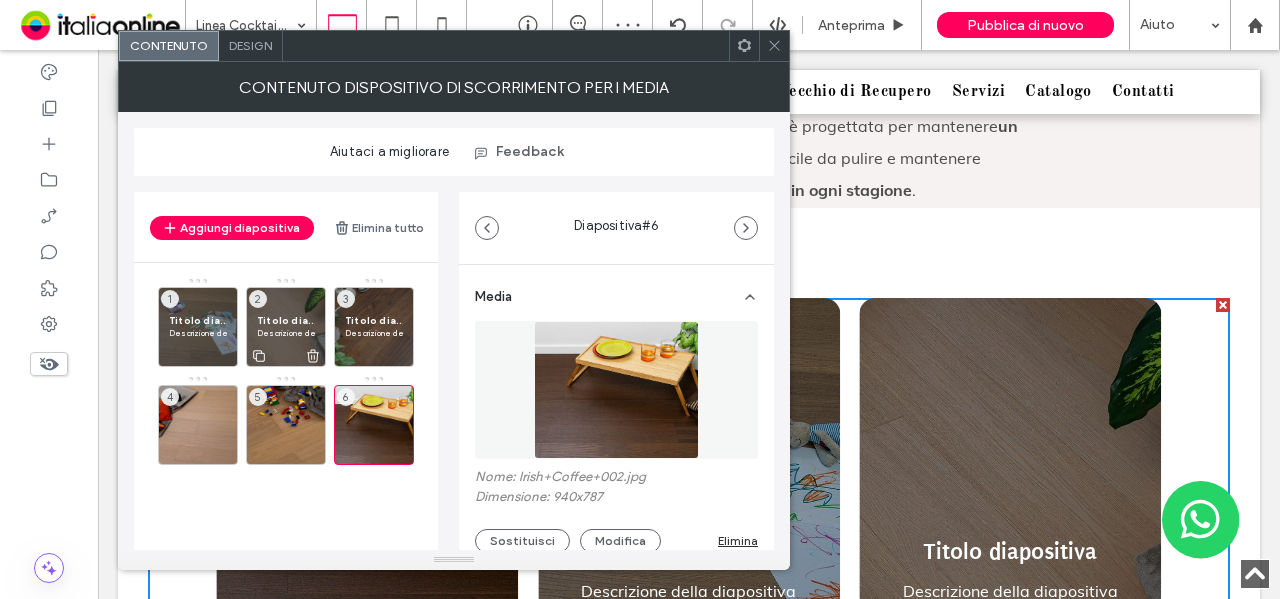 drag, startPoint x: 196, startPoint y: 331, endPoint x: 276, endPoint y: 344, distance: 81.04937 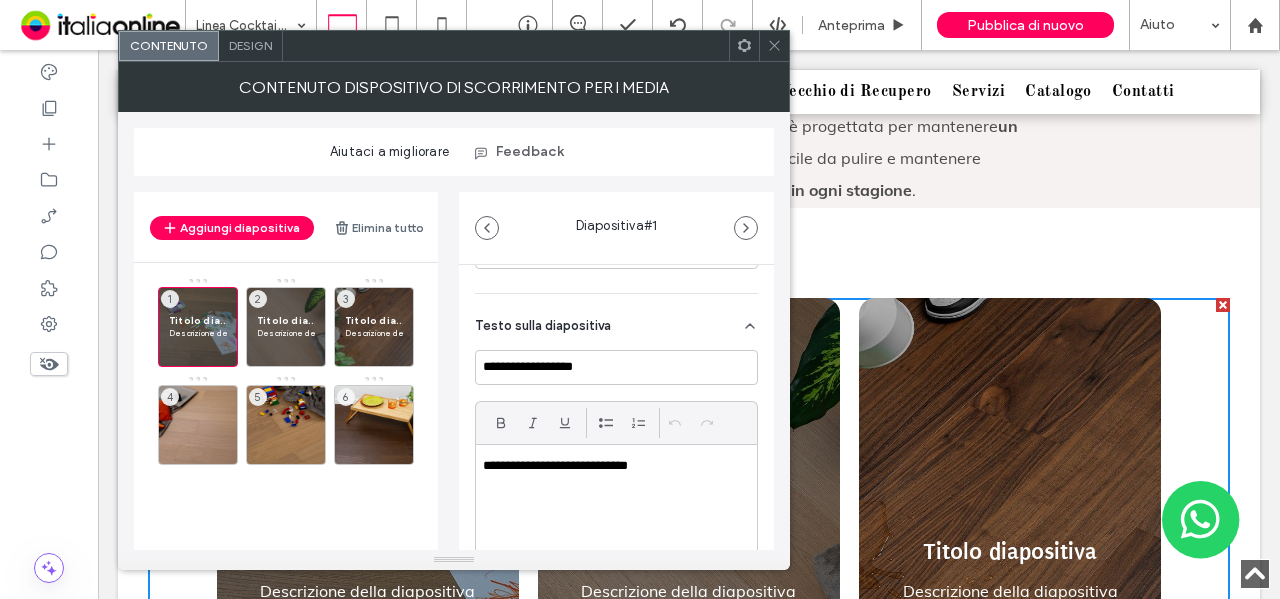 scroll, scrollTop: 500, scrollLeft: 0, axis: vertical 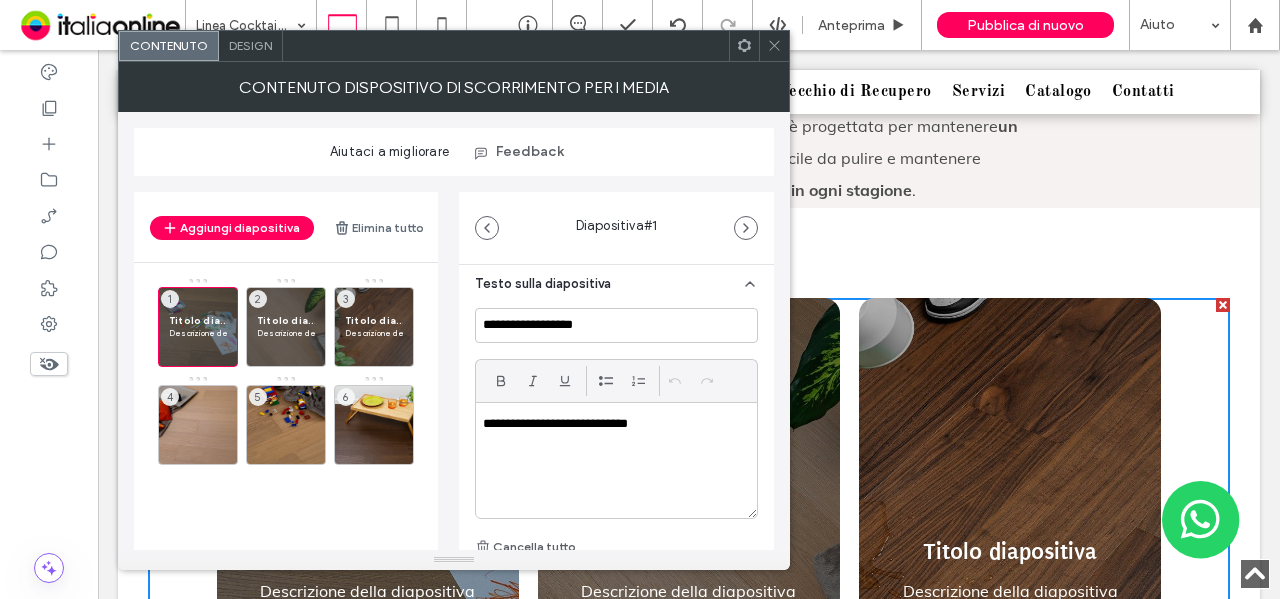click on "**********" at bounding box center [611, 424] 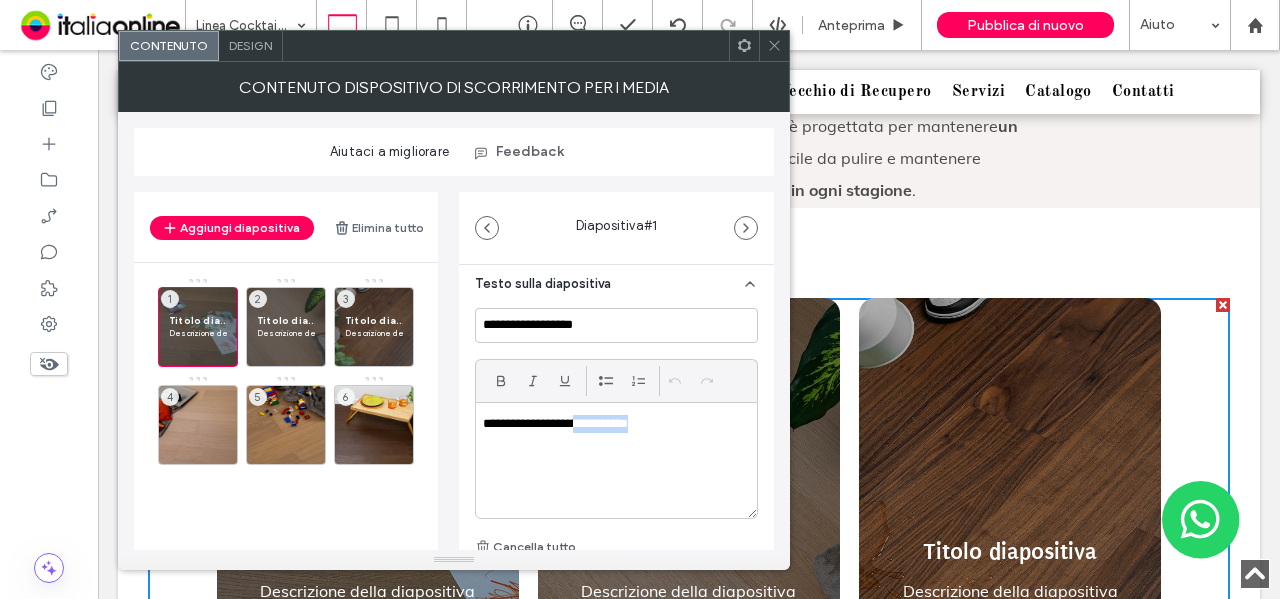 click on "**********" at bounding box center [611, 424] 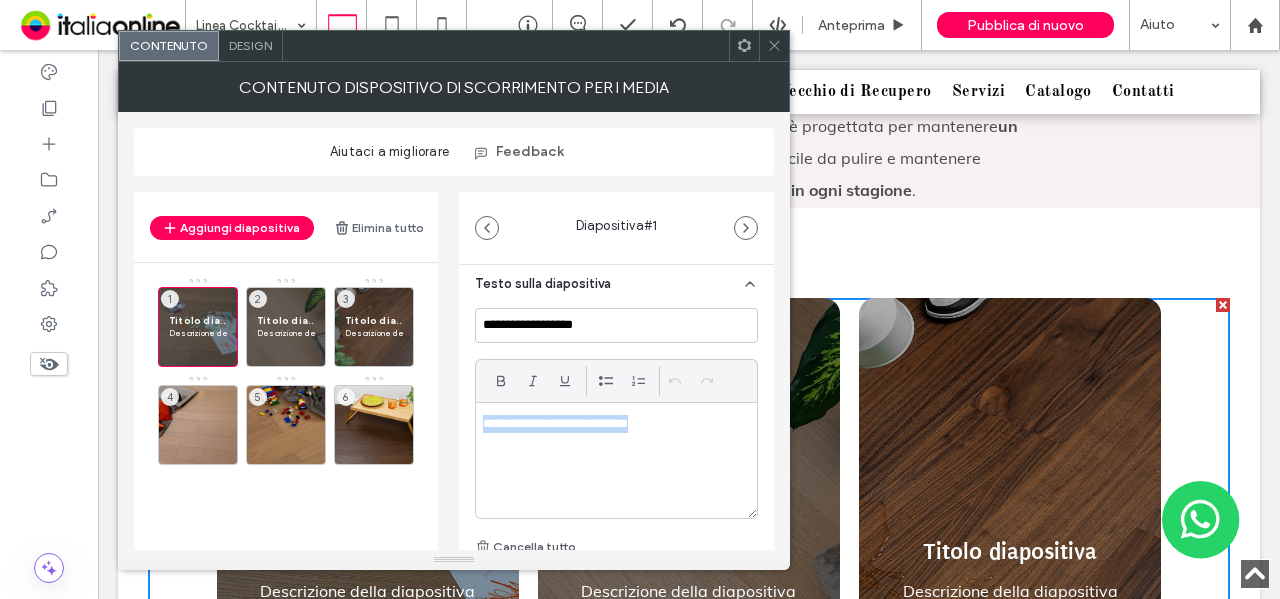 click on "**********" at bounding box center [611, 424] 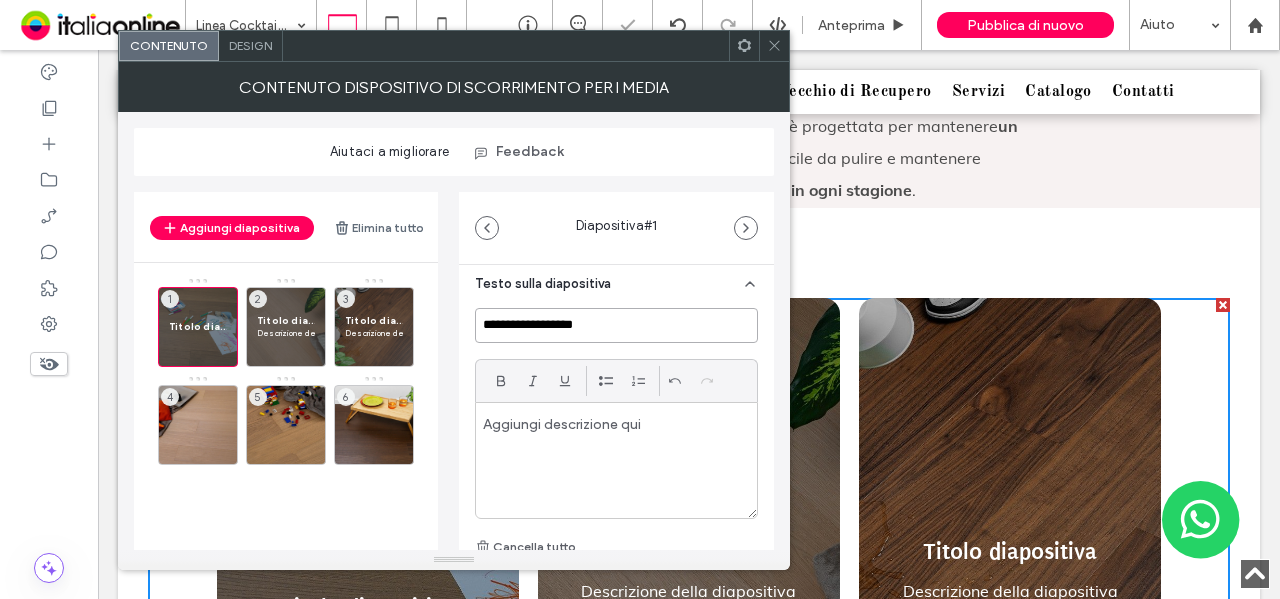 click on "**********" at bounding box center (616, 325) 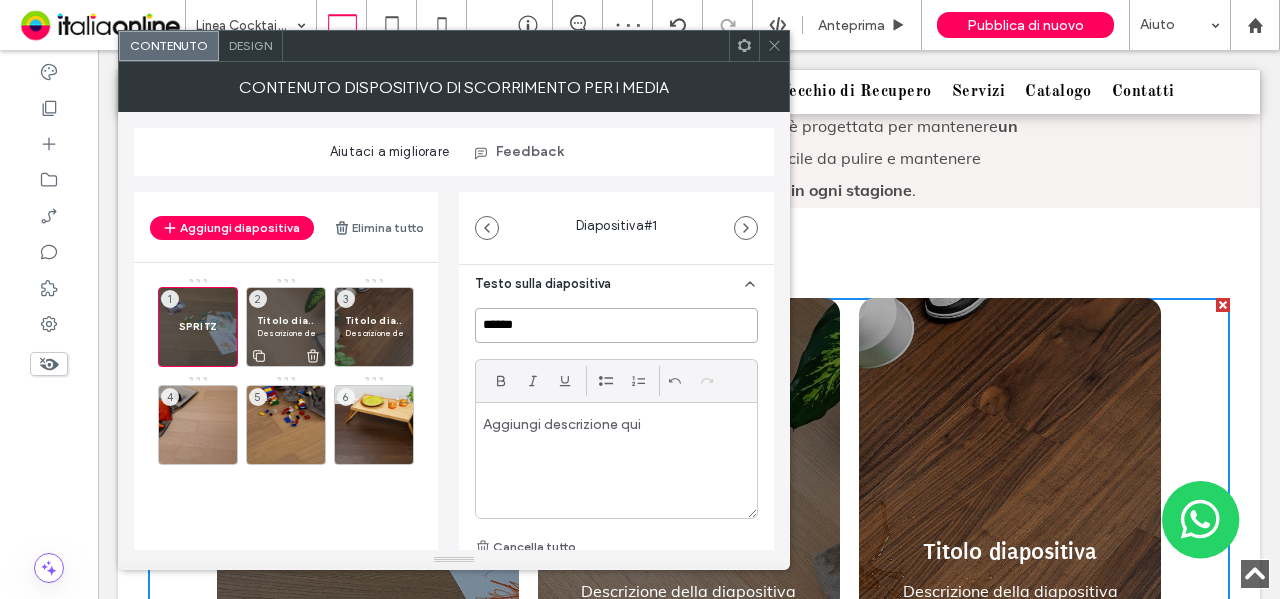 type on "******" 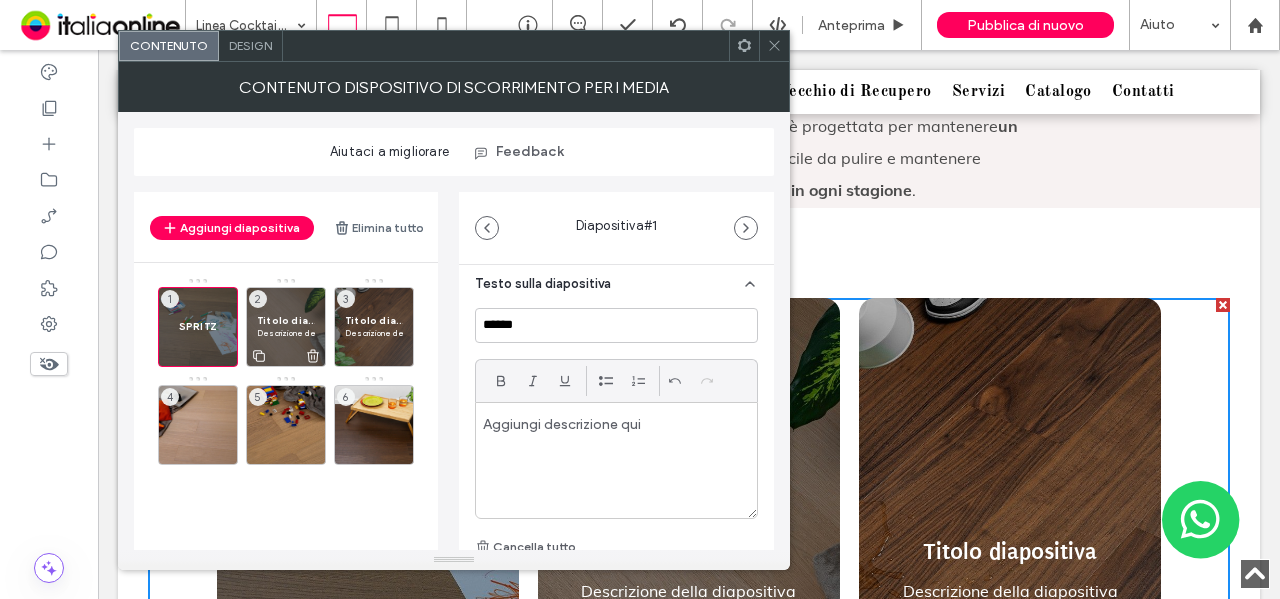 click on "Titolo diapositiva Descrizione della diapositiva 2" at bounding box center (286, 327) 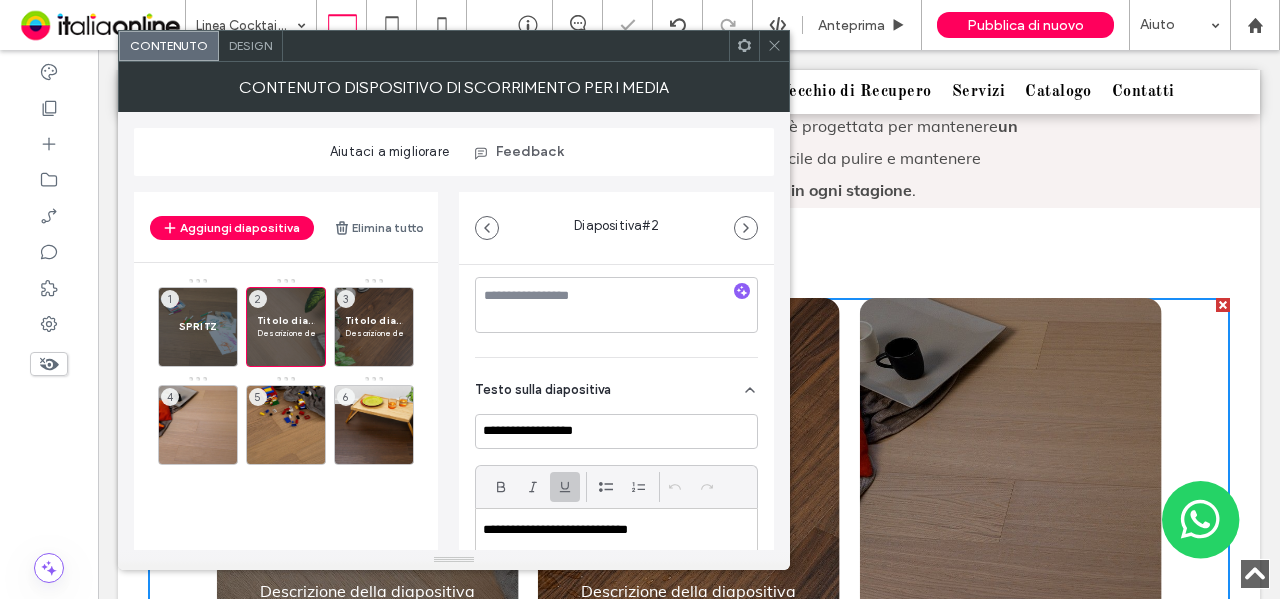 scroll, scrollTop: 400, scrollLeft: 0, axis: vertical 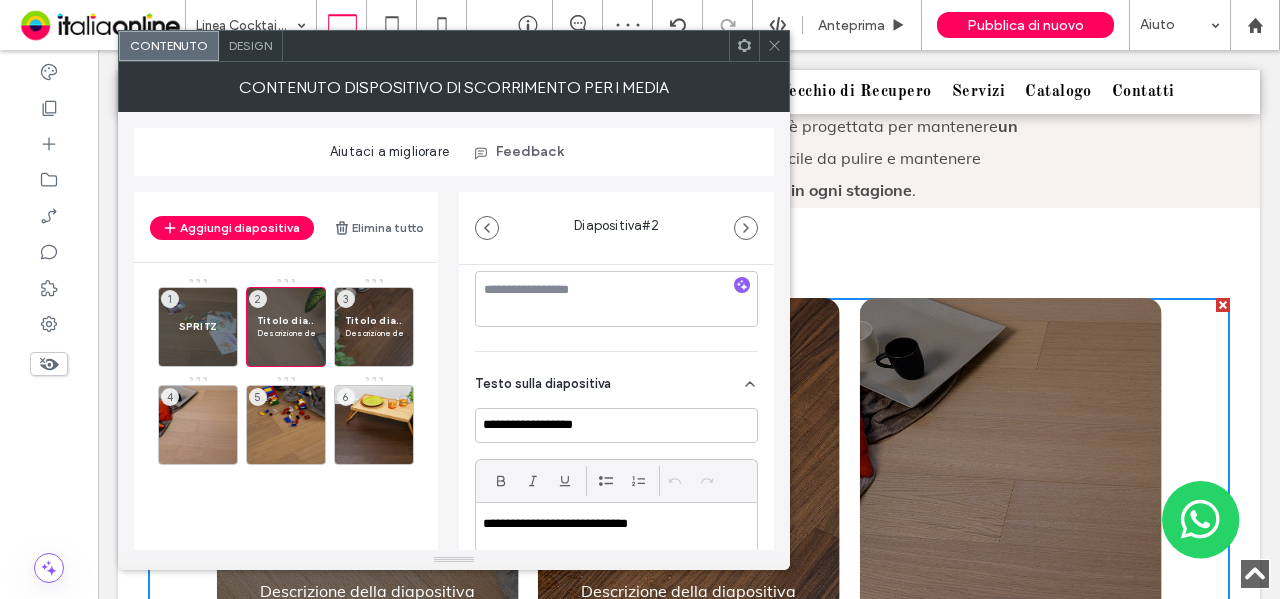 click on "**********" at bounding box center [611, 524] 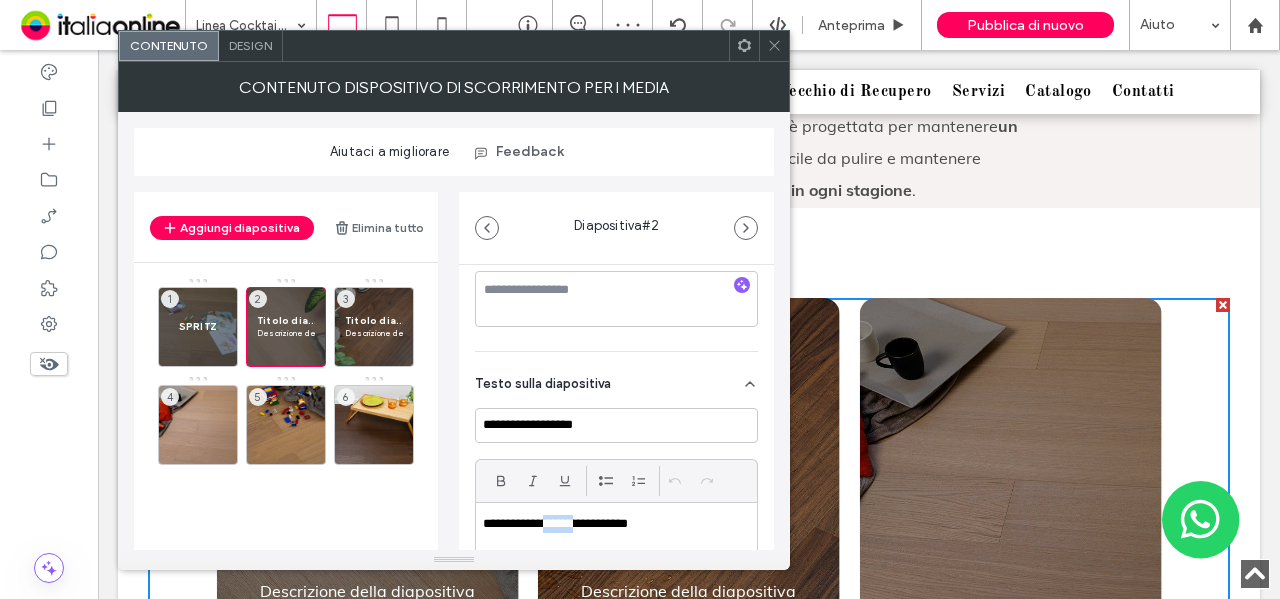 click on "**********" at bounding box center [611, 524] 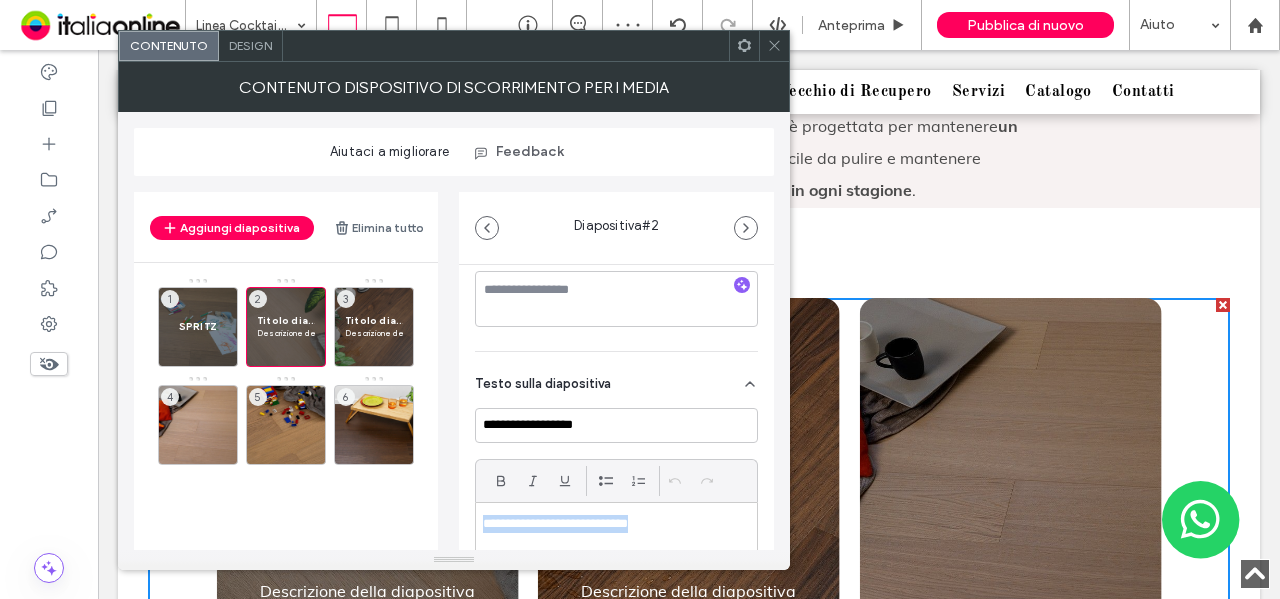 click on "**********" at bounding box center (611, 524) 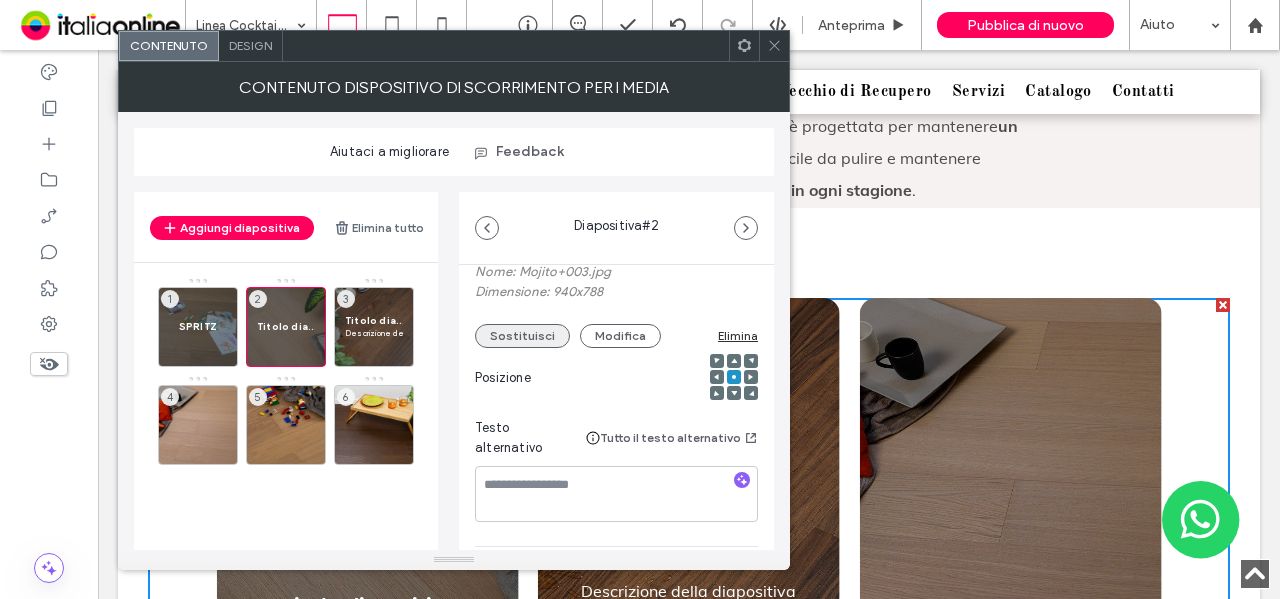 scroll, scrollTop: 200, scrollLeft: 0, axis: vertical 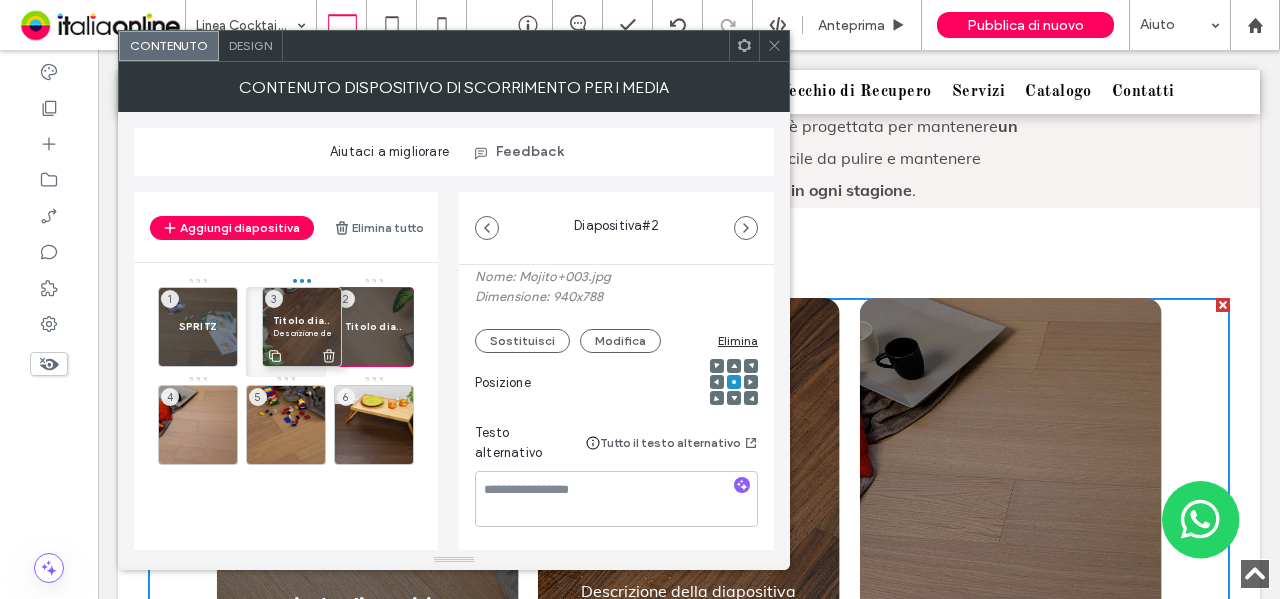 drag, startPoint x: 393, startPoint y: 312, endPoint x: 321, endPoint y: 312, distance: 72 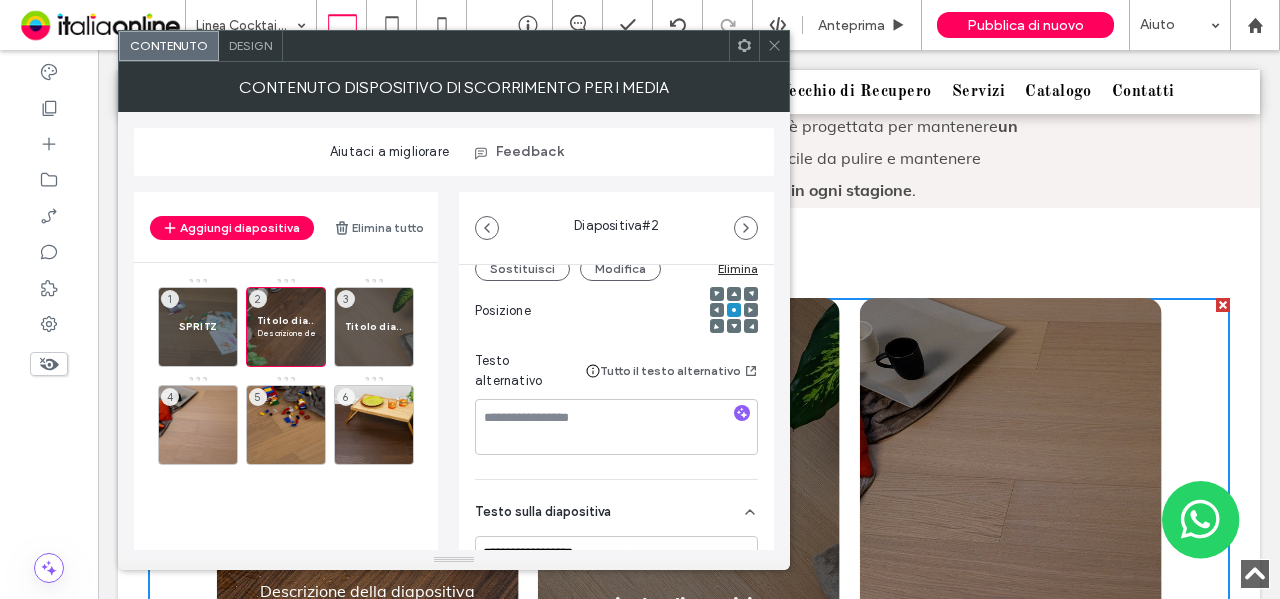 scroll, scrollTop: 400, scrollLeft: 0, axis: vertical 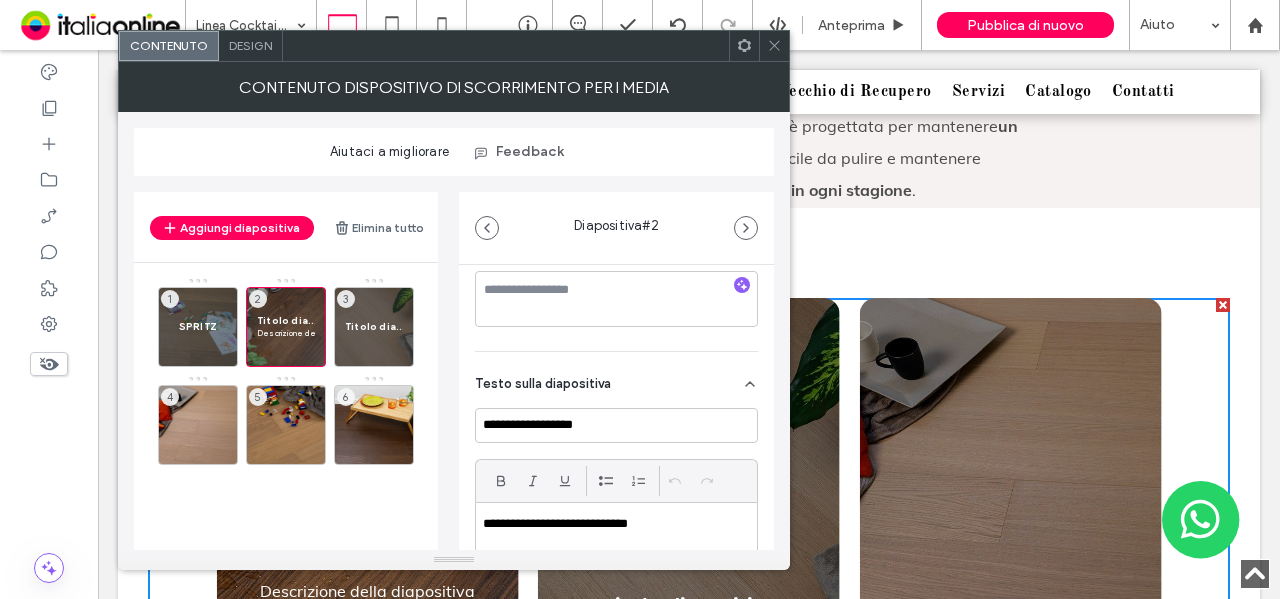 click on "**********" at bounding box center (611, 524) 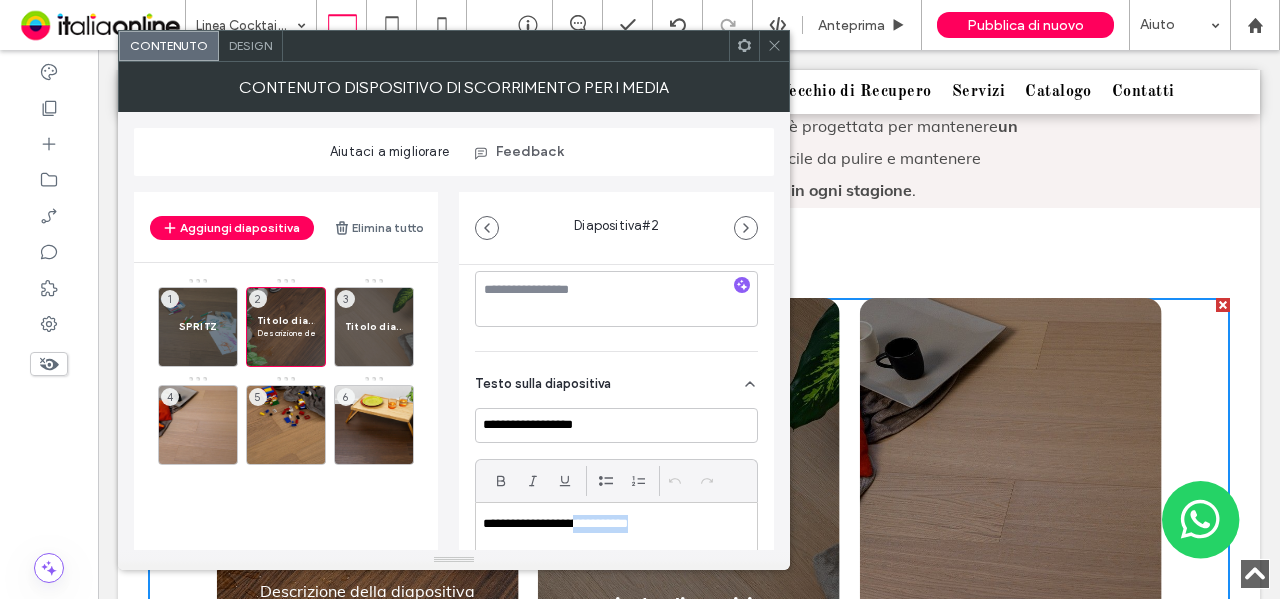 click on "**********" at bounding box center [611, 524] 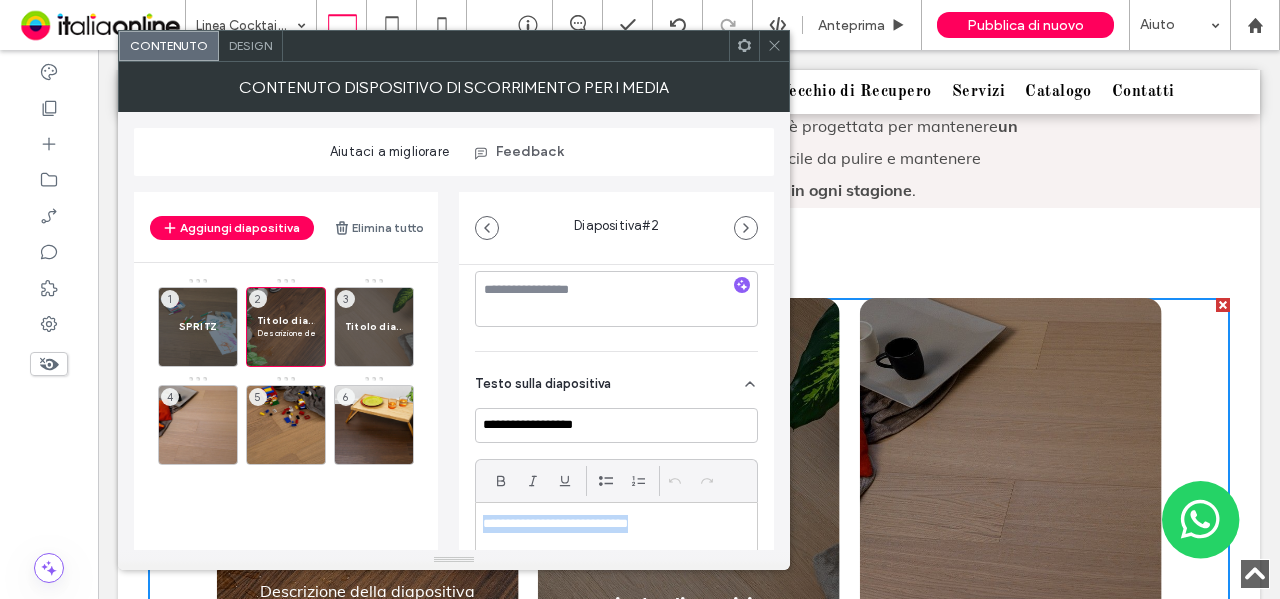 click on "**********" at bounding box center [611, 524] 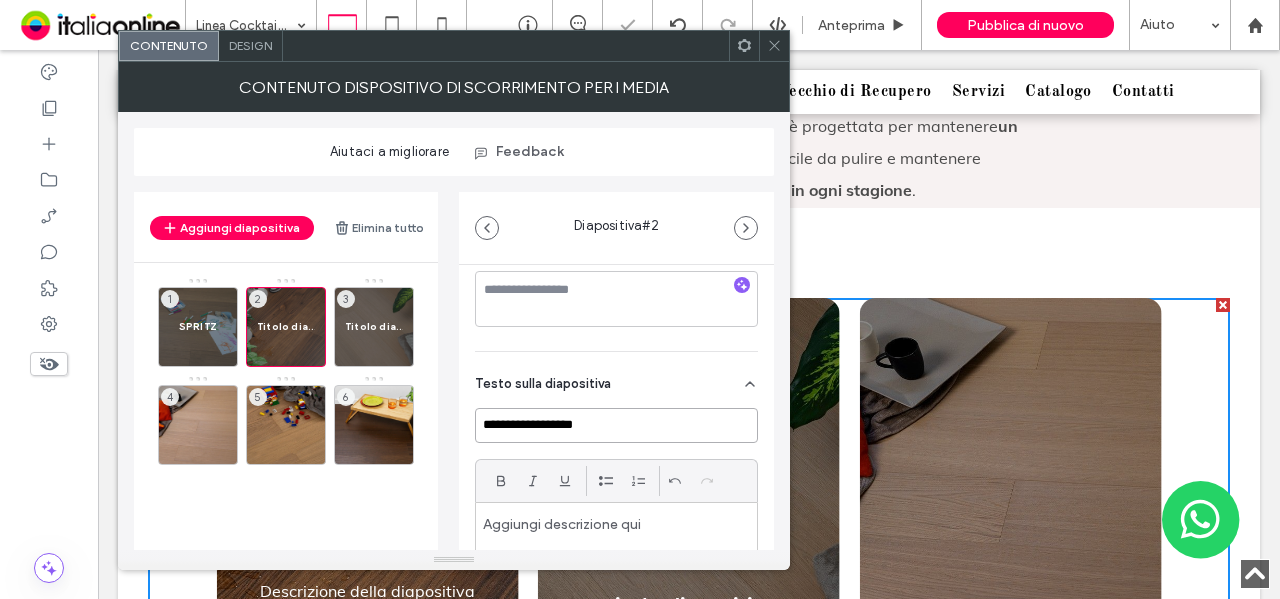 click on "**********" at bounding box center (616, 425) 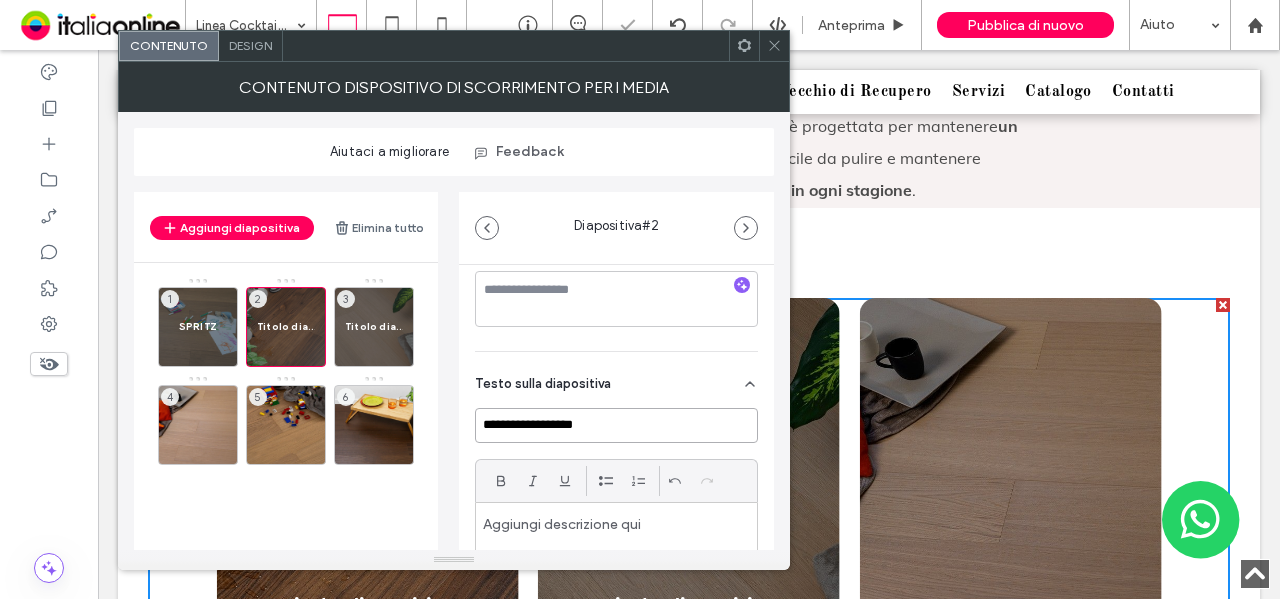 click on "**********" at bounding box center [616, 425] 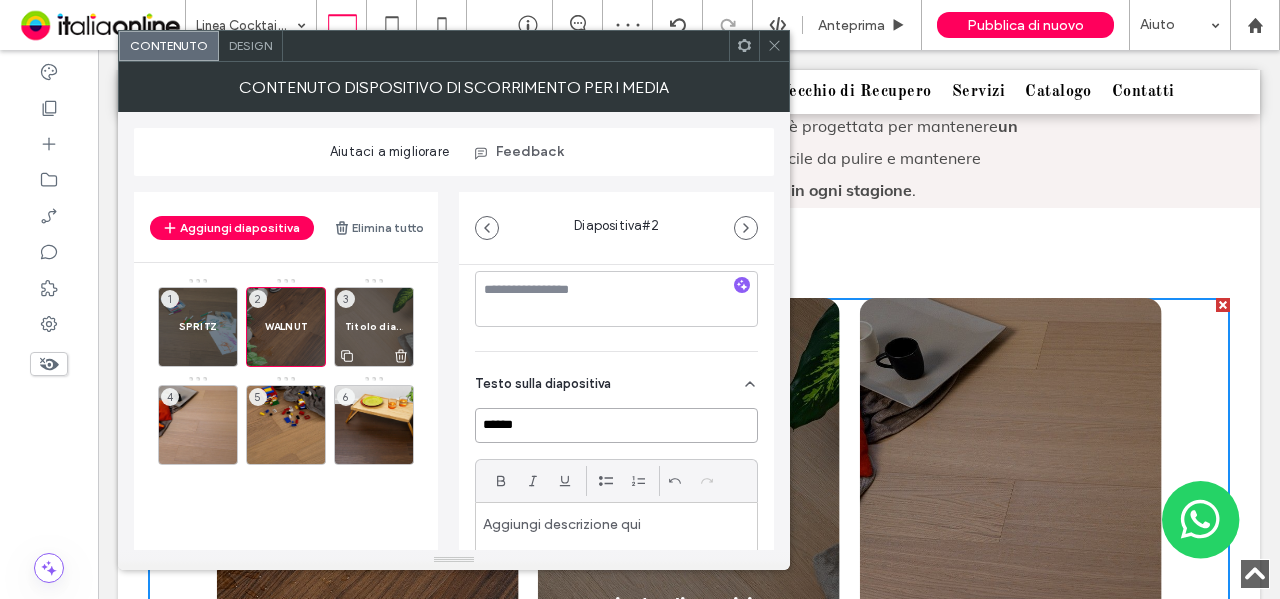 type on "******" 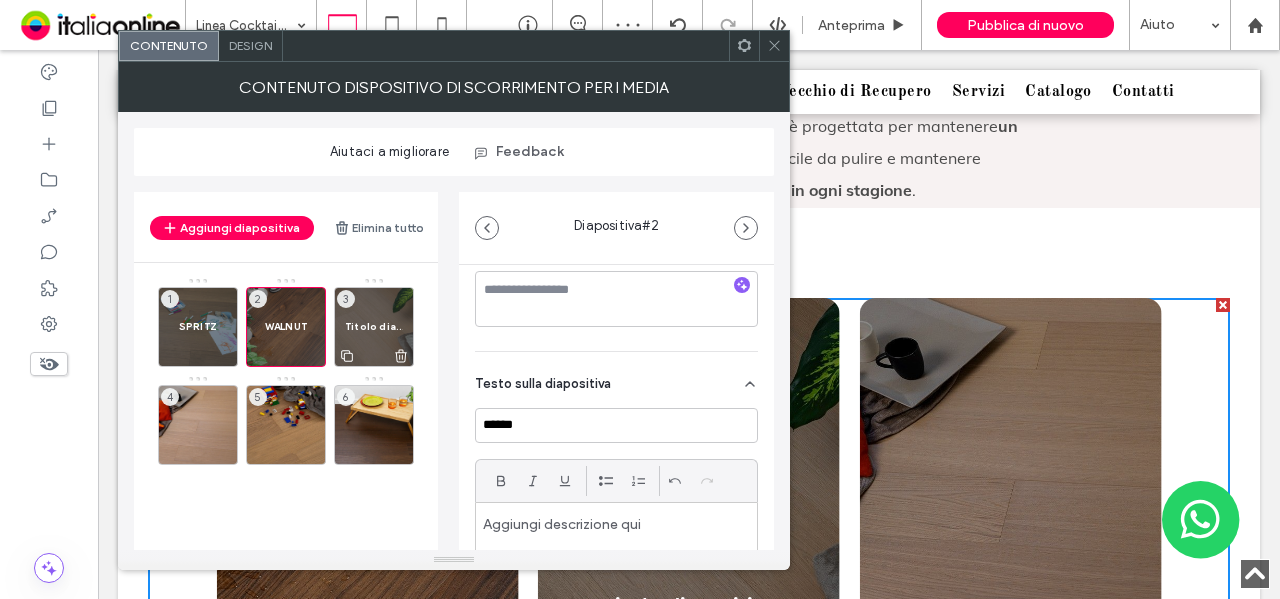click on "Titolo diapositiva" at bounding box center [374, 326] 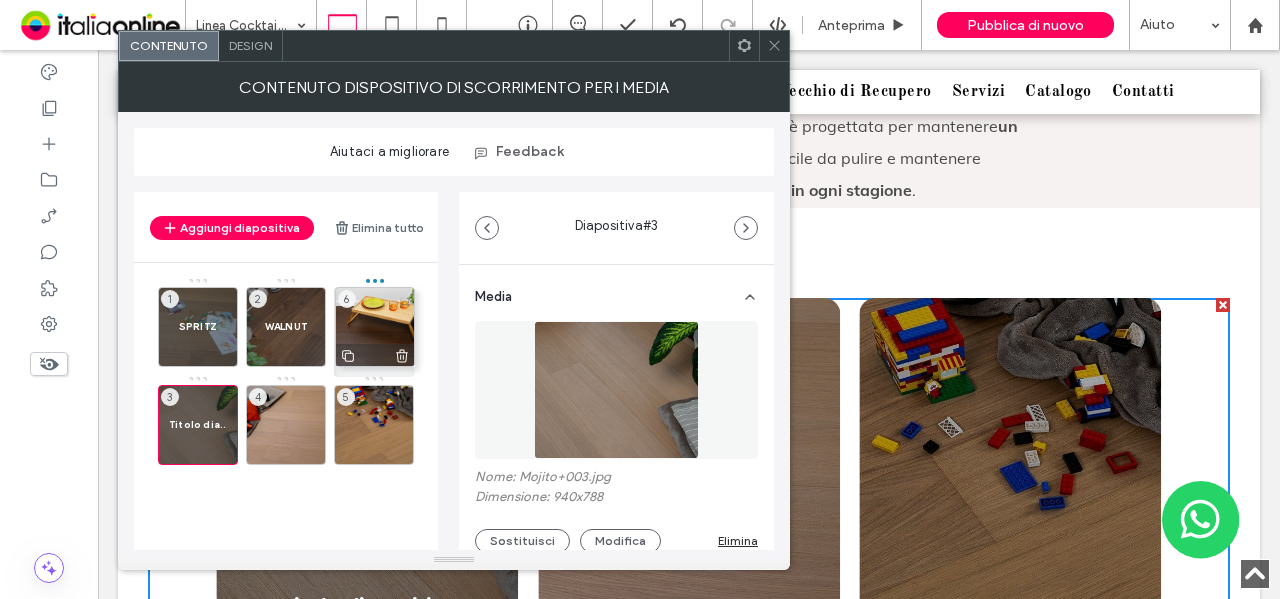 drag, startPoint x: 373, startPoint y: 425, endPoint x: 374, endPoint y: 327, distance: 98.005104 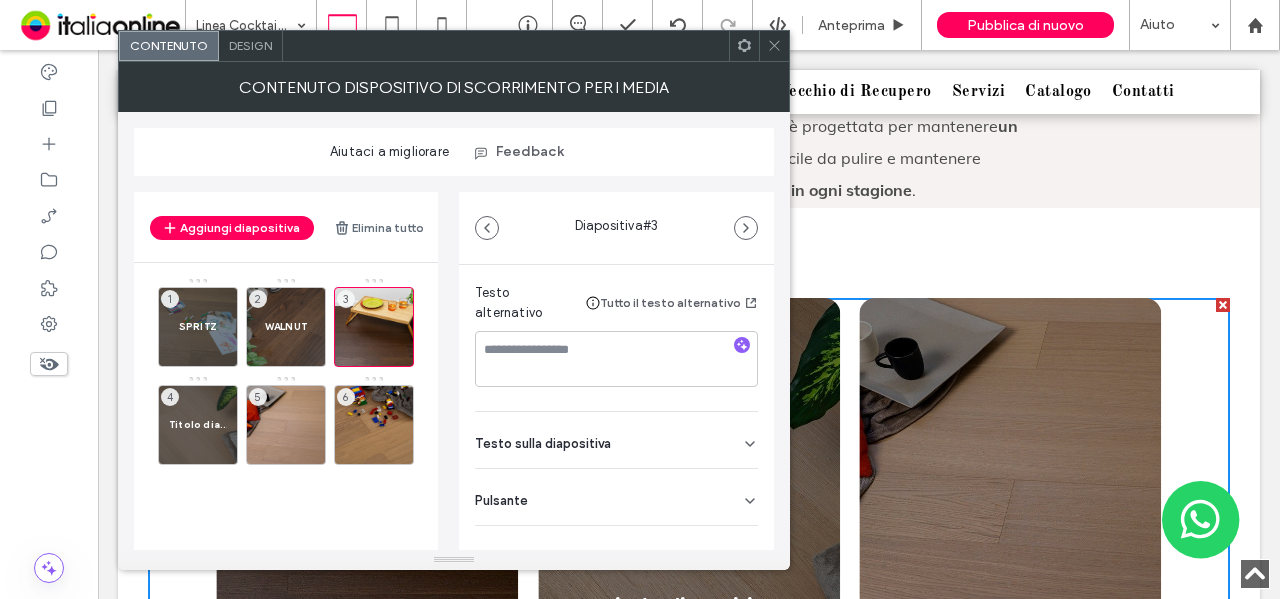 scroll, scrollTop: 362, scrollLeft: 0, axis: vertical 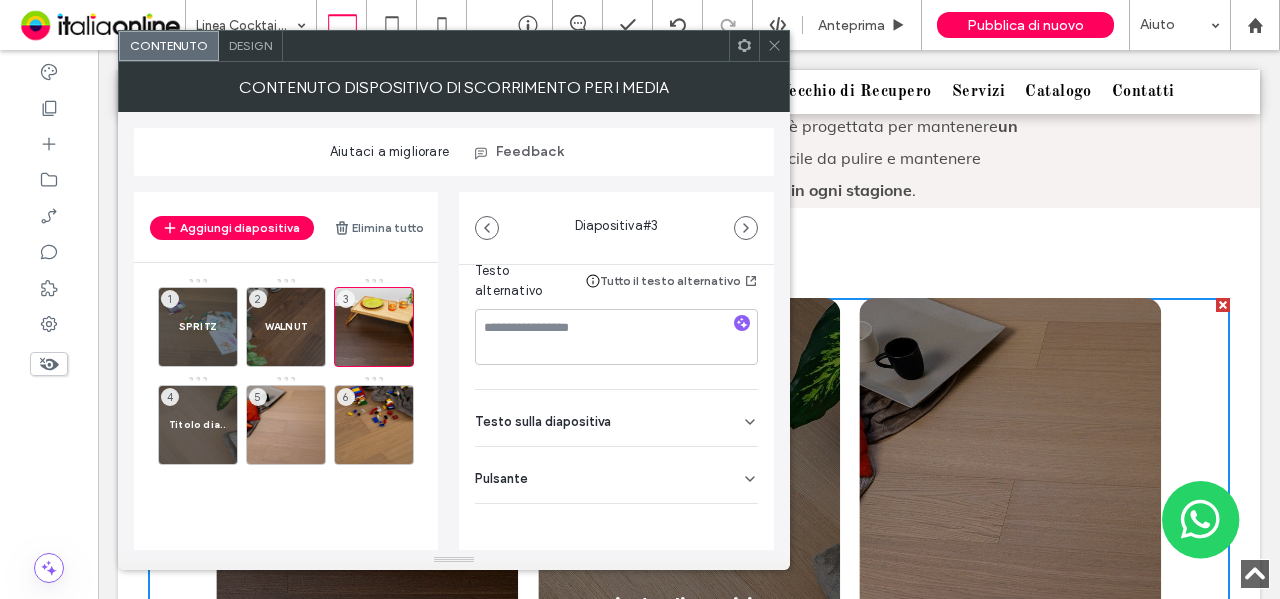 click on "Testo sulla diapositiva" at bounding box center [616, 418] 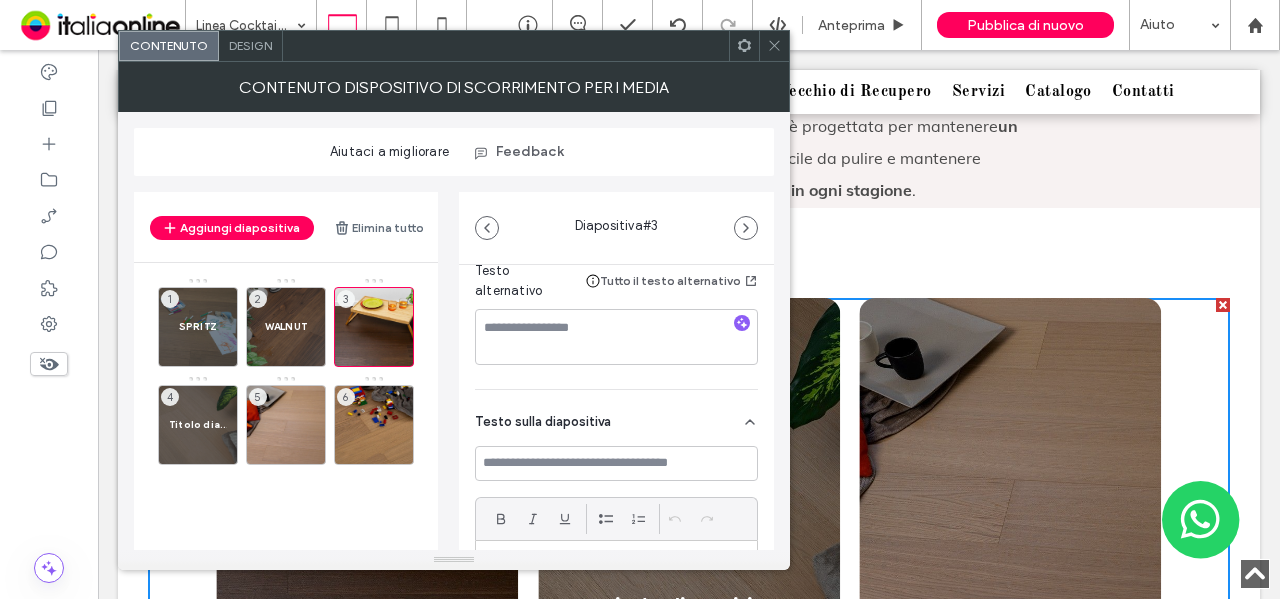 scroll, scrollTop: 462, scrollLeft: 0, axis: vertical 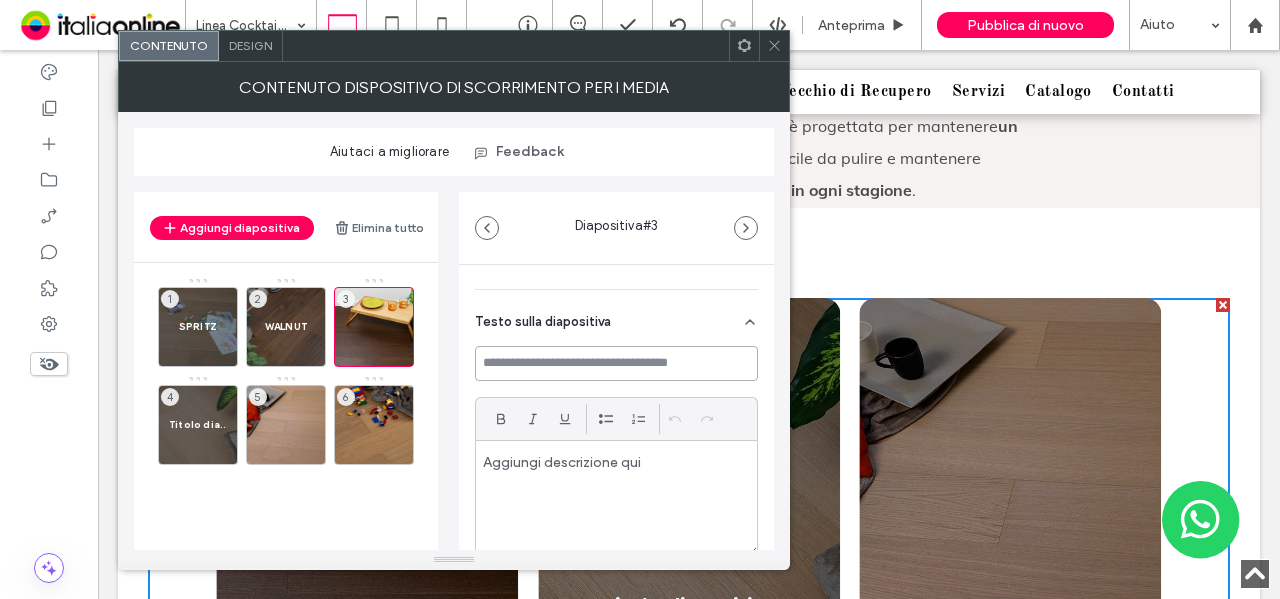 click at bounding box center (616, 363) 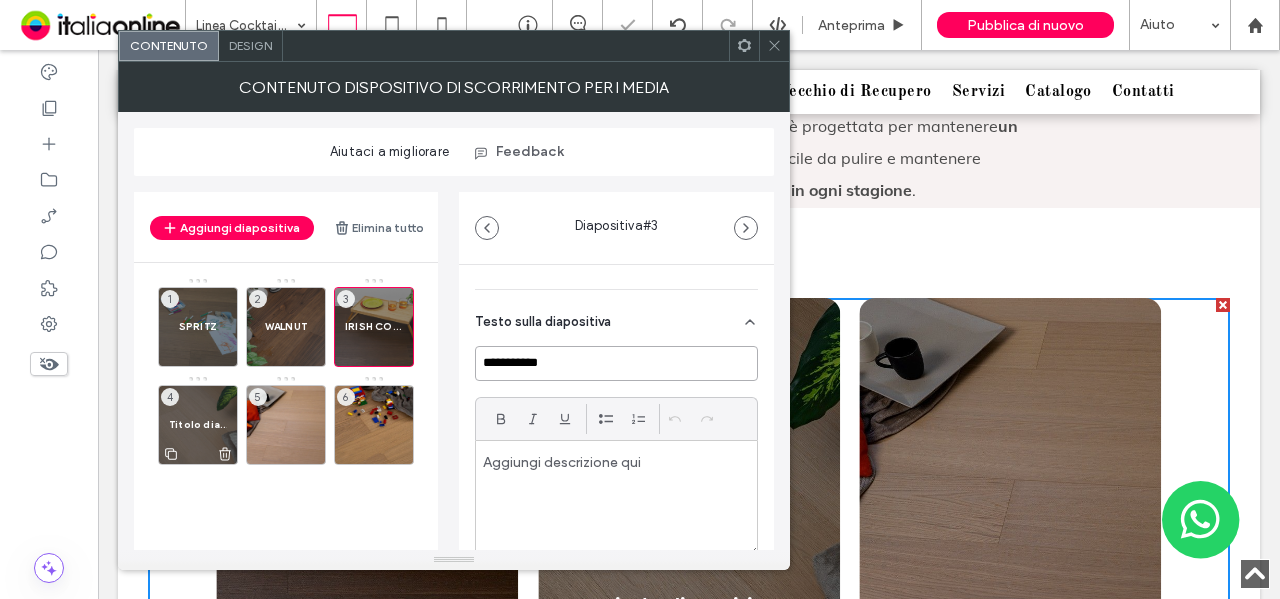type on "**********" 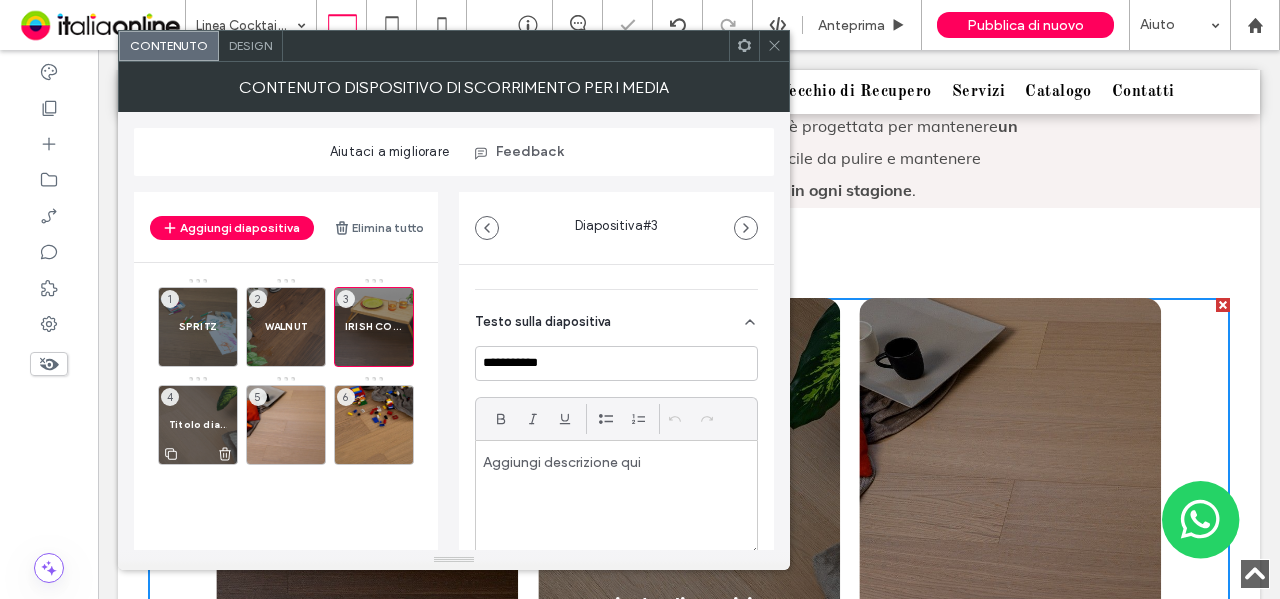 click on "Titolo diapositiva 4" at bounding box center [198, 425] 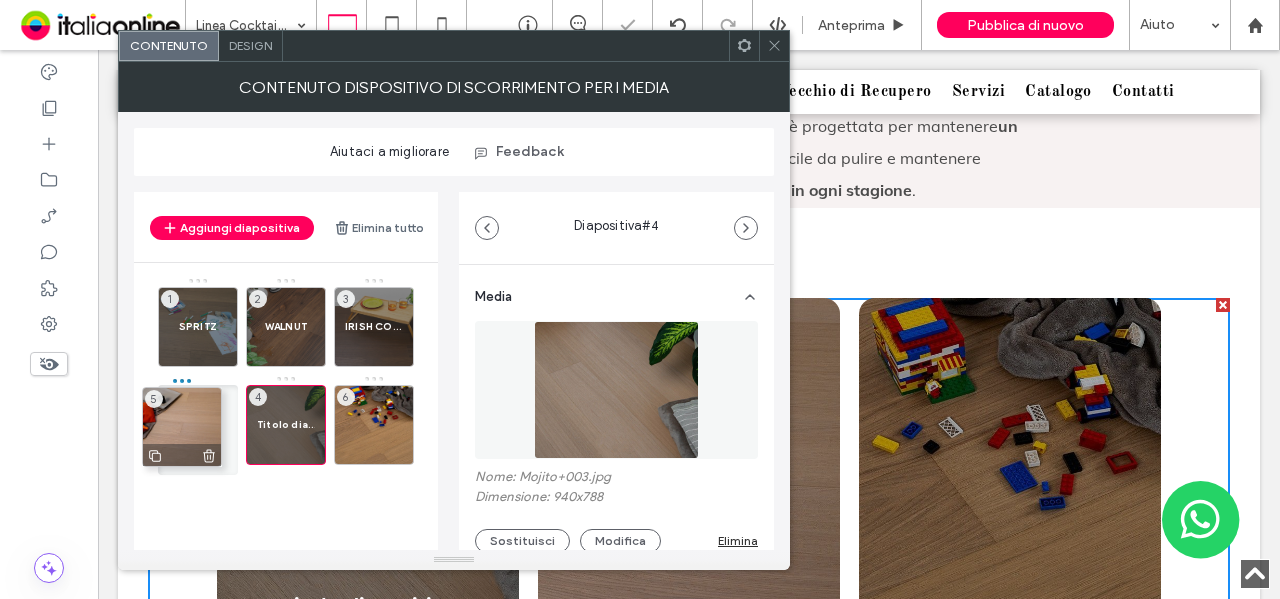 drag, startPoint x: 278, startPoint y: 400, endPoint x: 174, endPoint y: 402, distance: 104.019226 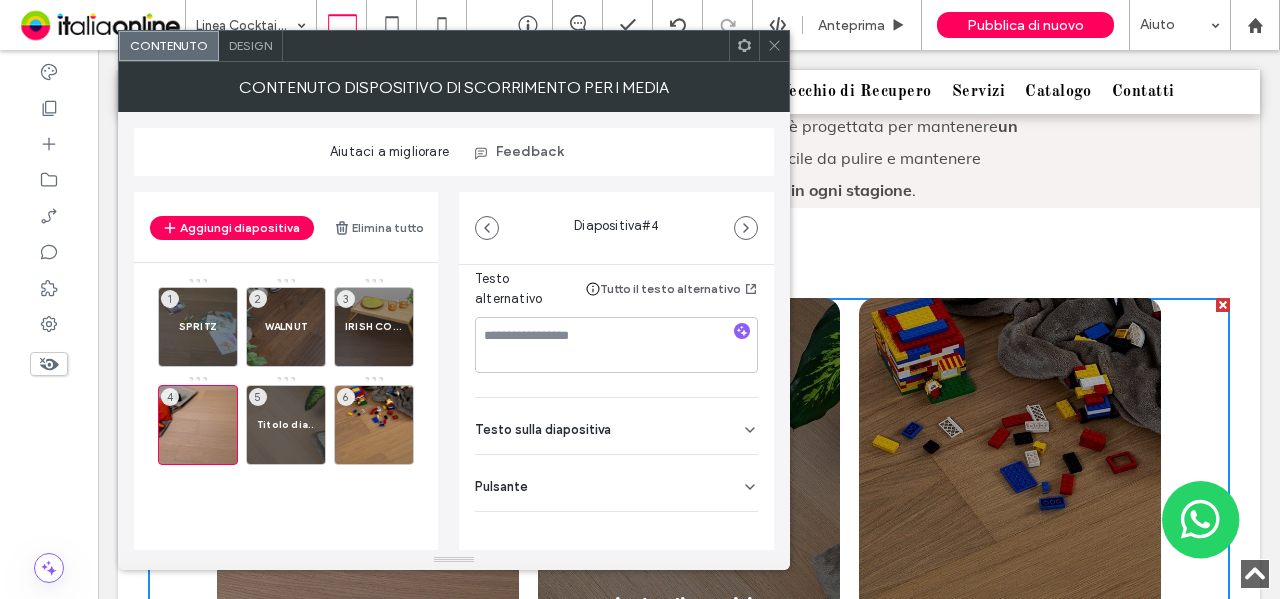 scroll, scrollTop: 362, scrollLeft: 0, axis: vertical 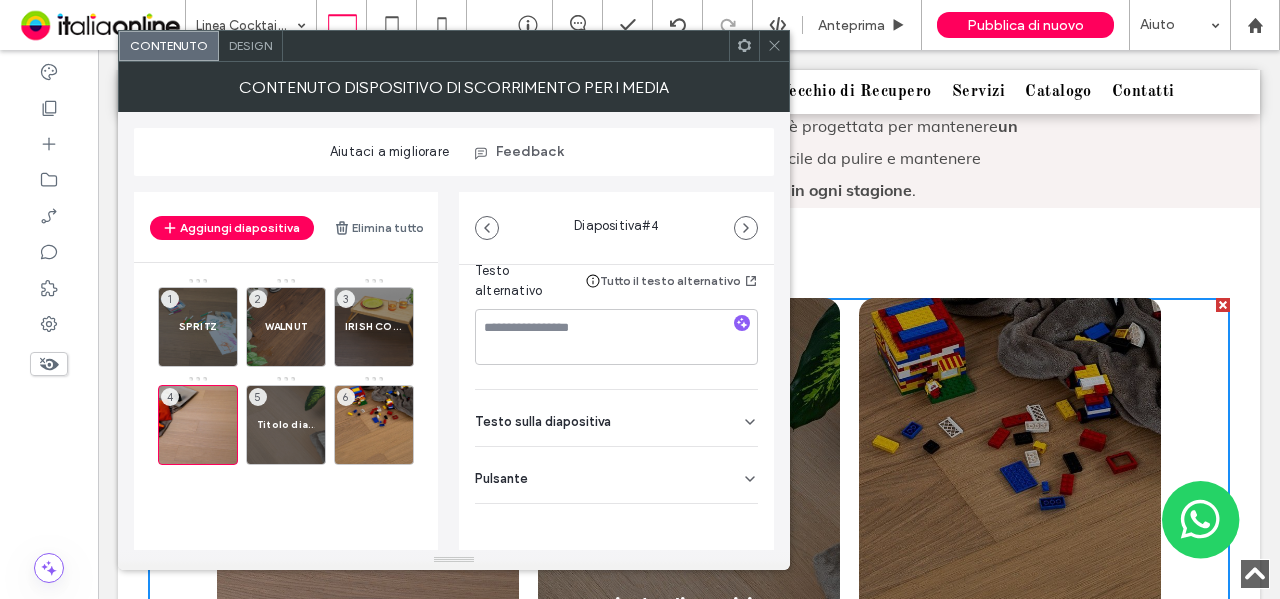 click on "Testo sulla diapositiva" at bounding box center (543, 421) 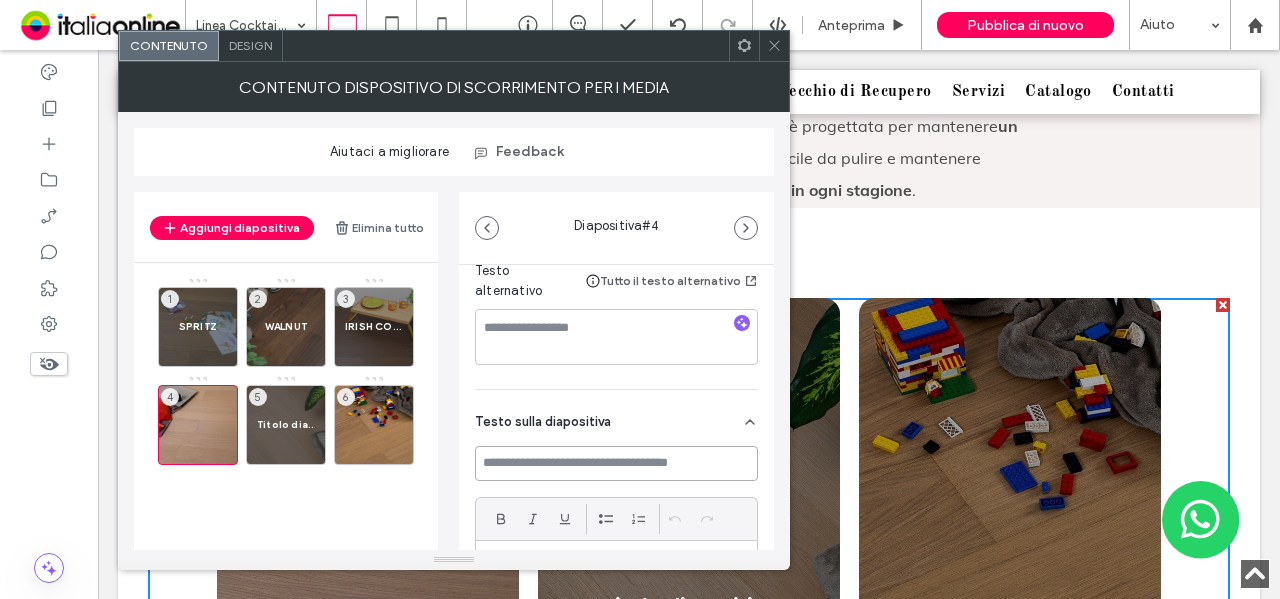 click at bounding box center [616, 463] 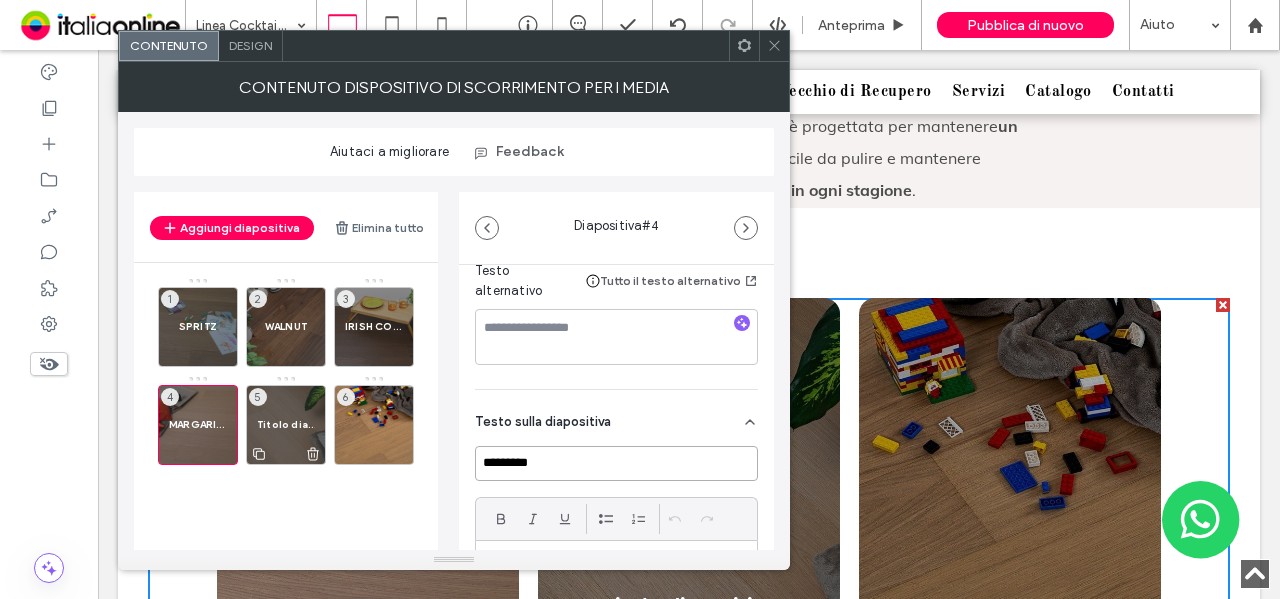 type on "*********" 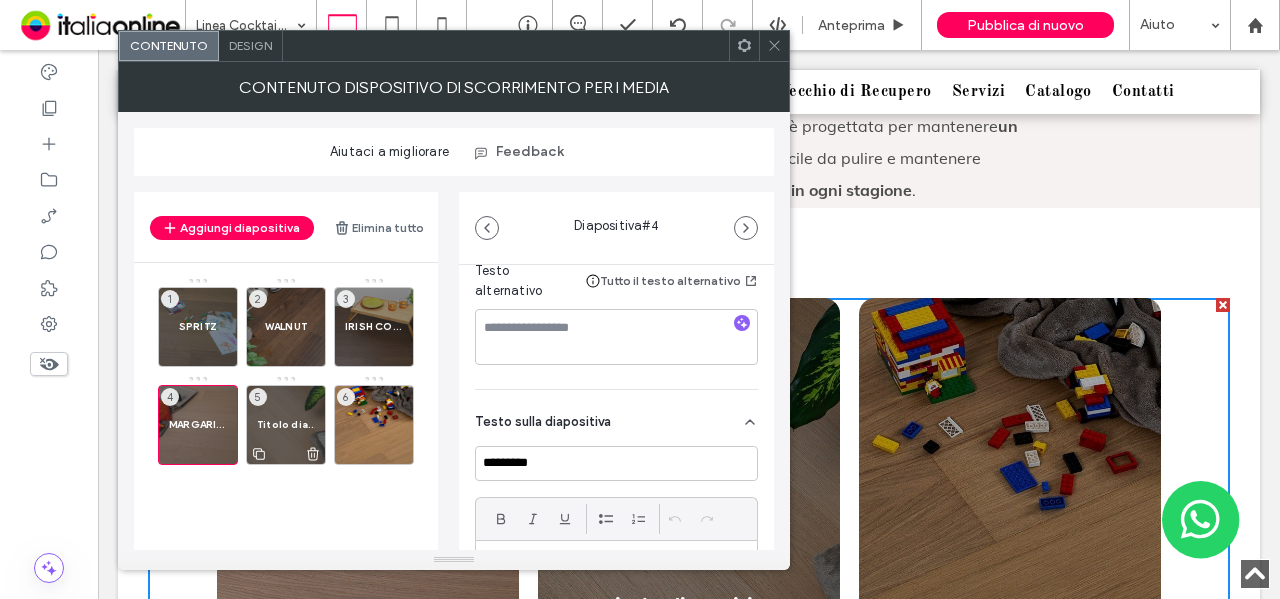 click on "Titolo diapositiva 5" at bounding box center (286, 425) 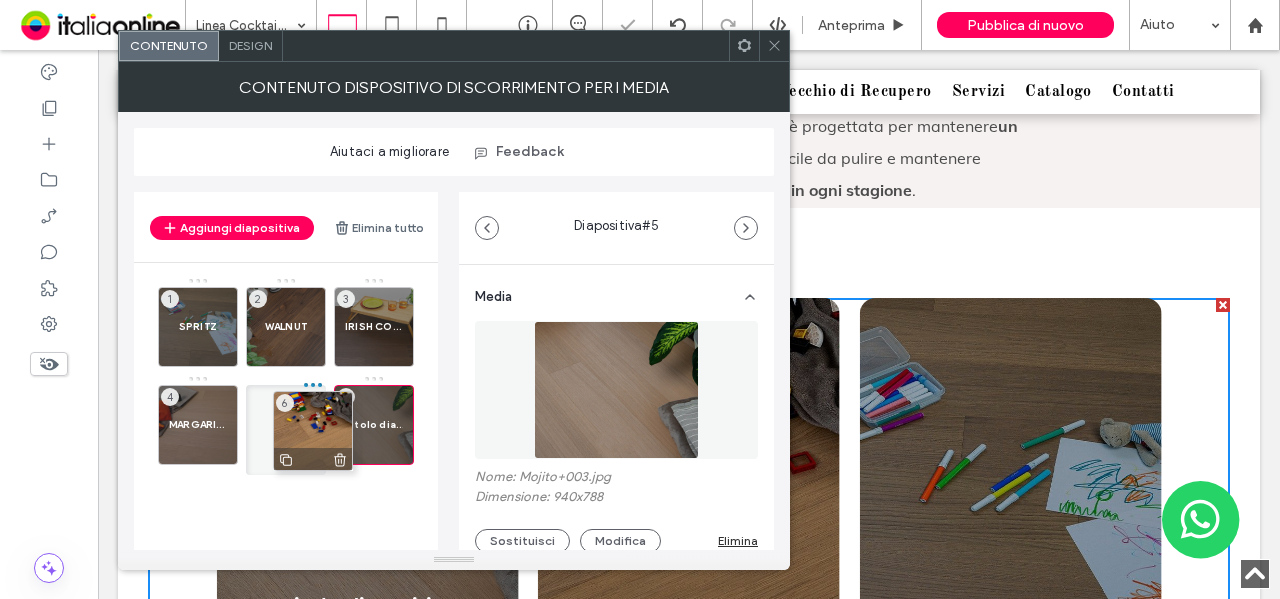 drag, startPoint x: 365, startPoint y: 420, endPoint x: 288, endPoint y: 427, distance: 77.31753 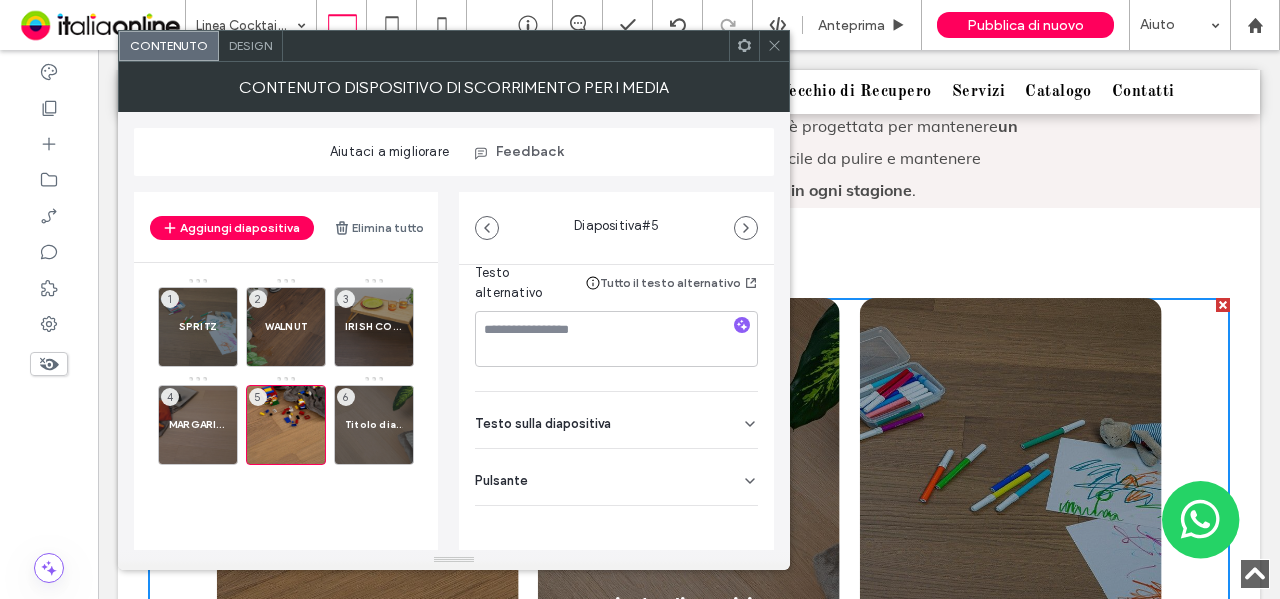 scroll, scrollTop: 362, scrollLeft: 0, axis: vertical 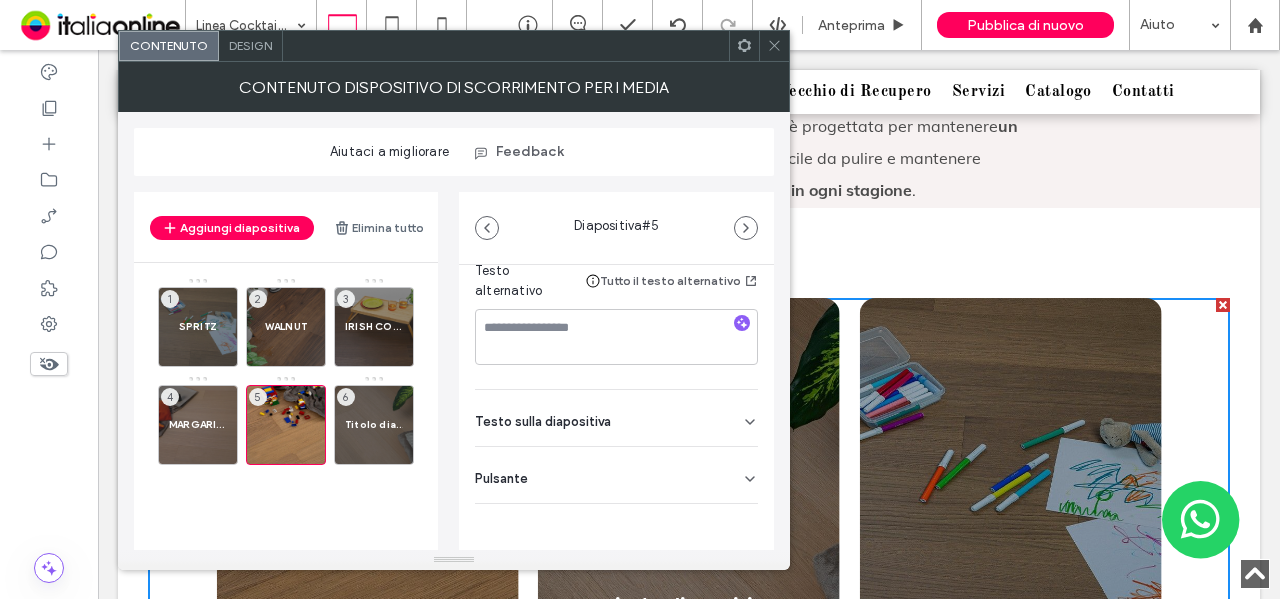 click on "Testo sulla diapositiva" at bounding box center (543, 421) 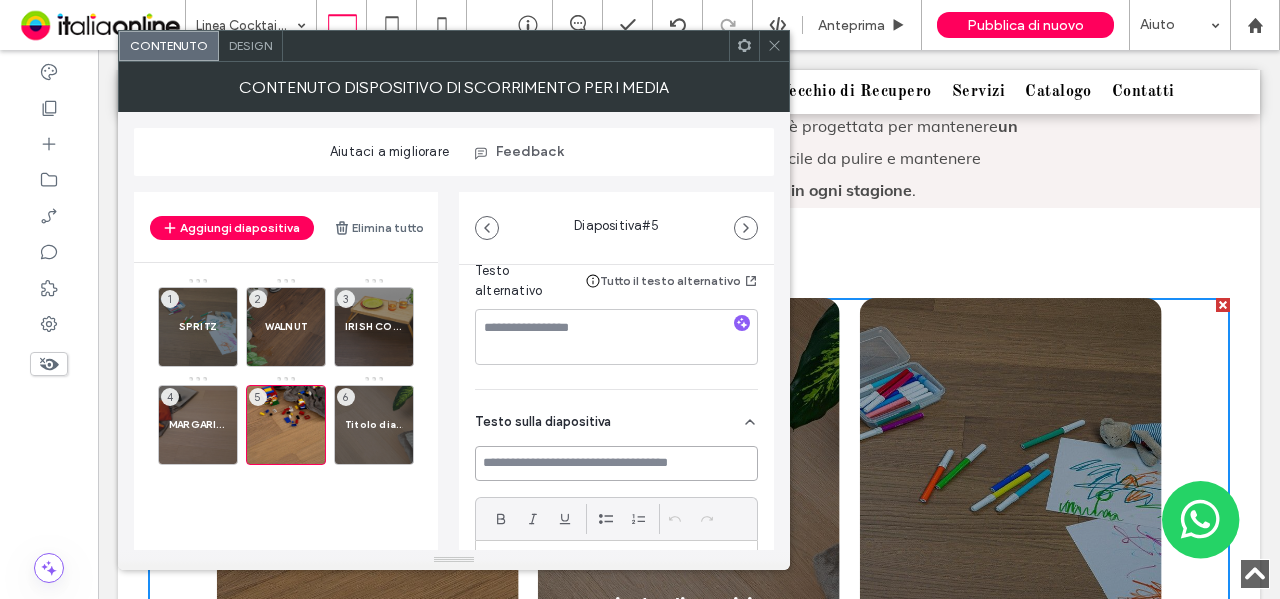 click at bounding box center [616, 463] 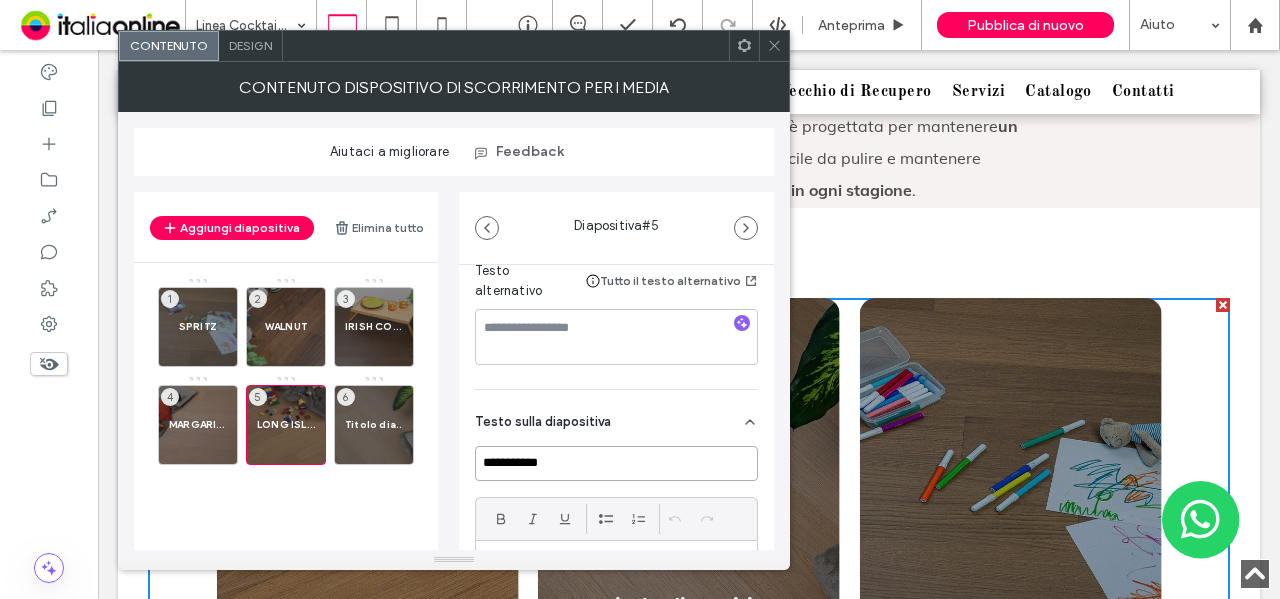 type on "**********" 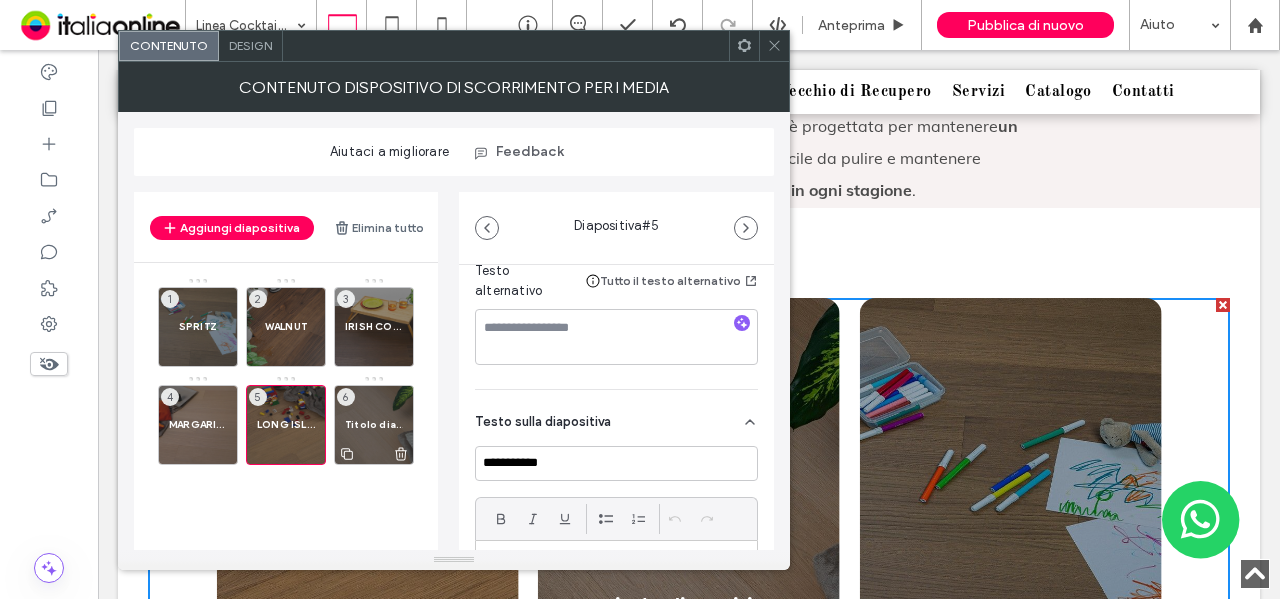 click on "Titolo diapositiva 6" at bounding box center (374, 425) 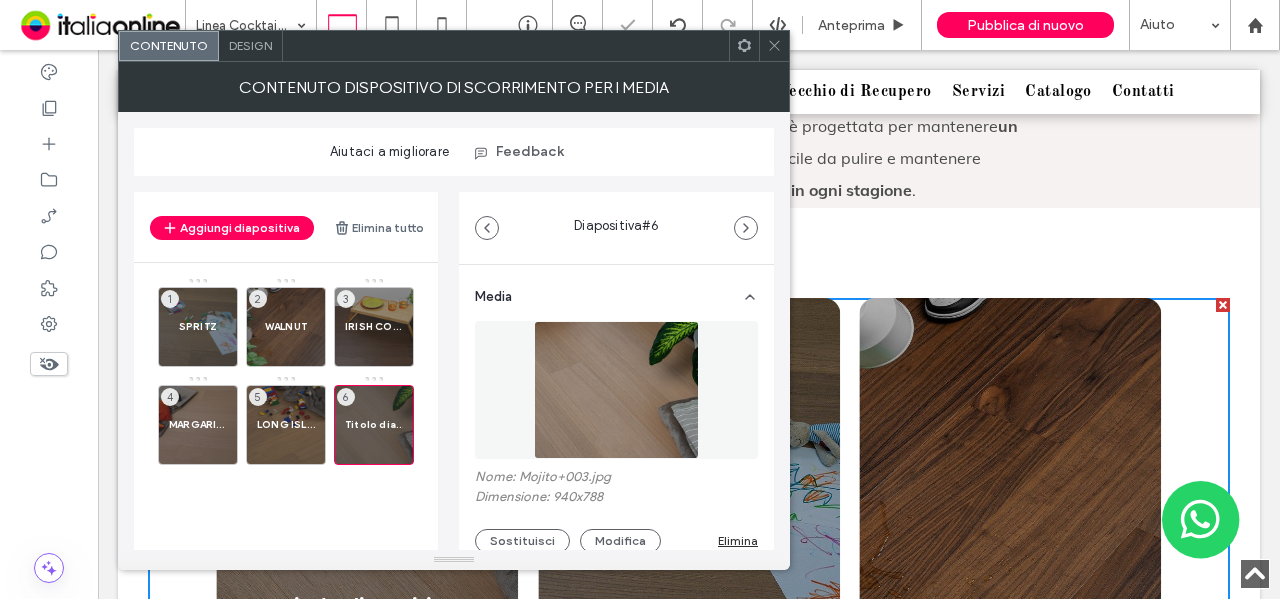 scroll, scrollTop: 100, scrollLeft: 0, axis: vertical 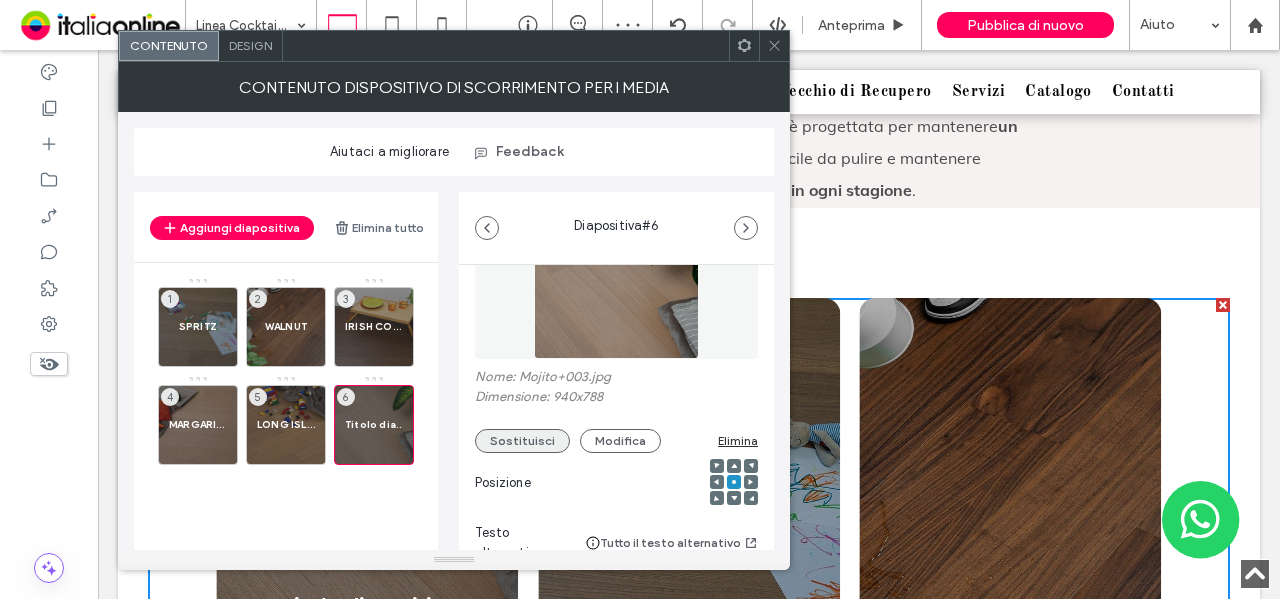 click on "Sostituisci" at bounding box center [522, 441] 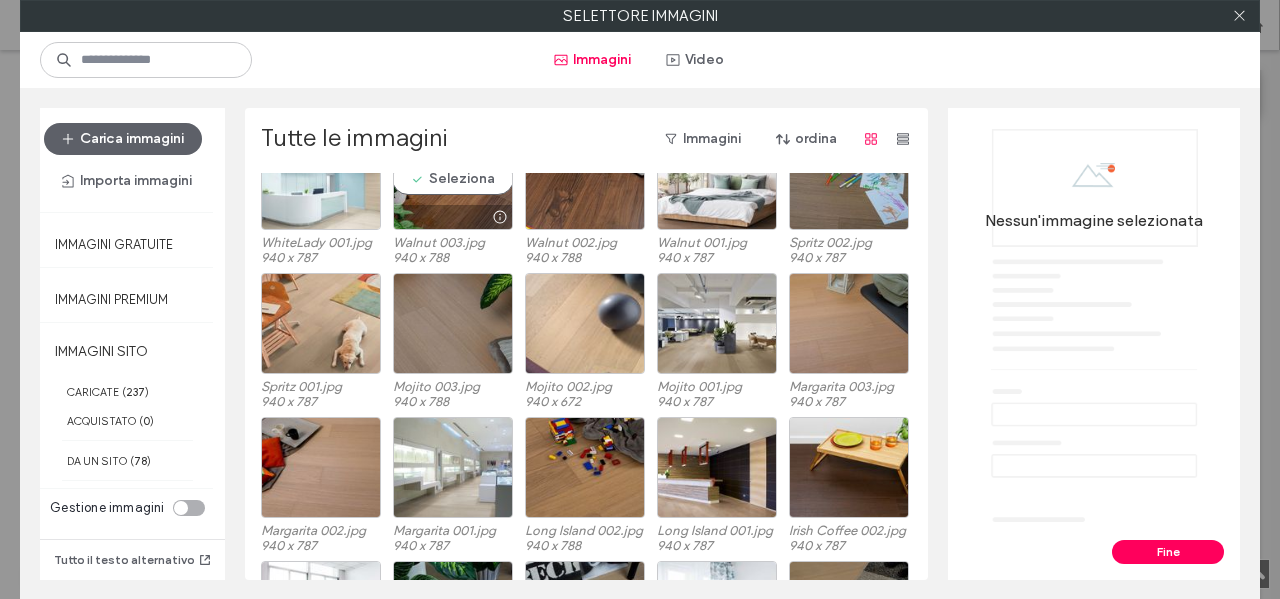 scroll, scrollTop: 428, scrollLeft: 0, axis: vertical 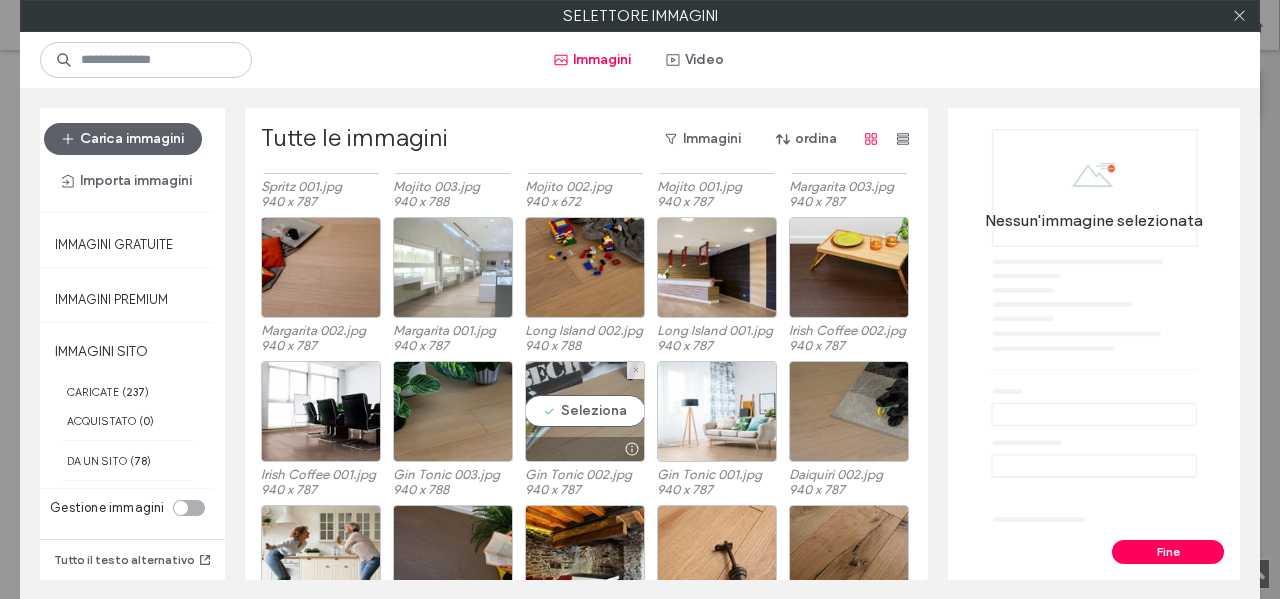 click on "Seleziona" at bounding box center [585, 411] 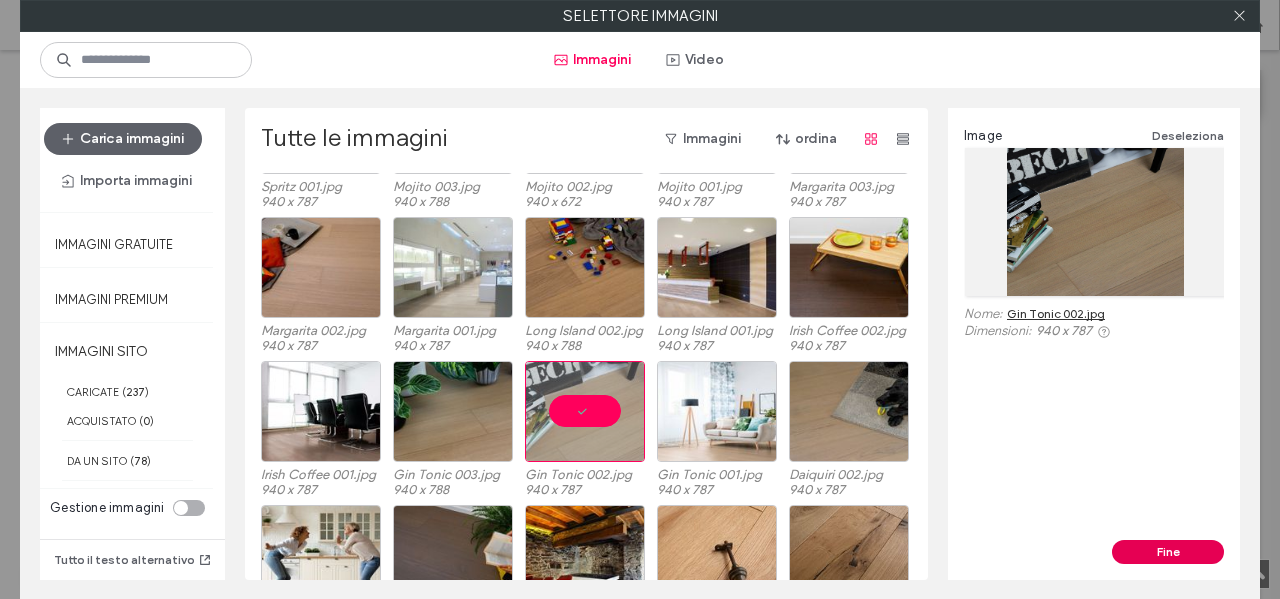 click on "Fine" at bounding box center (1168, 552) 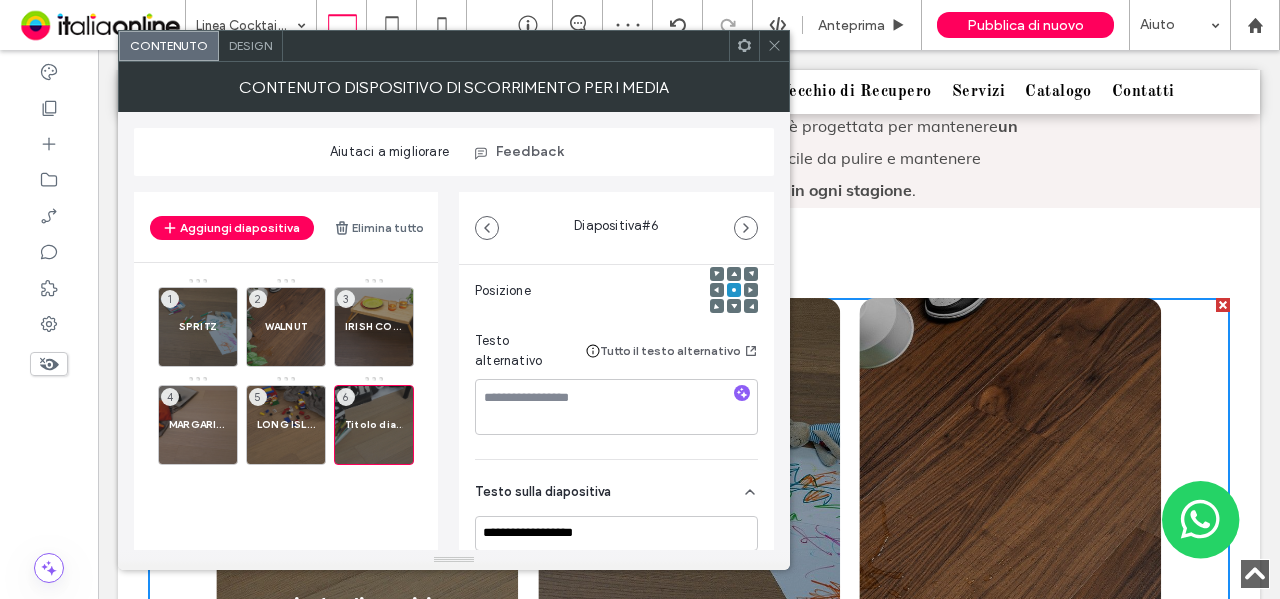 scroll, scrollTop: 300, scrollLeft: 0, axis: vertical 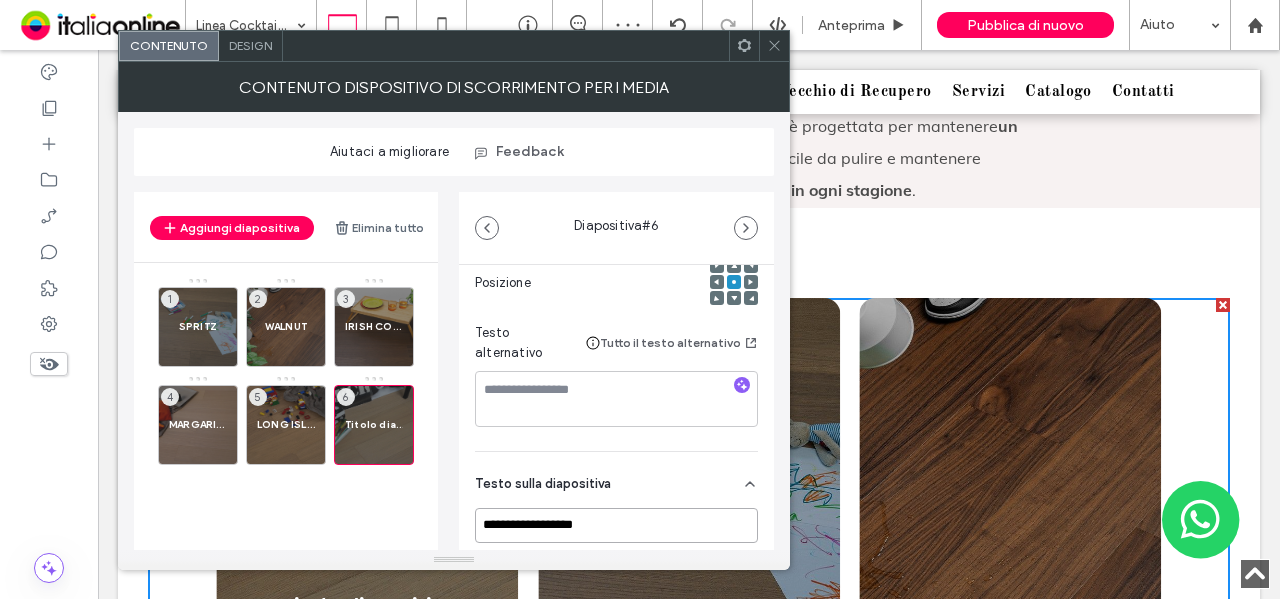 click on "**********" at bounding box center [616, 525] 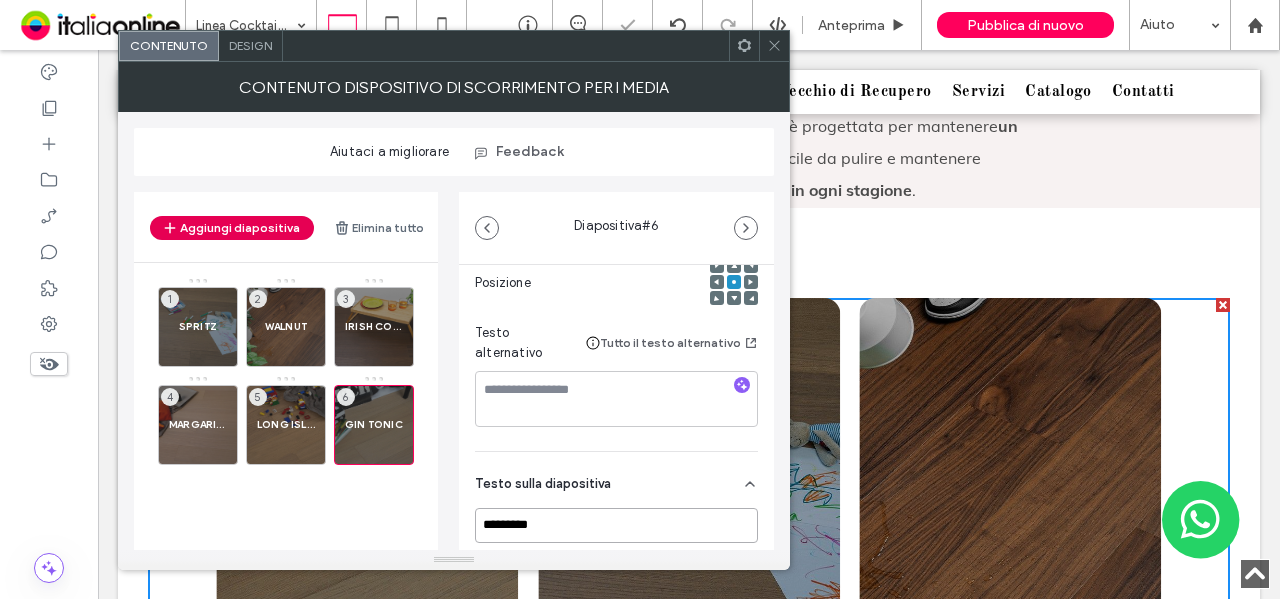 type on "*********" 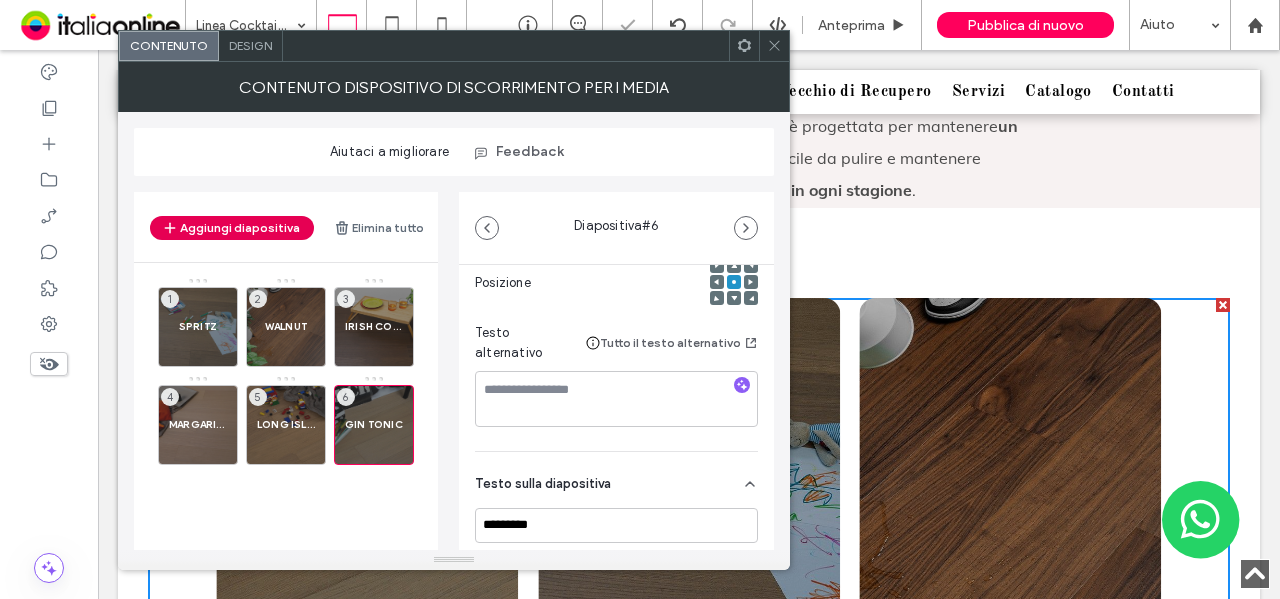 click on "Aggiungi diapositiva" at bounding box center (232, 228) 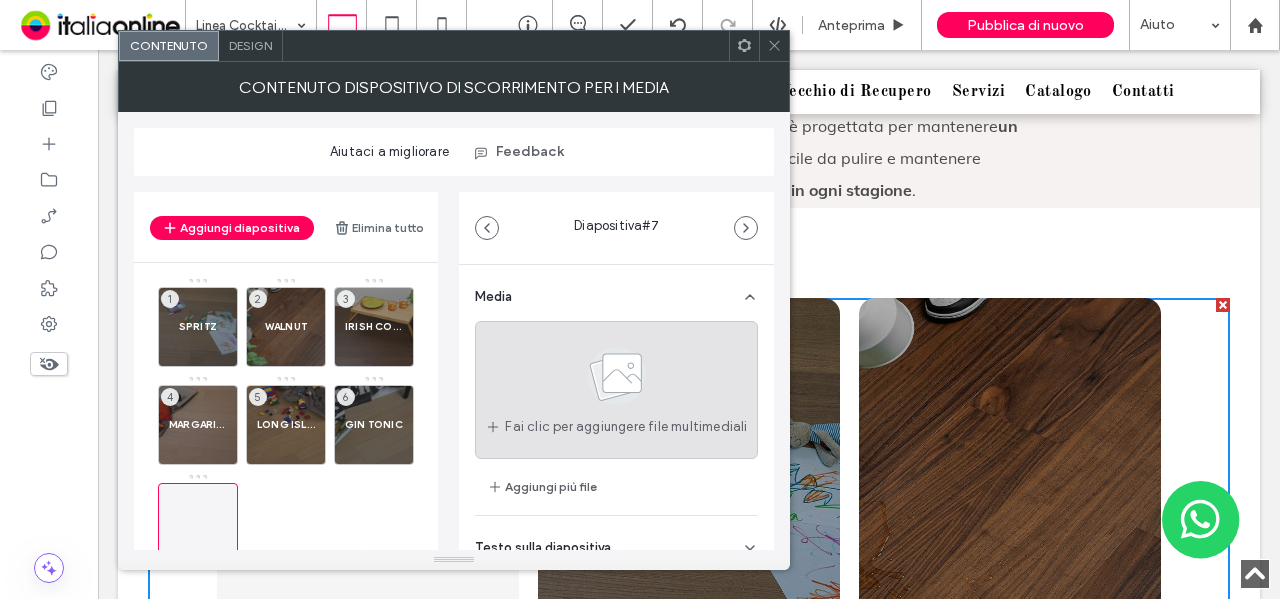 click on "Fai clic per aggiungere file multimediali" at bounding box center (616, 390) 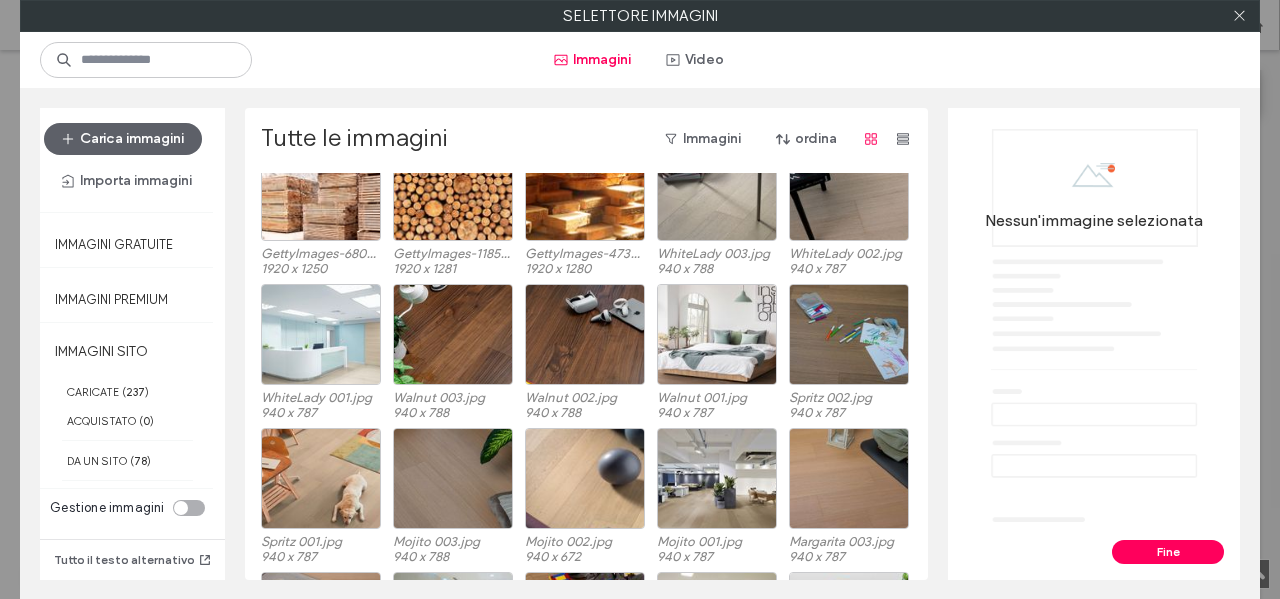 scroll, scrollTop: 0, scrollLeft: 0, axis: both 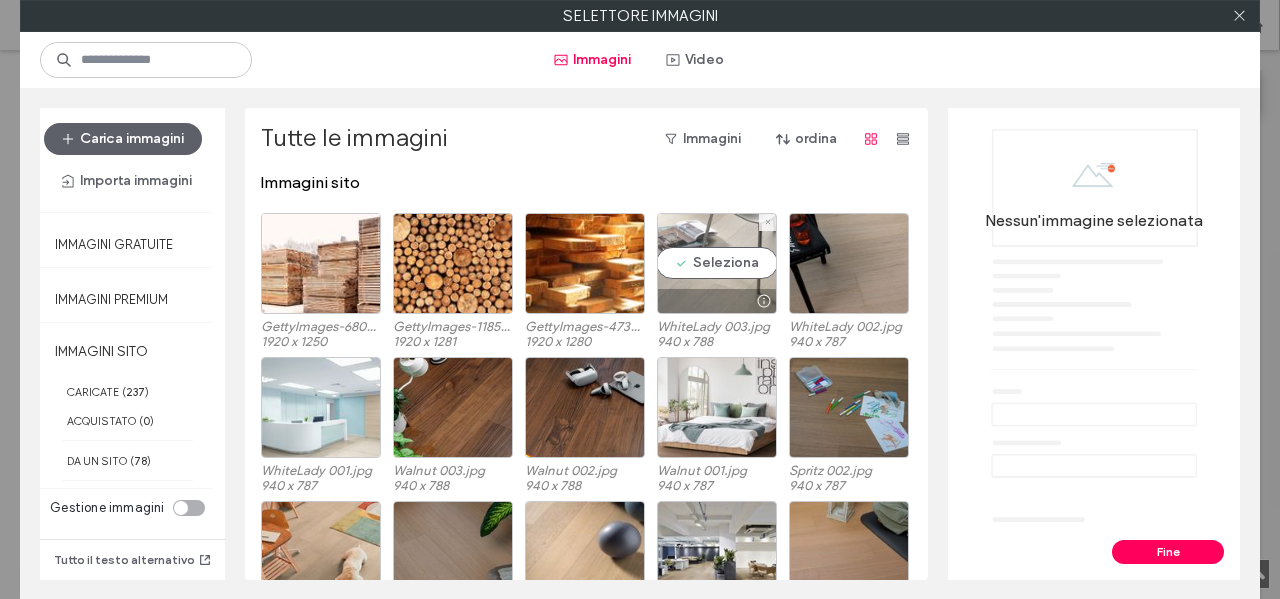 click on "Seleziona" at bounding box center (717, 263) 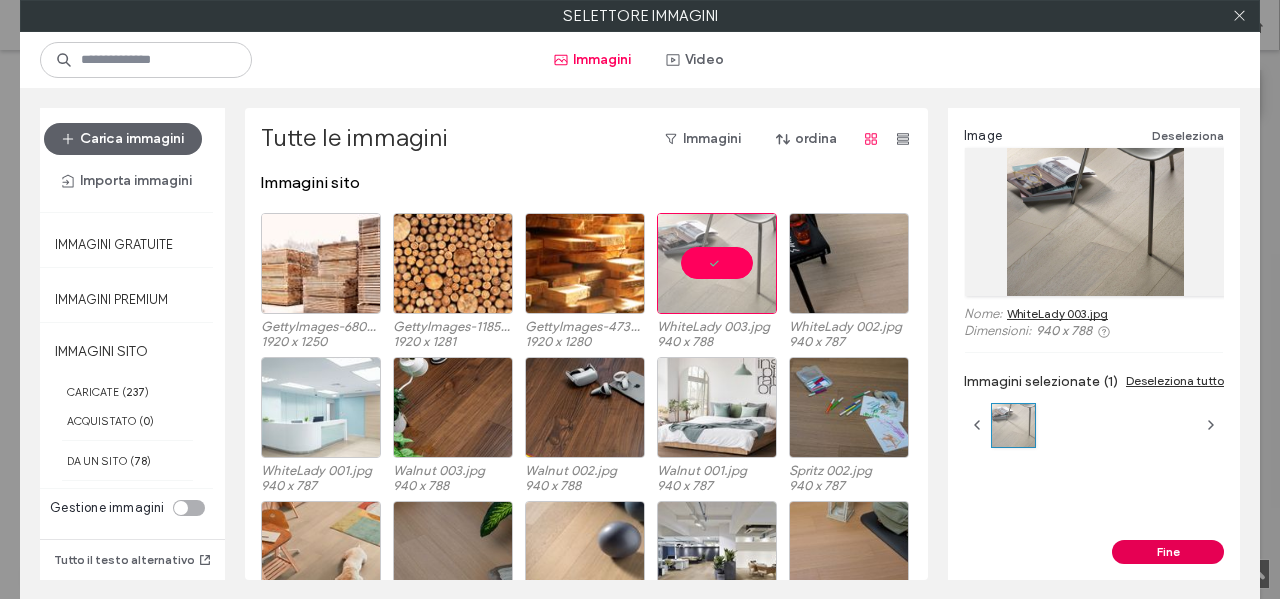 click on "Fine" at bounding box center [1168, 552] 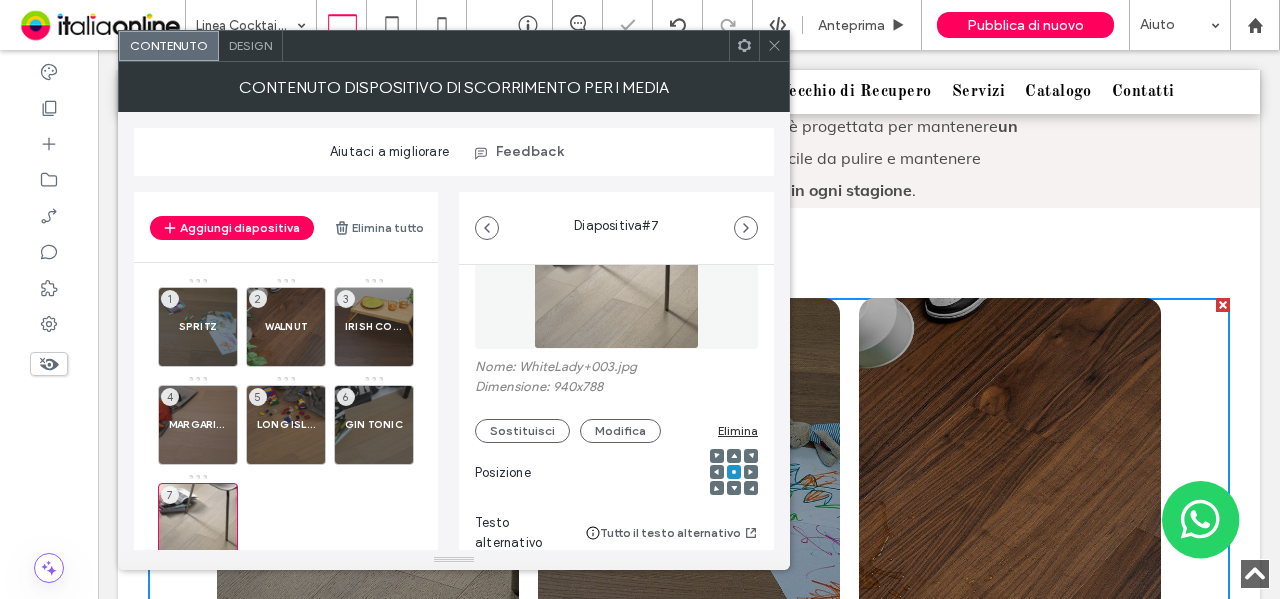 scroll, scrollTop: 300, scrollLeft: 0, axis: vertical 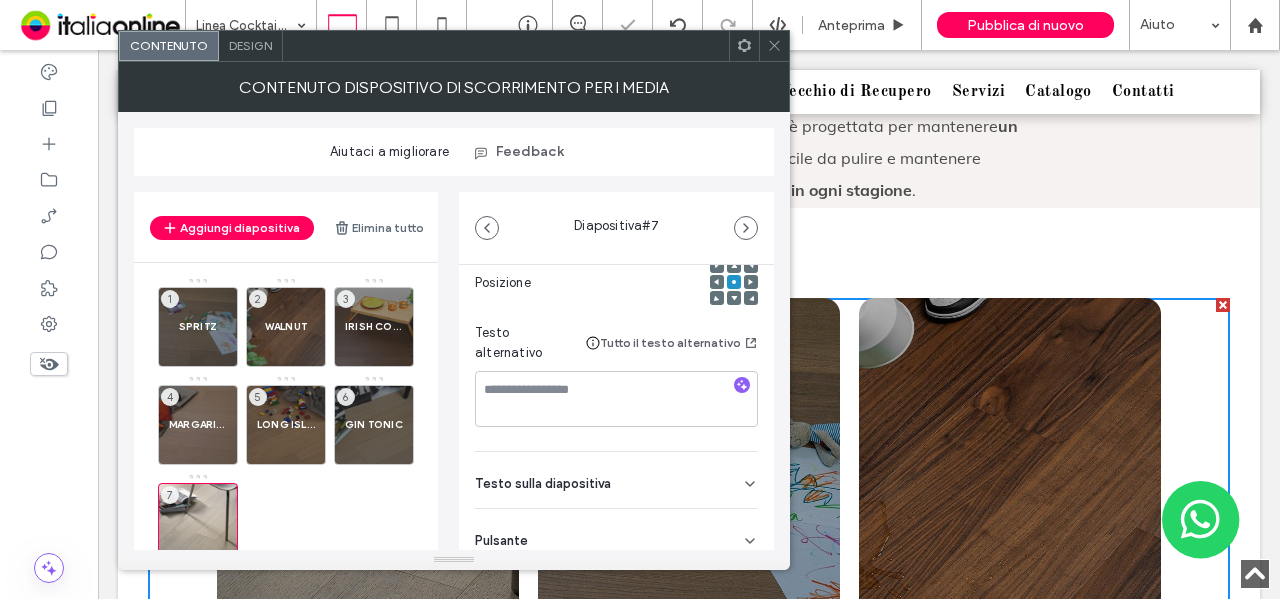 click on "Testo sulla diapositiva" at bounding box center [543, 483] 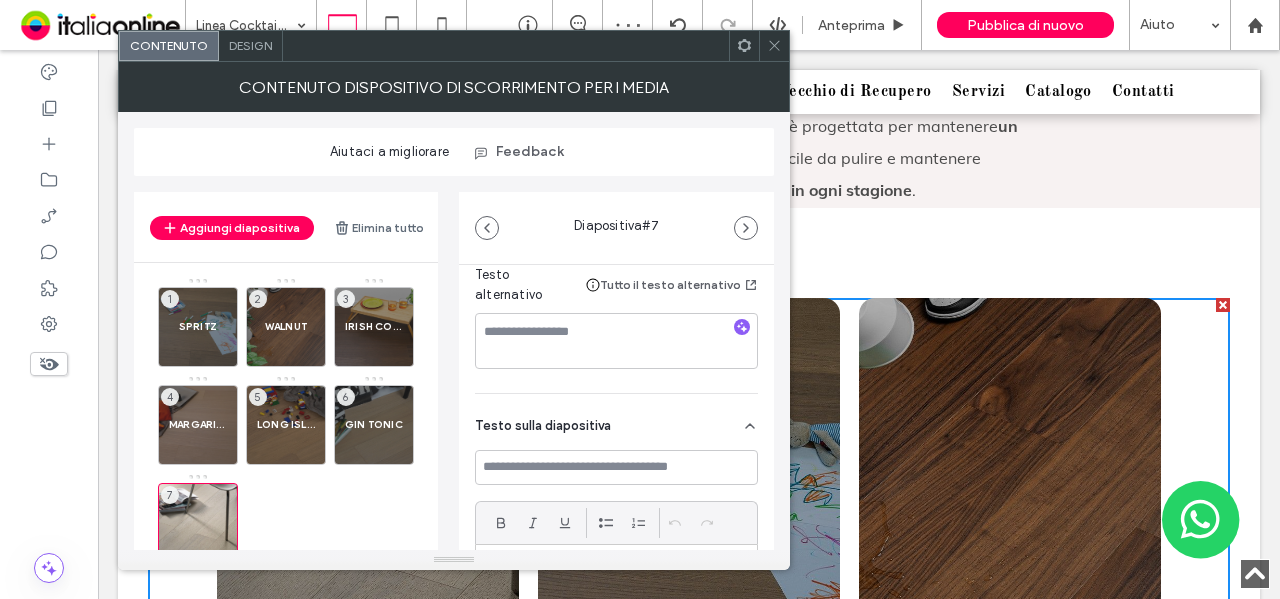 scroll, scrollTop: 400, scrollLeft: 0, axis: vertical 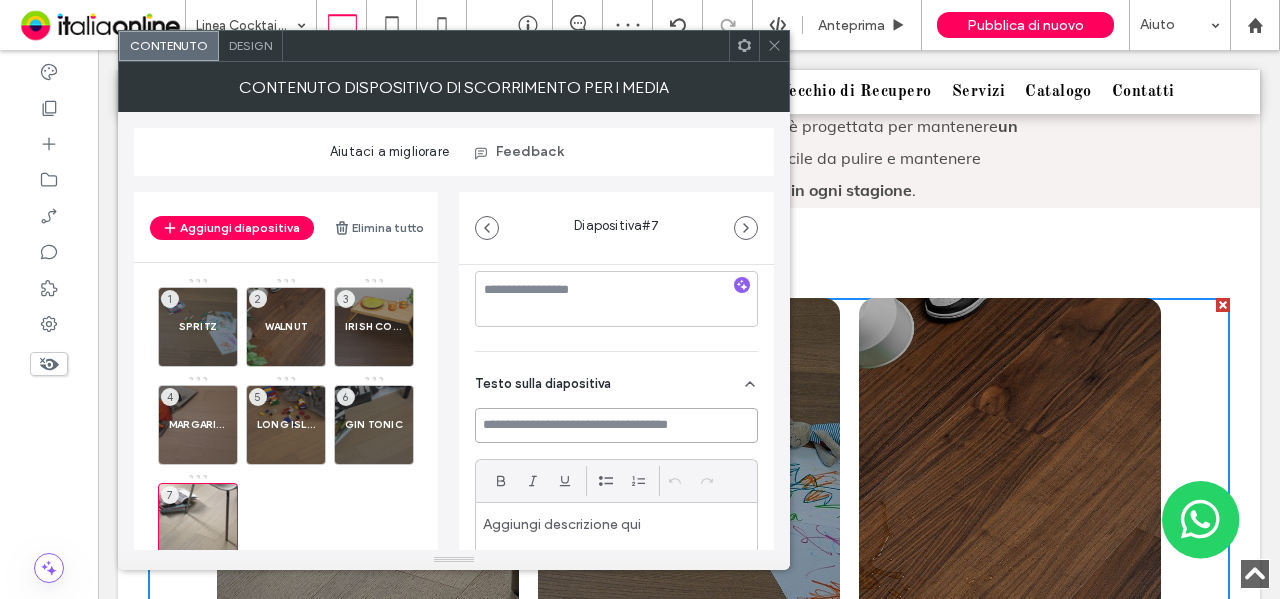 drag, startPoint x: 614, startPoint y: 424, endPoint x: 613, endPoint y: 411, distance: 13.038404 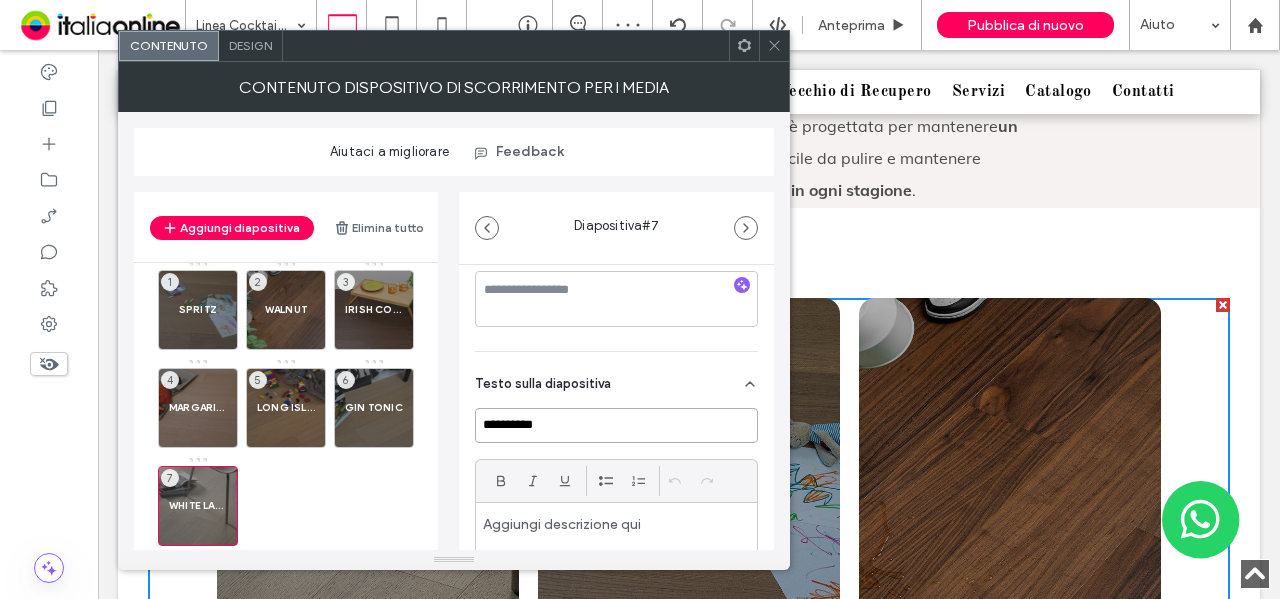 scroll, scrollTop: 47, scrollLeft: 0, axis: vertical 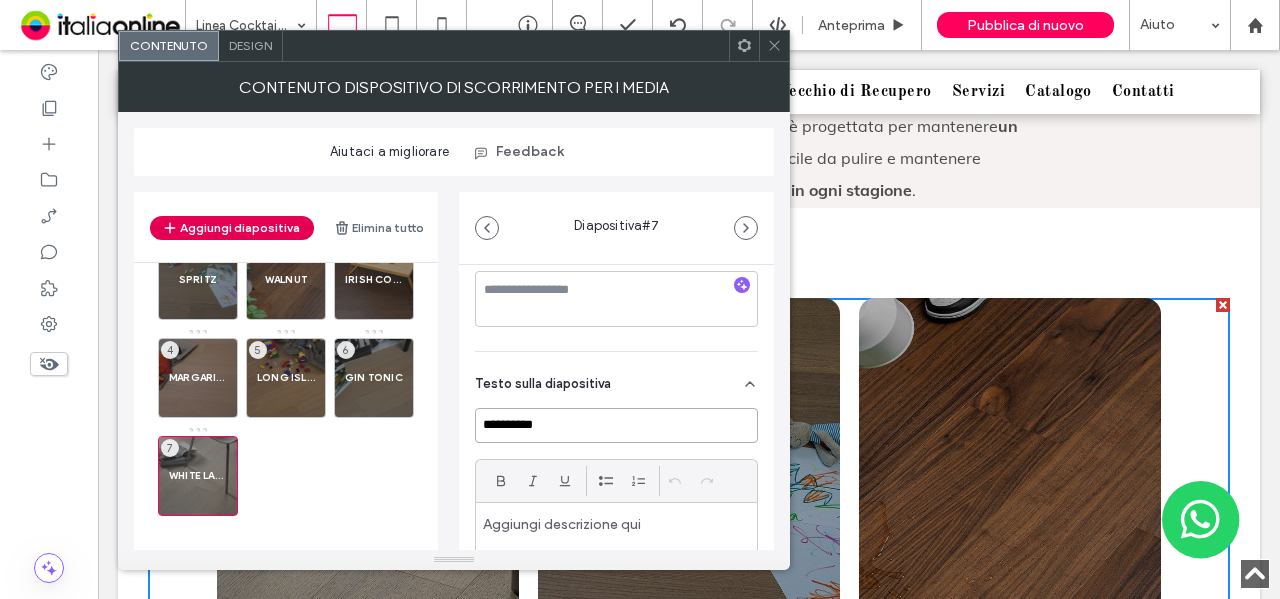 type on "**********" 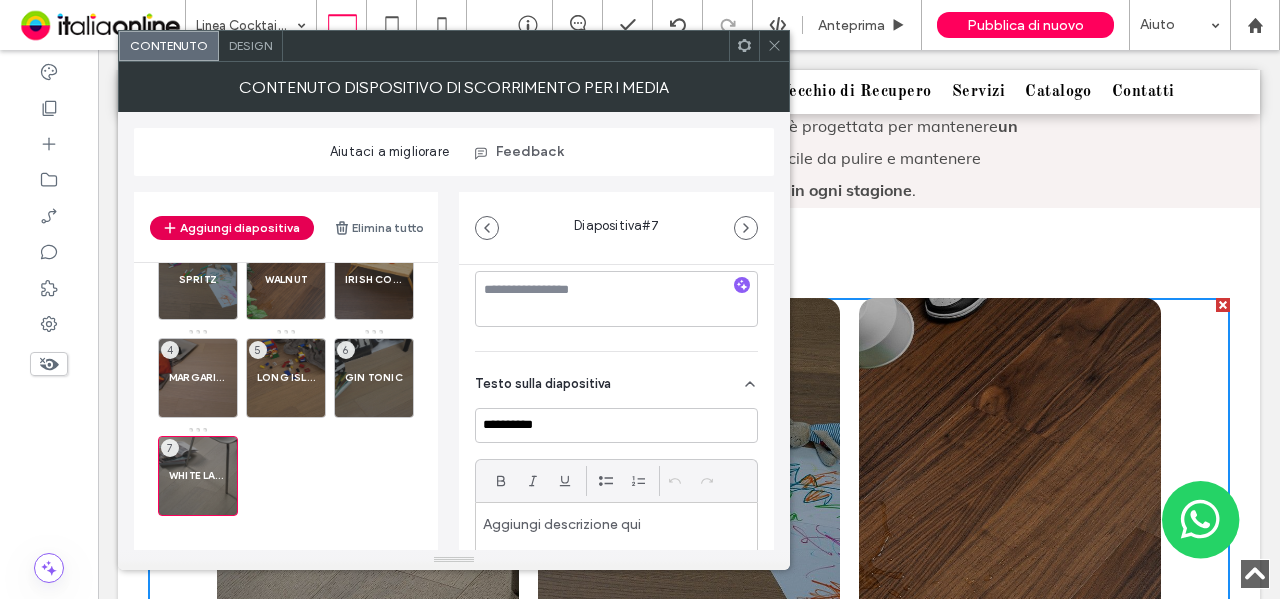 click on "Aggiungi diapositiva" at bounding box center [232, 228] 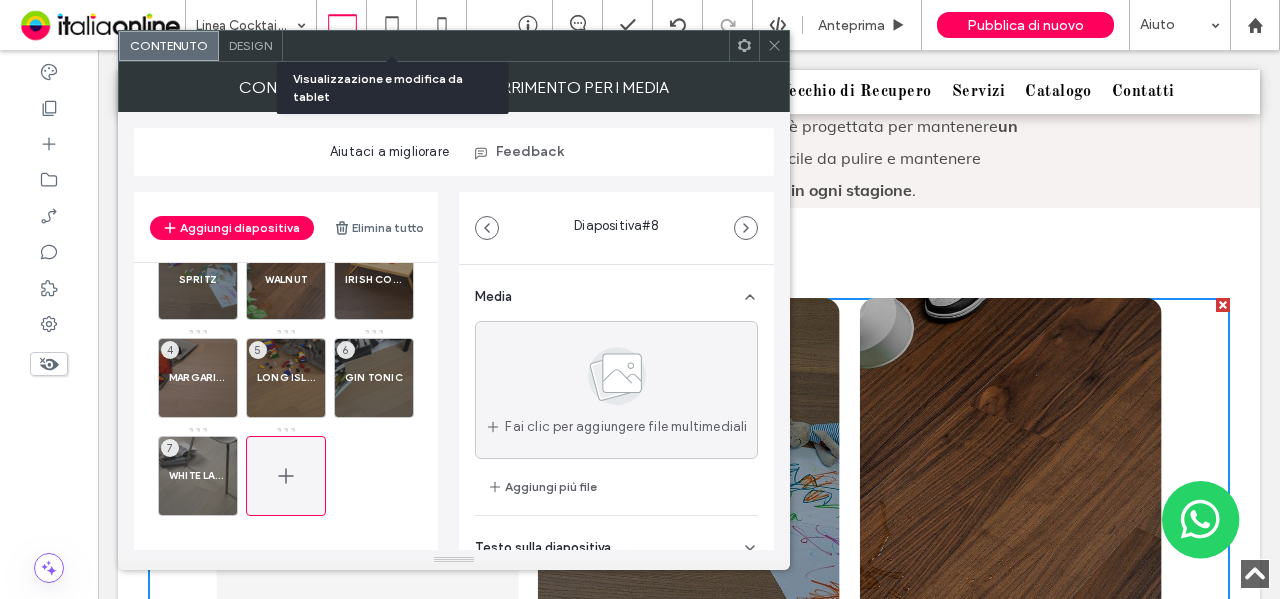 click at bounding box center (286, 476) 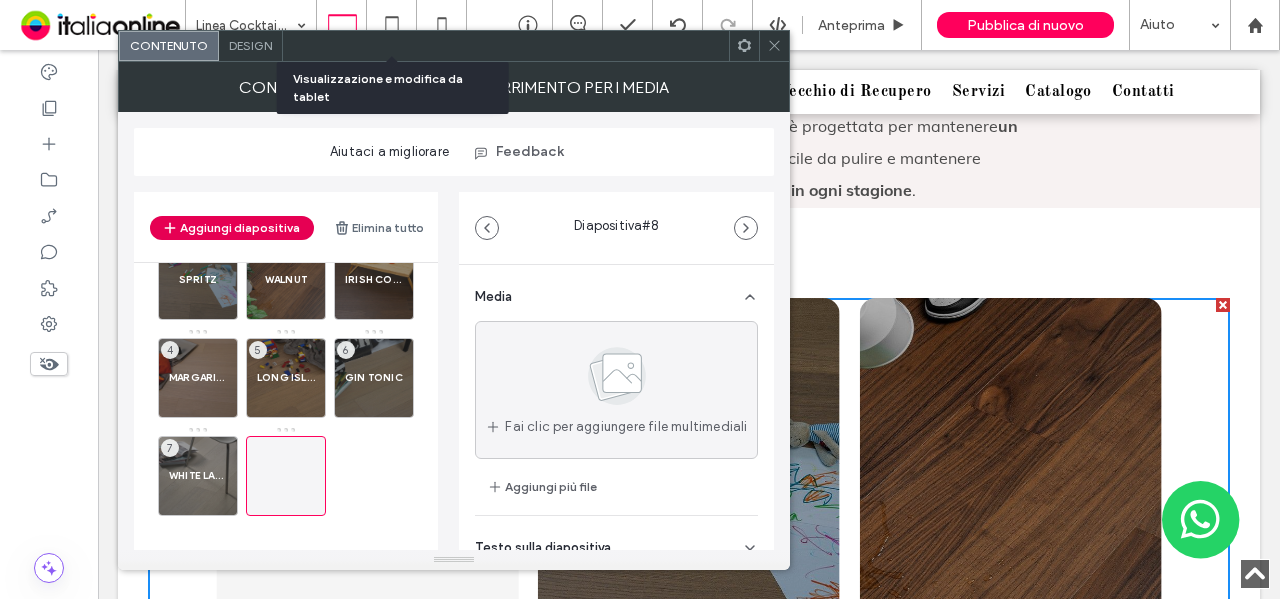 click on "Aggiungi diapositiva" at bounding box center [232, 228] 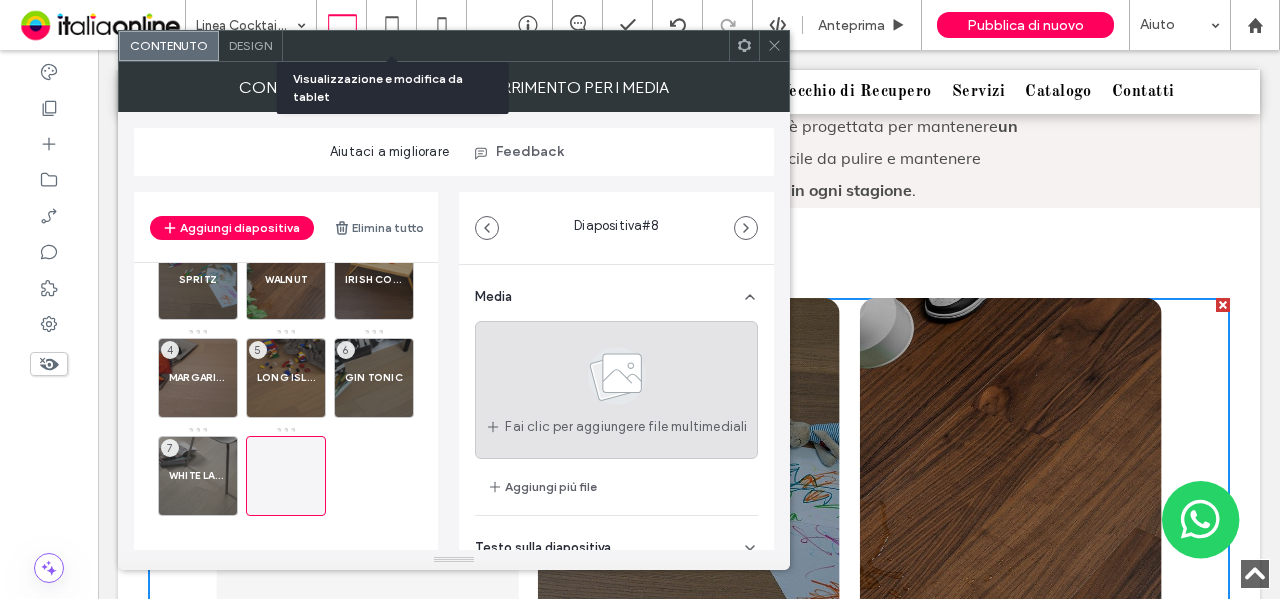 click on "Fai clic per aggiungere file multimediali" at bounding box center [616, 390] 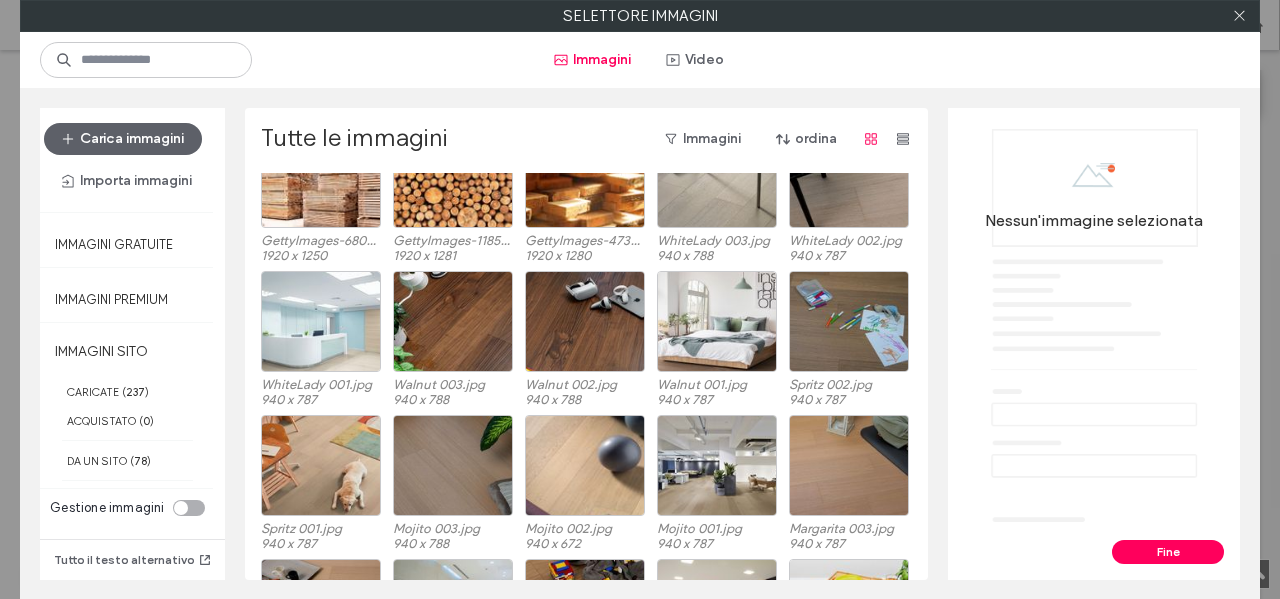 scroll, scrollTop: 200, scrollLeft: 0, axis: vertical 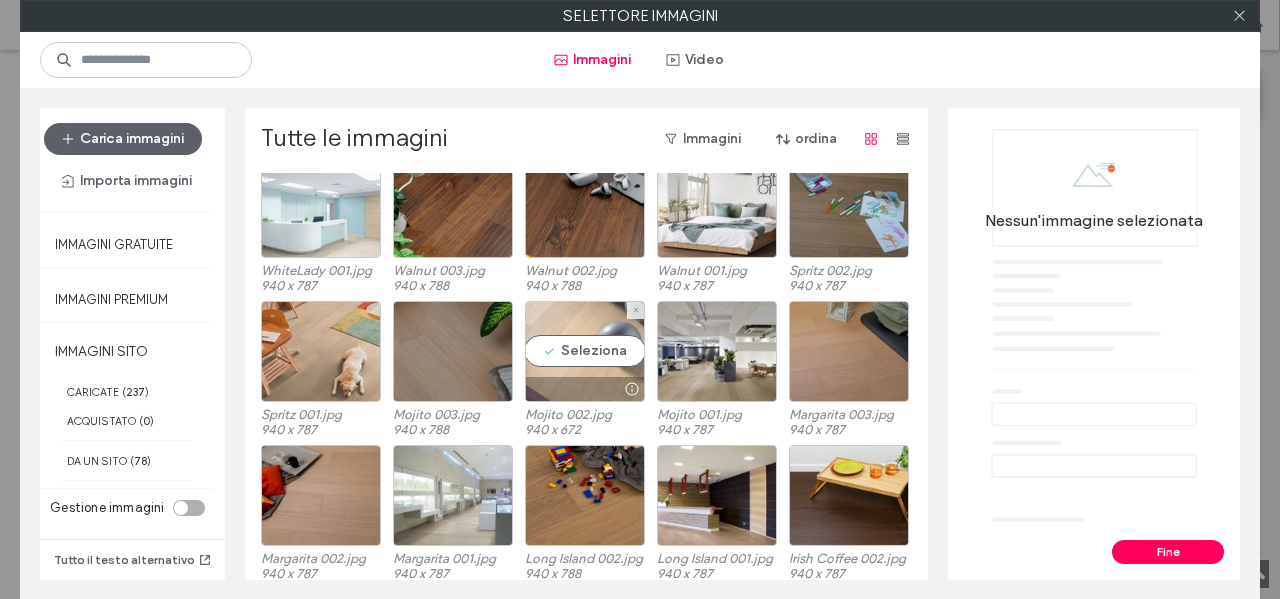 click on "Seleziona" at bounding box center (585, 351) 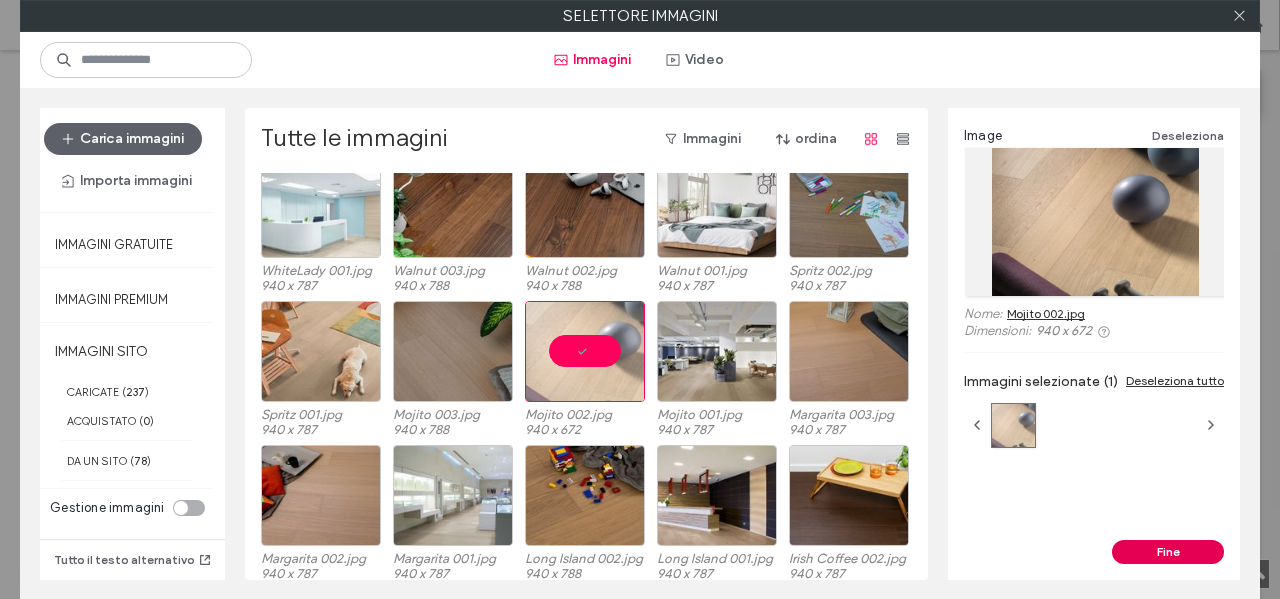 click on "Fine" at bounding box center (1168, 552) 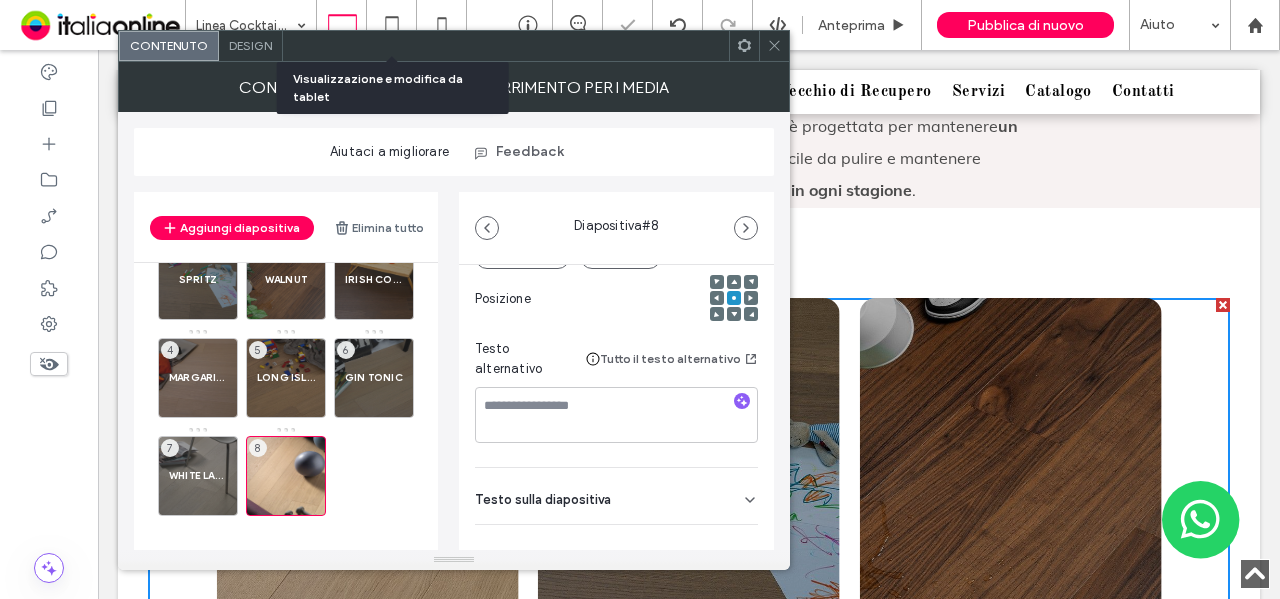scroll, scrollTop: 300, scrollLeft: 0, axis: vertical 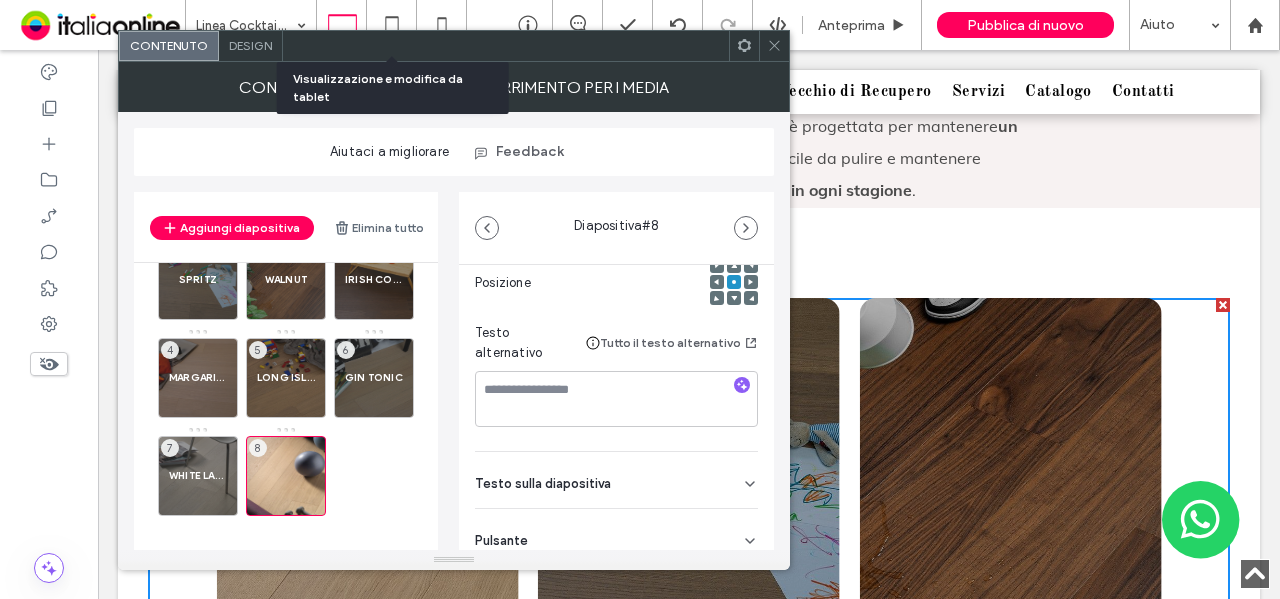 click on "Testo sulla diapositiva" at bounding box center (616, 480) 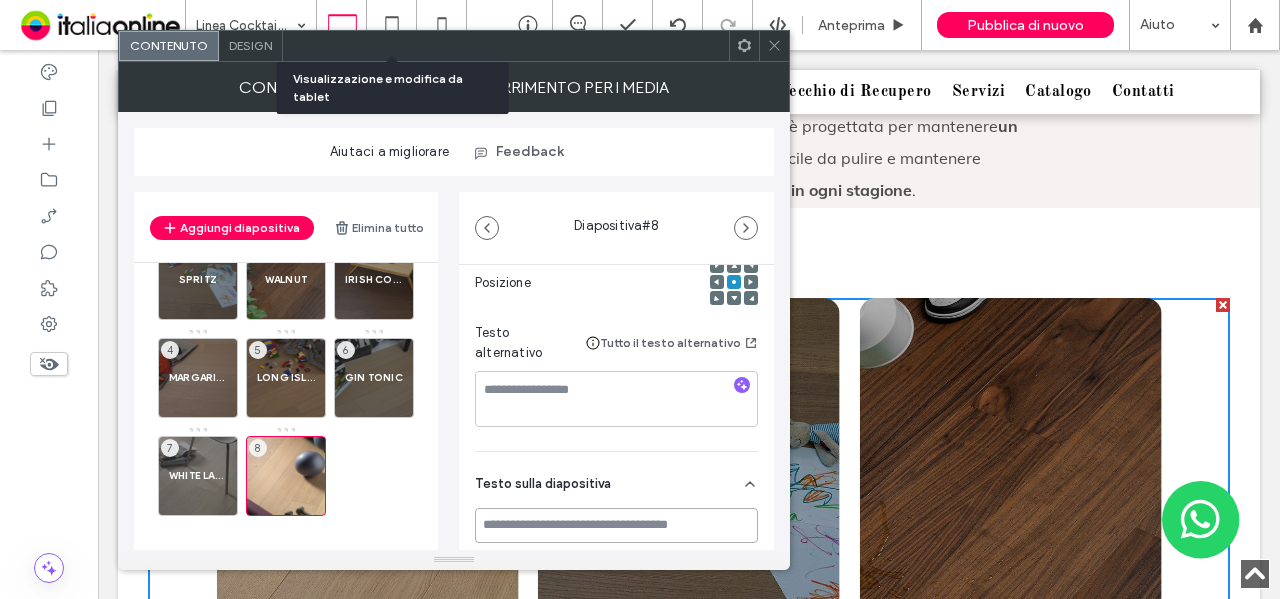 drag, startPoint x: 596, startPoint y: 519, endPoint x: 581, endPoint y: 511, distance: 17 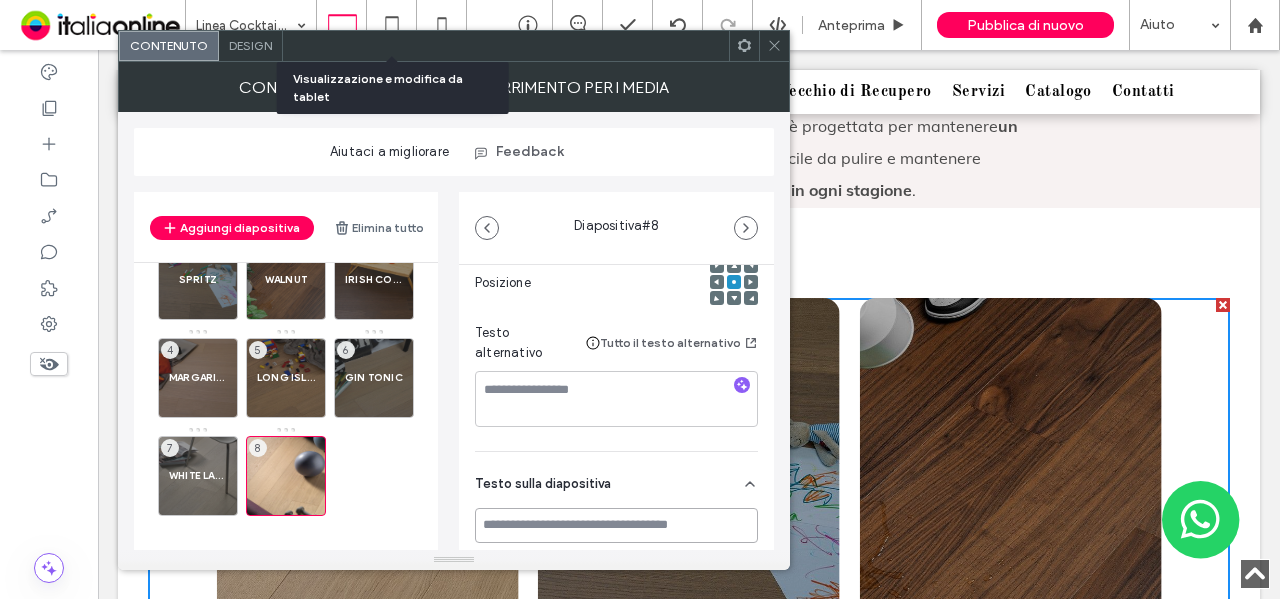 click at bounding box center [616, 525] 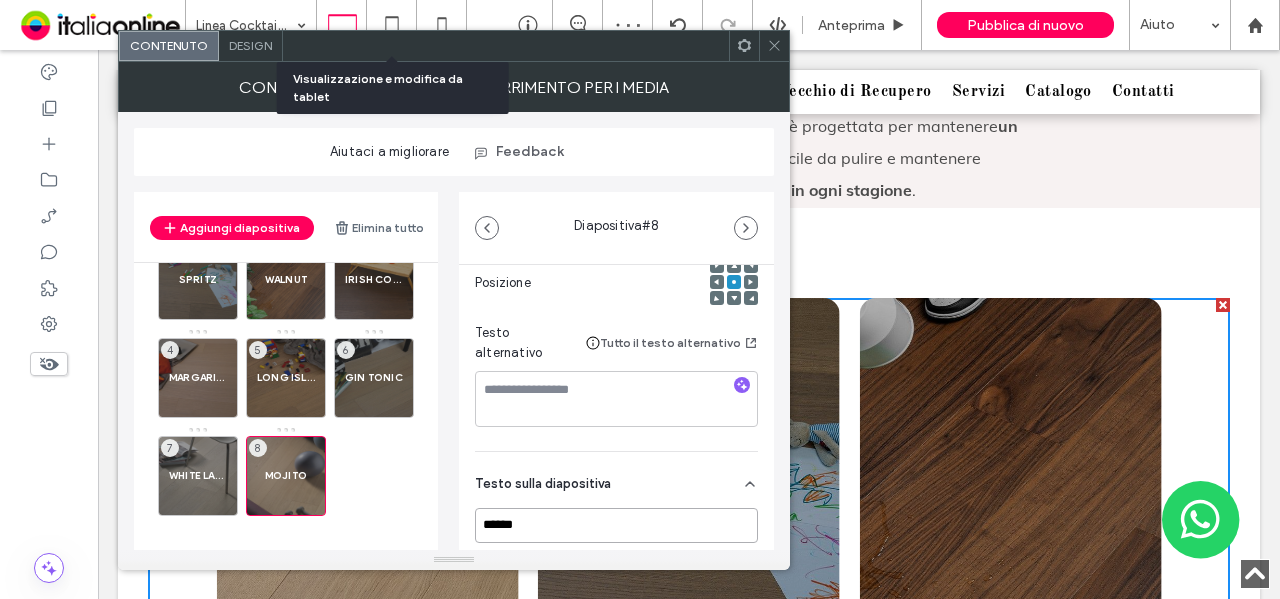 type on "******" 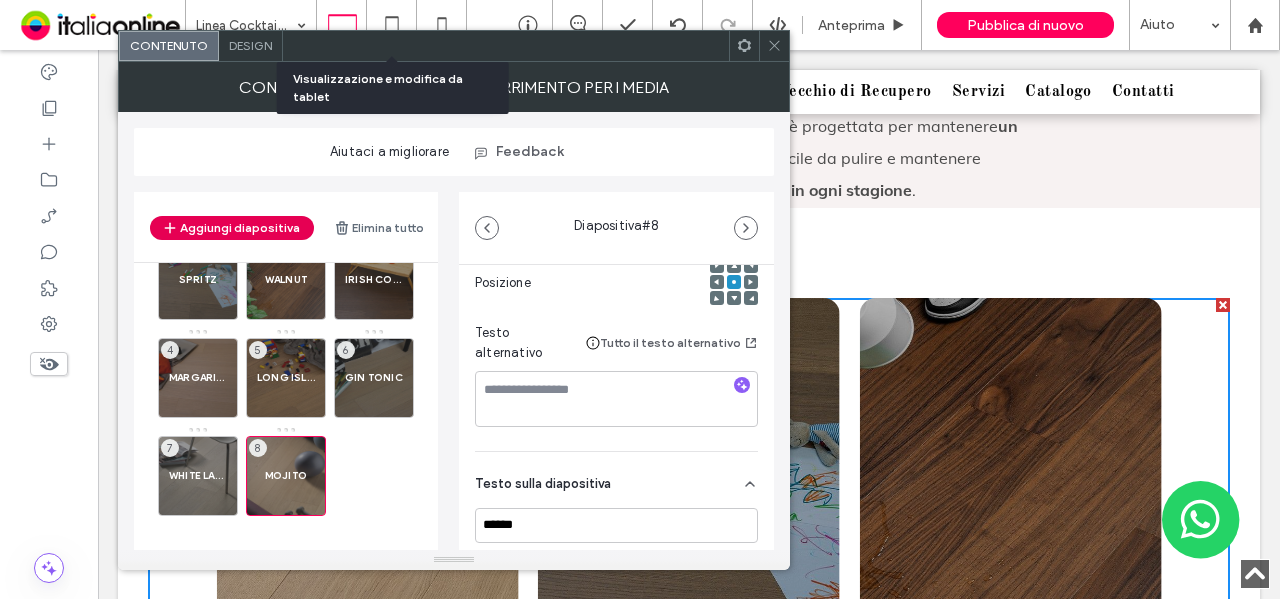 click on "Aggiungi diapositiva" at bounding box center (232, 228) 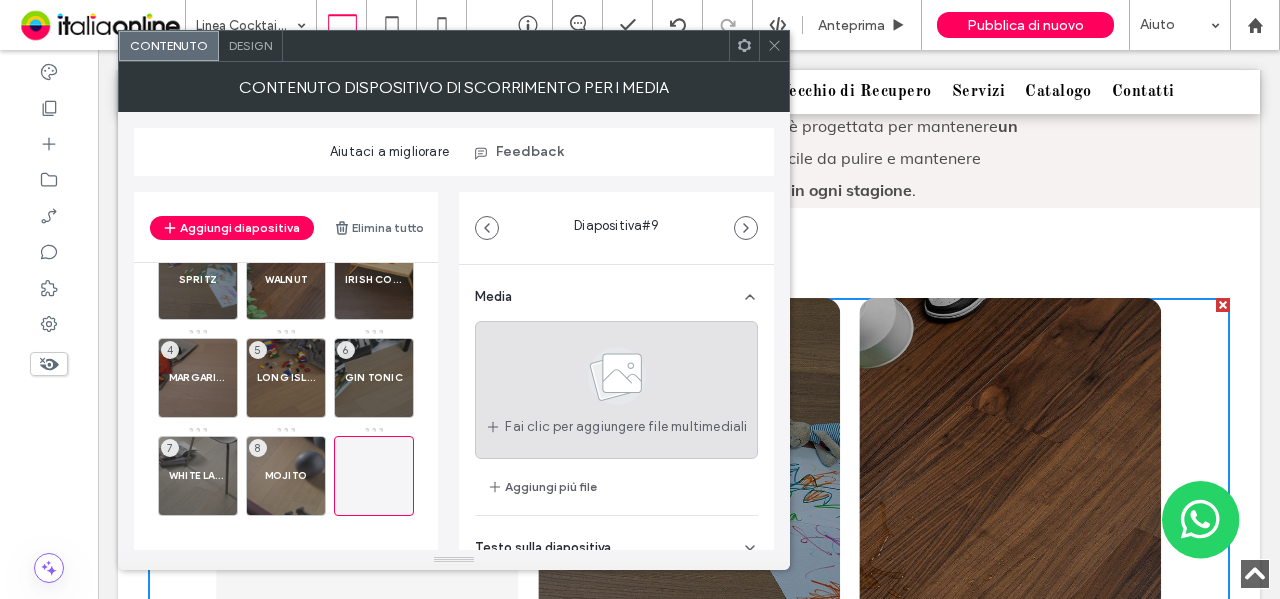 click 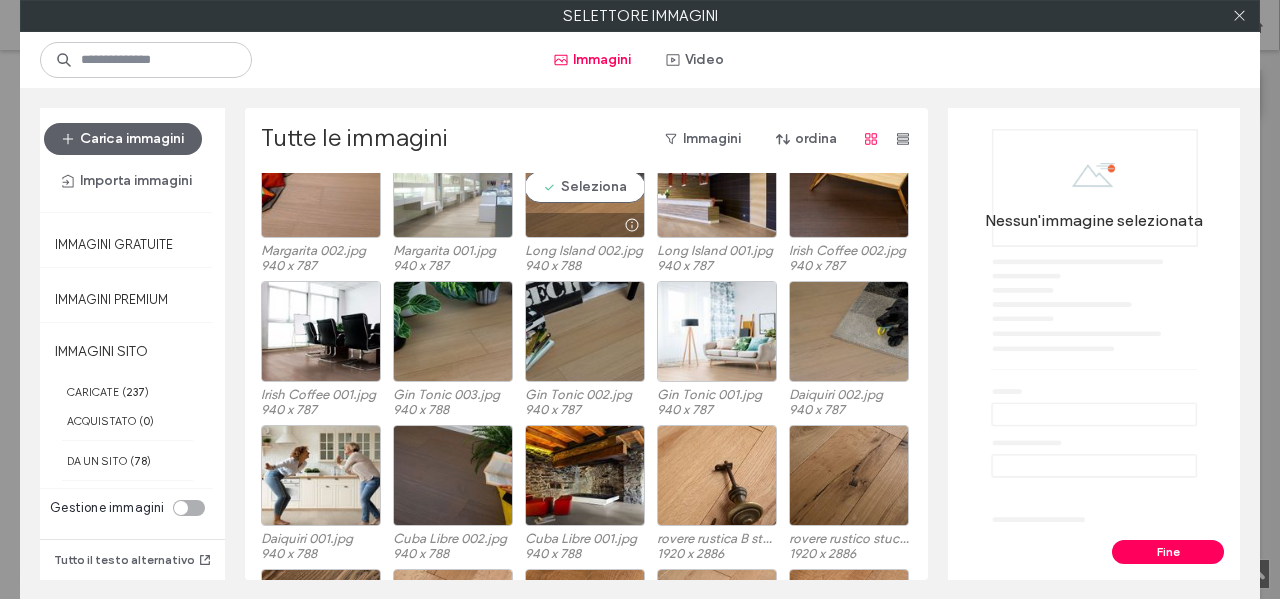 scroll, scrollTop: 528, scrollLeft: 0, axis: vertical 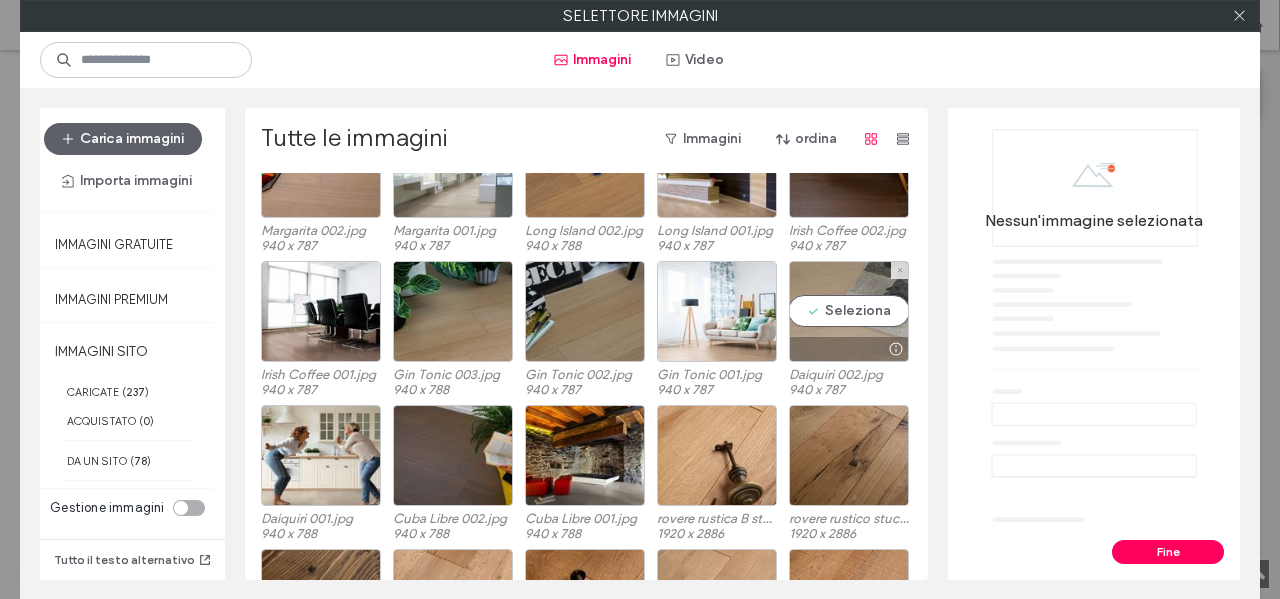 click on "Seleziona" at bounding box center (849, 311) 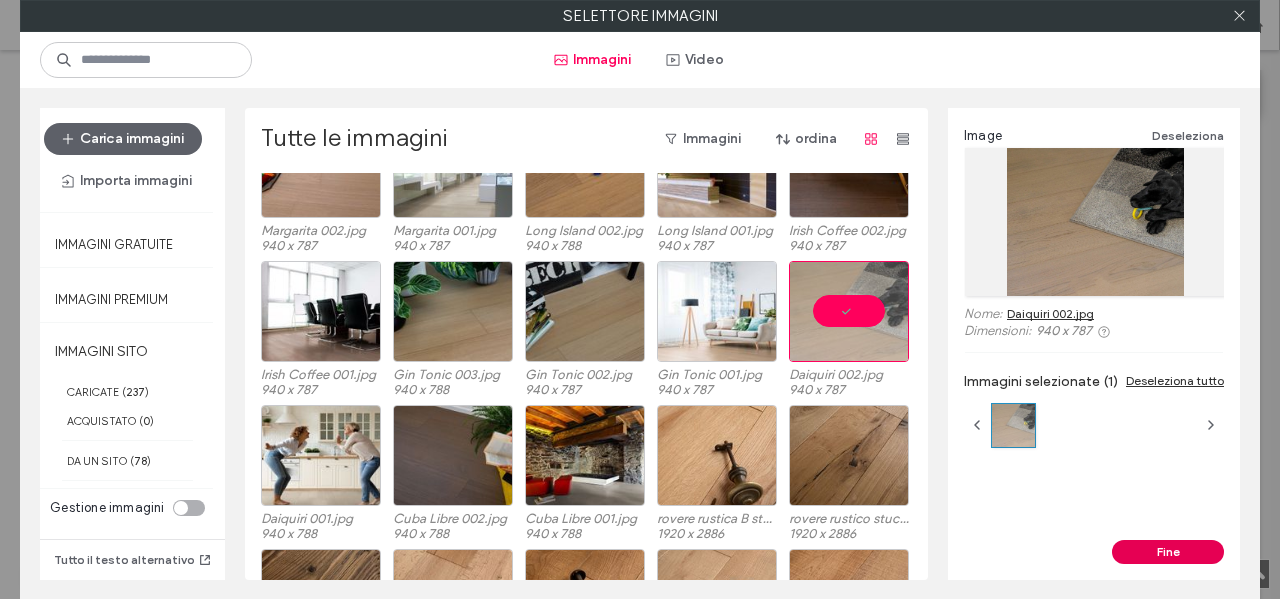 click on "Fine" at bounding box center [1168, 552] 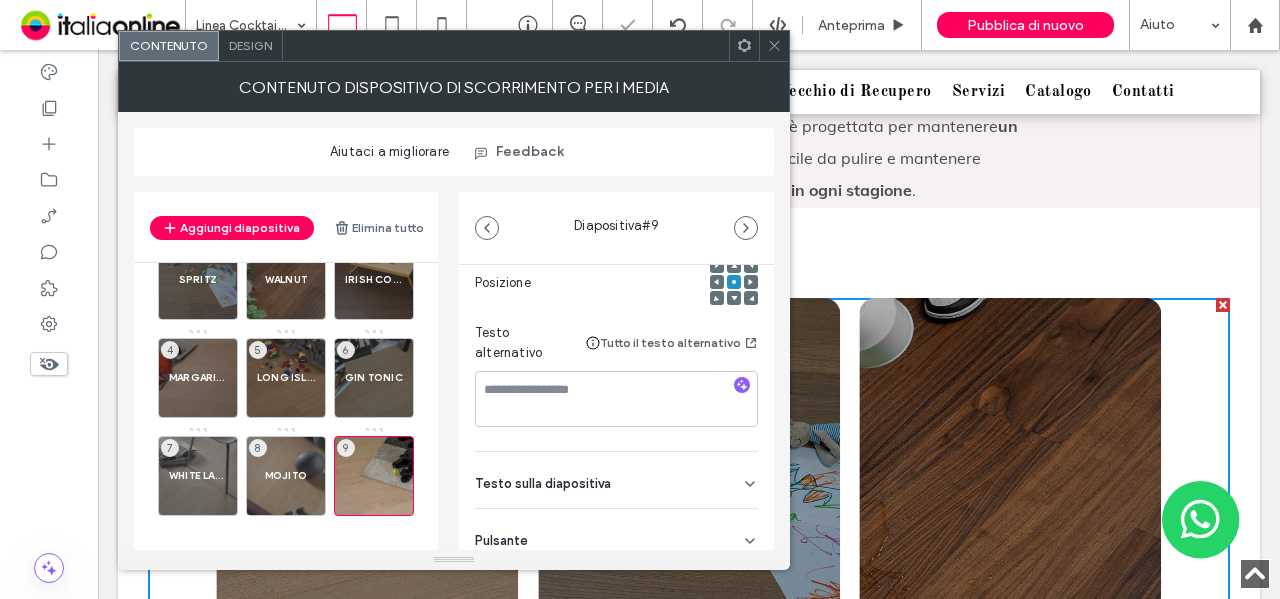 scroll, scrollTop: 362, scrollLeft: 0, axis: vertical 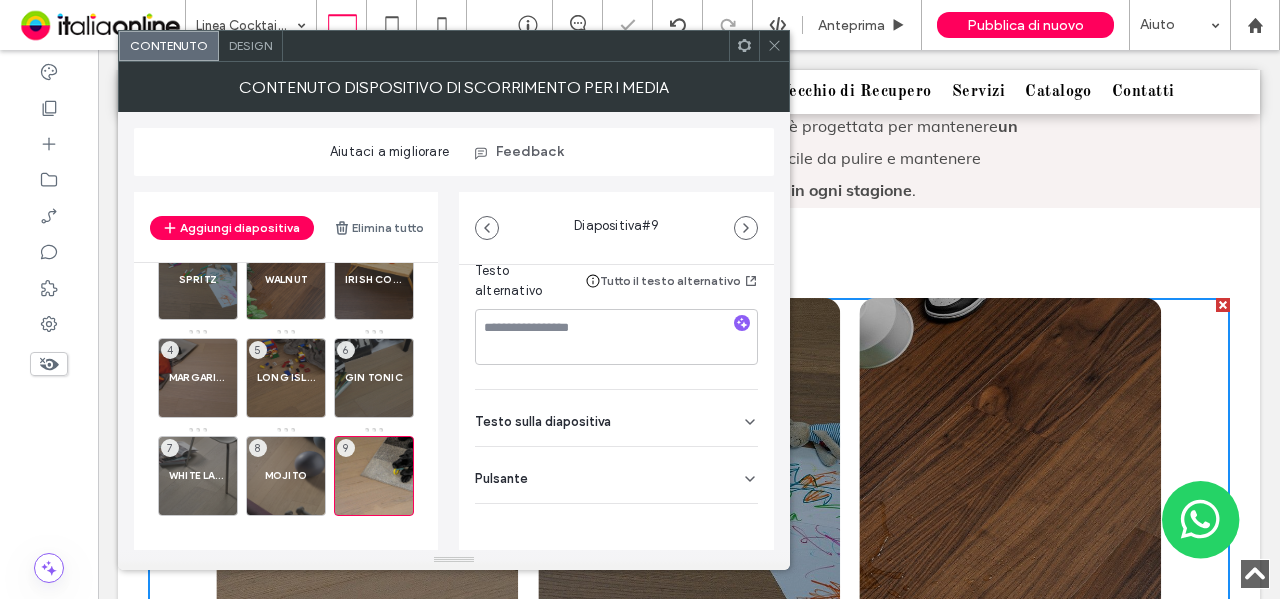 click on "Testo sulla diapositiva" at bounding box center (543, 421) 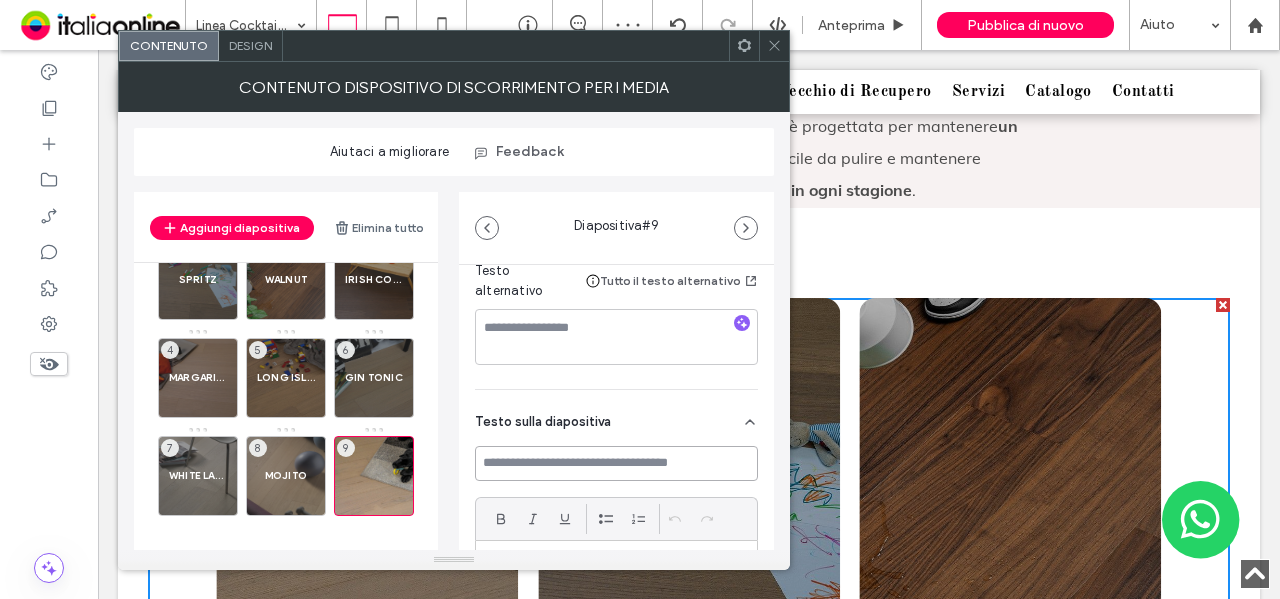 click at bounding box center (616, 463) 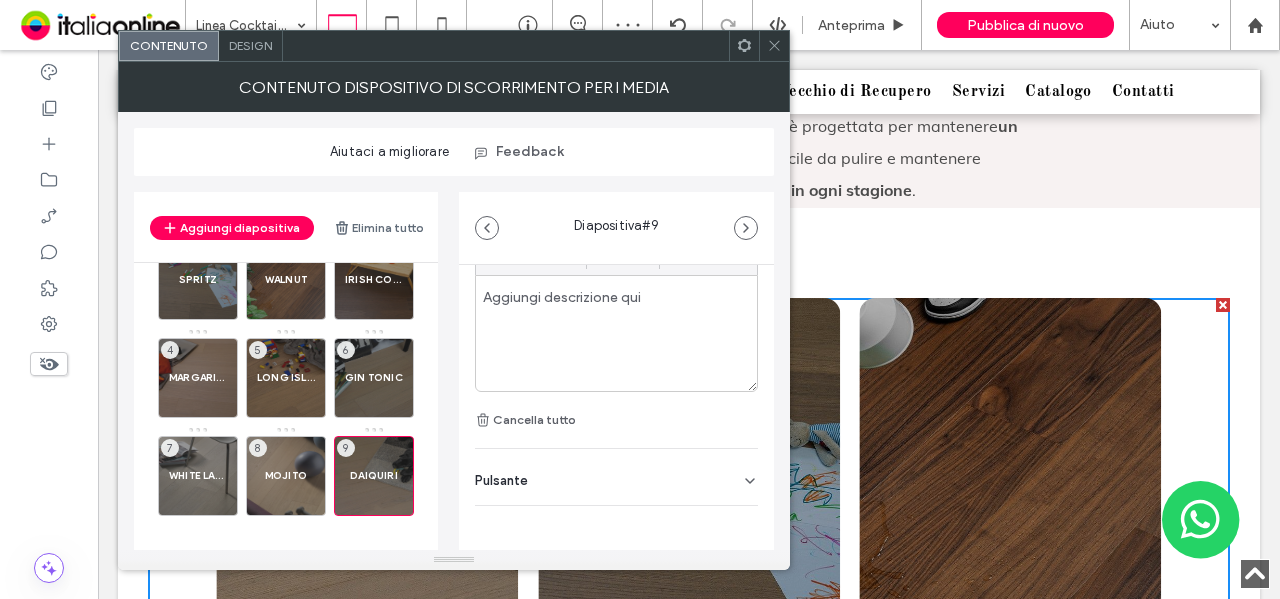 scroll, scrollTop: 629, scrollLeft: 0, axis: vertical 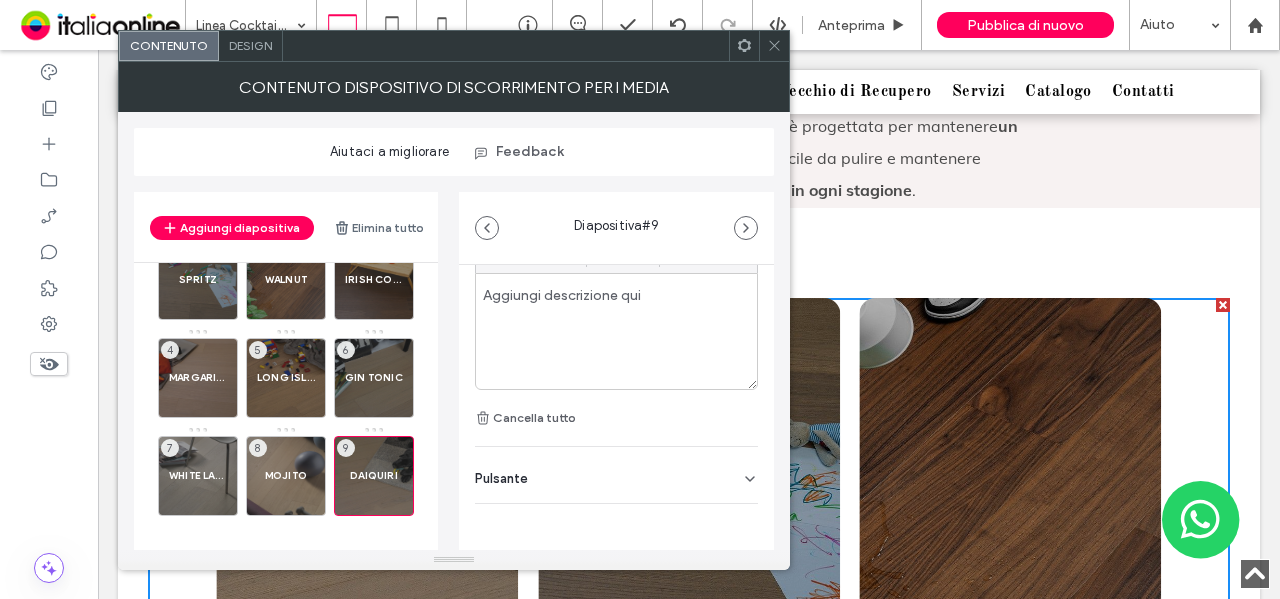 type on "********" 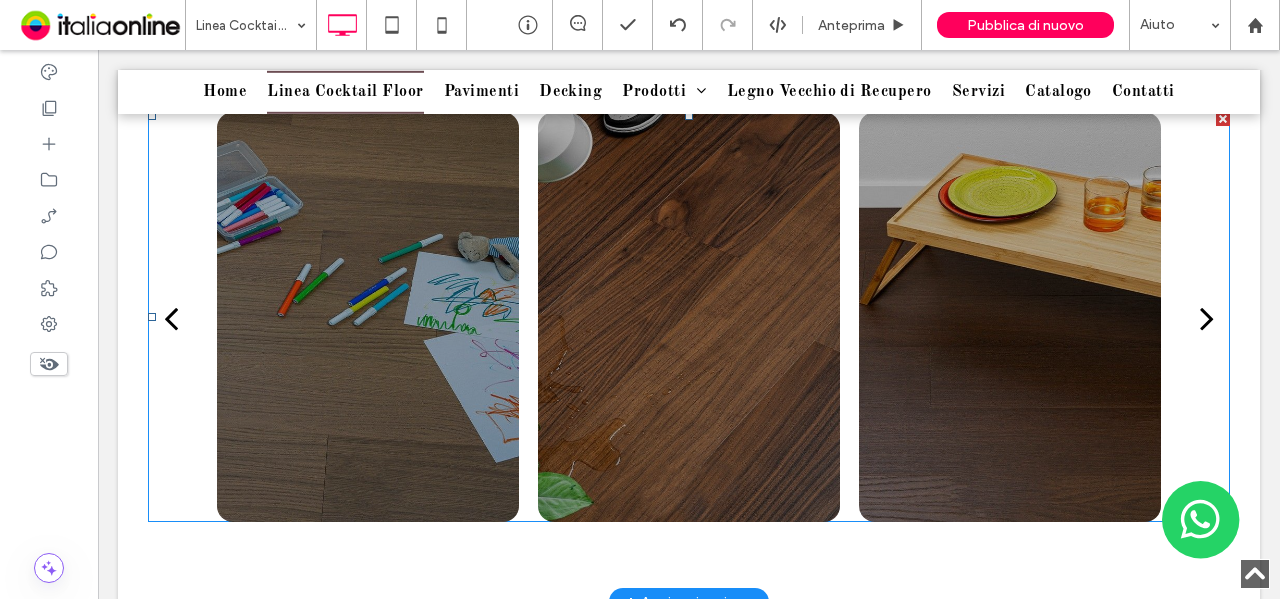scroll, scrollTop: 2516, scrollLeft: 0, axis: vertical 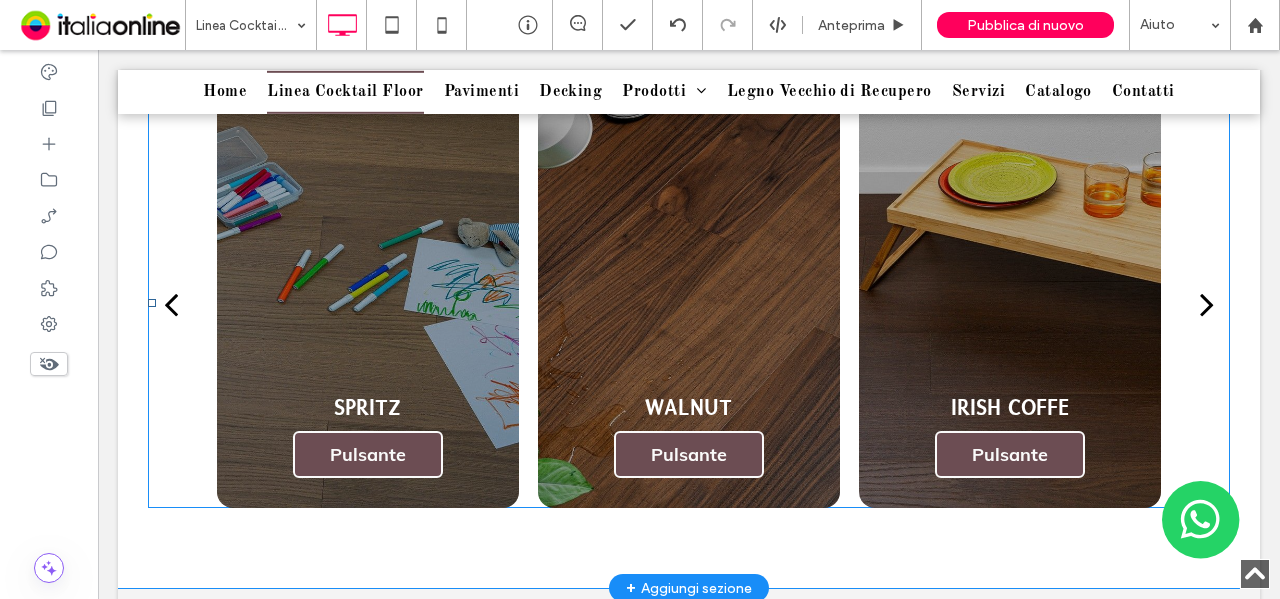 click at bounding box center (368, 303) 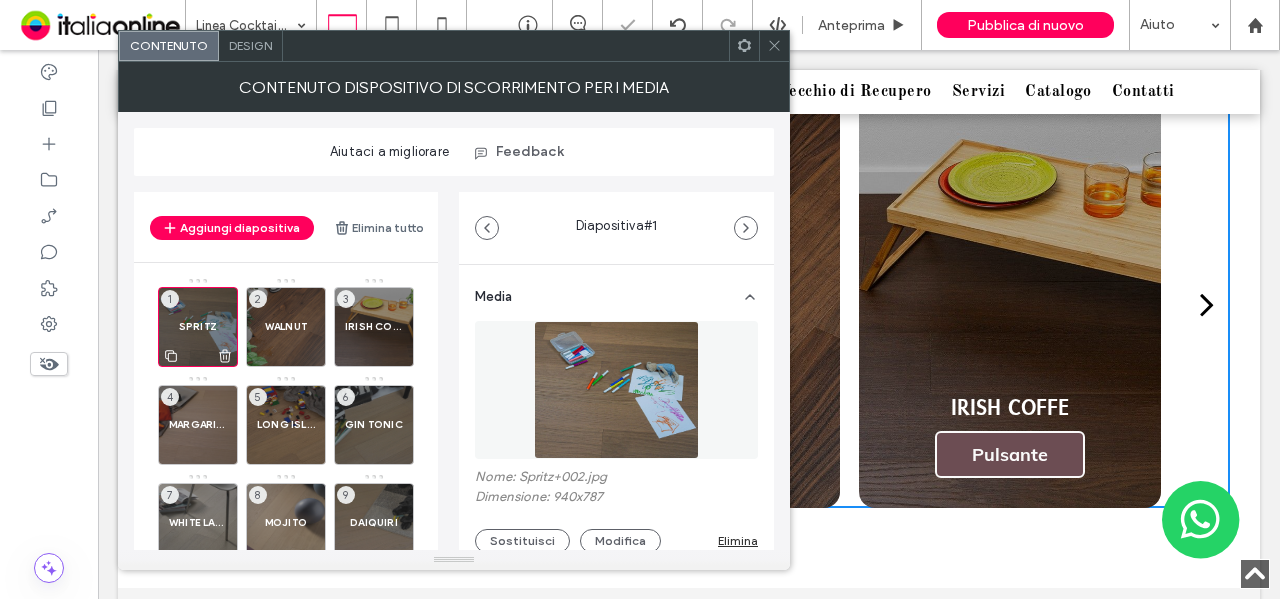 click on "SPRITZ" at bounding box center [198, 326] 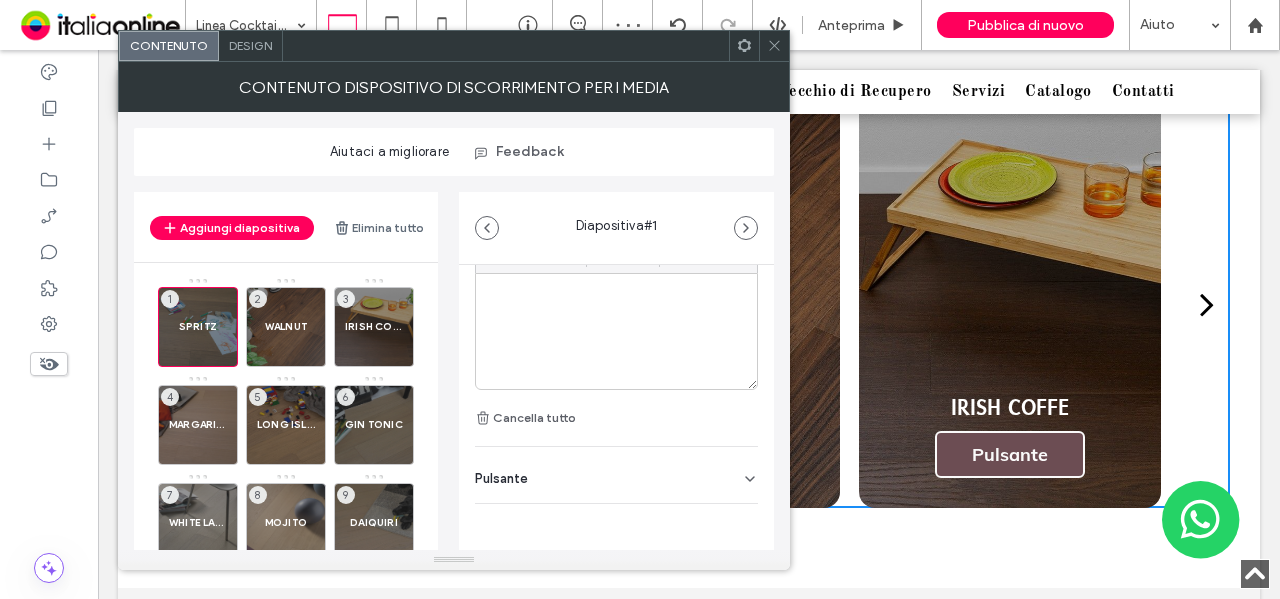 click on "Pulsante" at bounding box center (616, 475) 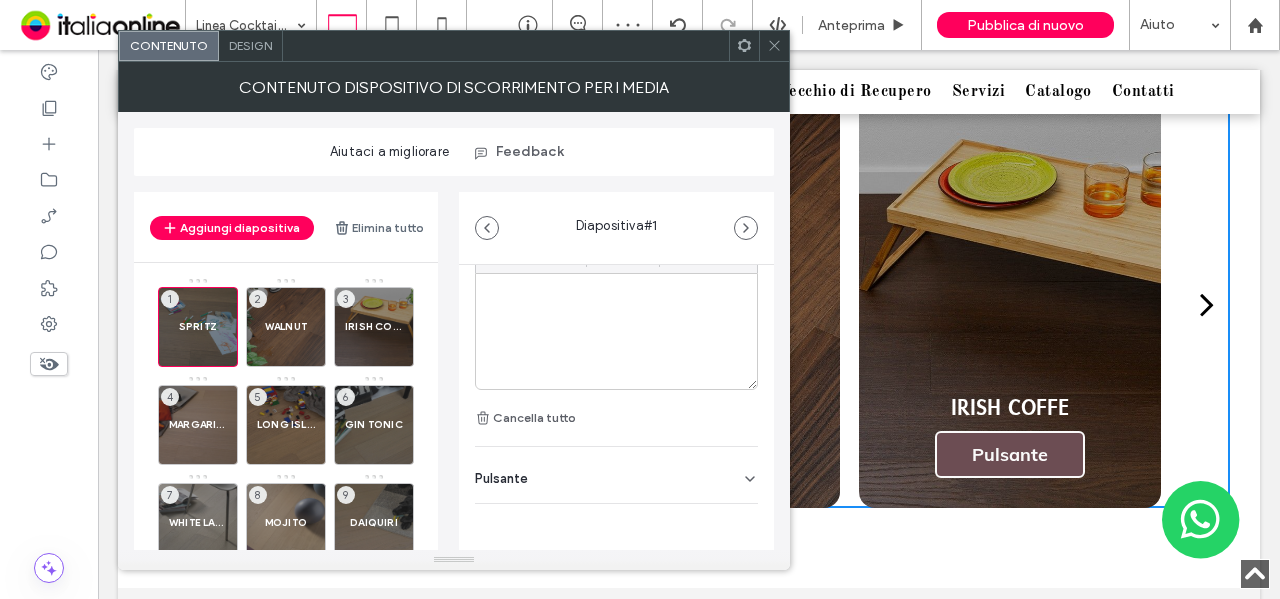 scroll, scrollTop: 629, scrollLeft: 0, axis: vertical 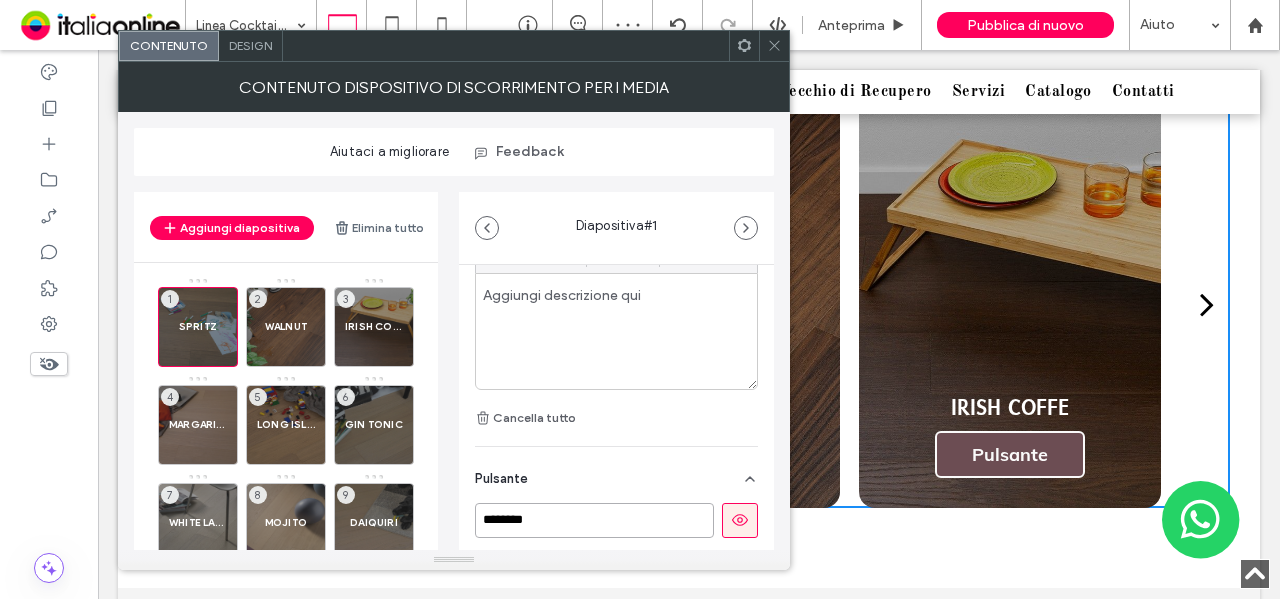 click on "********" at bounding box center (594, 520) 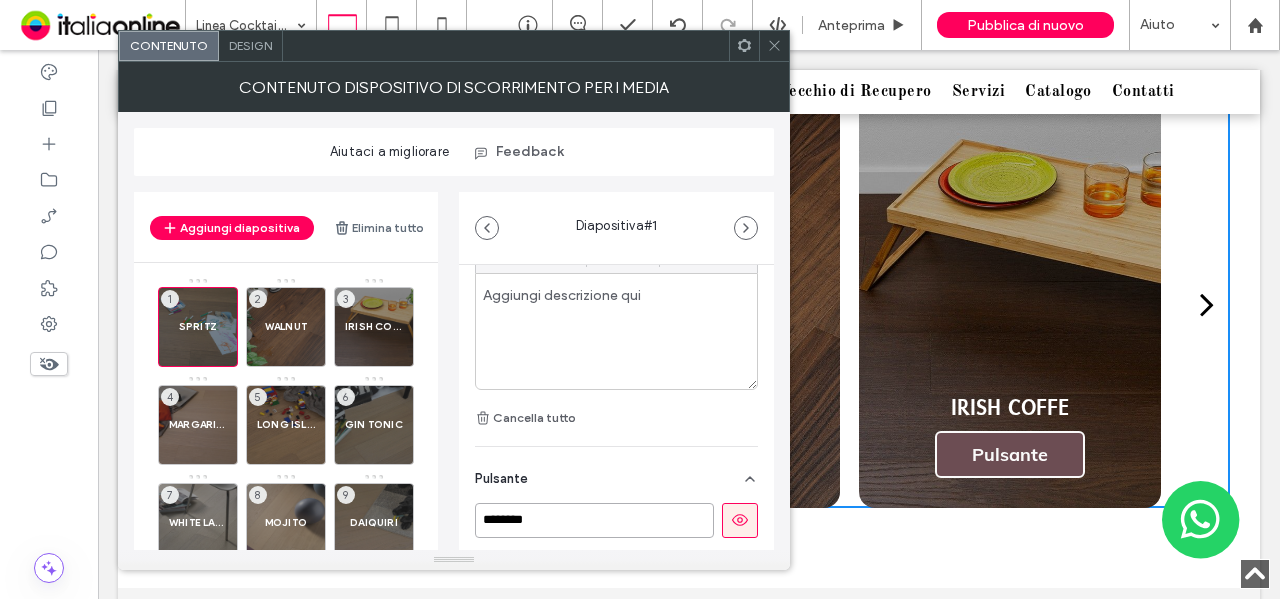 click on "********" at bounding box center [594, 520] 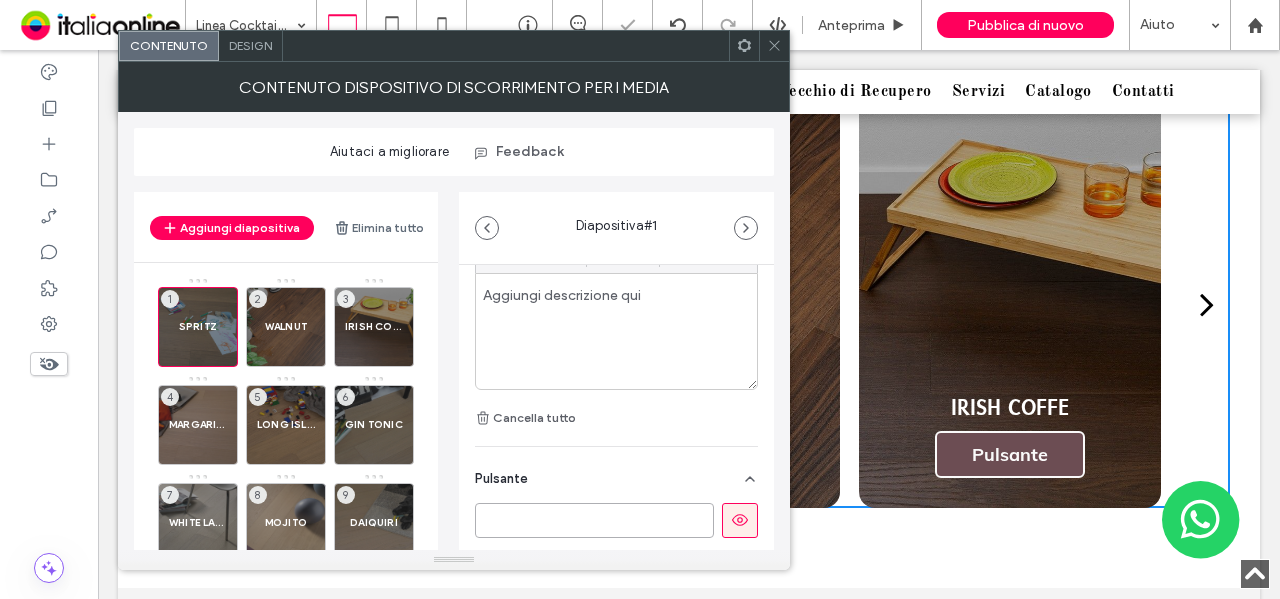 type 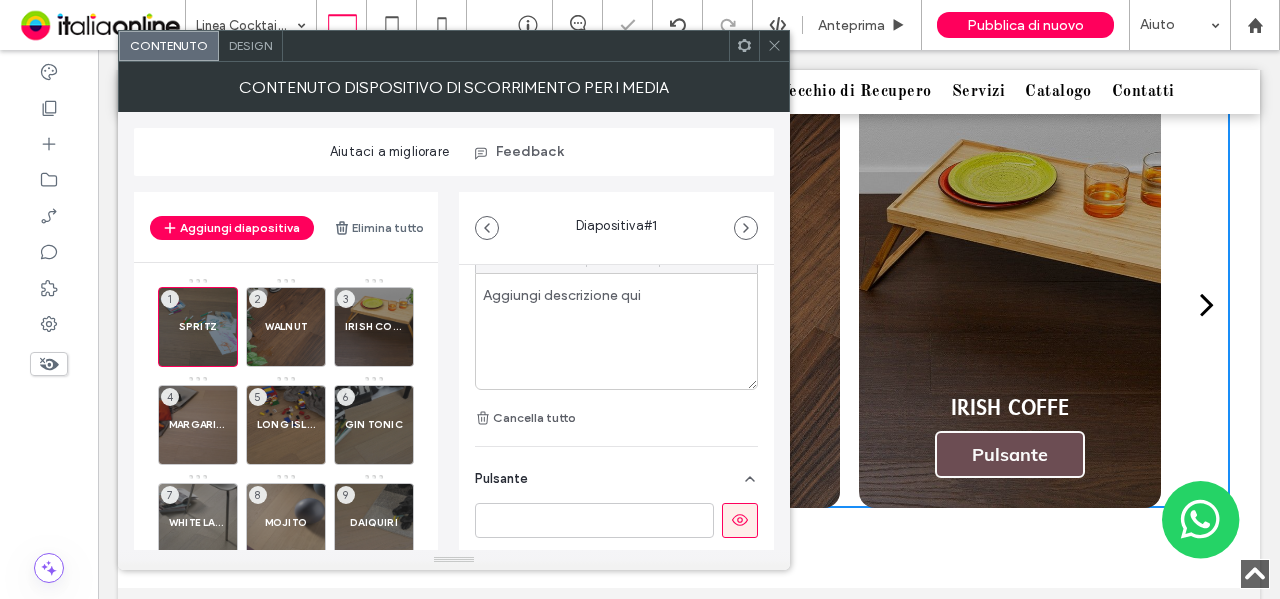 click at bounding box center (740, 520) 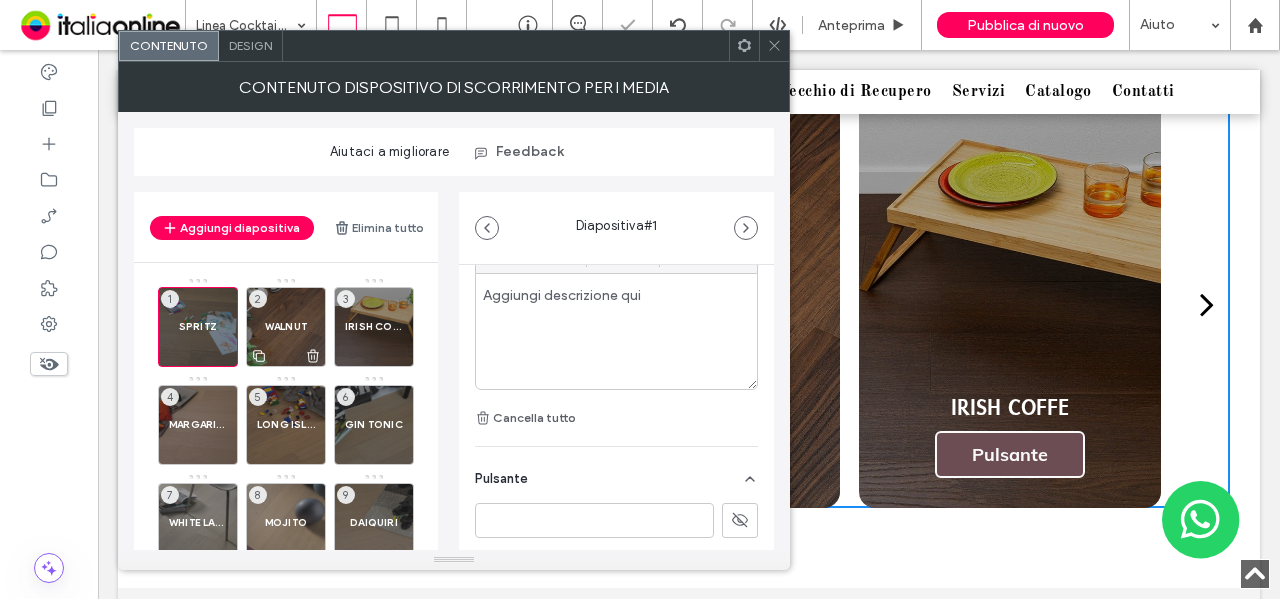 drag, startPoint x: 267, startPoint y: 319, endPoint x: 289, endPoint y: 325, distance: 22.803509 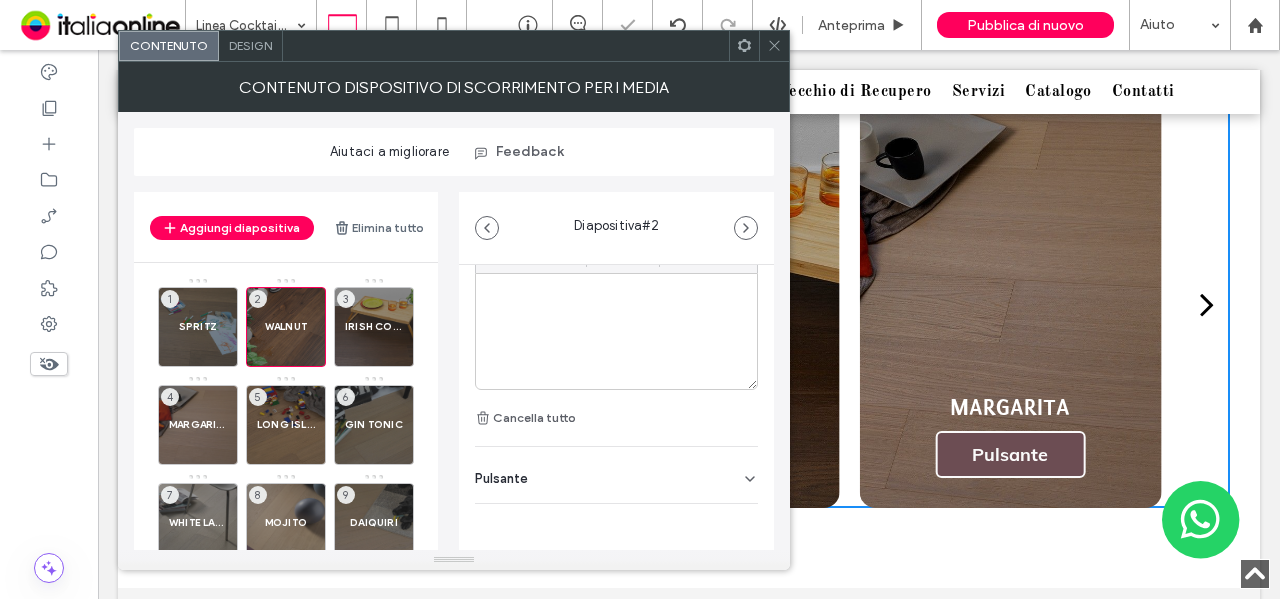 click on "Pulsante" at bounding box center [616, 475] 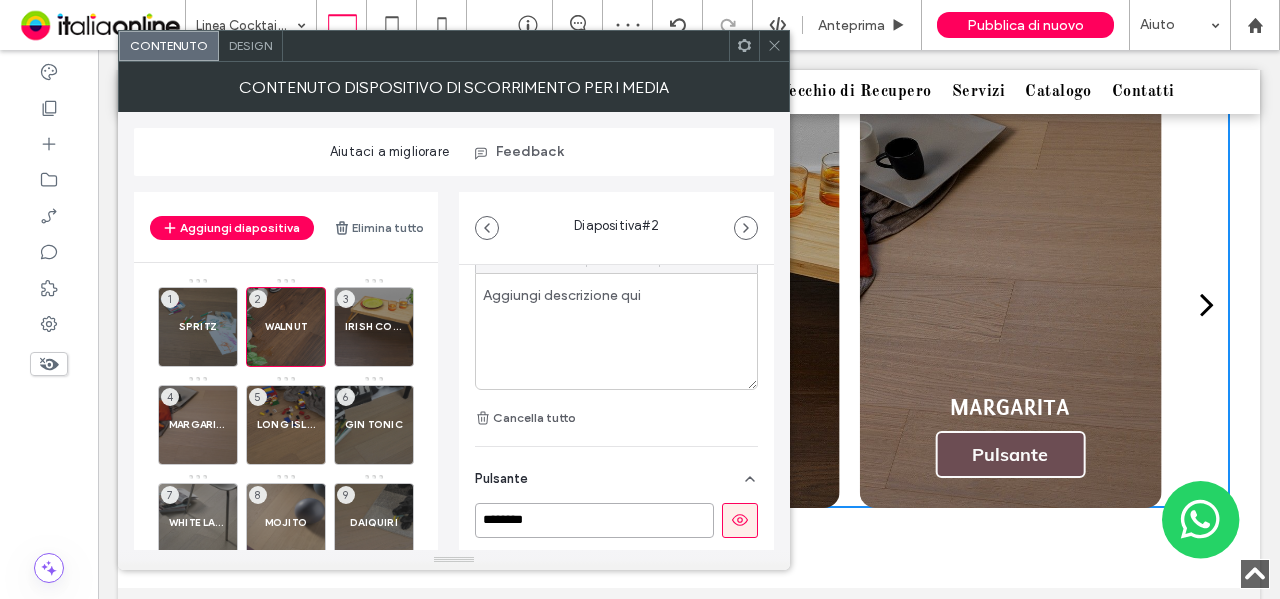 click on "********" at bounding box center [594, 520] 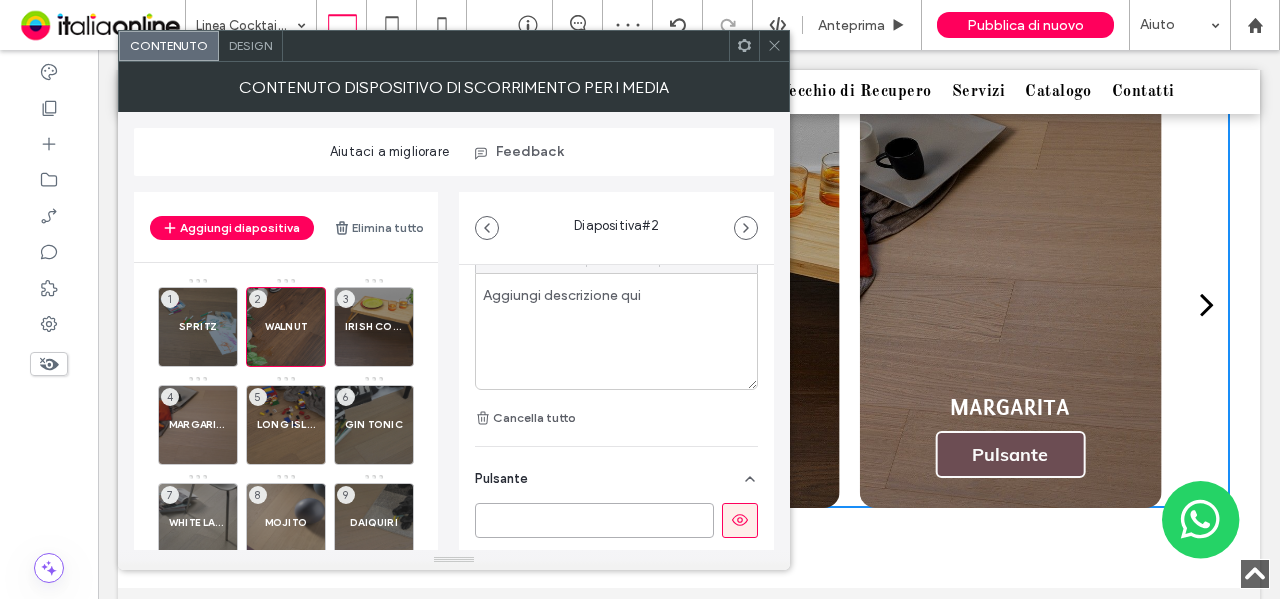 type 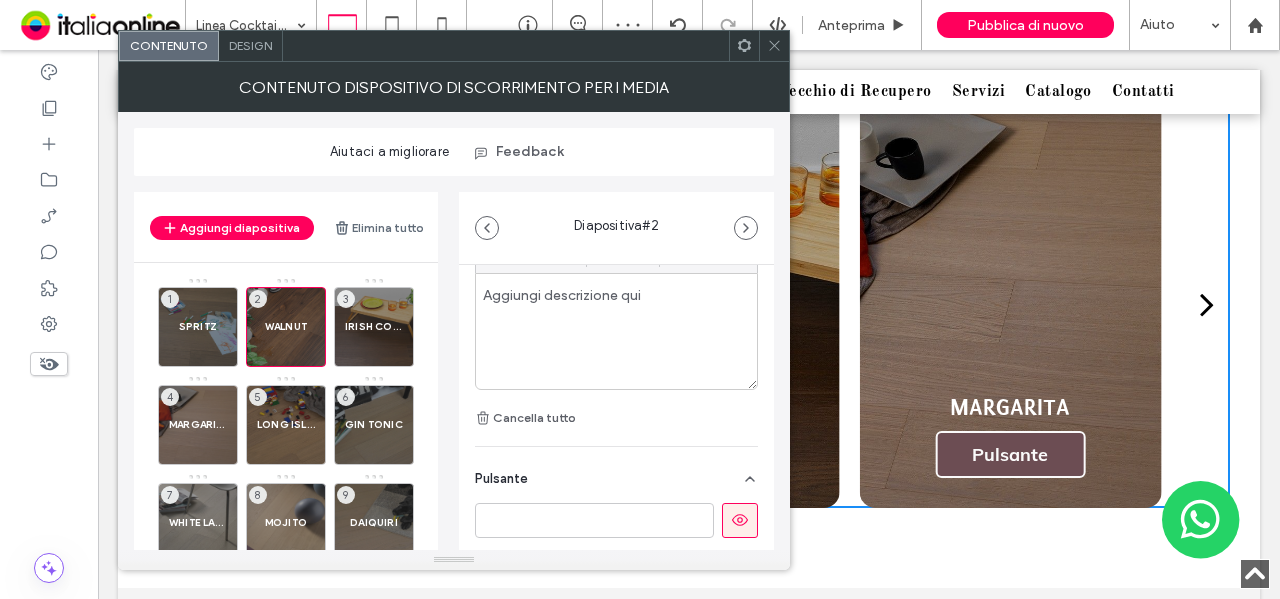 drag, startPoint x: 718, startPoint y: 521, endPoint x: 609, endPoint y: 513, distance: 109.29318 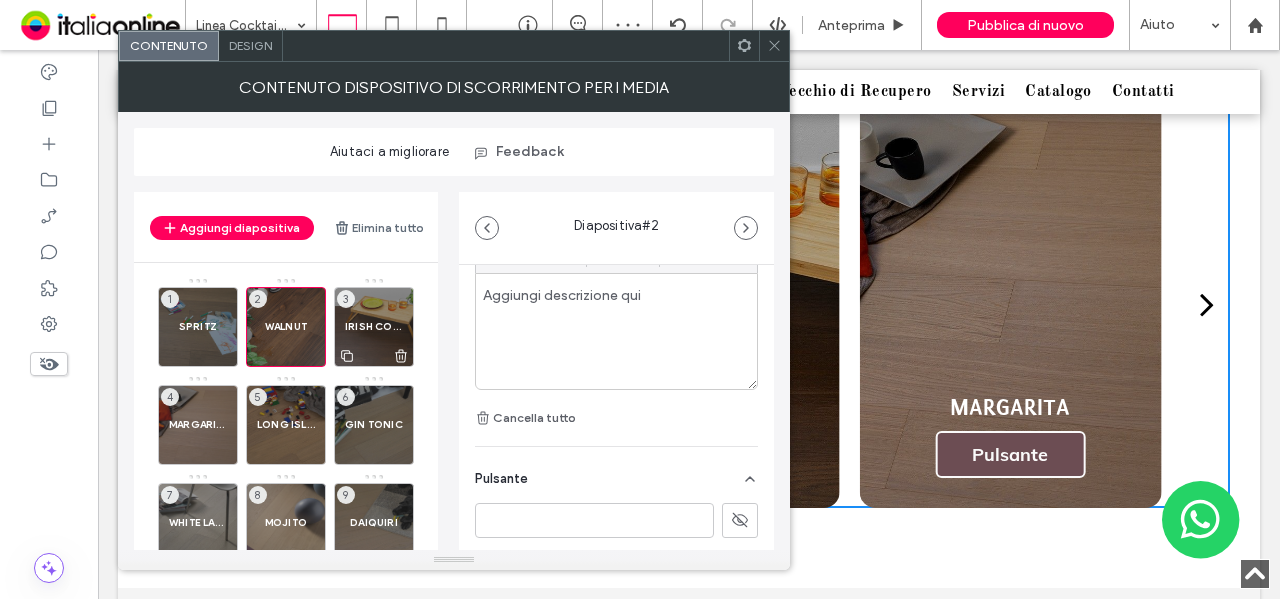 drag, startPoint x: 353, startPoint y: 314, endPoint x: 369, endPoint y: 326, distance: 20 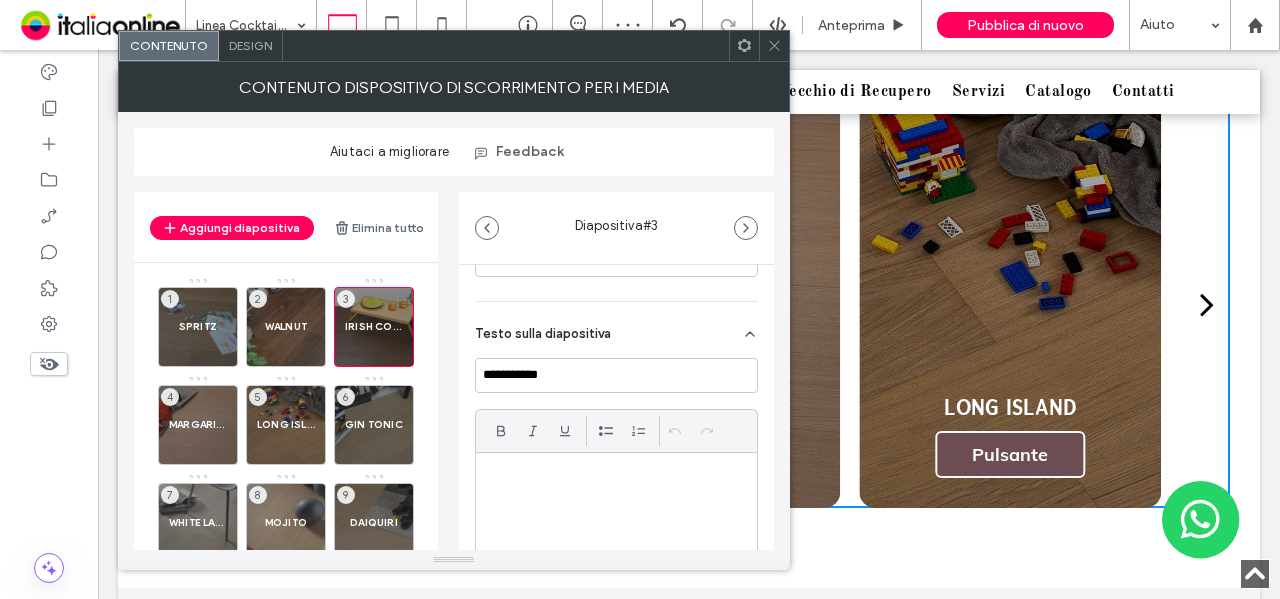 scroll, scrollTop: 600, scrollLeft: 0, axis: vertical 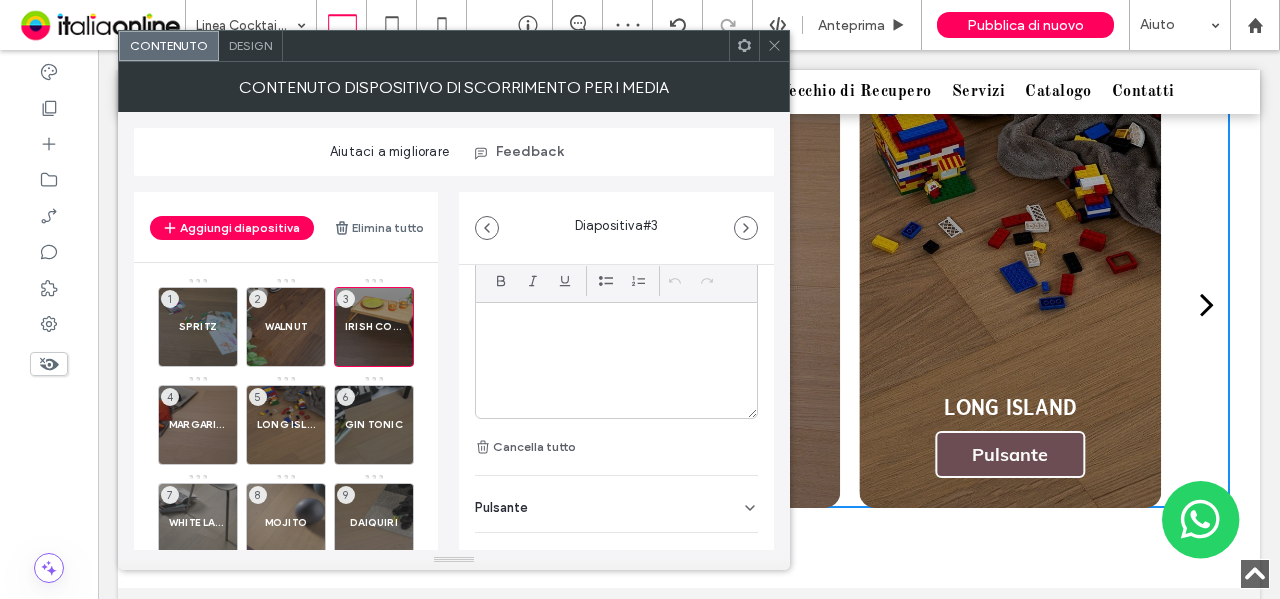 drag, startPoint x: 531, startPoint y: 507, endPoint x: 542, endPoint y: 513, distance: 12.529964 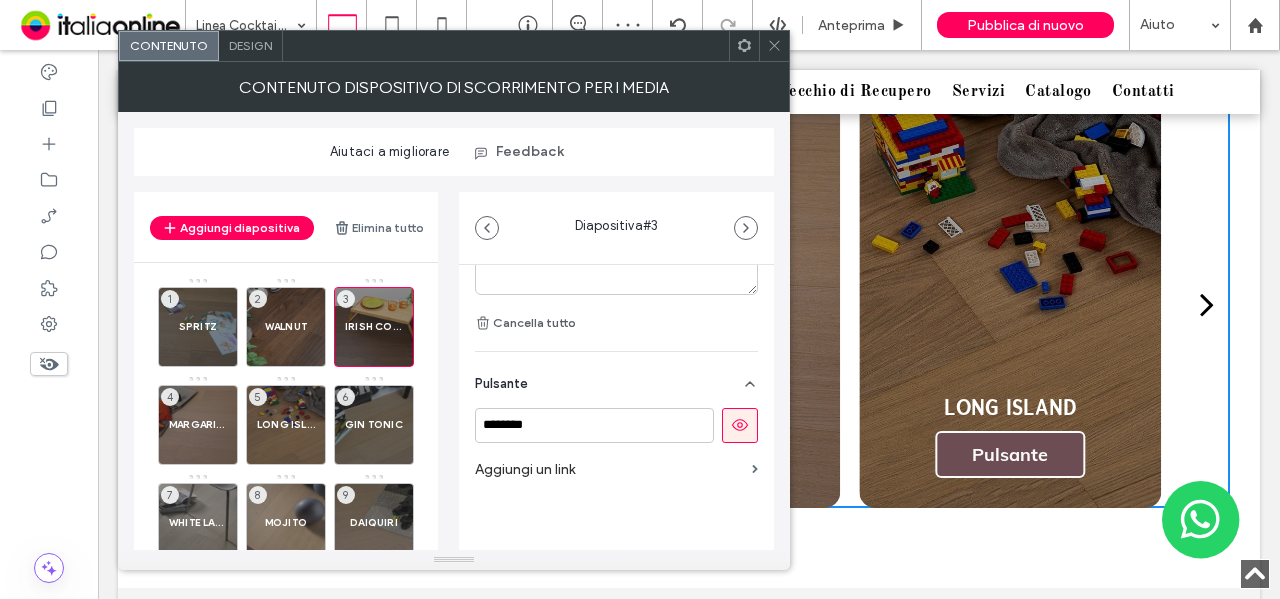 scroll, scrollTop: 724, scrollLeft: 0, axis: vertical 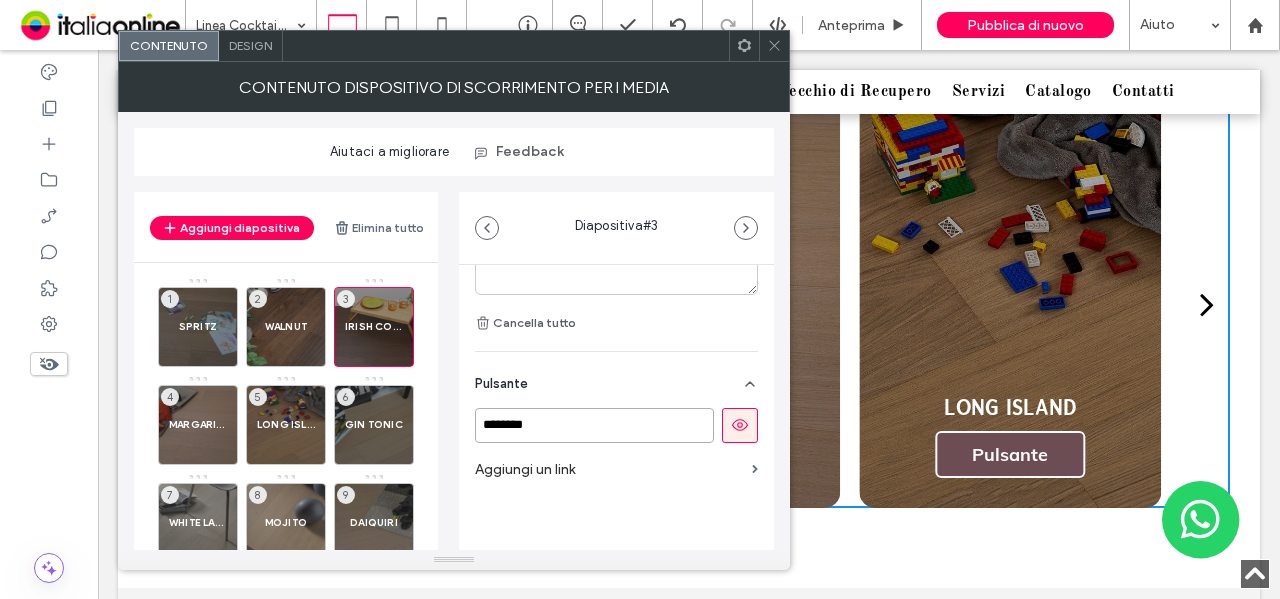 click on "********" at bounding box center [594, 425] 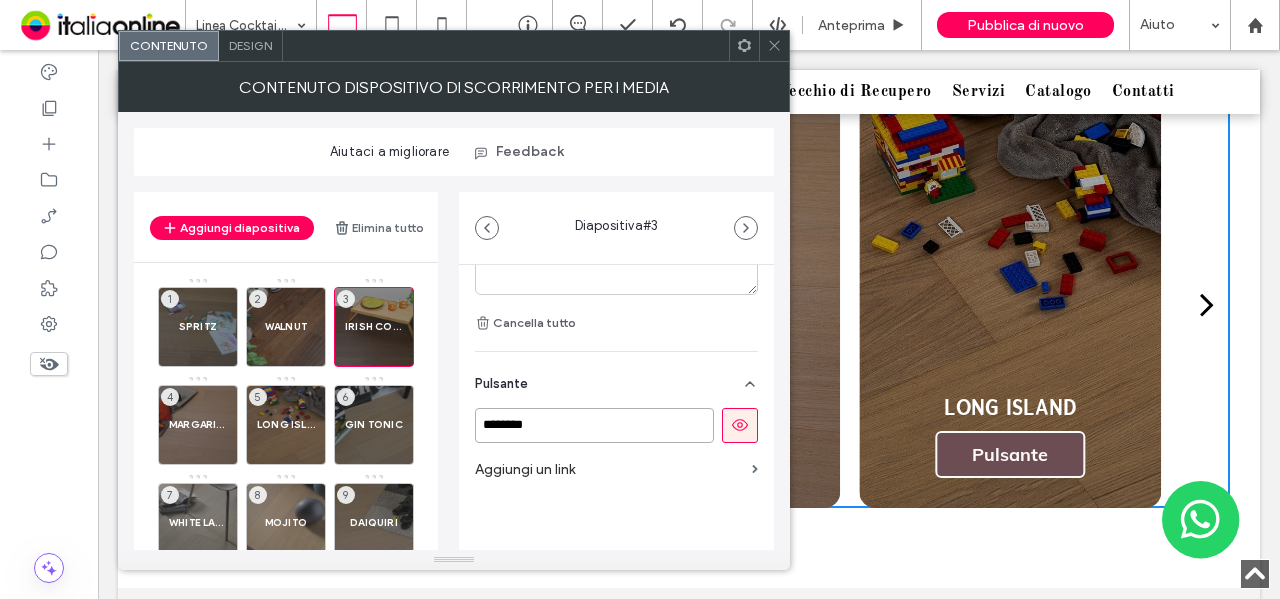 click on "********" at bounding box center [594, 425] 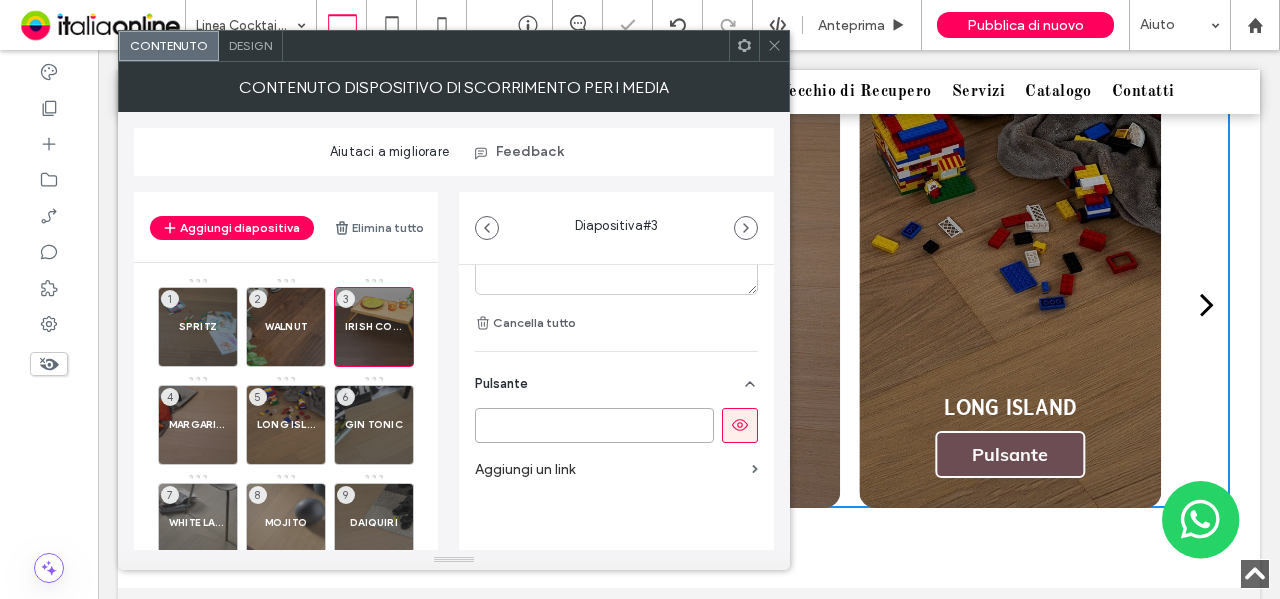 type 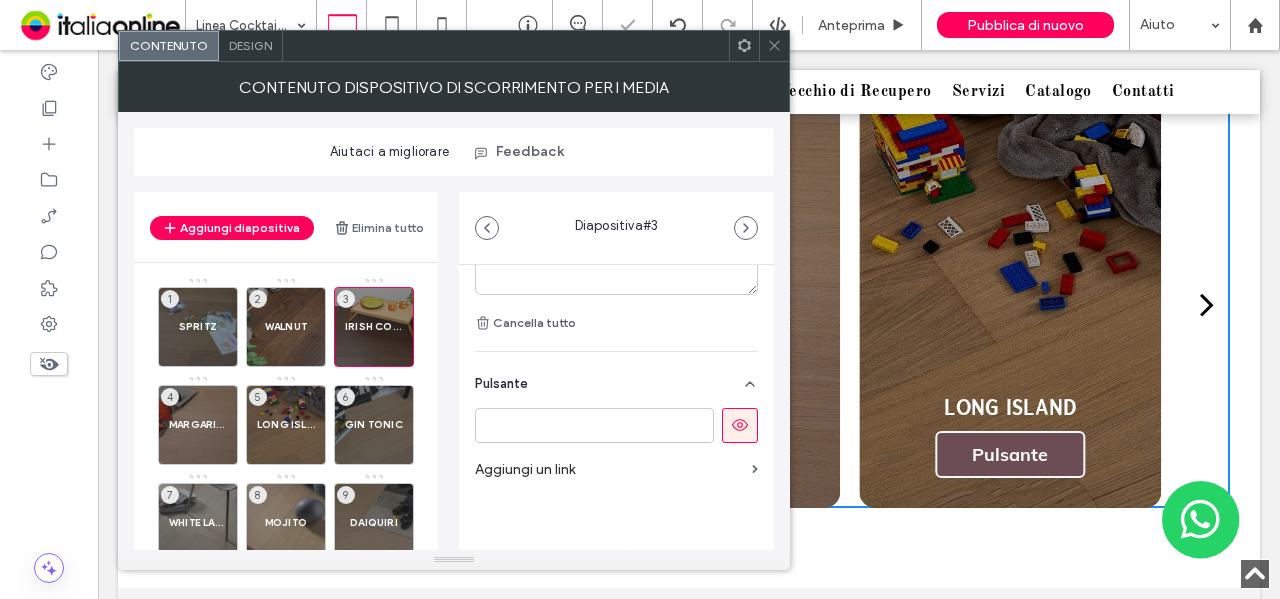click at bounding box center (740, 425) 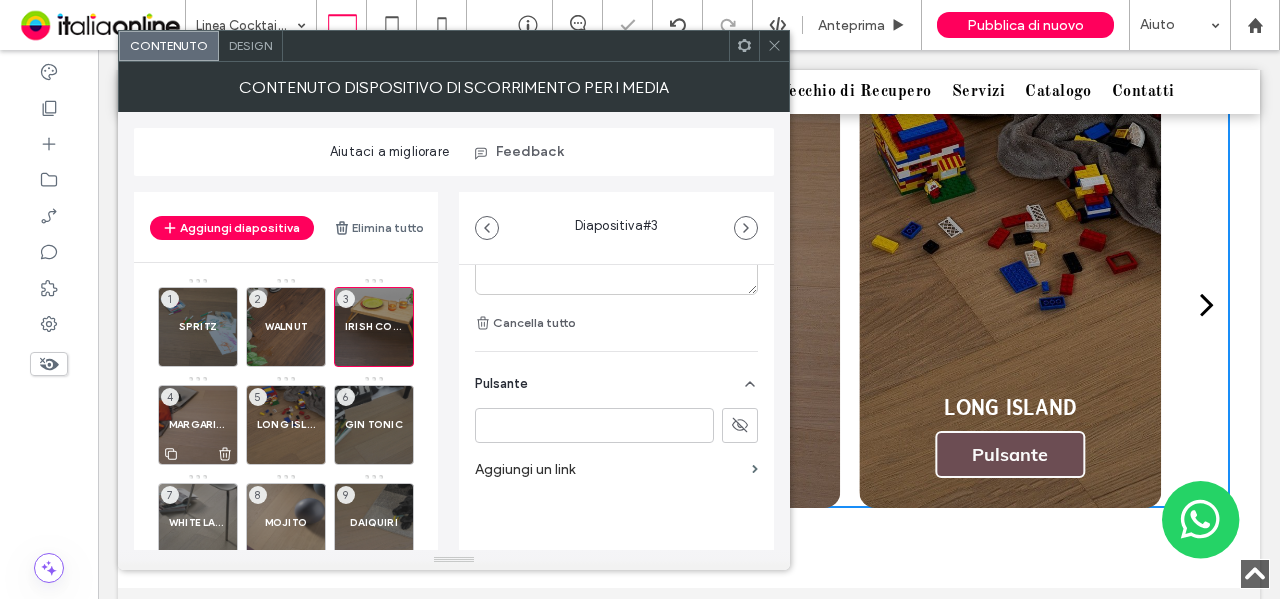 click on "MARGARITA 4" at bounding box center (198, 425) 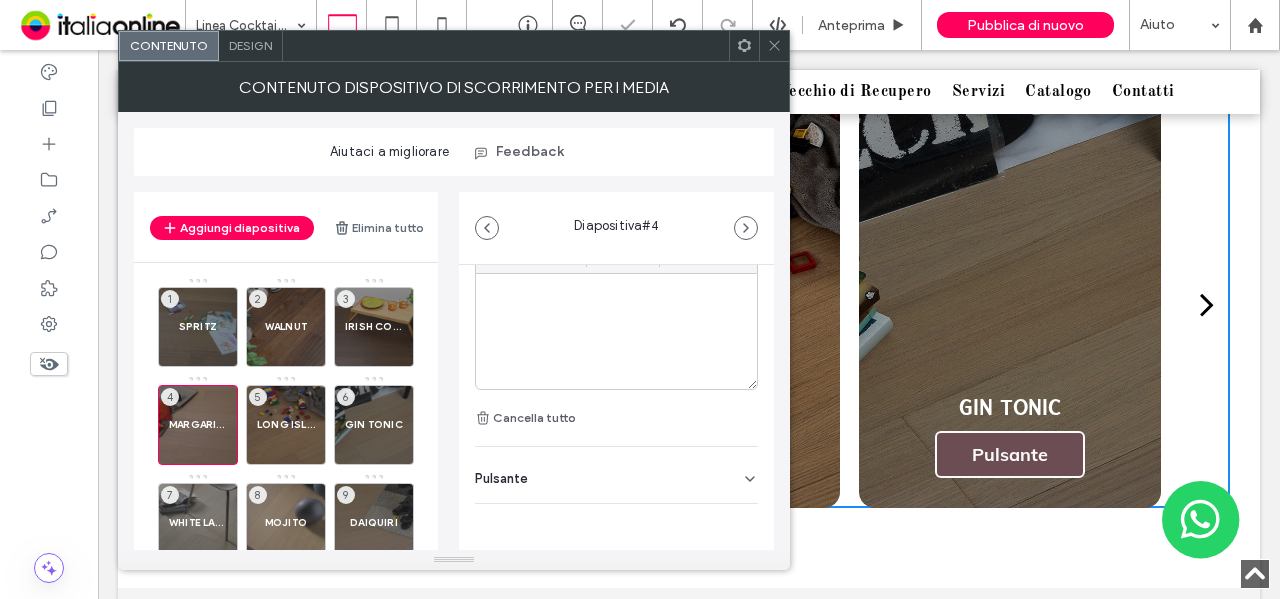 click on "Pulsante" at bounding box center [616, 475] 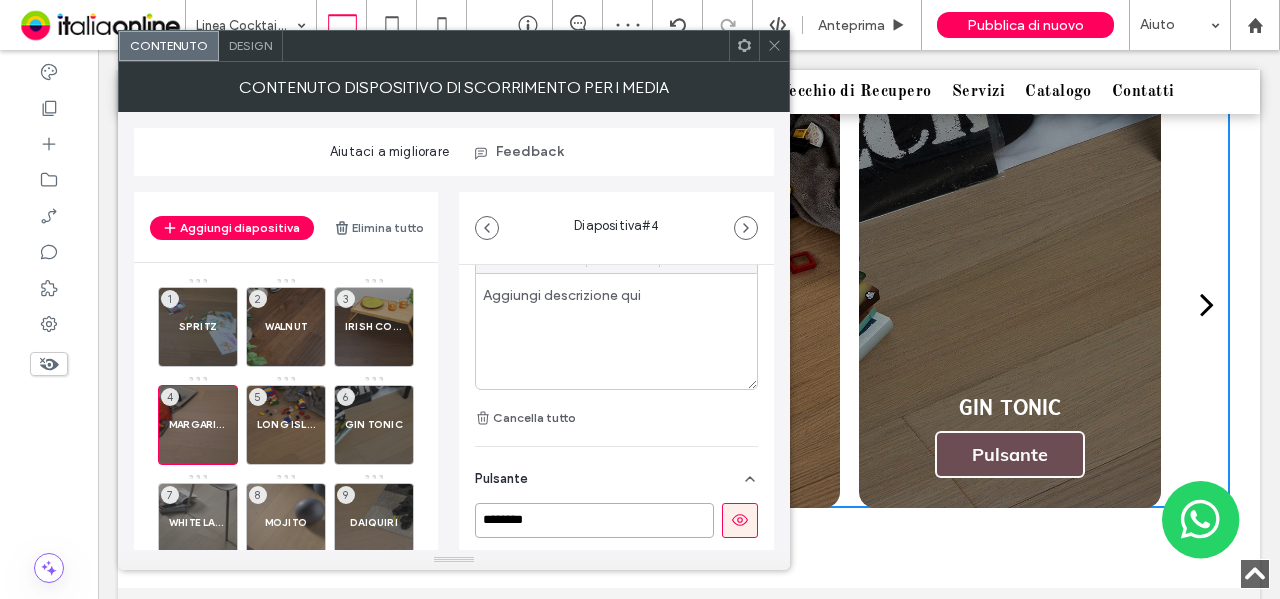 click on "********" at bounding box center [594, 520] 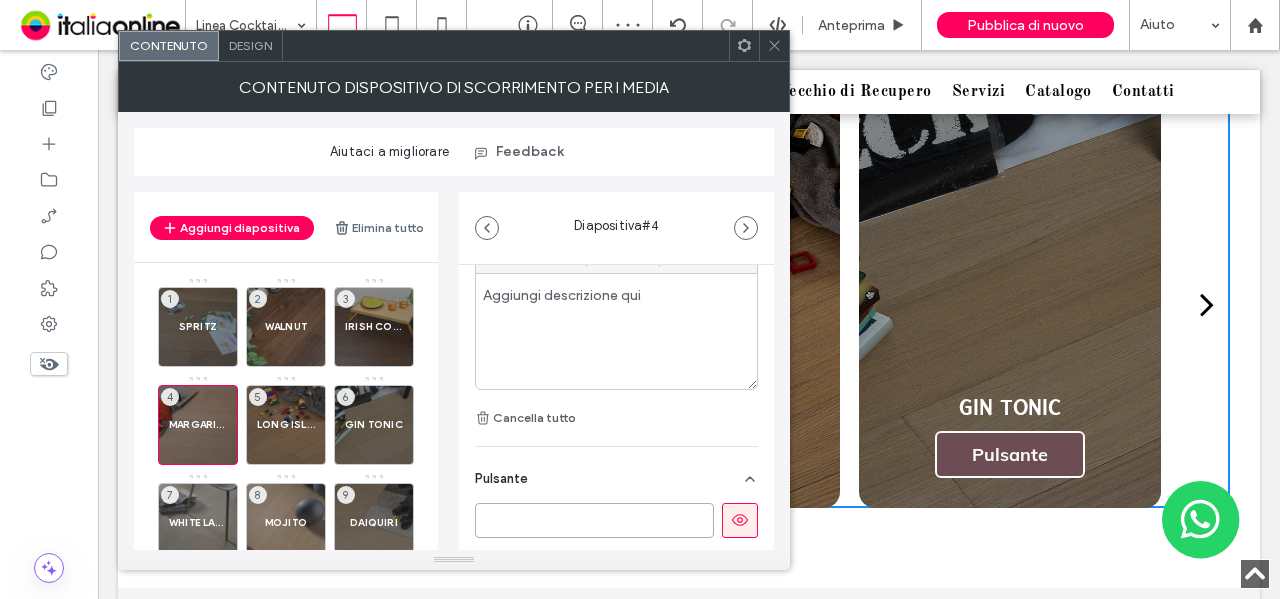 type 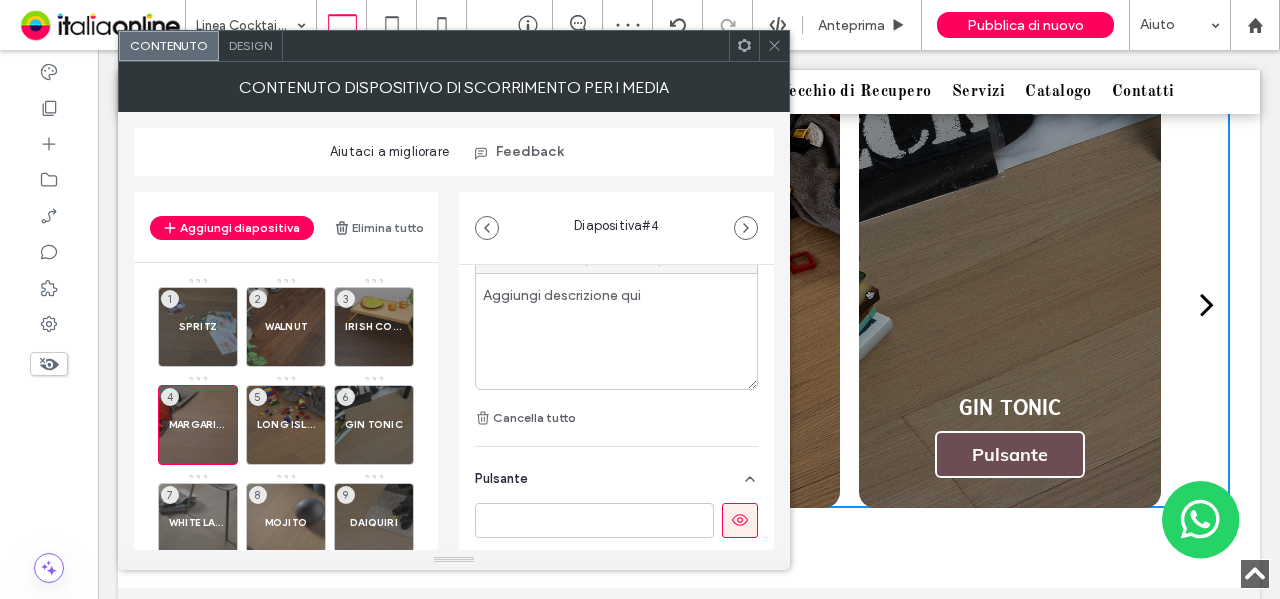 click 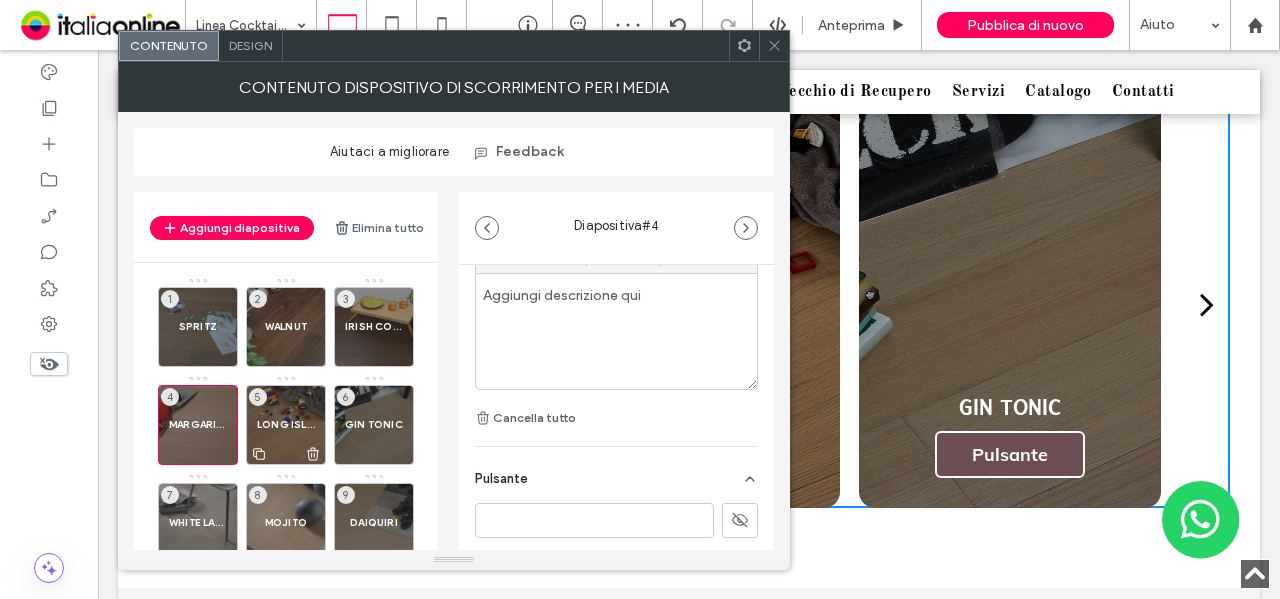click on "LONG ISLAND 5" at bounding box center (286, 425) 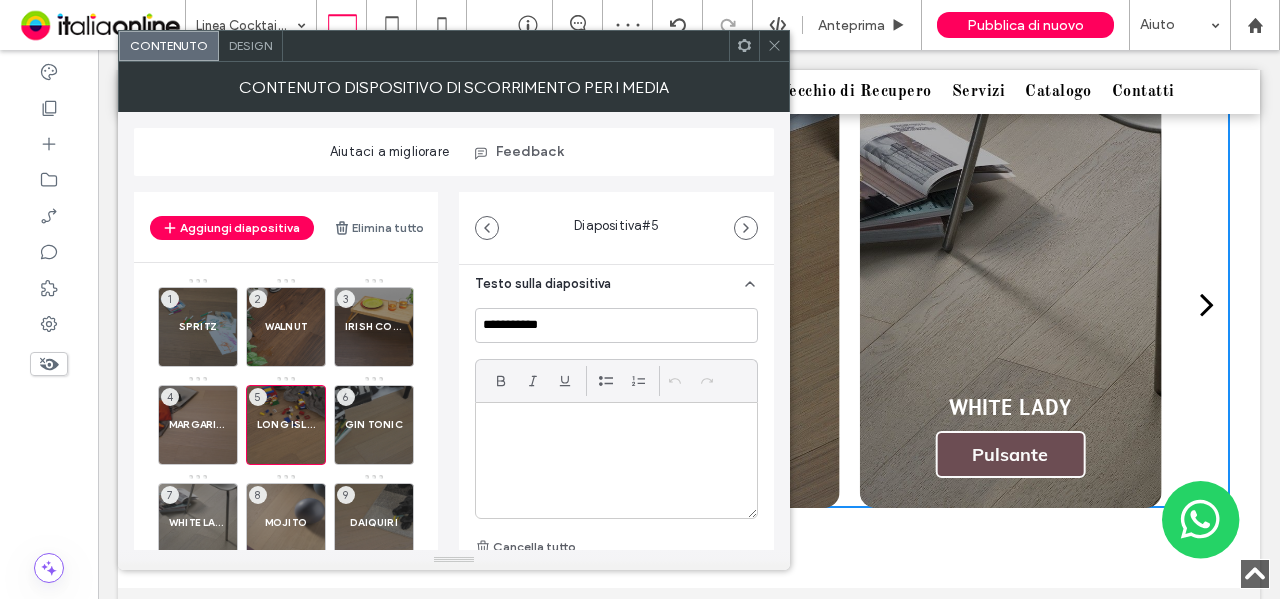 scroll, scrollTop: 600, scrollLeft: 0, axis: vertical 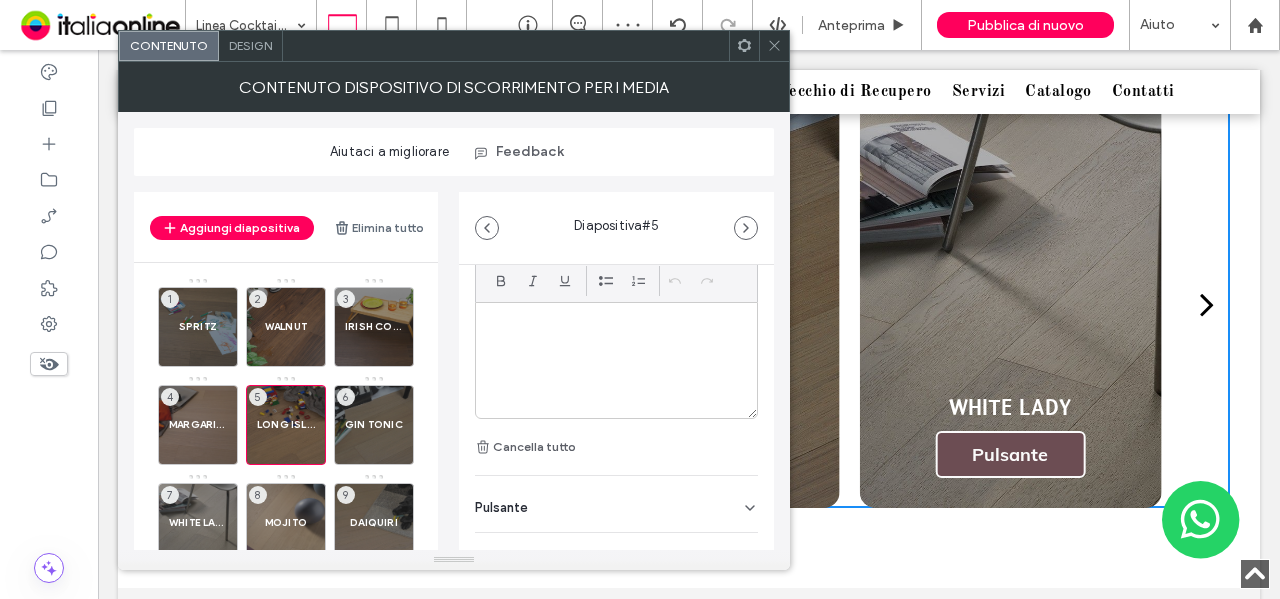 drag, startPoint x: 523, startPoint y: 499, endPoint x: 526, endPoint y: 487, distance: 12.369317 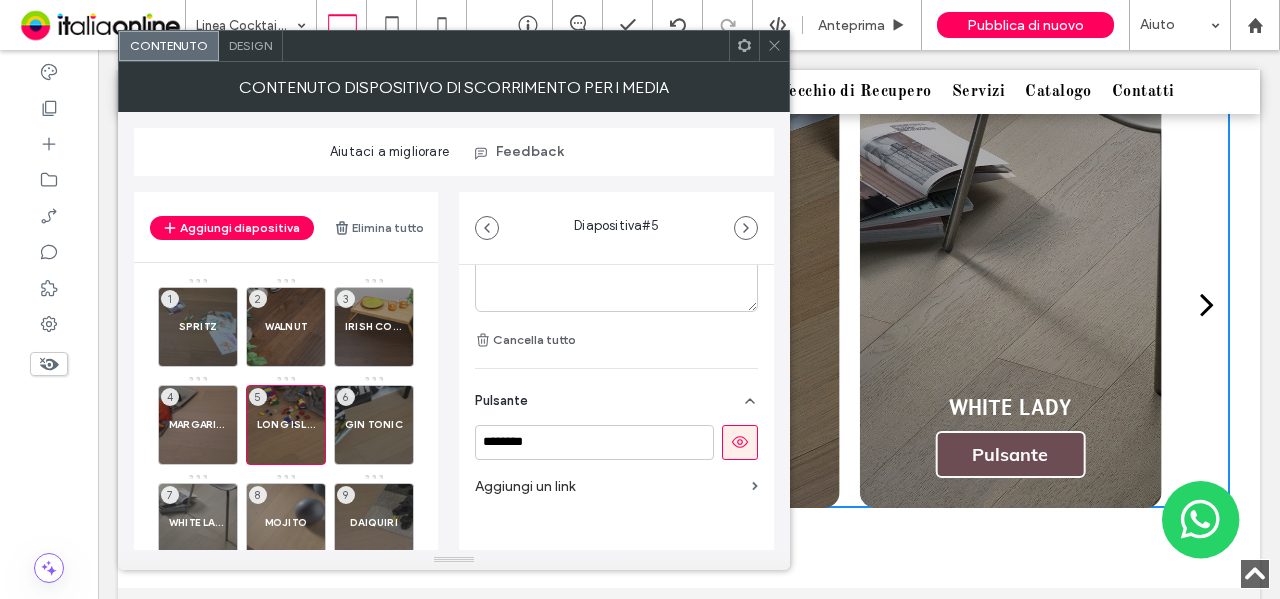 scroll, scrollTop: 709, scrollLeft: 0, axis: vertical 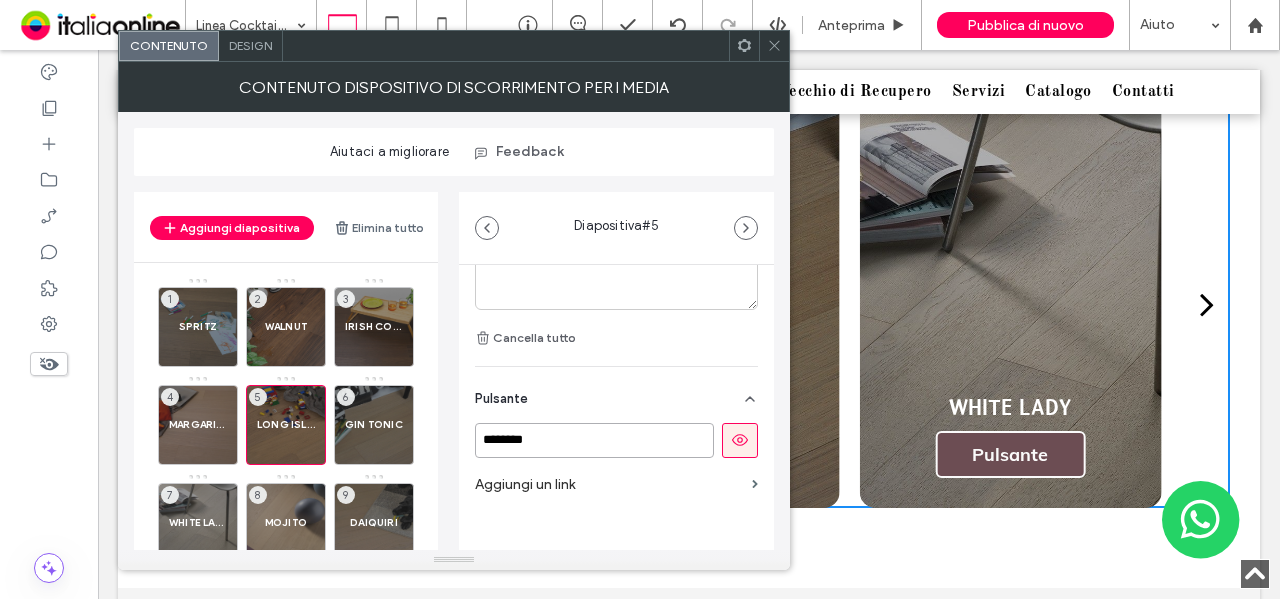 click on "********" at bounding box center [594, 440] 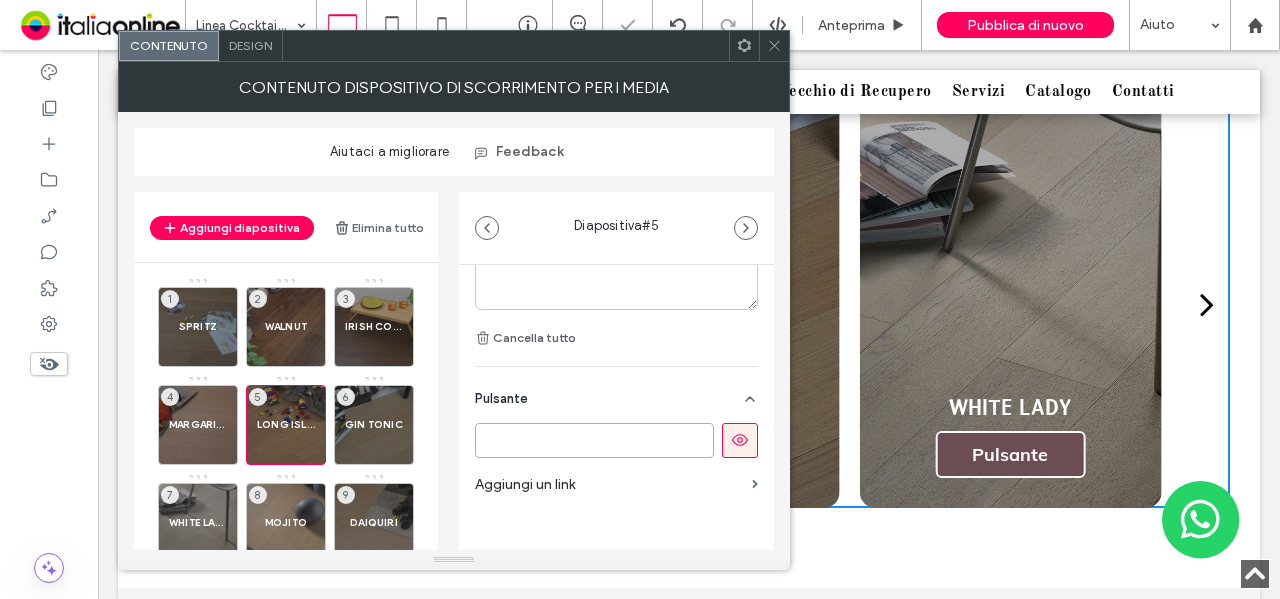 type 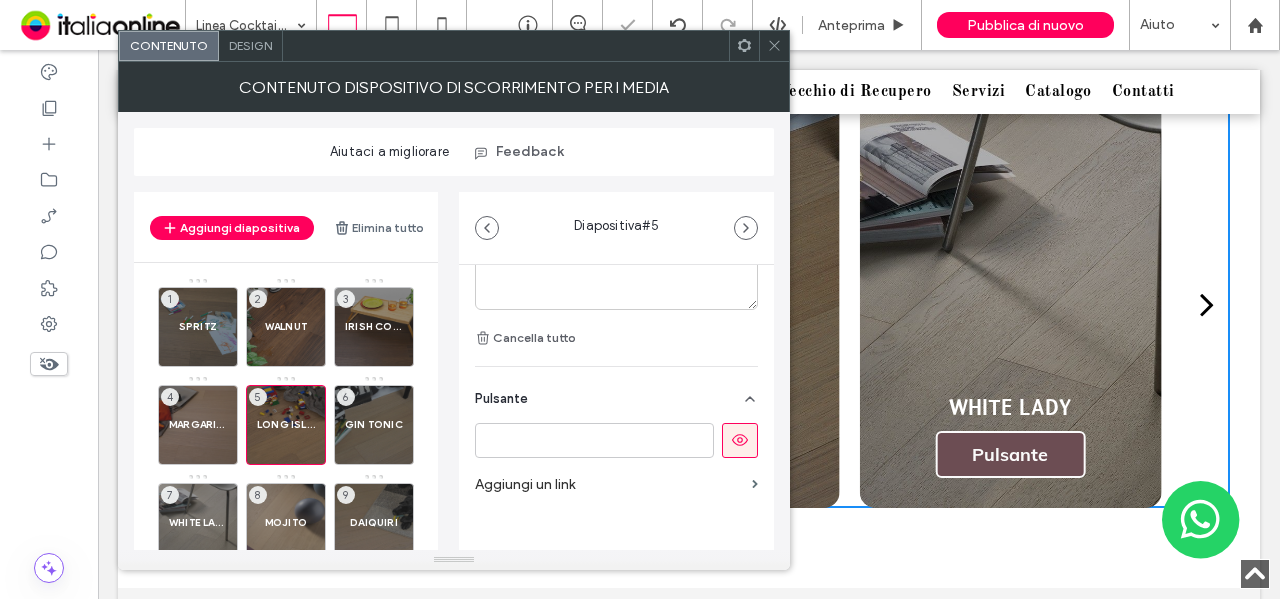 click 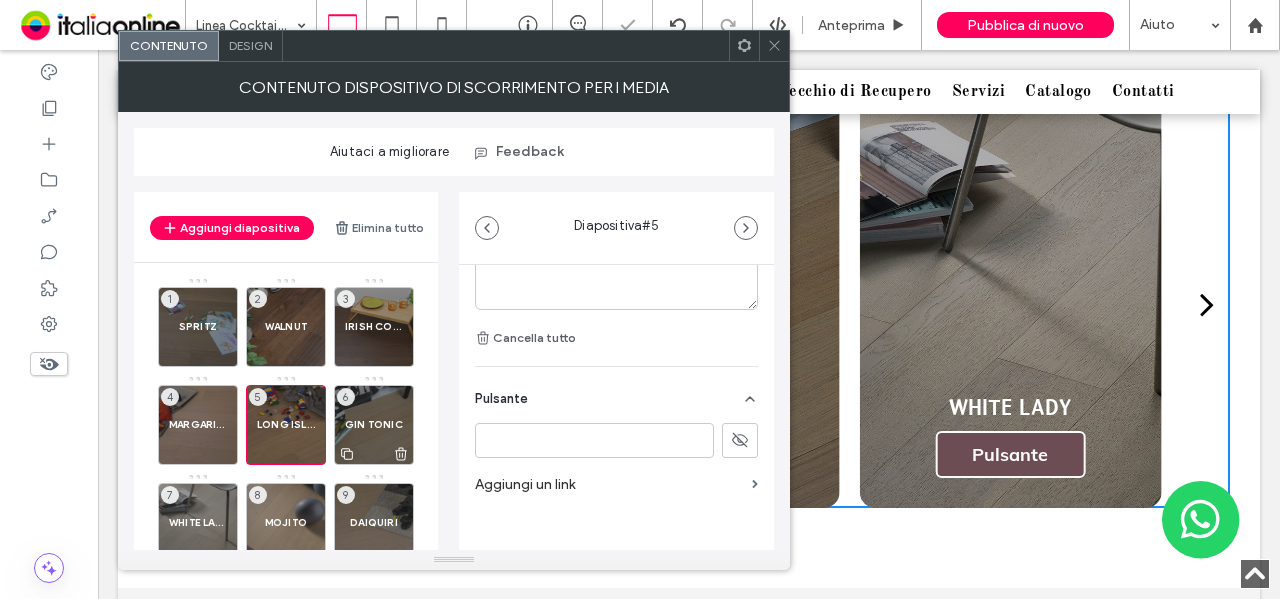 drag, startPoint x: 354, startPoint y: 422, endPoint x: 389, endPoint y: 423, distance: 35.014282 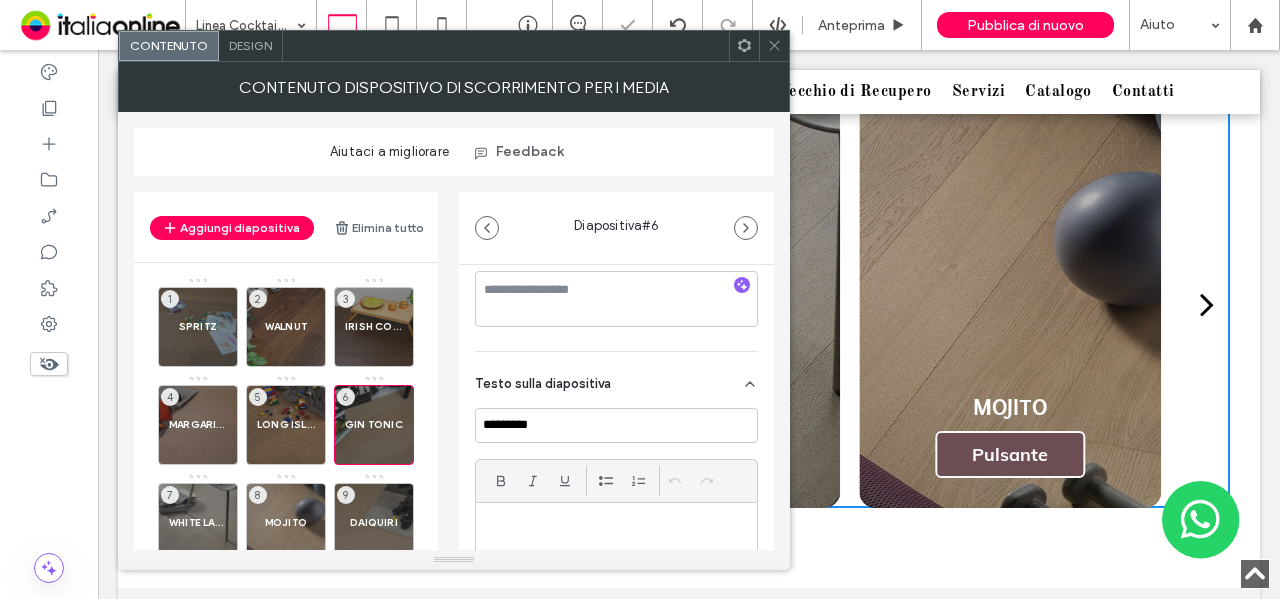 scroll, scrollTop: 600, scrollLeft: 0, axis: vertical 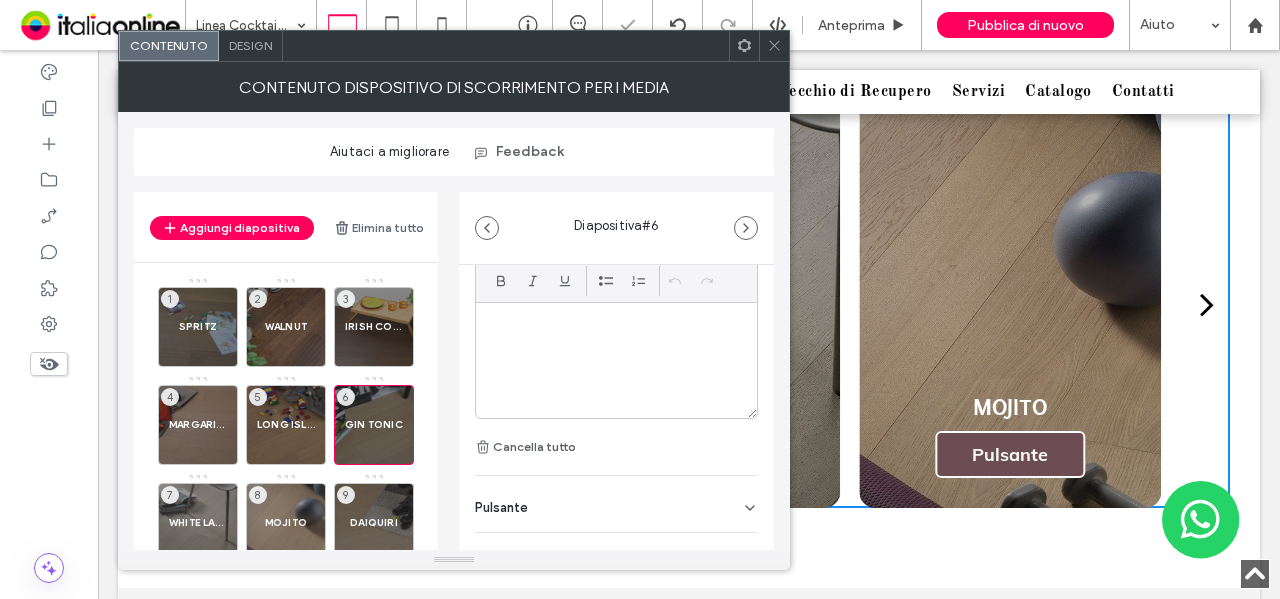 click on "Pulsante" at bounding box center (501, 507) 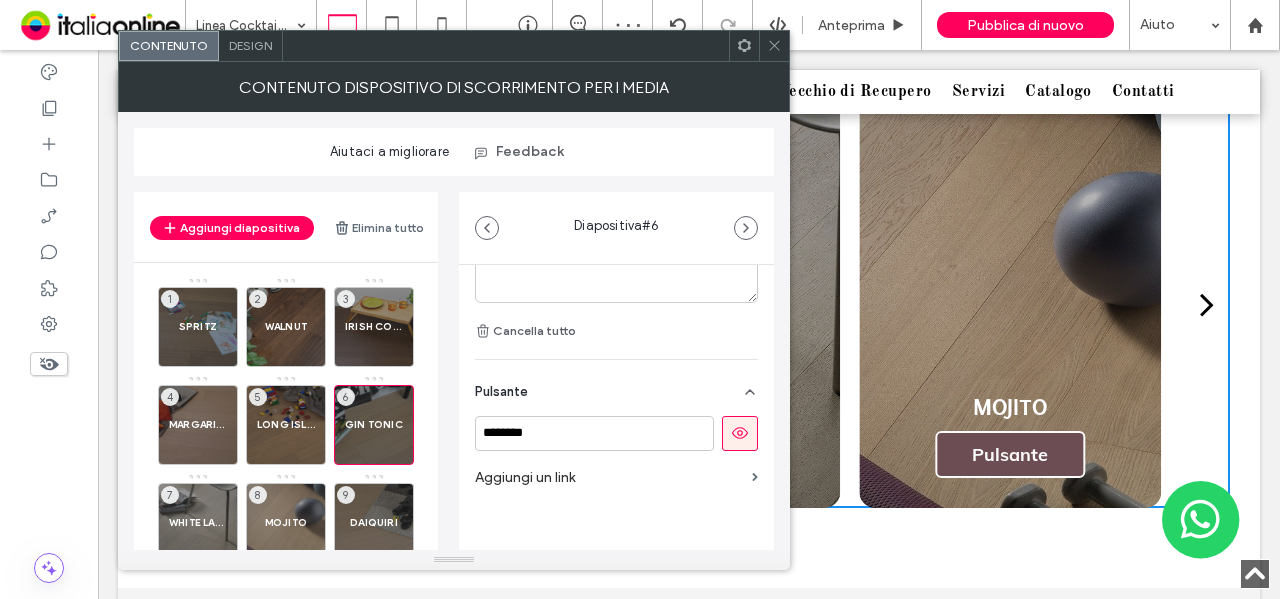 scroll, scrollTop: 724, scrollLeft: 0, axis: vertical 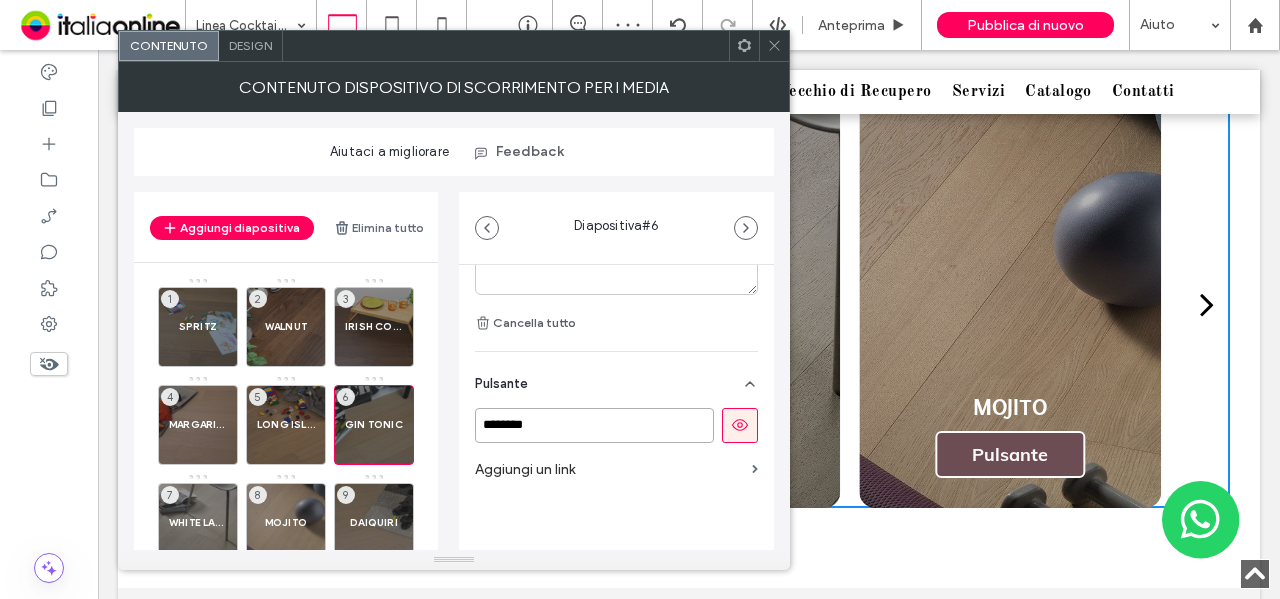 click on "********" at bounding box center (594, 425) 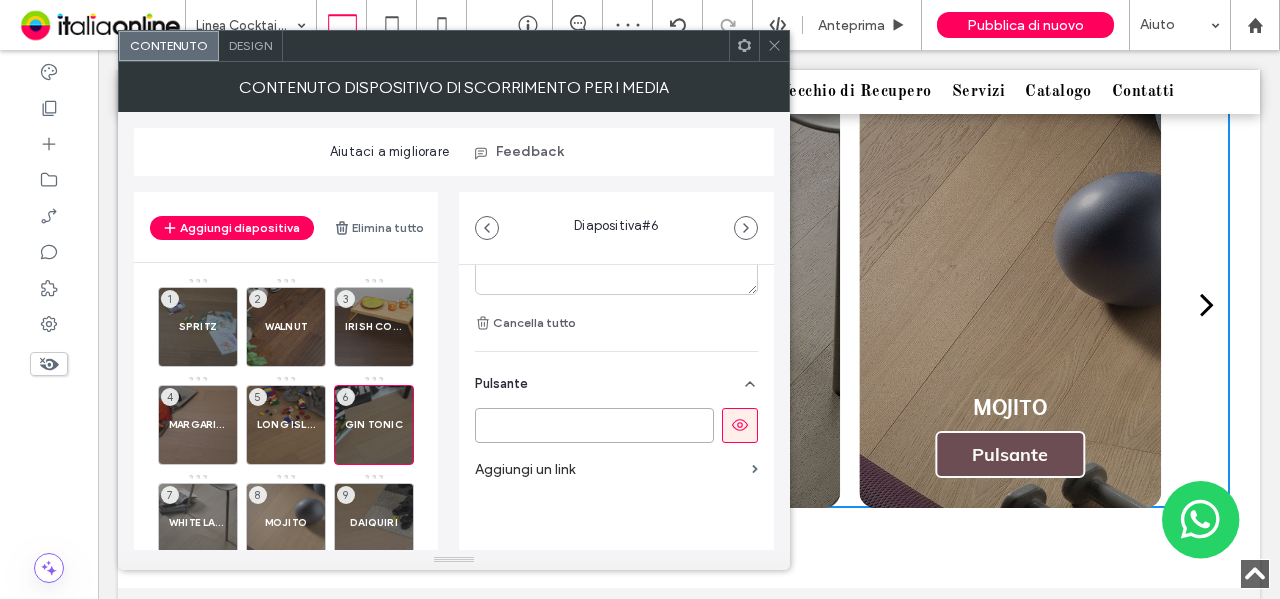 type 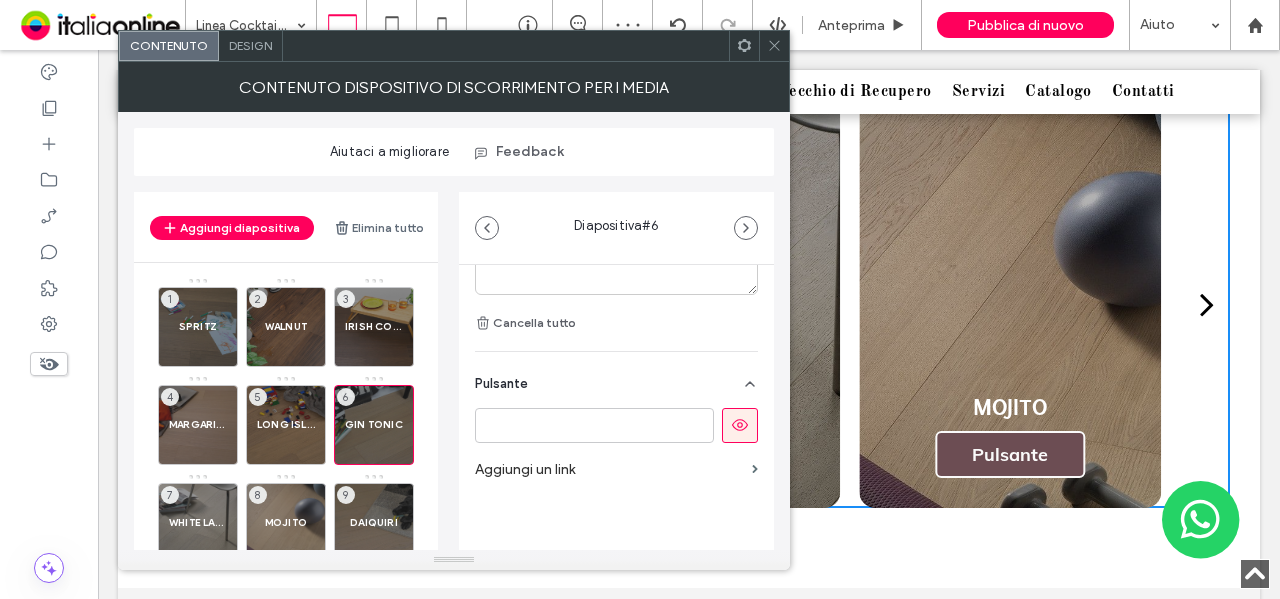 click 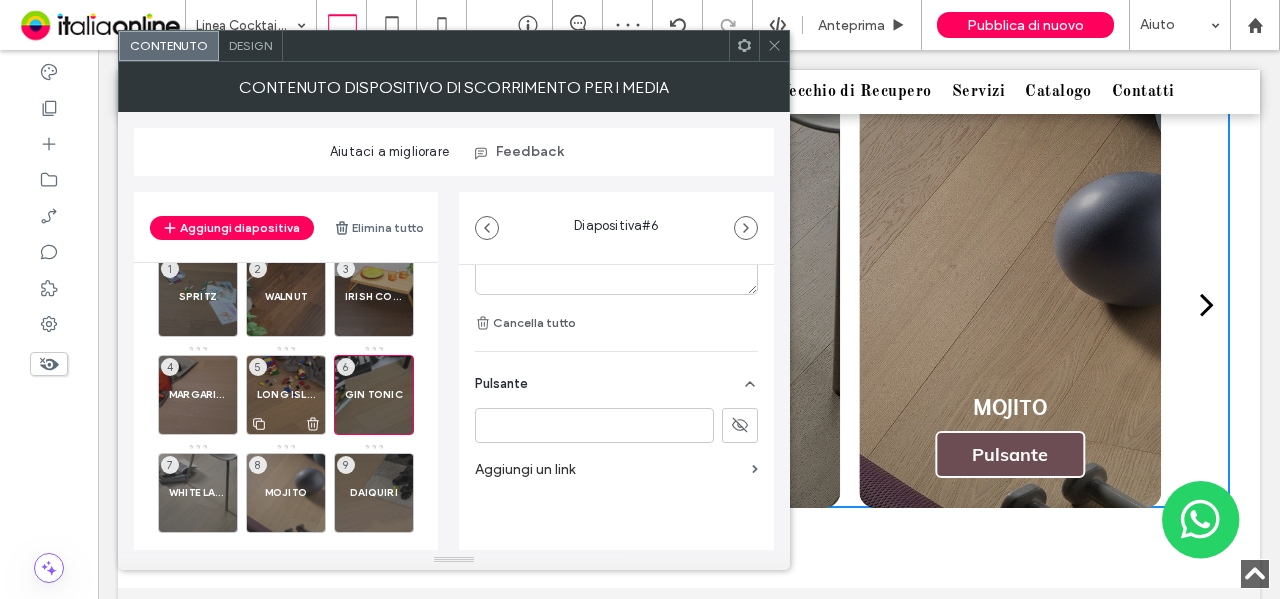scroll, scrollTop: 47, scrollLeft: 0, axis: vertical 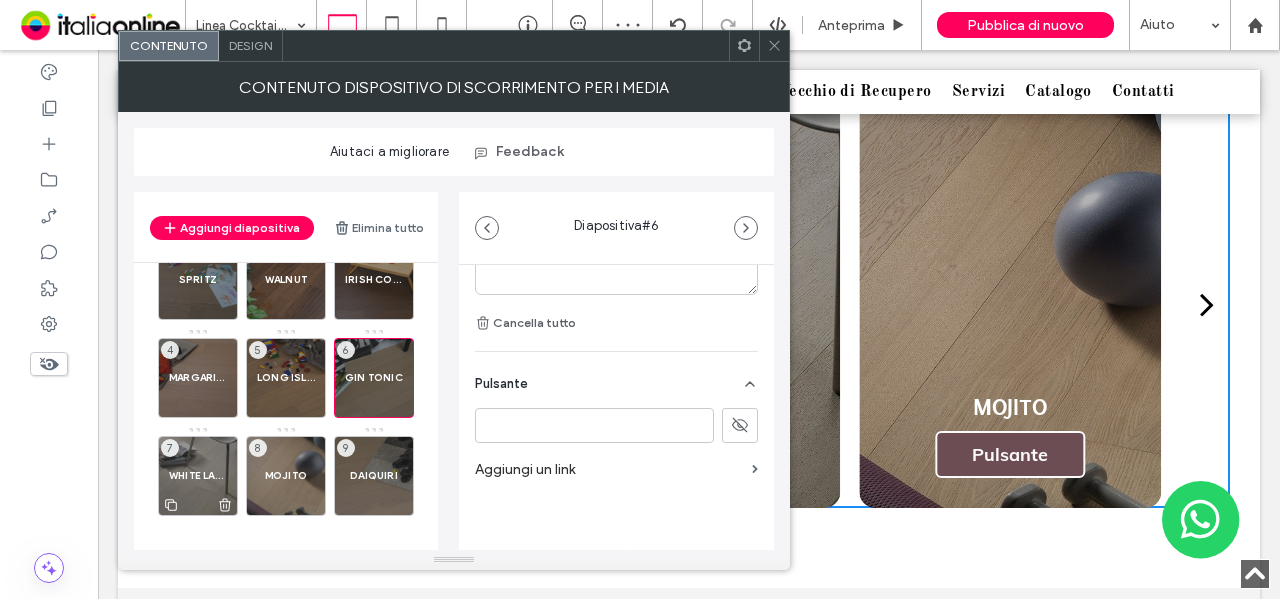 click on "WHITE LADY 7" at bounding box center [198, 476] 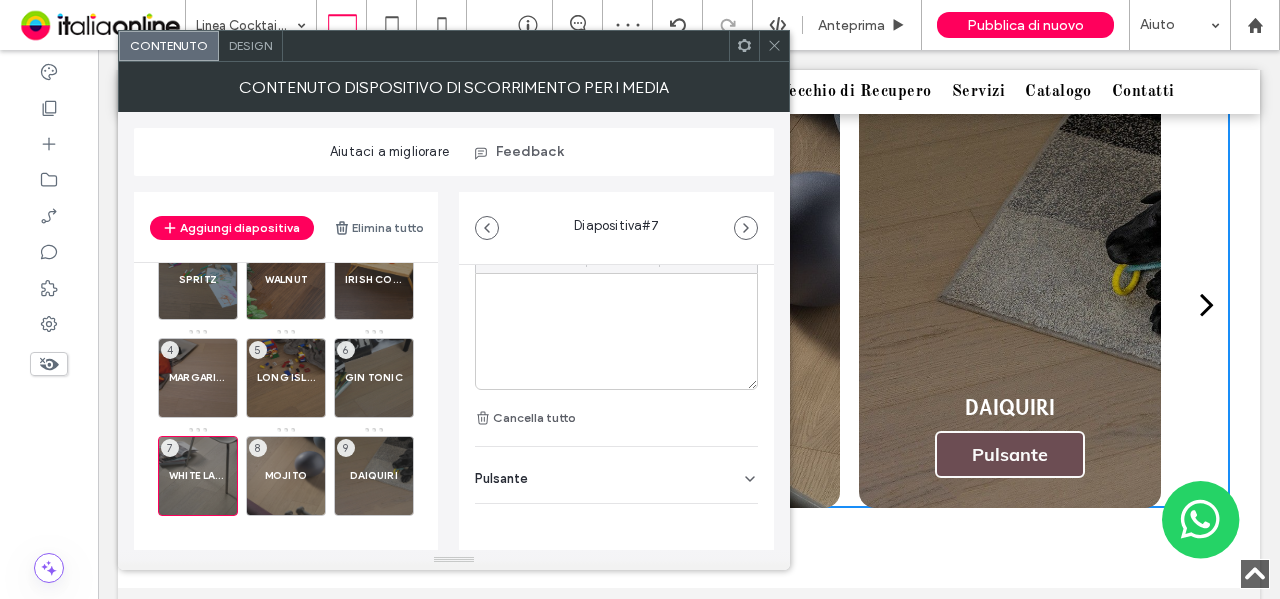 click on "Pulsante" at bounding box center (616, 475) 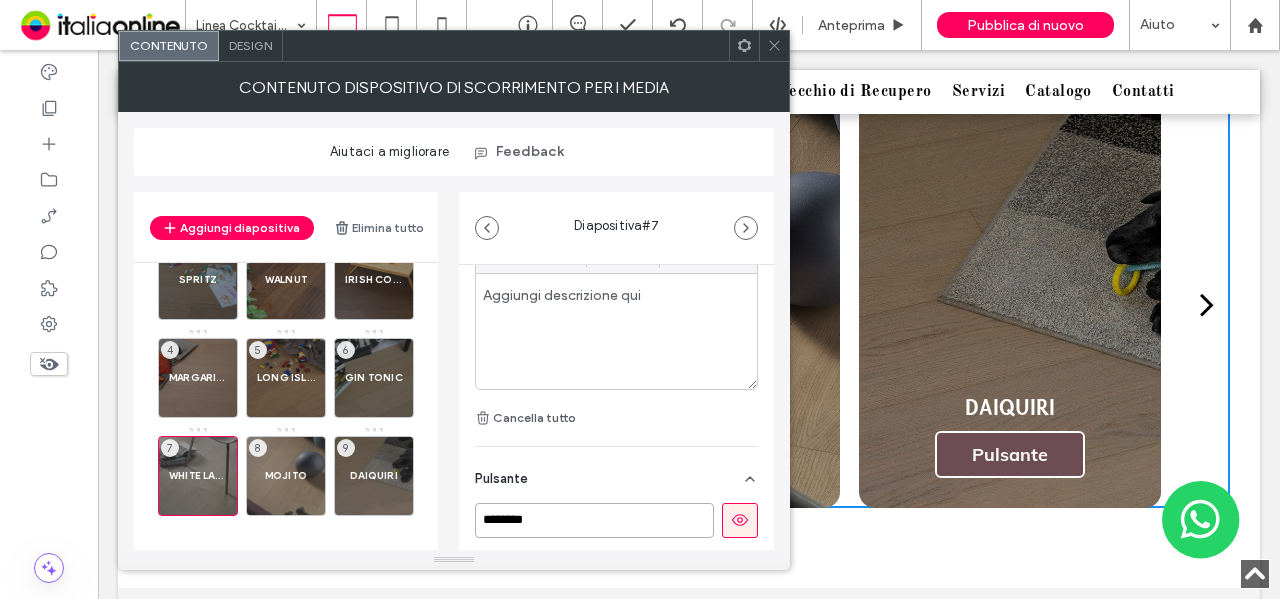 click on "********" at bounding box center (594, 520) 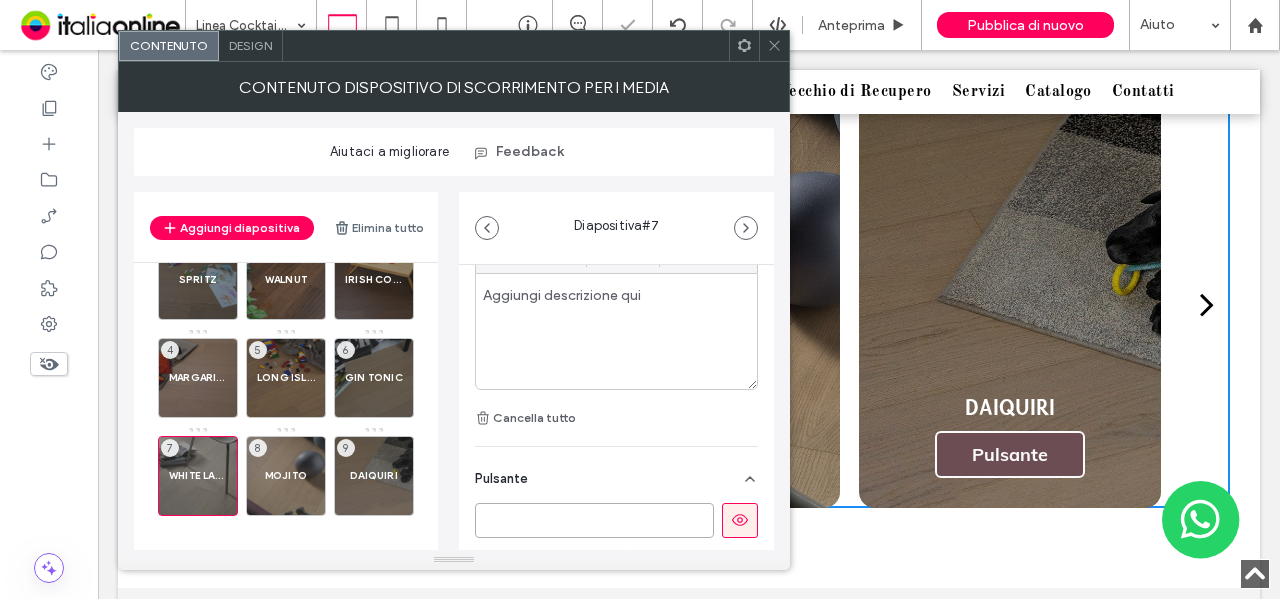 type 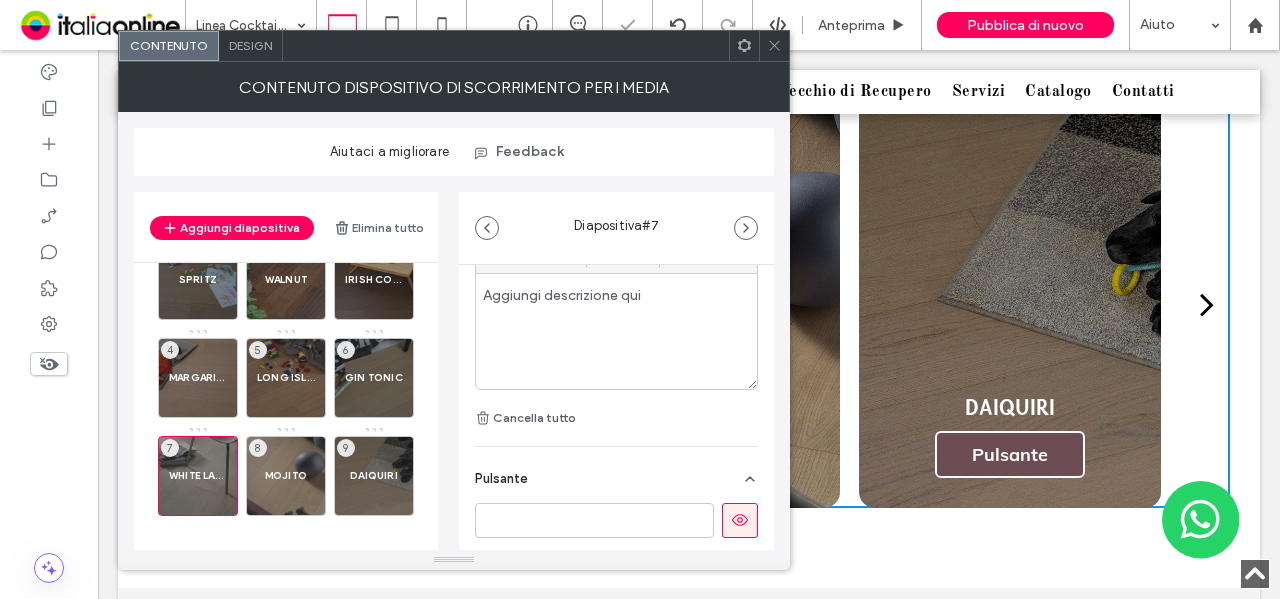 drag, startPoint x: 732, startPoint y: 507, endPoint x: 651, endPoint y: 522, distance: 82.37718 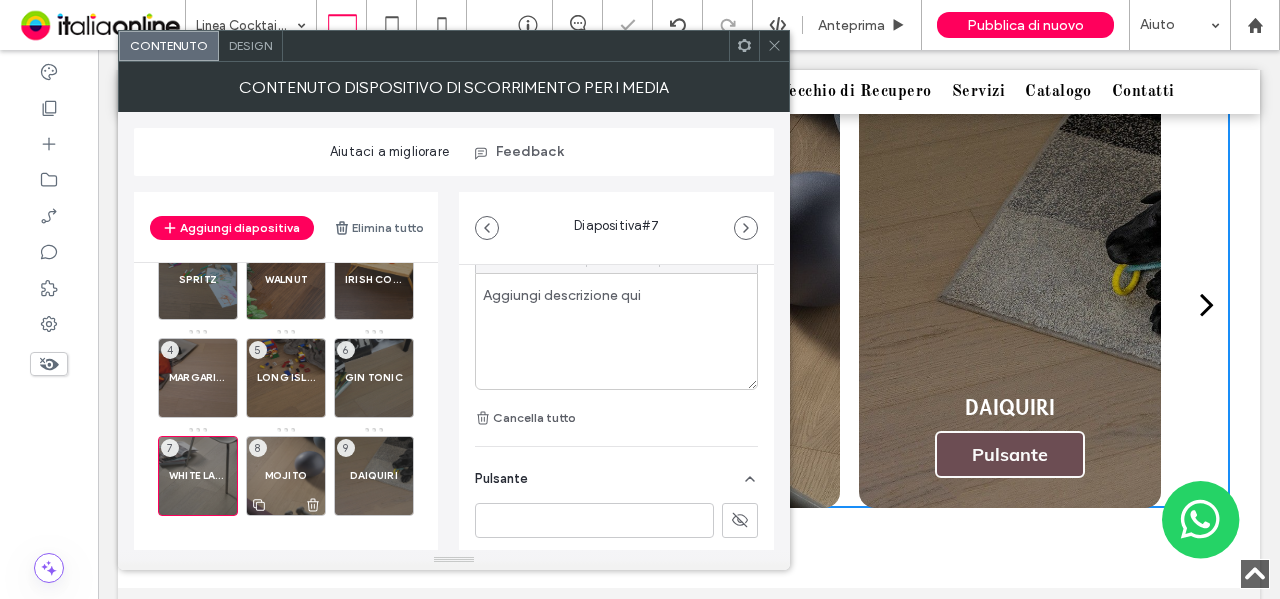 click on "MOJITO 8" at bounding box center [286, 476] 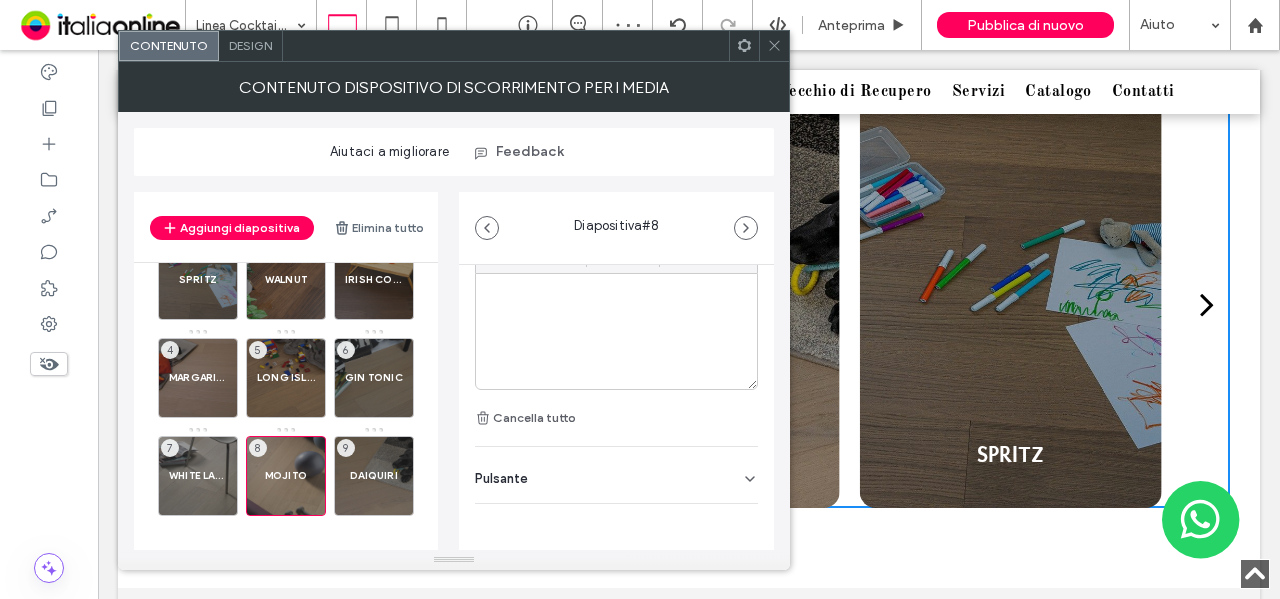 click on "Pulsante" at bounding box center [501, 478] 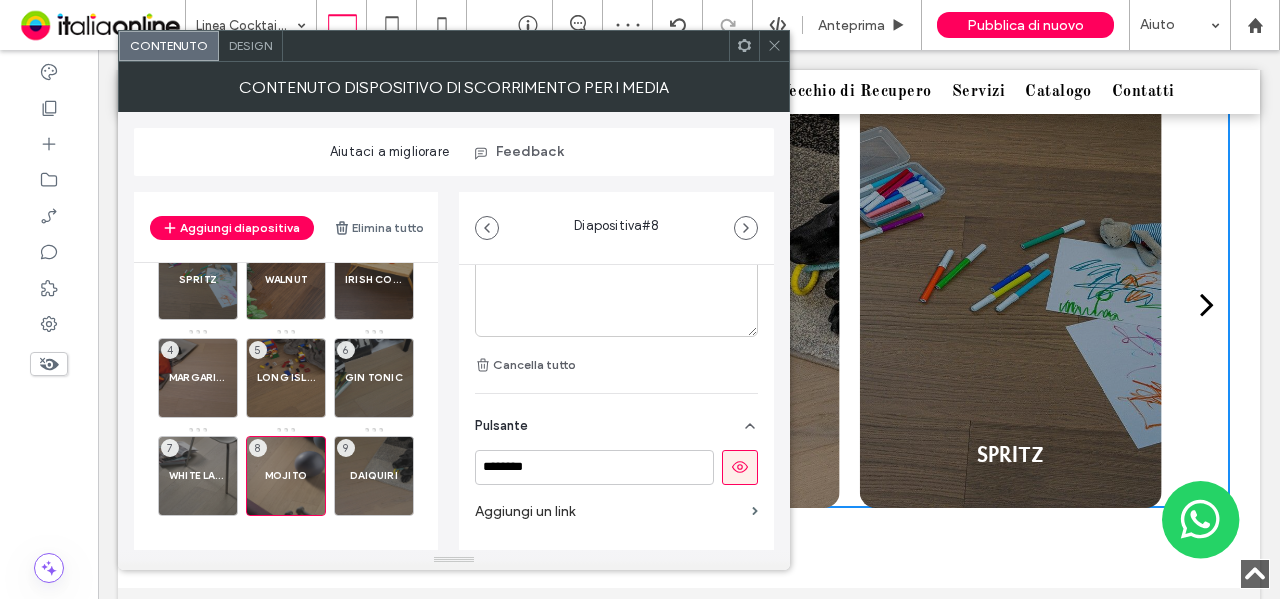 scroll, scrollTop: 724, scrollLeft: 0, axis: vertical 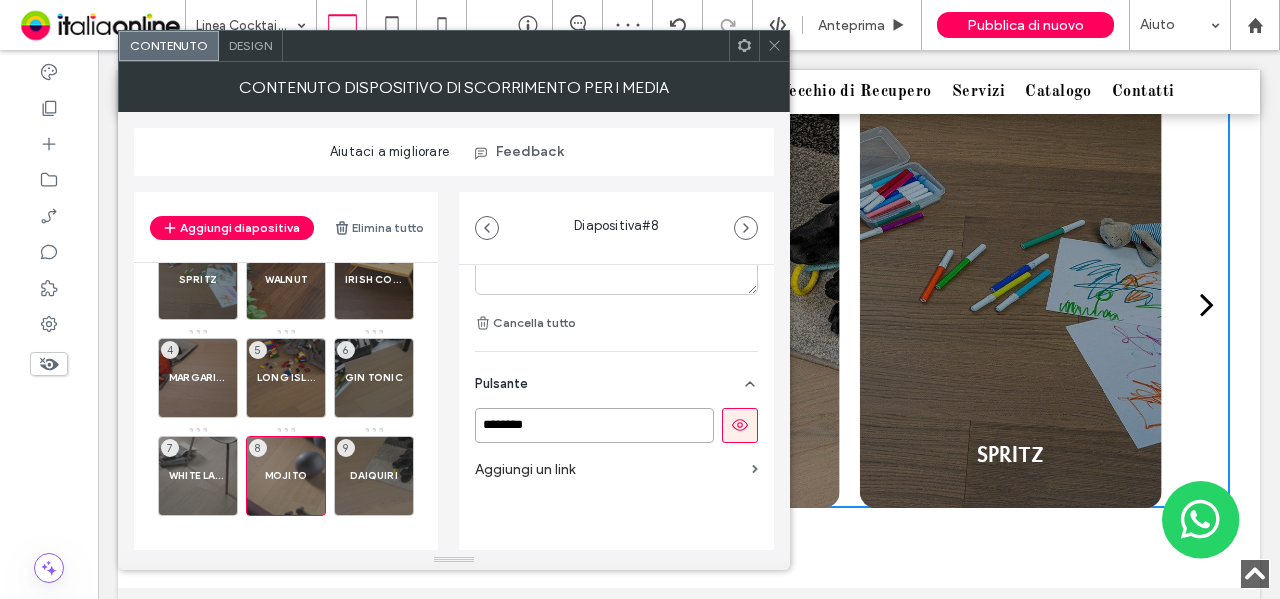 click on "********" at bounding box center [594, 425] 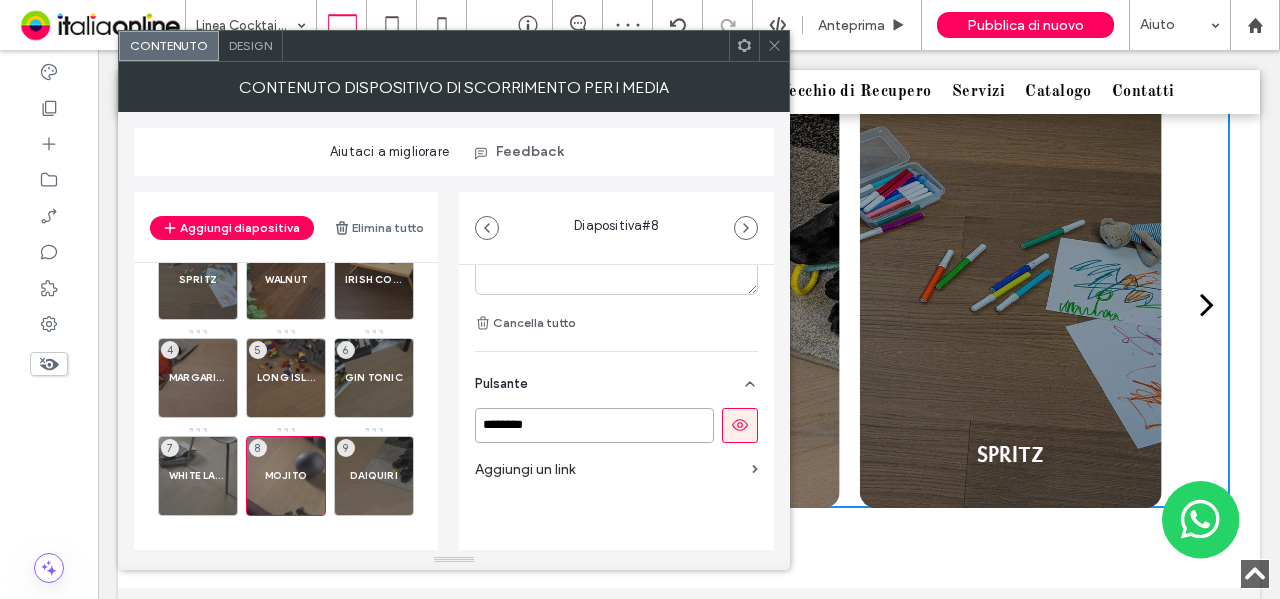 click on "********" at bounding box center (594, 425) 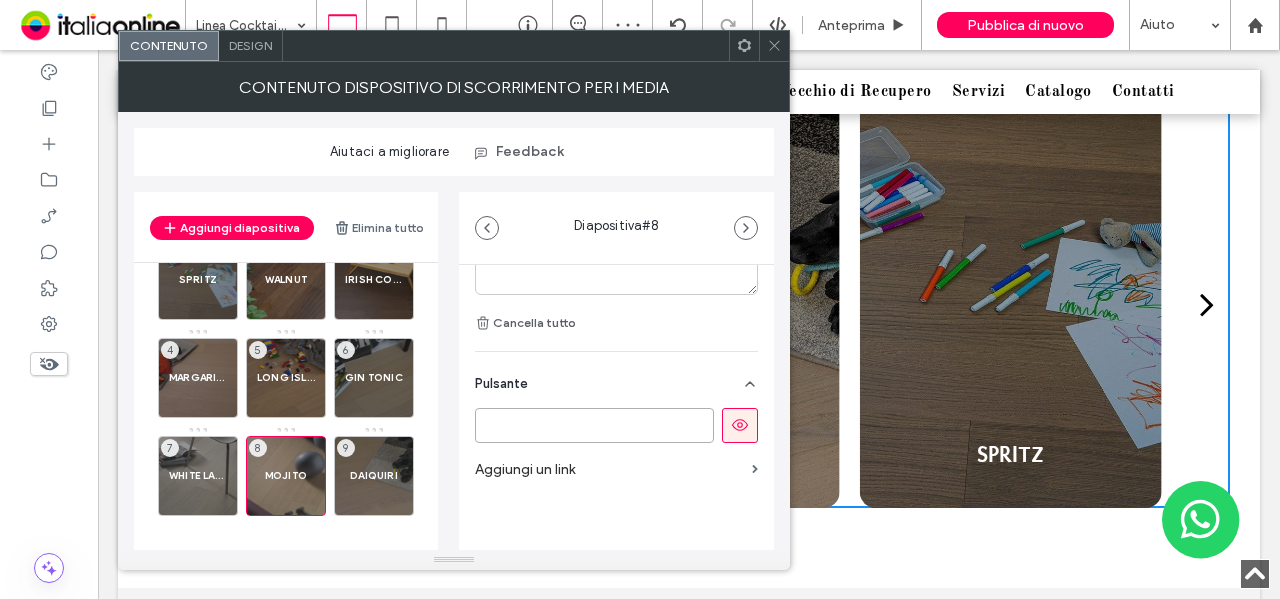 type 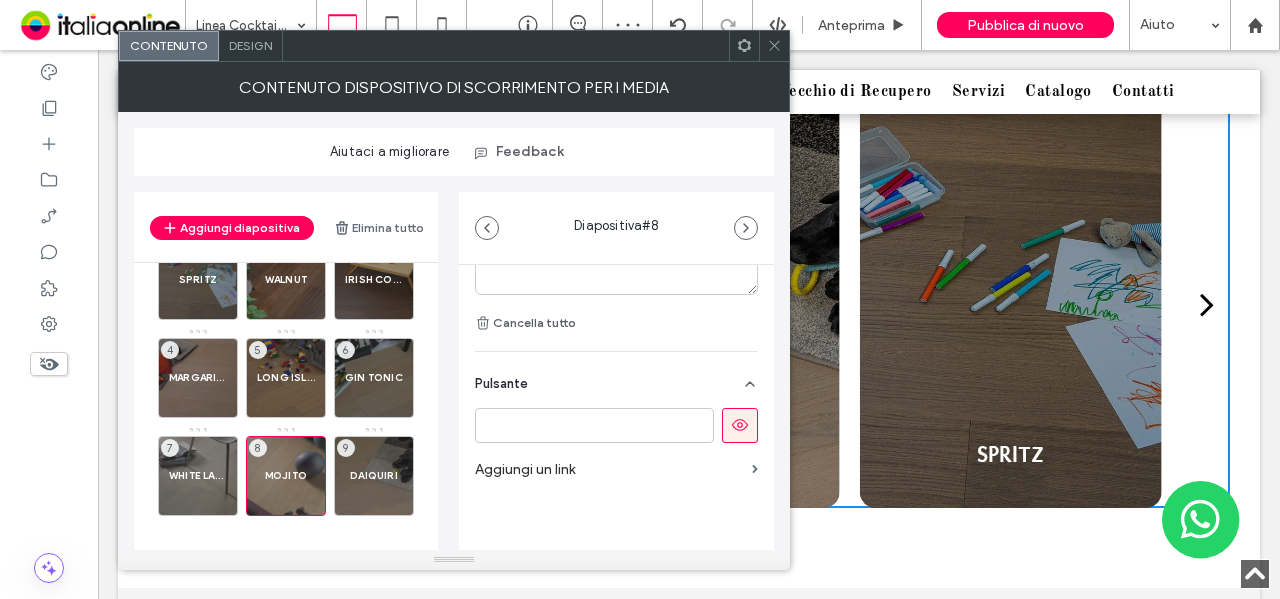 click 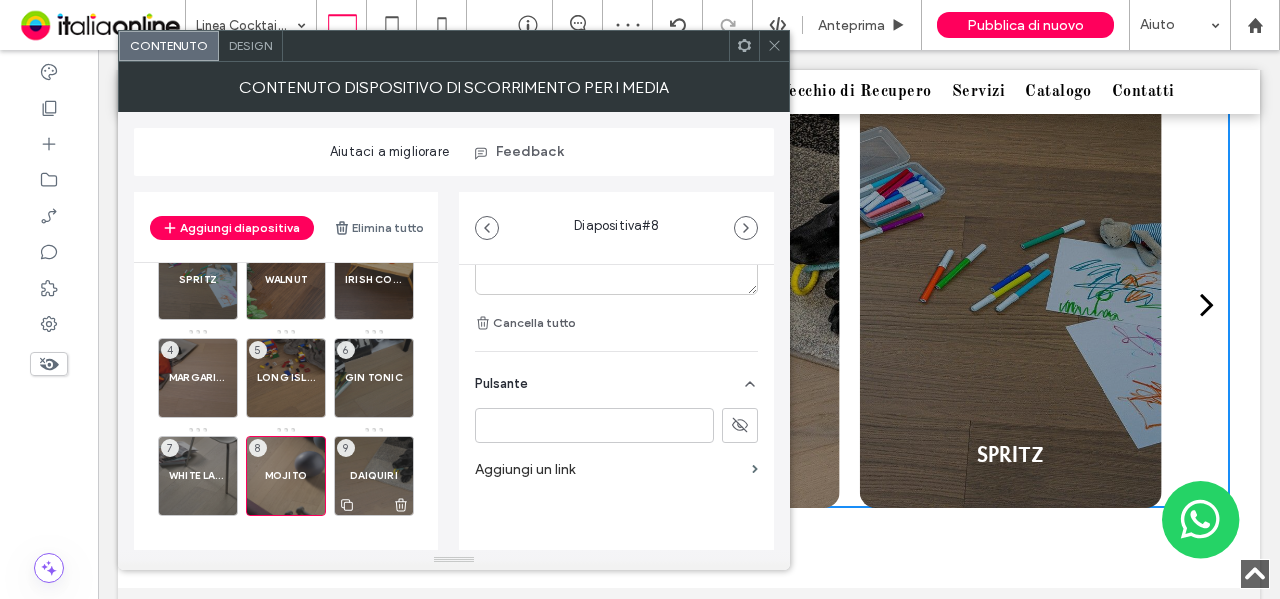 click on "DAIQUIRI 9" at bounding box center [374, 476] 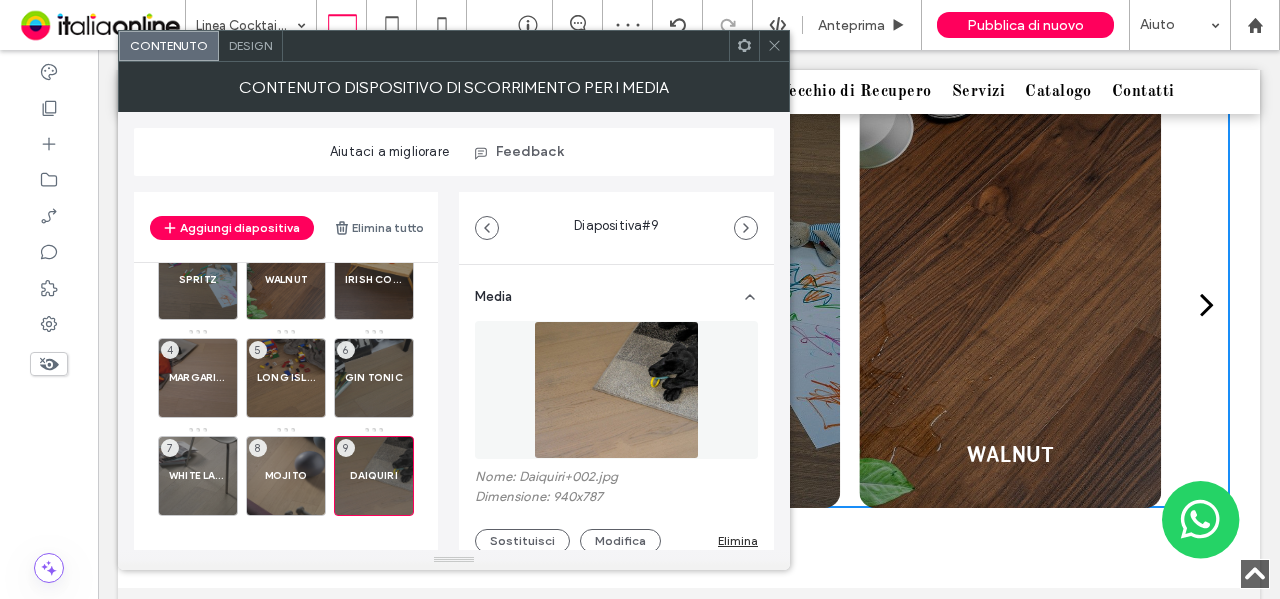scroll, scrollTop: 400, scrollLeft: 0, axis: vertical 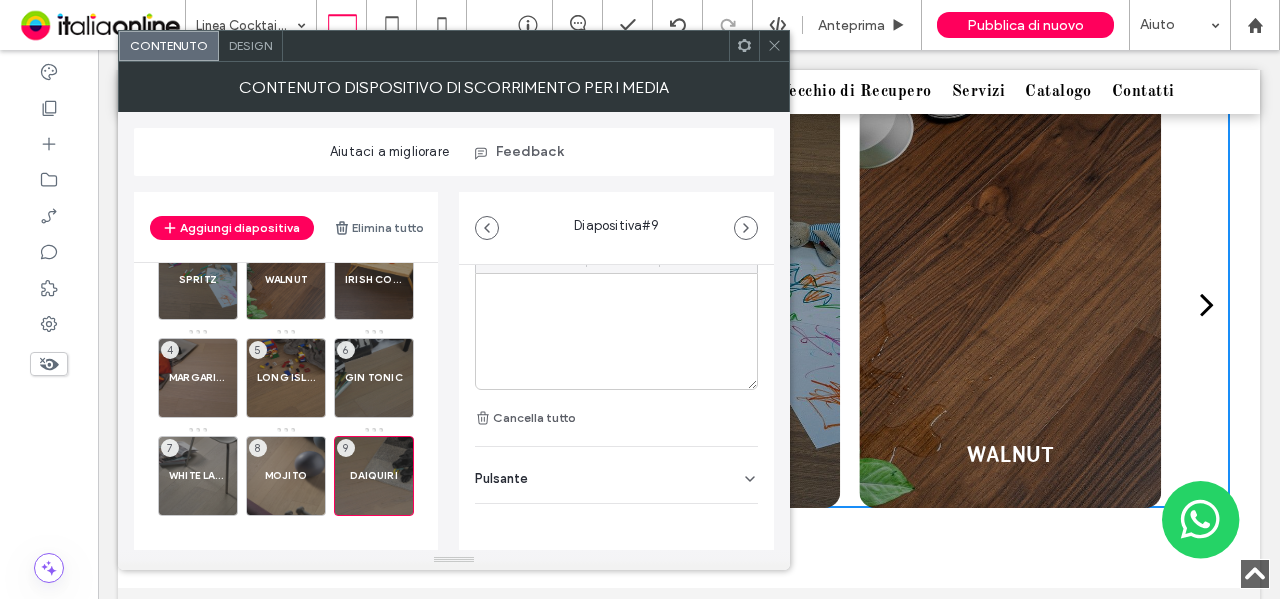 click on "Pulsante" at bounding box center (501, 478) 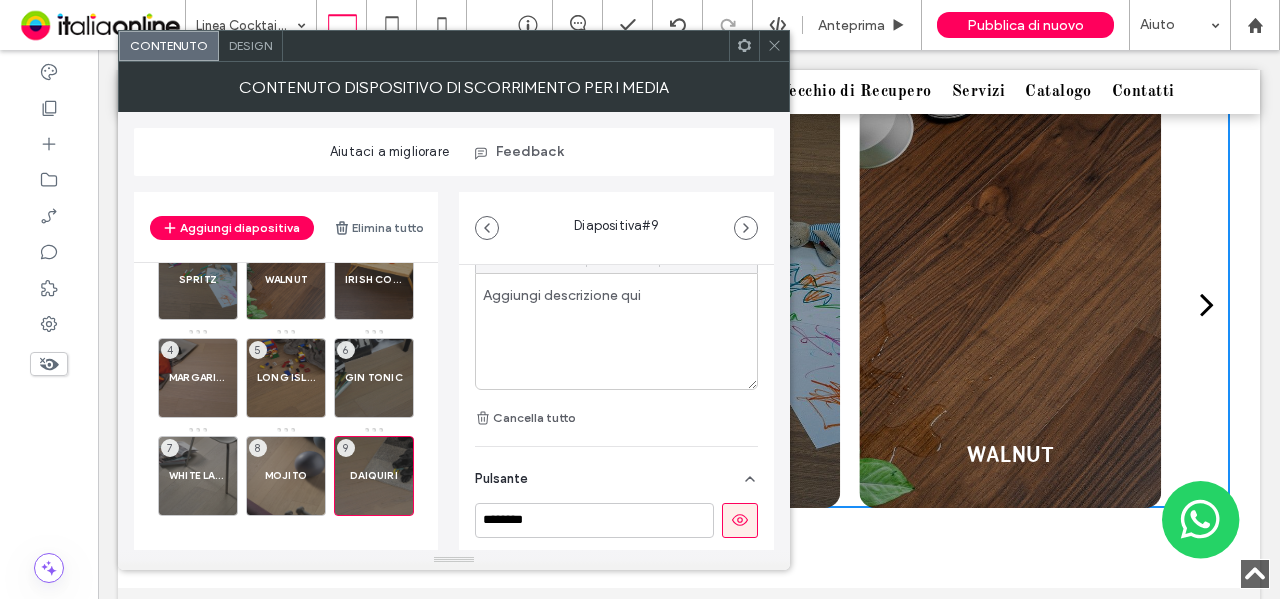 scroll, scrollTop: 629, scrollLeft: 0, axis: vertical 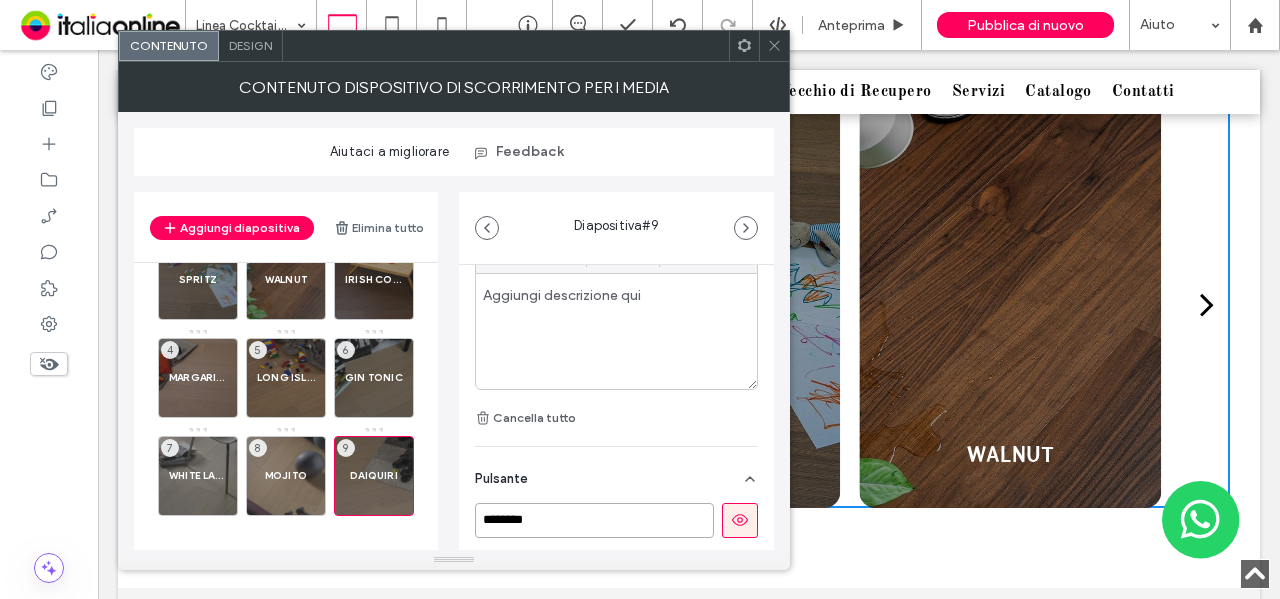 click on "********" at bounding box center (594, 520) 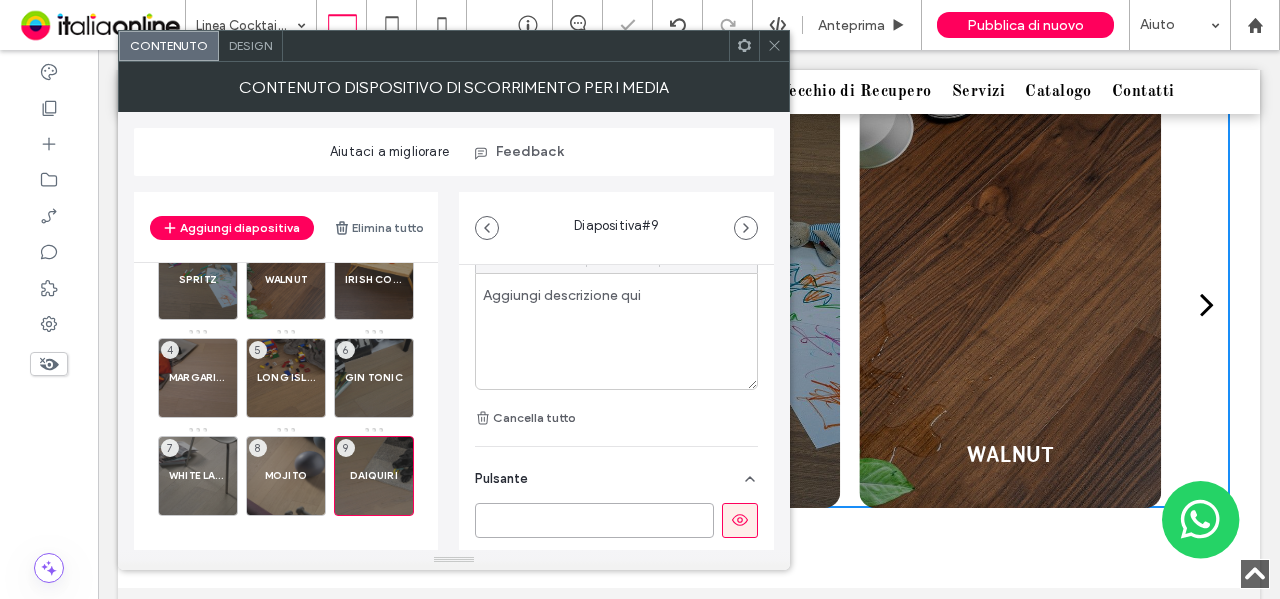 type 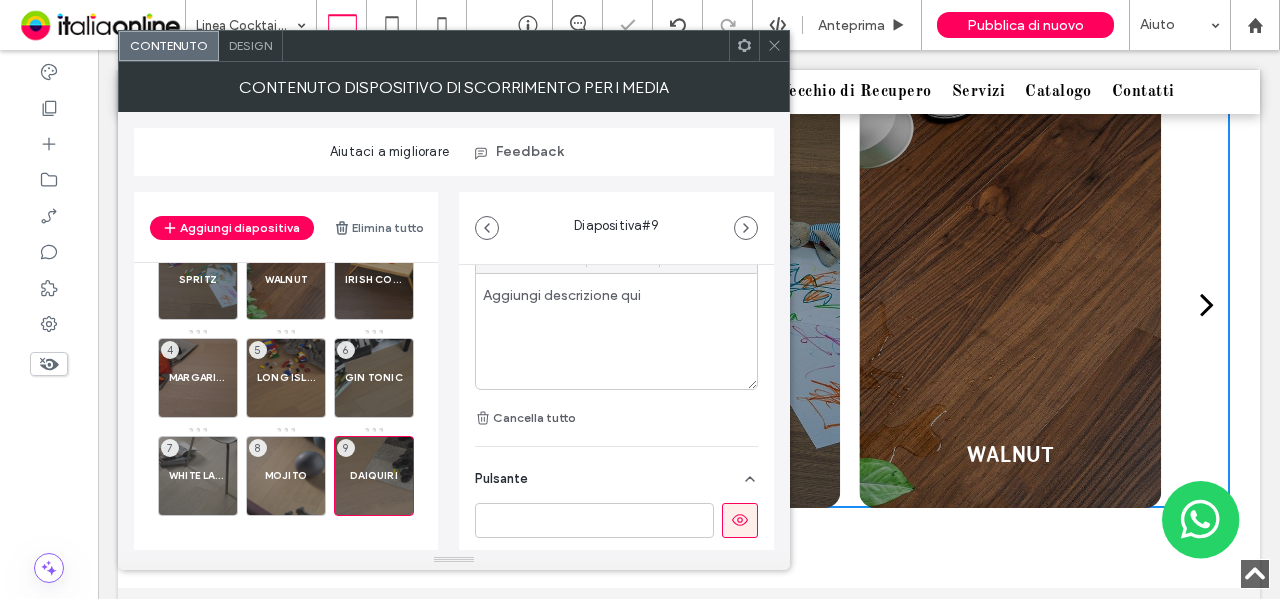 click 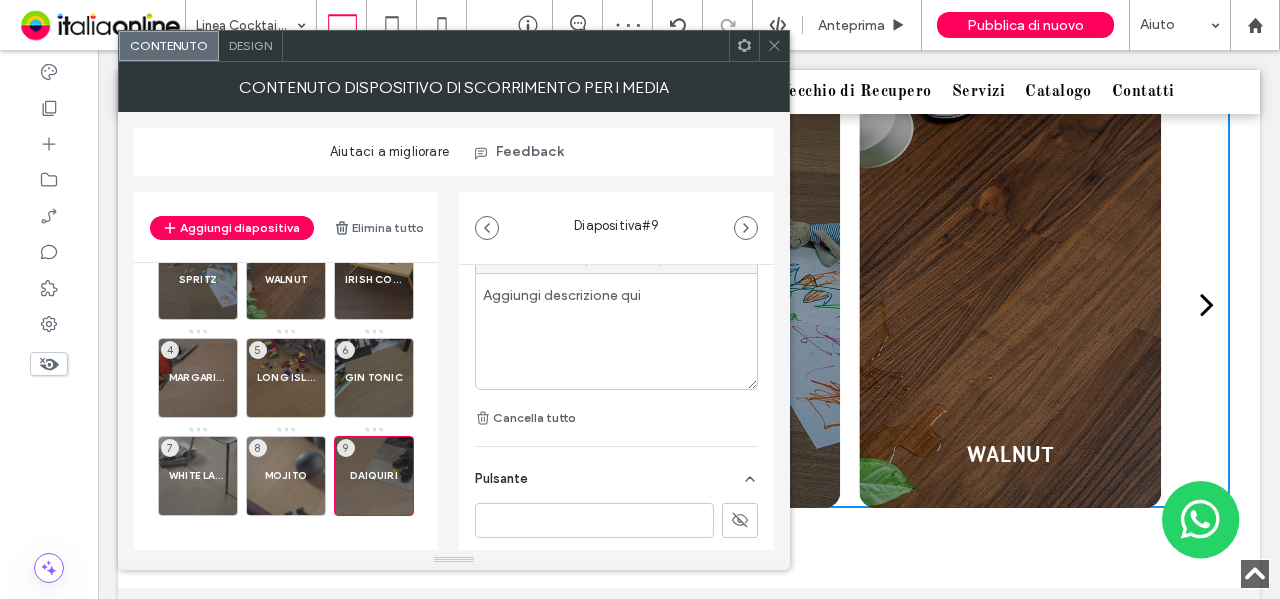 click on "Design" at bounding box center (251, 46) 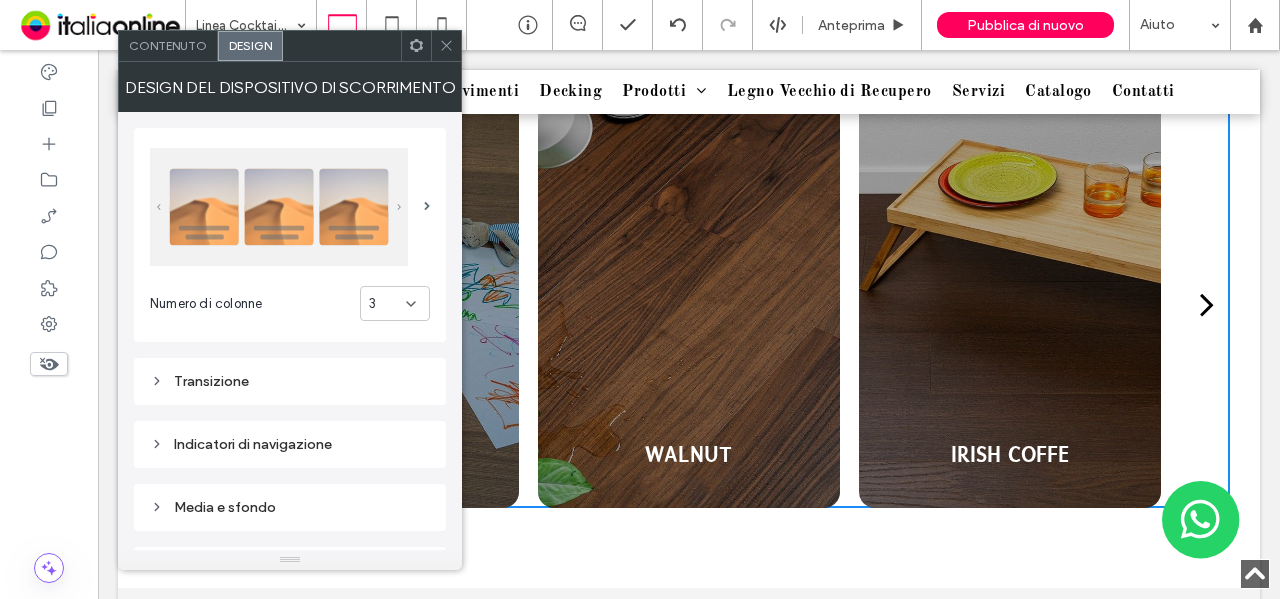click on "Media e sfondo" at bounding box center (290, 507) 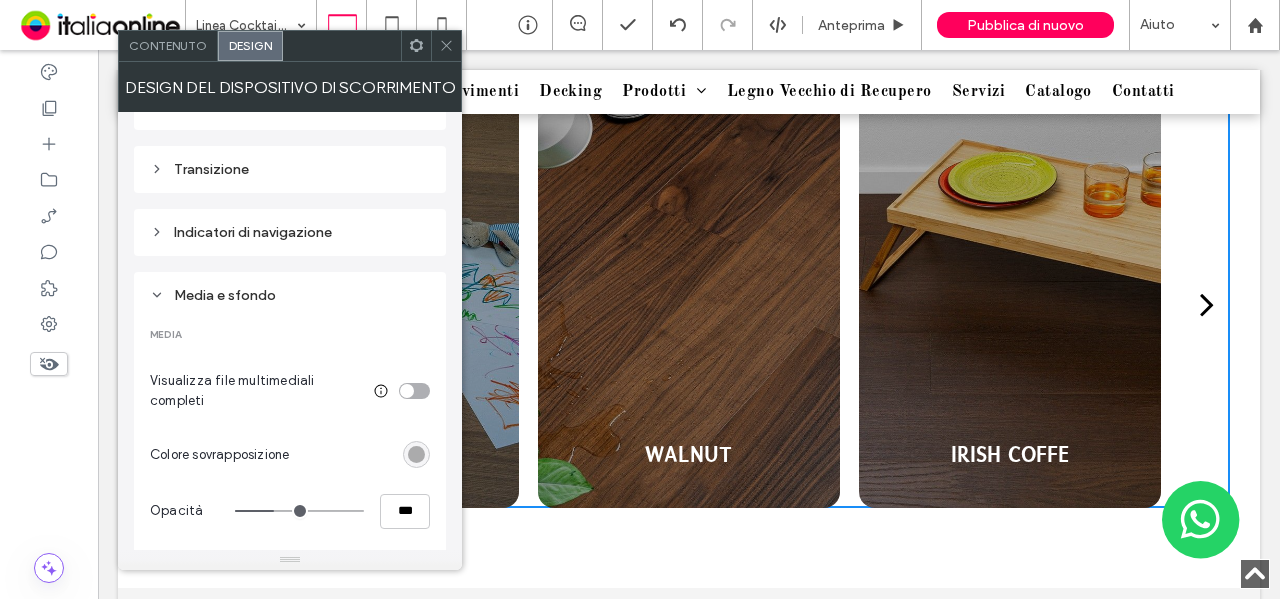 scroll, scrollTop: 0, scrollLeft: 0, axis: both 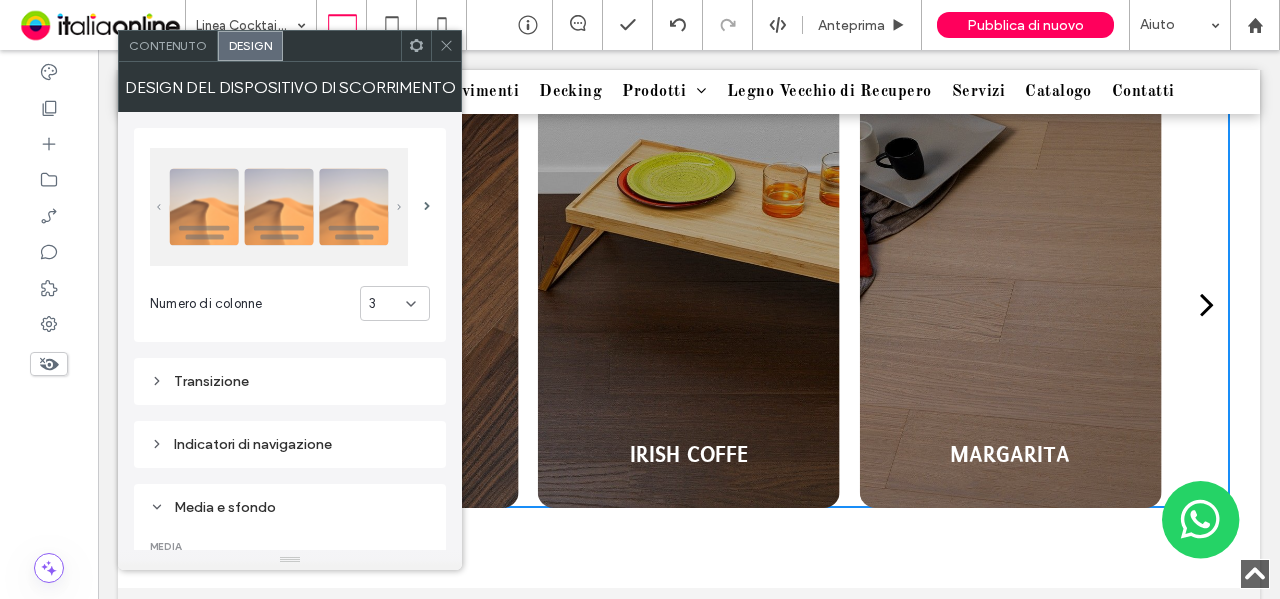 click 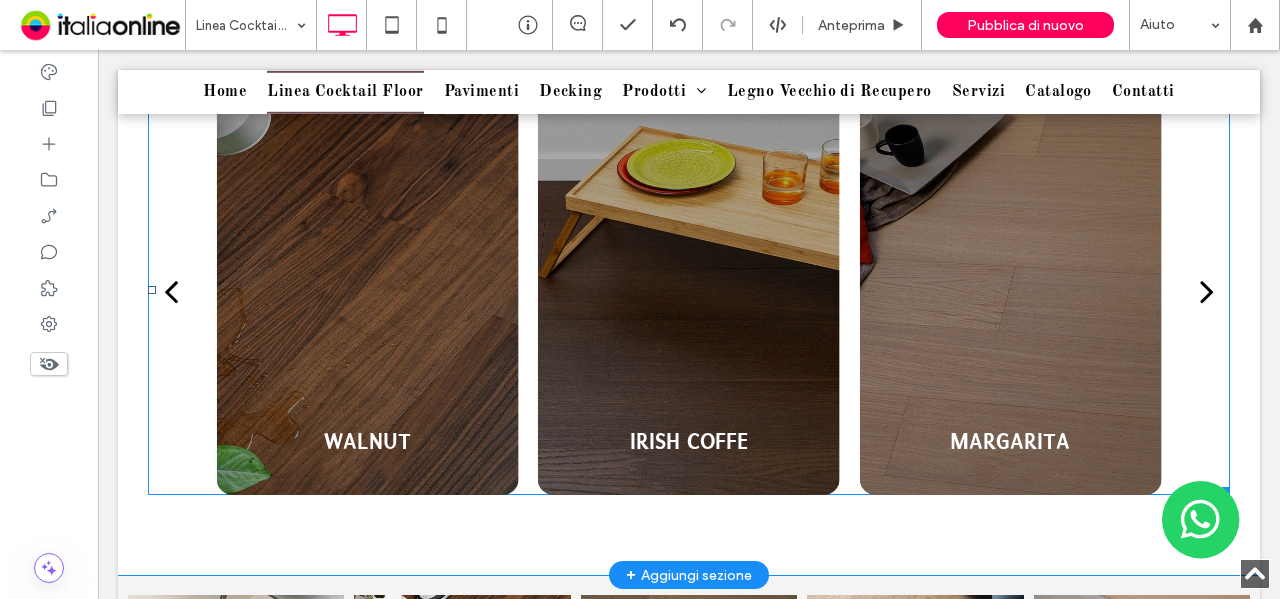 scroll, scrollTop: 2616, scrollLeft: 0, axis: vertical 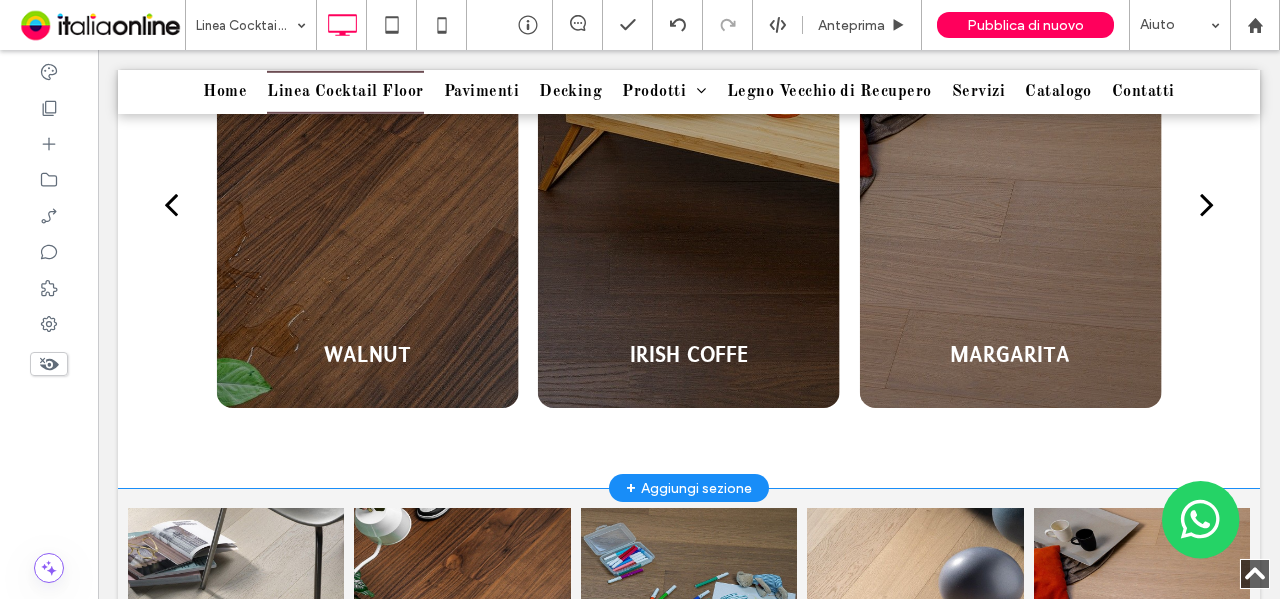 click on "Click To Paste     Click To Paste     SPRITZ WALNUT IRISH COFFE MARGARITA LONG ISLAND GIN TONIC WHITE LADY MOJITO DAIQUIRI SPRITZ WALNUT a a a a
Riga + Aggiungi sezione" at bounding box center (689, 198) 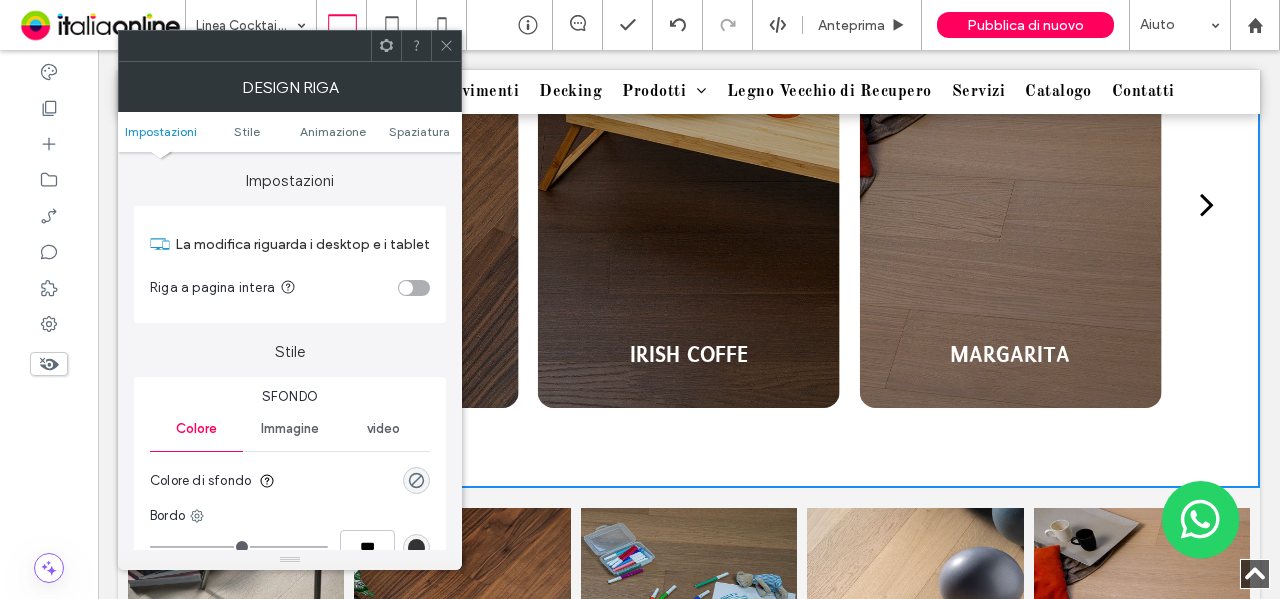 click 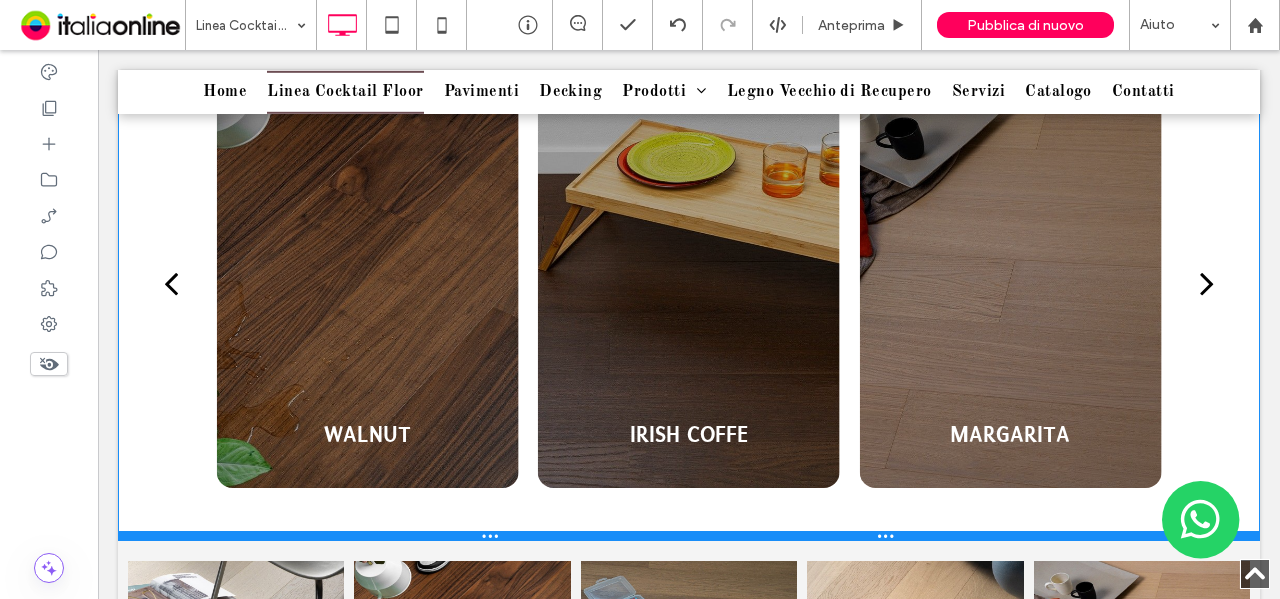scroll, scrollTop: 2456, scrollLeft: 0, axis: vertical 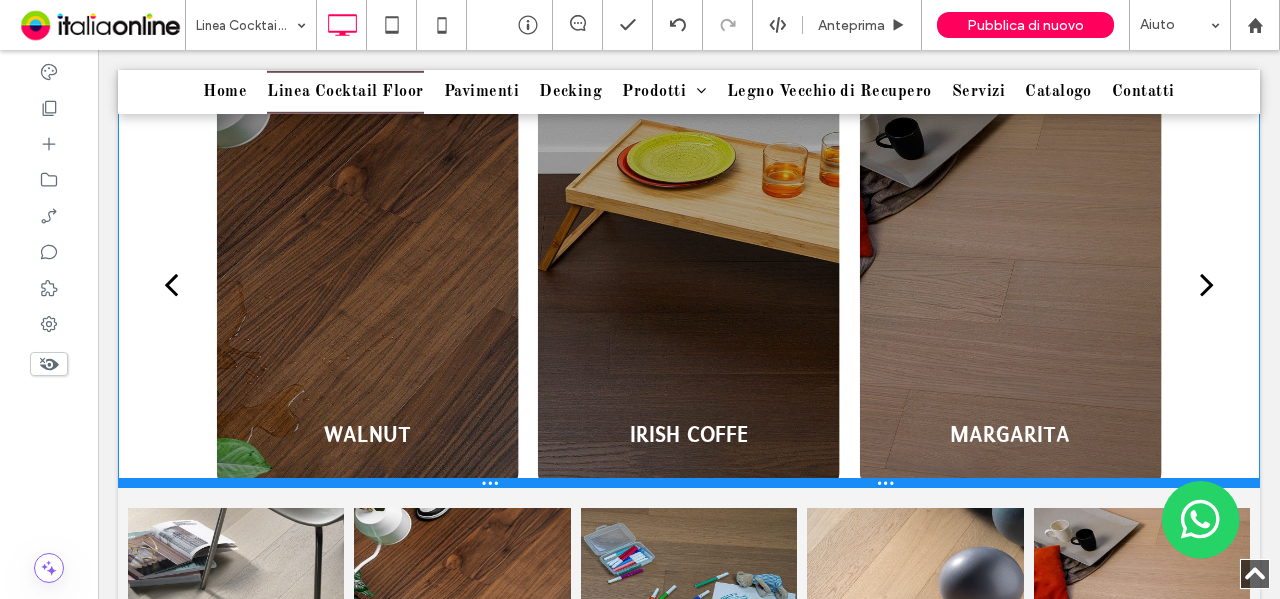 drag, startPoint x: 517, startPoint y: 481, endPoint x: 516, endPoint y: 439, distance: 42.0119 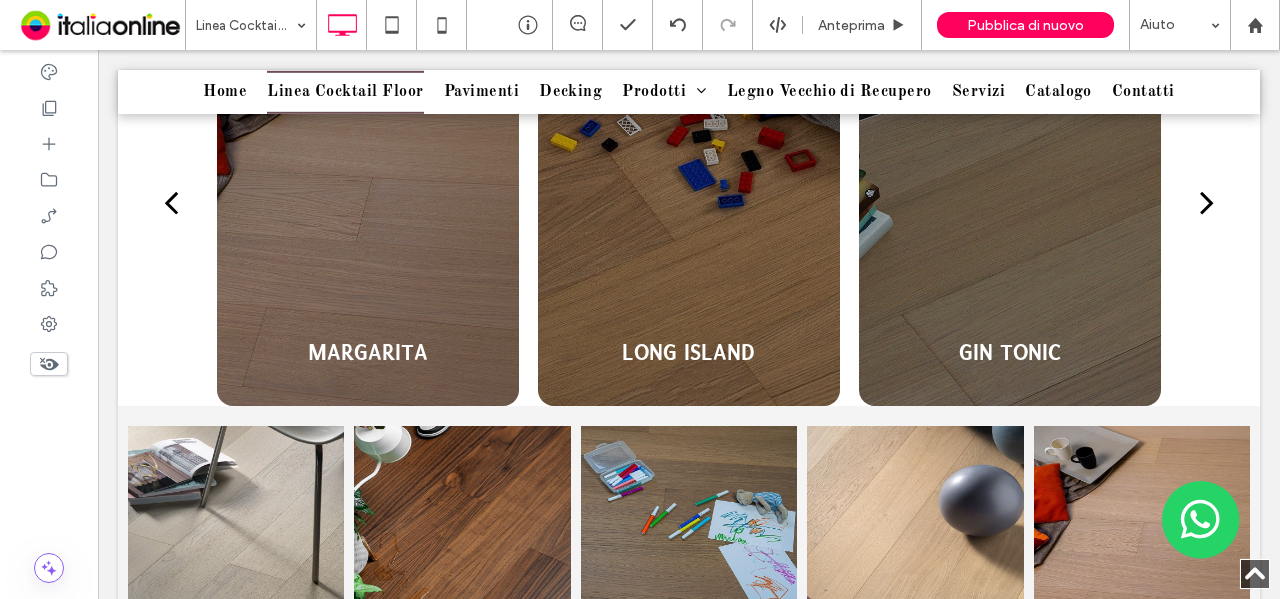 scroll, scrollTop: 2556, scrollLeft: 0, axis: vertical 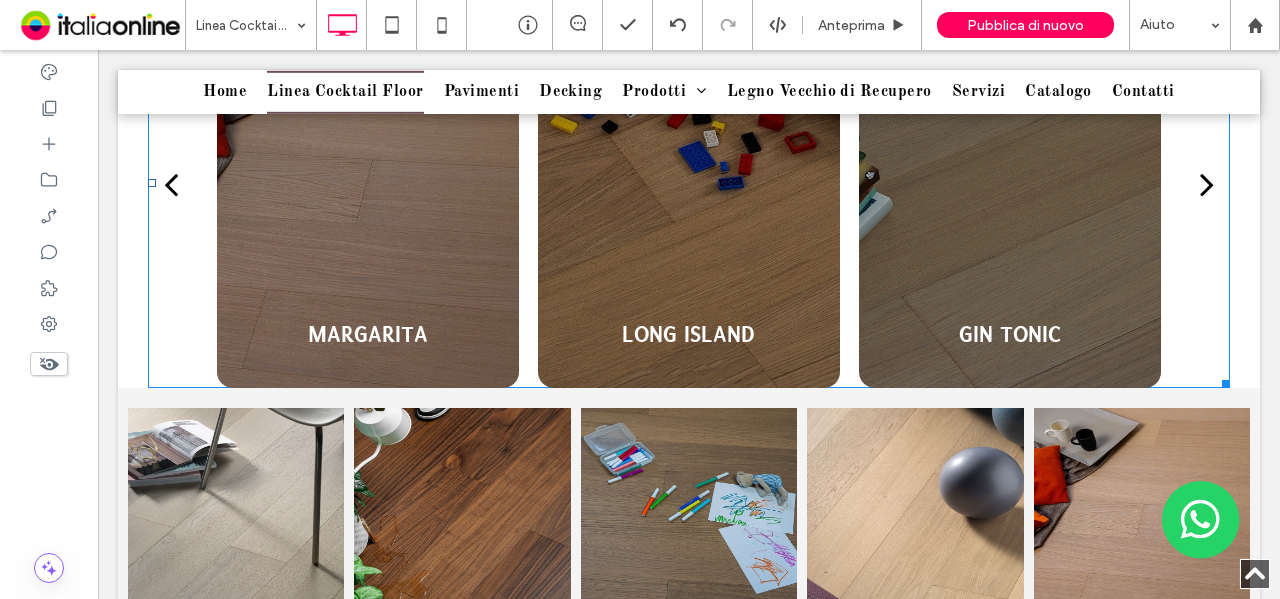 click at bounding box center [368, 183] 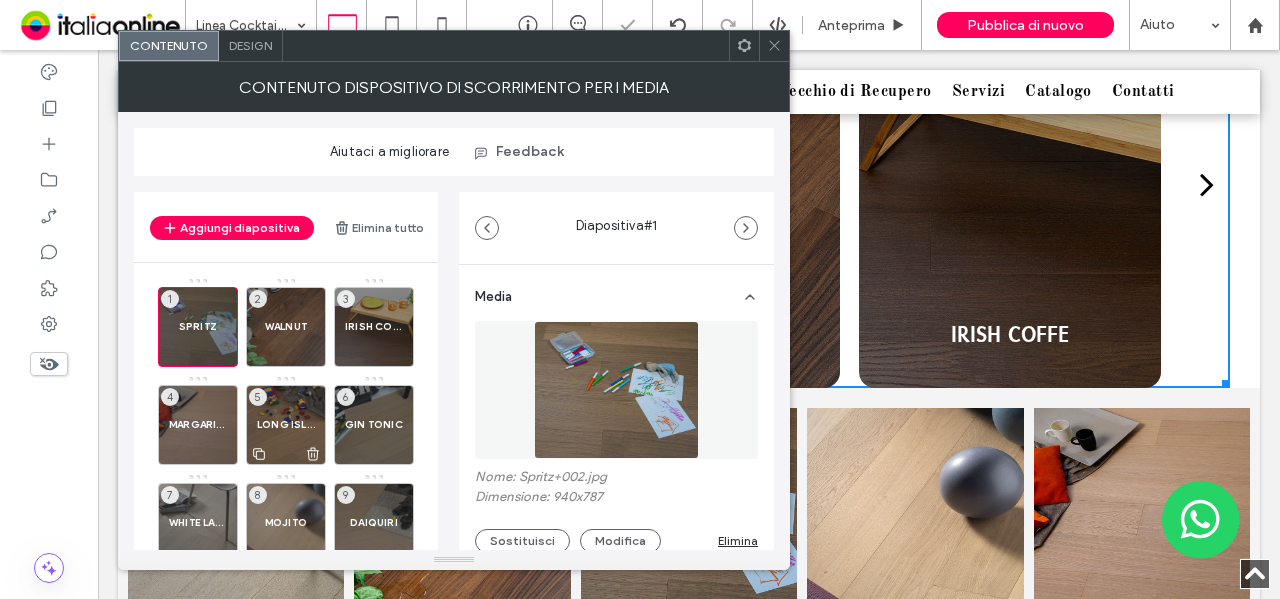 scroll, scrollTop: 47, scrollLeft: 0, axis: vertical 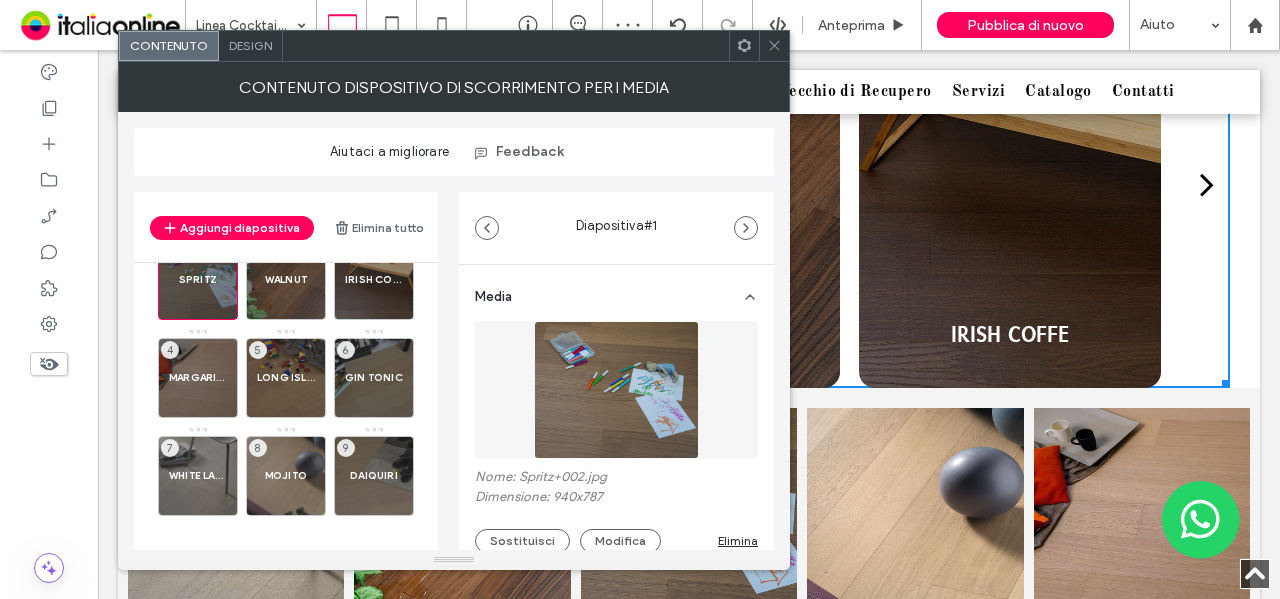 click 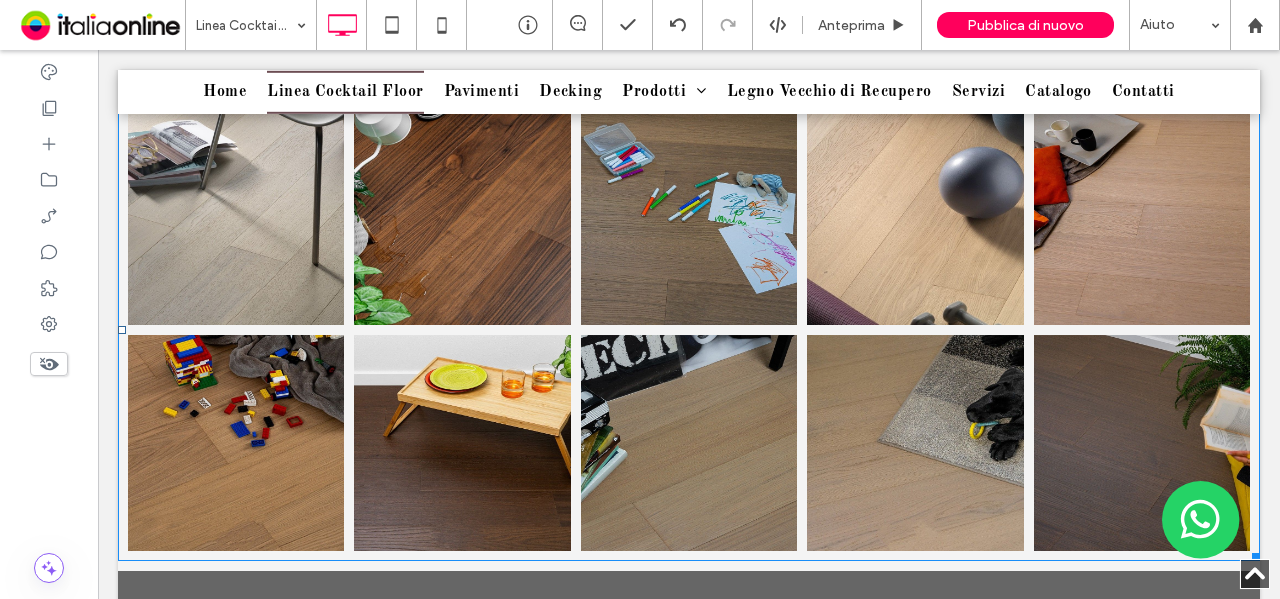 scroll, scrollTop: 2456, scrollLeft: 0, axis: vertical 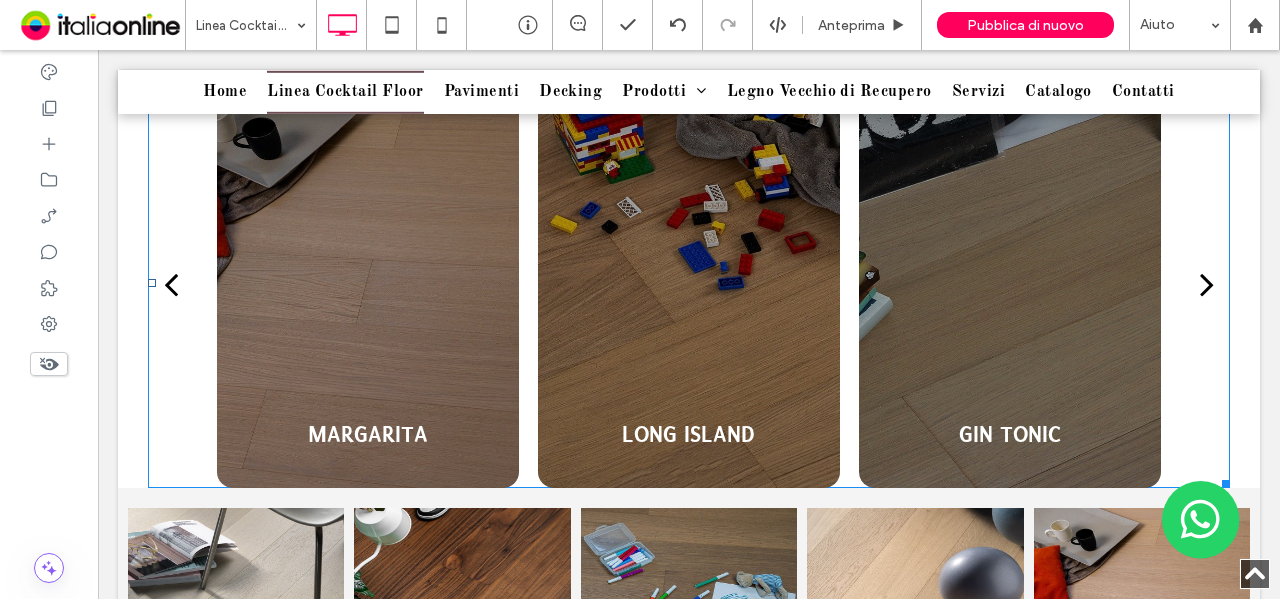 click at bounding box center [368, 283] 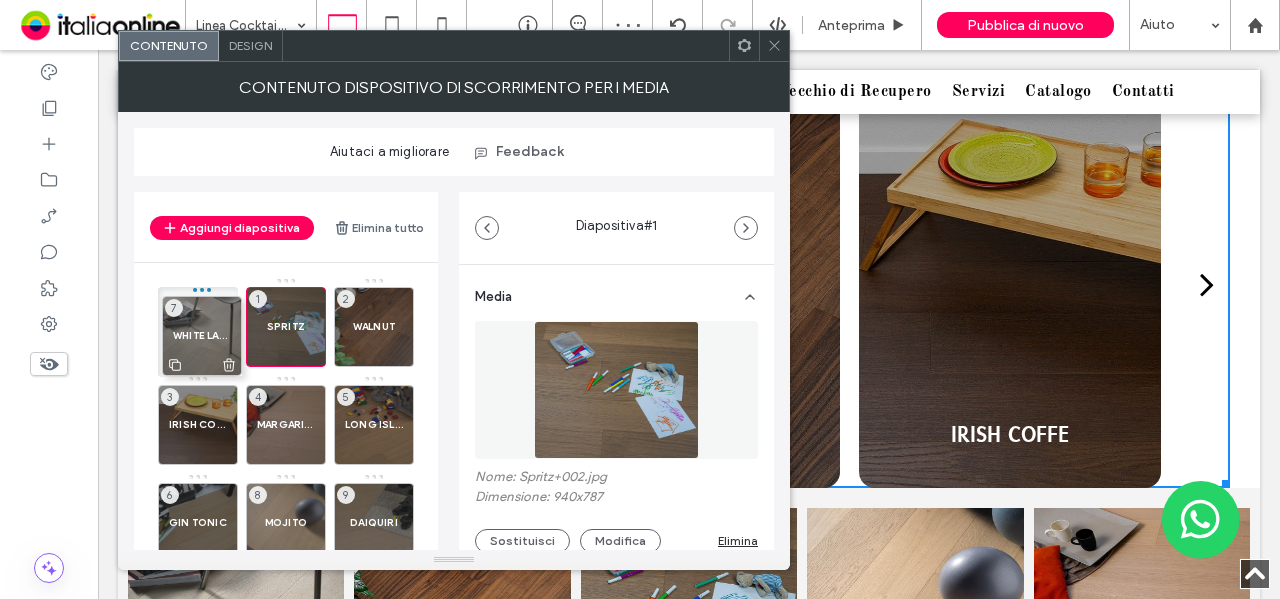 drag, startPoint x: 204, startPoint y: 514, endPoint x: 202, endPoint y: 318, distance: 196.01021 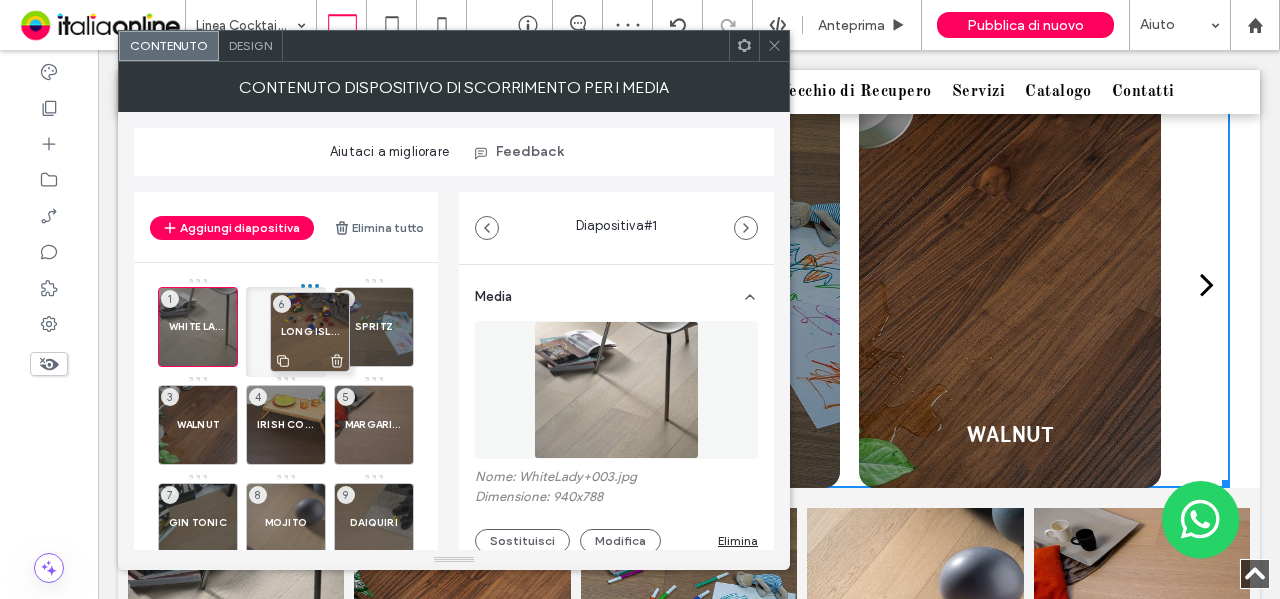 drag, startPoint x: 354, startPoint y: 418, endPoint x: 290, endPoint y: 325, distance: 112.89375 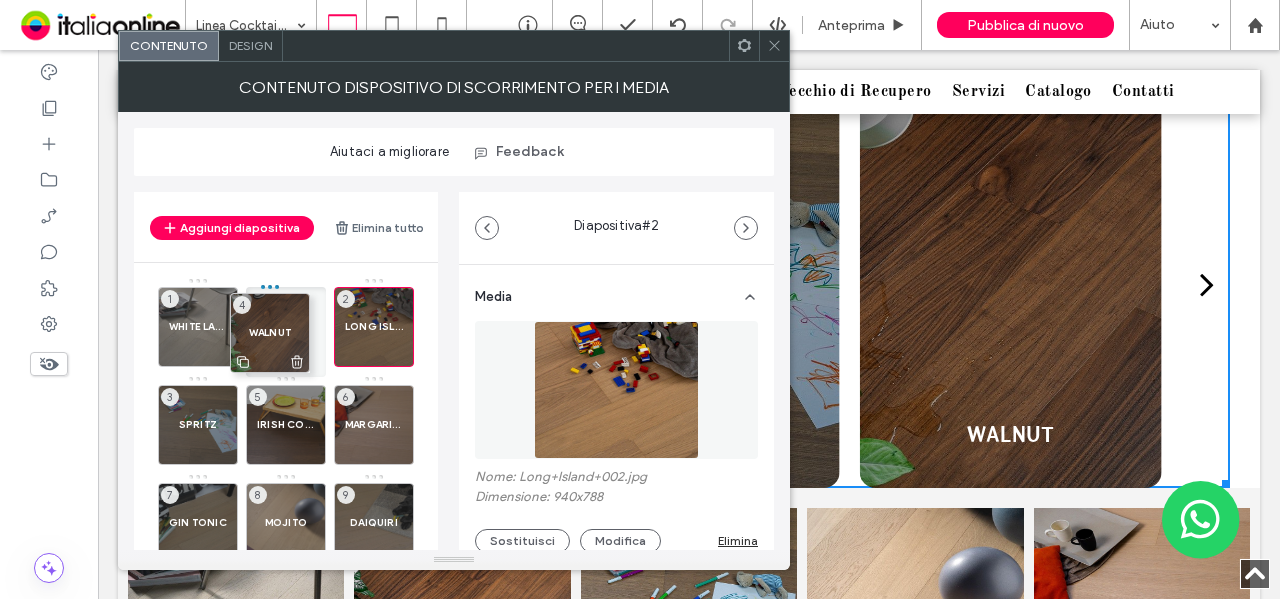 drag, startPoint x: 191, startPoint y: 423, endPoint x: 266, endPoint y: 321, distance: 126.60569 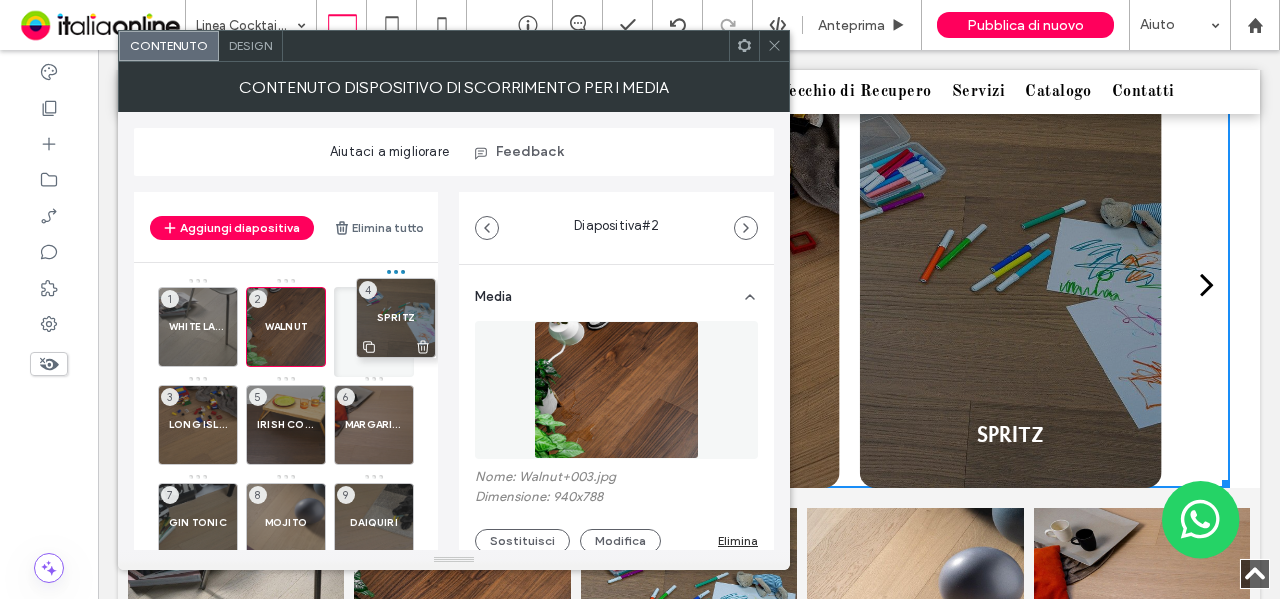 drag, startPoint x: 212, startPoint y: 438, endPoint x: 410, endPoint y: 331, distance: 225.06221 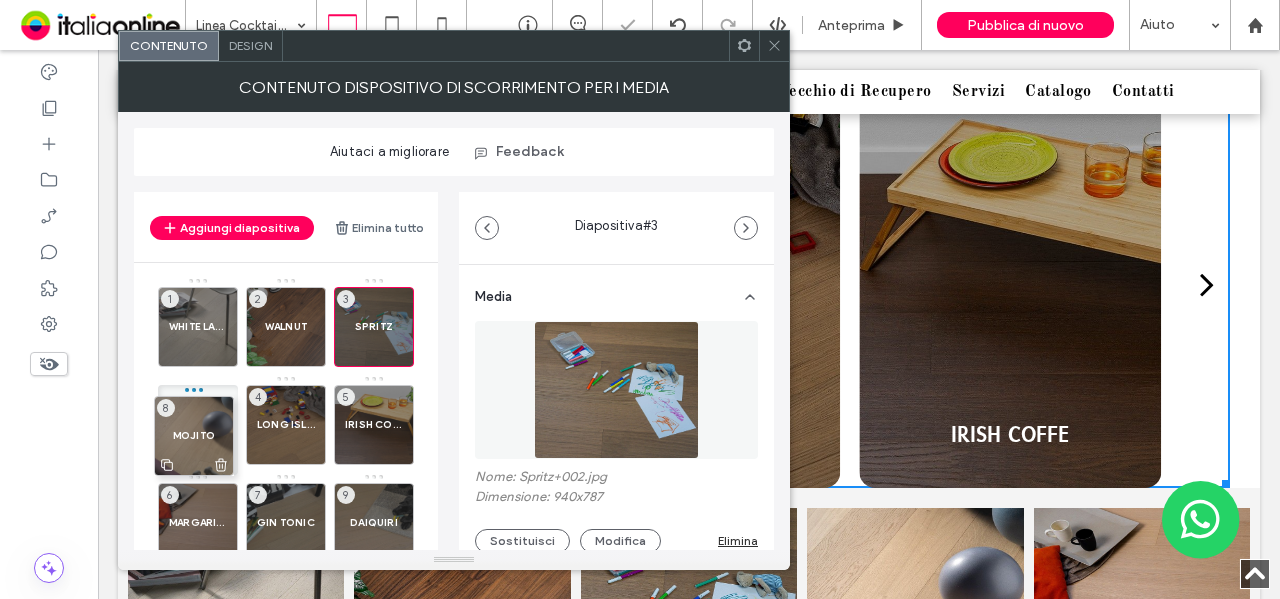 drag, startPoint x: 298, startPoint y: 506, endPoint x: 196, endPoint y: 411, distance: 139.38795 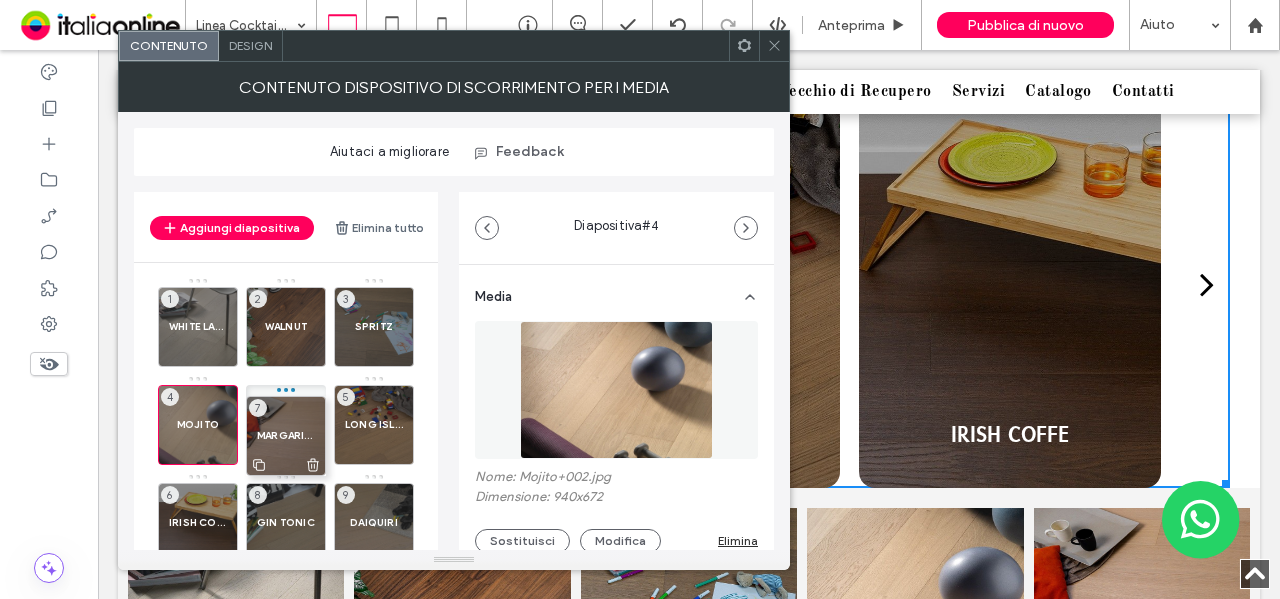 drag, startPoint x: 194, startPoint y: 509, endPoint x: 282, endPoint y: 422, distance: 123.745705 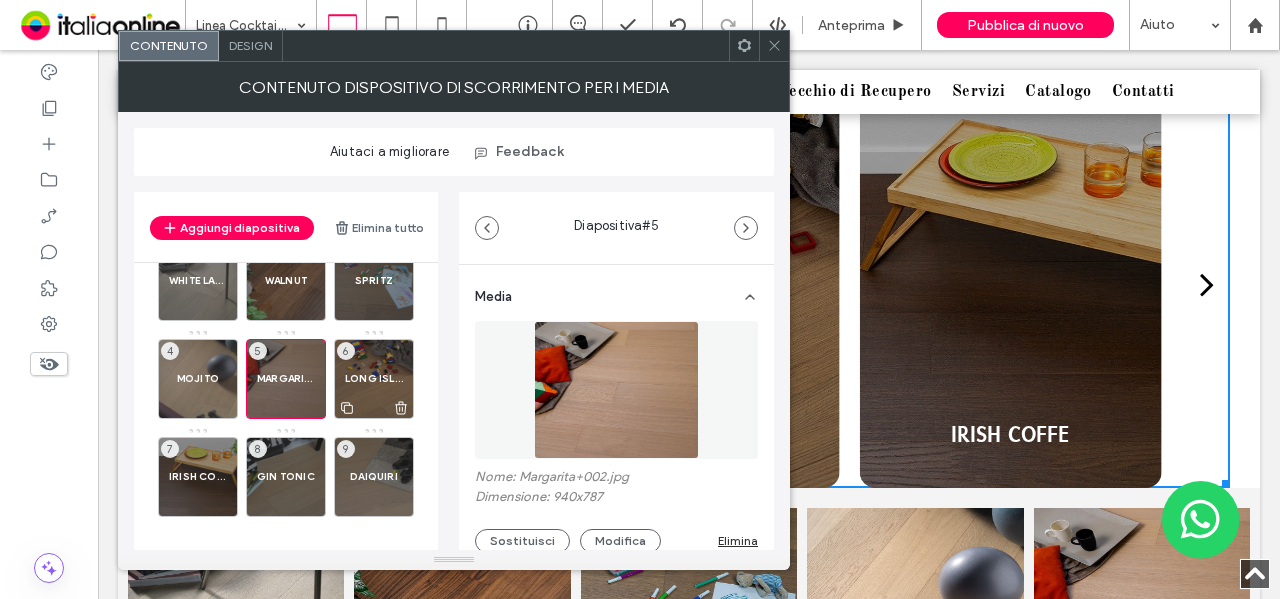 scroll, scrollTop: 47, scrollLeft: 0, axis: vertical 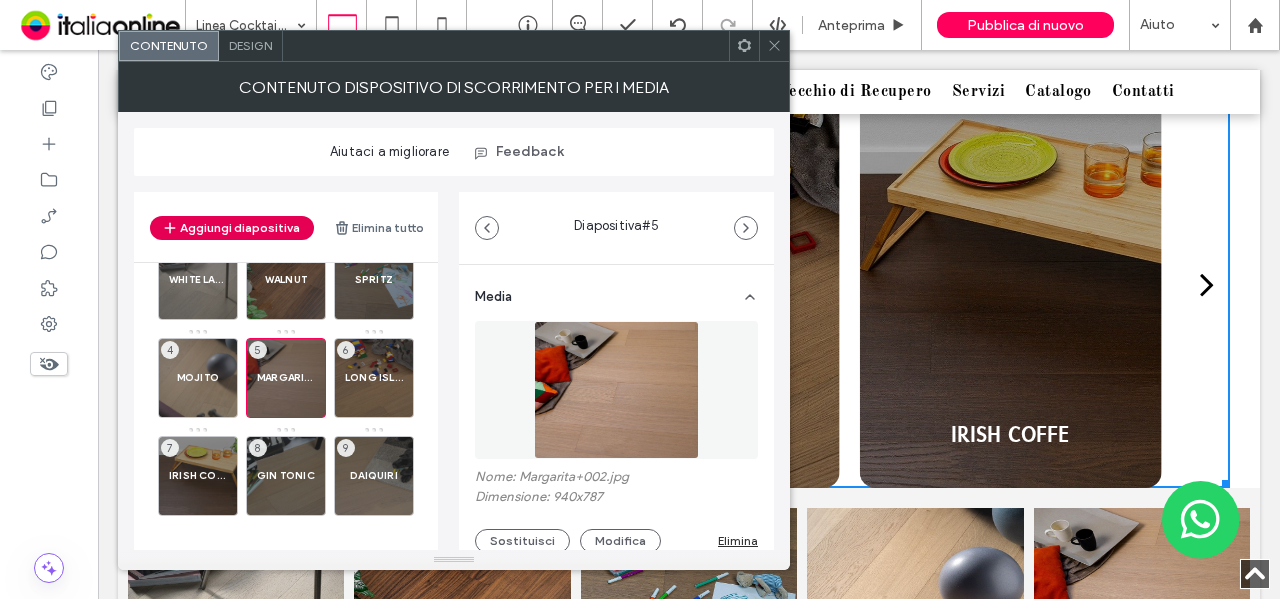 click on "Aggiungi diapositiva" at bounding box center (232, 228) 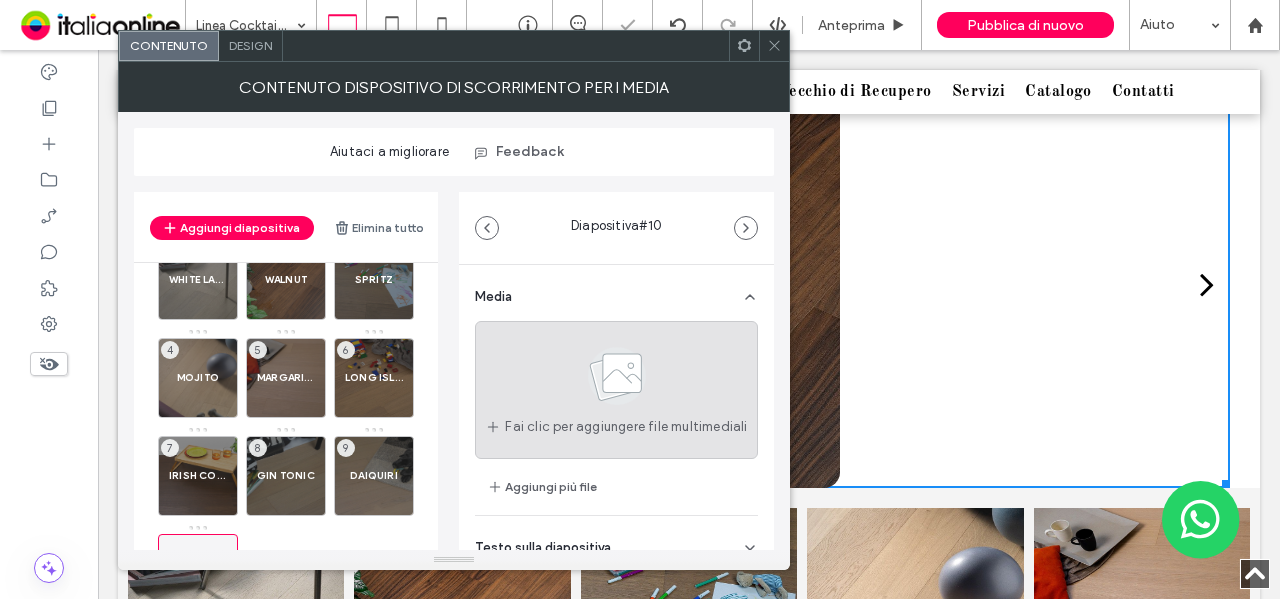 click 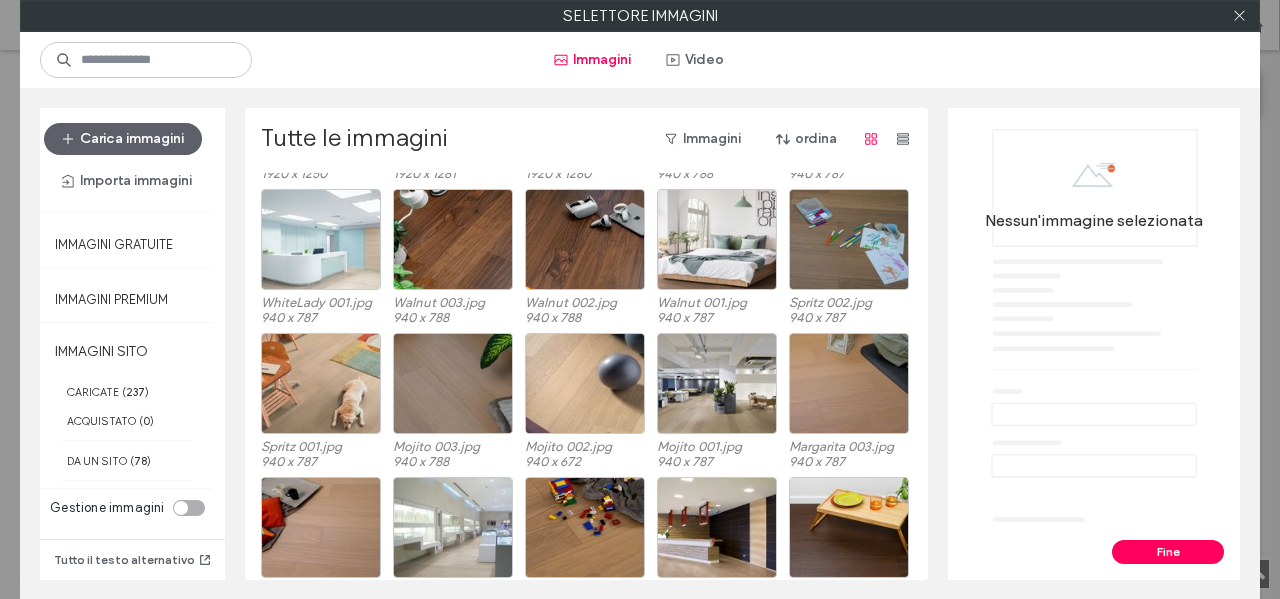 scroll, scrollTop: 200, scrollLeft: 0, axis: vertical 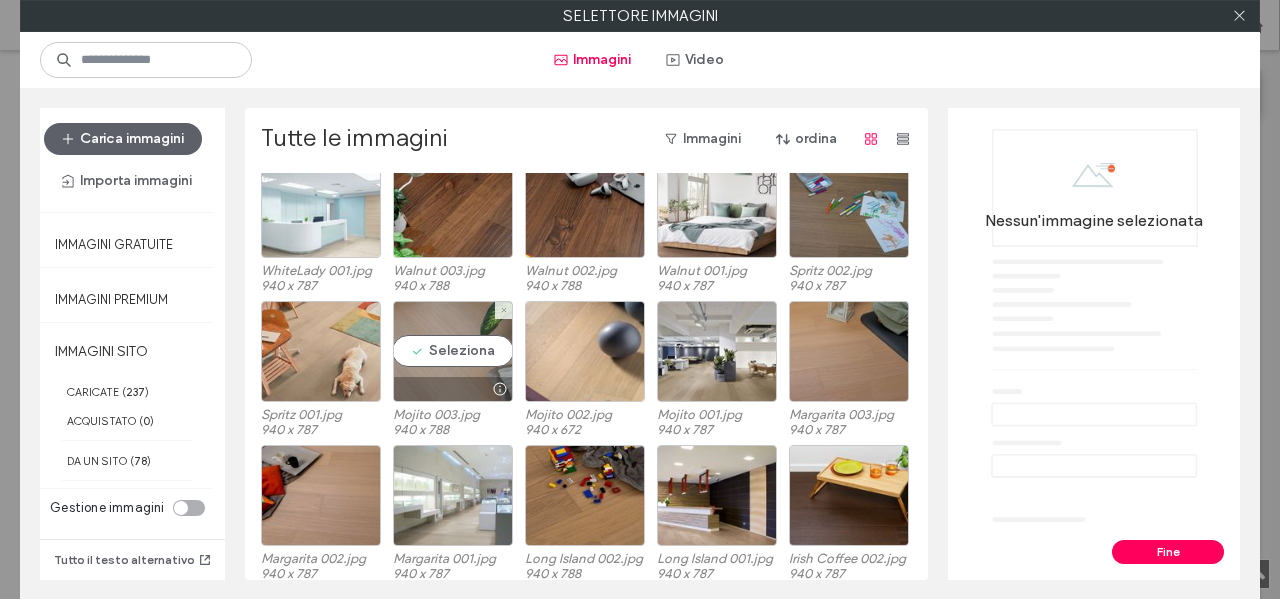 click at bounding box center (499, 389) 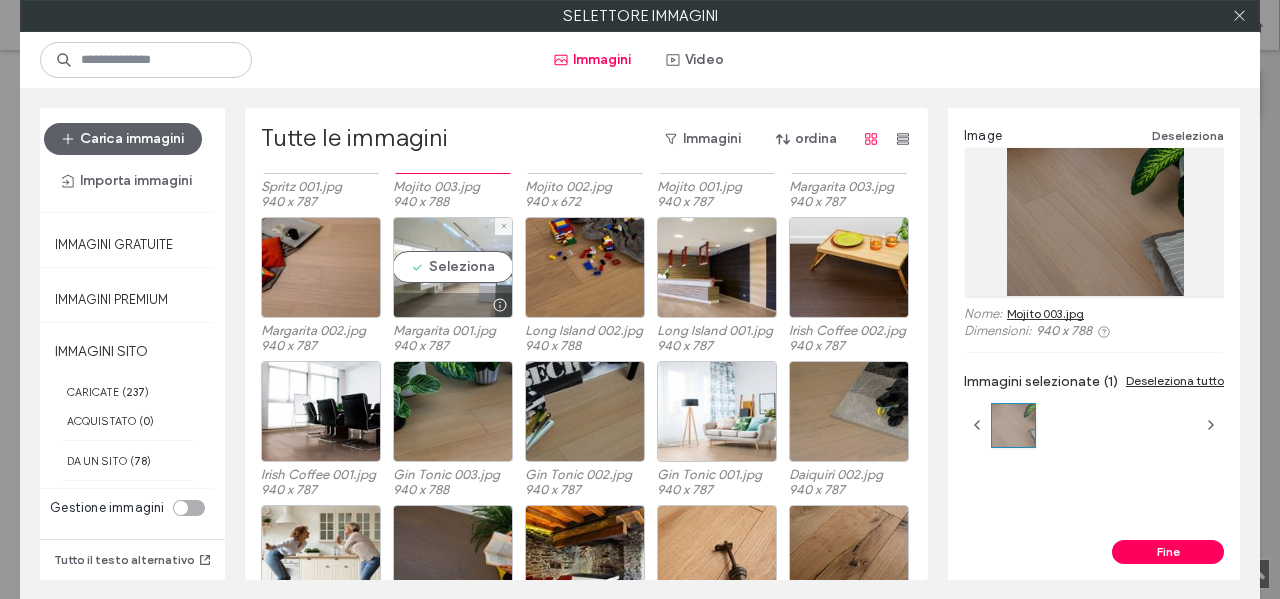 scroll, scrollTop: 528, scrollLeft: 0, axis: vertical 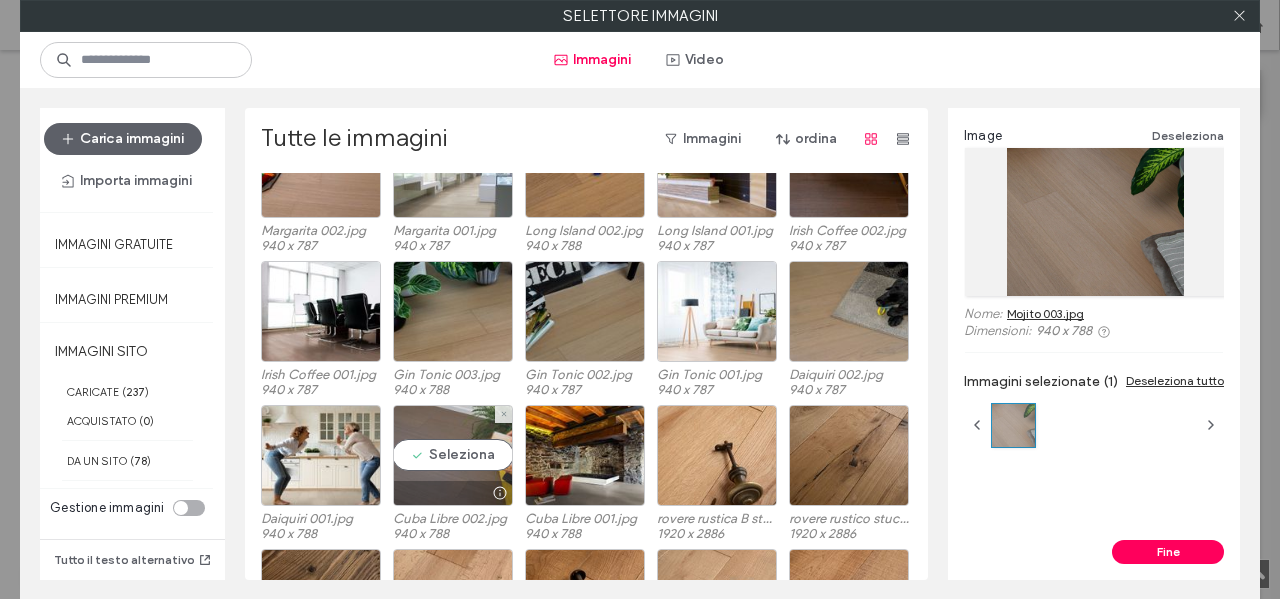 click on "Seleziona" at bounding box center (453, 455) 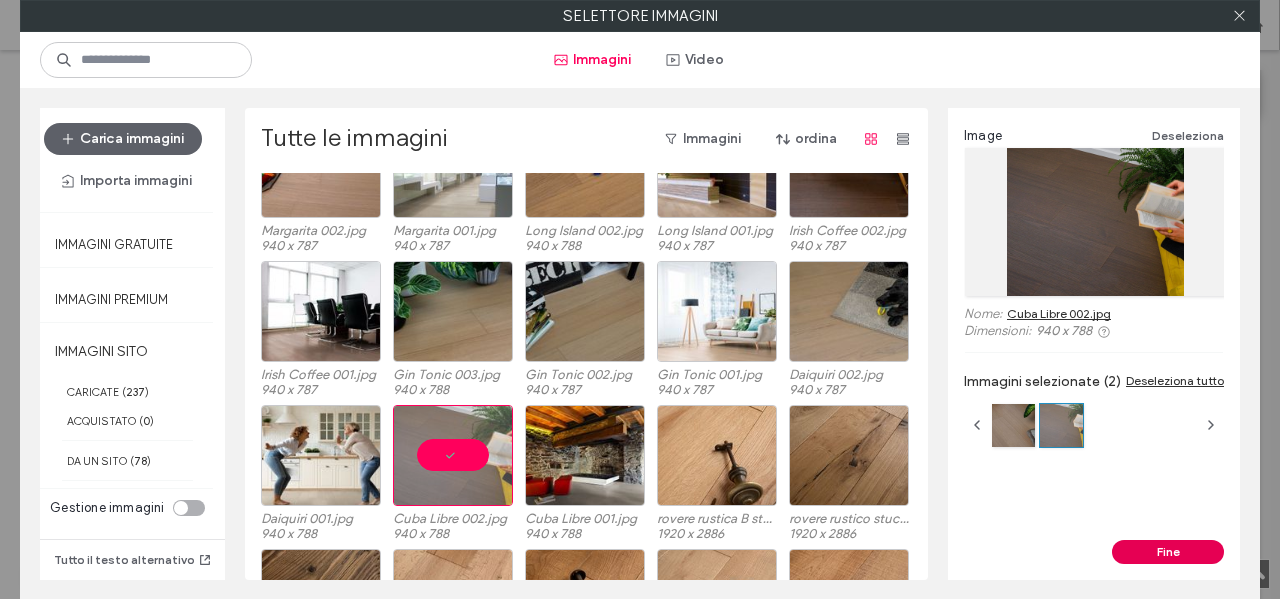 click on "Fine" at bounding box center (1168, 552) 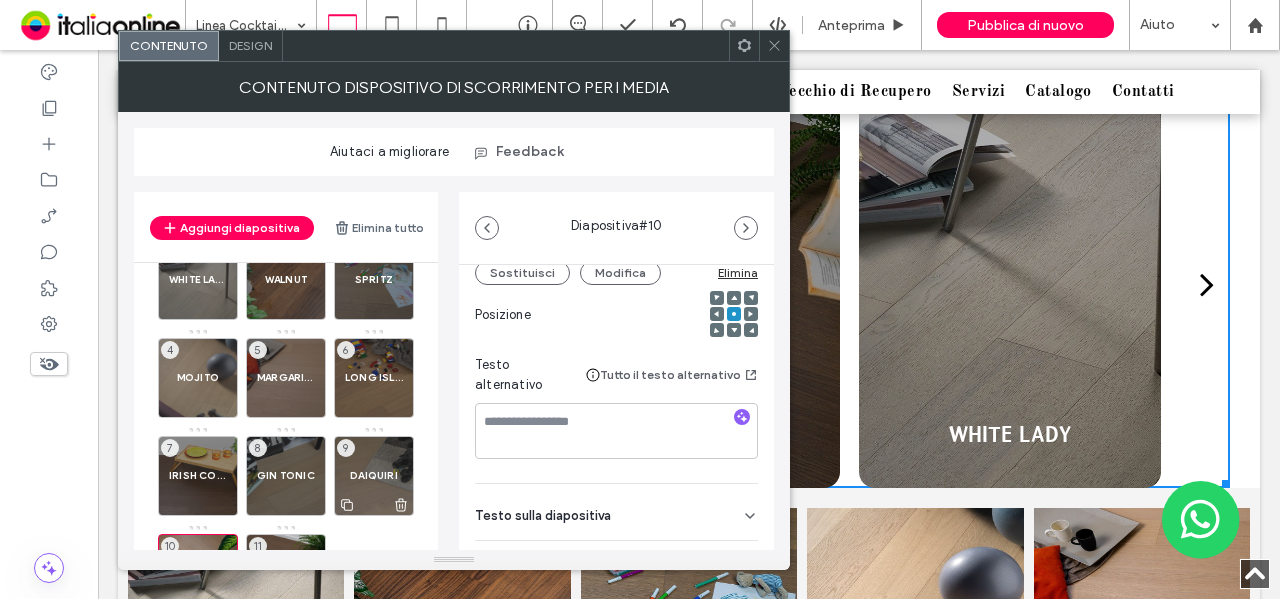 scroll, scrollTop: 300, scrollLeft: 0, axis: vertical 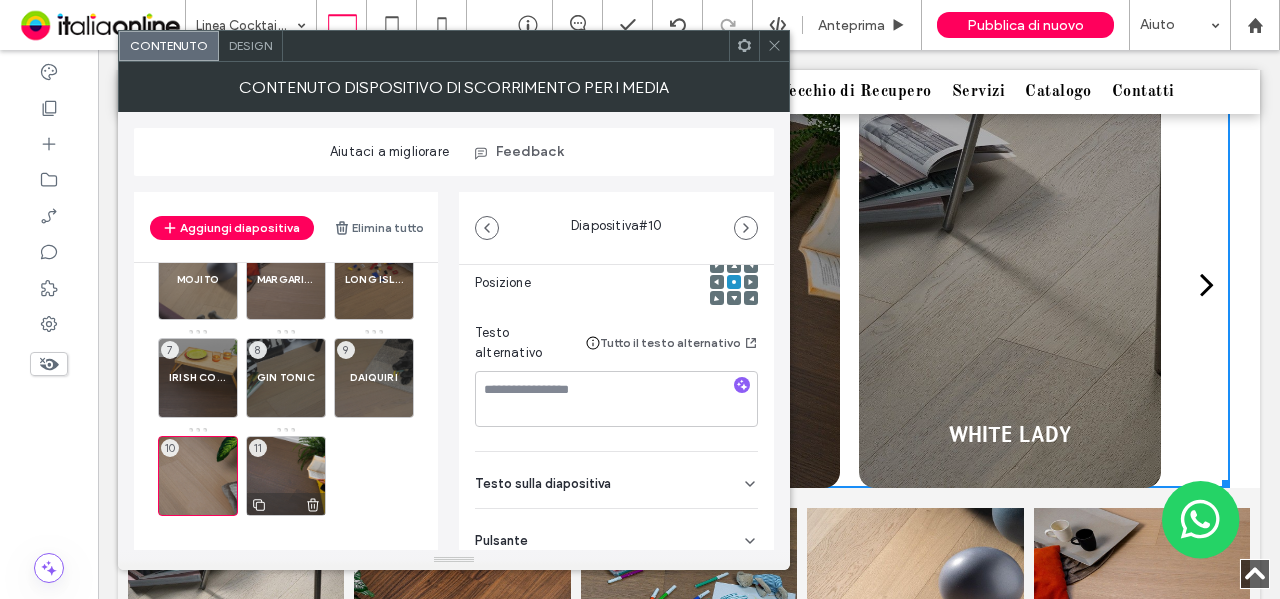 click on "11" at bounding box center [286, 476] 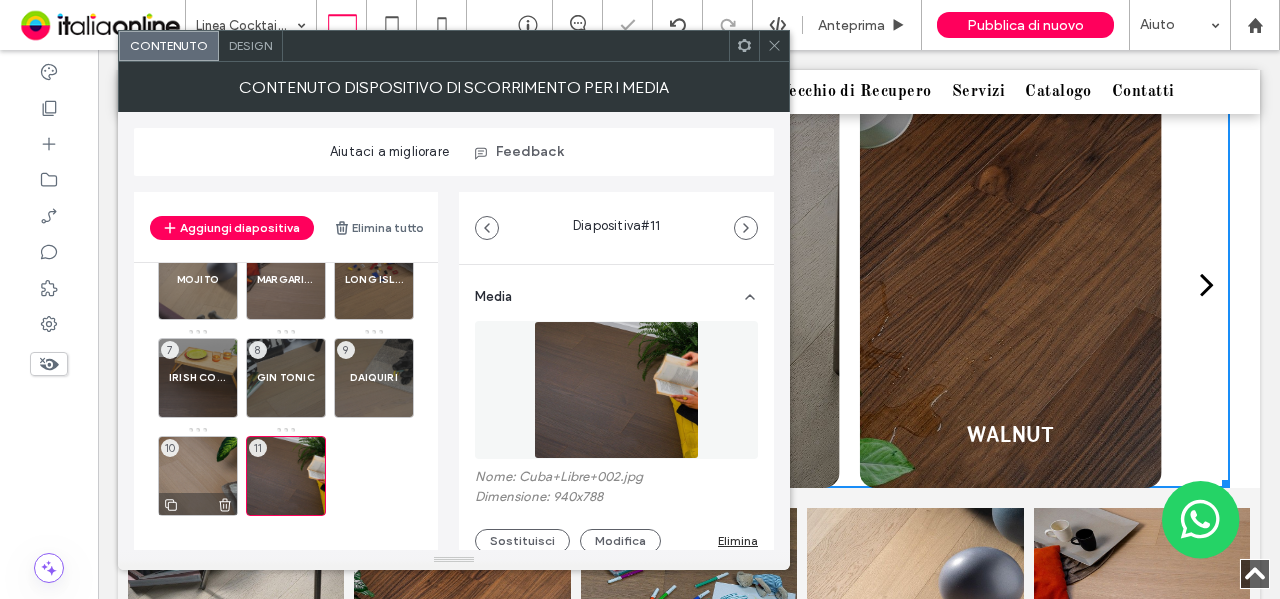 click on "10" at bounding box center [198, 476] 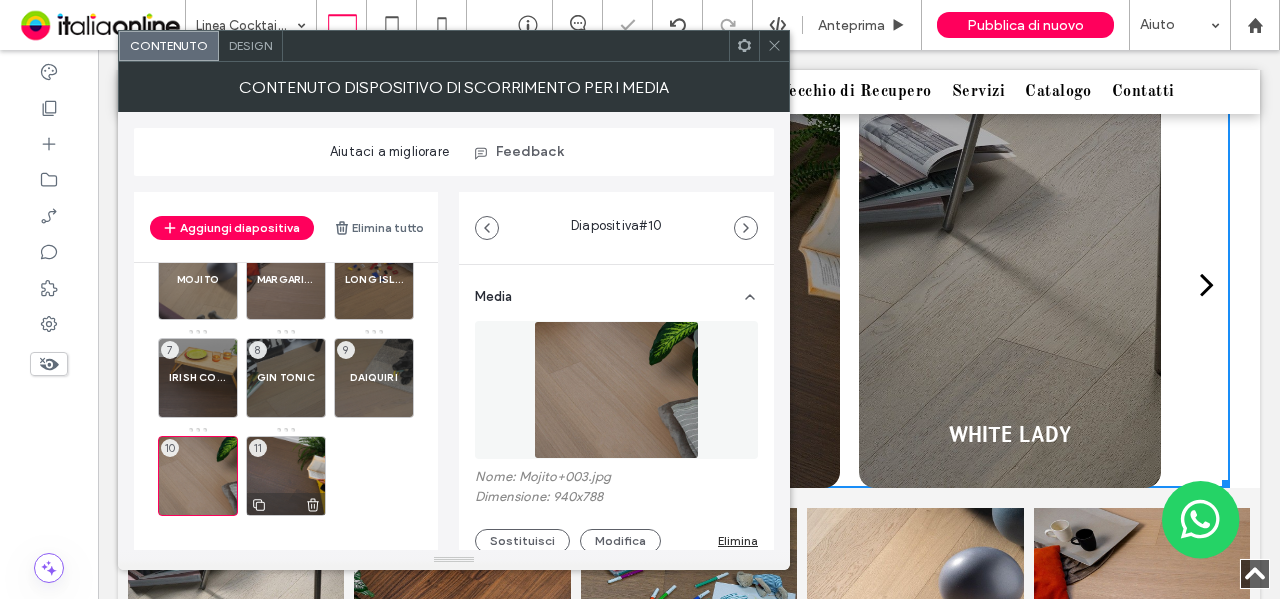 click 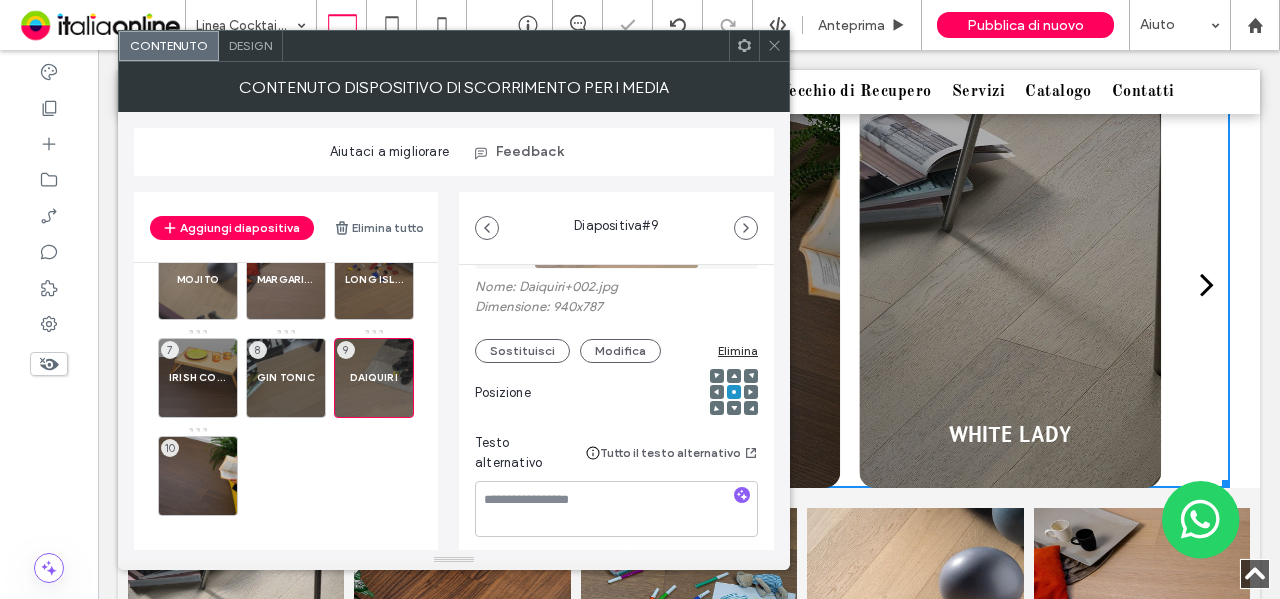 scroll, scrollTop: 400, scrollLeft: 0, axis: vertical 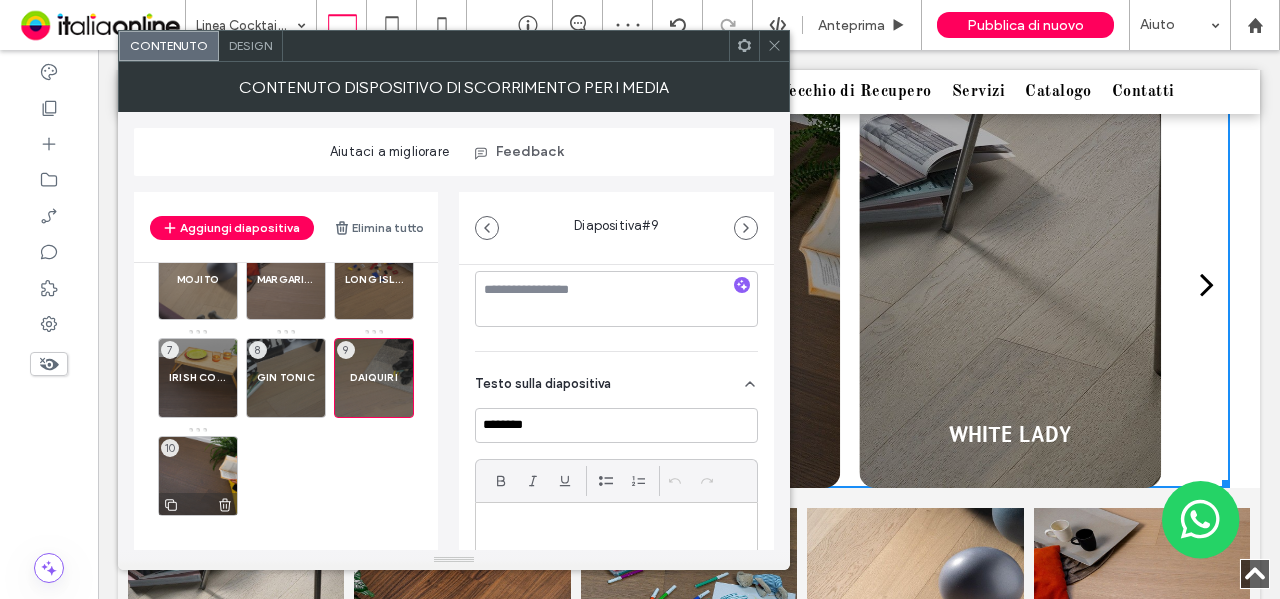 click on "10" at bounding box center (198, 476) 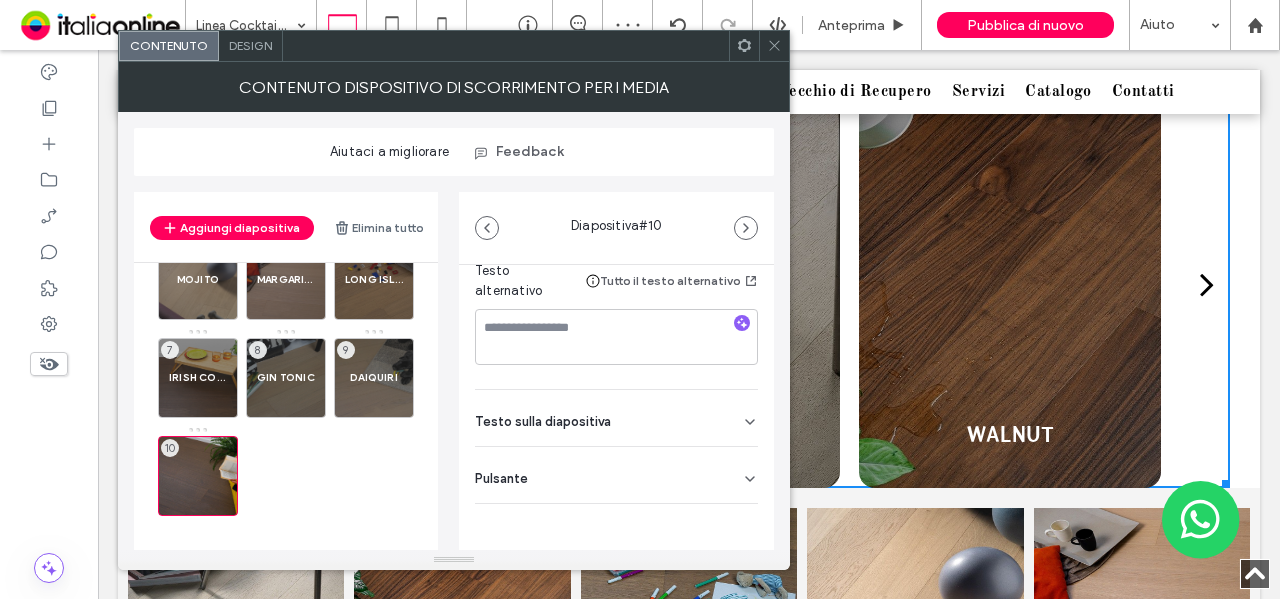 click on "Pulsante" at bounding box center [616, 475] 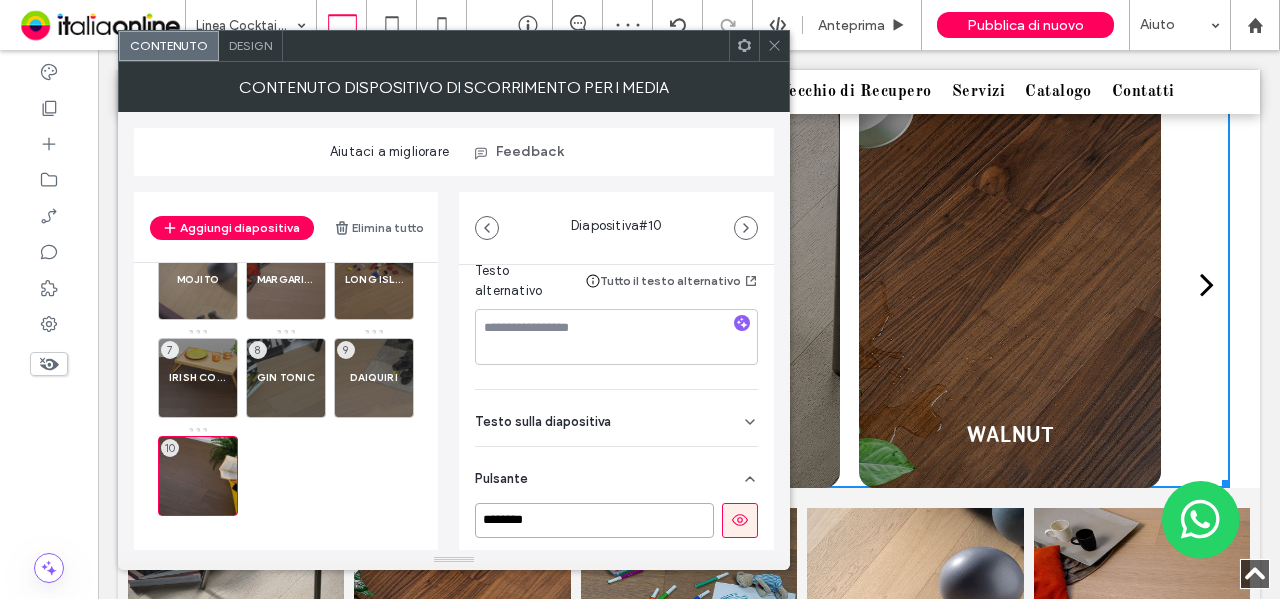 click on "********" at bounding box center (594, 520) 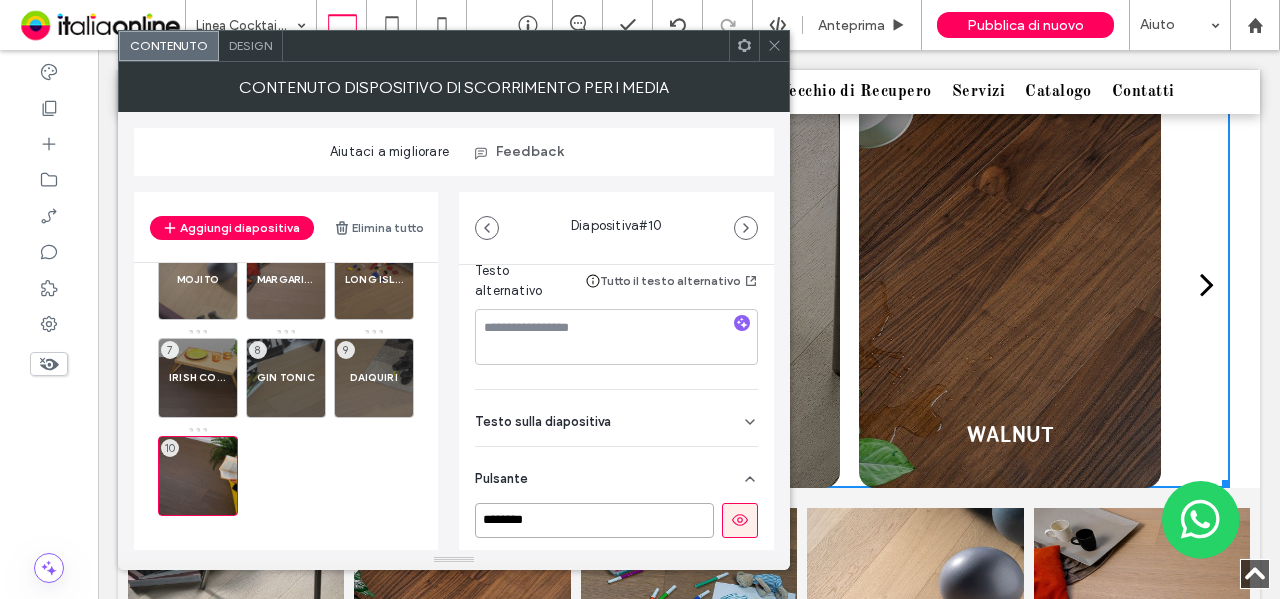 click on "********" at bounding box center (594, 520) 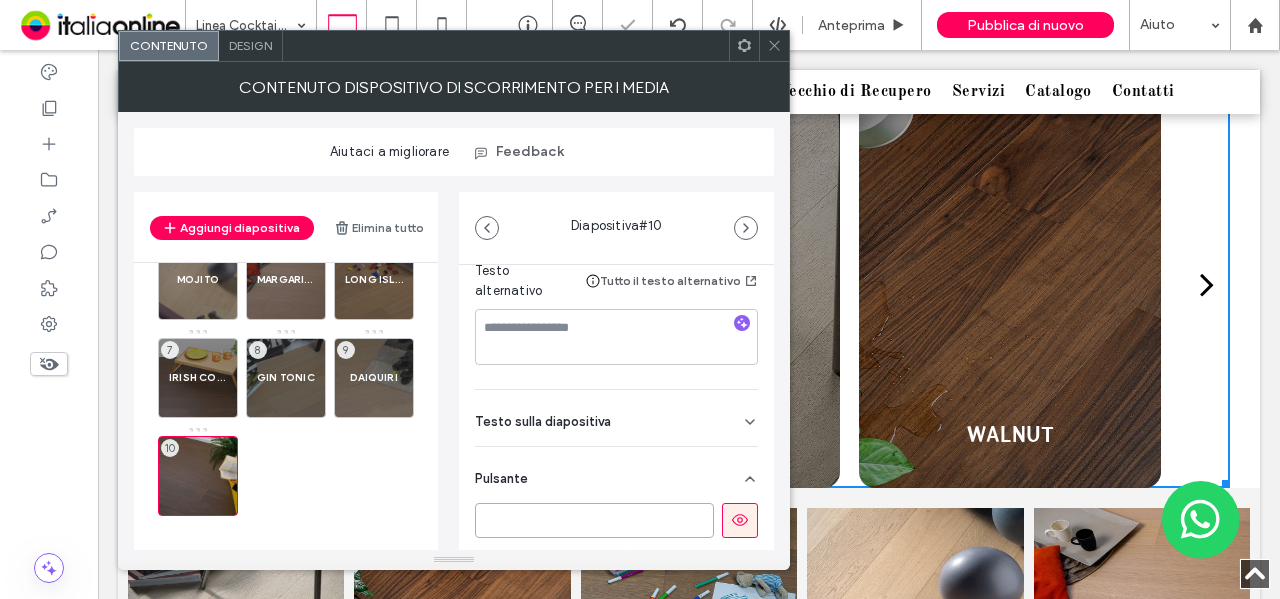 type 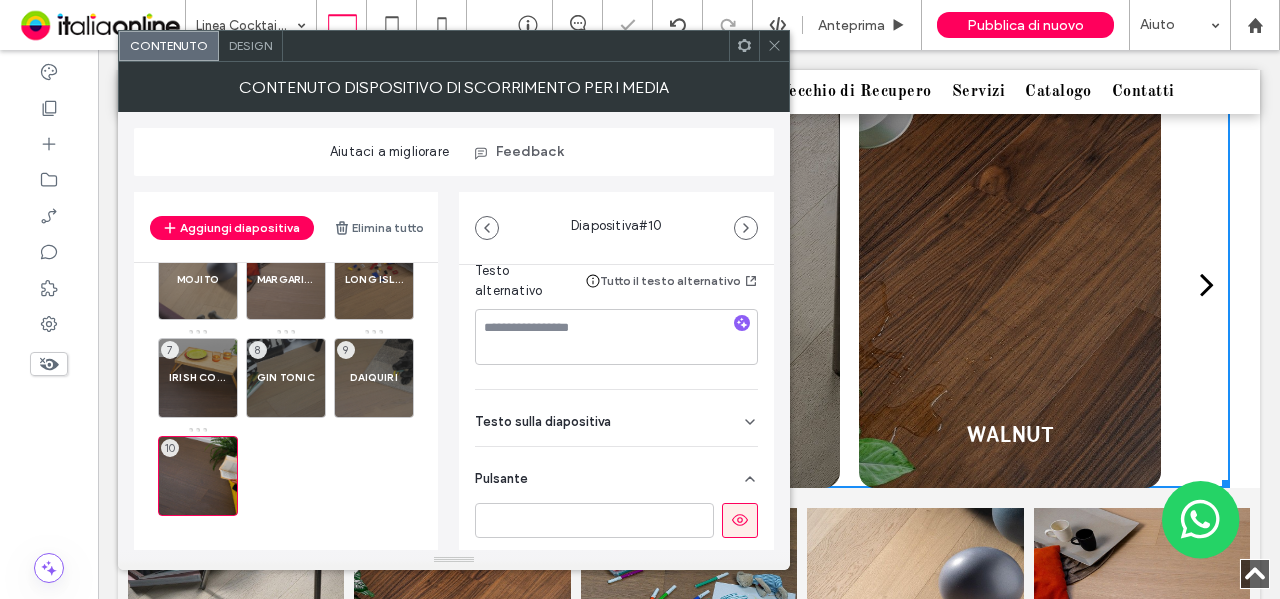 click 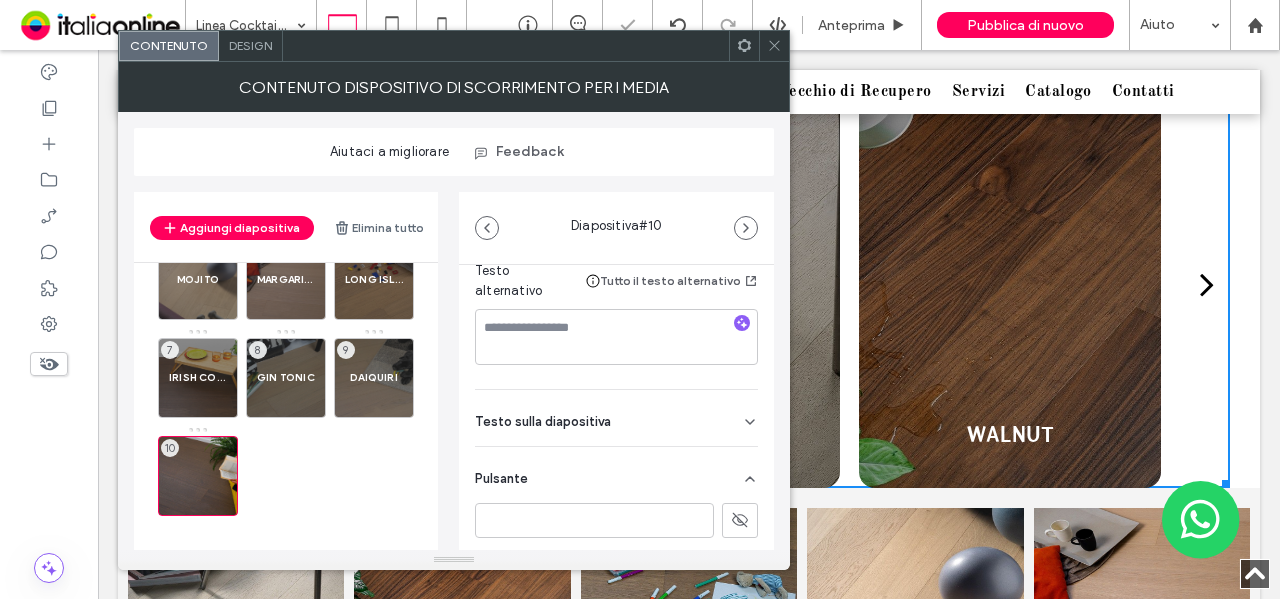click on "Testo sulla diapositiva" at bounding box center (616, 418) 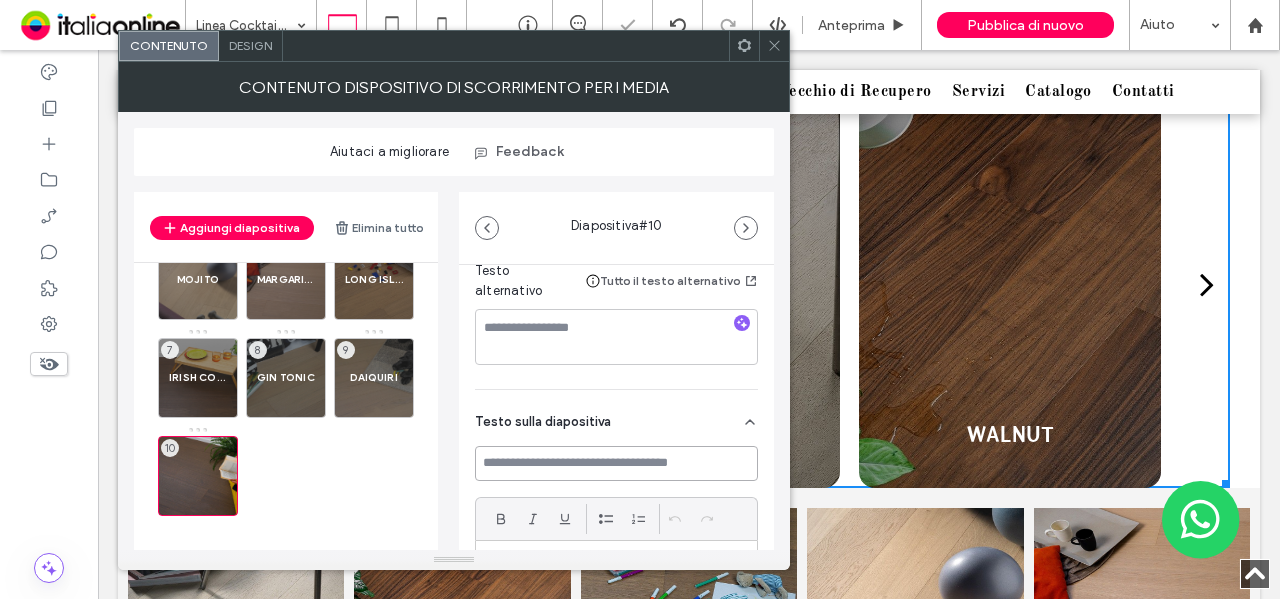 click at bounding box center (616, 463) 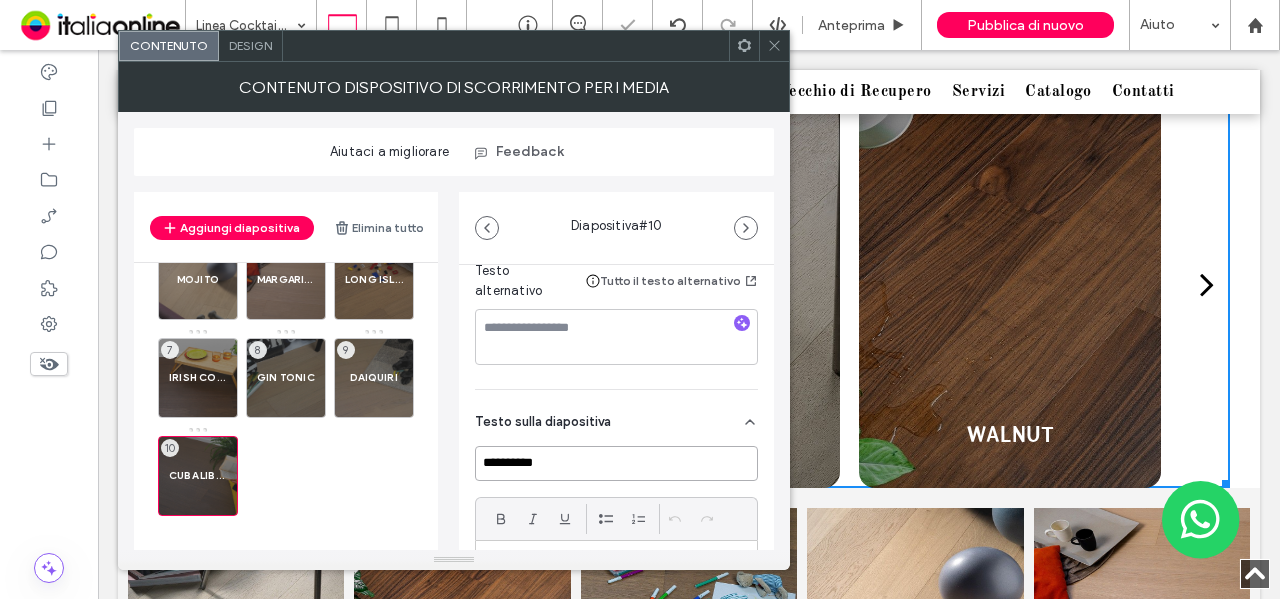 type on "**********" 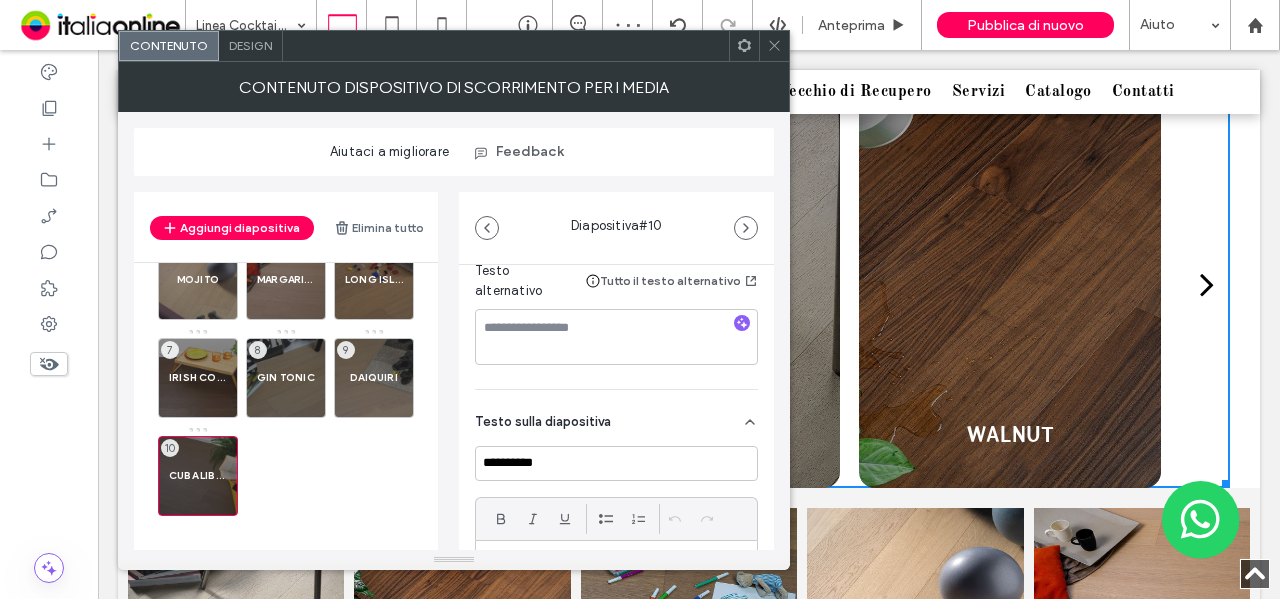 click 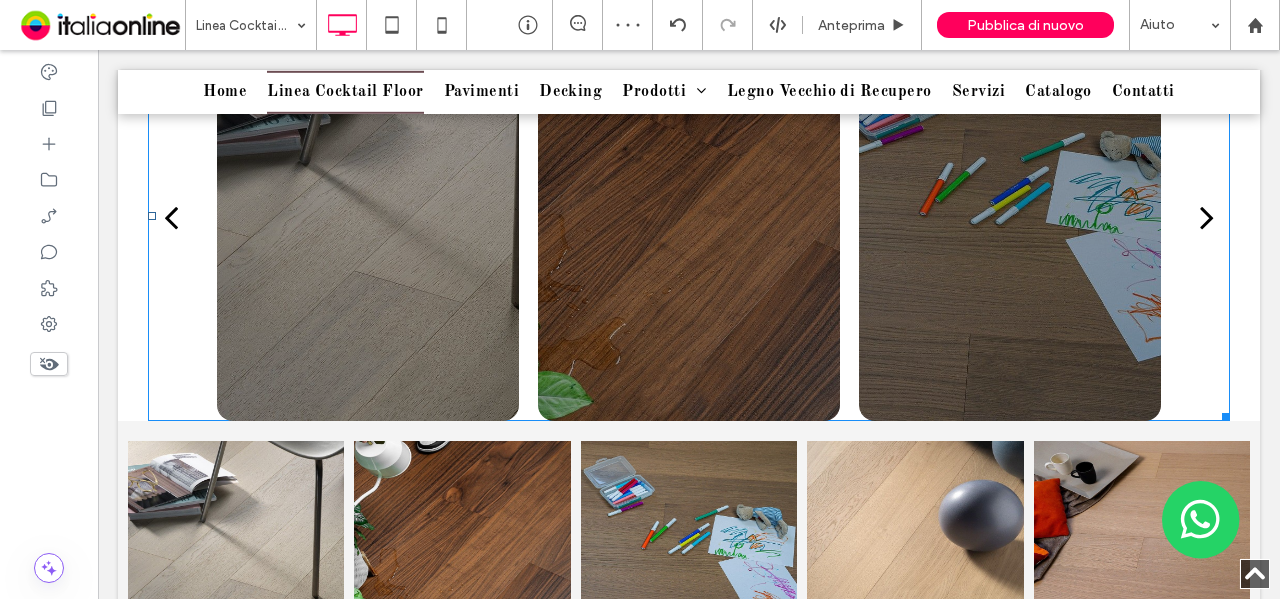 scroll, scrollTop: 2456, scrollLeft: 0, axis: vertical 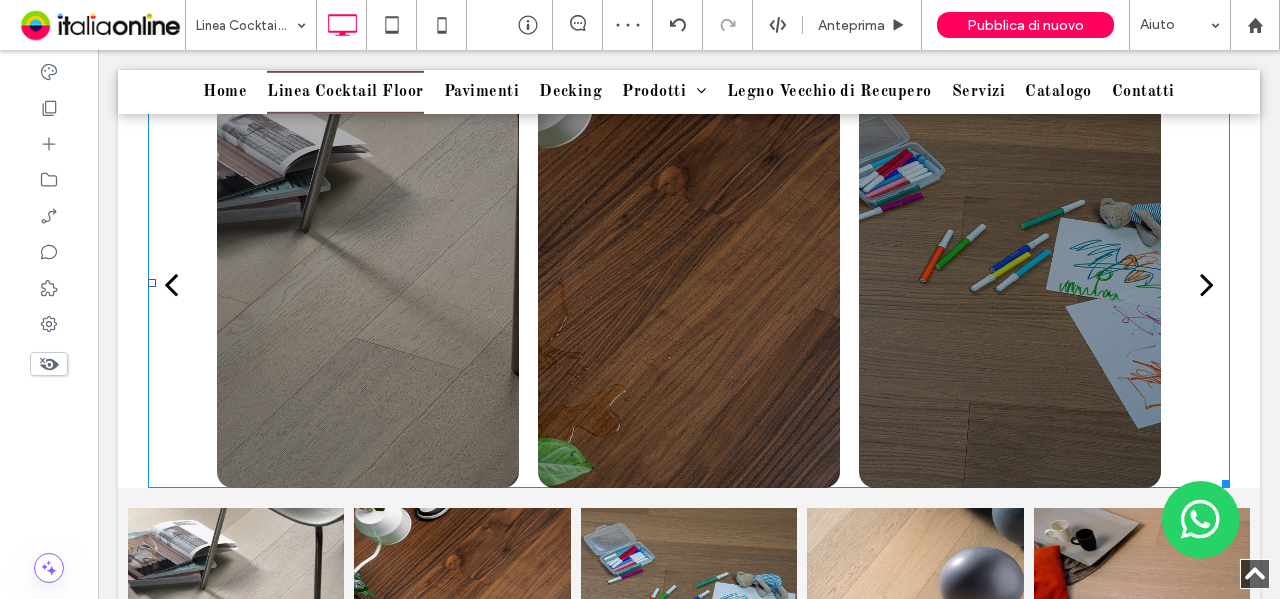 click on "WHITE LADY WALNUT SPRITZ MOJITO MARGARITA LONG ISLAND IRISH COFFE GIN TONIC DAIQUIRI CUBA LIBRE WHITE LADY WALNUT" at bounding box center [2135, 283] 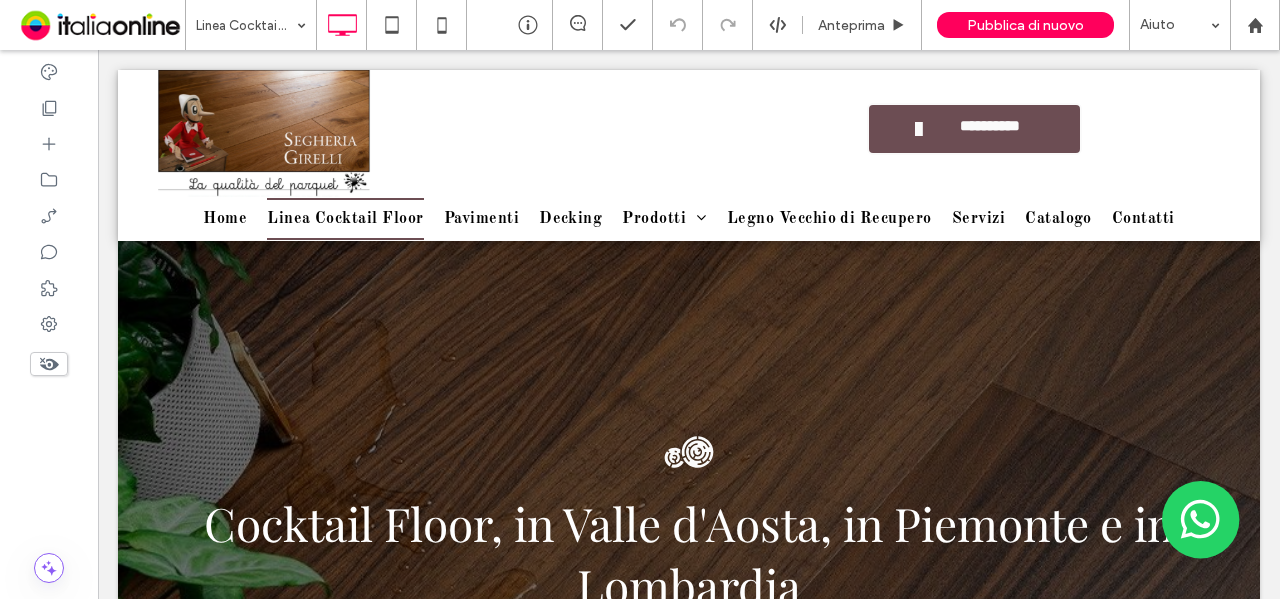scroll, scrollTop: 0, scrollLeft: 0, axis: both 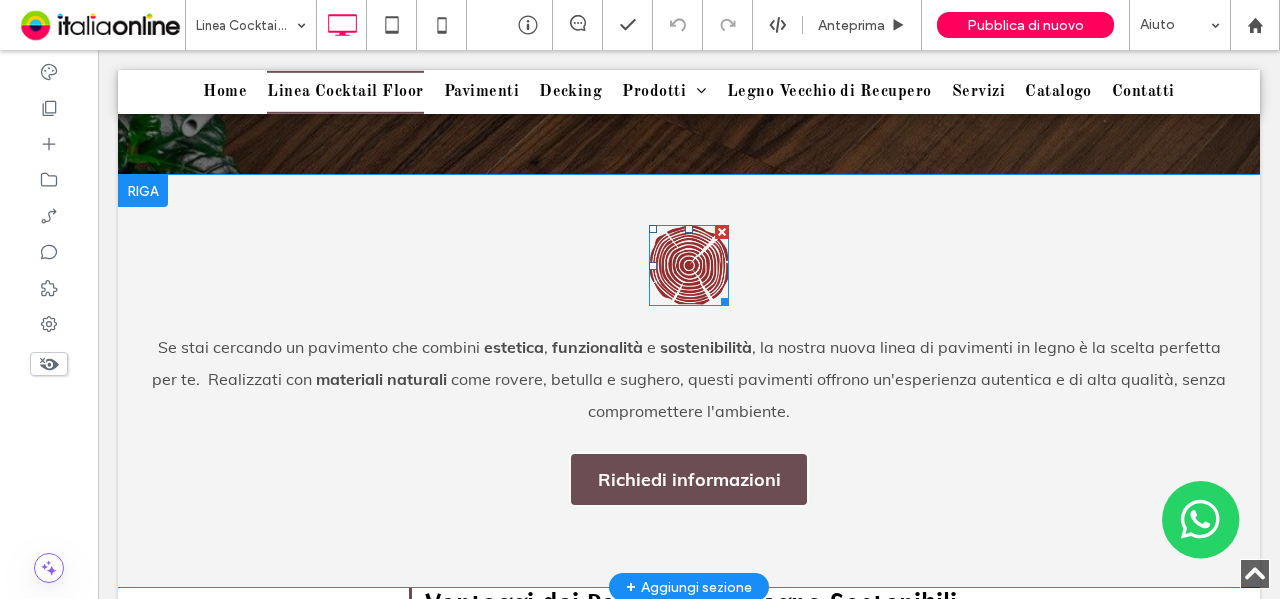 click at bounding box center (722, 232) 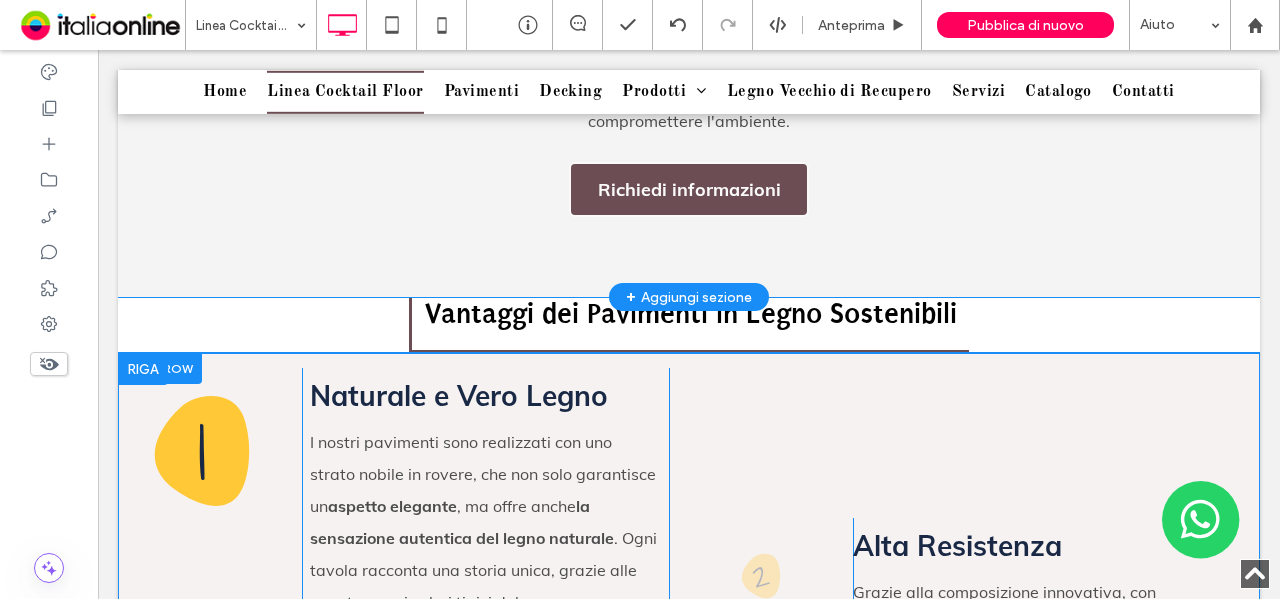 scroll, scrollTop: 1000, scrollLeft: 0, axis: vertical 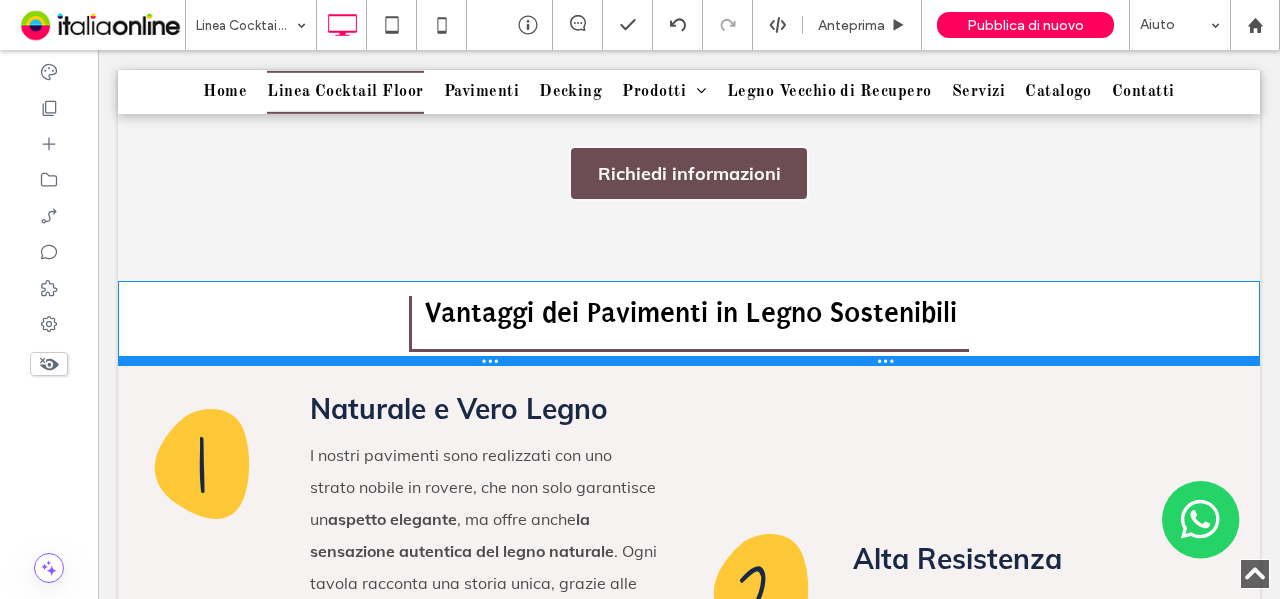 drag, startPoint x: 298, startPoint y: 331, endPoint x: 411, endPoint y: 451, distance: 164.83022 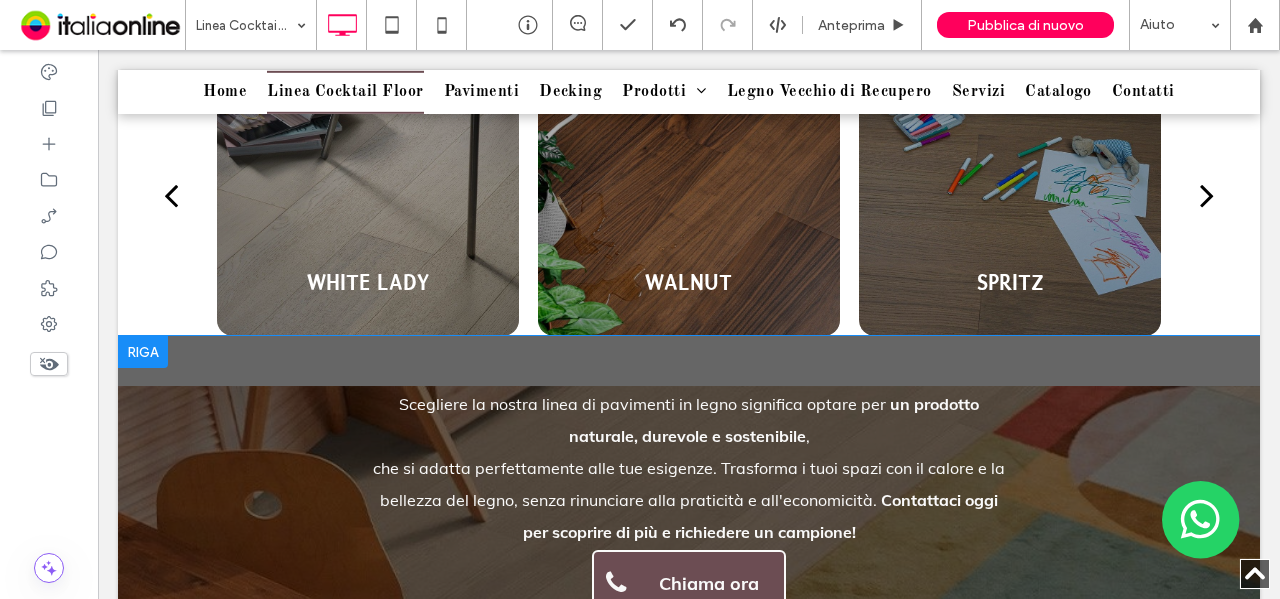 scroll, scrollTop: 2400, scrollLeft: 0, axis: vertical 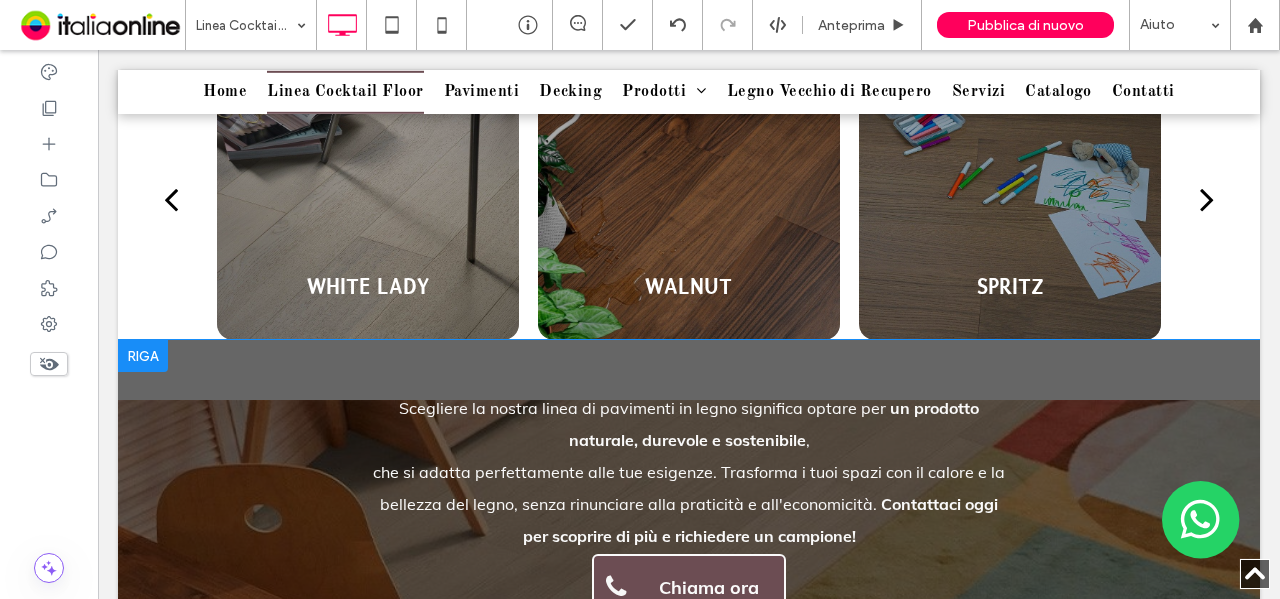 click on "Scegliere la nostra linea di pavimenti in legno significa optare per
un prodotto naturale, durevole e sostenibile ,  che si adatta perfettamente alle tue esigenze. Trasforma i tuoi spazi con il calore e la bellezza del legno, senza rinunciare alla praticità e all'economicità.
Contattaci oggi per scoprire di più e richiedere un campione!
Chiama ora
Click To Paste" at bounding box center (689, 505) 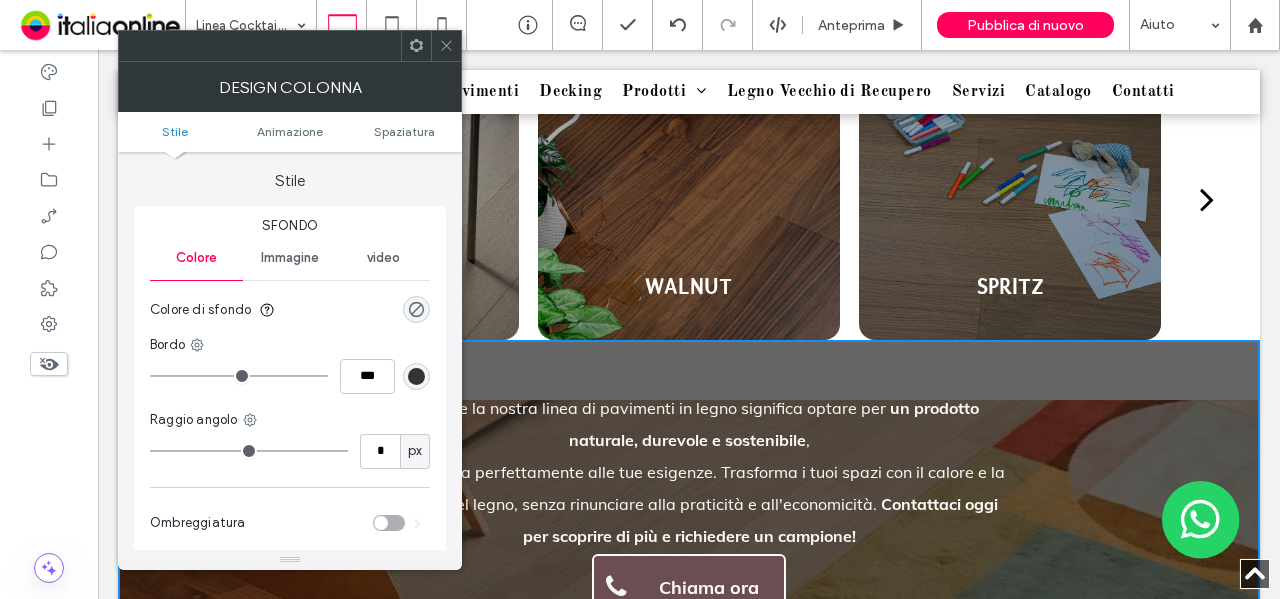drag, startPoint x: 438, startPoint y: 41, endPoint x: 434, endPoint y: 51, distance: 10.770329 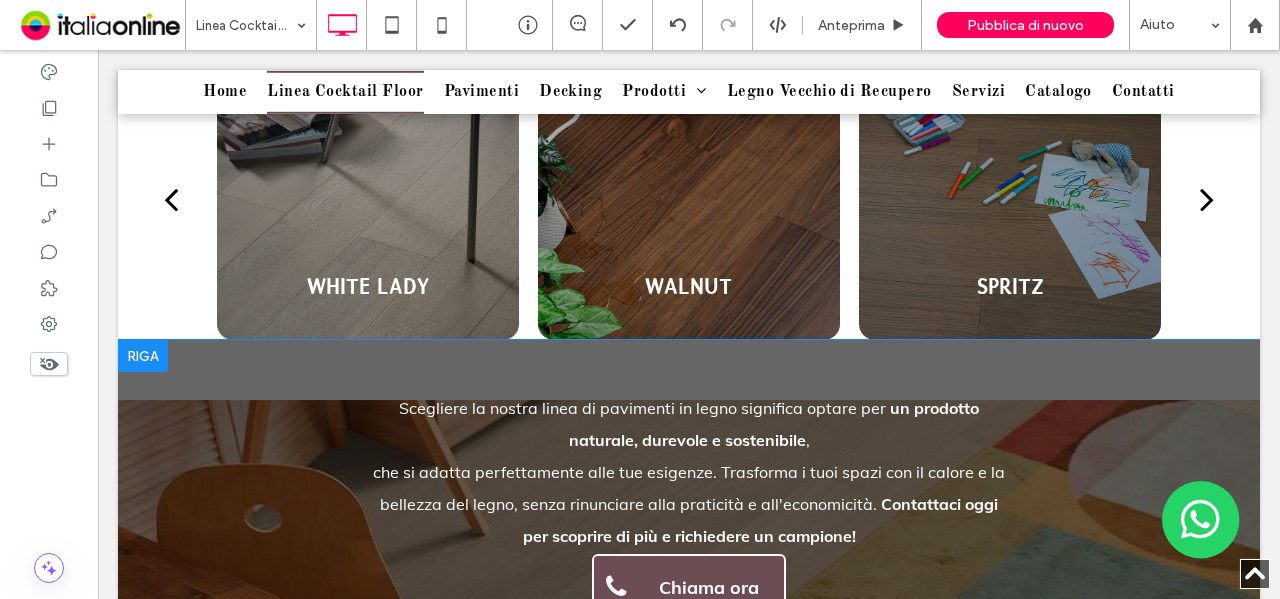 click on "Scegliere la nostra linea di pavimenti in legno significa optare per
un prodotto naturale, durevole e sostenibile ,  che si adatta perfettamente alle tue esigenze. Trasforma i tuoi spazi con il calore e la bellezza del legno, senza rinunciare alla praticità e all'economicità.
Contattaci oggi per scoprire di più e richiedere un campione!
Chiama ora
Click To Paste" at bounding box center [689, 505] 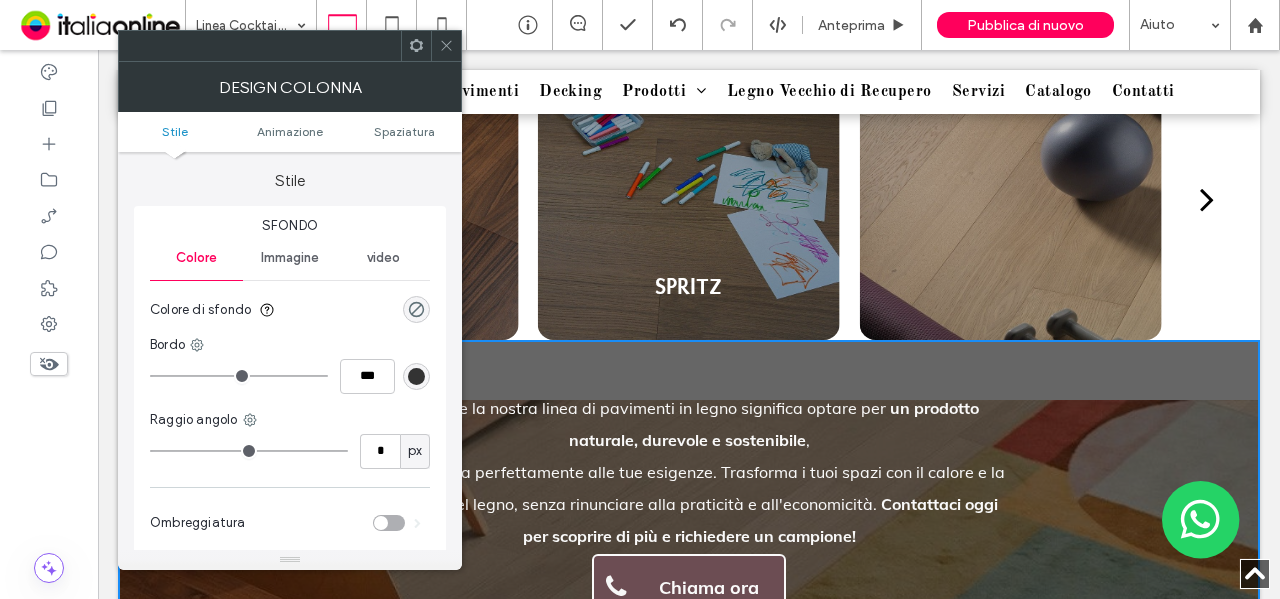 drag, startPoint x: 442, startPoint y: 42, endPoint x: 216, endPoint y: 392, distance: 416.62454 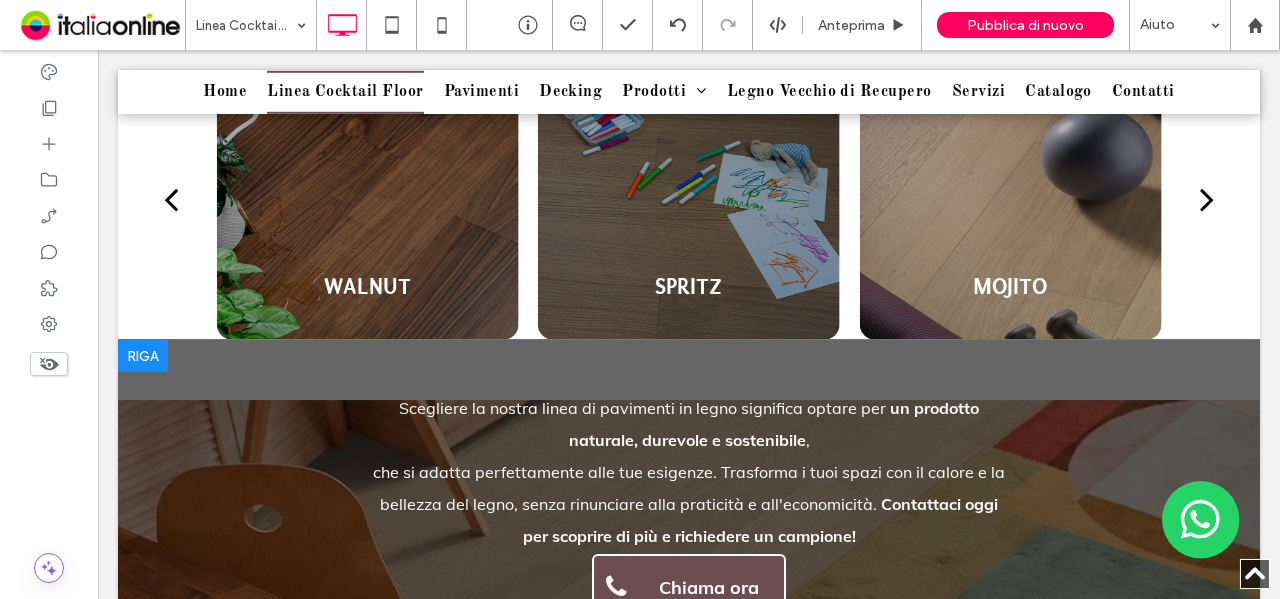 click at bounding box center (143, 356) 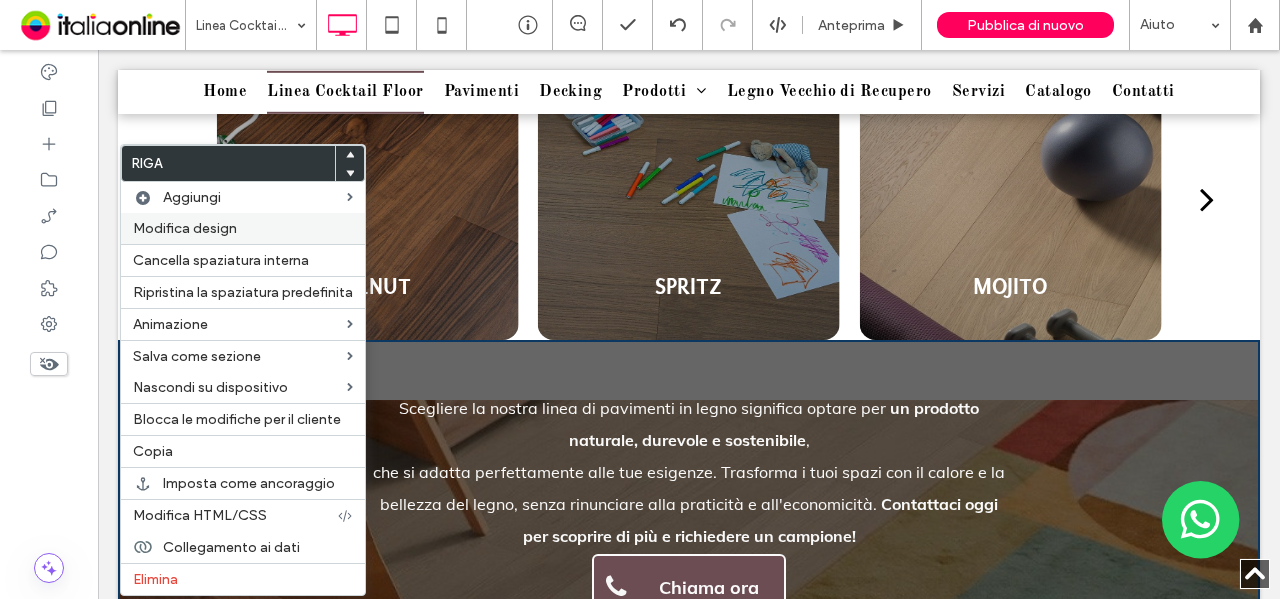 click on "Modifica design" at bounding box center [185, 228] 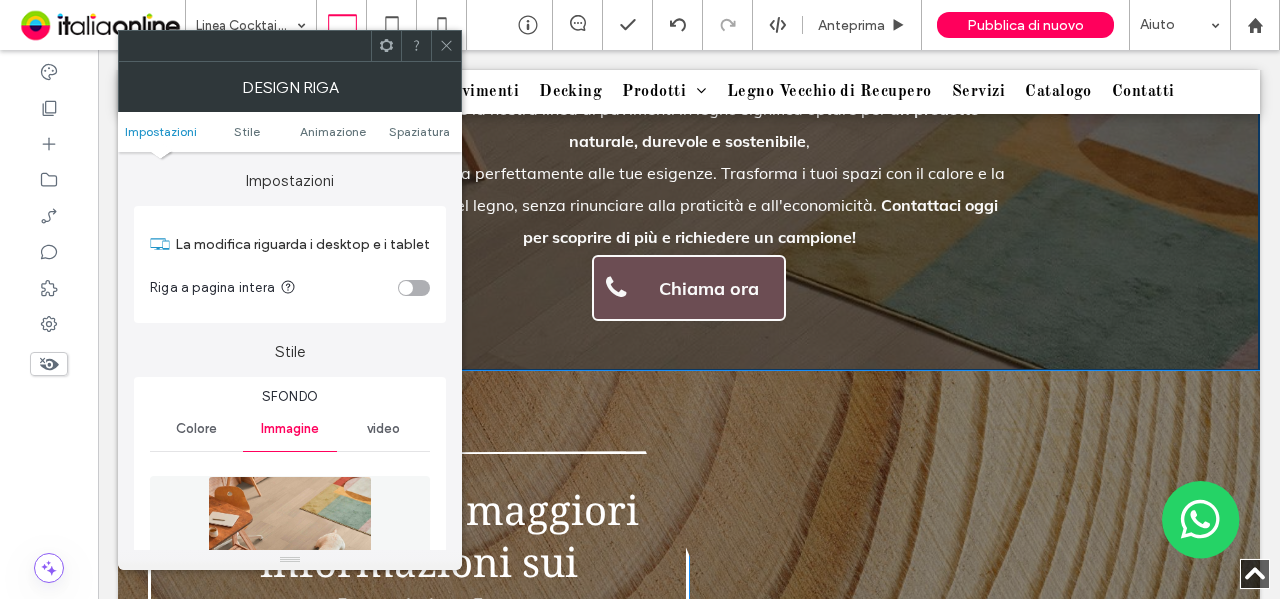 scroll, scrollTop: 2700, scrollLeft: 0, axis: vertical 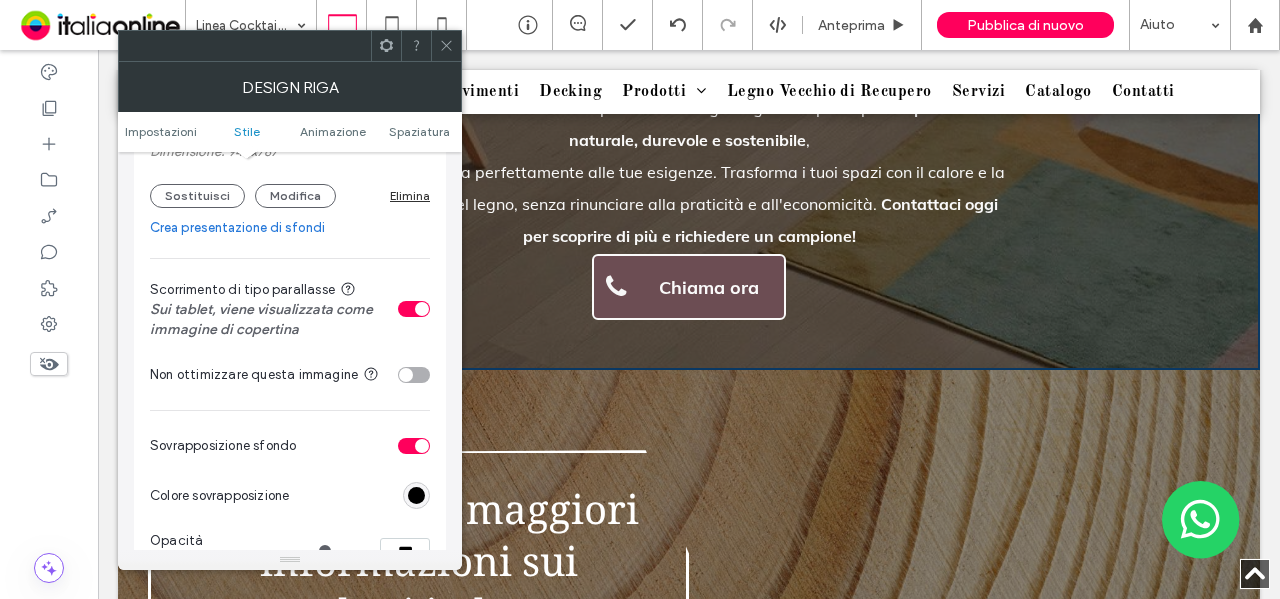 click at bounding box center (414, 309) 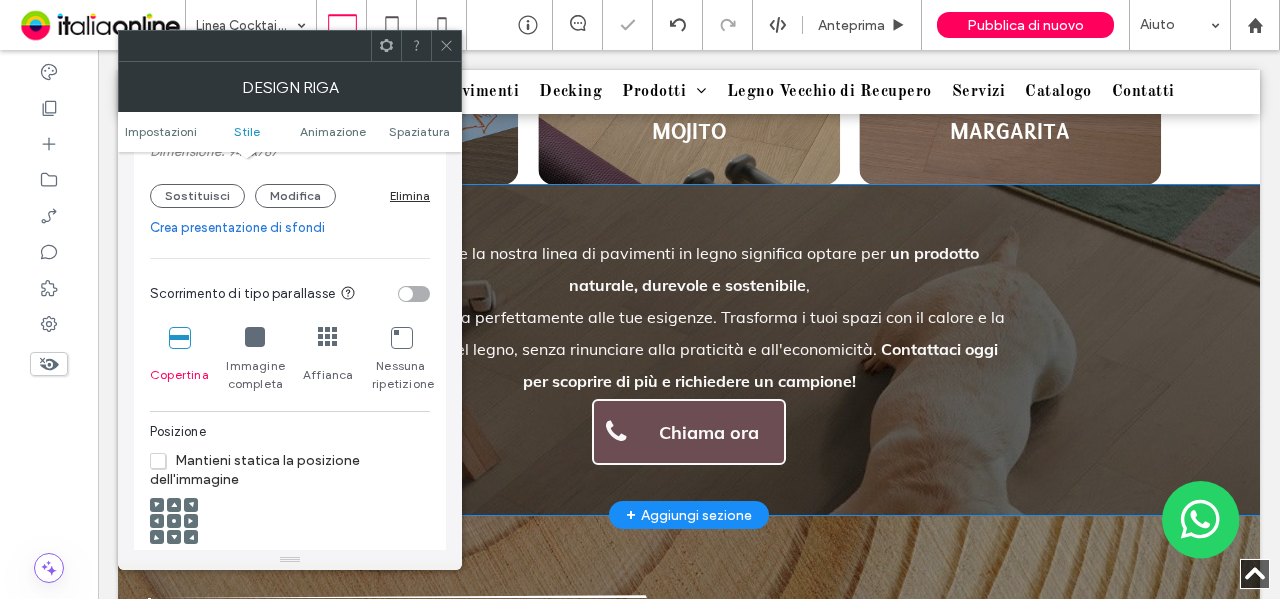 scroll, scrollTop: 2600, scrollLeft: 0, axis: vertical 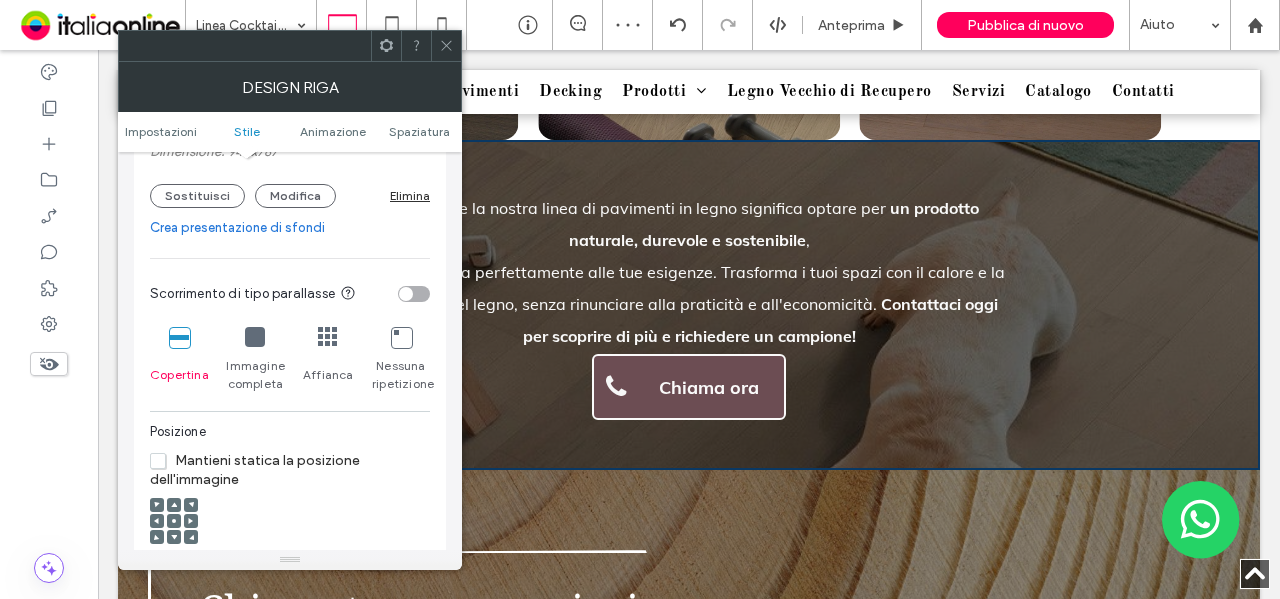 click 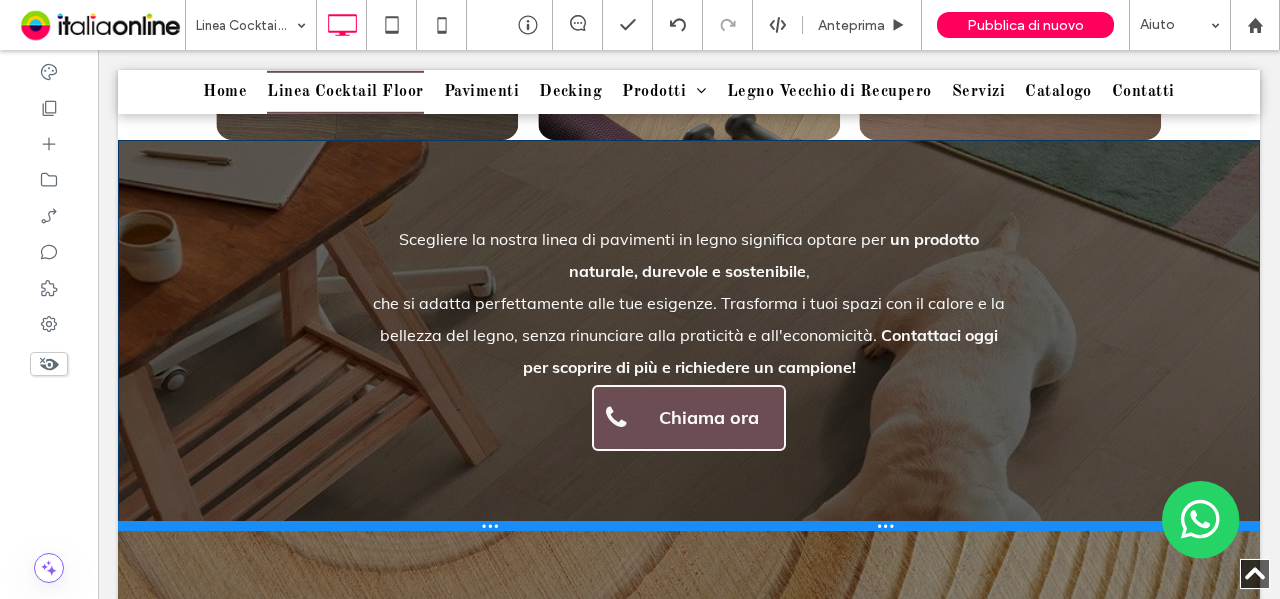 drag, startPoint x: 918, startPoint y: 465, endPoint x: 918, endPoint y: 526, distance: 61 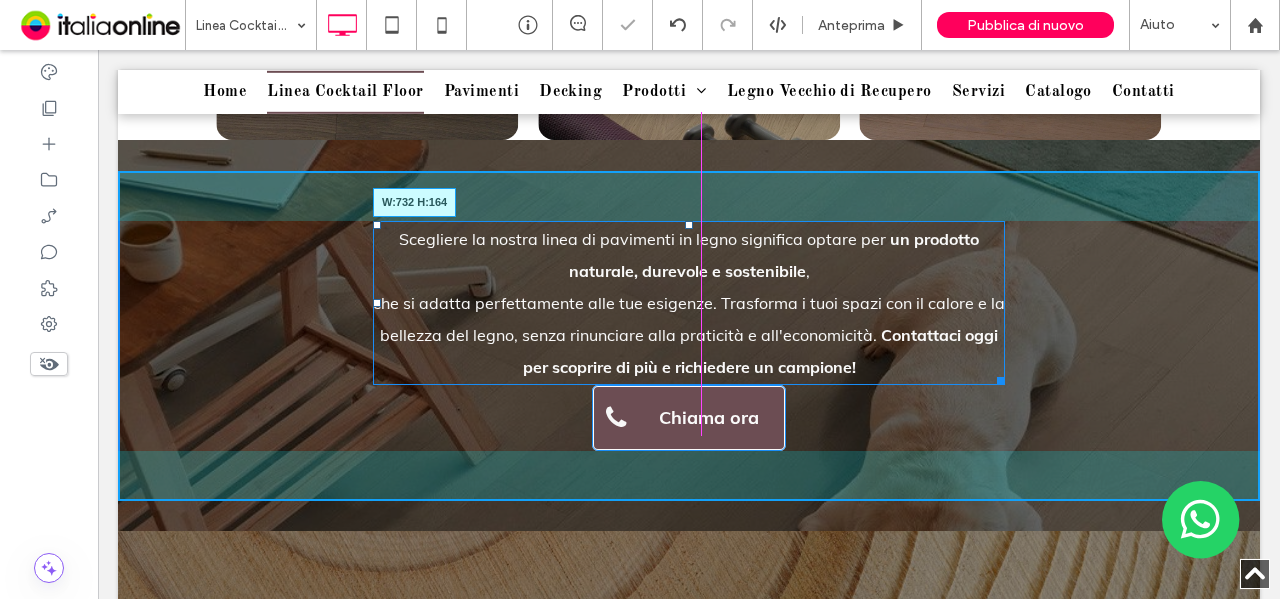 drag, startPoint x: 994, startPoint y: 379, endPoint x: 1045, endPoint y: 382, distance: 51.088158 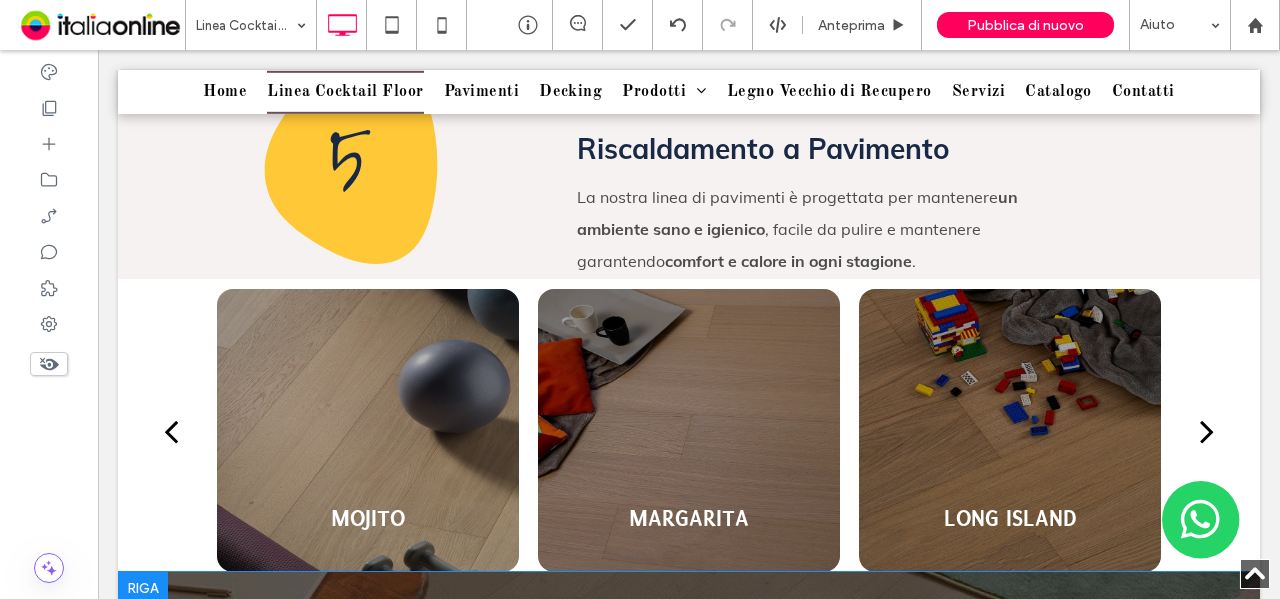 scroll, scrollTop: 2356, scrollLeft: 0, axis: vertical 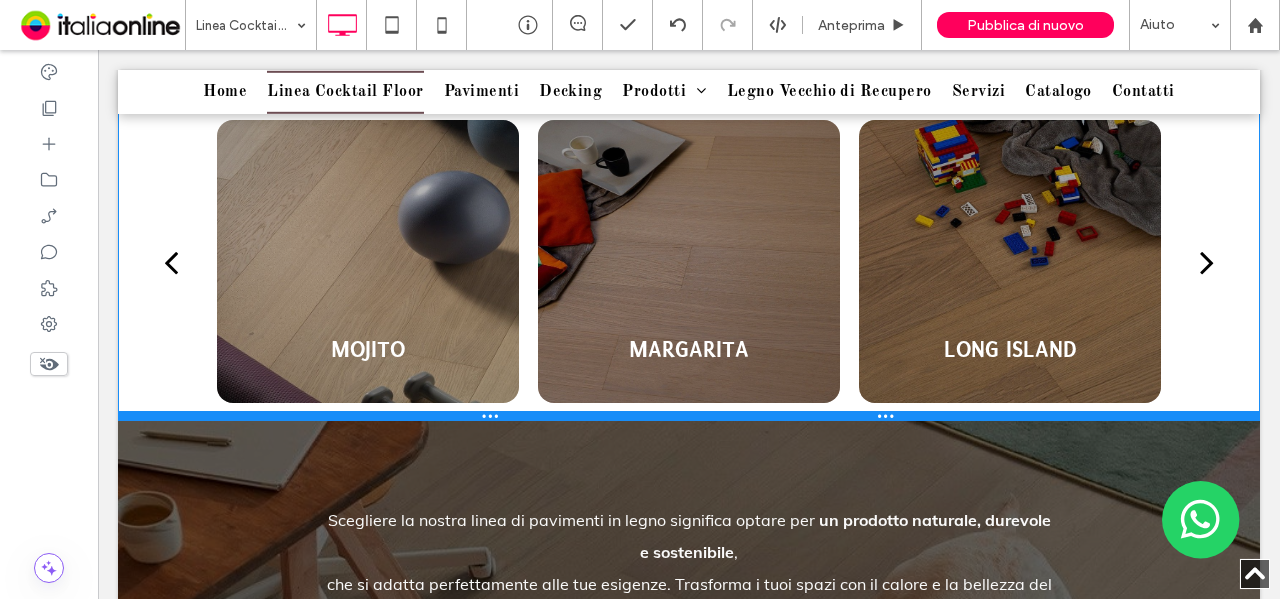 drag, startPoint x: 1175, startPoint y: 380, endPoint x: 1181, endPoint y: 417, distance: 37.48333 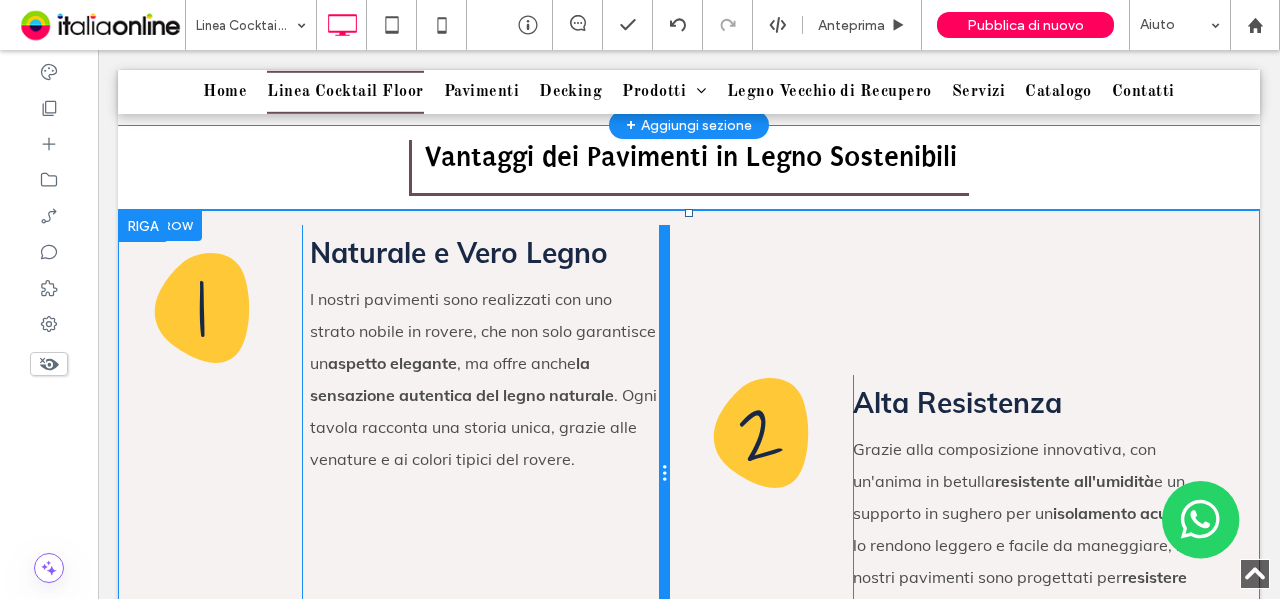 scroll, scrollTop: 1056, scrollLeft: 0, axis: vertical 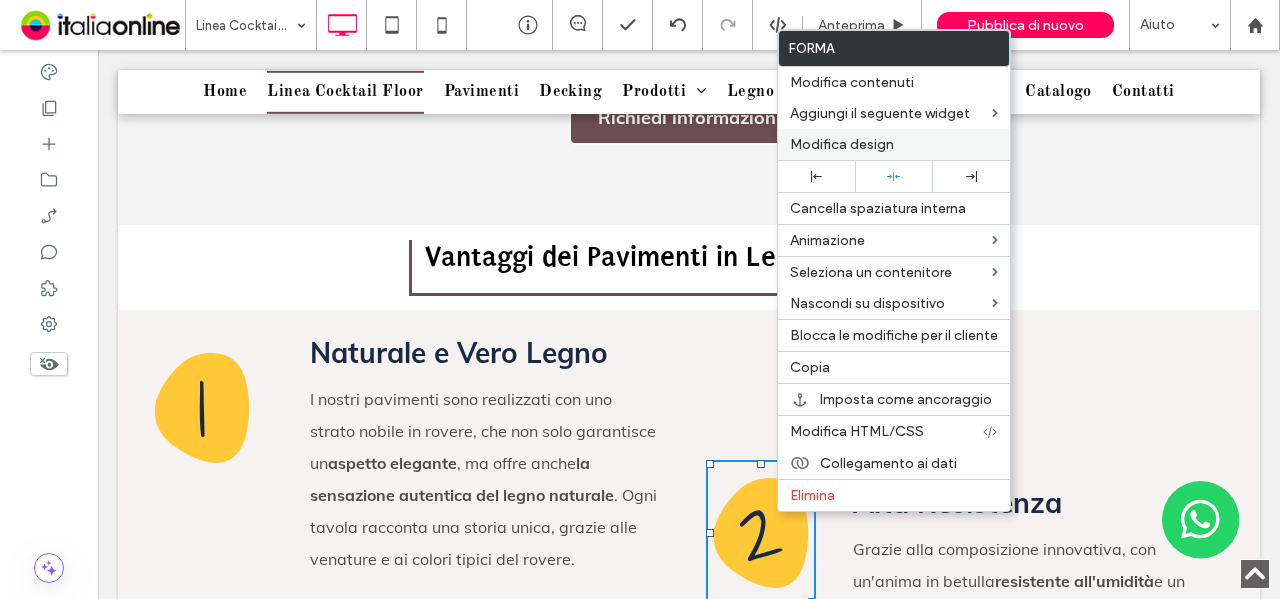click on "Modifica design" at bounding box center [842, 144] 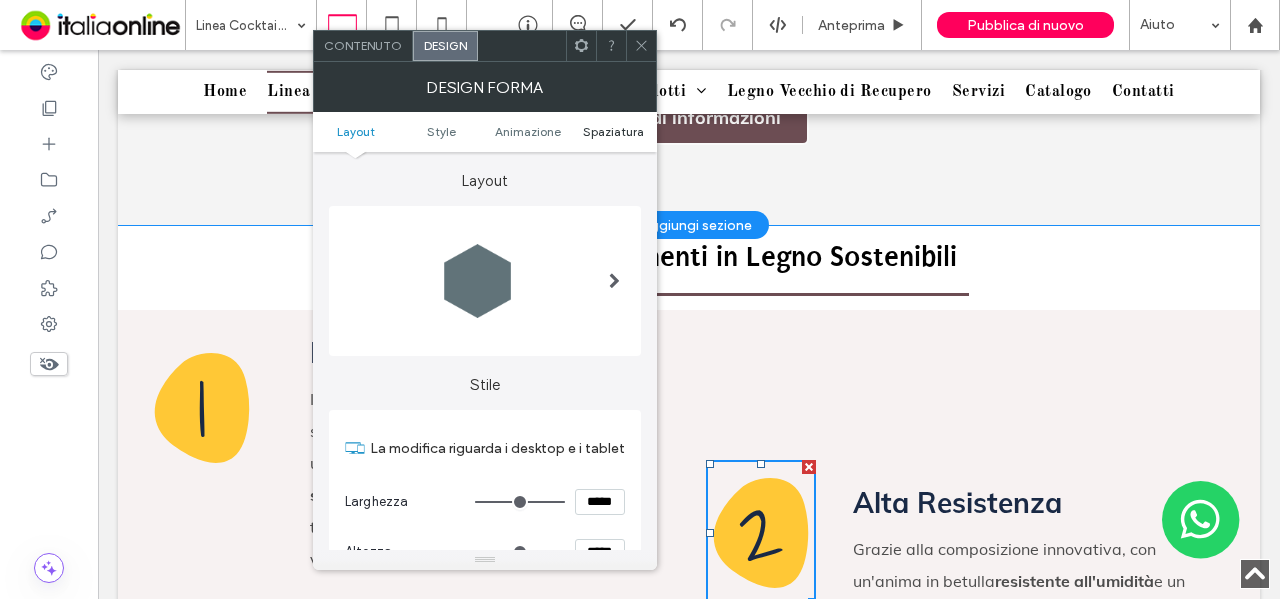 click on "Spaziatura" at bounding box center (613, 131) 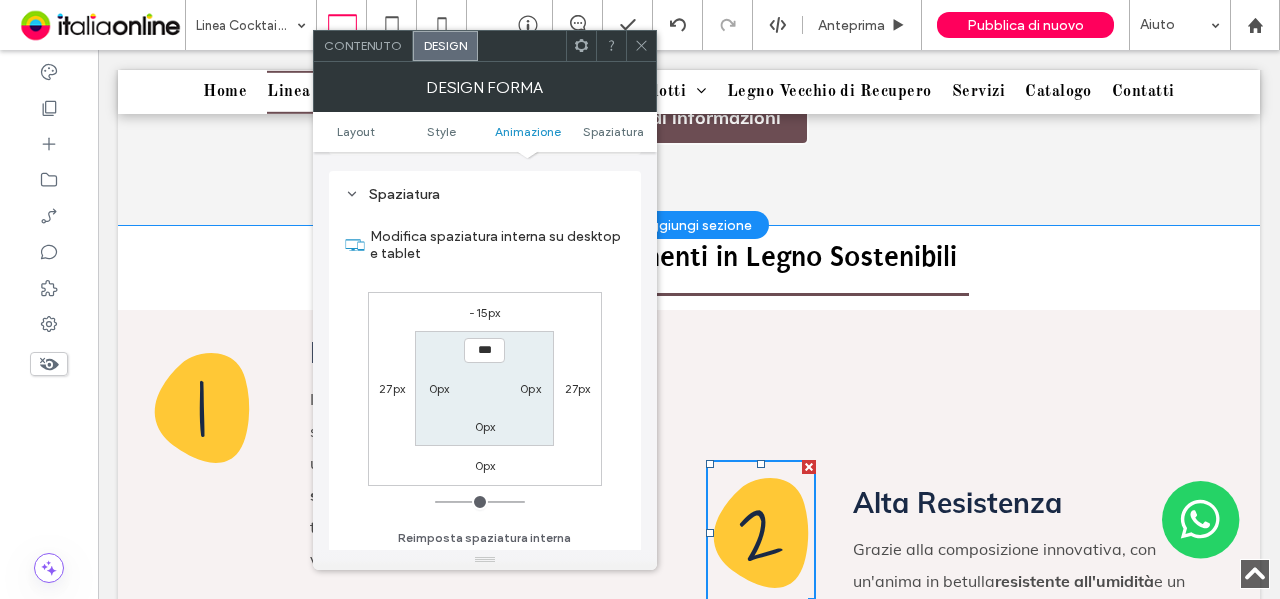 scroll, scrollTop: 1176, scrollLeft: 0, axis: vertical 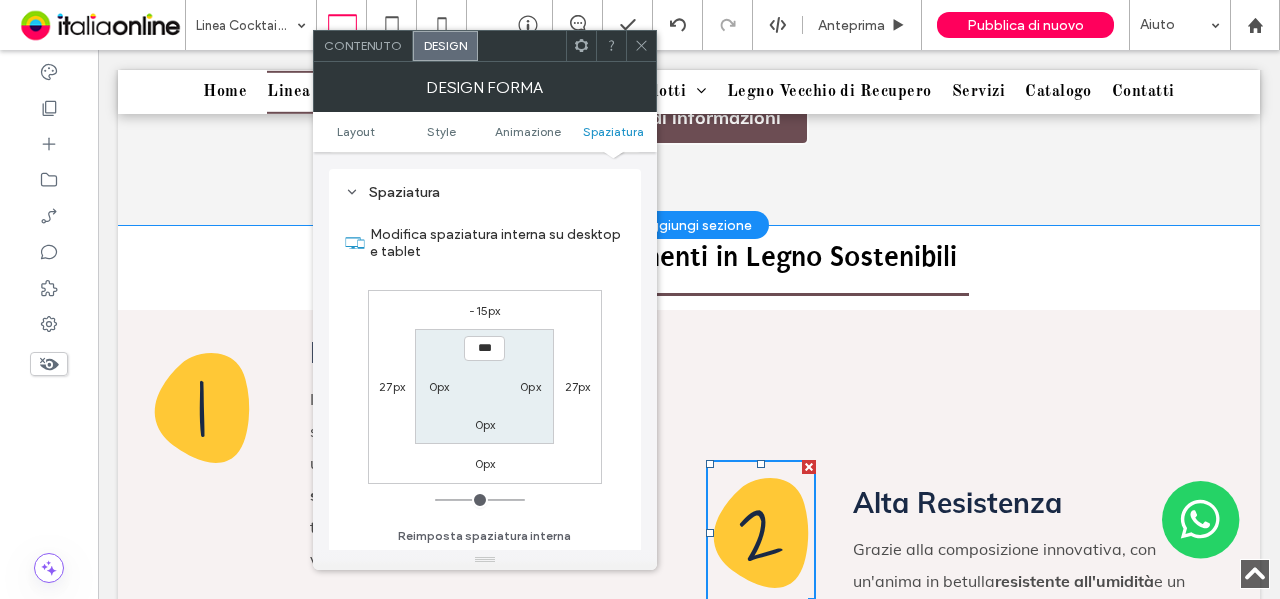 click on "-15px" at bounding box center (484, 310) 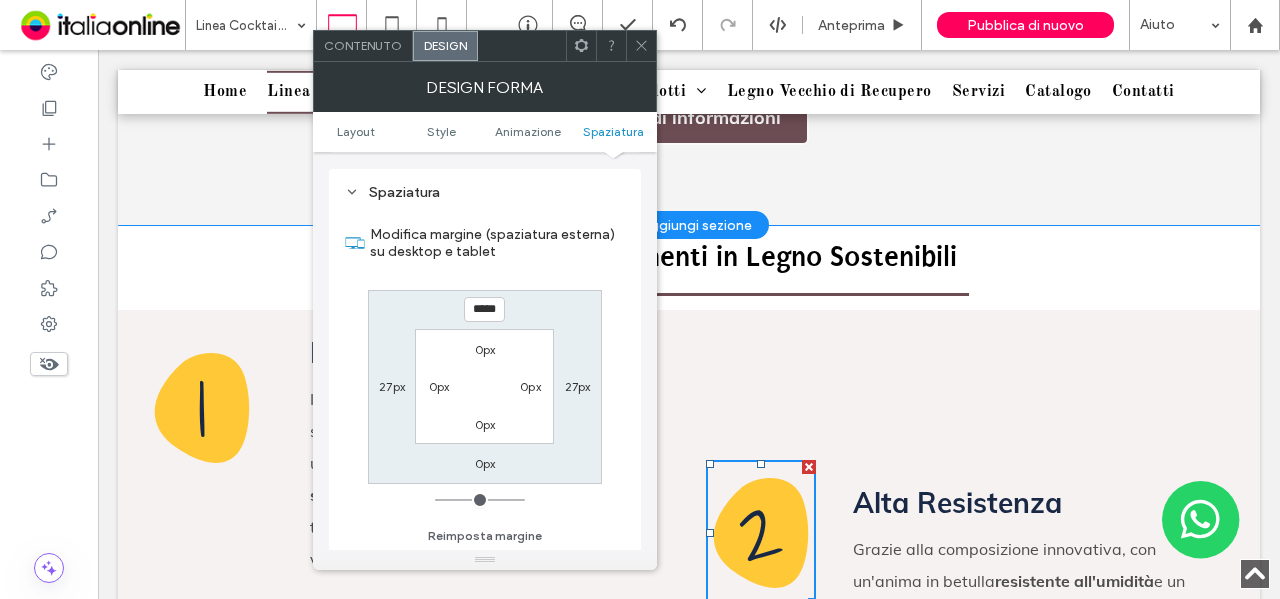 click on "*****" at bounding box center (484, 309) 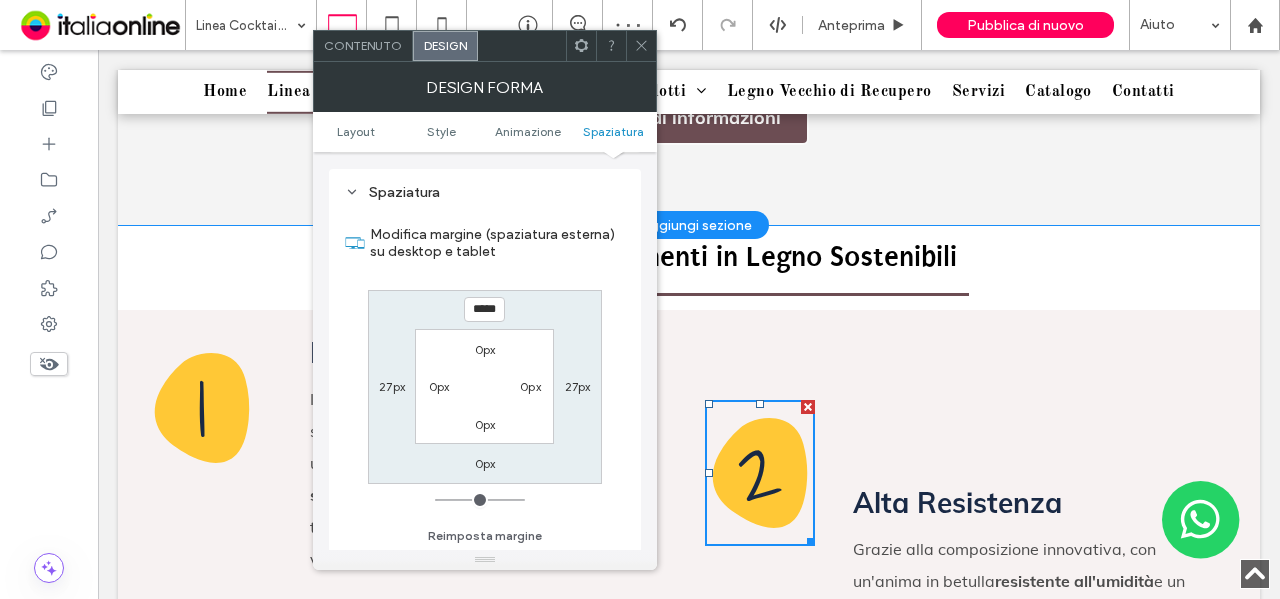 click 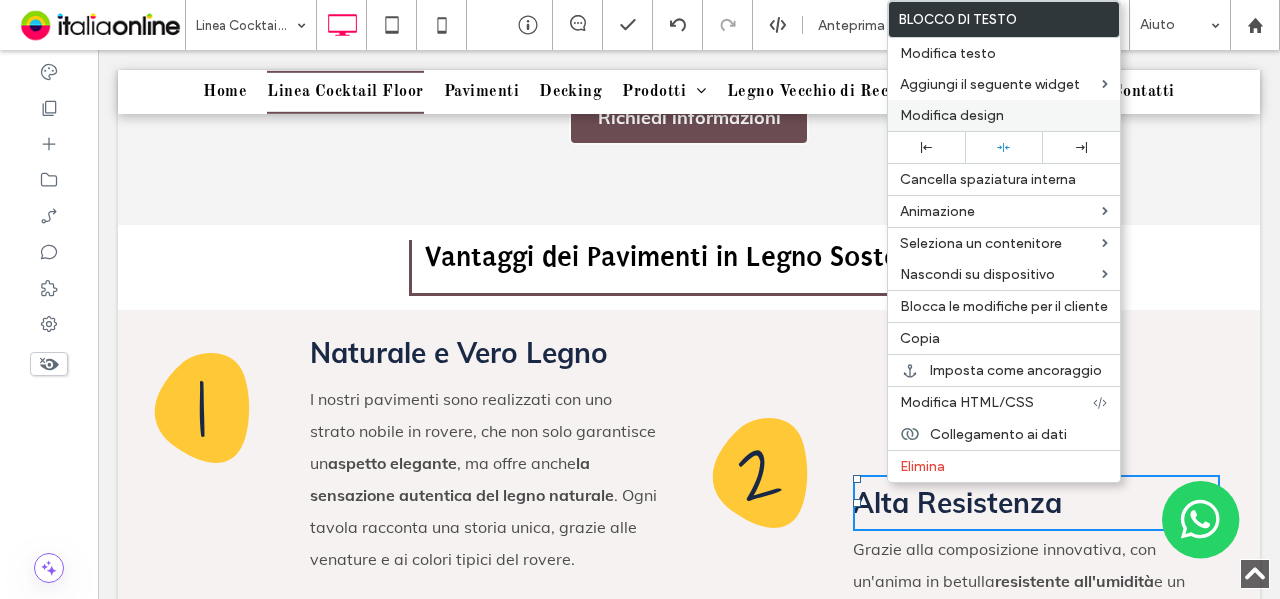 click on "Modifica design" at bounding box center [952, 115] 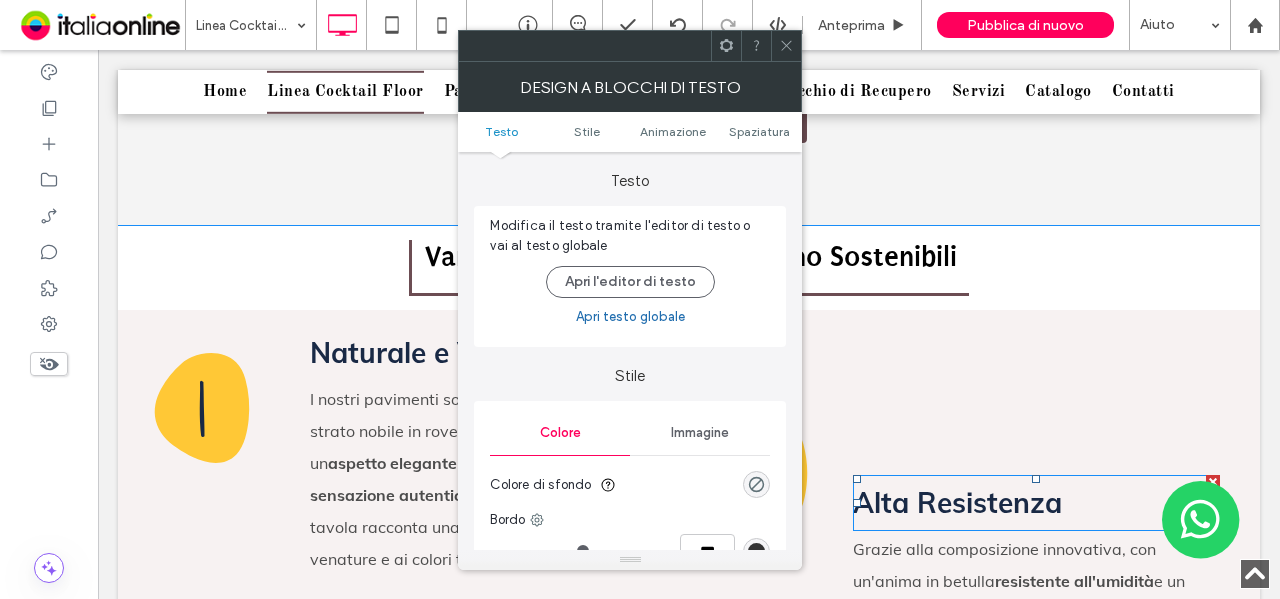 drag, startPoint x: 751, startPoint y: 114, endPoint x: 752, endPoint y: 124, distance: 10.049875 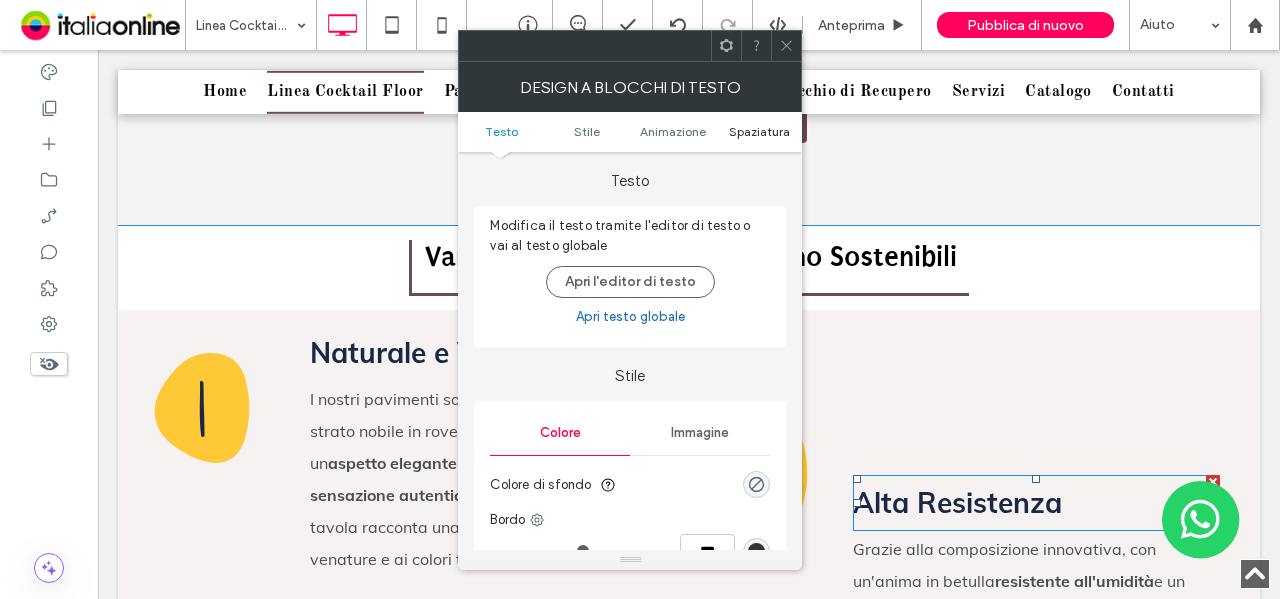 click on "Testo Stile Animazione Spaziatura" at bounding box center (630, 132) 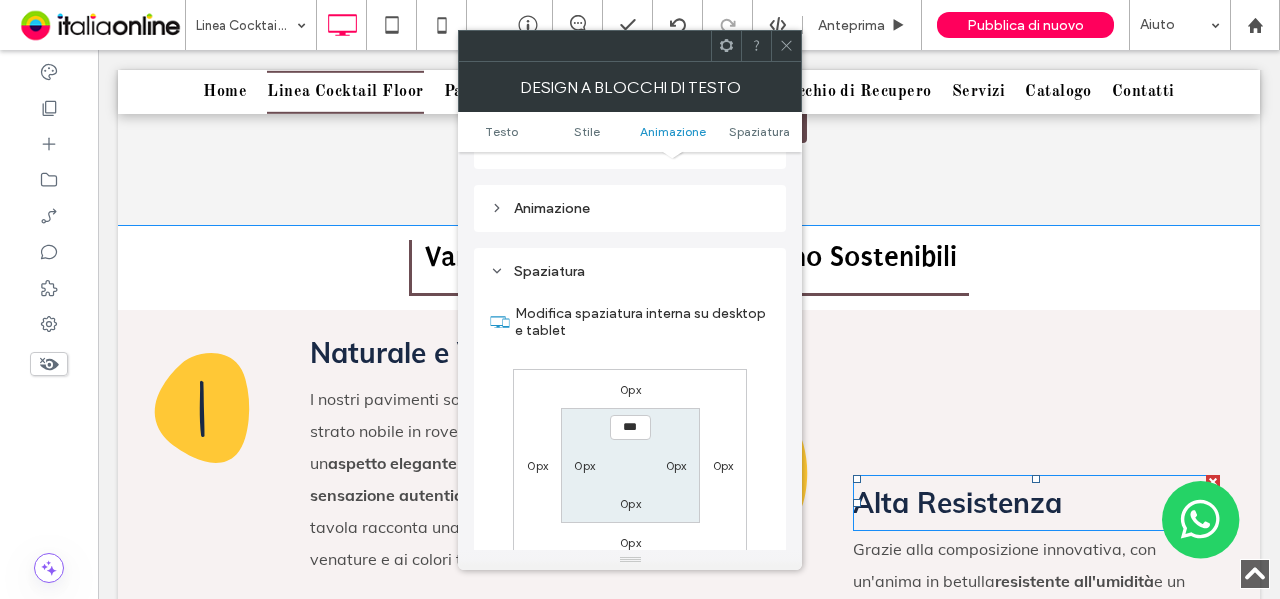 scroll, scrollTop: 574, scrollLeft: 0, axis: vertical 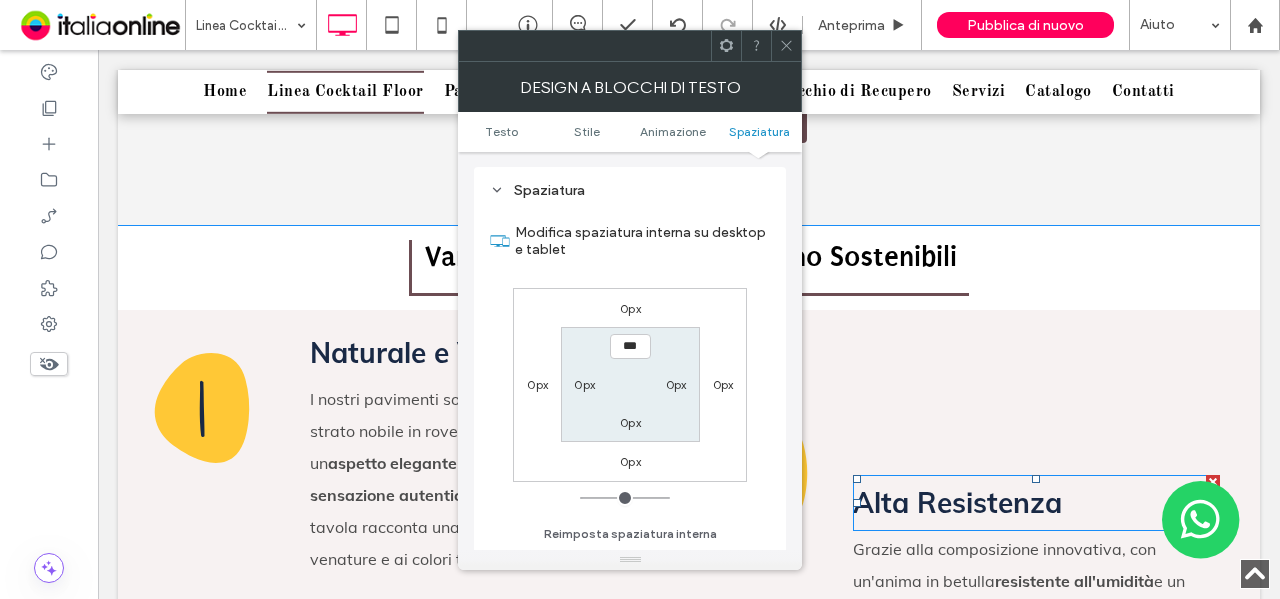 drag, startPoint x: 783, startPoint y: 42, endPoint x: 797, endPoint y: 93, distance: 52.886673 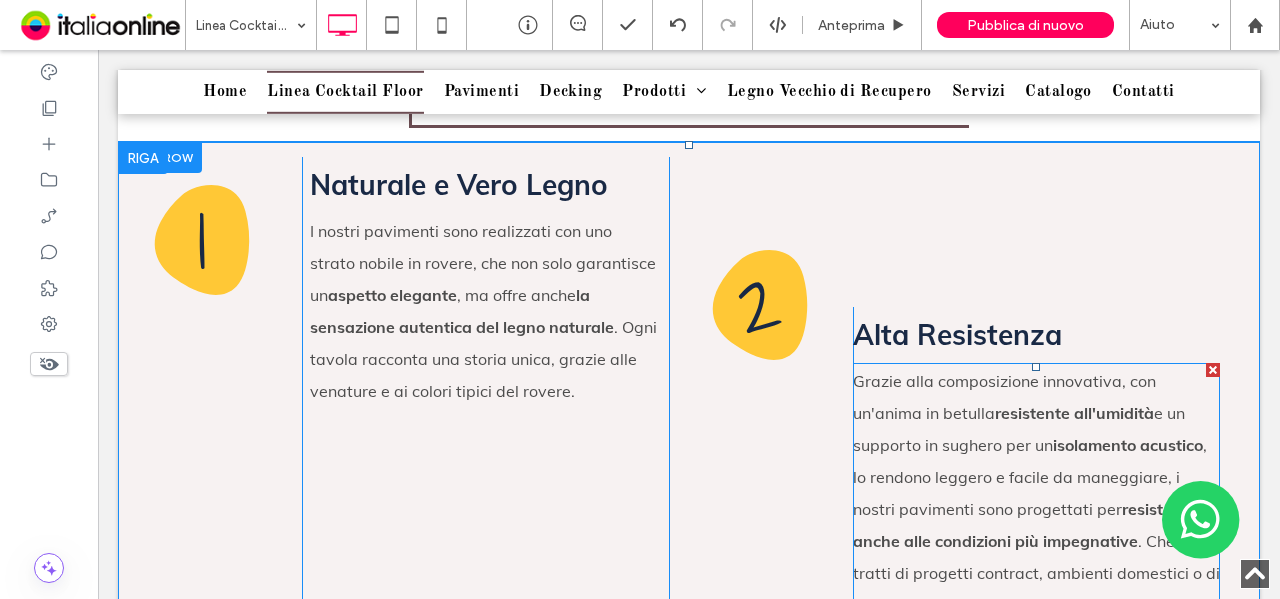 scroll, scrollTop: 1256, scrollLeft: 0, axis: vertical 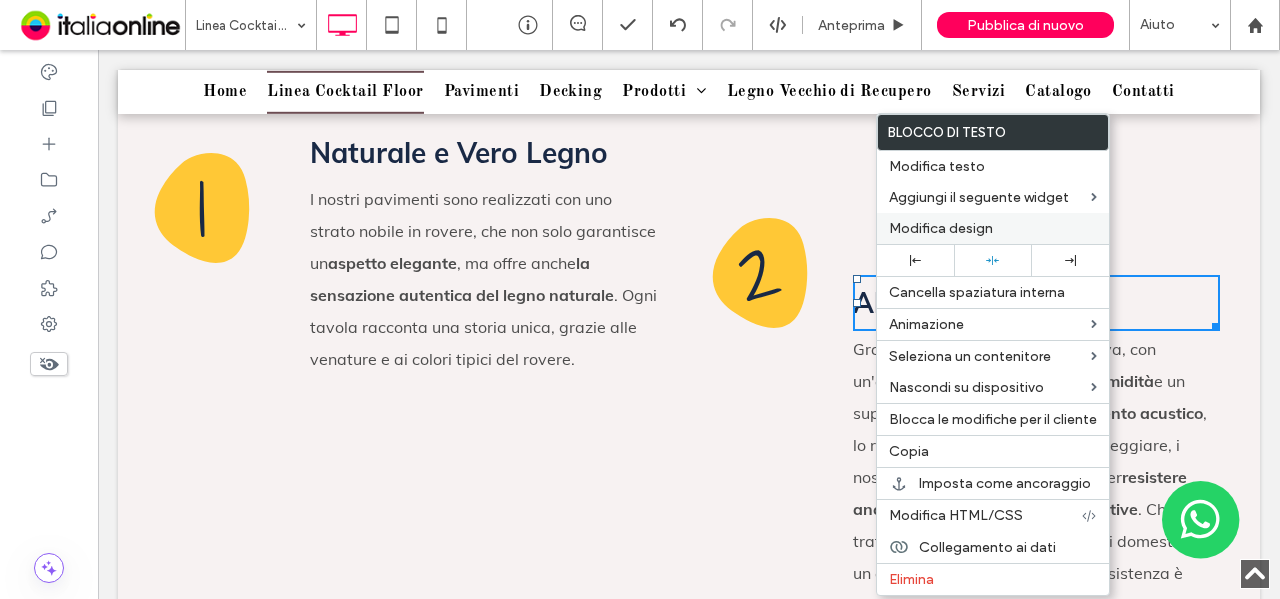 click on "Modifica design" at bounding box center (941, 228) 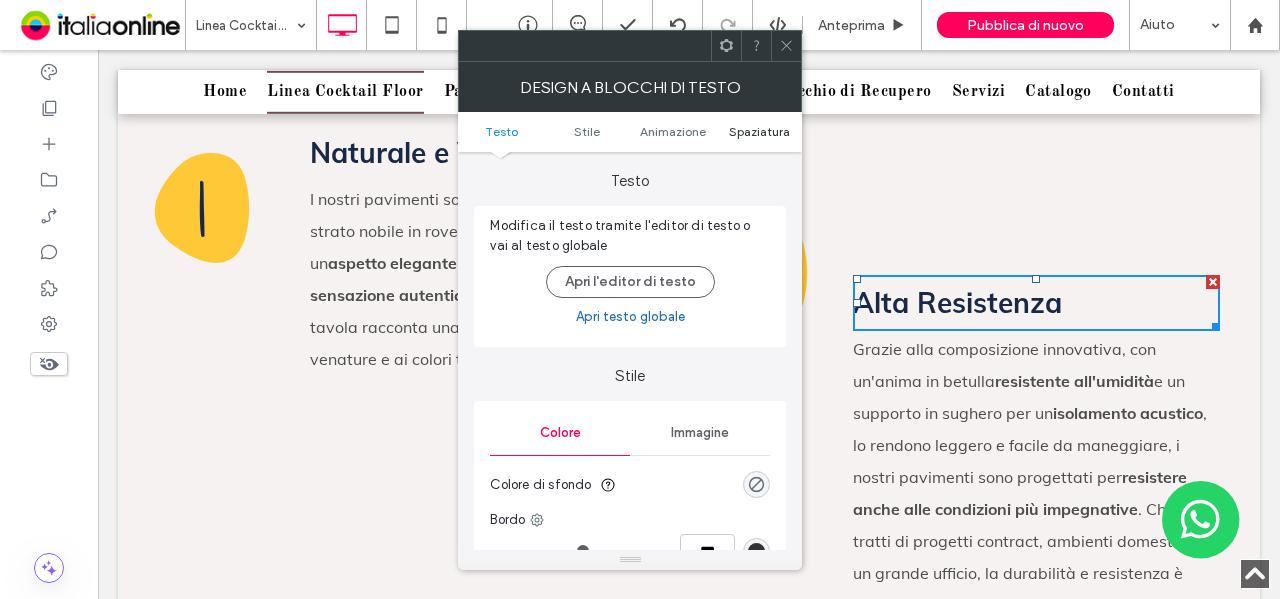 click on "Spaziatura" at bounding box center [759, 131] 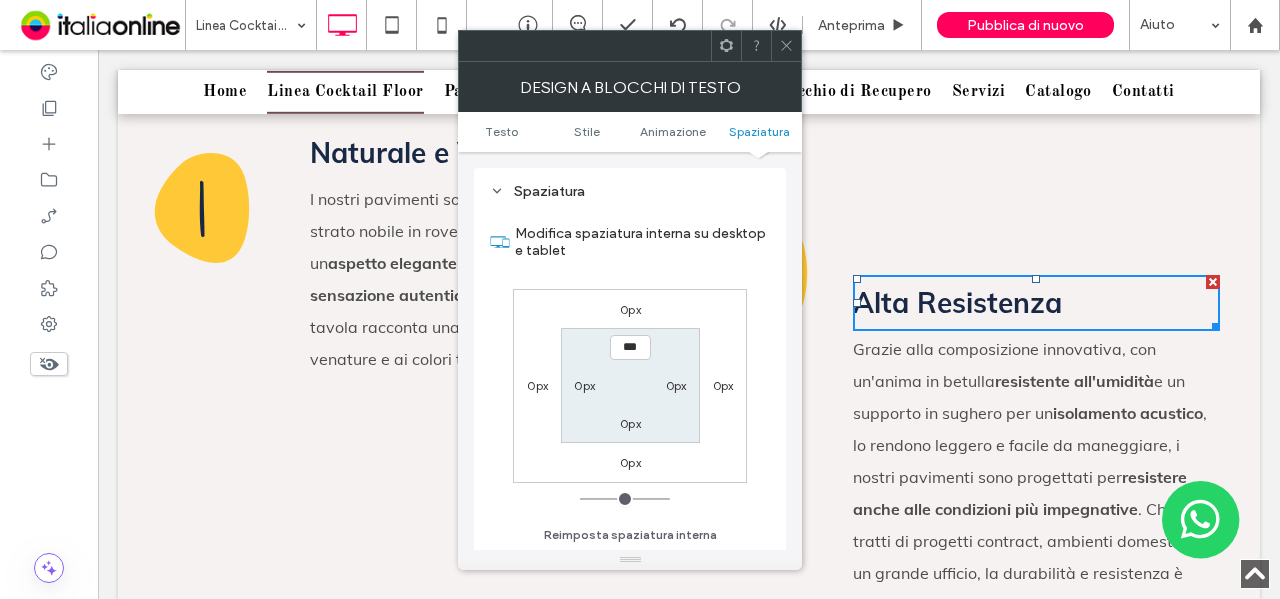 scroll, scrollTop: 574, scrollLeft: 0, axis: vertical 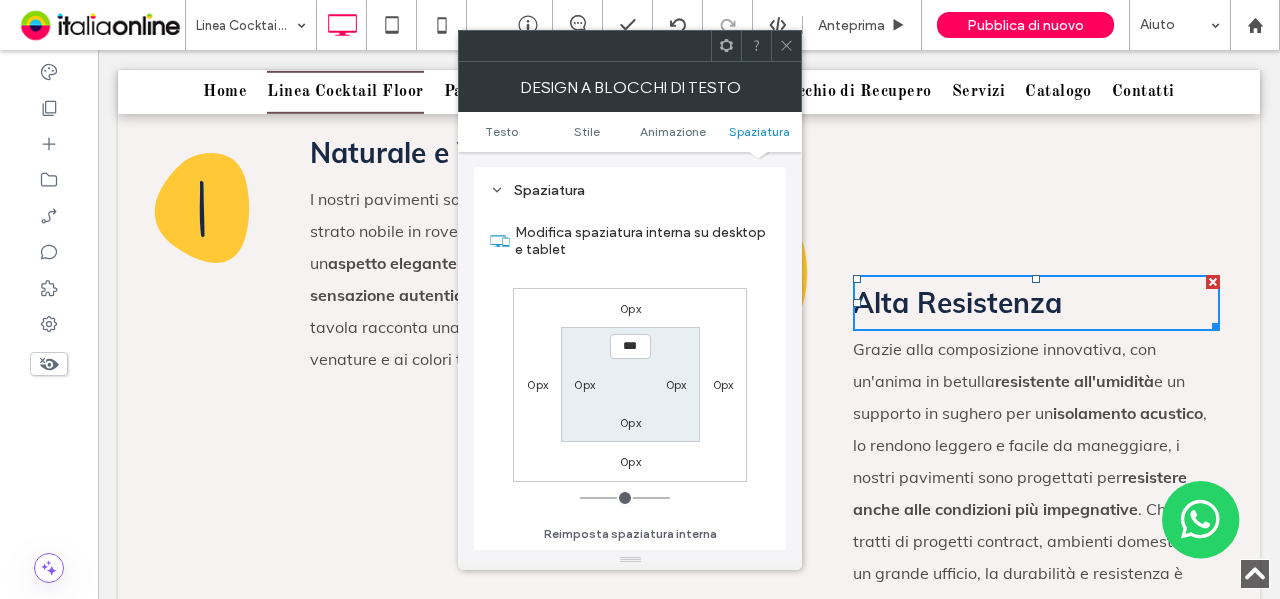 click on "0px" at bounding box center (630, 308) 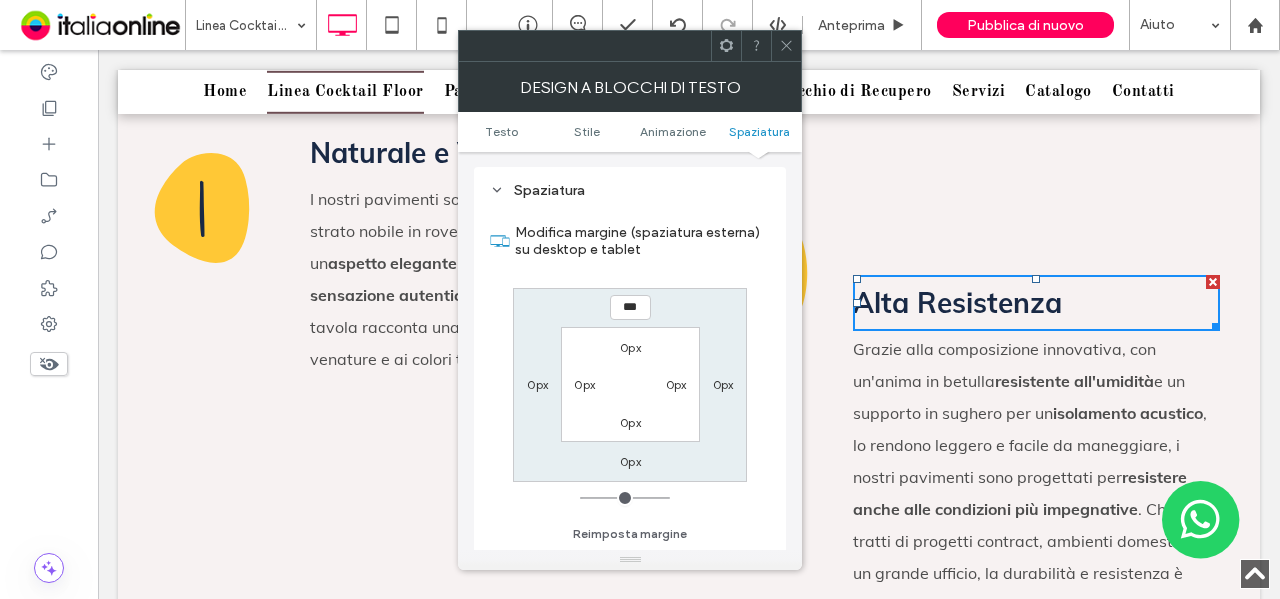 type on "***" 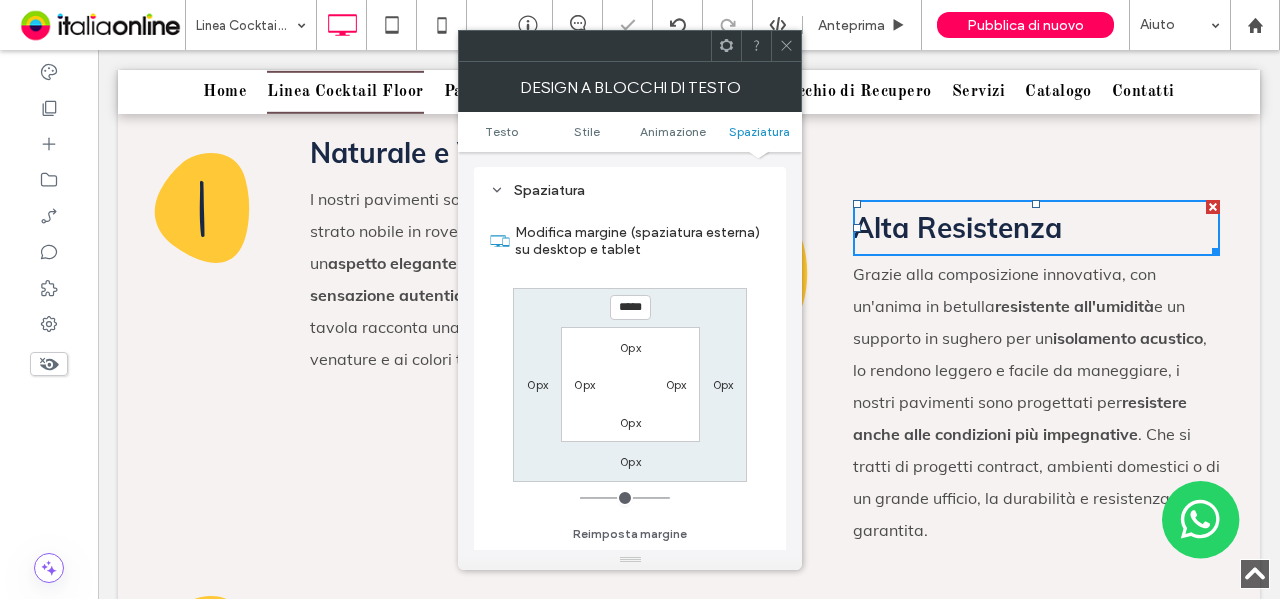 click 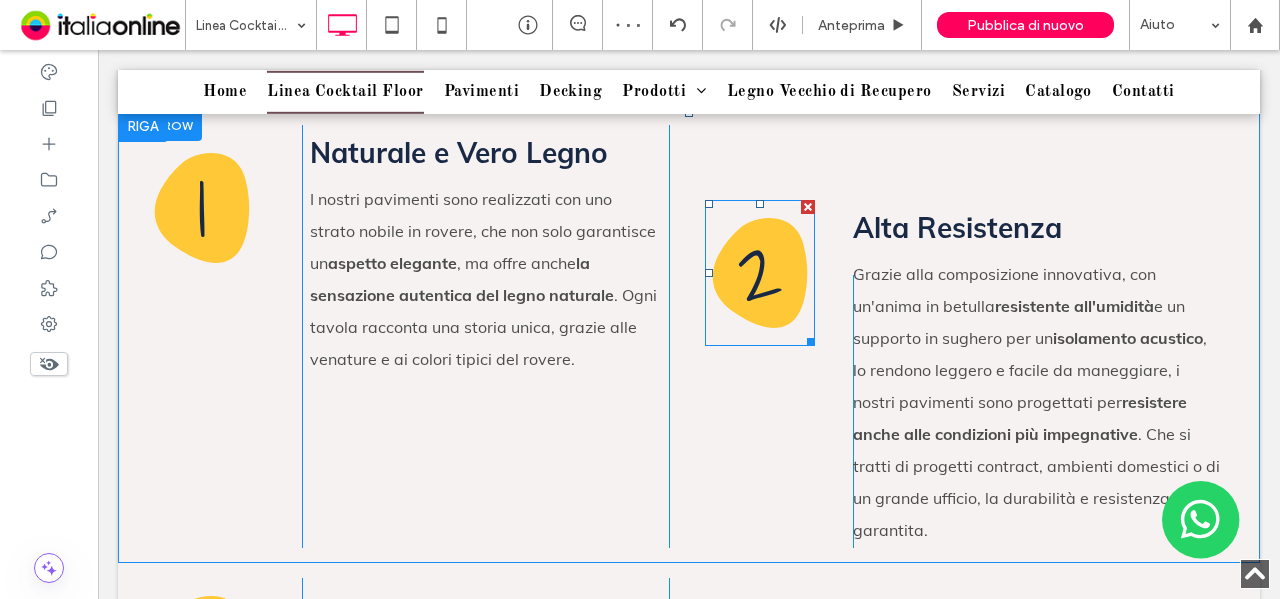 click on "2" at bounding box center (760, 268) 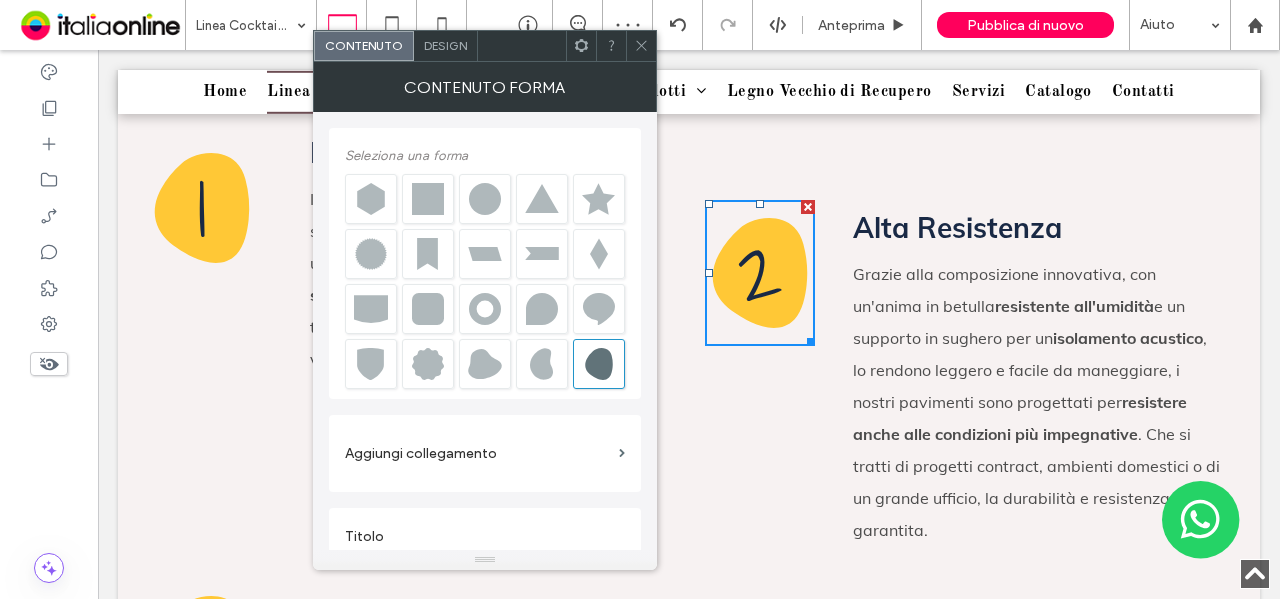 scroll, scrollTop: 20, scrollLeft: 0, axis: vertical 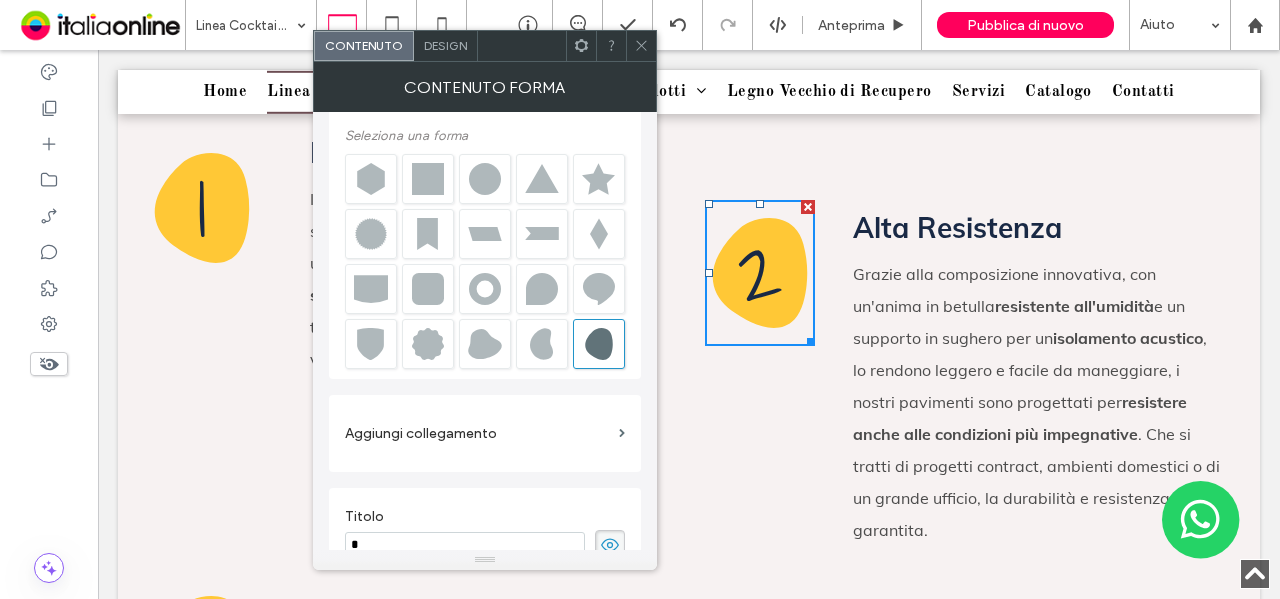click on "Design" at bounding box center (445, 45) 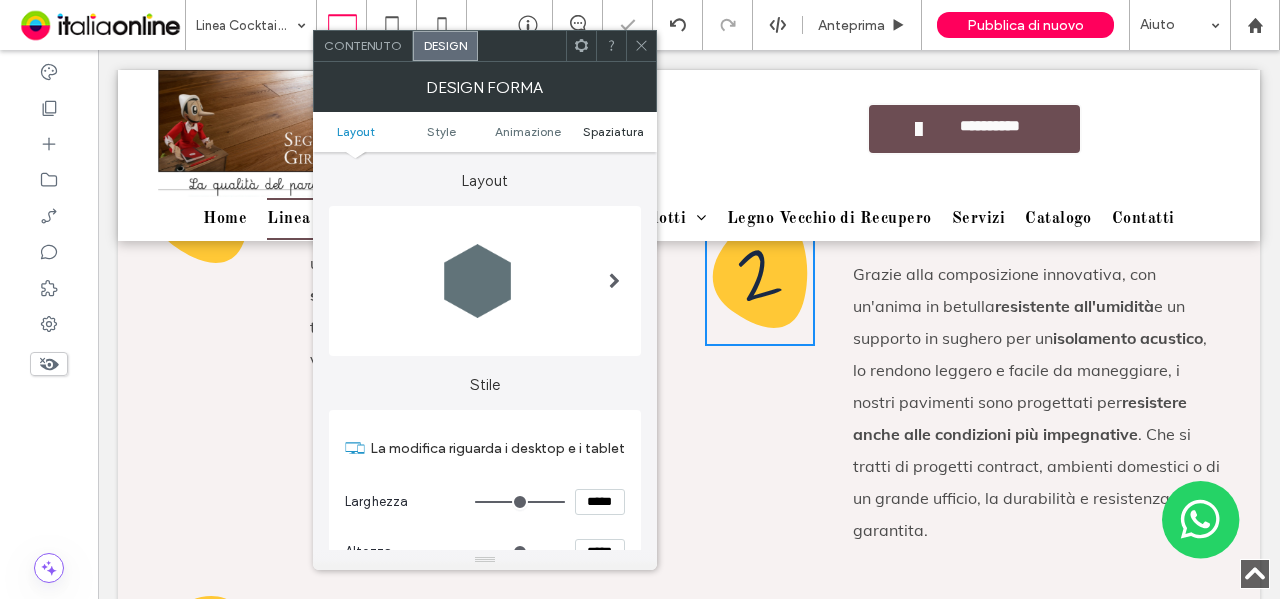 click on "Spaziatura" at bounding box center (613, 131) 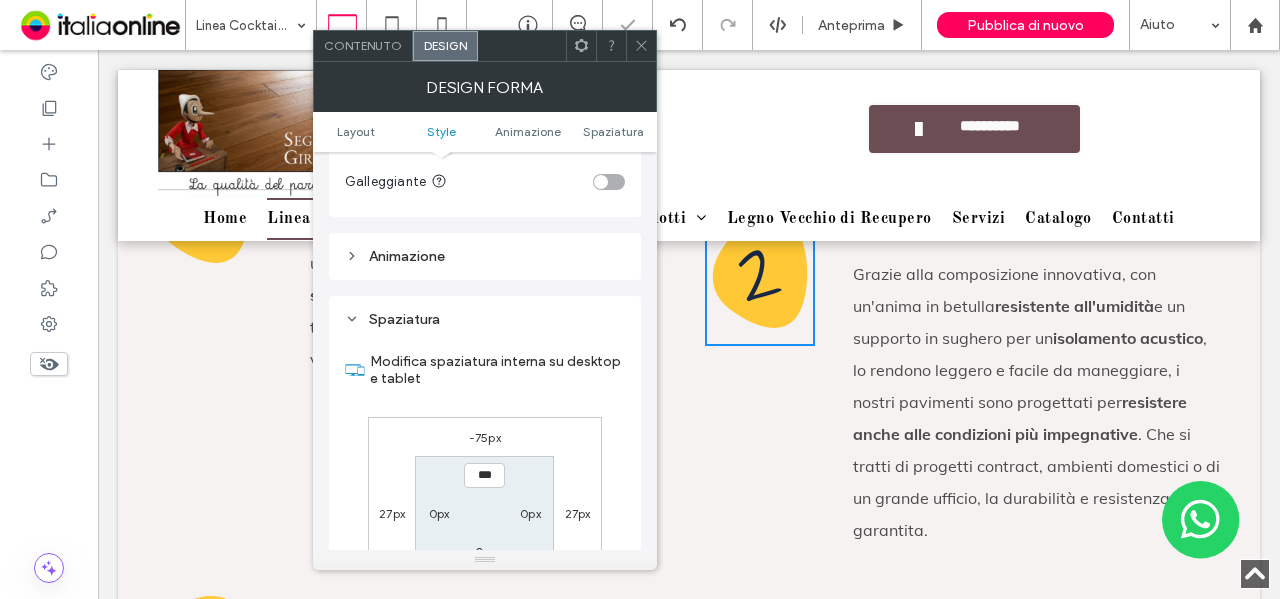 scroll, scrollTop: 1176, scrollLeft: 0, axis: vertical 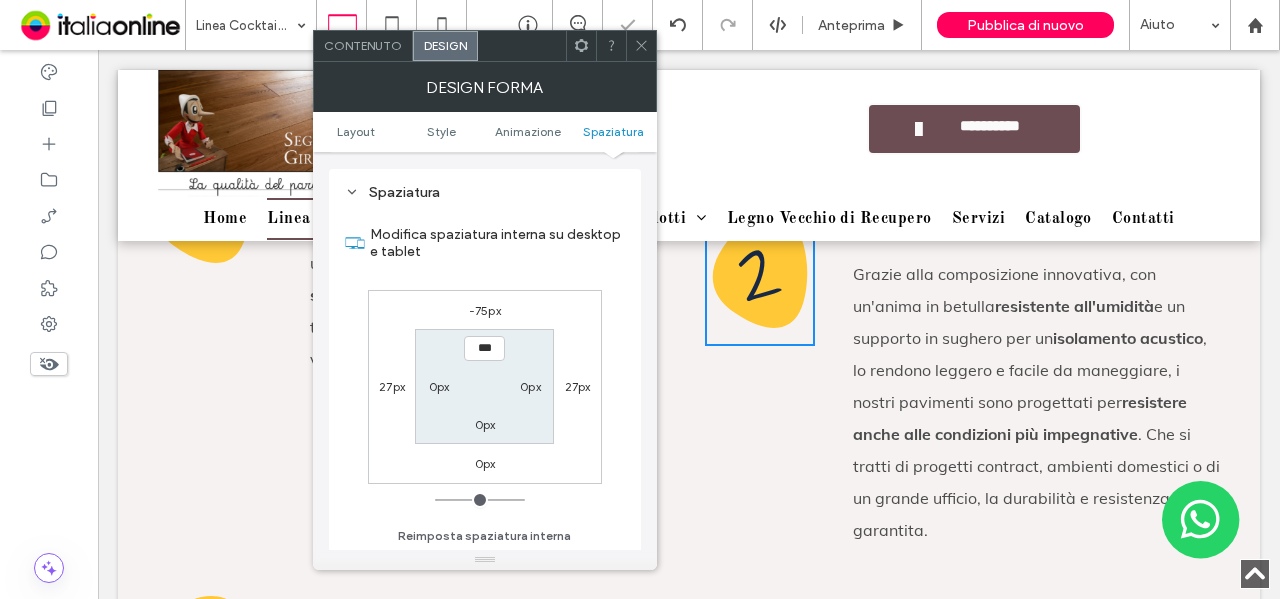 click on "-75px" at bounding box center (485, 310) 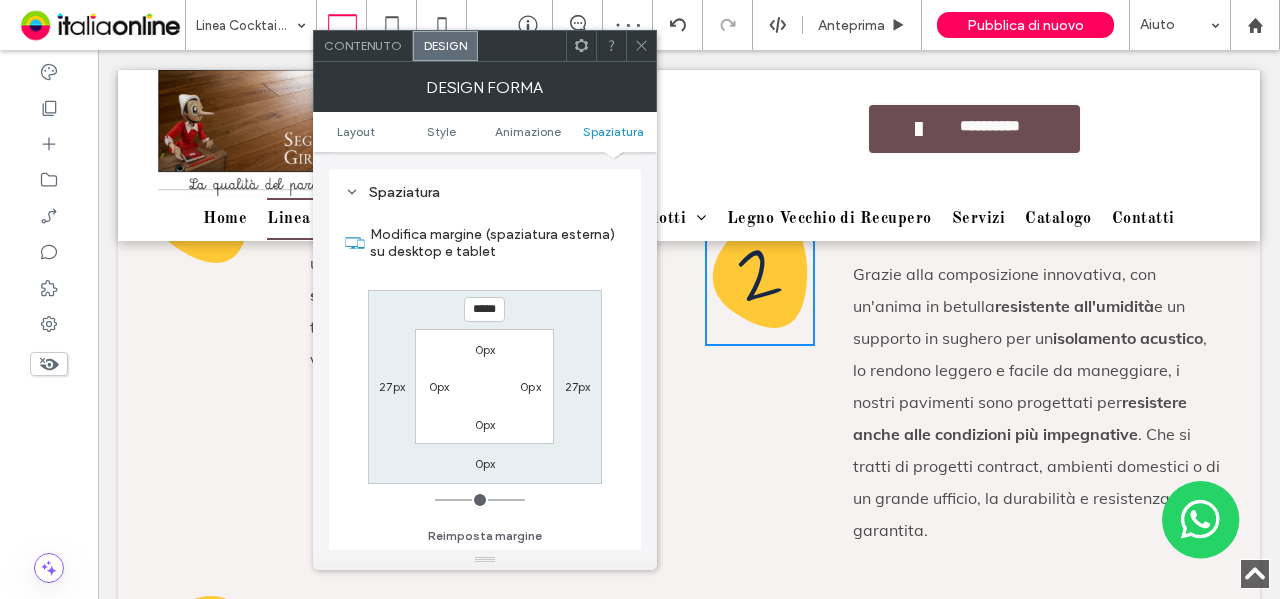 type on "*" 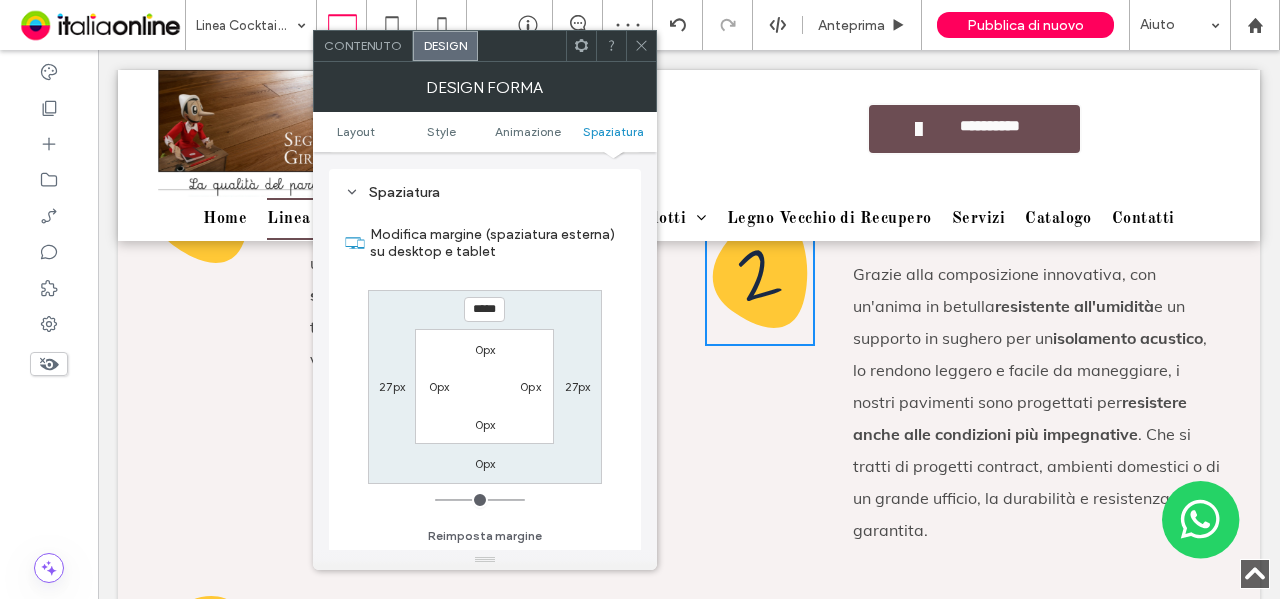 click on "*****" at bounding box center [484, 309] 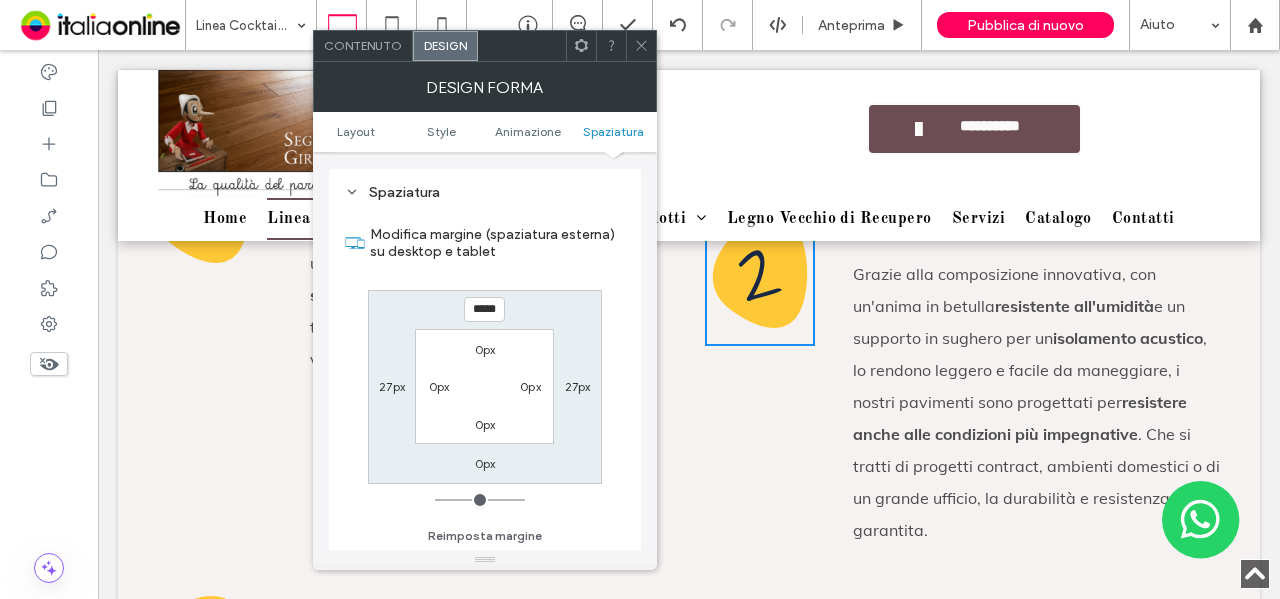 type on "*****" 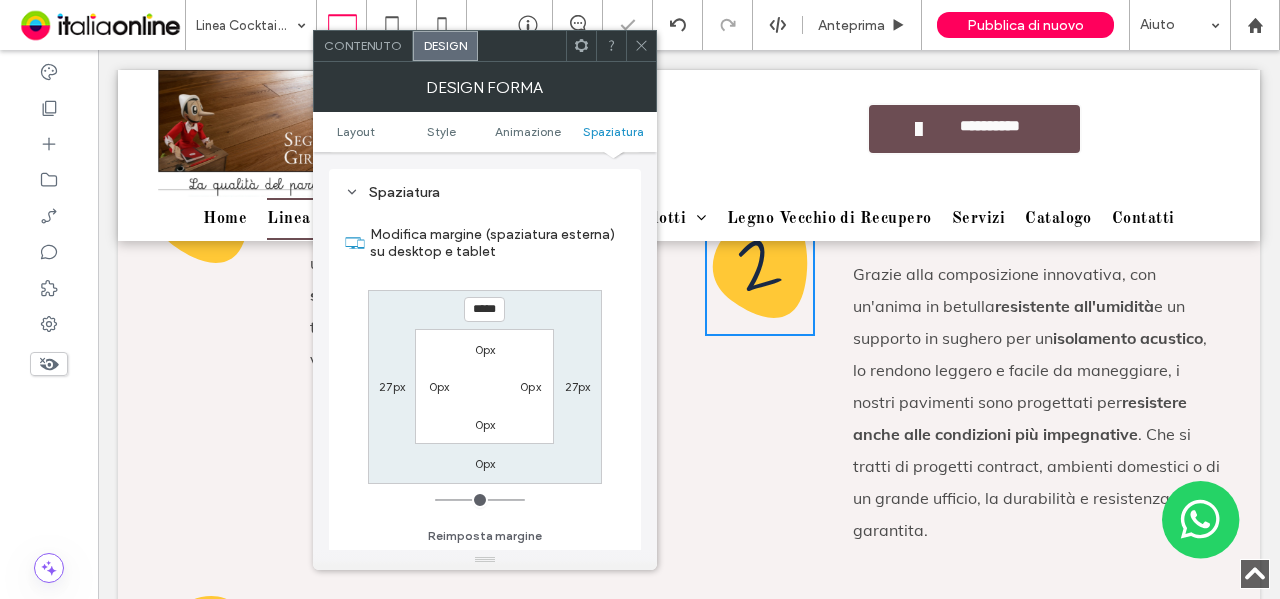 click on "***** 27px 0px 27px 0px 0px 0px 0px" at bounding box center [485, 387] 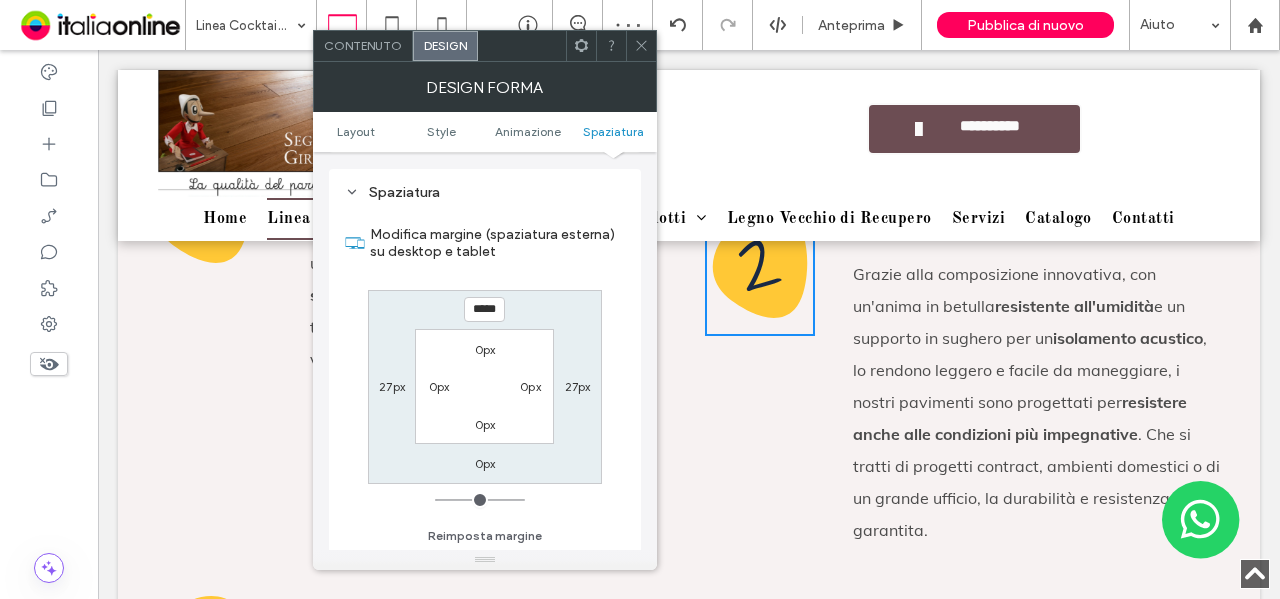 drag, startPoint x: 641, startPoint y: 49, endPoint x: 634, endPoint y: 71, distance: 23.086792 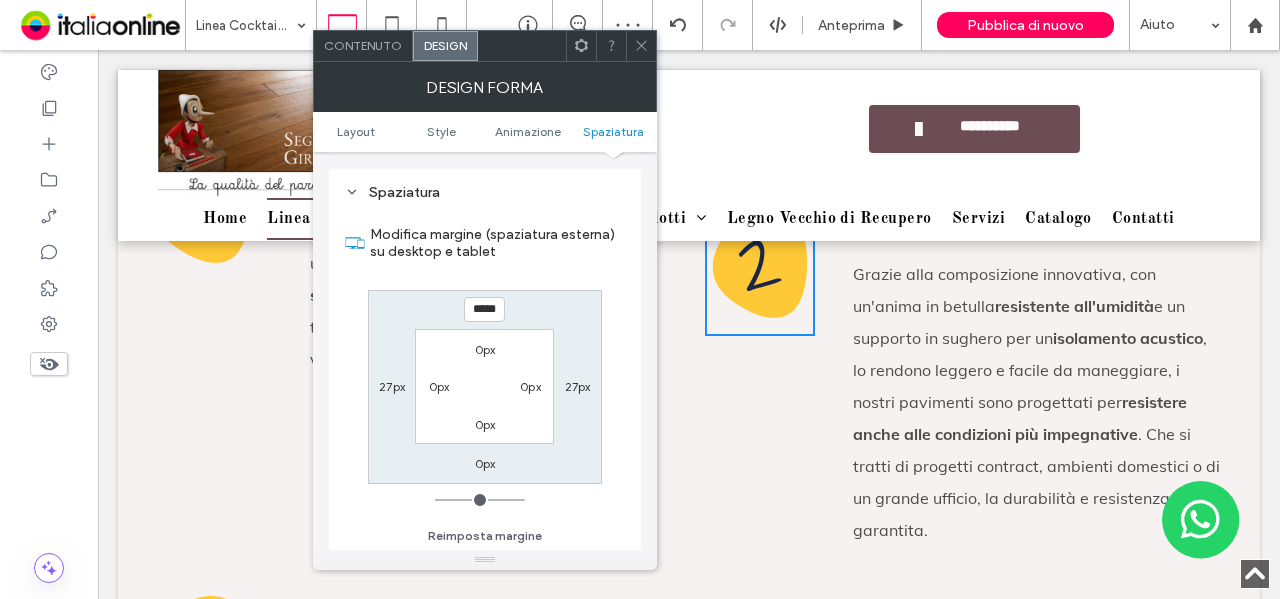 click at bounding box center (641, 46) 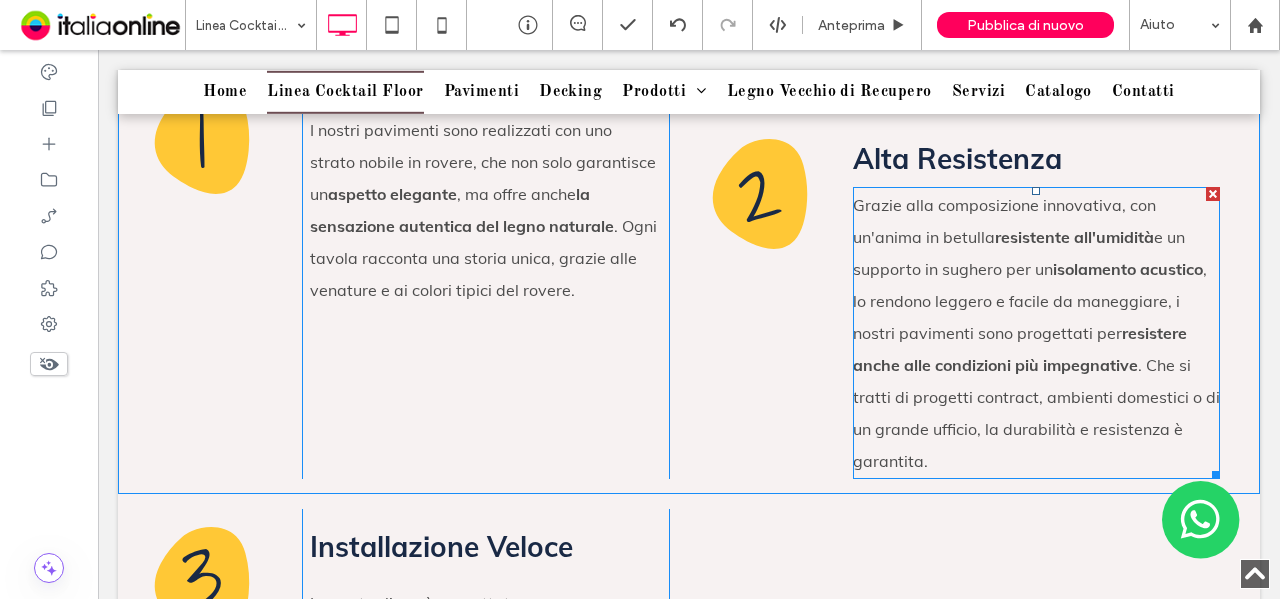scroll, scrollTop: 1356, scrollLeft: 0, axis: vertical 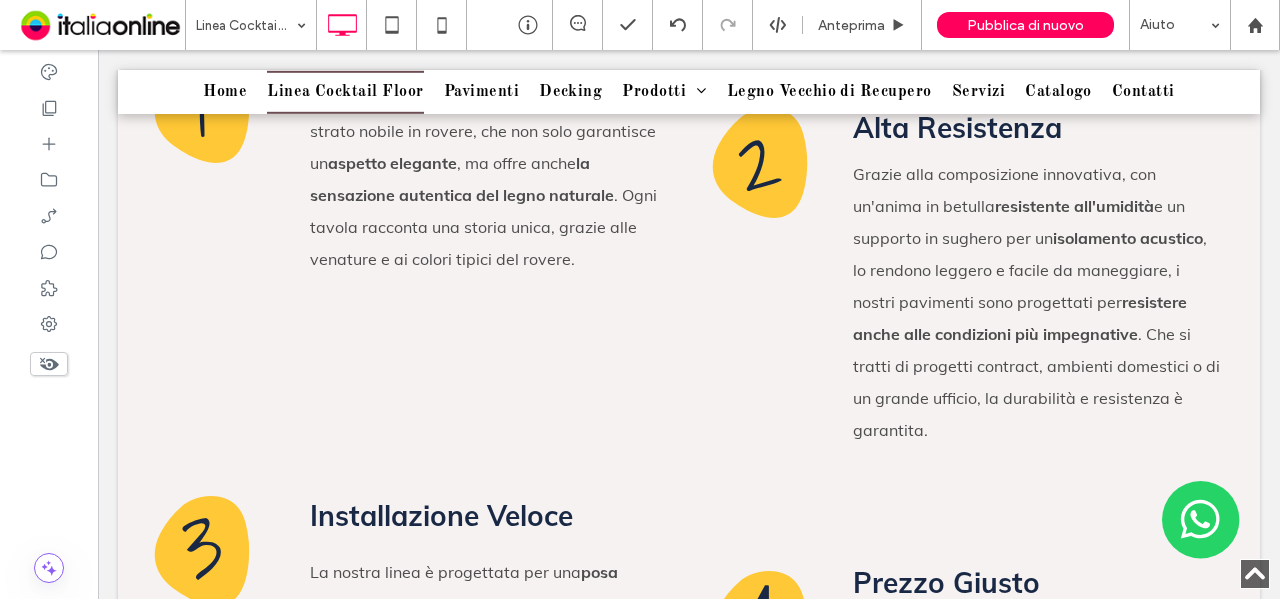 click at bounding box center (49, 324) 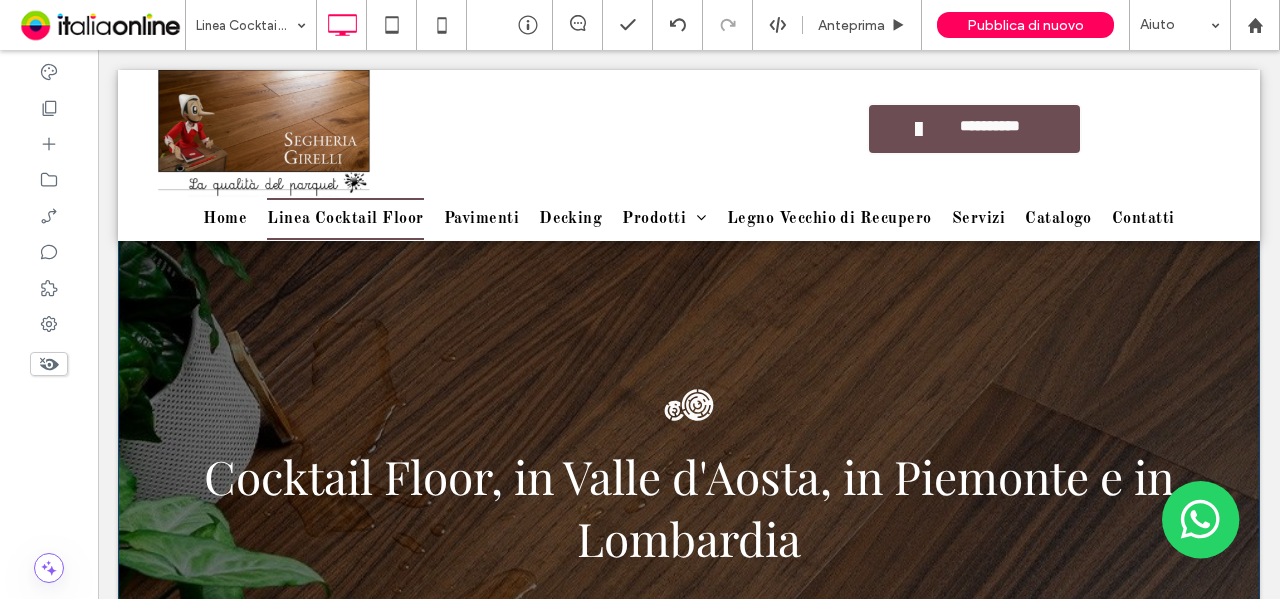 scroll, scrollTop: 0, scrollLeft: 0, axis: both 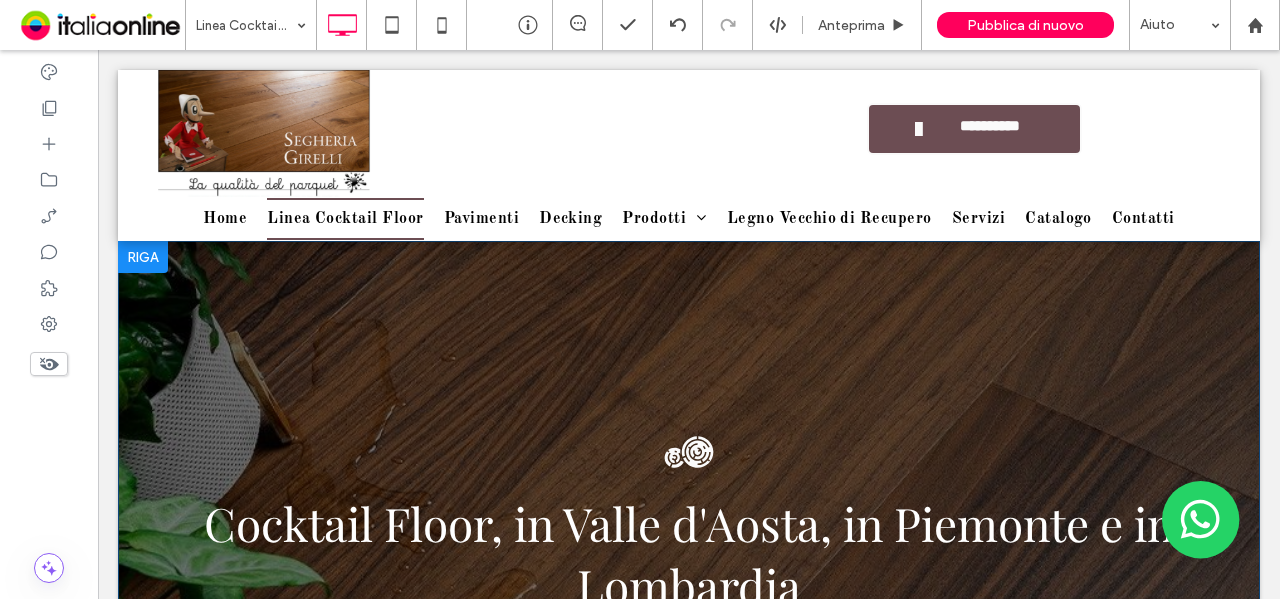 click at bounding box center (143, 257) 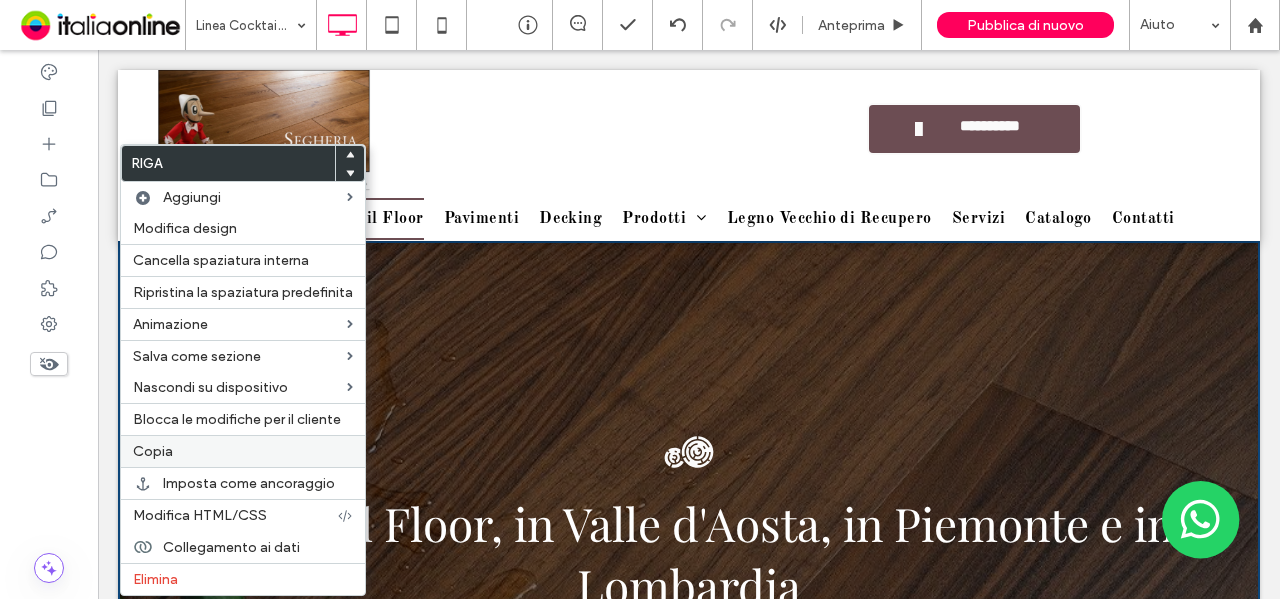 click on "Copia" at bounding box center [243, 451] 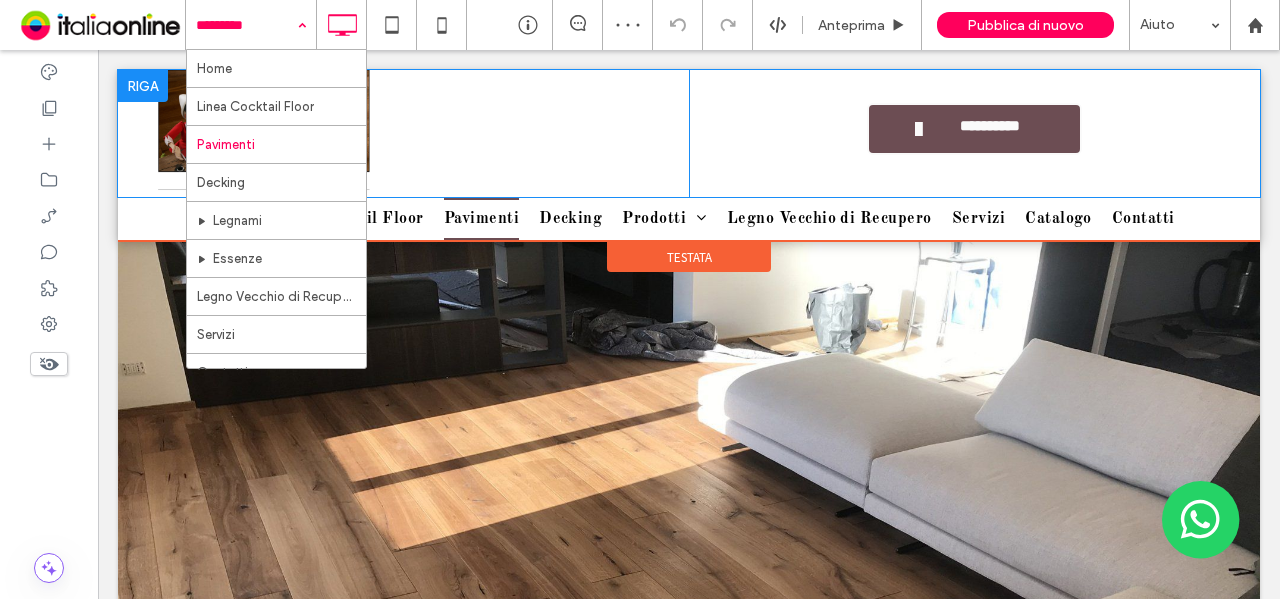 scroll, scrollTop: 0, scrollLeft: 0, axis: both 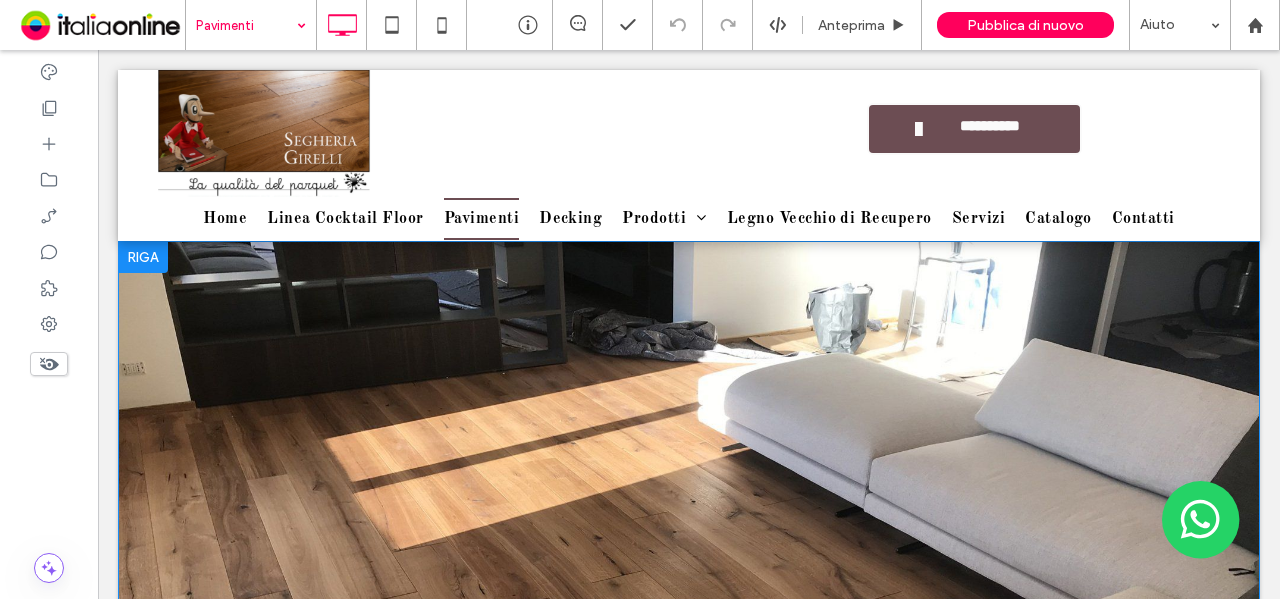 click on "Dal 1928 il profumo del parquet in legno
Click To Paste
Click To Paste
Riga + Aggiungi sezione" at bounding box center [689, 566] 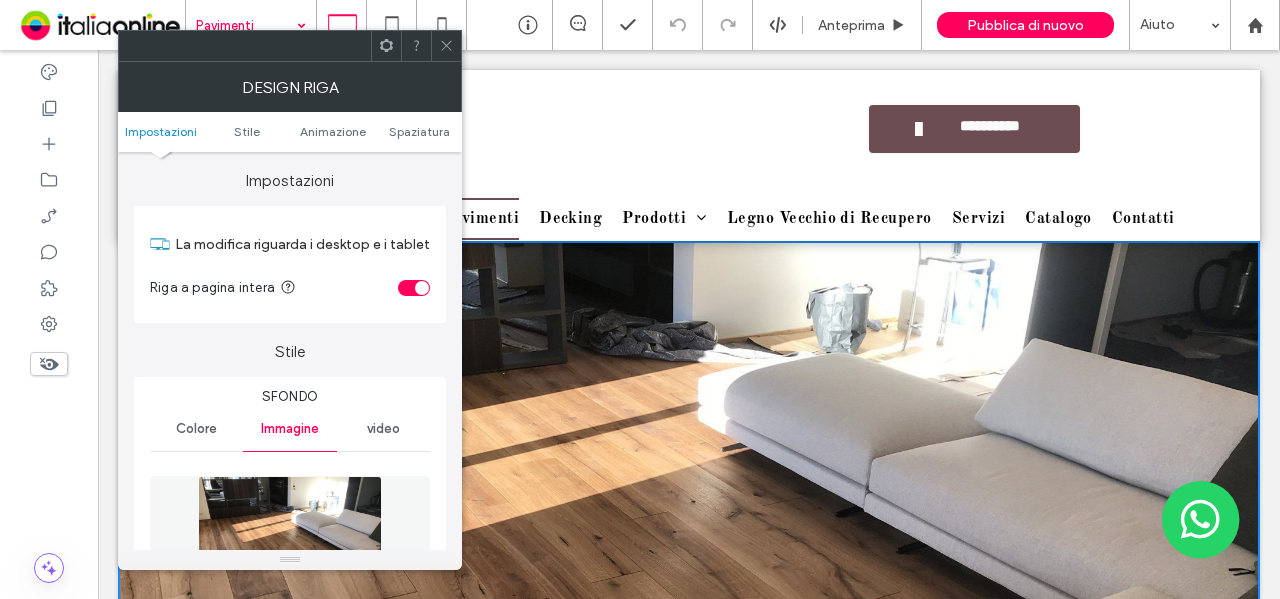 click 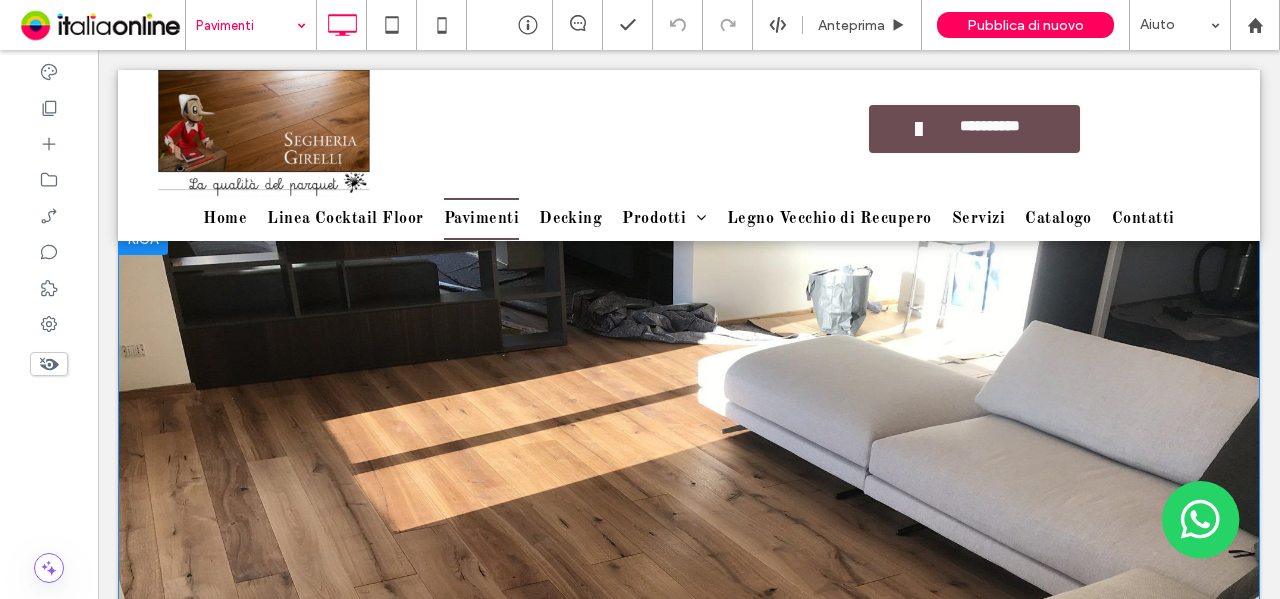 scroll, scrollTop: 0, scrollLeft: 0, axis: both 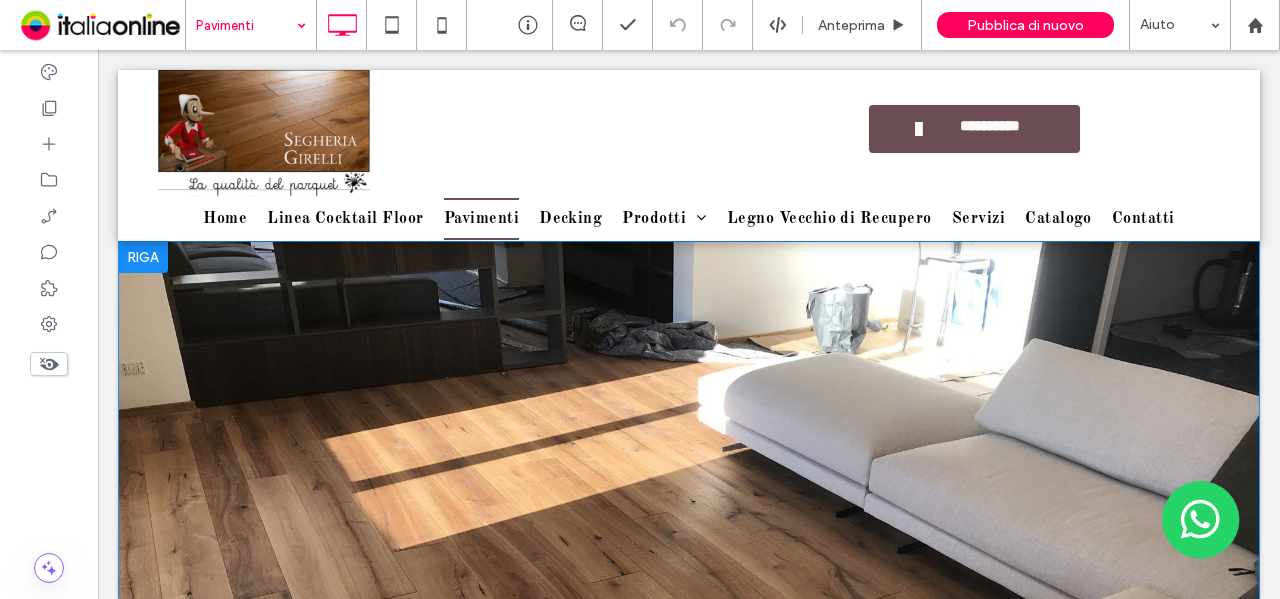 click at bounding box center [143, 257] 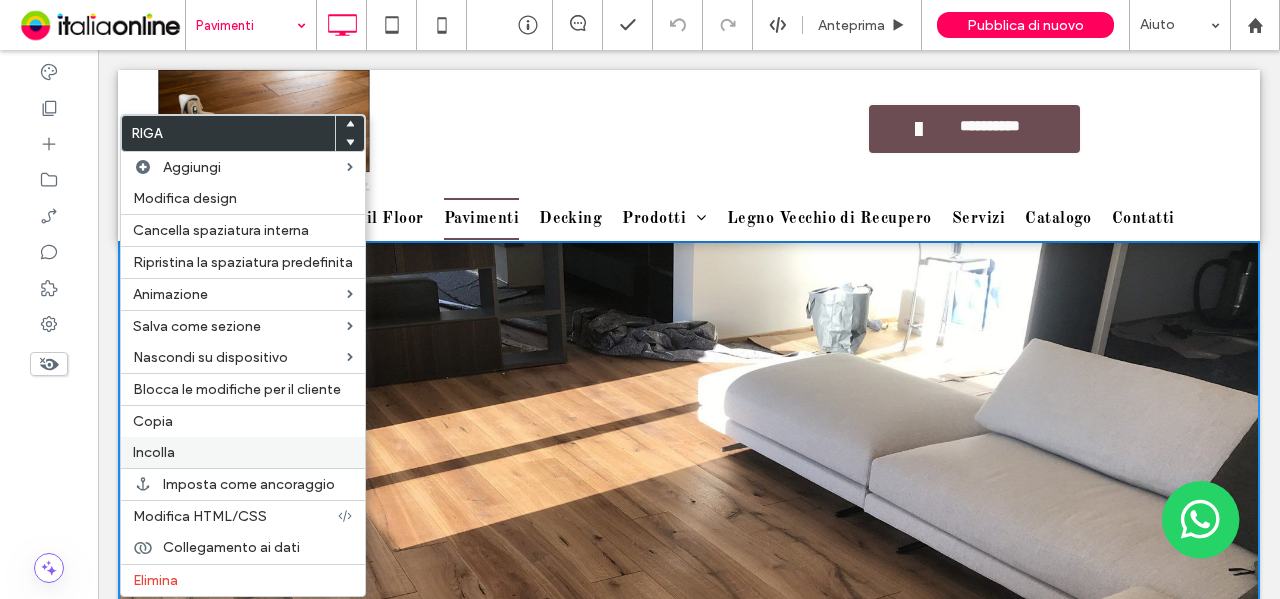 click on "Incolla" at bounding box center (243, 452) 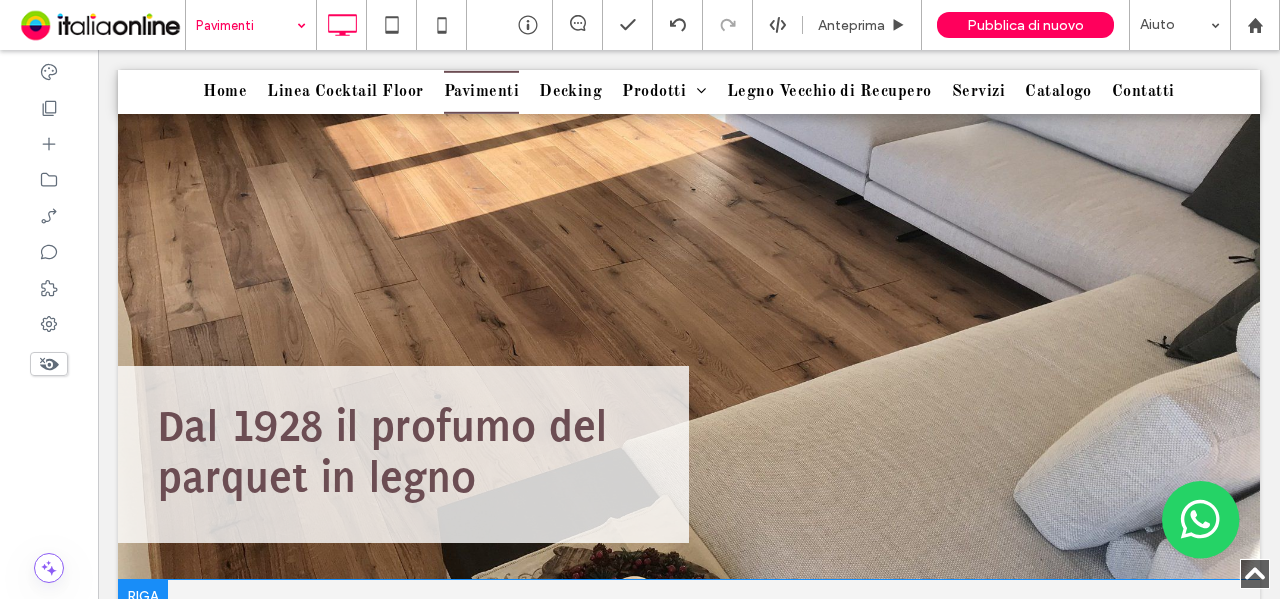 scroll, scrollTop: 1000, scrollLeft: 0, axis: vertical 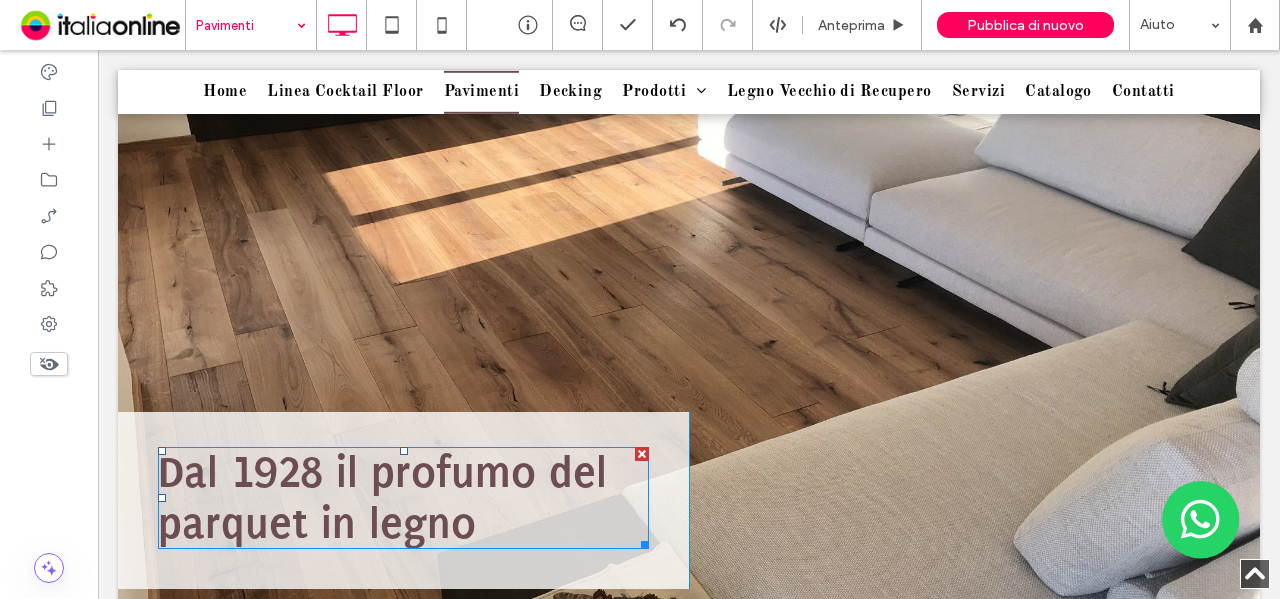click on "Dal 1928 il profumo del parquet in legno" at bounding box center (382, 498) 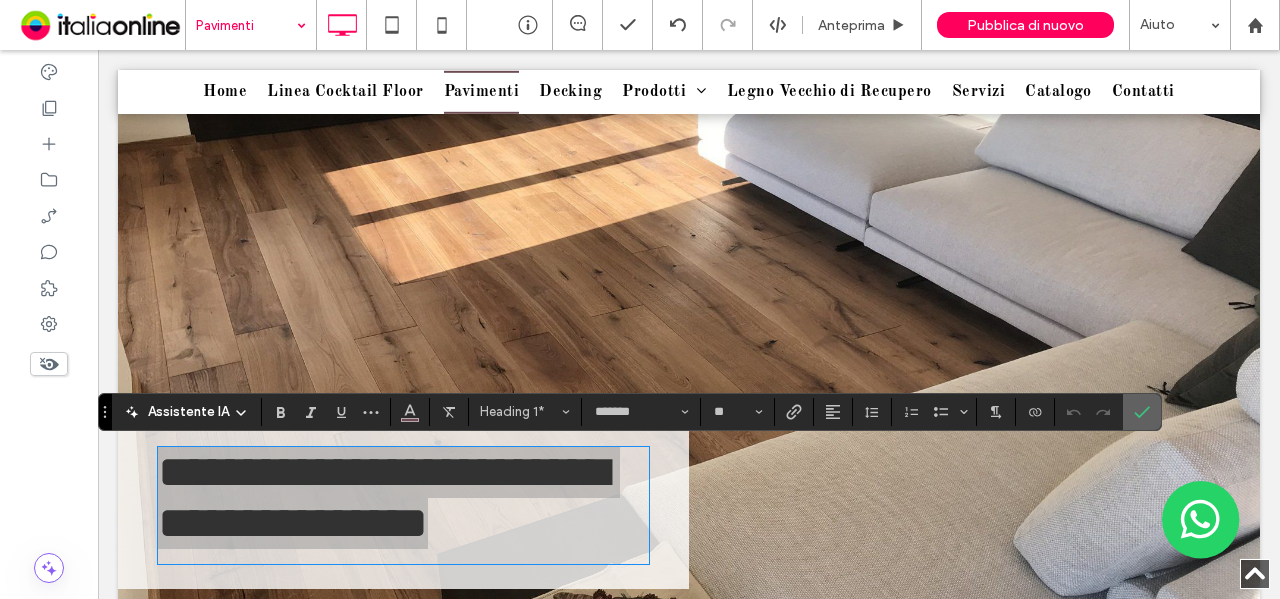 click 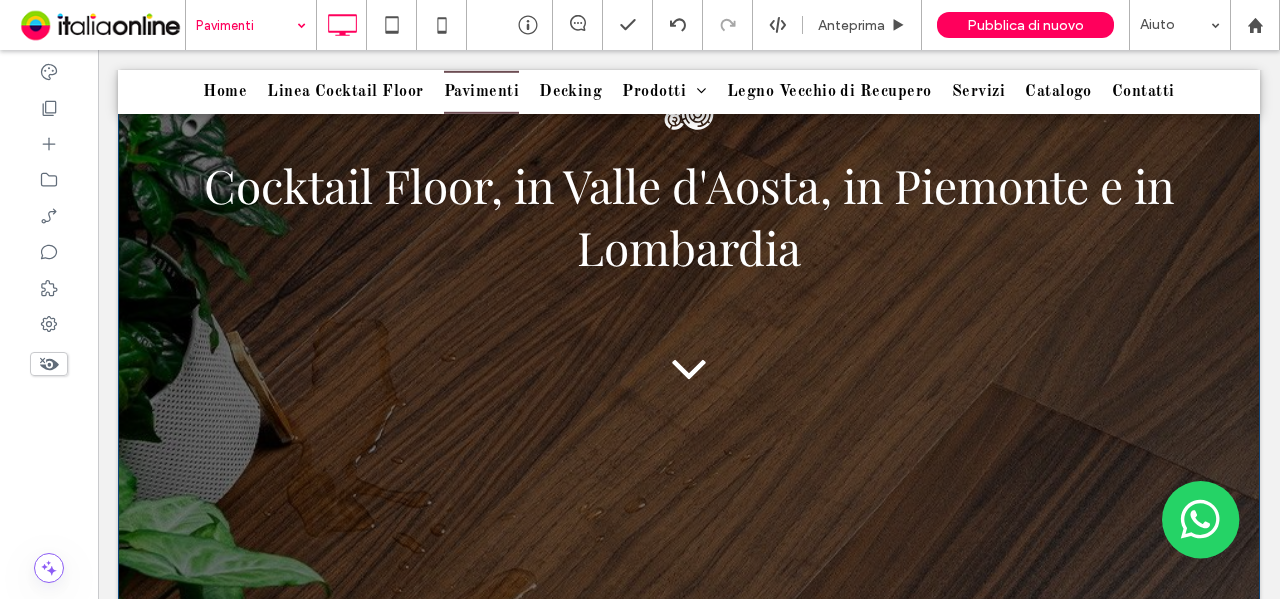 scroll, scrollTop: 200, scrollLeft: 0, axis: vertical 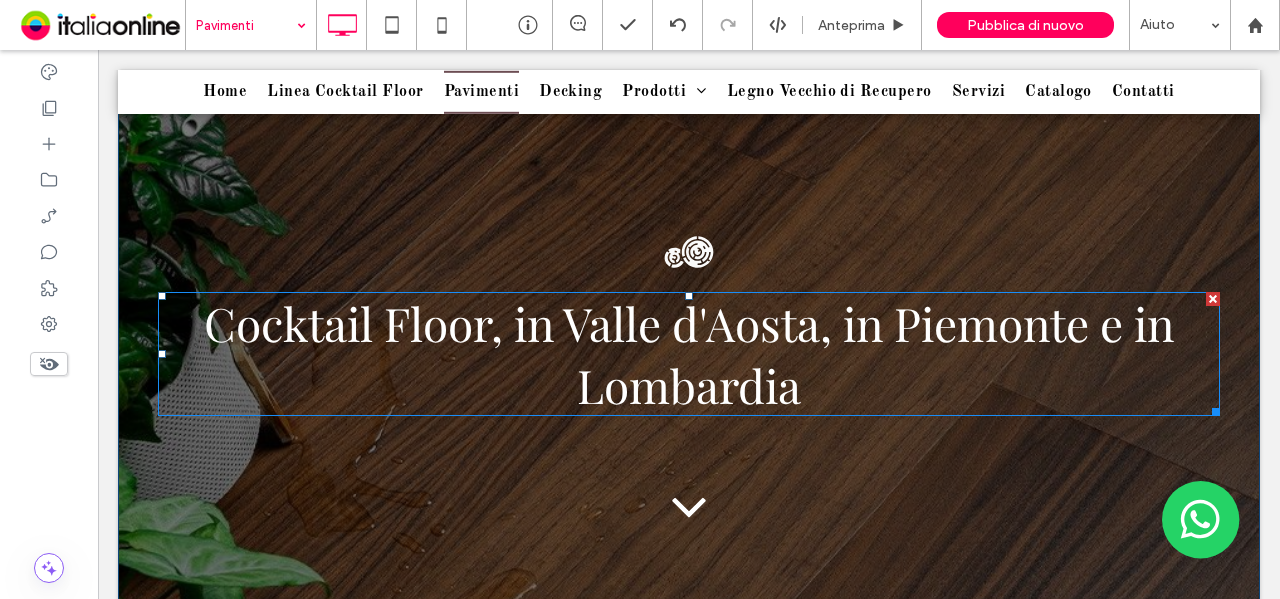 click on "Cocktail Floor, in Valle d'Aosta, in Piemonte e in Lombardia" at bounding box center (689, 354) 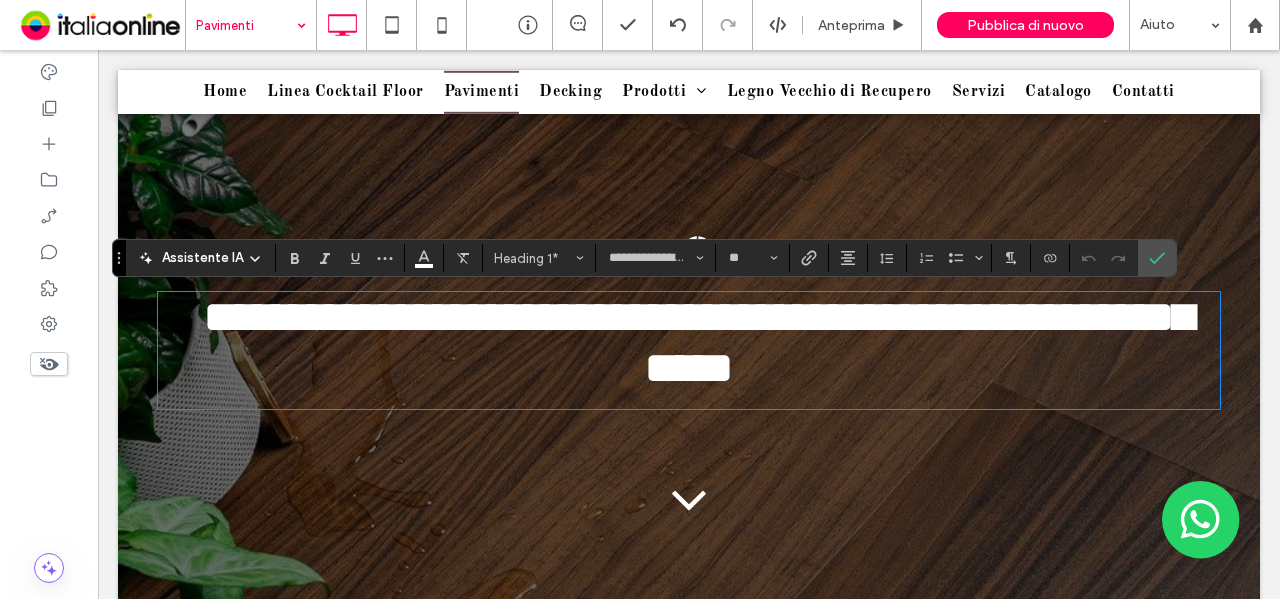 click on "**********" at bounding box center [698, 342] 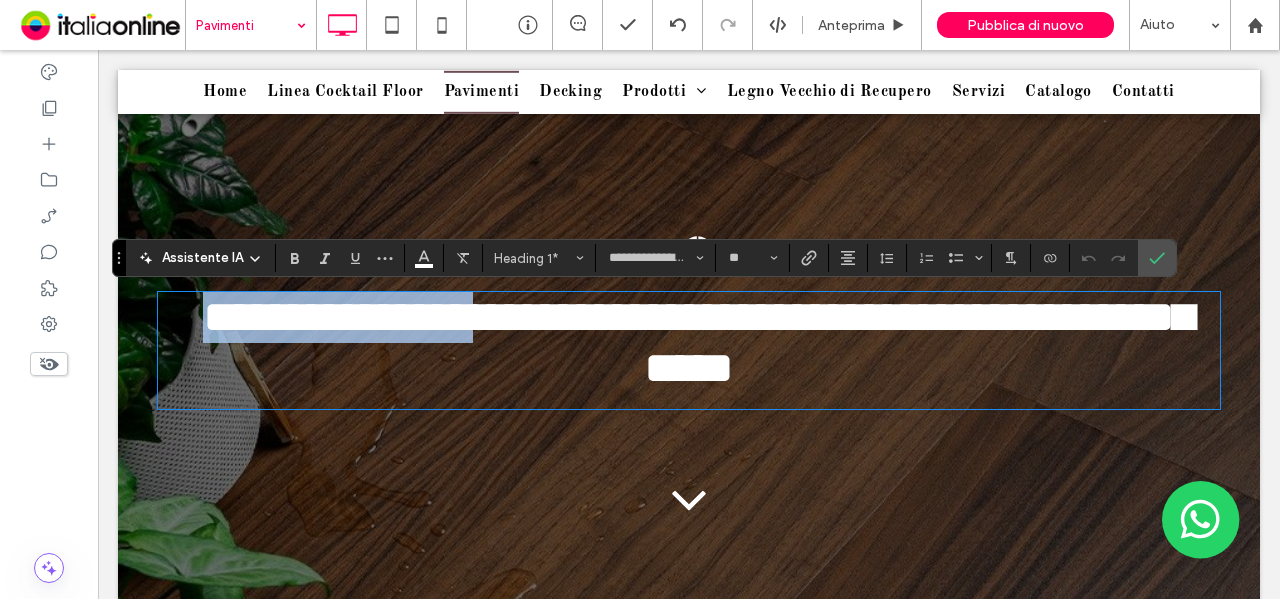 drag, startPoint x: 491, startPoint y: 337, endPoint x: 136, endPoint y: 327, distance: 355.1408 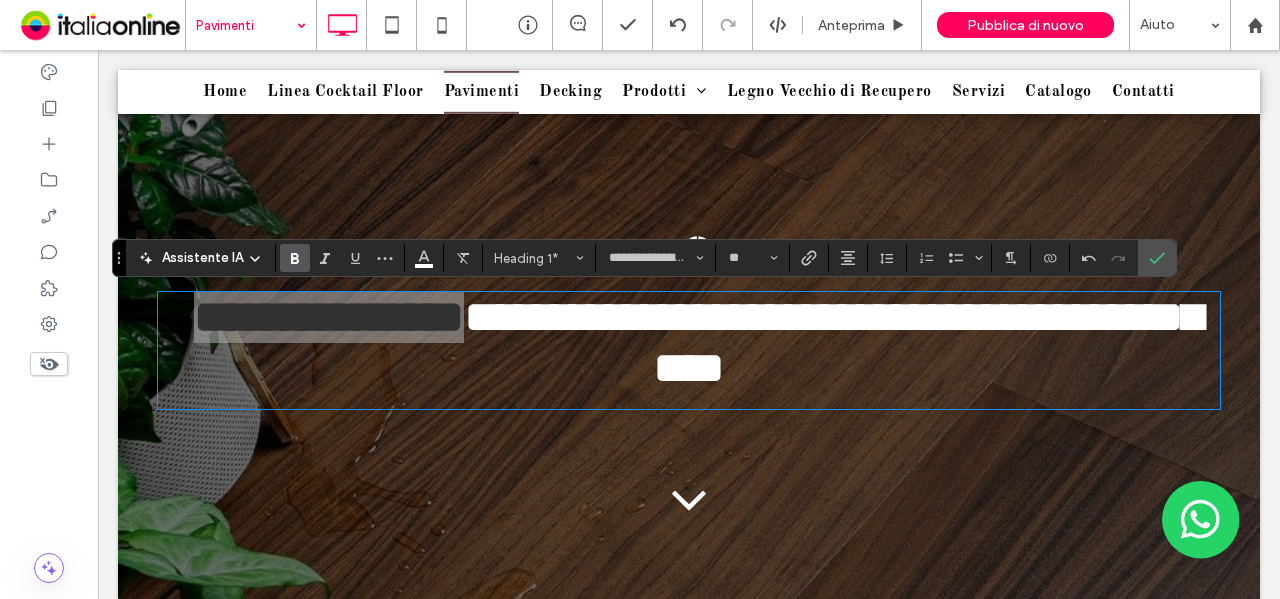 click at bounding box center (295, 258) 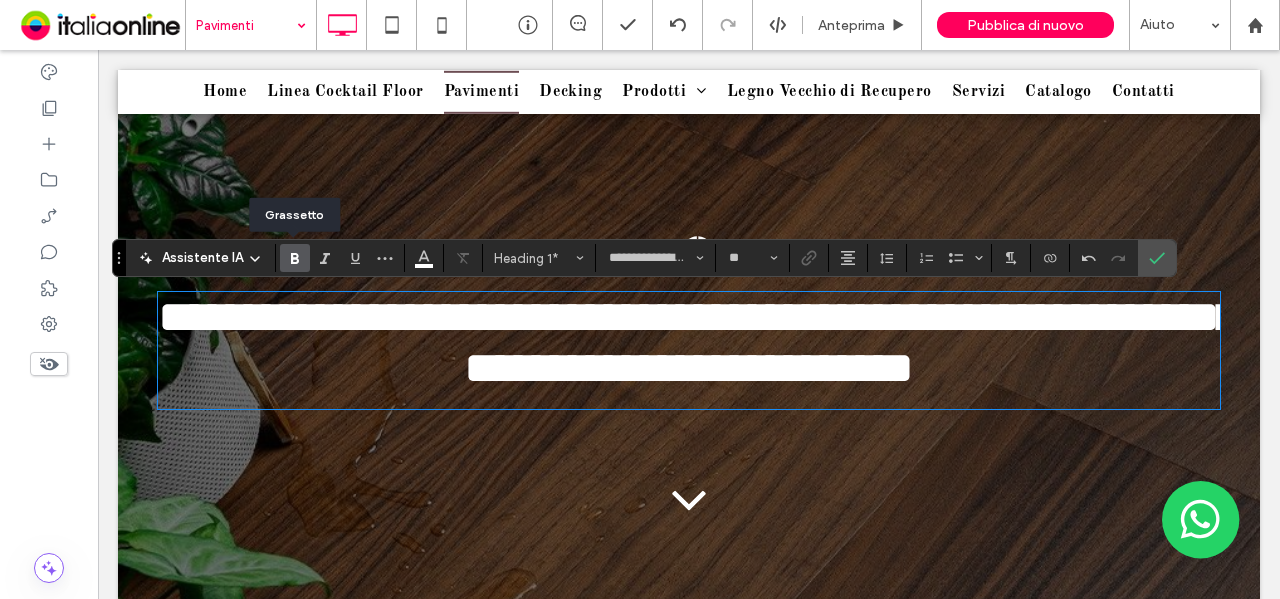 type on "****" 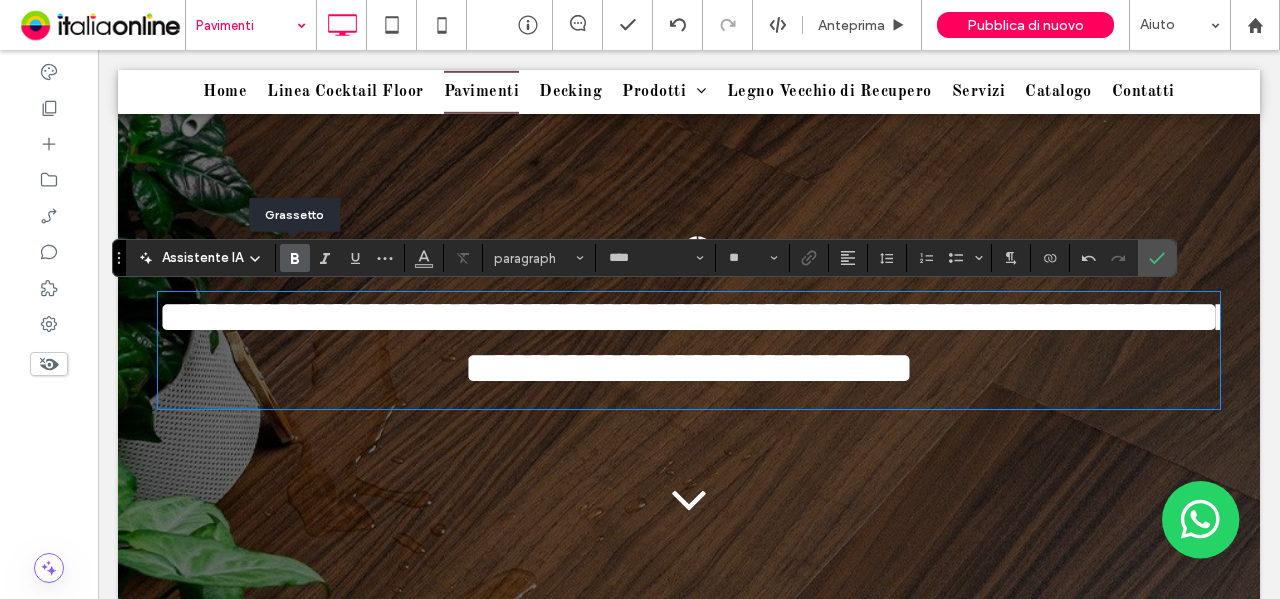 type on "*******" 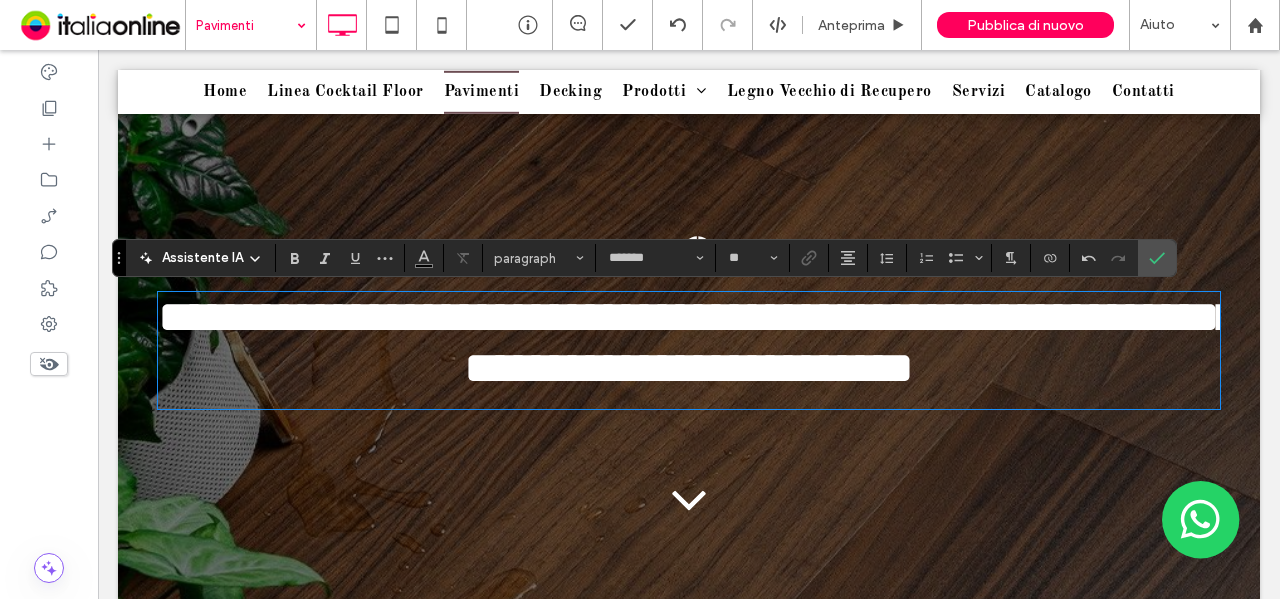 type on "**********" 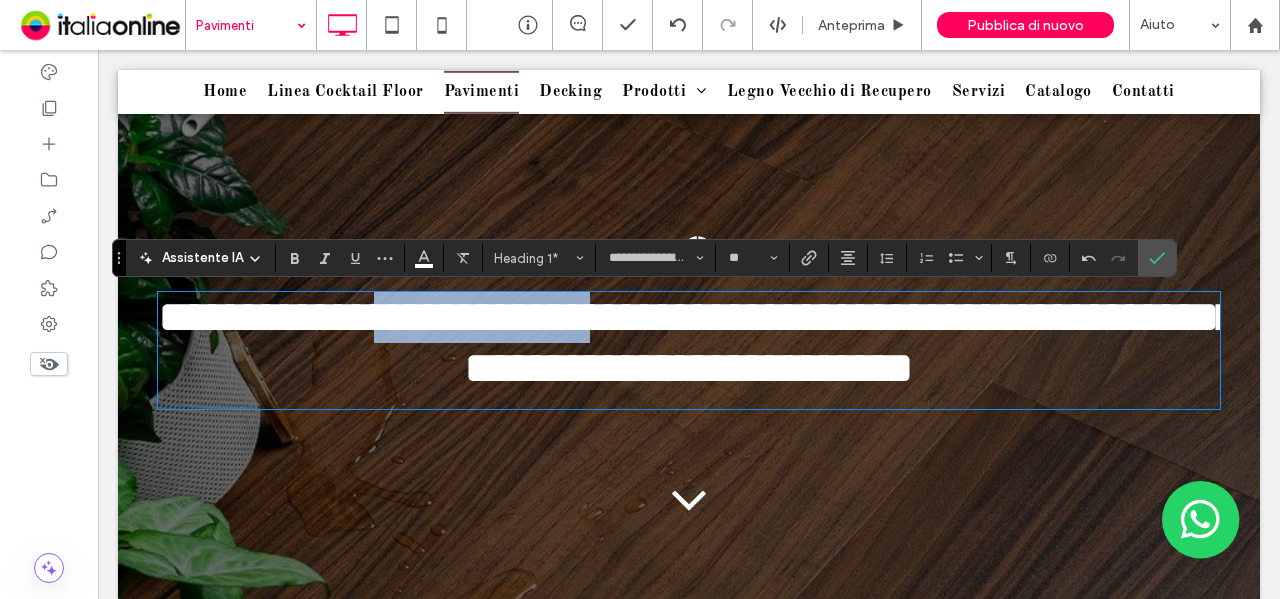 drag, startPoint x: 674, startPoint y: 338, endPoint x: 416, endPoint y: 347, distance: 258.15692 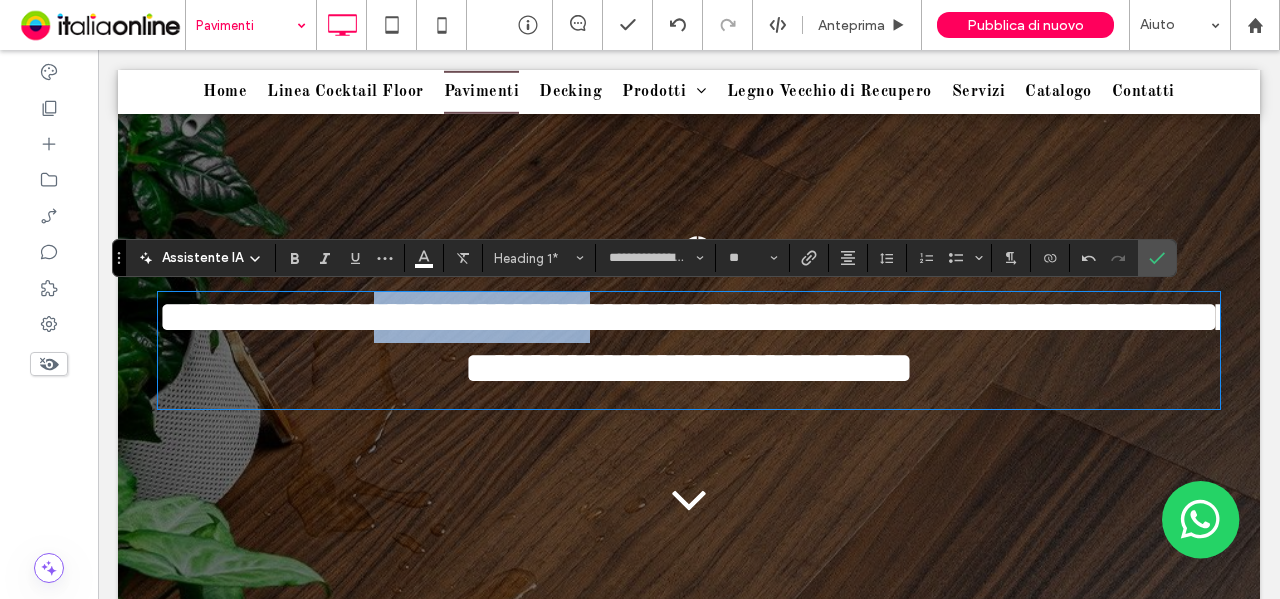 click on "**********" at bounding box center (698, 342) 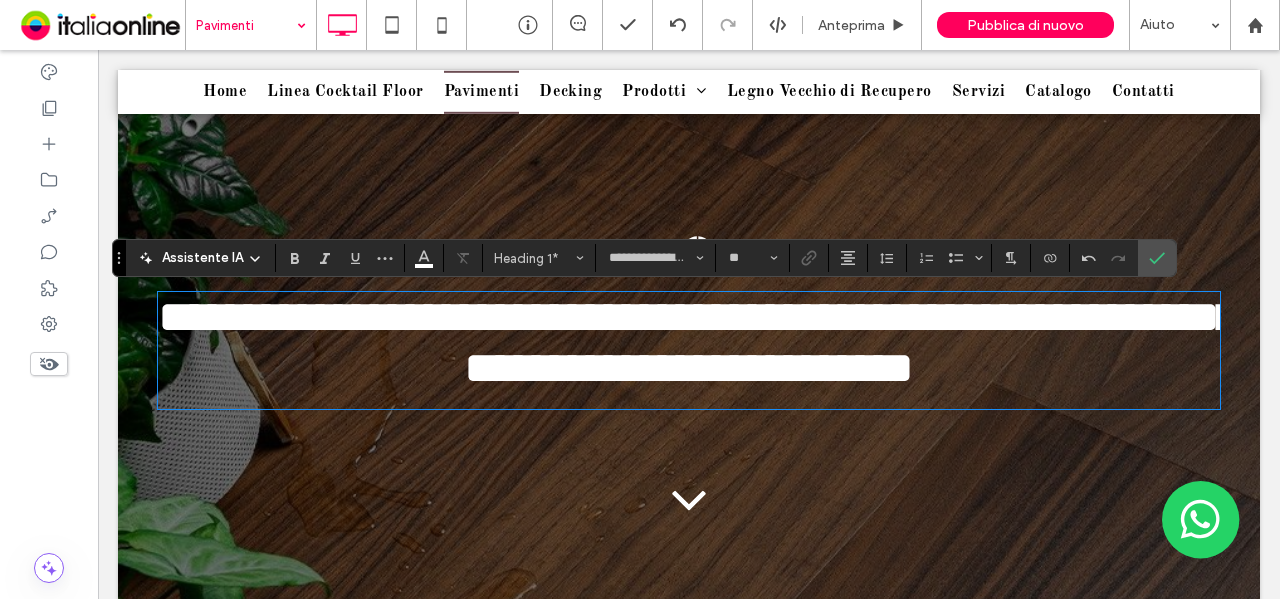 type 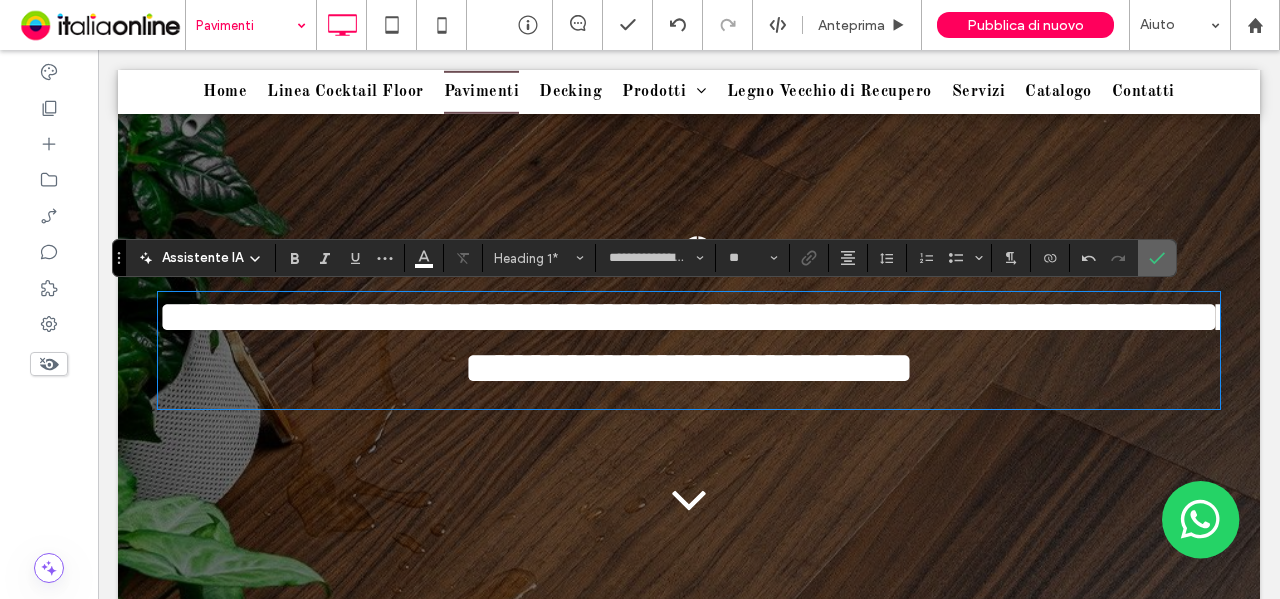 click at bounding box center (1157, 258) 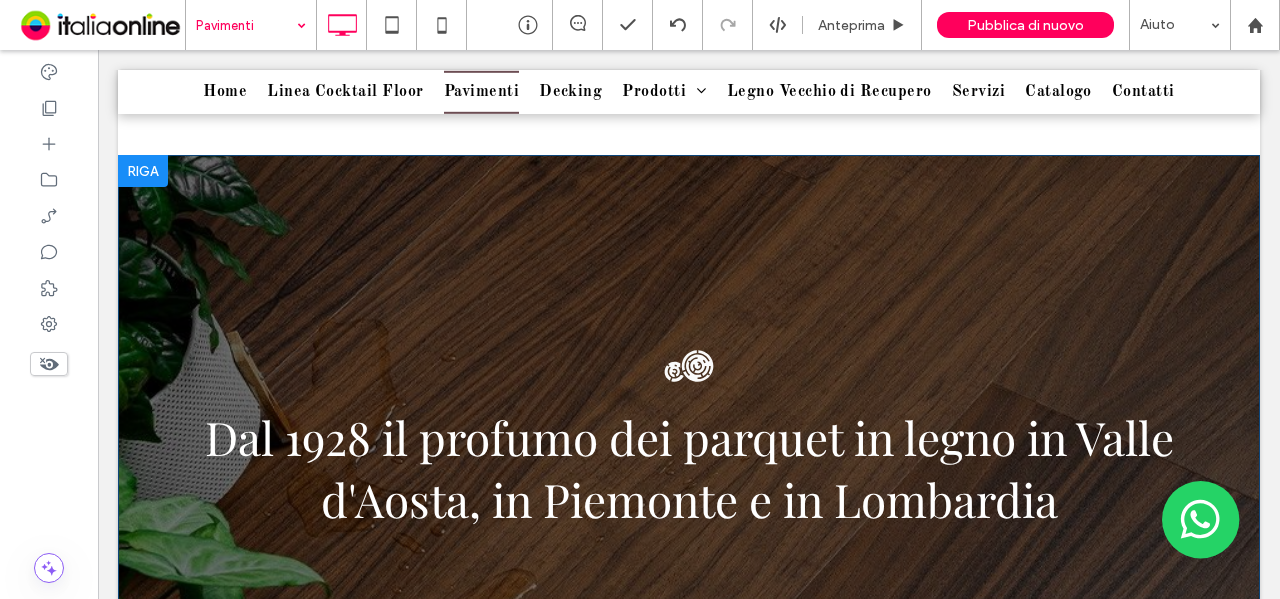 scroll, scrollTop: 0, scrollLeft: 0, axis: both 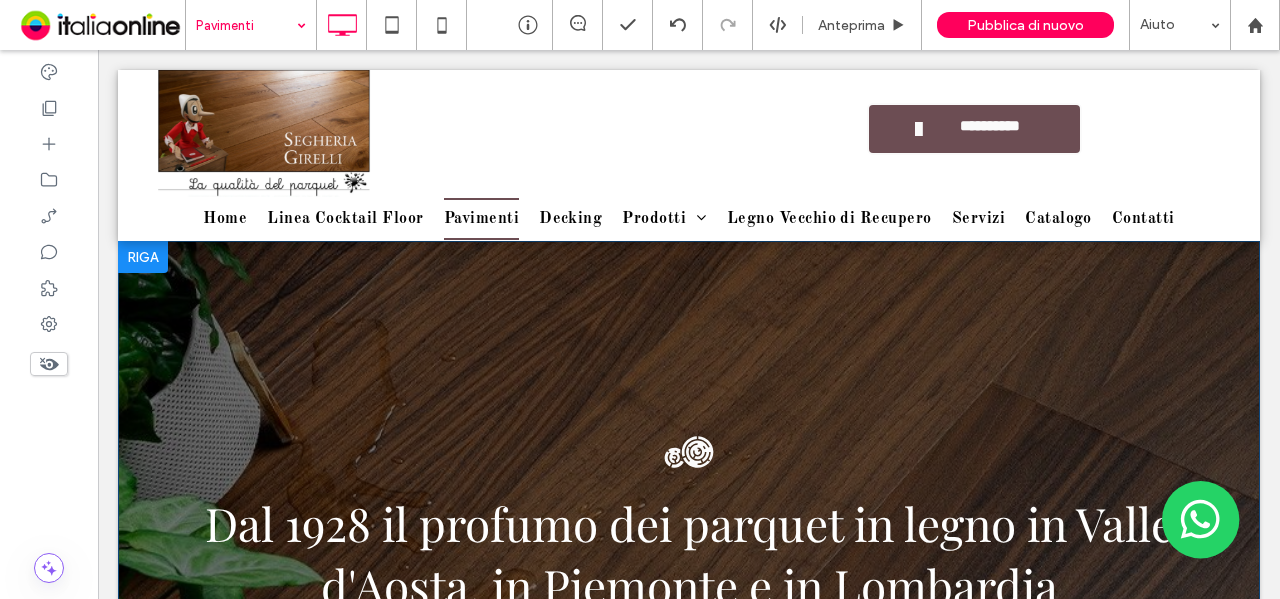 click on "Dal 1928 il profumo dei parquet in legno in Valle d'Aosta, in Piemonte e in Lombardia
Click To Paste     Click To Paste
Riga + Aggiungi sezione" at bounding box center [689, 608] 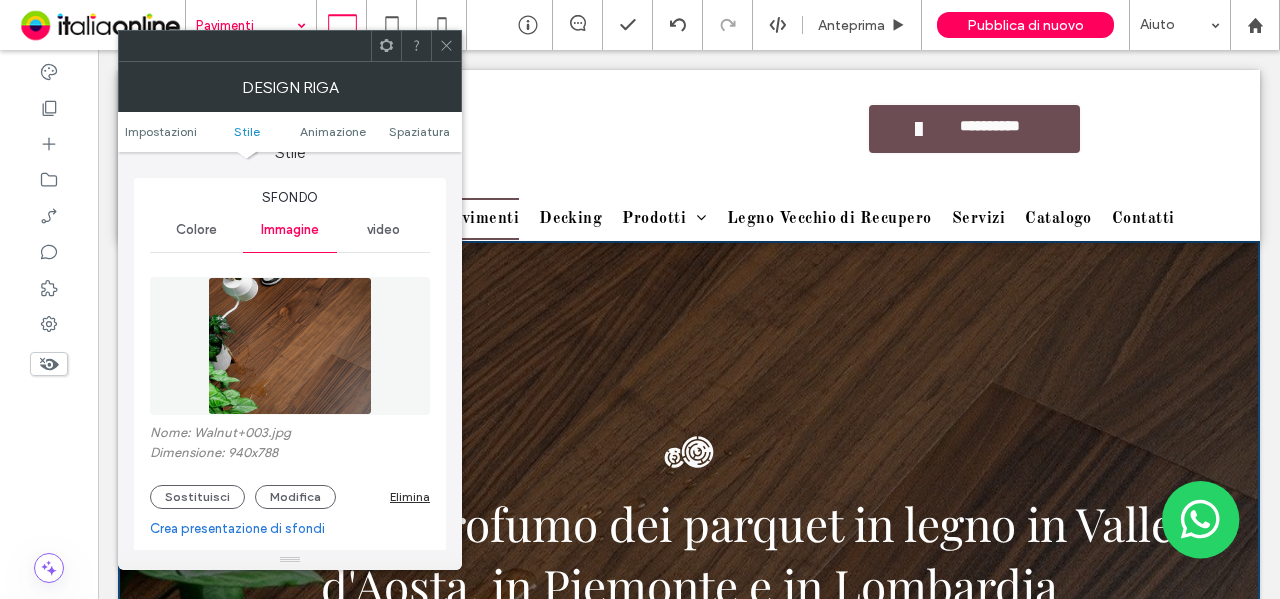scroll, scrollTop: 200, scrollLeft: 0, axis: vertical 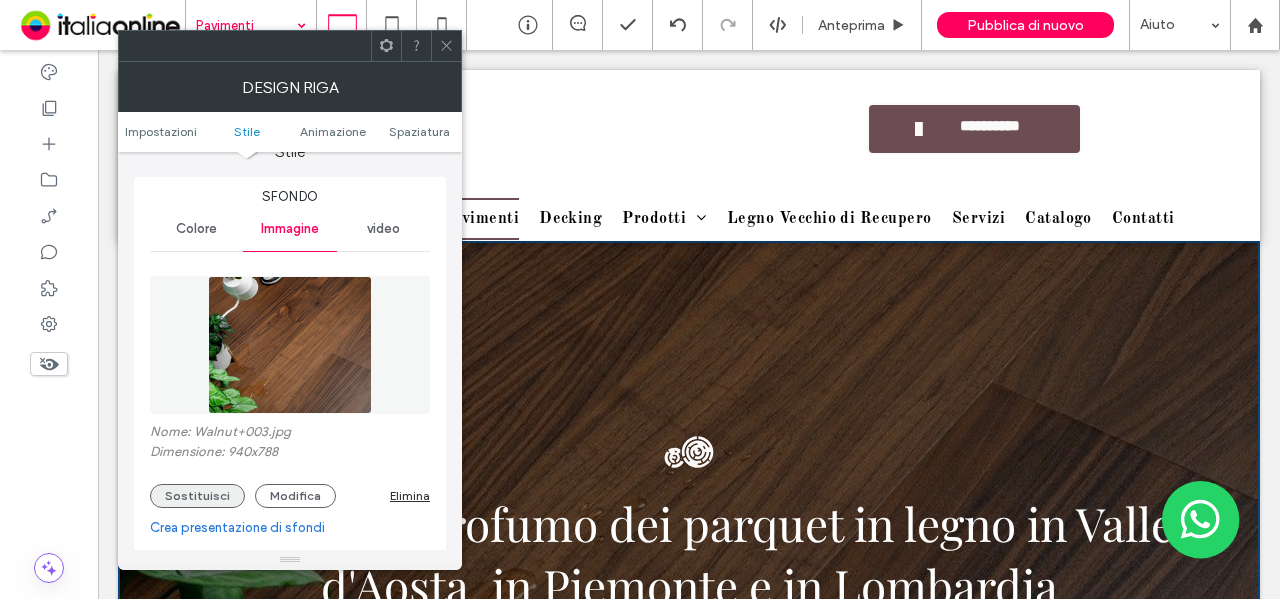 click on "Sostituisci" at bounding box center (197, 496) 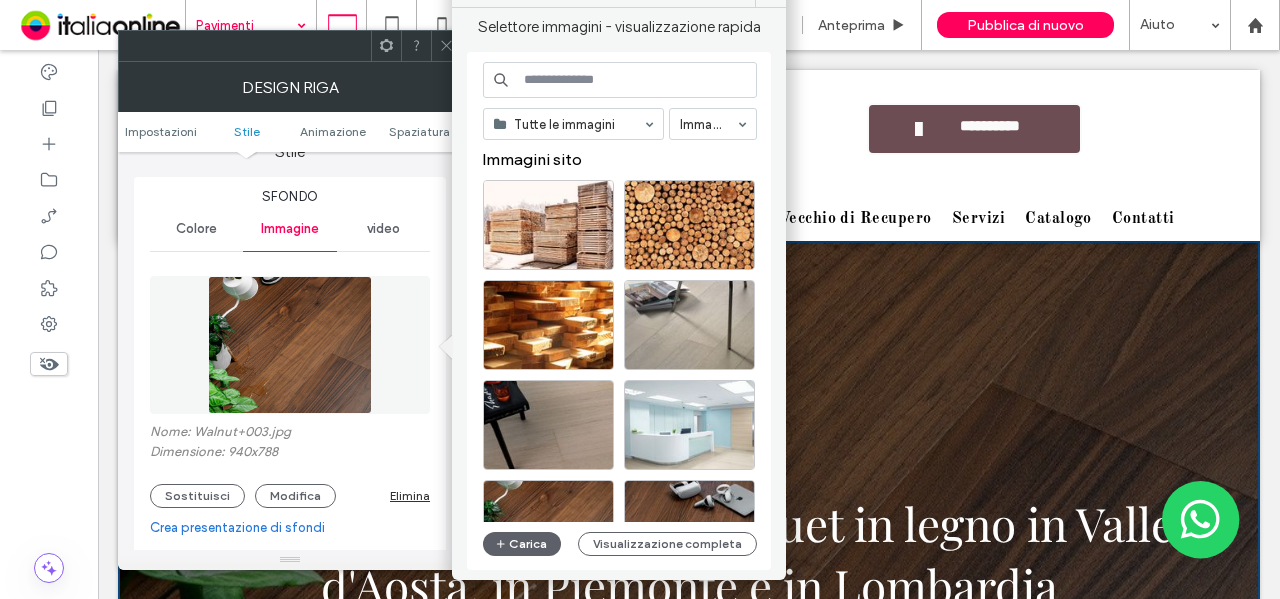 click on "Tutte le immagini Immagini Immagini sito Carica Visualizzazione completa" at bounding box center (620, 311) 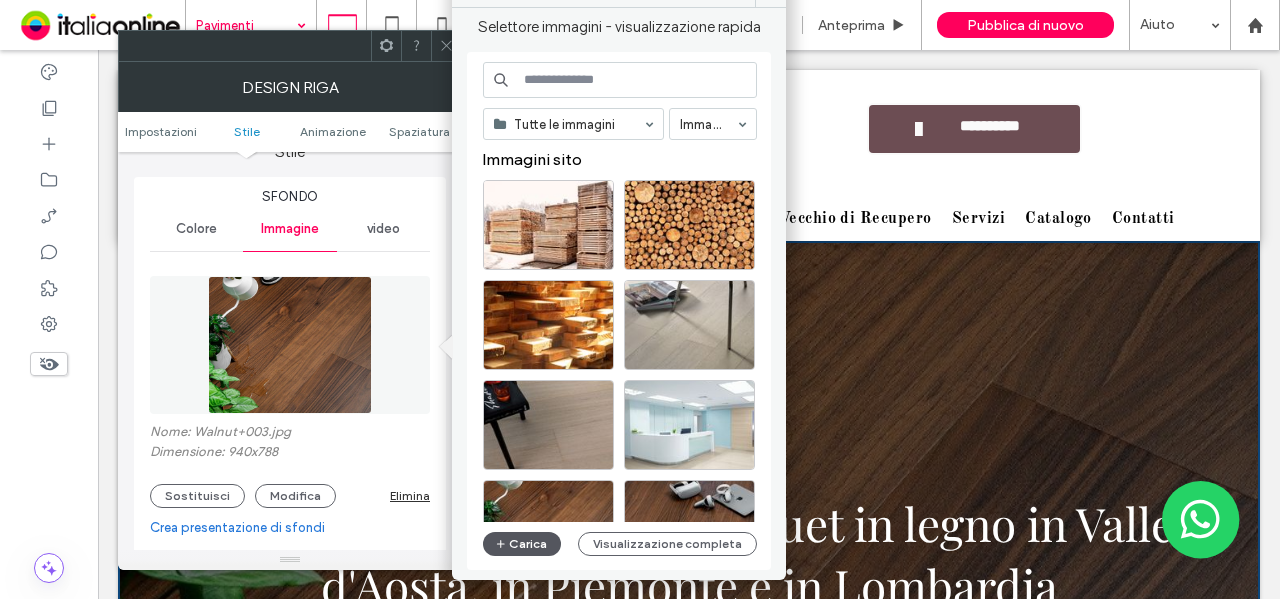 click on "Carica" at bounding box center (522, 544) 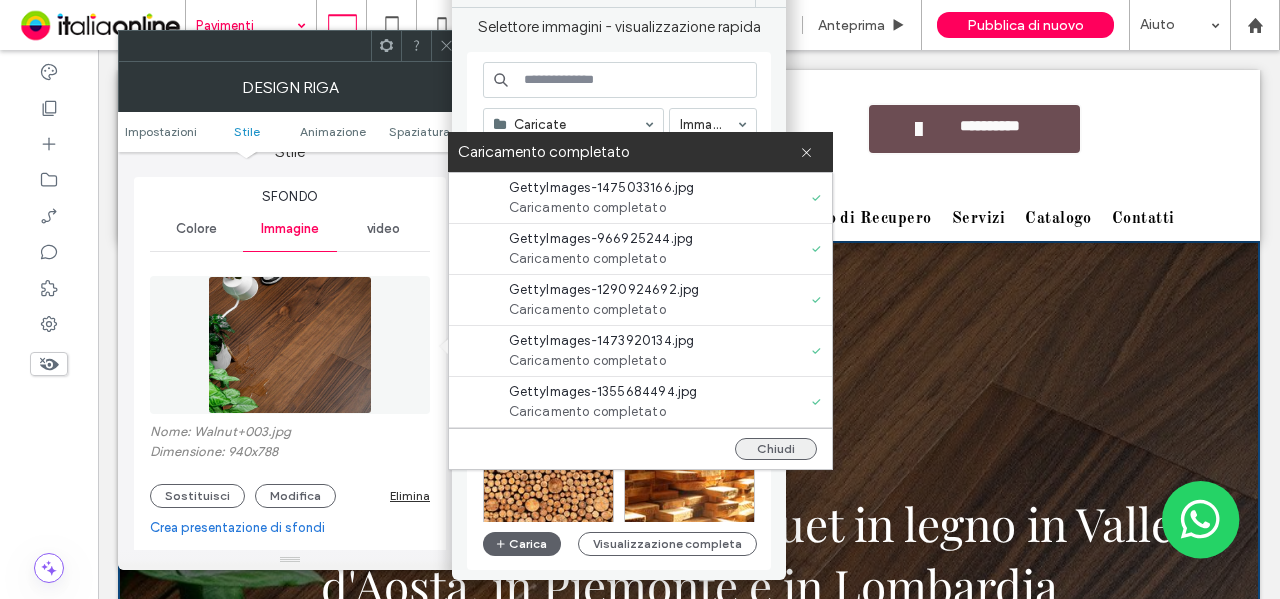 click on "Chiudi" at bounding box center [776, 449] 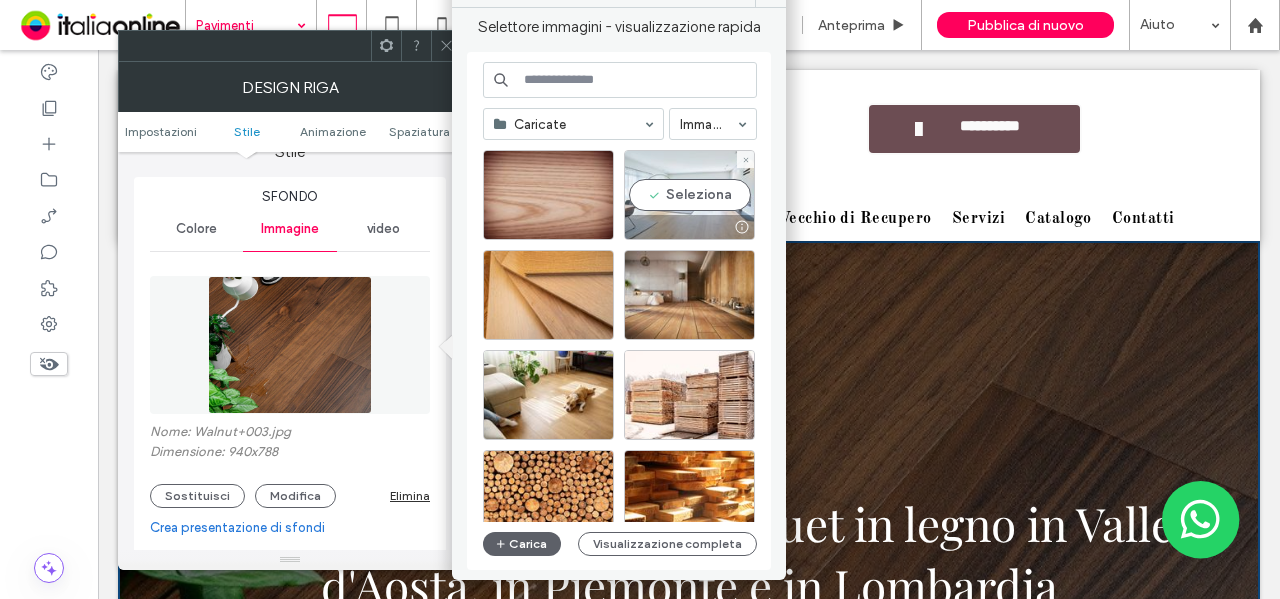 drag, startPoint x: 572, startPoint y: 144, endPoint x: 670, endPoint y: 194, distance: 110.01818 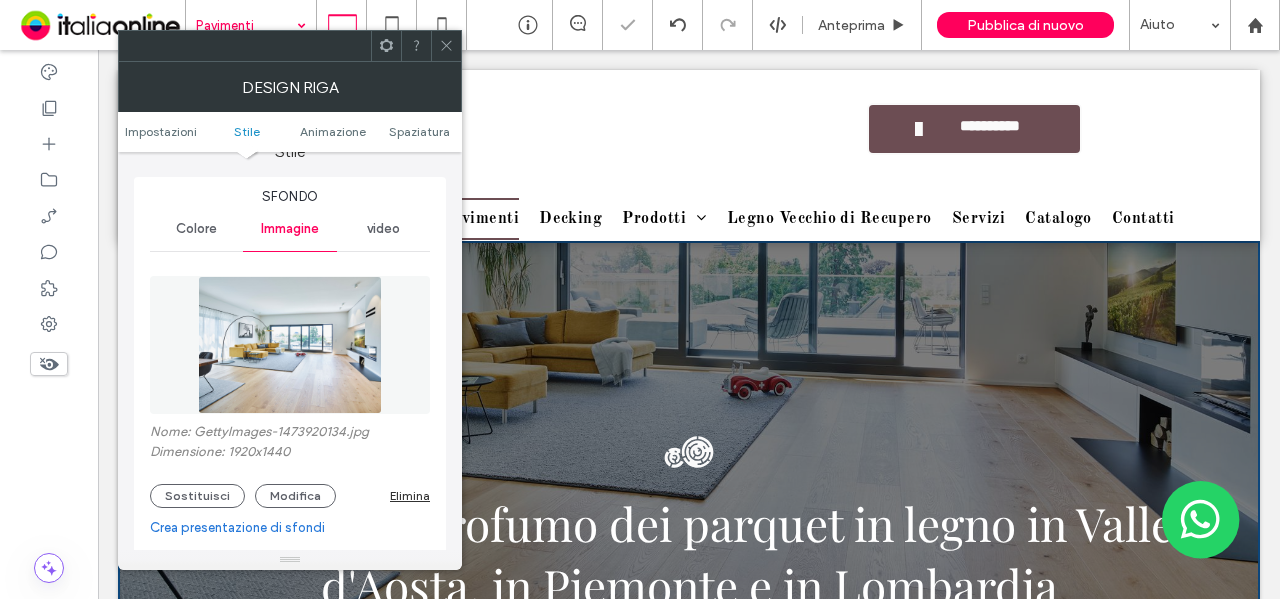 click 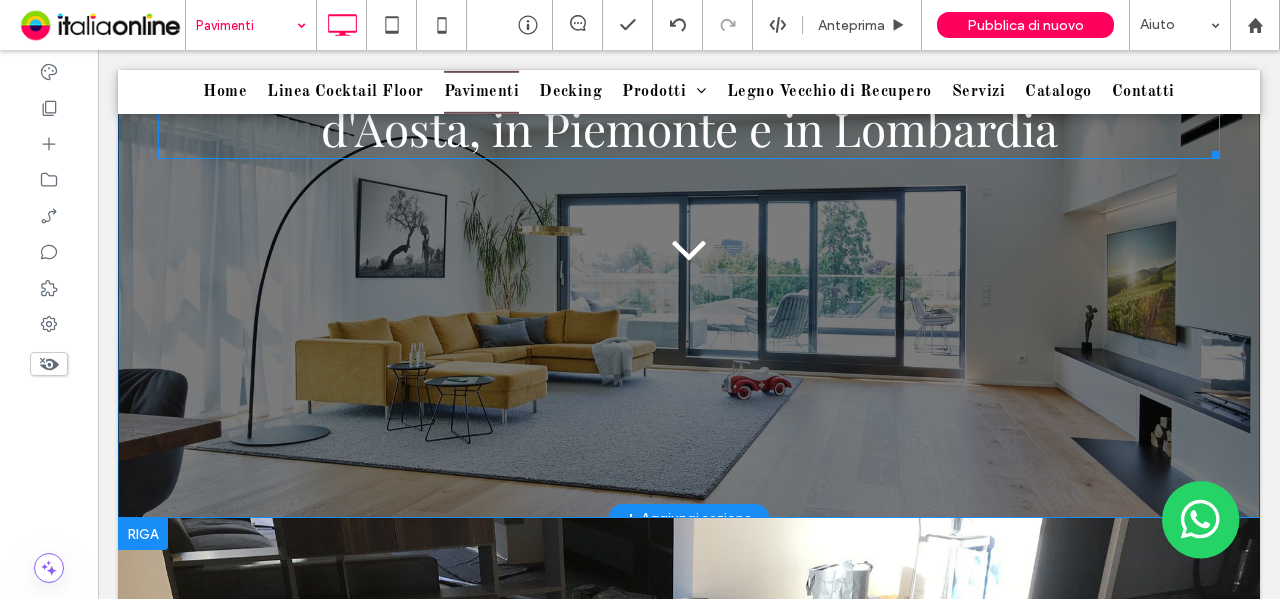 scroll, scrollTop: 600, scrollLeft: 0, axis: vertical 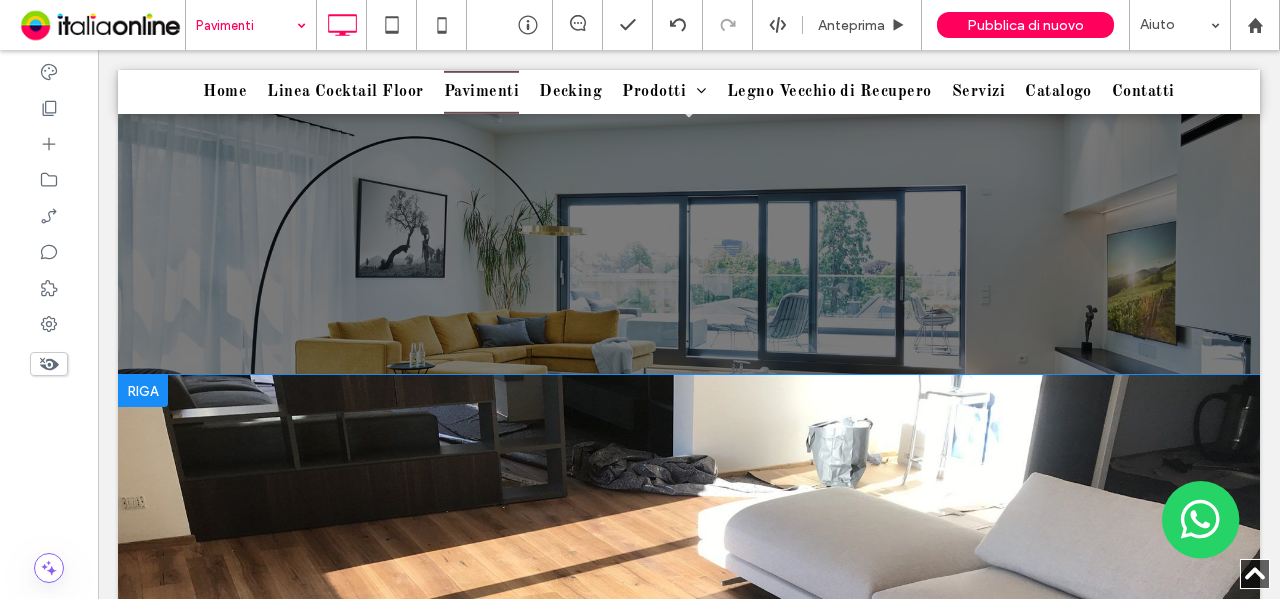 click at bounding box center (143, 391) 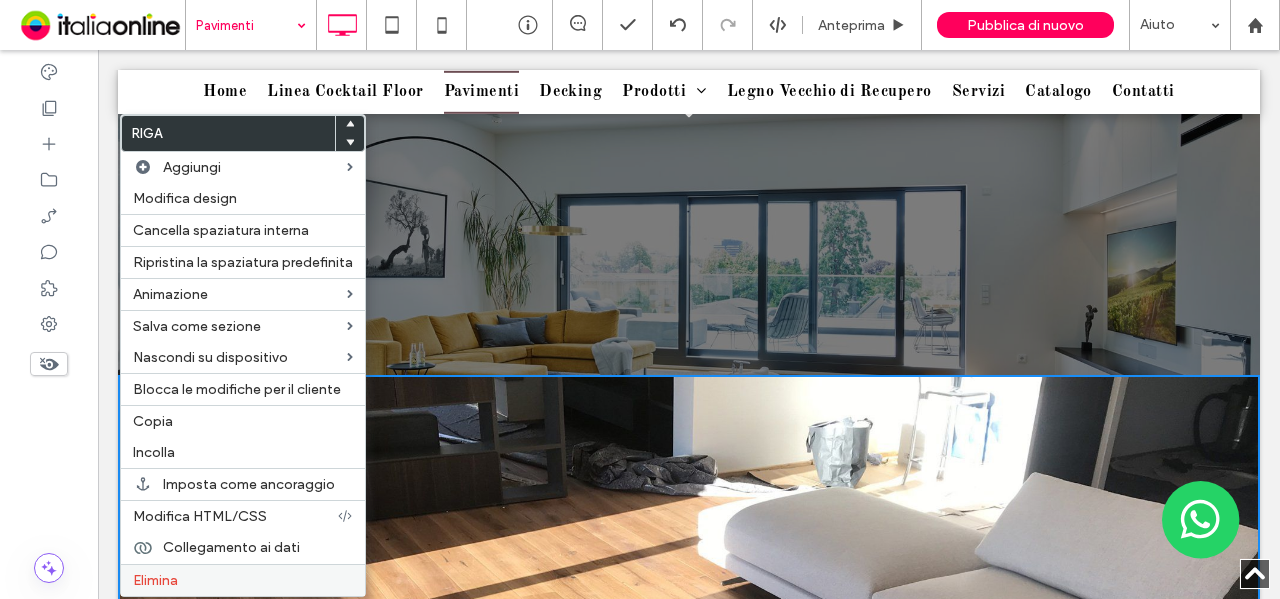 click on "Elimina" at bounding box center (243, 580) 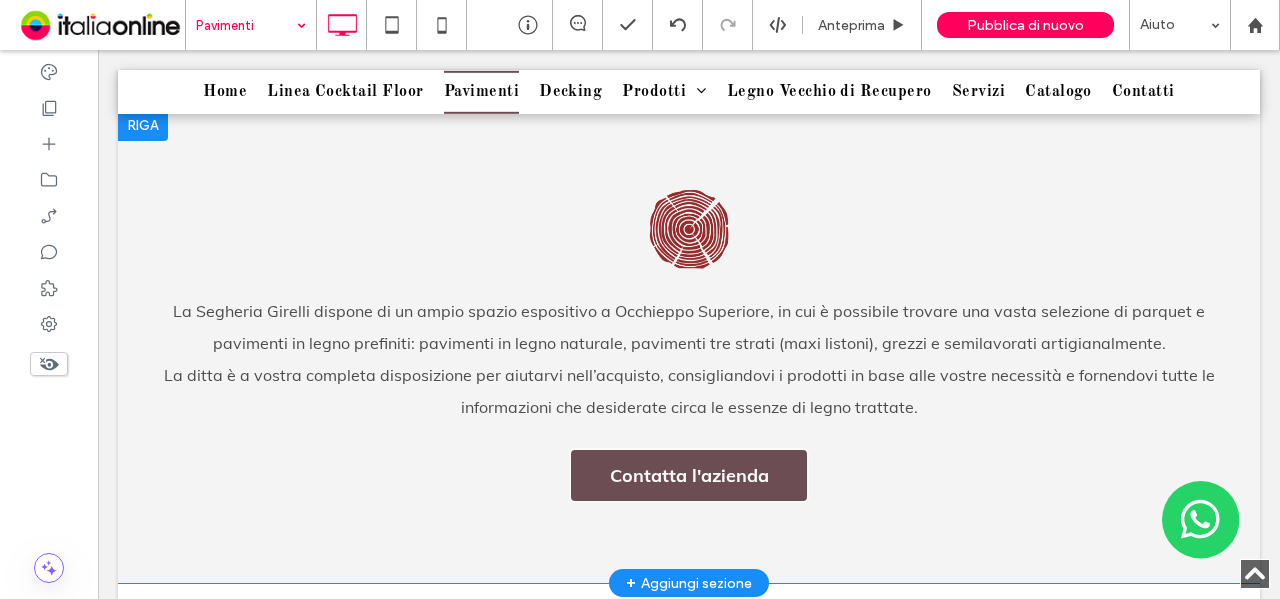 scroll, scrollTop: 700, scrollLeft: 0, axis: vertical 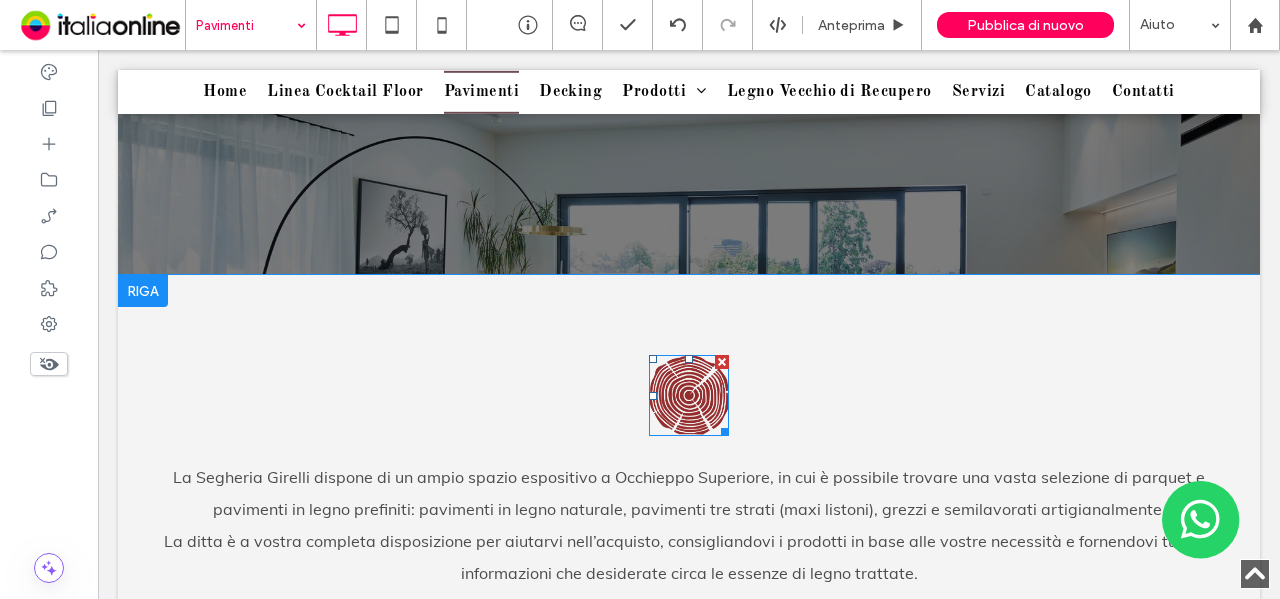 click at bounding box center [722, 362] 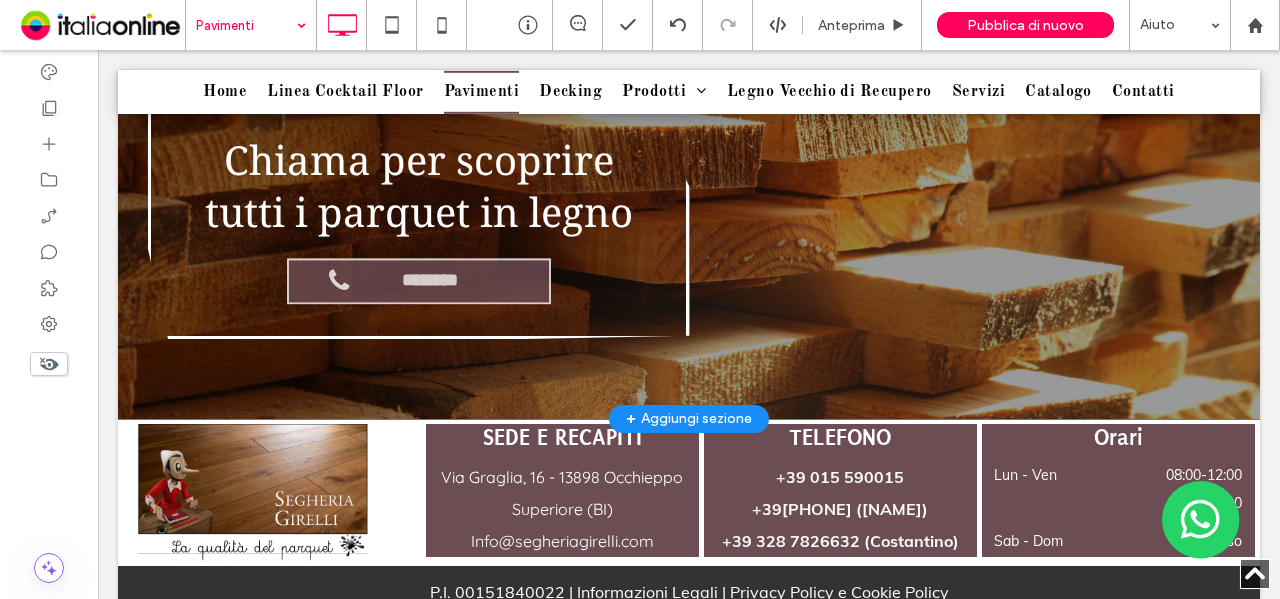 scroll, scrollTop: 4803, scrollLeft: 0, axis: vertical 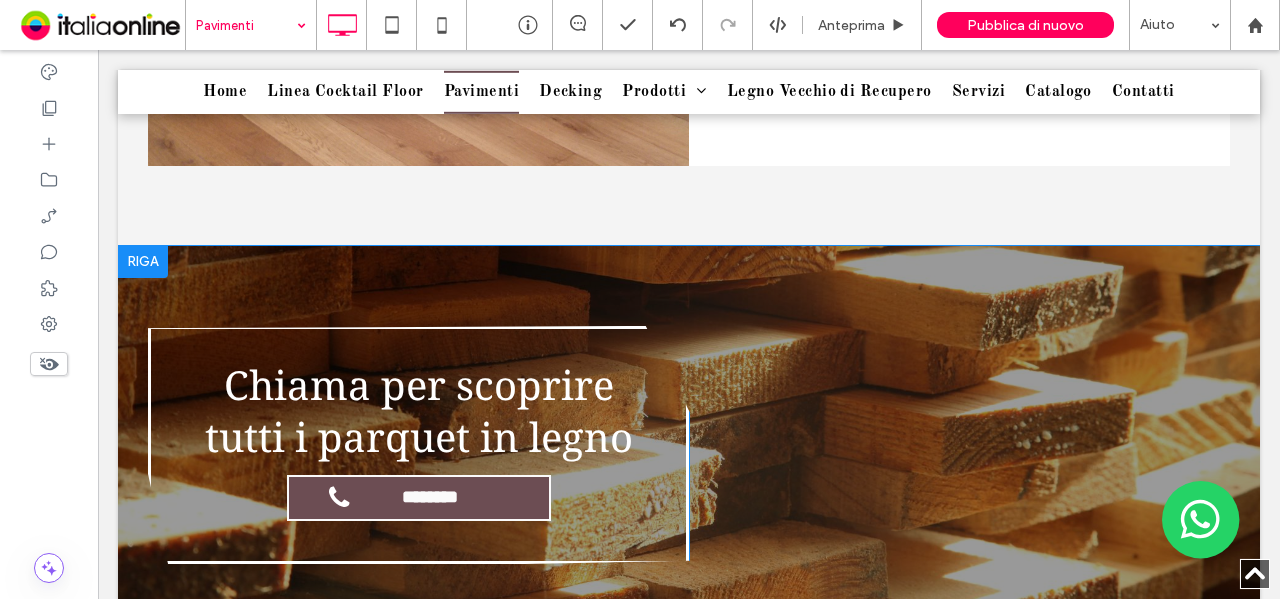 click on "**********" at bounding box center [689, 445] 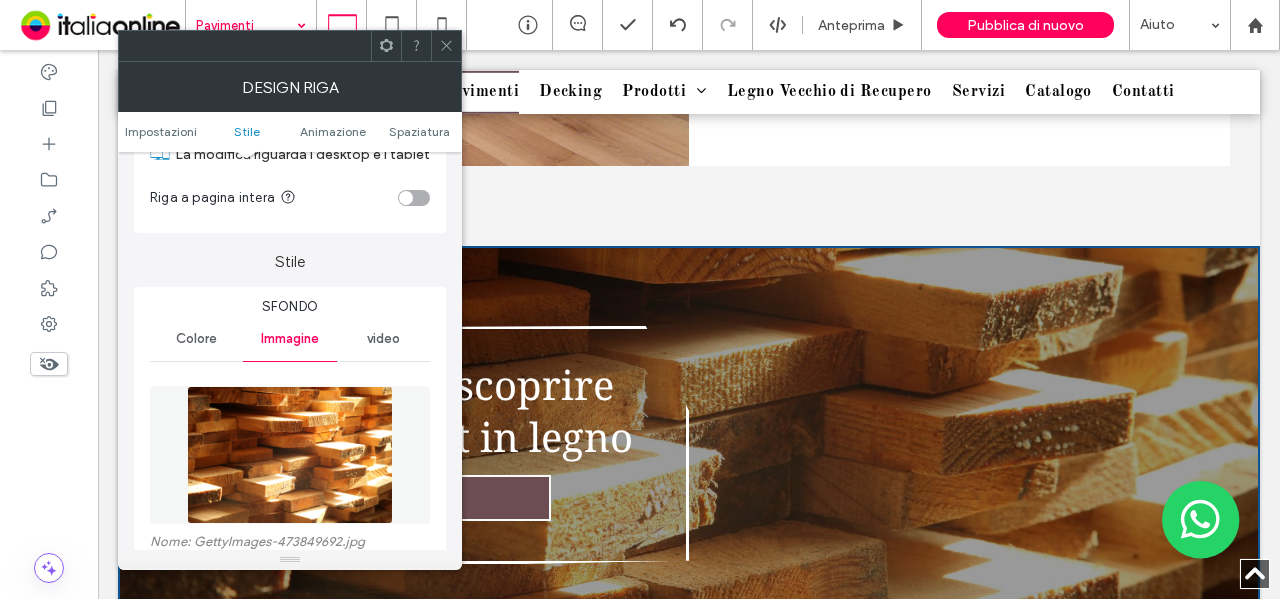 scroll, scrollTop: 300, scrollLeft: 0, axis: vertical 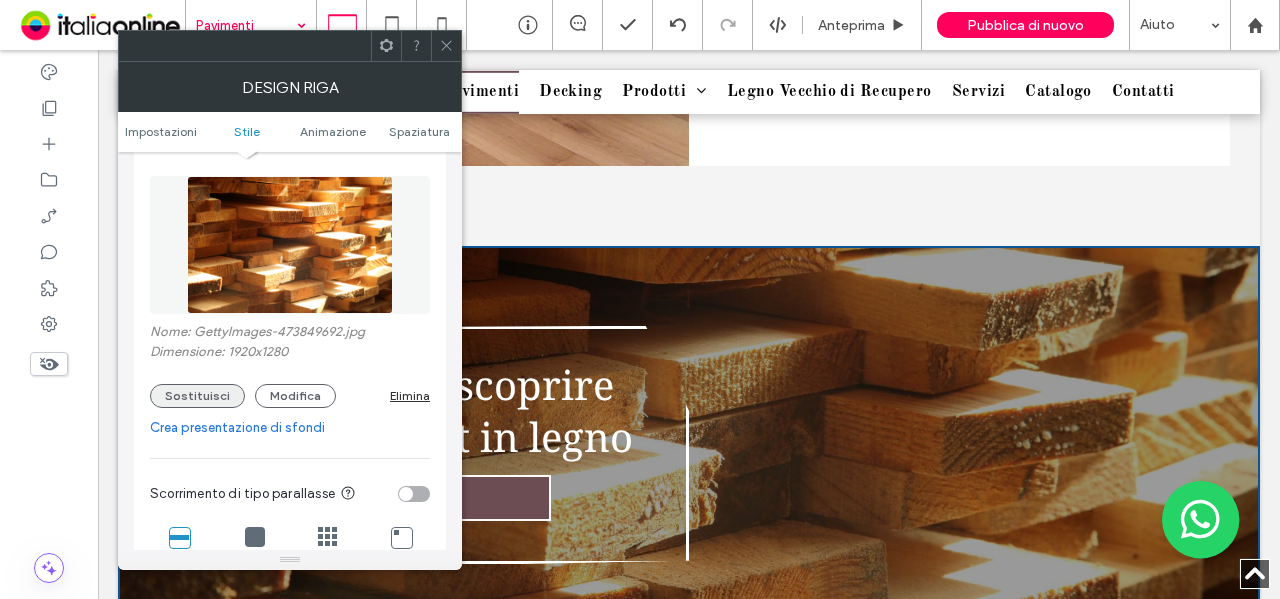 click on "Sostituisci" at bounding box center (197, 396) 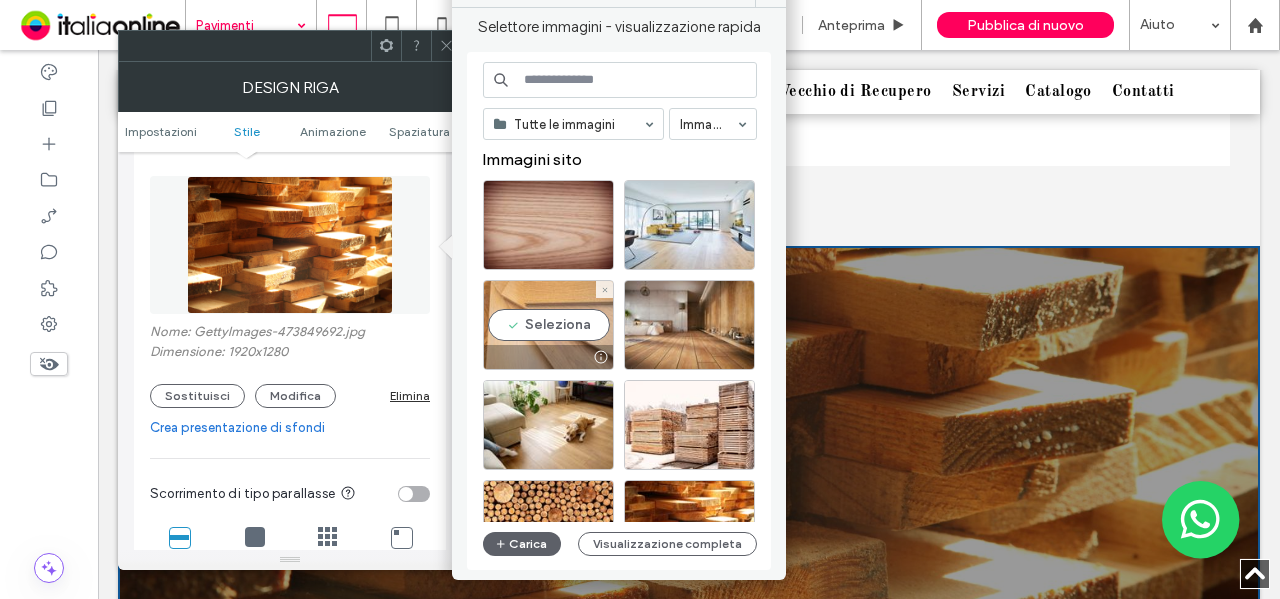 click on "Seleziona" at bounding box center [548, 325] 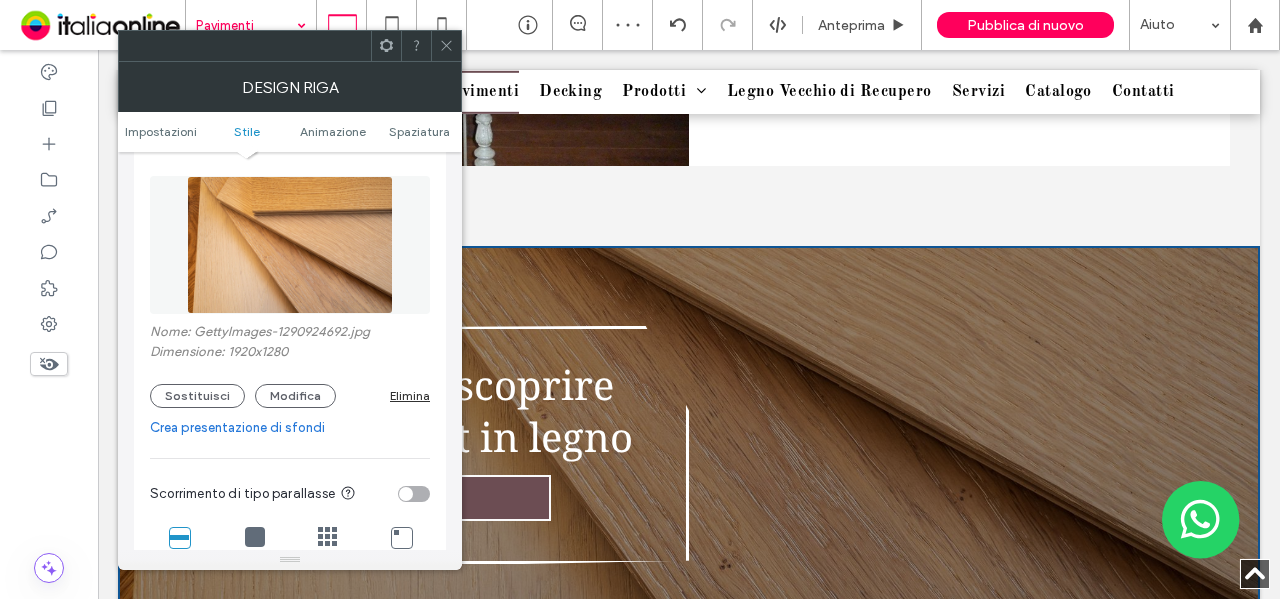 click at bounding box center [446, 46] 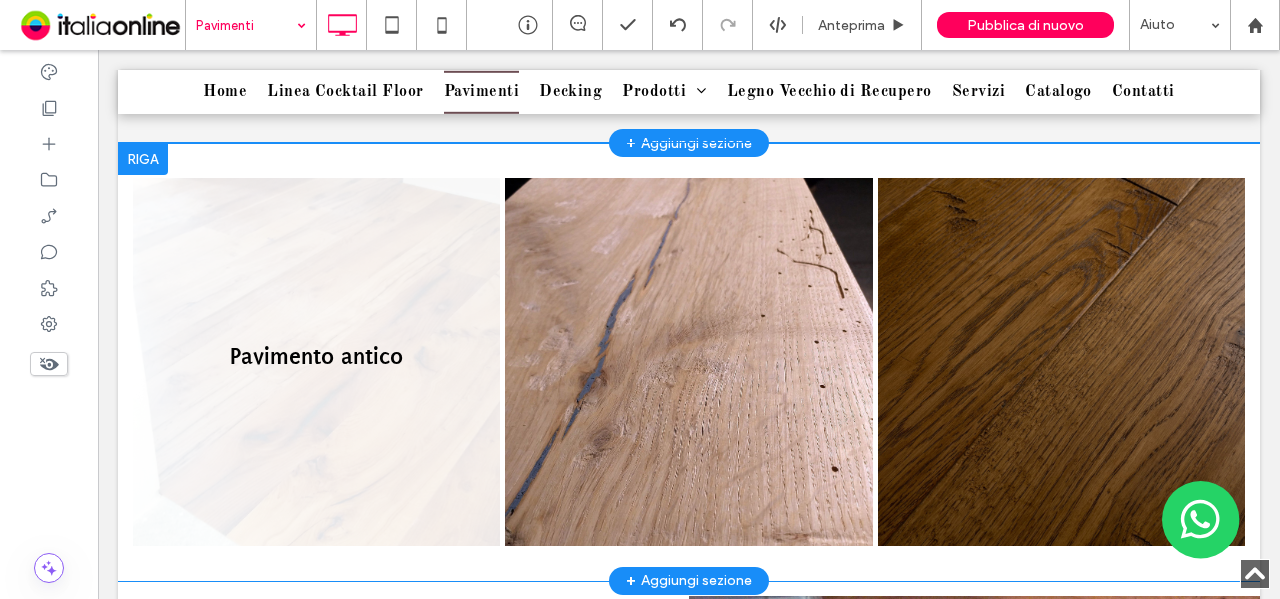 scroll, scrollTop: 1203, scrollLeft: 0, axis: vertical 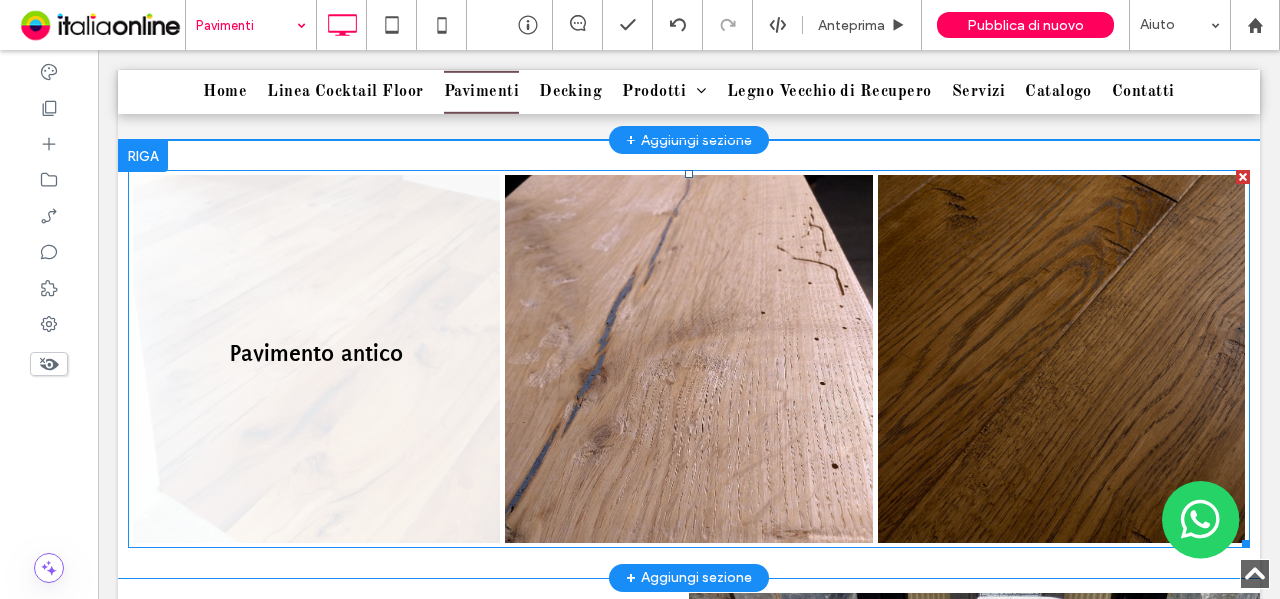 click at bounding box center (316, 358) 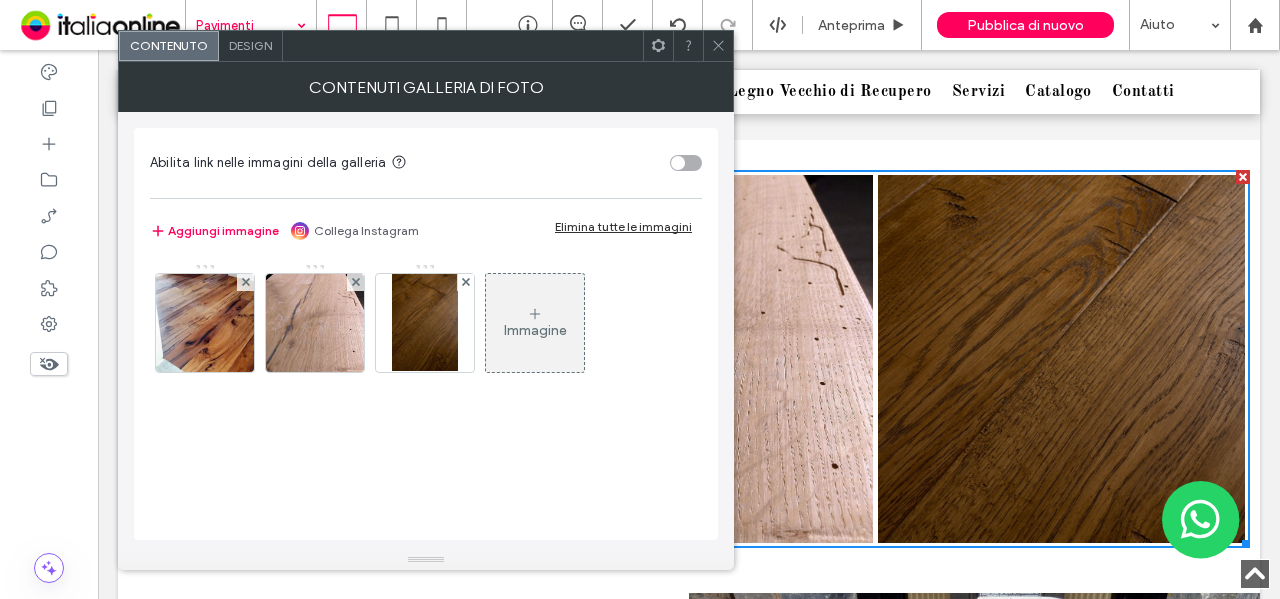 click on "Design" at bounding box center [250, 45] 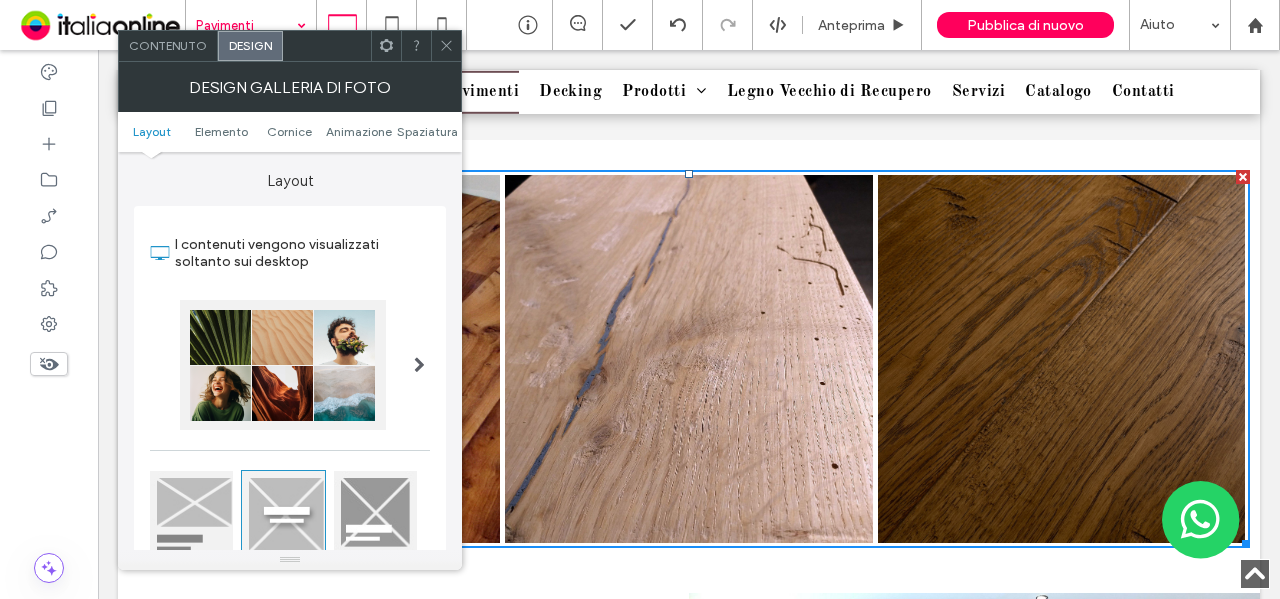 click 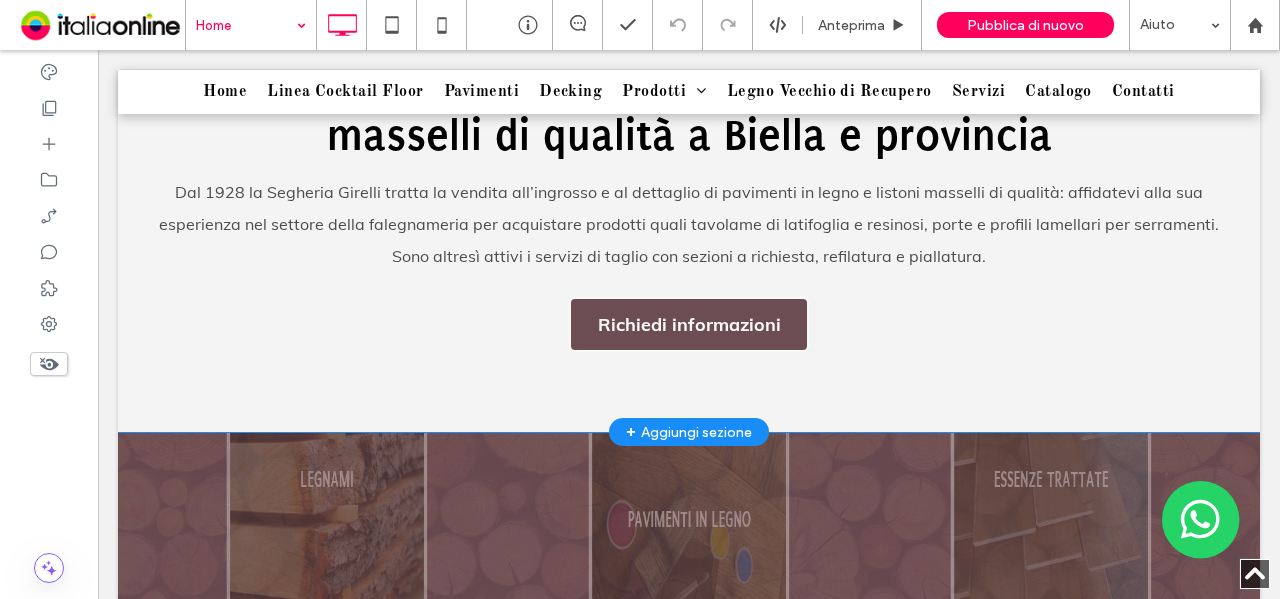 scroll, scrollTop: 1300, scrollLeft: 0, axis: vertical 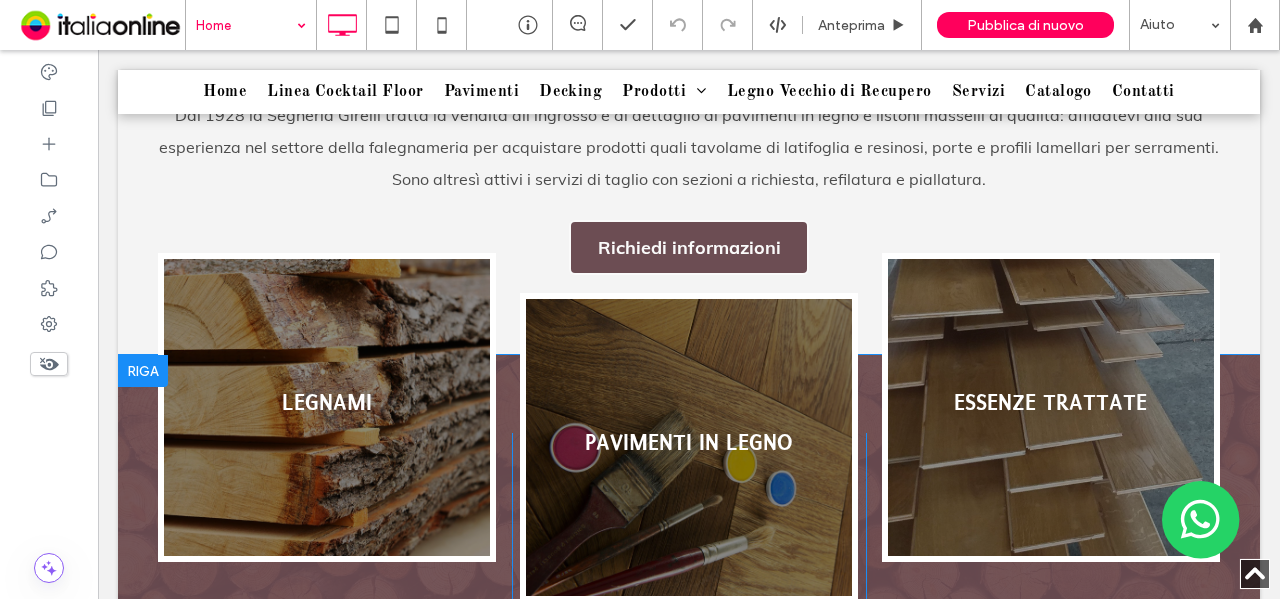 click at bounding box center (143, 371) 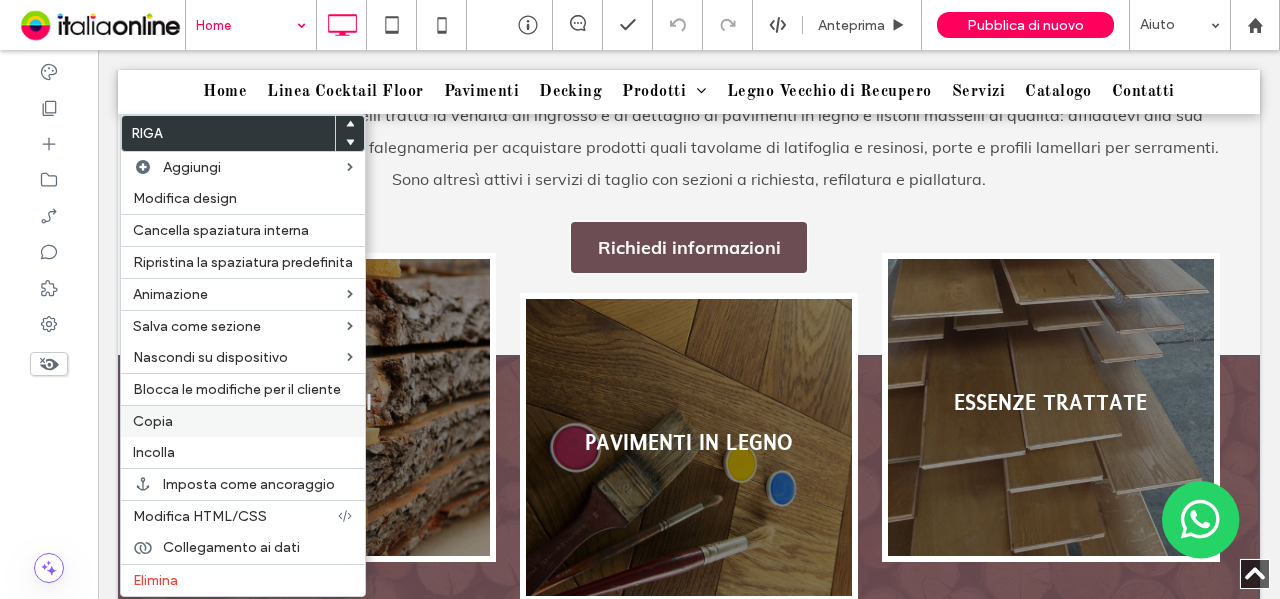 click on "Copia" at bounding box center (153, 421) 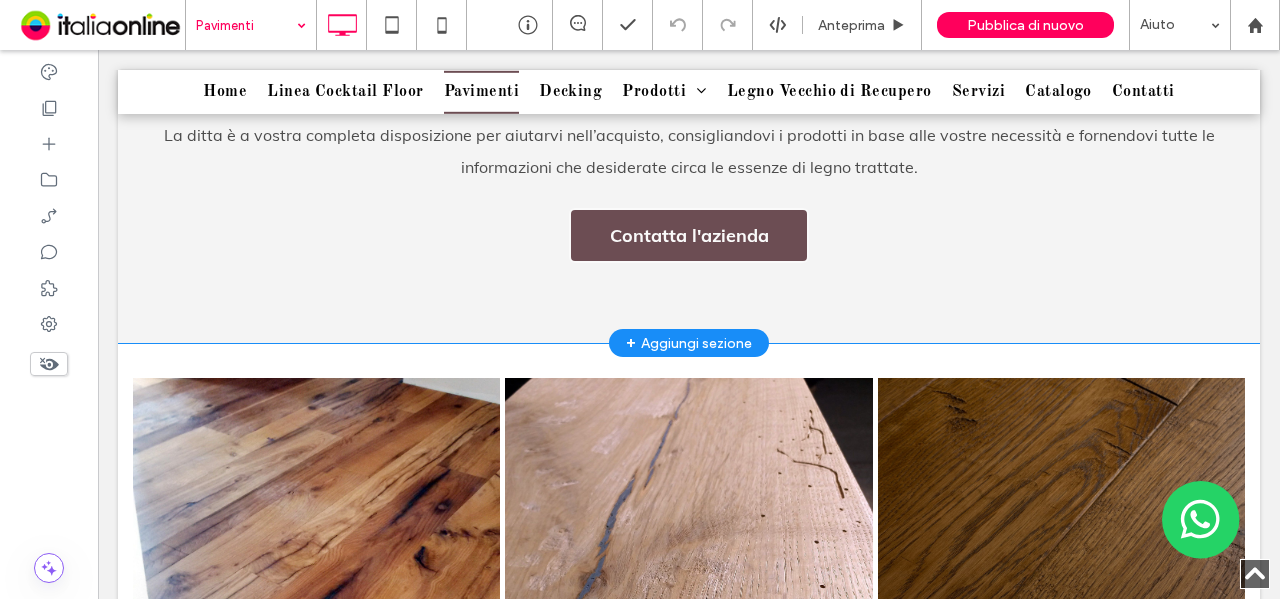 scroll, scrollTop: 1000, scrollLeft: 0, axis: vertical 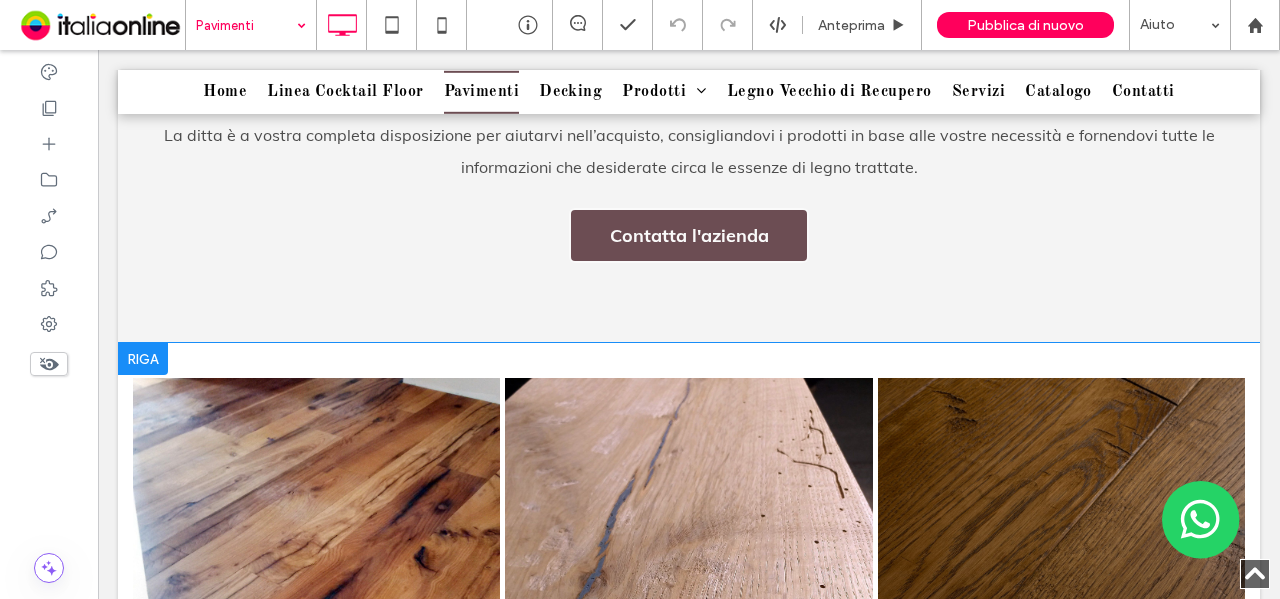 click at bounding box center [143, 359] 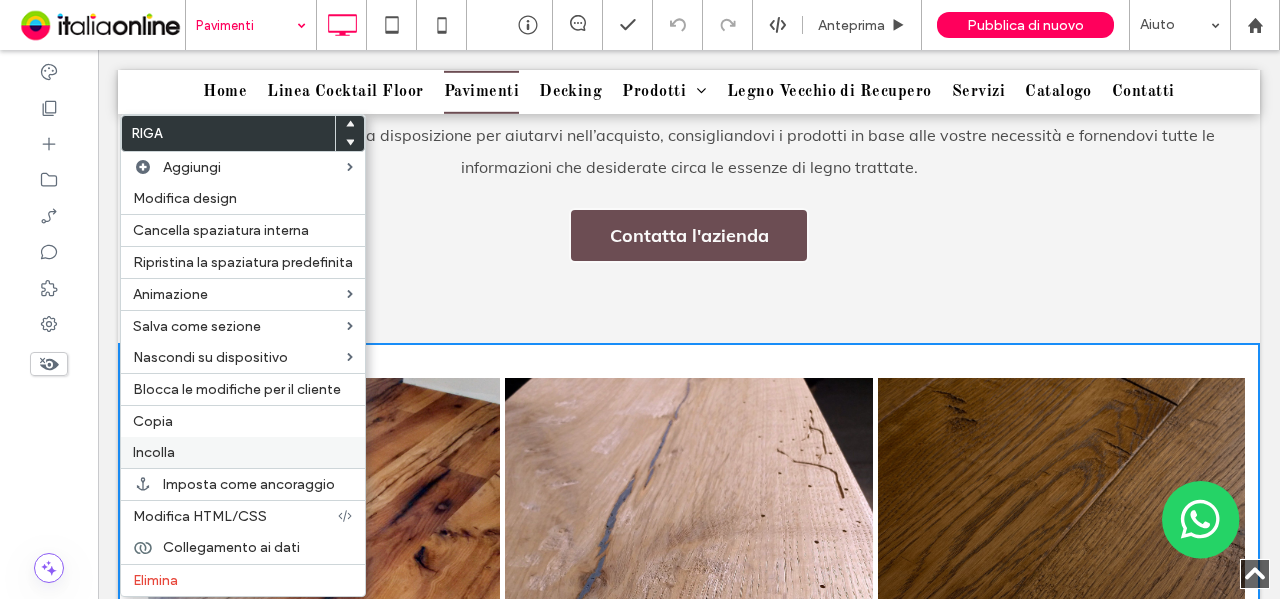 drag, startPoint x: 173, startPoint y: 449, endPoint x: 192, endPoint y: 450, distance: 19.026299 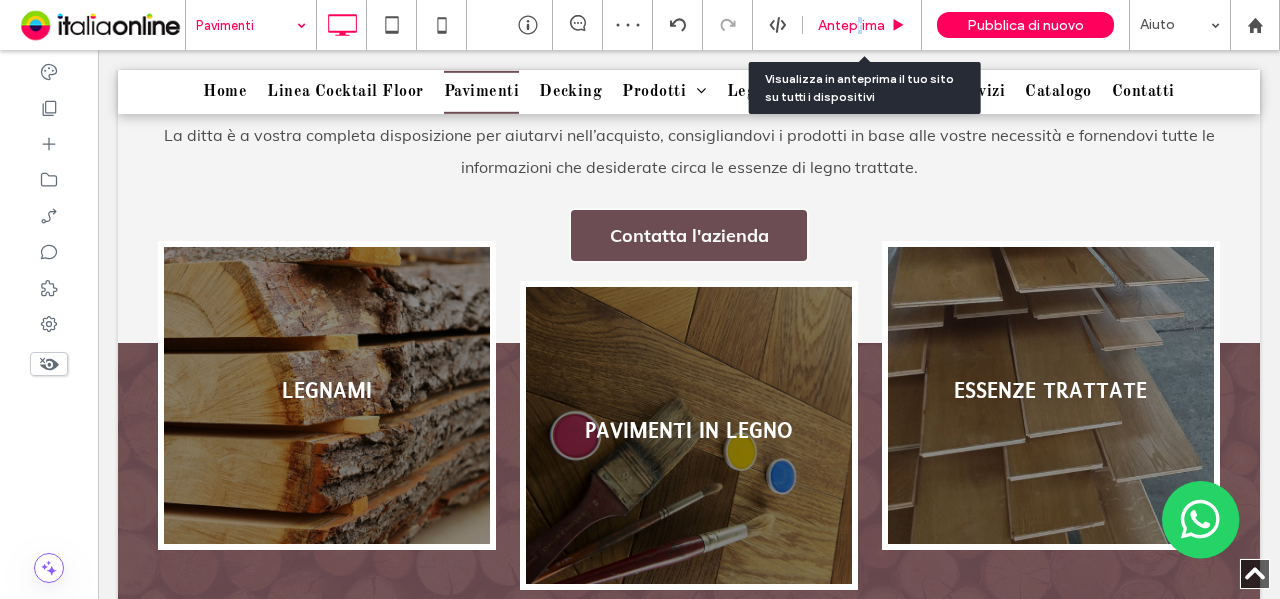 click on "Anteprima" at bounding box center [851, 25] 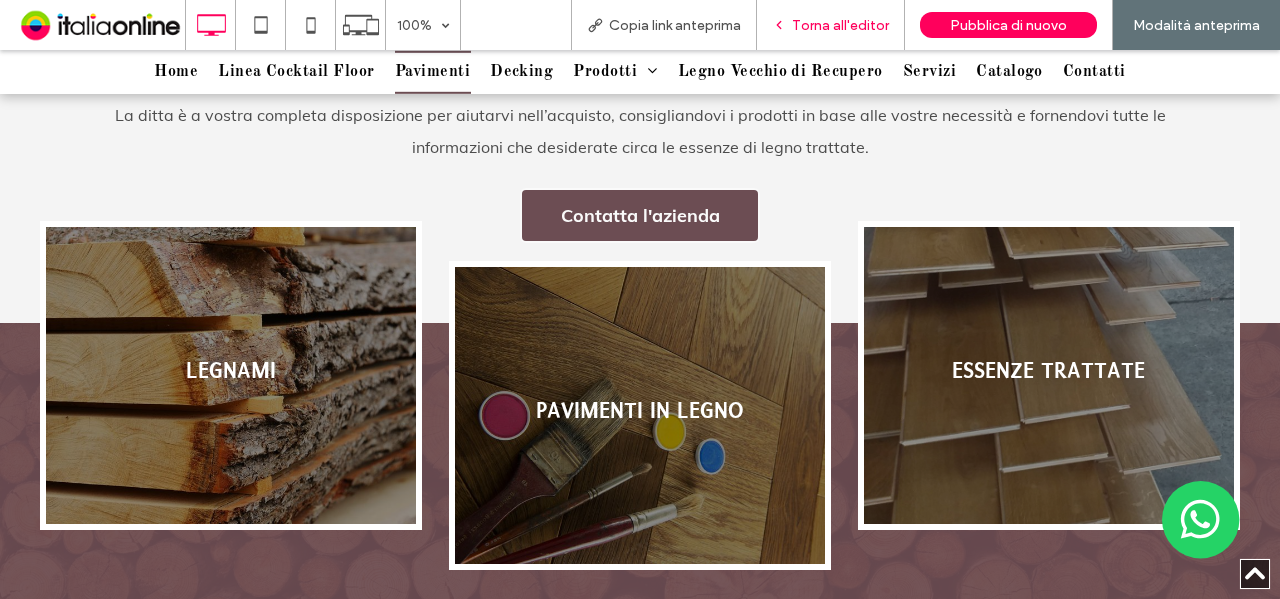 click on "Torna all'editor" at bounding box center [840, 25] 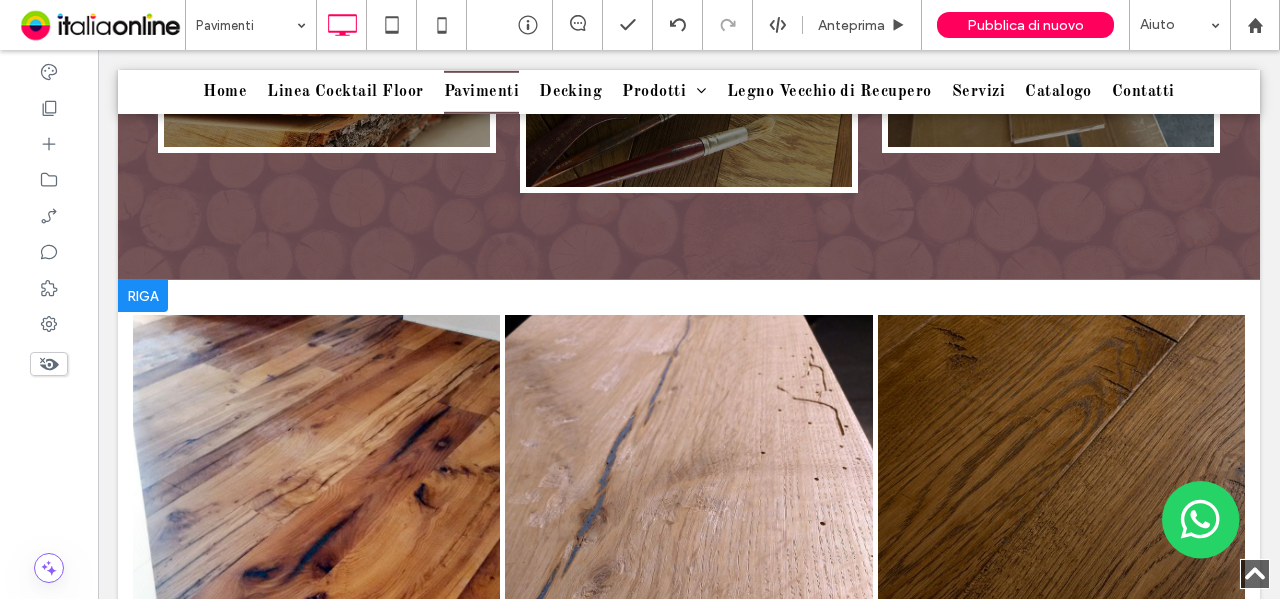 scroll, scrollTop: 1400, scrollLeft: 0, axis: vertical 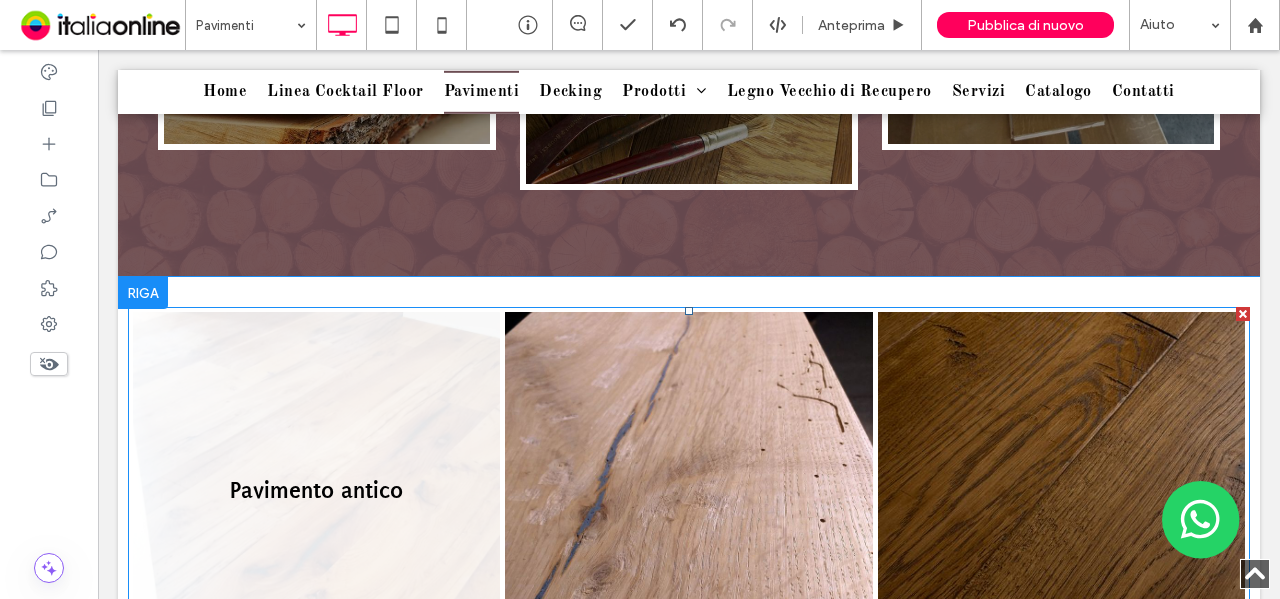 click at bounding box center (316, 495) 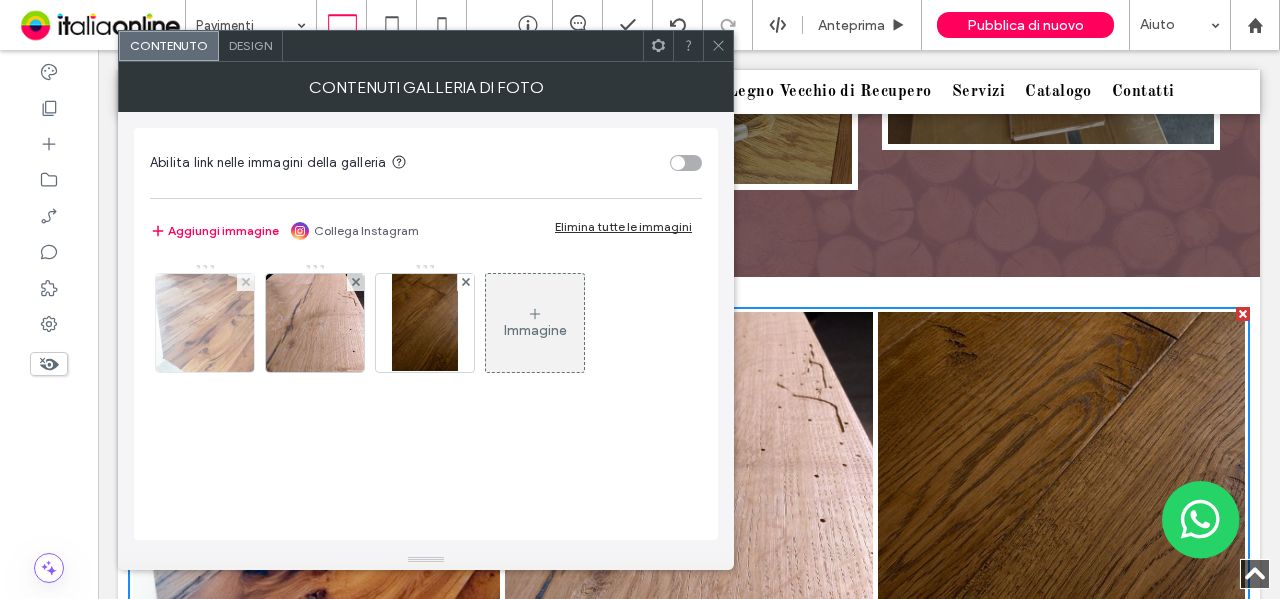 click at bounding box center (205, 323) 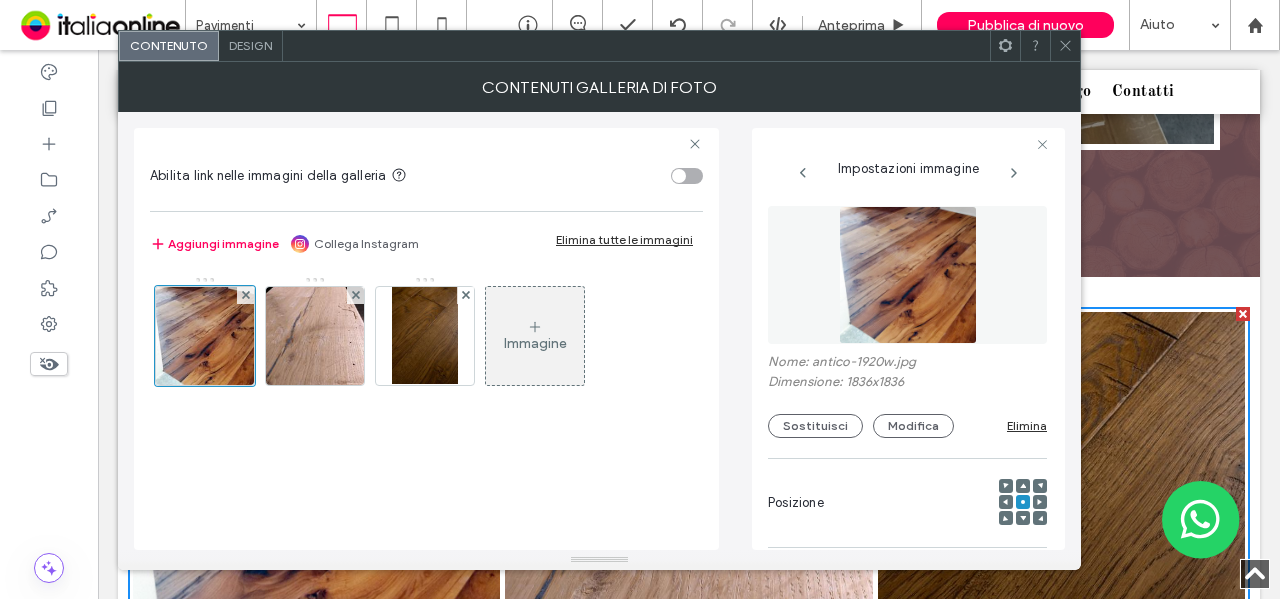 scroll, scrollTop: 0, scrollLeft: 18, axis: horizontal 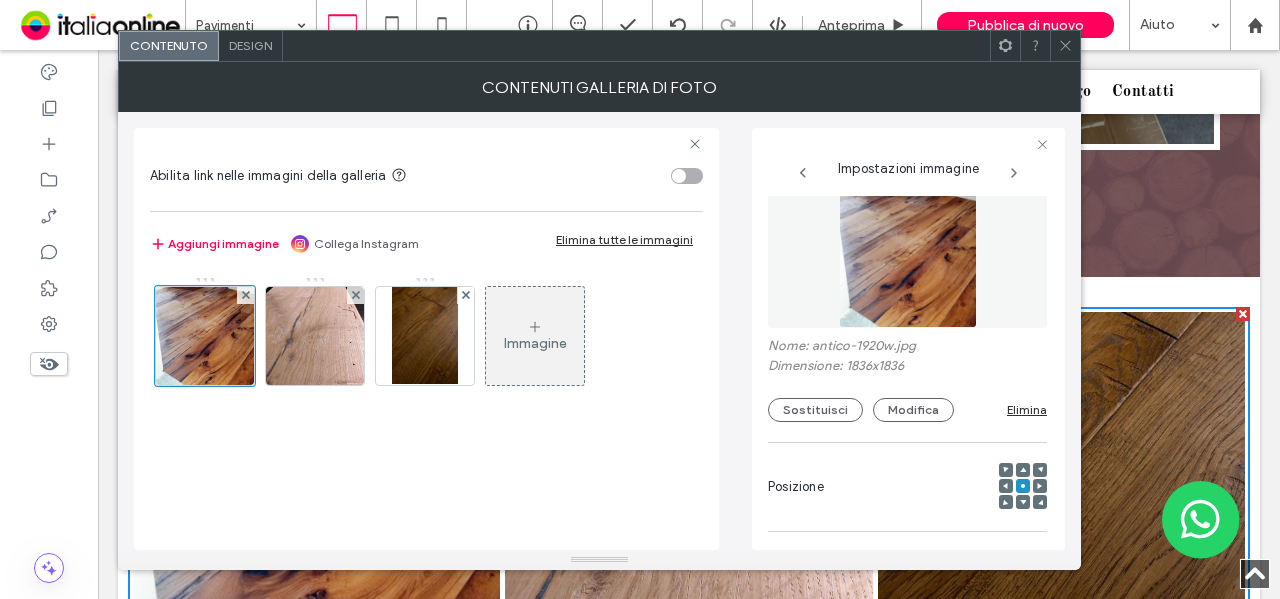 click on "Nome: antico-1920w.jpg" at bounding box center [907, 348] 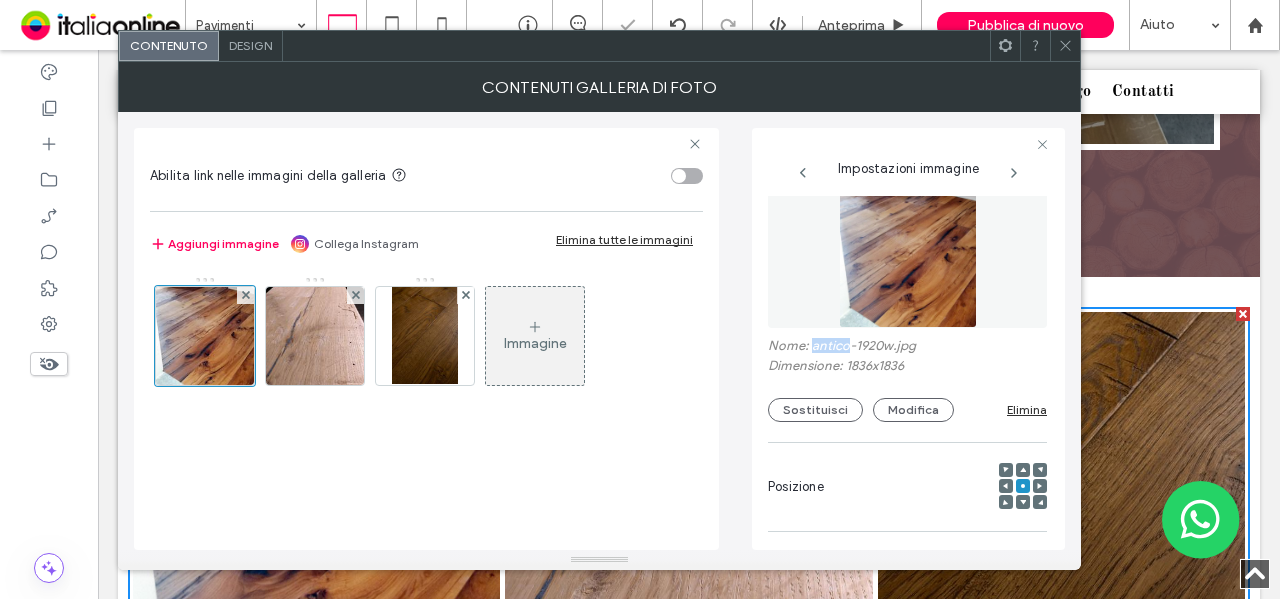 click on "Nome: antico-1920w.jpg" at bounding box center [907, 348] 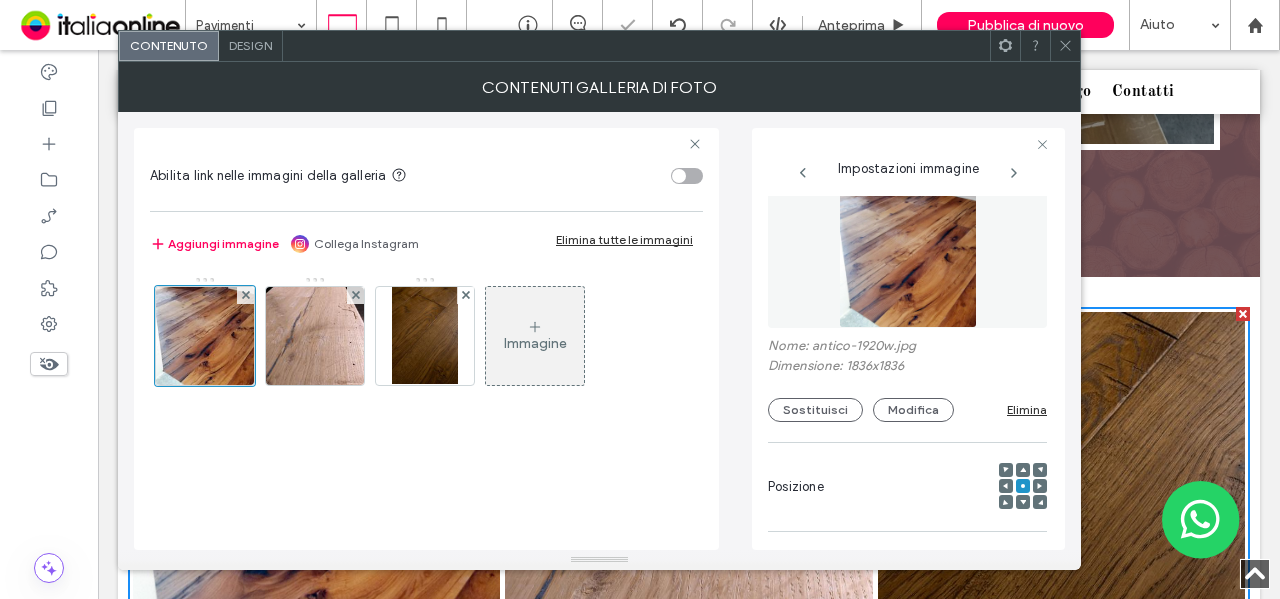 click at bounding box center [1065, 46] 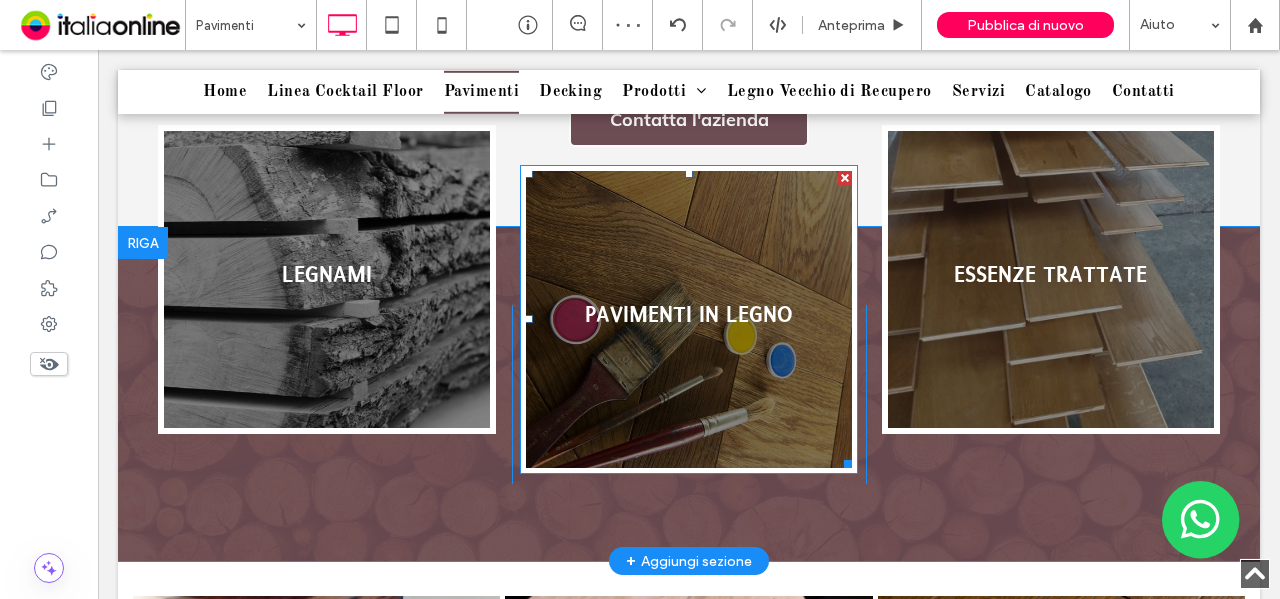 scroll, scrollTop: 1100, scrollLeft: 0, axis: vertical 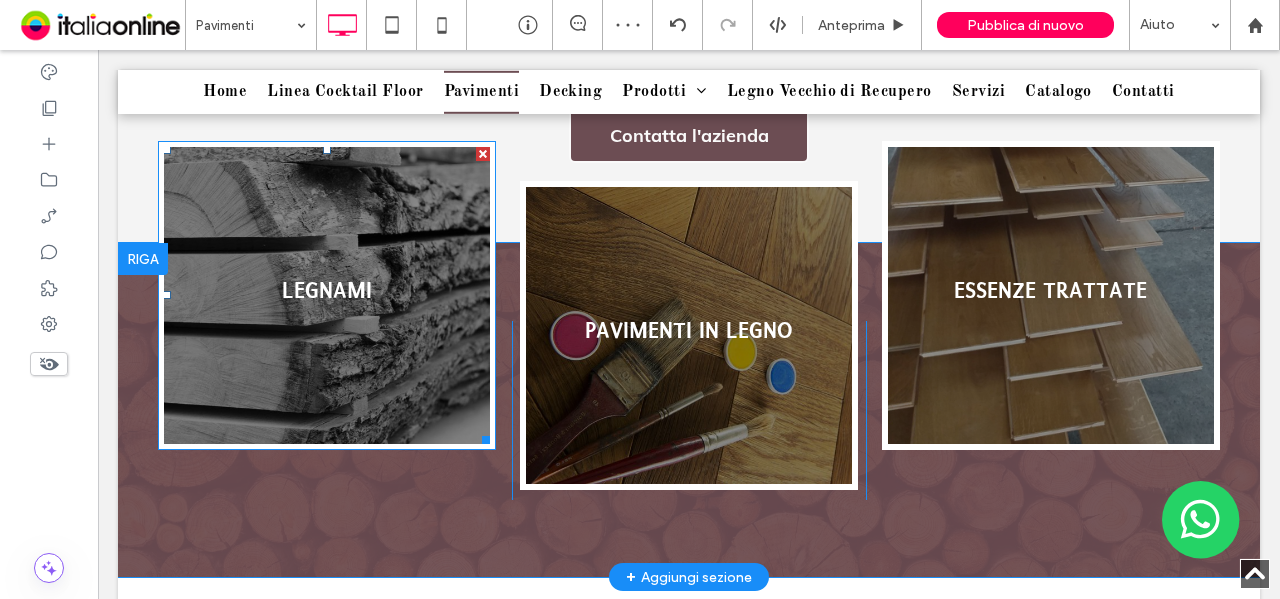 click at bounding box center (327, 295) 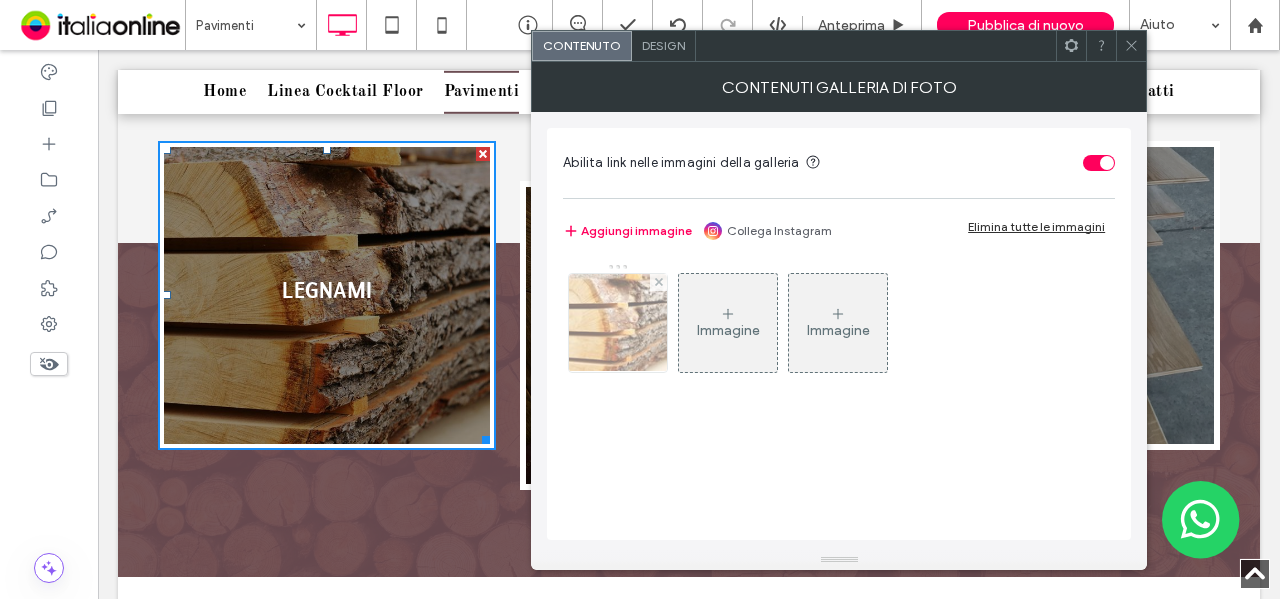 click at bounding box center (618, 323) 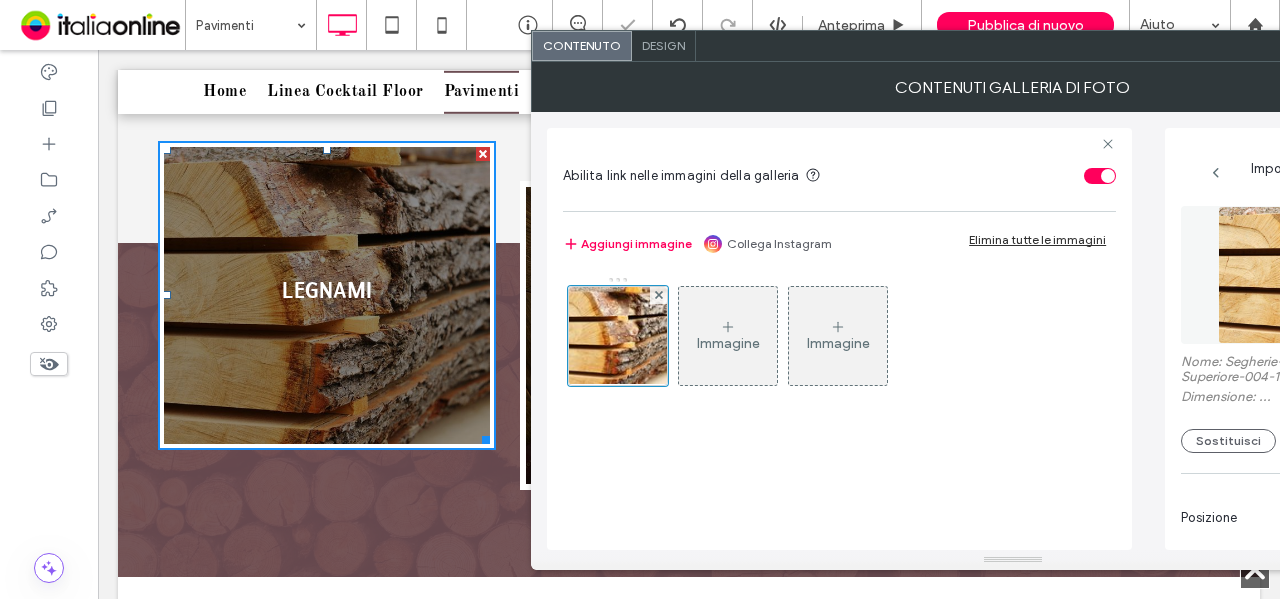 scroll, scrollTop: 0, scrollLeft: 184, axis: horizontal 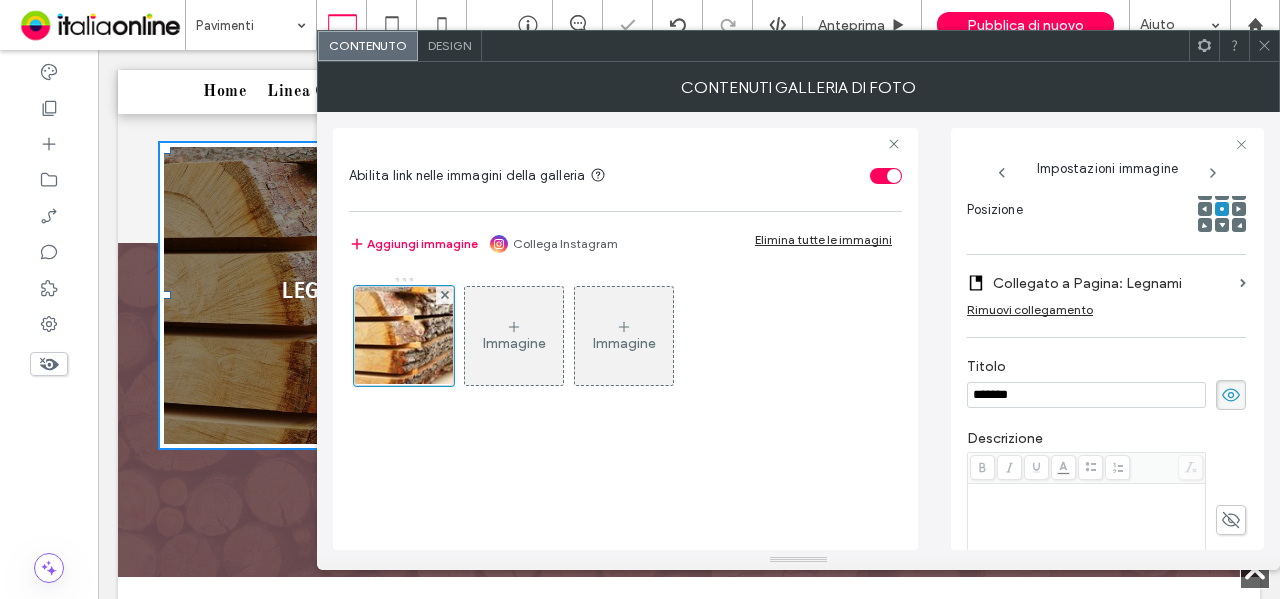 click at bounding box center [894, 176] 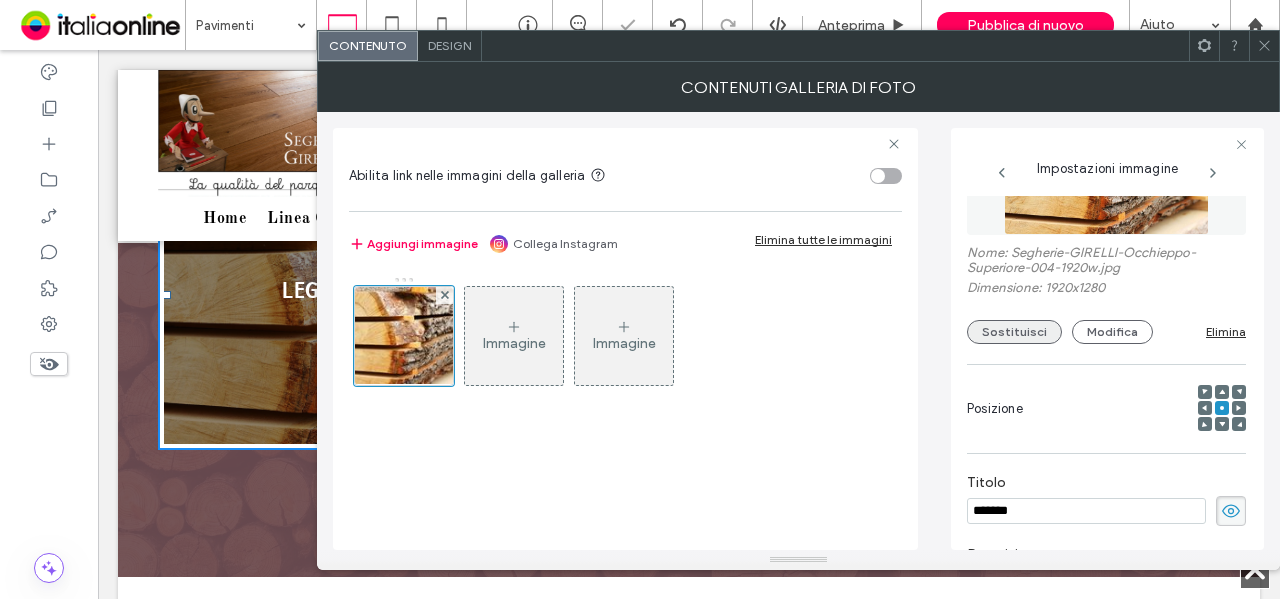scroll, scrollTop: 108, scrollLeft: 0, axis: vertical 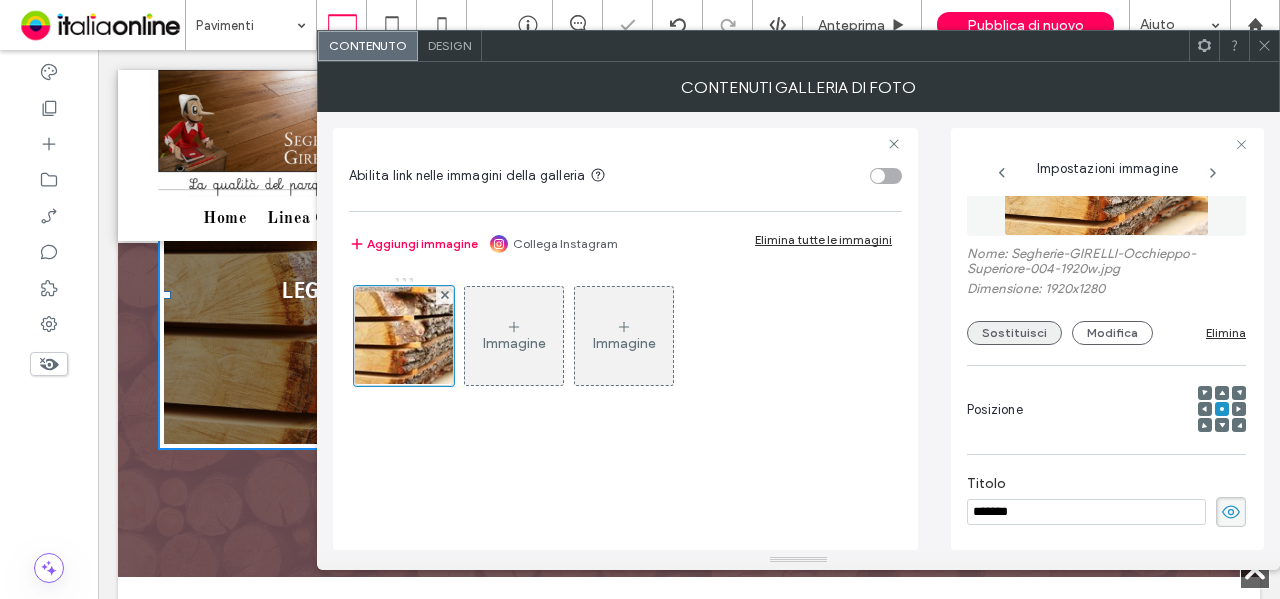 click on "Sostituisci" at bounding box center (1014, 333) 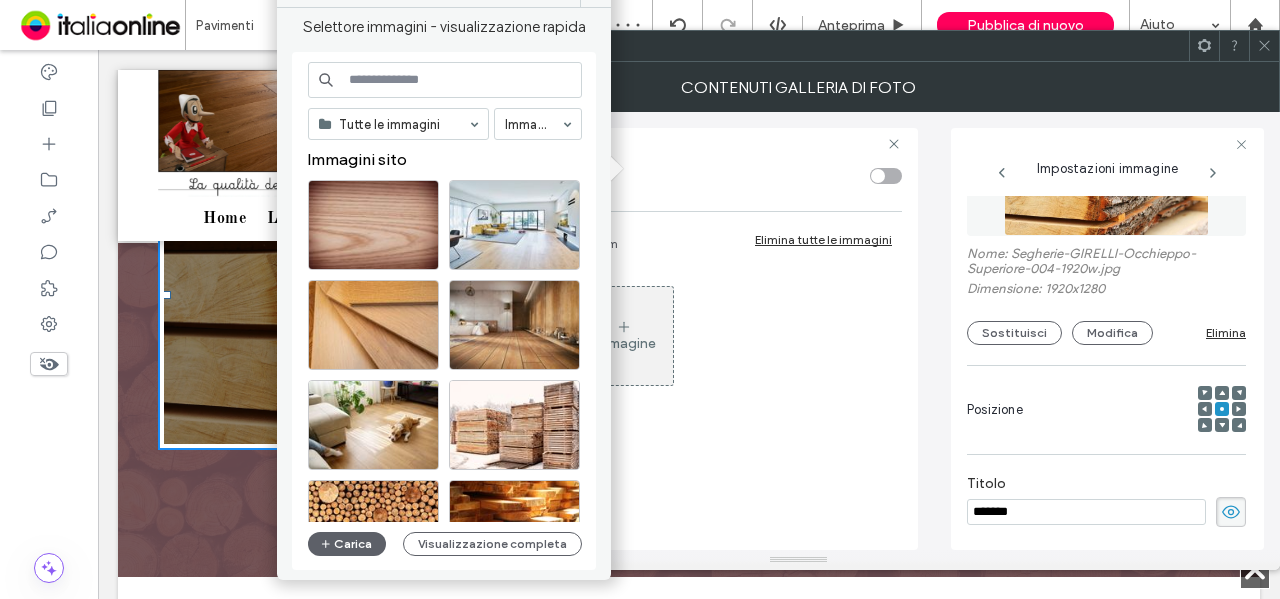 click at bounding box center (445, 80) 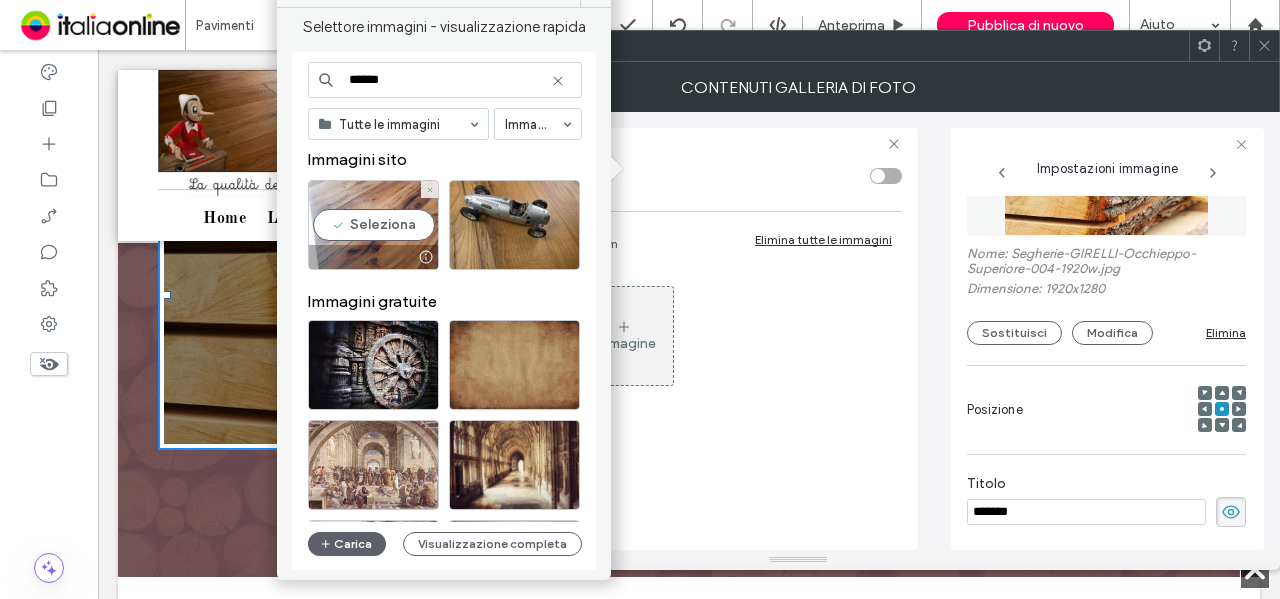 type on "******" 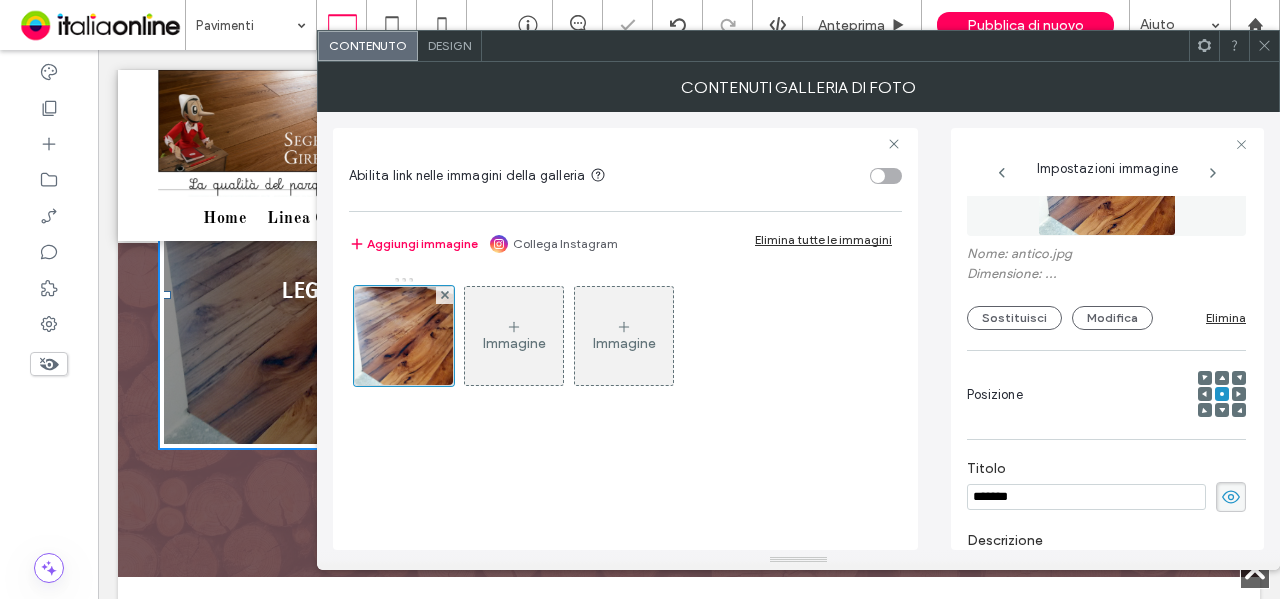 click on "*******" at bounding box center [1086, 497] 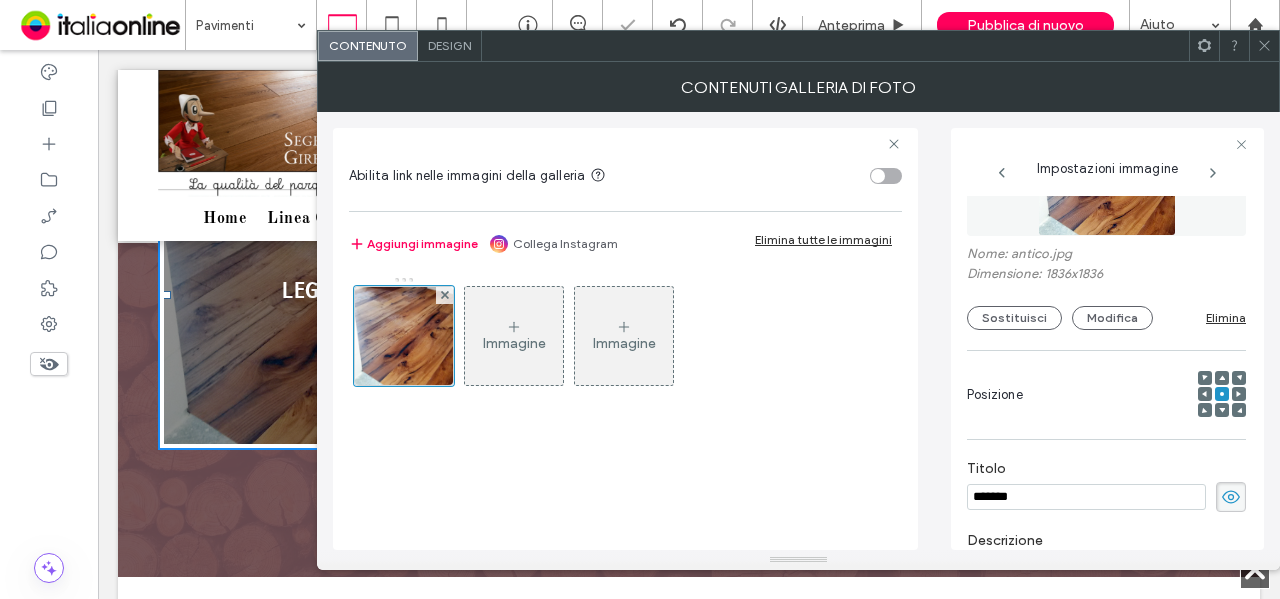 click on "*******" at bounding box center (1086, 497) 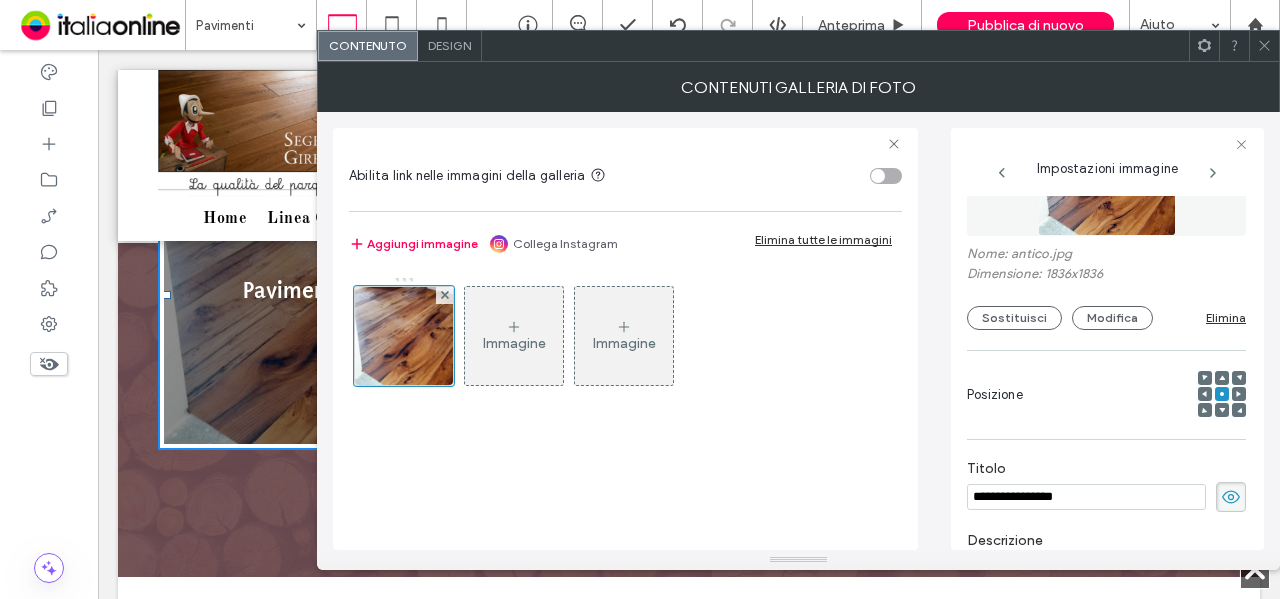 type on "**********" 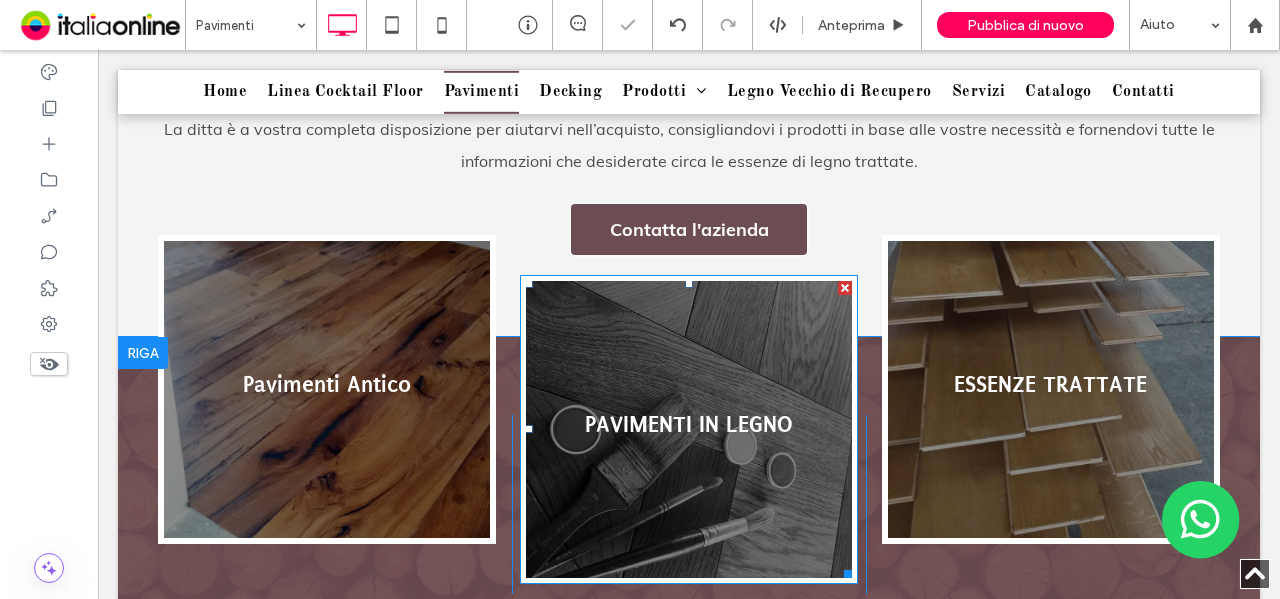 scroll, scrollTop: 1000, scrollLeft: 0, axis: vertical 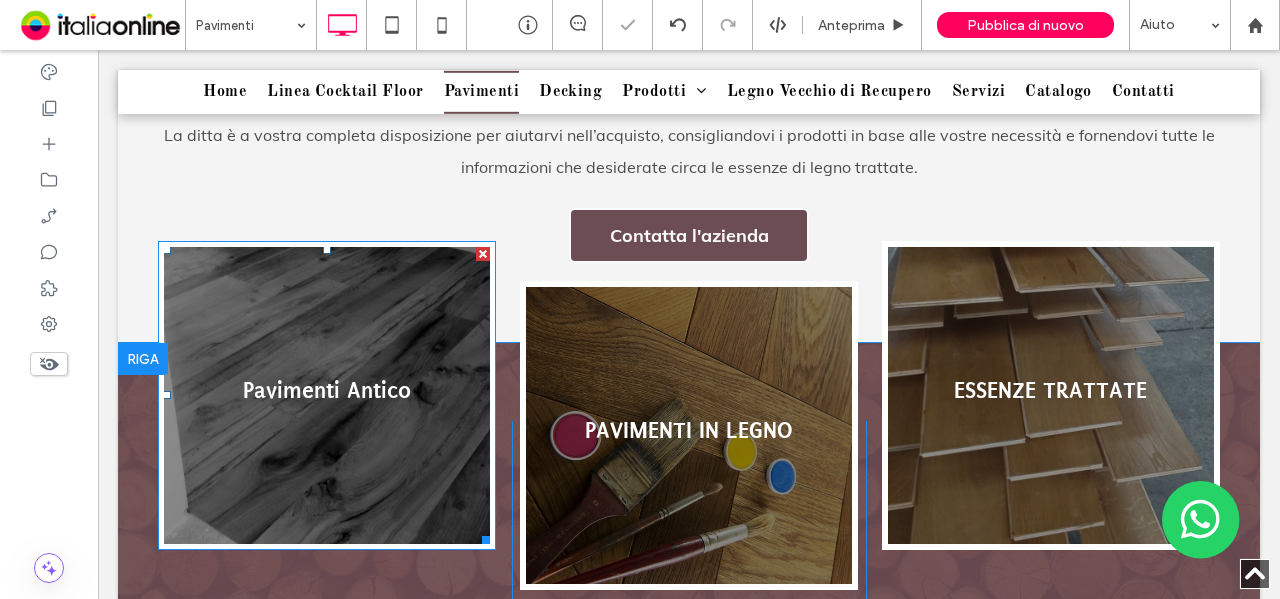 click at bounding box center (327, 395) 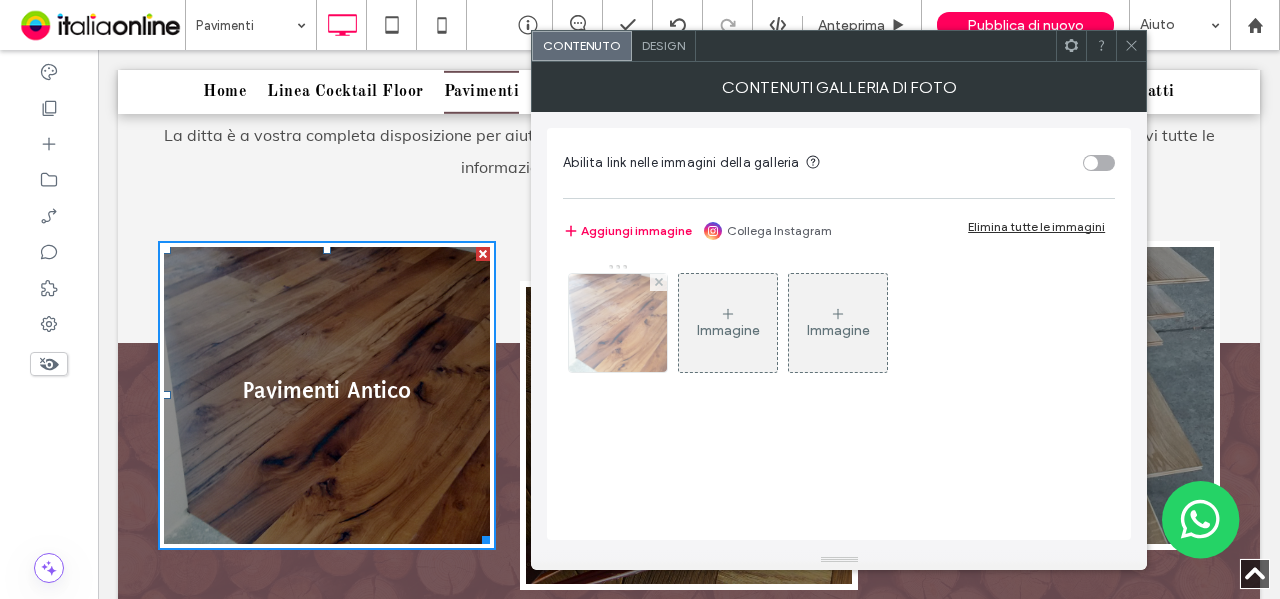 click at bounding box center (618, 323) 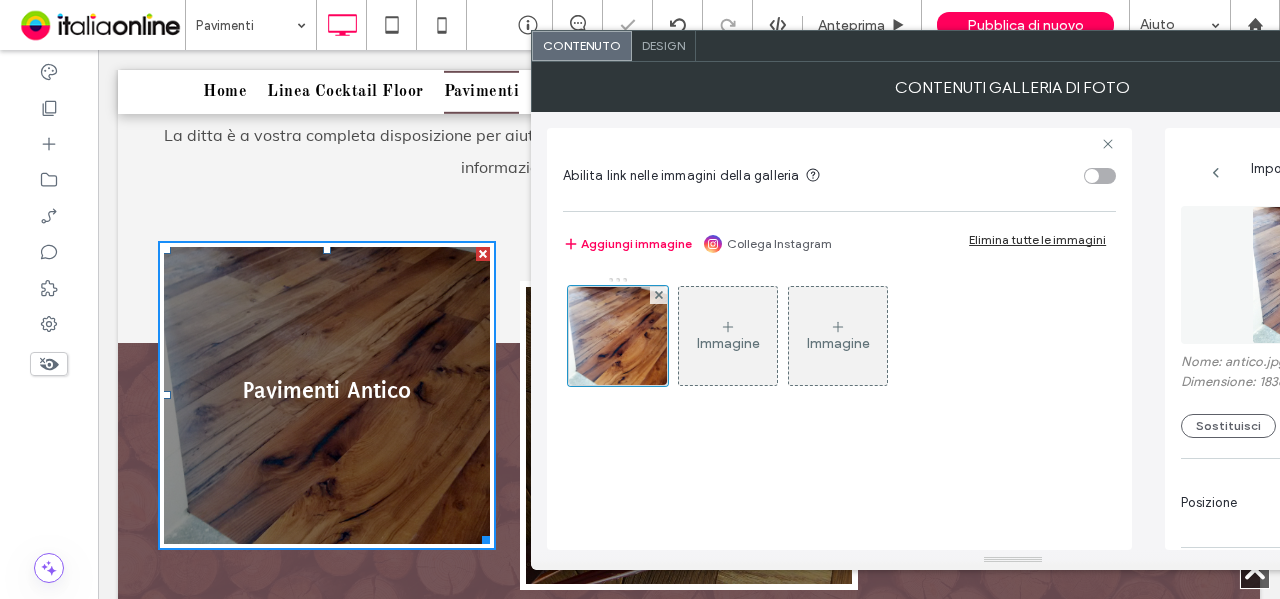 scroll, scrollTop: 0, scrollLeft: 116, axis: horizontal 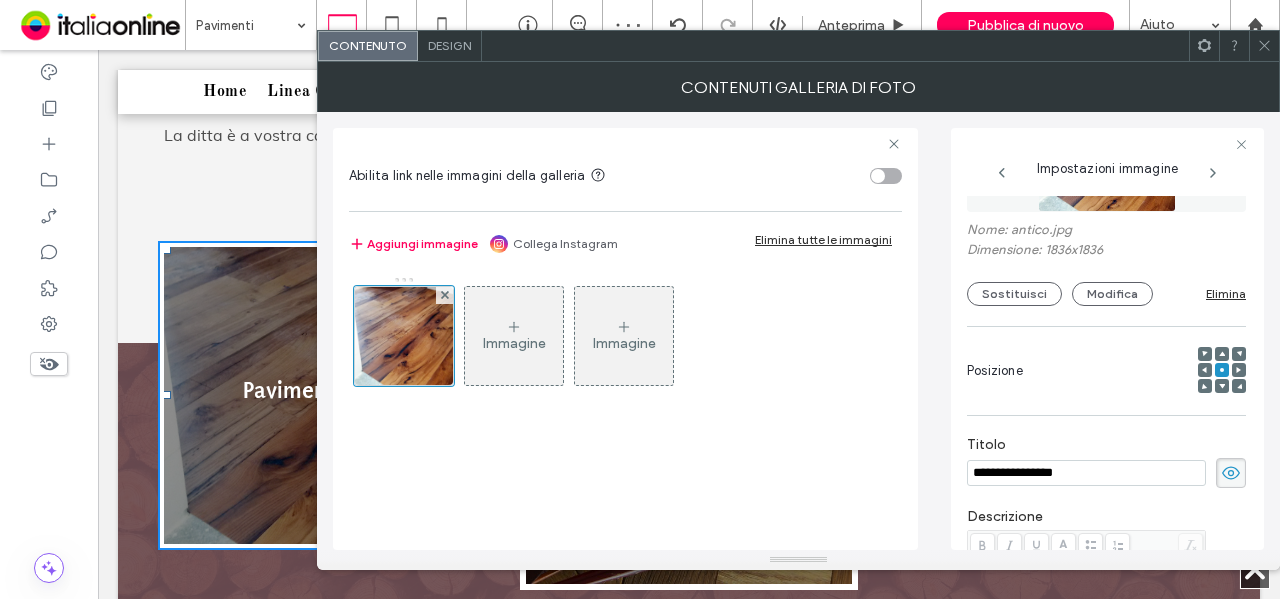 click 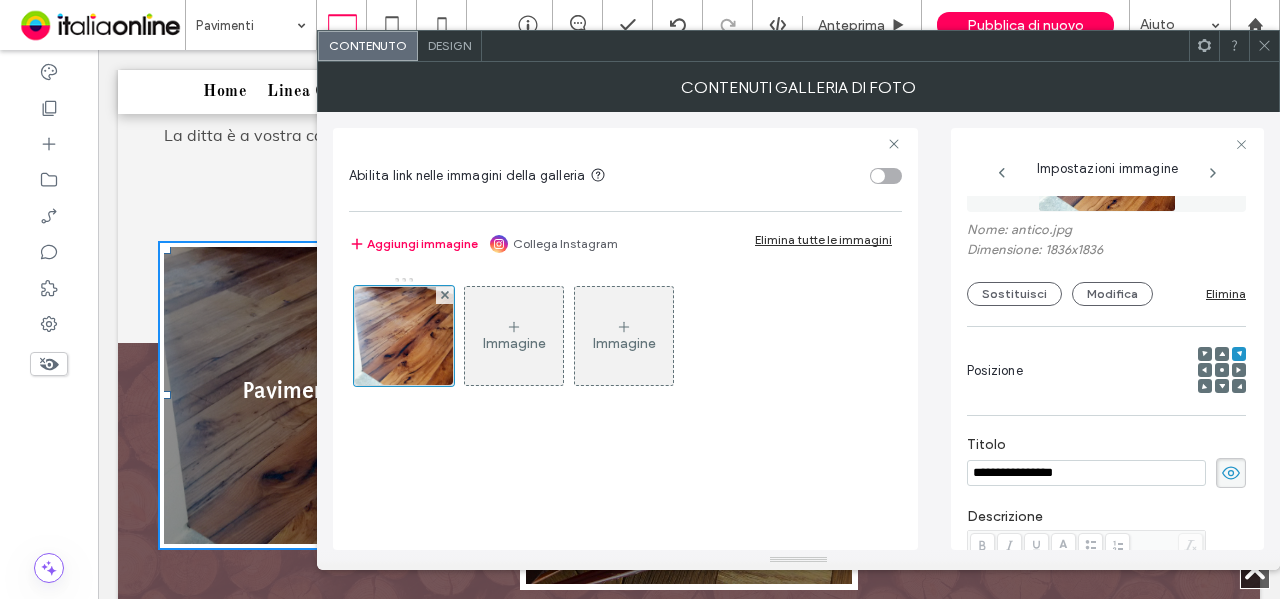 click at bounding box center (1264, 46) 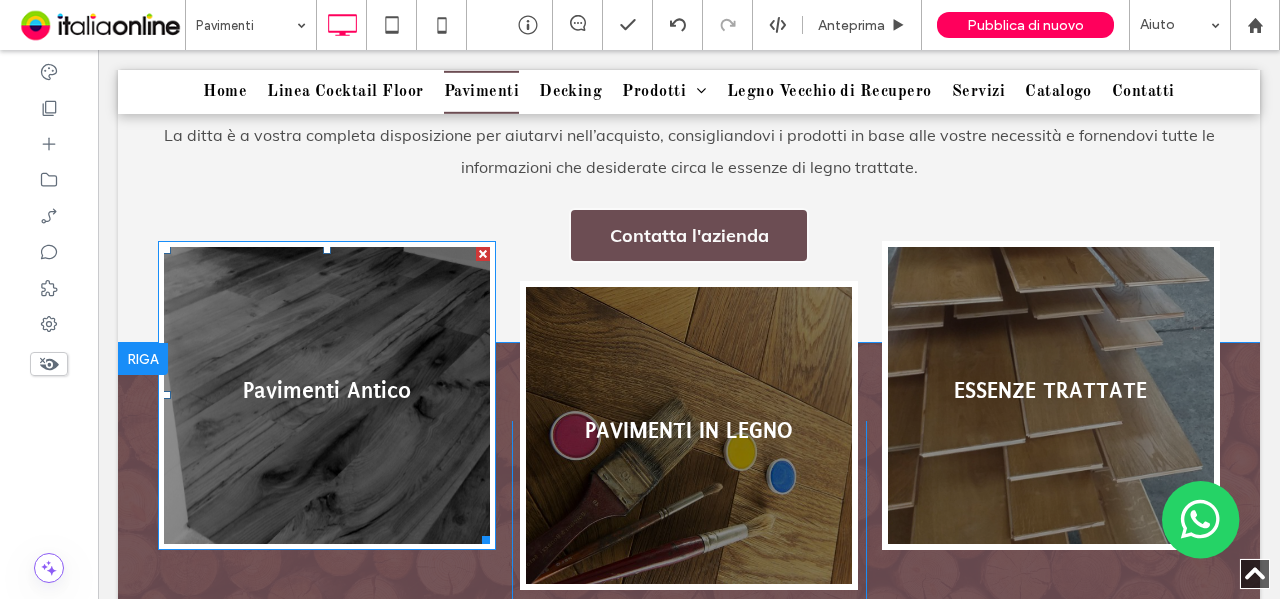 click at bounding box center [327, 395] 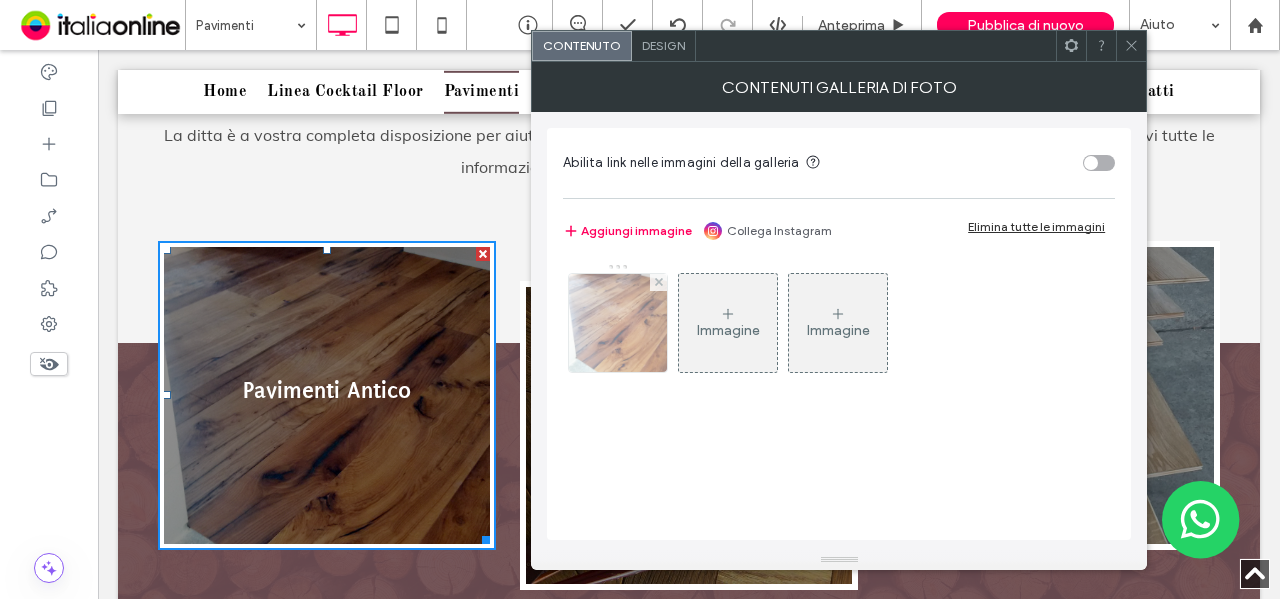 click at bounding box center (618, 323) 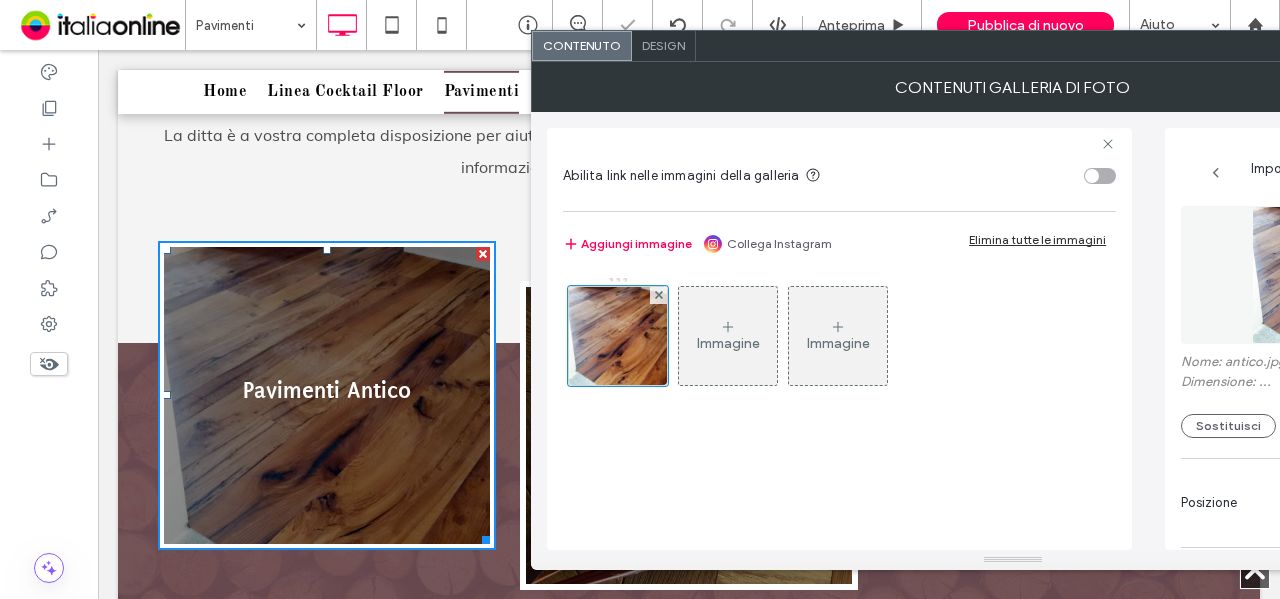 scroll, scrollTop: 0, scrollLeft: 116, axis: horizontal 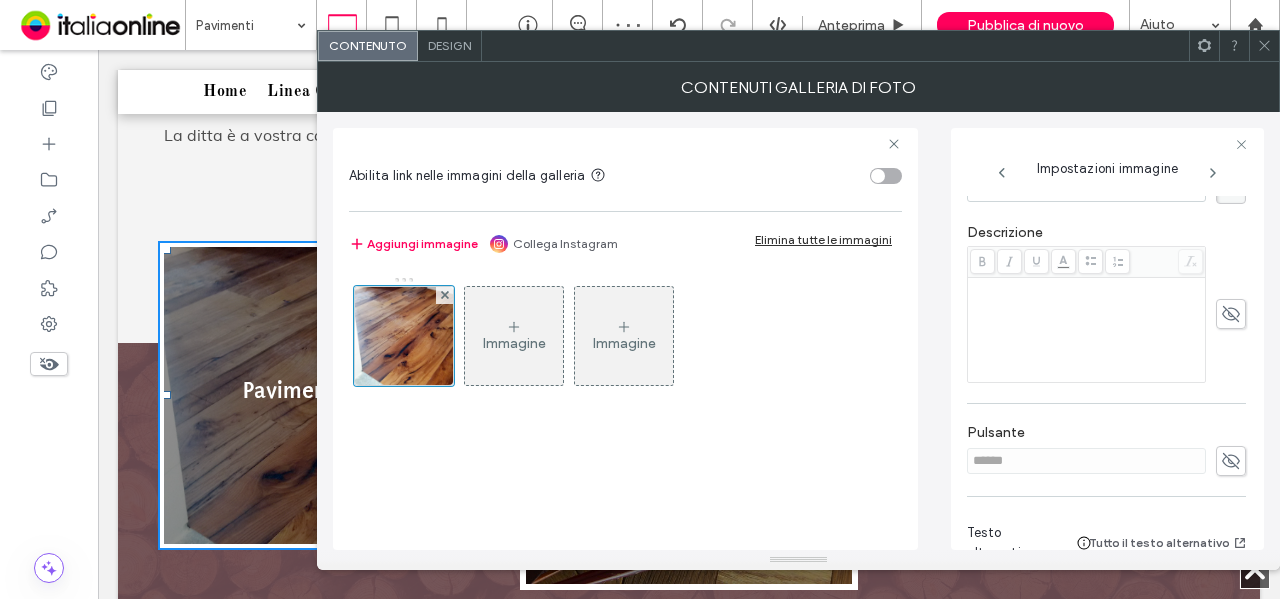 click on "Design" at bounding box center (450, 46) 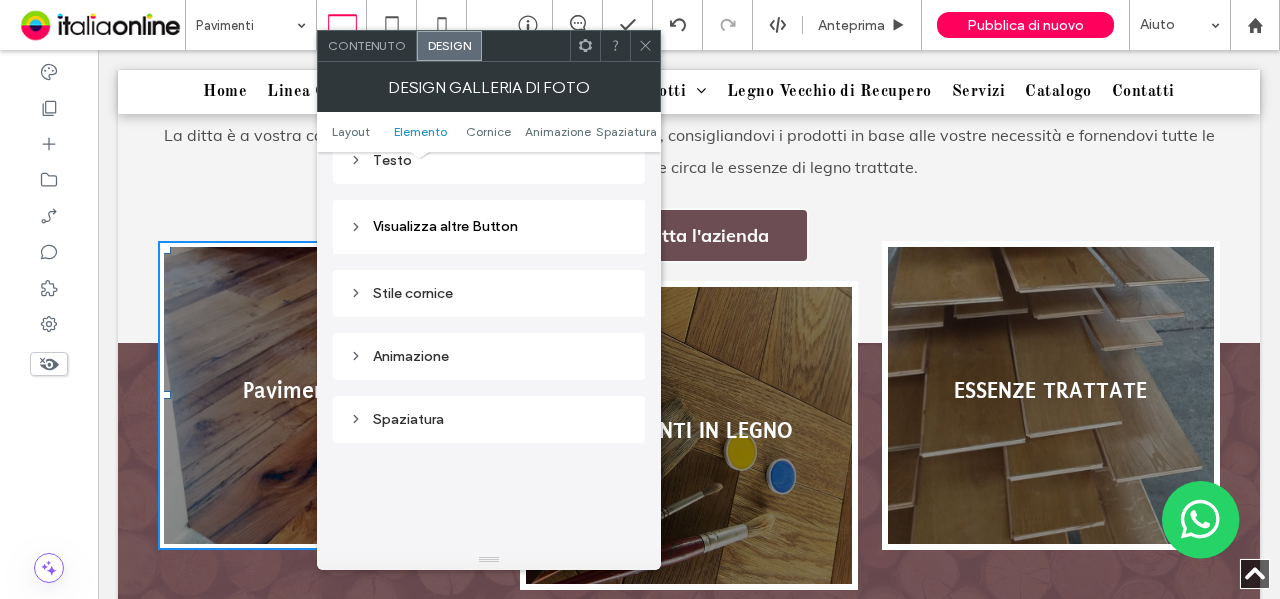 scroll, scrollTop: 700, scrollLeft: 0, axis: vertical 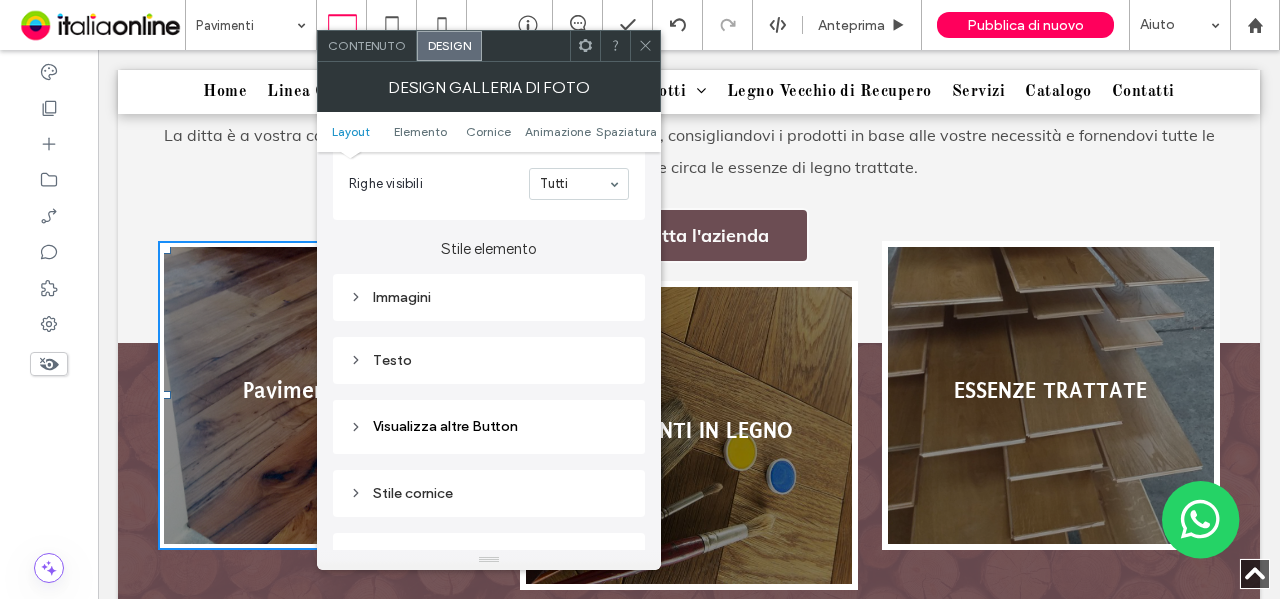 click on "Immagini" at bounding box center [489, 297] 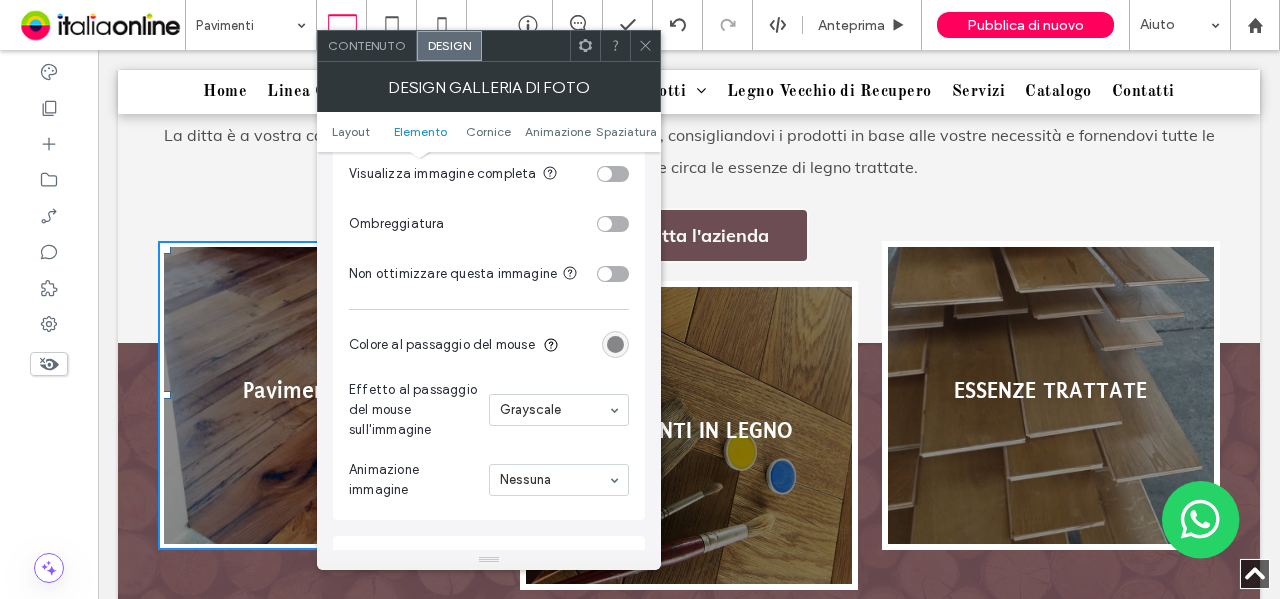 scroll, scrollTop: 1100, scrollLeft: 0, axis: vertical 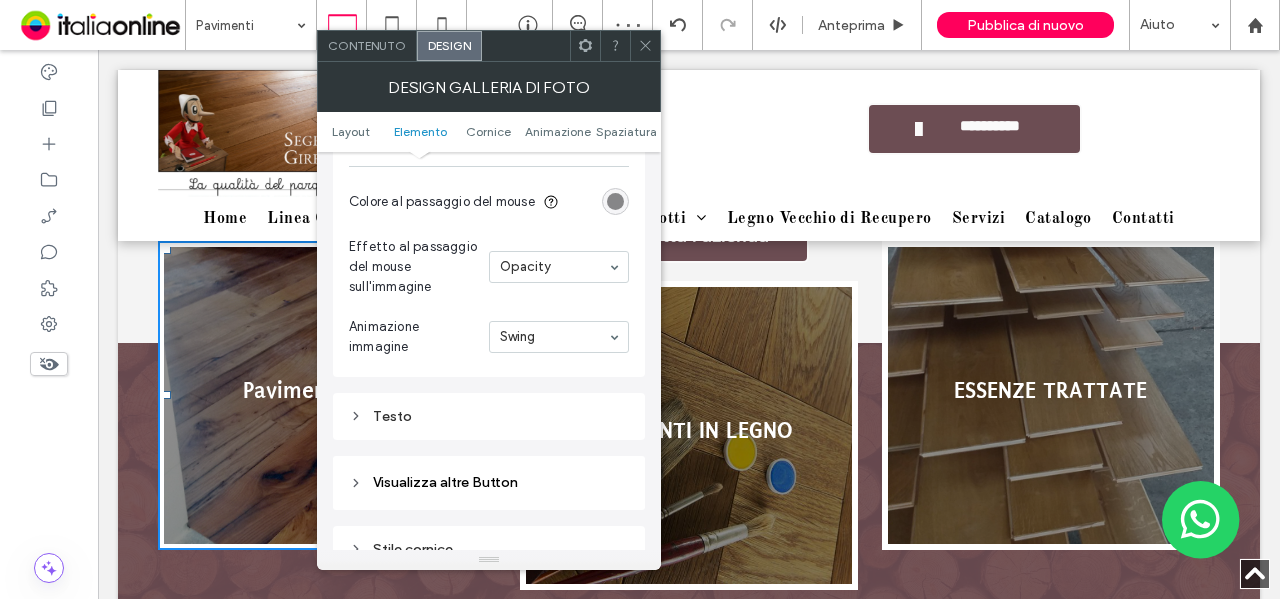 click 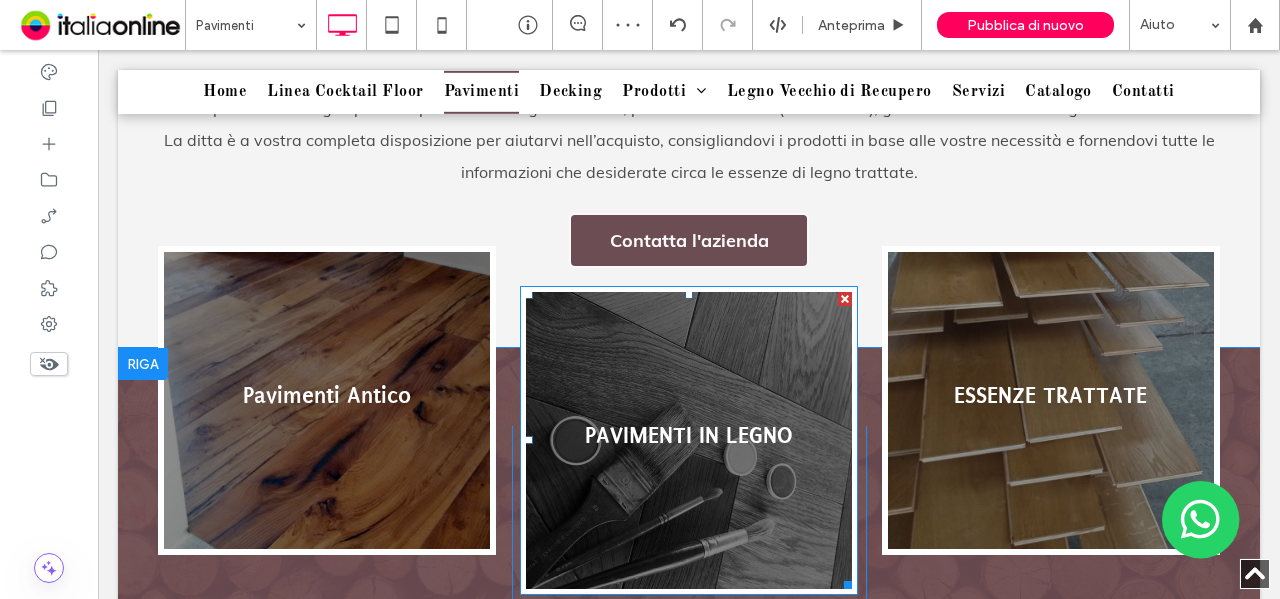 scroll, scrollTop: 1000, scrollLeft: 0, axis: vertical 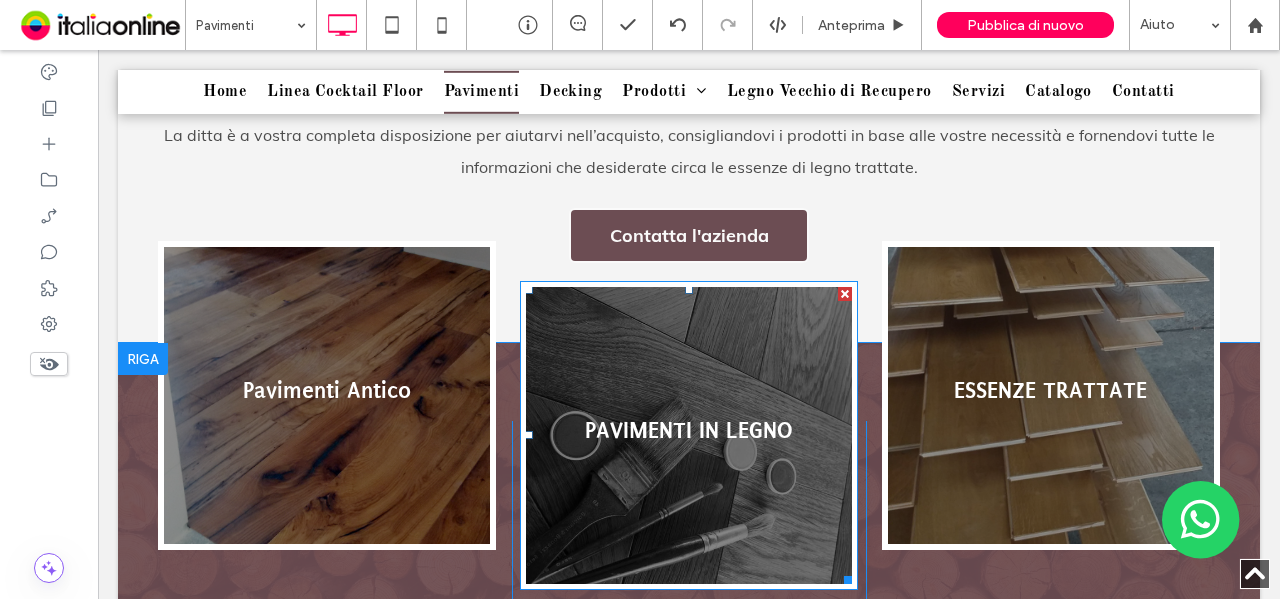 click at bounding box center [689, 435] 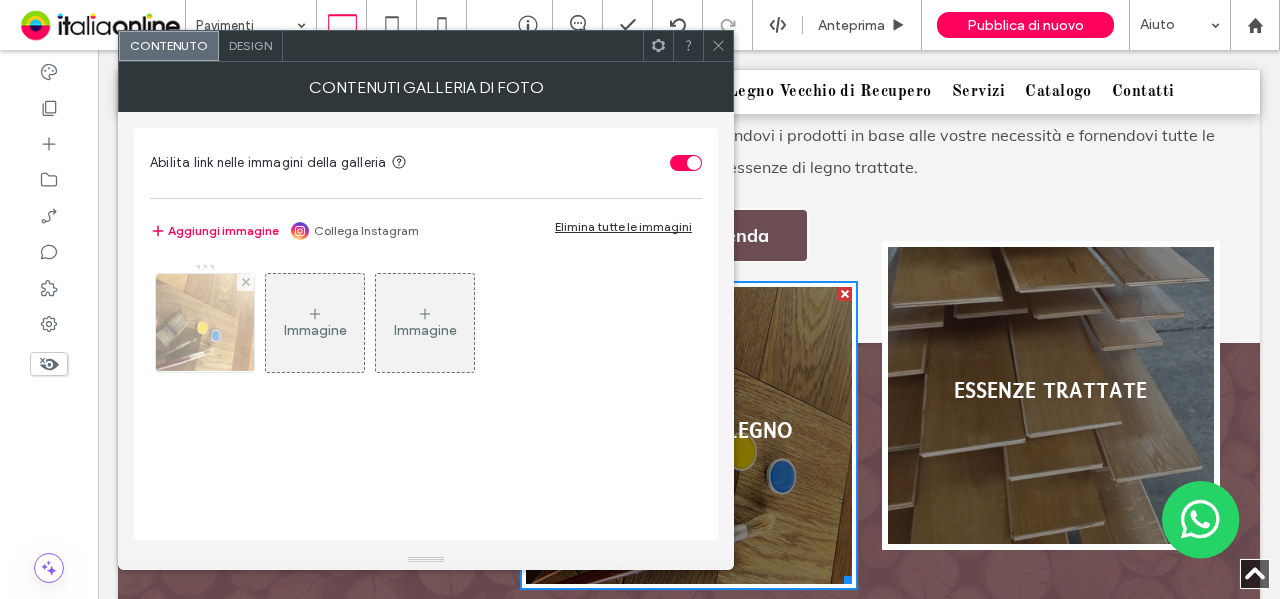 click at bounding box center (205, 323) 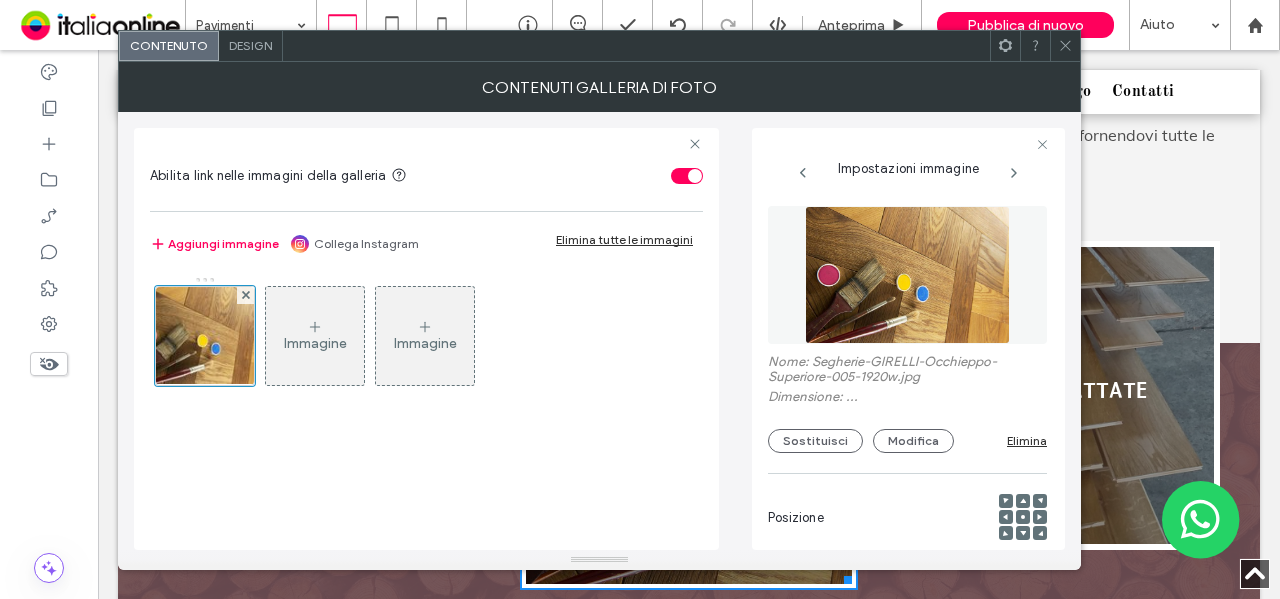 scroll, scrollTop: 0, scrollLeft: 270, axis: horizontal 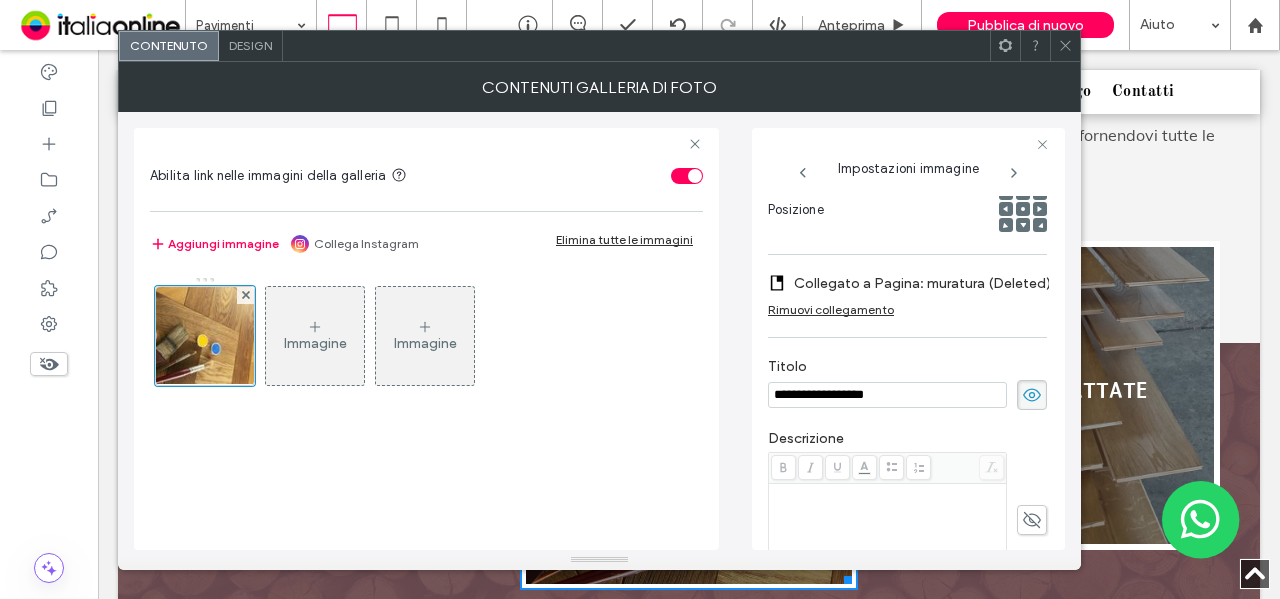 click at bounding box center [695, 176] 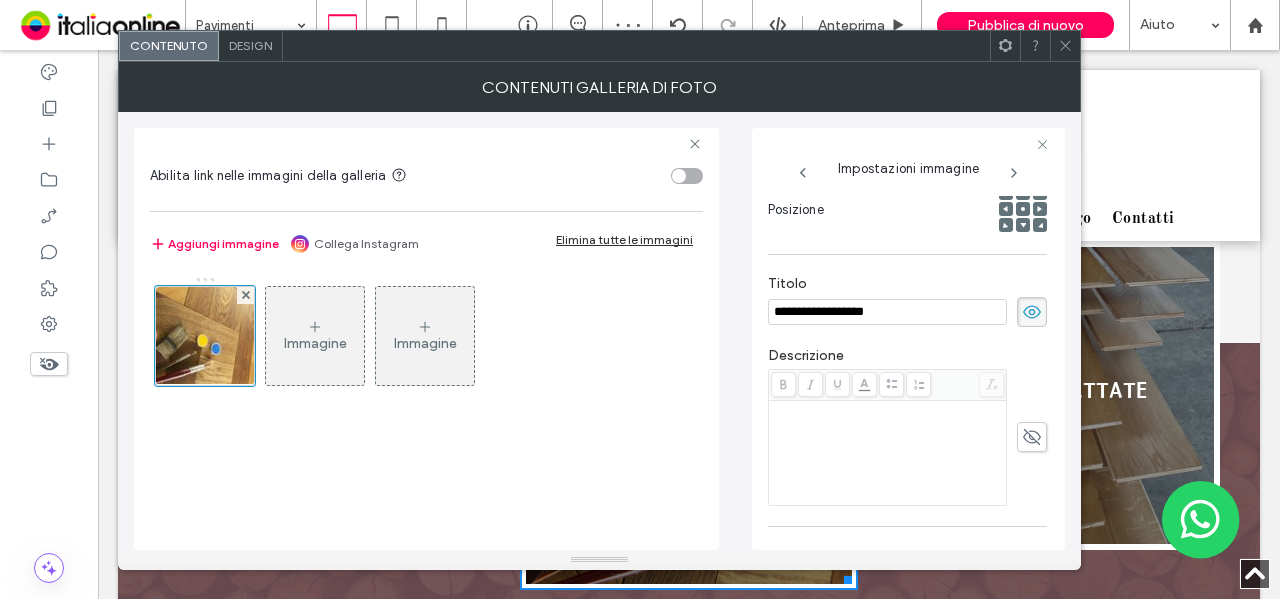 click 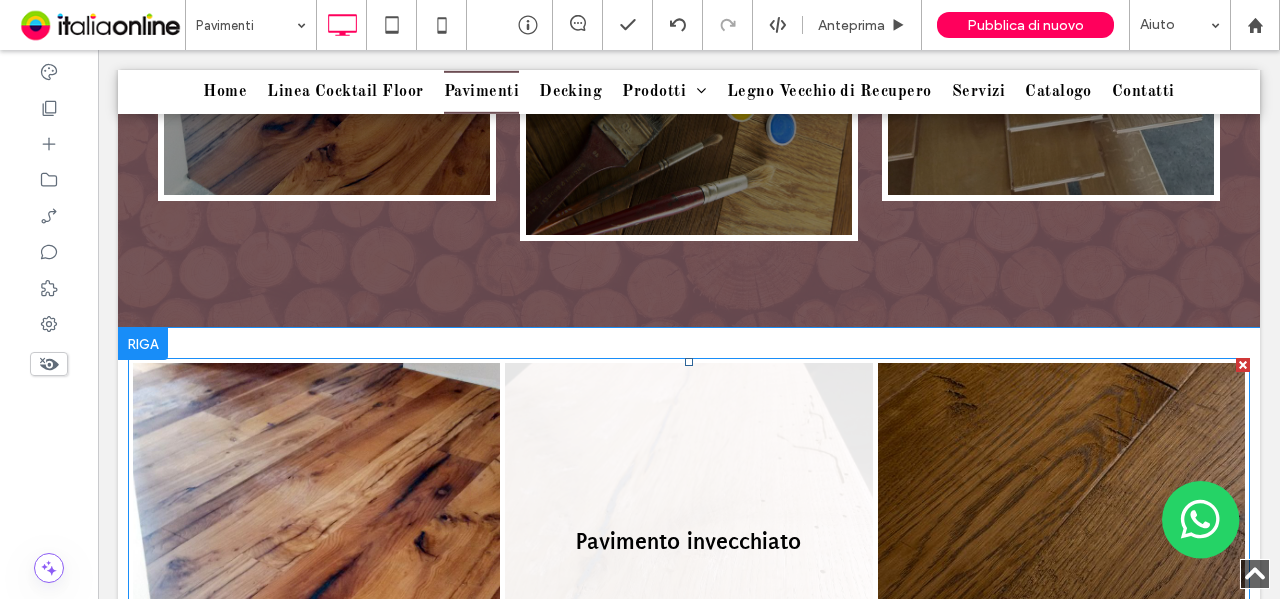 scroll, scrollTop: 1500, scrollLeft: 0, axis: vertical 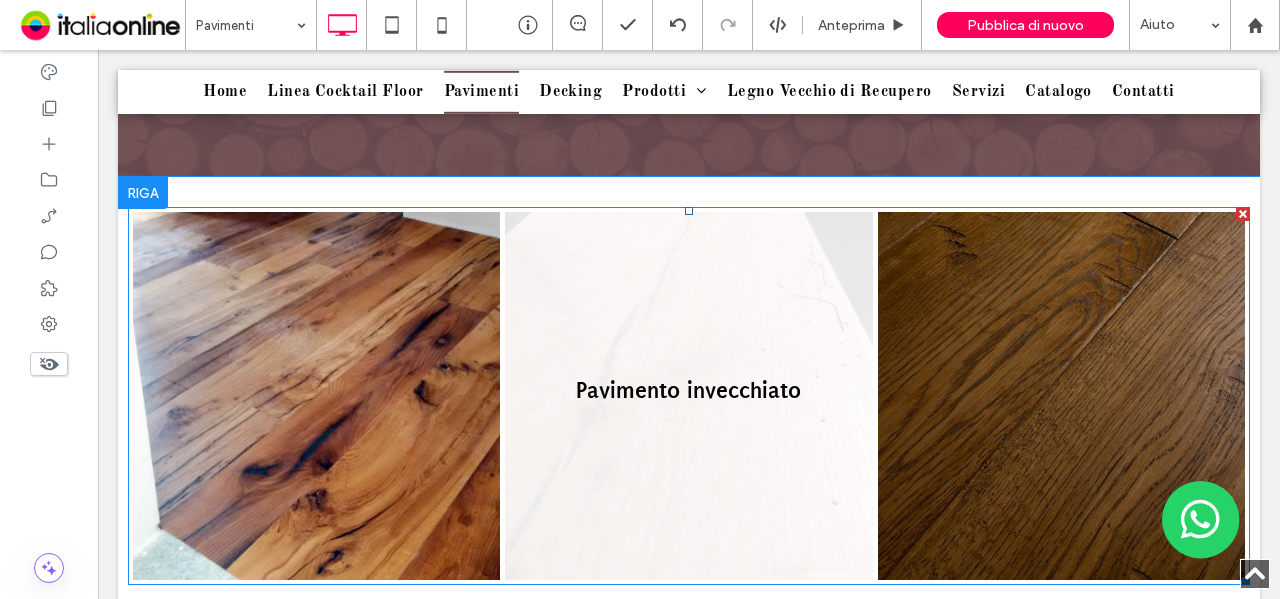 click at bounding box center [688, 395] 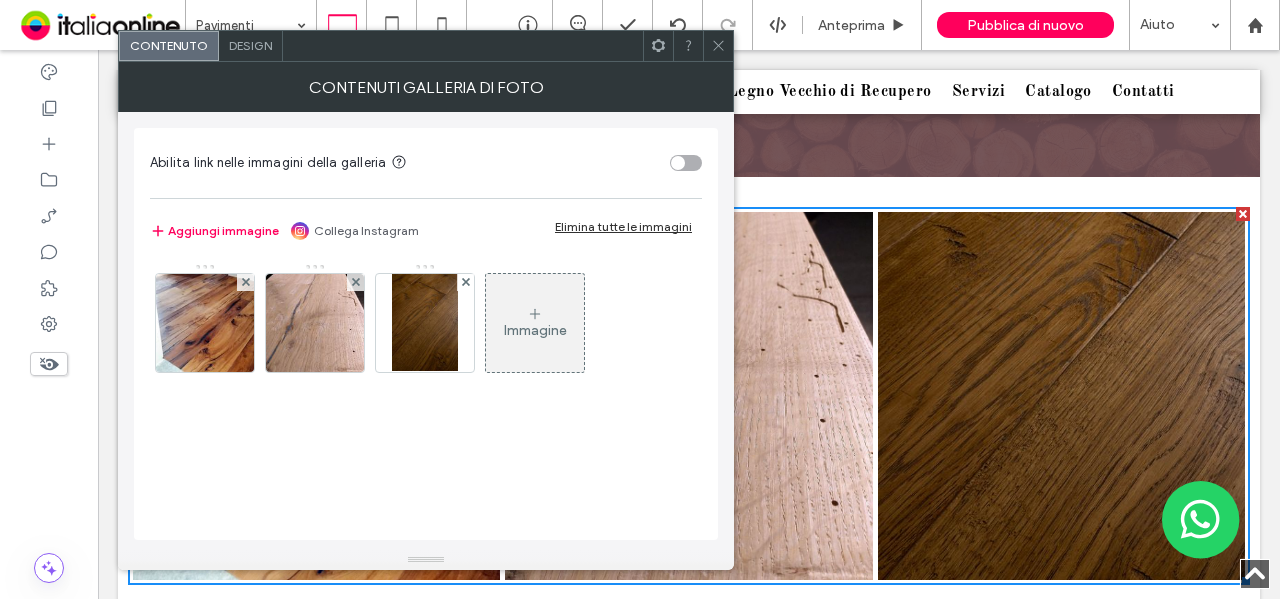 drag, startPoint x: 294, startPoint y: 343, endPoint x: 317, endPoint y: 342, distance: 23.021729 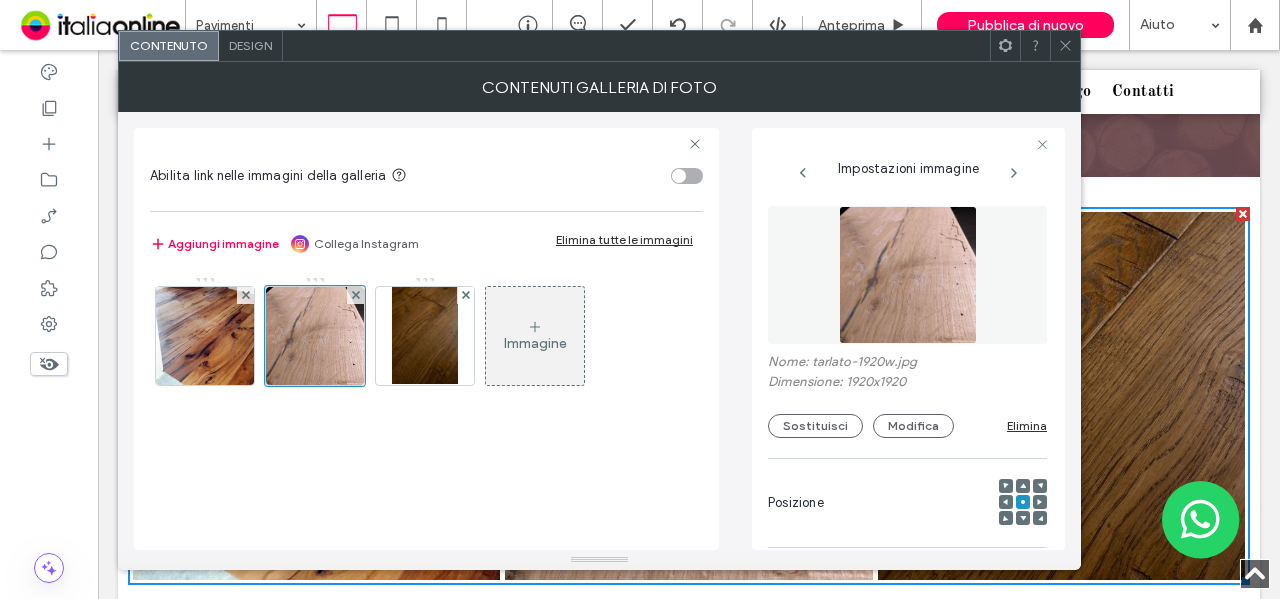 scroll, scrollTop: 0, scrollLeft: 147, axis: horizontal 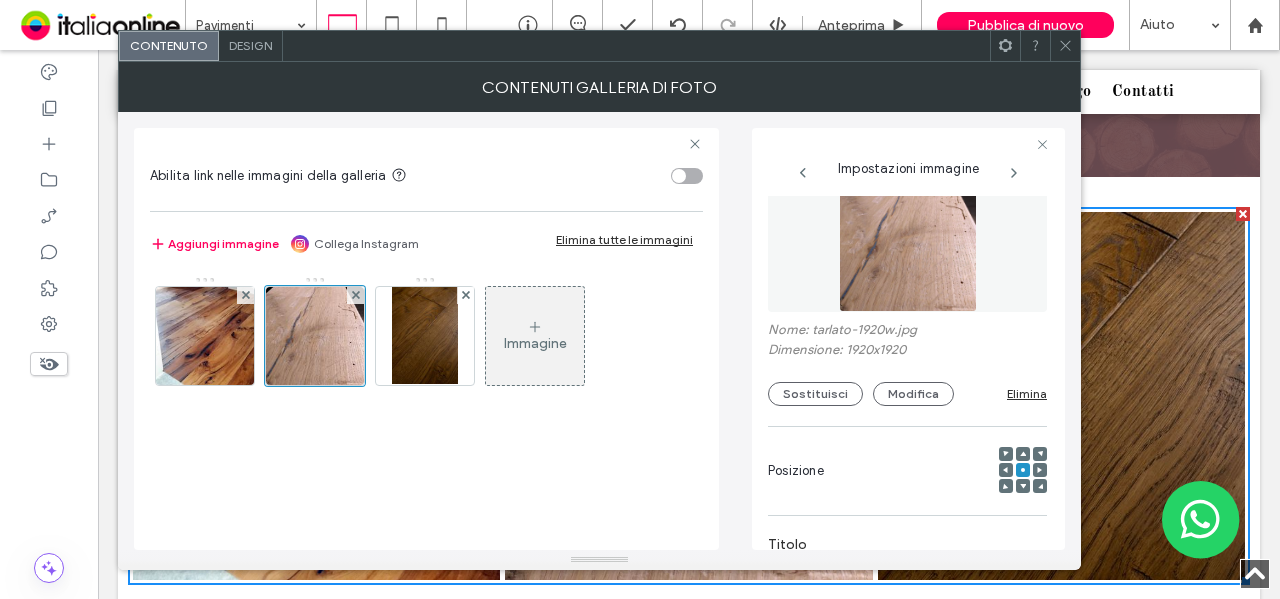 click on "Nome: tarlato-1920w.jpg" at bounding box center [907, 332] 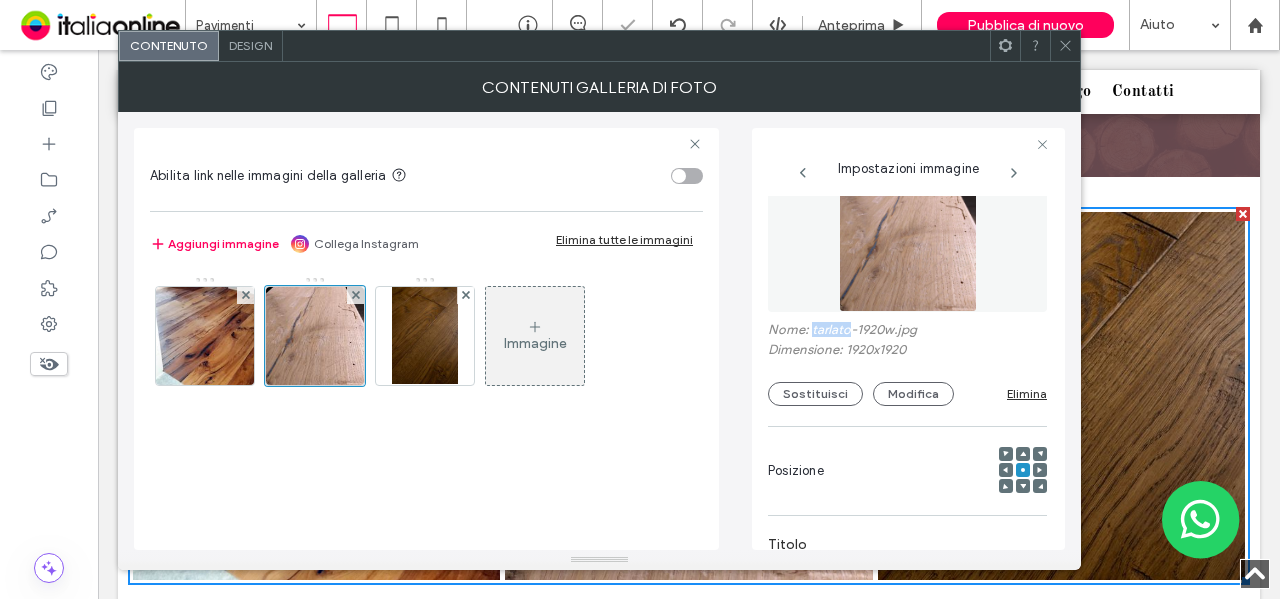 click on "Nome: tarlato-1920w.jpg" at bounding box center [907, 332] 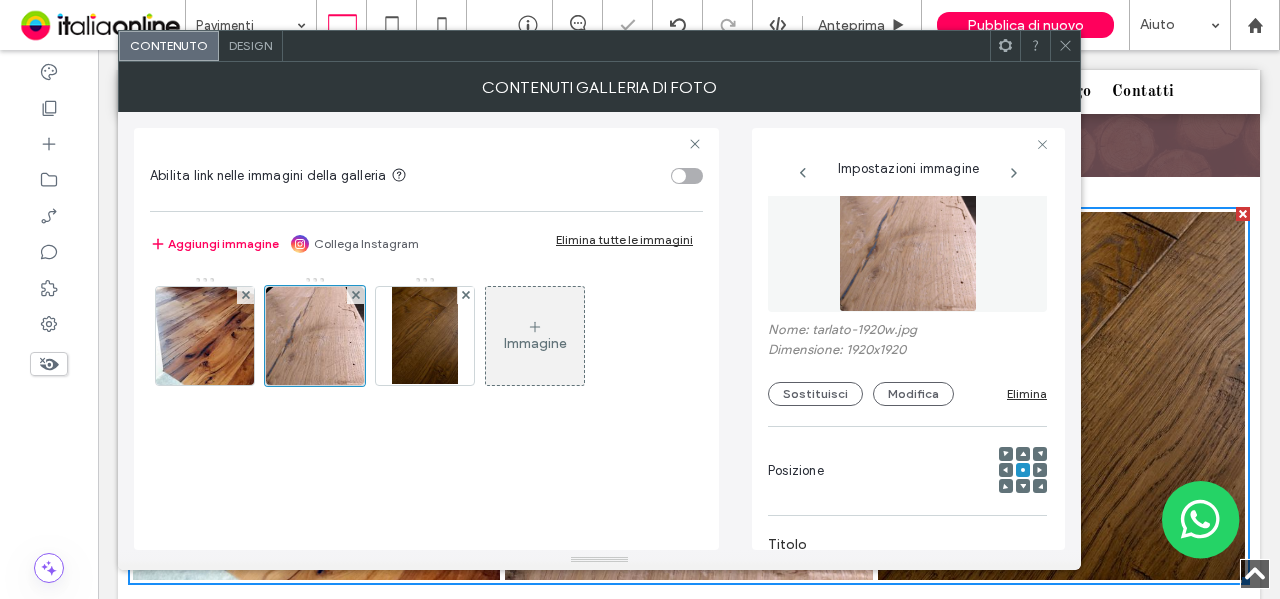 click 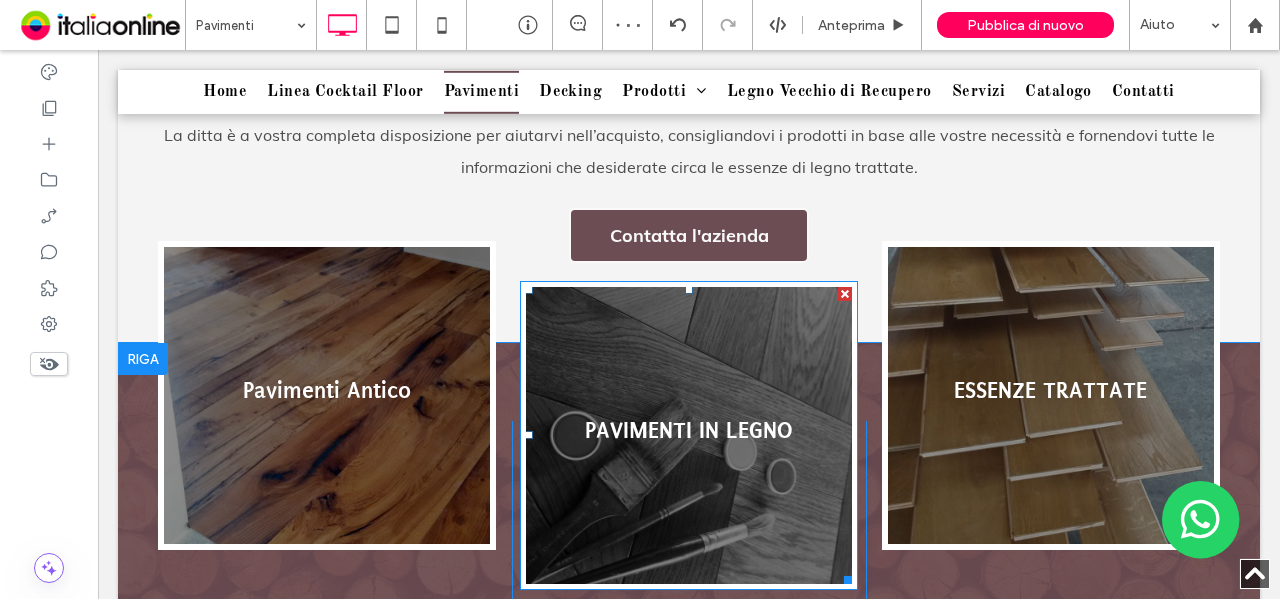 click at bounding box center (689, 435) 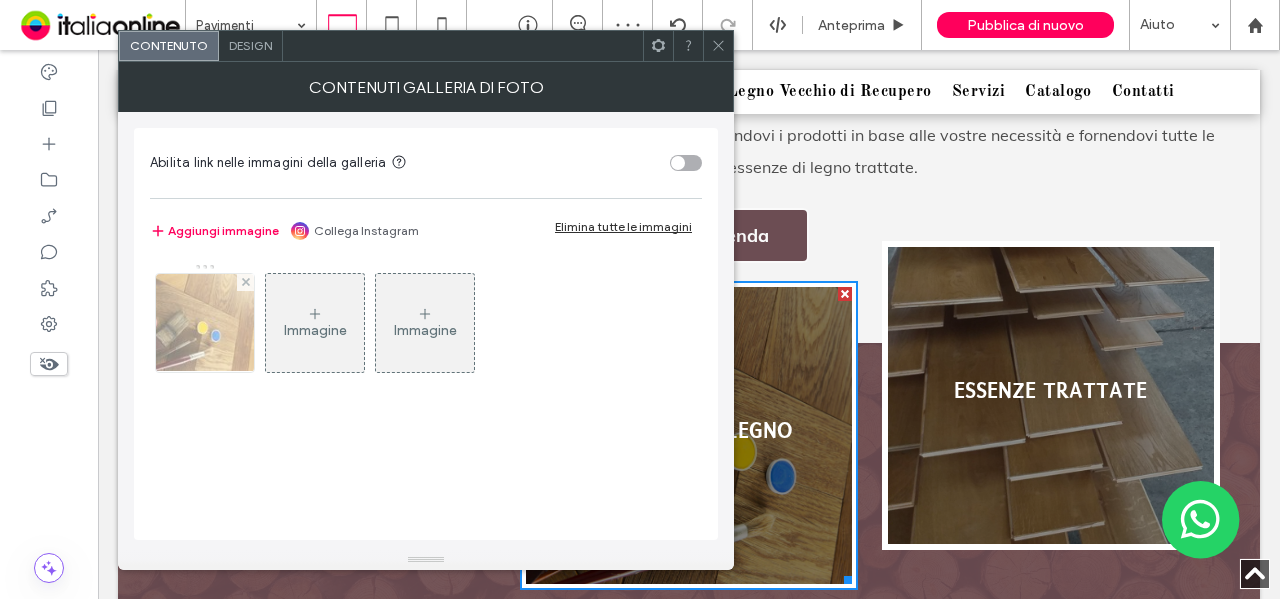 click at bounding box center (205, 323) 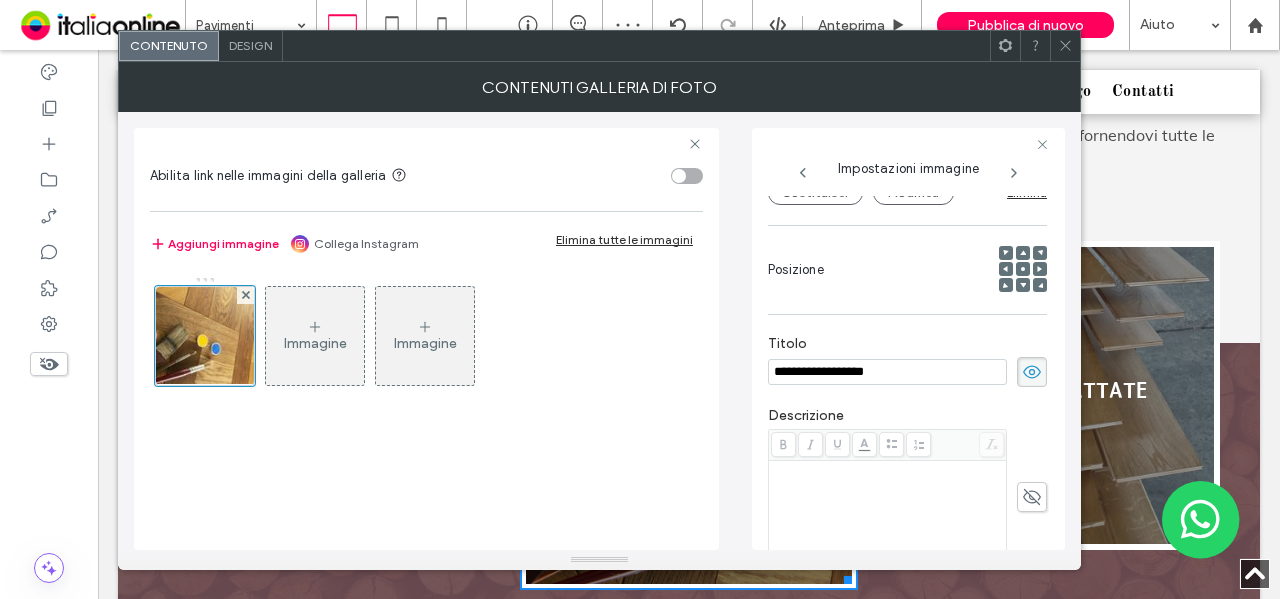 scroll, scrollTop: 0, scrollLeft: 0, axis: both 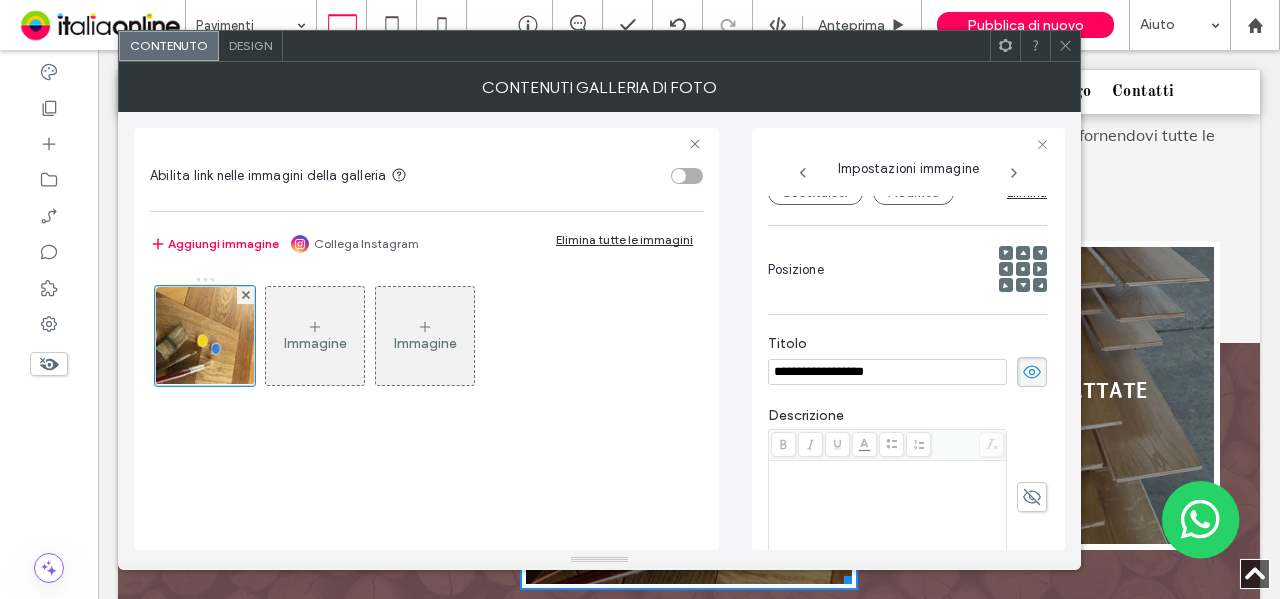 drag, startPoint x: 862, startPoint y: 376, endPoint x: 958, endPoint y: 367, distance: 96.42095 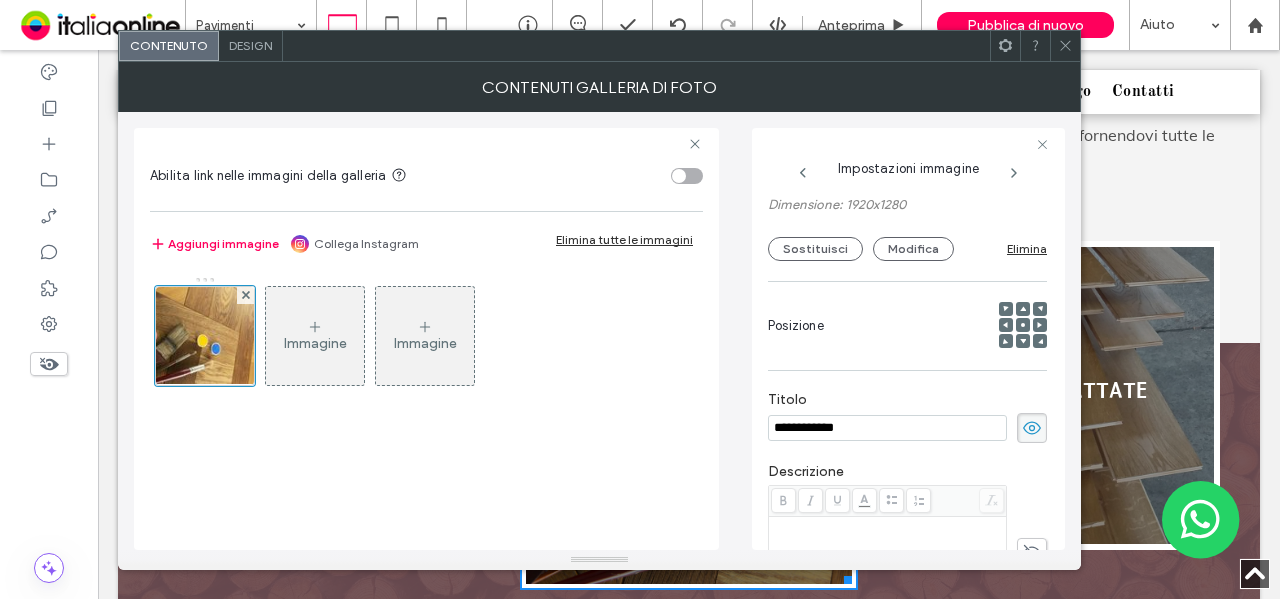 scroll, scrollTop: 148, scrollLeft: 0, axis: vertical 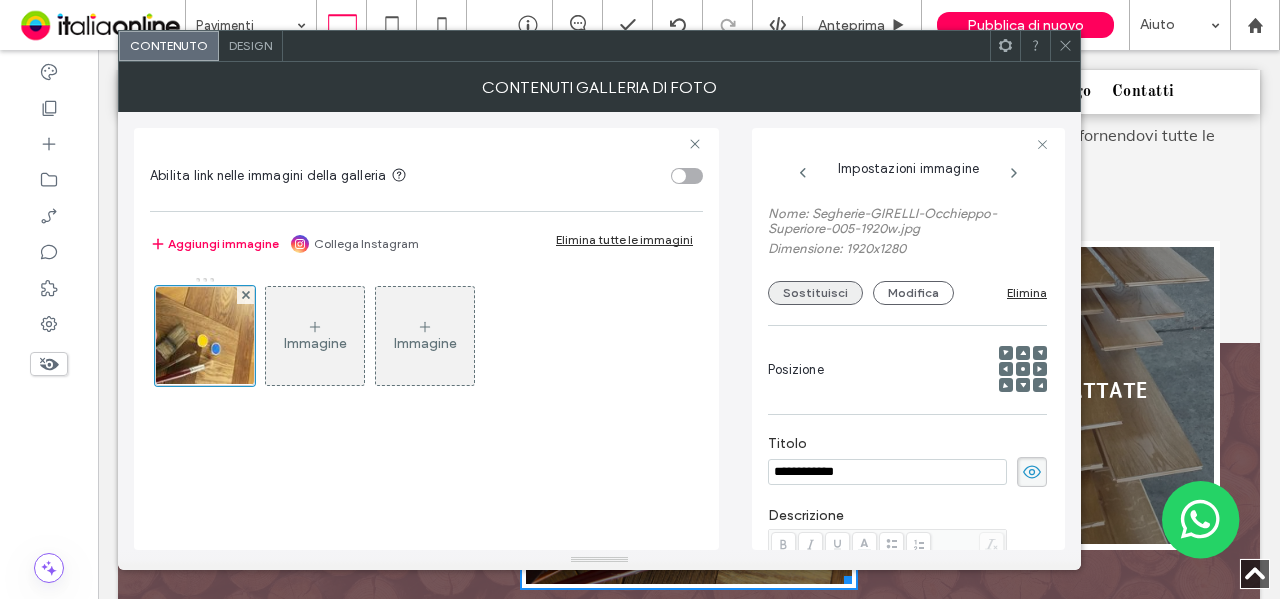 type on "**********" 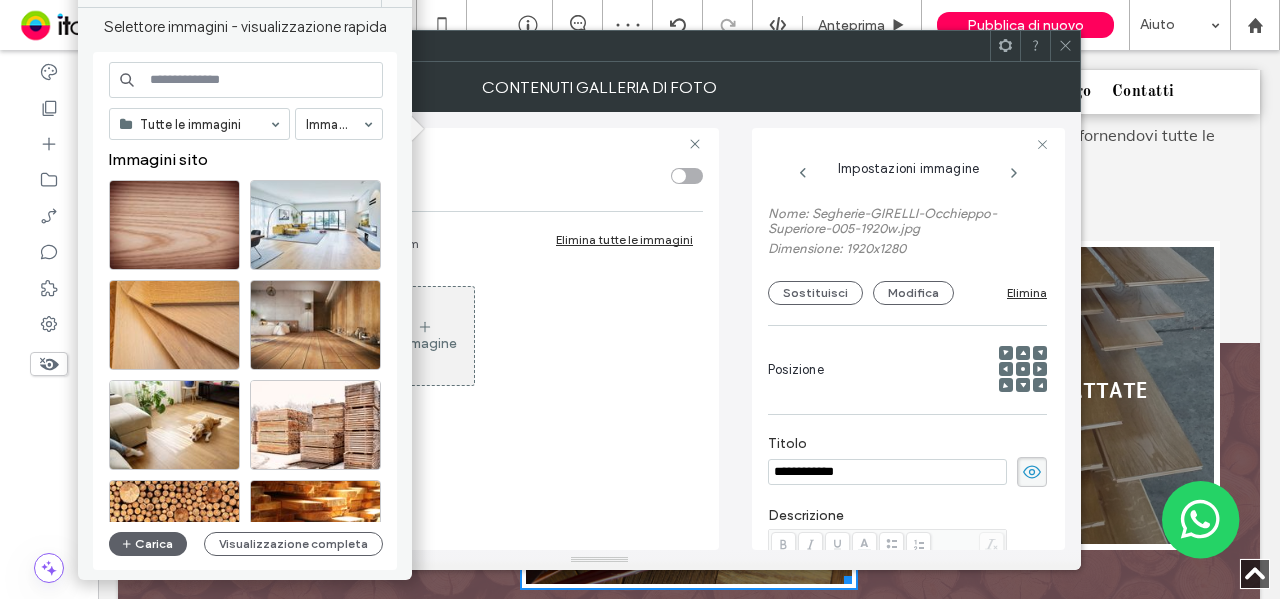 click at bounding box center [246, 80] 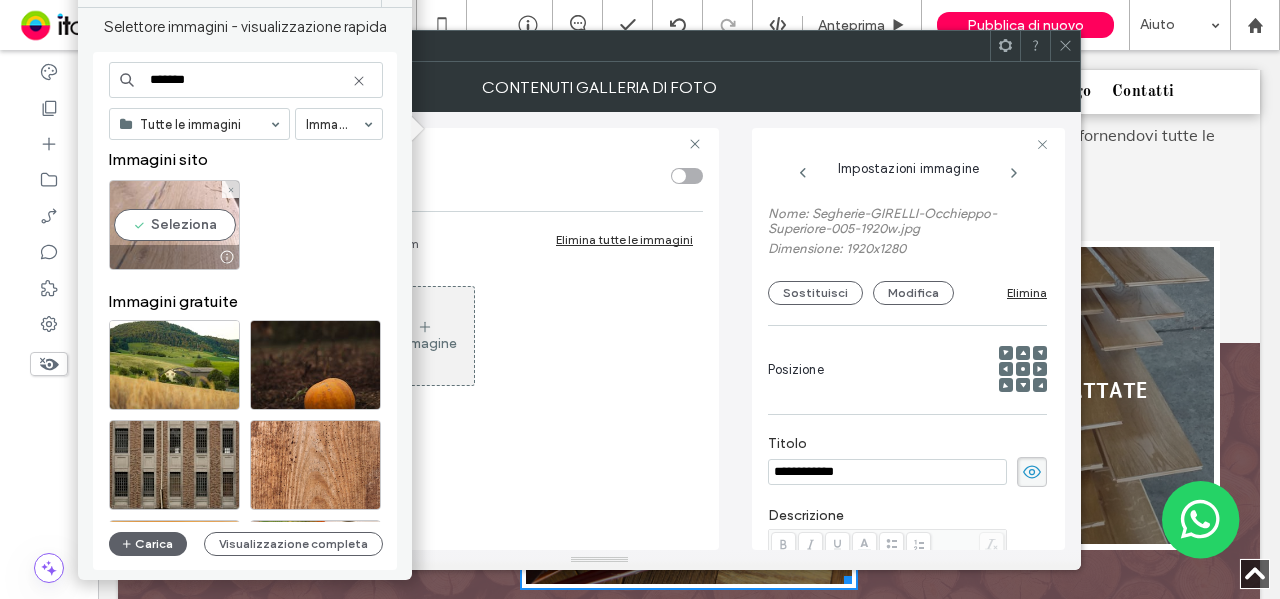type on "*******" 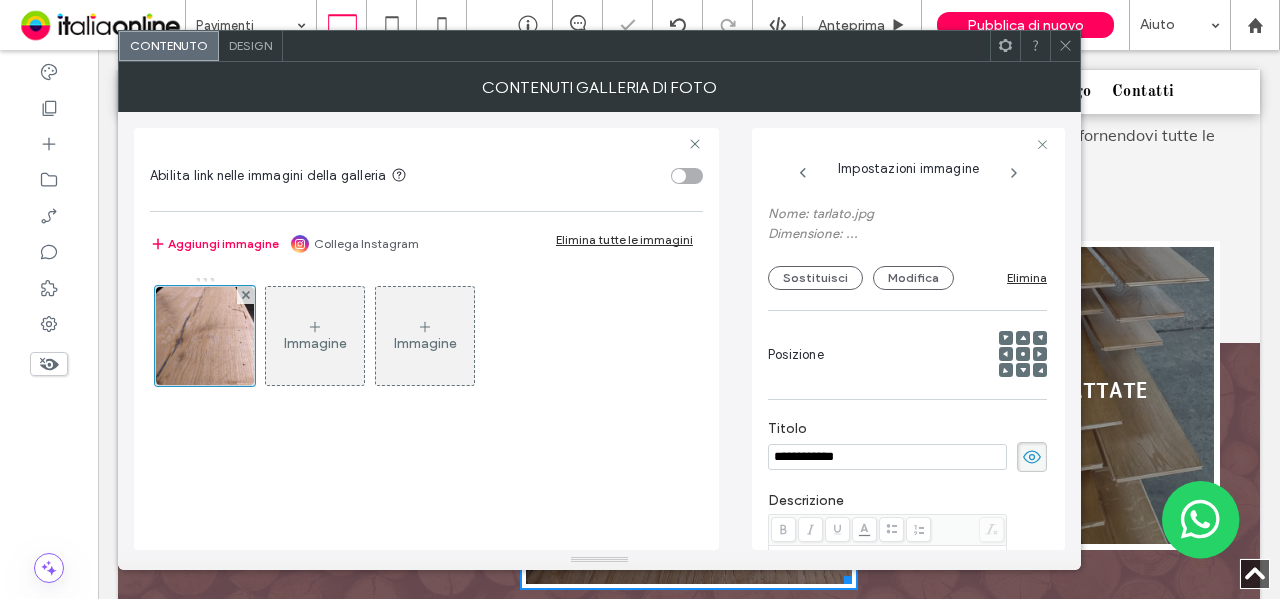 click at bounding box center [1065, 46] 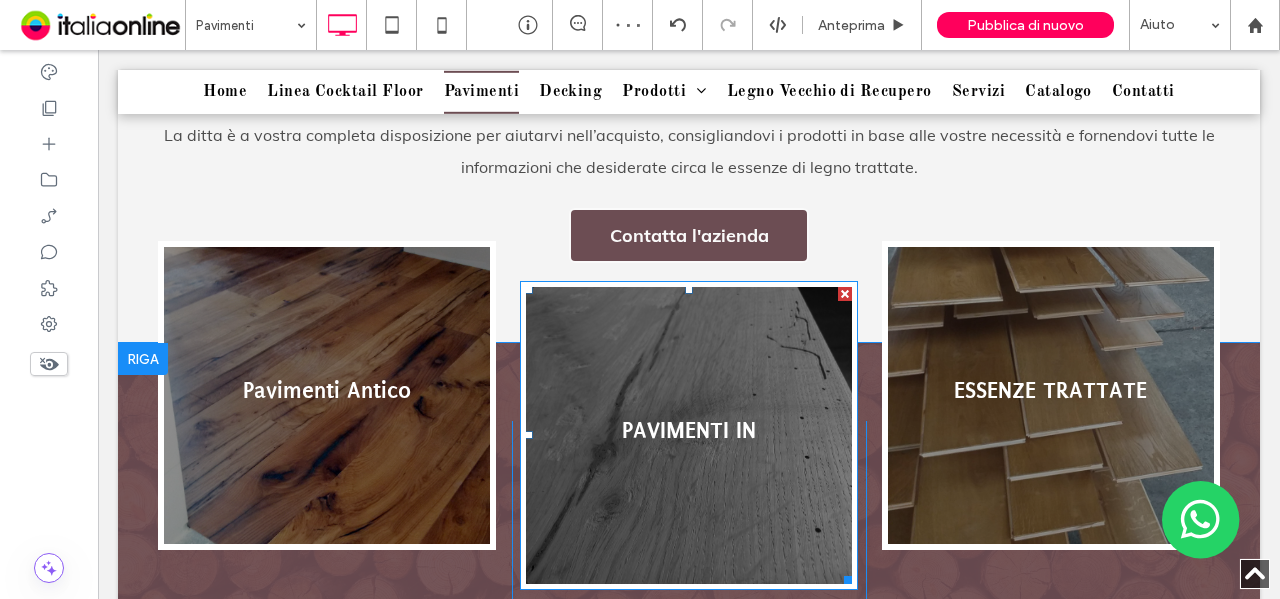 click at bounding box center (689, 435) 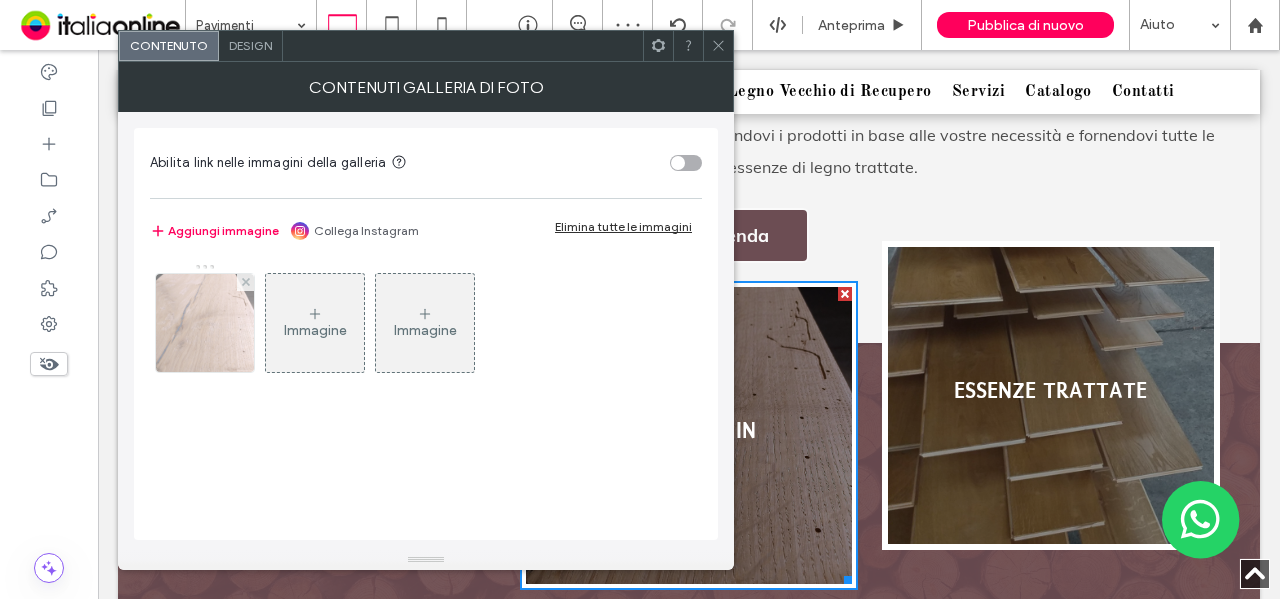 click at bounding box center (205, 323) 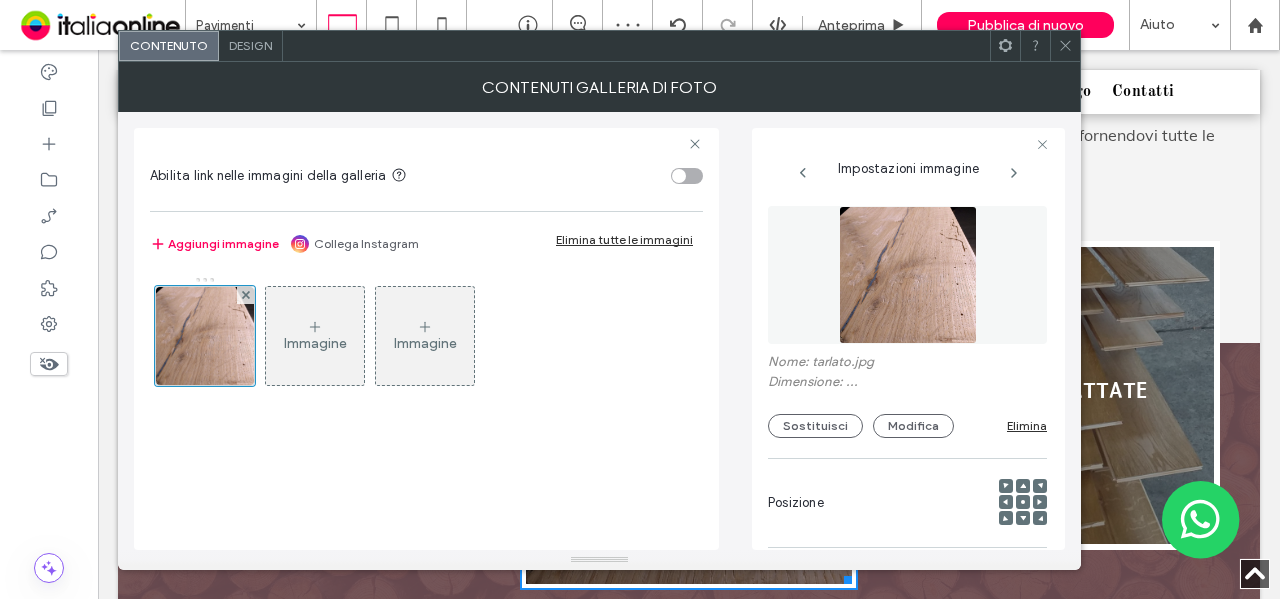 scroll, scrollTop: 0, scrollLeft: 51, axis: horizontal 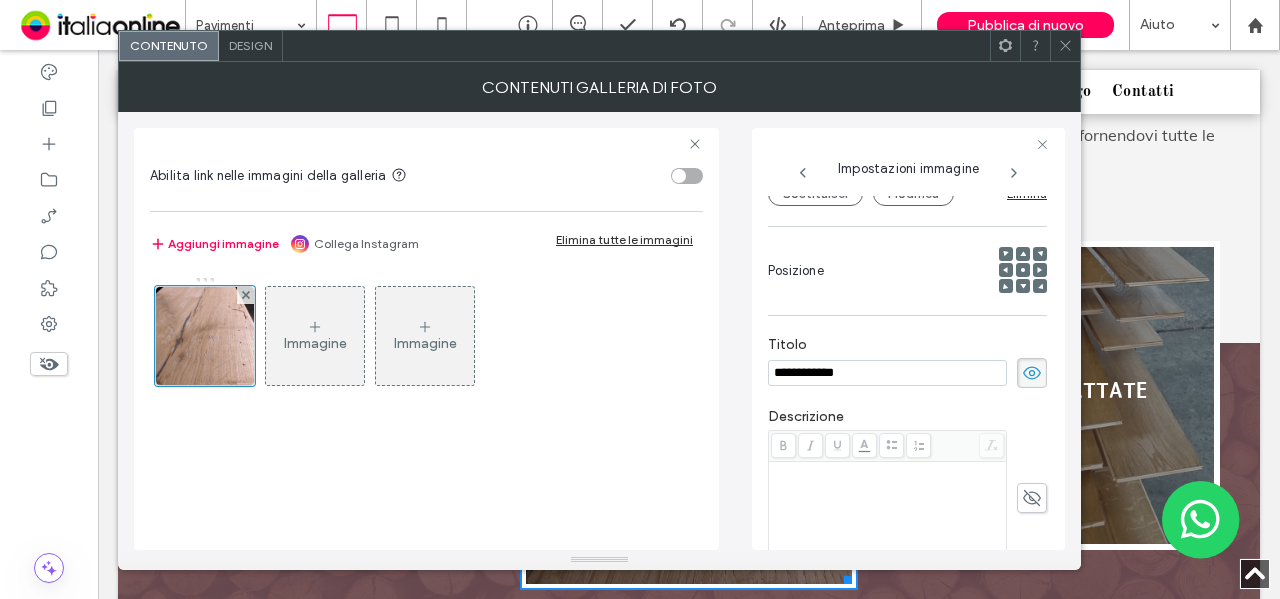 drag, startPoint x: 782, startPoint y: 373, endPoint x: 964, endPoint y: 394, distance: 183.20753 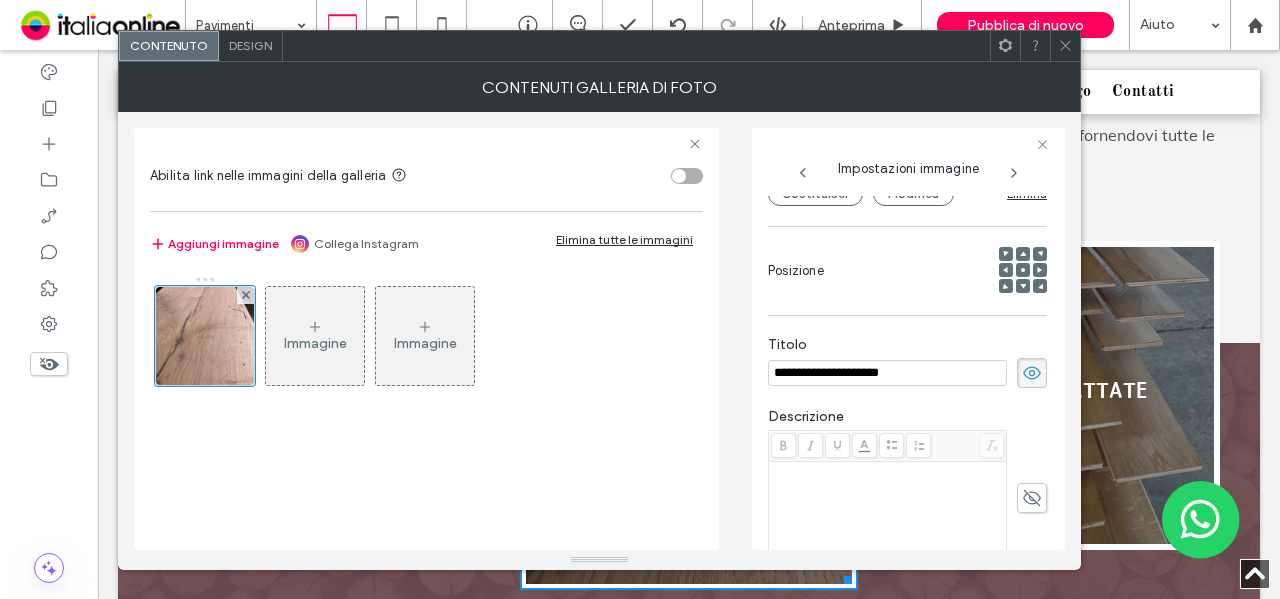 type on "**********" 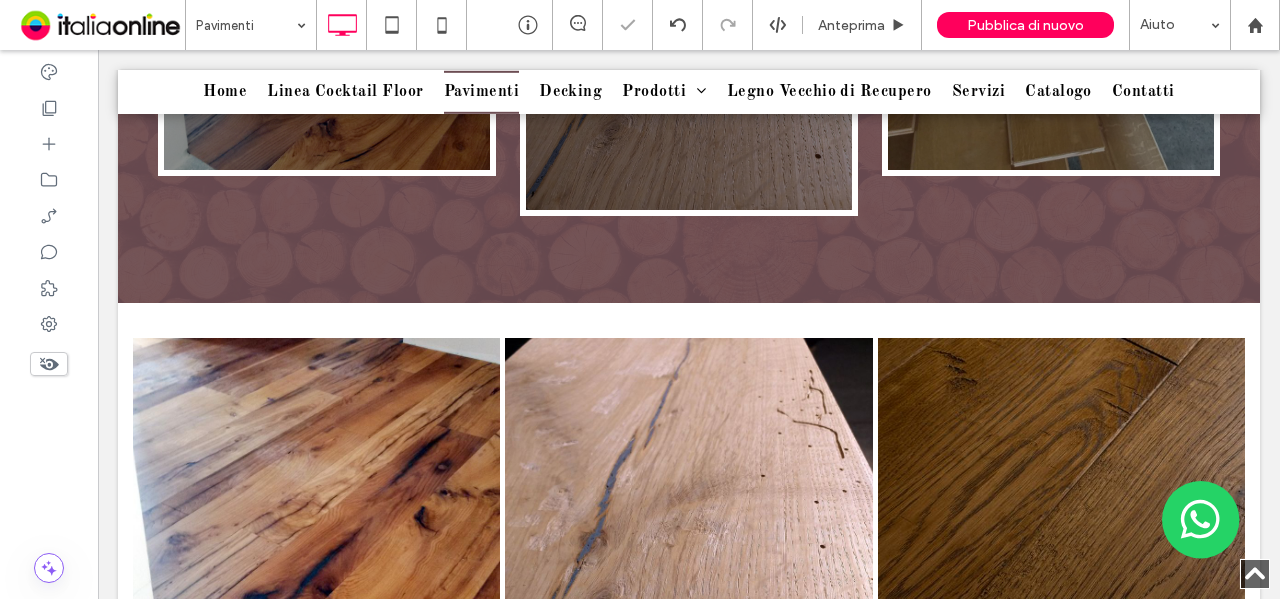 scroll, scrollTop: 1400, scrollLeft: 0, axis: vertical 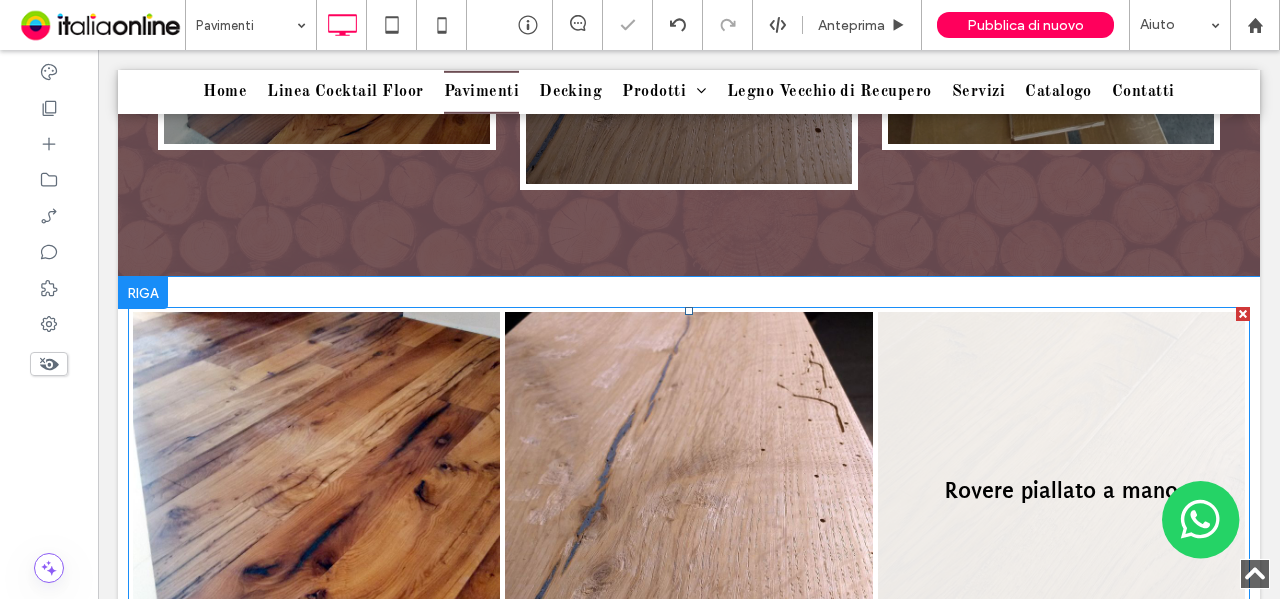click at bounding box center [1061, 495] 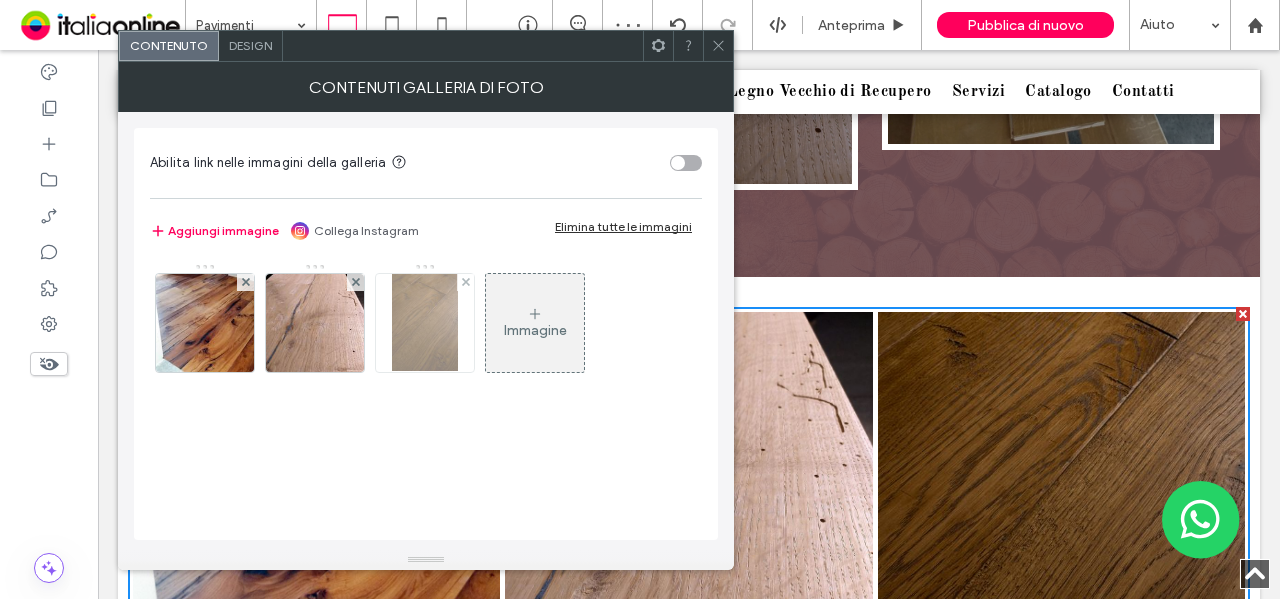 click at bounding box center (424, 323) 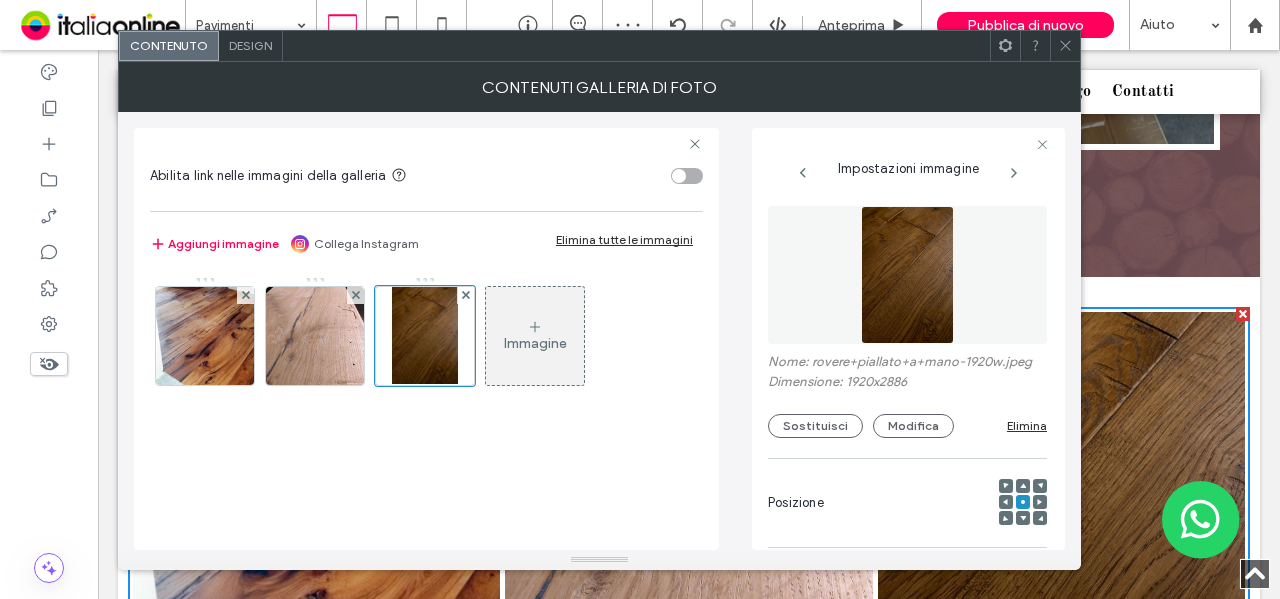 scroll, scrollTop: 0, scrollLeft: 115, axis: horizontal 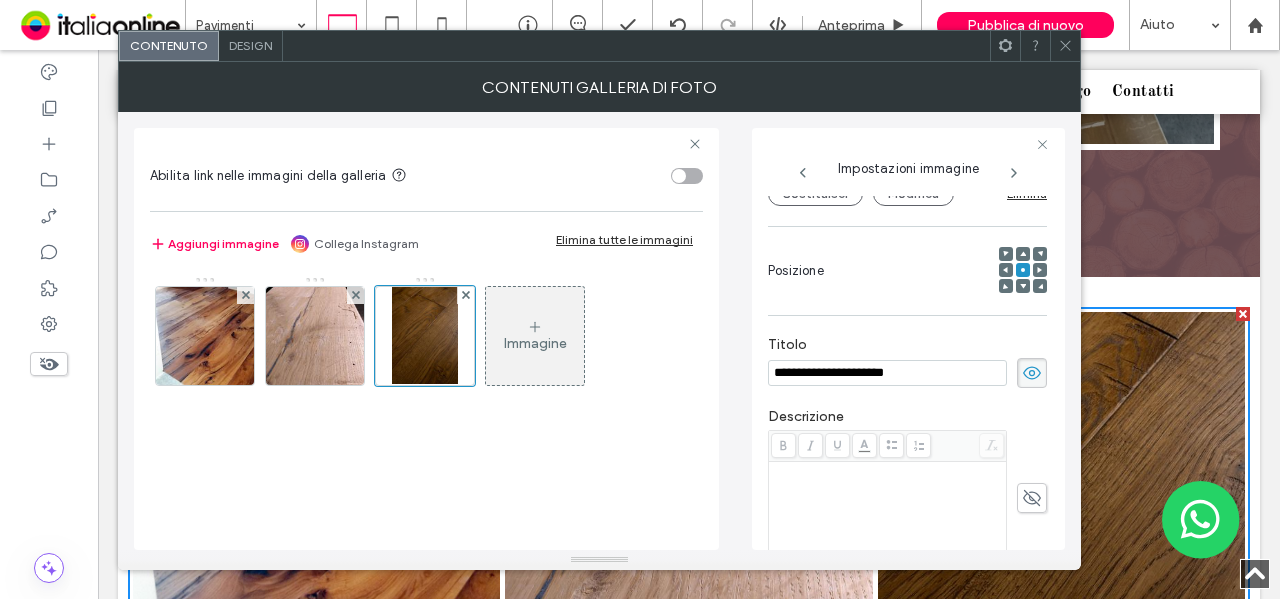click on "**********" at bounding box center [887, 373] 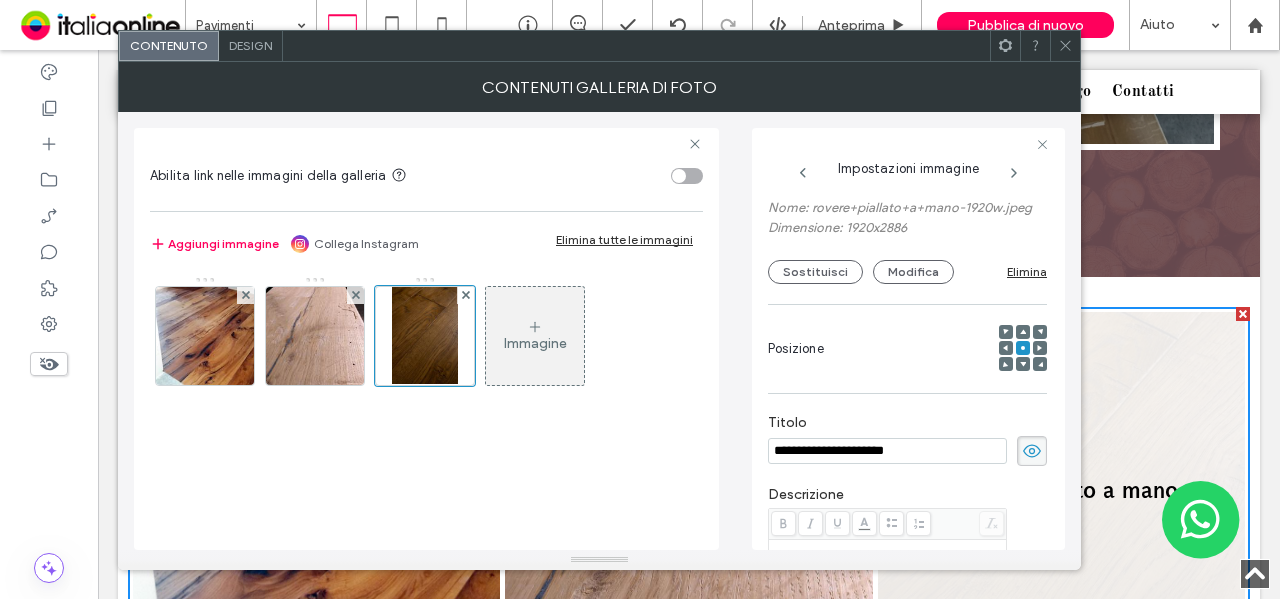 scroll, scrollTop: 32, scrollLeft: 0, axis: vertical 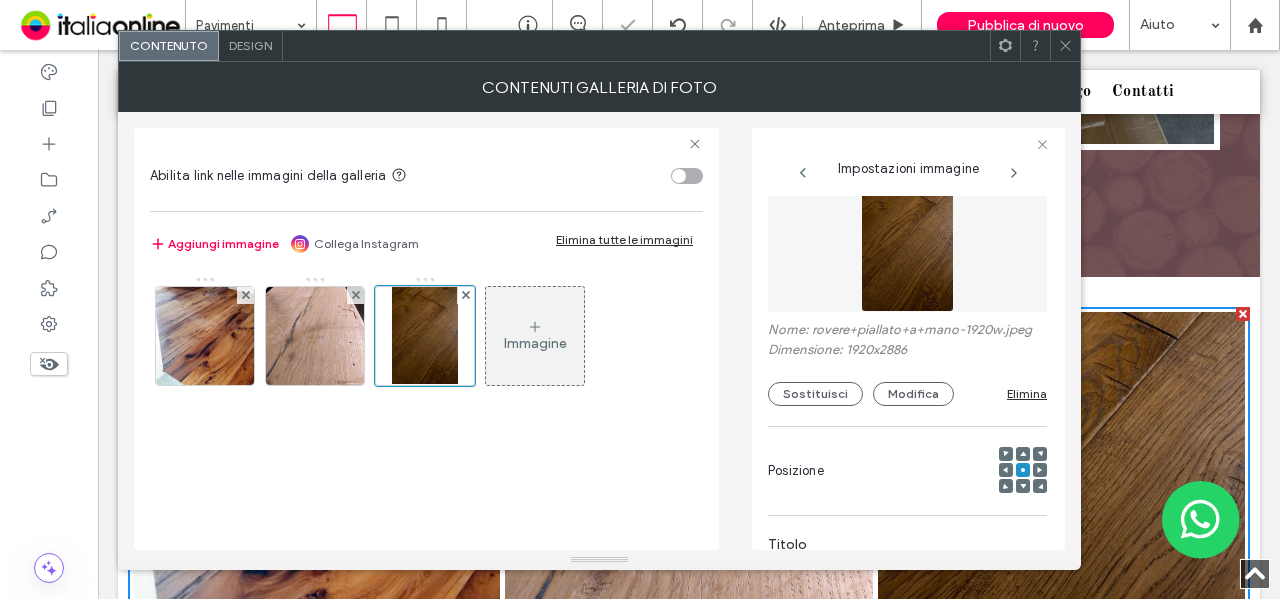 click 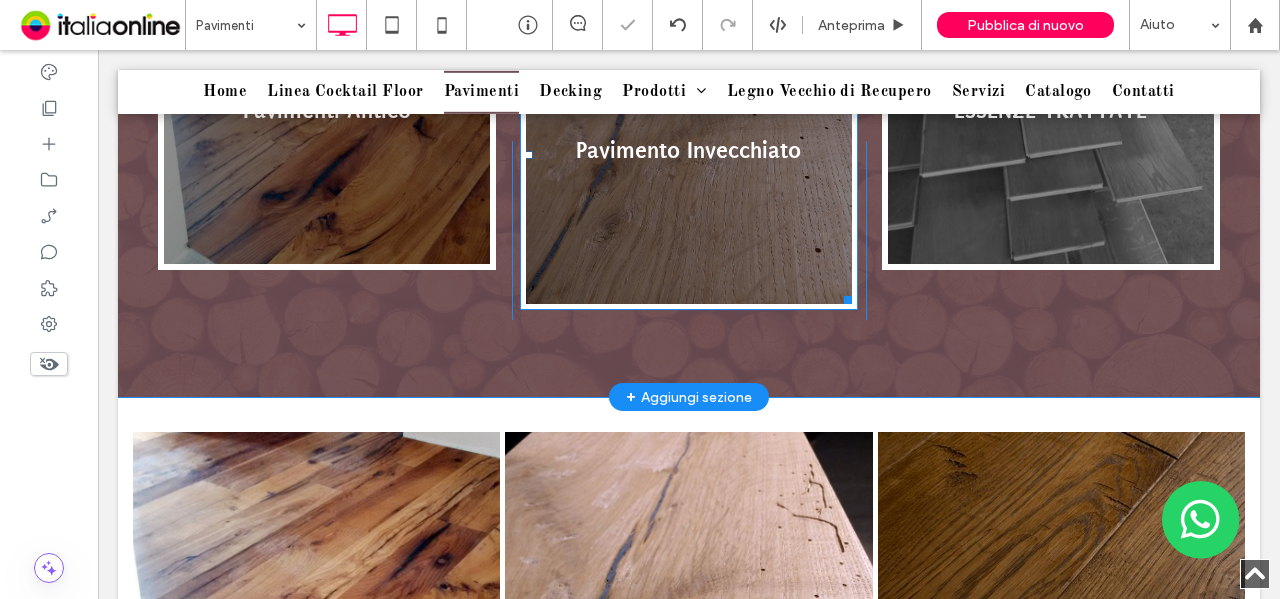 scroll, scrollTop: 1100, scrollLeft: 0, axis: vertical 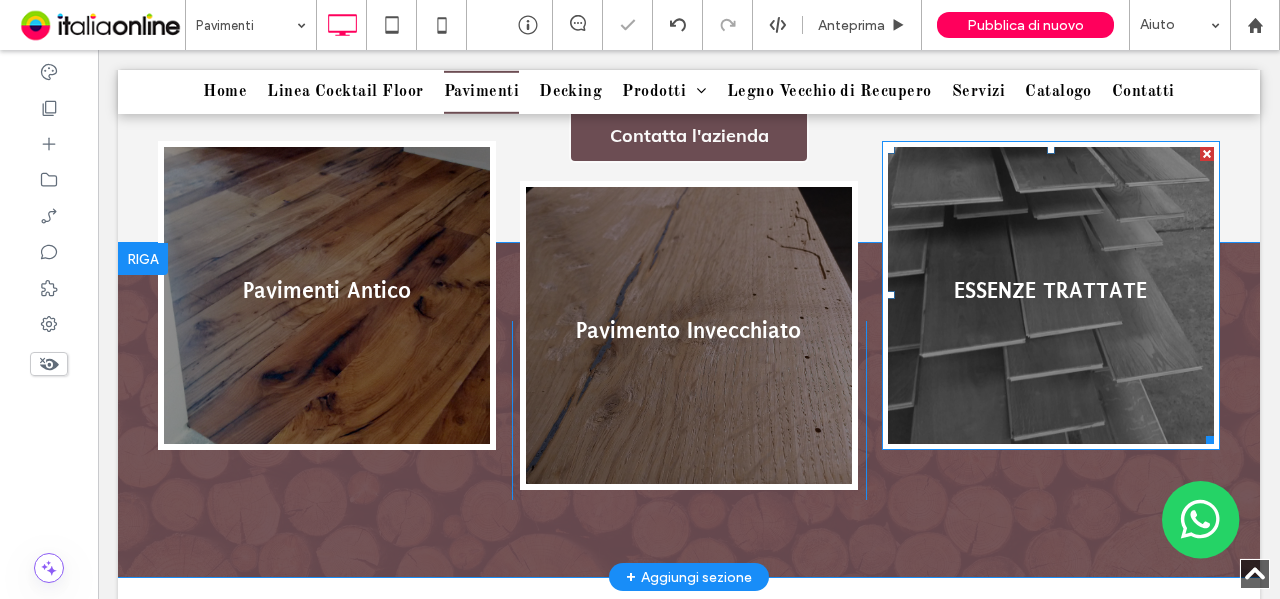 click at bounding box center [1051, 295] 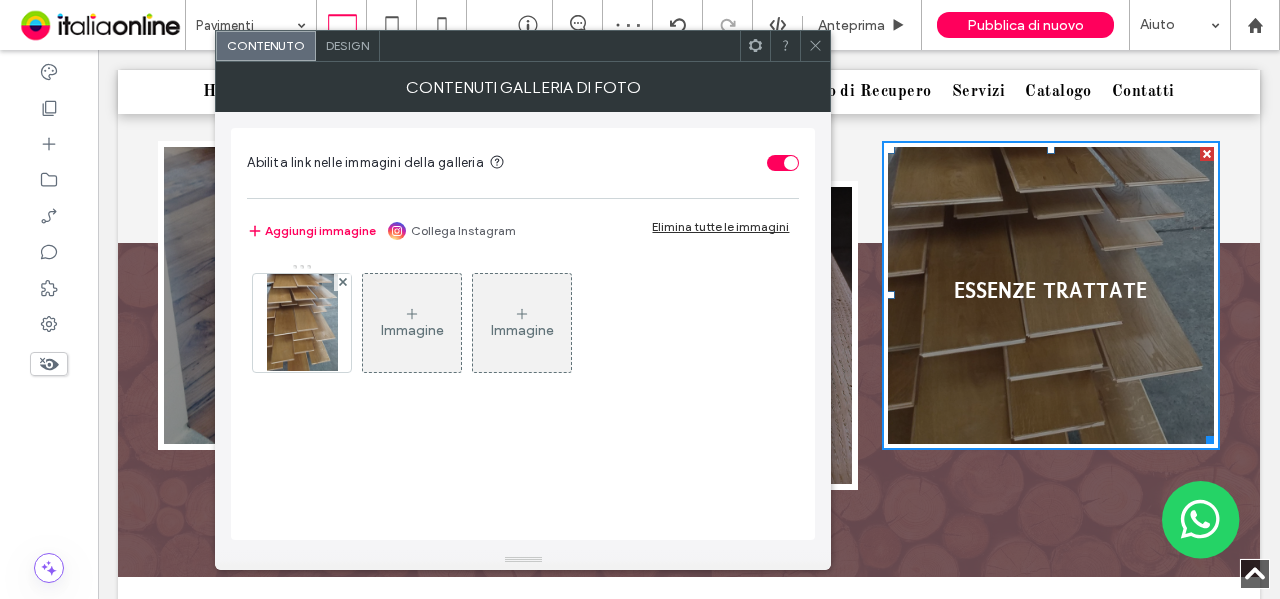 click at bounding box center (791, 163) 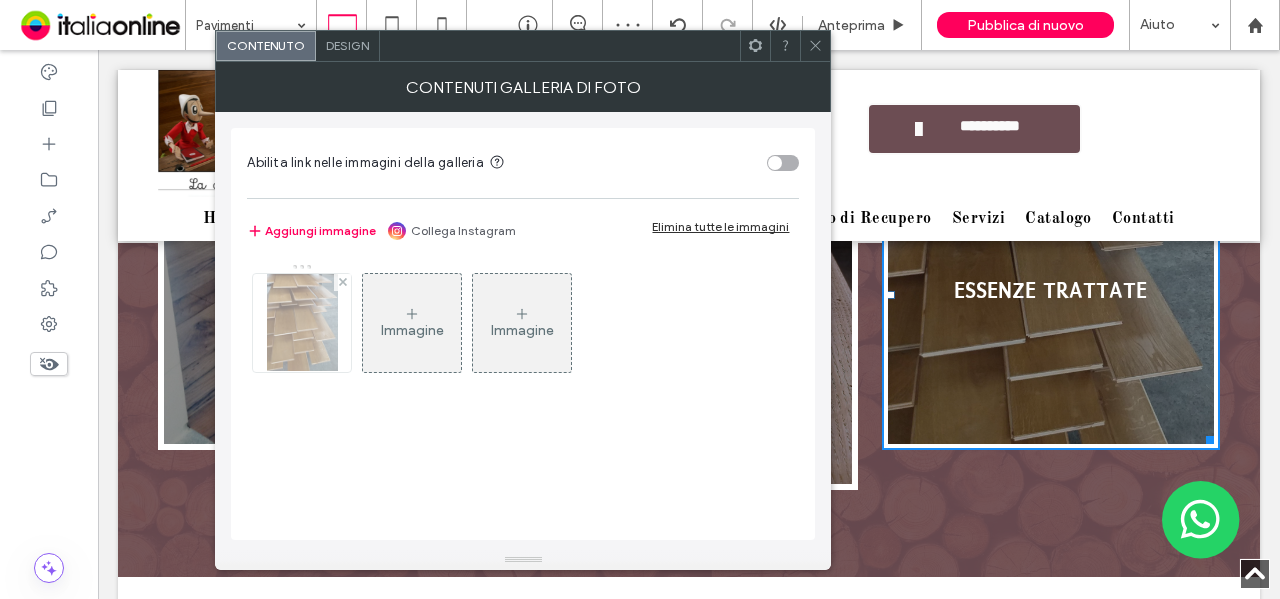 click at bounding box center [302, 323] 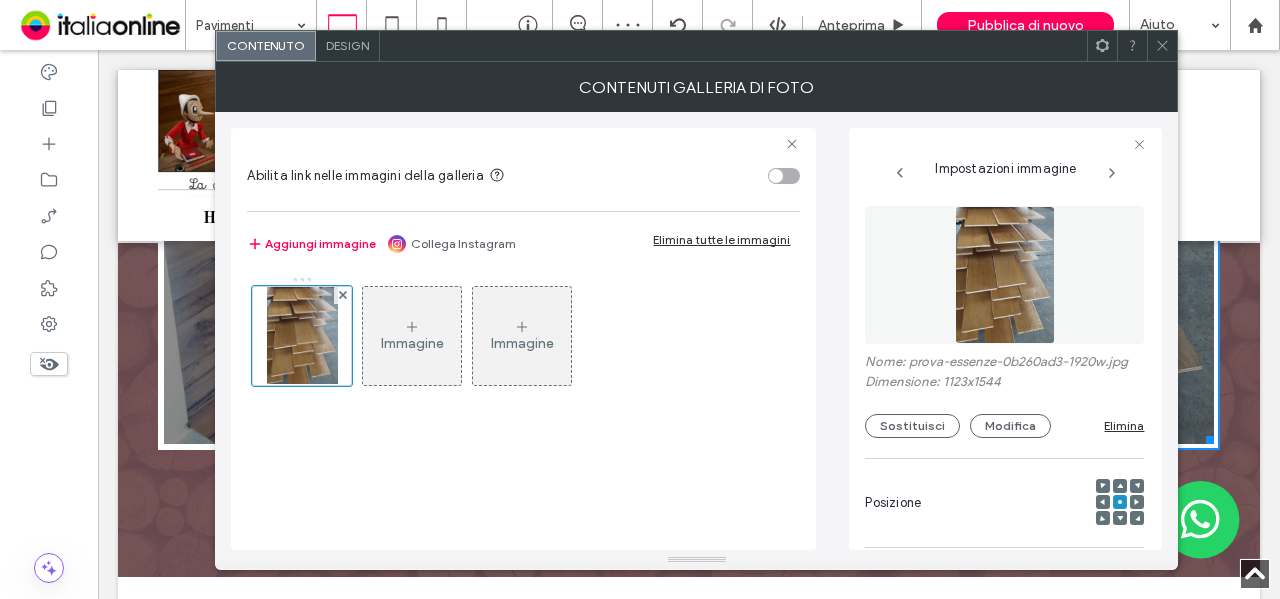scroll, scrollTop: 0, scrollLeft: 116, axis: horizontal 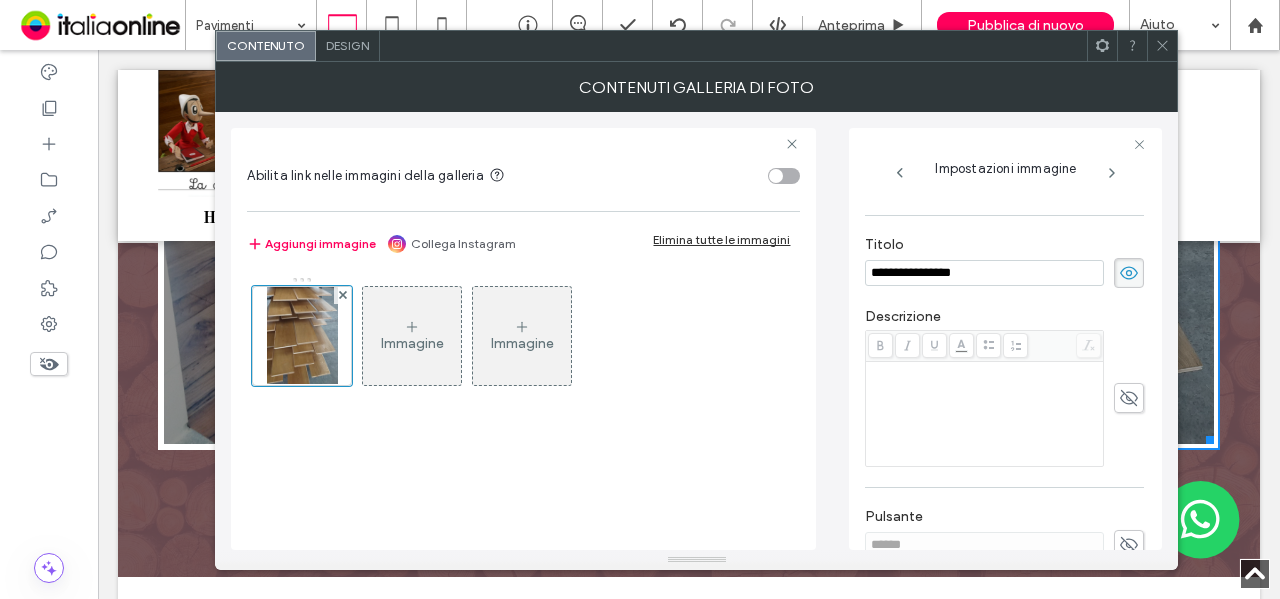 click on "**********" at bounding box center [984, 273] 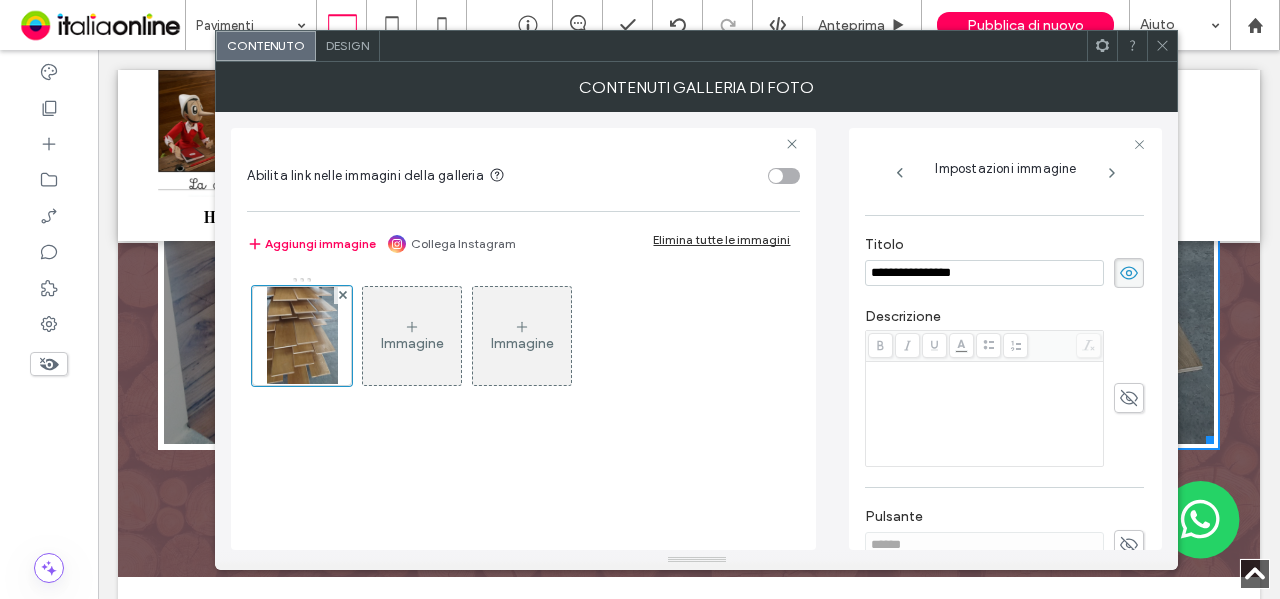 click on "**********" at bounding box center (984, 273) 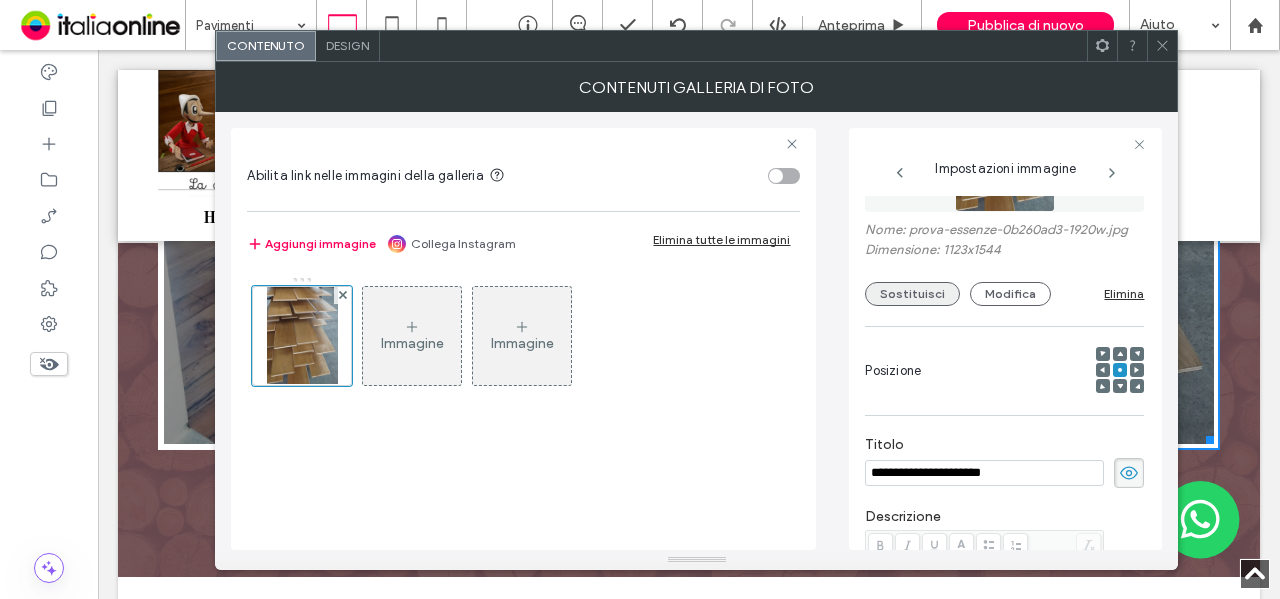 type on "**********" 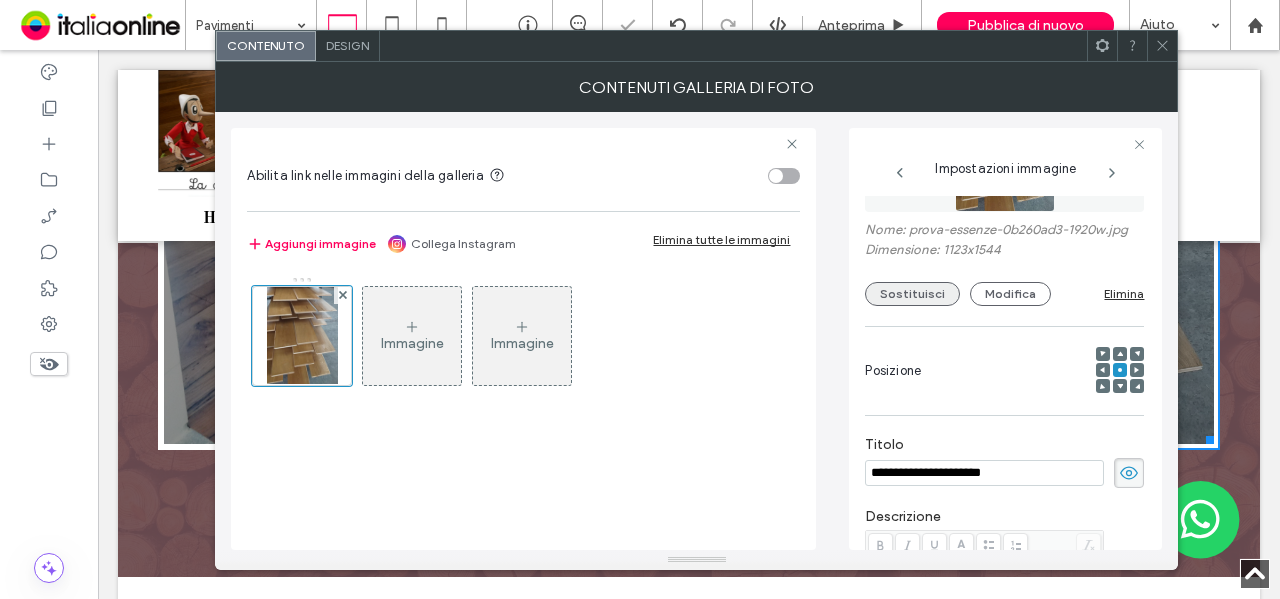 click on "Sostituisci" at bounding box center (912, 294) 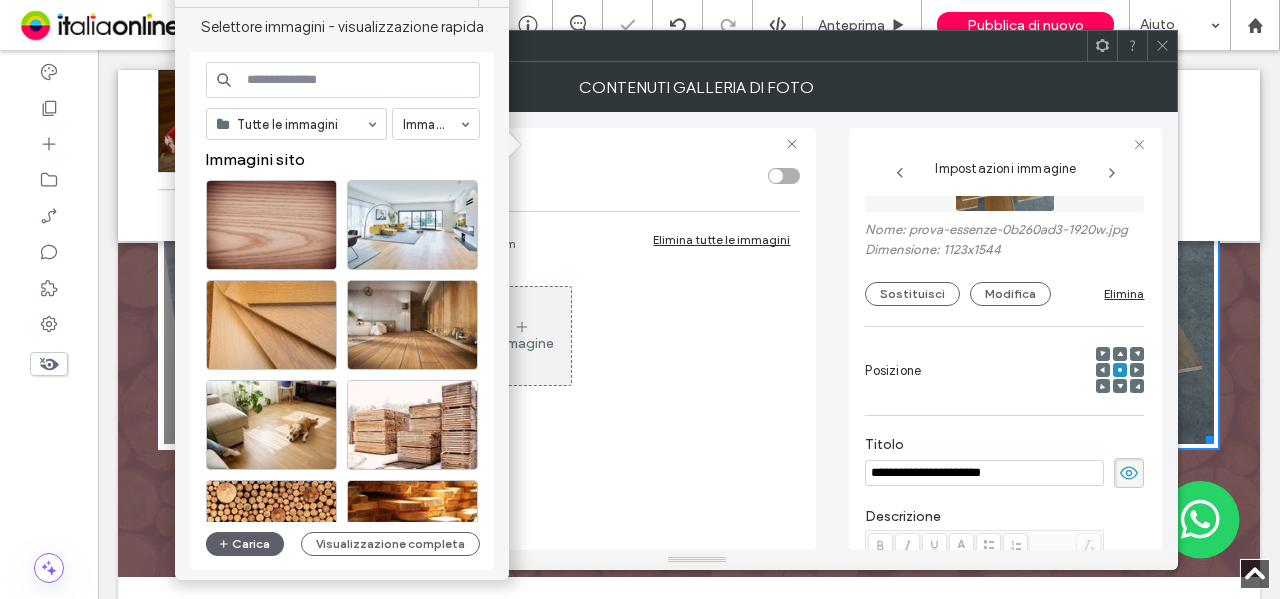 click at bounding box center [343, 80] 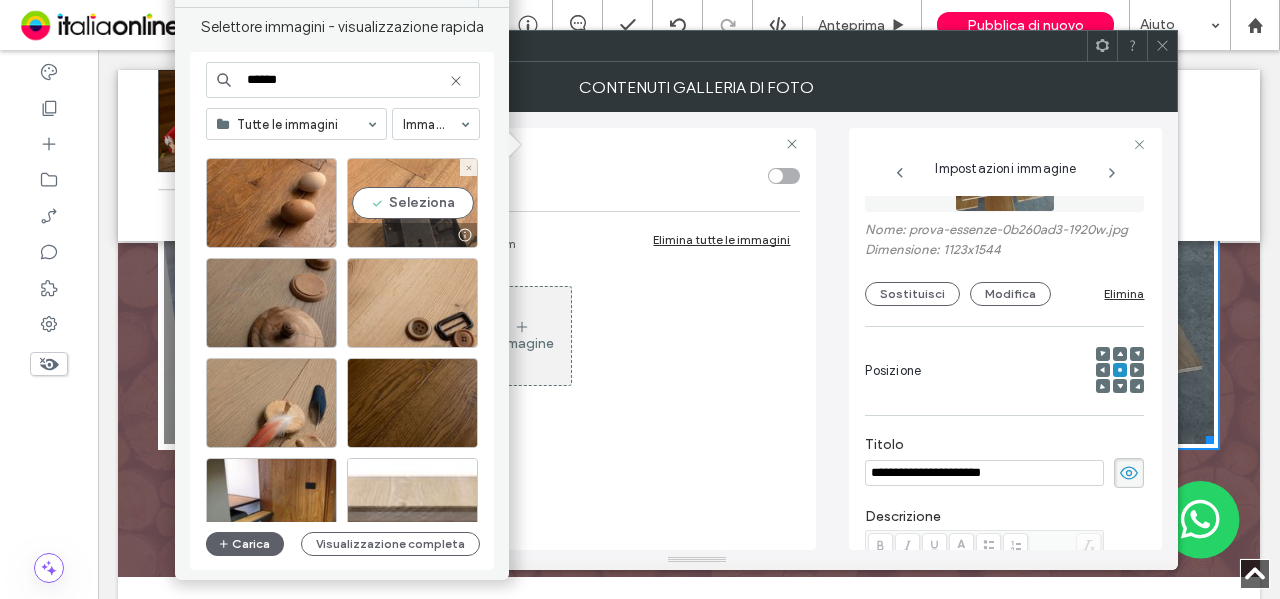 scroll, scrollTop: 500, scrollLeft: 0, axis: vertical 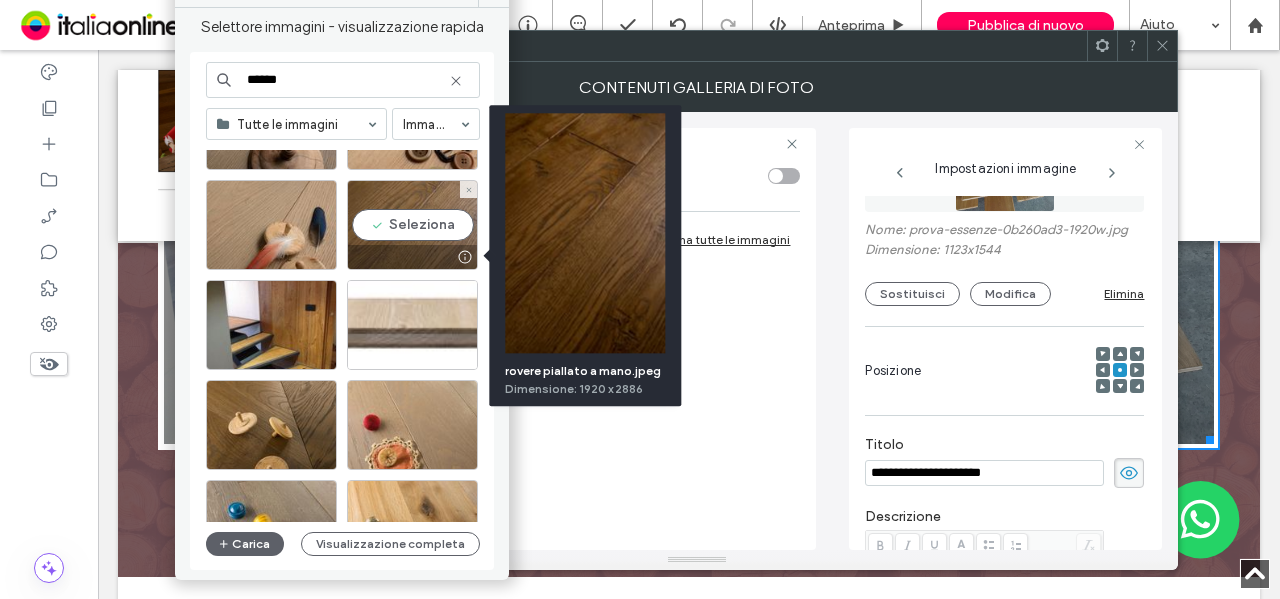 type on "******" 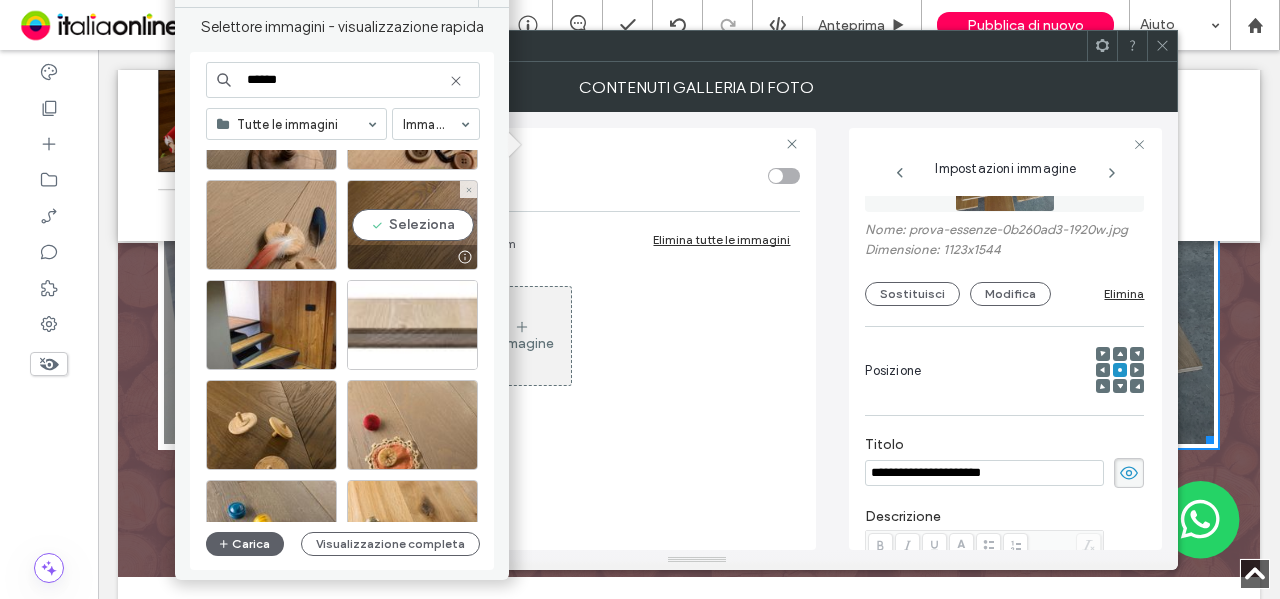 click on "Seleziona" at bounding box center [412, 225] 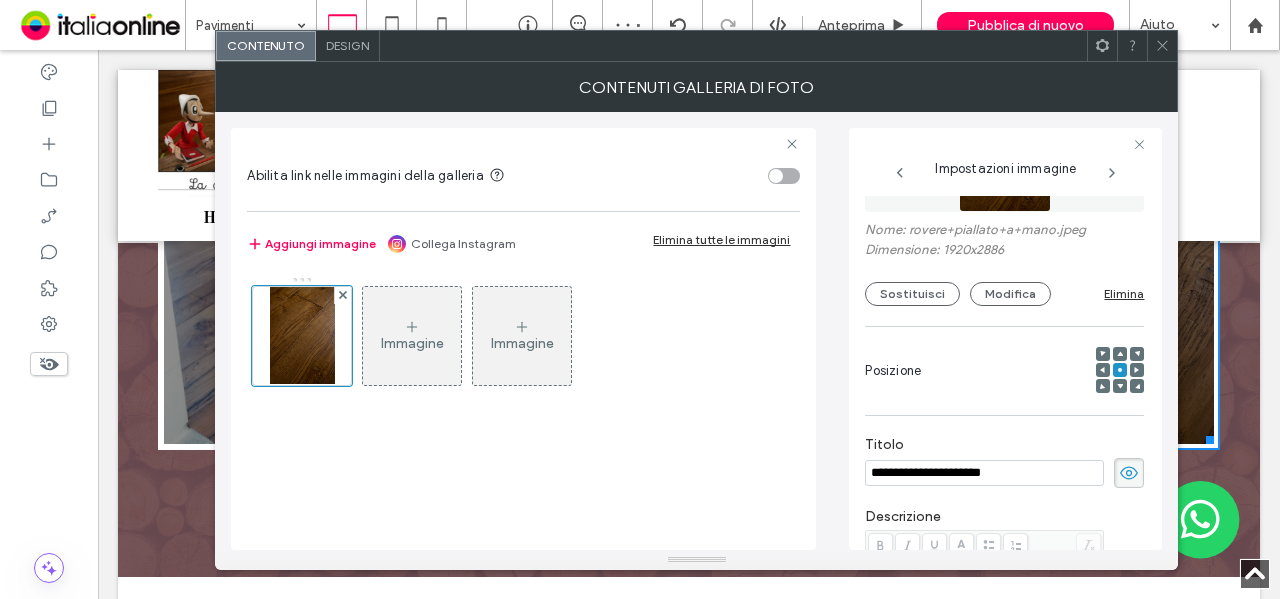 click 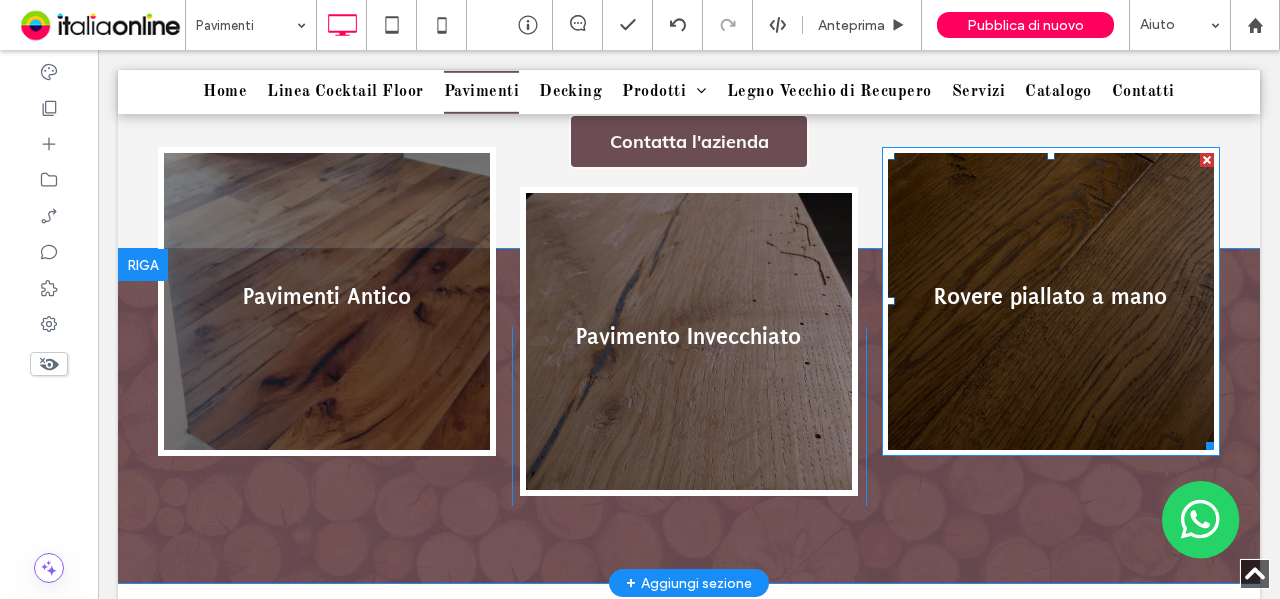 scroll, scrollTop: 1100, scrollLeft: 0, axis: vertical 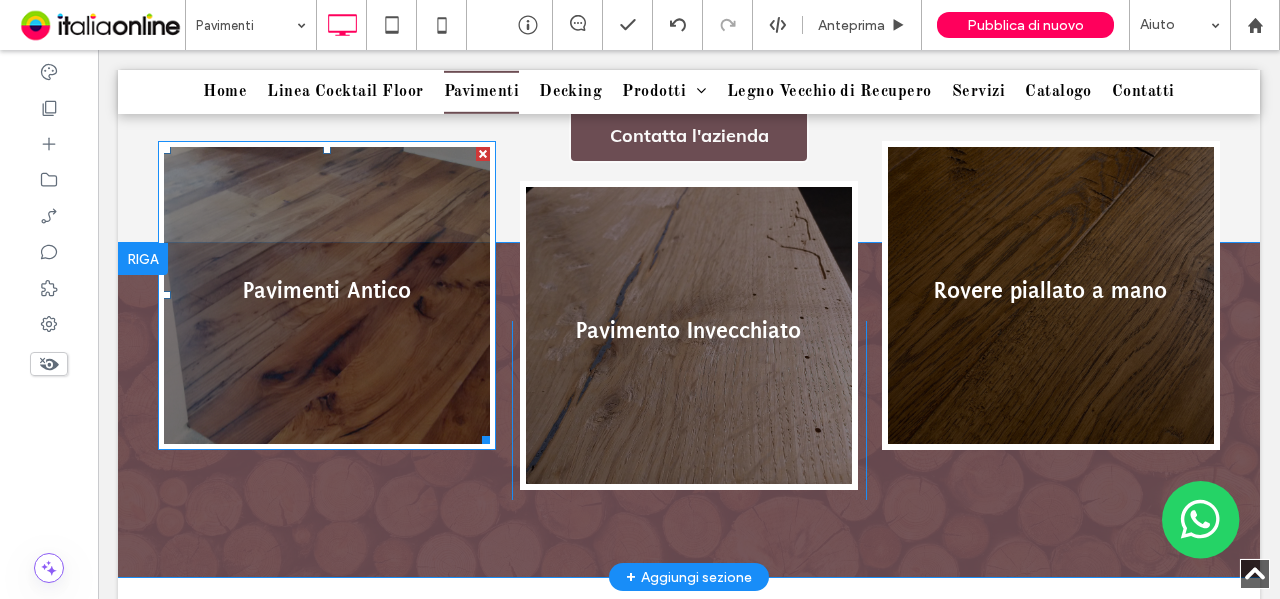 click at bounding box center [327, 295] 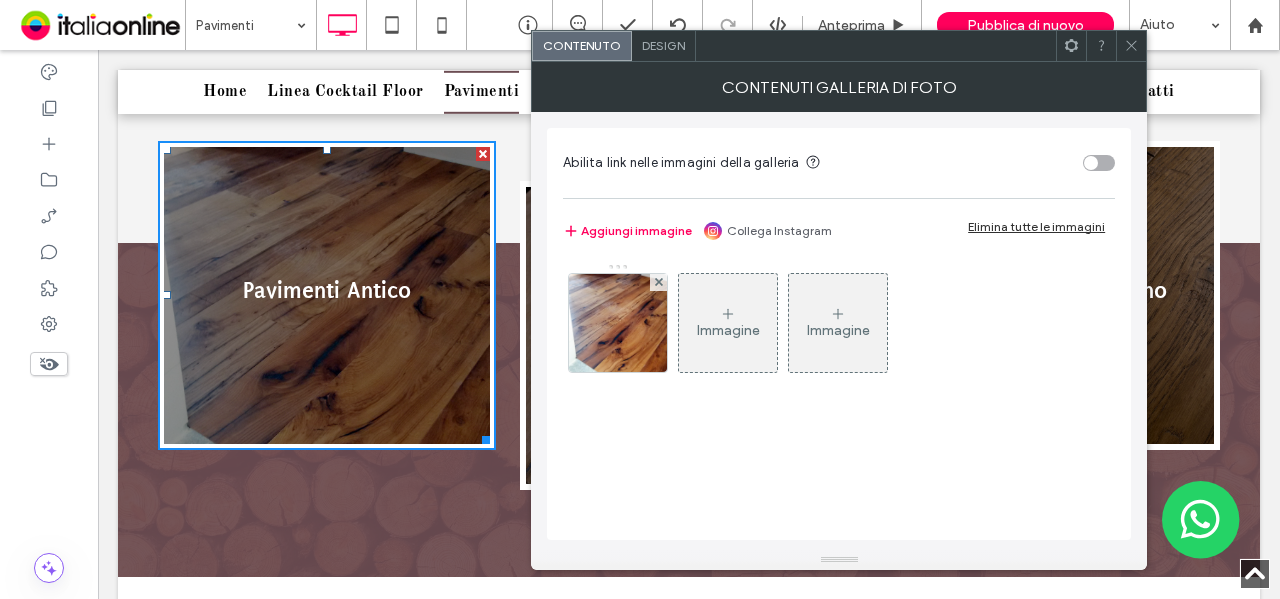 click on "Design" at bounding box center (663, 45) 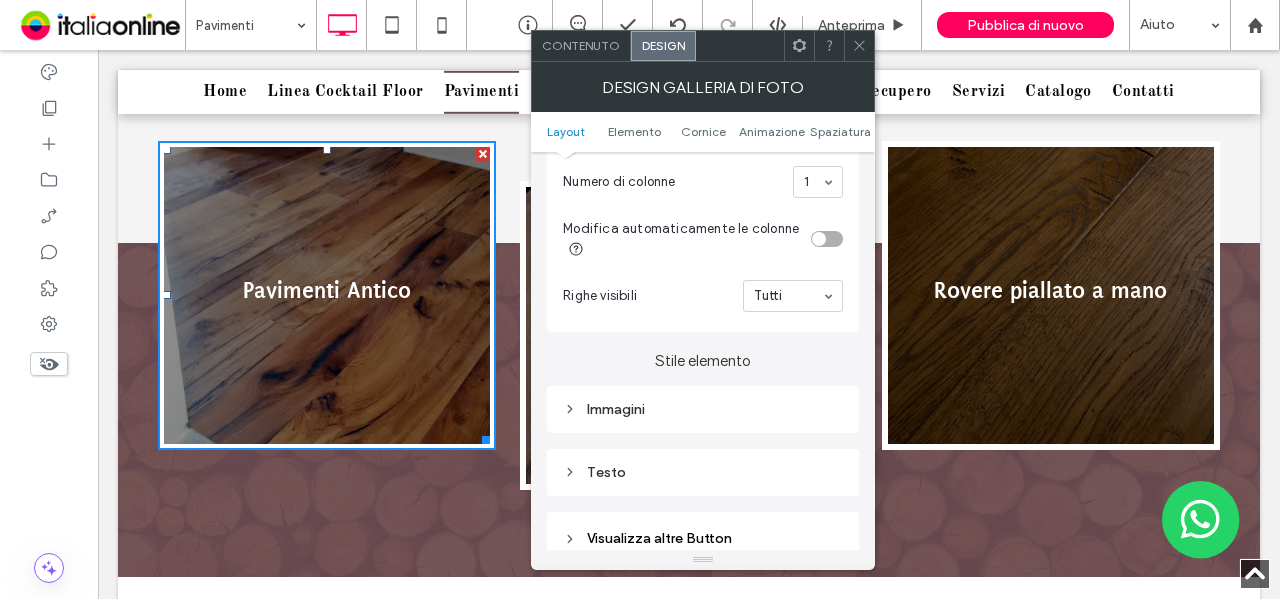 scroll, scrollTop: 700, scrollLeft: 0, axis: vertical 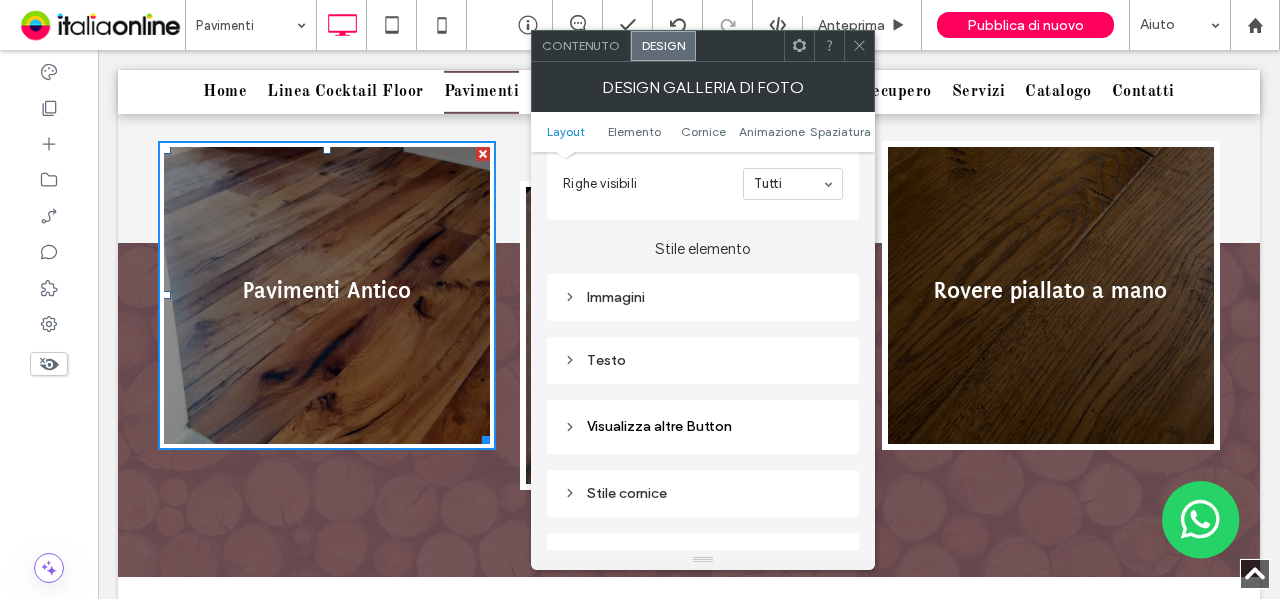 click on "Testo" at bounding box center (703, 360) 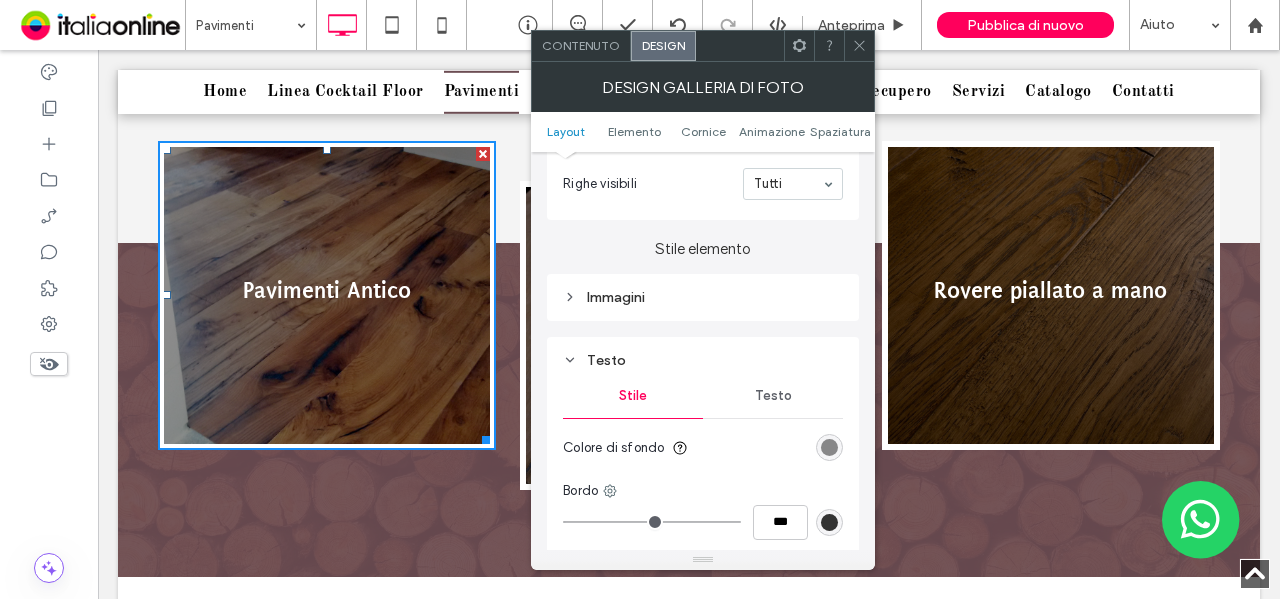 click on "Immagini" at bounding box center (703, 297) 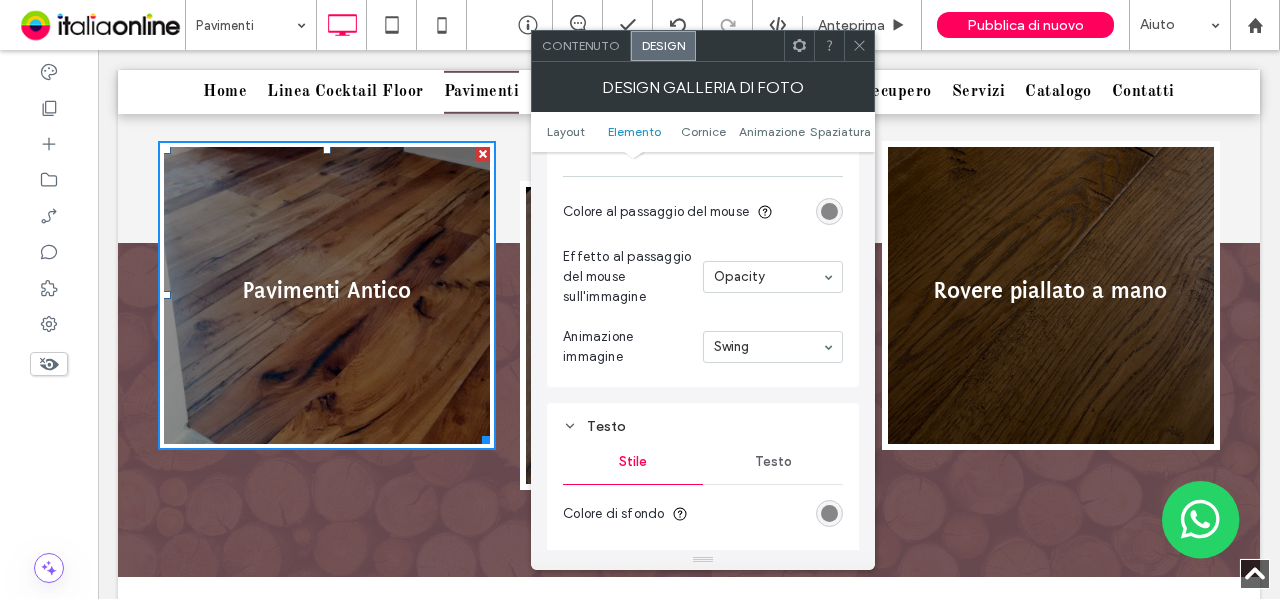 scroll, scrollTop: 1200, scrollLeft: 0, axis: vertical 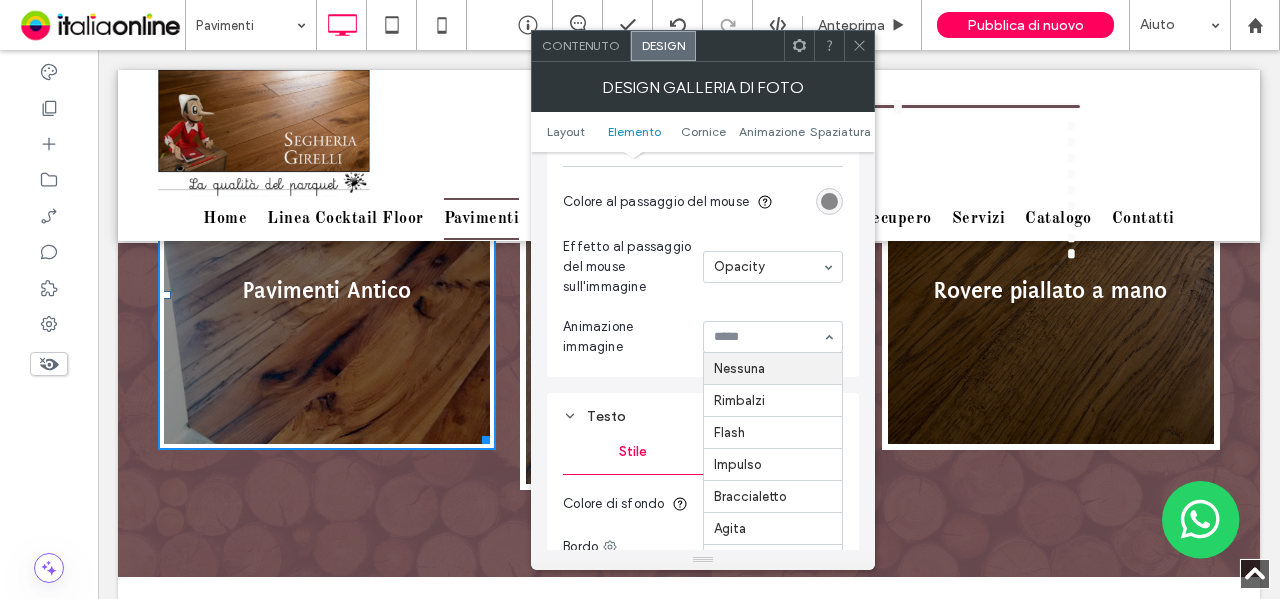 drag, startPoint x: 768, startPoint y: 375, endPoint x: 786, endPoint y: 322, distance: 55.97321 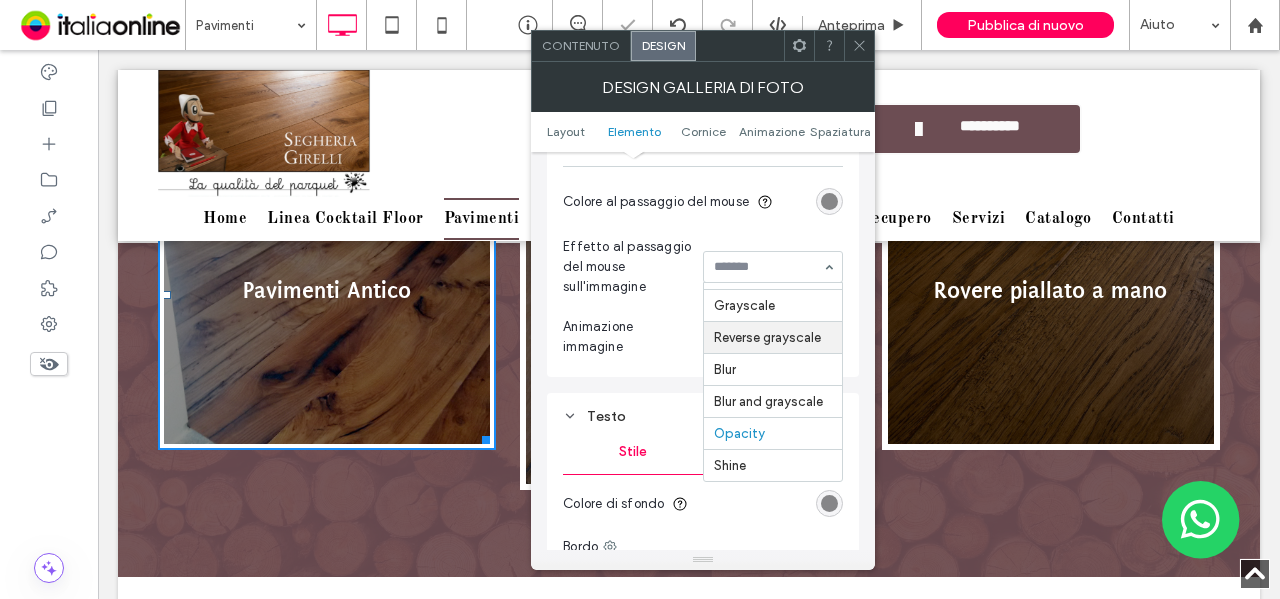 scroll, scrollTop: 0, scrollLeft: 0, axis: both 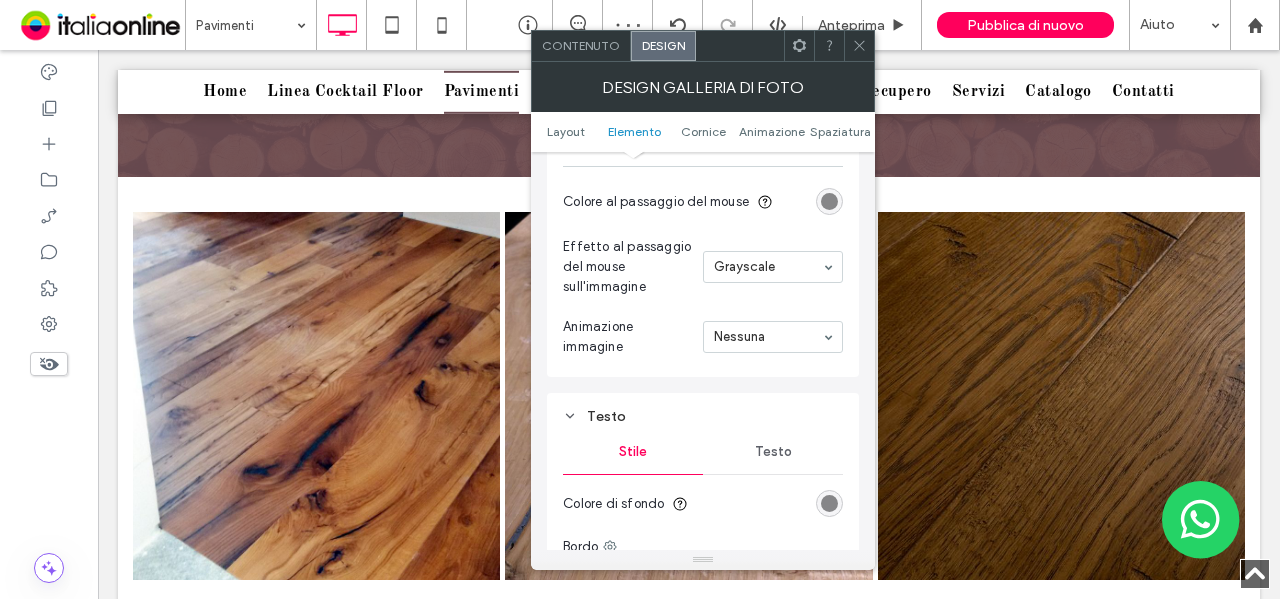 click 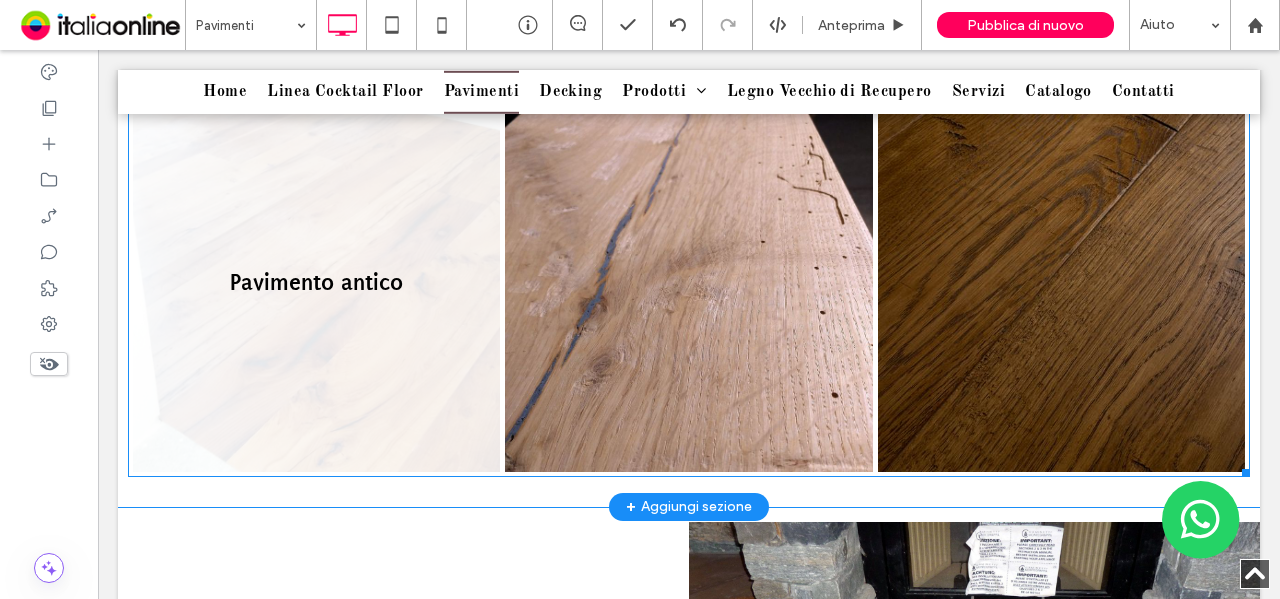 scroll, scrollTop: 1500, scrollLeft: 0, axis: vertical 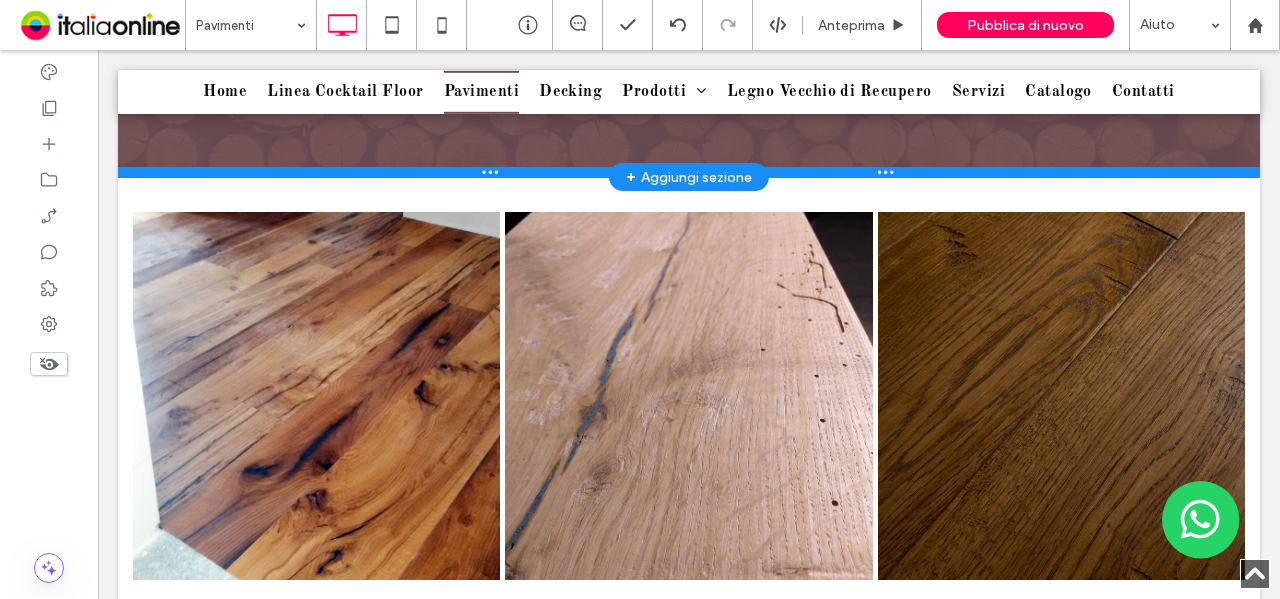 click at bounding box center (689, 172) 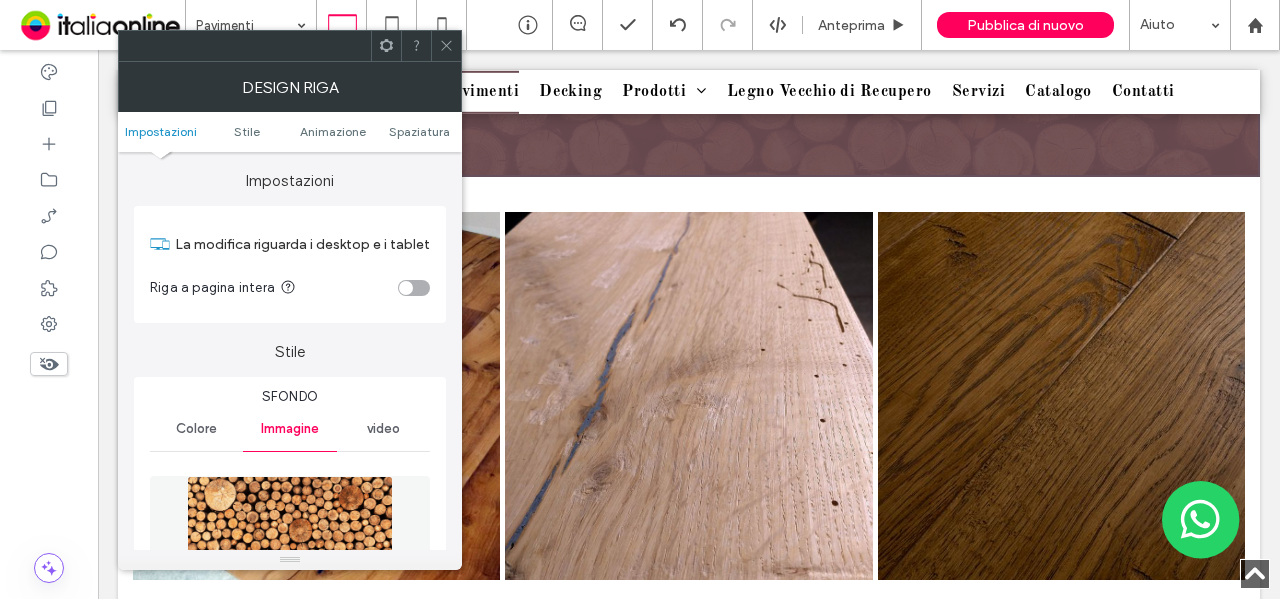 drag, startPoint x: 442, startPoint y: 41, endPoint x: 448, endPoint y: 353, distance: 312.05768 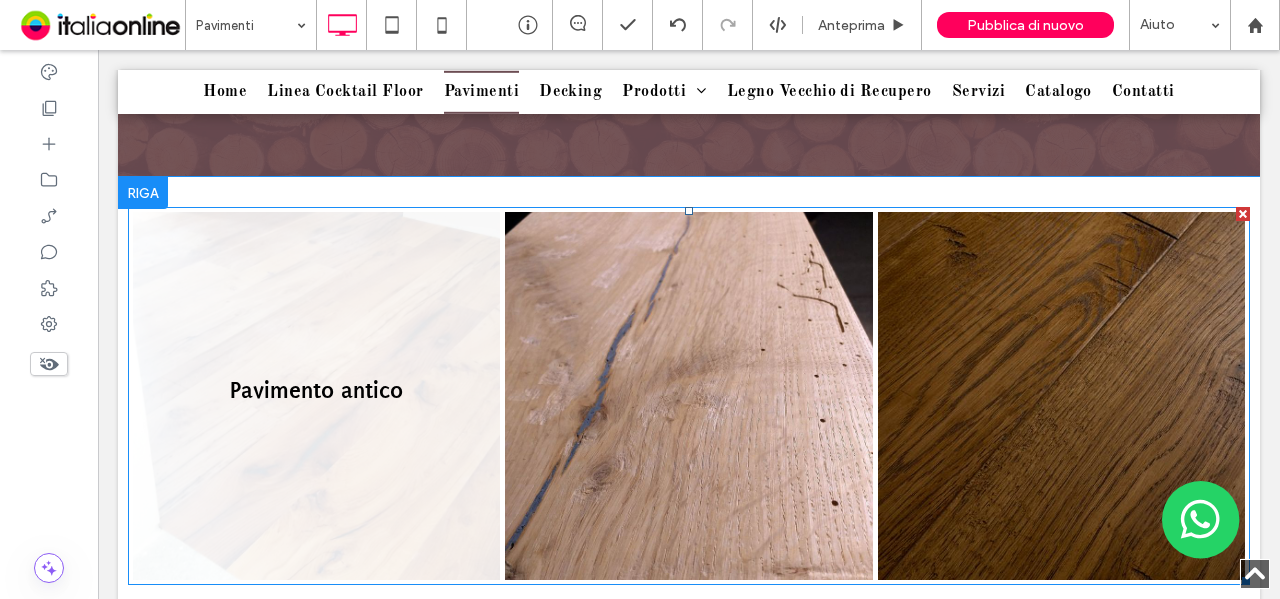click at bounding box center (316, 395) 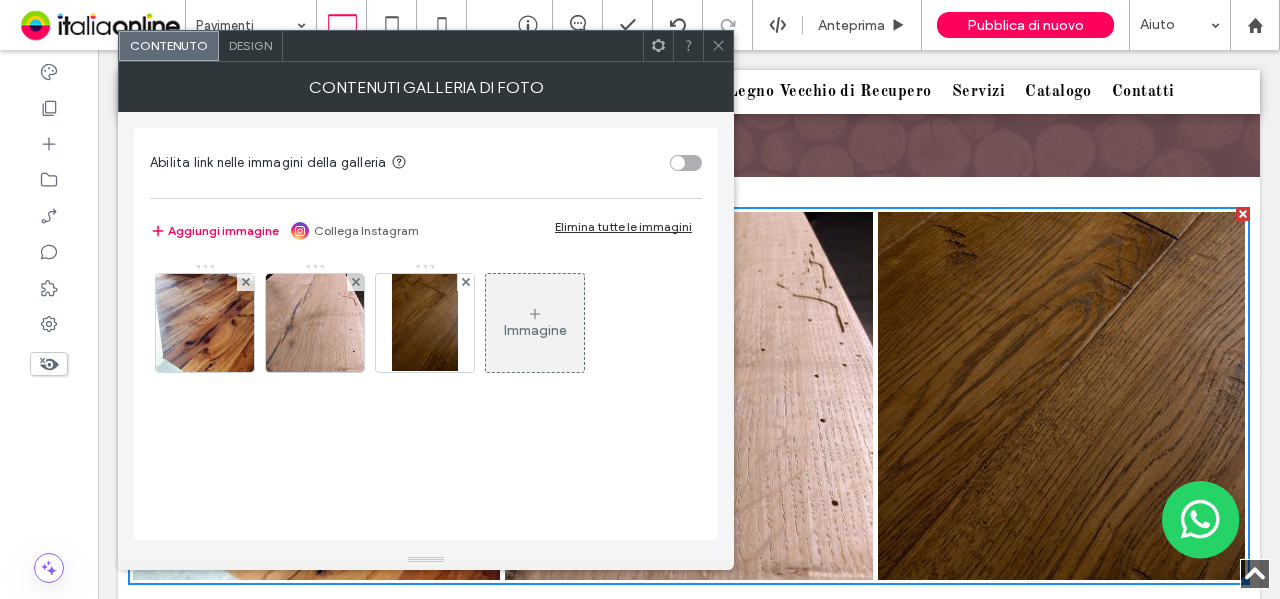 click at bounding box center (315, 323) 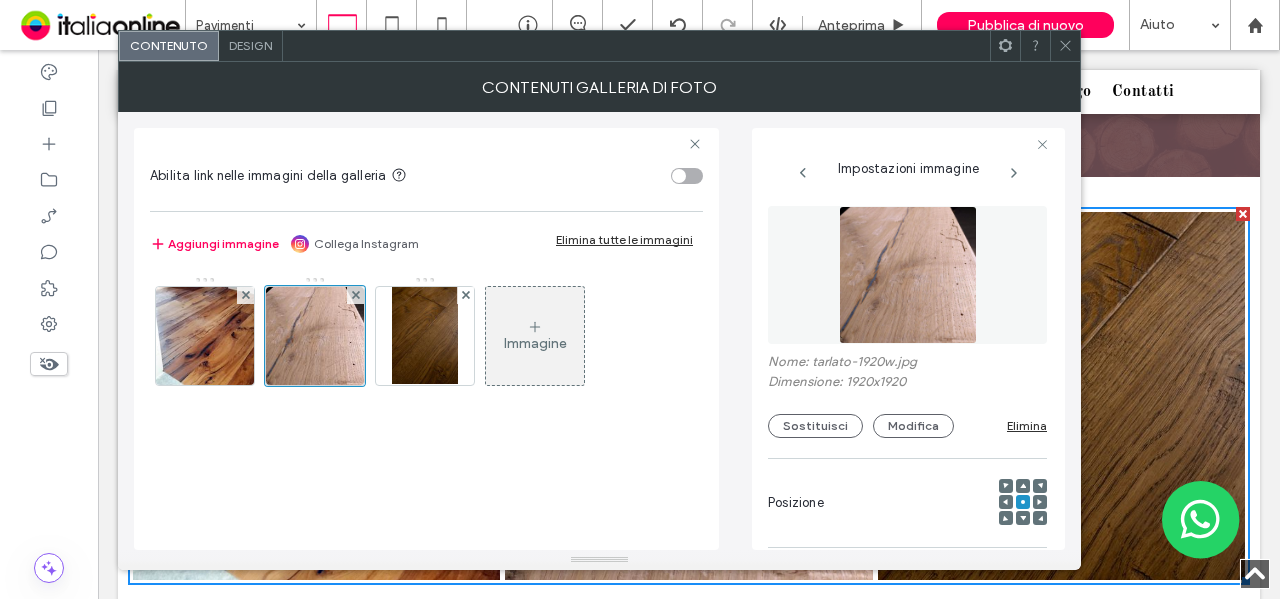 scroll, scrollTop: 0, scrollLeft: 26, axis: horizontal 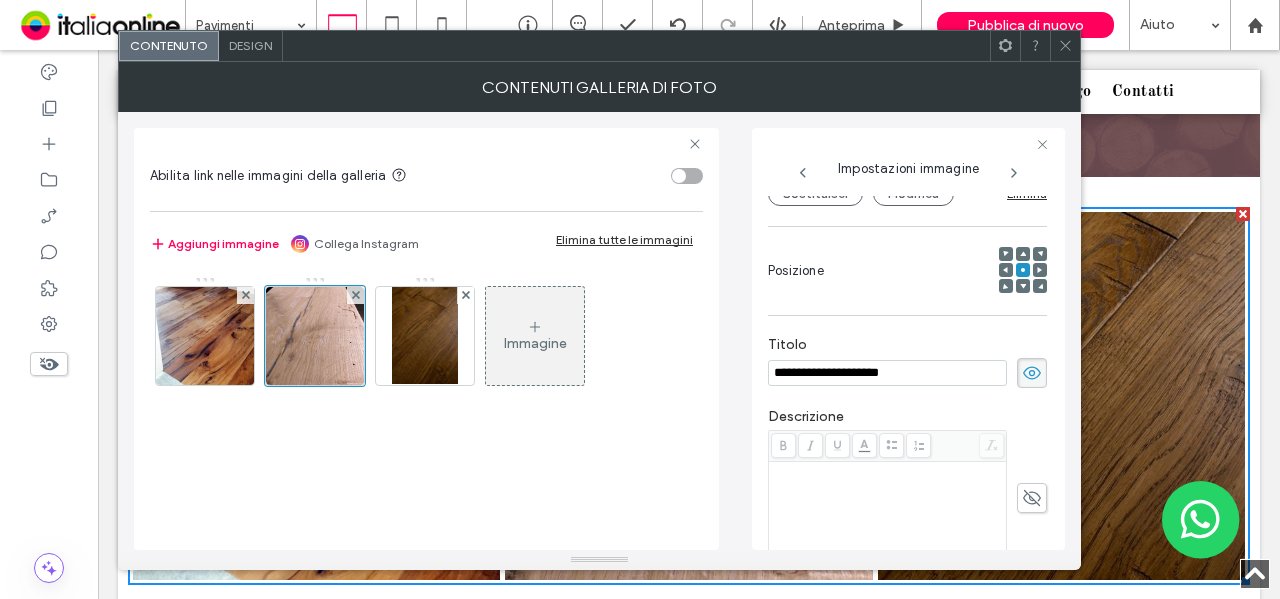 click at bounding box center (1065, 46) 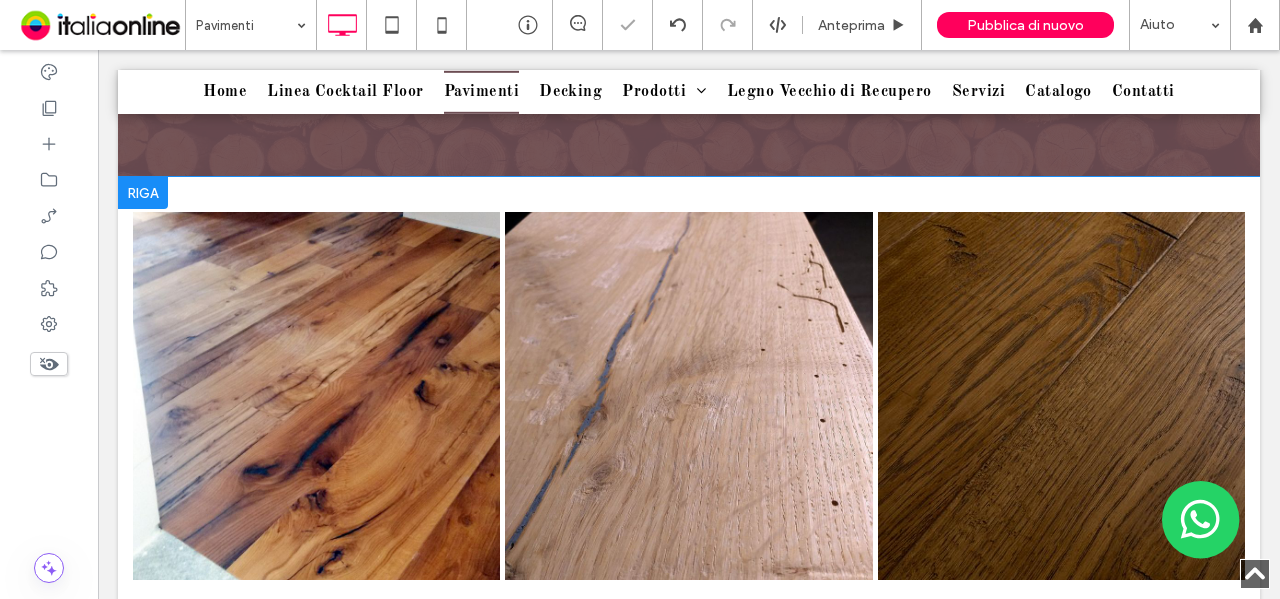 click at bounding box center [143, 193] 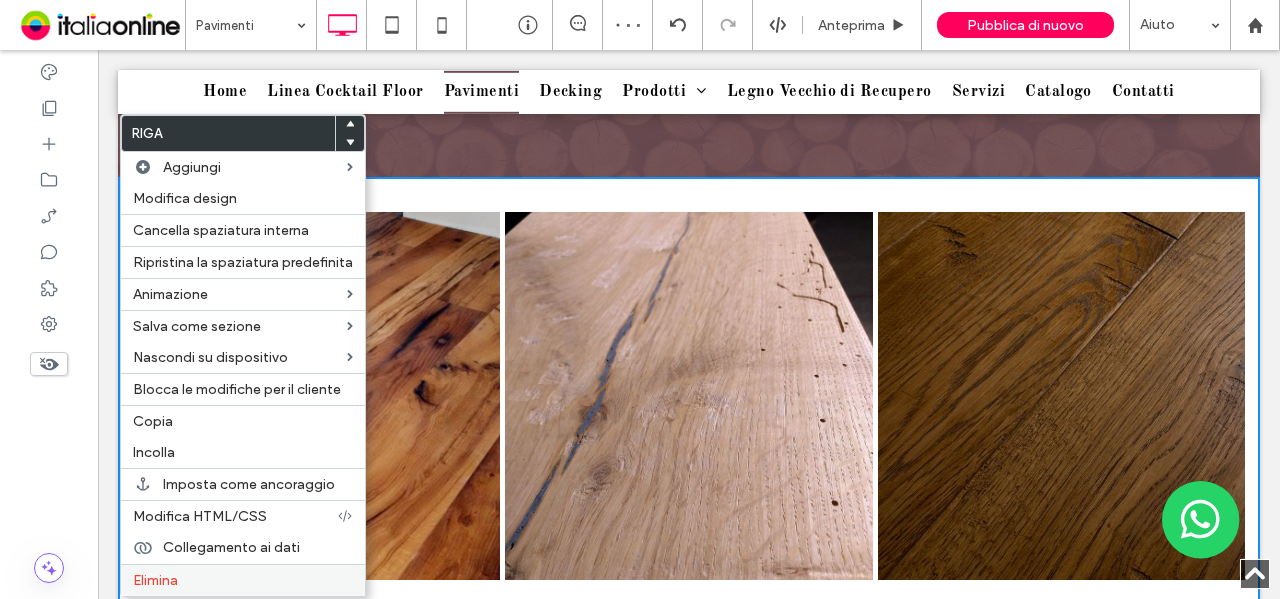 click on "Elimina" at bounding box center (155, 580) 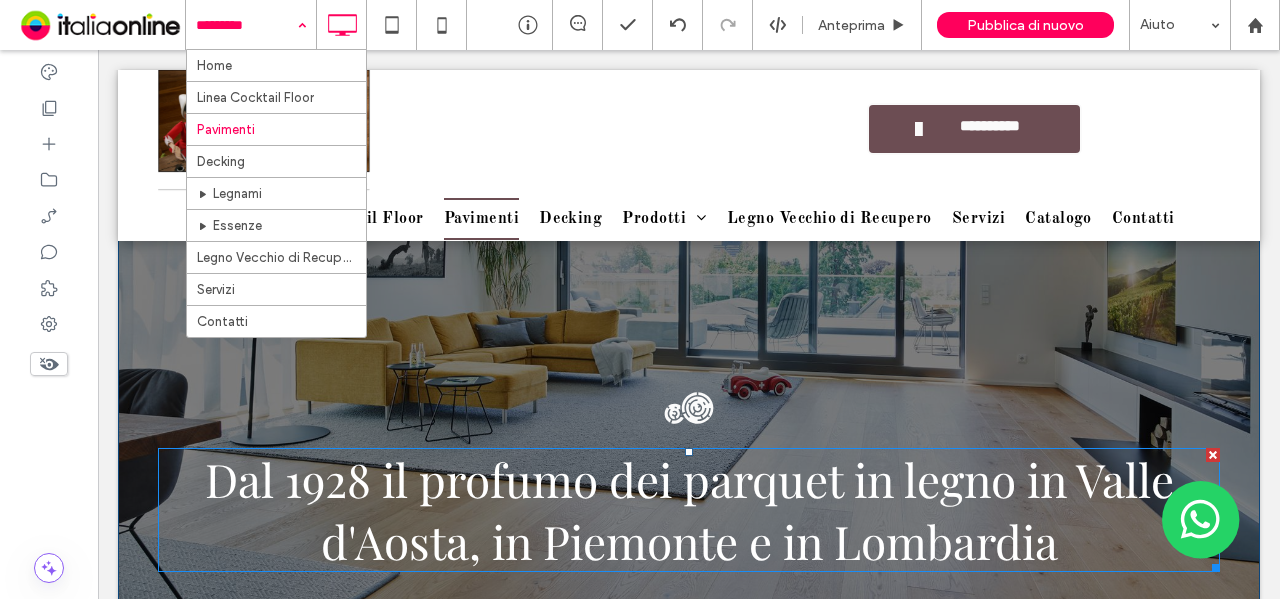 scroll, scrollTop: 0, scrollLeft: 0, axis: both 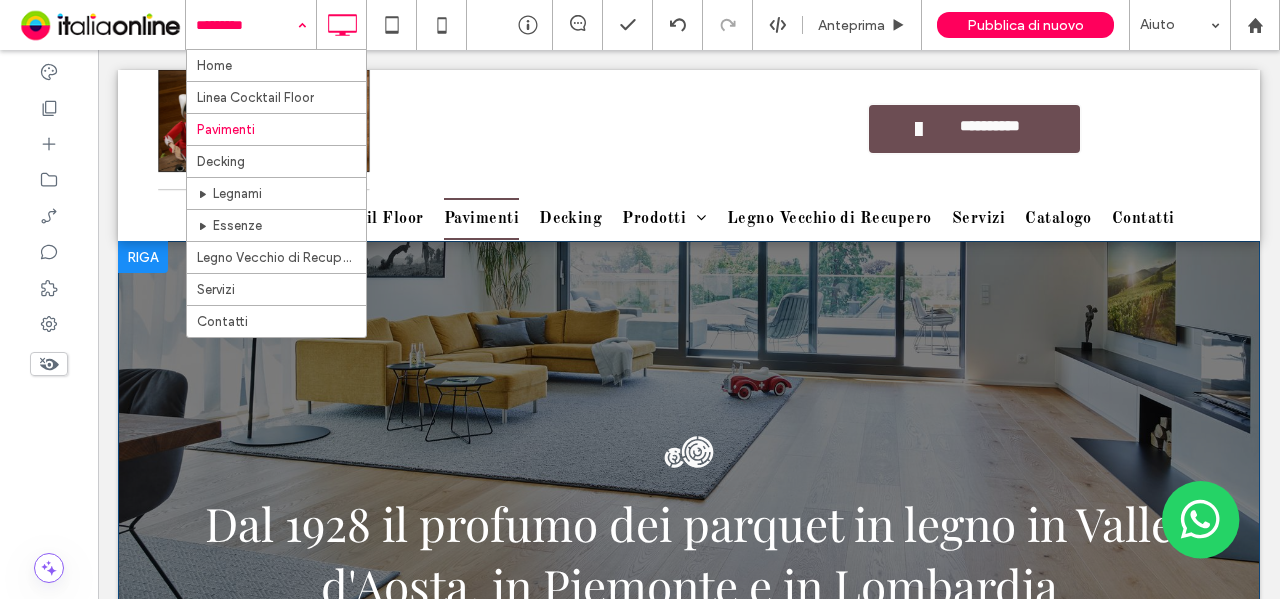 click on "Dal 1928 il profumo dei parquet in legno in Valle d'Aosta, in Piemonte e in Lombardia
Click To Paste
Riga + Aggiungi sezione" at bounding box center (689, 608) 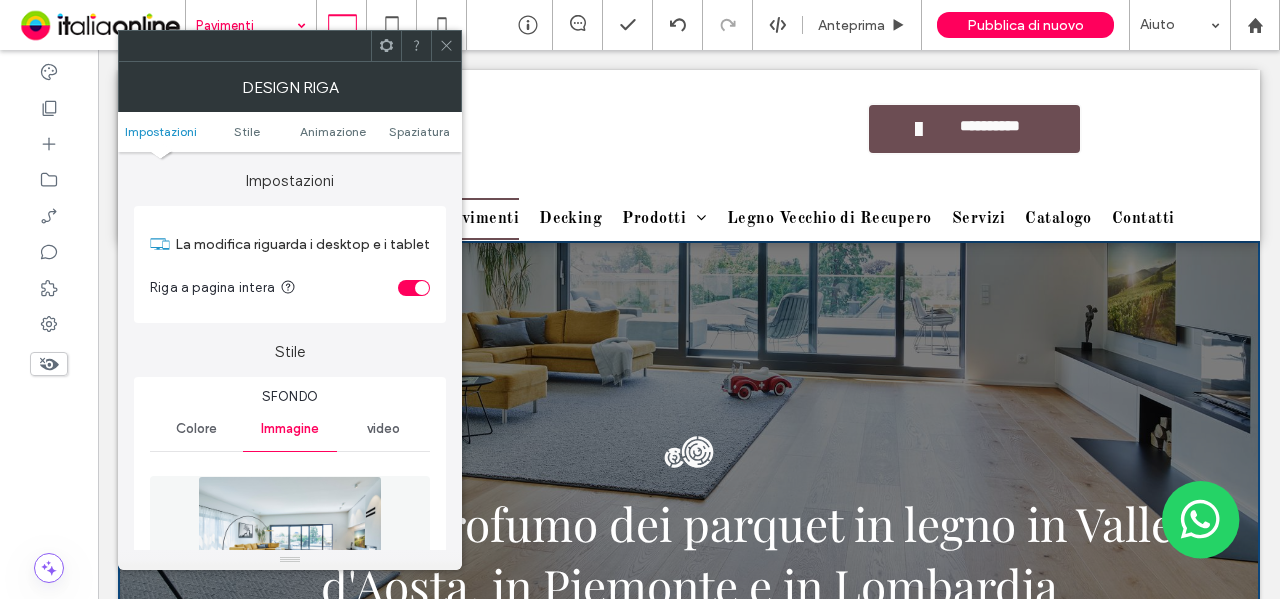 click 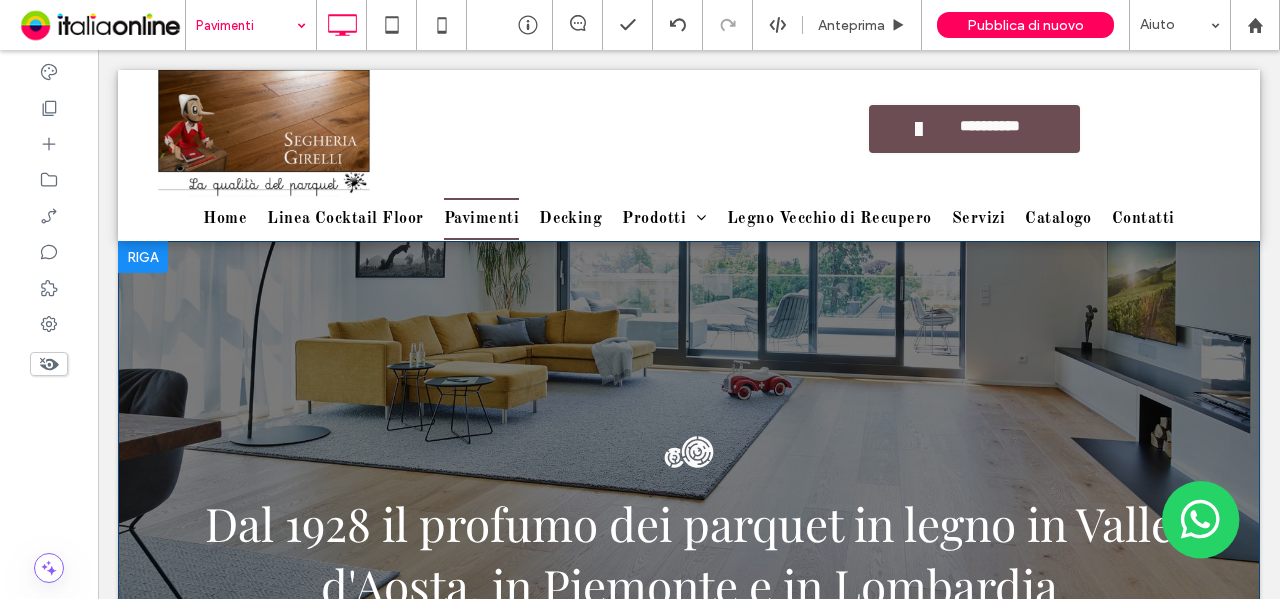 click at bounding box center [143, 257] 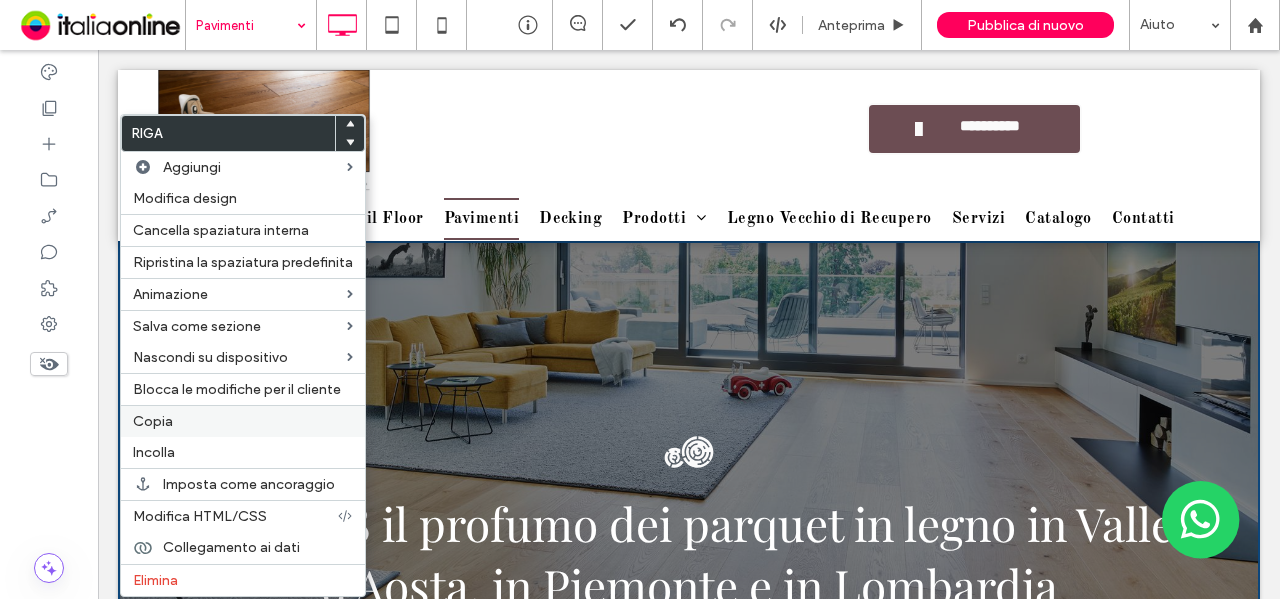 click on "Copia" at bounding box center [153, 421] 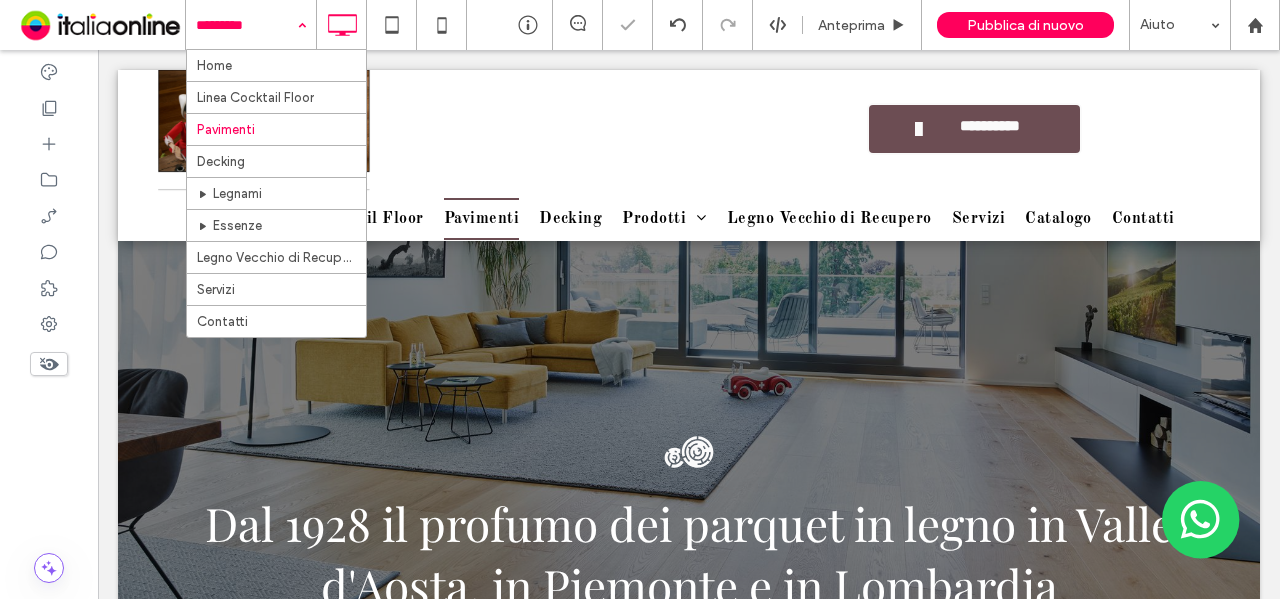 drag, startPoint x: 266, startPoint y: 30, endPoint x: 267, endPoint y: 49, distance: 19.026299 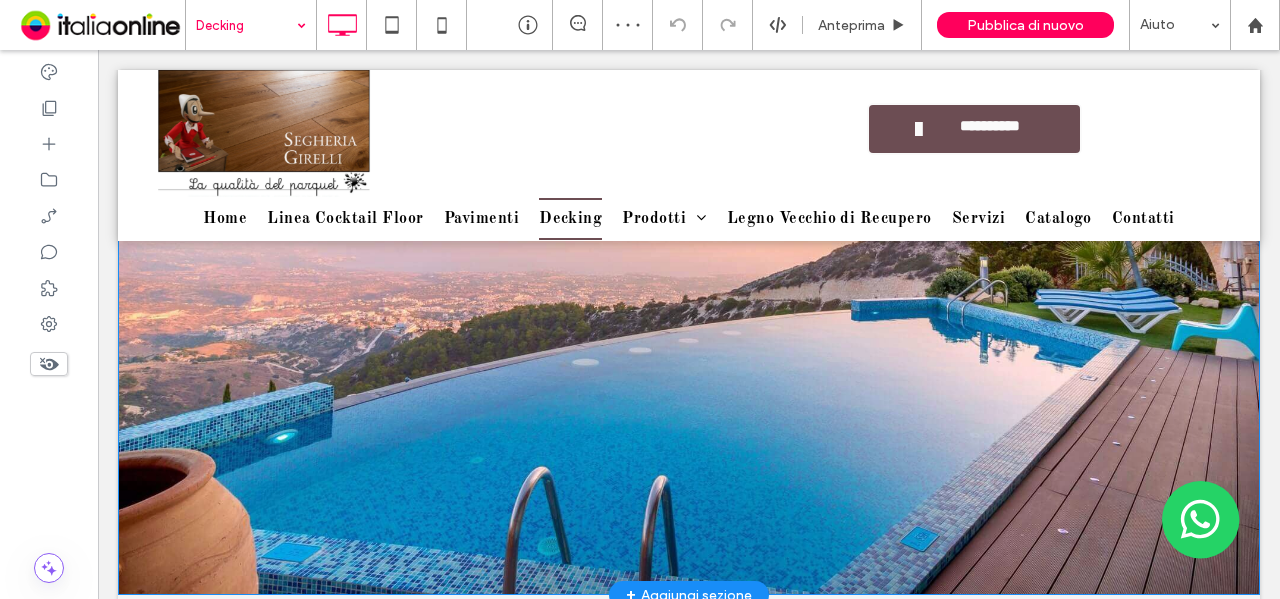 scroll, scrollTop: 0, scrollLeft: 0, axis: both 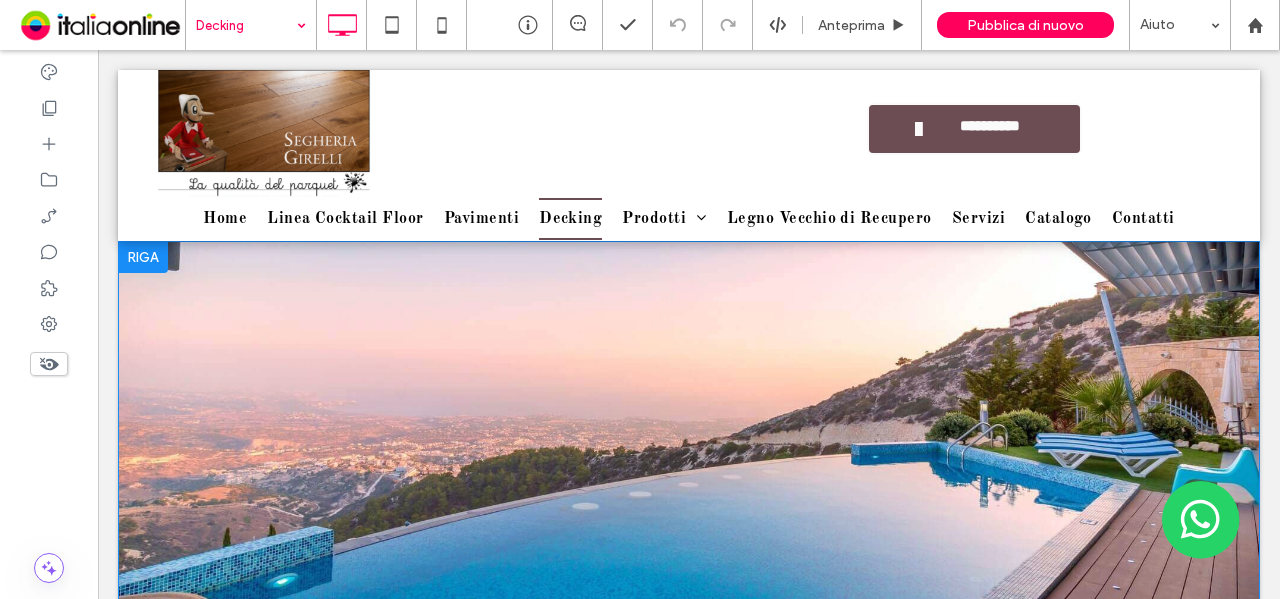 click at bounding box center [143, 257] 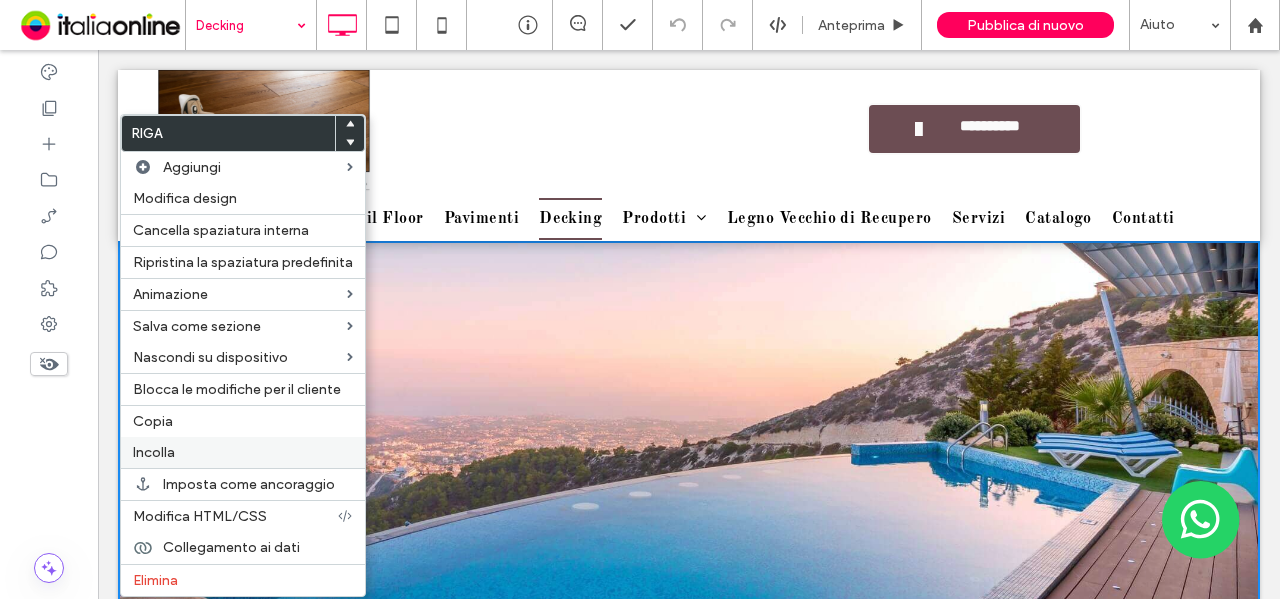 click on "Incolla" at bounding box center [154, 452] 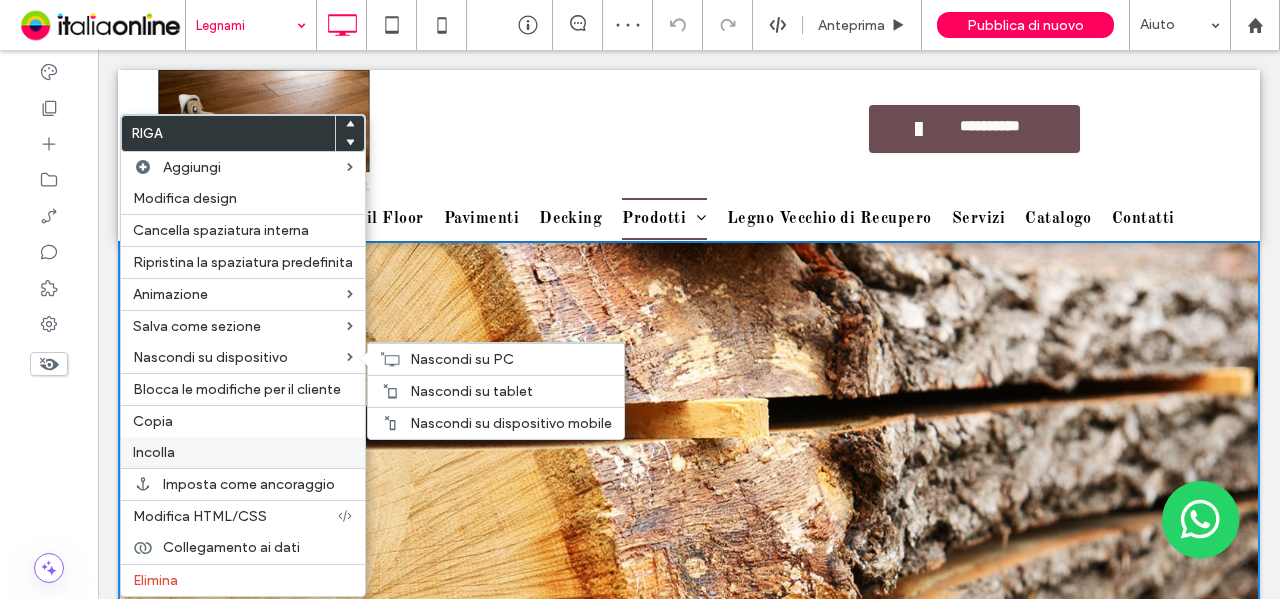 scroll, scrollTop: 0, scrollLeft: 0, axis: both 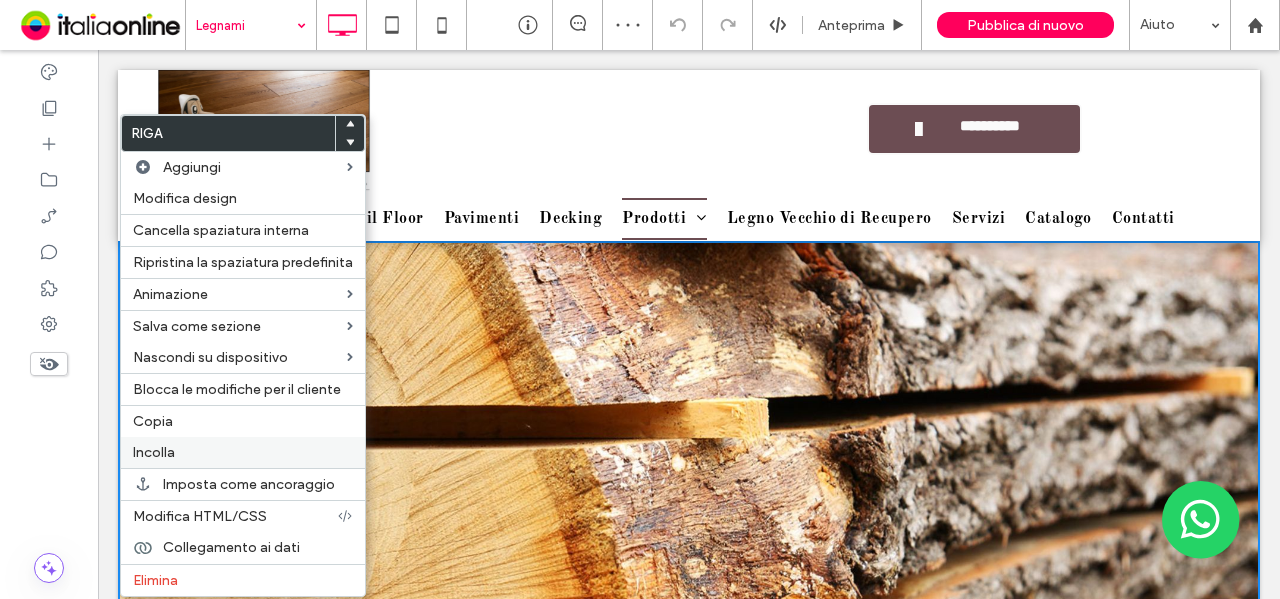 click on "Incolla" at bounding box center [243, 452] 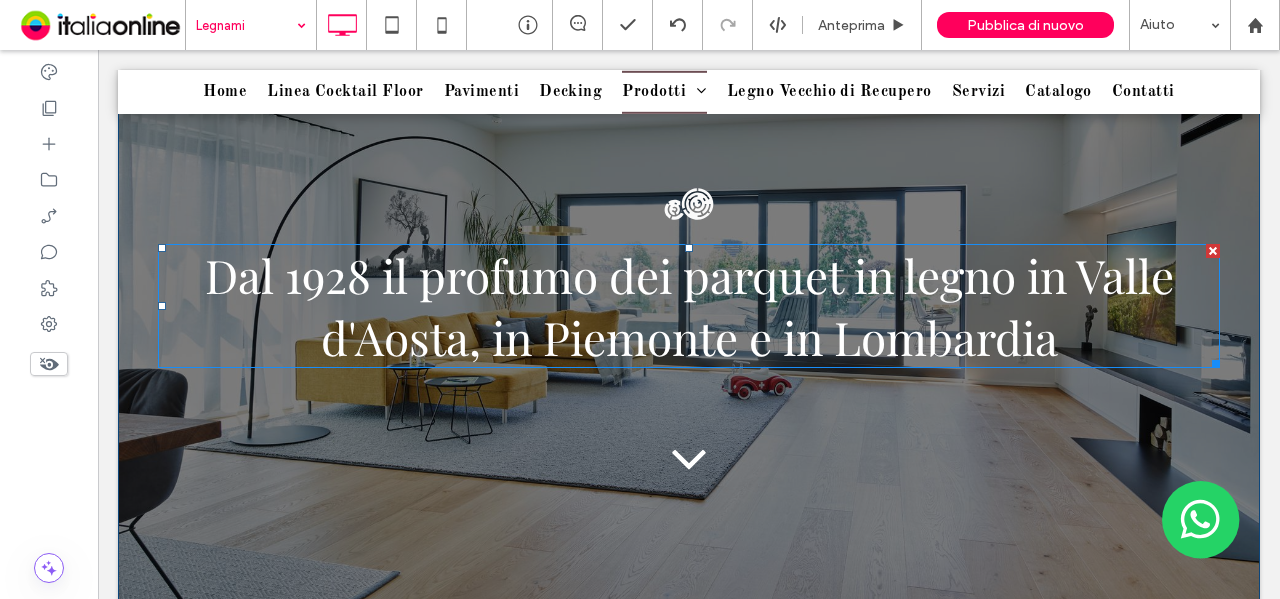 scroll, scrollTop: 200, scrollLeft: 0, axis: vertical 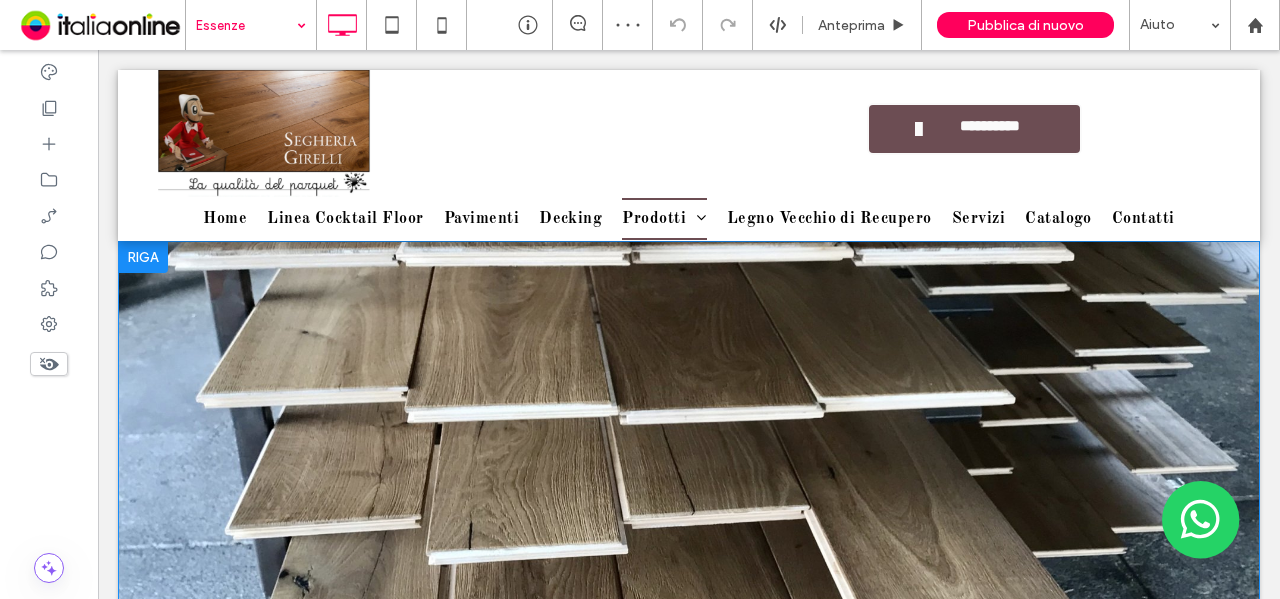 click at bounding box center (143, 257) 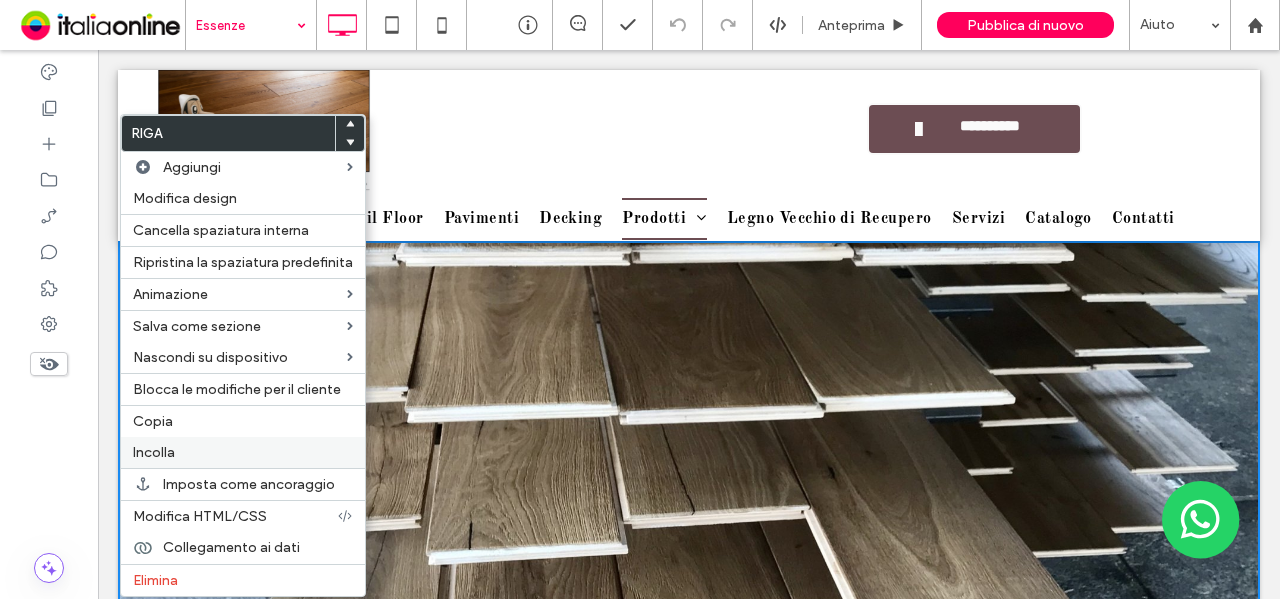 click on "Incolla" at bounding box center (154, 452) 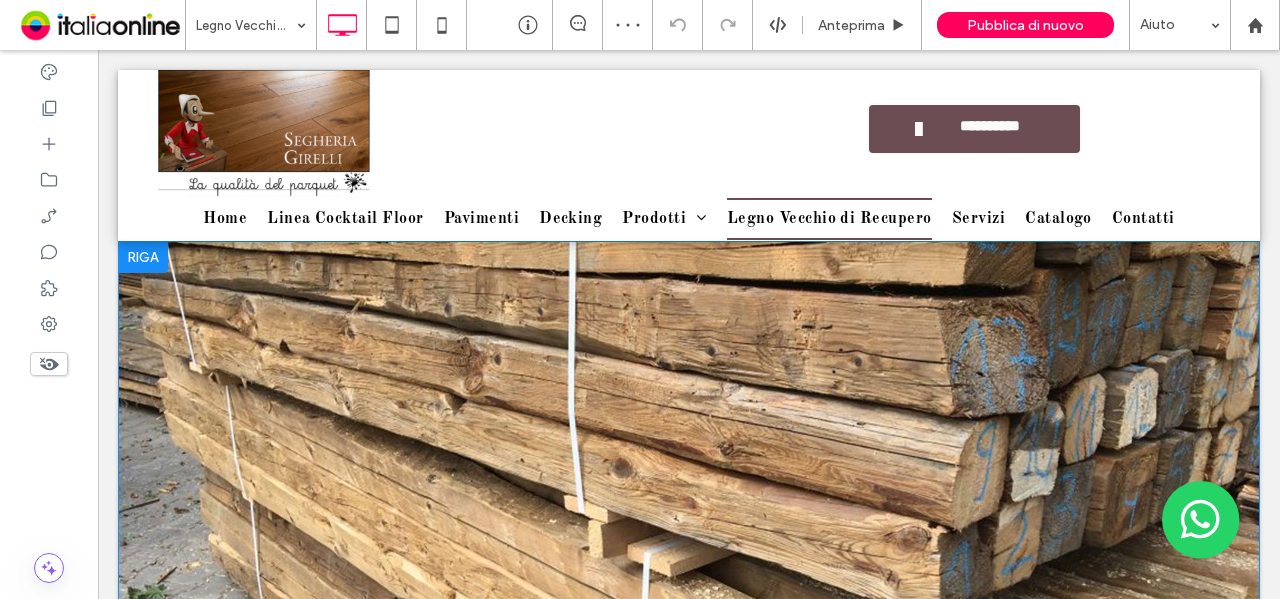 scroll, scrollTop: 0, scrollLeft: 0, axis: both 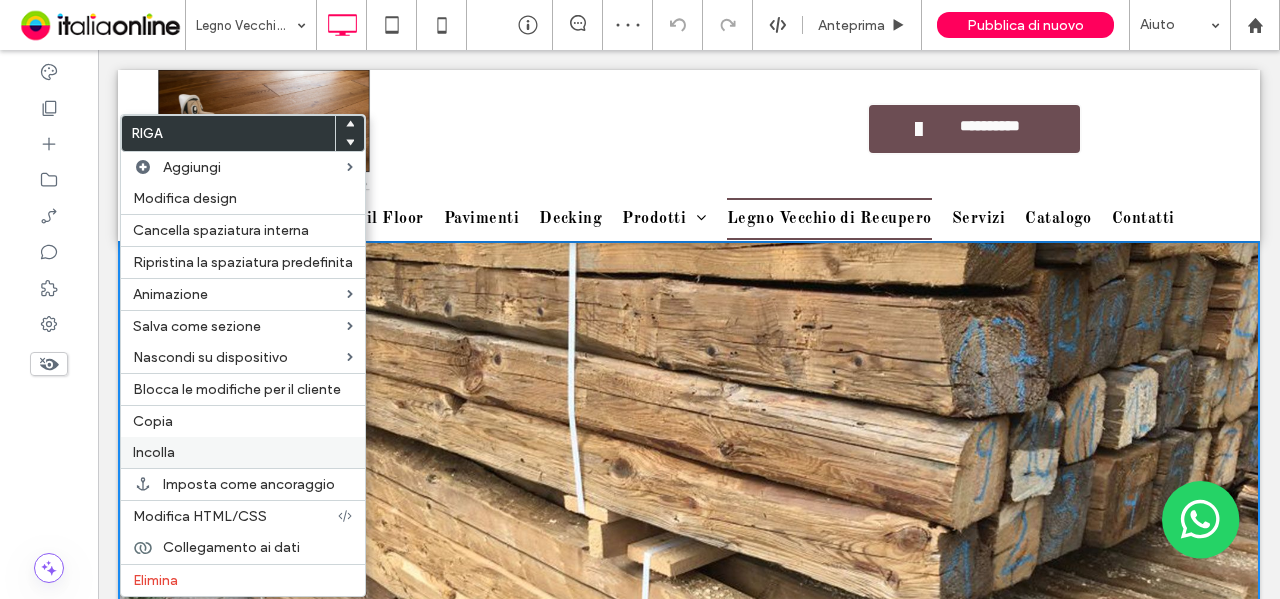click on "Incolla" at bounding box center [243, 452] 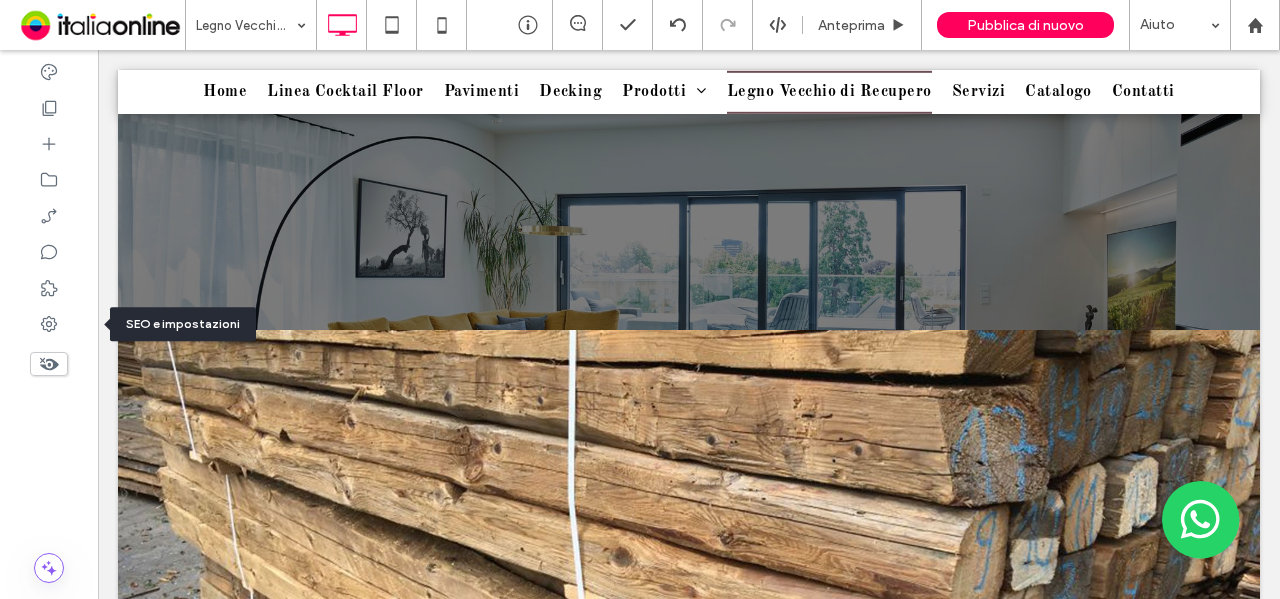 scroll, scrollTop: 300, scrollLeft: 0, axis: vertical 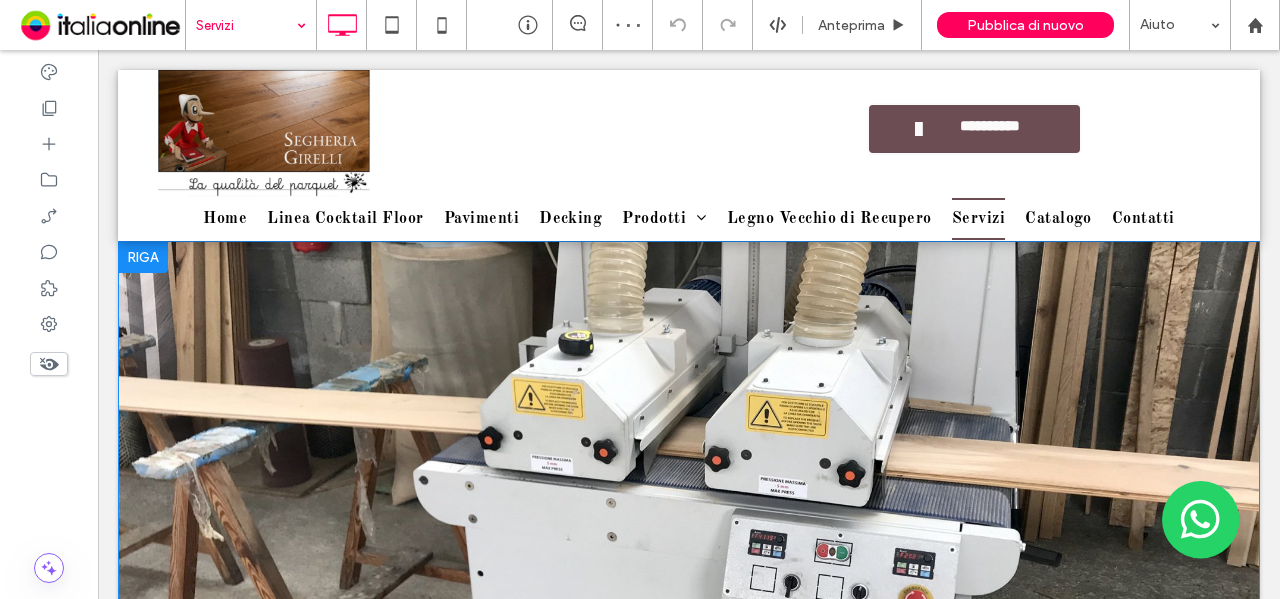 click at bounding box center [143, 257] 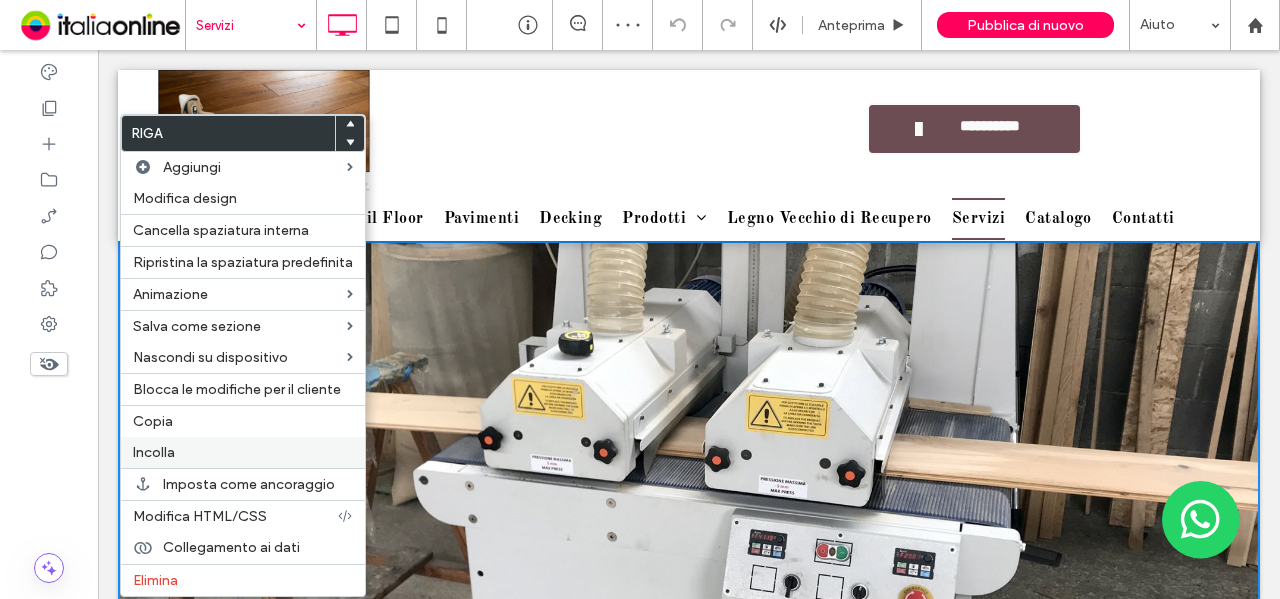 click on "Incolla" at bounding box center (154, 452) 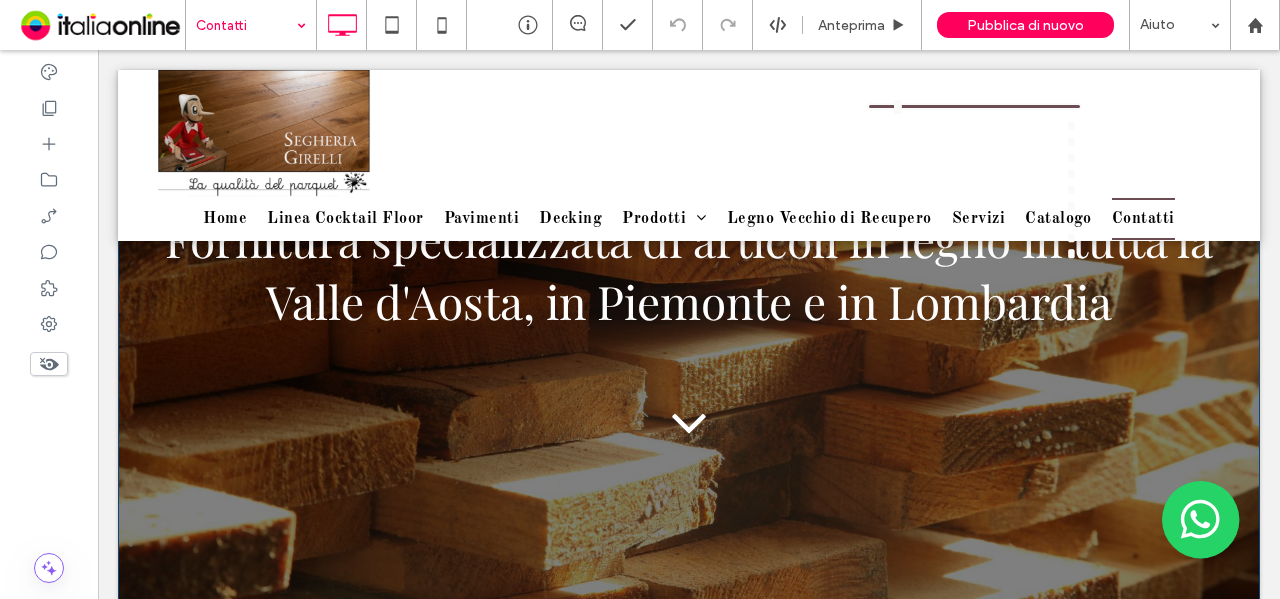 scroll, scrollTop: 0, scrollLeft: 0, axis: both 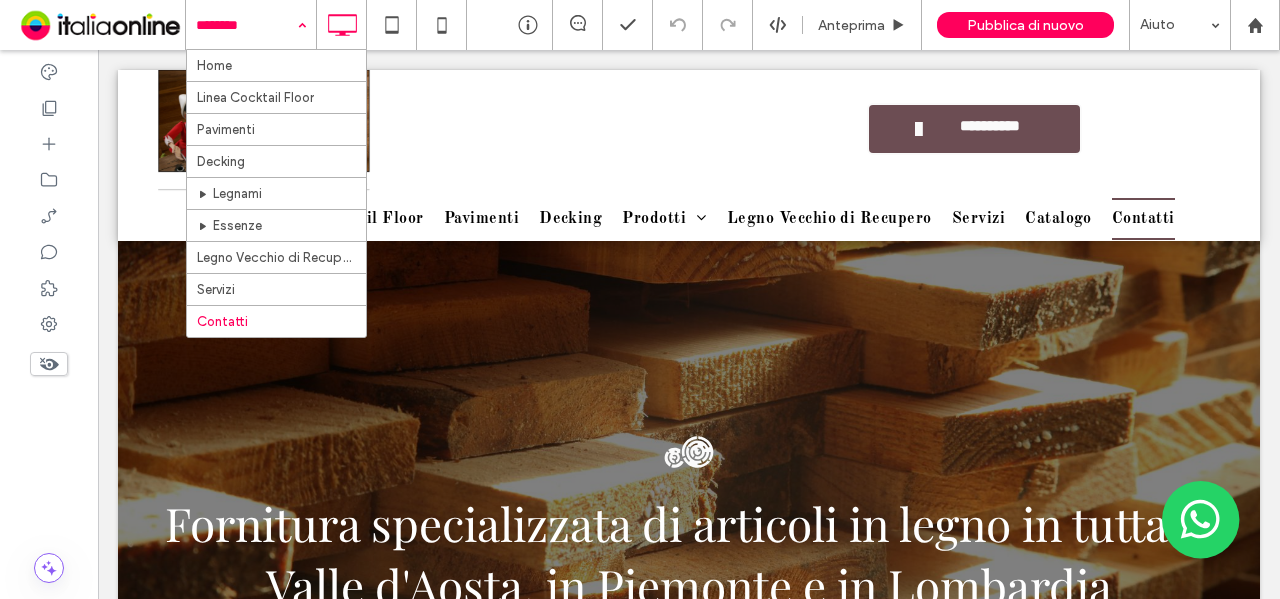 click at bounding box center [246, 25] 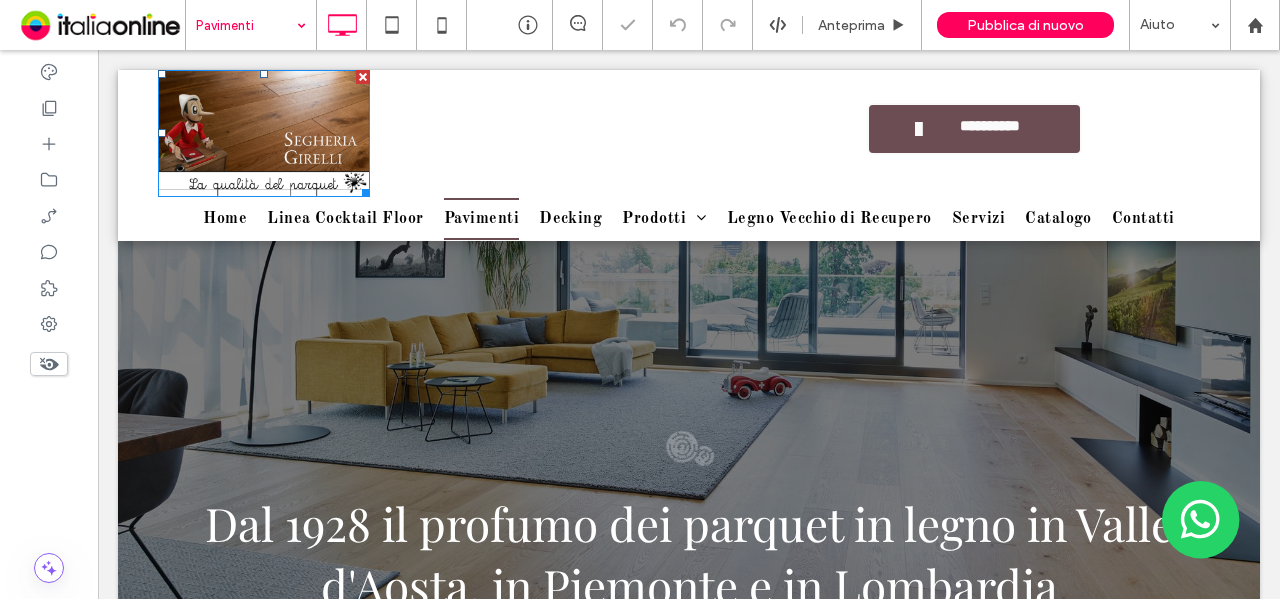 scroll, scrollTop: 0, scrollLeft: 0, axis: both 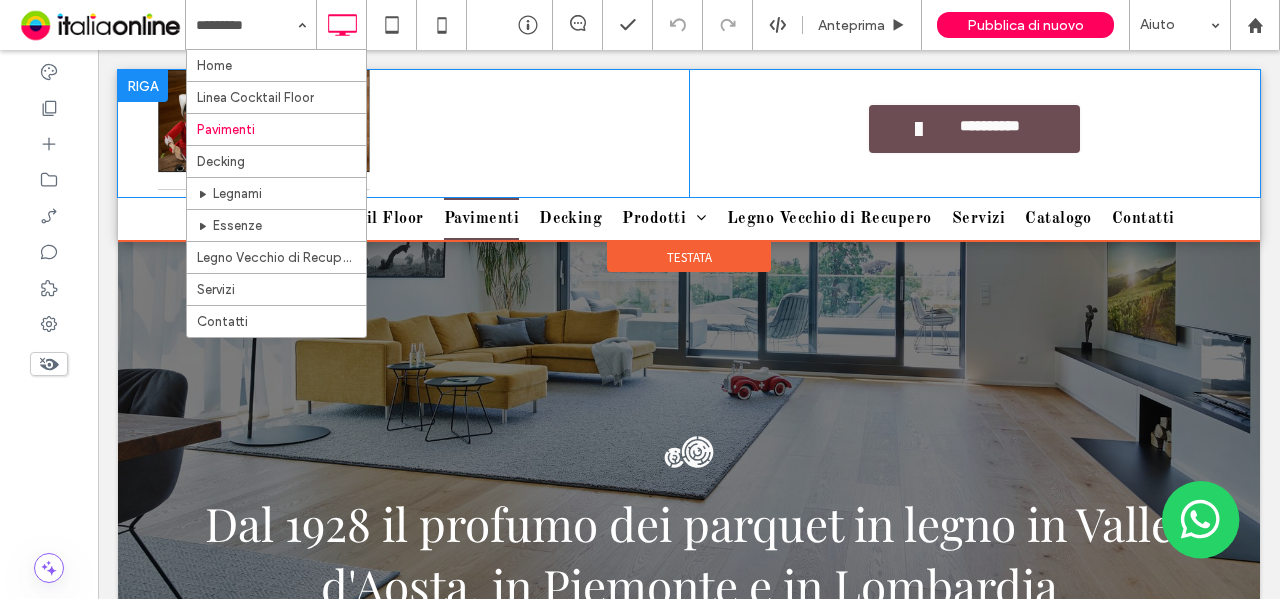 click on "Click To Paste" at bounding box center (423, 133) 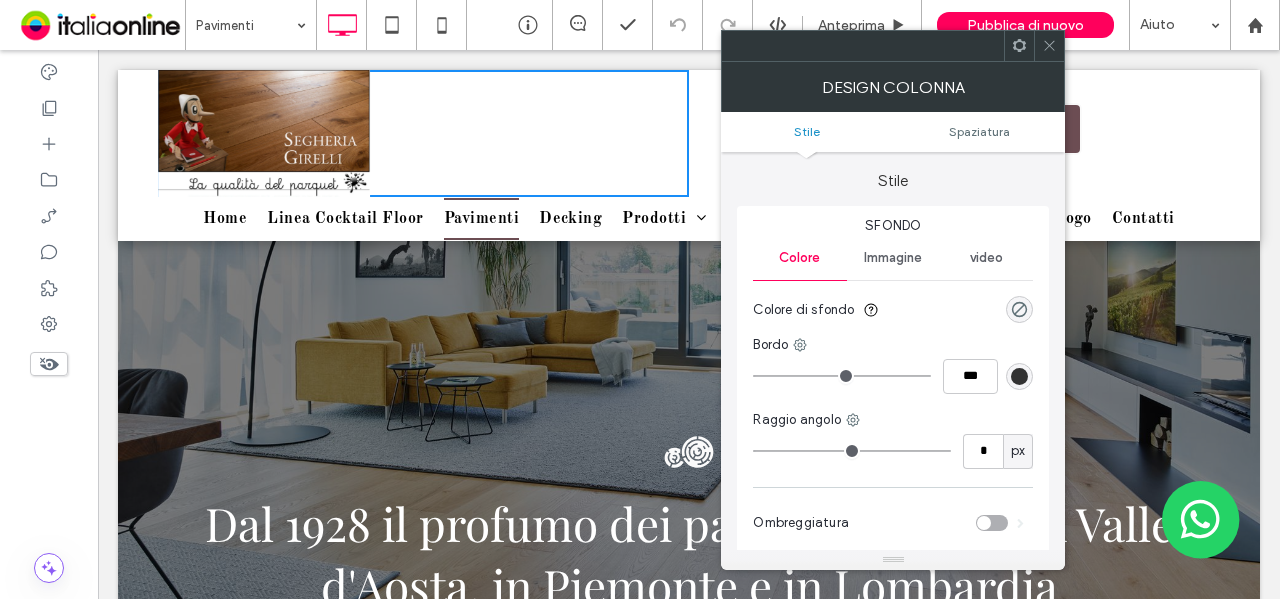 click on "Dal 1928 il profumo dei parquet in legno in Valle d'Aosta, in Piemonte e in Lombardia
Click To Paste
Riga + Aggiungi sezione" at bounding box center (689, 608) 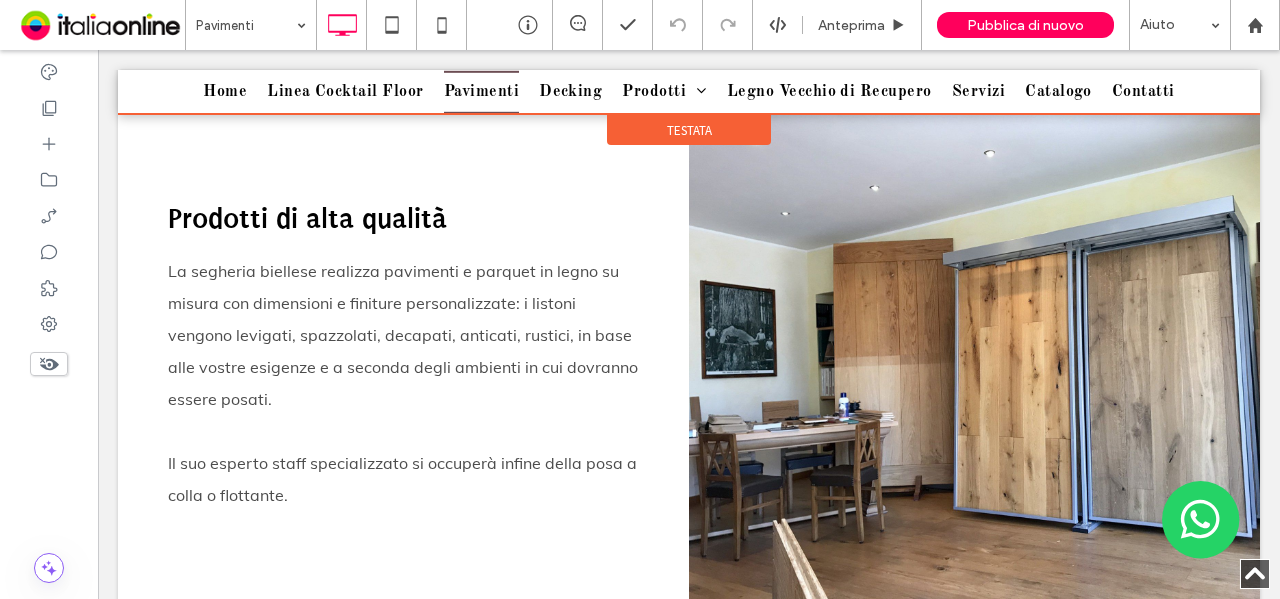 scroll, scrollTop: 1500, scrollLeft: 0, axis: vertical 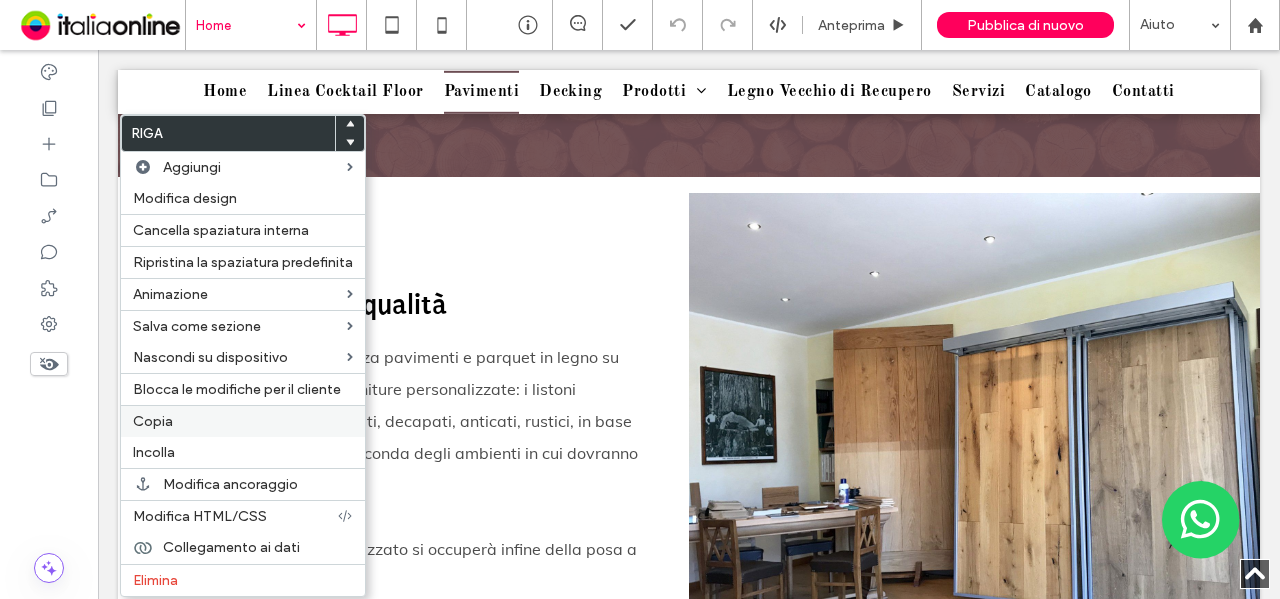 click on "Copia" at bounding box center [243, 421] 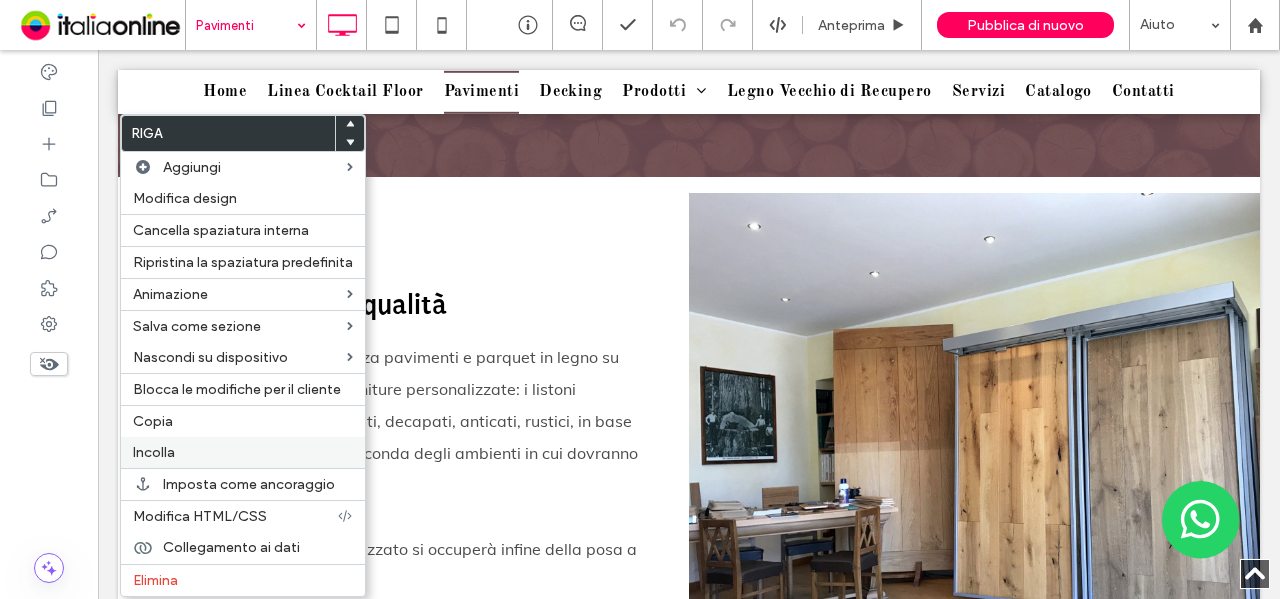 click on "Incolla" at bounding box center (154, 452) 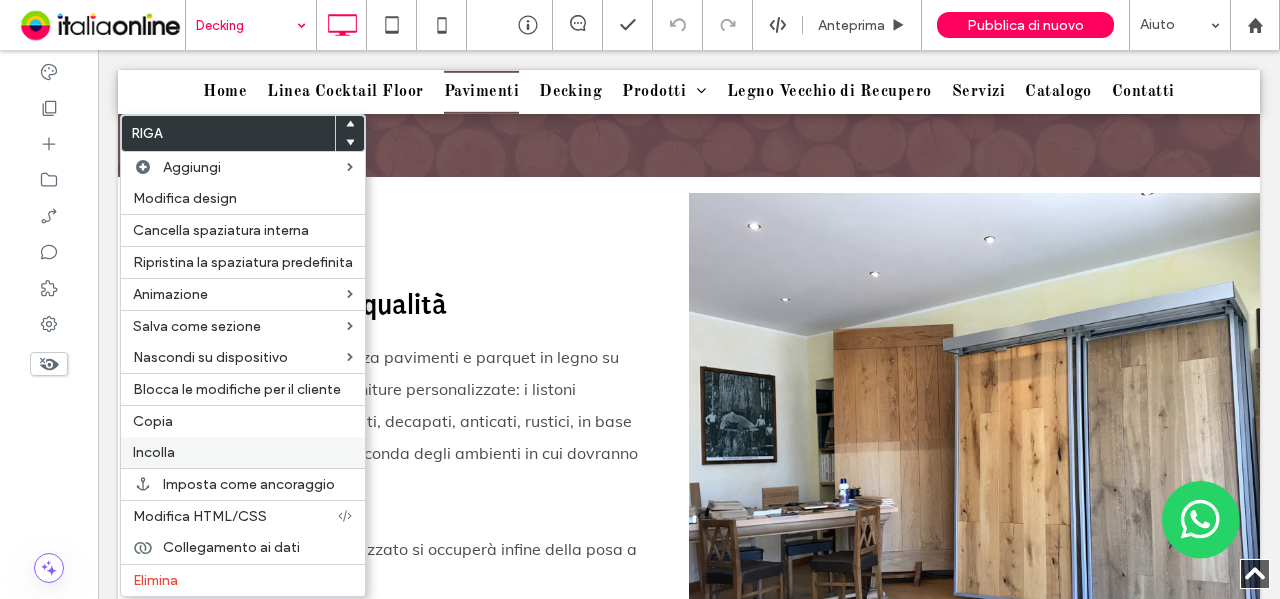 click on "Incolla" at bounding box center (154, 452) 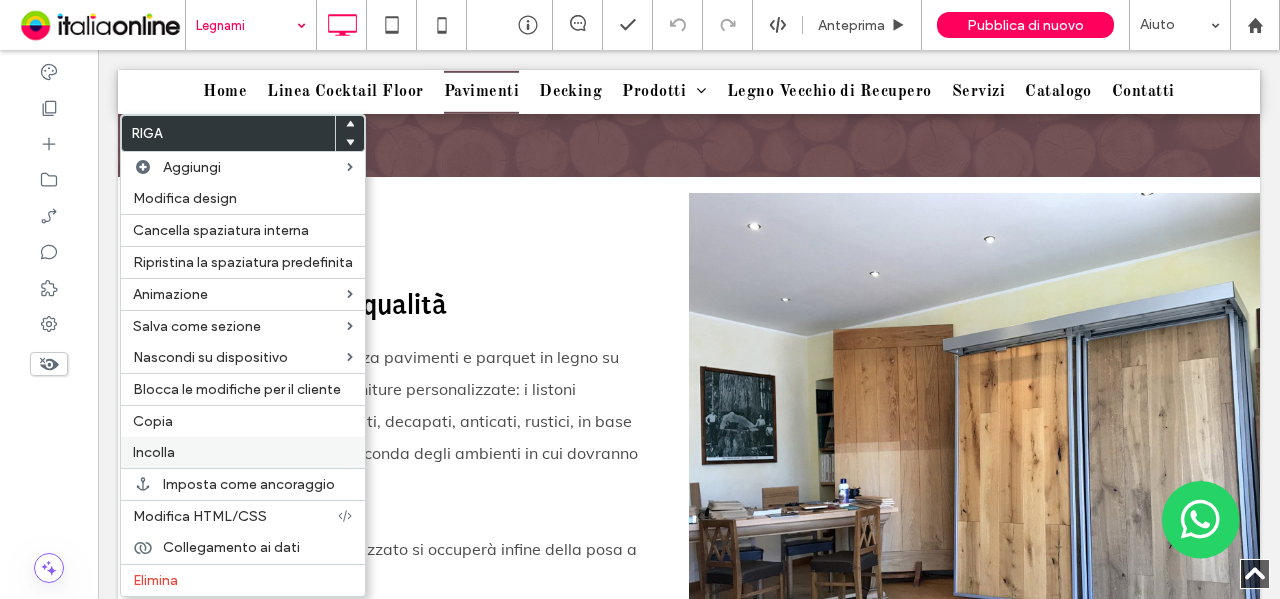 click on "Incolla" at bounding box center (154, 452) 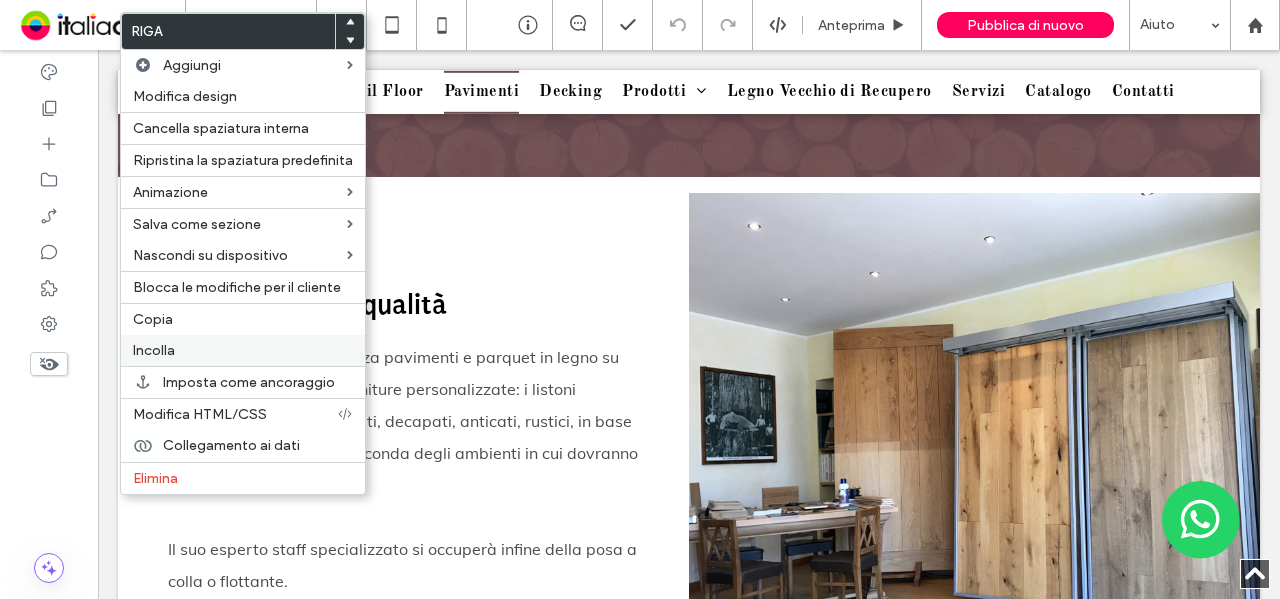 click on "Incolla" at bounding box center [243, 350] 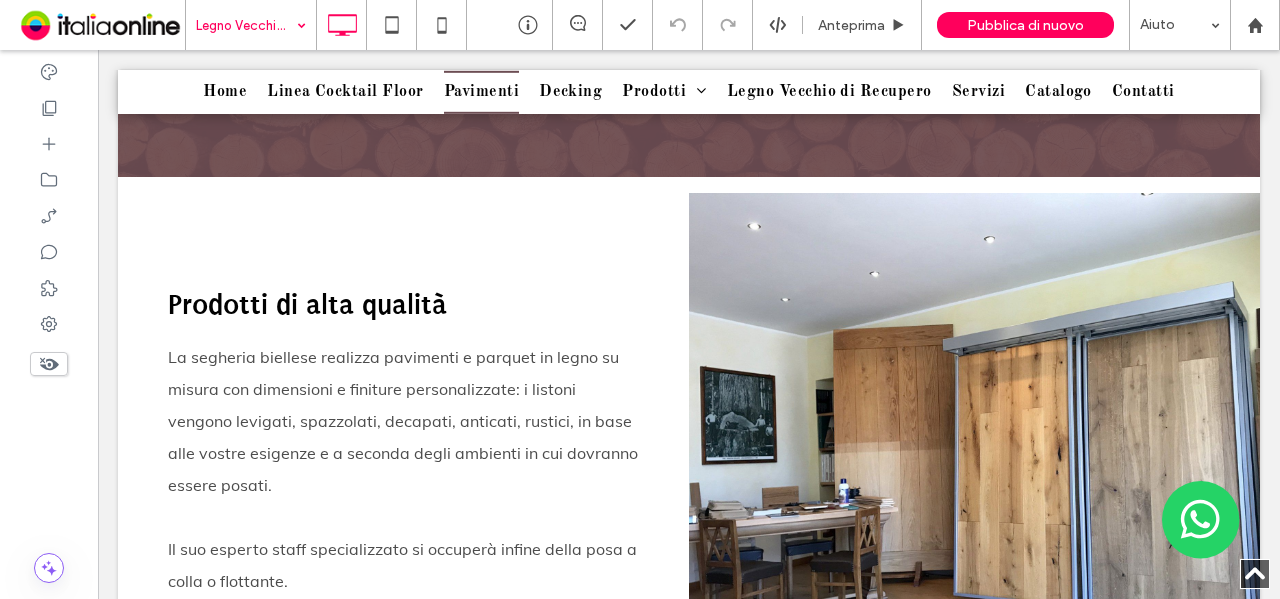 click at bounding box center [246, 25] 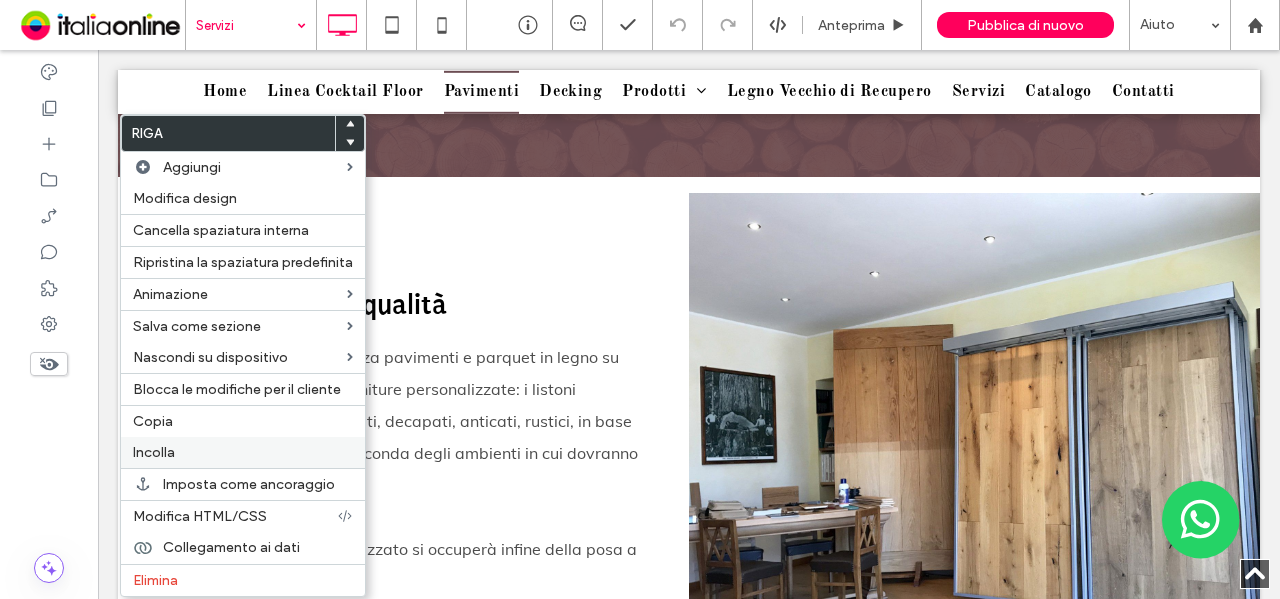 click on "Incolla" at bounding box center [154, 452] 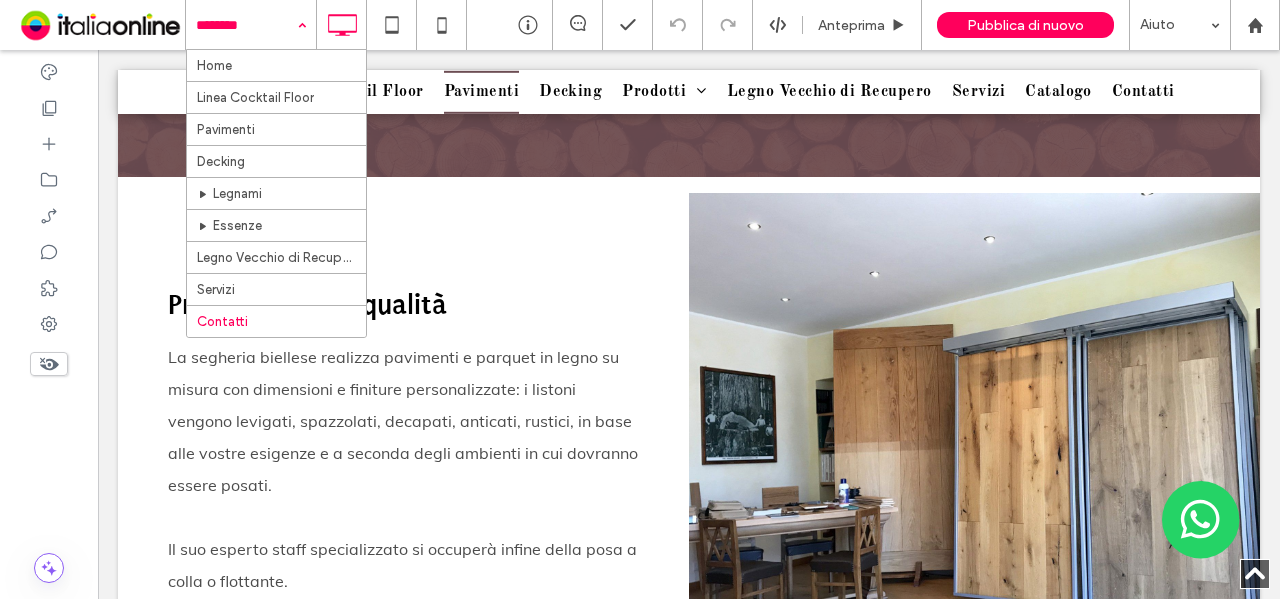 click at bounding box center [246, 25] 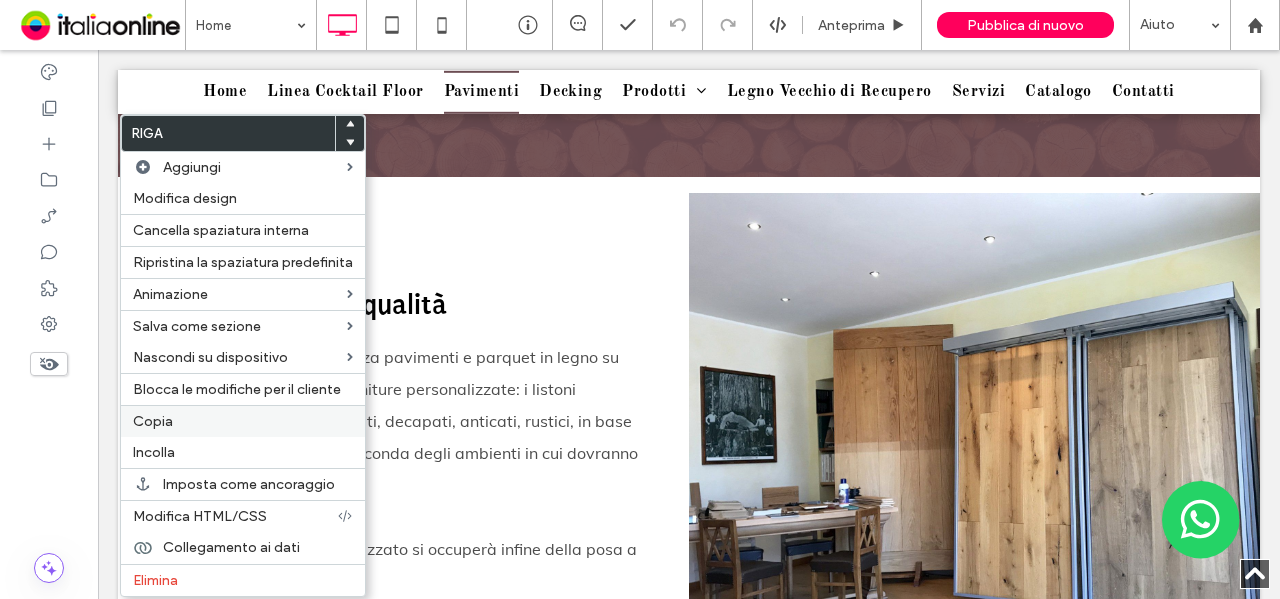 click on "Copia" at bounding box center [243, 421] 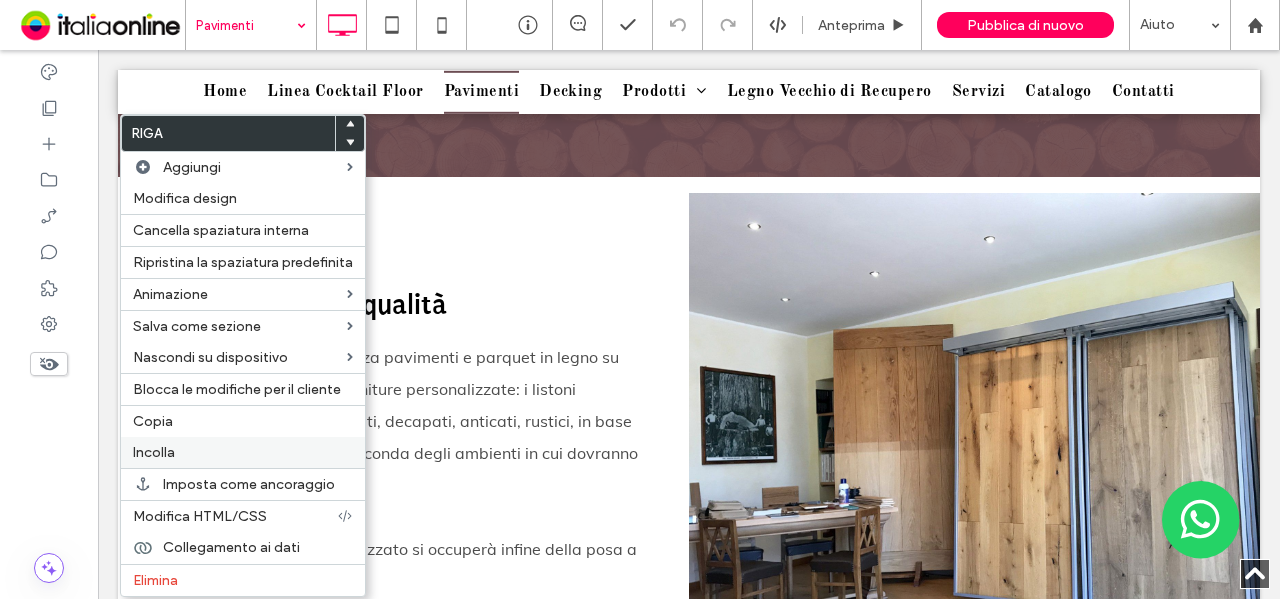 click on "Incolla" at bounding box center [243, 452] 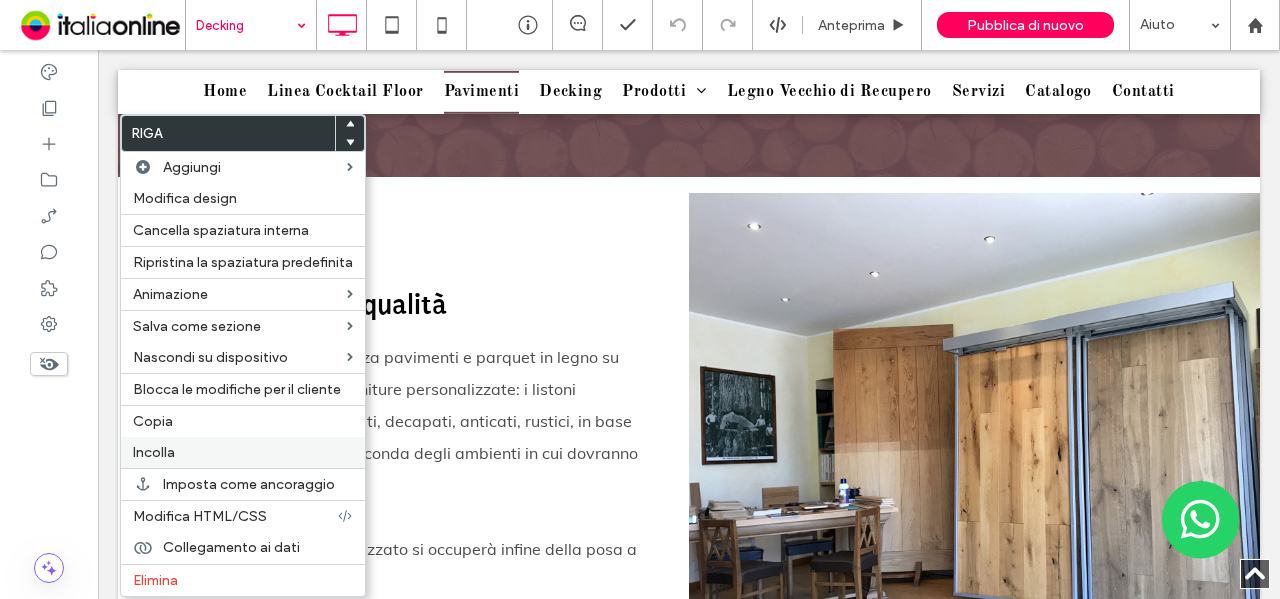 click on "Incolla" at bounding box center (243, 452) 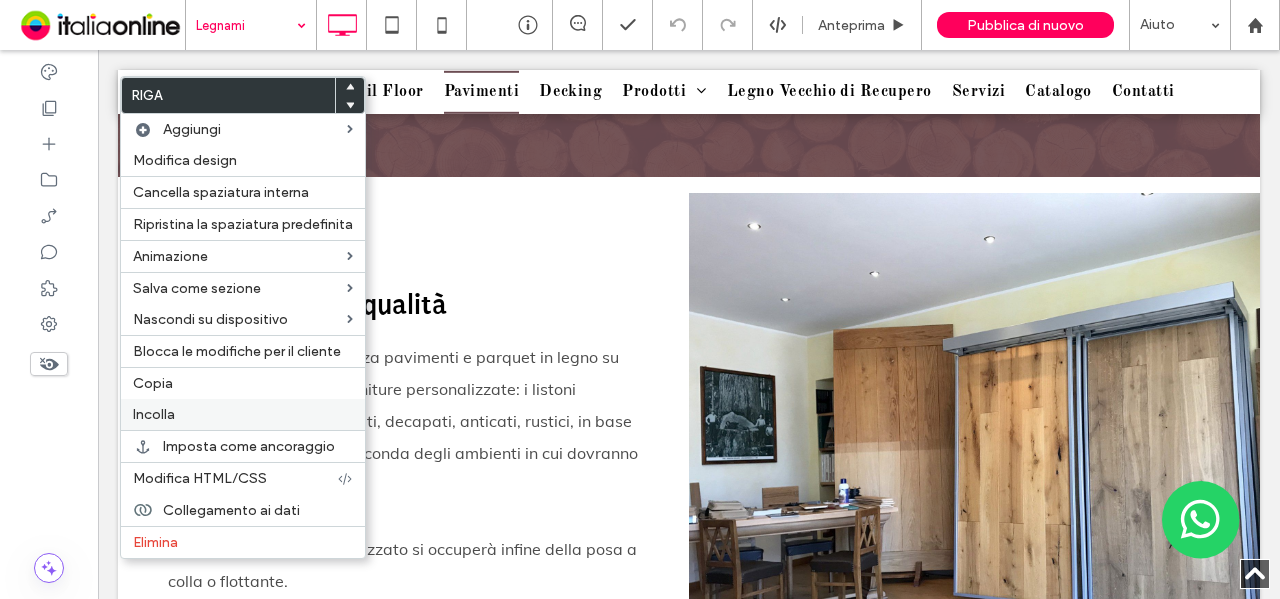 click on "Incolla" at bounding box center (154, 414) 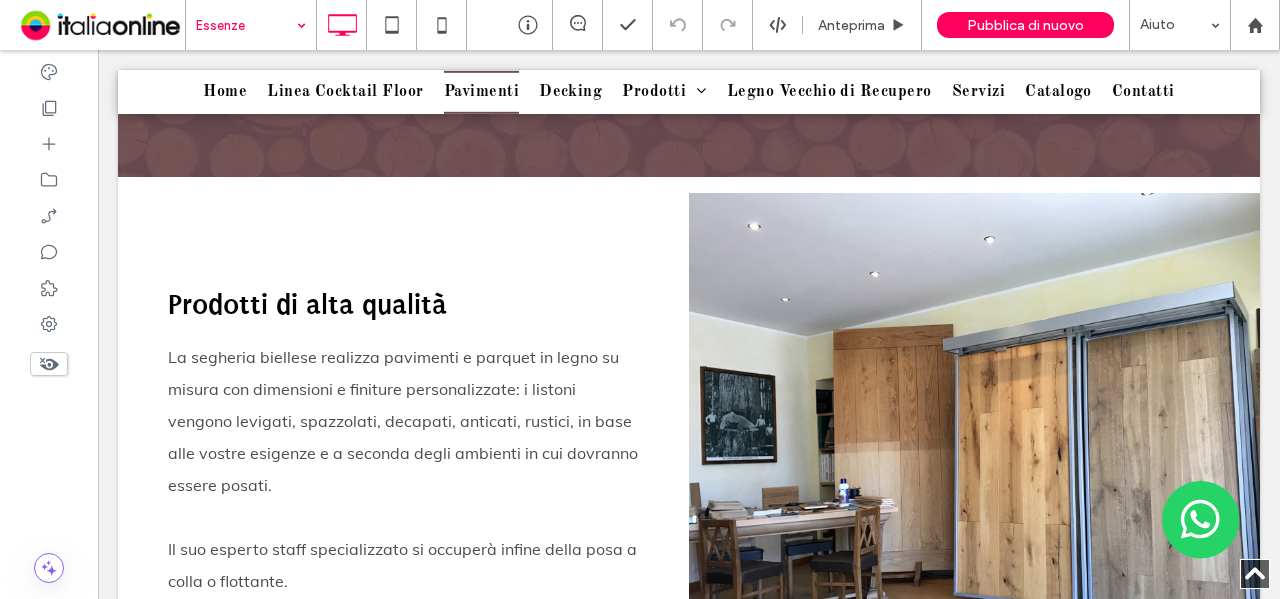 click at bounding box center (246, 25) 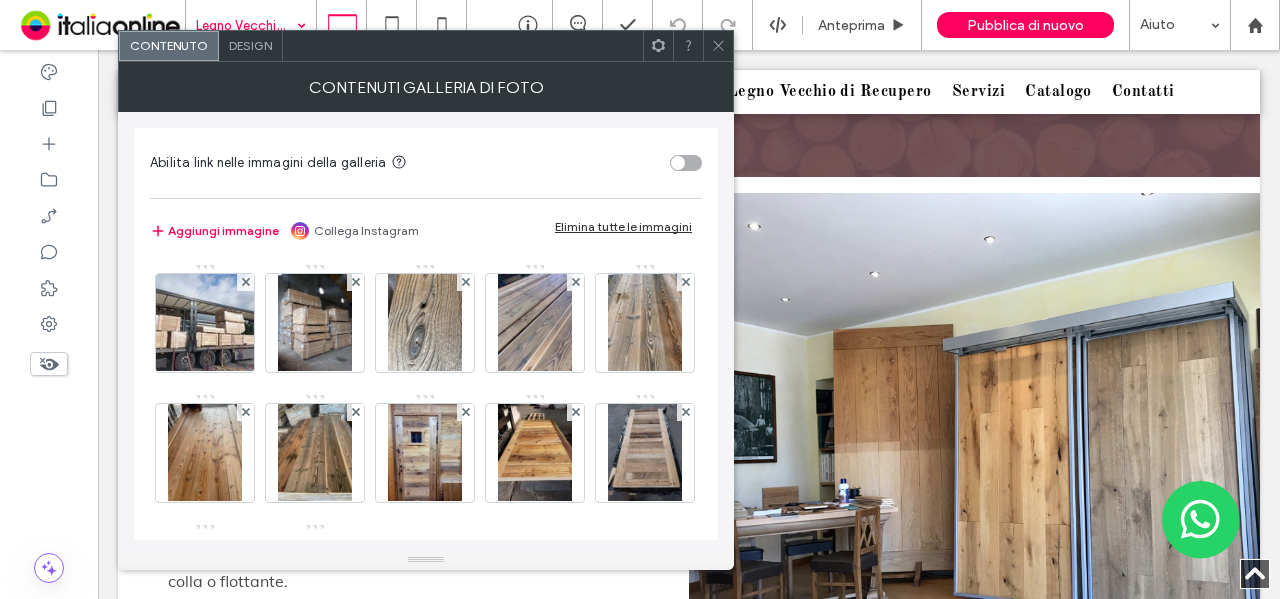 click on "Design" at bounding box center (251, 46) 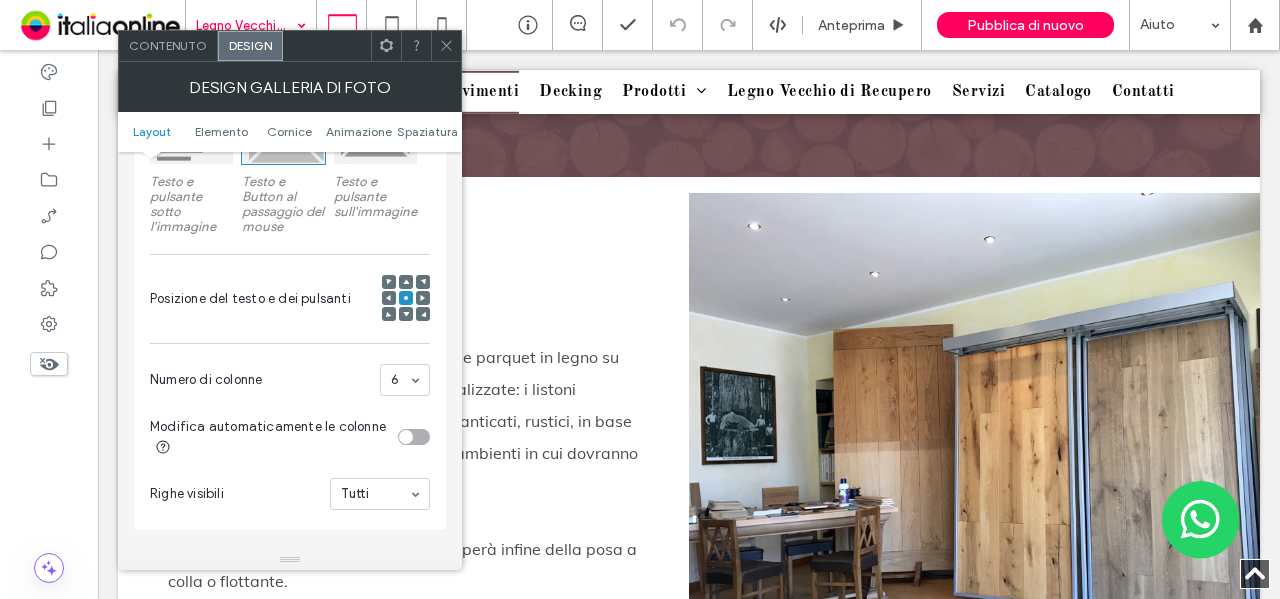 scroll, scrollTop: 400, scrollLeft: 0, axis: vertical 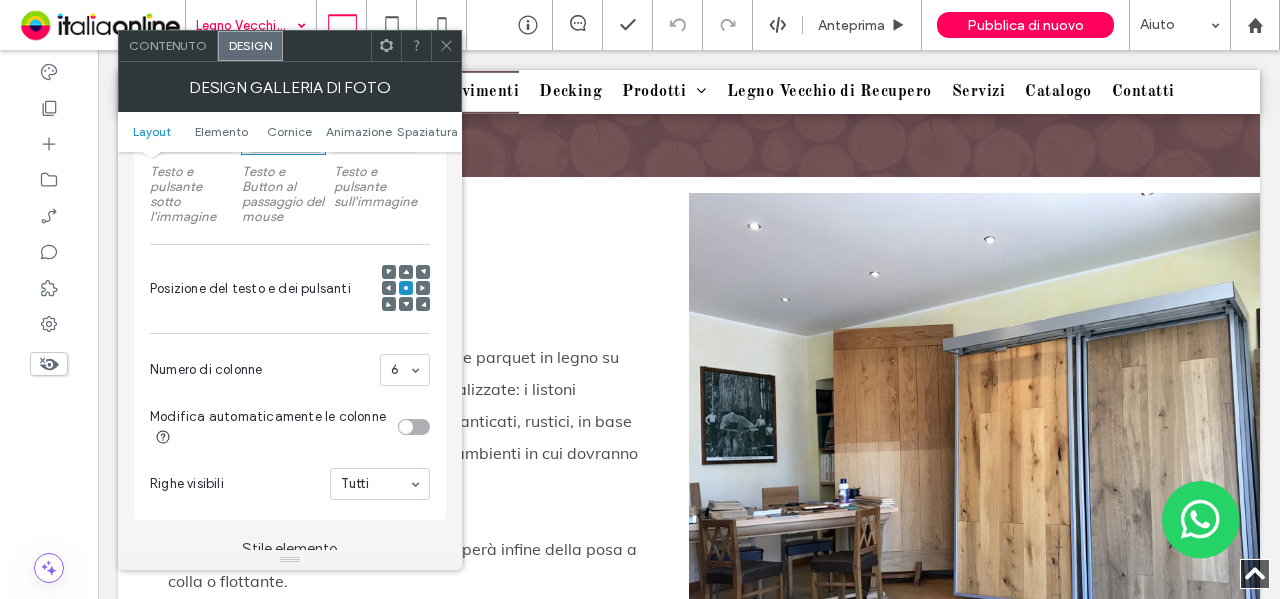click 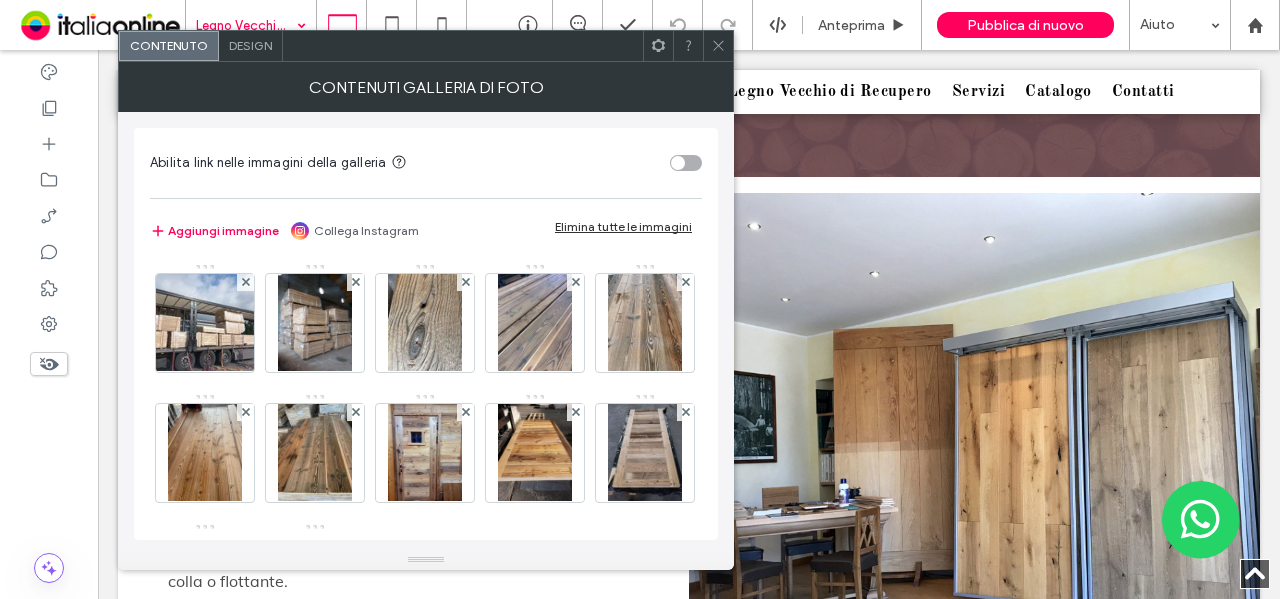 click on "Design" at bounding box center (251, 46) 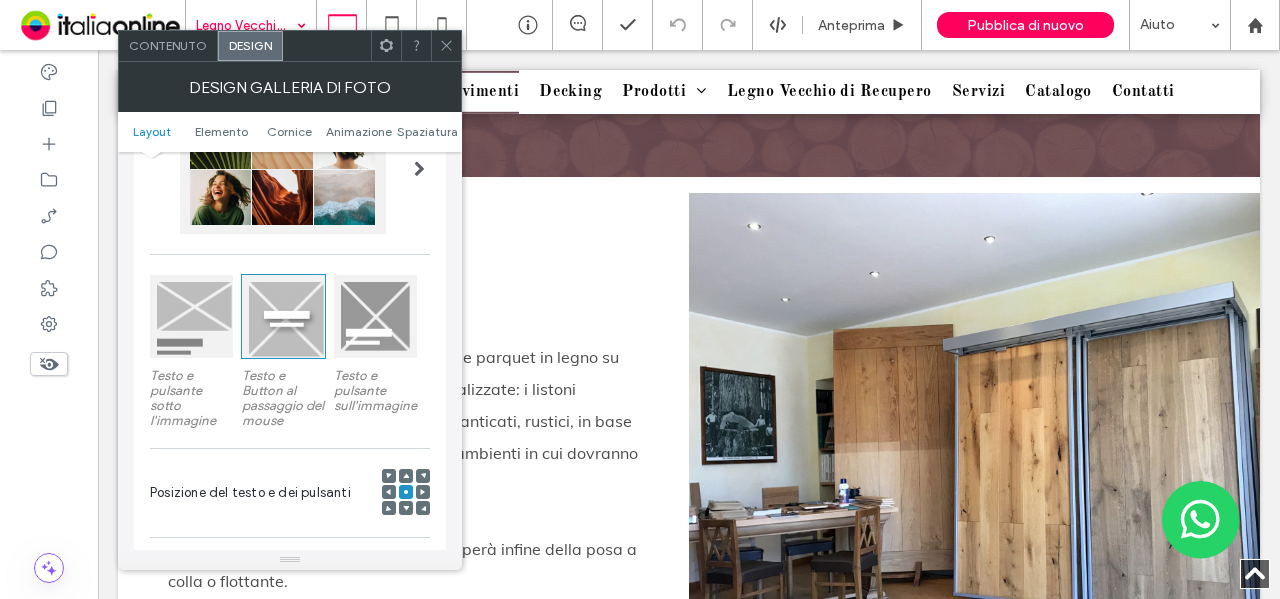 scroll, scrollTop: 0, scrollLeft: 0, axis: both 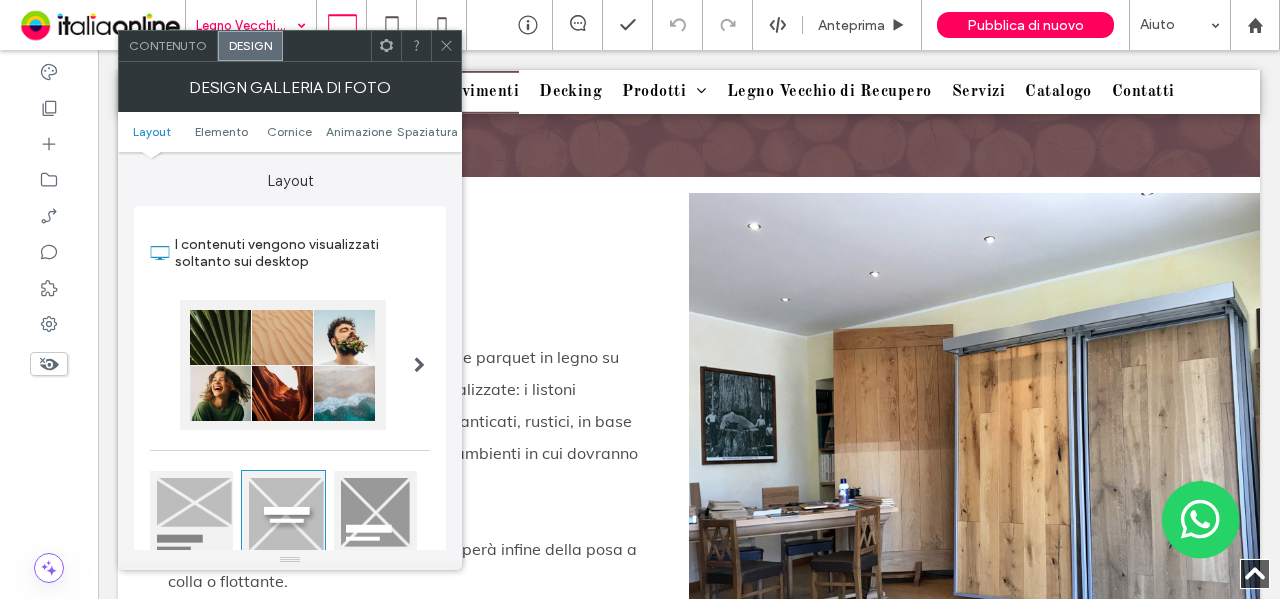 click at bounding box center (283, 365) 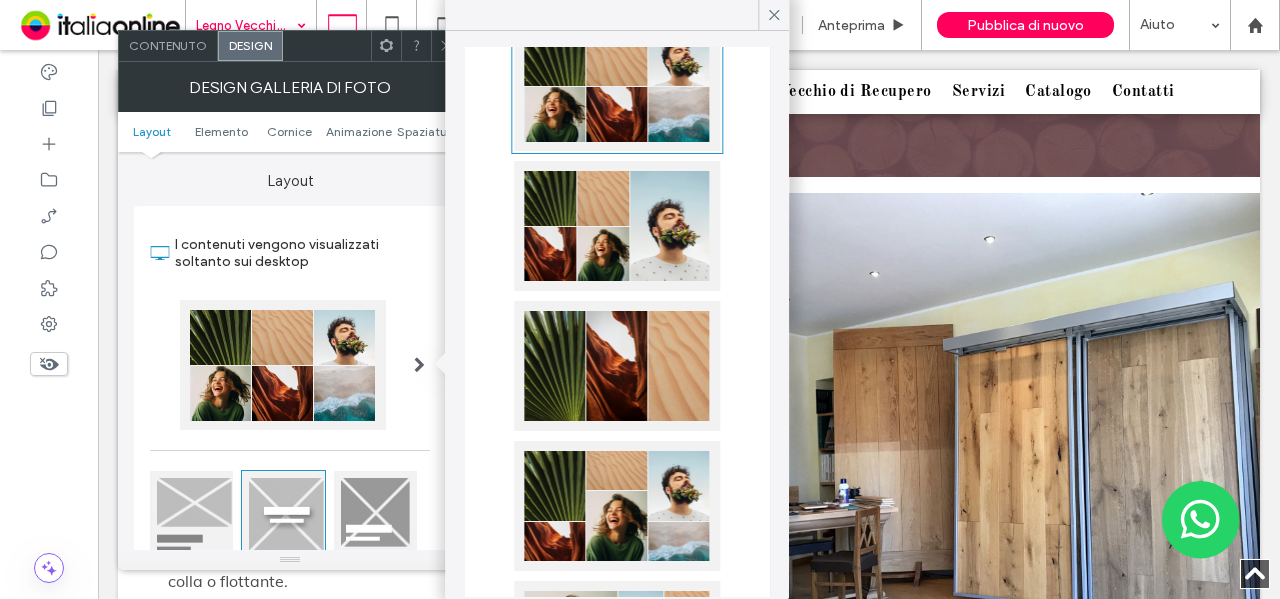 scroll, scrollTop: 300, scrollLeft: 0, axis: vertical 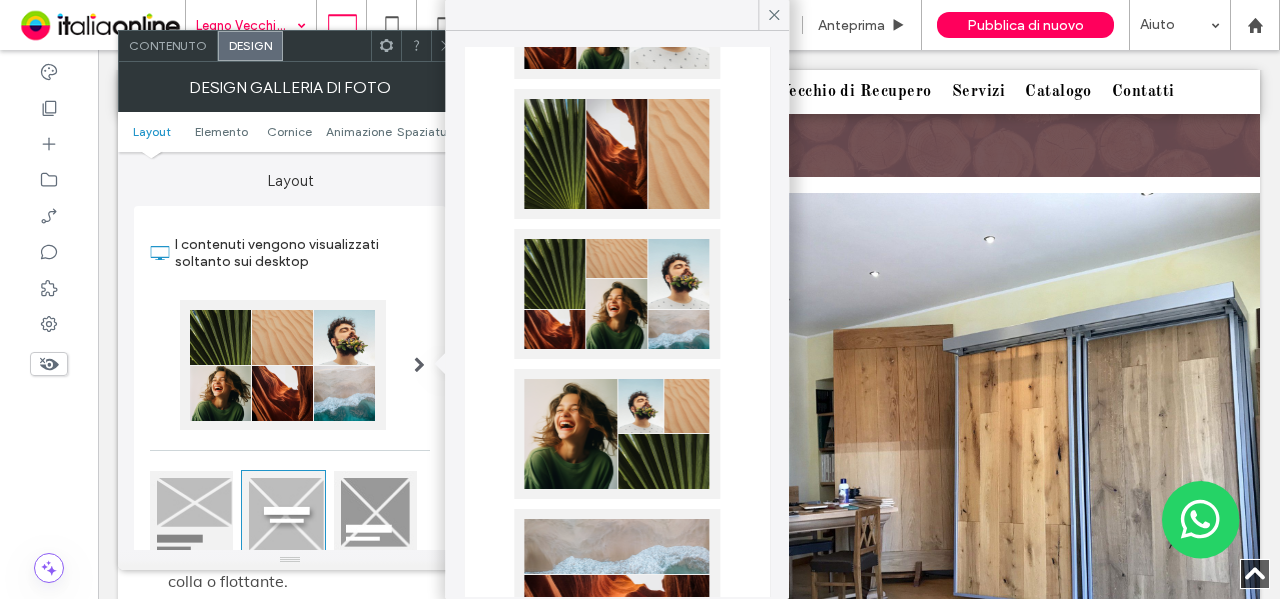 click at bounding box center (617, 294) 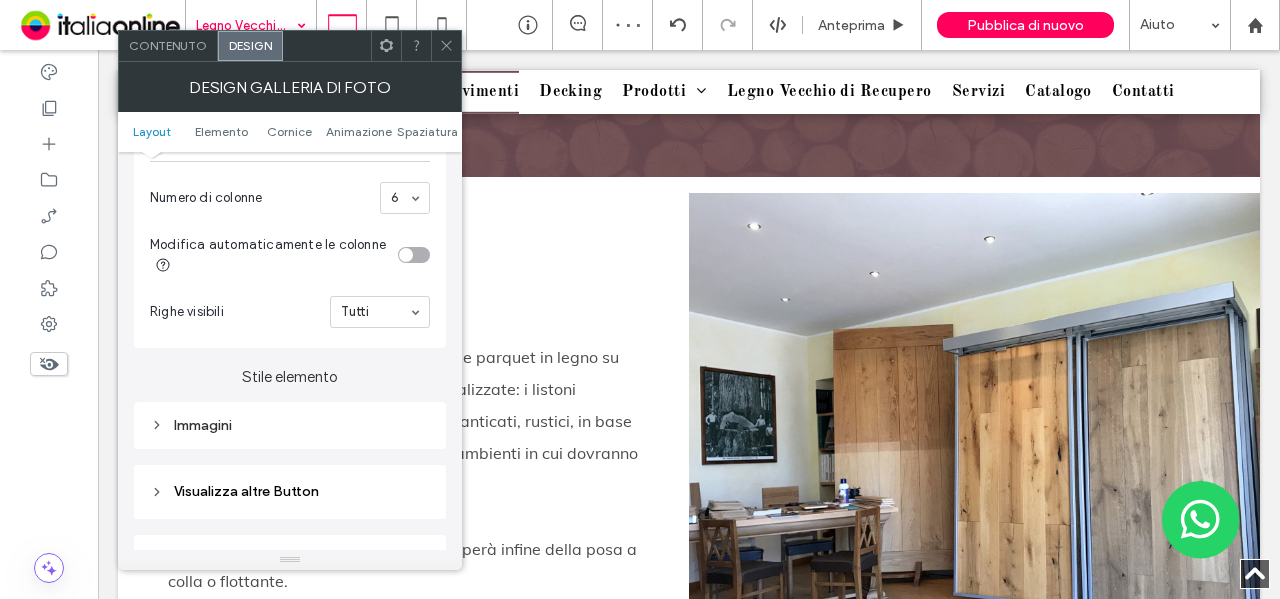 scroll, scrollTop: 600, scrollLeft: 0, axis: vertical 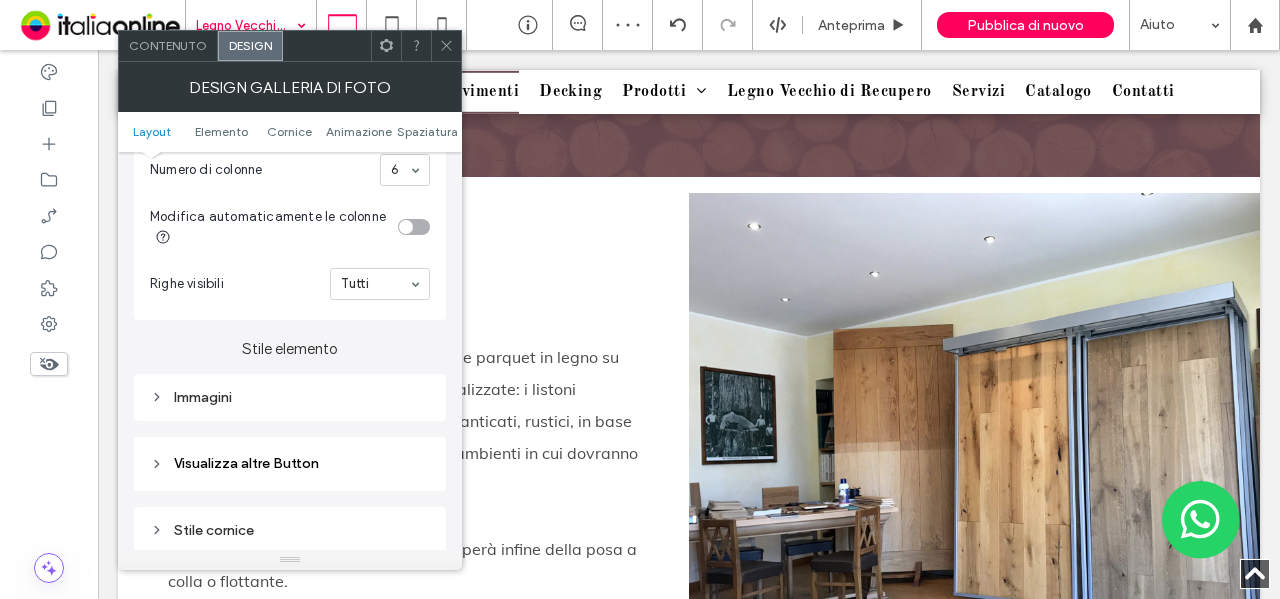click on "Immagini" at bounding box center [290, 397] 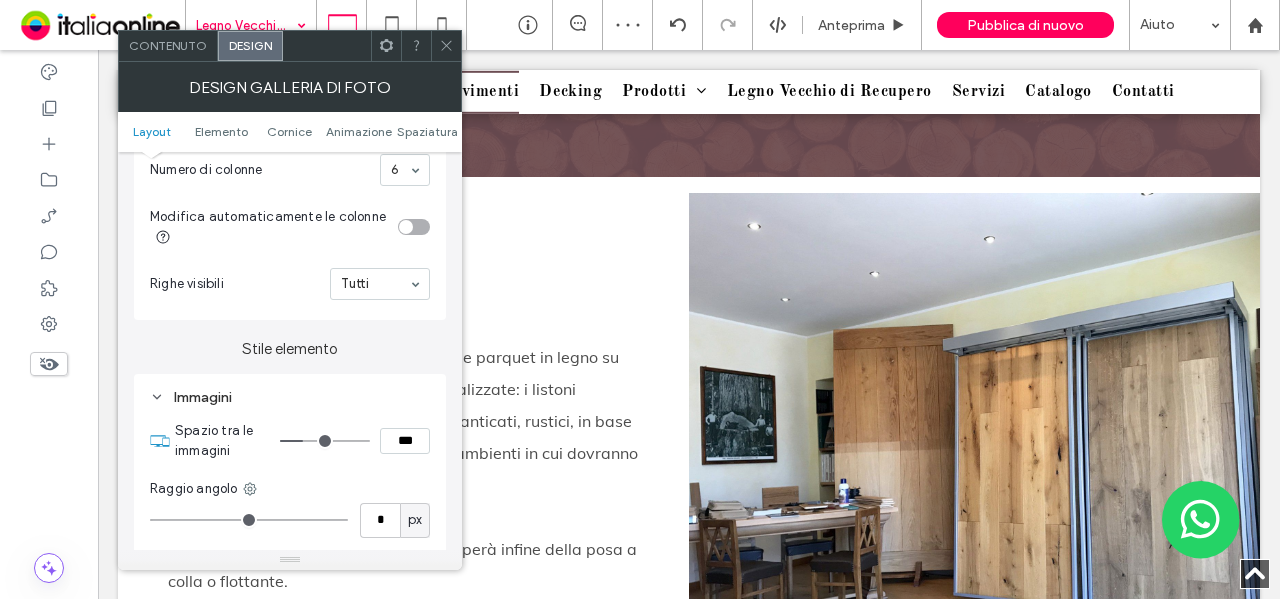 type on "*" 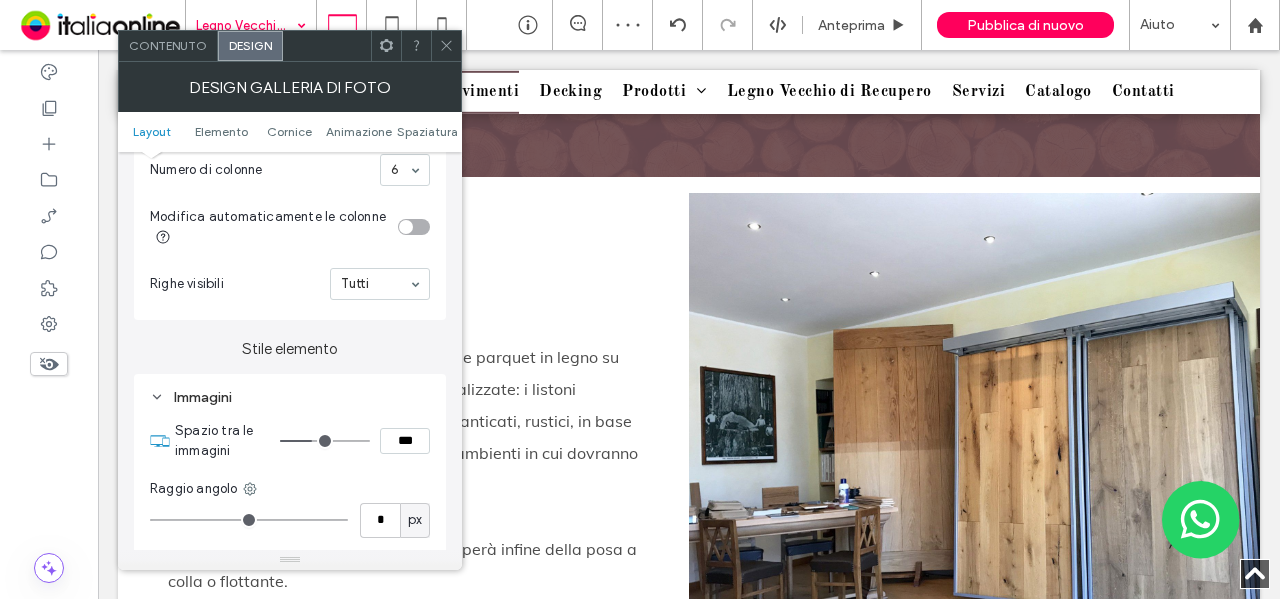 type on "*" 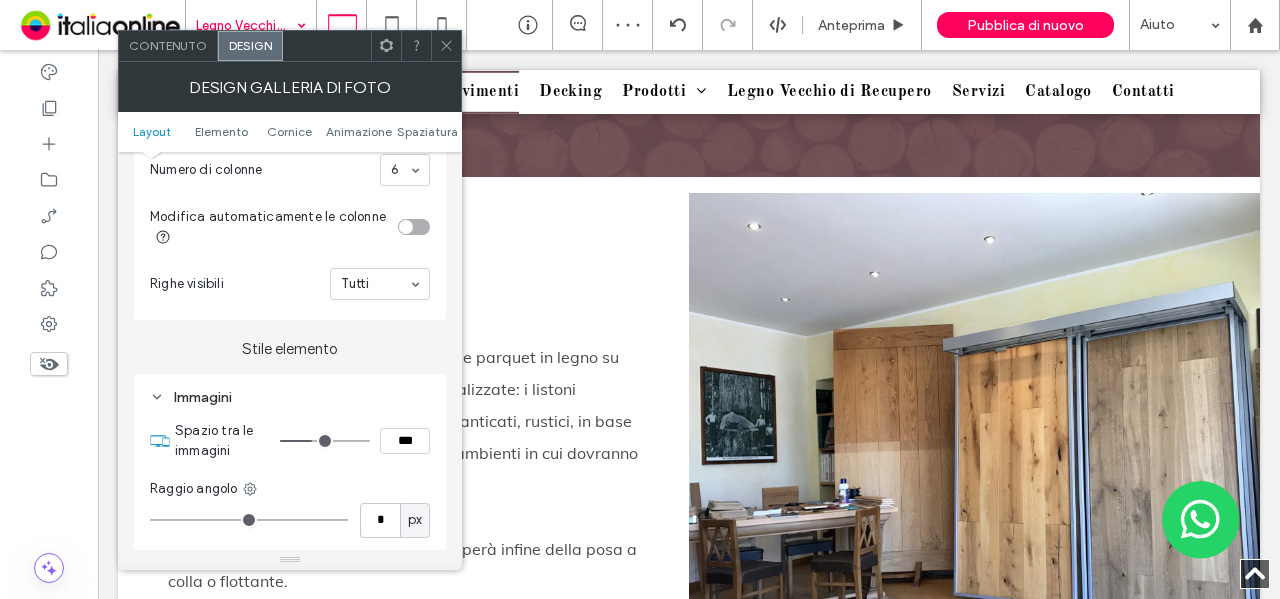 type on "***" 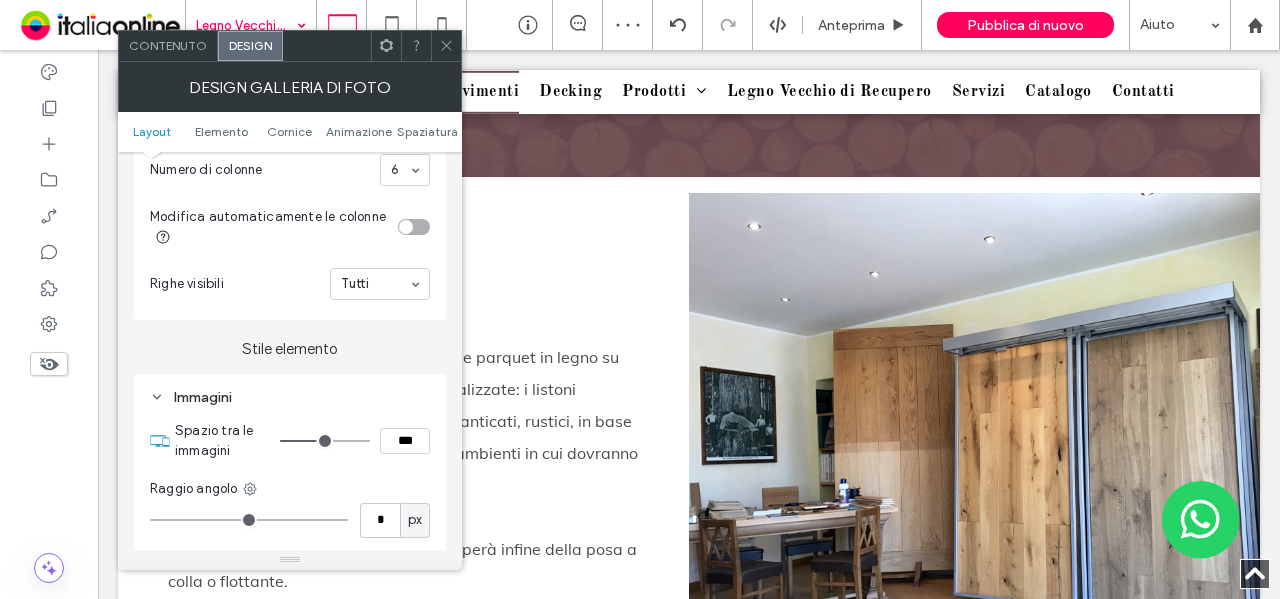 type on "*" 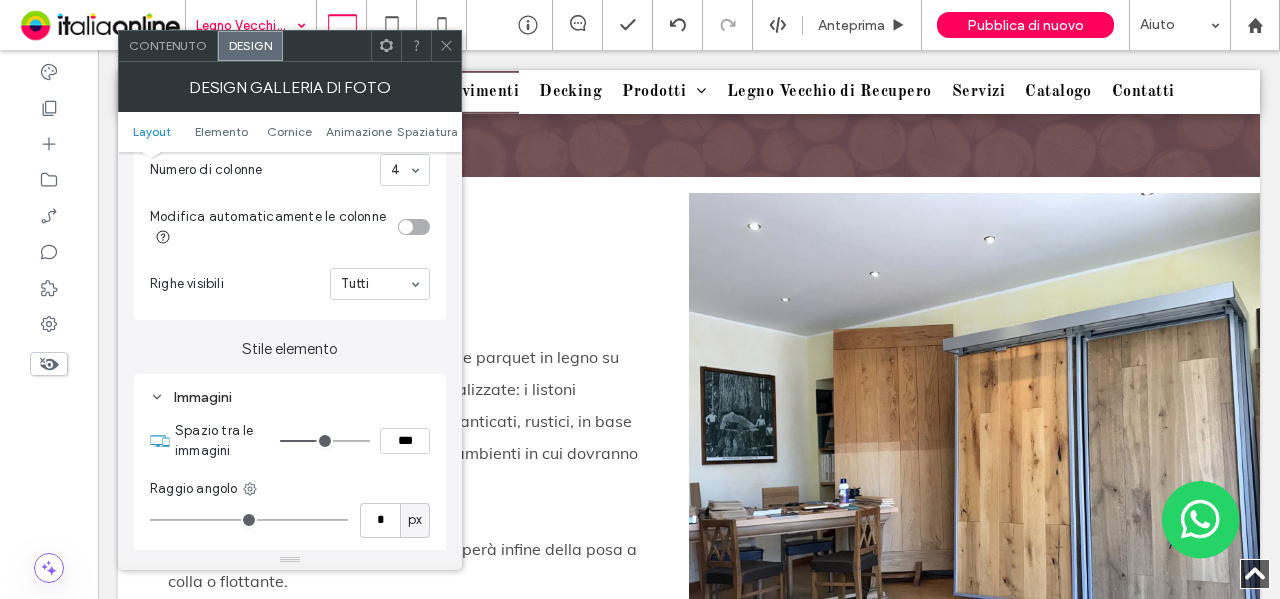 drag, startPoint x: 436, startPoint y: 46, endPoint x: 451, endPoint y: 91, distance: 47.434166 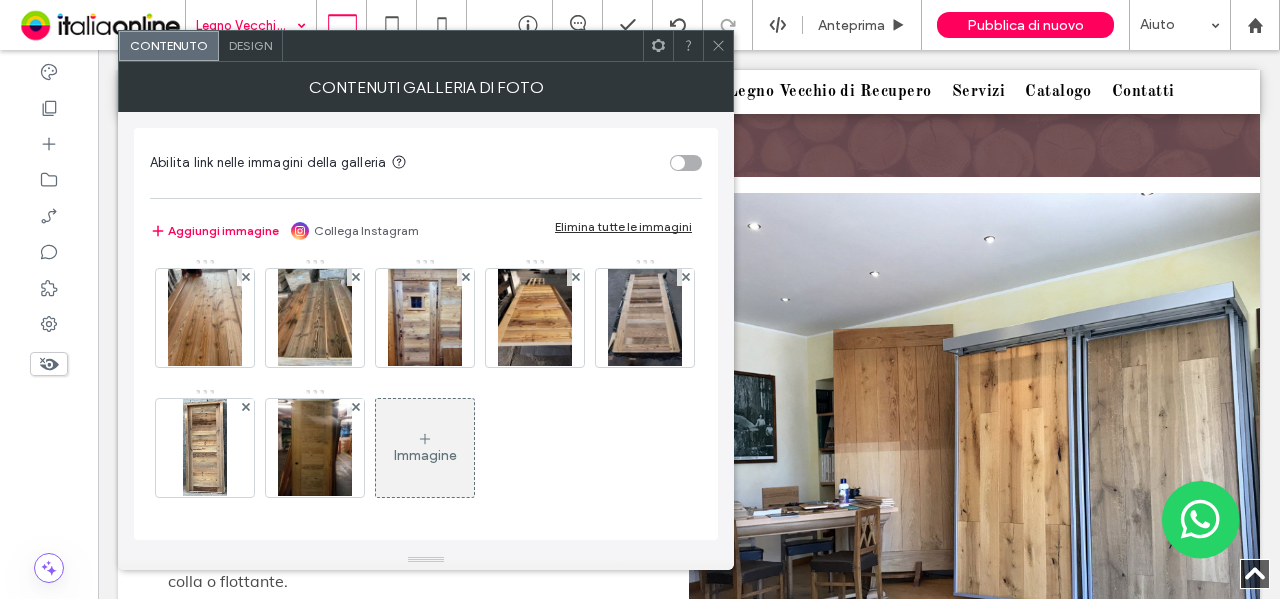 scroll, scrollTop: 262, scrollLeft: 0, axis: vertical 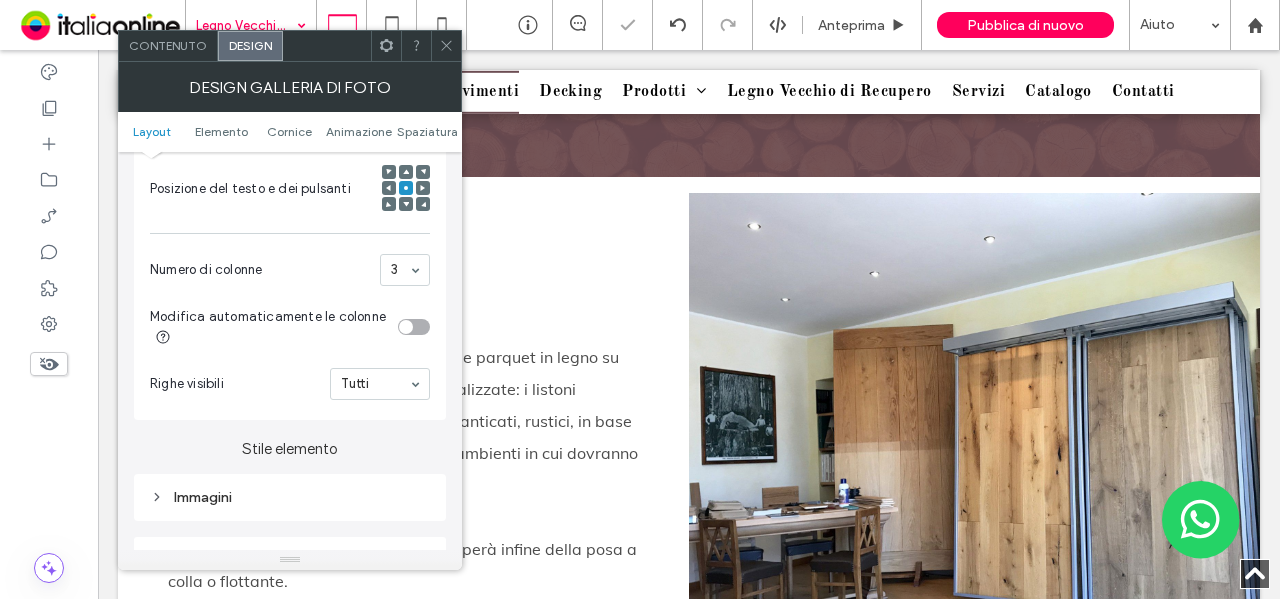 click 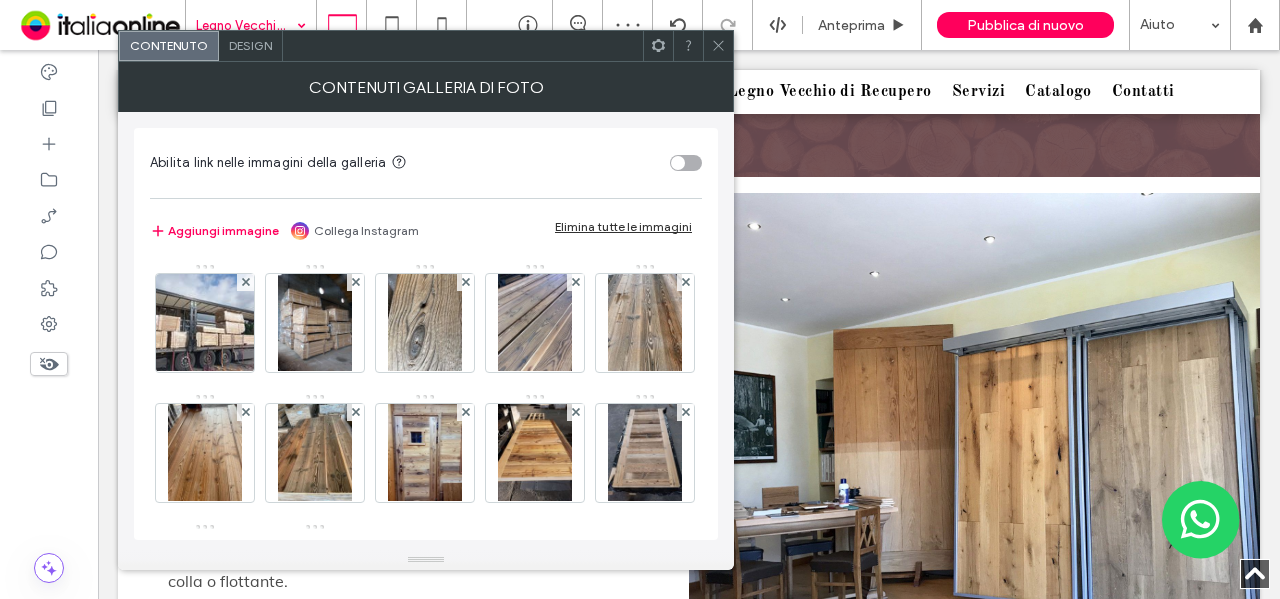 click on "Design" at bounding box center [251, 46] 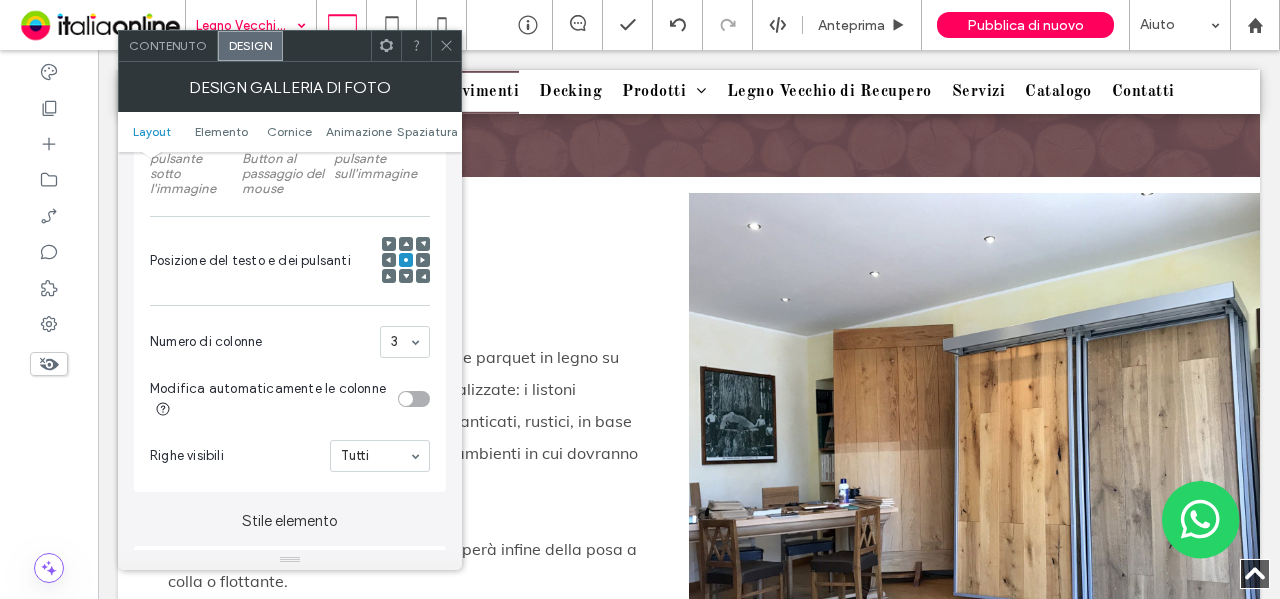 scroll, scrollTop: 600, scrollLeft: 0, axis: vertical 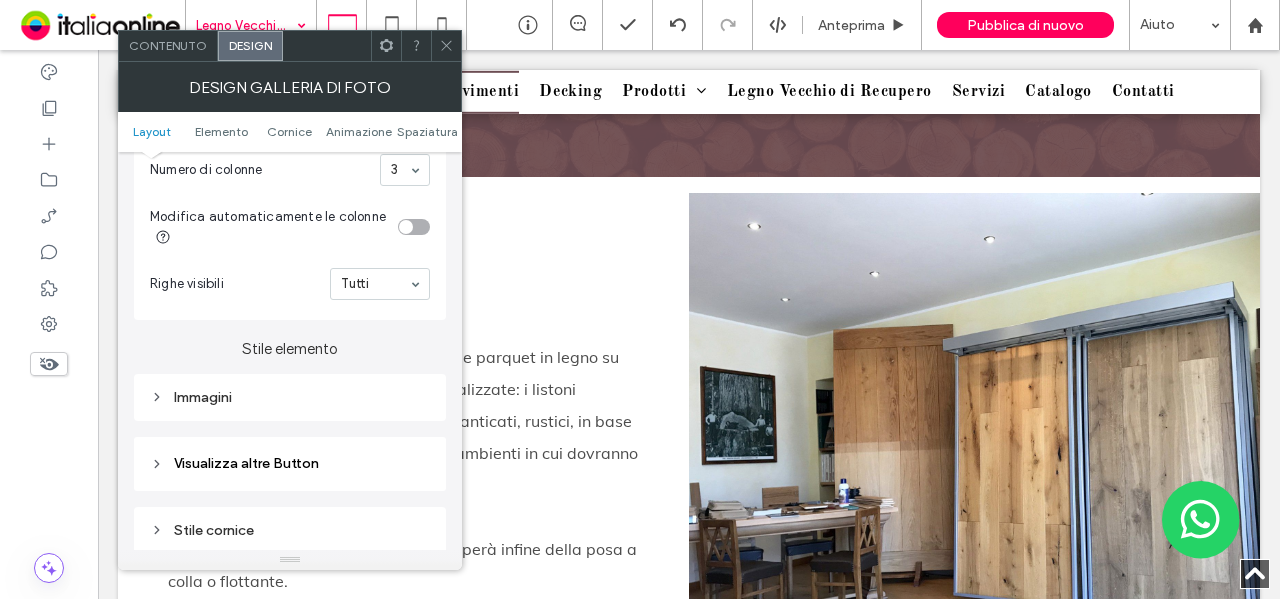 click on "Immagini" at bounding box center (290, 397) 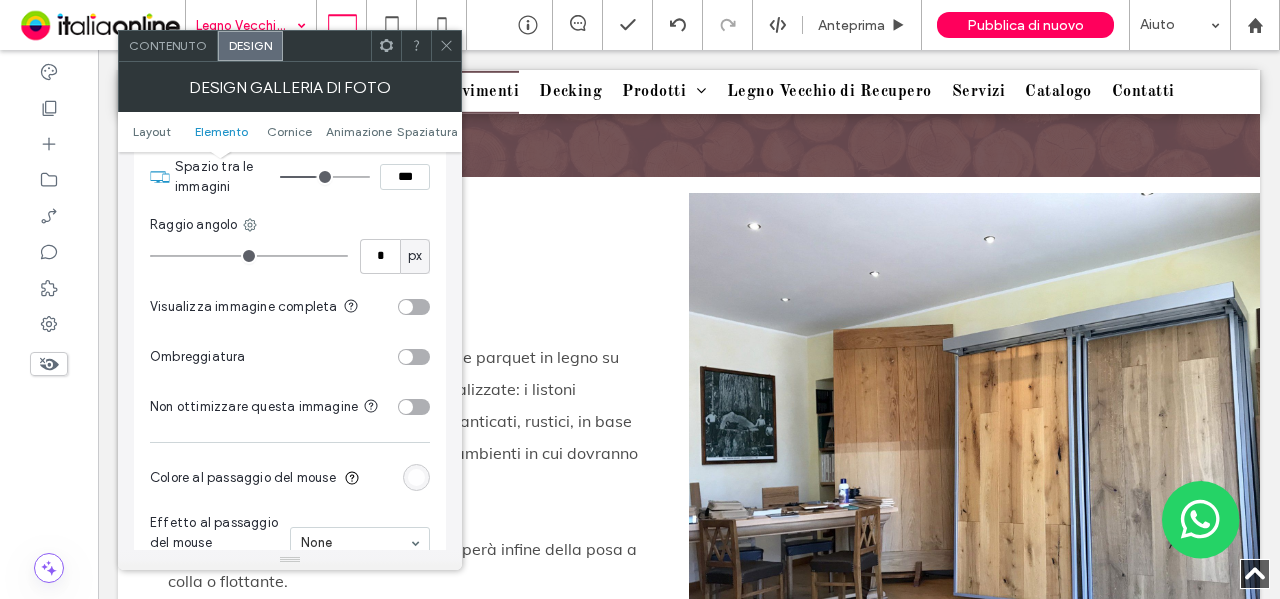 scroll, scrollTop: 900, scrollLeft: 0, axis: vertical 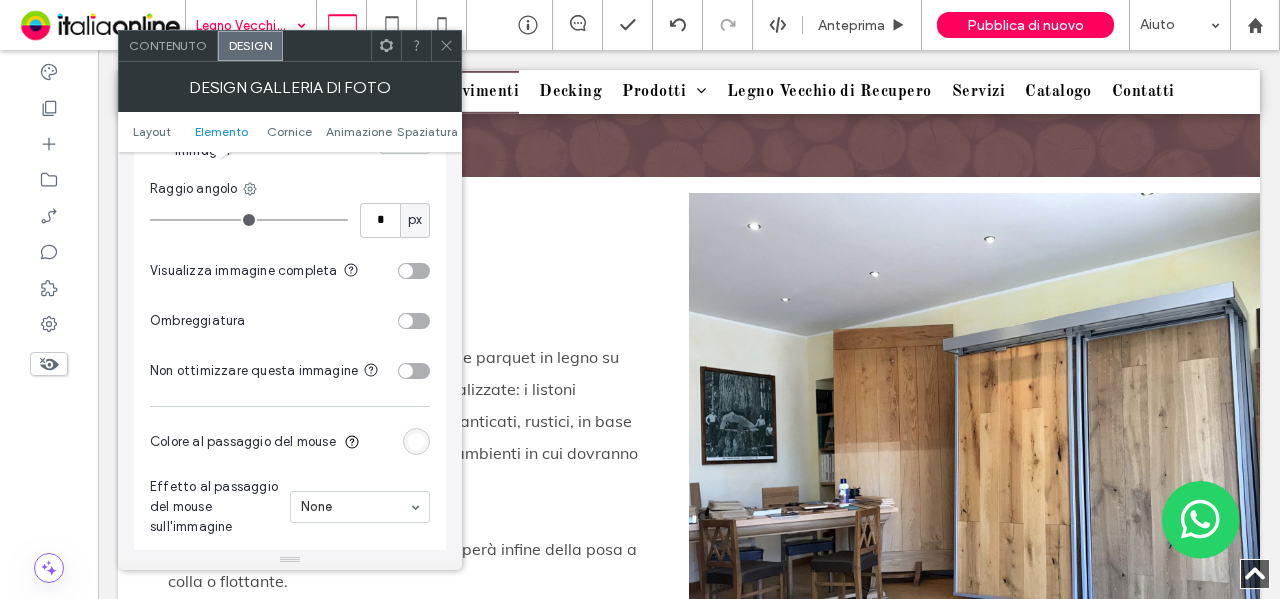 click at bounding box center [406, 321] 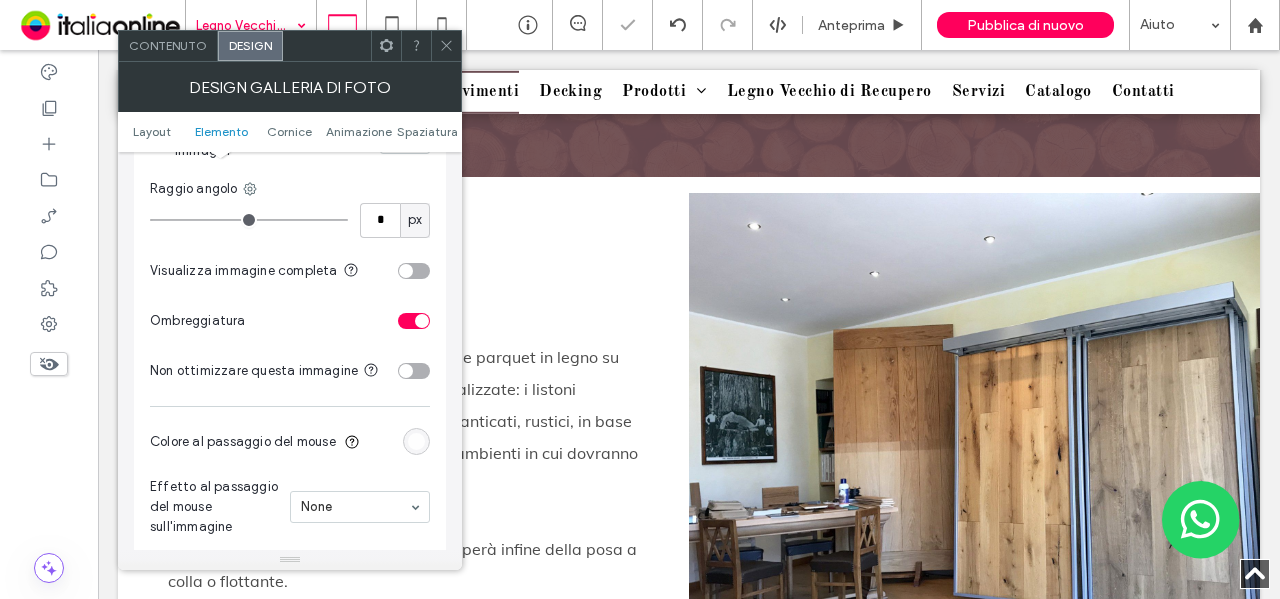 click at bounding box center [414, 321] 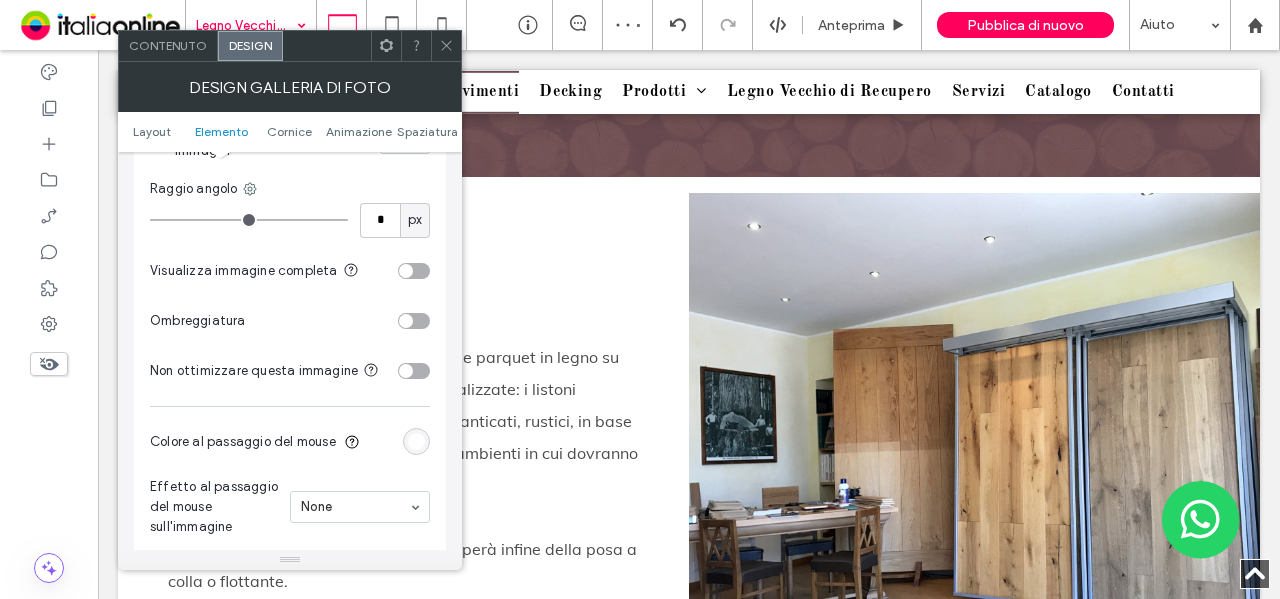 scroll, scrollTop: 1000, scrollLeft: 0, axis: vertical 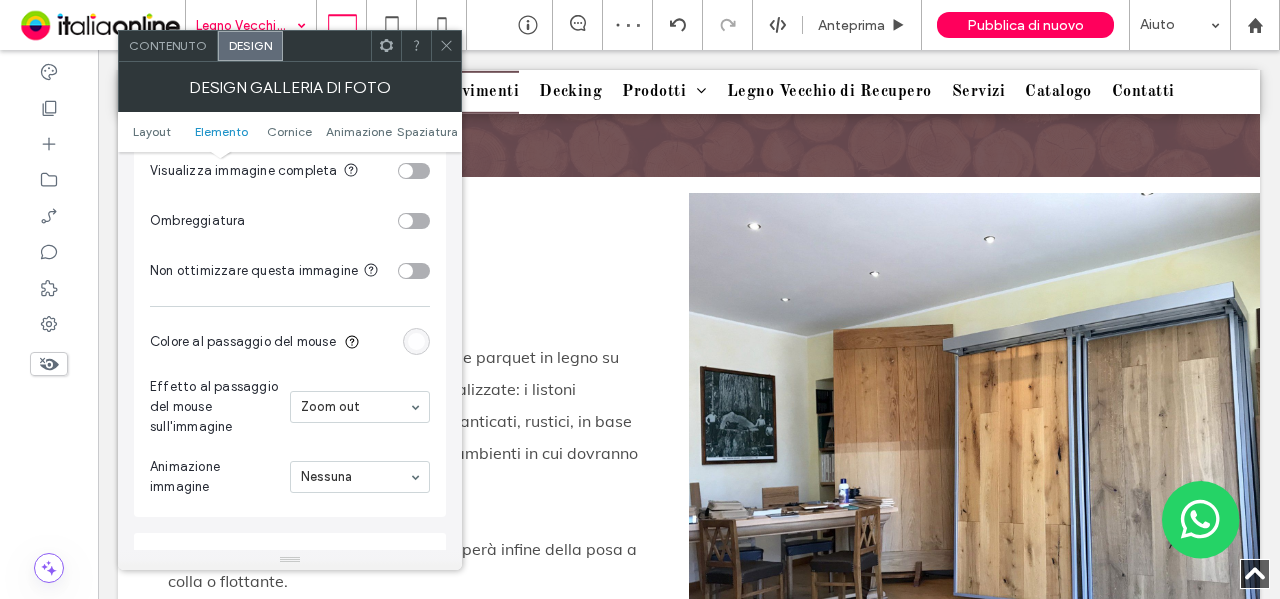 click at bounding box center [360, 407] 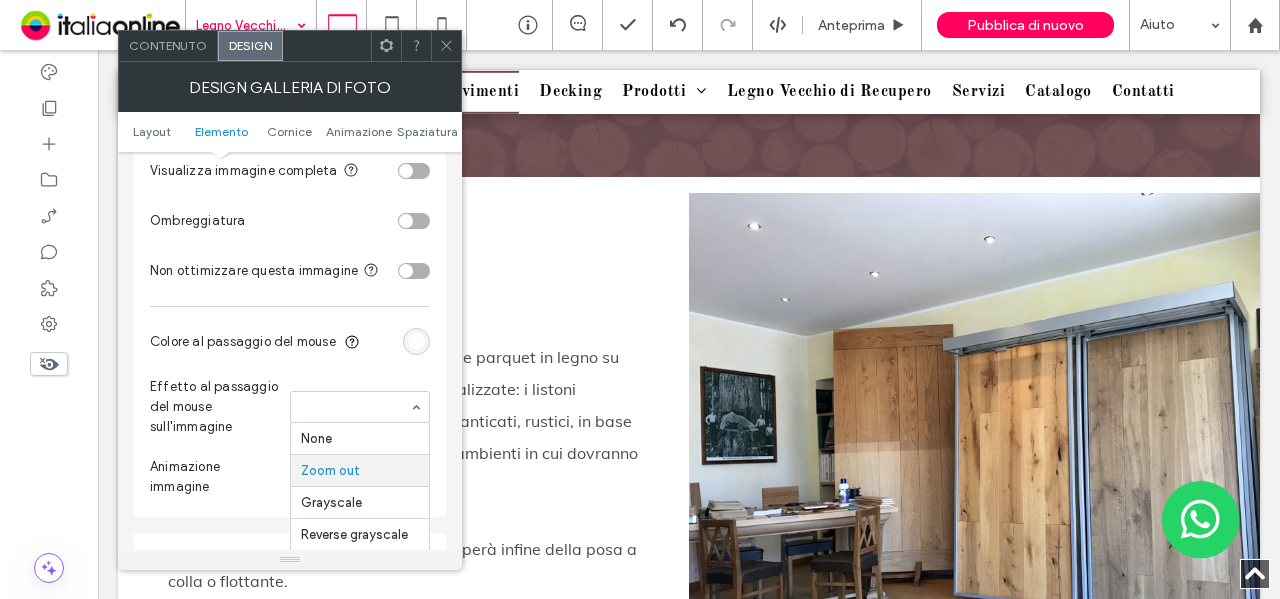 scroll, scrollTop: 33, scrollLeft: 0, axis: vertical 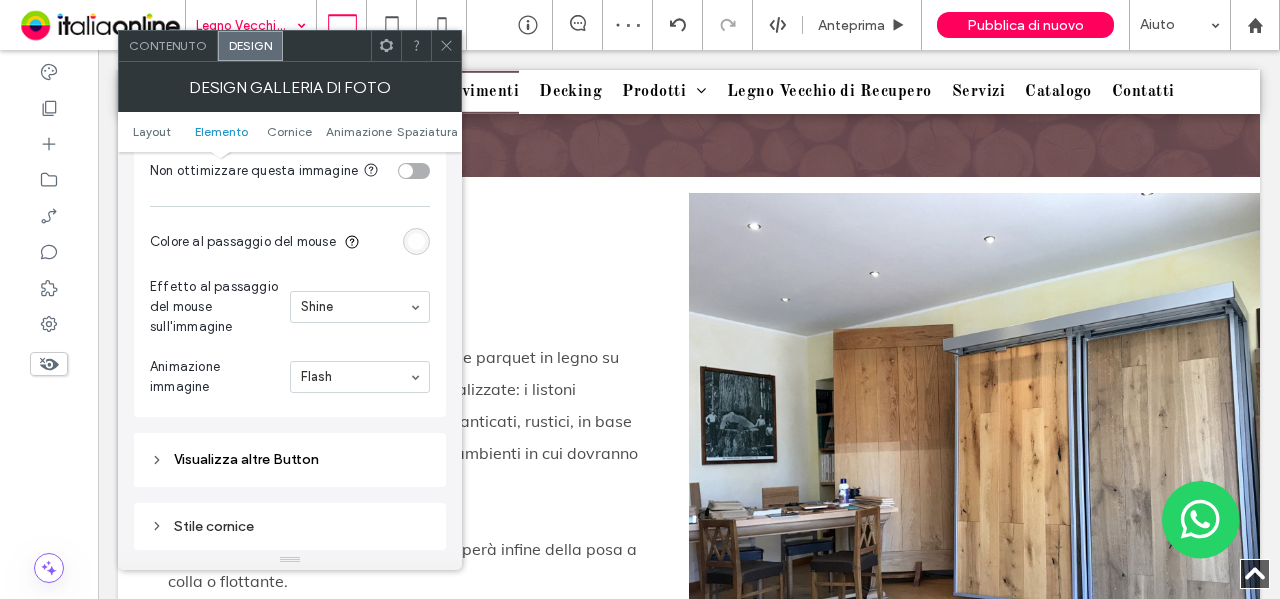 click at bounding box center [355, 377] 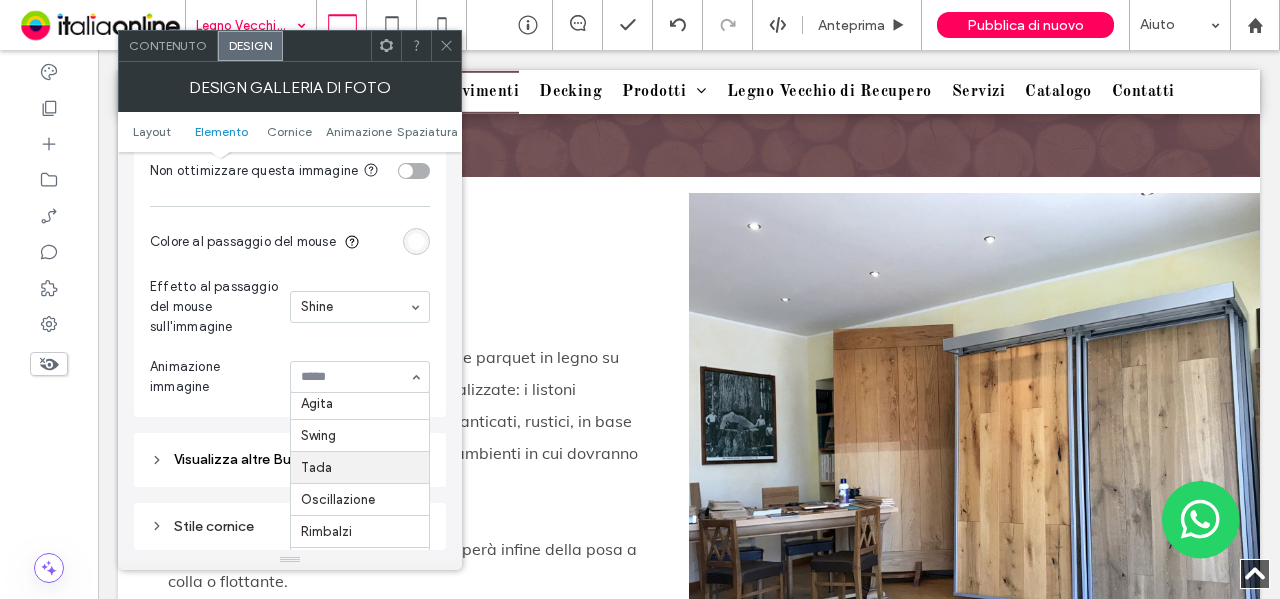 scroll, scrollTop: 265, scrollLeft: 0, axis: vertical 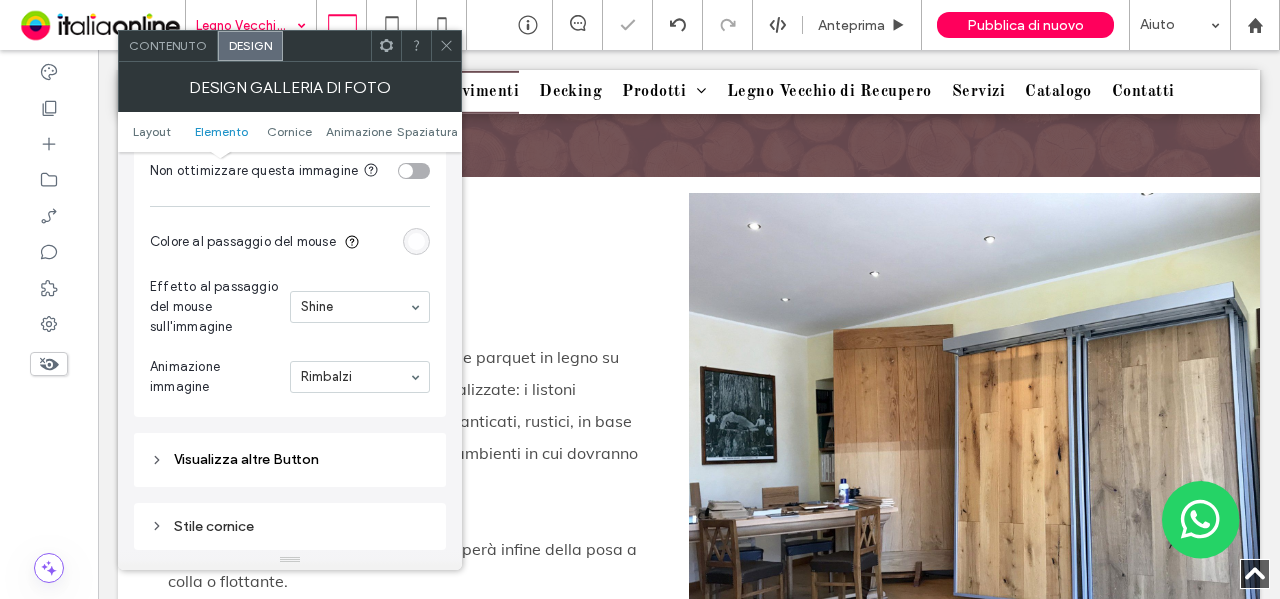 click 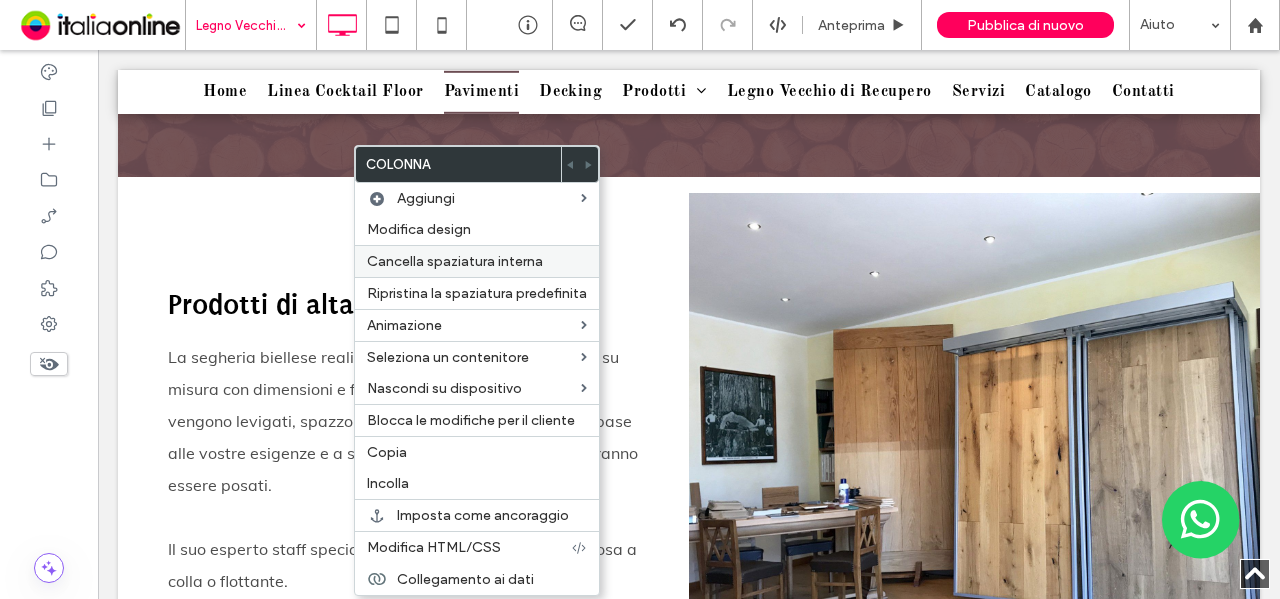 click on "Cancella spaziatura interna" at bounding box center [455, 261] 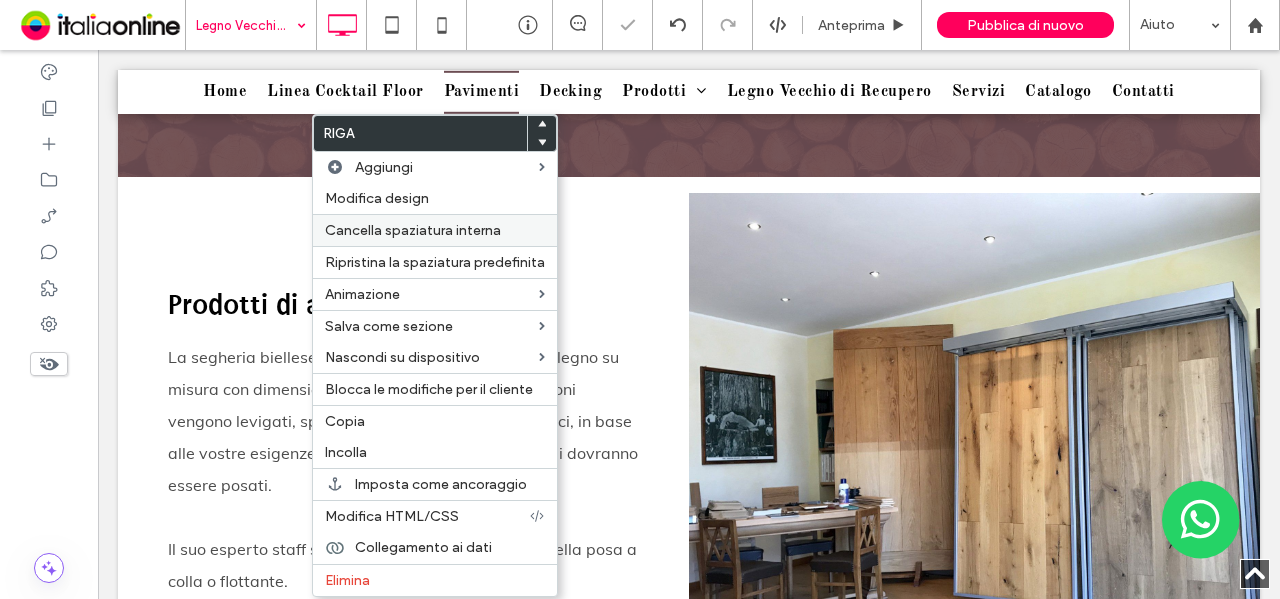 click on "Cancella spaziatura interna" at bounding box center [413, 230] 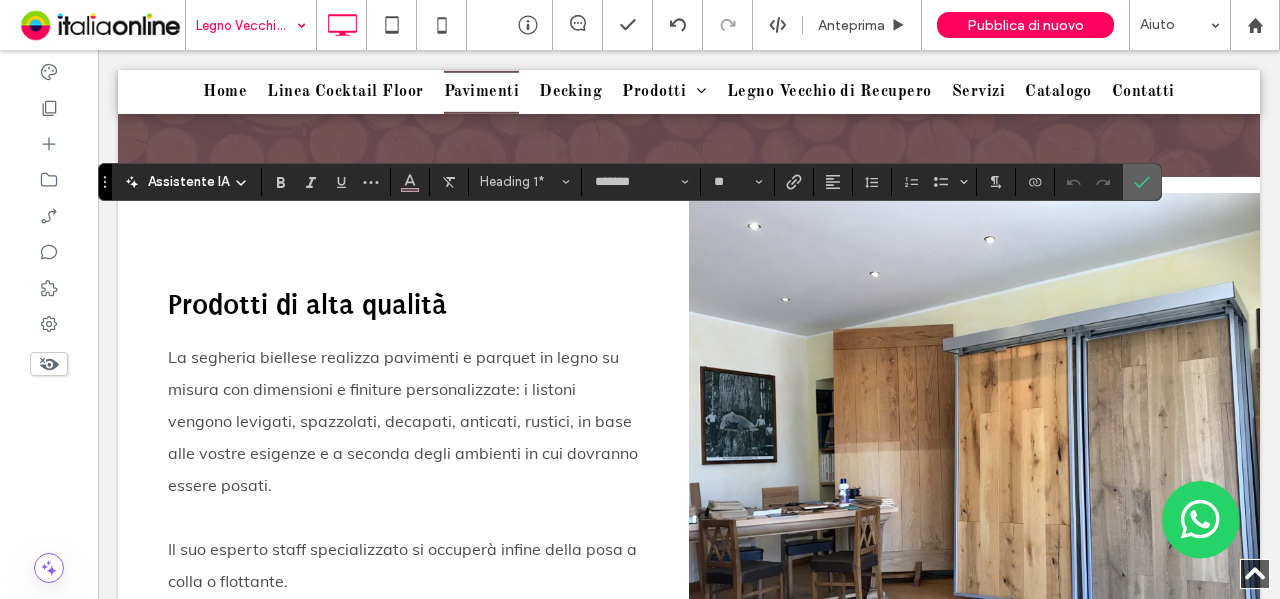 click at bounding box center [1142, 182] 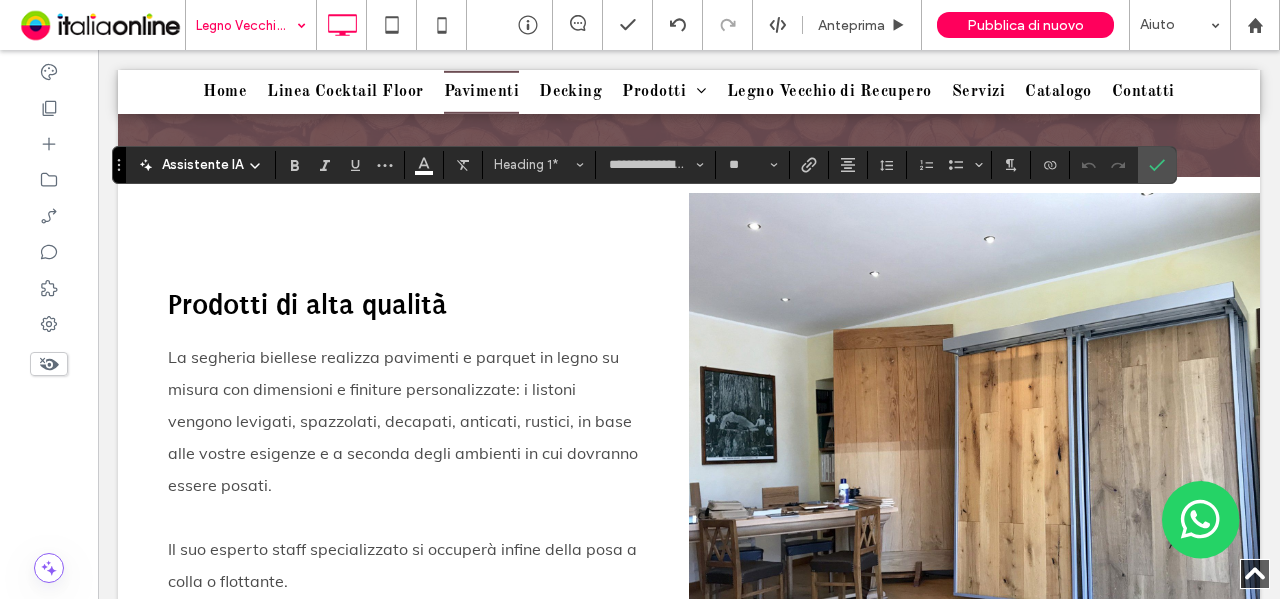 type on "****" 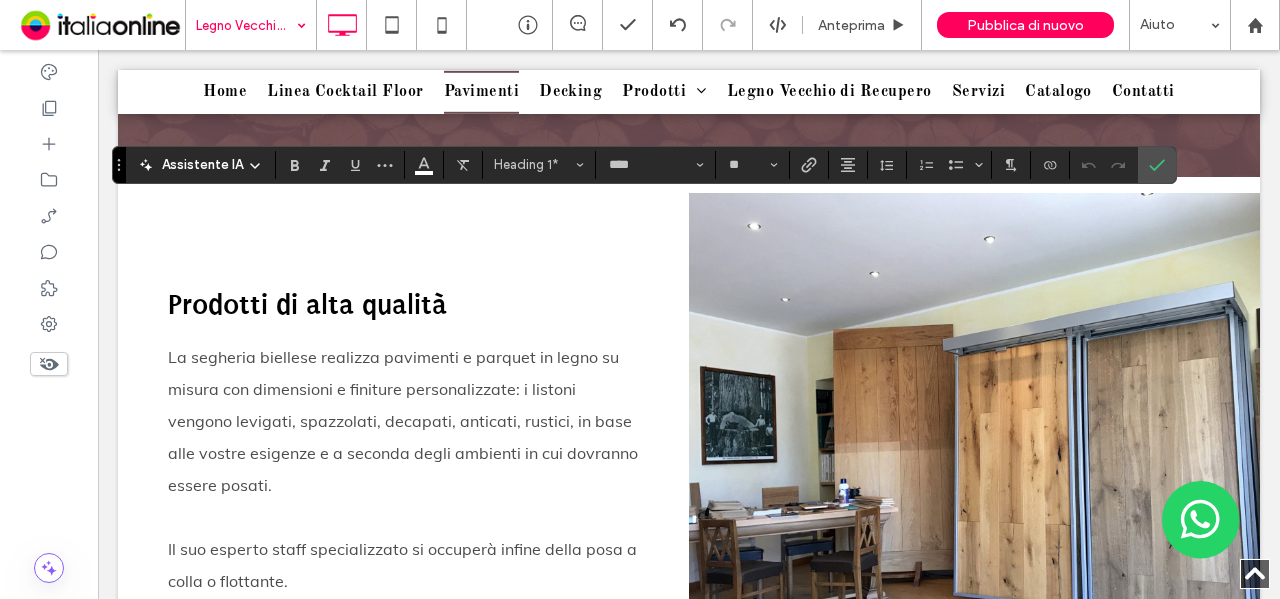 type on "*******" 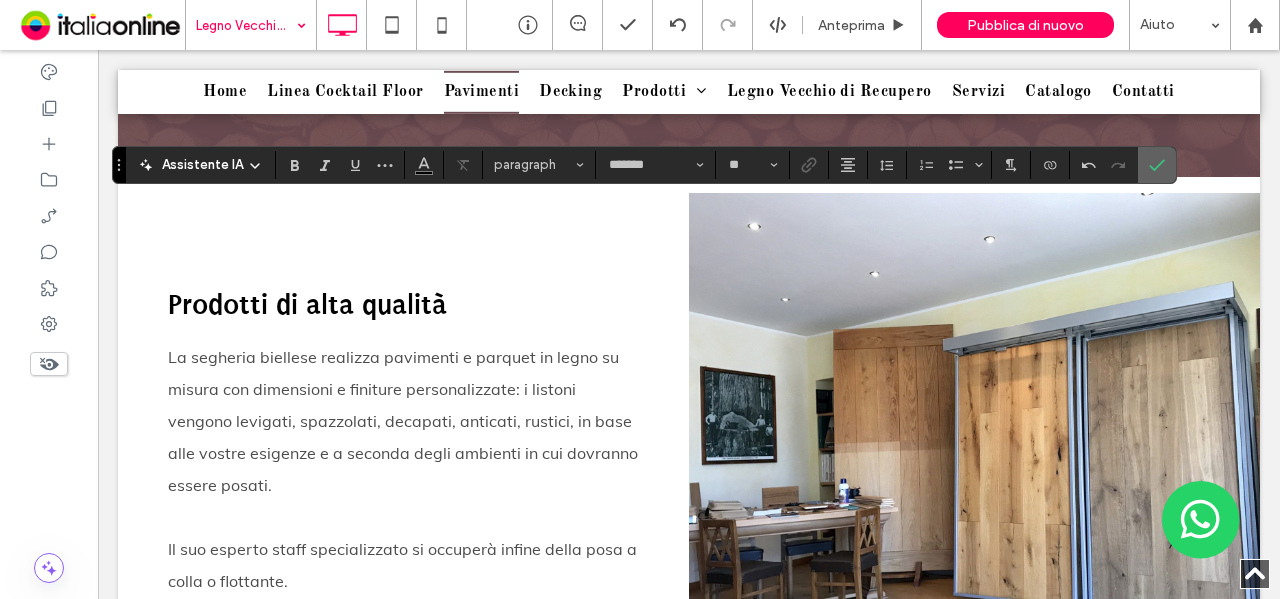 click at bounding box center [1157, 165] 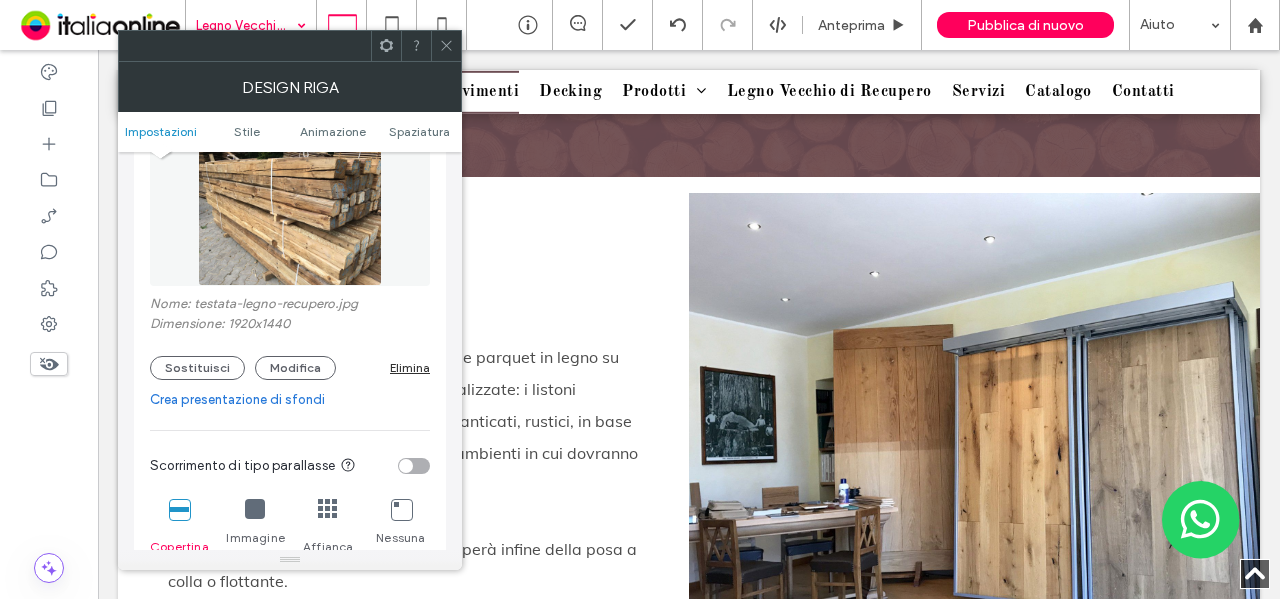 scroll, scrollTop: 400, scrollLeft: 0, axis: vertical 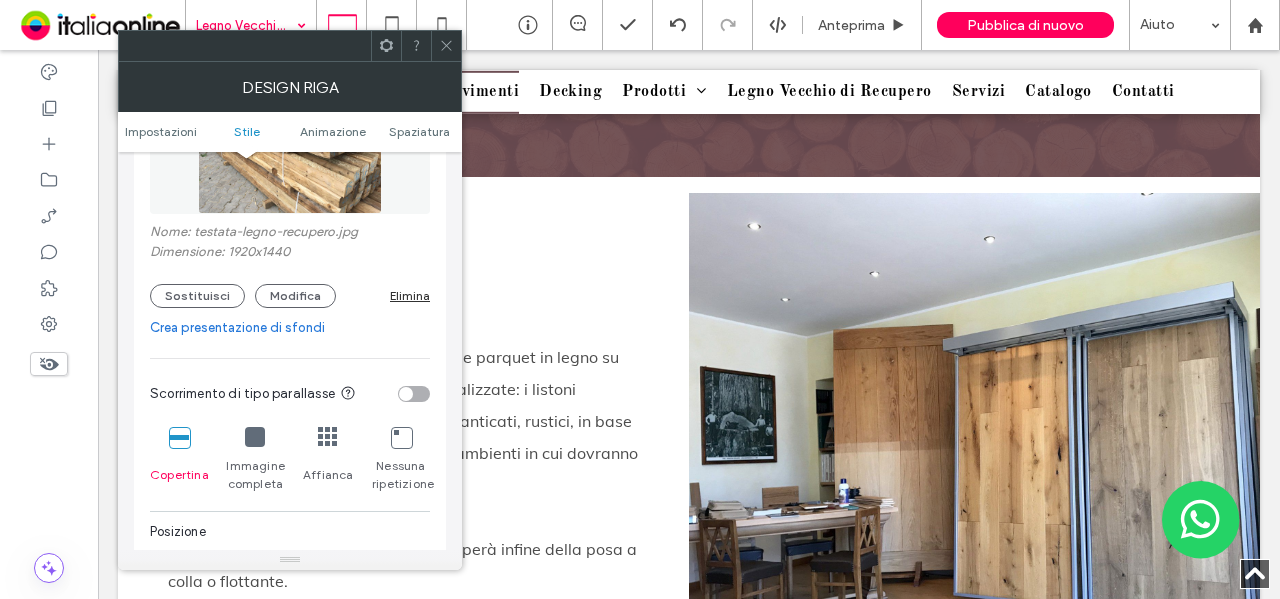 click on "Nome: testata-legno-recupero.jpg" at bounding box center [290, 234] 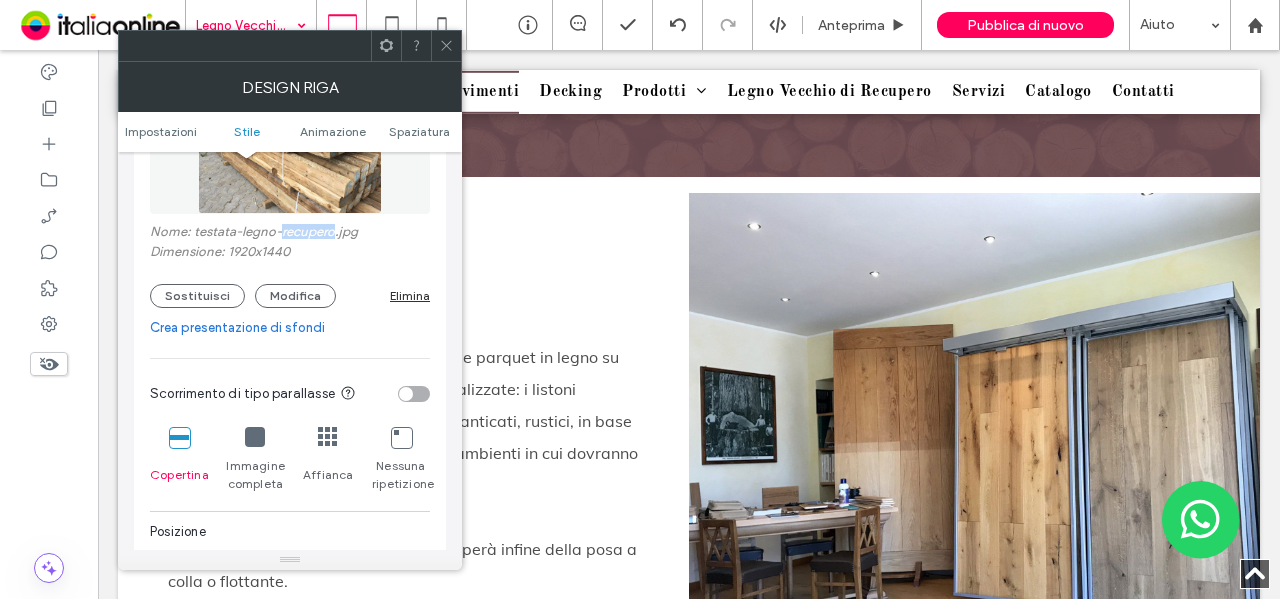 click on "Nome: testata-legno-recupero.jpg" at bounding box center [290, 234] 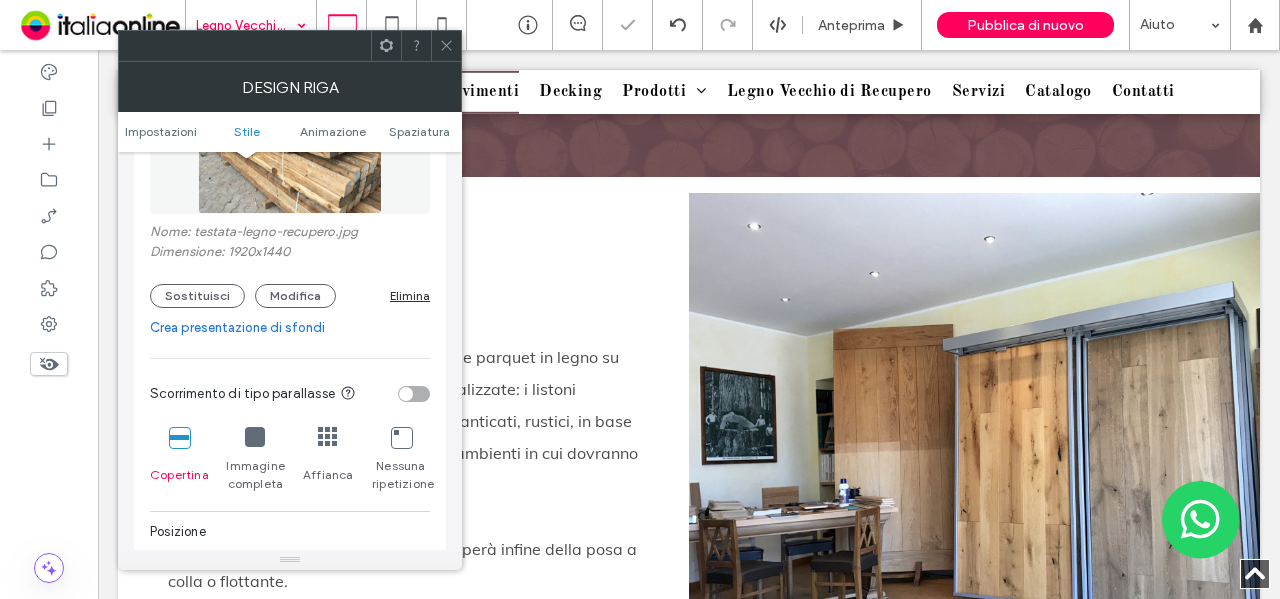 click 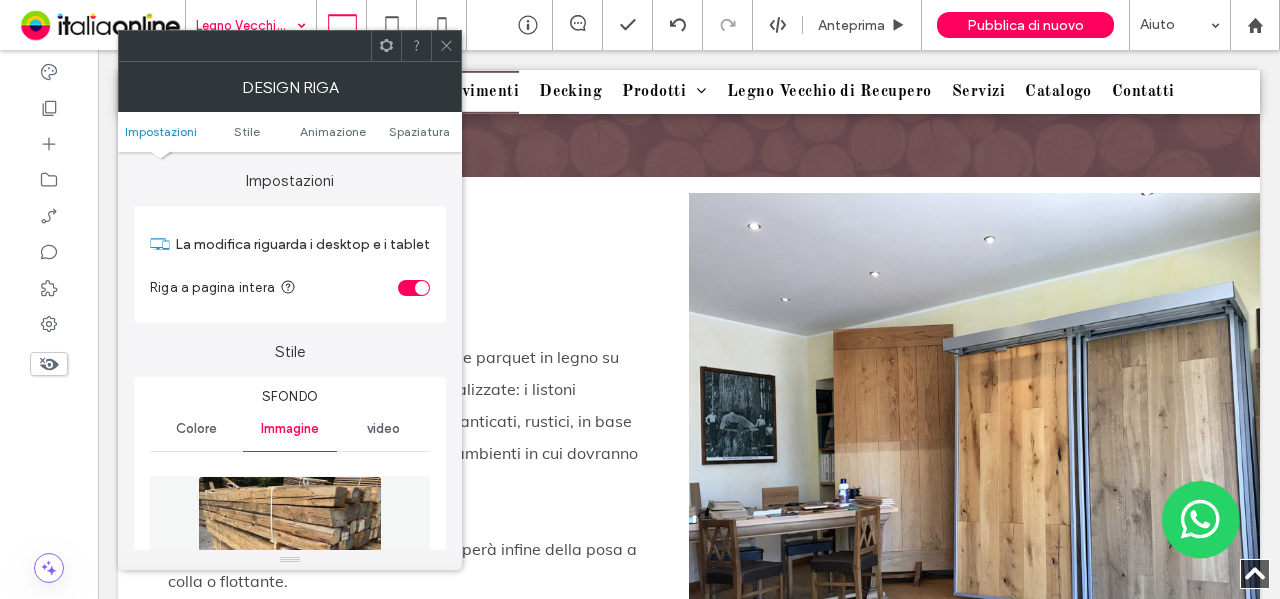 click 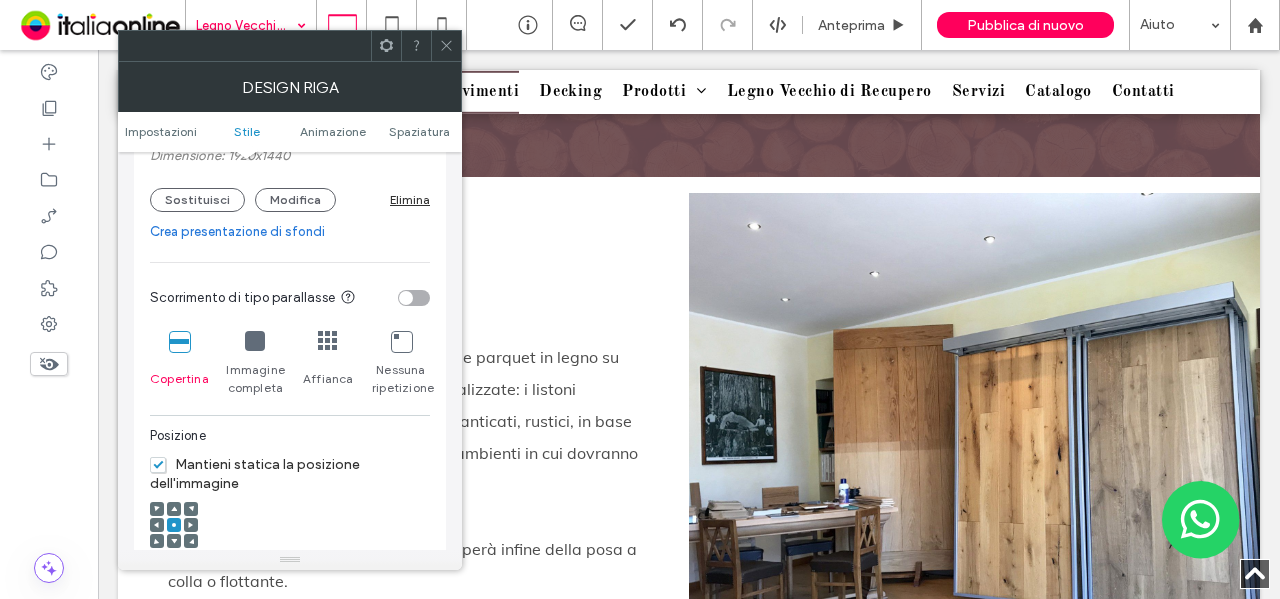 scroll, scrollTop: 500, scrollLeft: 0, axis: vertical 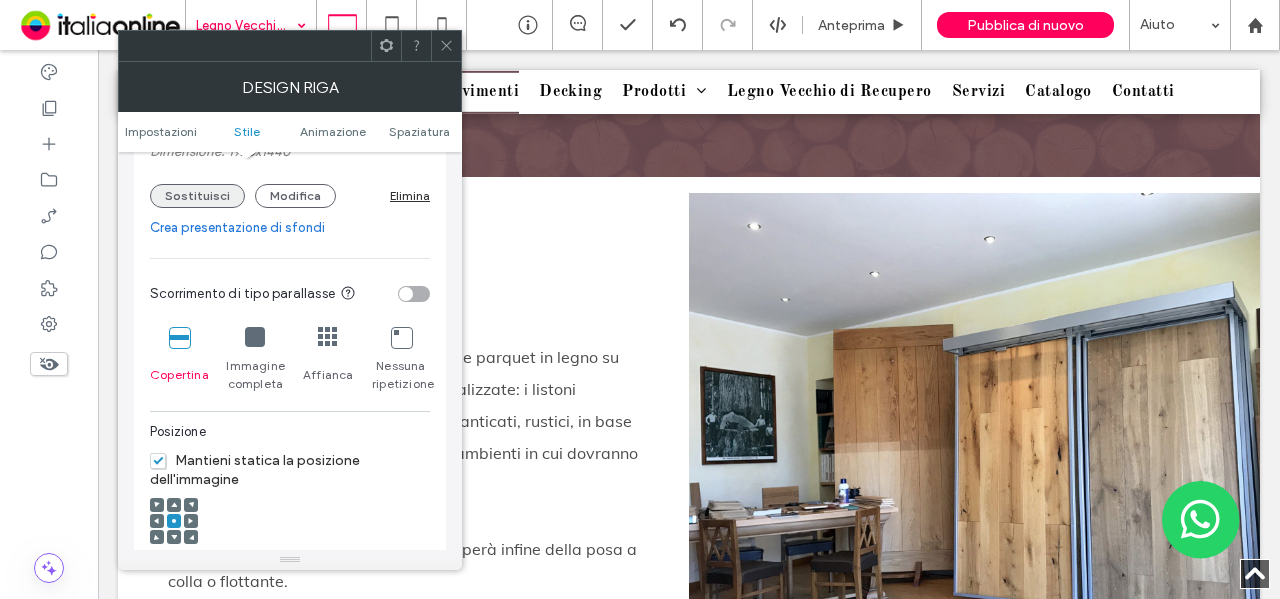 click on "Sostituisci" at bounding box center (197, 196) 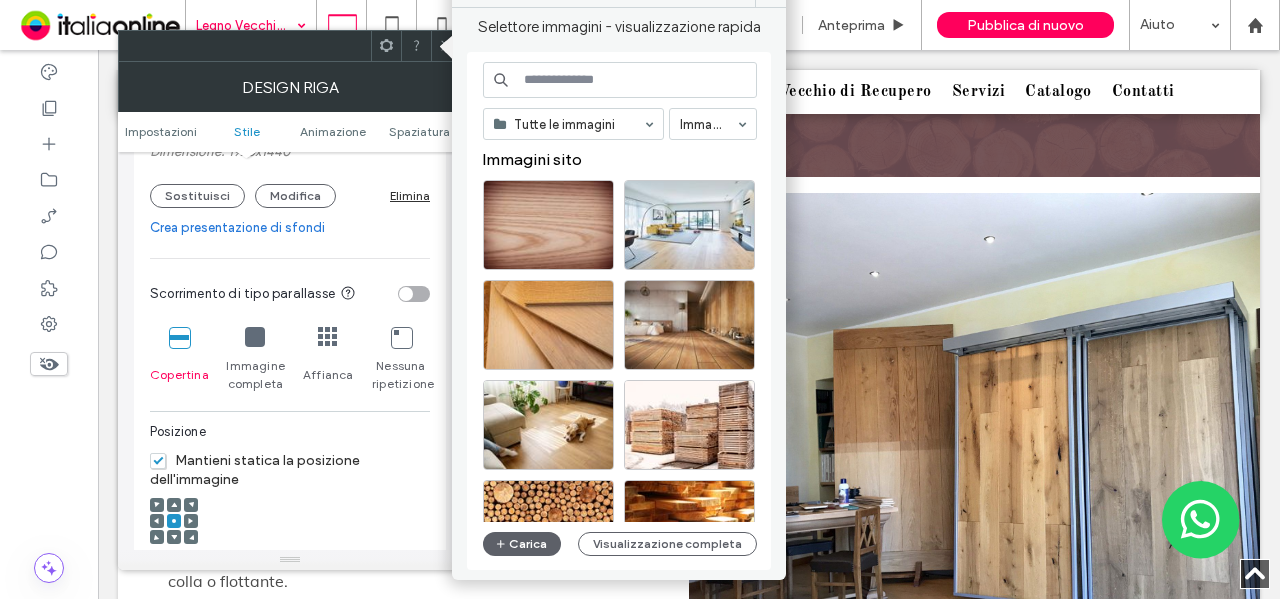 click at bounding box center (620, 80) 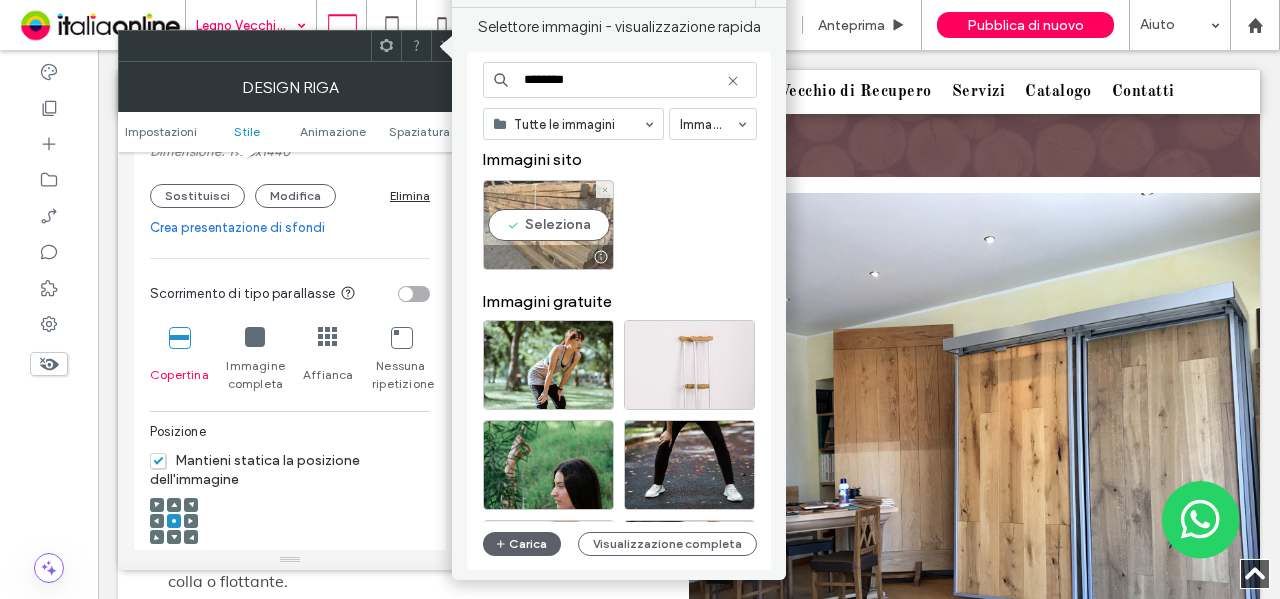 type on "********" 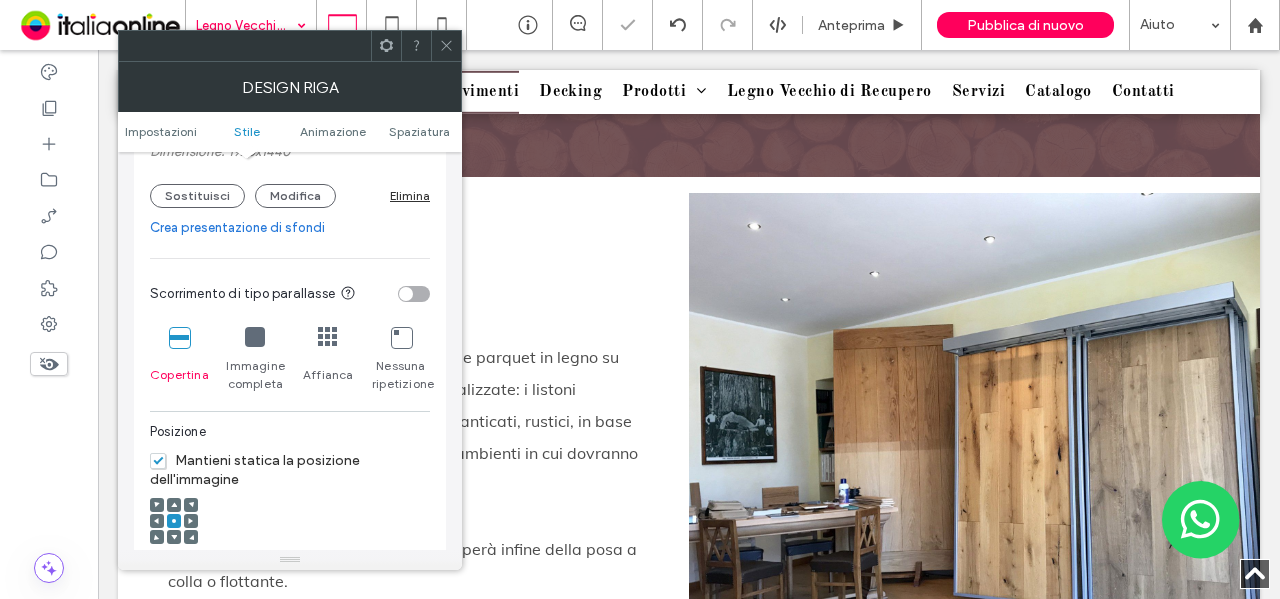 click 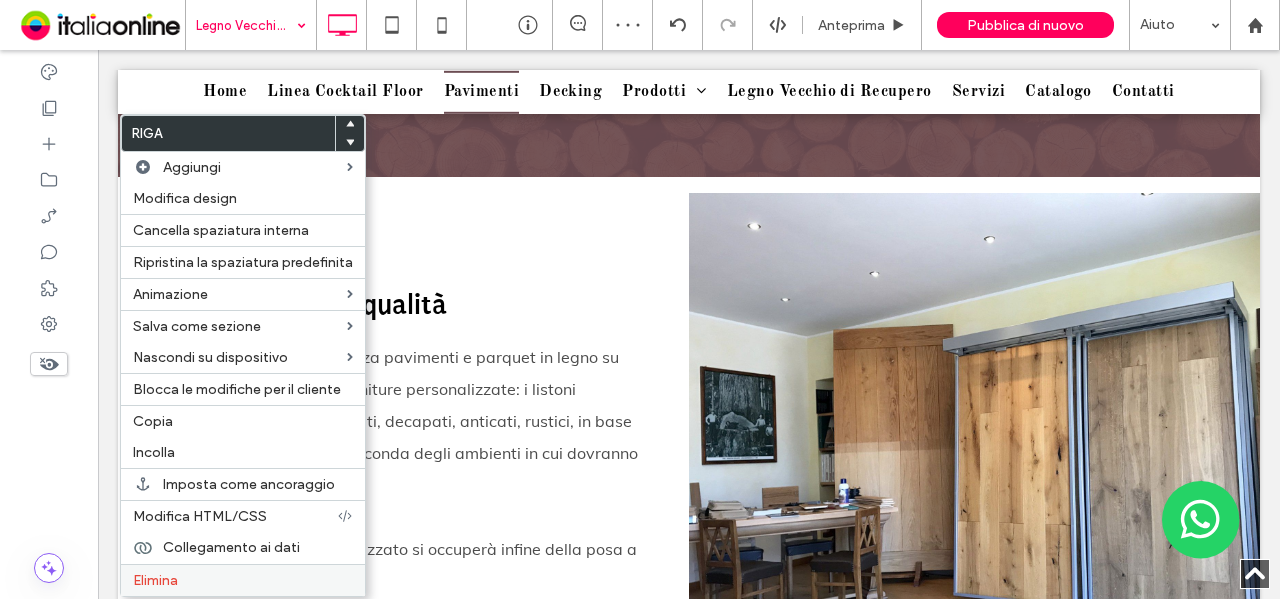 click on "Elimina" at bounding box center (243, 580) 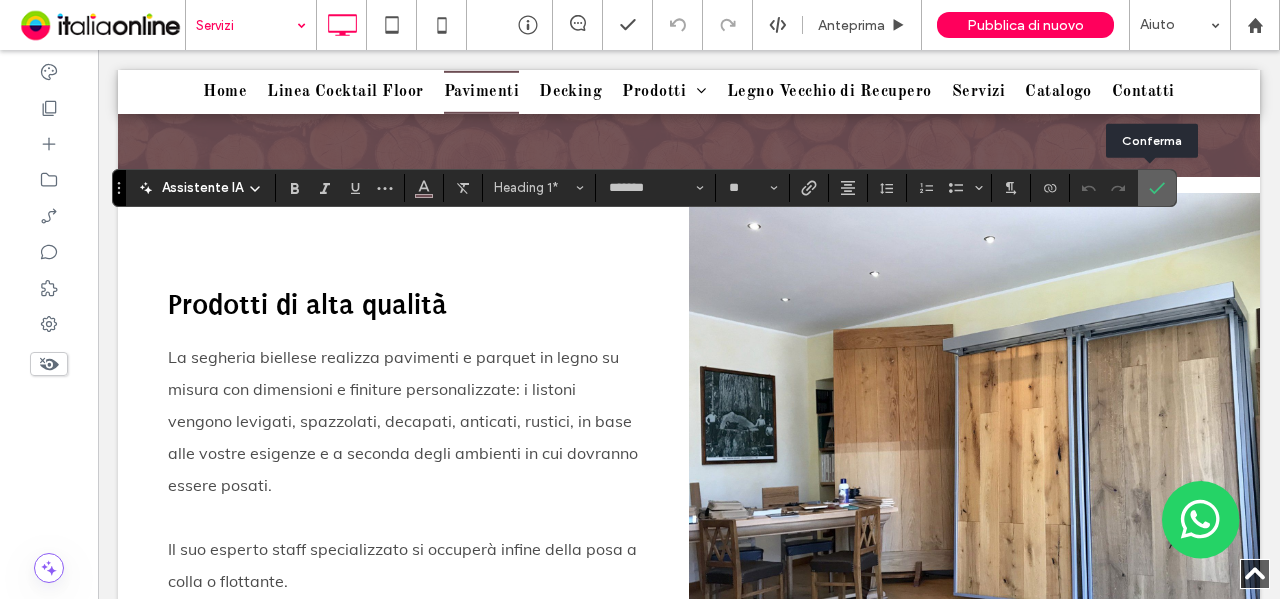 click 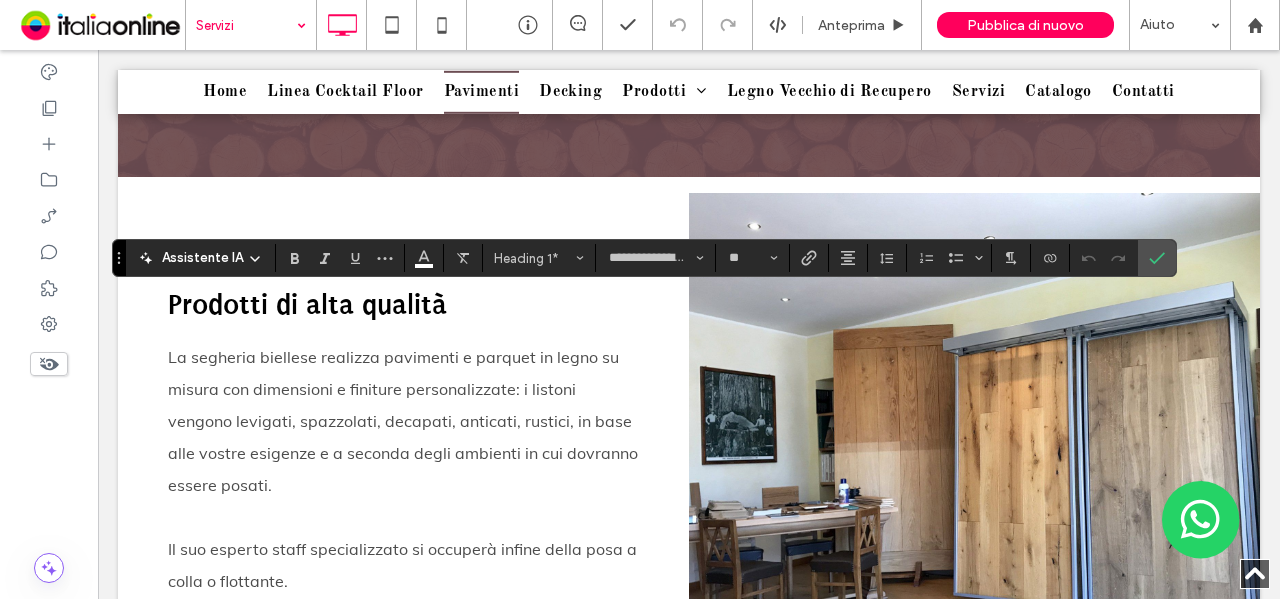 type on "****" 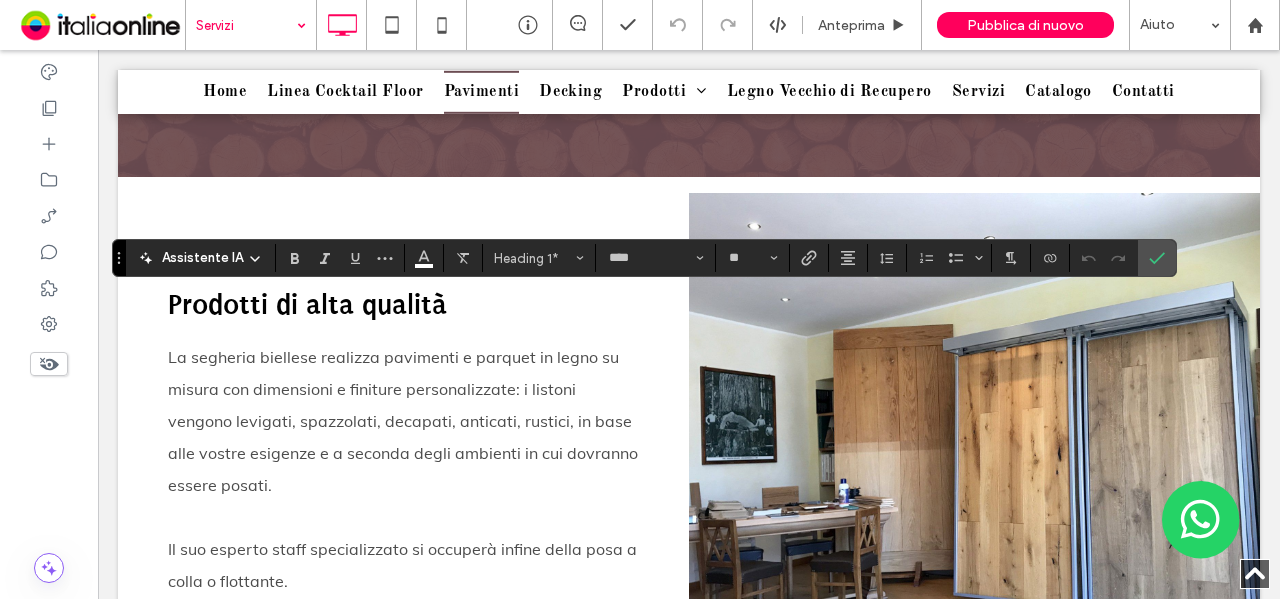 type on "*******" 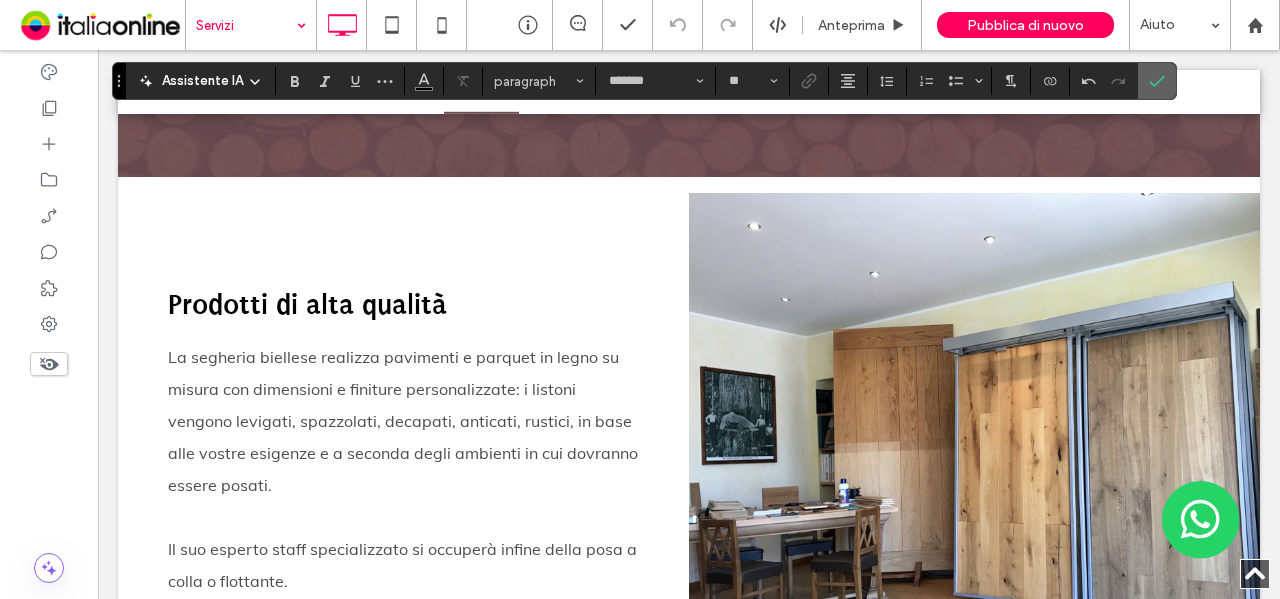 click 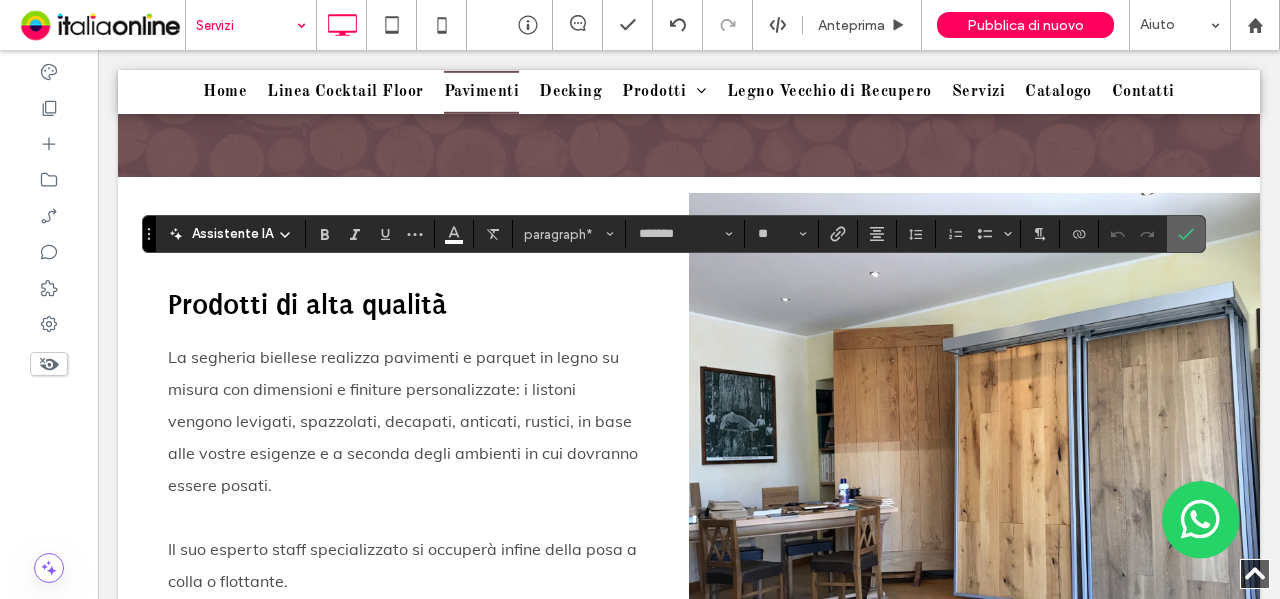 drag, startPoint x: 1178, startPoint y: 229, endPoint x: 1173, endPoint y: 243, distance: 14.866069 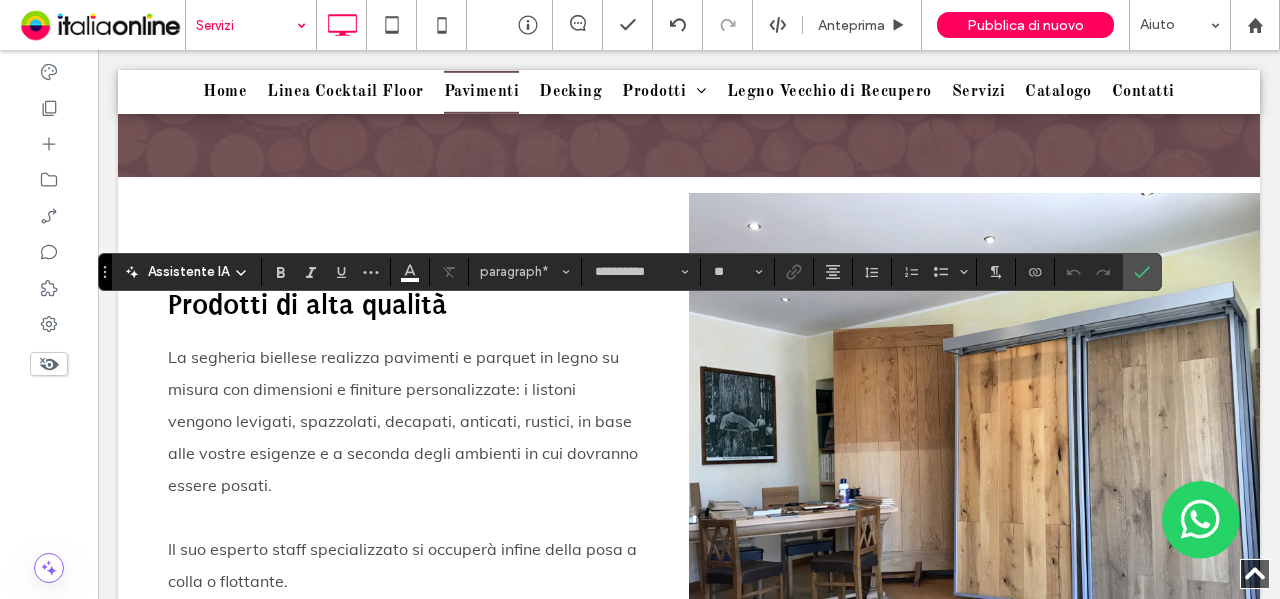 type on "****" 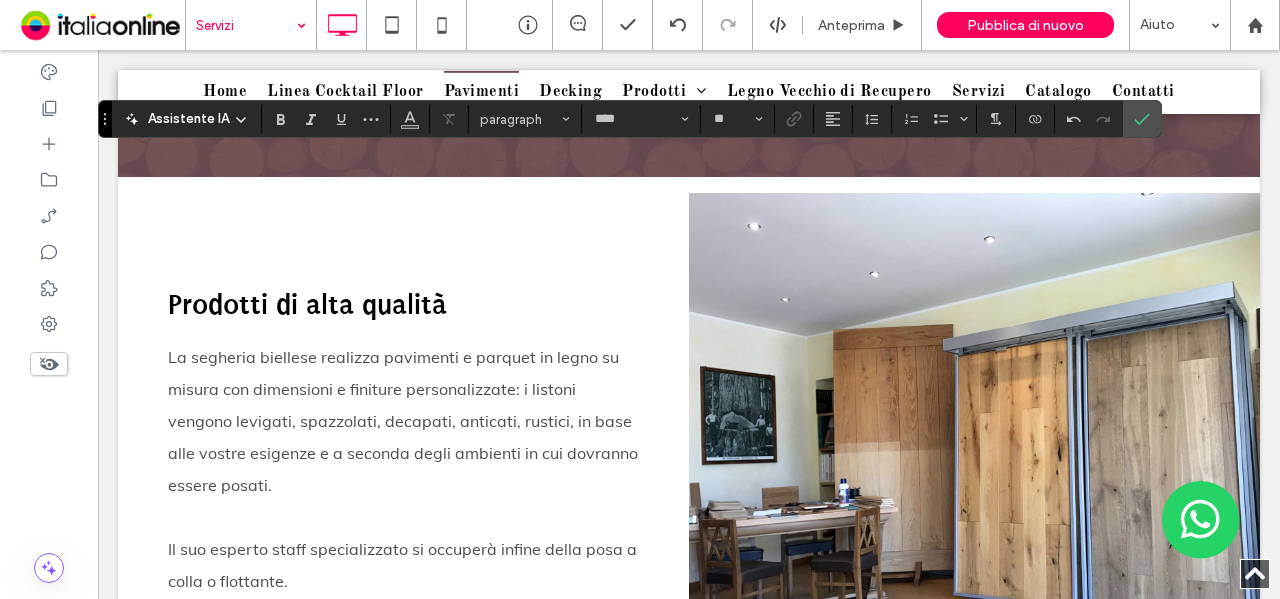 type on "**********" 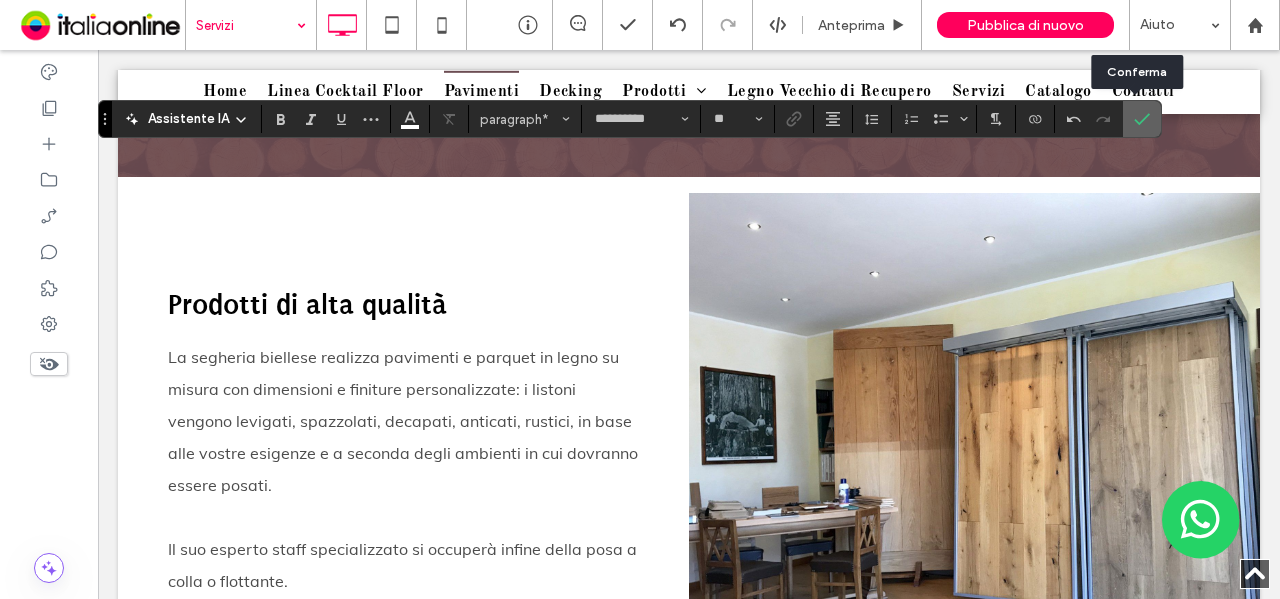 click 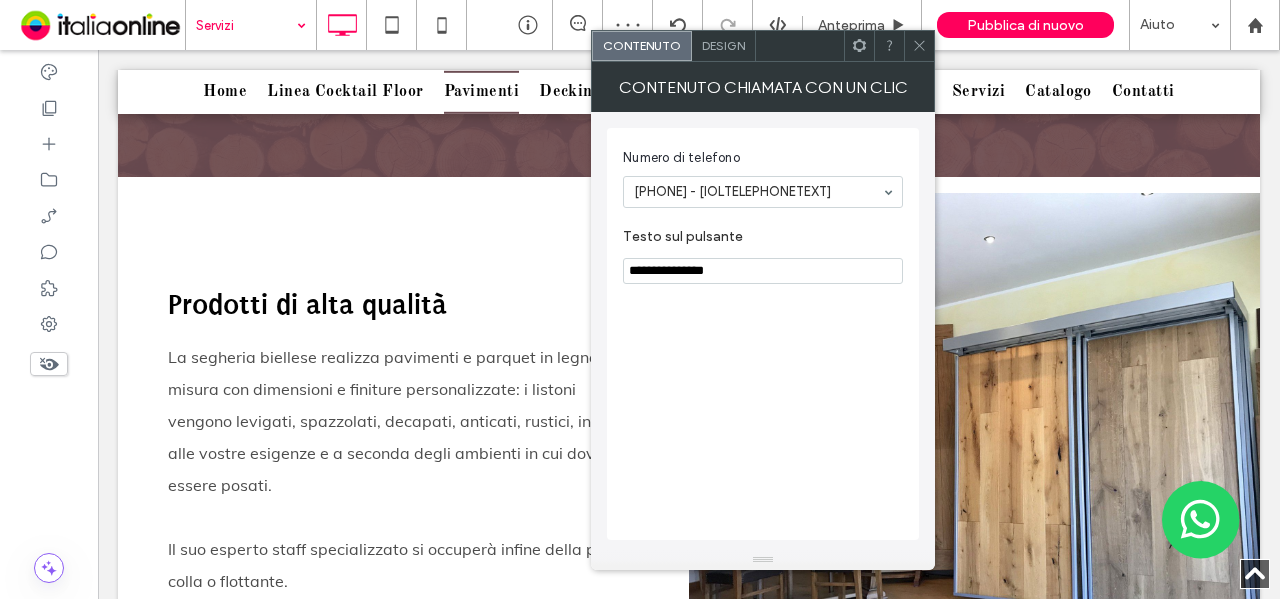 click on "Design" at bounding box center (723, 45) 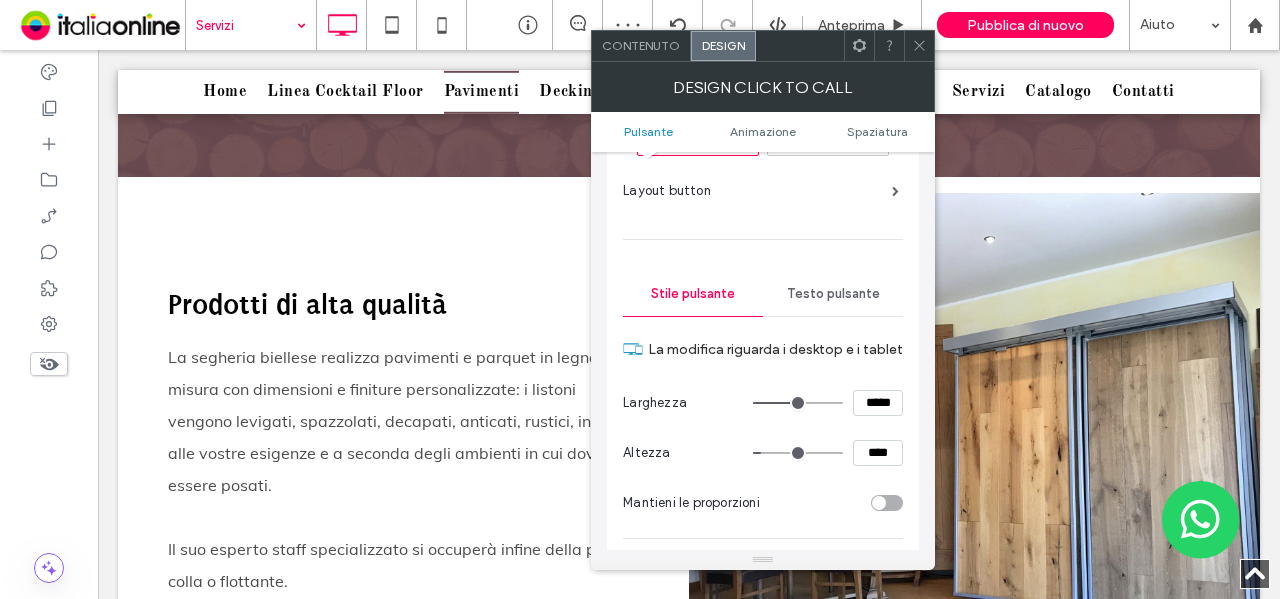 scroll, scrollTop: 400, scrollLeft: 0, axis: vertical 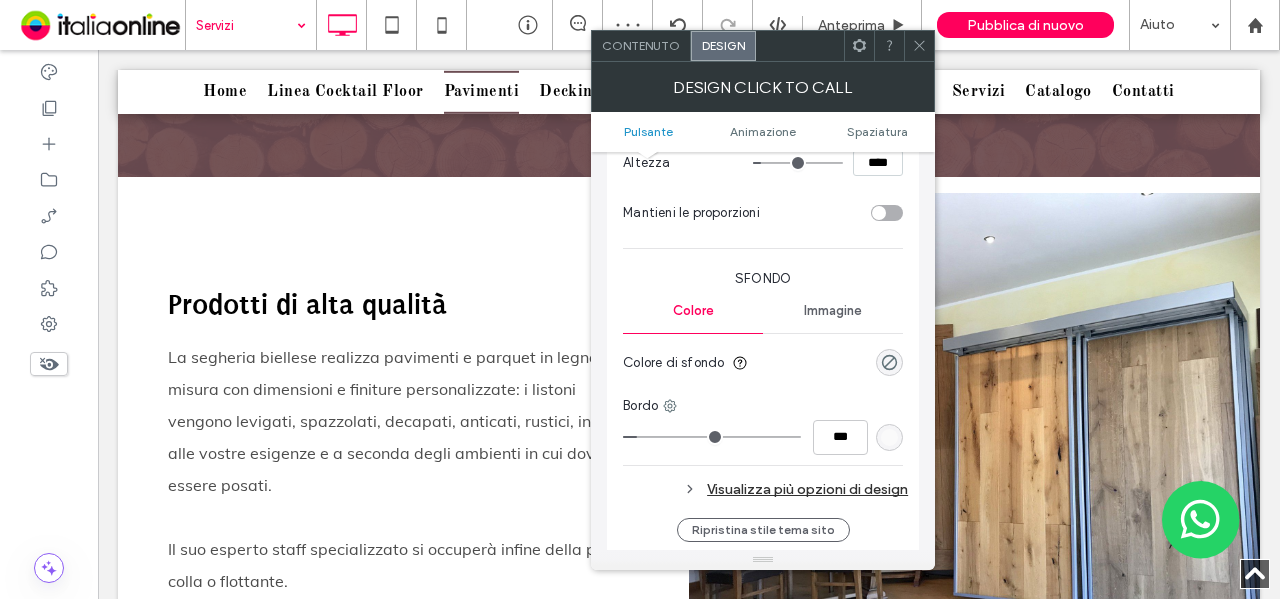 click on "Colore di sfondo" at bounding box center [763, 363] 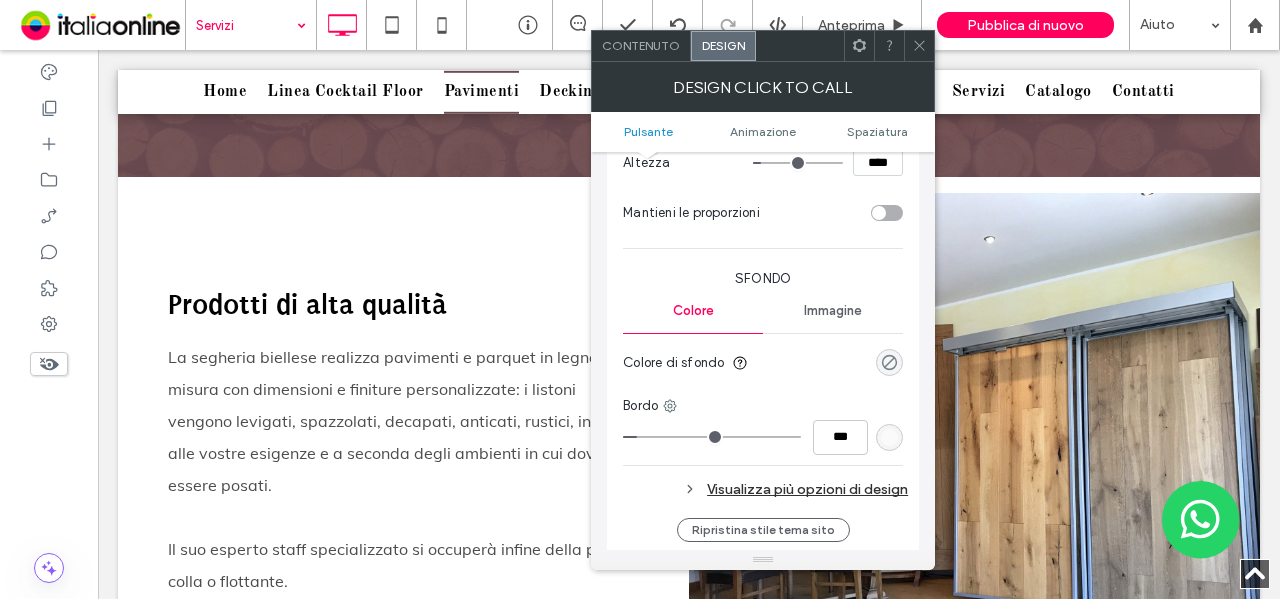 click at bounding box center (889, 362) 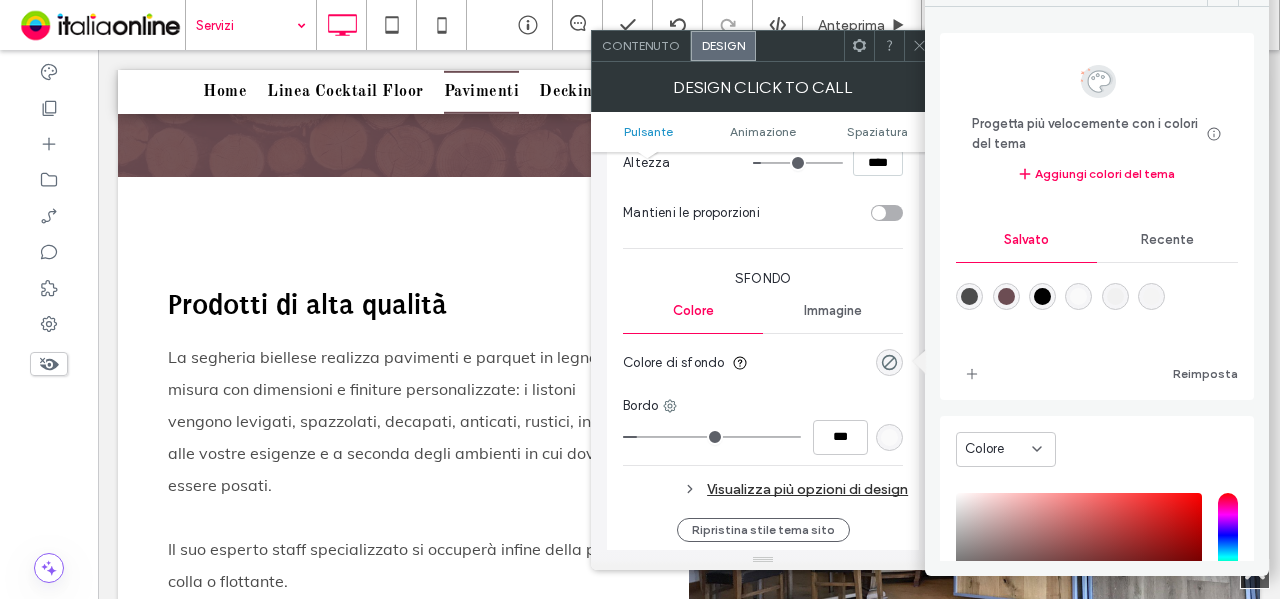 click at bounding box center [1006, 296] 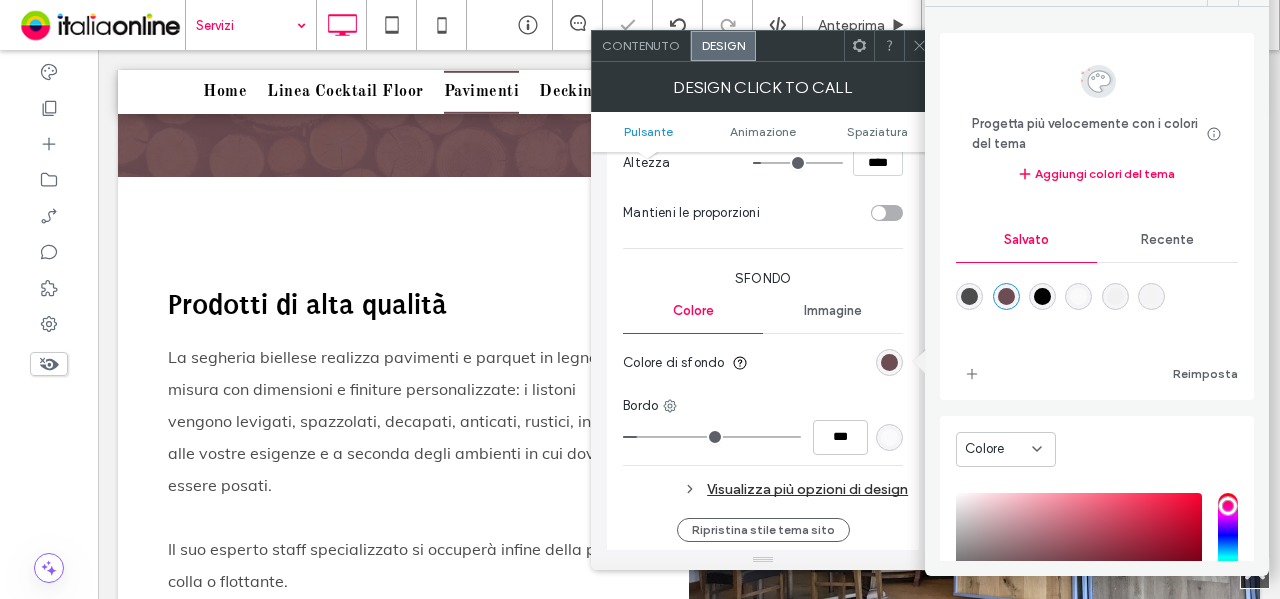type on "*******" 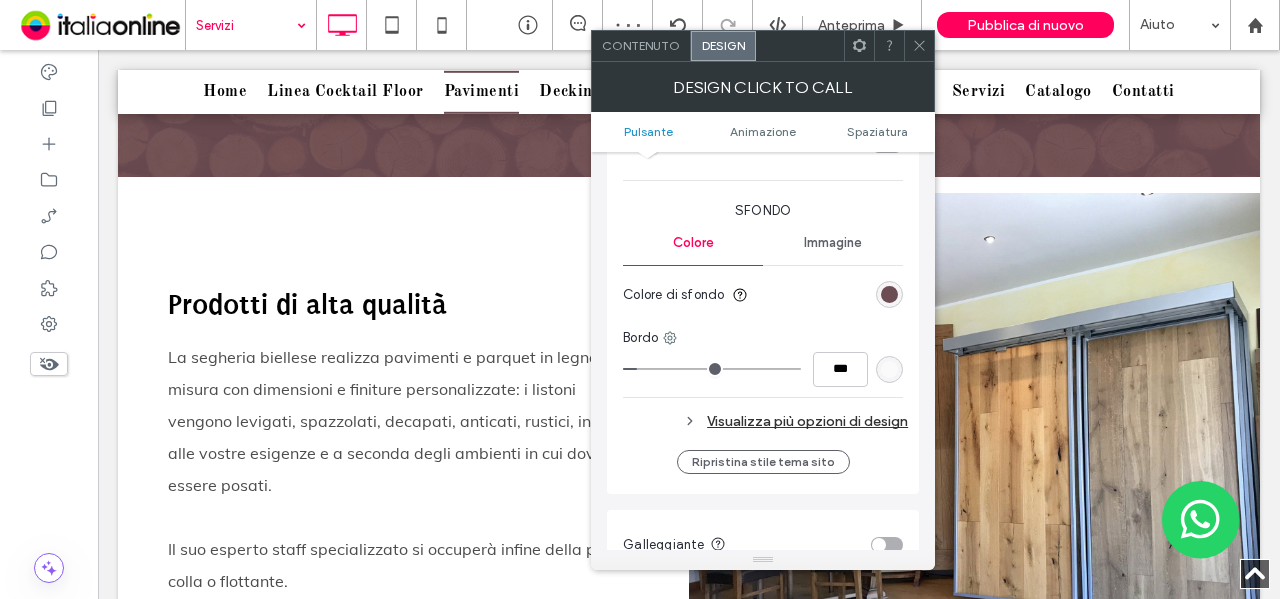 scroll, scrollTop: 500, scrollLeft: 0, axis: vertical 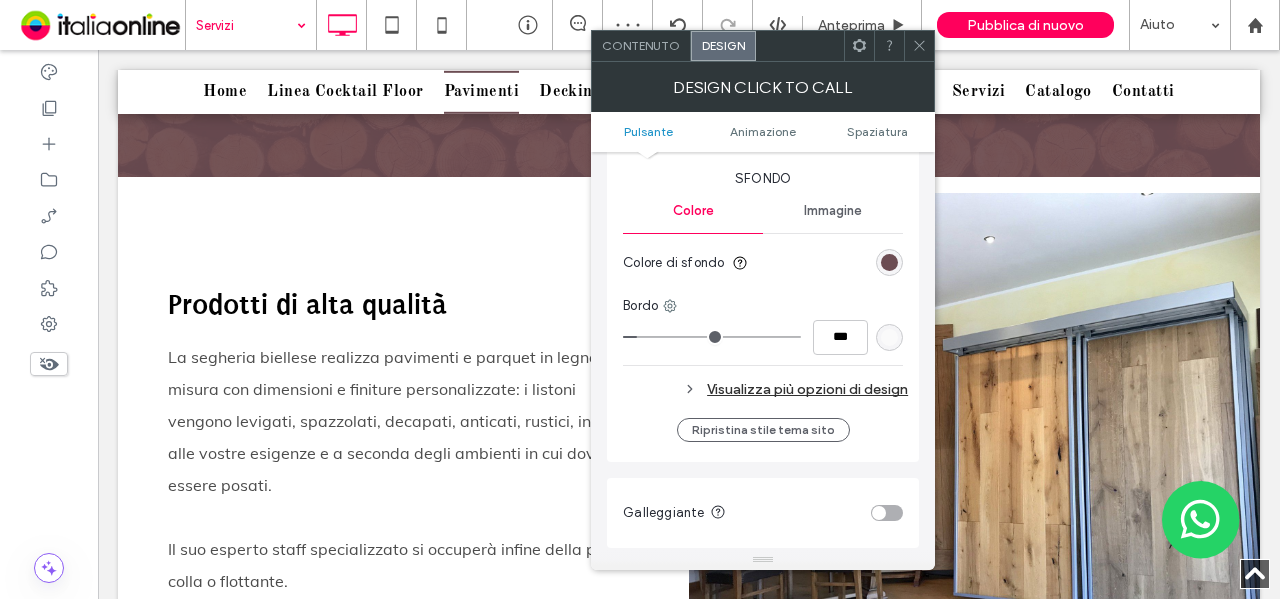 click on "Visualizza più opzioni di design" at bounding box center (765, 389) 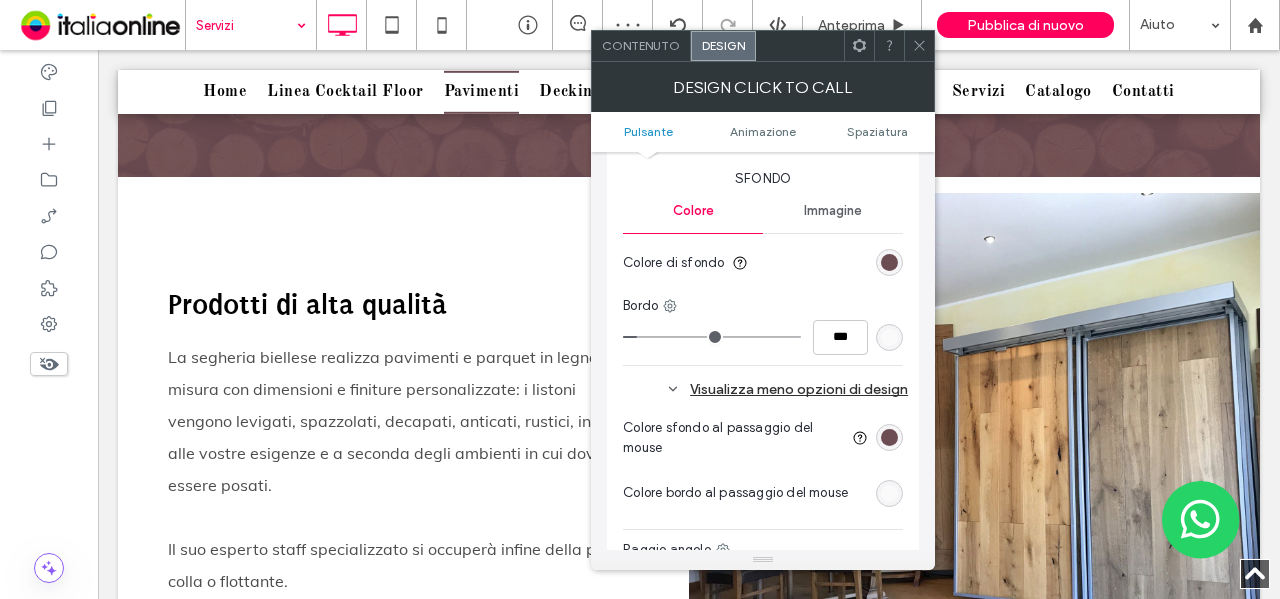 click at bounding box center (889, 437) 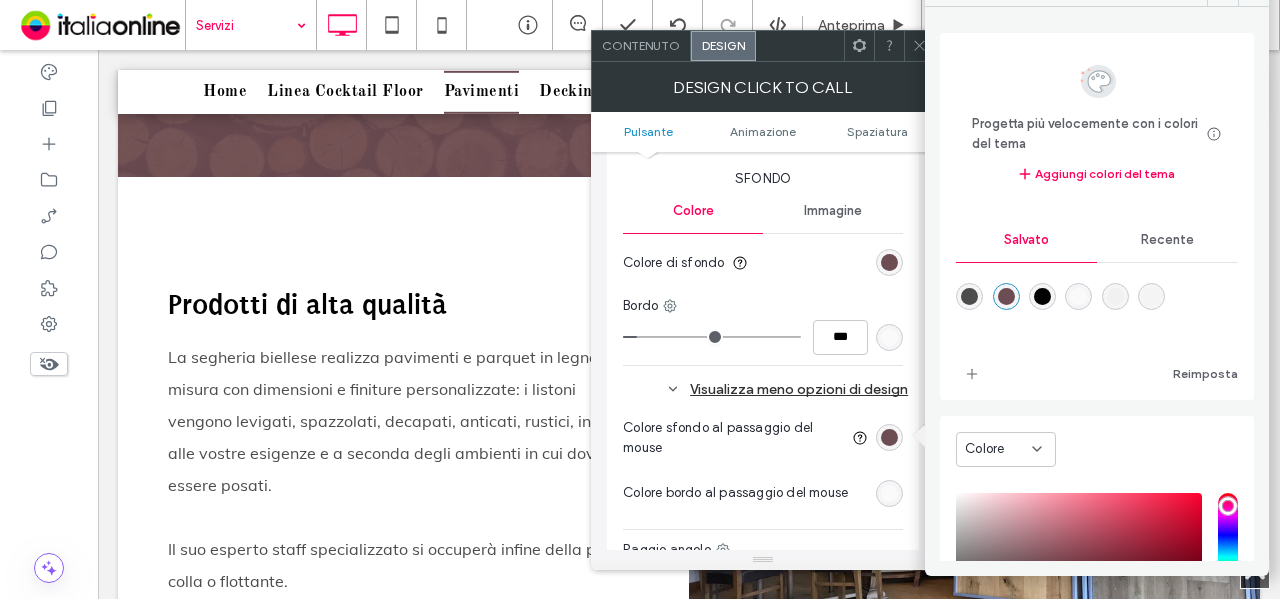 click at bounding box center (969, 296) 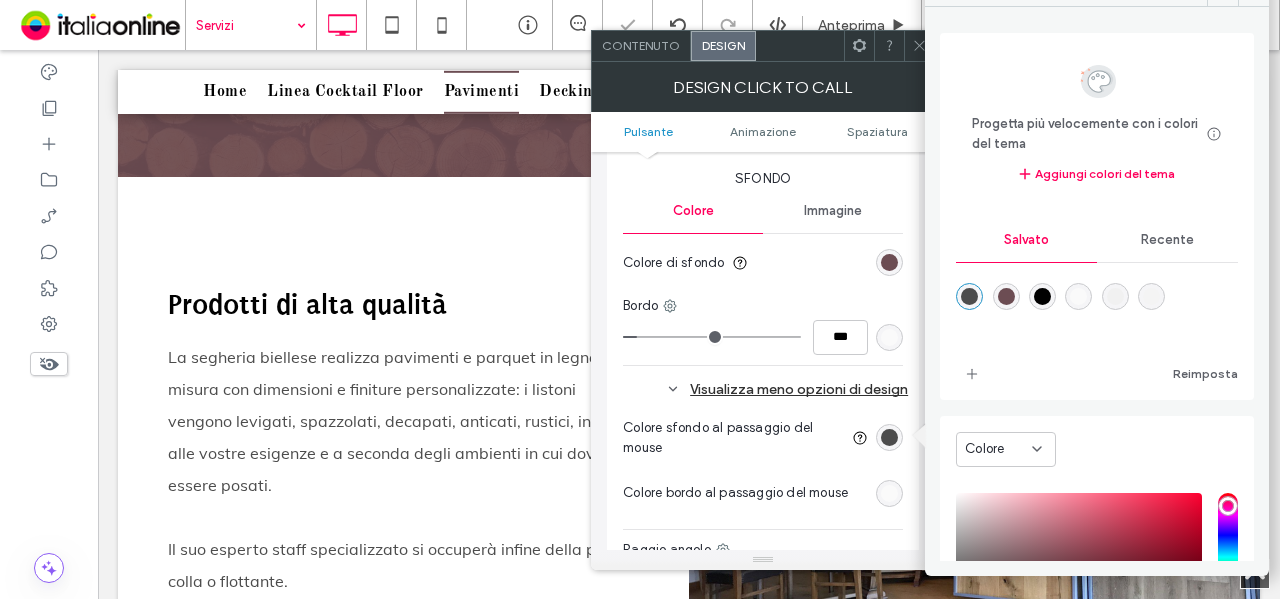 click 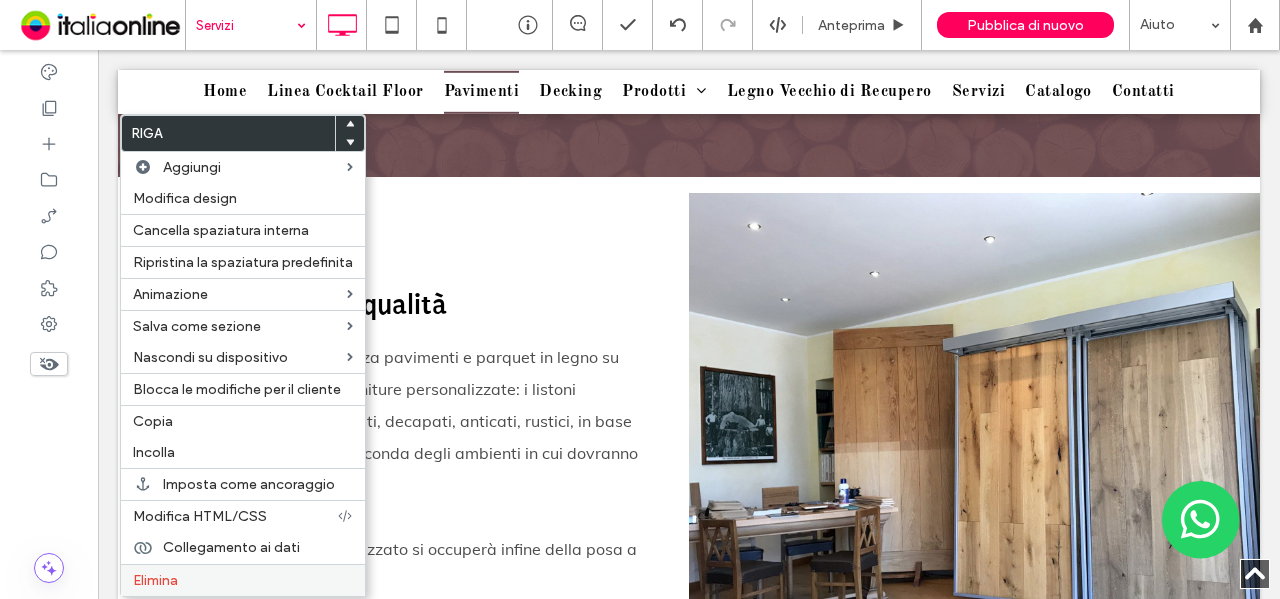click on "Elimina" at bounding box center (243, 580) 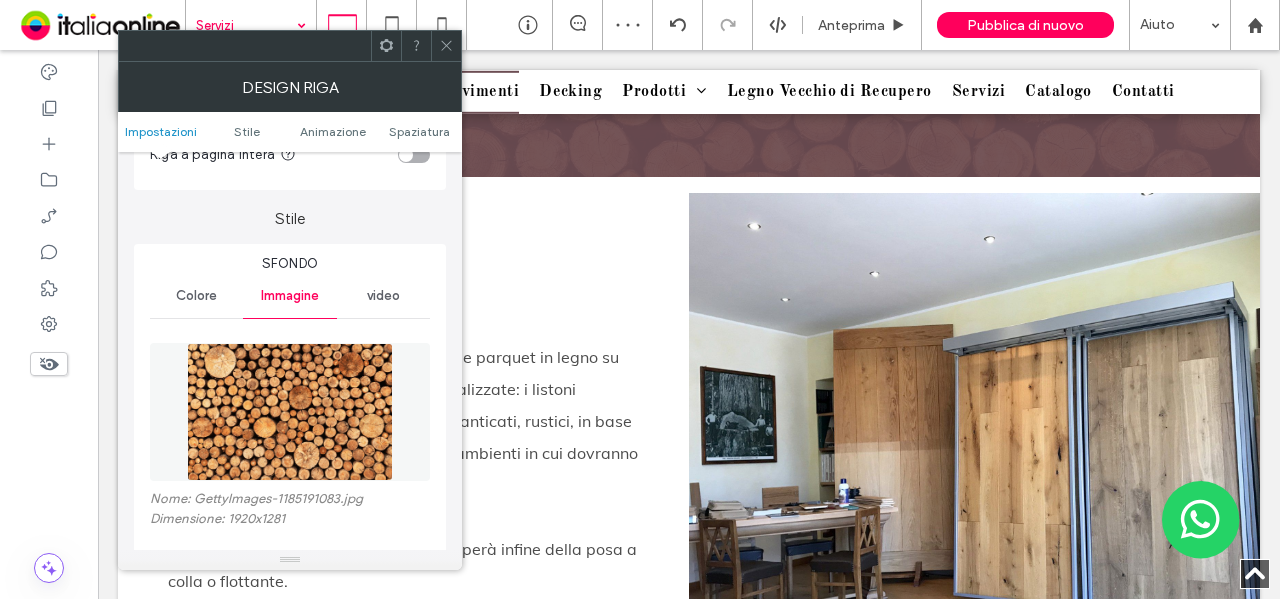 scroll, scrollTop: 300, scrollLeft: 0, axis: vertical 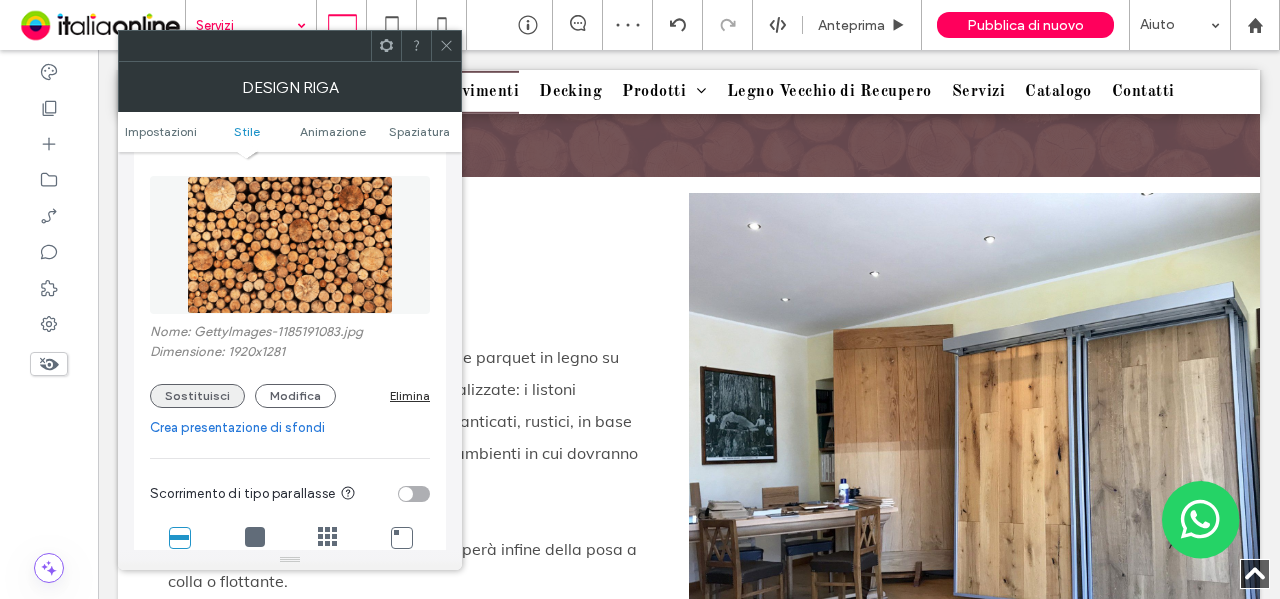 click on "Sostituisci" at bounding box center [197, 396] 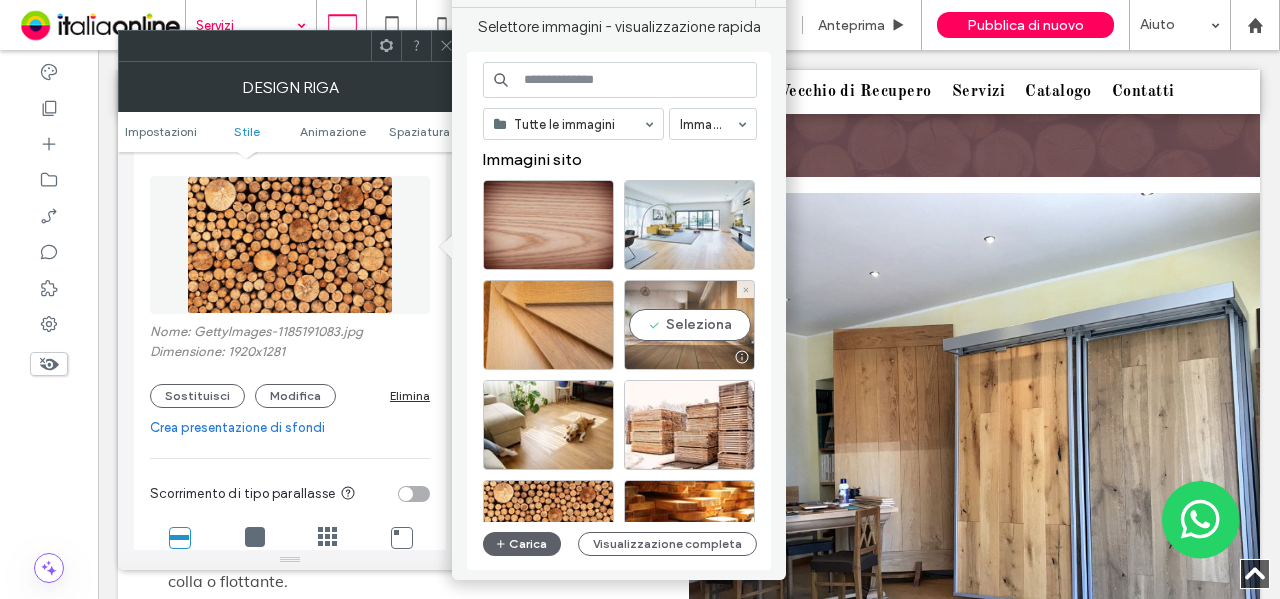click on "Seleziona" at bounding box center [689, 325] 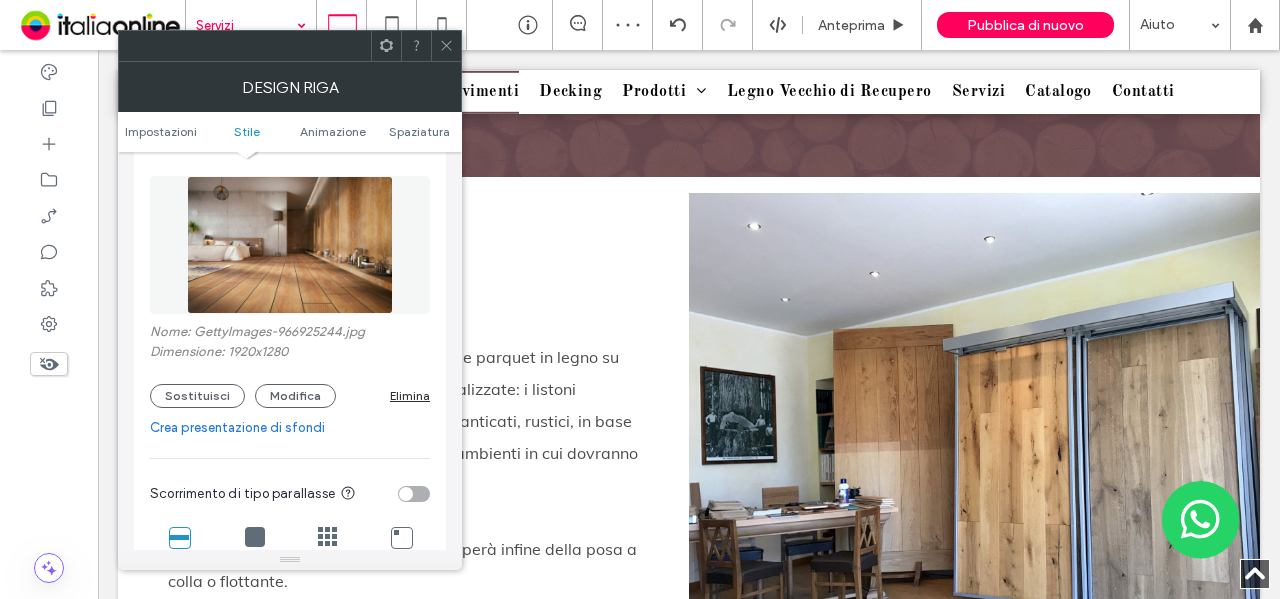 click 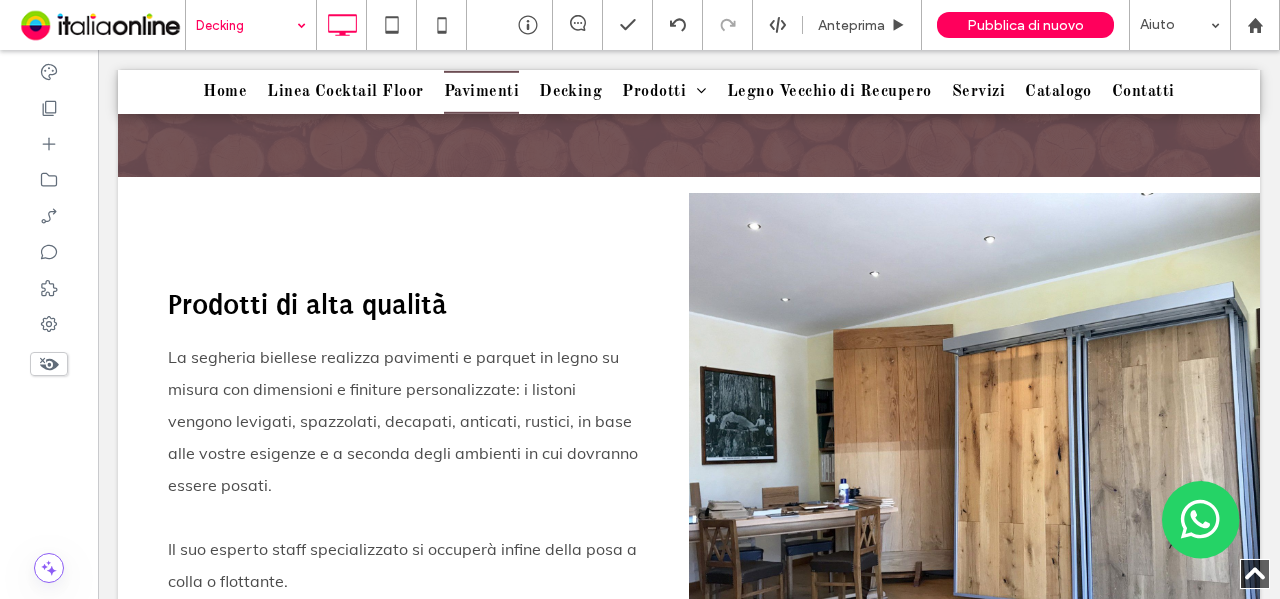 click at bounding box center (246, 25) 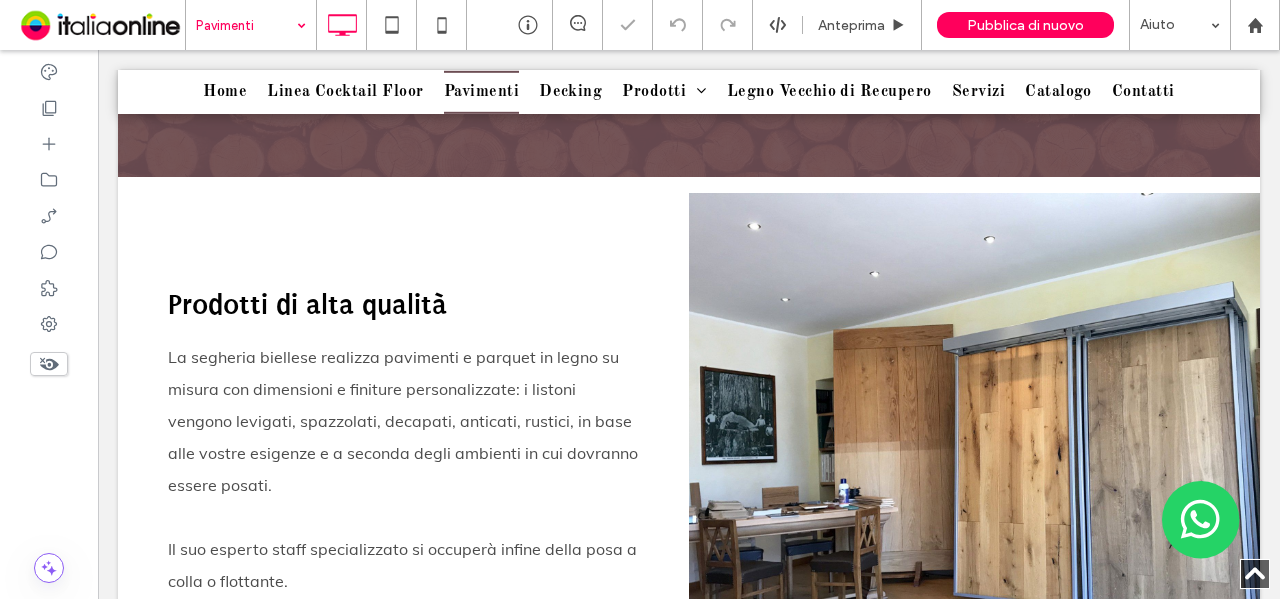 click at bounding box center (246, 25) 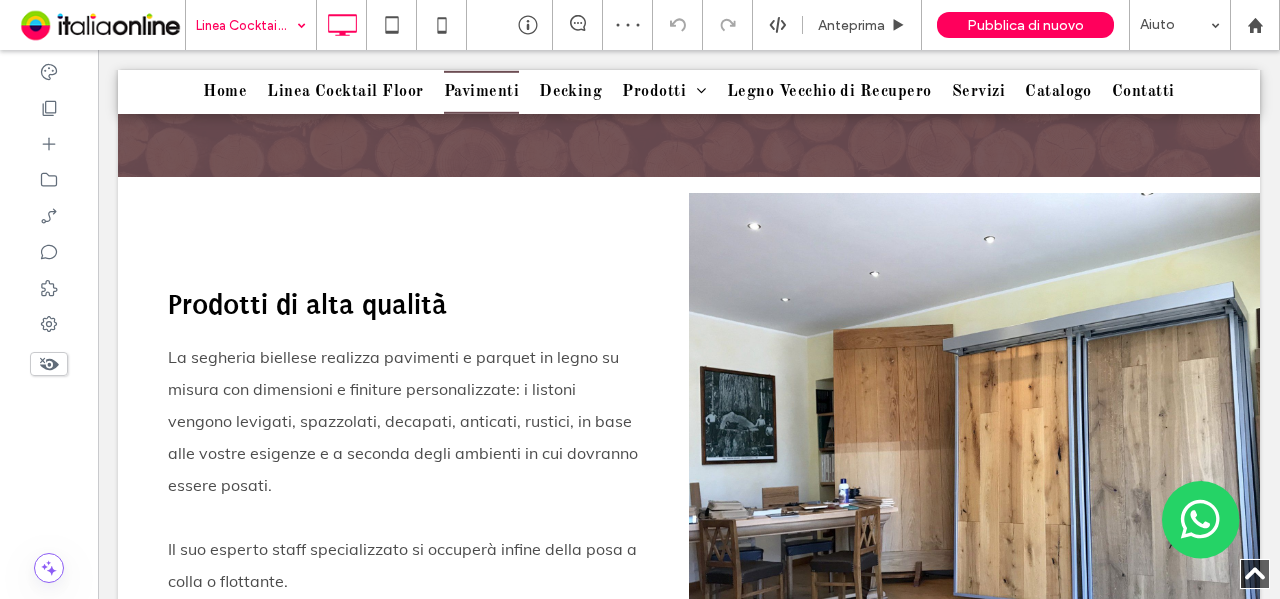 click at bounding box center [246, 25] 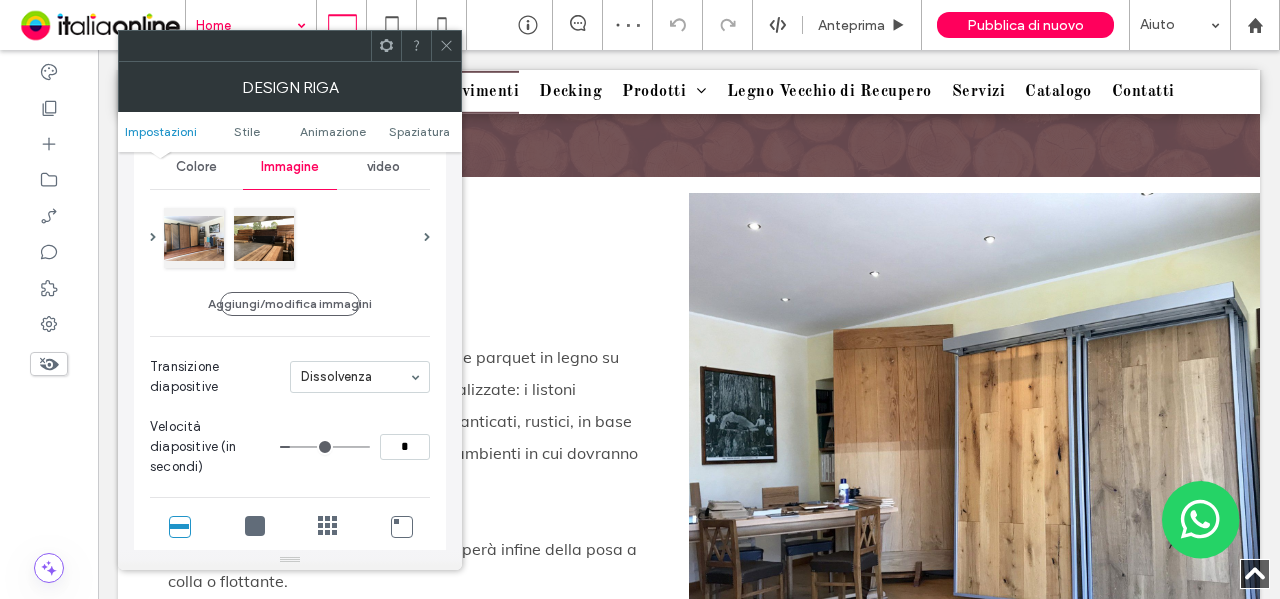 scroll, scrollTop: 100, scrollLeft: 0, axis: vertical 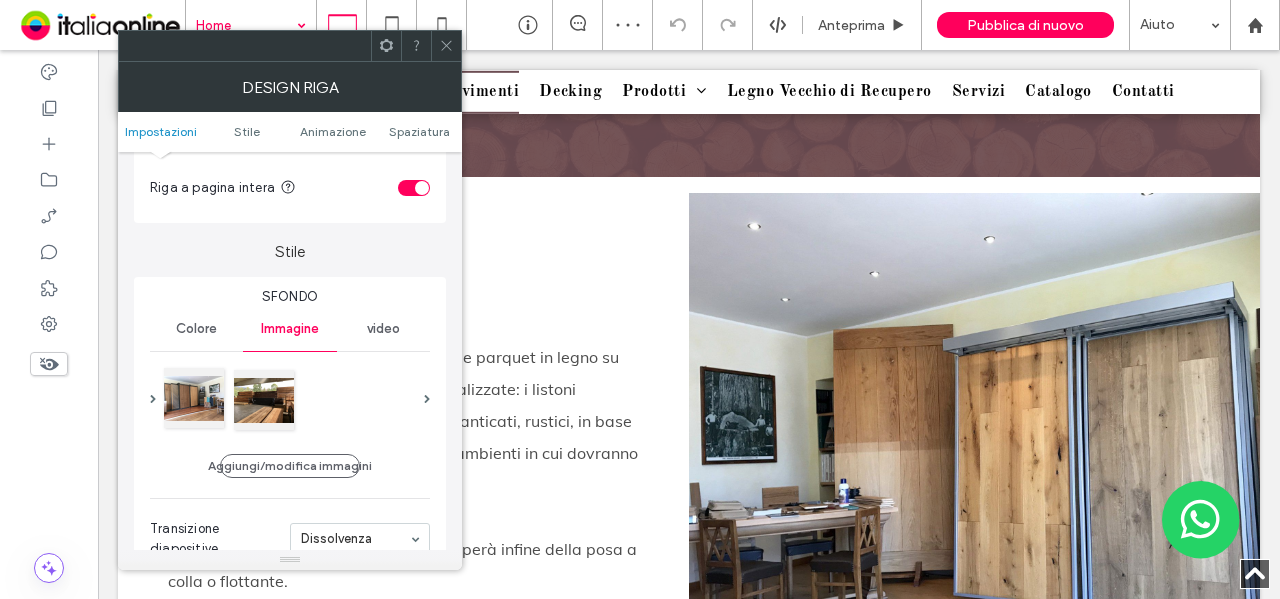 click at bounding box center [194, 398] 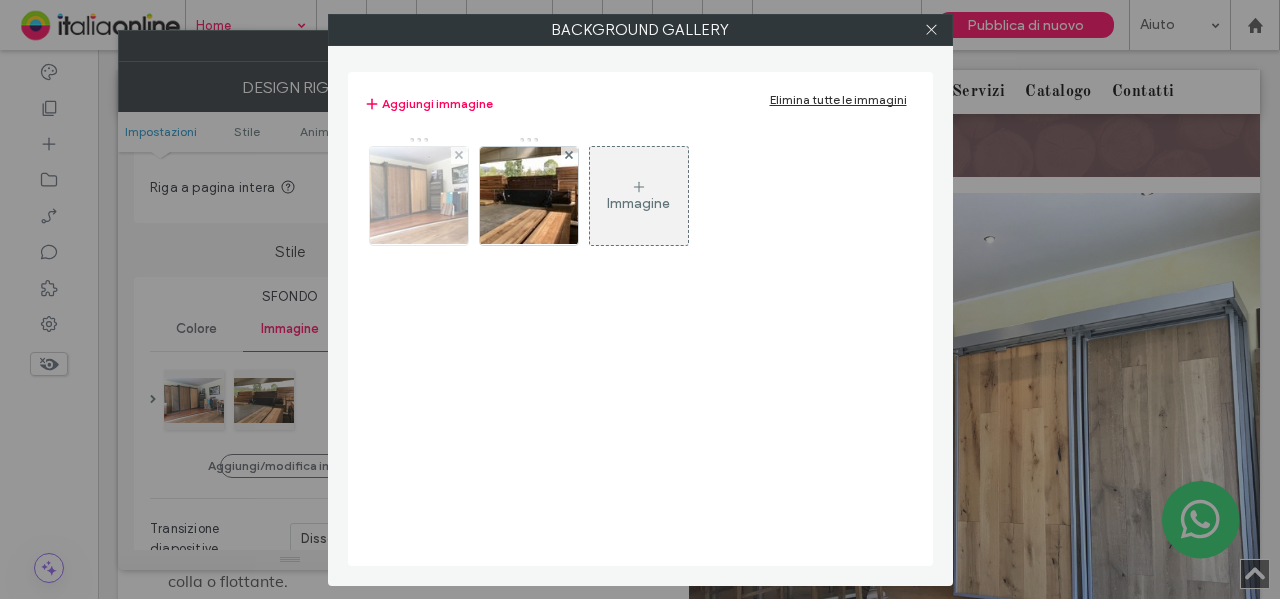 click at bounding box center (418, 196) 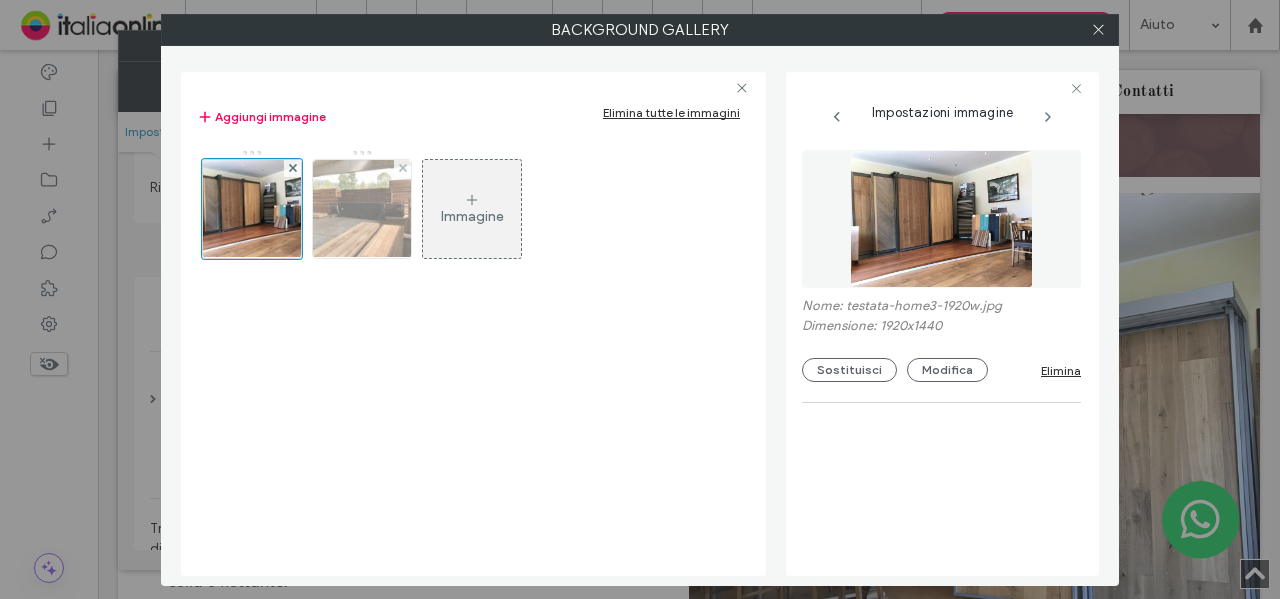click at bounding box center [362, 209] 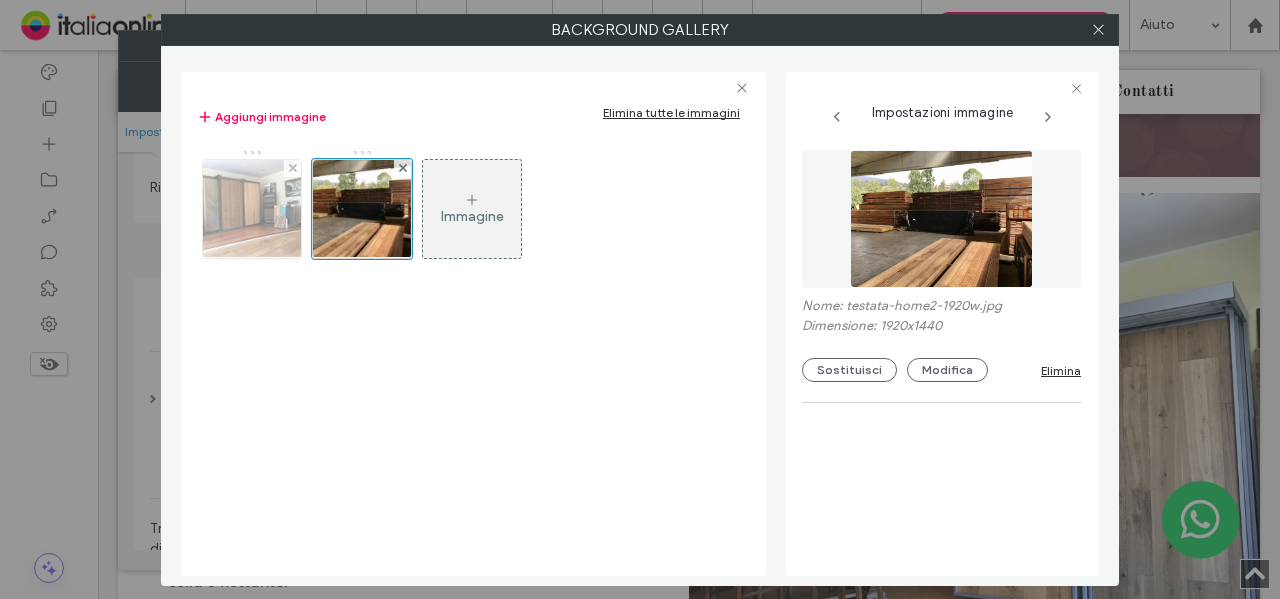 click at bounding box center [252, 209] 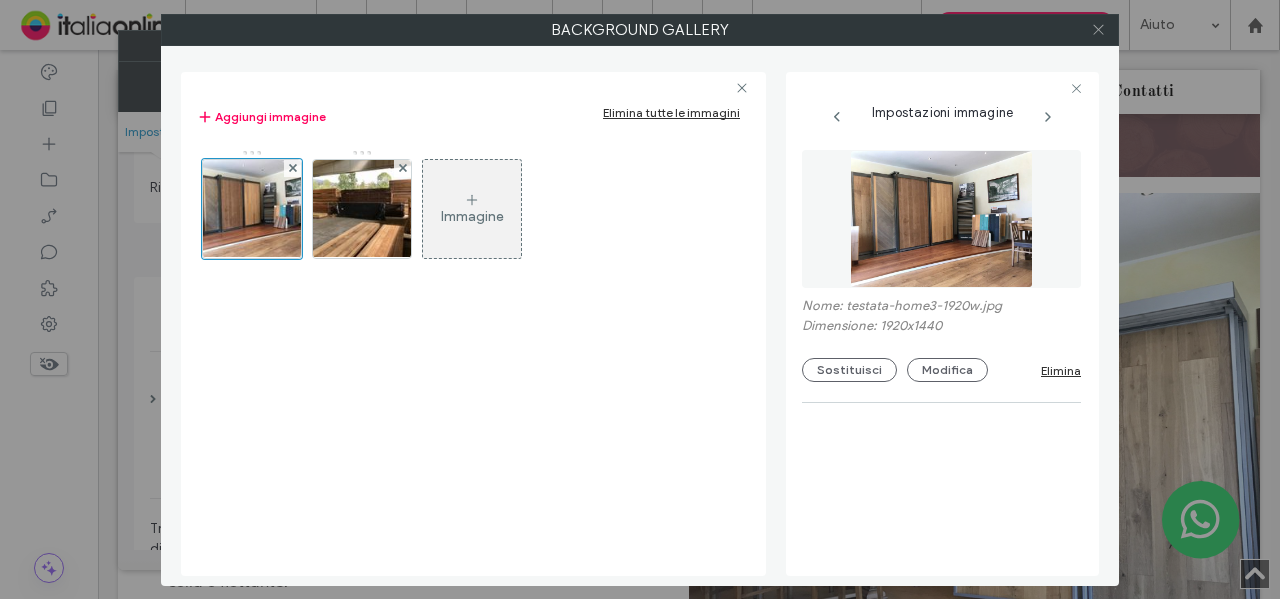 click 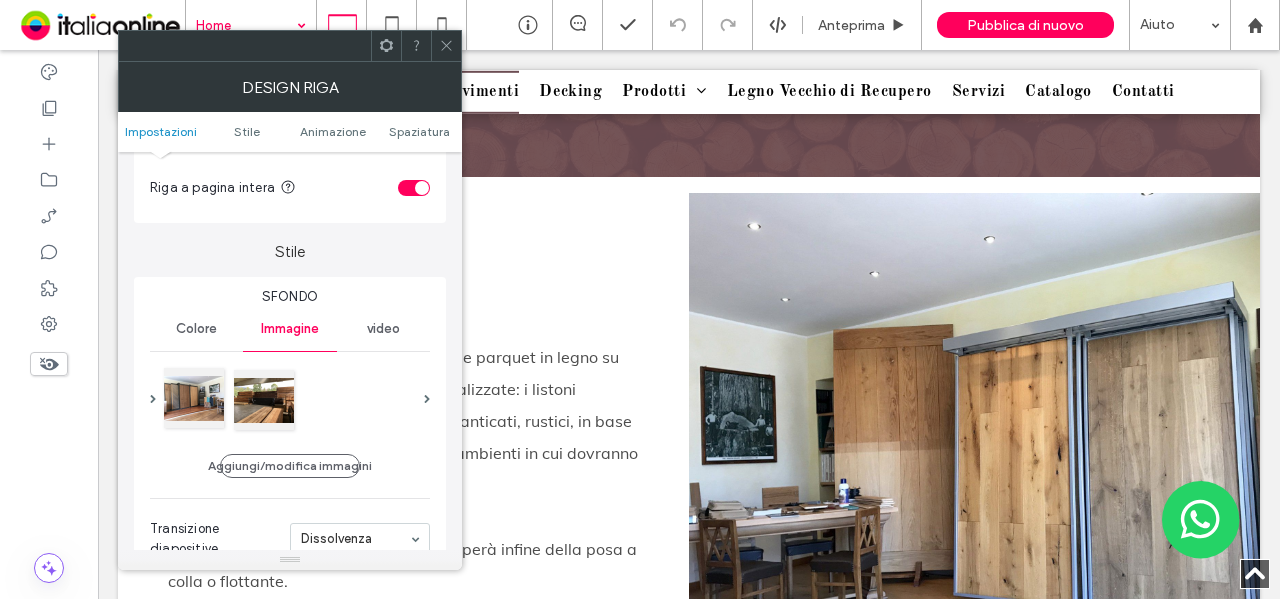 click at bounding box center (194, 398) 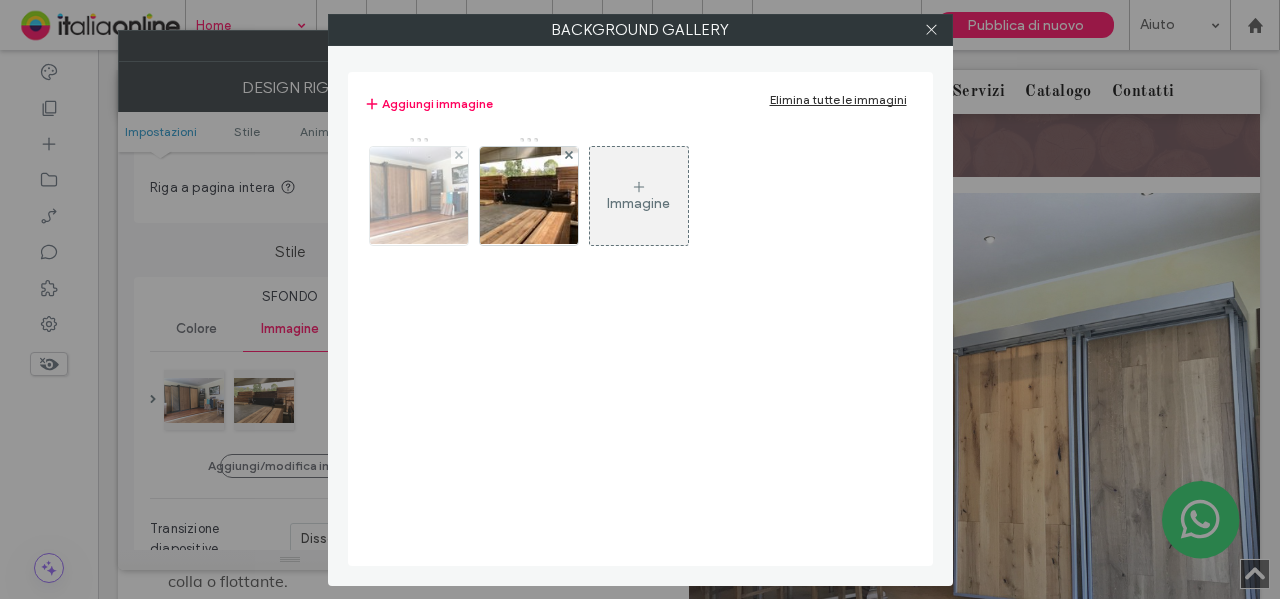 drag, startPoint x: 418, startPoint y: 205, endPoint x: 460, endPoint y: 228, distance: 47.88528 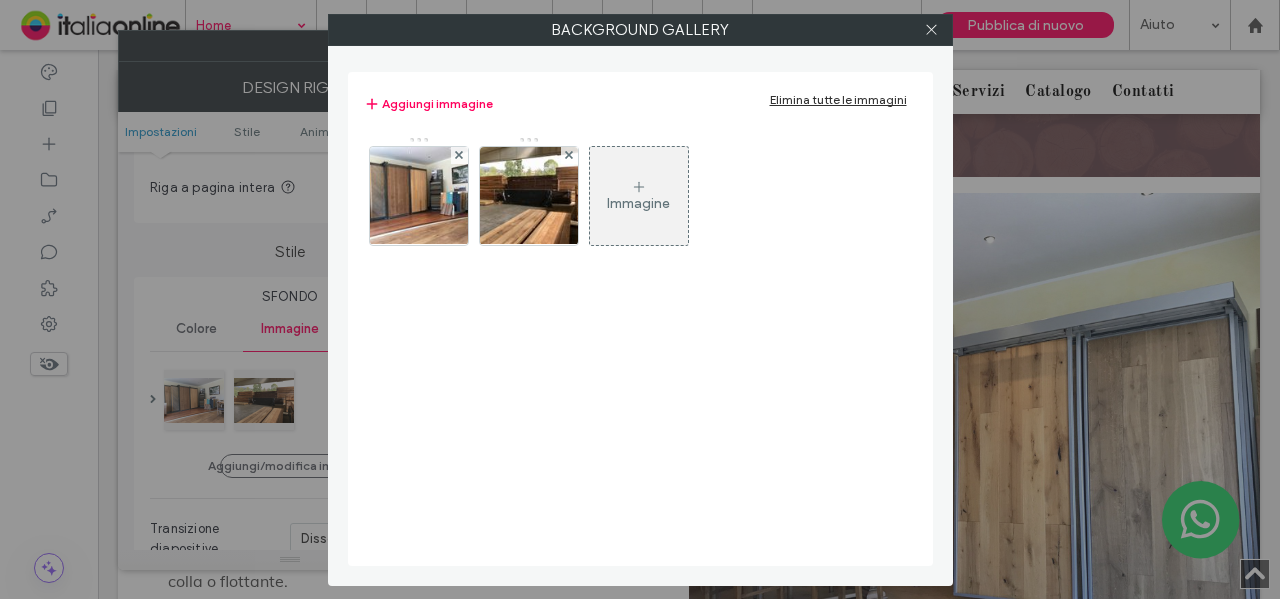 click at bounding box center (418, 196) 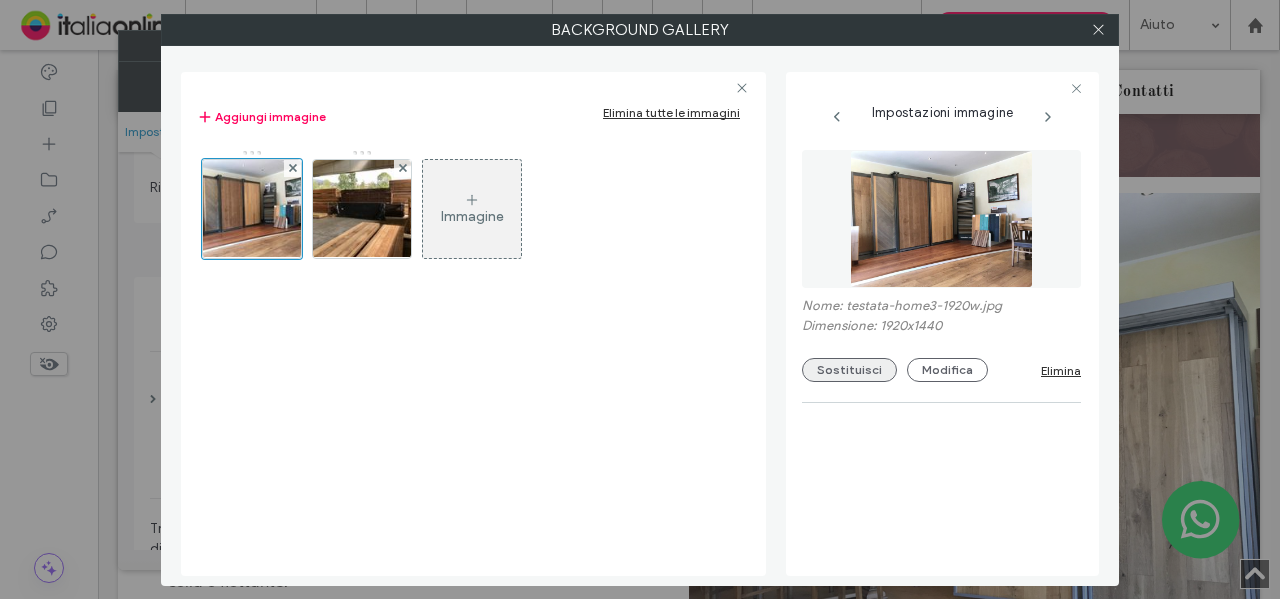 click on "Sostituisci" at bounding box center (849, 370) 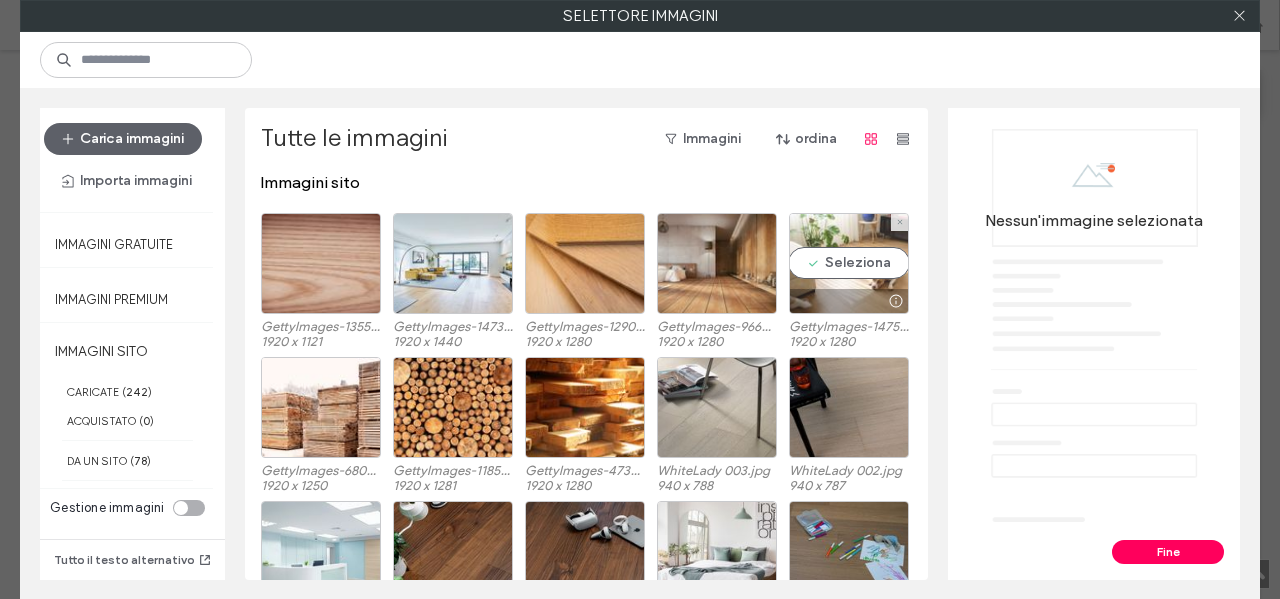 click on "Seleziona" at bounding box center [849, 263] 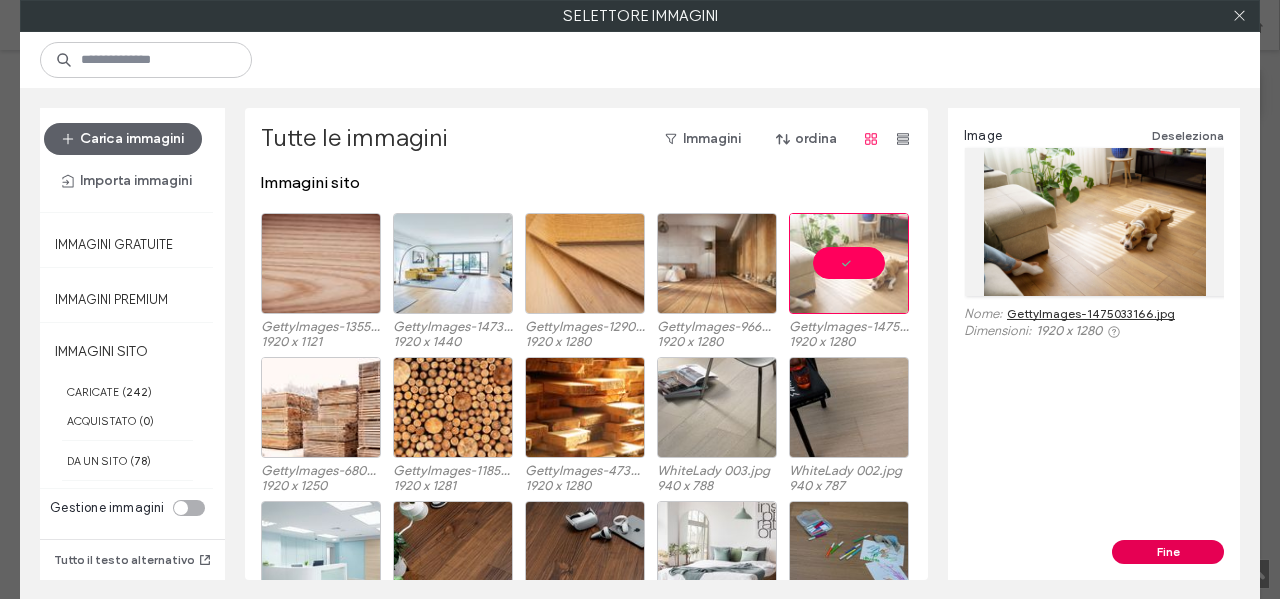 click on "Fine" at bounding box center (1168, 552) 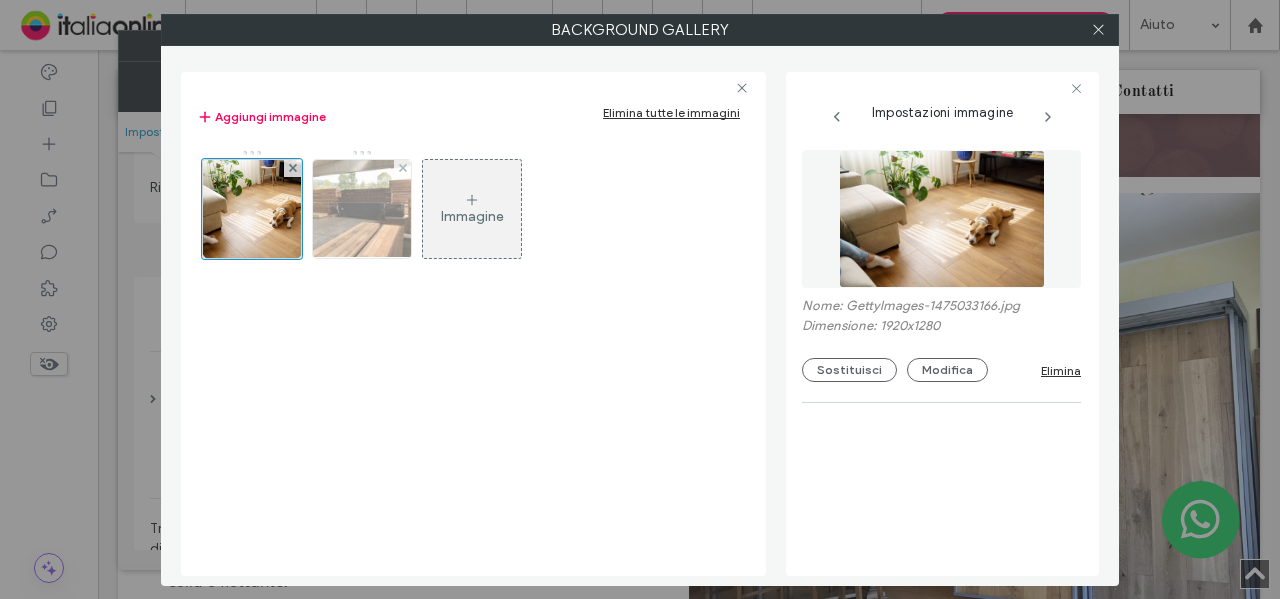 click at bounding box center (362, 209) 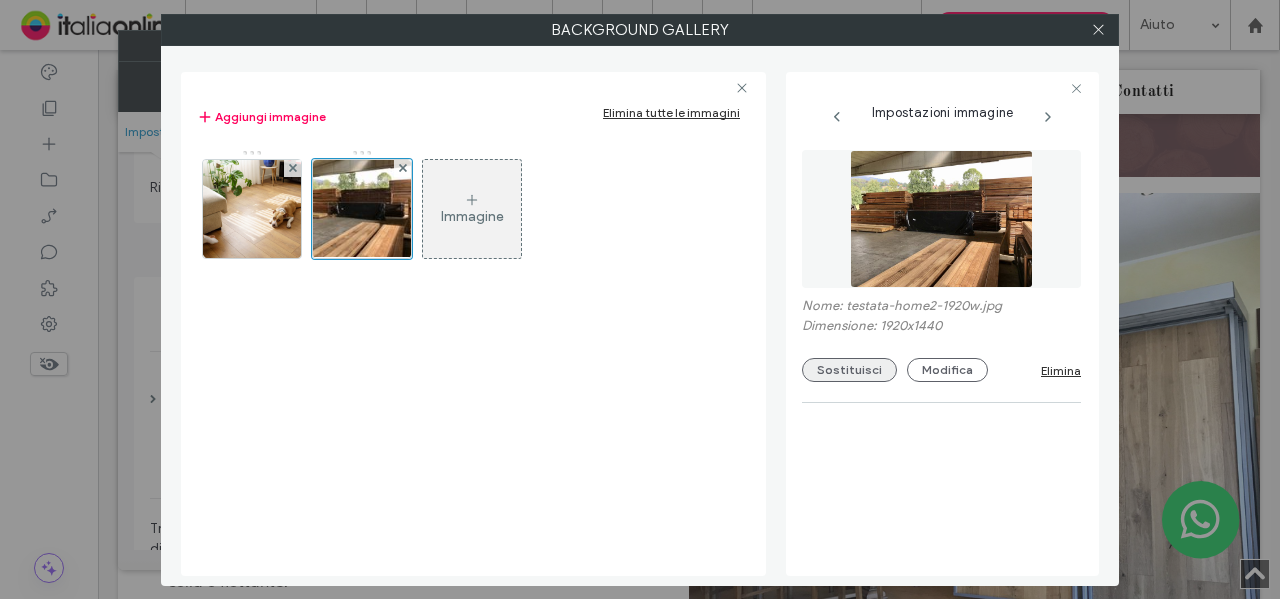 click on "Sostituisci" at bounding box center [849, 370] 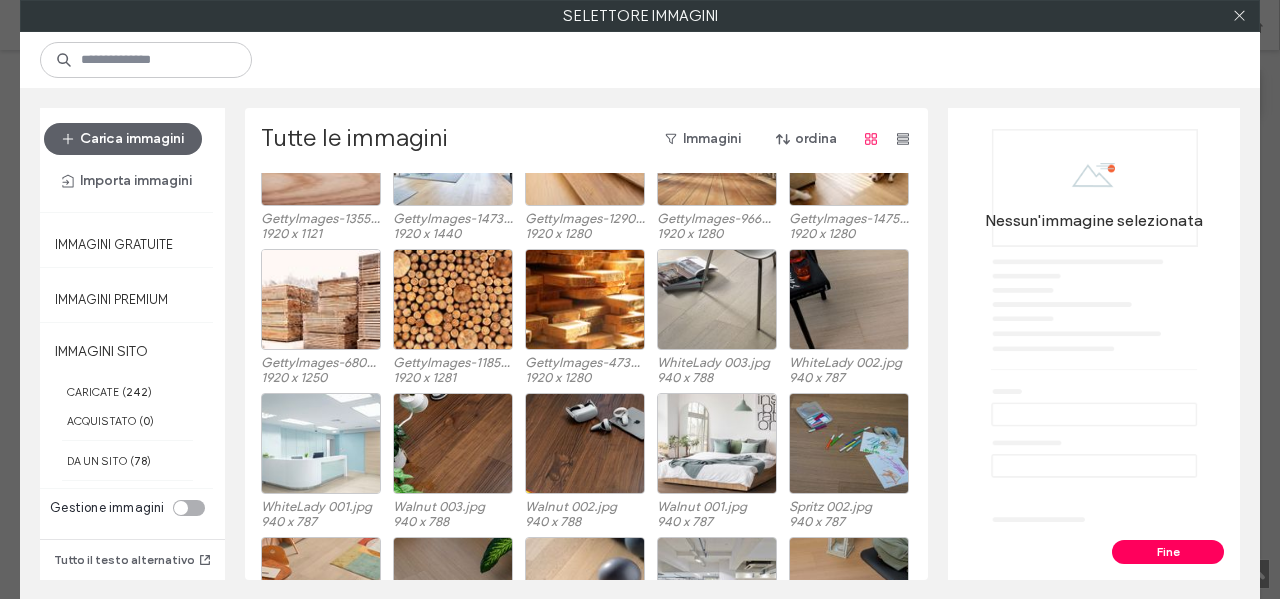 scroll, scrollTop: 8, scrollLeft: 0, axis: vertical 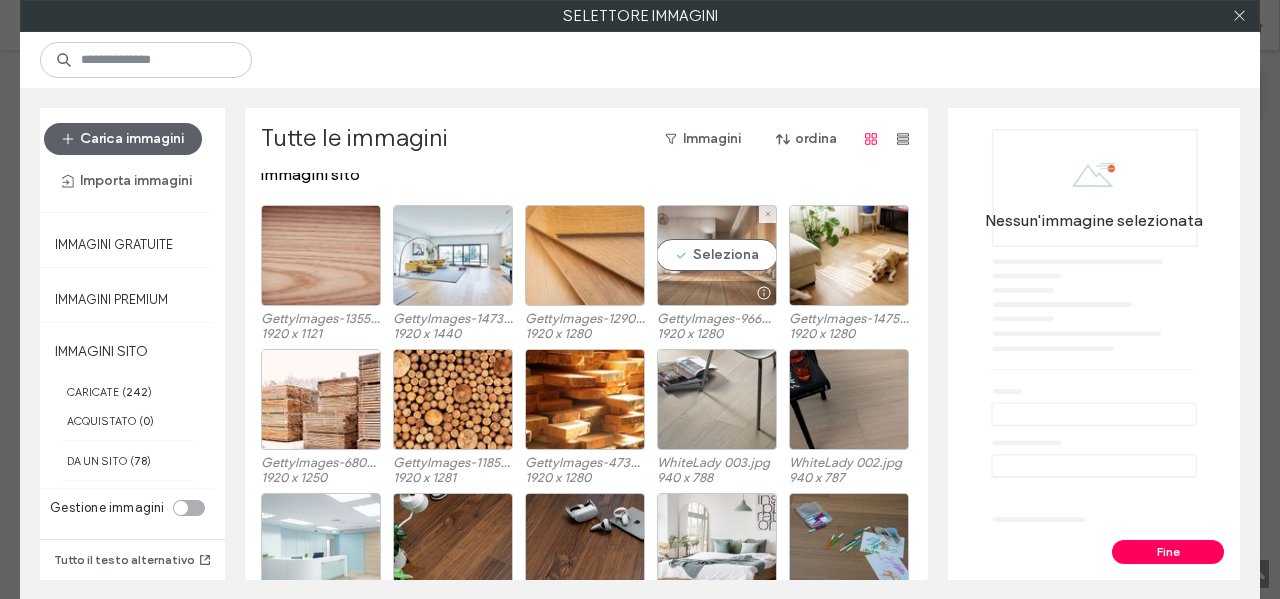 click on "Seleziona" at bounding box center [717, 255] 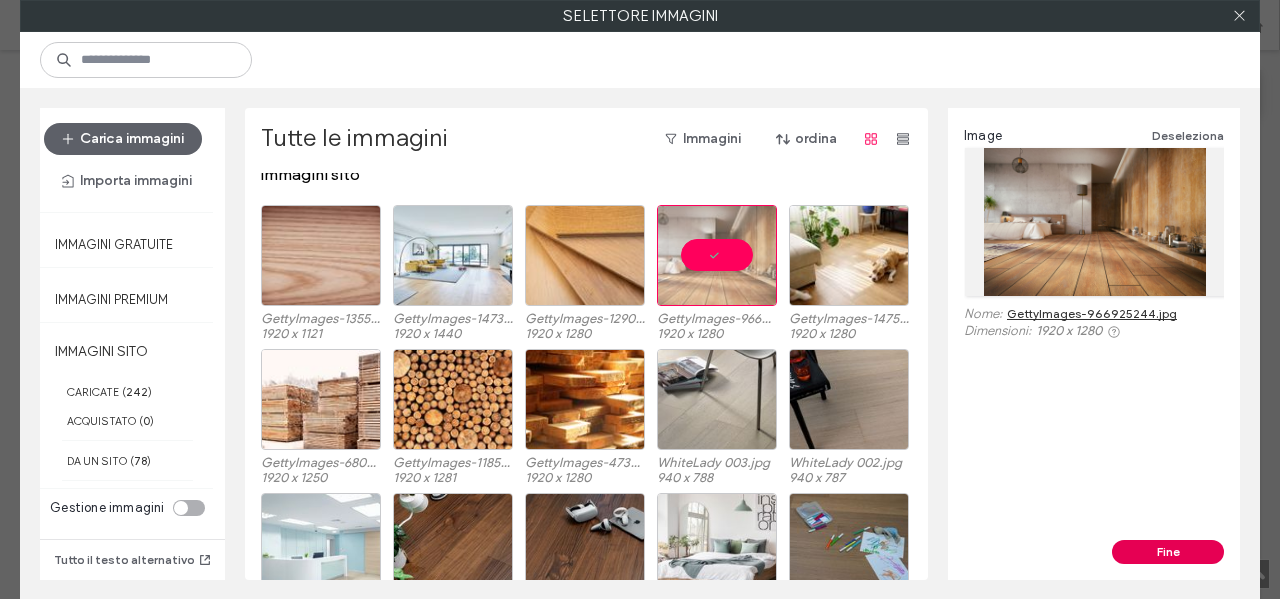click on "Fine" at bounding box center (1168, 552) 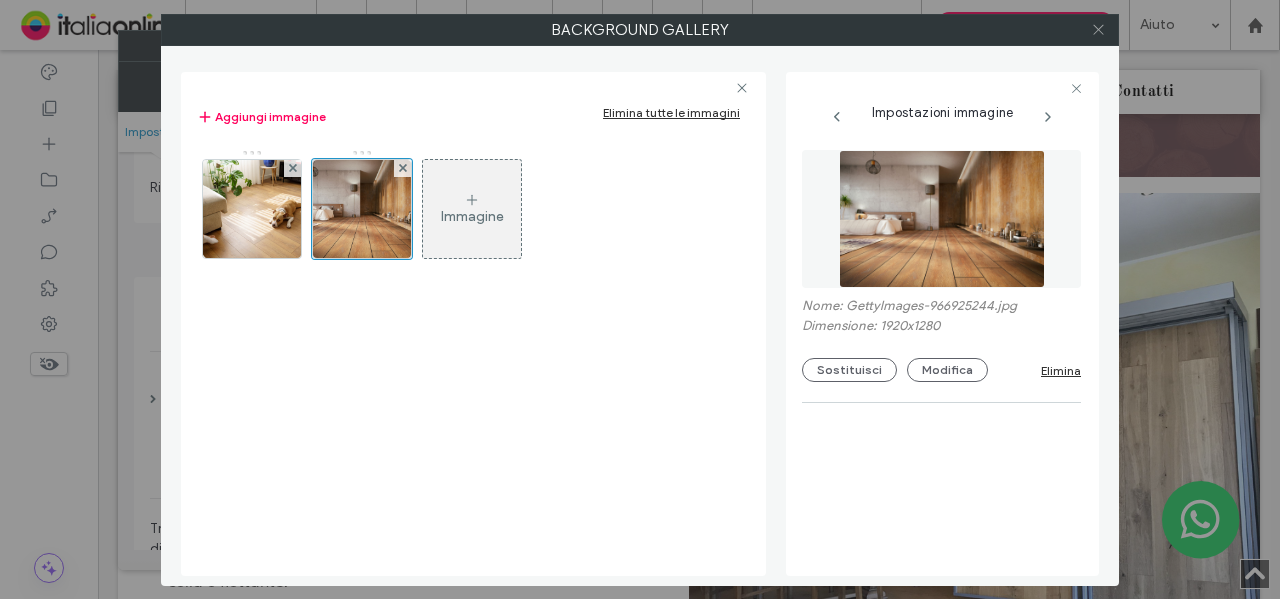 click 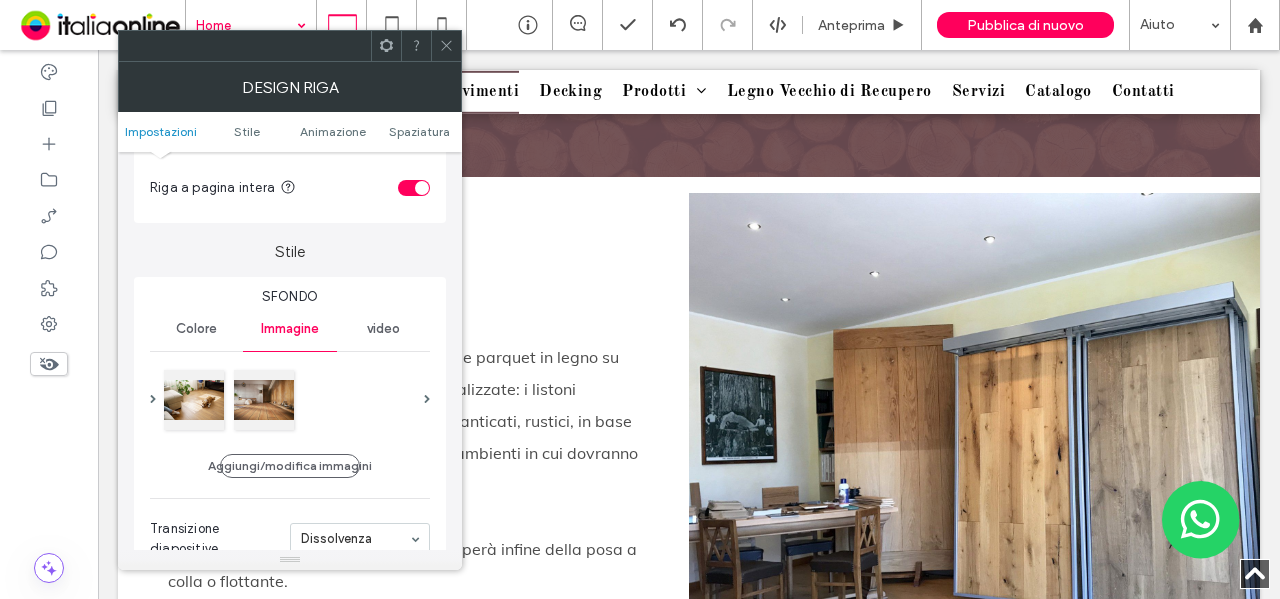 click 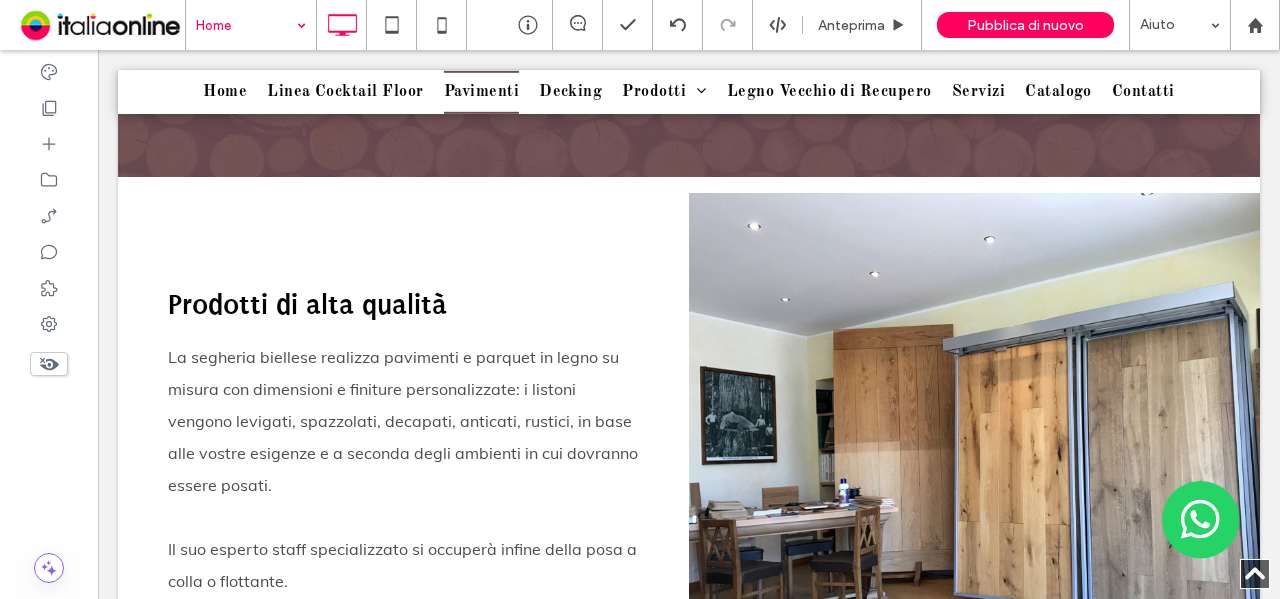 type on "**********" 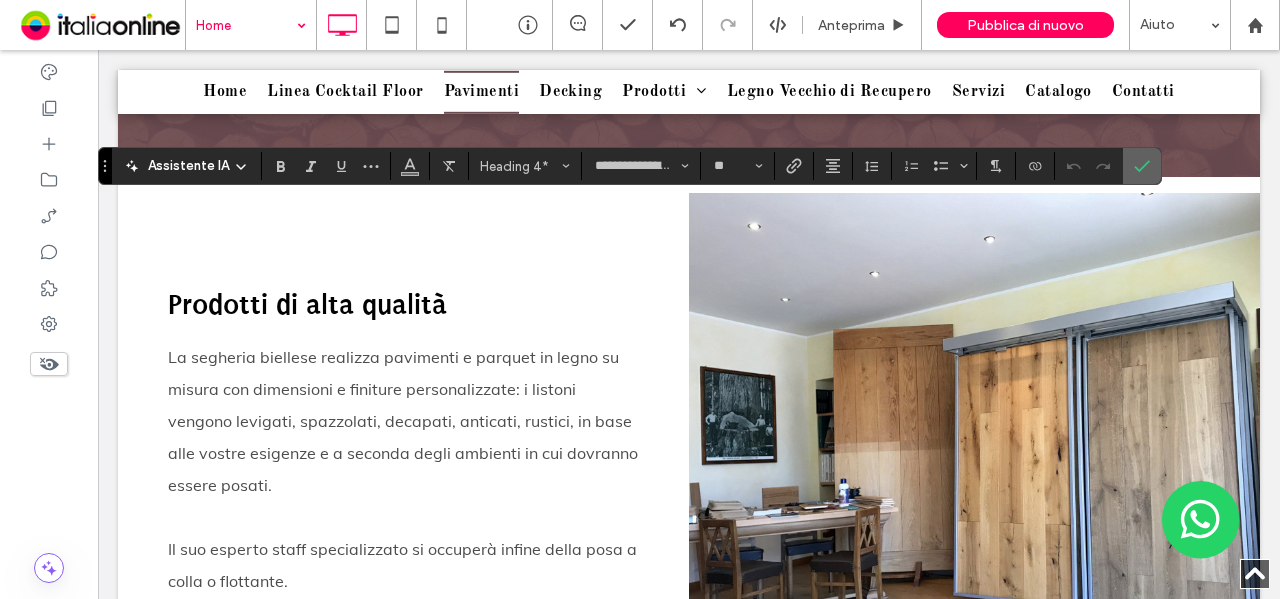click 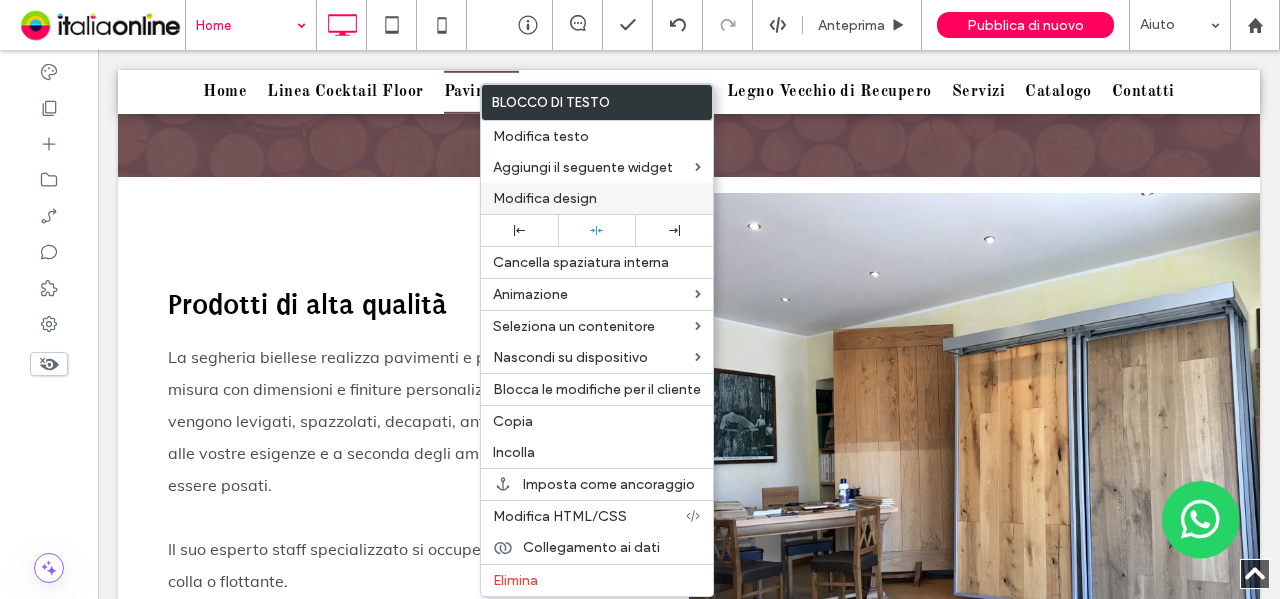 click on "Modifica design" at bounding box center (545, 198) 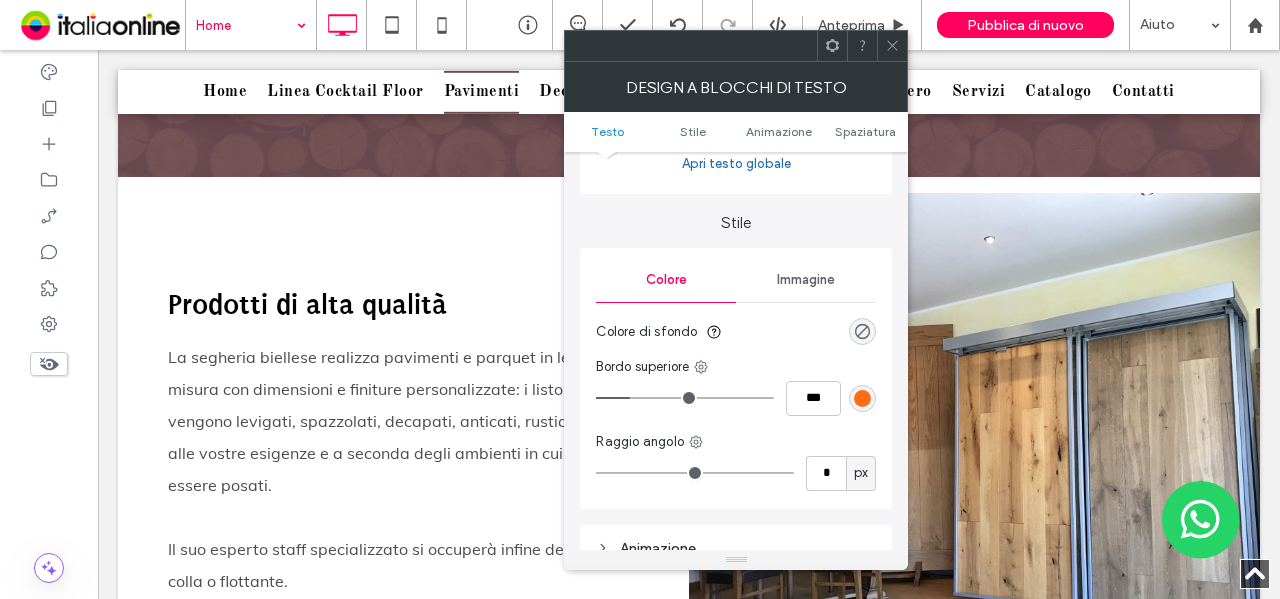 scroll, scrollTop: 300, scrollLeft: 0, axis: vertical 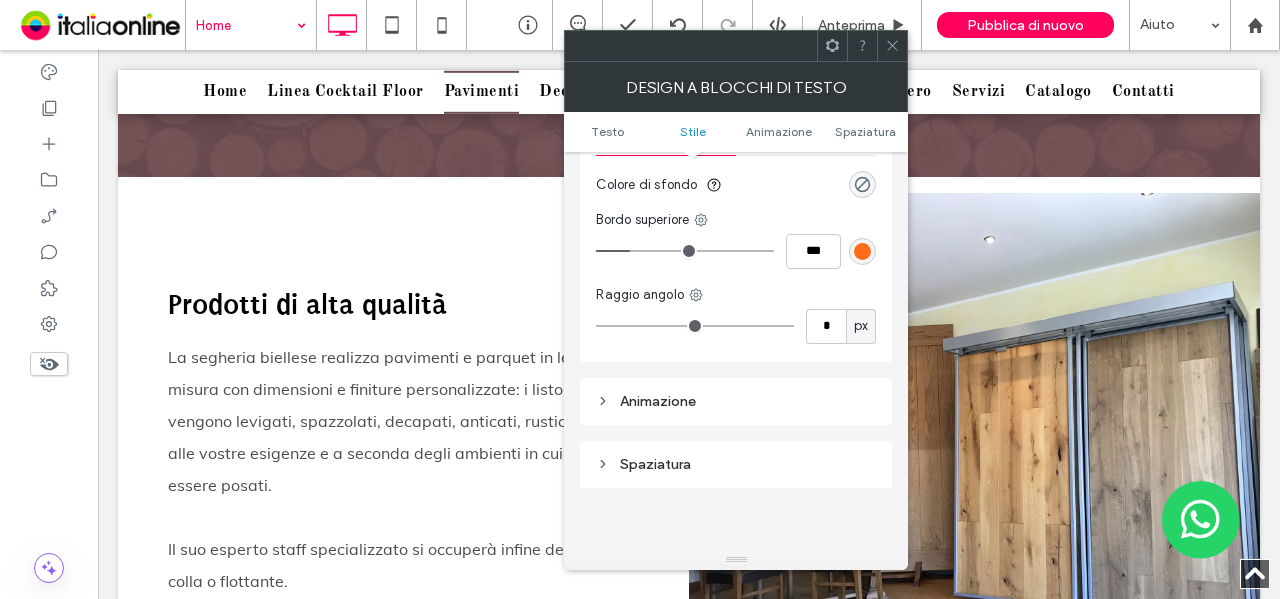 click at bounding box center [862, 251] 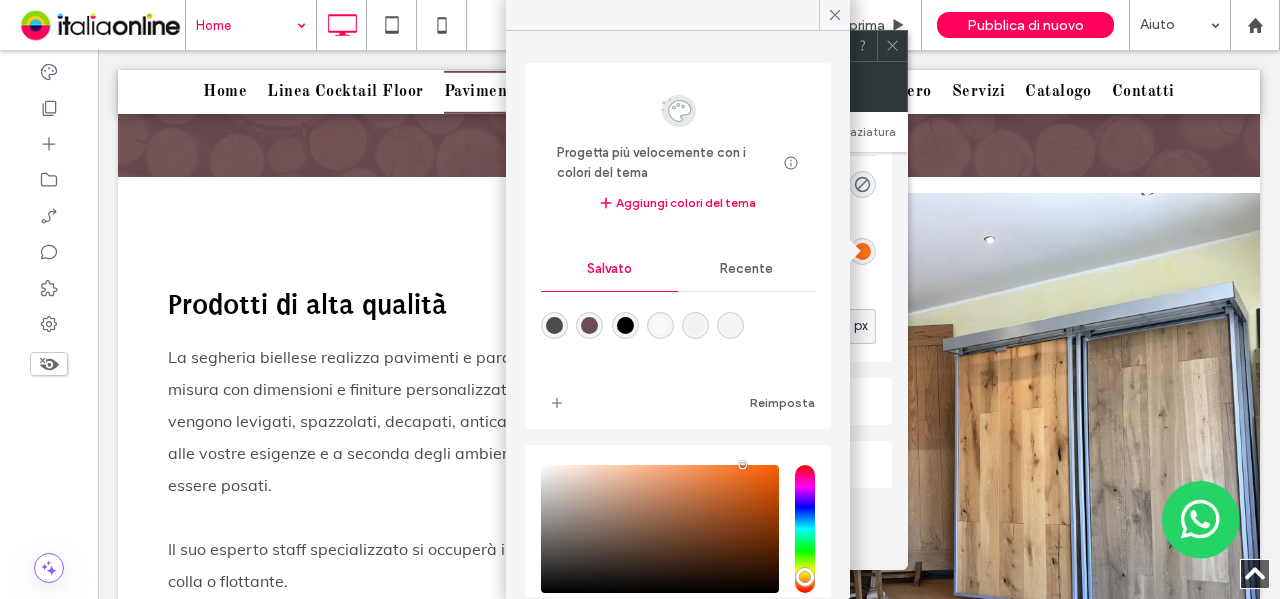 click at bounding box center (589, 325) 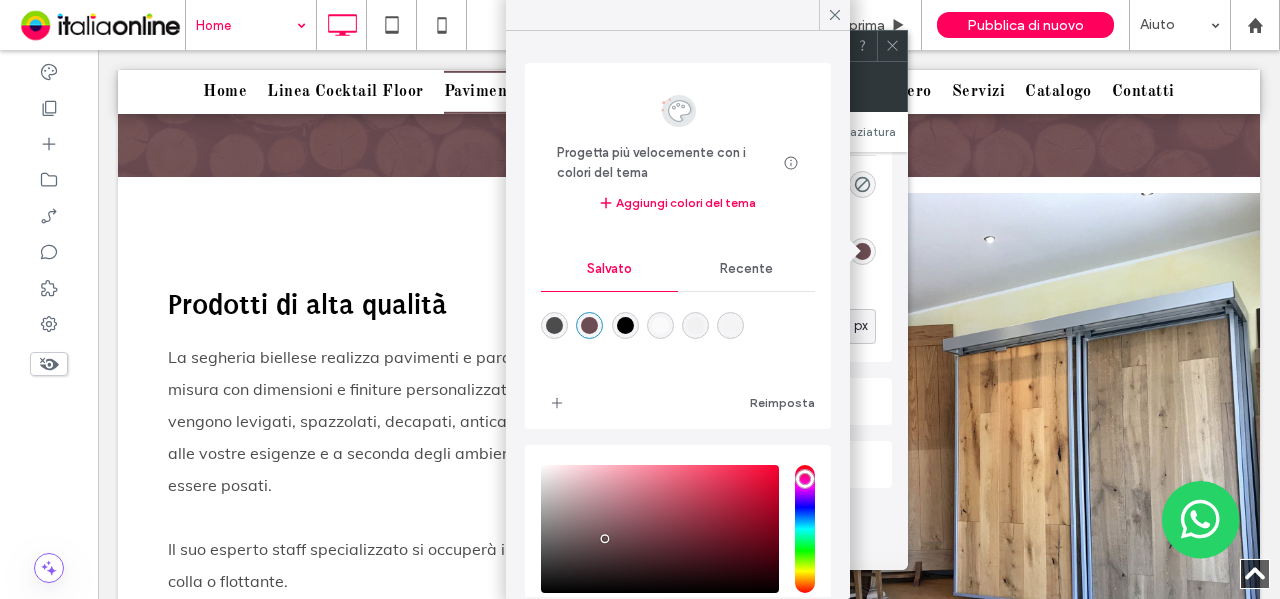 drag, startPoint x: 898, startPoint y: 47, endPoint x: 842, endPoint y: 40, distance: 56.435802 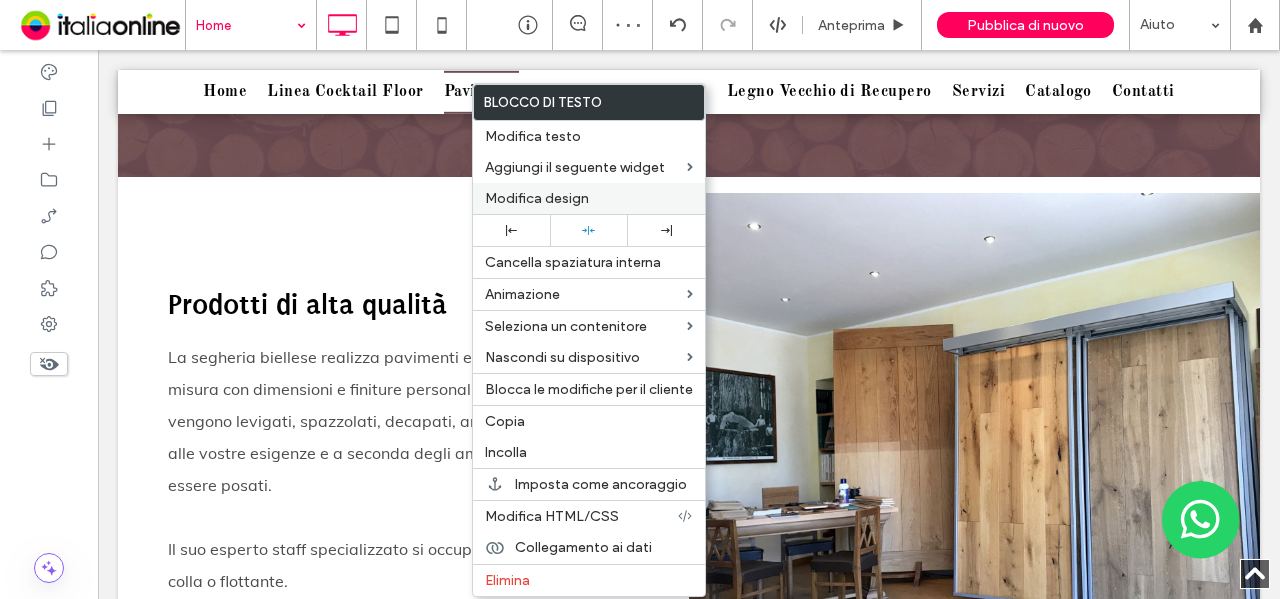 click on "Modifica design" at bounding box center [537, 198] 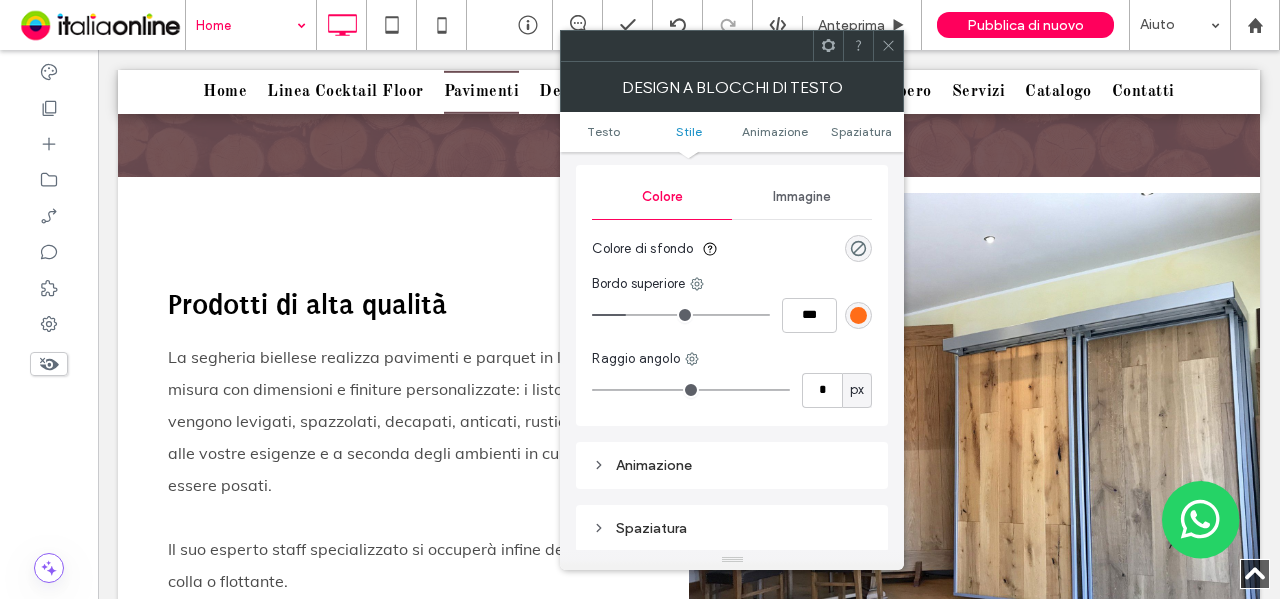 scroll, scrollTop: 300, scrollLeft: 0, axis: vertical 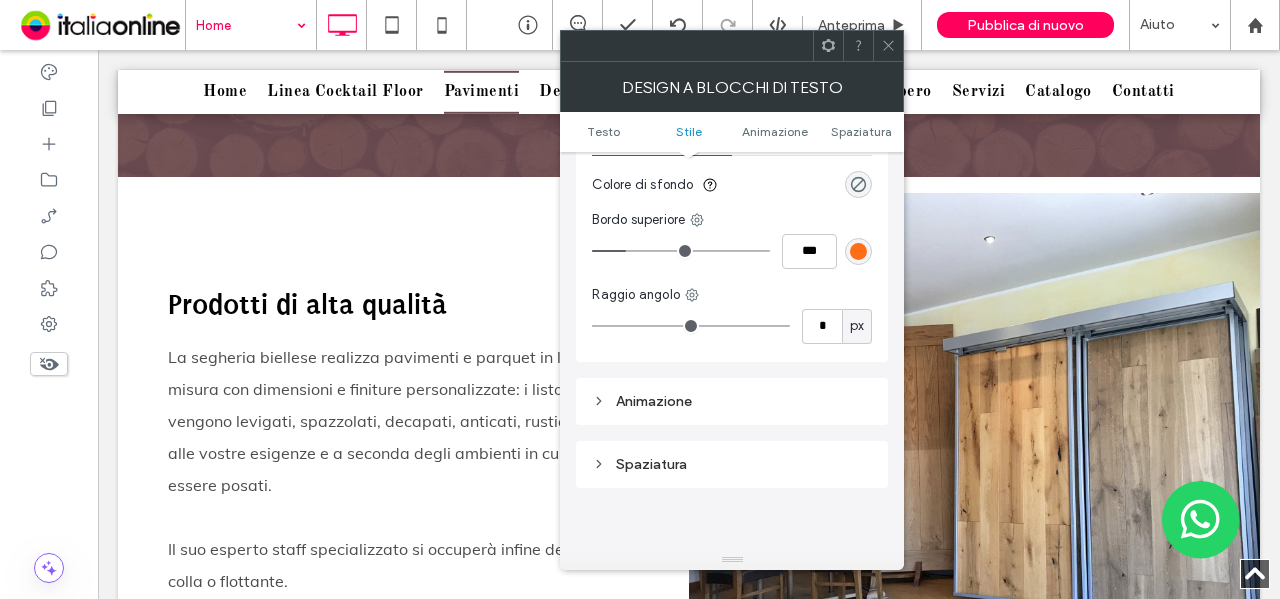 click at bounding box center (858, 251) 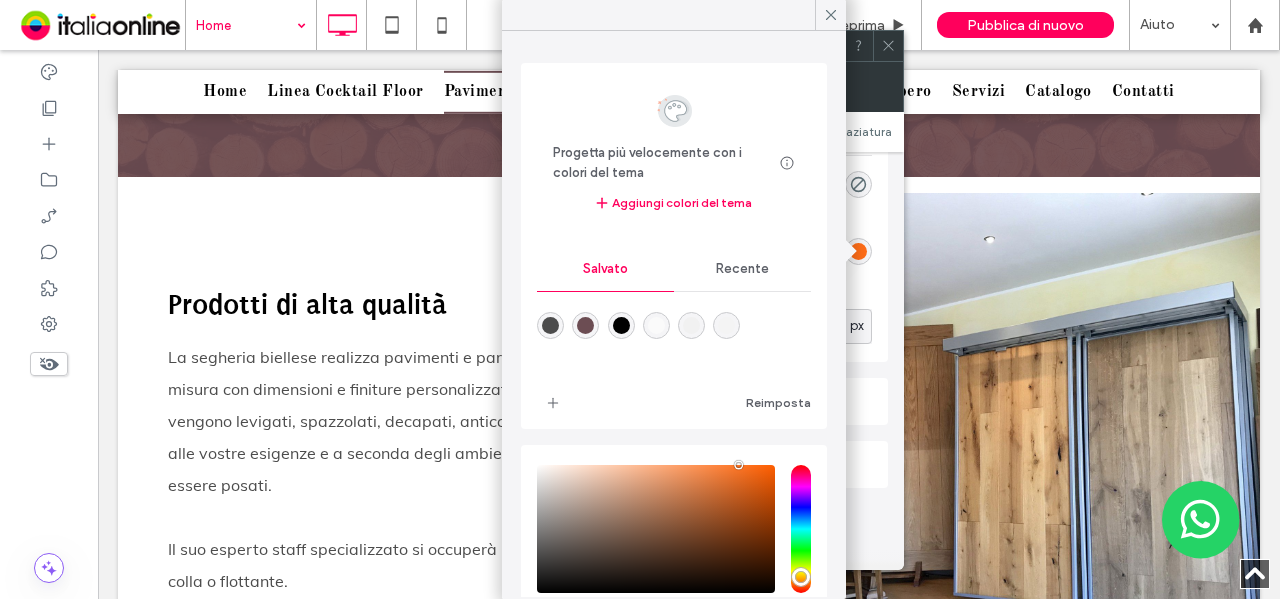 click at bounding box center (585, 325) 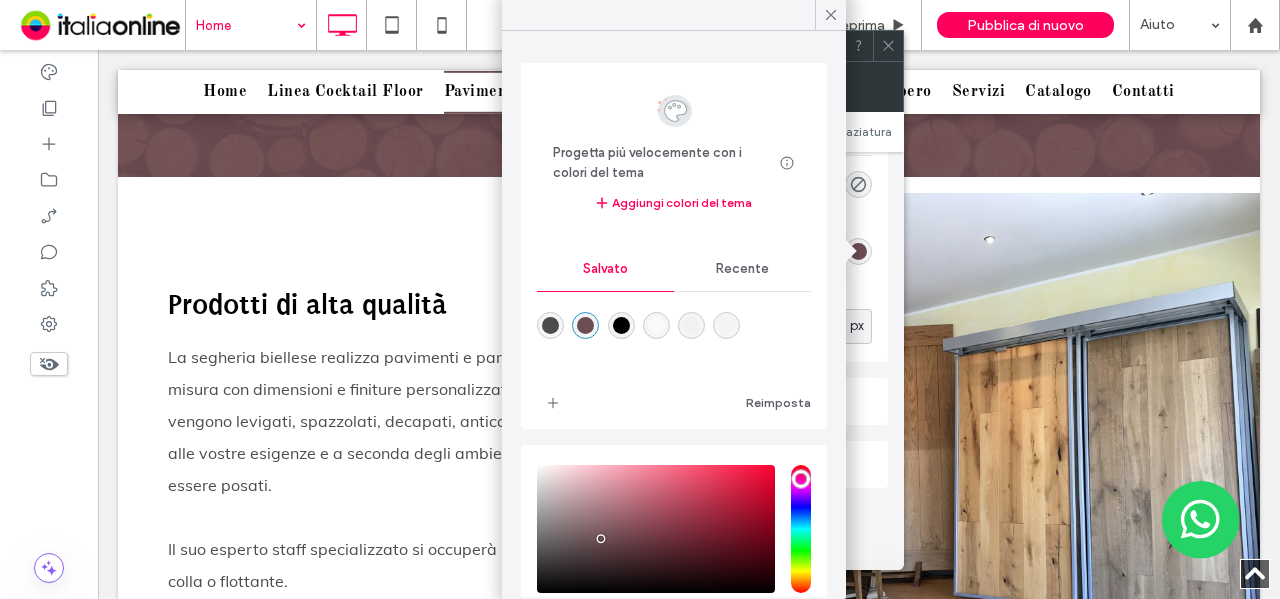 click 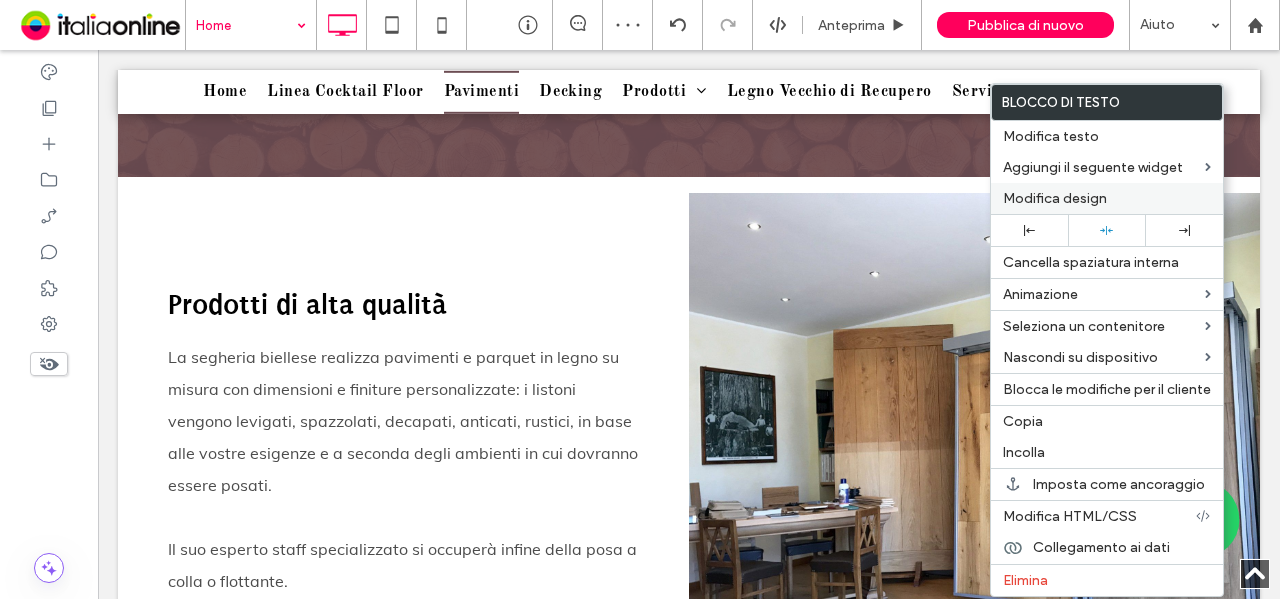 click on "Modifica design" at bounding box center [1055, 198] 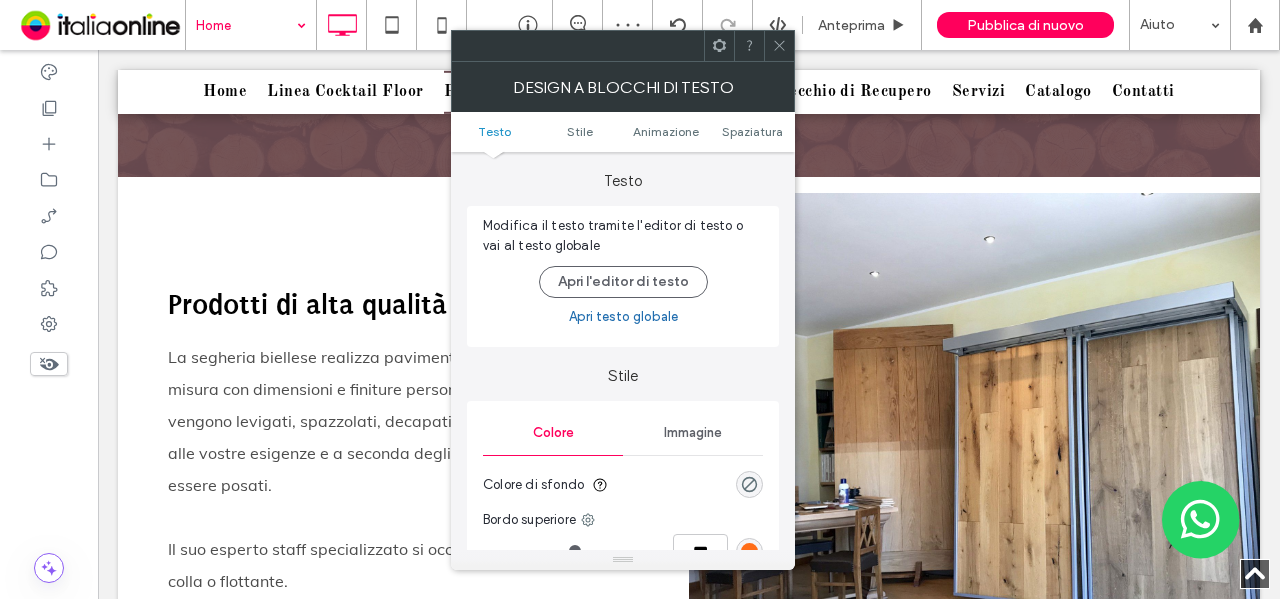 scroll, scrollTop: 200, scrollLeft: 0, axis: vertical 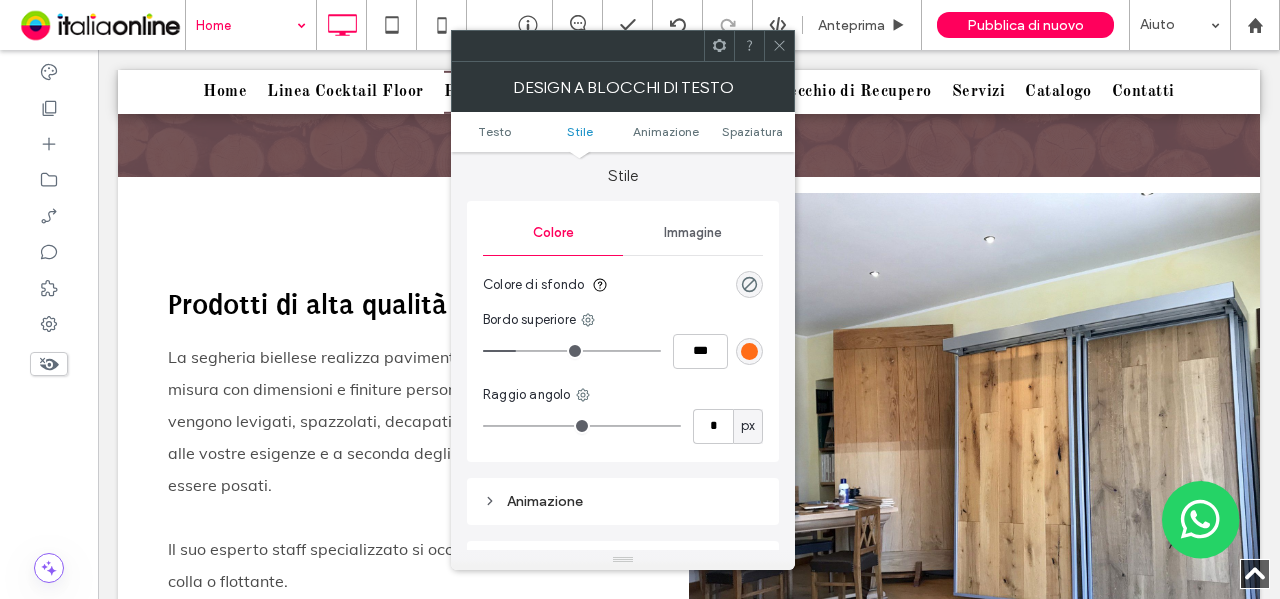 click at bounding box center [749, 351] 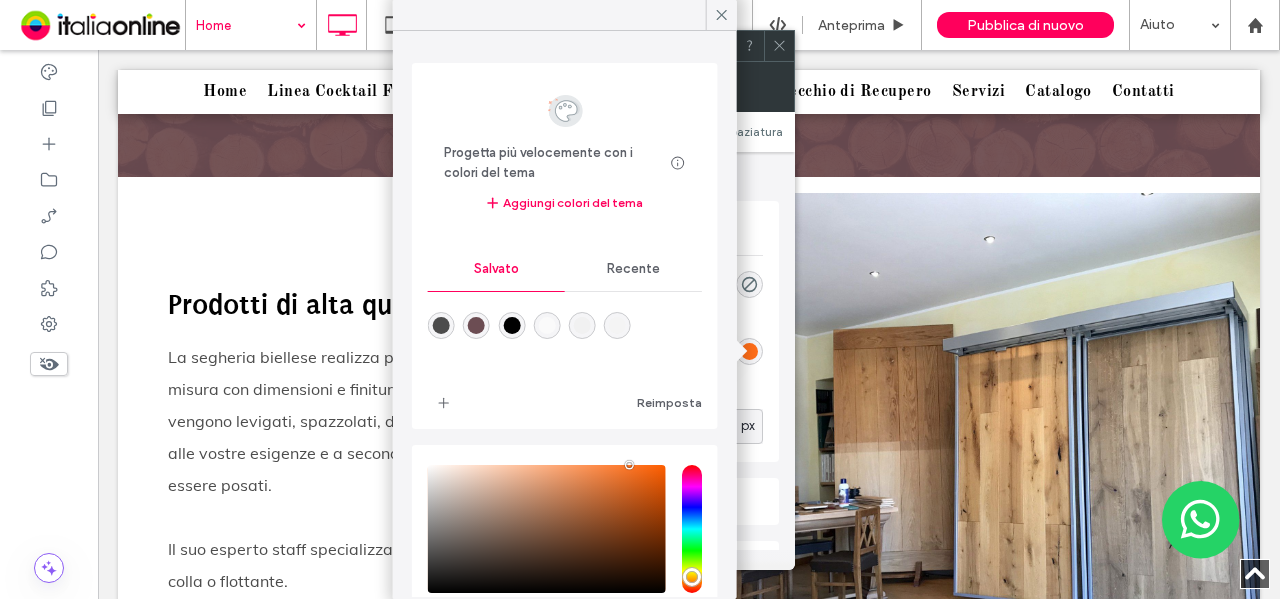 click at bounding box center (476, 325) 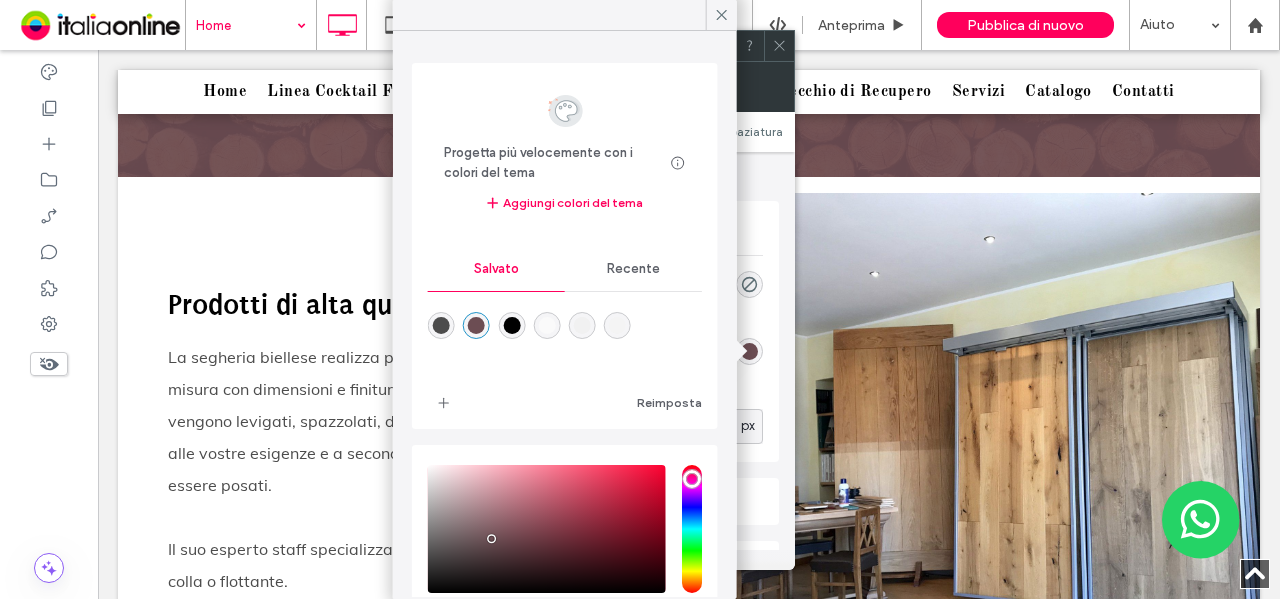 click at bounding box center (779, 46) 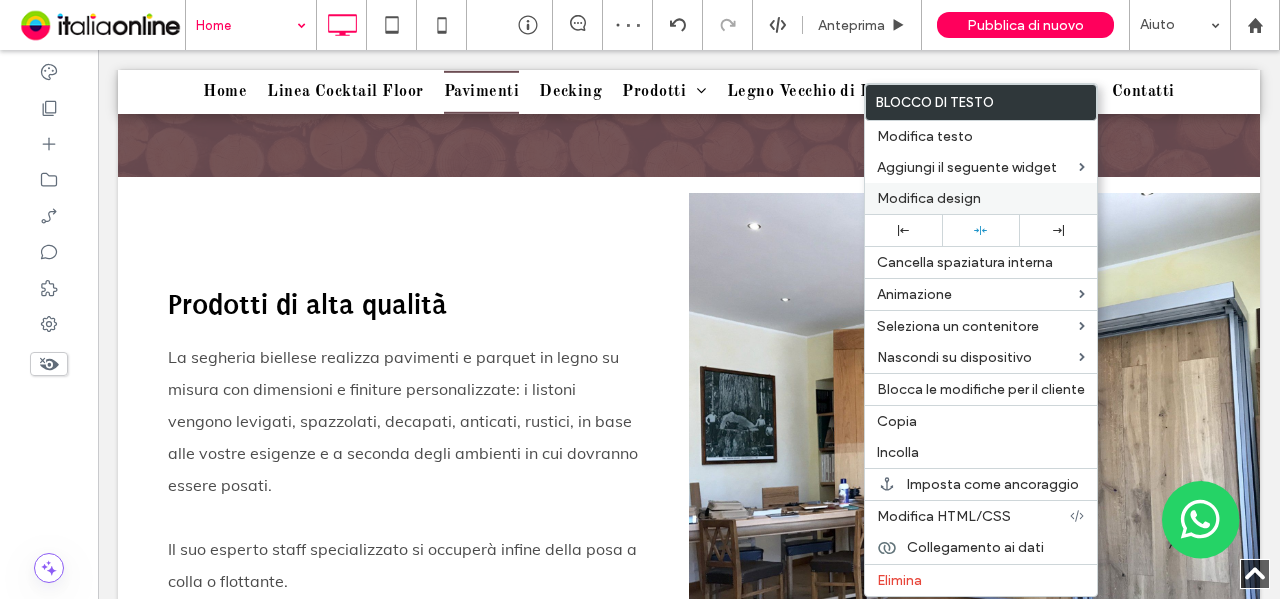 click on "Modifica design" at bounding box center [929, 198] 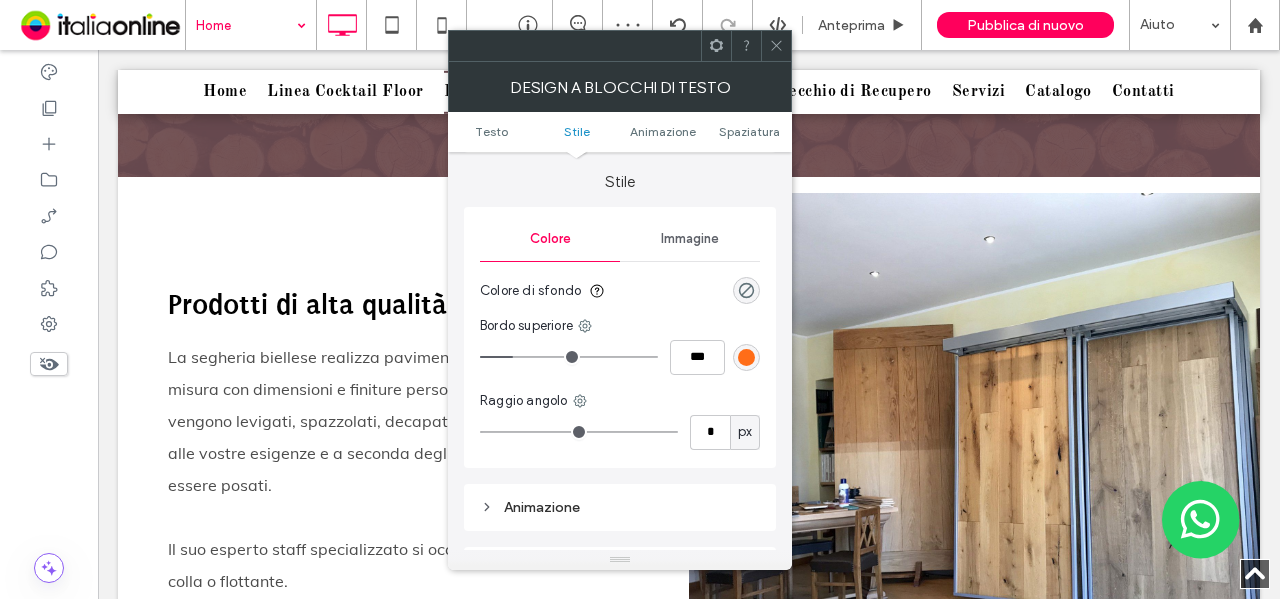 scroll, scrollTop: 200, scrollLeft: 0, axis: vertical 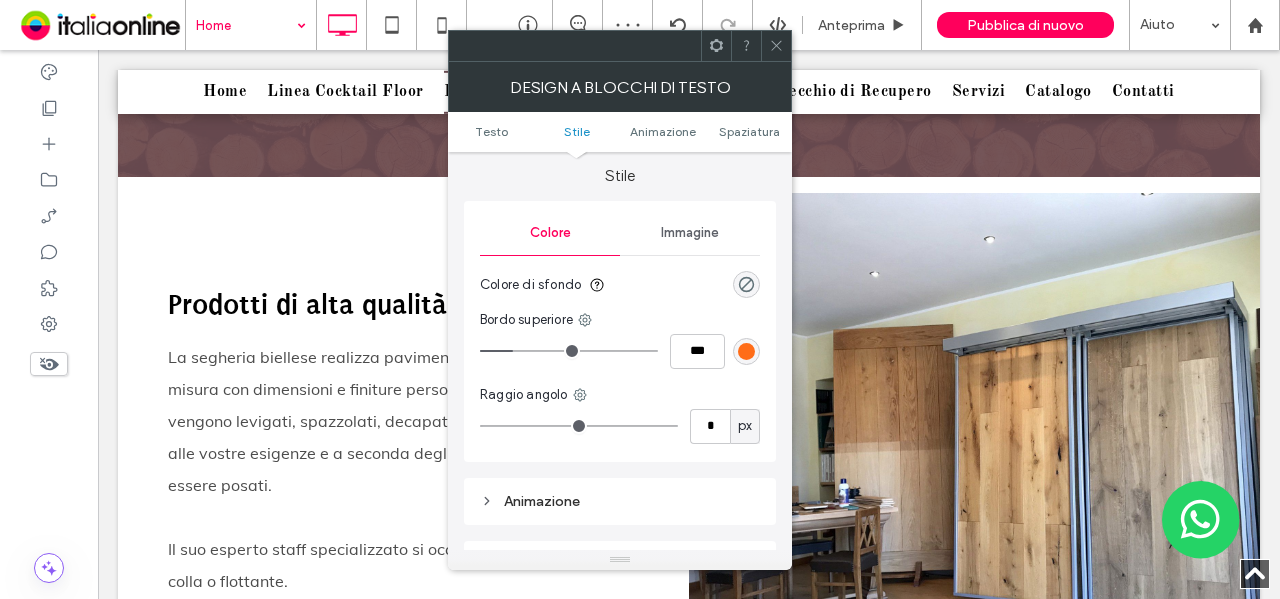 click at bounding box center (746, 351) 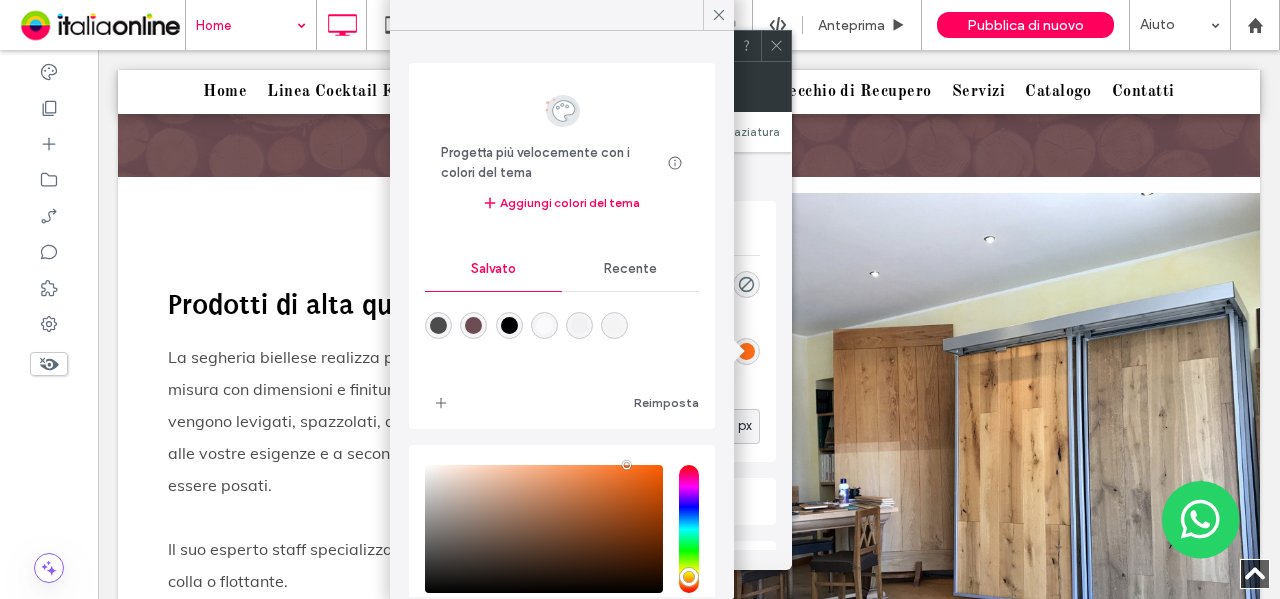 drag, startPoint x: 486, startPoint y: 321, endPoint x: 530, endPoint y: 323, distance: 44.04543 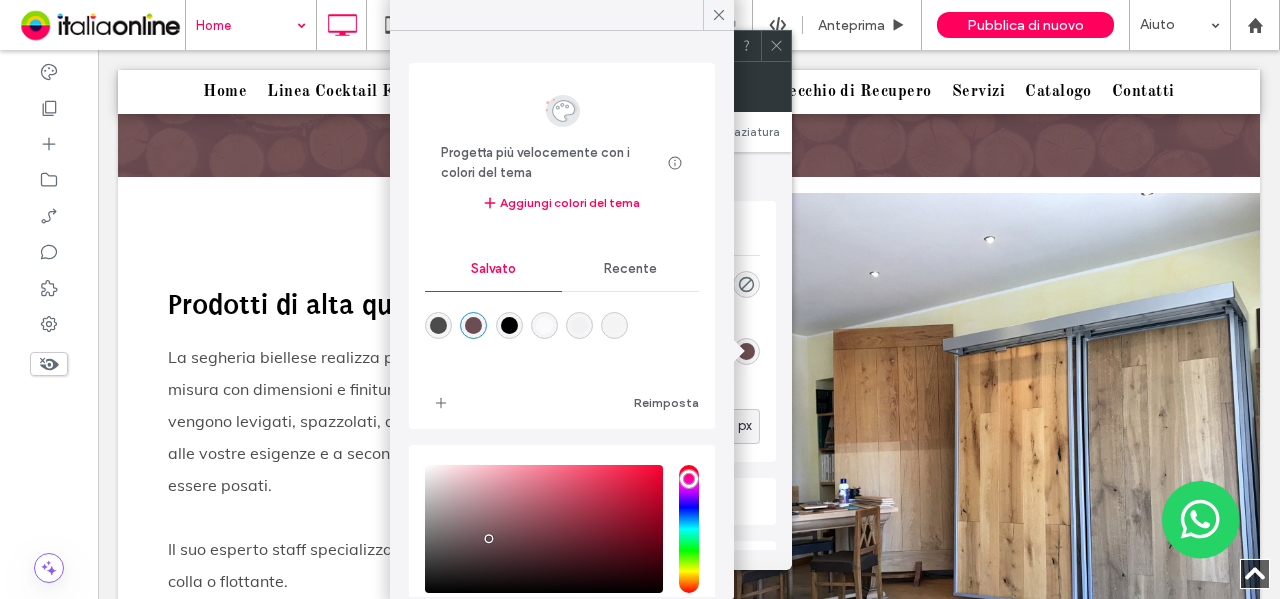 click at bounding box center [776, 46] 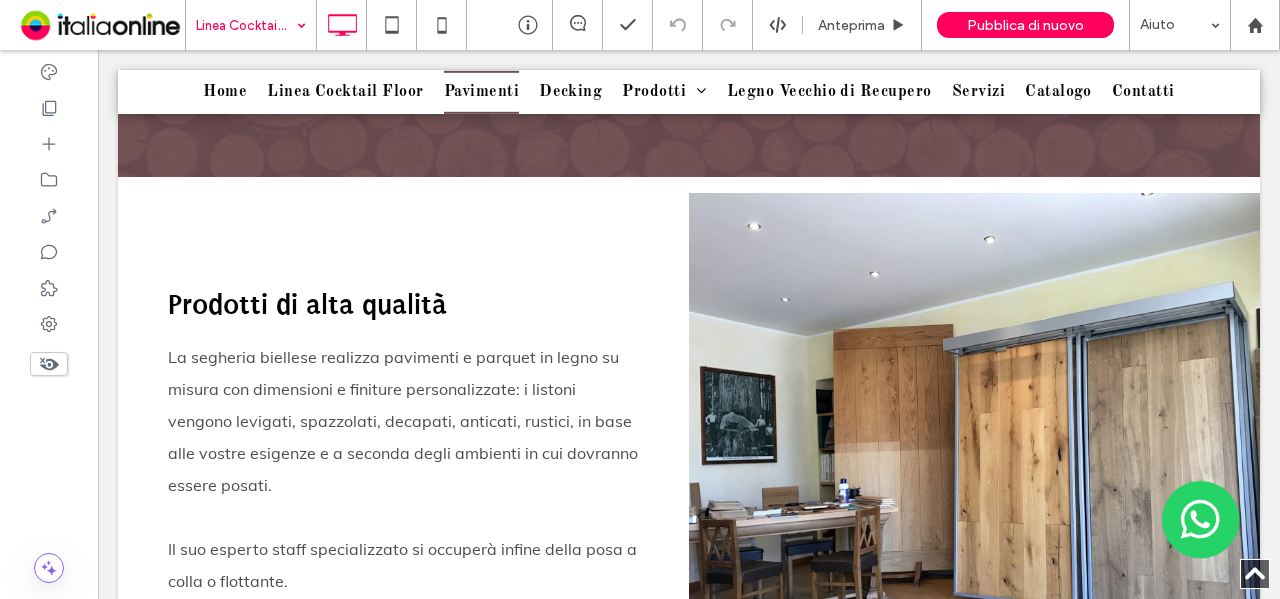 click at bounding box center (246, 25) 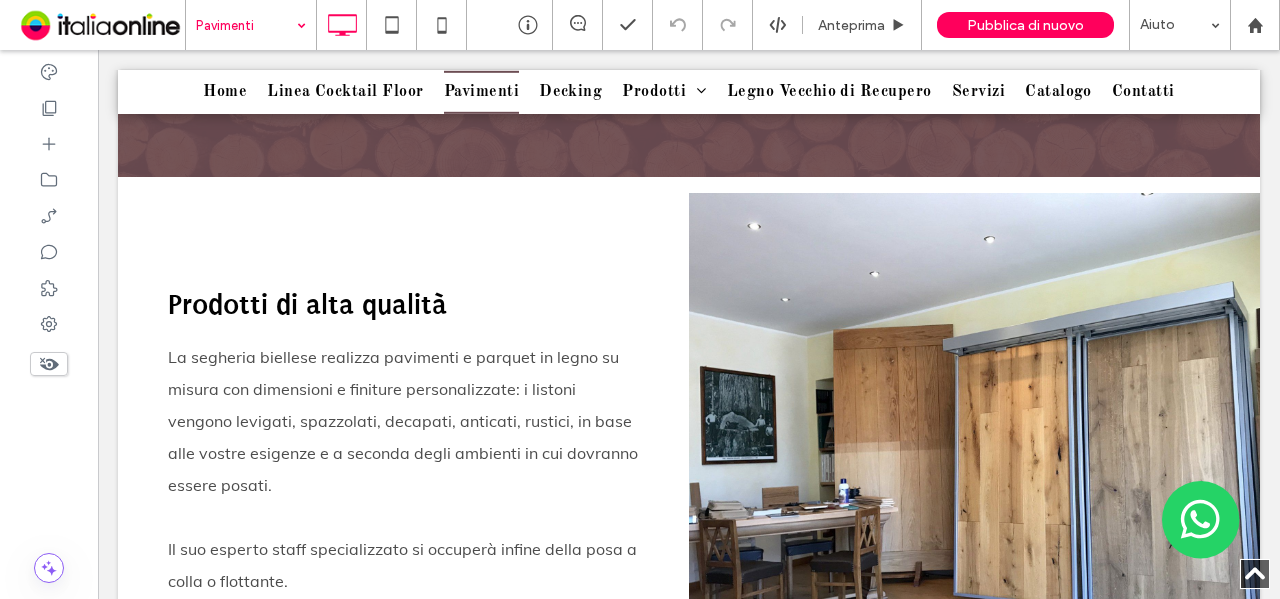 click at bounding box center [246, 25] 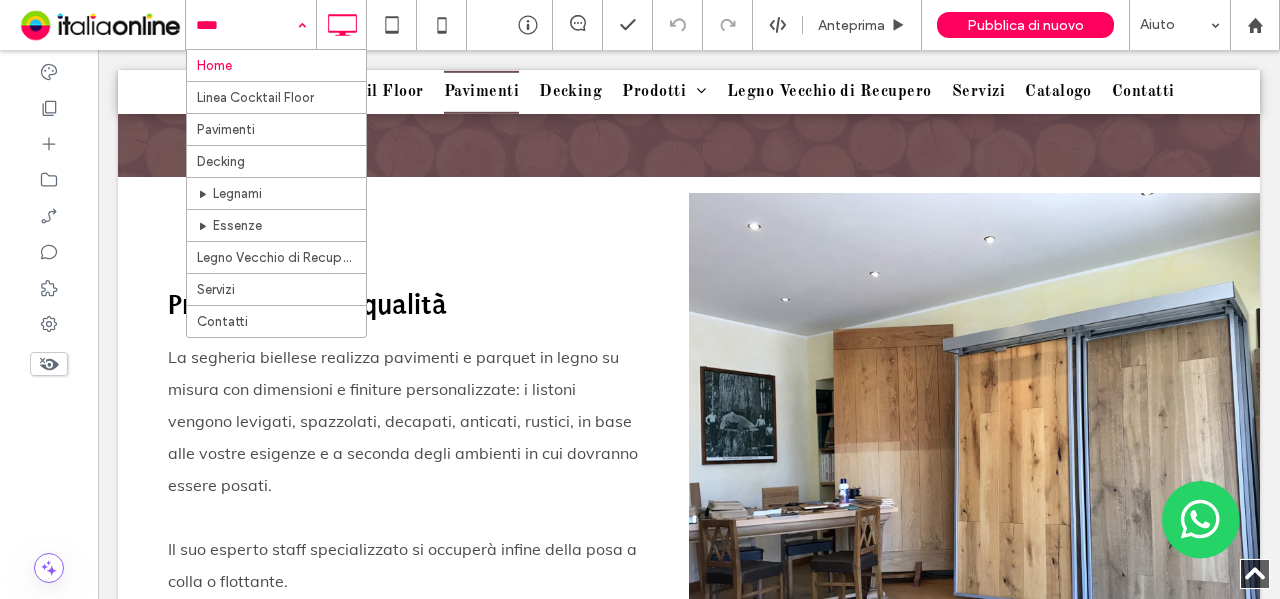 click at bounding box center (246, 25) 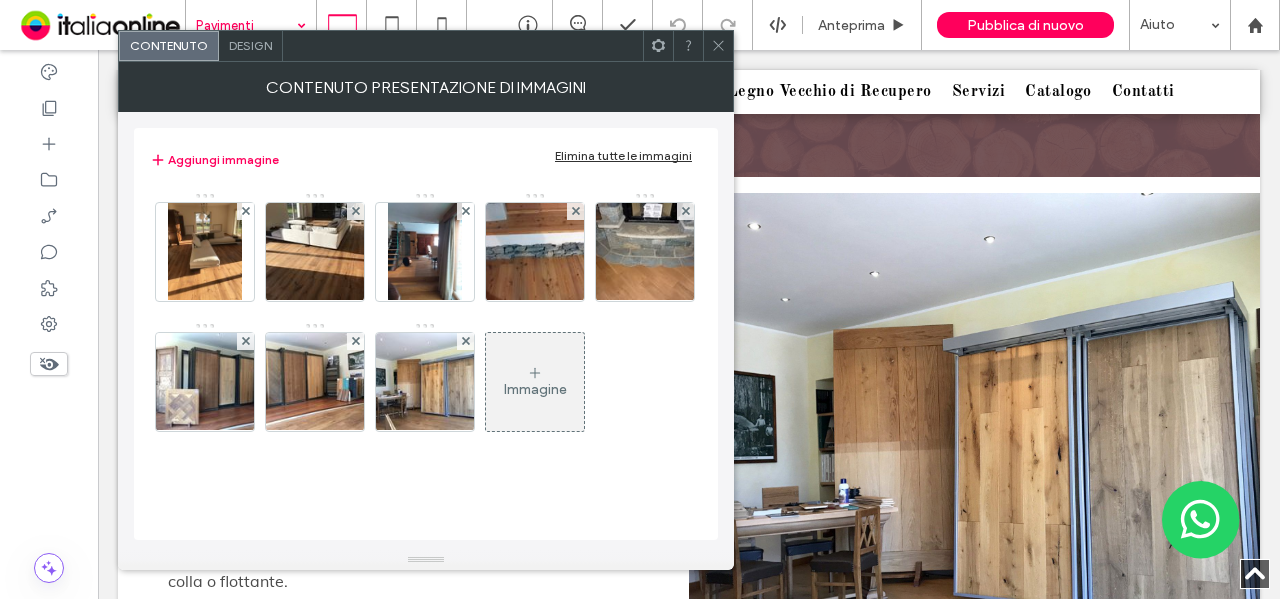 drag, startPoint x: 713, startPoint y: 46, endPoint x: 584, endPoint y: 366, distance: 345.0232 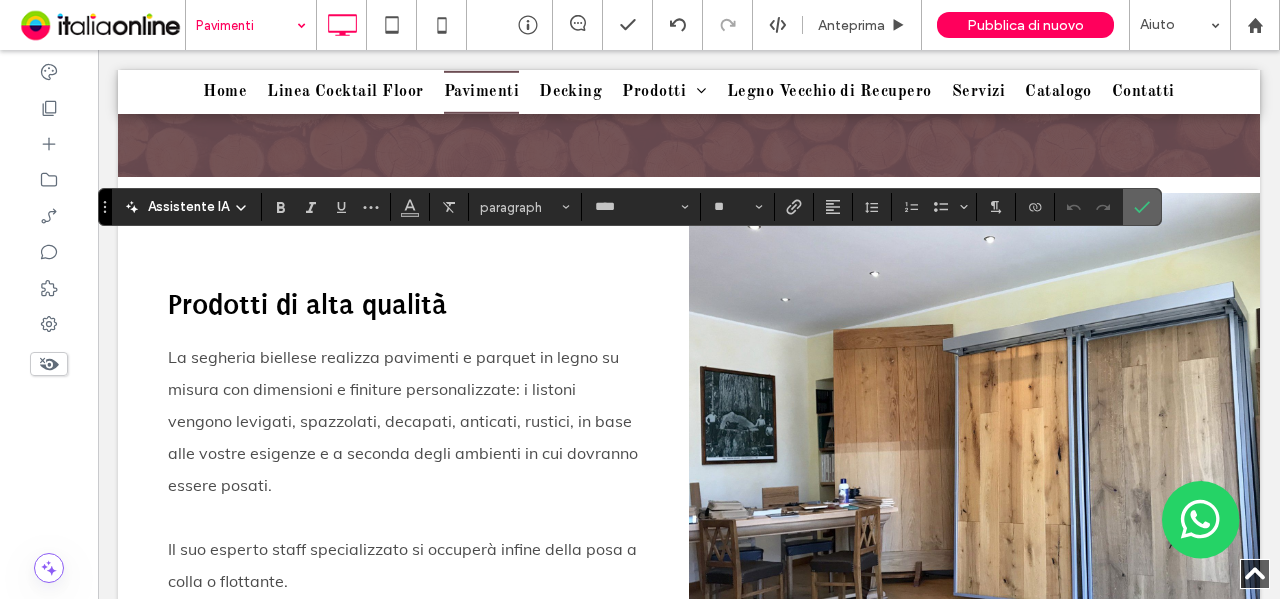 click 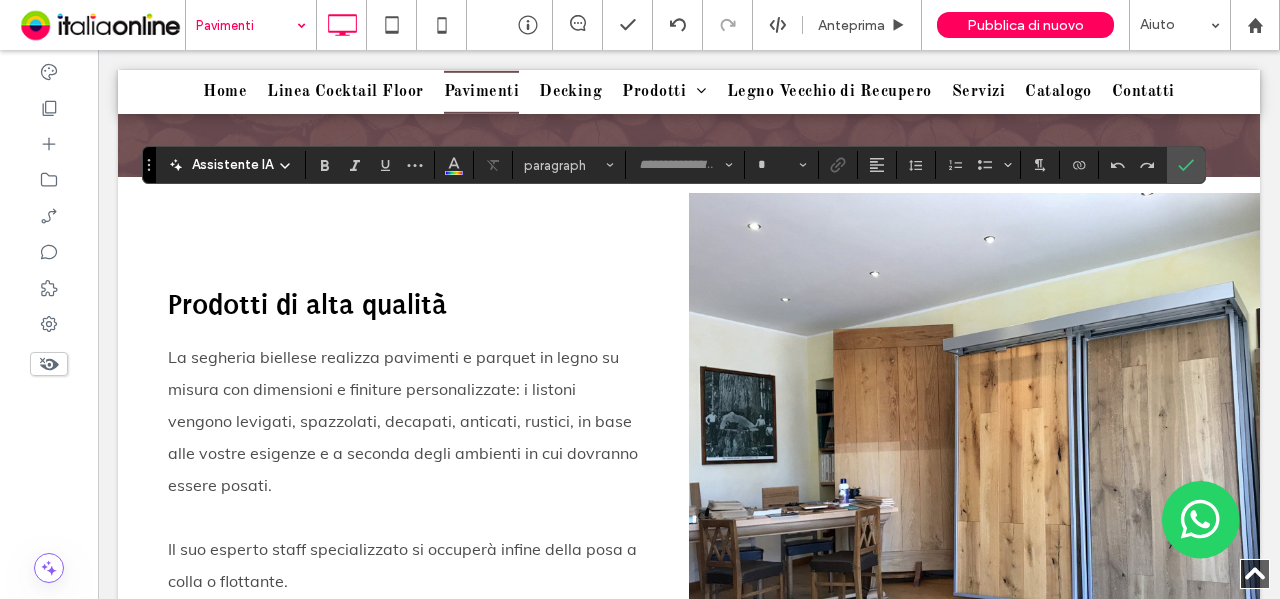 type on "****" 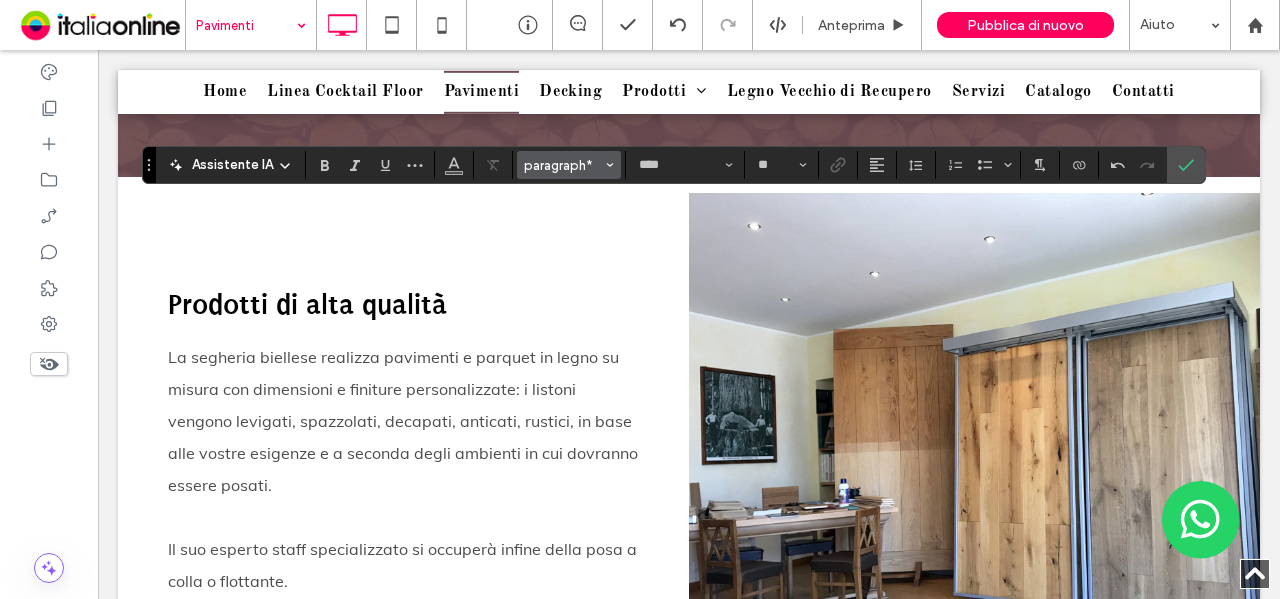 click on "paragraph*" at bounding box center (563, 165) 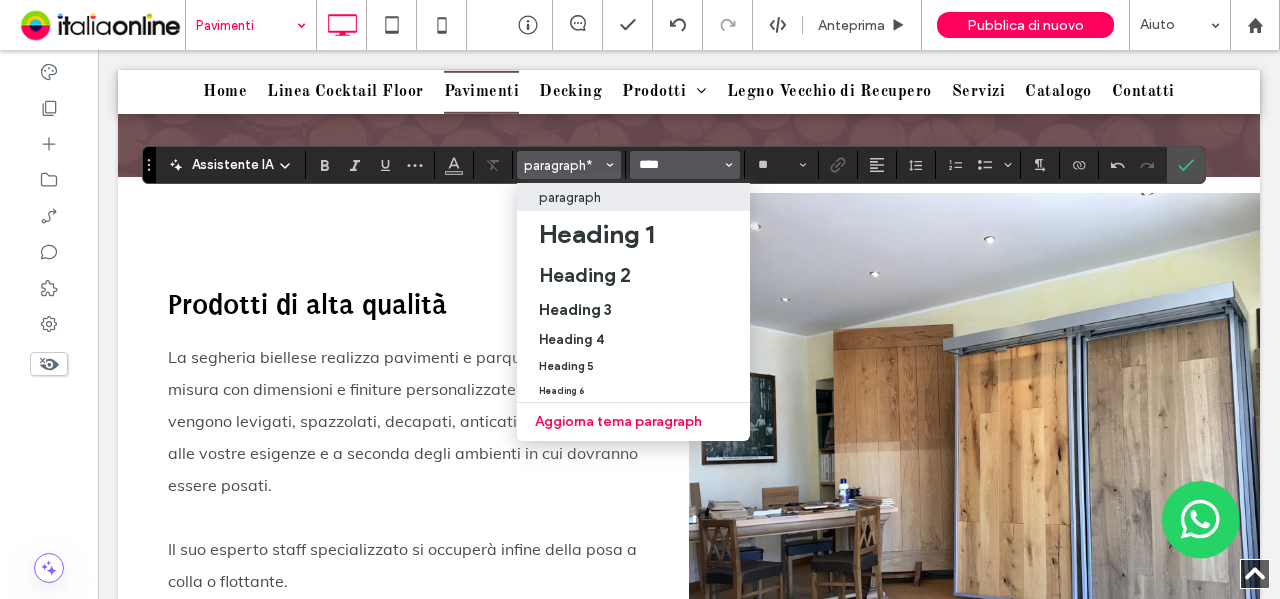 click on "****" at bounding box center (679, 165) 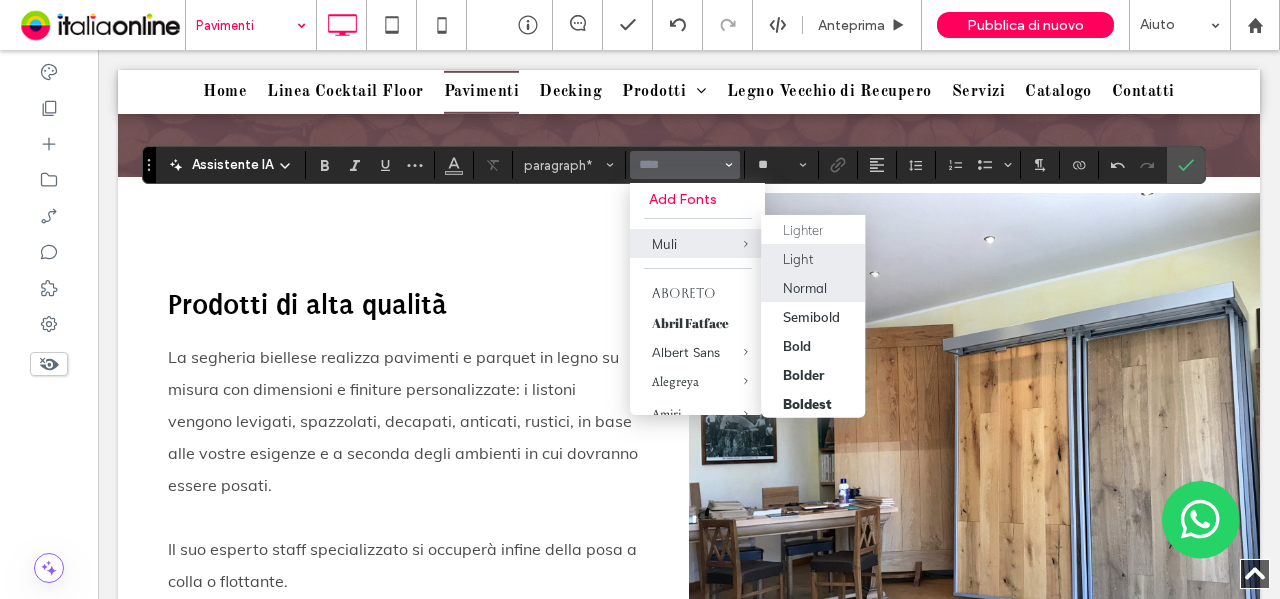 click on "Normal" at bounding box center (805, 287) 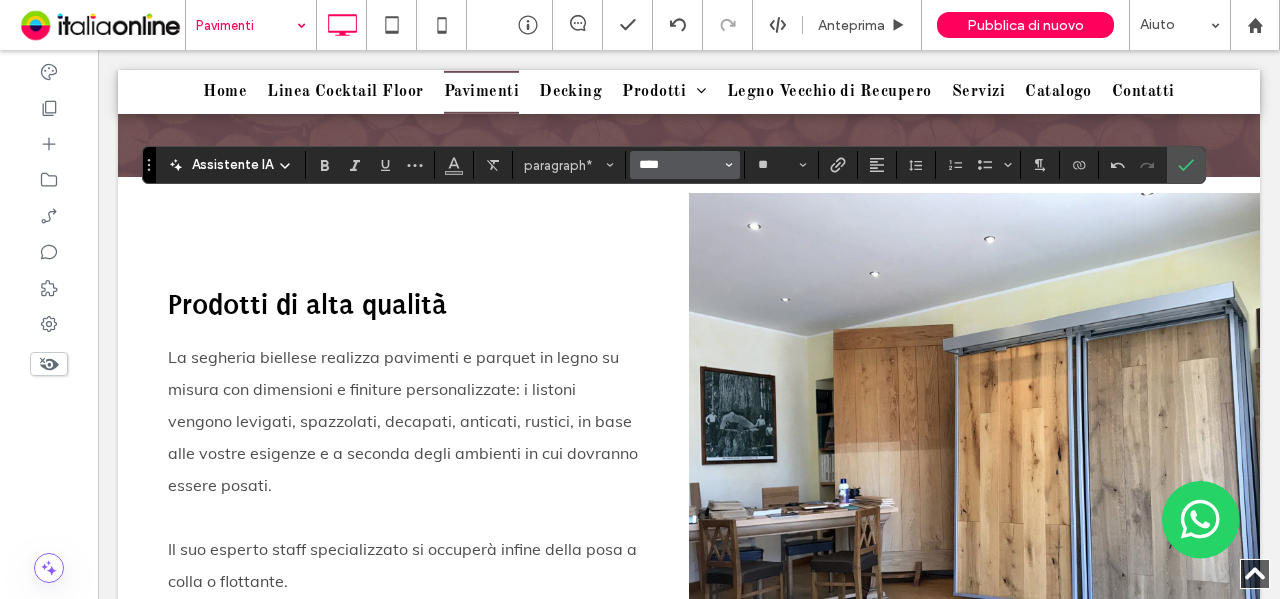 click on "****" at bounding box center (679, 165) 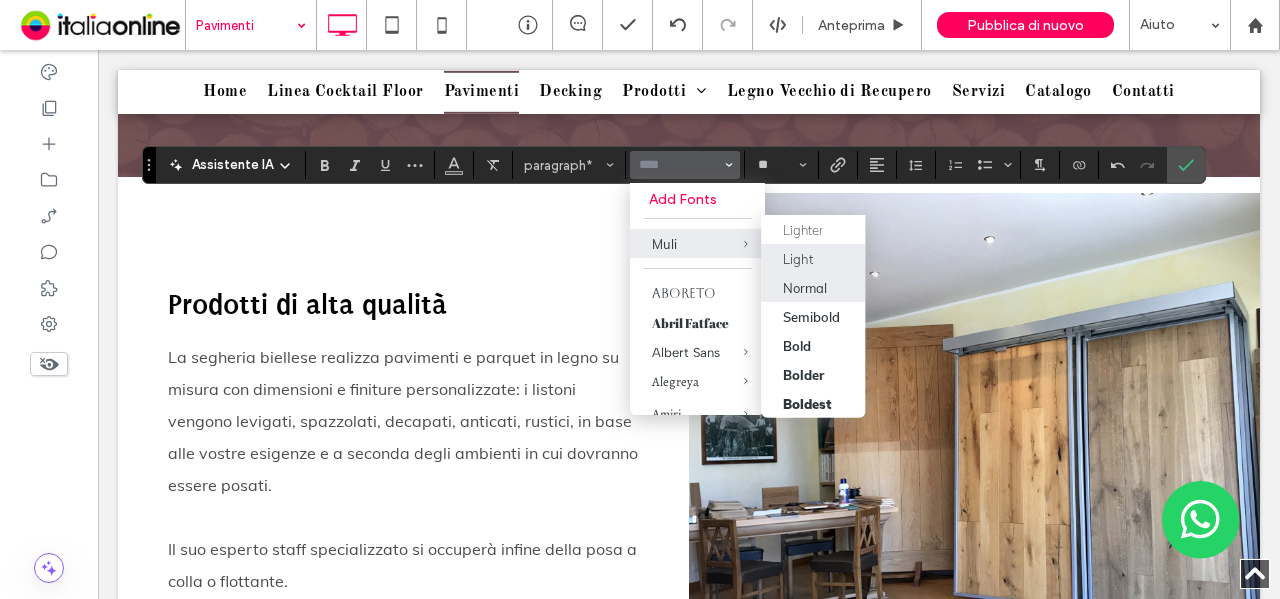 click on "Normal" at bounding box center [813, 287] 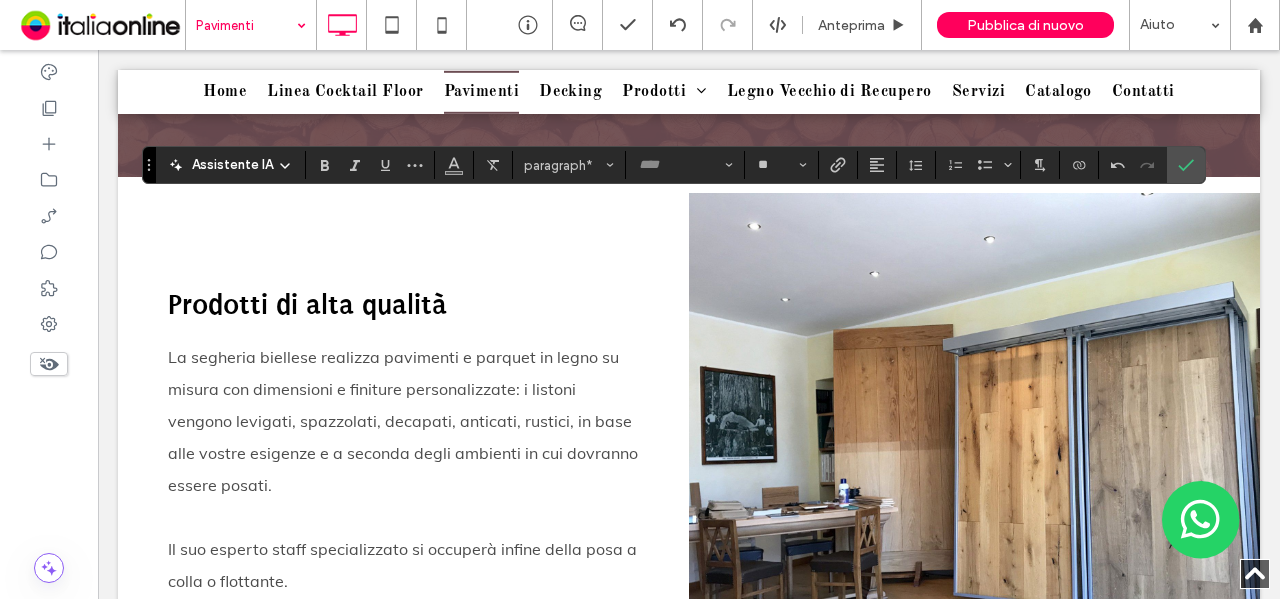 type on "****" 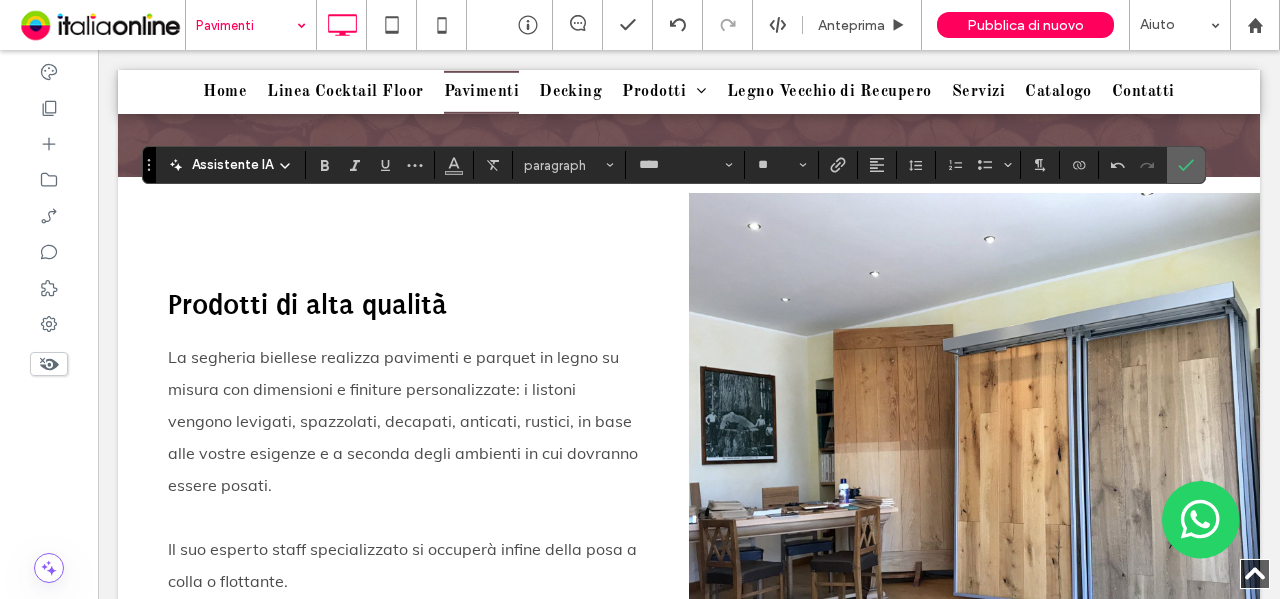 click 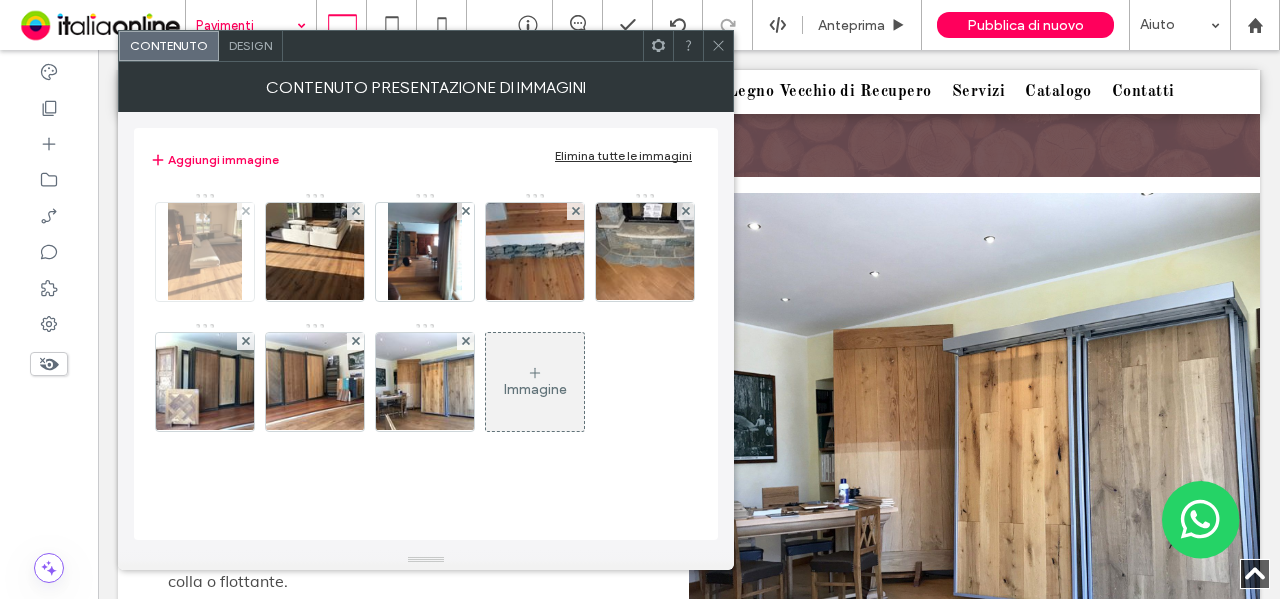 click at bounding box center (204, 252) 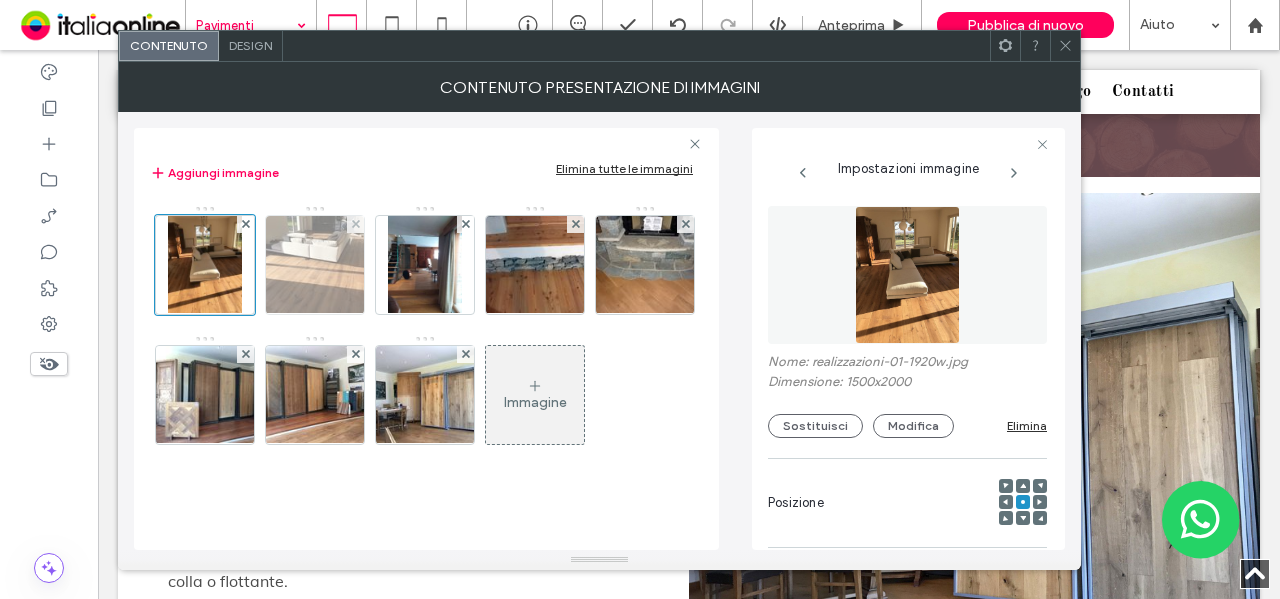 click at bounding box center [315, 265] 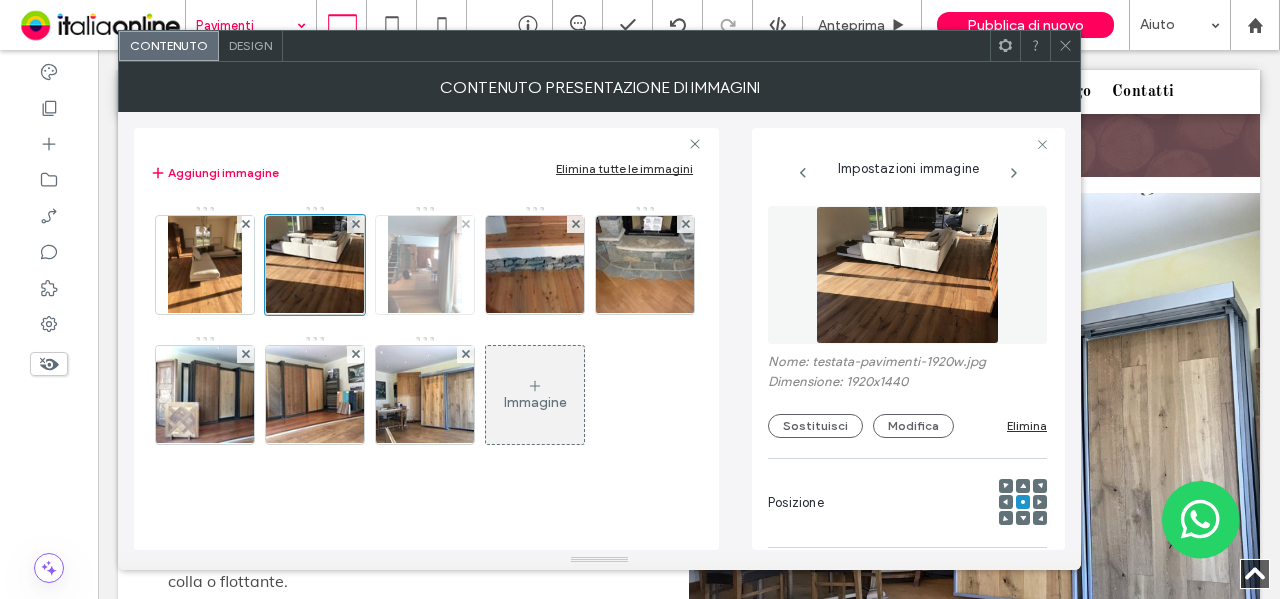 click at bounding box center (425, 265) 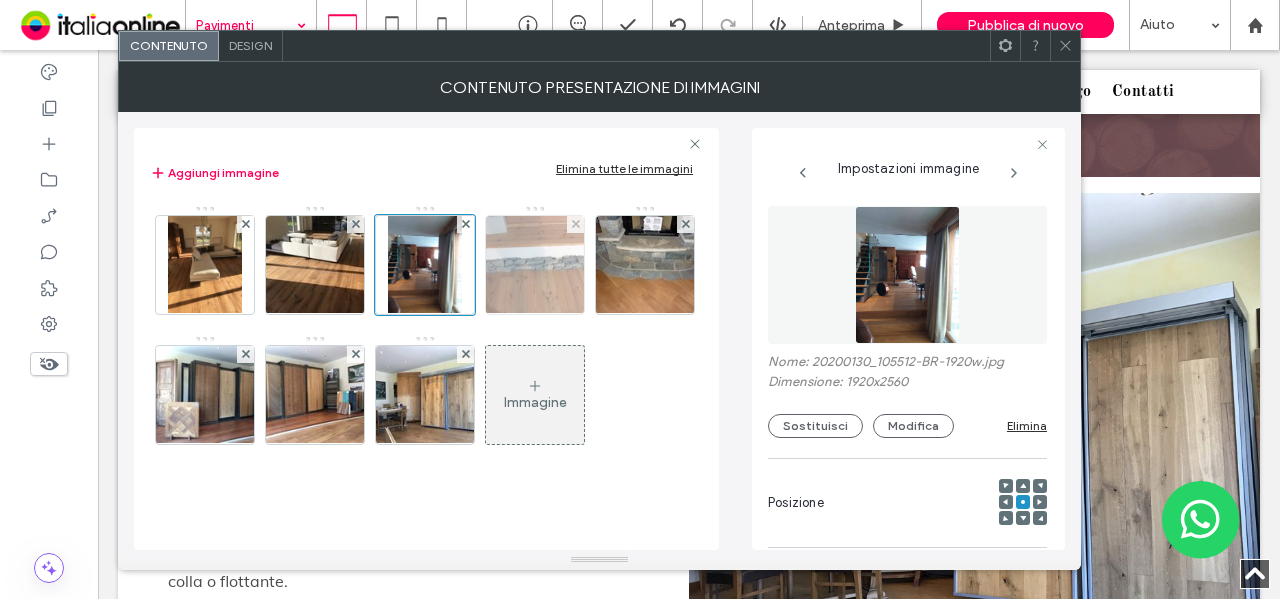 click at bounding box center [535, 265] 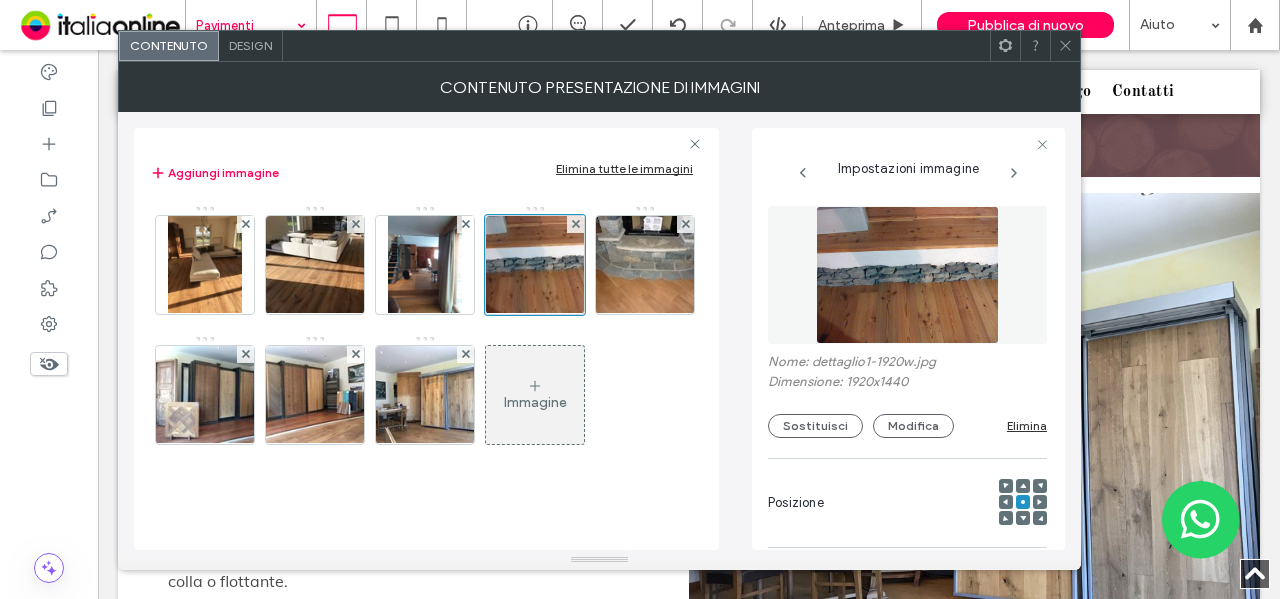 click on "Nome: dettaglio1-1920w.jpg" at bounding box center [907, 364] 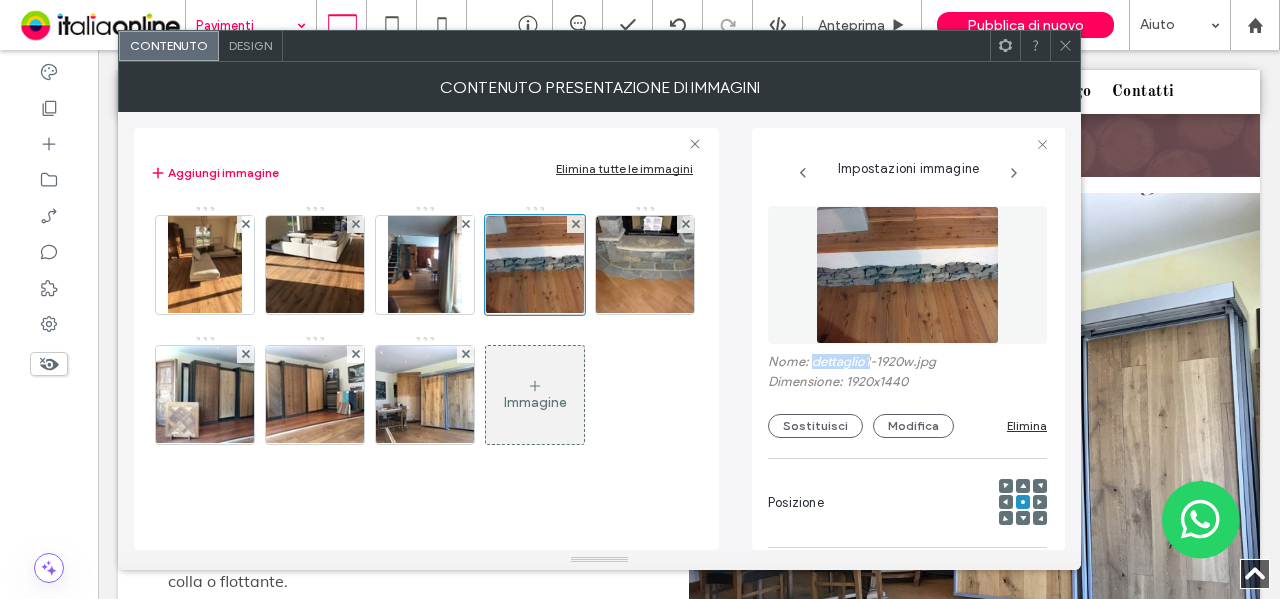click on "Nome: dettaglio1-1920w.jpg" at bounding box center (907, 364) 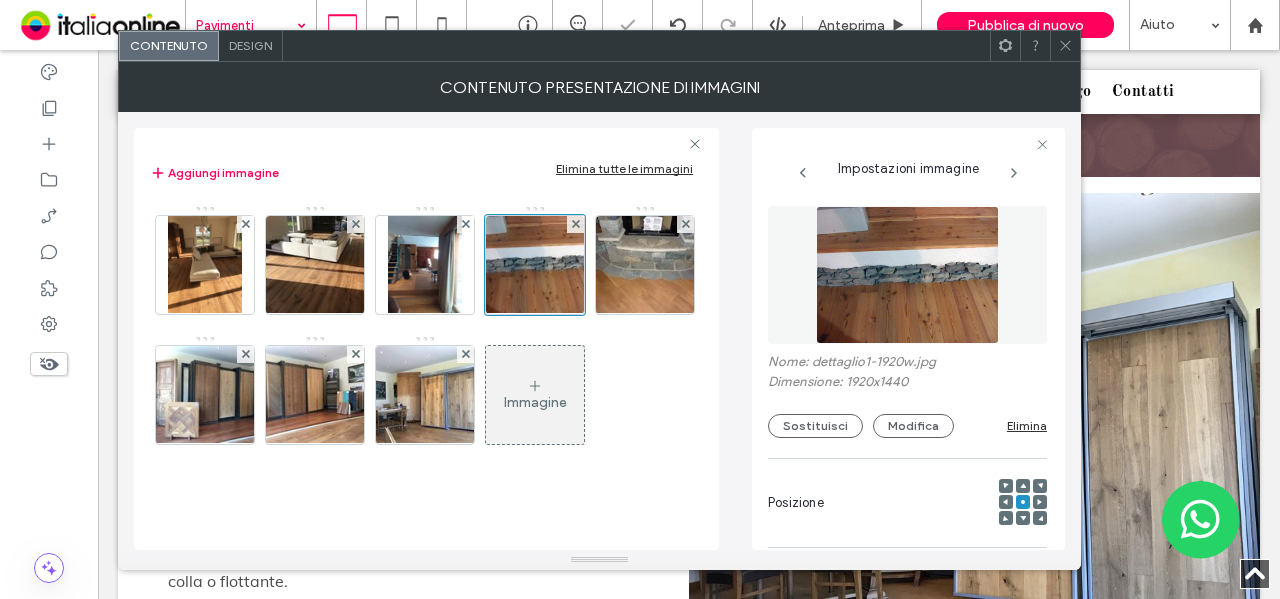 click at bounding box center (1065, 46) 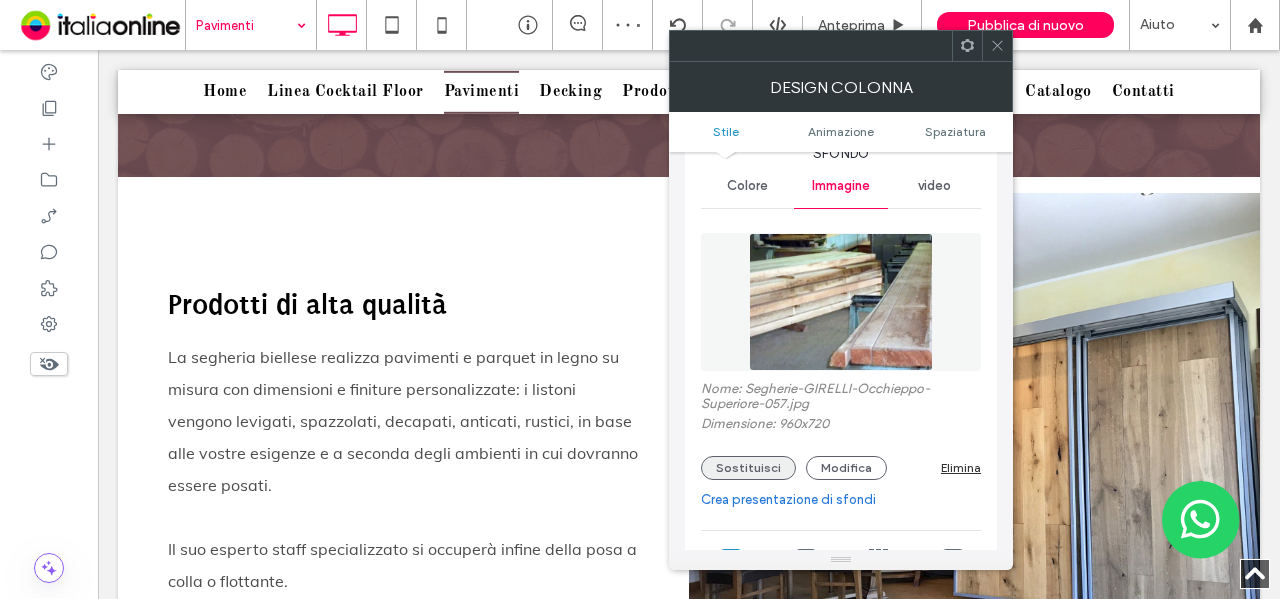 scroll, scrollTop: 100, scrollLeft: 0, axis: vertical 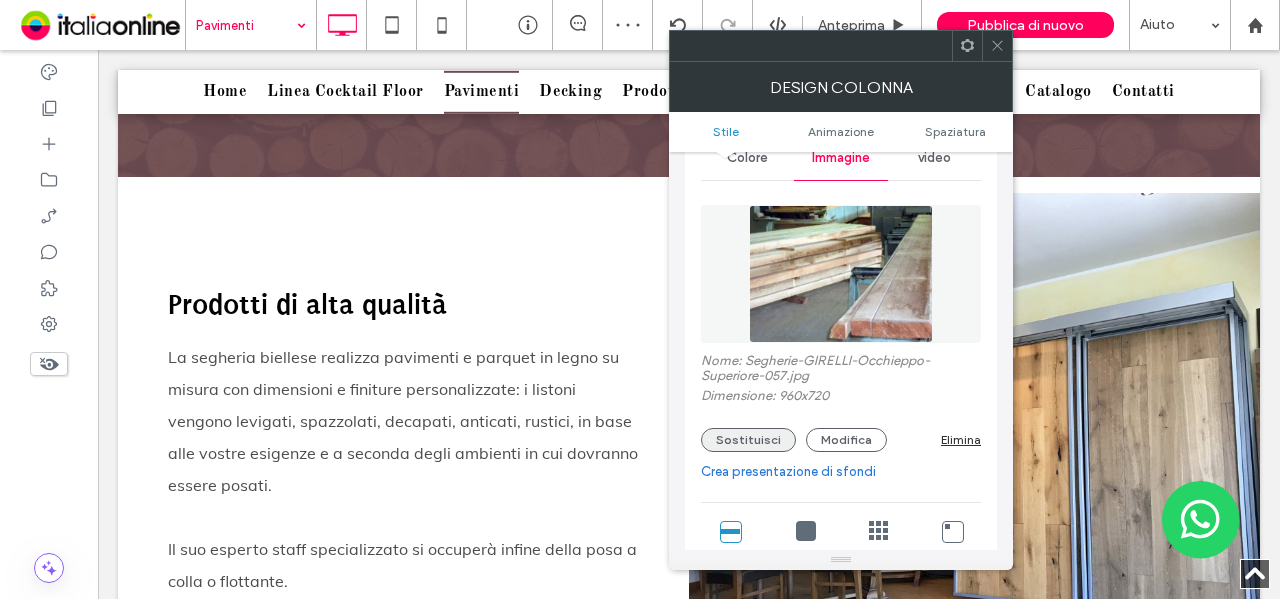 click on "Sostituisci" at bounding box center [748, 440] 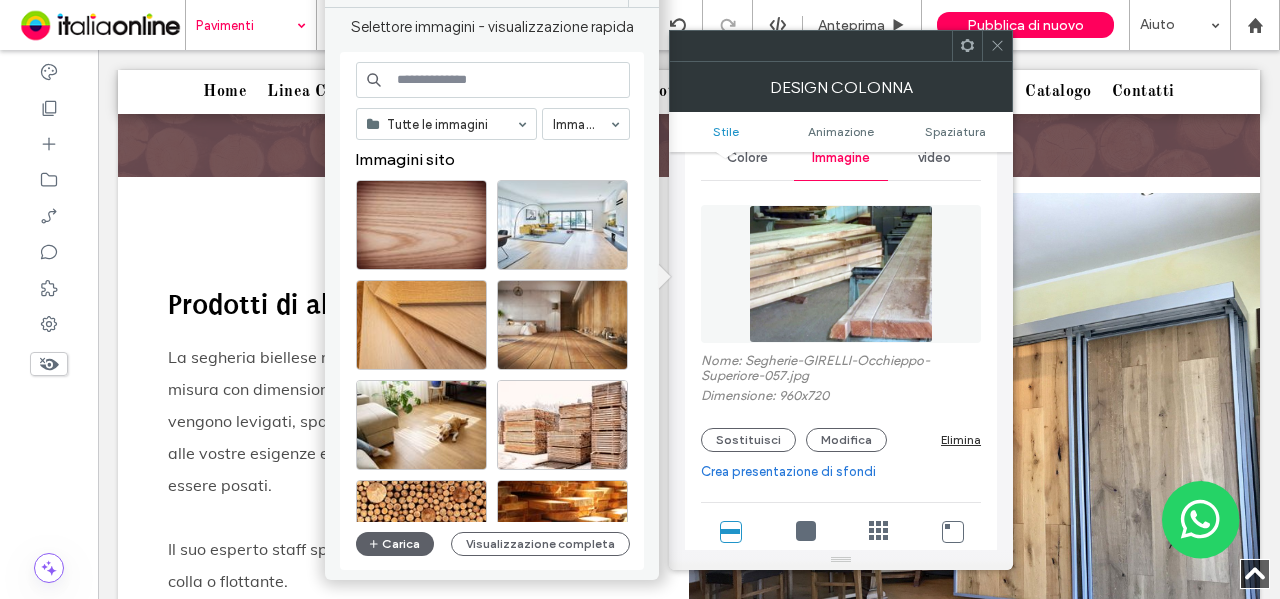click at bounding box center [493, 80] 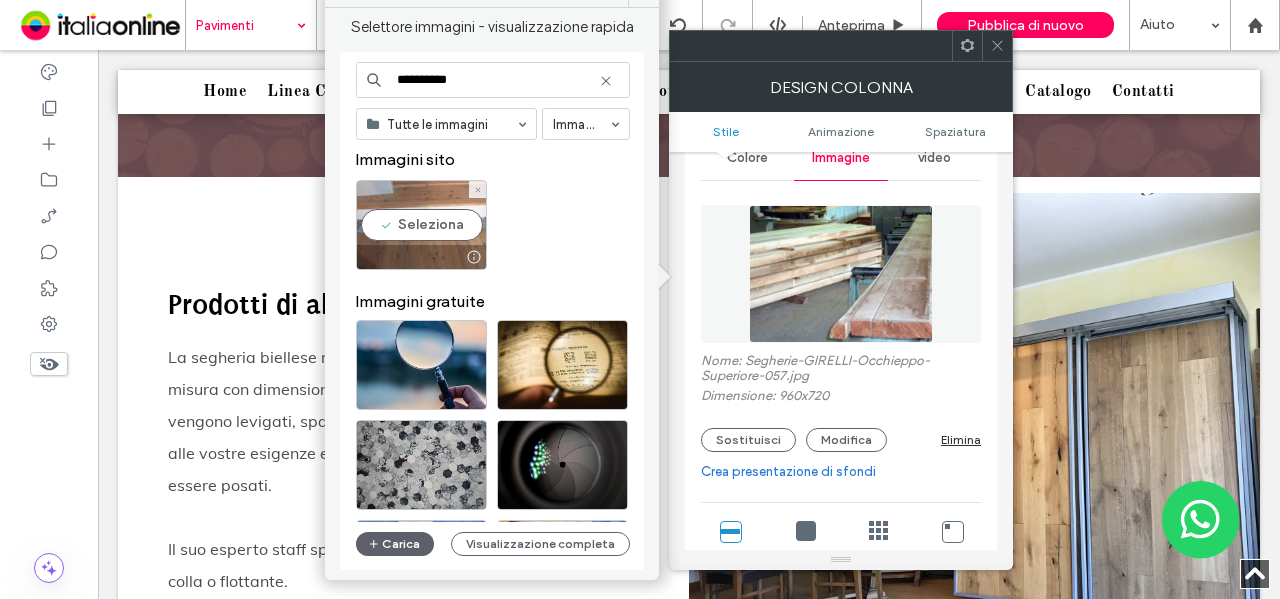 type on "**********" 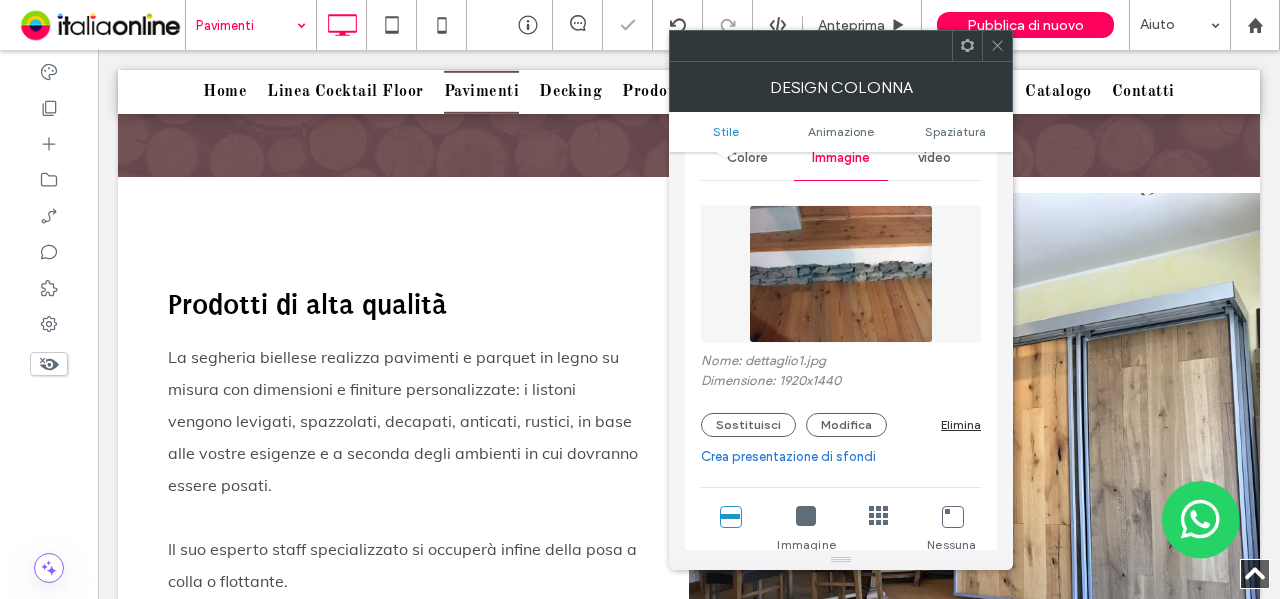 click on "Crea presentazione di sfondi" at bounding box center [841, 457] 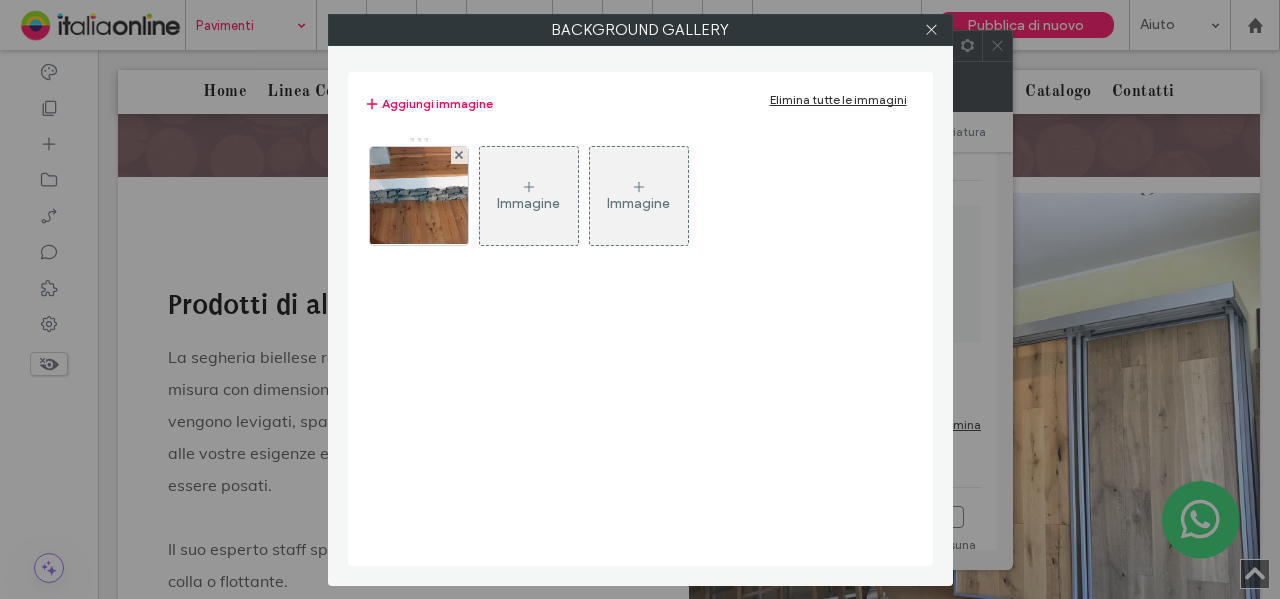 click on "Immagine" at bounding box center [528, 203] 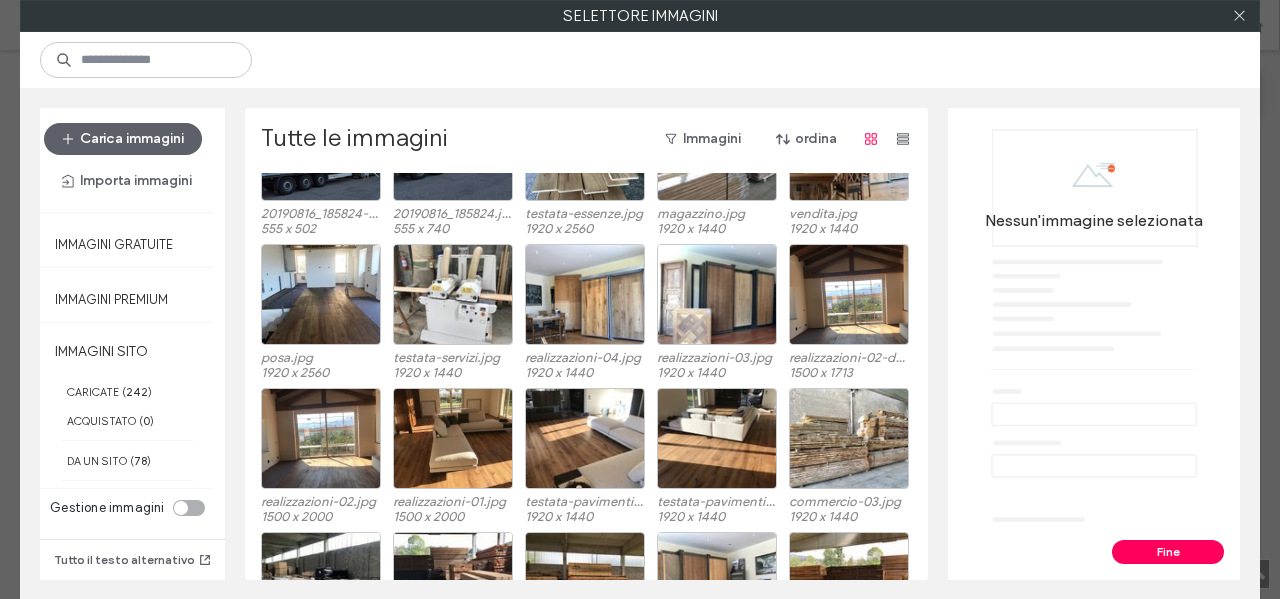 scroll, scrollTop: 2448, scrollLeft: 0, axis: vertical 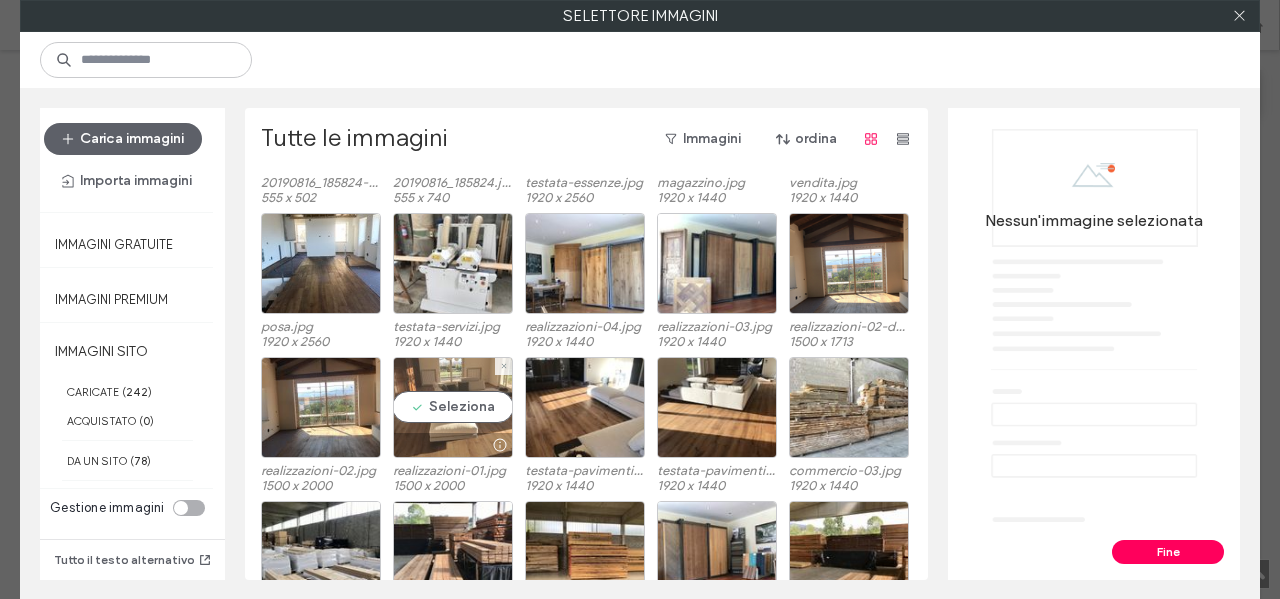 click on "Seleziona" at bounding box center [453, 407] 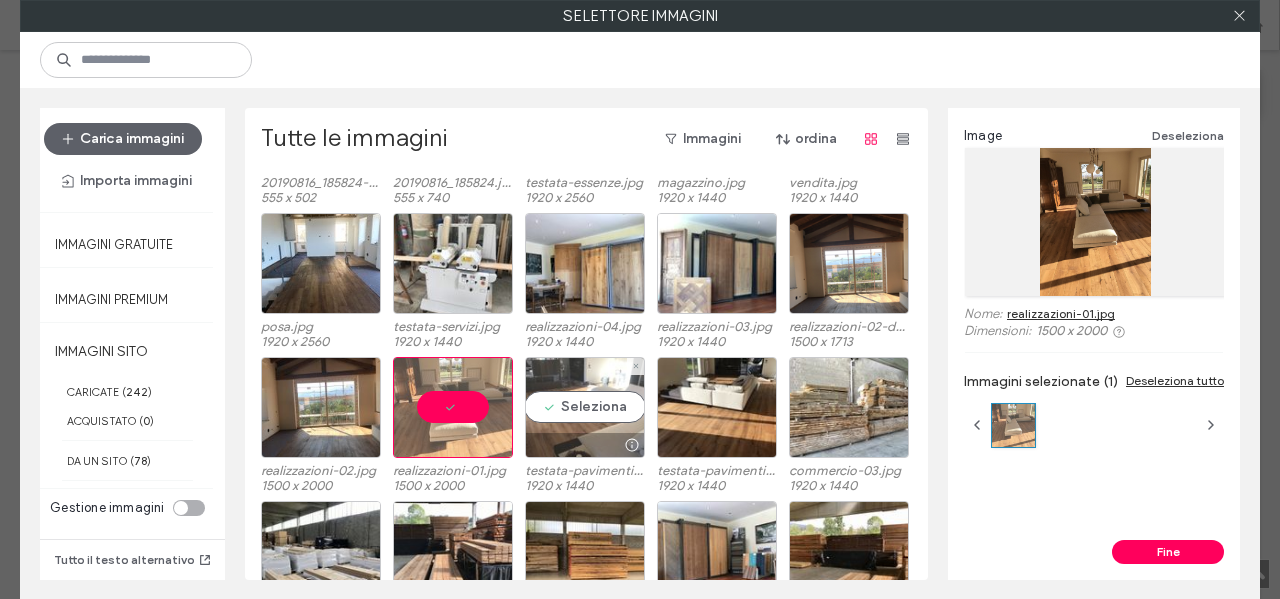 click on "Seleziona" at bounding box center [585, 407] 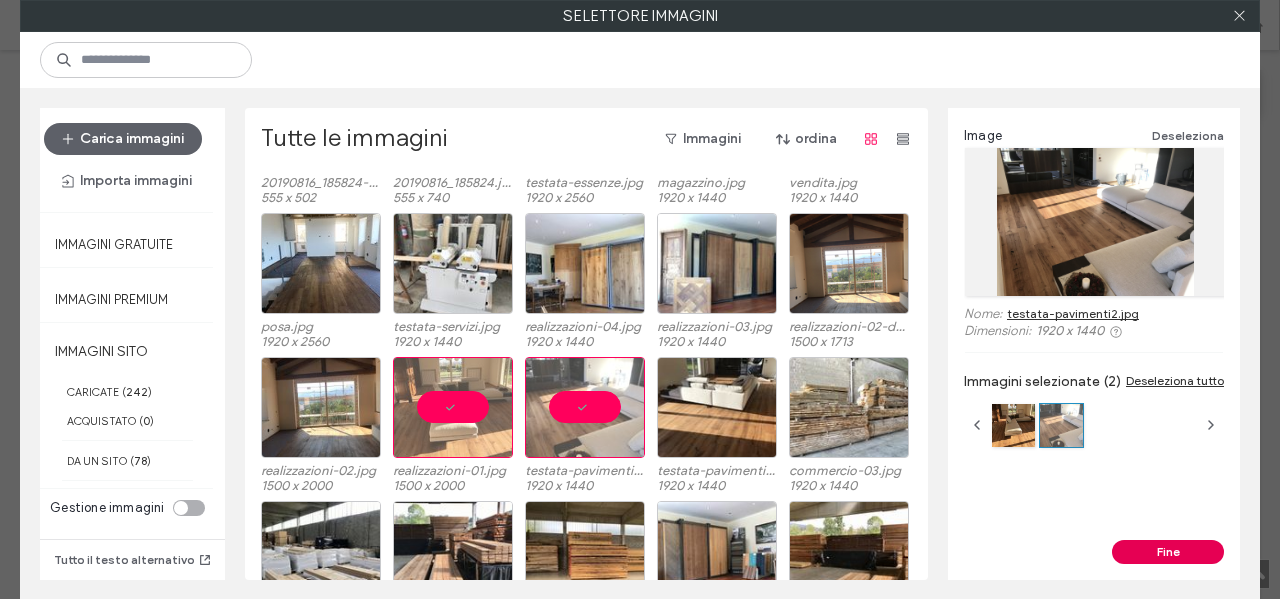 click on "Fine" at bounding box center [1168, 552] 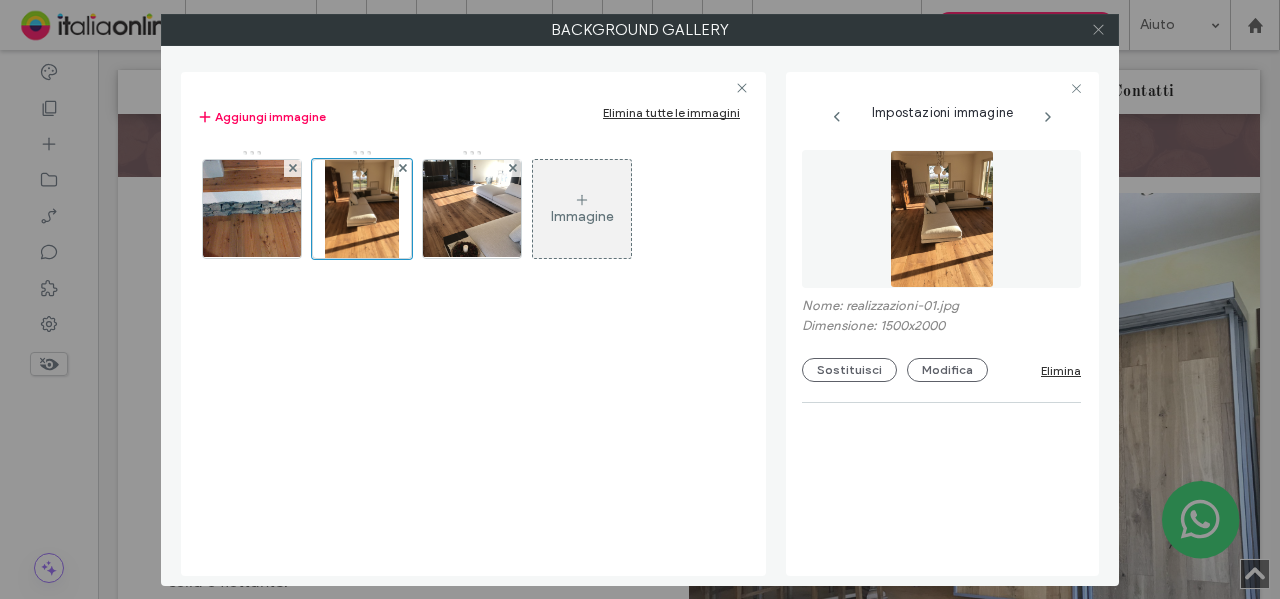 click 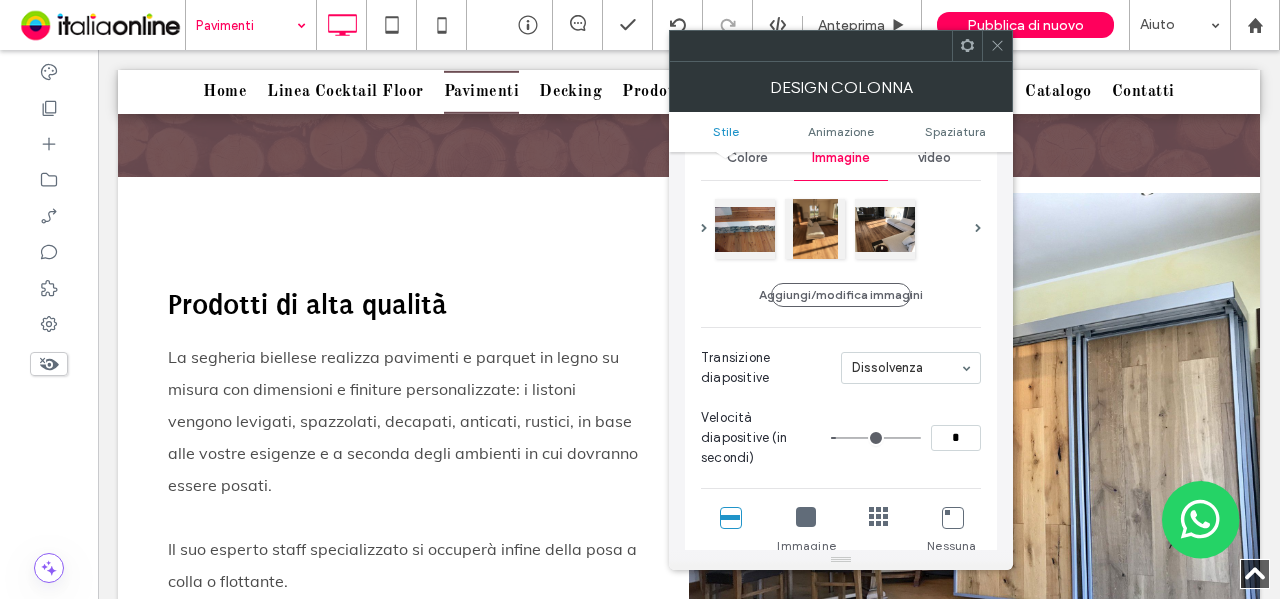 click 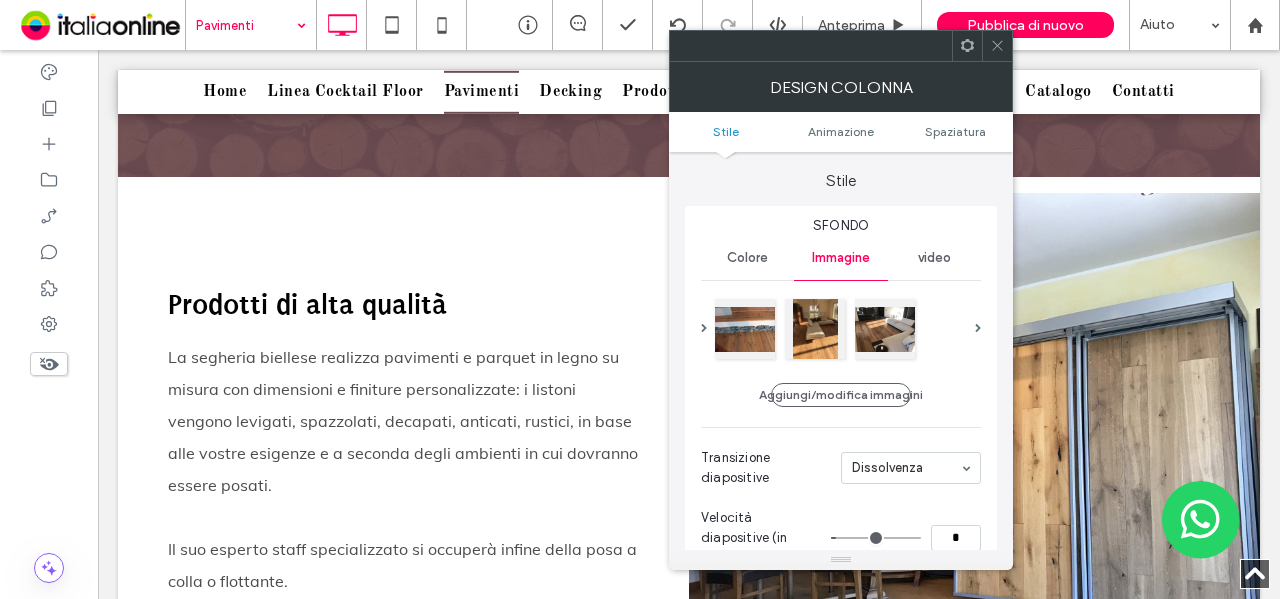 click on "Colore" at bounding box center (747, 258) 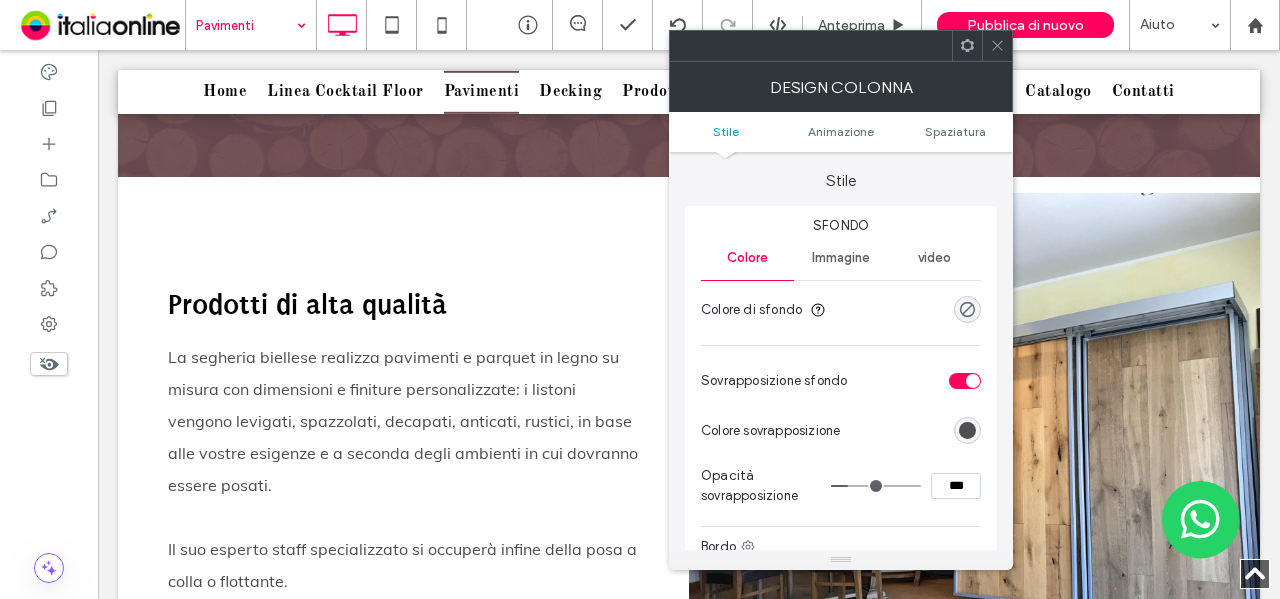 click 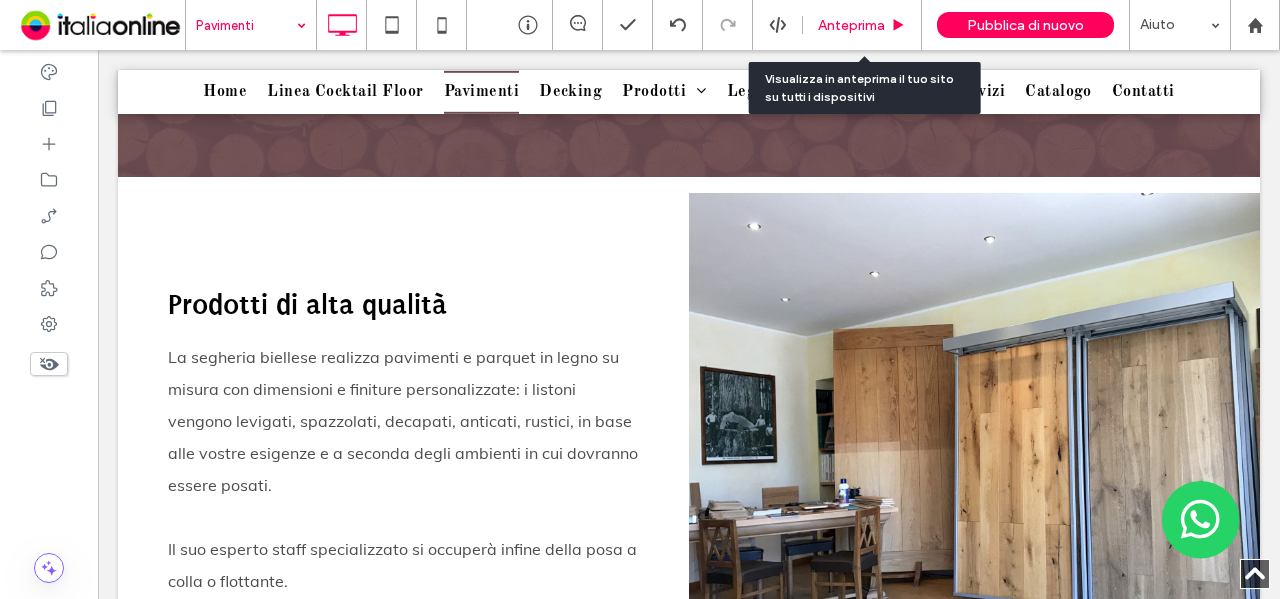 click on "Anteprima" at bounding box center (851, 25) 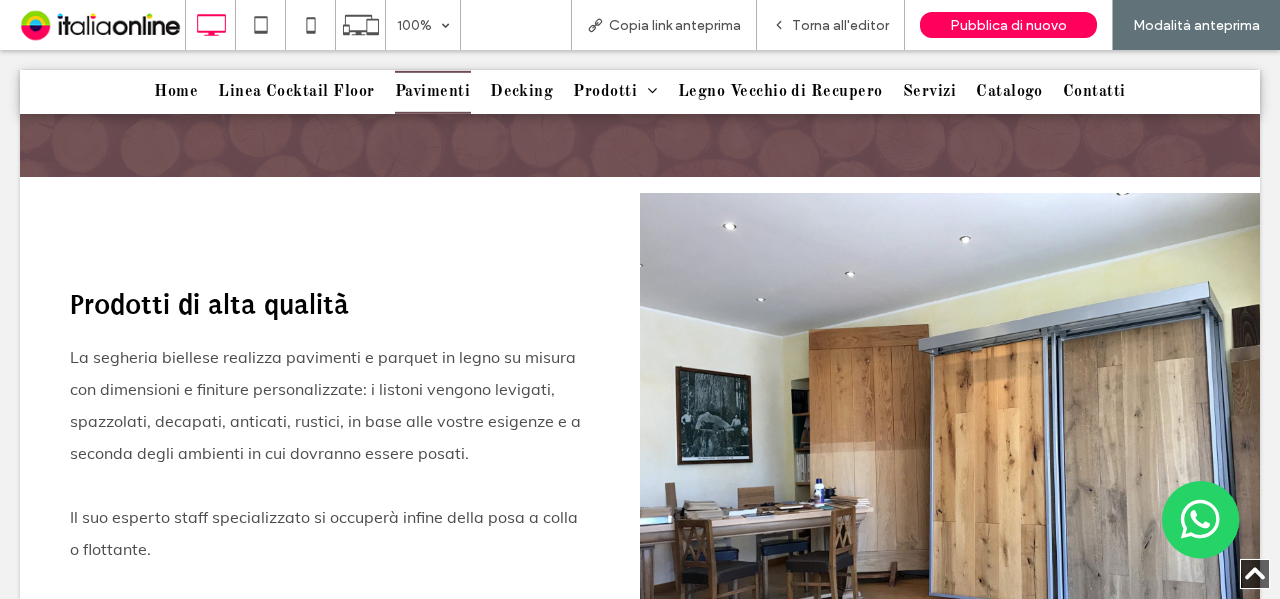 click on "Torna all'editor" at bounding box center (840, 25) 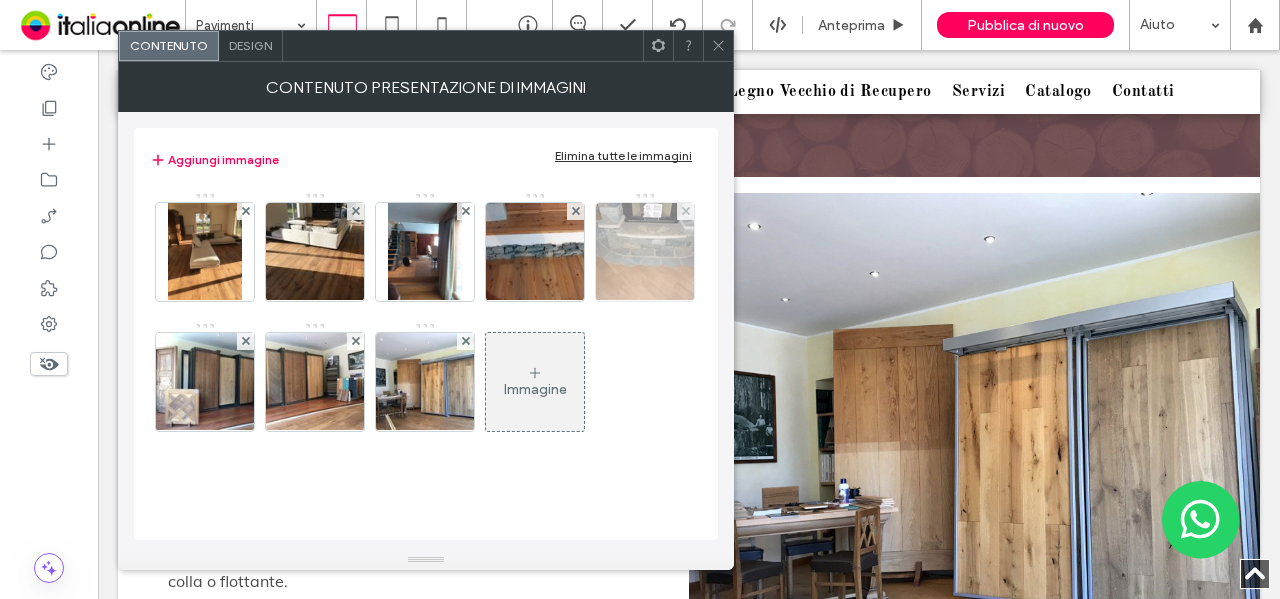 click at bounding box center (645, 252) 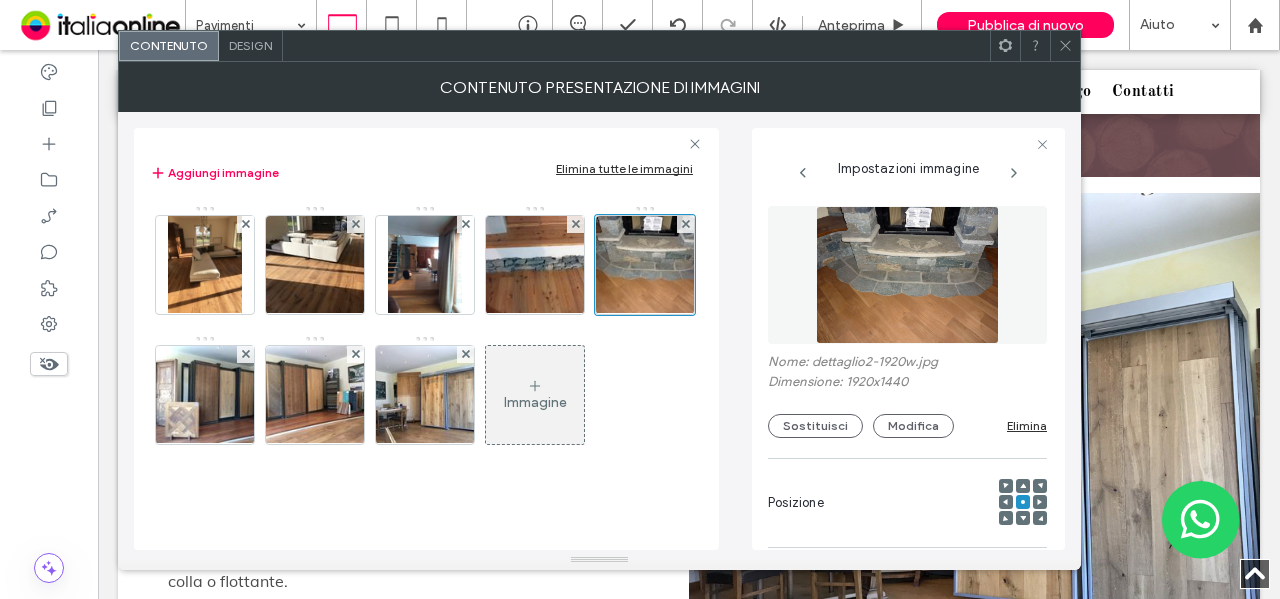click on "Nome: dettaglio2-1920w.jpg" at bounding box center [907, 364] 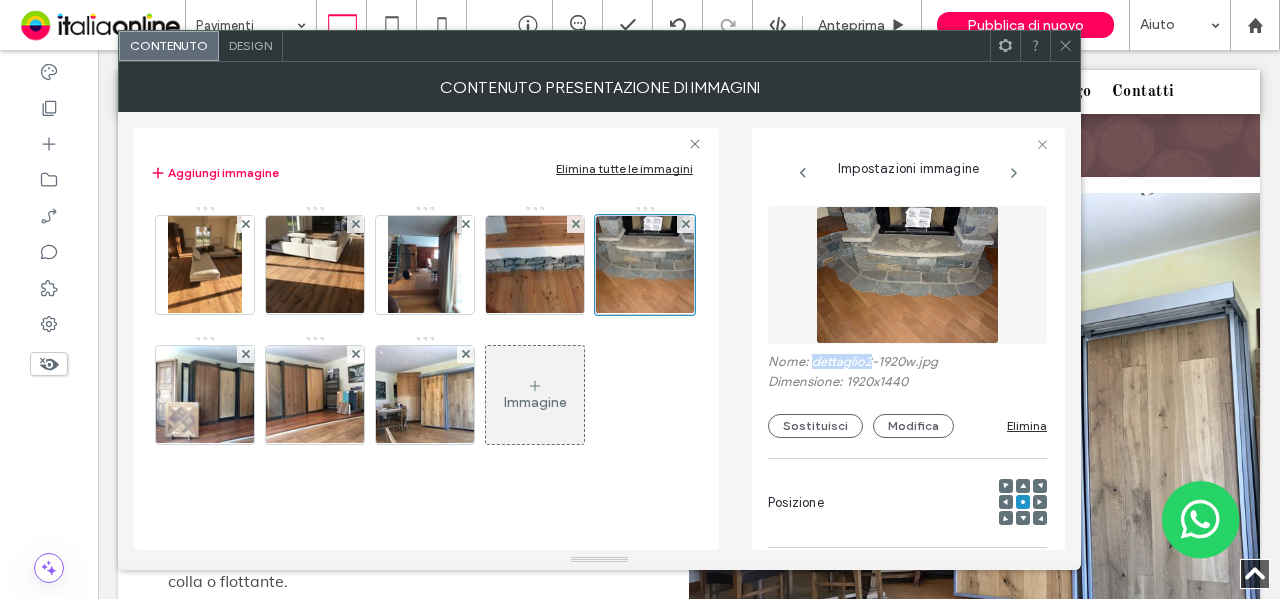 click on "Nome: dettaglio2-1920w.jpg" at bounding box center [907, 364] 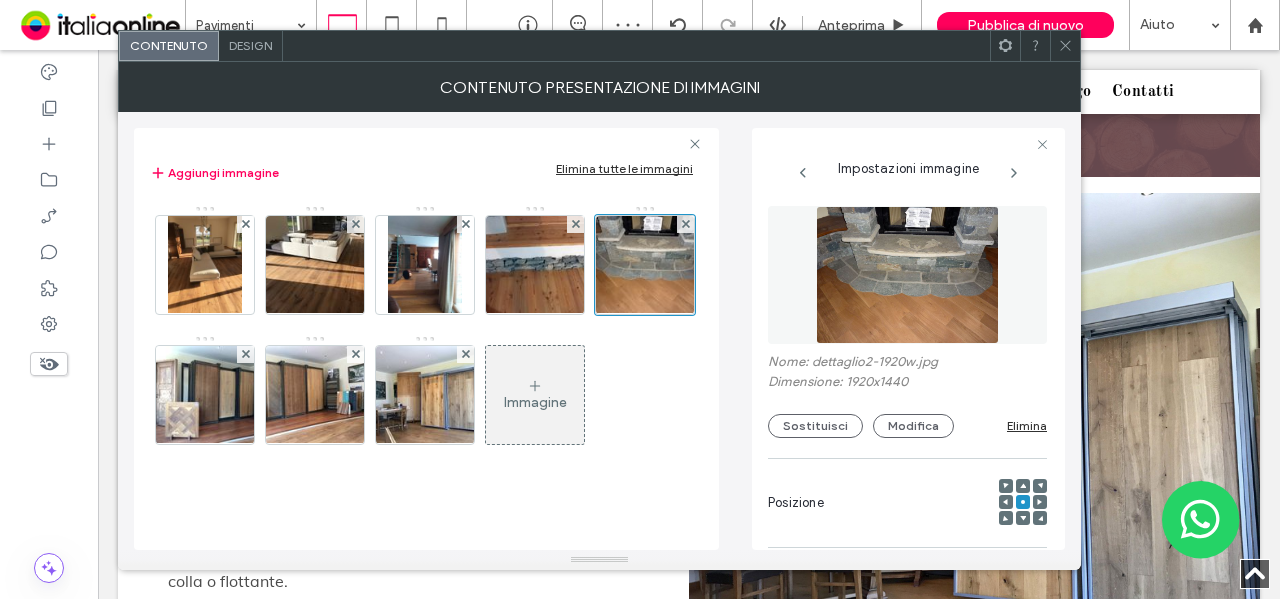 click 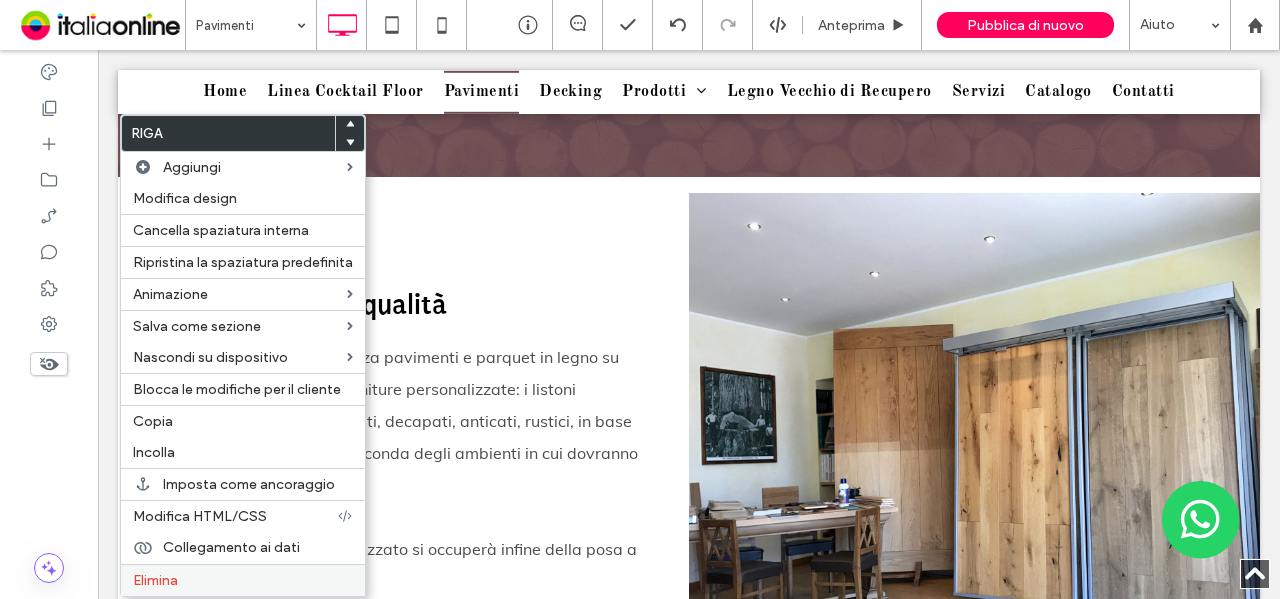 click on "Elimina" at bounding box center (155, 580) 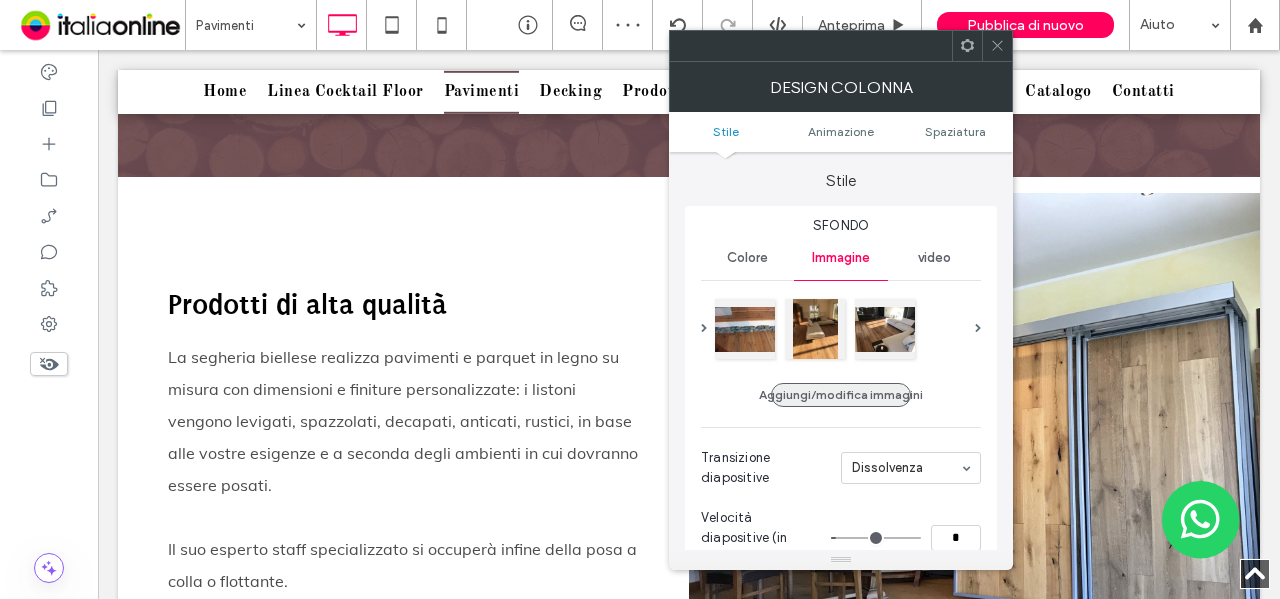 click on "Aggiungi/modifica immagini" at bounding box center (841, 395) 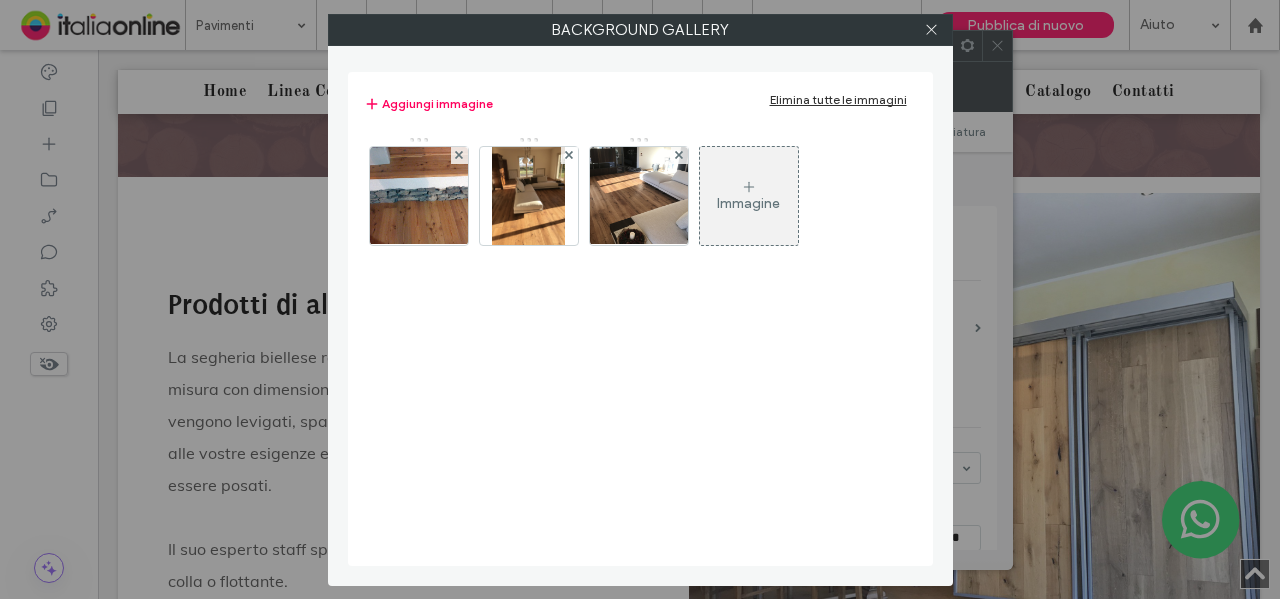 click on "Immagine" at bounding box center [748, 203] 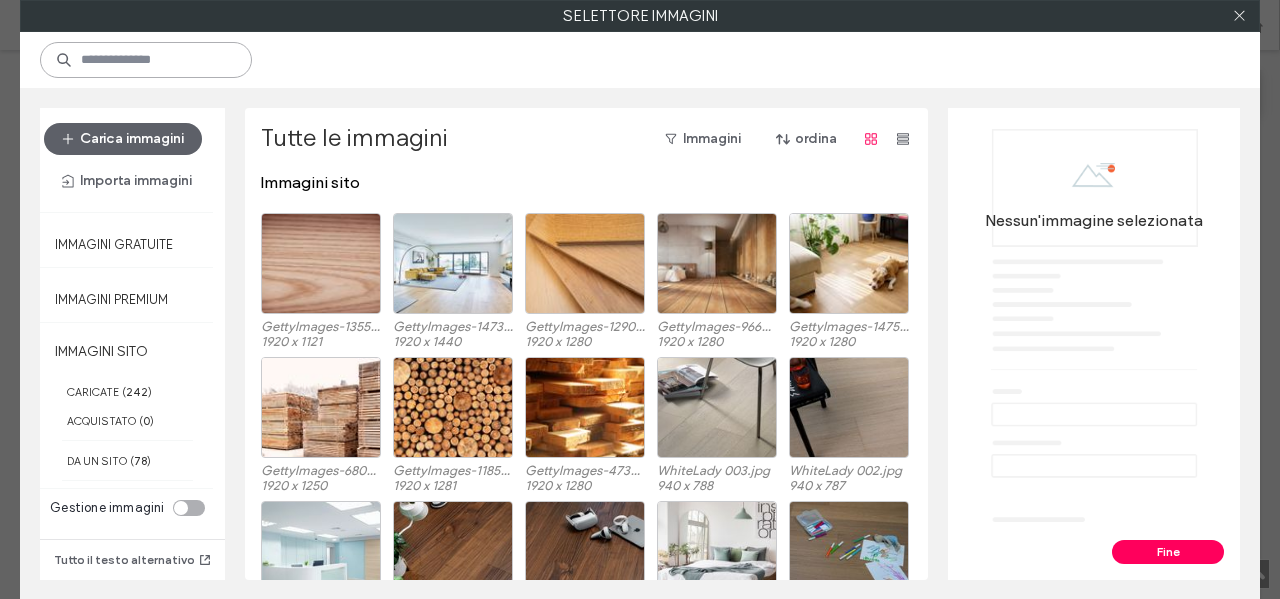 click at bounding box center (146, 60) 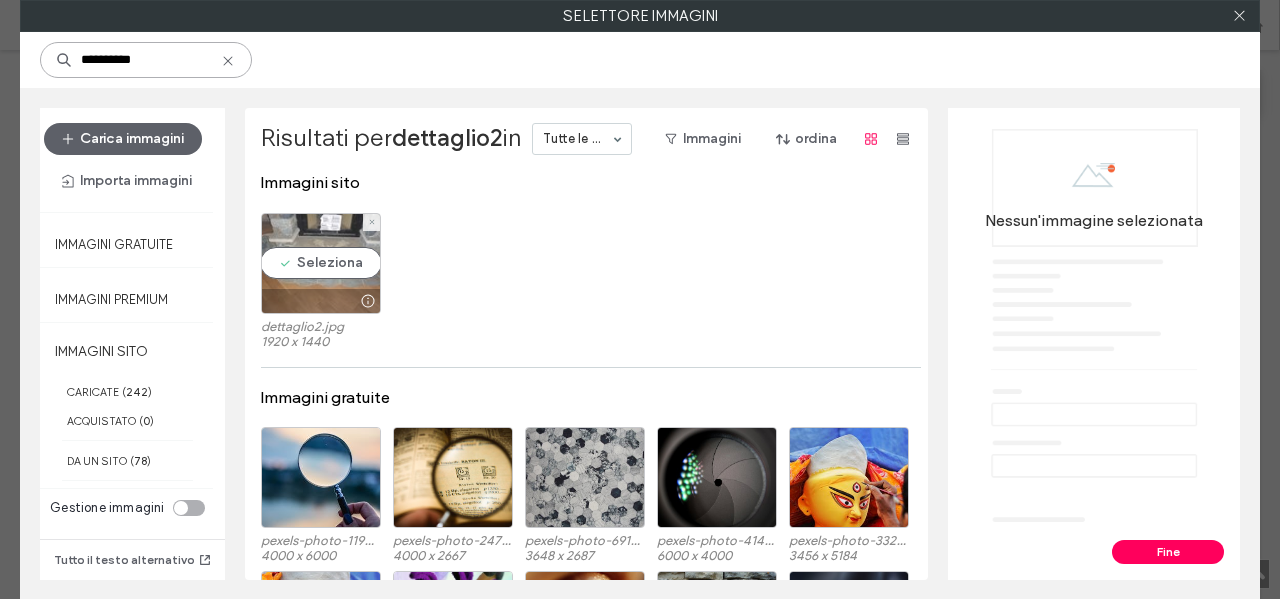 type on "**********" 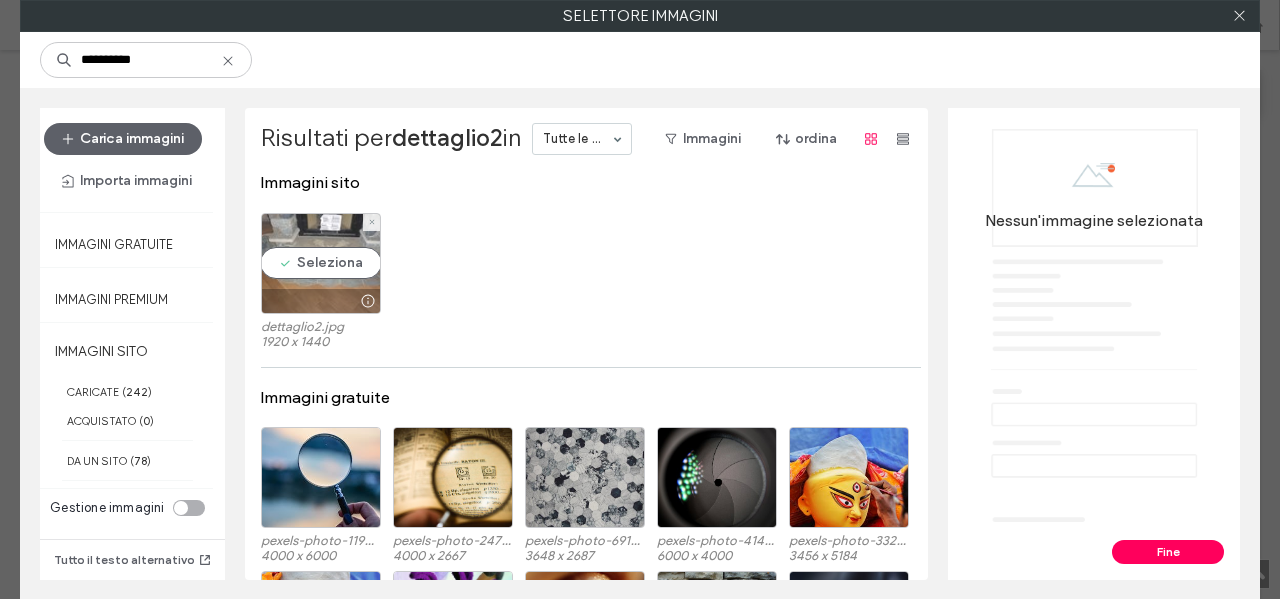 click on "Seleziona" at bounding box center (321, 263) 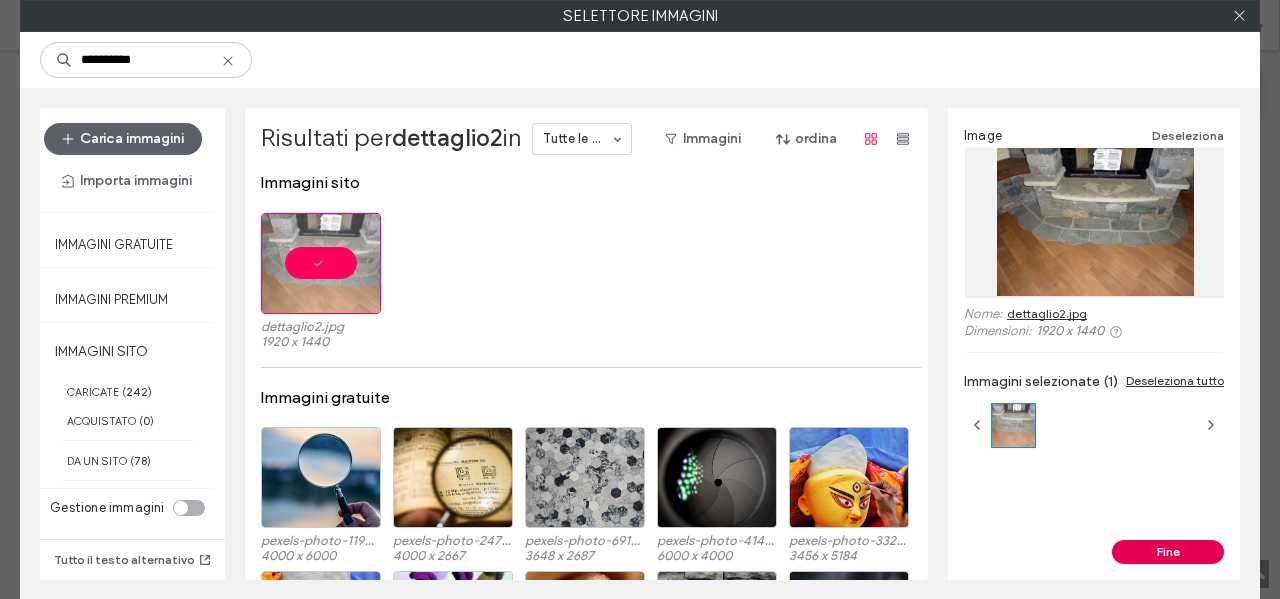 click on "Fine" at bounding box center [1168, 552] 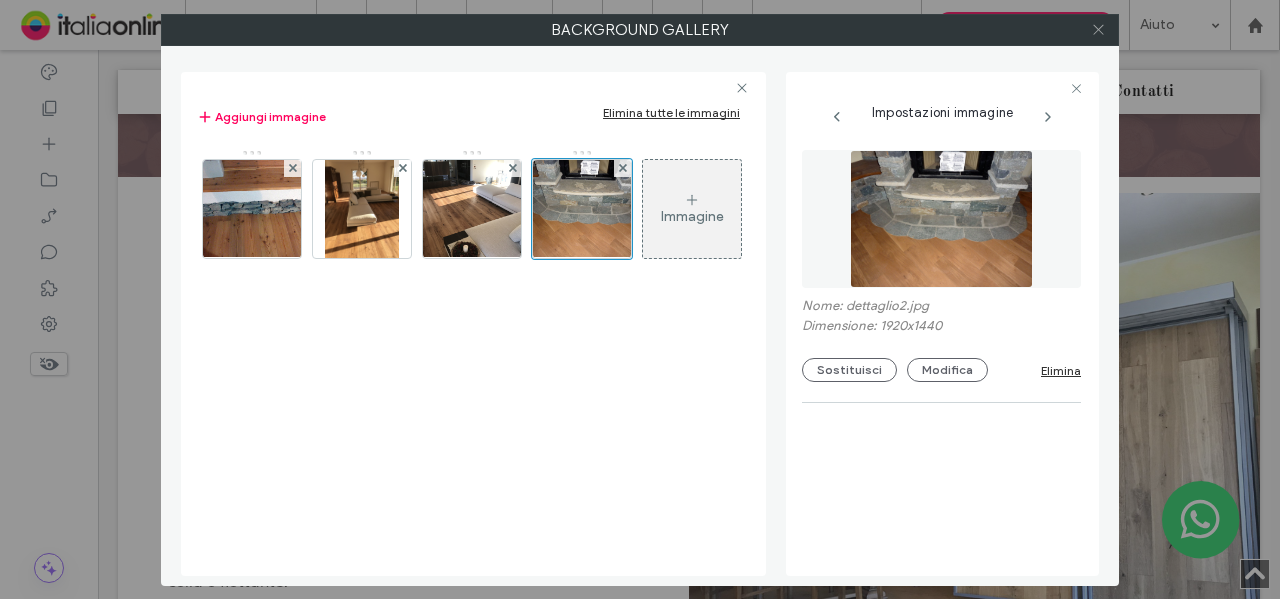 click 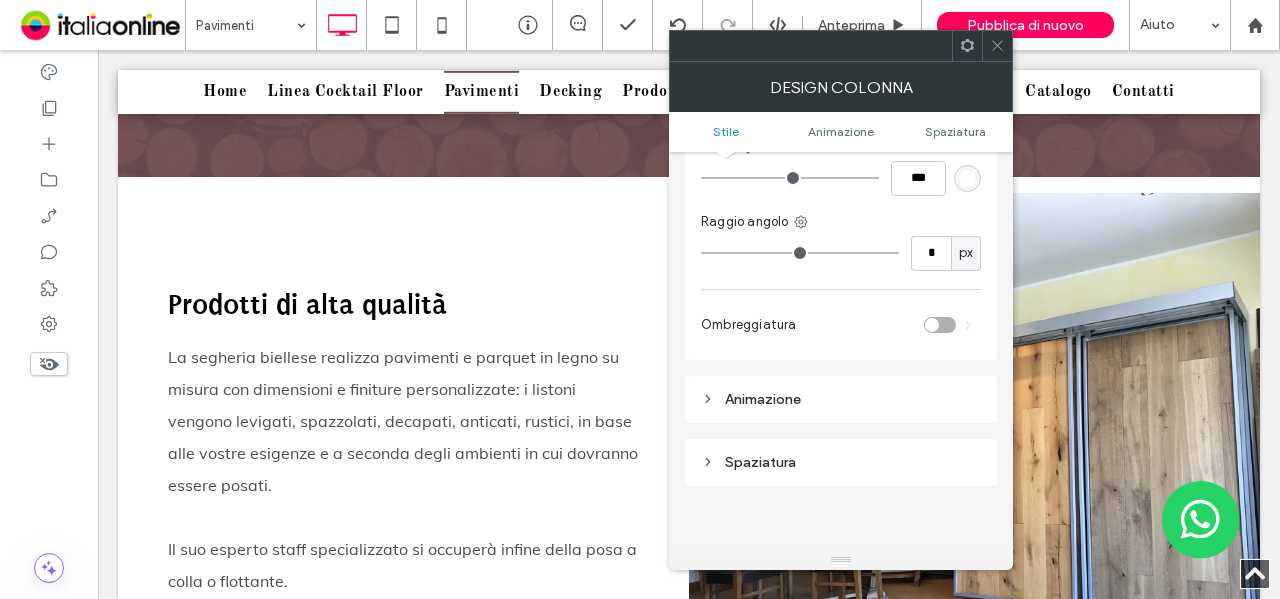 scroll, scrollTop: 1000, scrollLeft: 0, axis: vertical 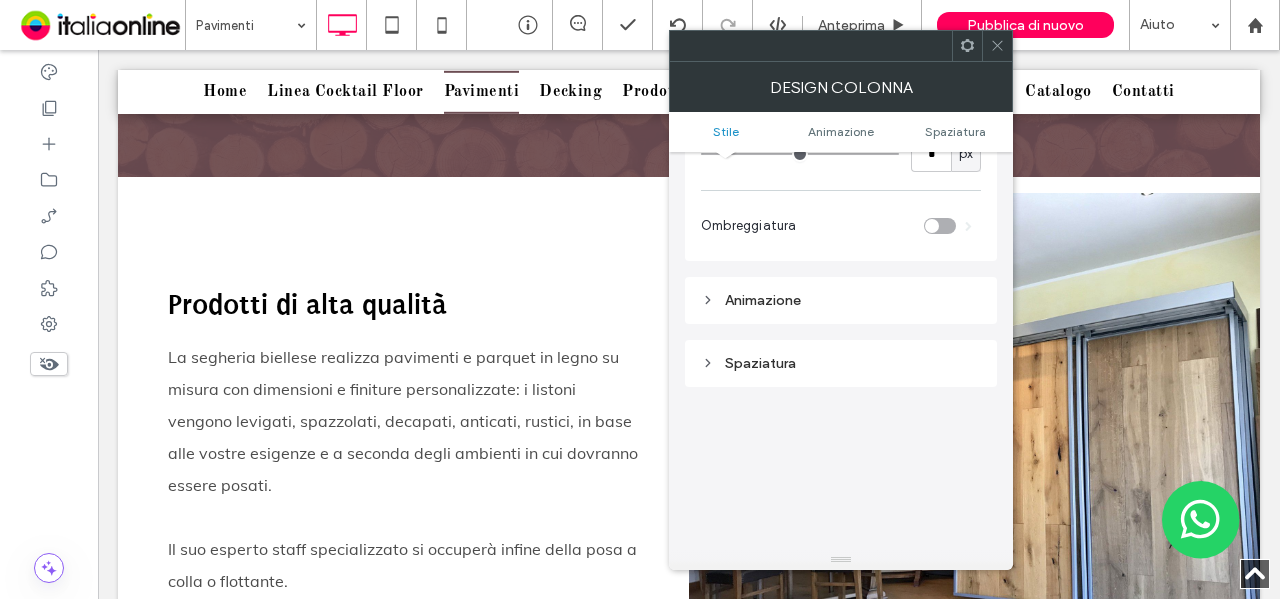 click at bounding box center (932, 226) 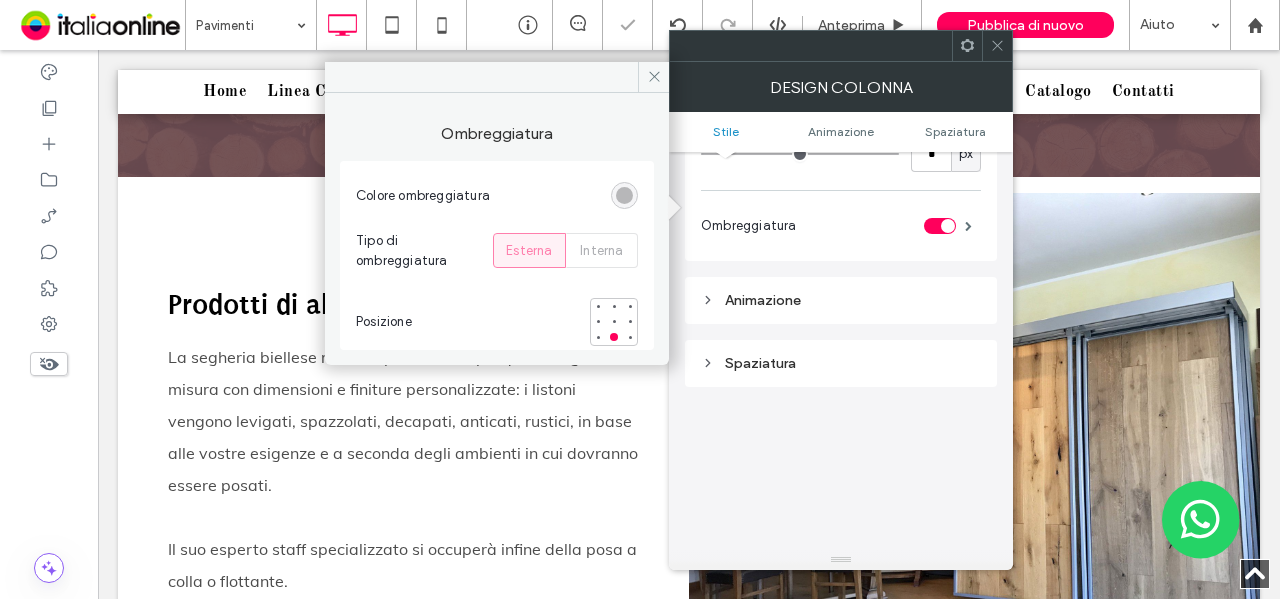 click at bounding box center [940, 226] 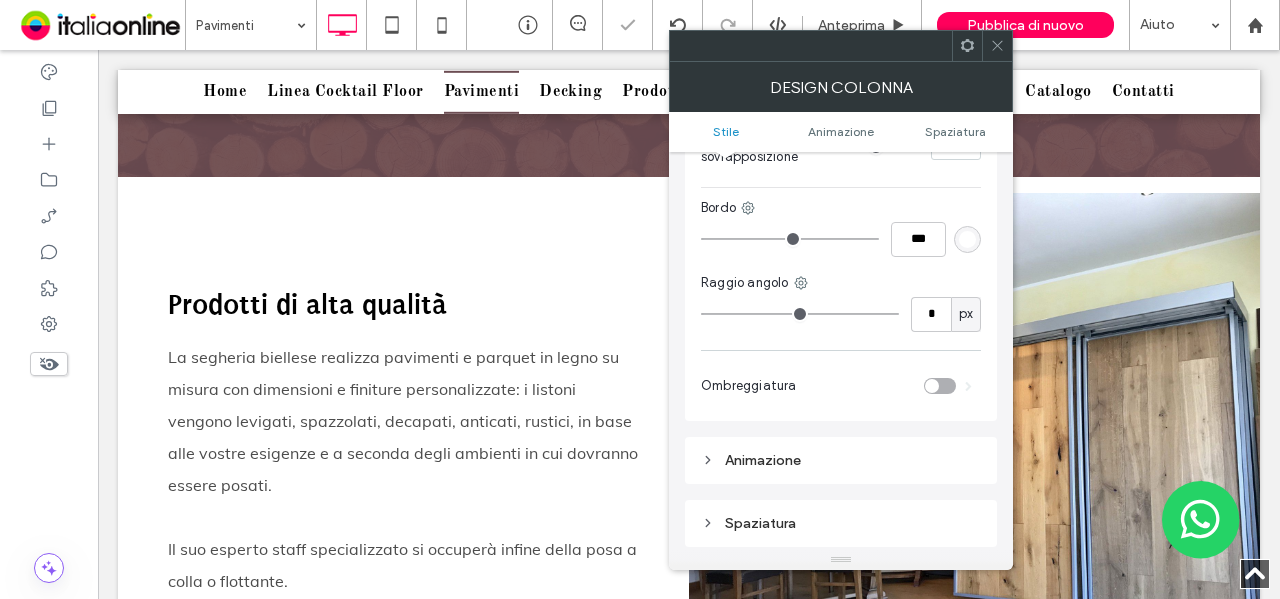 scroll, scrollTop: 700, scrollLeft: 0, axis: vertical 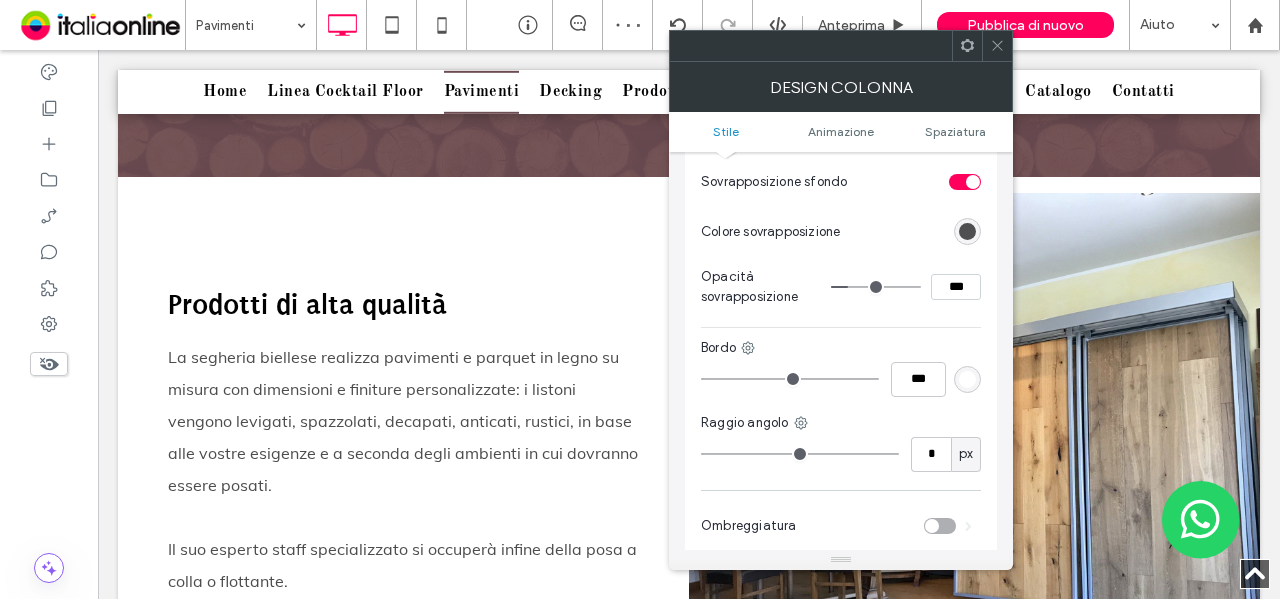 click 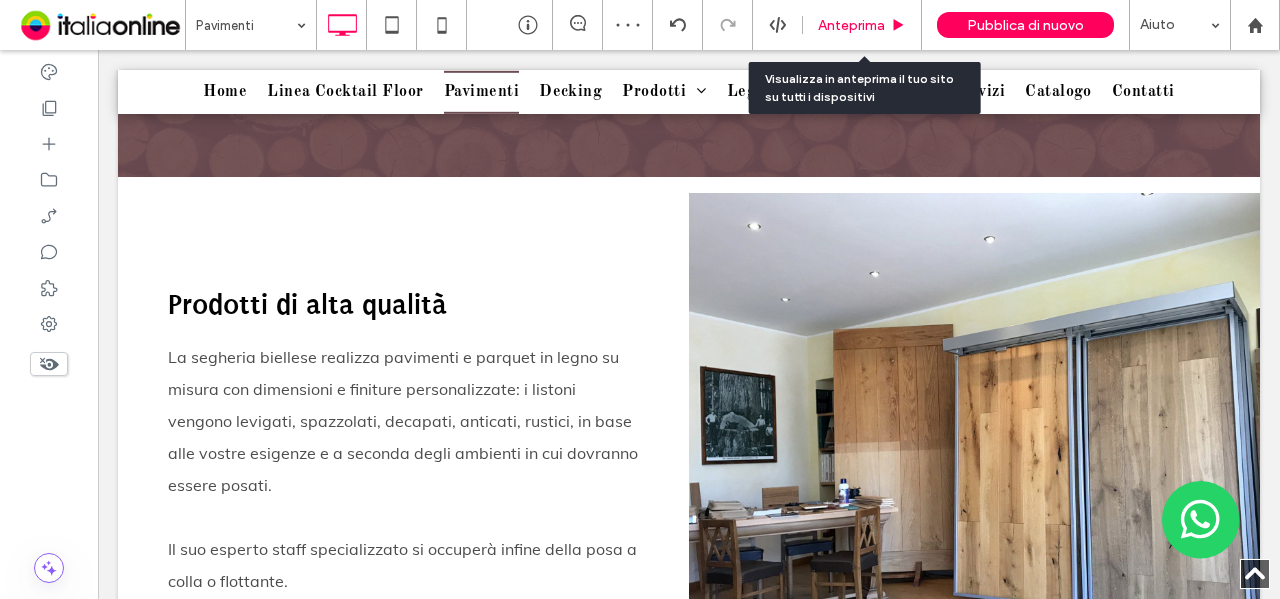 click on "Anteprima" at bounding box center (851, 25) 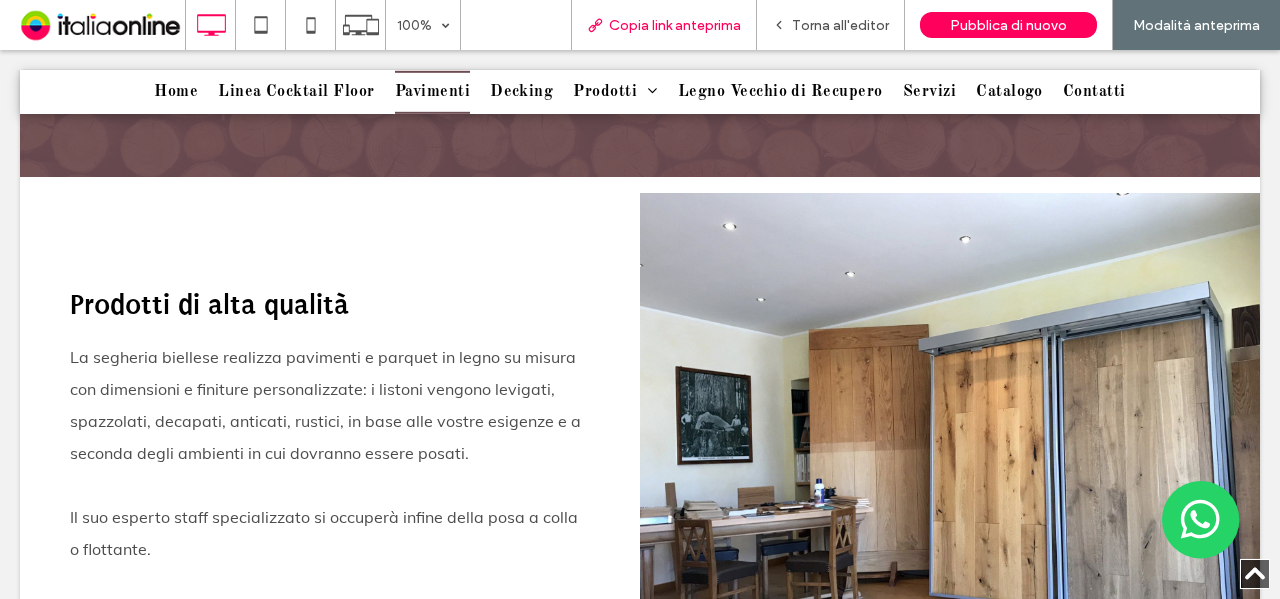 click on "Copia link anteprima" at bounding box center [664, 25] 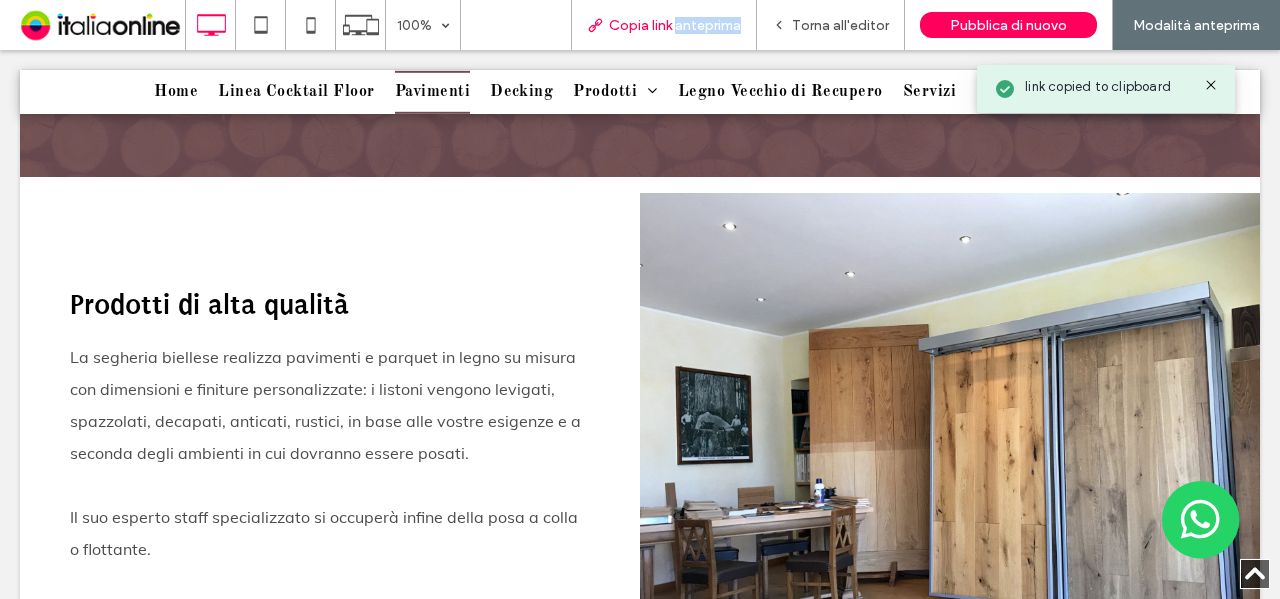 click on "Copia link anteprima" at bounding box center (675, 25) 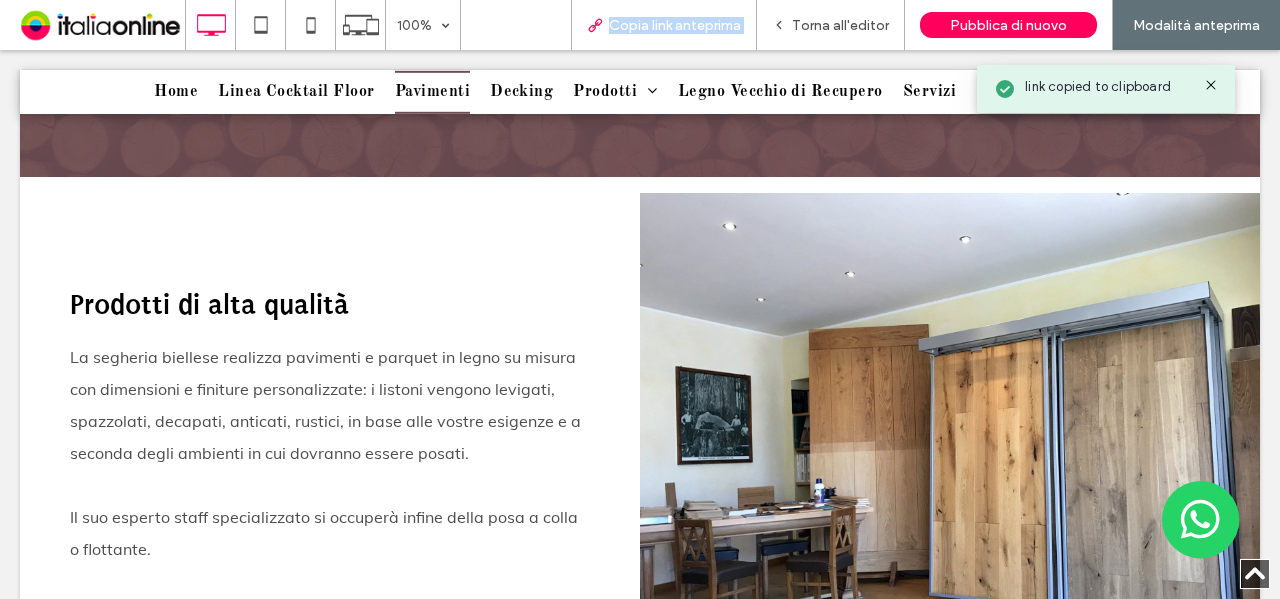 click on "Copia link anteprima" at bounding box center [675, 25] 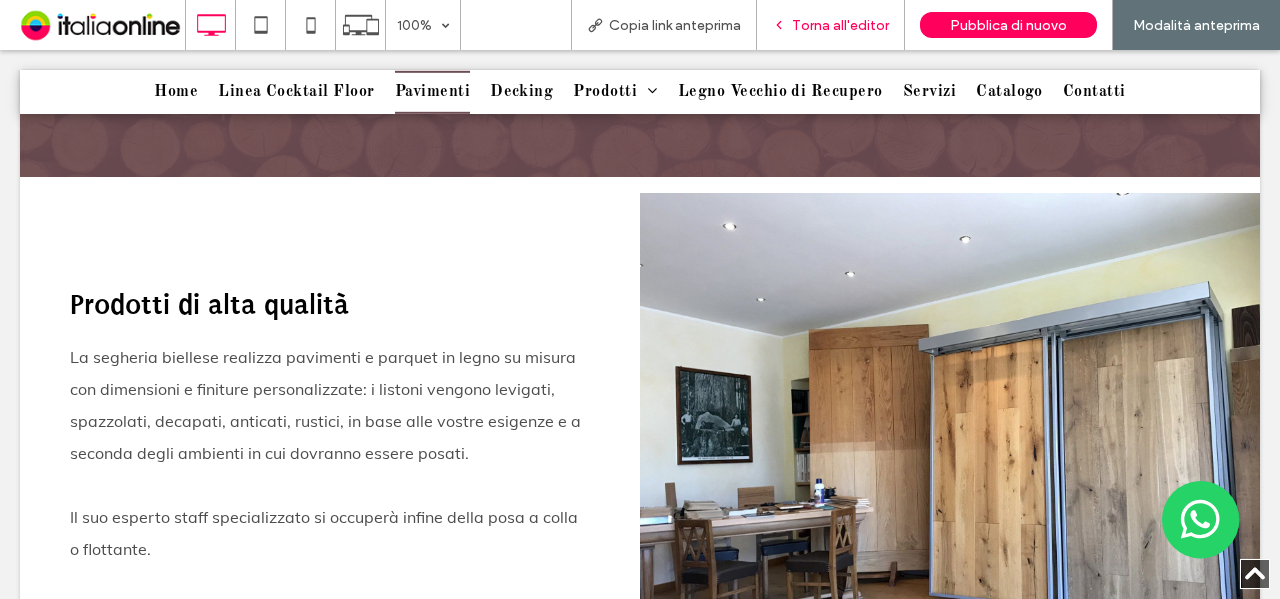 click on "Torna all'editor" at bounding box center (840, 25) 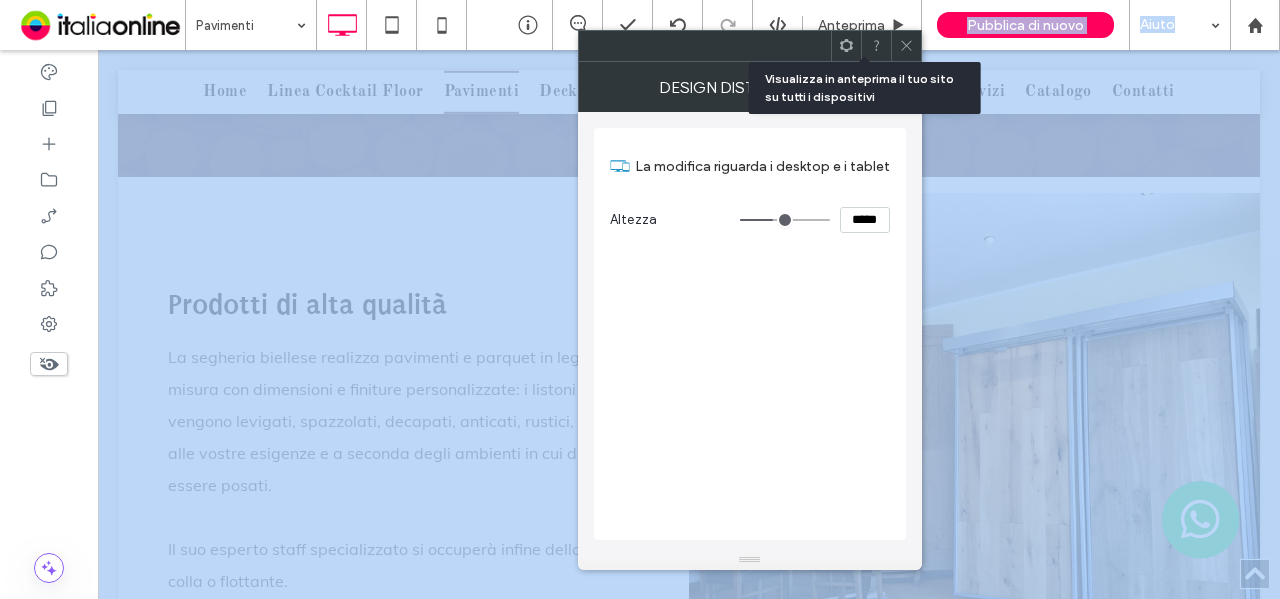 click on ".wqwq-1{fill:#231f20;}
.cls-1q, .cls-2q { fill-rule: evenodd; }
.cls-2q { fill: #6e8188; }
True_local
Agendize
HealthEngine
x_close_popup
from_your_site
multi_language
zoom-out
zoom-in
z_vimeo
z_yelp
z_picassa
w_vCita
youtube
yelp
x2
x
x_x
x_alignright
x_handwritten
wrench
wordpress
windowsvv
win8
whats_app
wallet
warning-sign
w_youtube
w_youtube_channel
w_yelp
w_video
w_twitter
w_title
w_tabs
w_social_icons
w_spacer
w_share
w_rss_feed
w_recent-posts
w_push
w_paypal
w_photo_gallery" at bounding box center (640, 299) 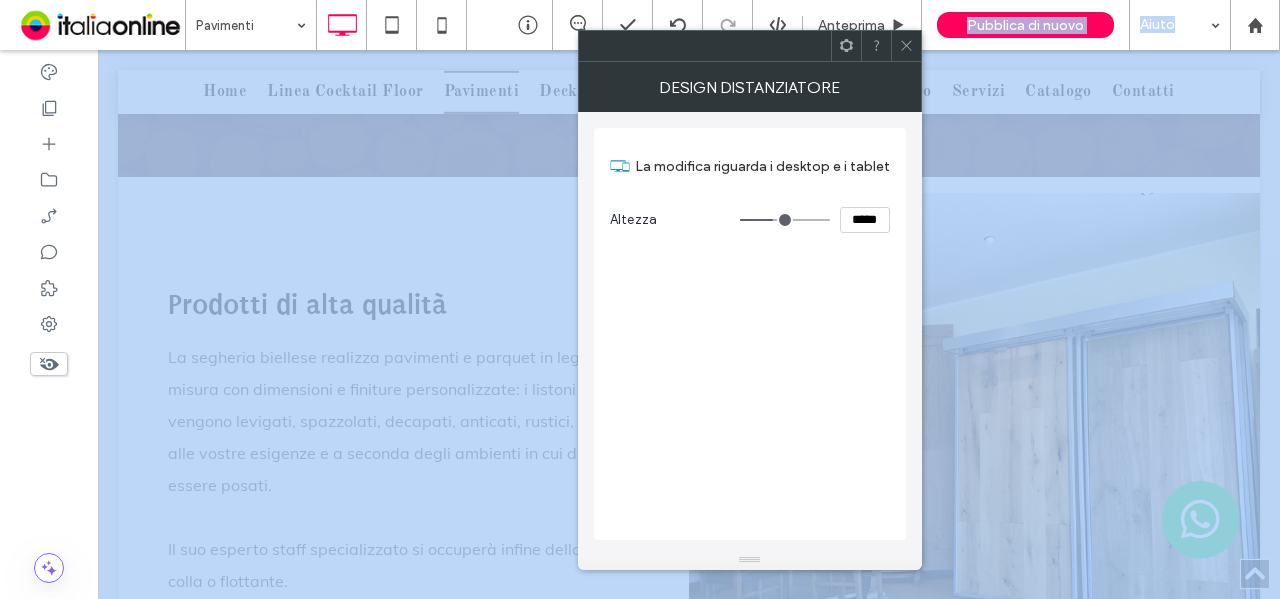 click 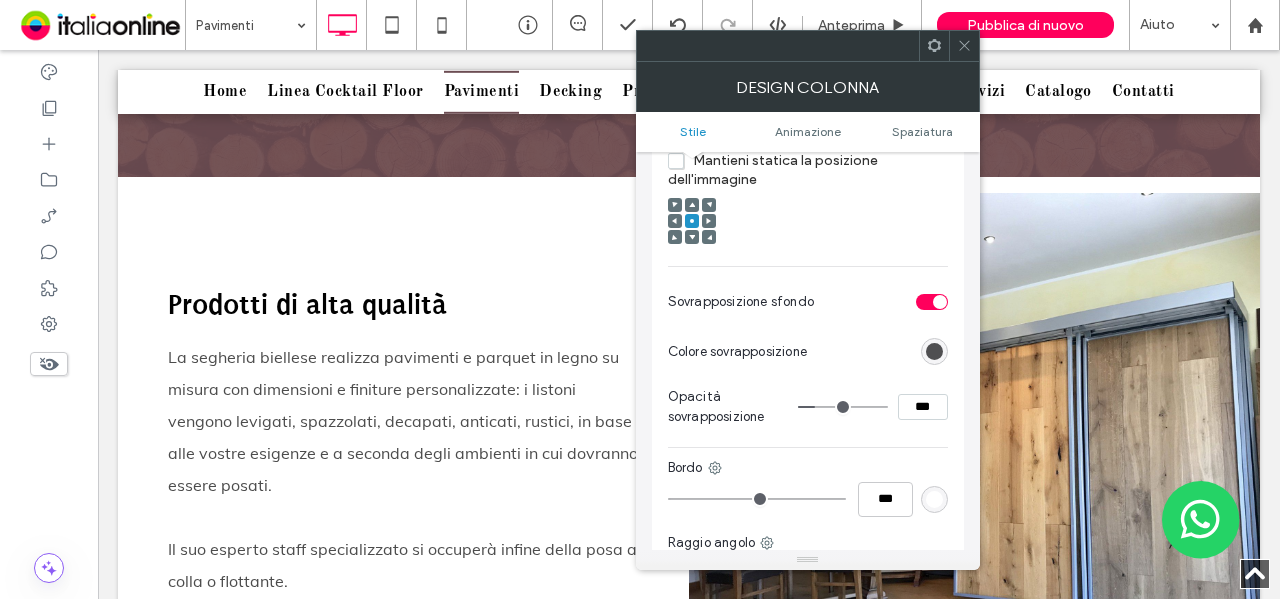 scroll, scrollTop: 600, scrollLeft: 0, axis: vertical 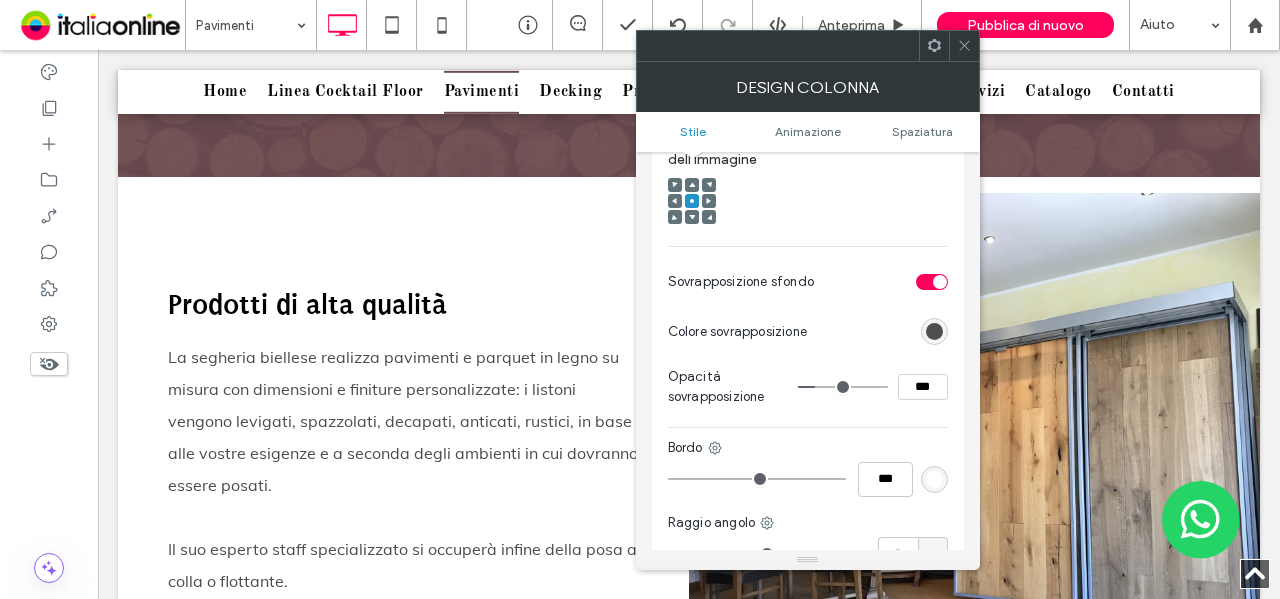 type on "*" 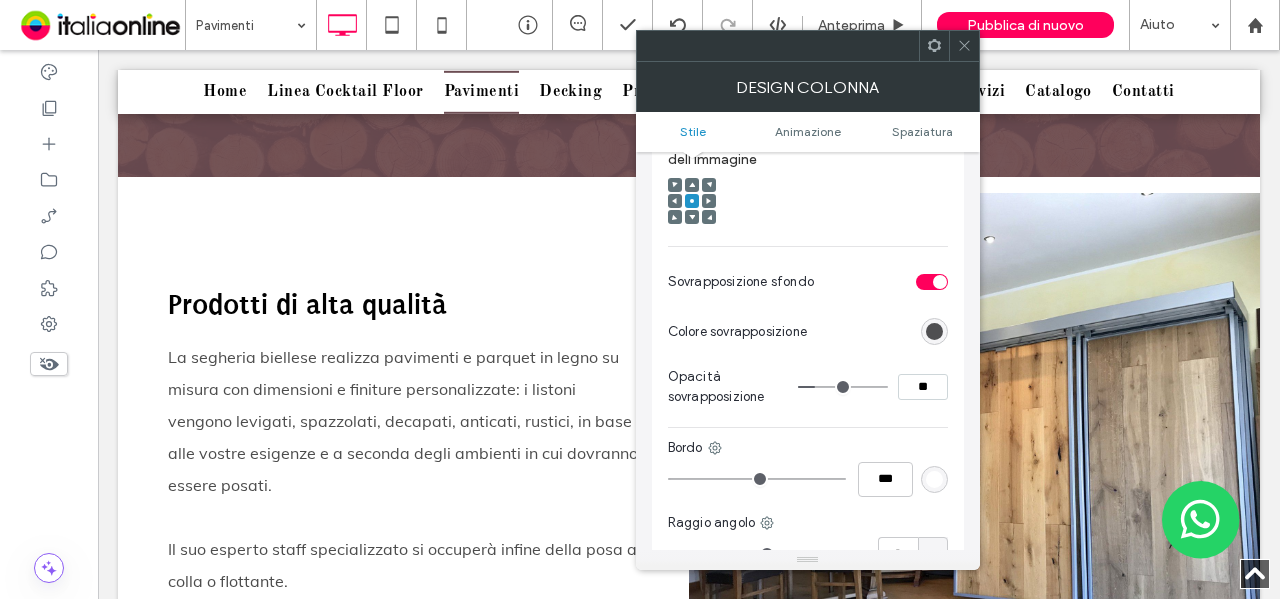 type on "*" 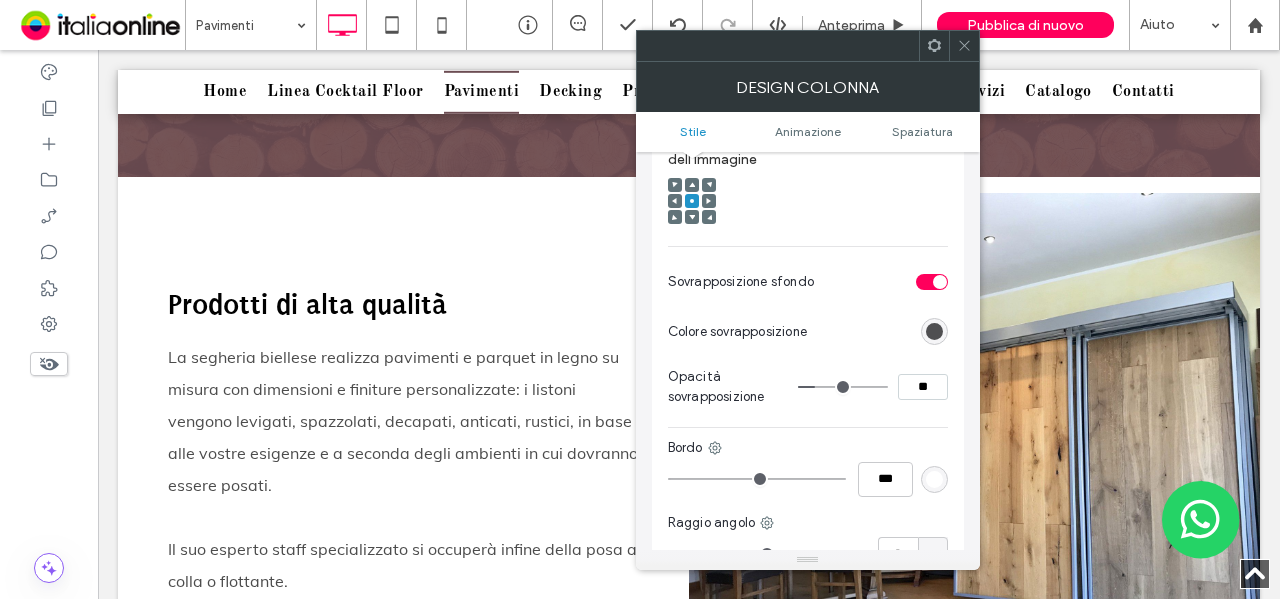 type on "**" 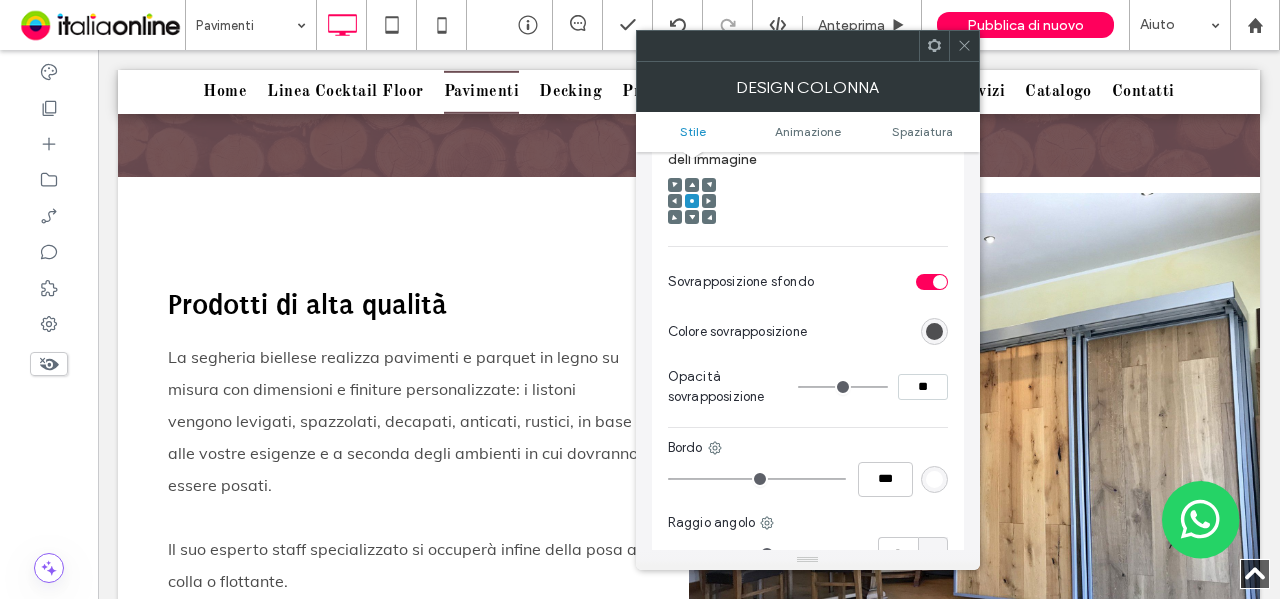 drag, startPoint x: 820, startPoint y: 369, endPoint x: 760, endPoint y: 365, distance: 60.133186 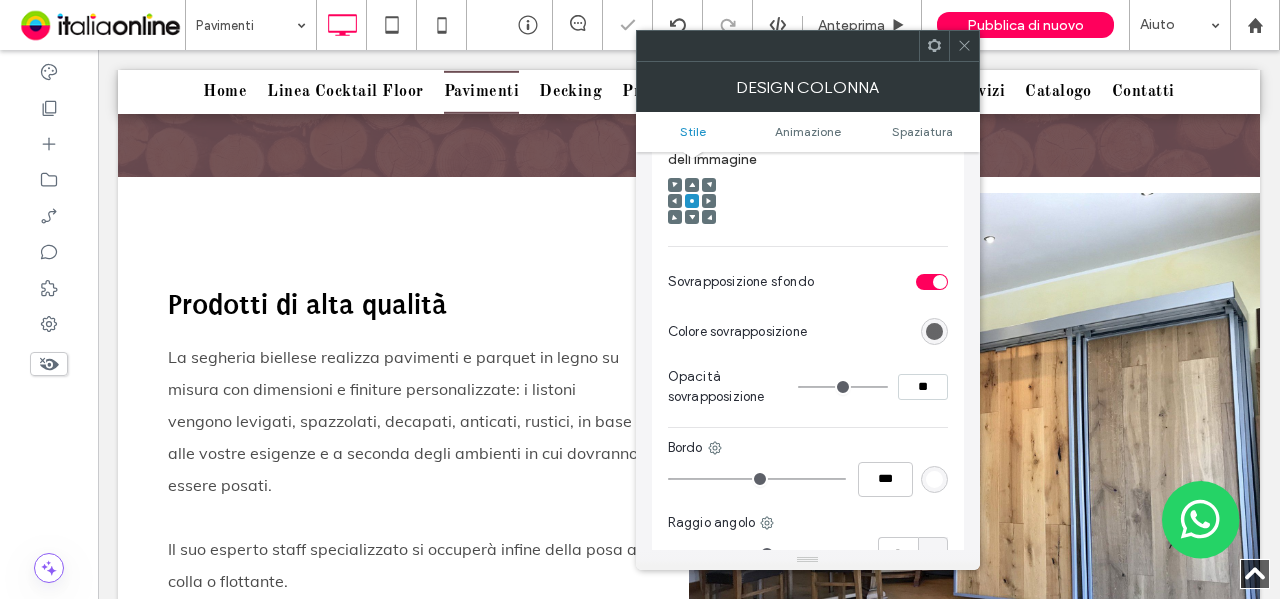click at bounding box center (934, 331) 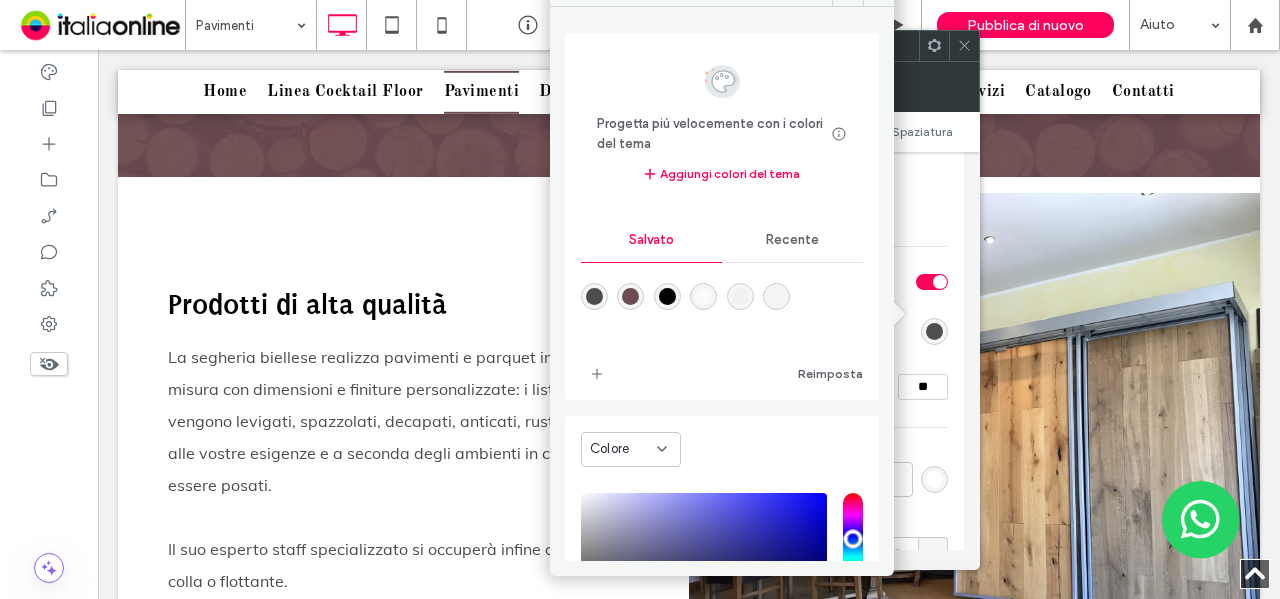 click at bounding box center (703, 296) 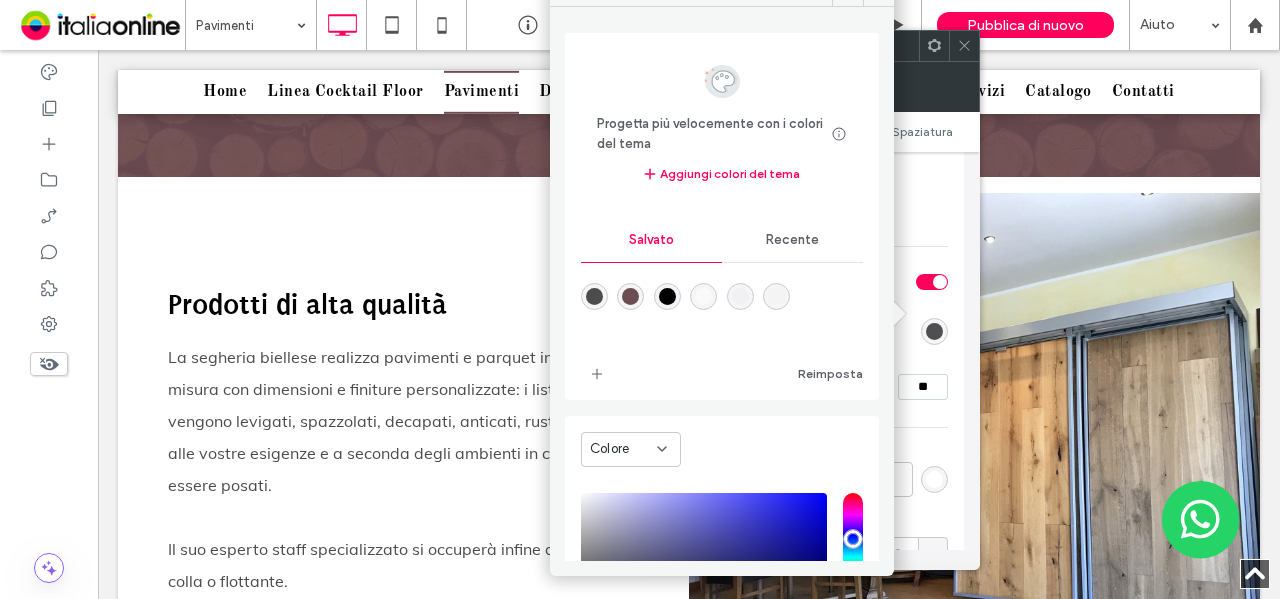 type on "*******" 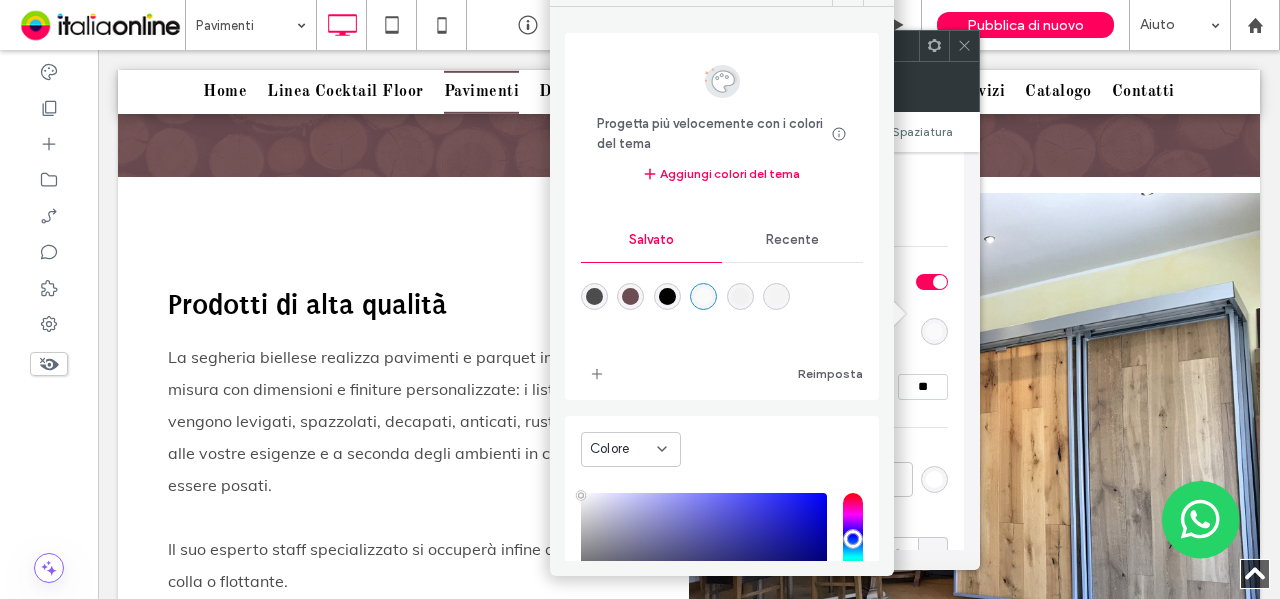 click on "Sovrapposizione sfondo" at bounding box center [808, 282] 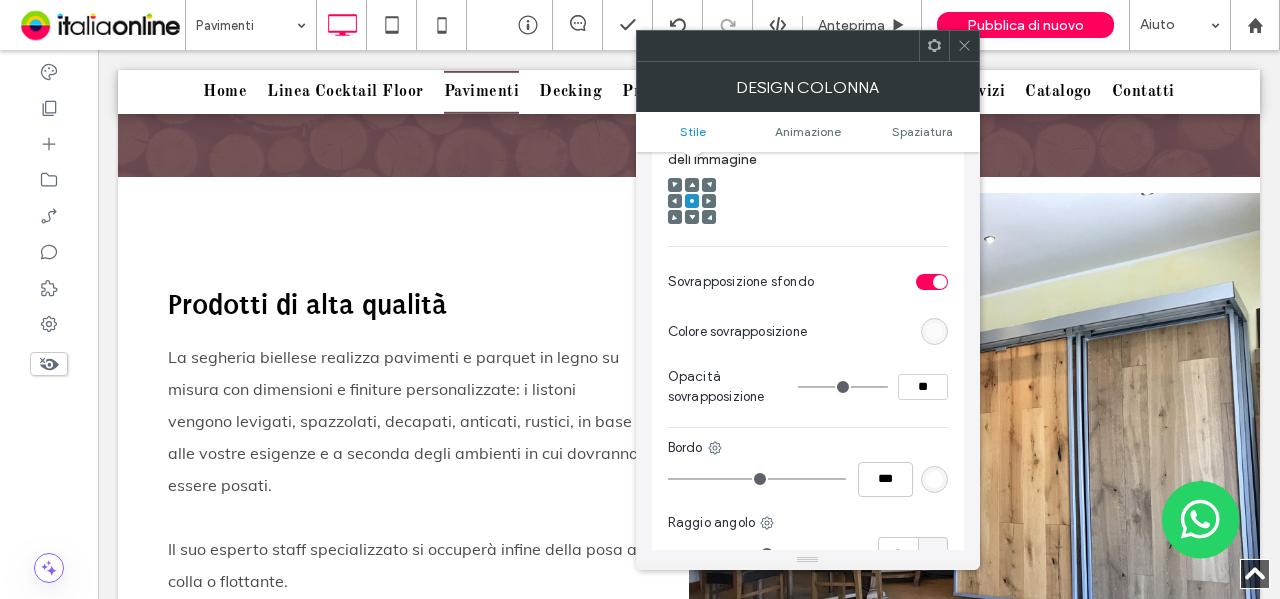 click at bounding box center [934, 331] 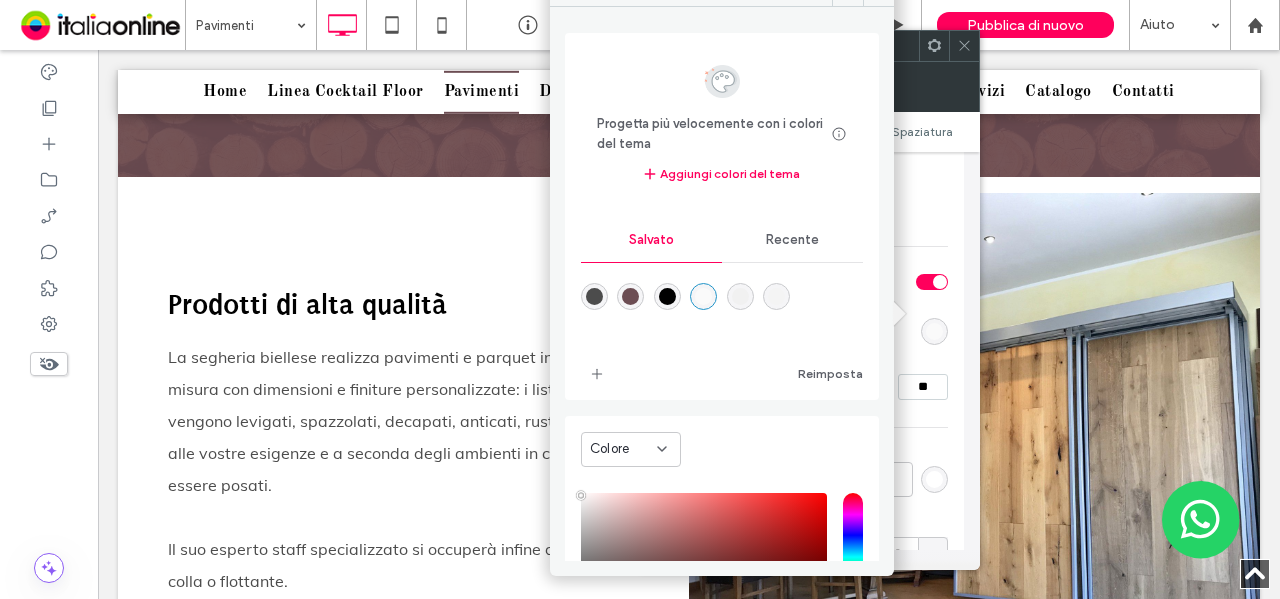 drag, startPoint x: 761, startPoint y: 241, endPoint x: 758, endPoint y: 258, distance: 17.262676 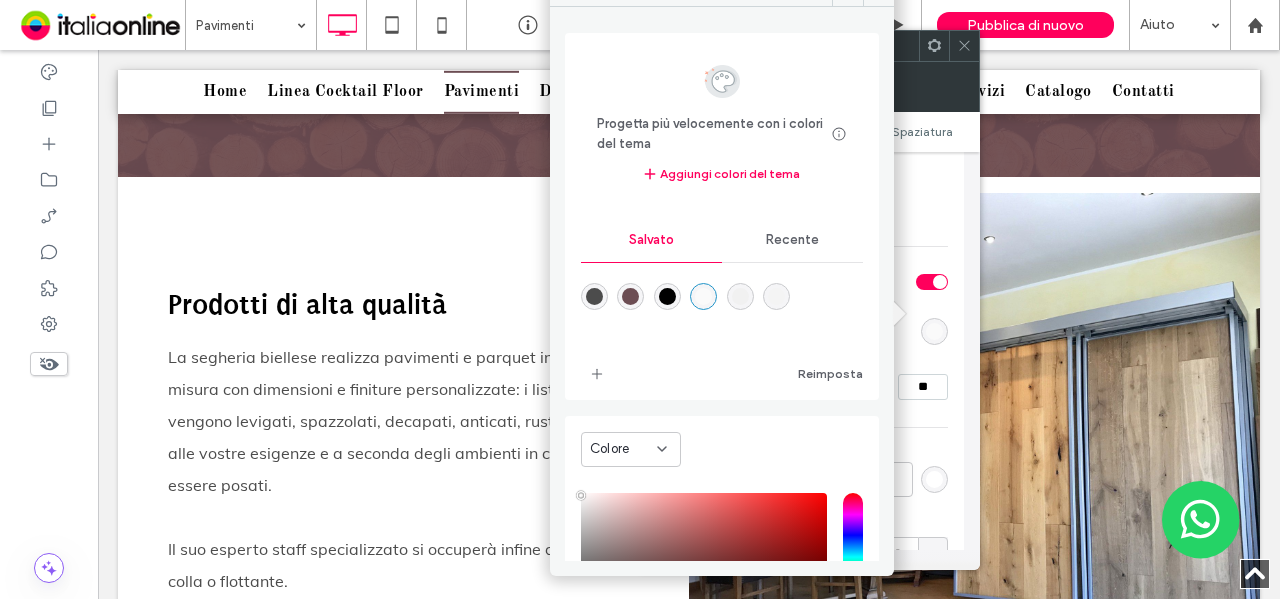 click on "Recente" at bounding box center [792, 240] 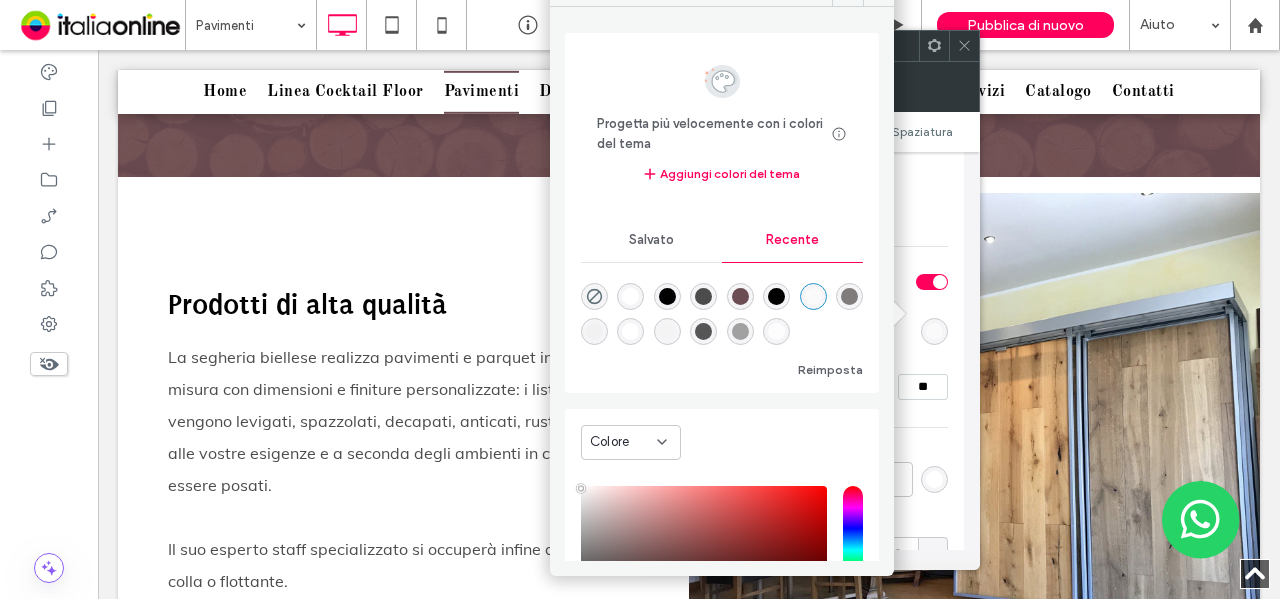 click at bounding box center [594, 296] 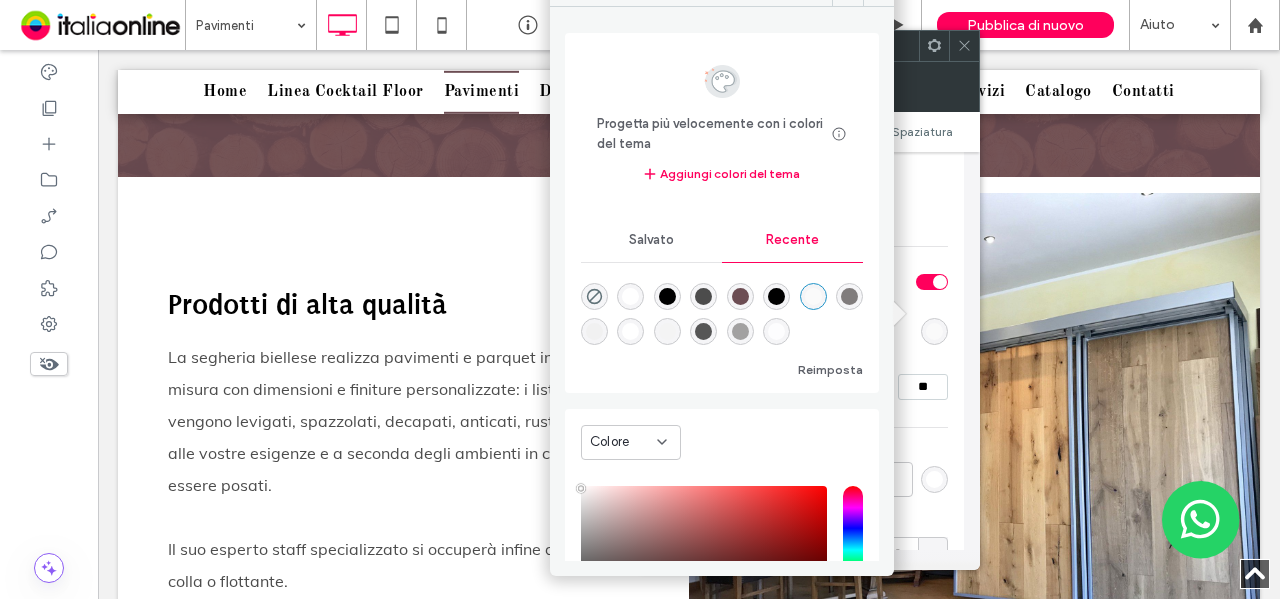 type on "*******" 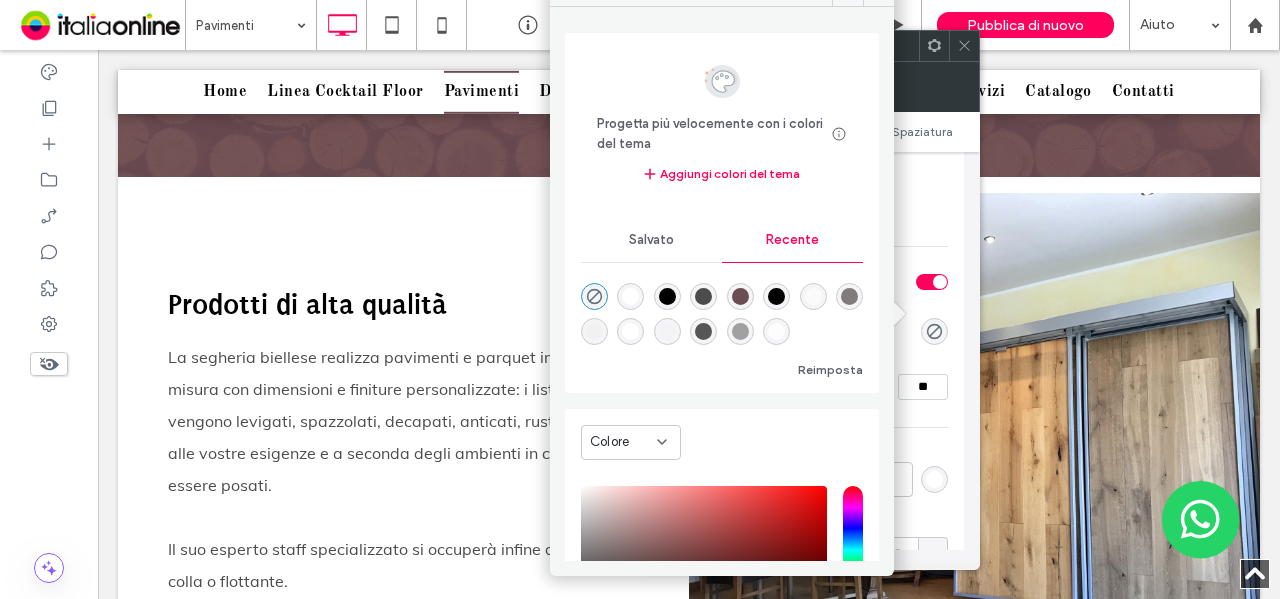 click 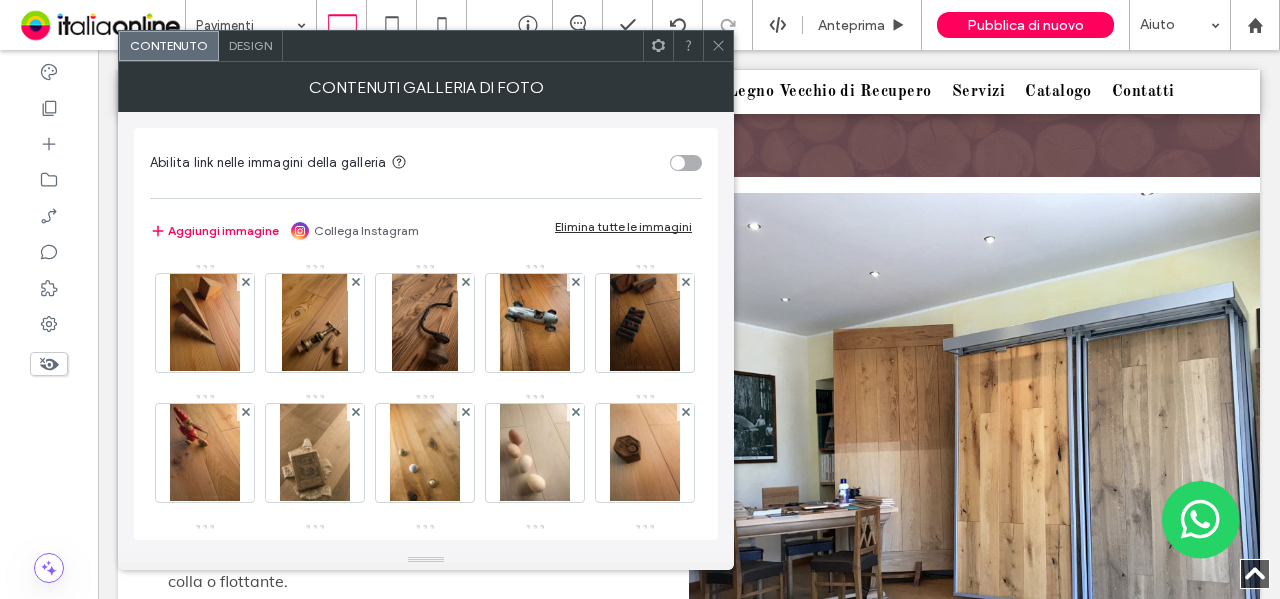 click on "Design" at bounding box center (250, 45) 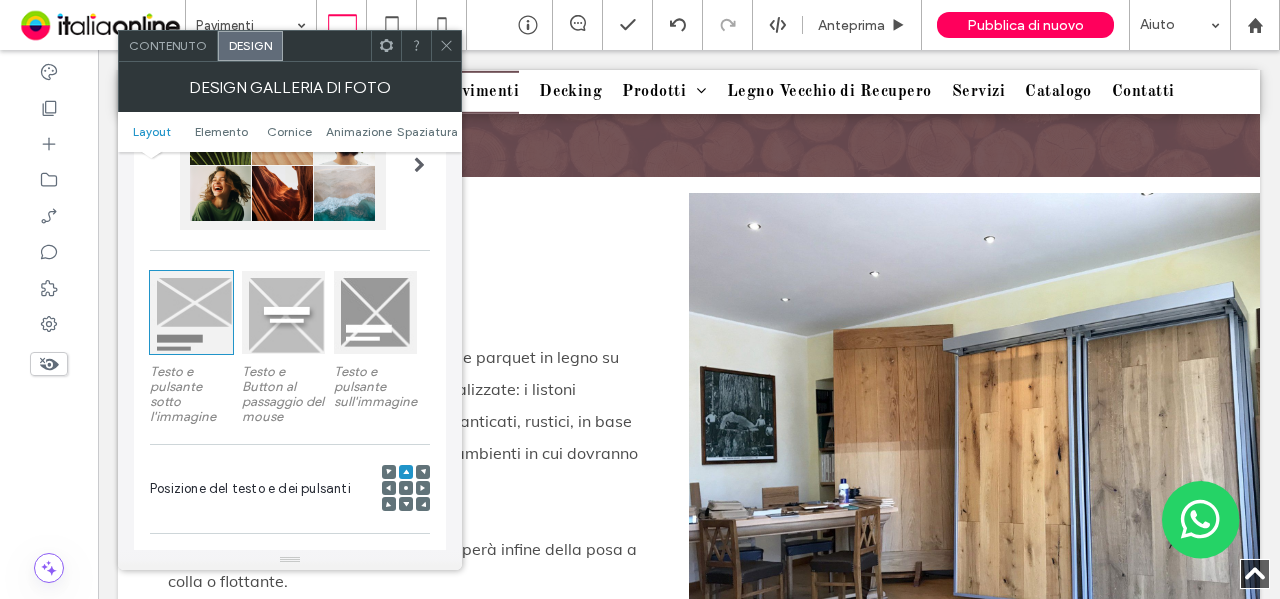 scroll, scrollTop: 400, scrollLeft: 0, axis: vertical 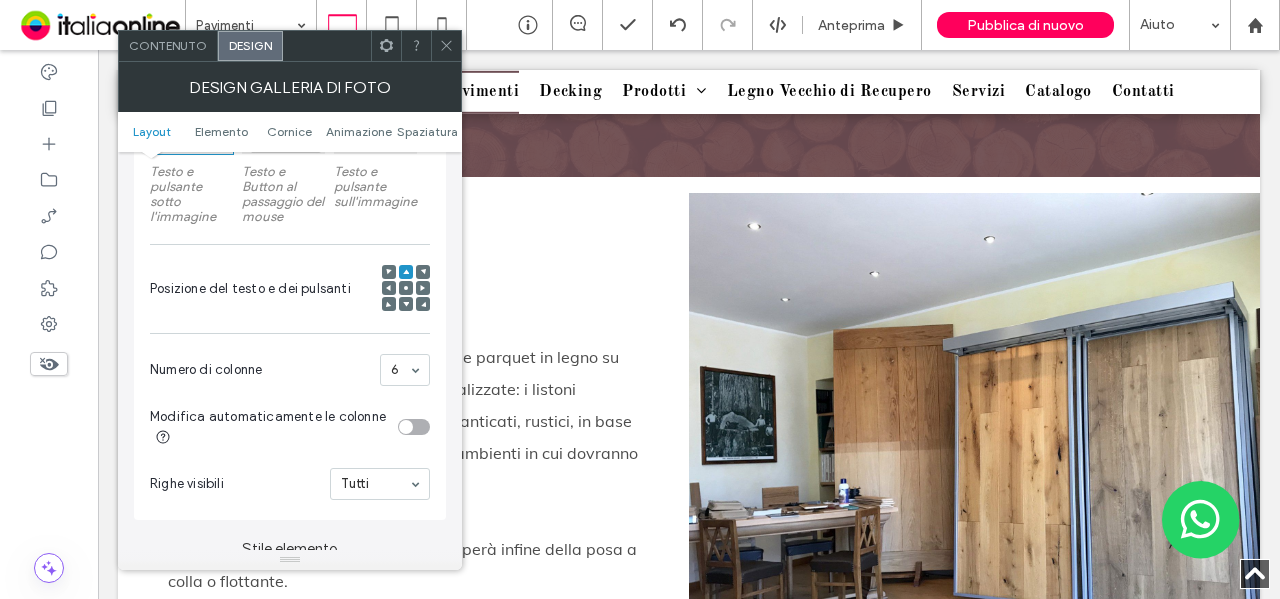 click at bounding box center [446, 46] 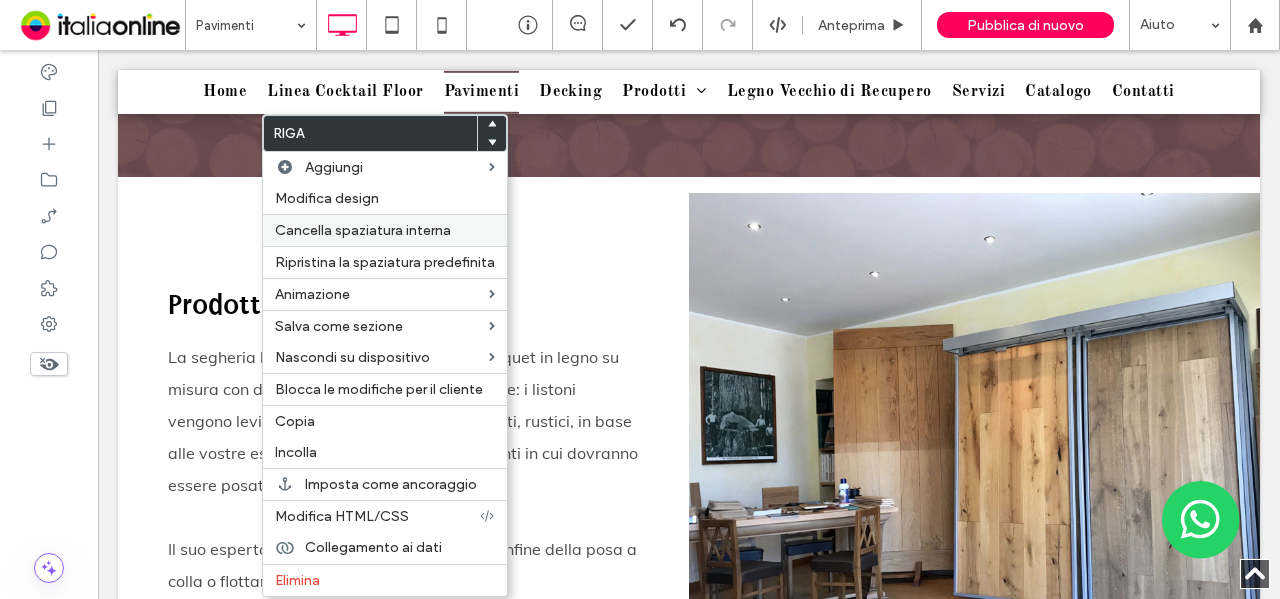 click on "Cancella spaziatura interna" at bounding box center (363, 230) 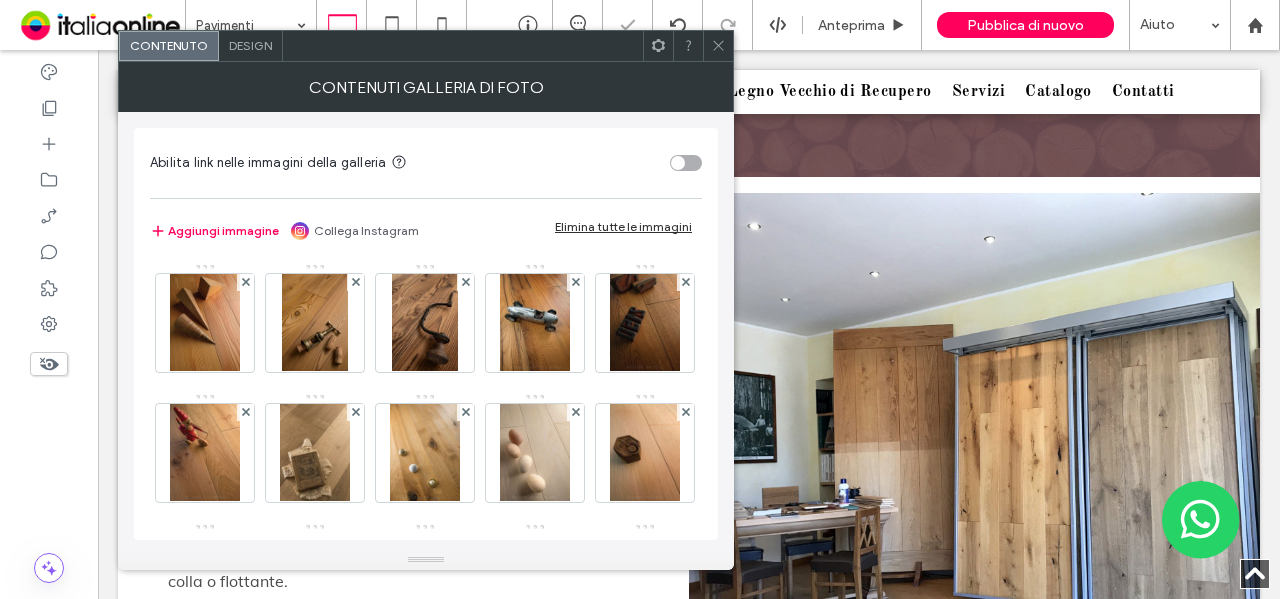 click on "Design" at bounding box center [250, 45] 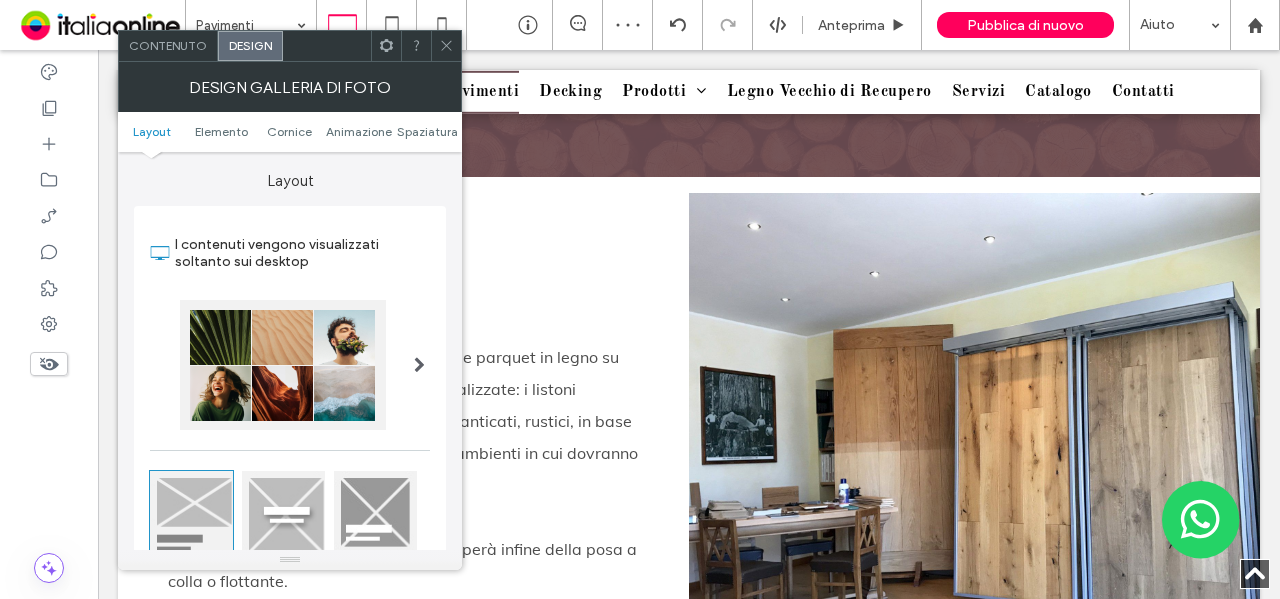 click at bounding box center [283, 365] 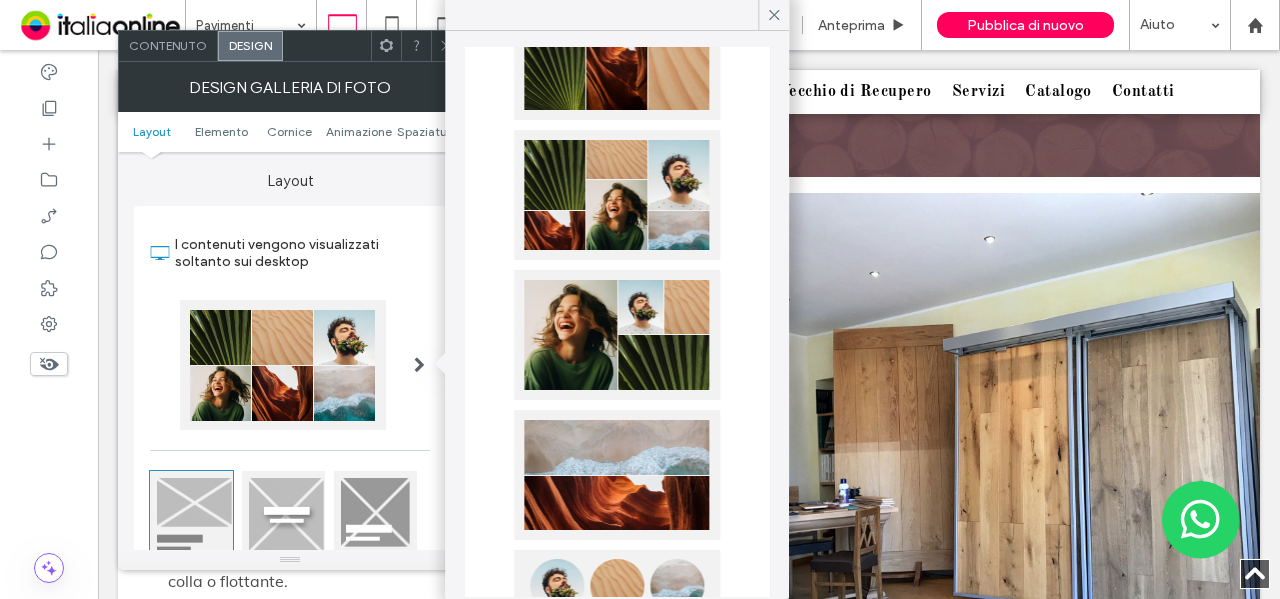 scroll, scrollTop: 400, scrollLeft: 0, axis: vertical 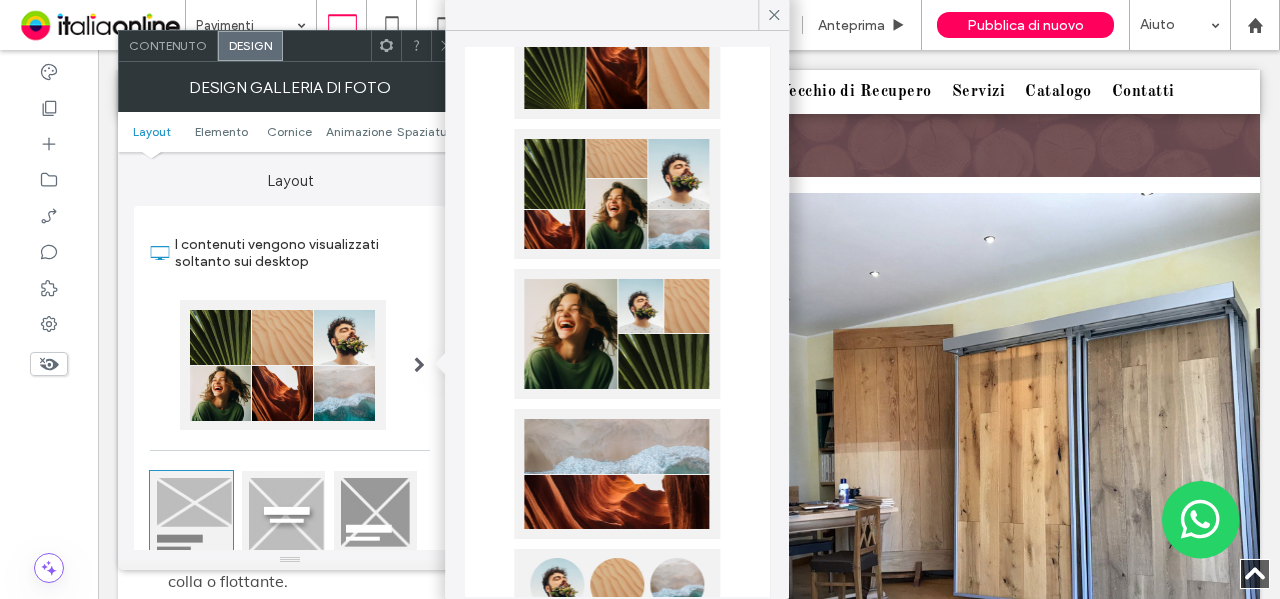 click at bounding box center [617, 194] 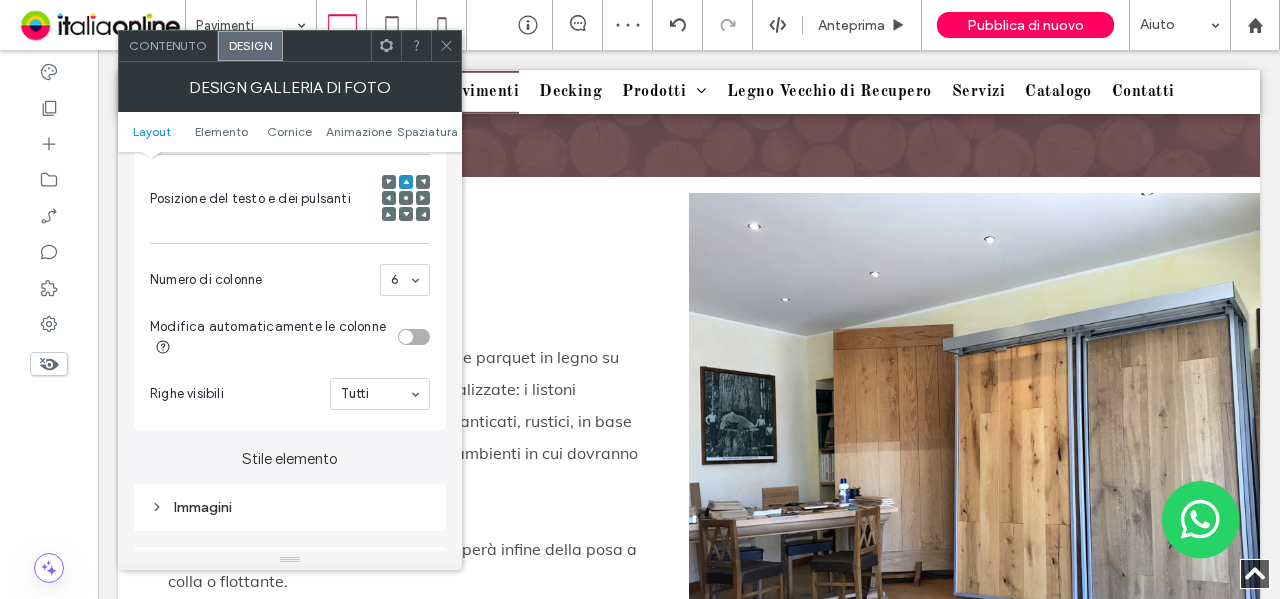 scroll, scrollTop: 600, scrollLeft: 0, axis: vertical 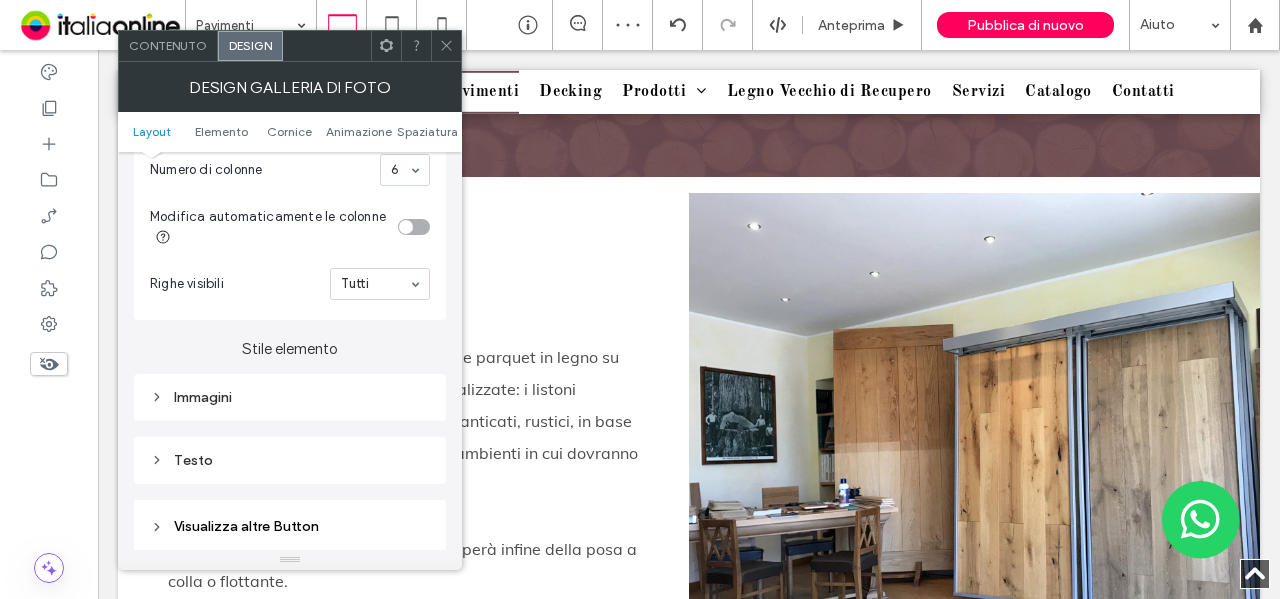 click on "Immagini" at bounding box center [290, 397] 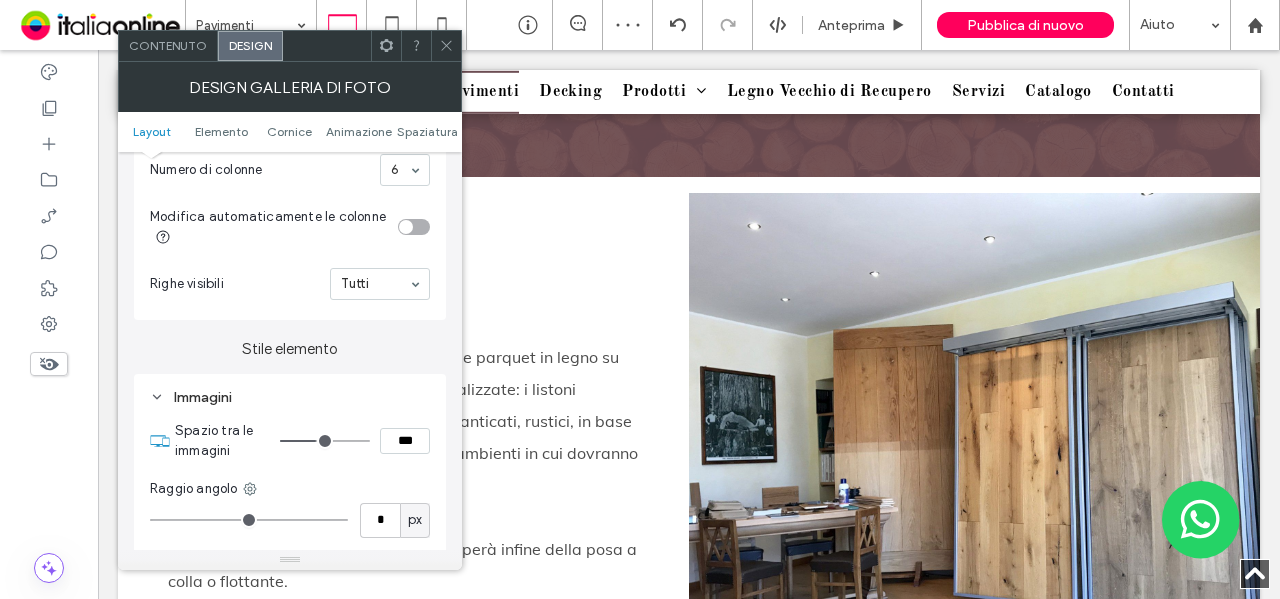 type on "*" 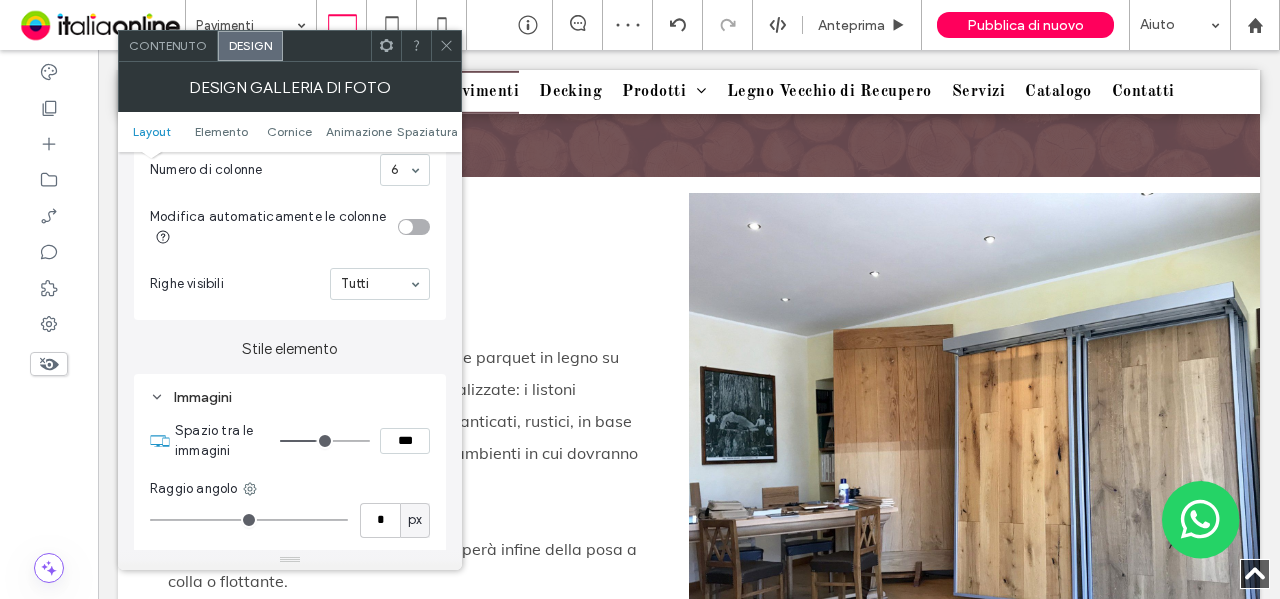 type on "***" 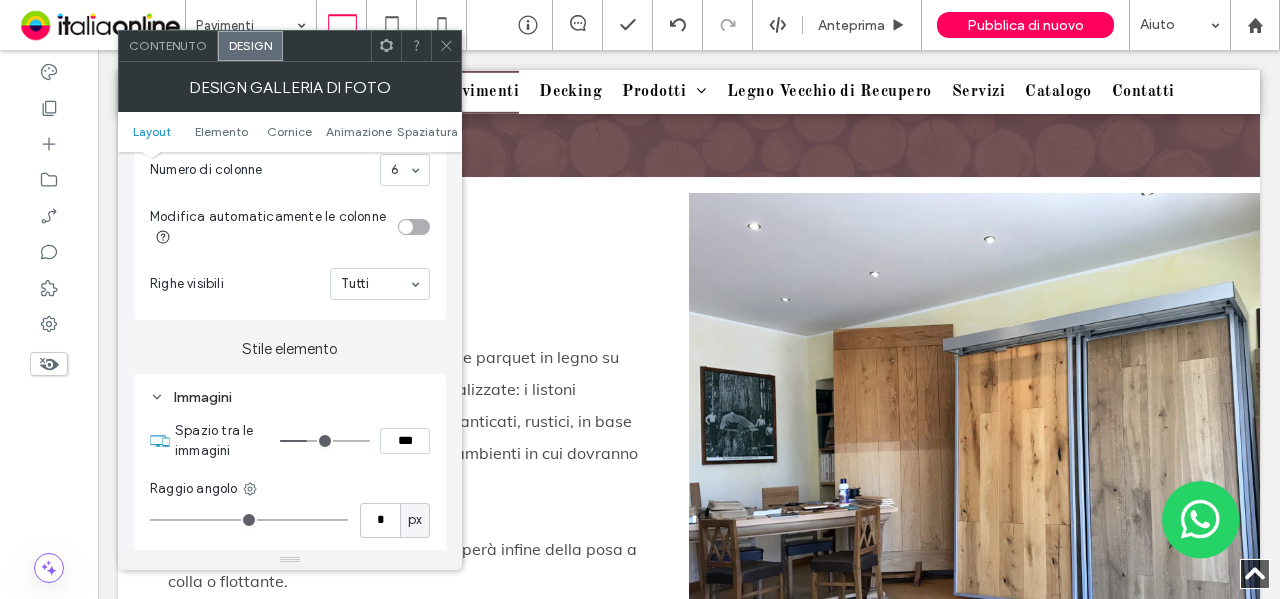 click at bounding box center (325, 441) 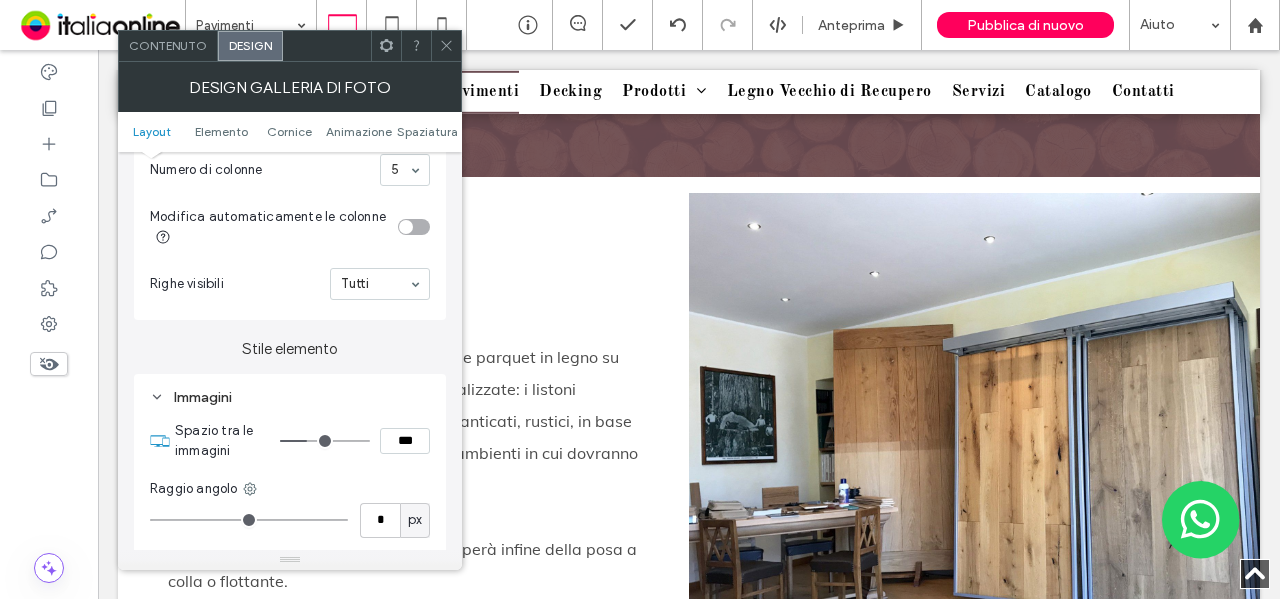 type on "*" 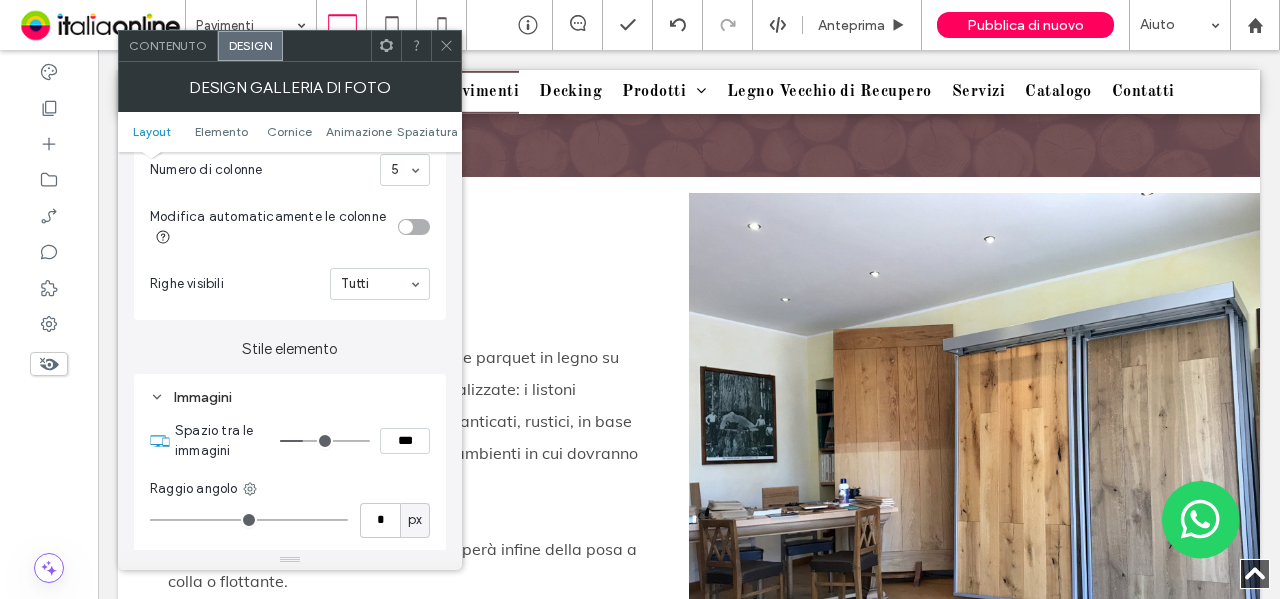 click at bounding box center [325, 441] 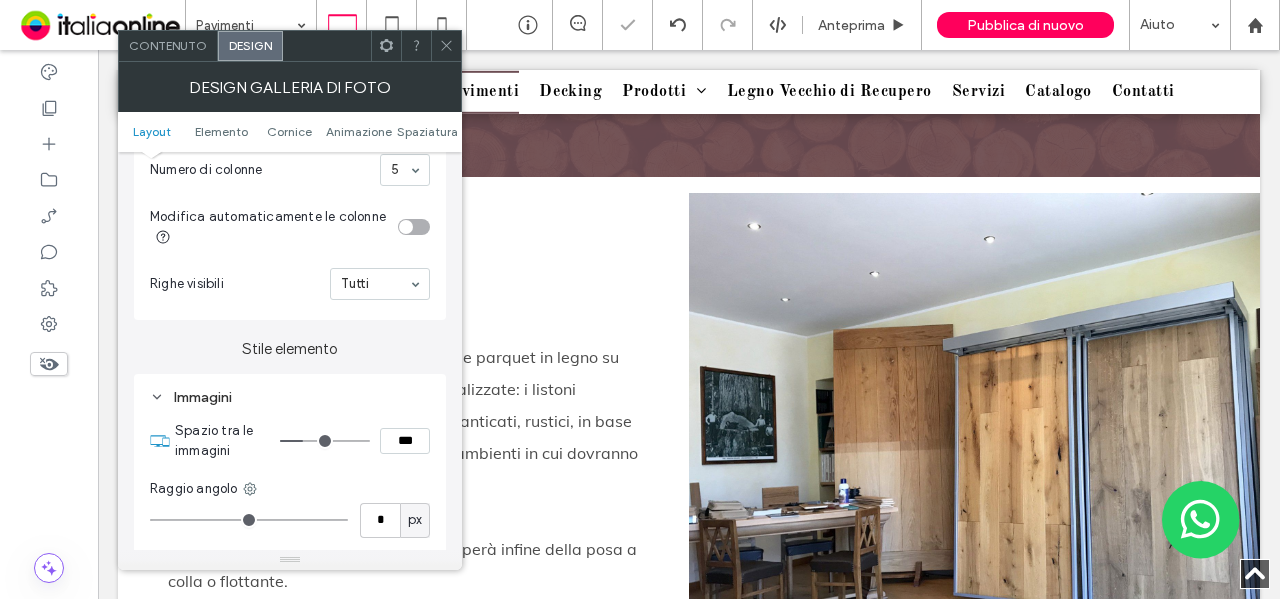 type on "*" 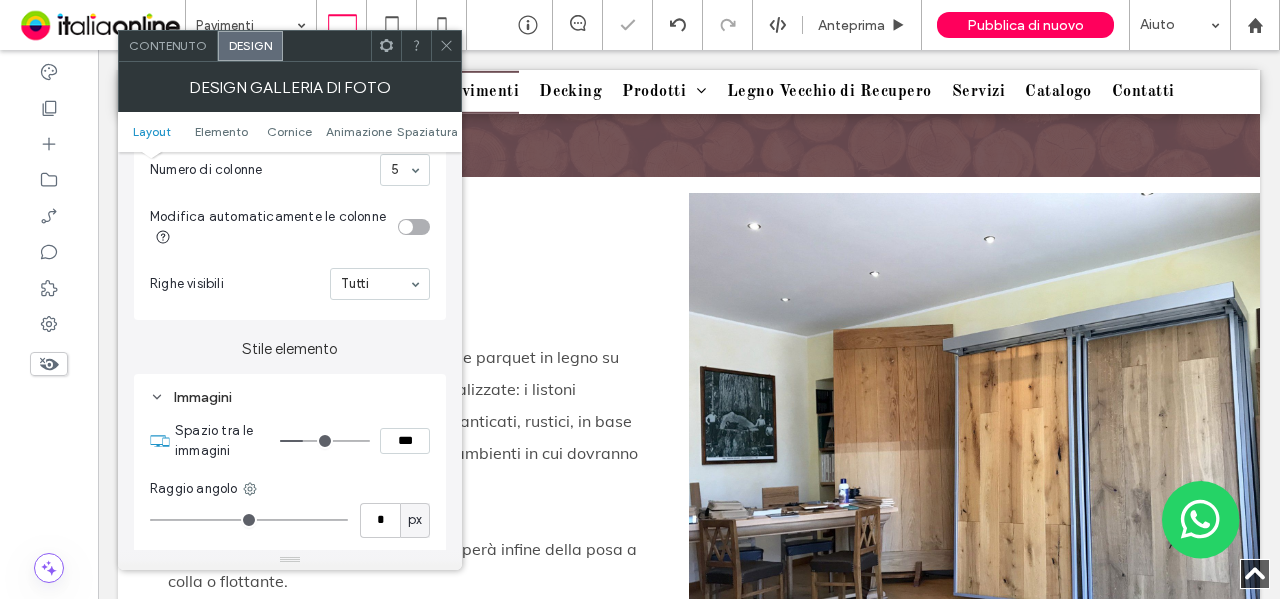 type on "*" 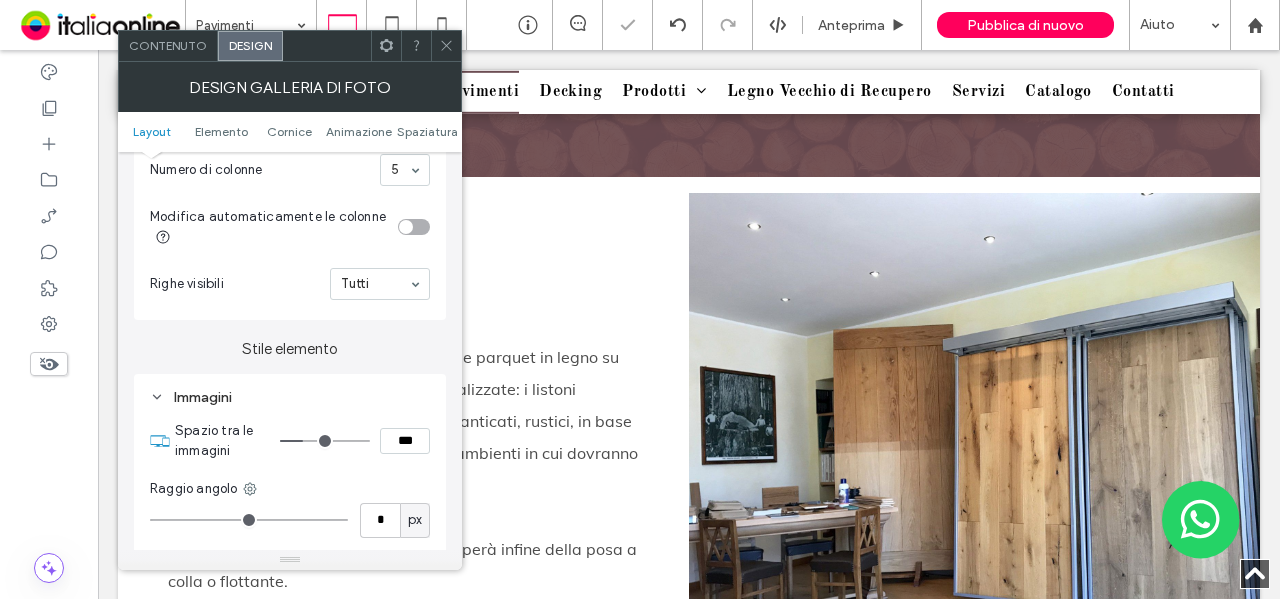type on "***" 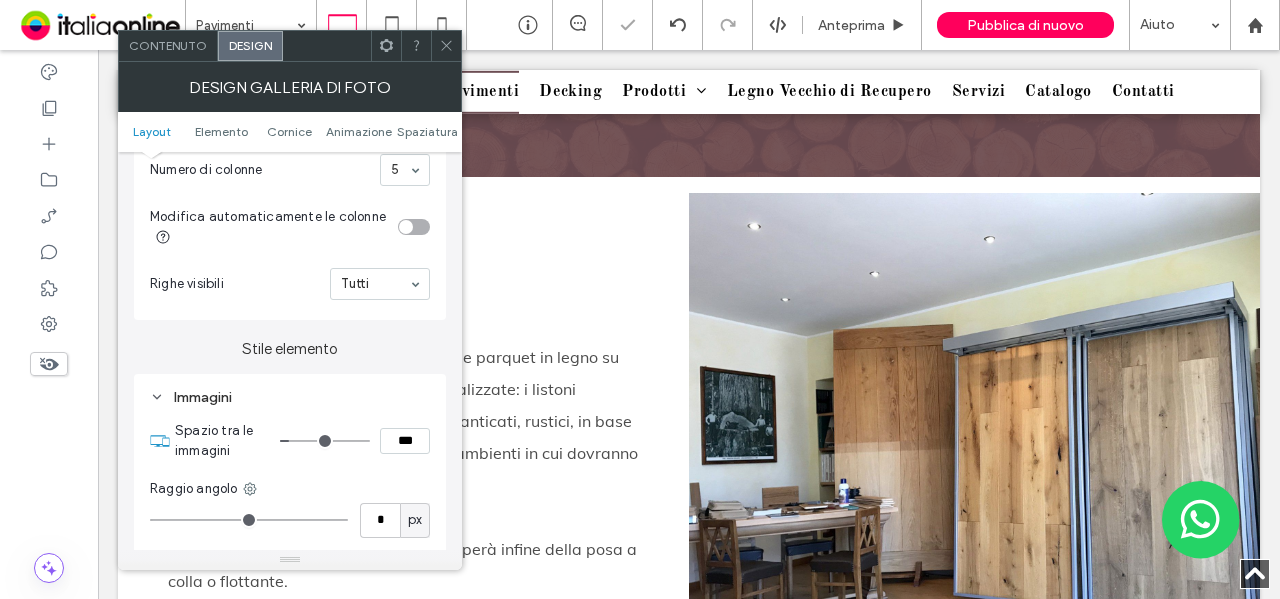 type on "*" 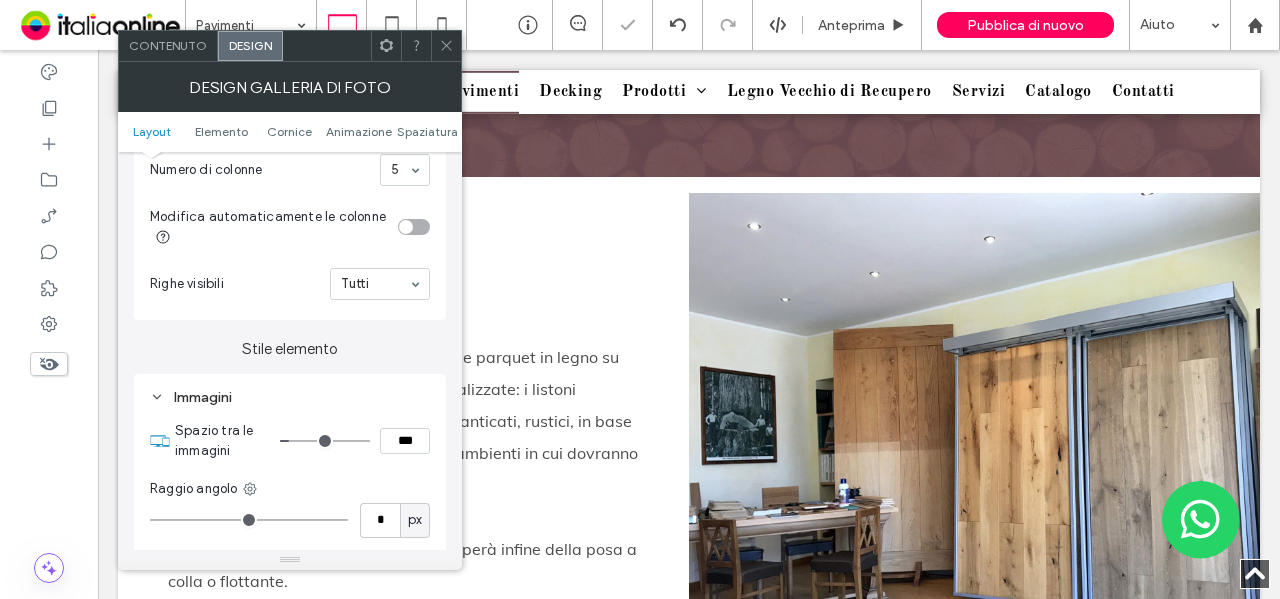 type on "*" 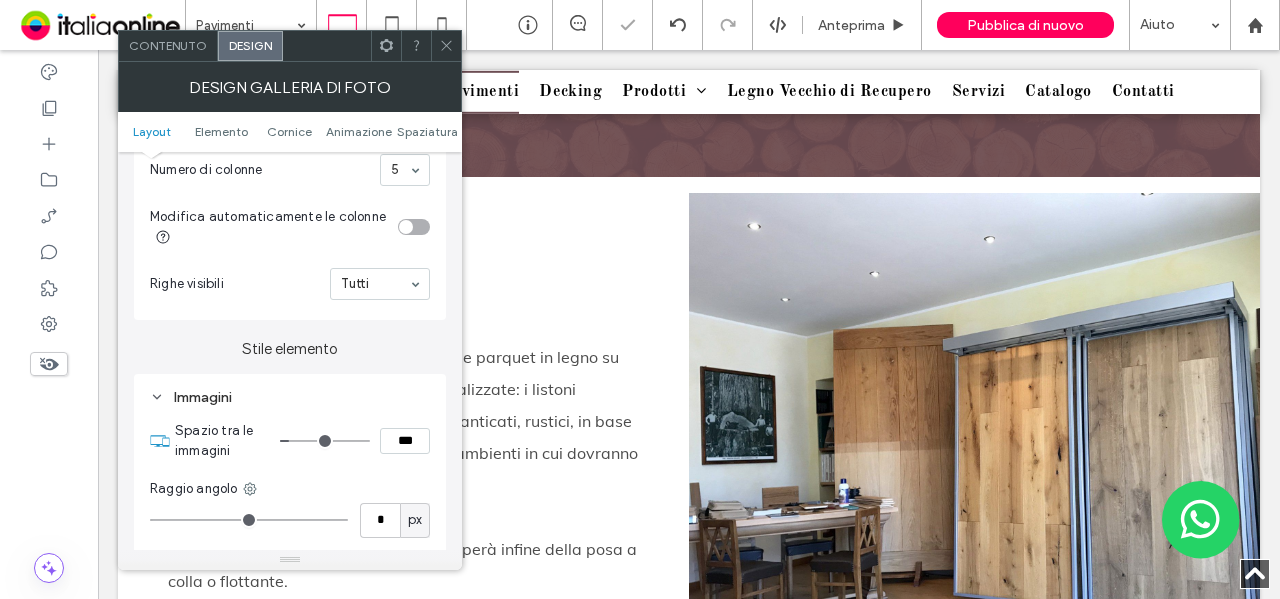 type on "***" 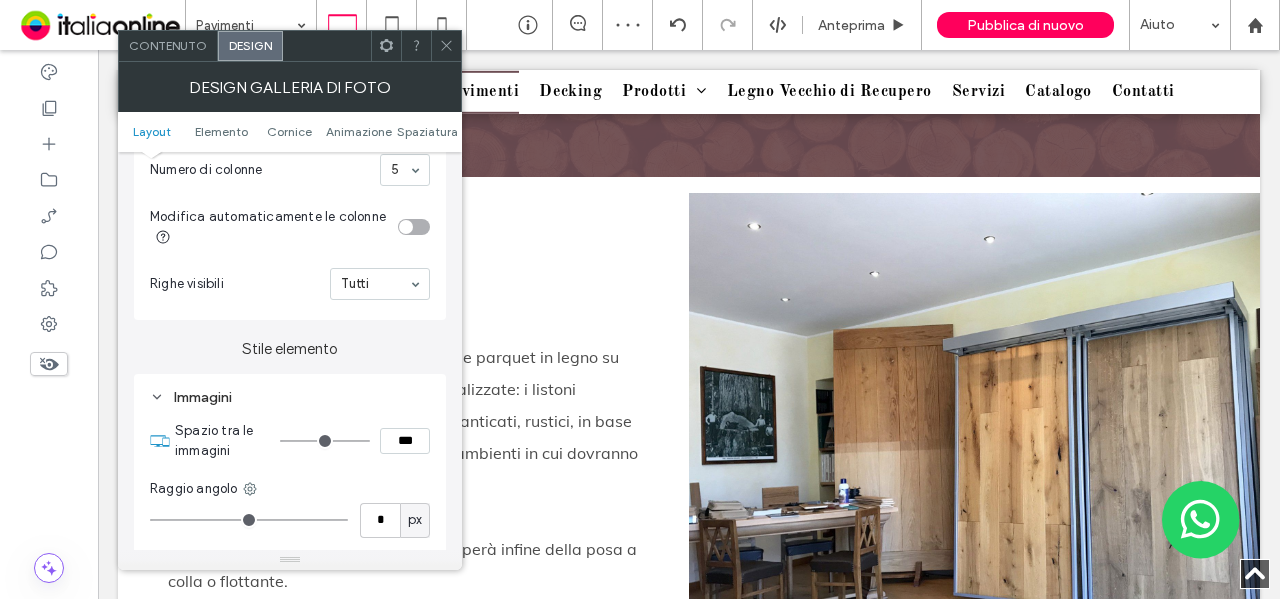 type on "*" 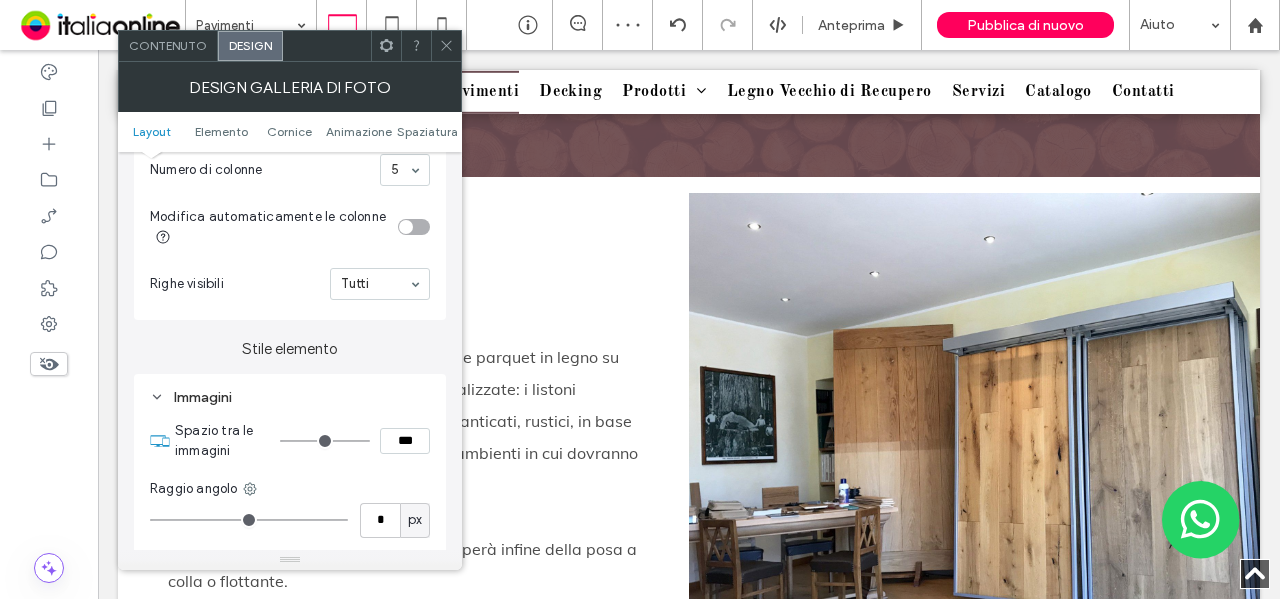 type on "***" 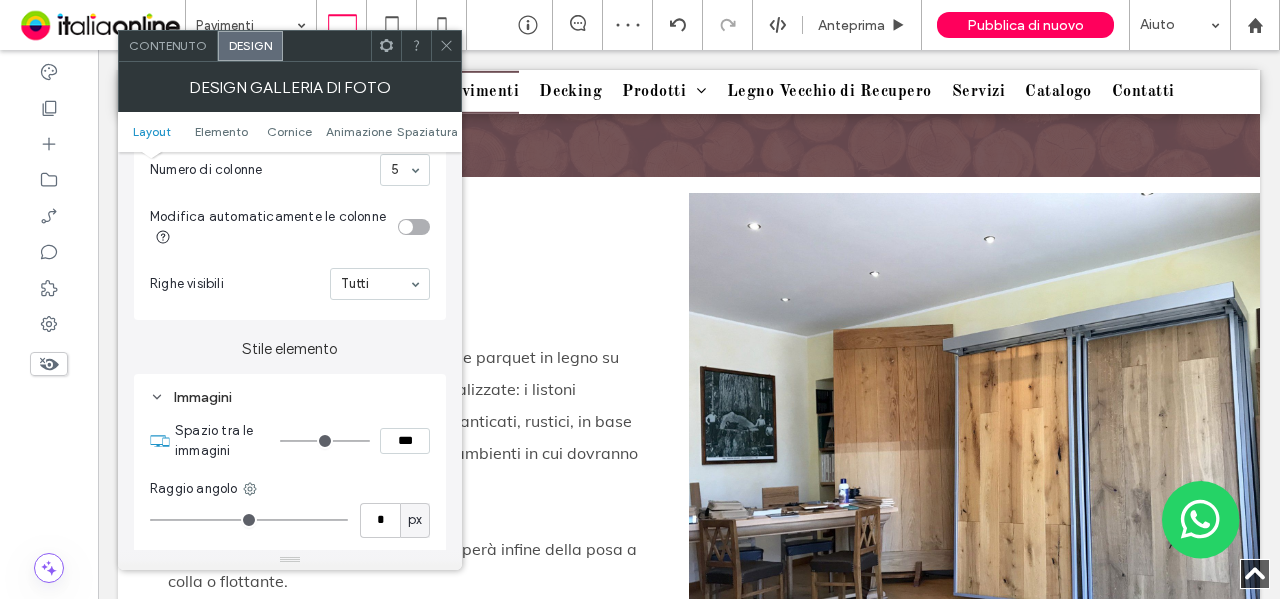 type on "*" 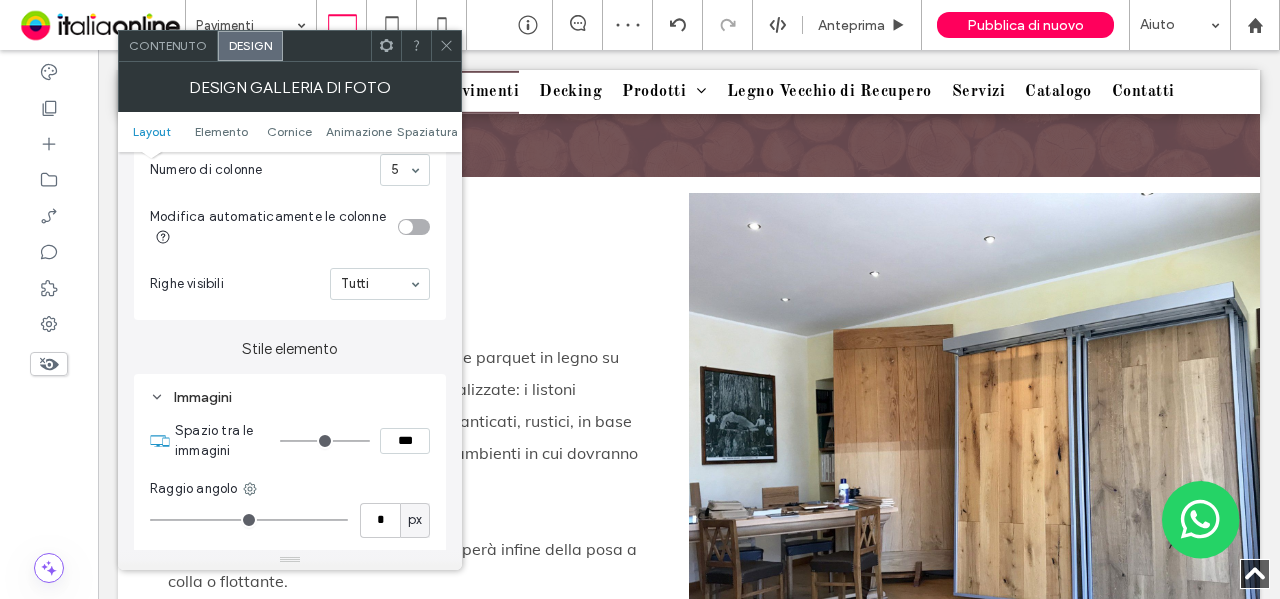 type on "***" 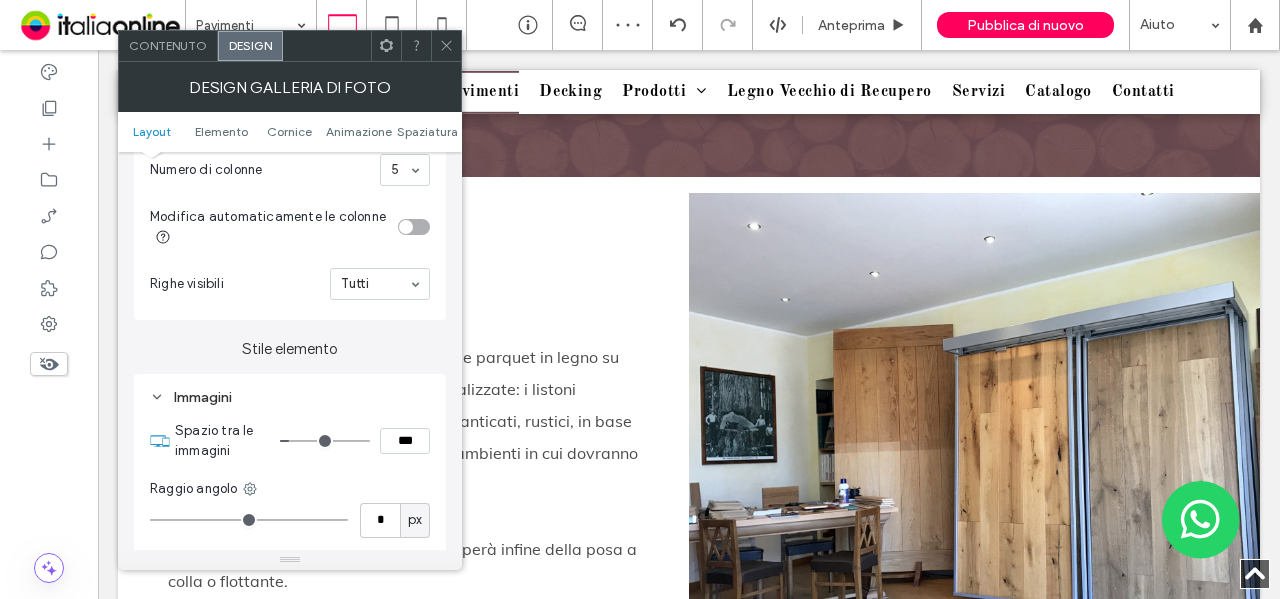 drag, startPoint x: 306, startPoint y: 441, endPoint x: 296, endPoint y: 443, distance: 10.198039 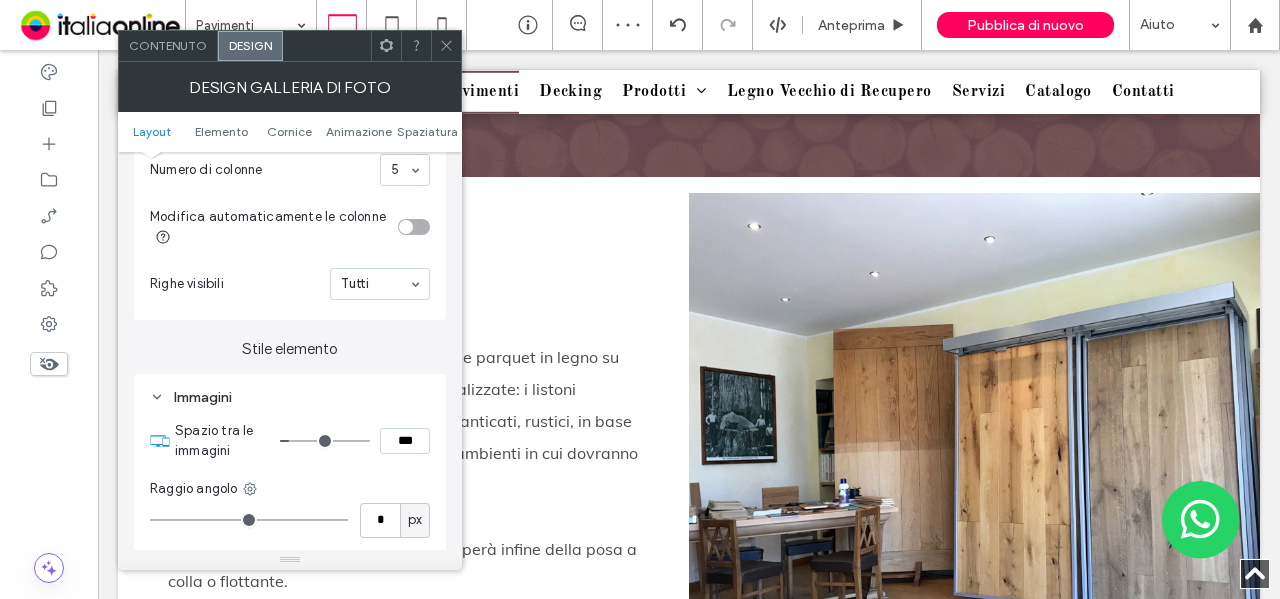 type on "*" 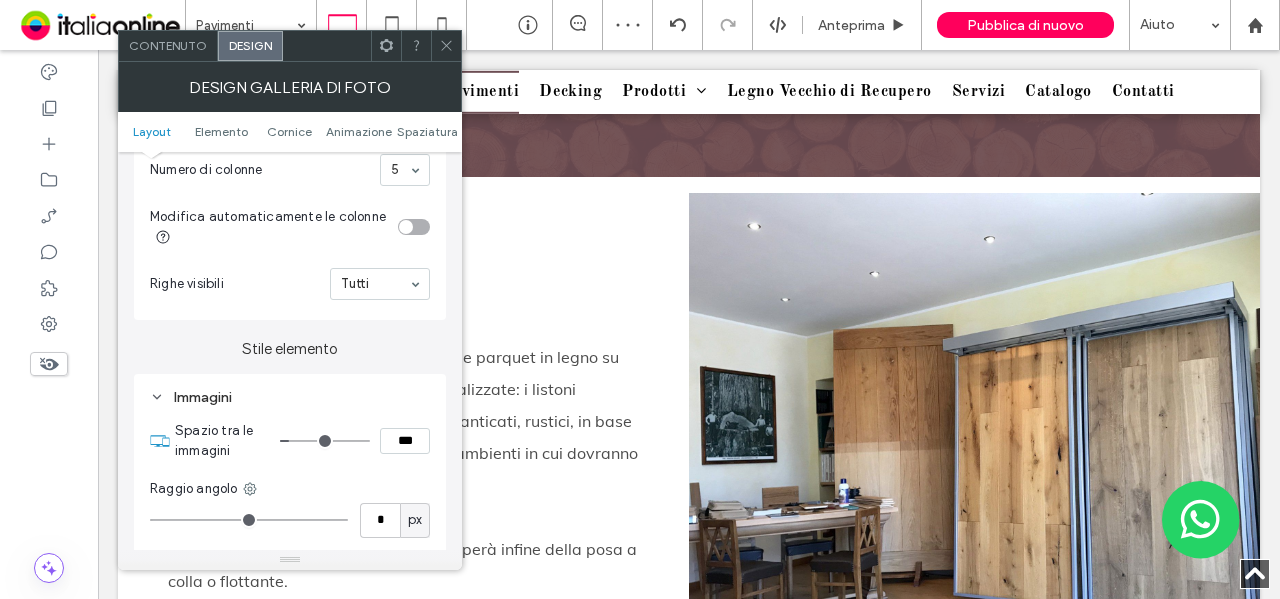 click at bounding box center (325, 441) 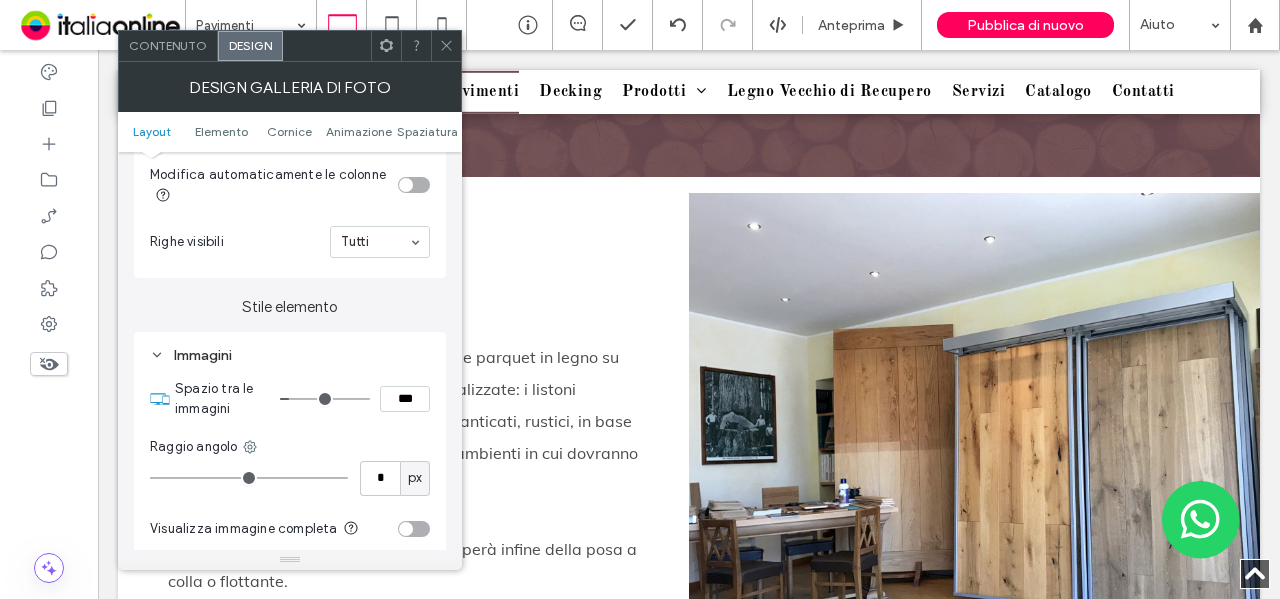 scroll, scrollTop: 500, scrollLeft: 0, axis: vertical 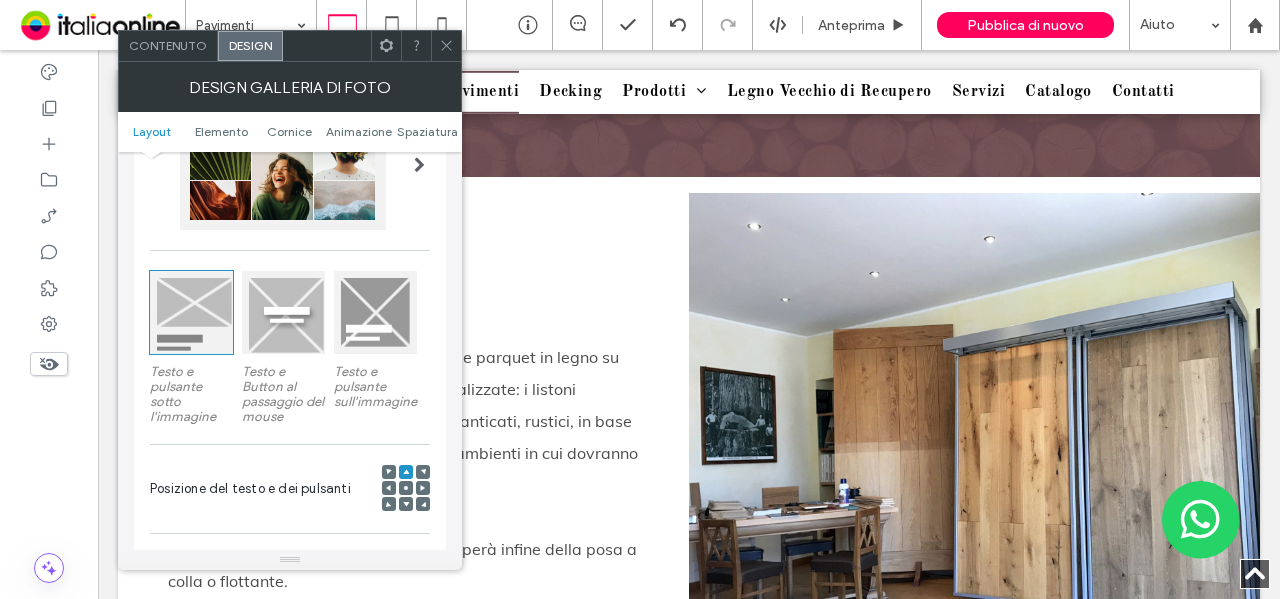 click at bounding box center (283, 165) 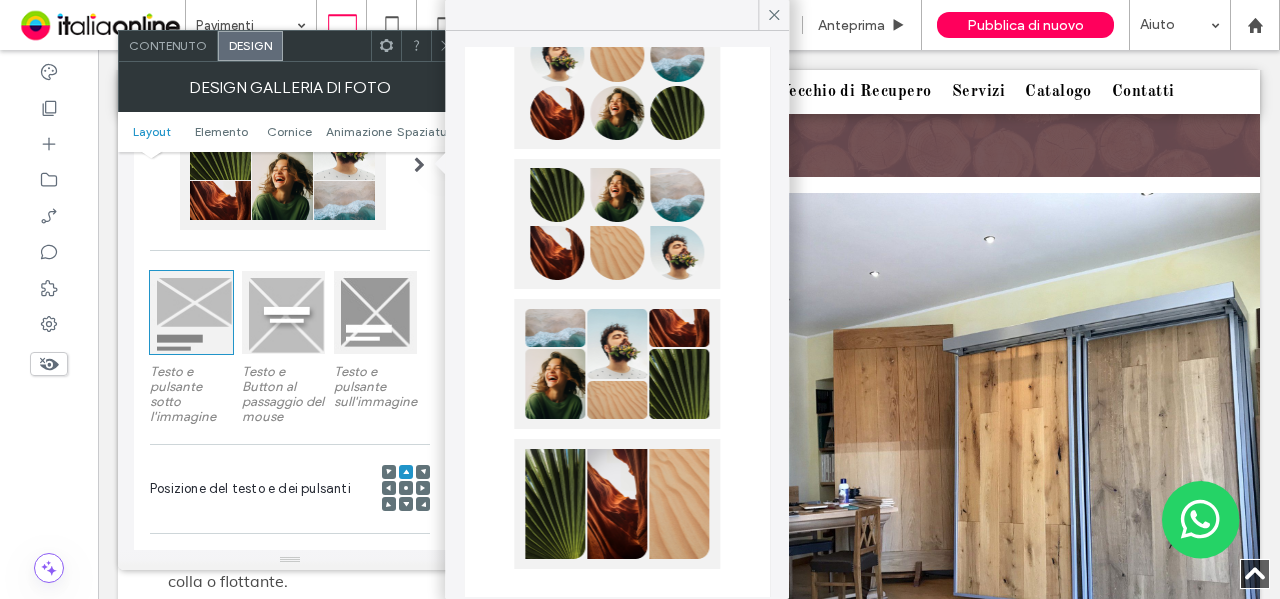 scroll, scrollTop: 937, scrollLeft: 0, axis: vertical 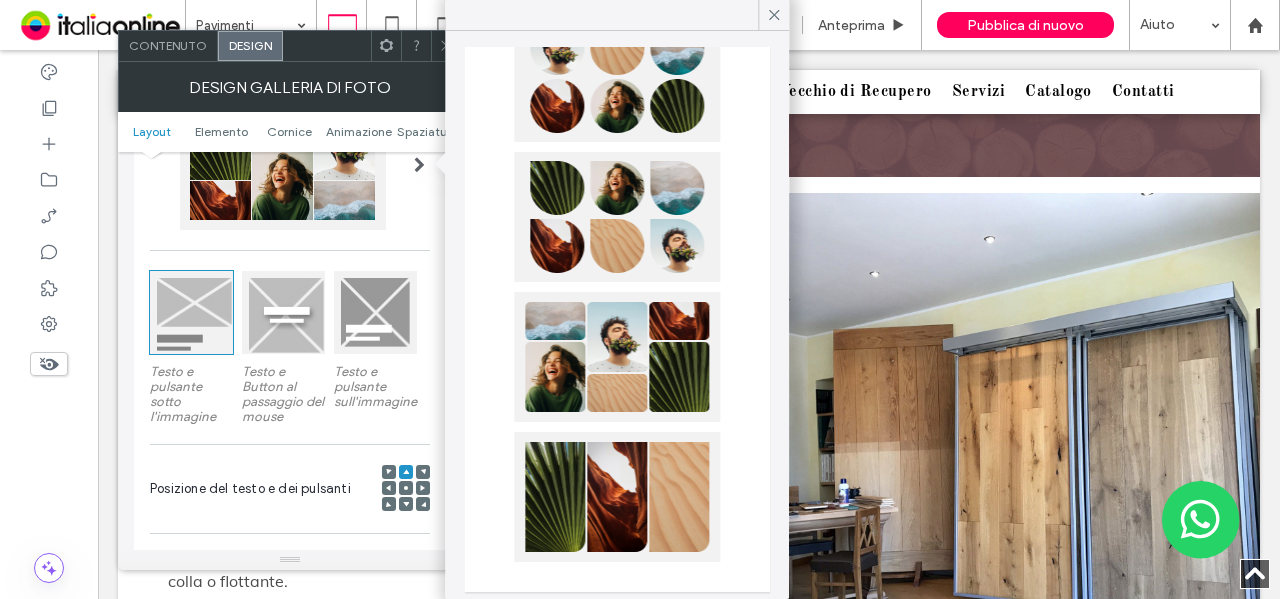 click at bounding box center (617, 357) 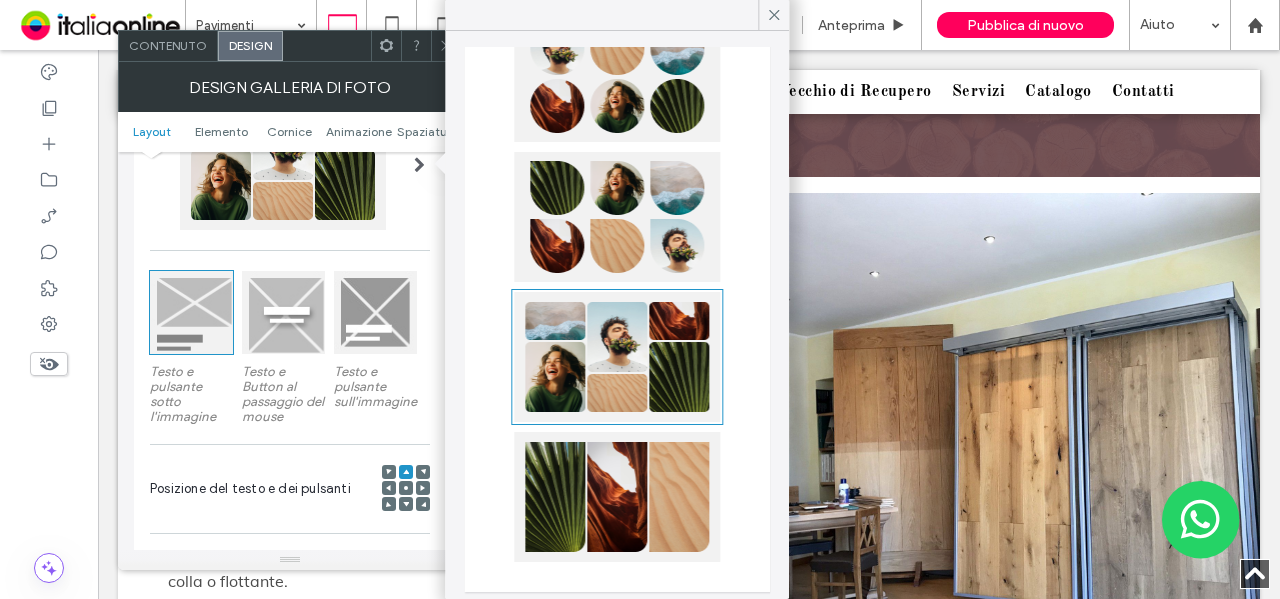 type on "**" 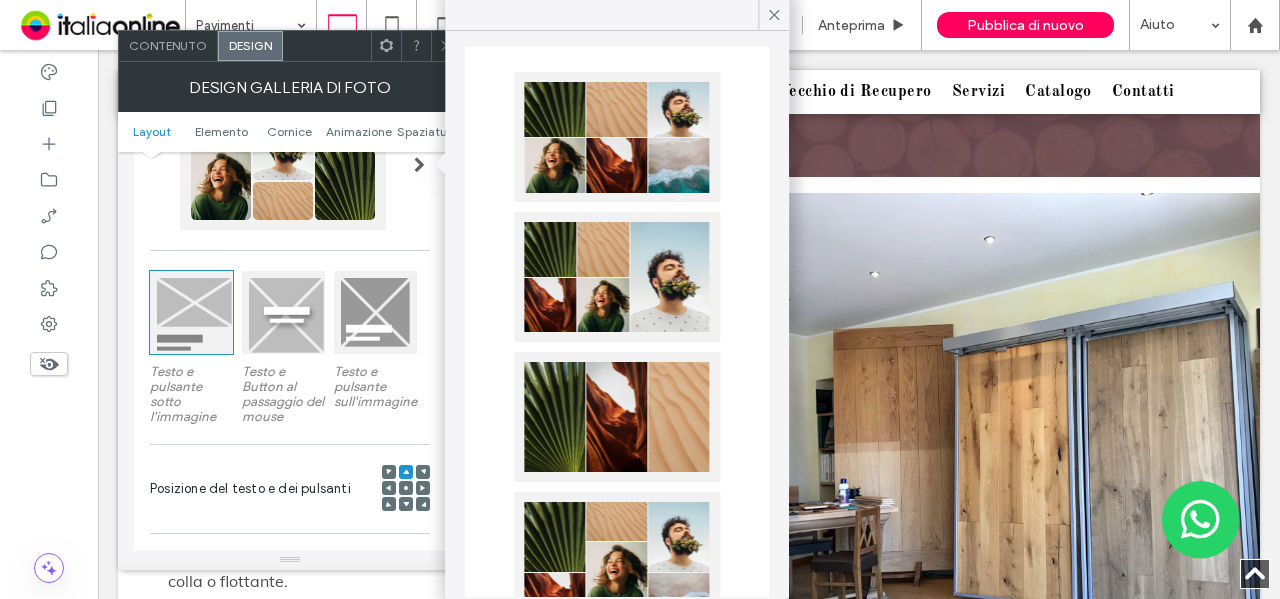 scroll, scrollTop: 237, scrollLeft: 0, axis: vertical 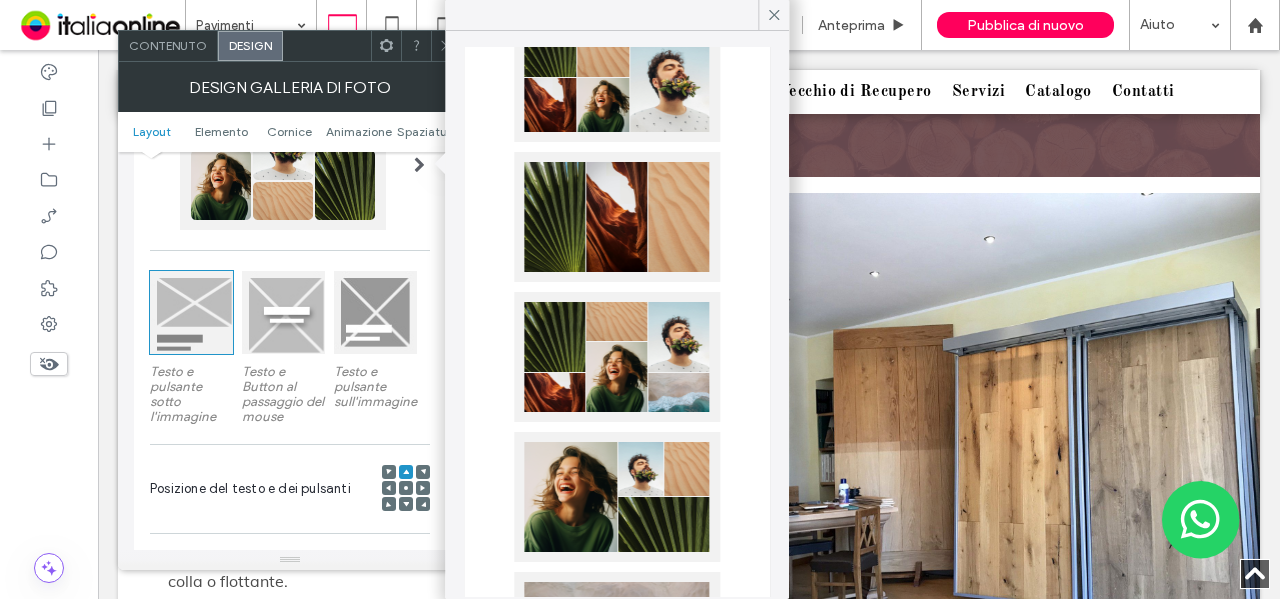 click at bounding box center (617, 357) 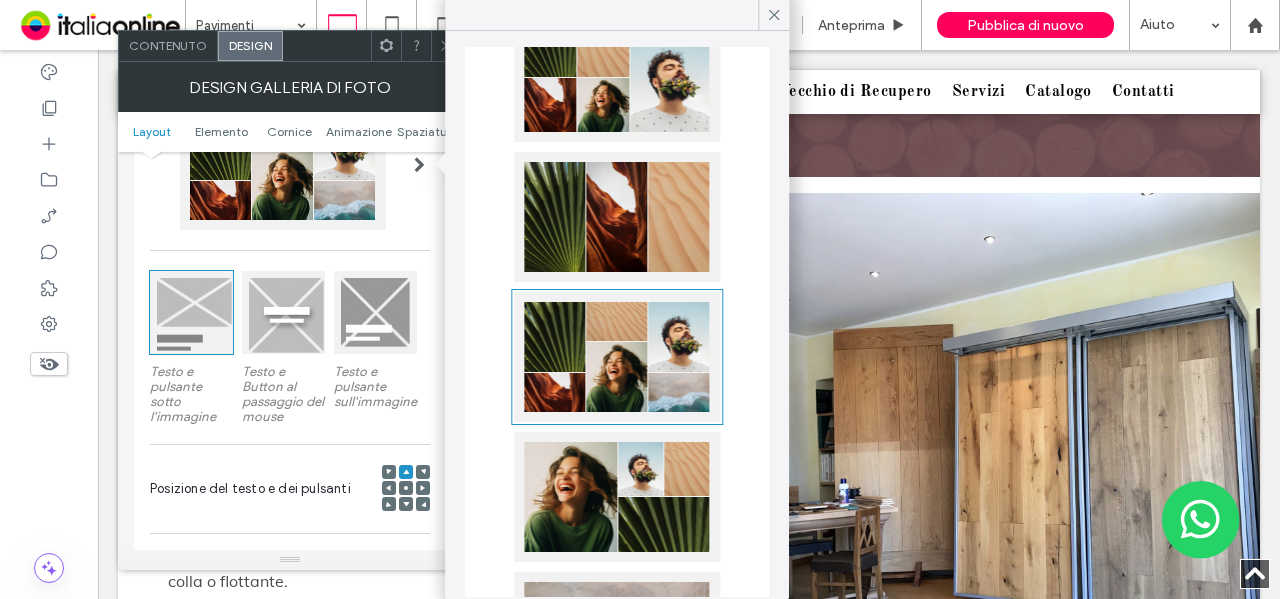 type on "*" 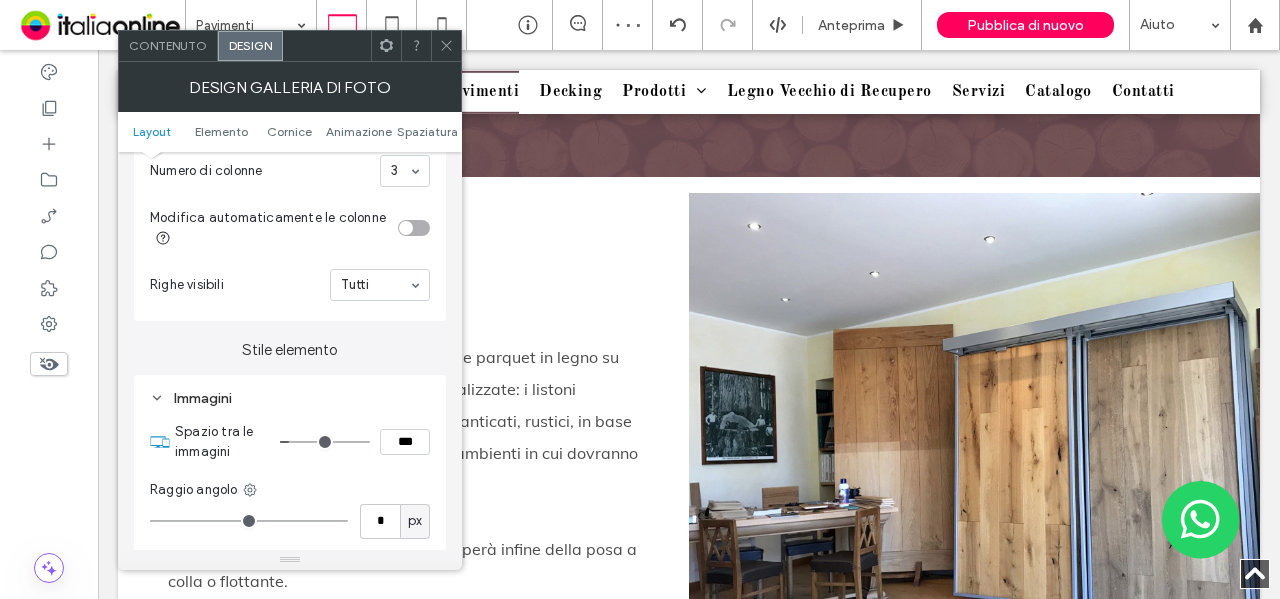 scroll, scrollTop: 600, scrollLeft: 0, axis: vertical 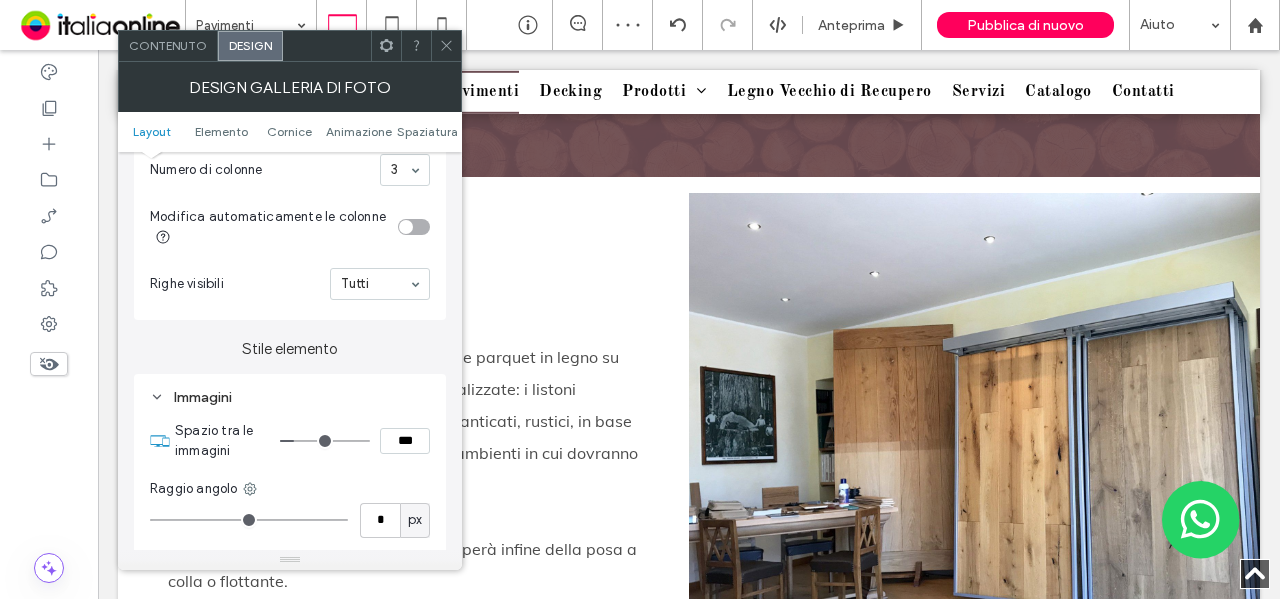 type on "*" 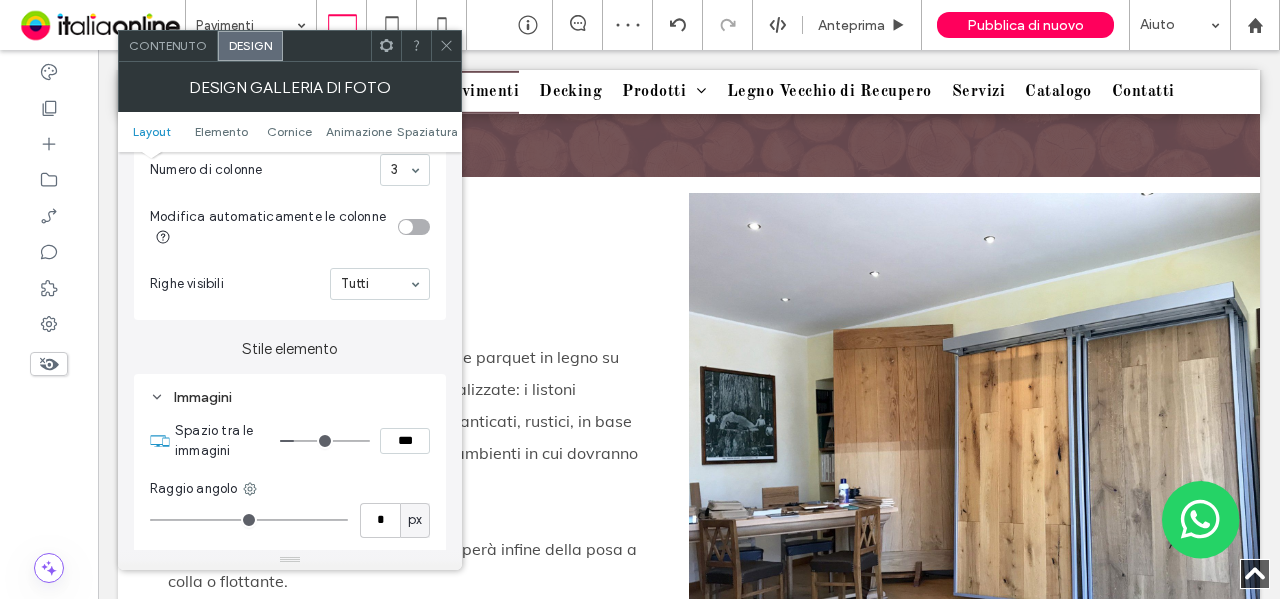 type on "***" 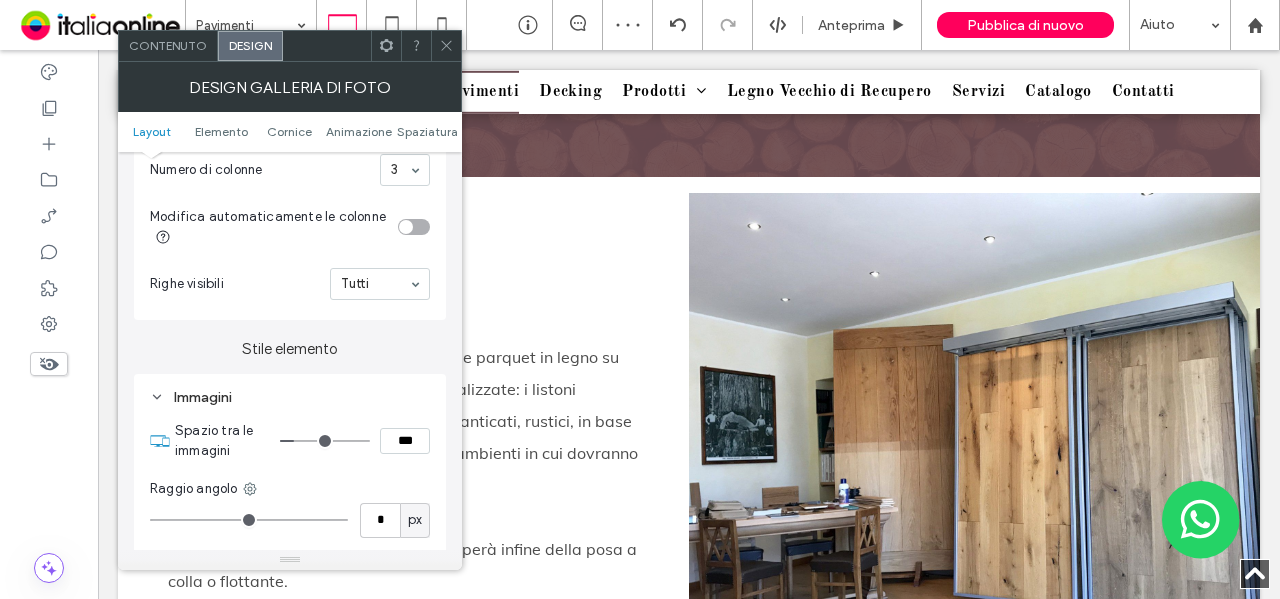type on "*" 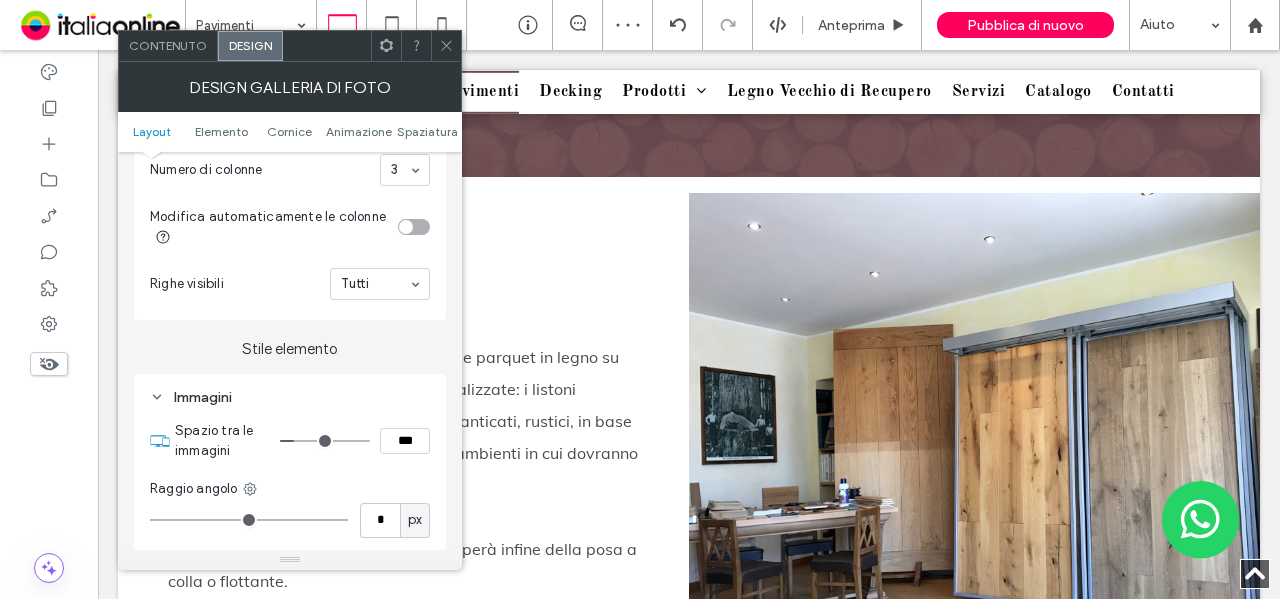 type on "***" 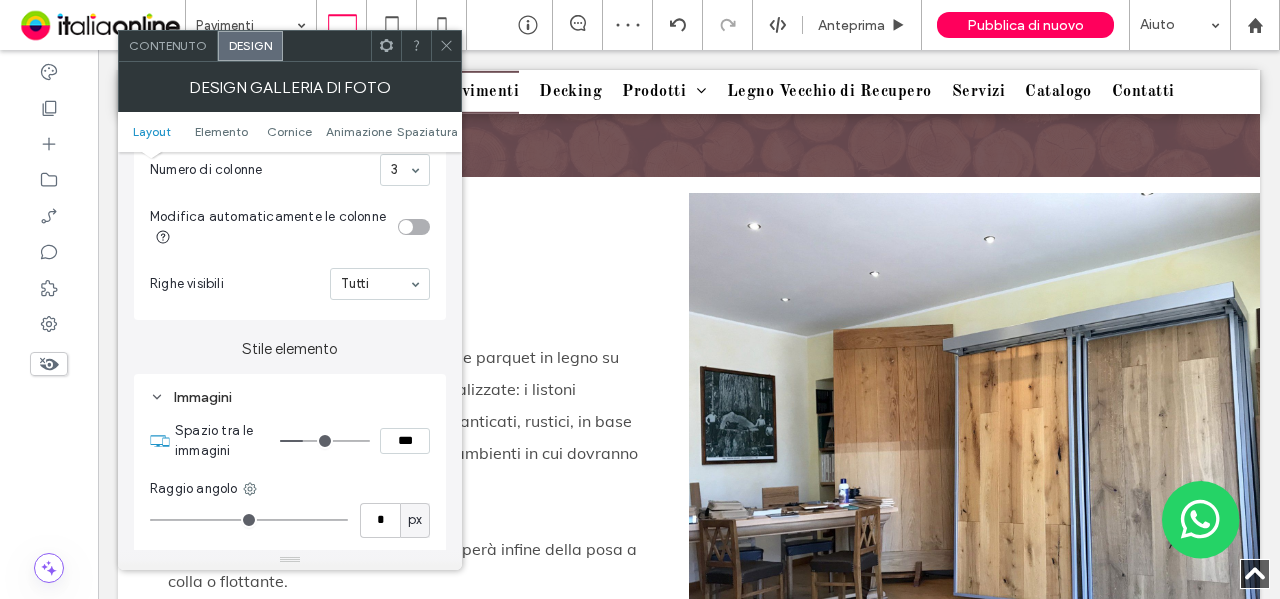 type on "*" 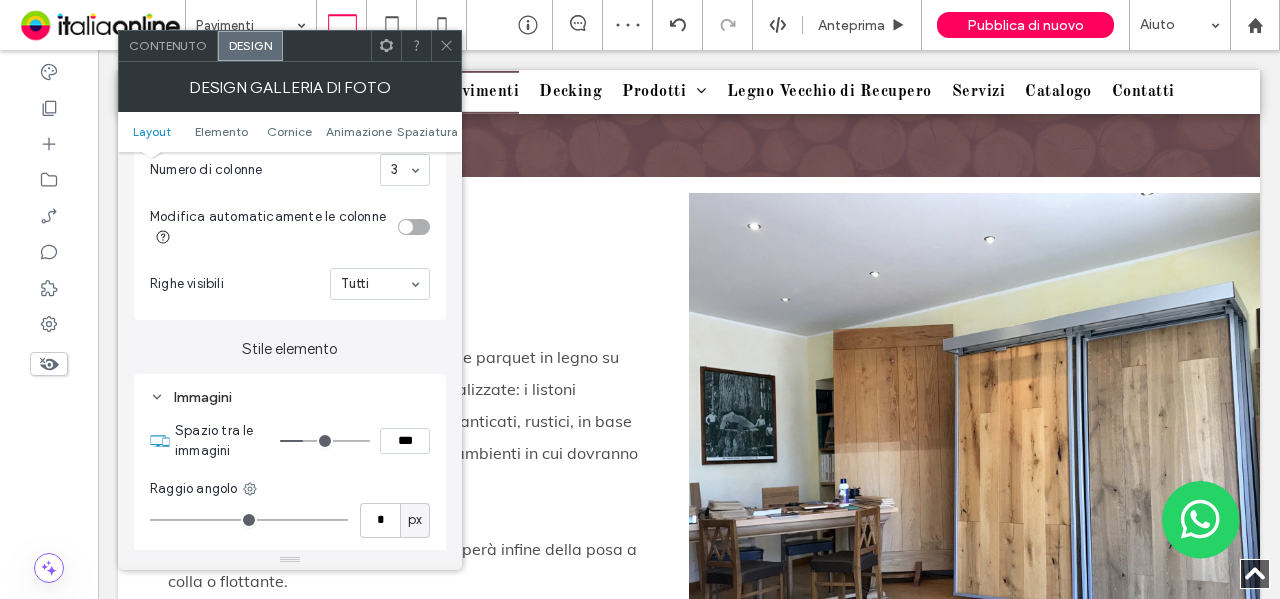 type on "***" 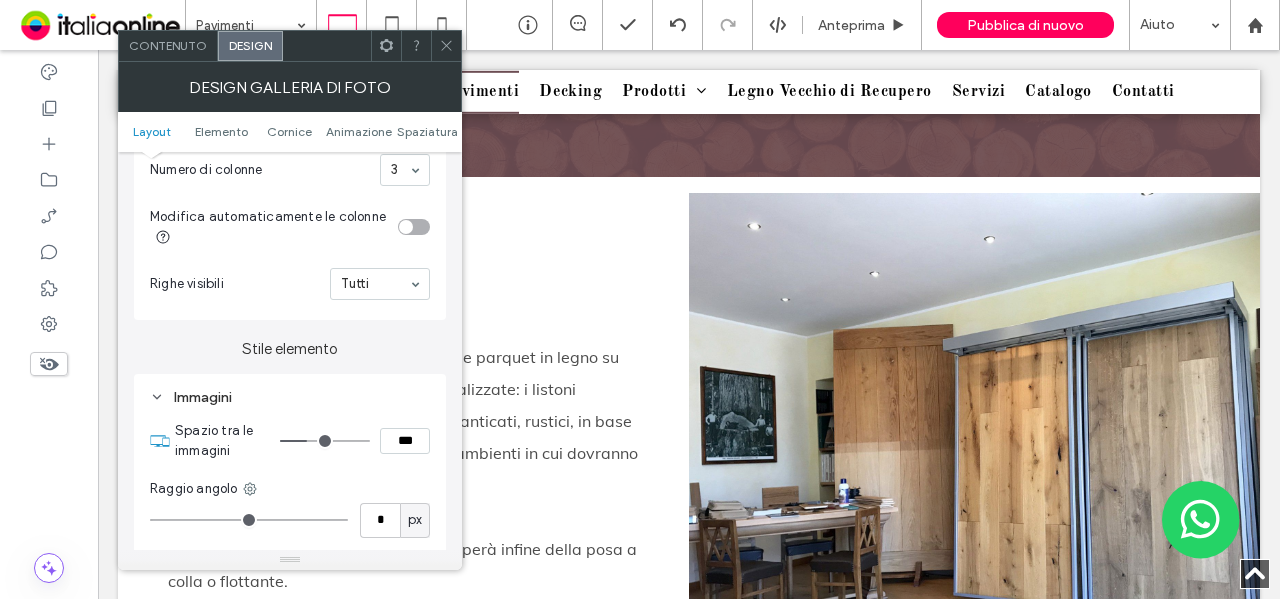drag, startPoint x: 296, startPoint y: 437, endPoint x: 311, endPoint y: 444, distance: 16.552946 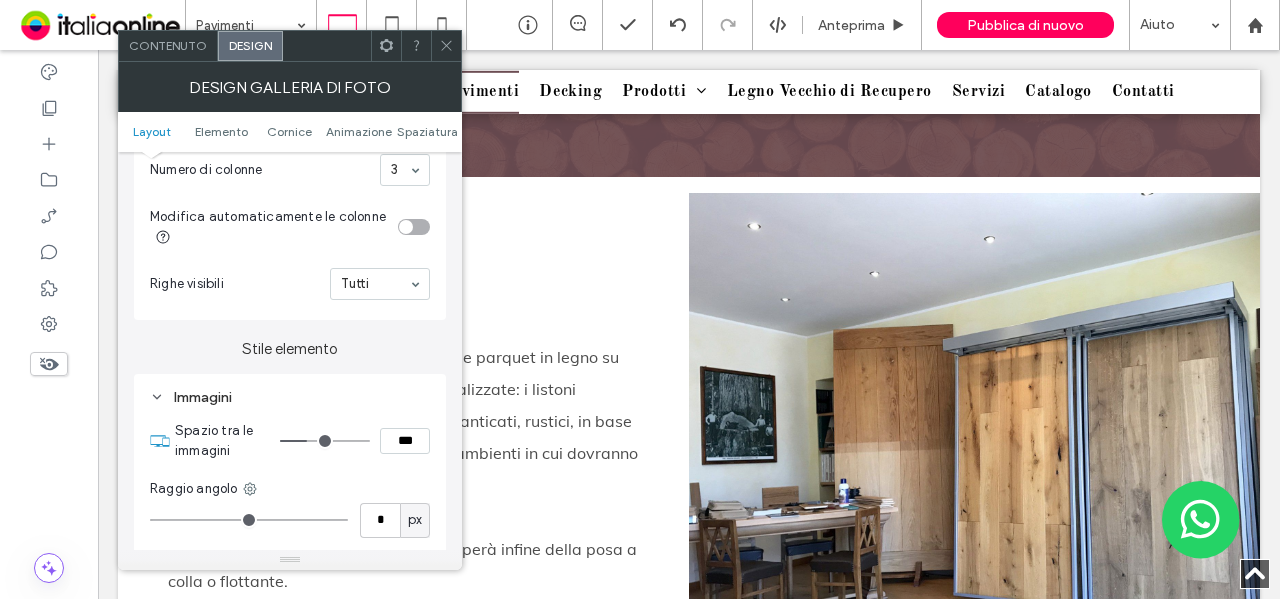 type on "*" 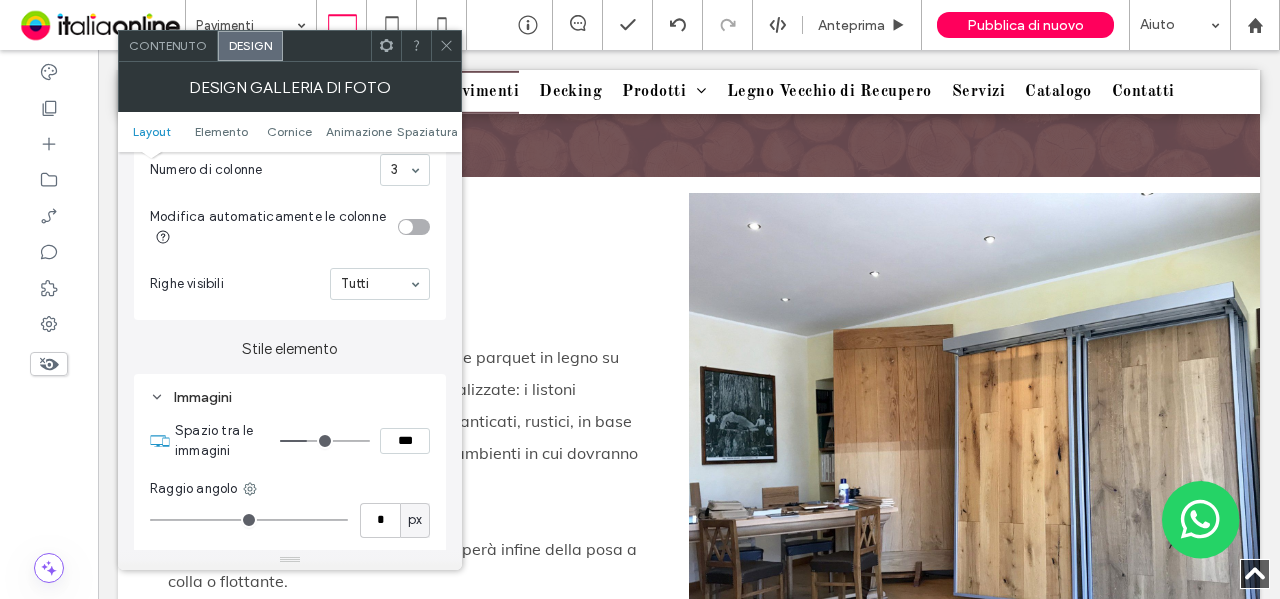 click at bounding box center [325, 441] 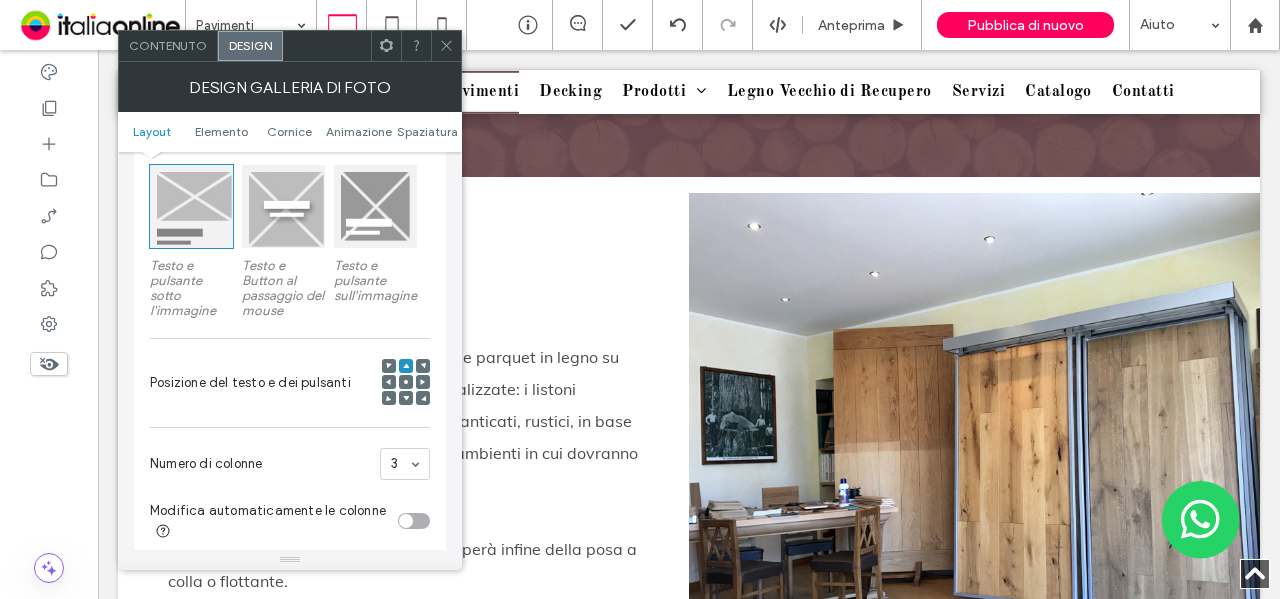 scroll, scrollTop: 300, scrollLeft: 0, axis: vertical 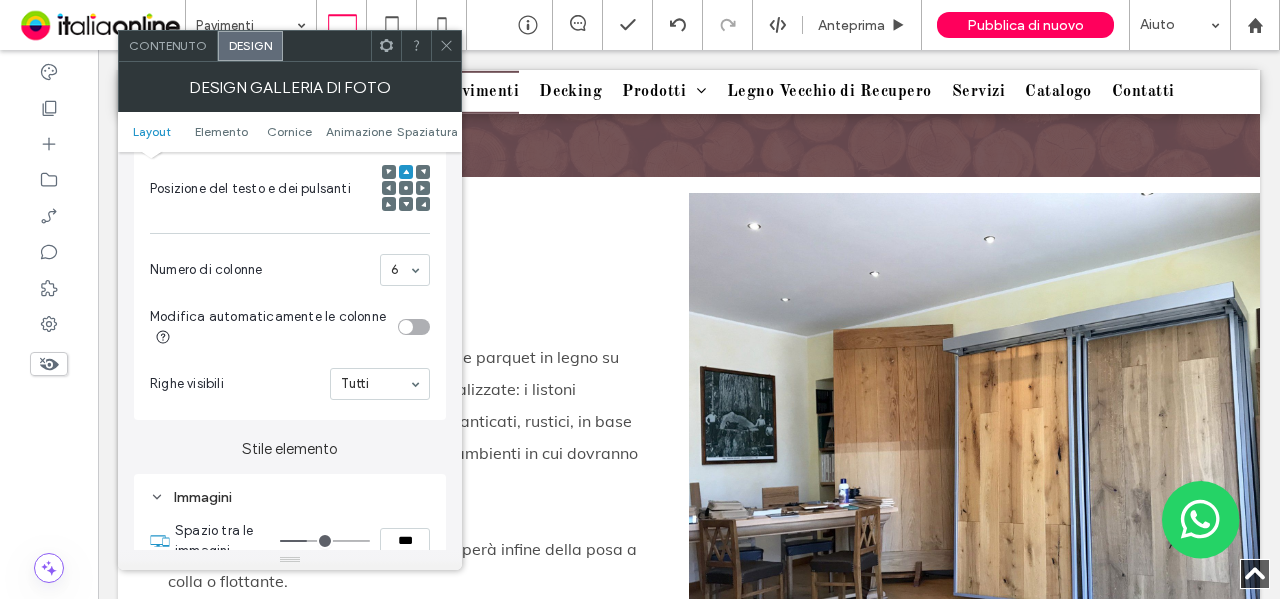 click at bounding box center [446, 46] 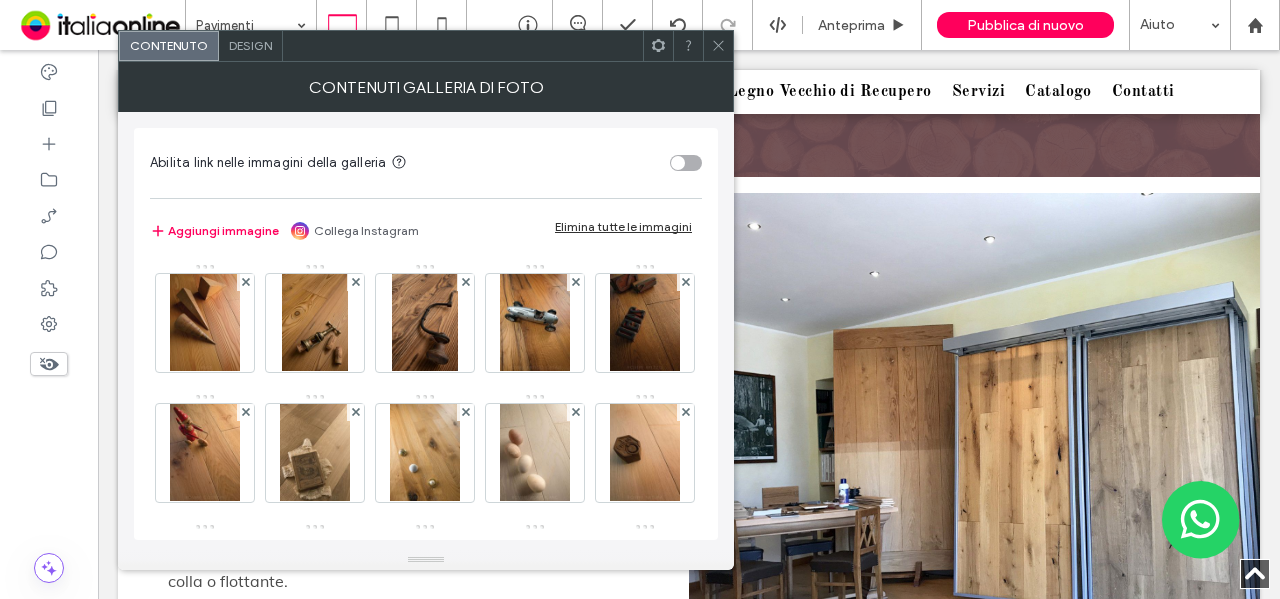 click on "Design" at bounding box center (250, 45) 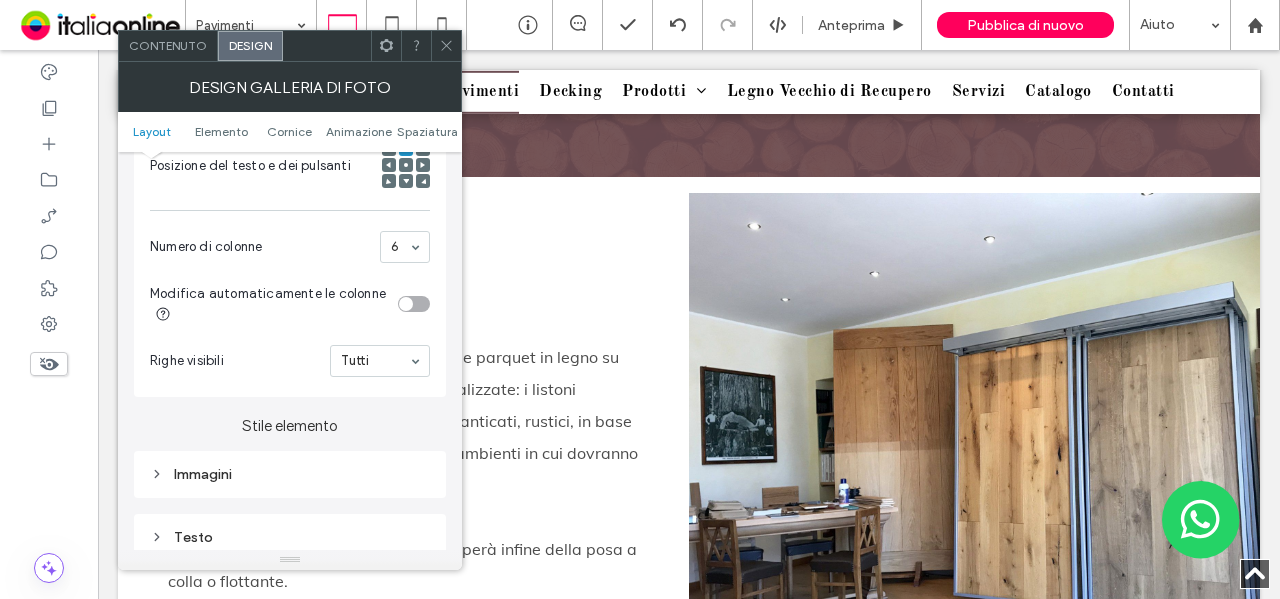 scroll, scrollTop: 600, scrollLeft: 0, axis: vertical 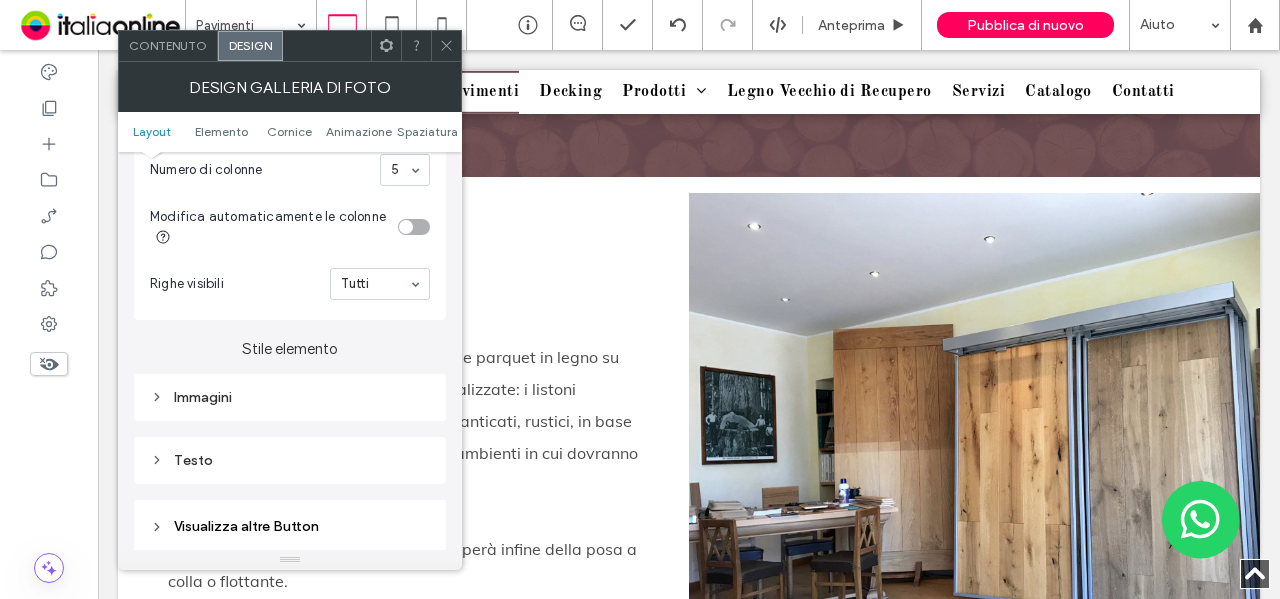 click 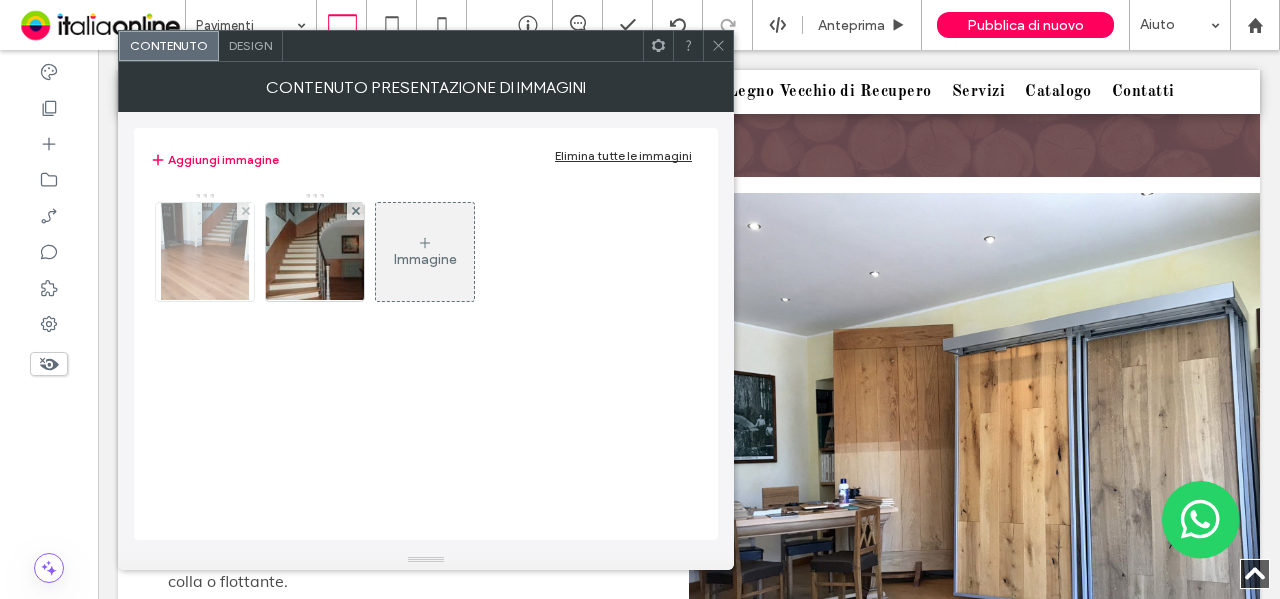 click at bounding box center (205, 252) 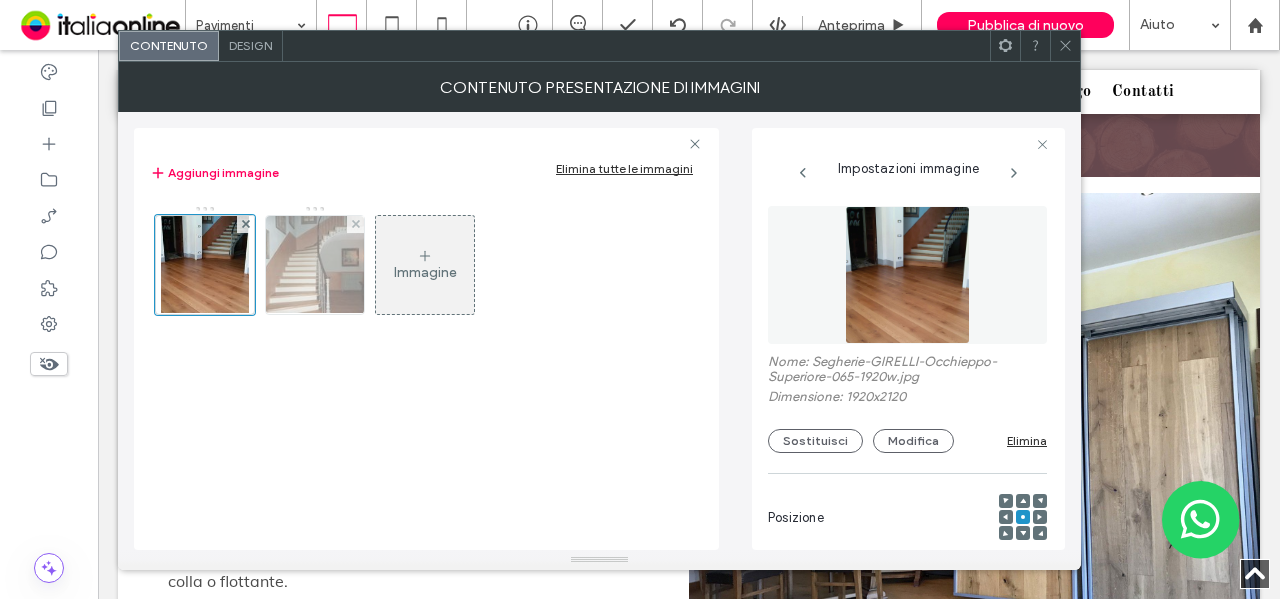 click at bounding box center [315, 265] 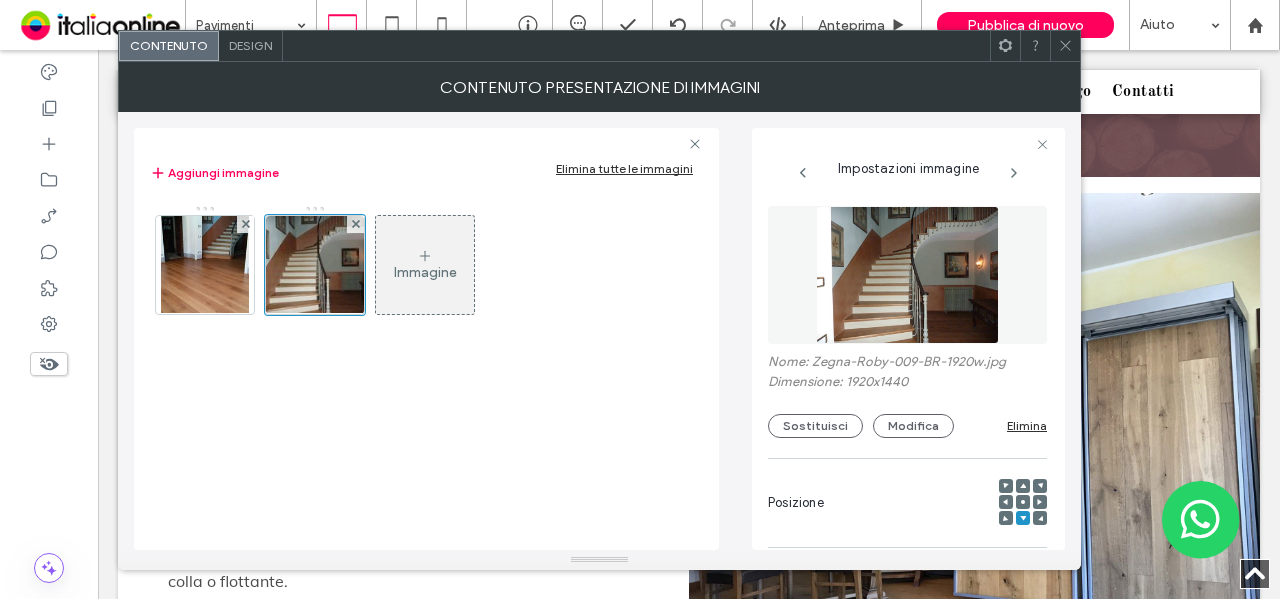click on "Nome: Zegna-Roby-009-BR-1920w.jpg" at bounding box center [907, 364] 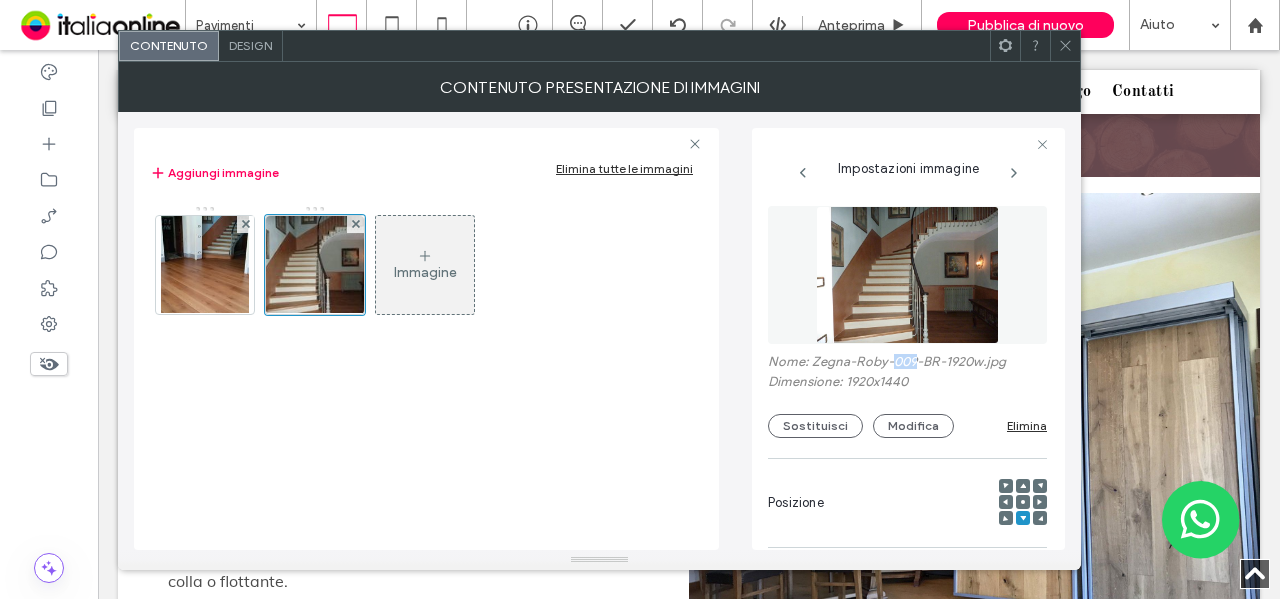 click on "Nome: Zegna-Roby-009-BR-1920w.jpg" at bounding box center (907, 364) 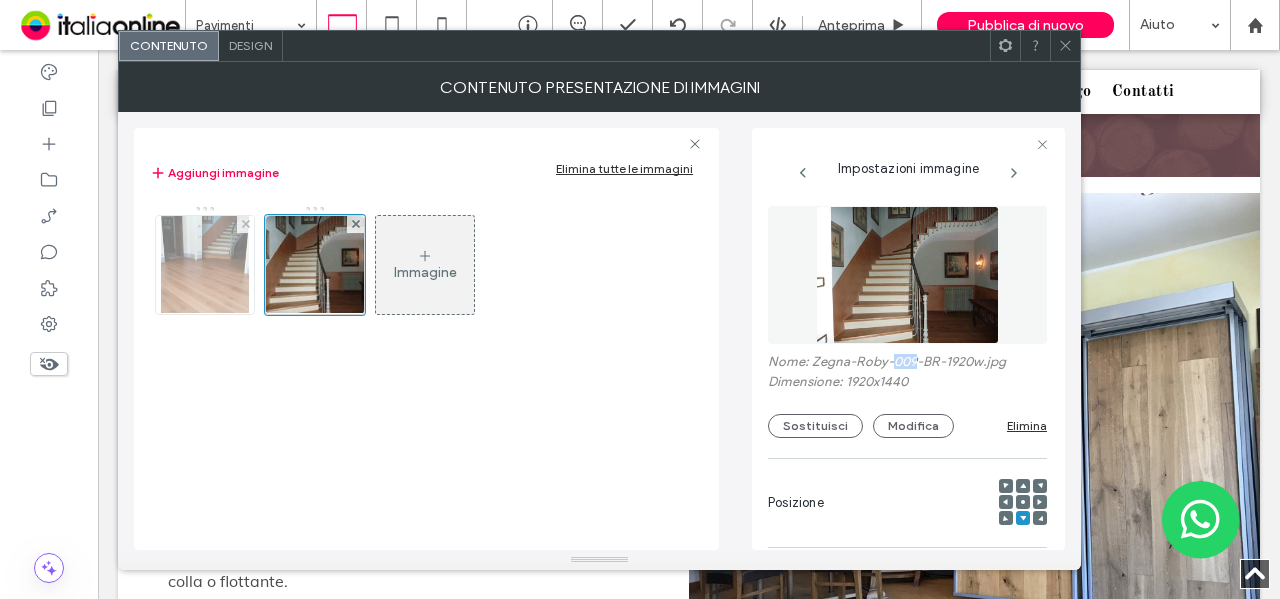 click at bounding box center (205, 265) 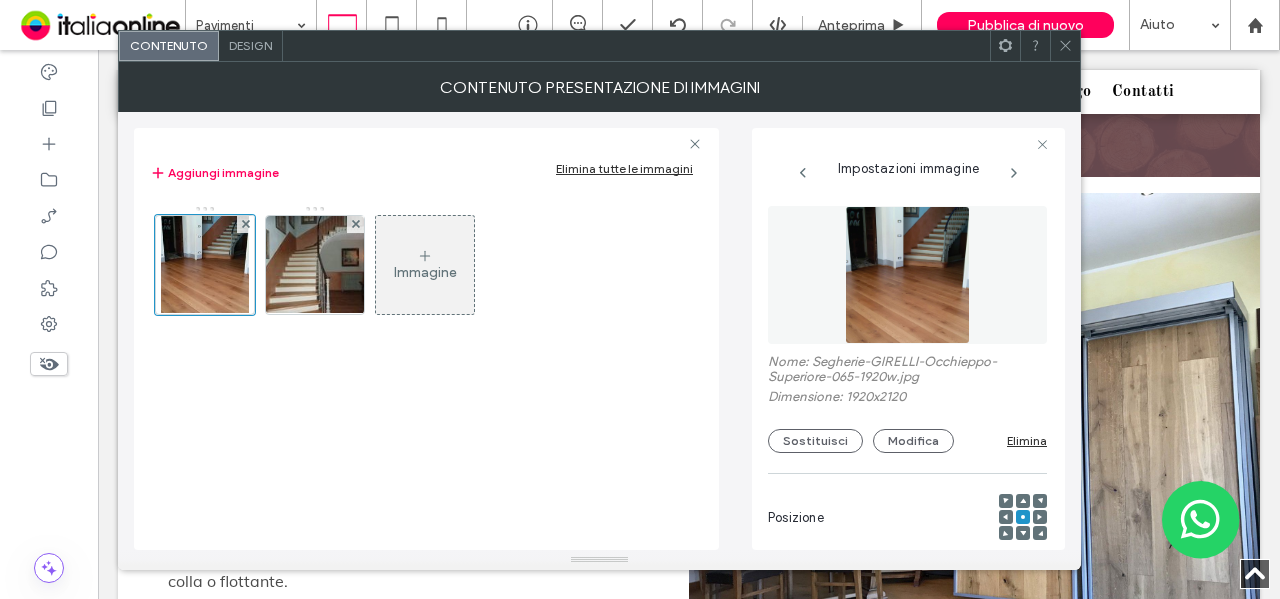 click on "Nome: Segherie-GIRELLI-Occhieppo-Superiore-065-1920w.jpg" at bounding box center (907, 371) 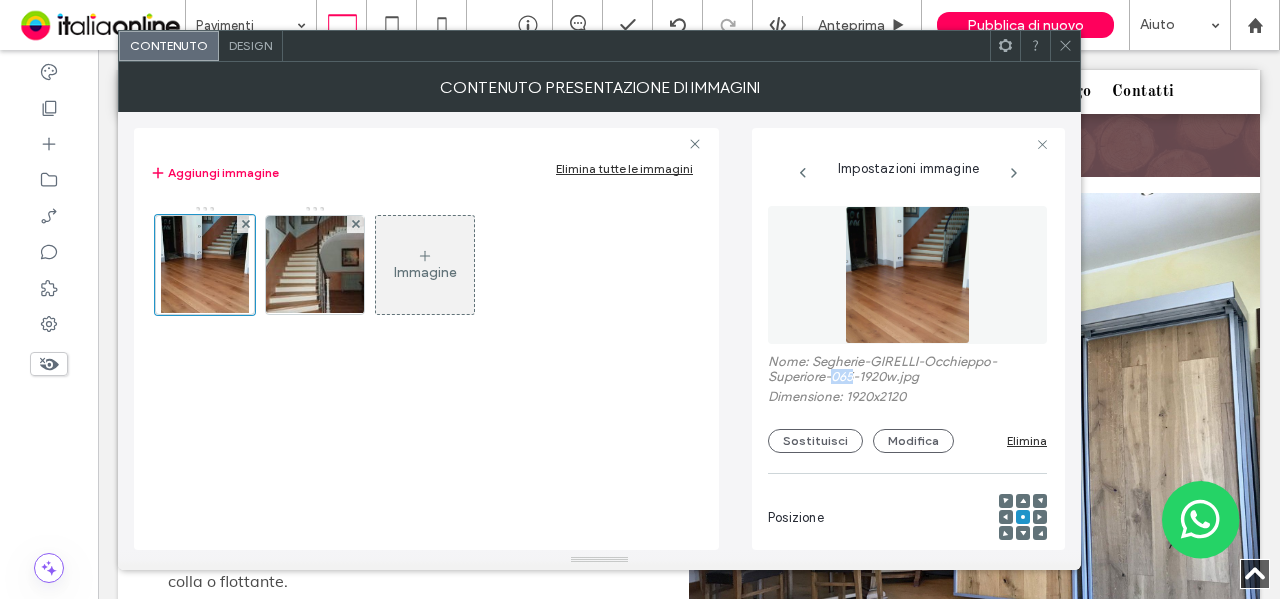 click on "Nome: Segherie-GIRELLI-Occhieppo-Superiore-065-1920w.jpg" at bounding box center (907, 371) 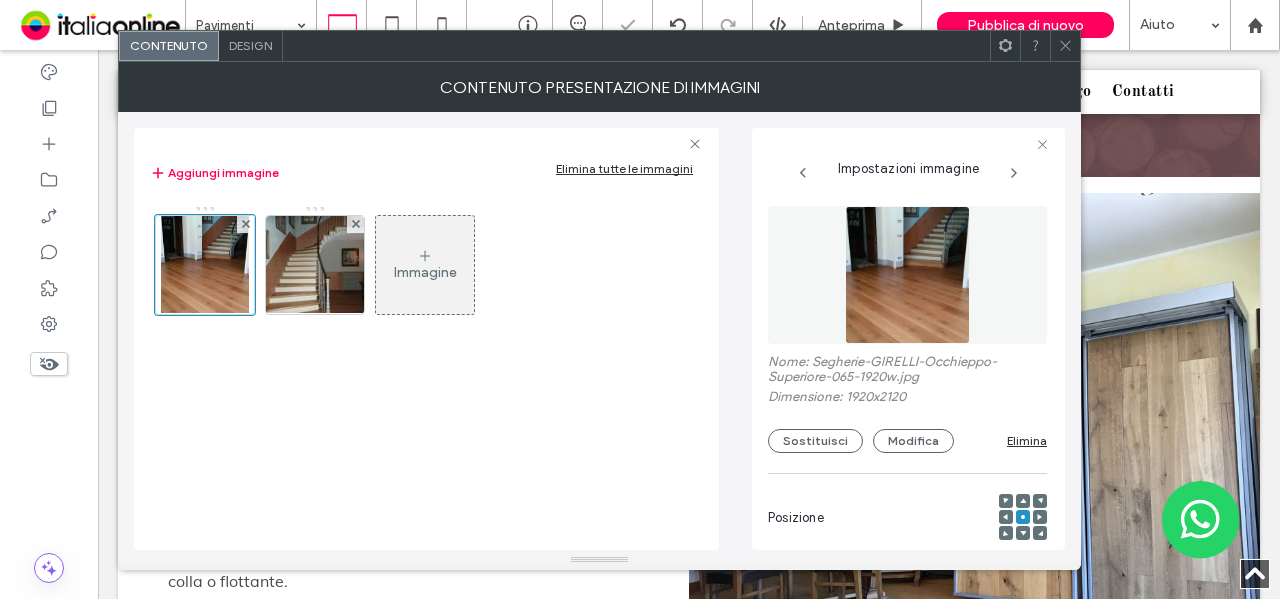 click 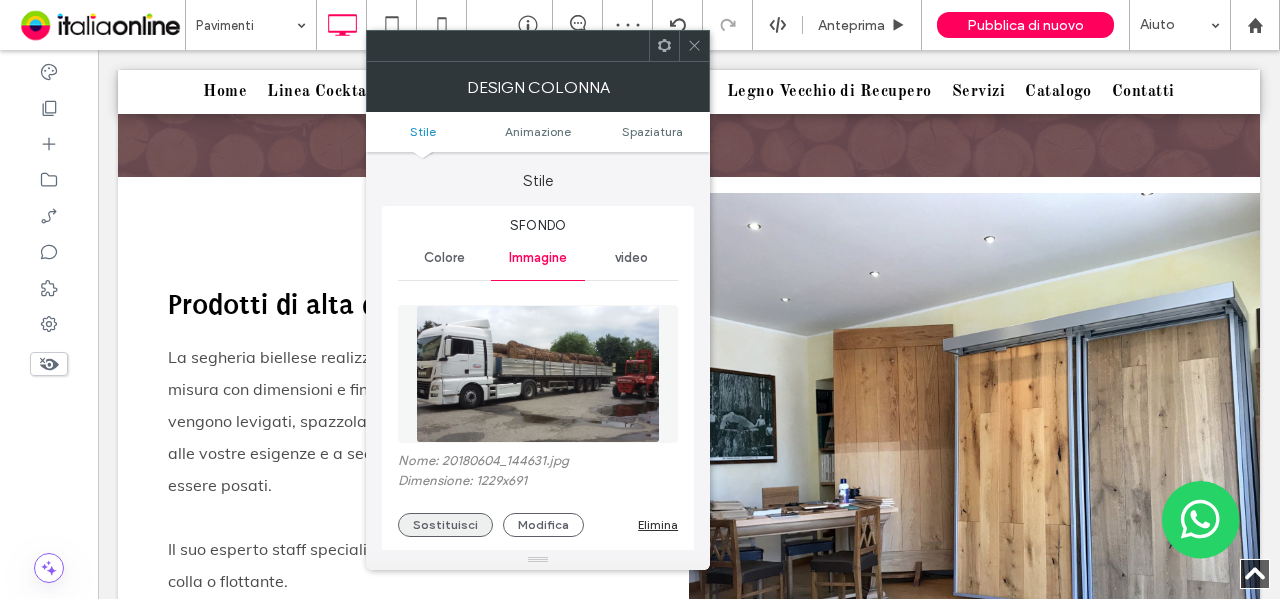 click on "Sostituisci" at bounding box center (445, 525) 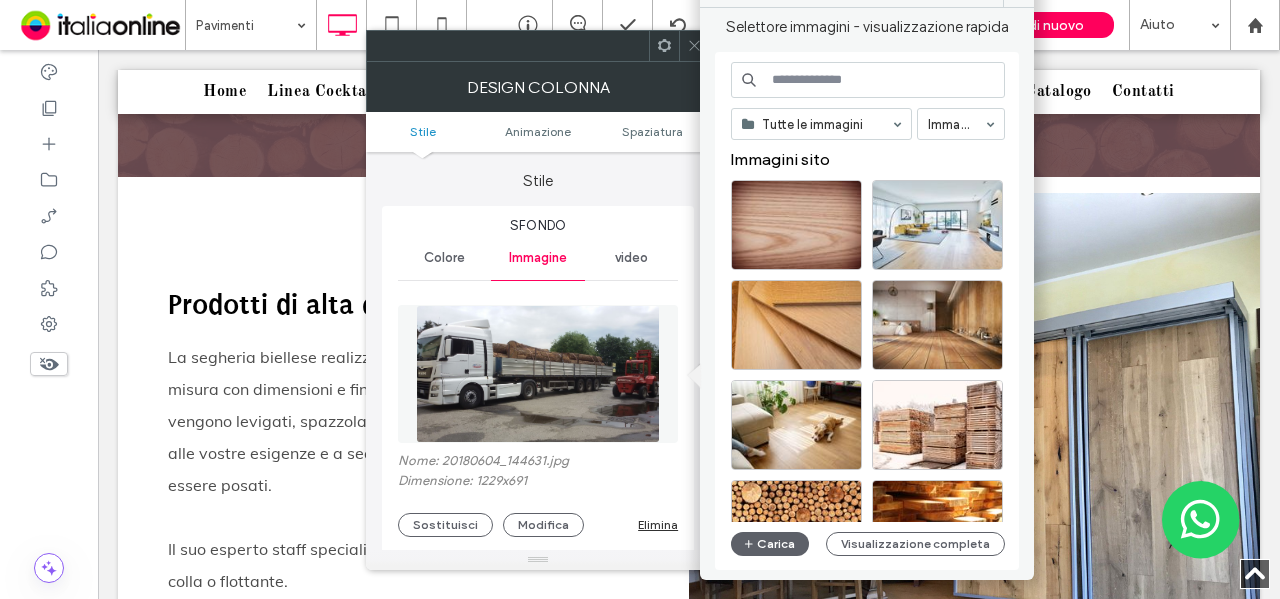 click at bounding box center (868, 80) 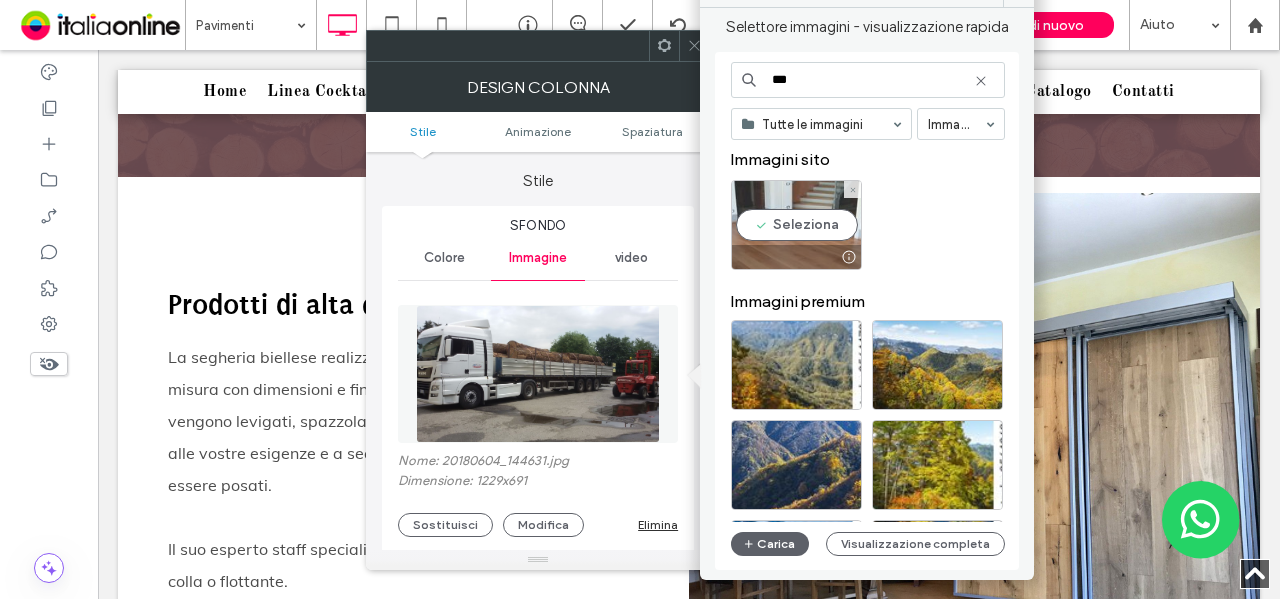 type on "***" 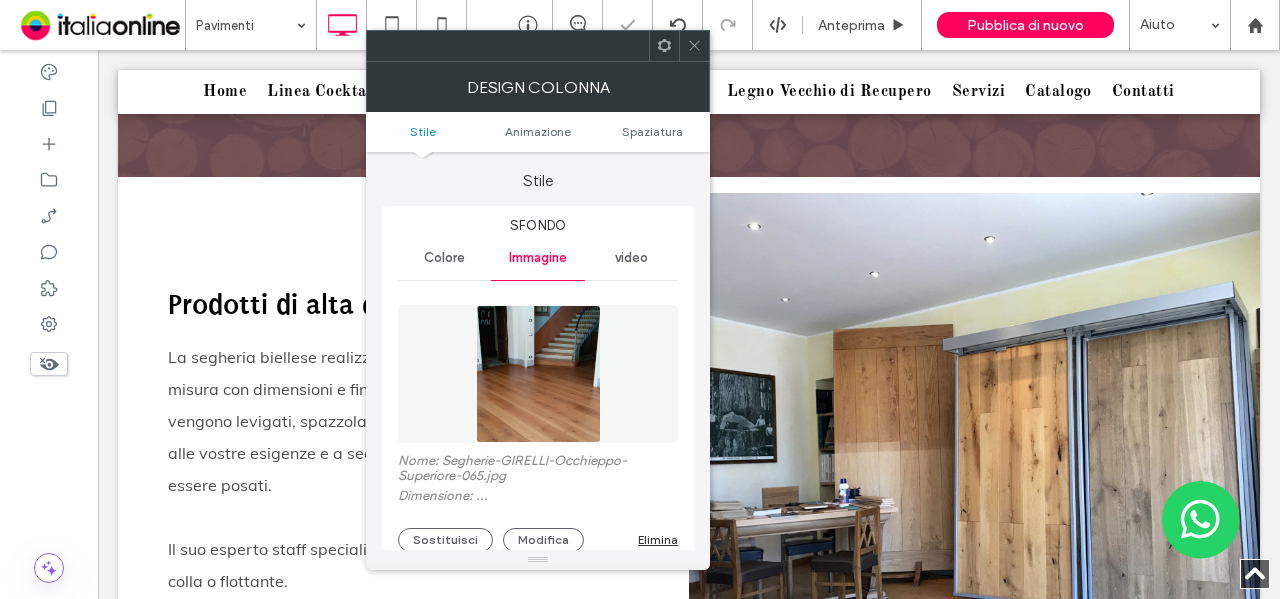 type on "***" 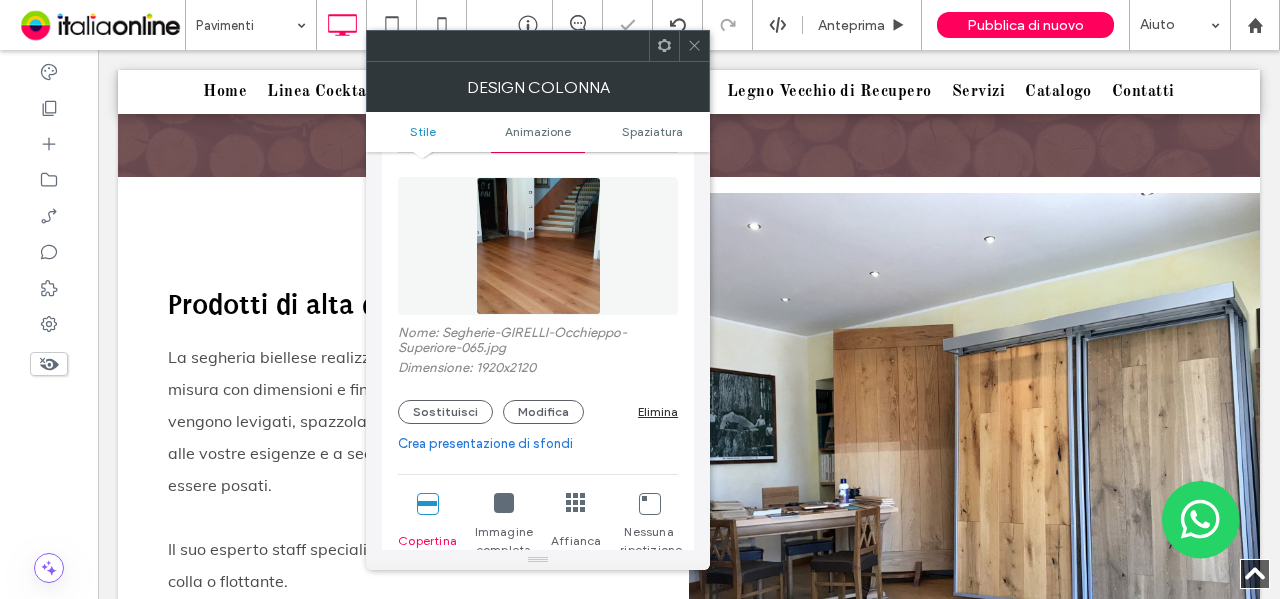 scroll, scrollTop: 200, scrollLeft: 0, axis: vertical 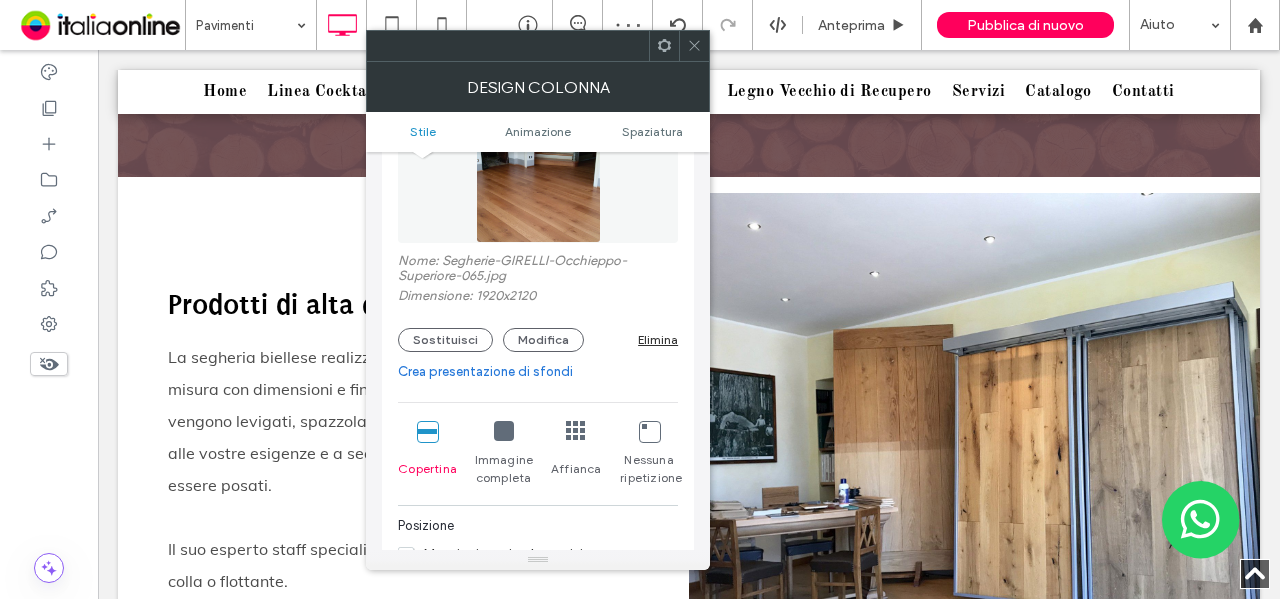 click on "Crea presentazione di sfondi" at bounding box center (538, 372) 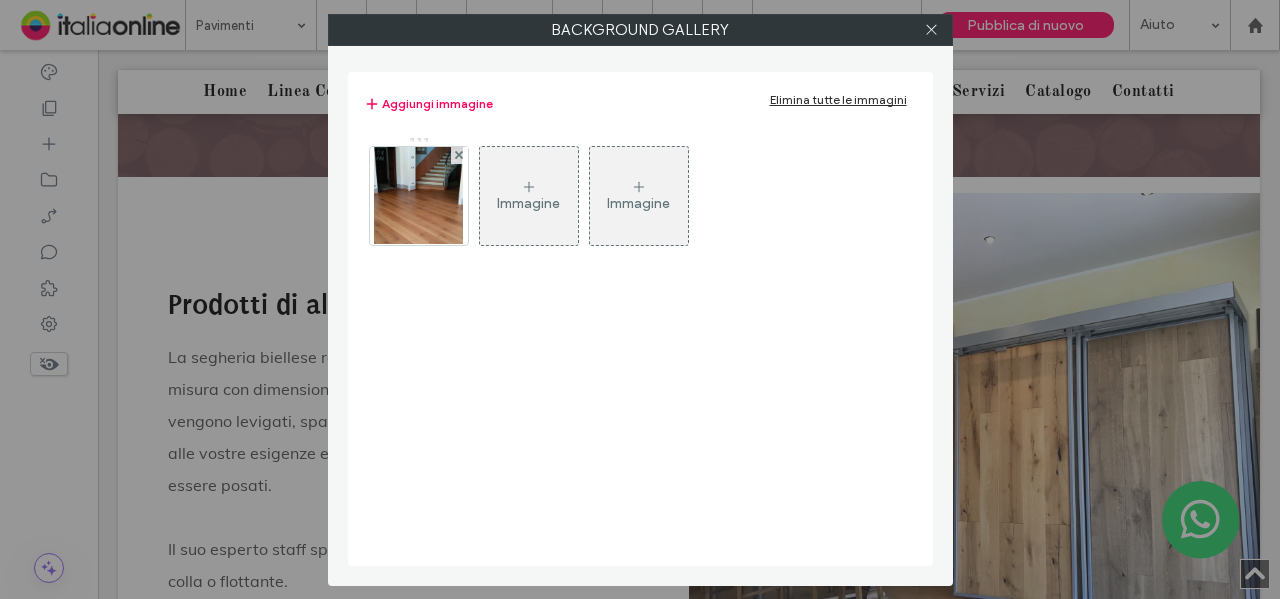 click on "Immagine" at bounding box center (528, 203) 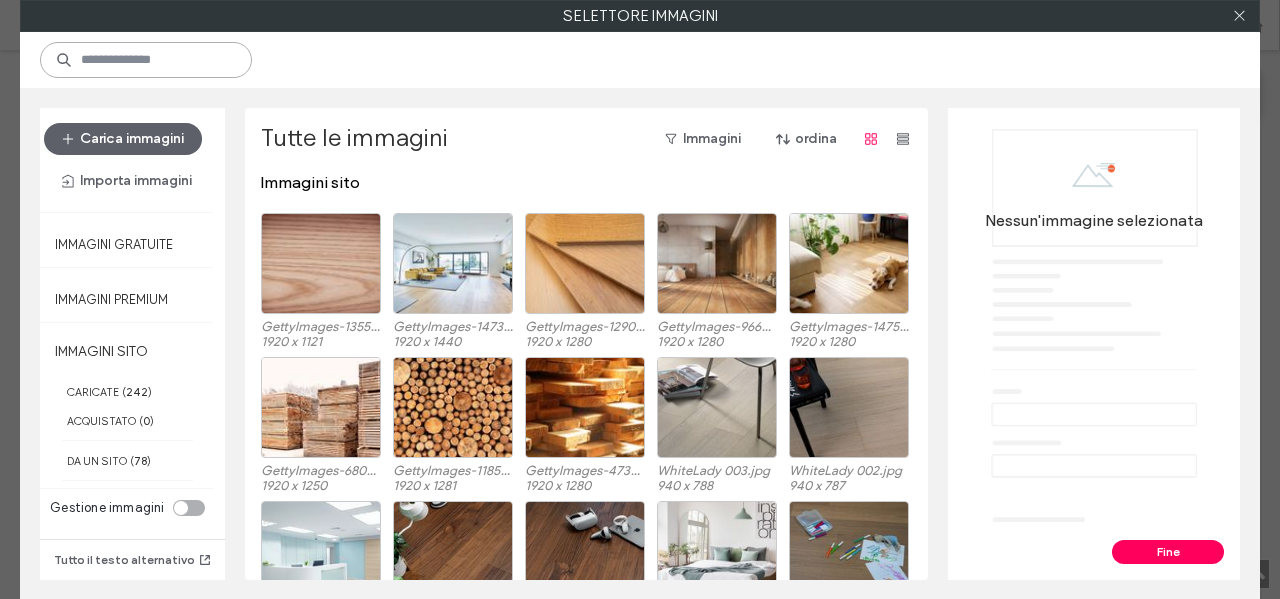 click at bounding box center [146, 60] 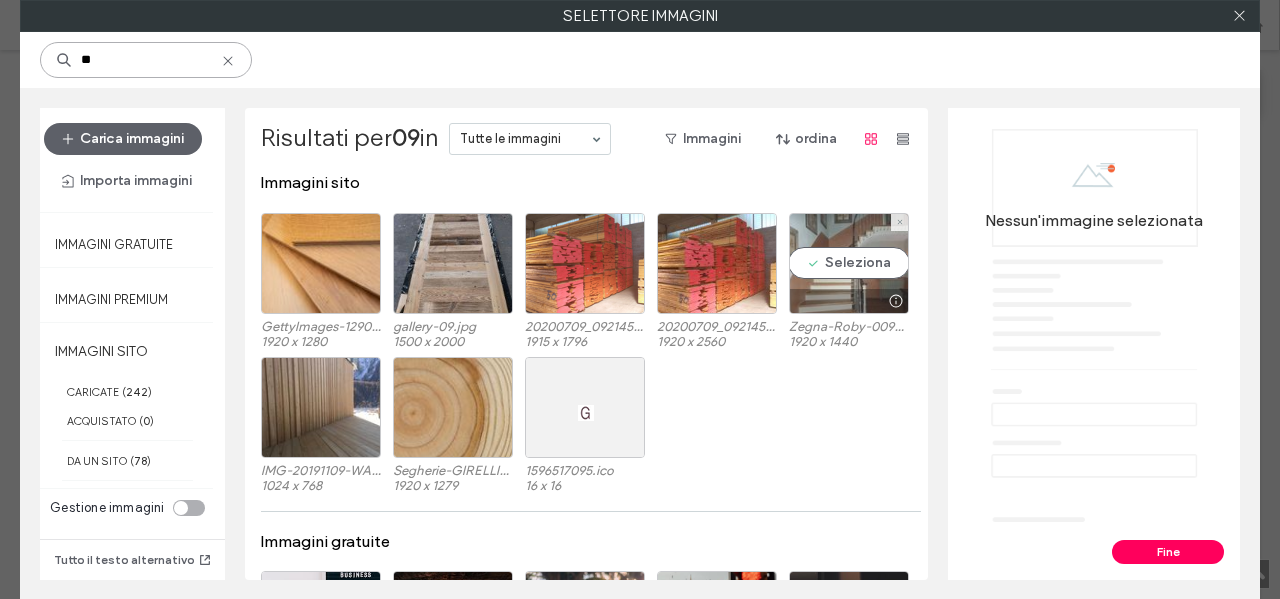 type on "**" 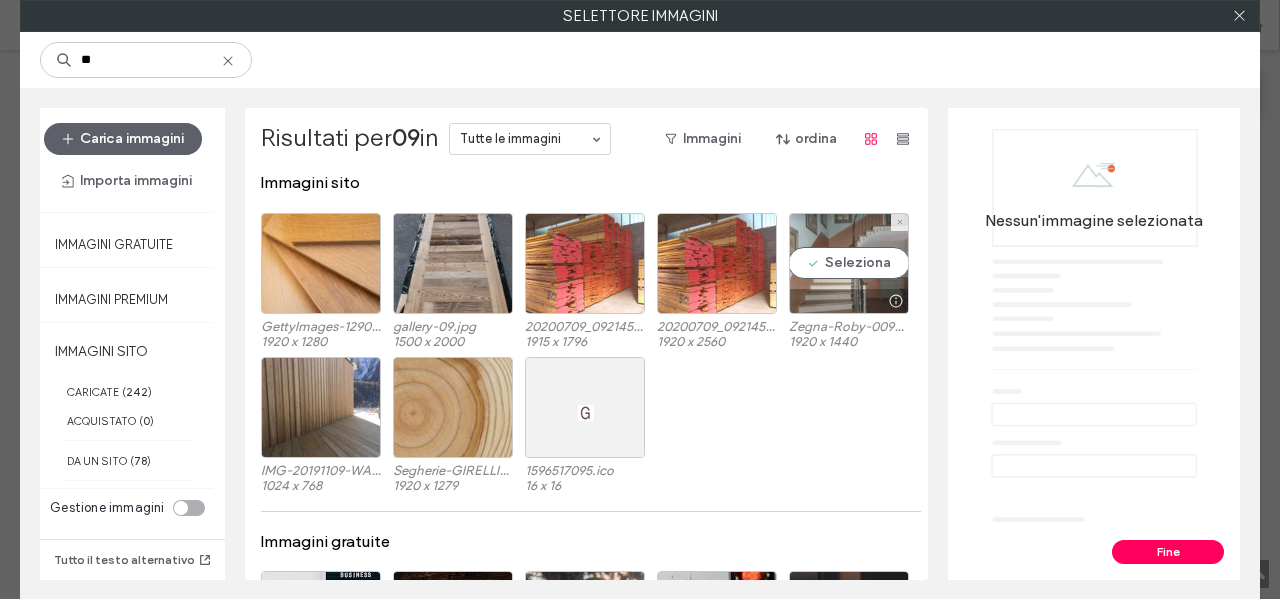 click on "Seleziona" at bounding box center (849, 263) 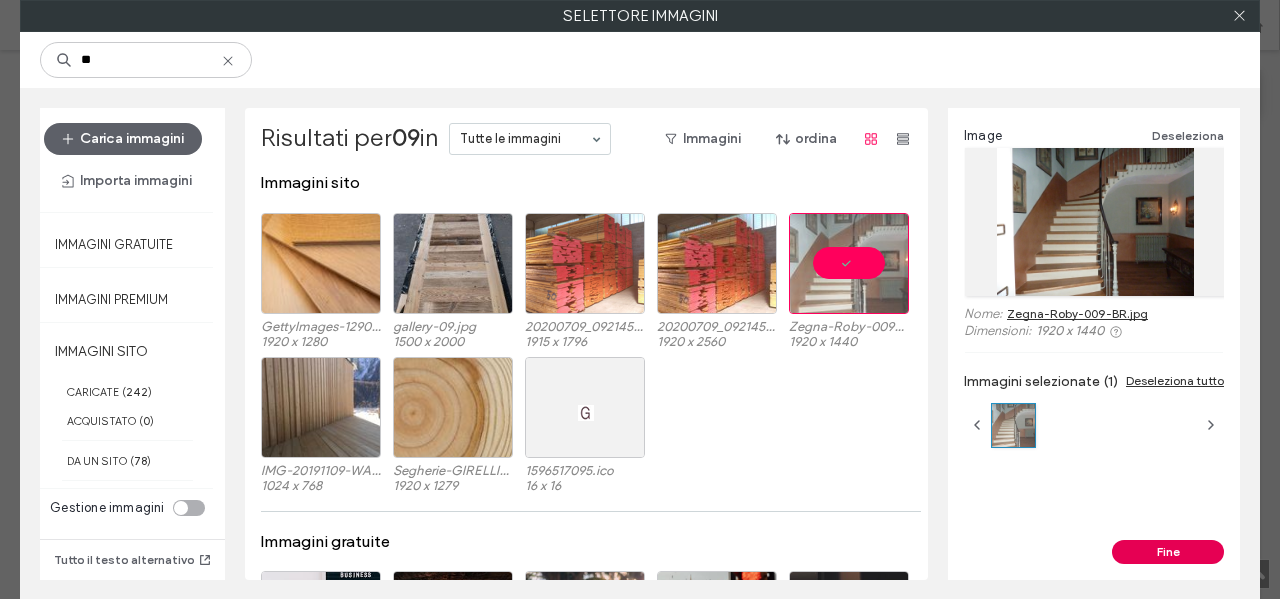 click on "Fine" at bounding box center (1168, 552) 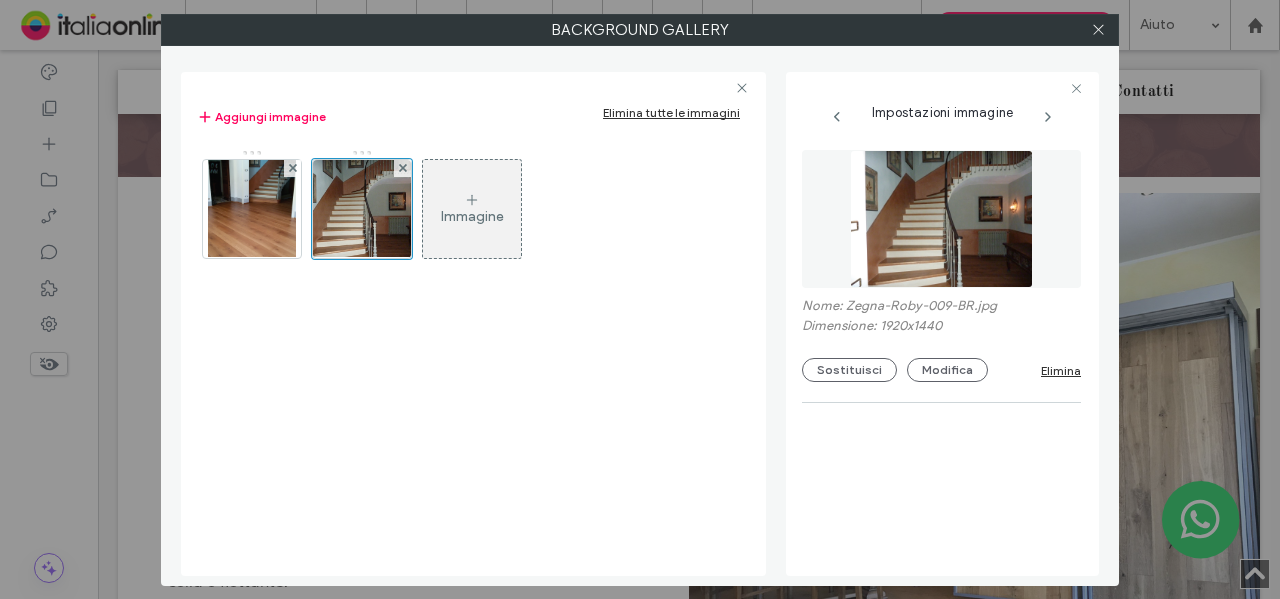 type on "***" 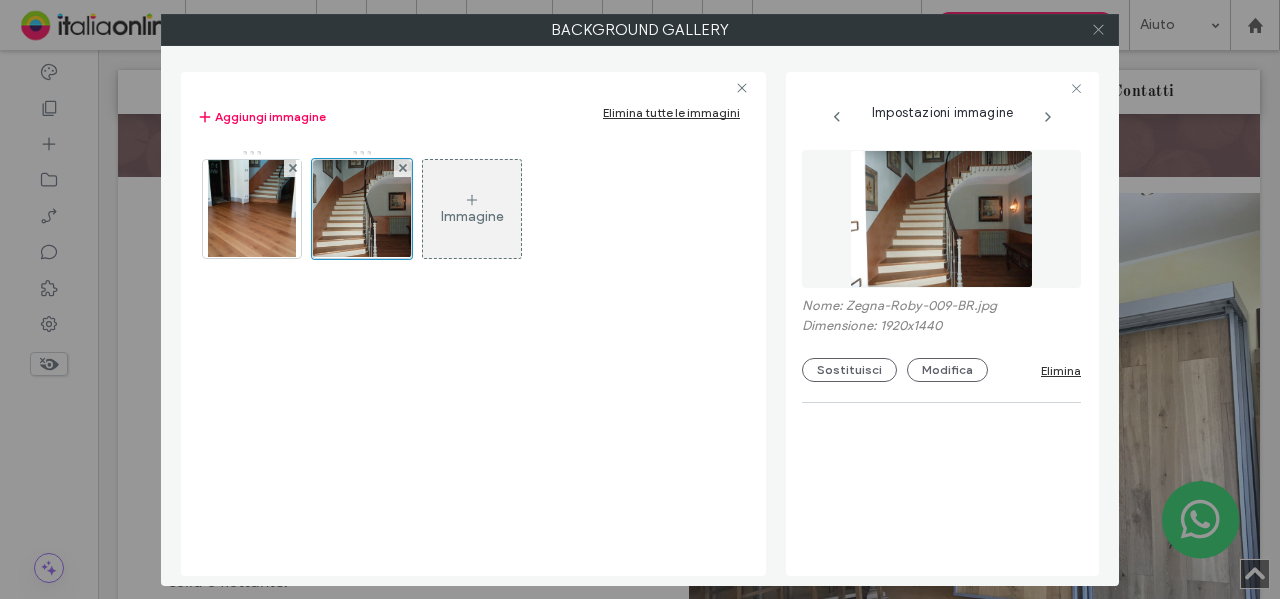 click 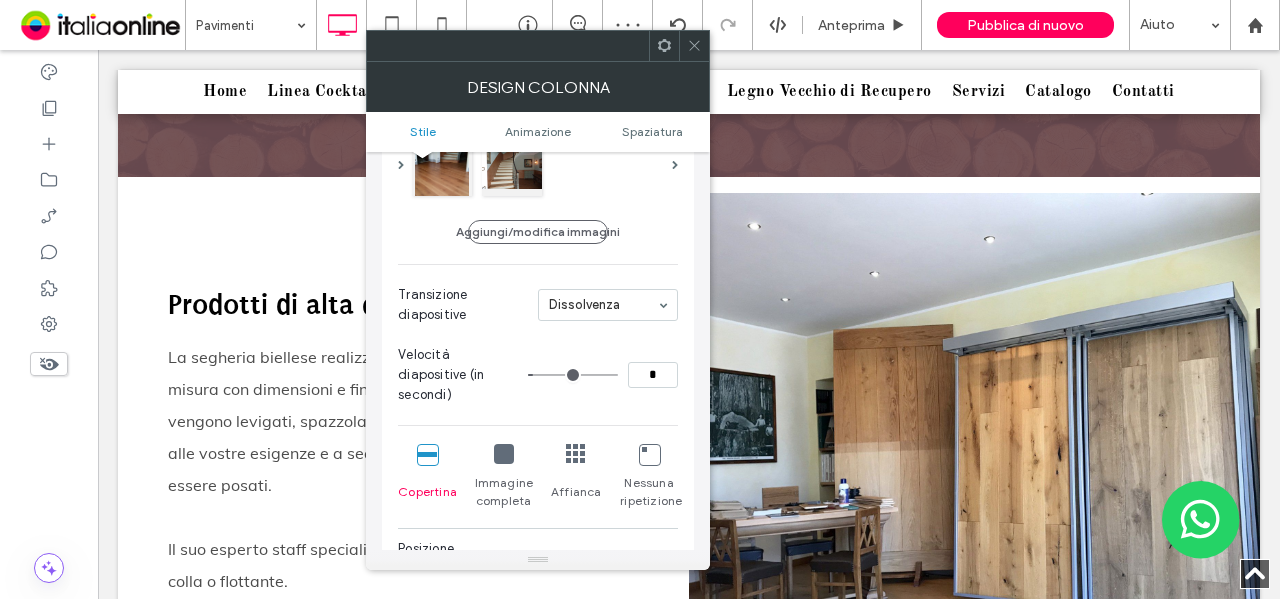 click at bounding box center (694, 46) 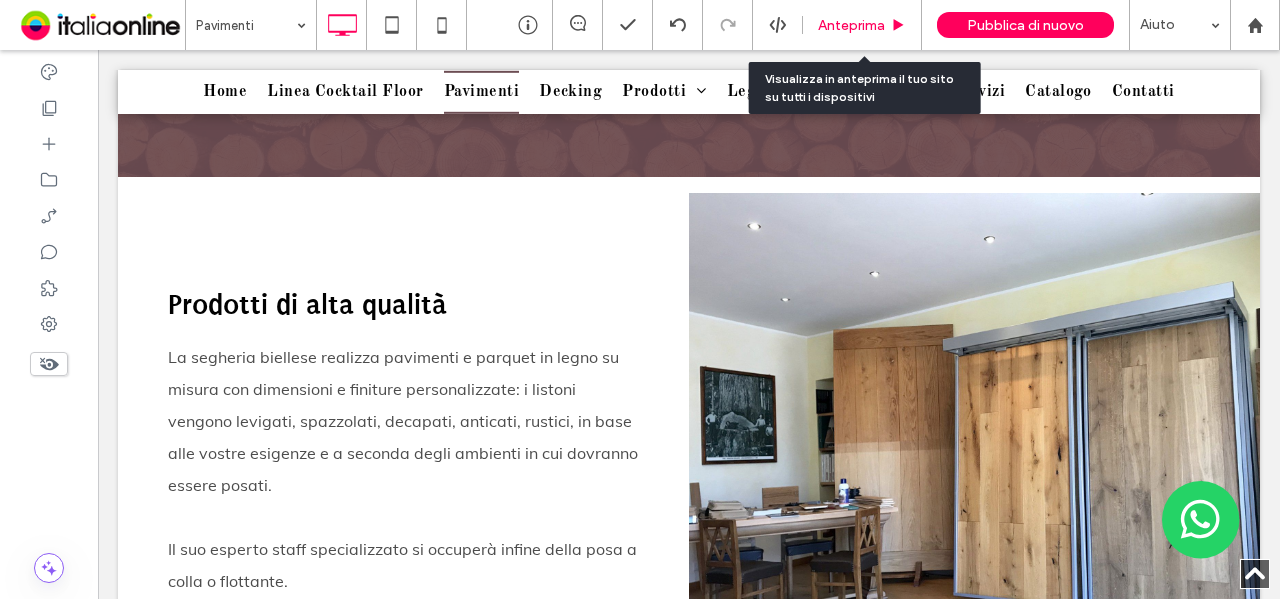 click on "Anteprima" at bounding box center (851, 25) 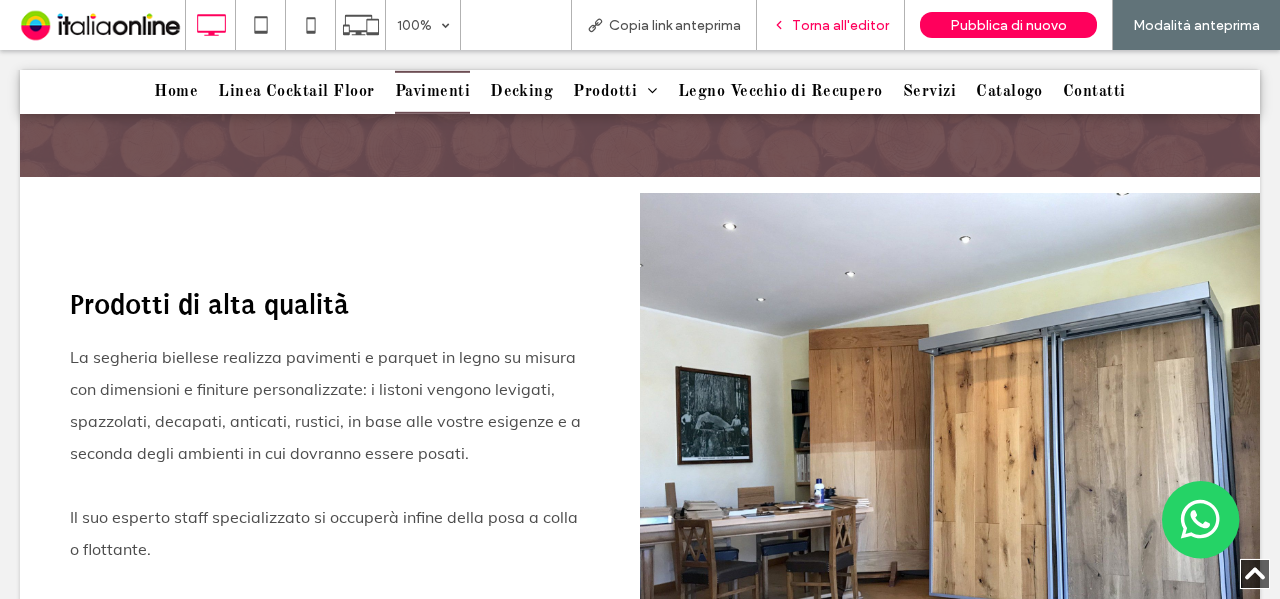 click on "Torna all'editor" at bounding box center (840, 25) 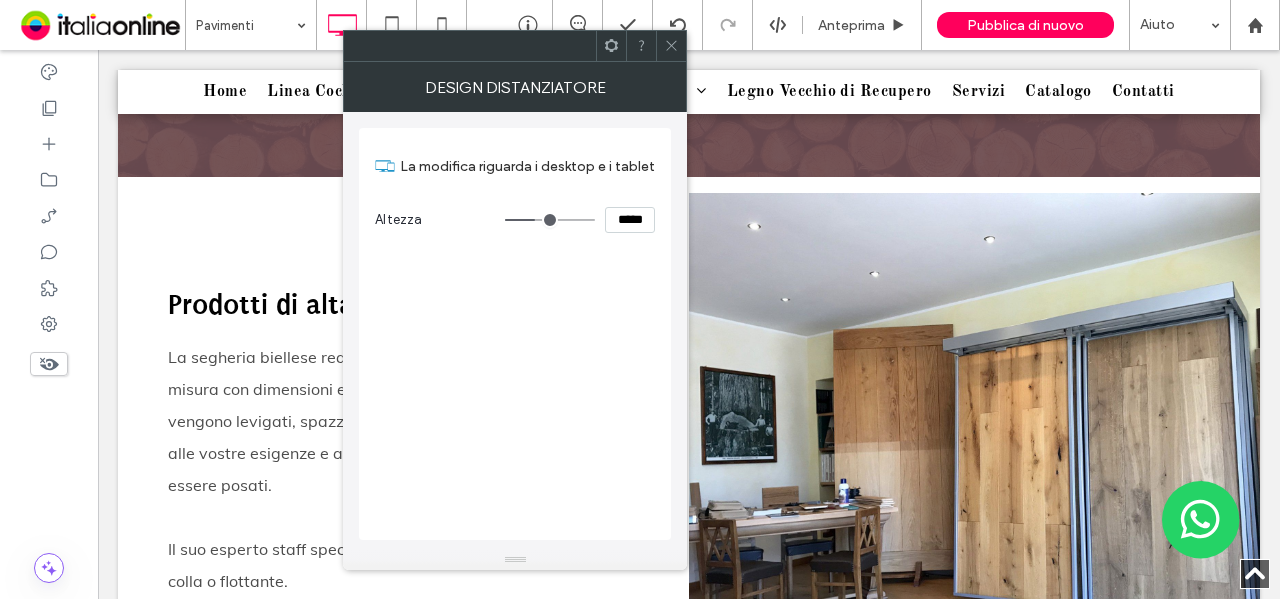 drag, startPoint x: 661, startPoint y: 39, endPoint x: 673, endPoint y: 54, distance: 19.209373 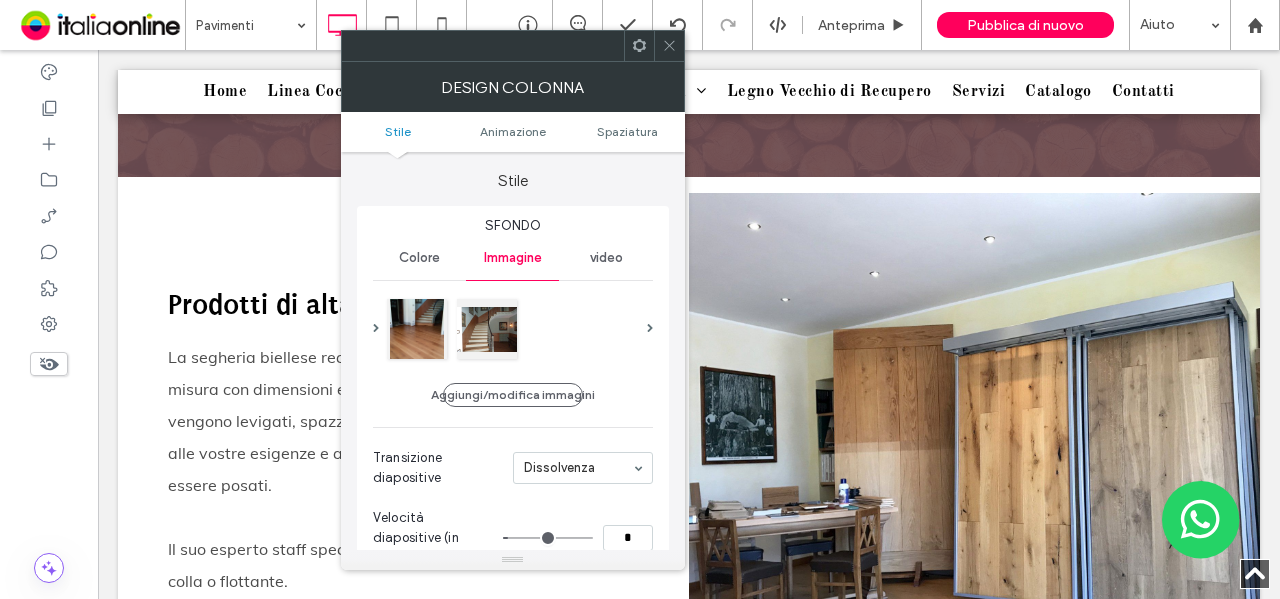 type on "***" 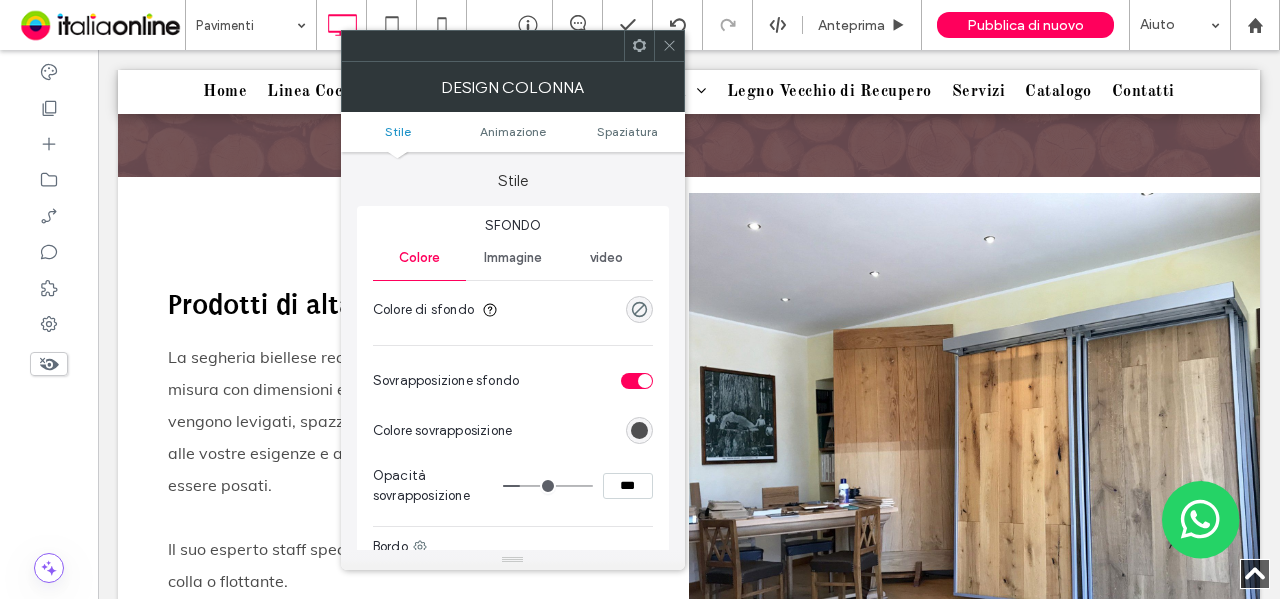 click at bounding box center (645, 381) 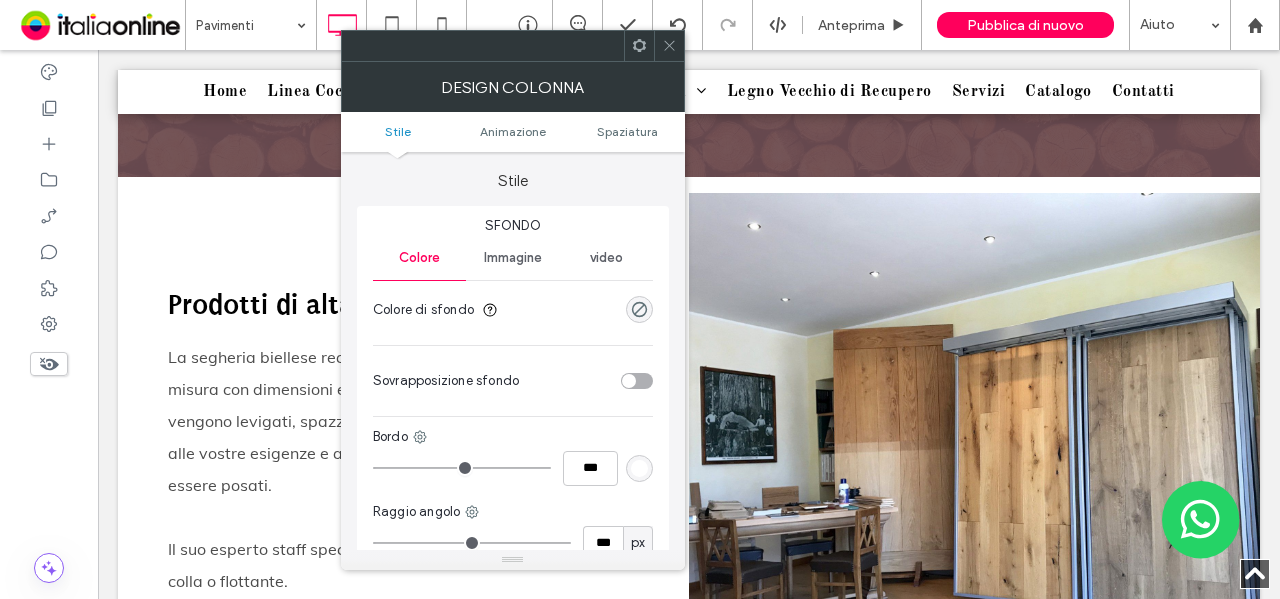 drag, startPoint x: 670, startPoint y: 47, endPoint x: 660, endPoint y: 226, distance: 179.27911 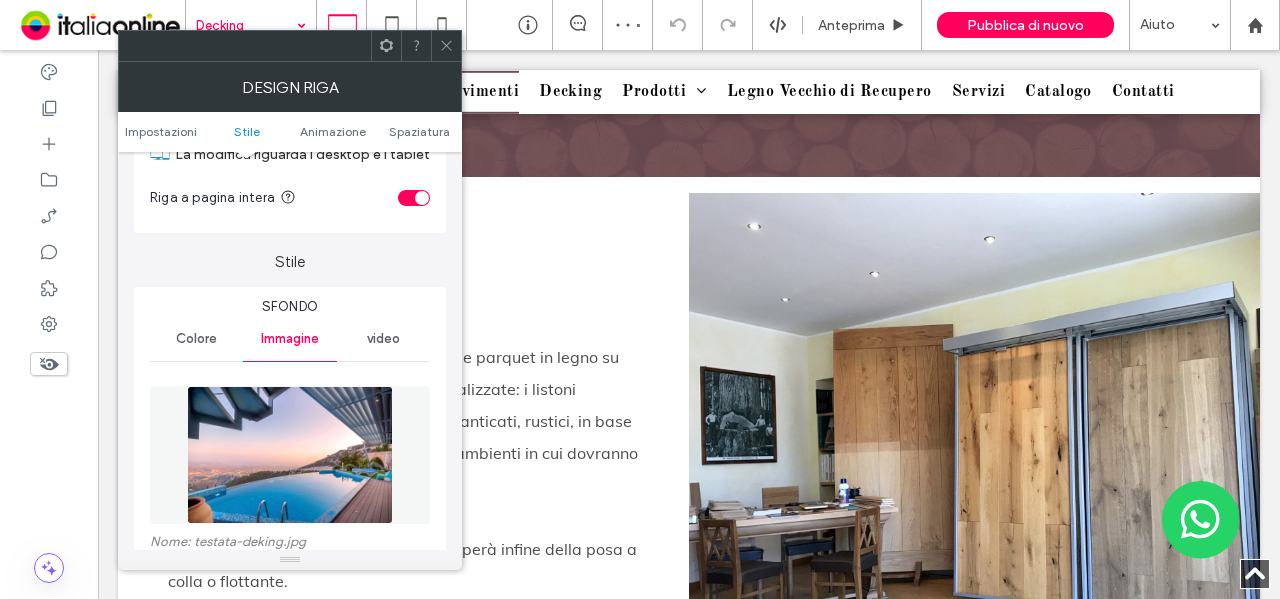 scroll, scrollTop: 300, scrollLeft: 0, axis: vertical 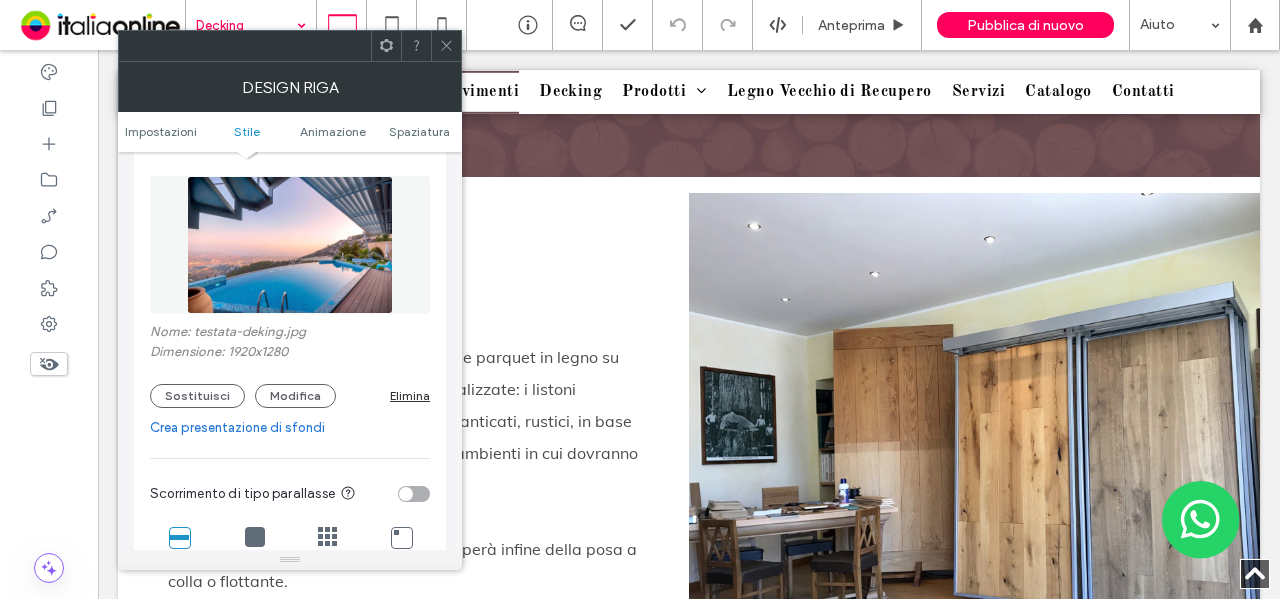 click on "Nome: testata-deking.jpg" at bounding box center (290, 334) 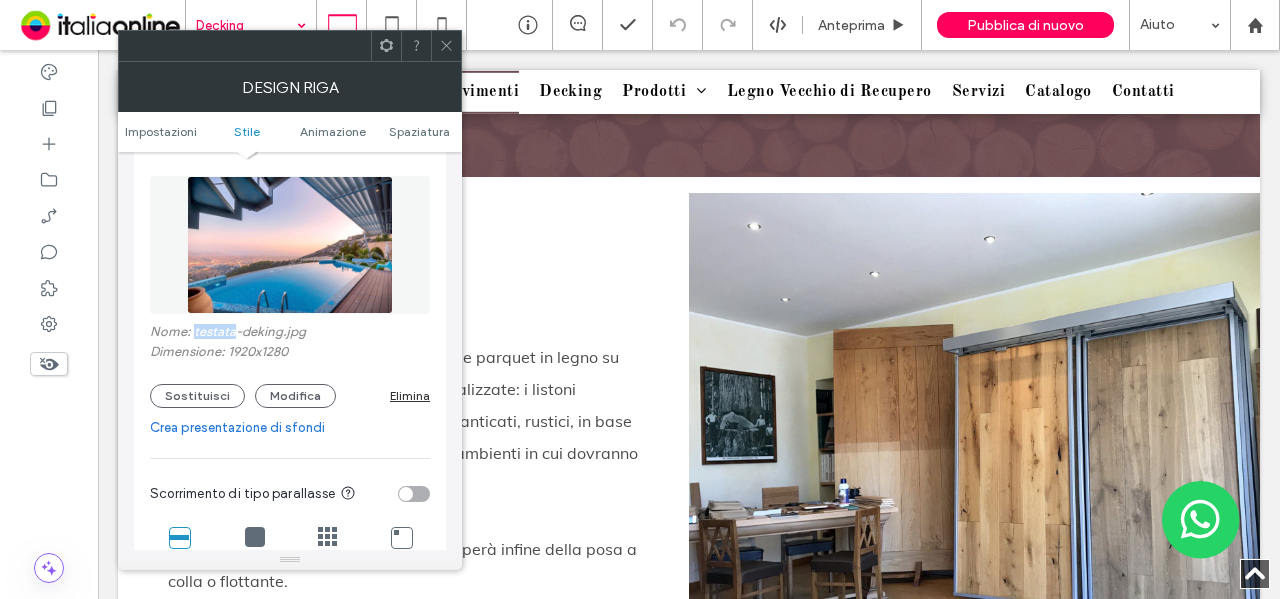click on "Nome: testata-deking.jpg" at bounding box center [290, 334] 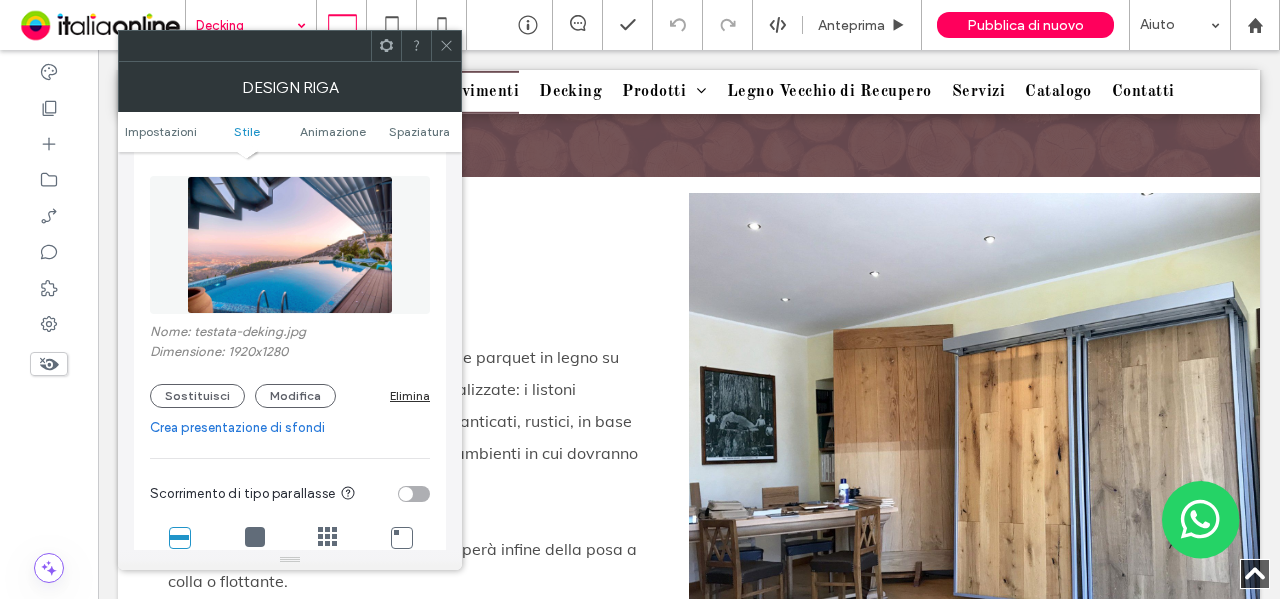 click on "Nome: testata-deking.jpg" at bounding box center (290, 334) 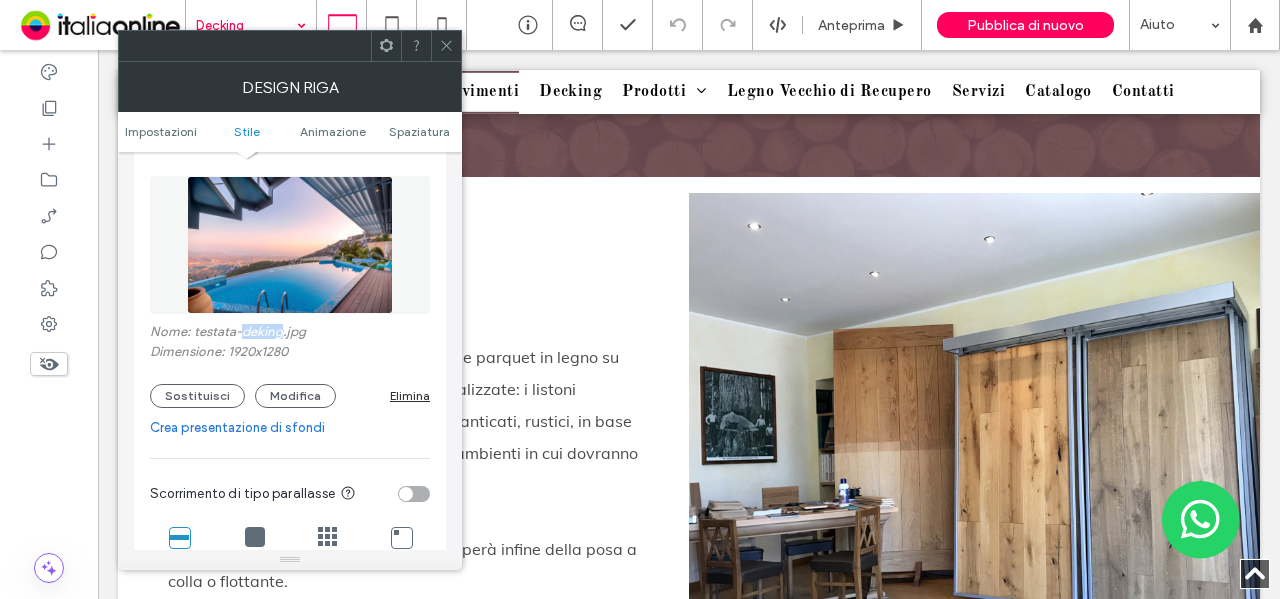 click on "Nome: testata-deking.jpg" at bounding box center (290, 334) 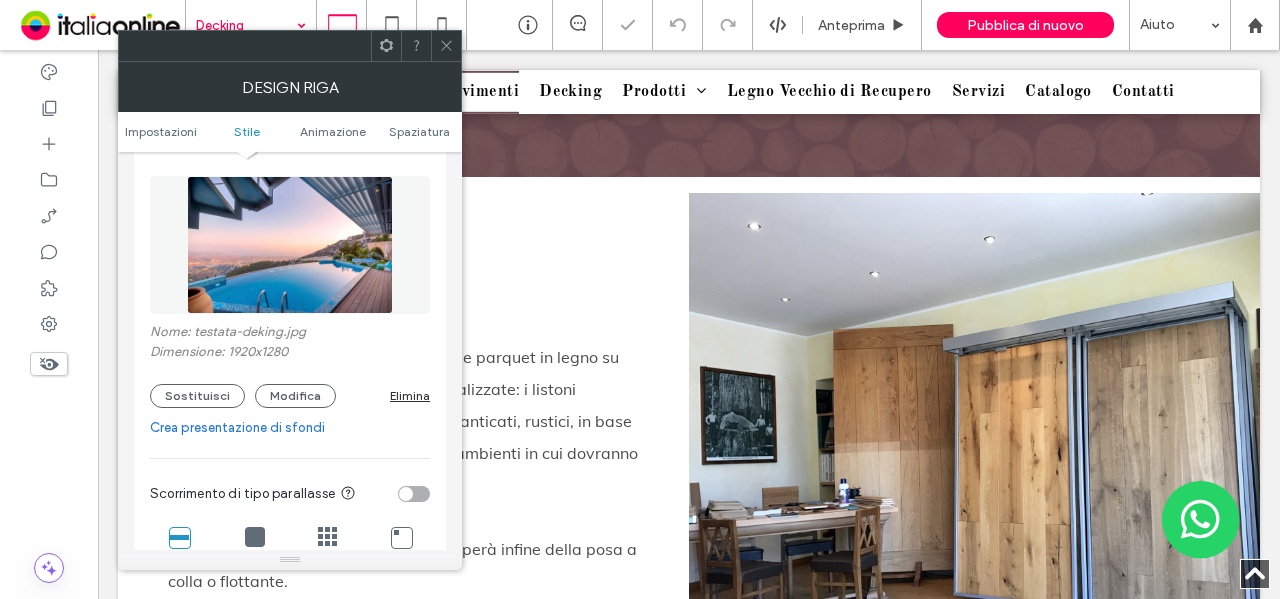 click 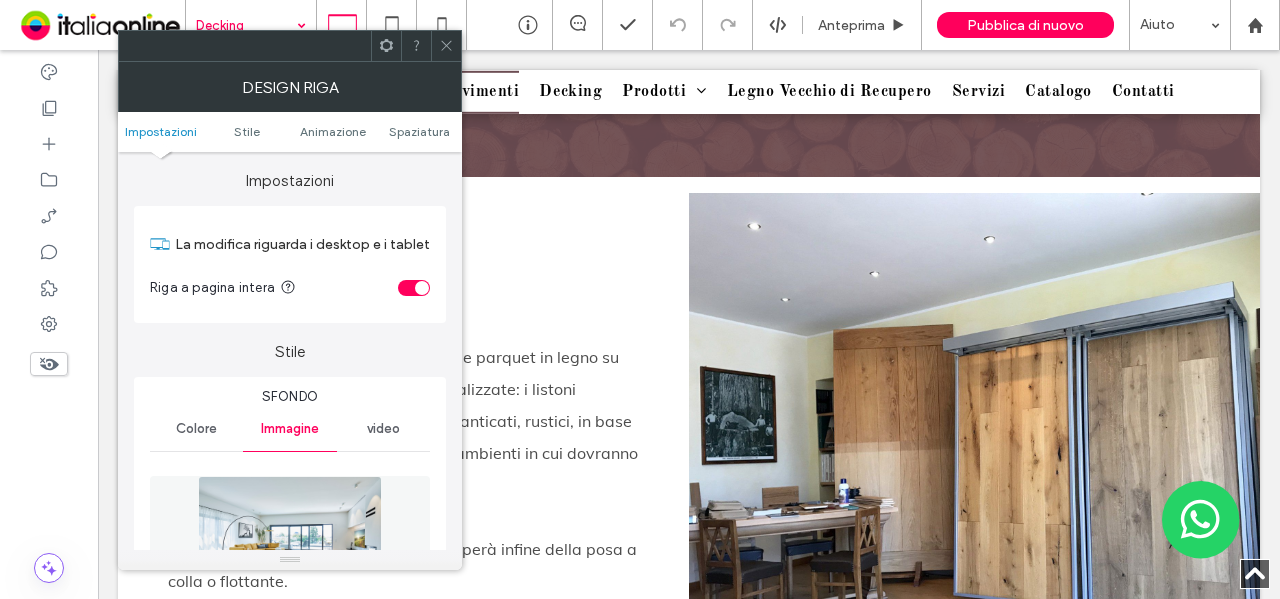 scroll, scrollTop: 200, scrollLeft: 0, axis: vertical 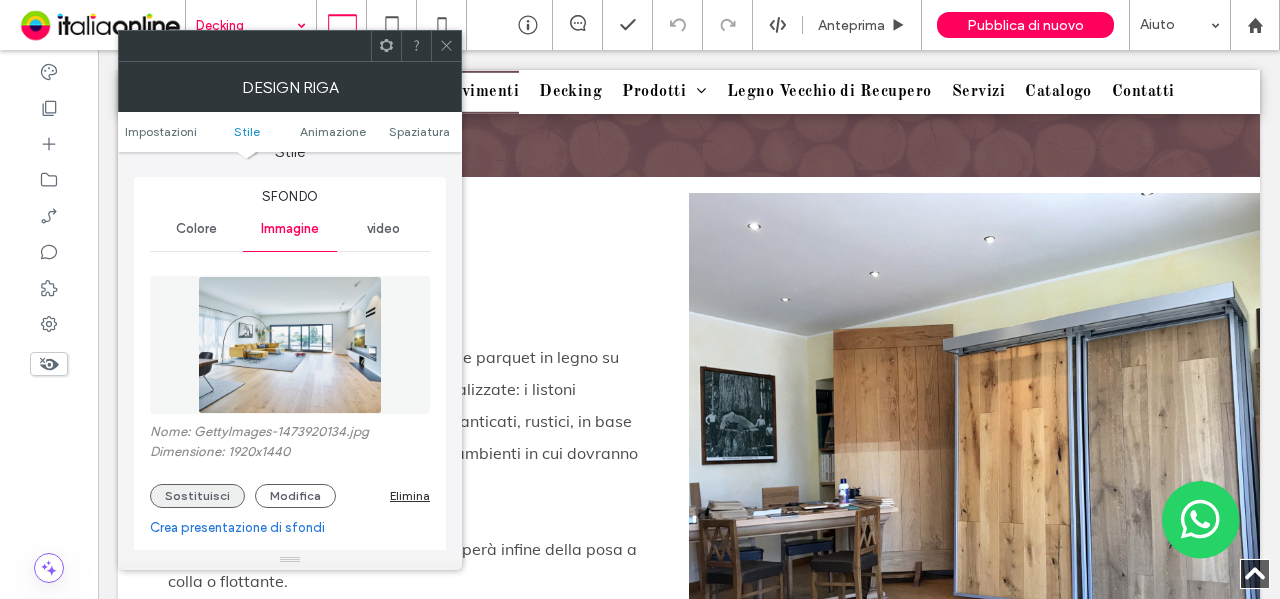 click on "Sostituisci" at bounding box center [197, 496] 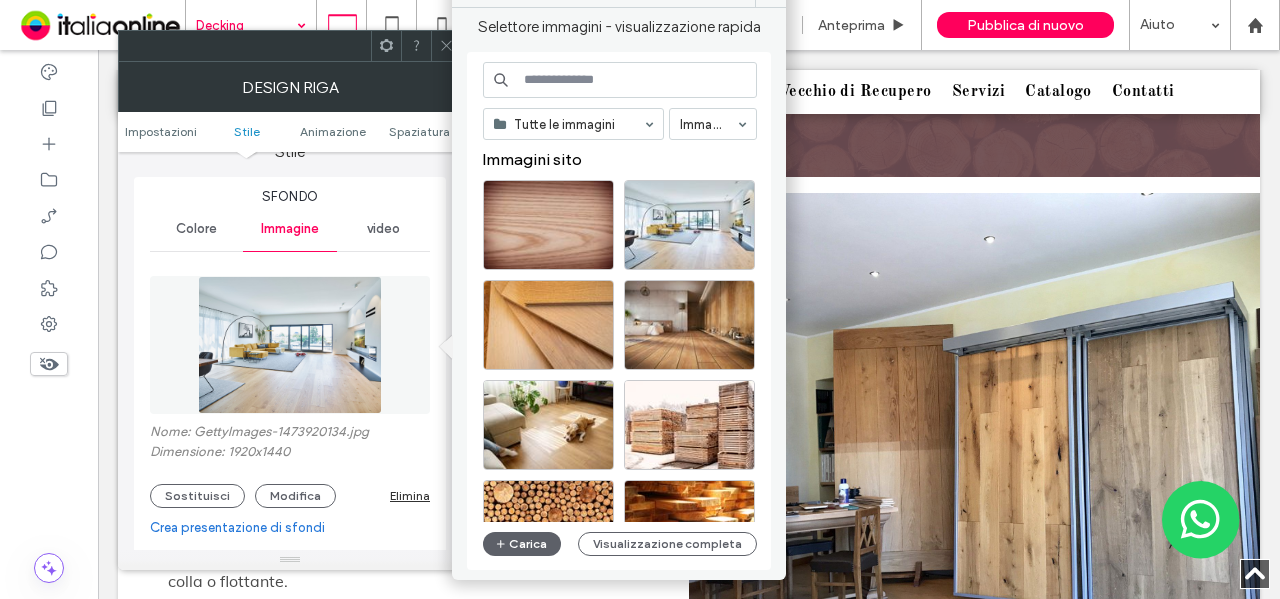 click at bounding box center (620, 80) 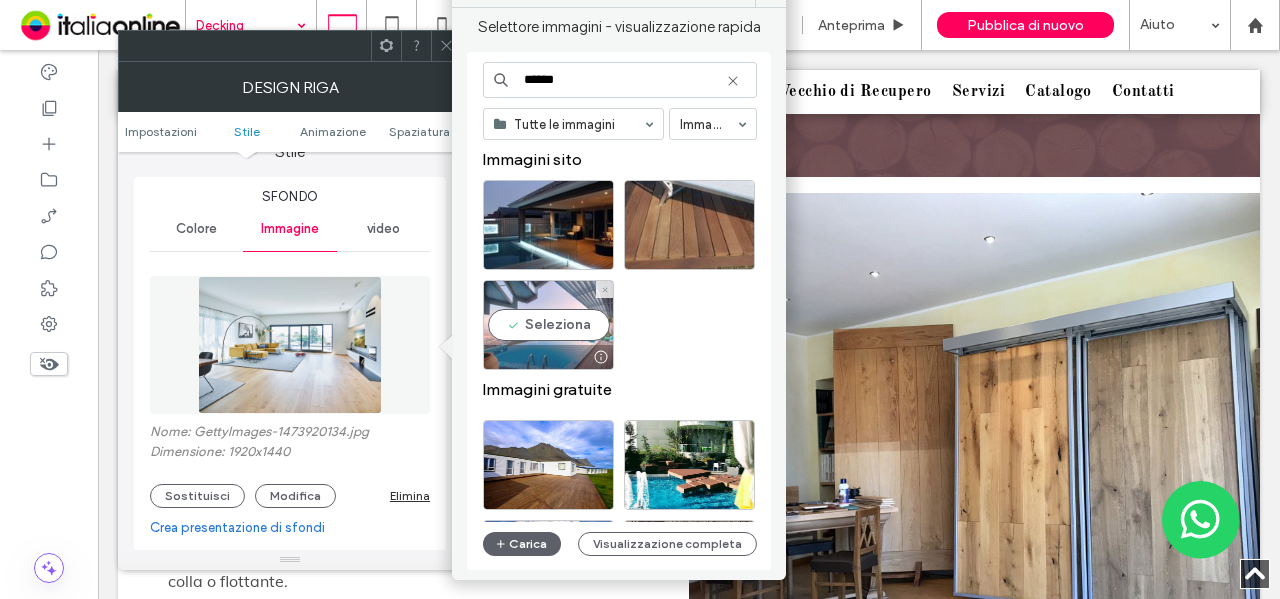 type on "******" 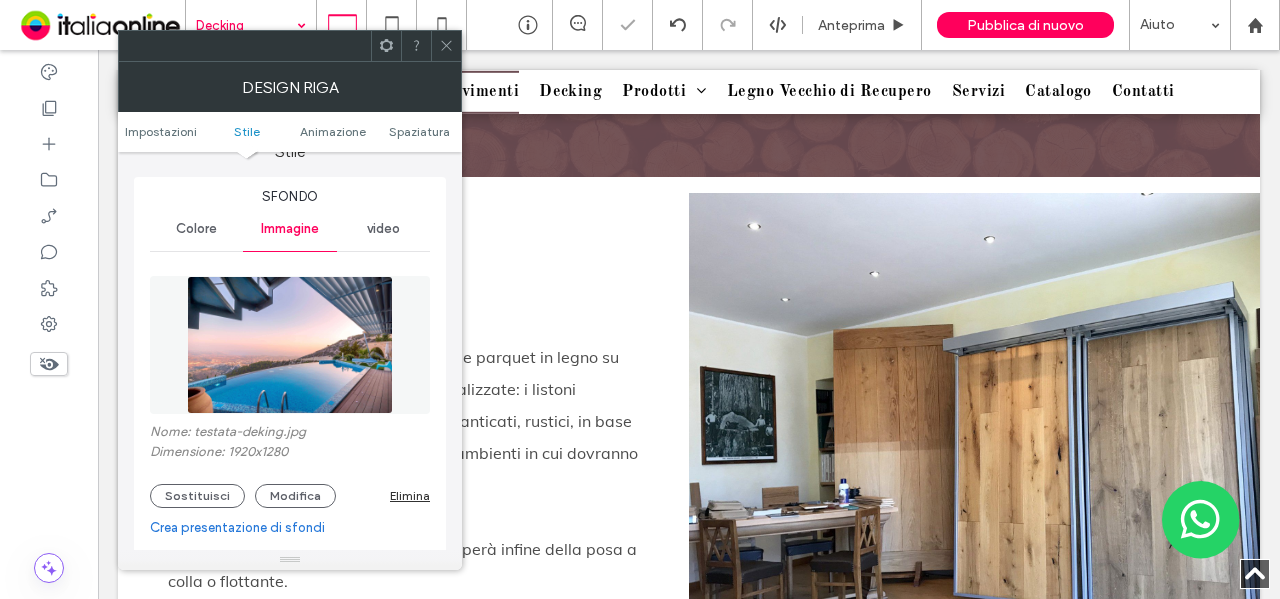 click 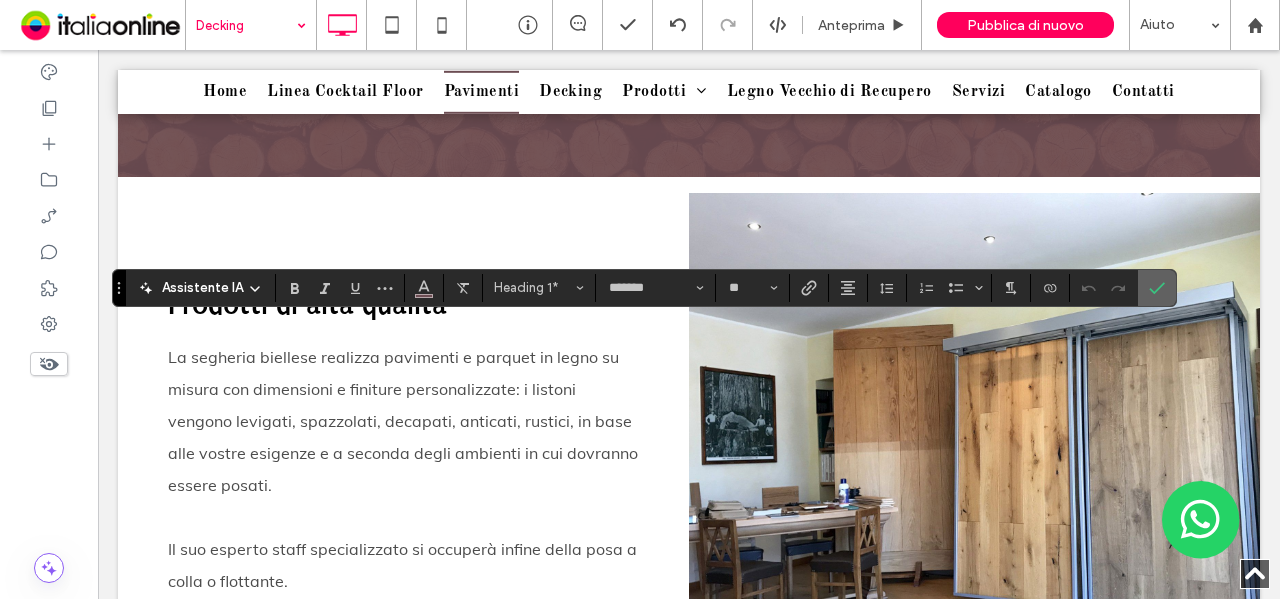 click 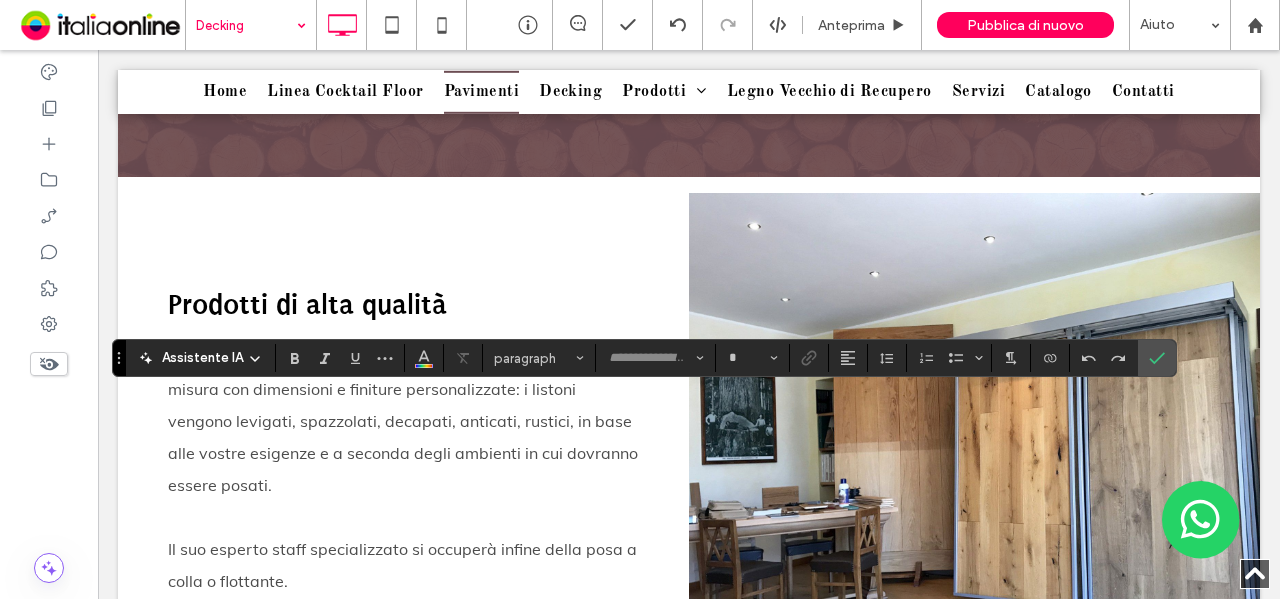 type on "**********" 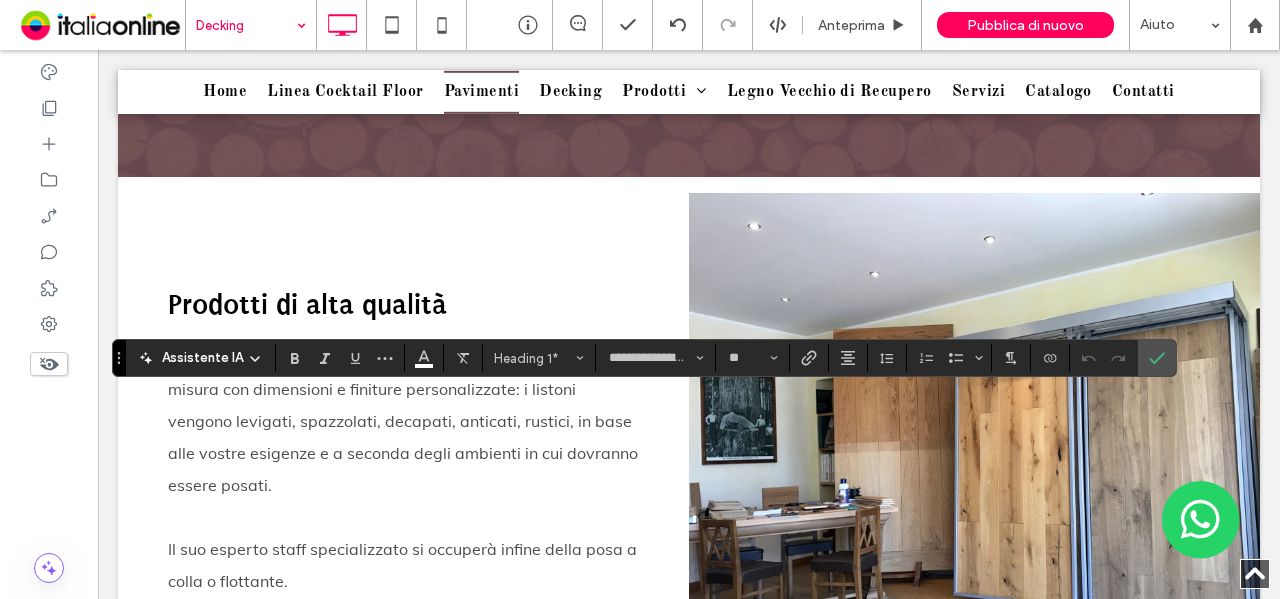 type on "****" 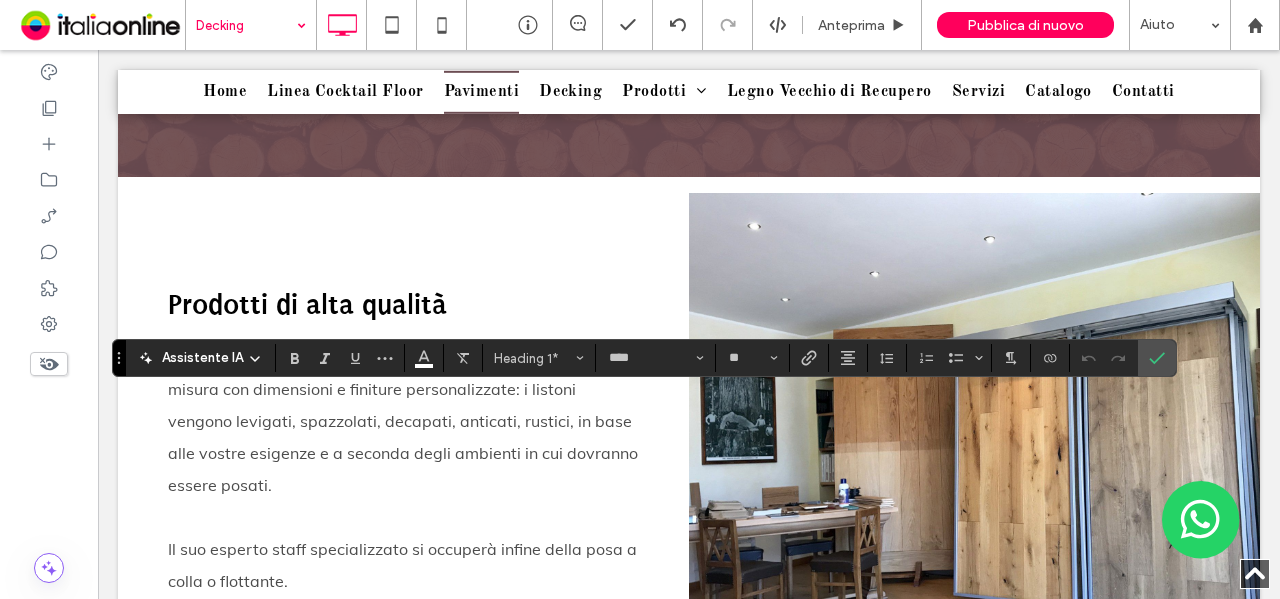 type on "*******" 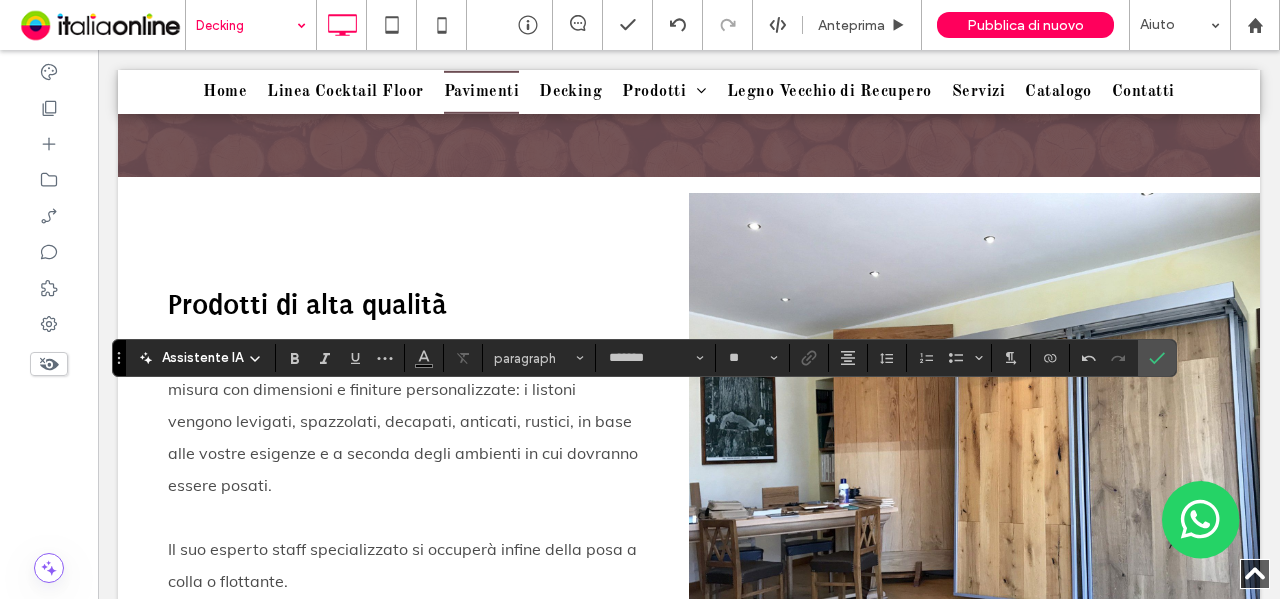 type on "**********" 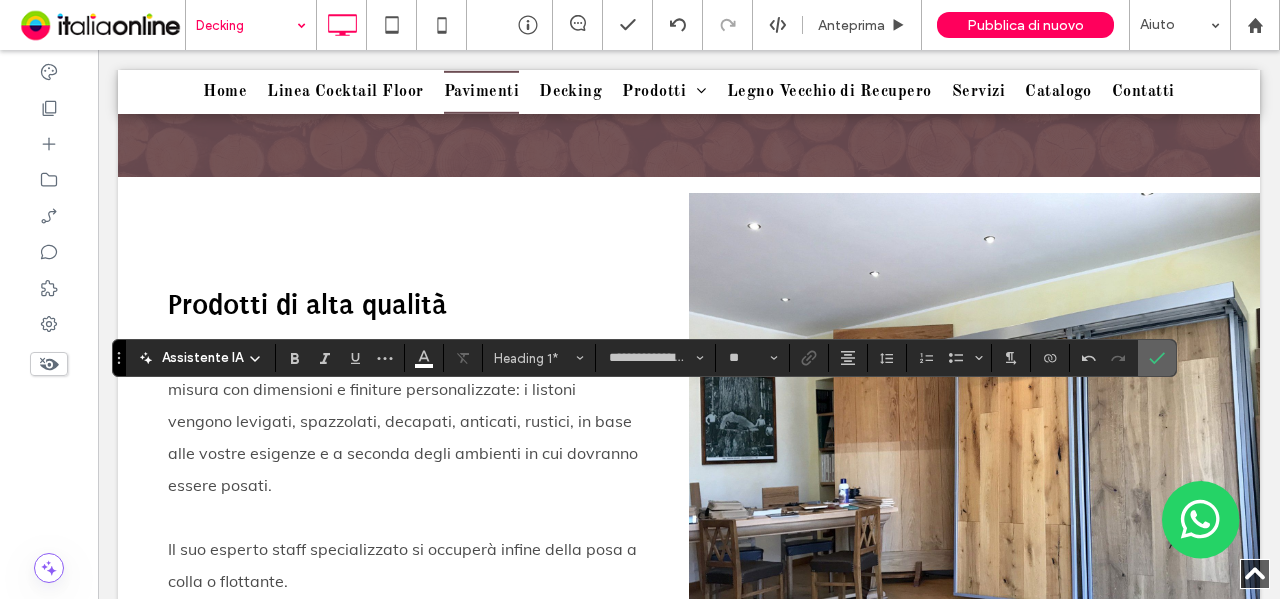 click 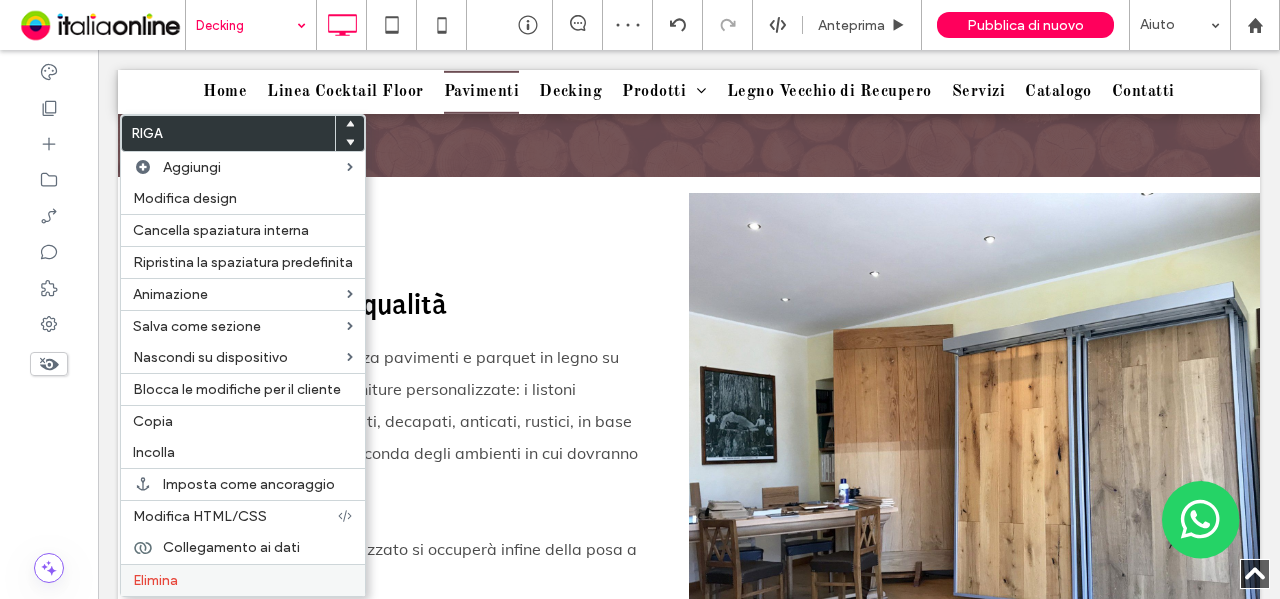 click on "Elimina" at bounding box center (243, 580) 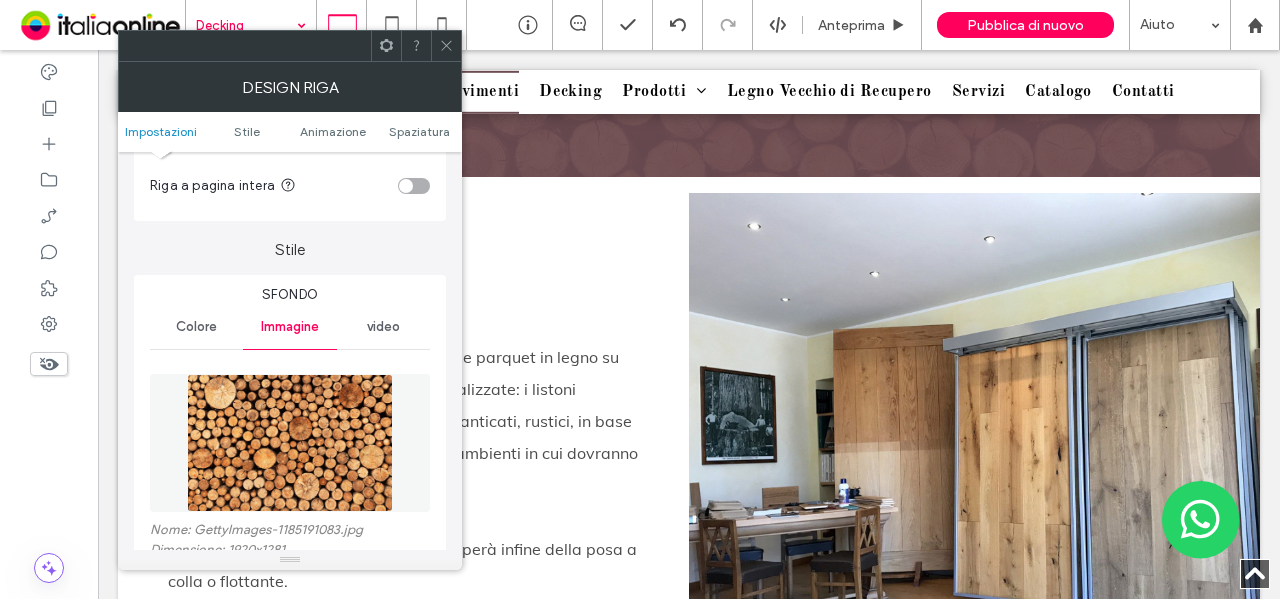 scroll, scrollTop: 200, scrollLeft: 0, axis: vertical 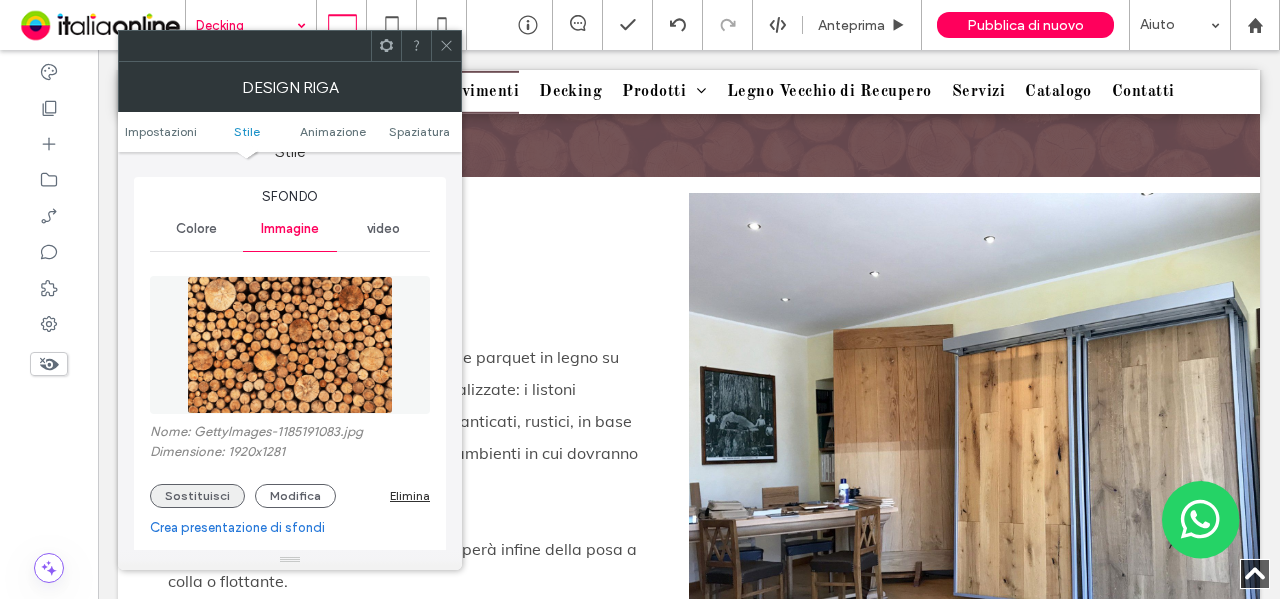 click on "Sostituisci" at bounding box center (197, 496) 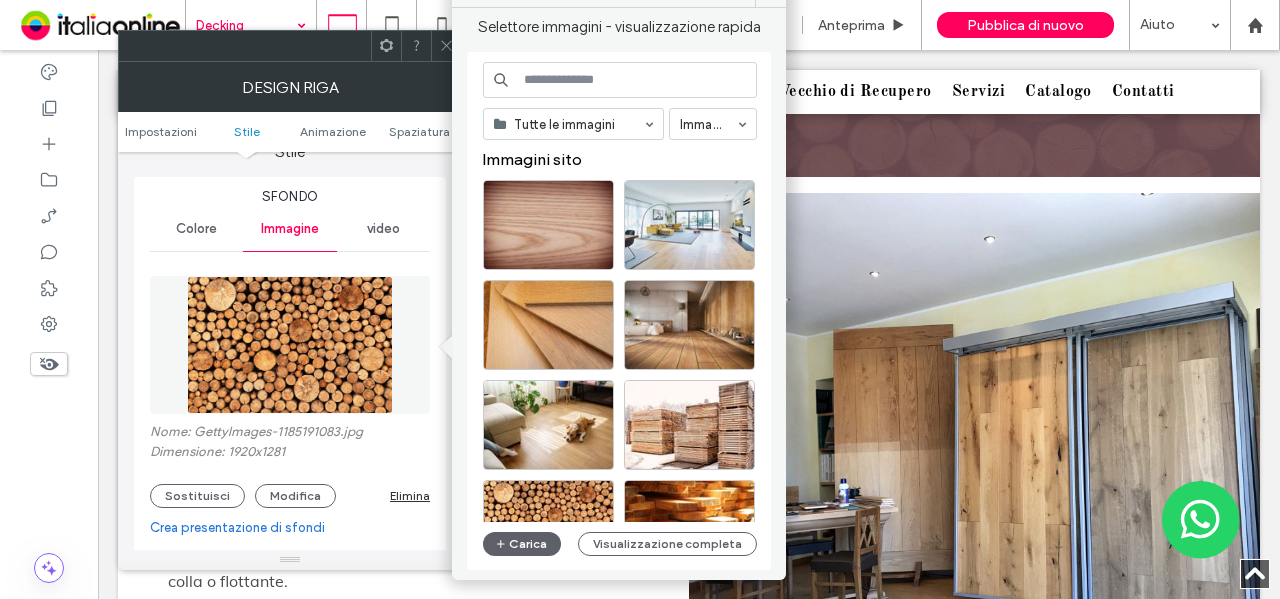 click at bounding box center (620, 80) 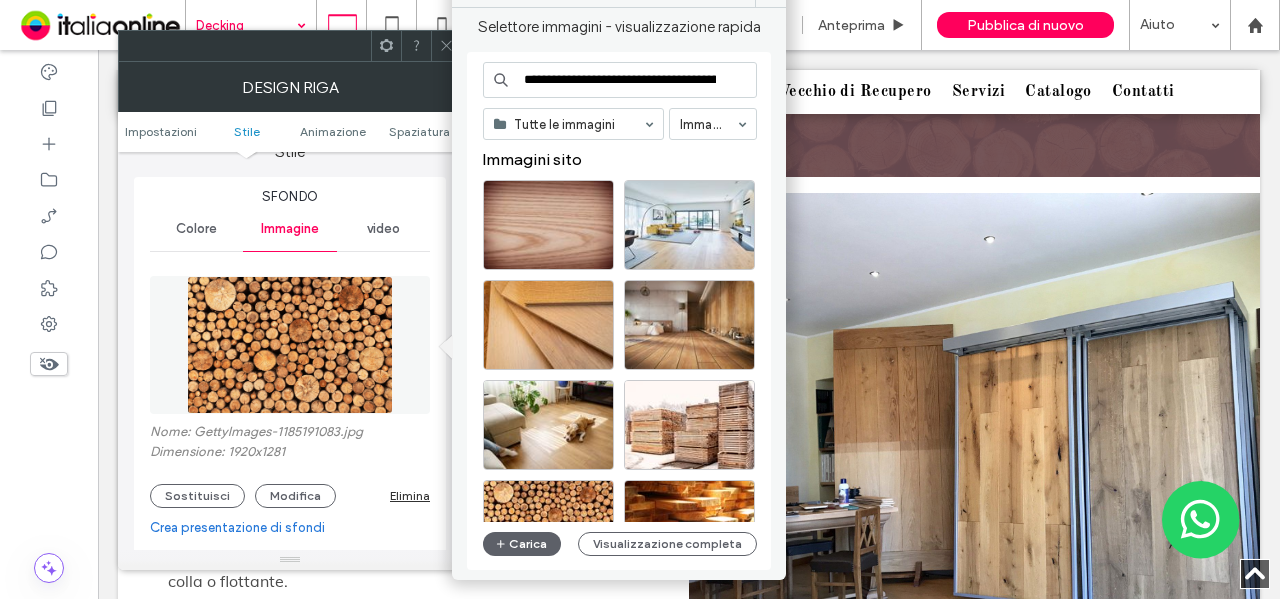 scroll, scrollTop: 0, scrollLeft: 193, axis: horizontal 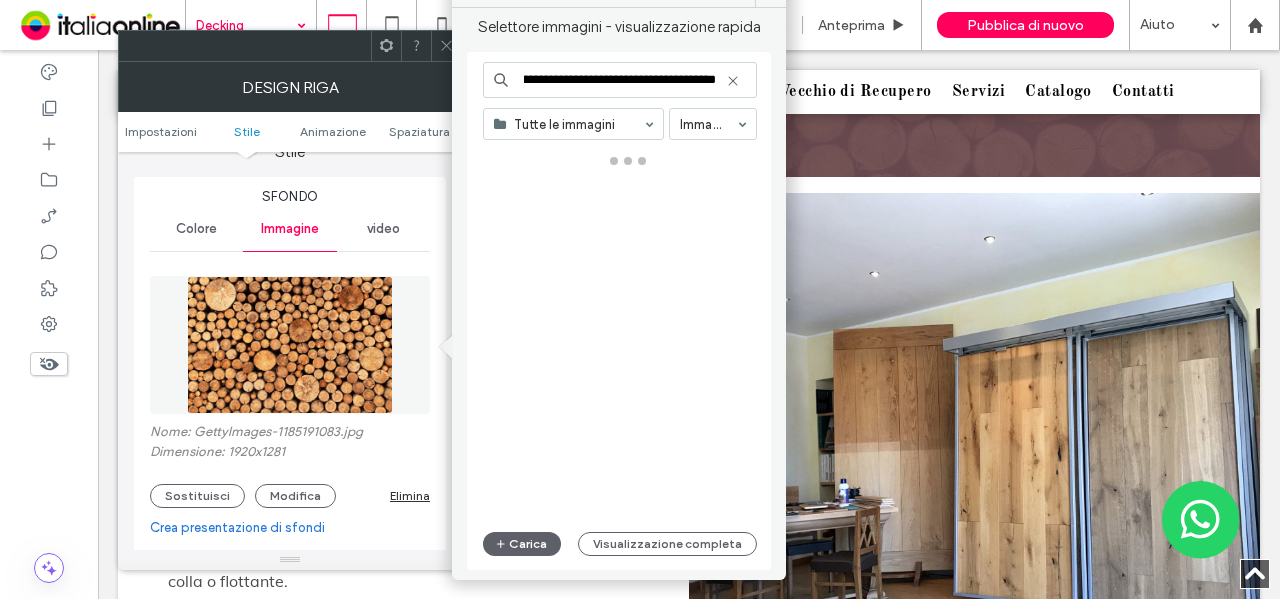 click on "**********" at bounding box center (620, 80) 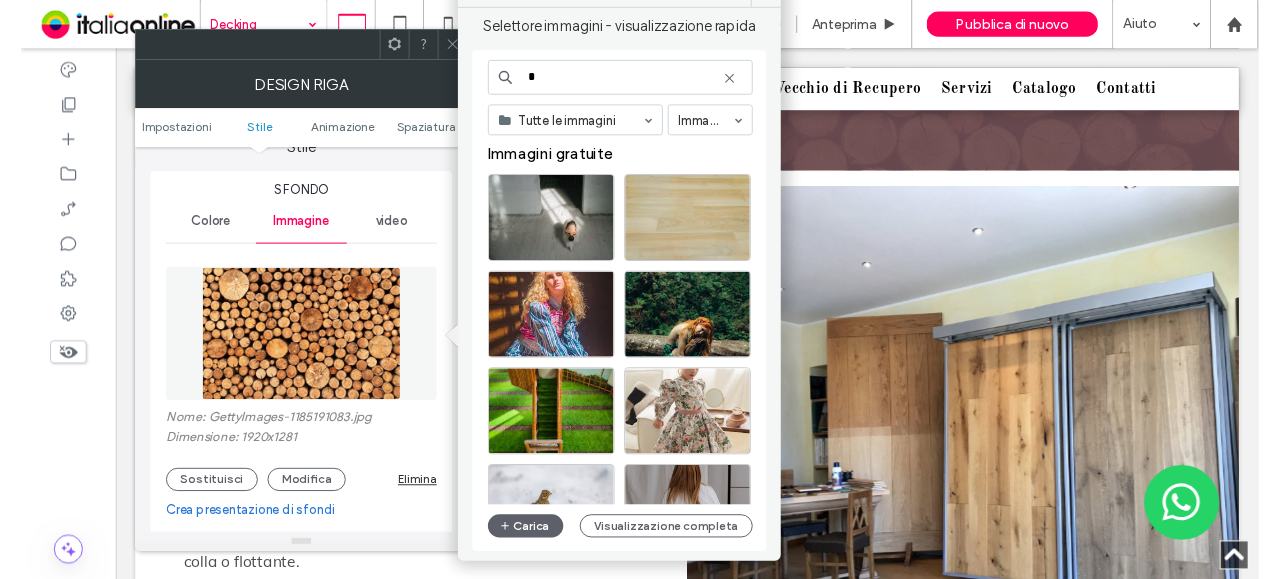 scroll, scrollTop: 0, scrollLeft: 0, axis: both 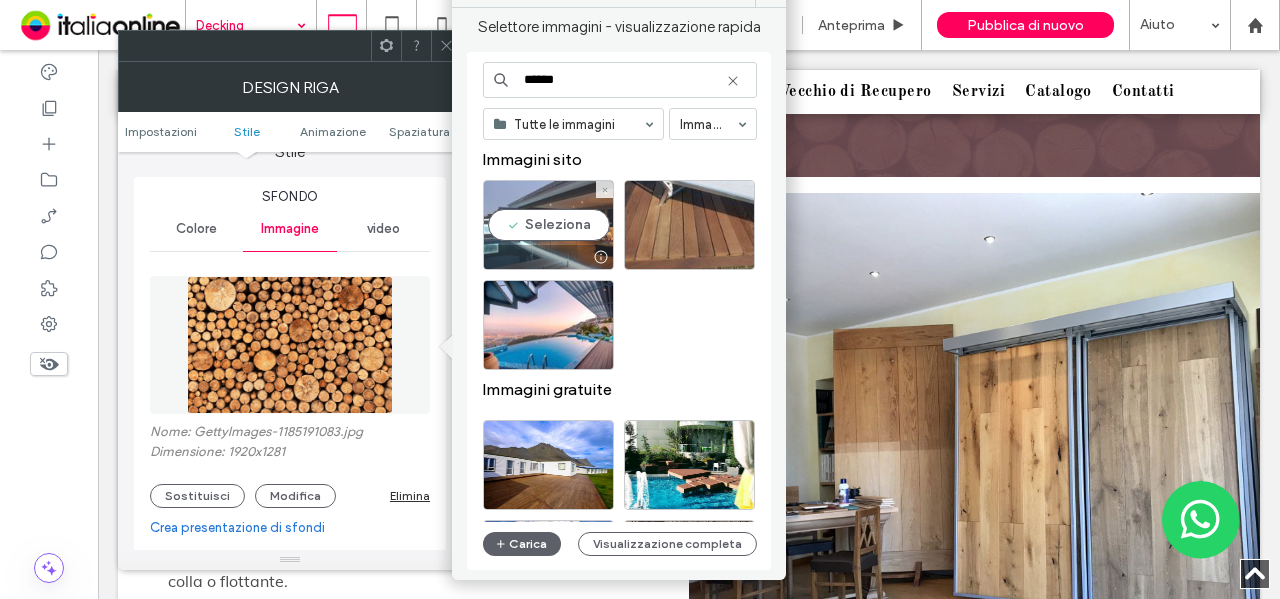 type on "******" 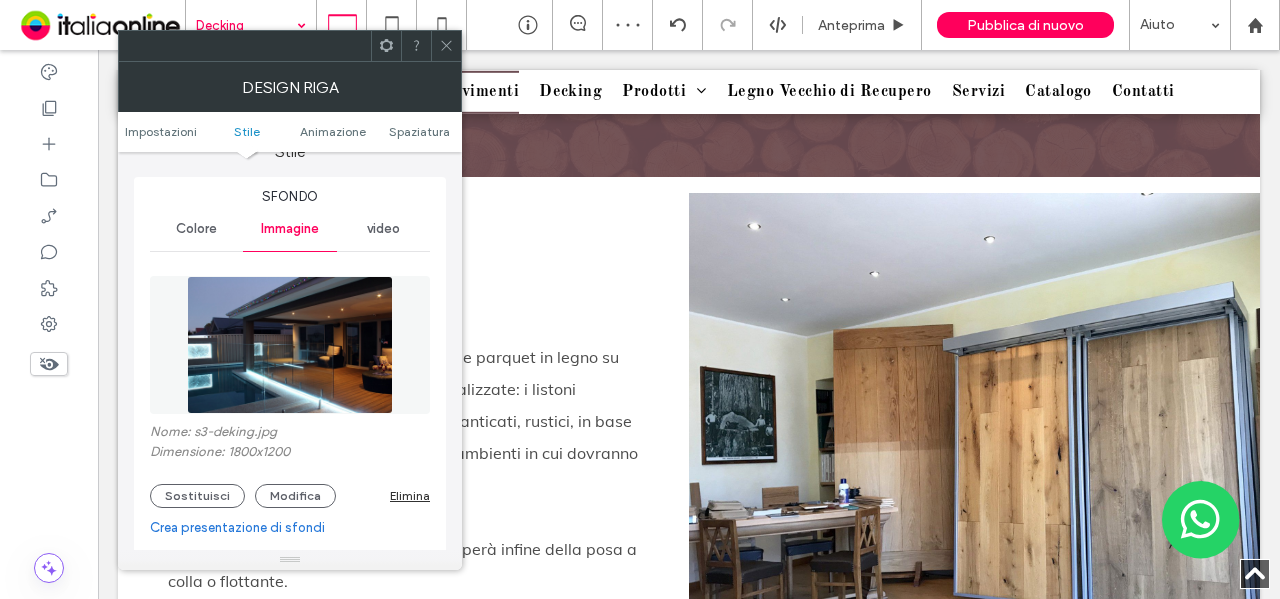 click 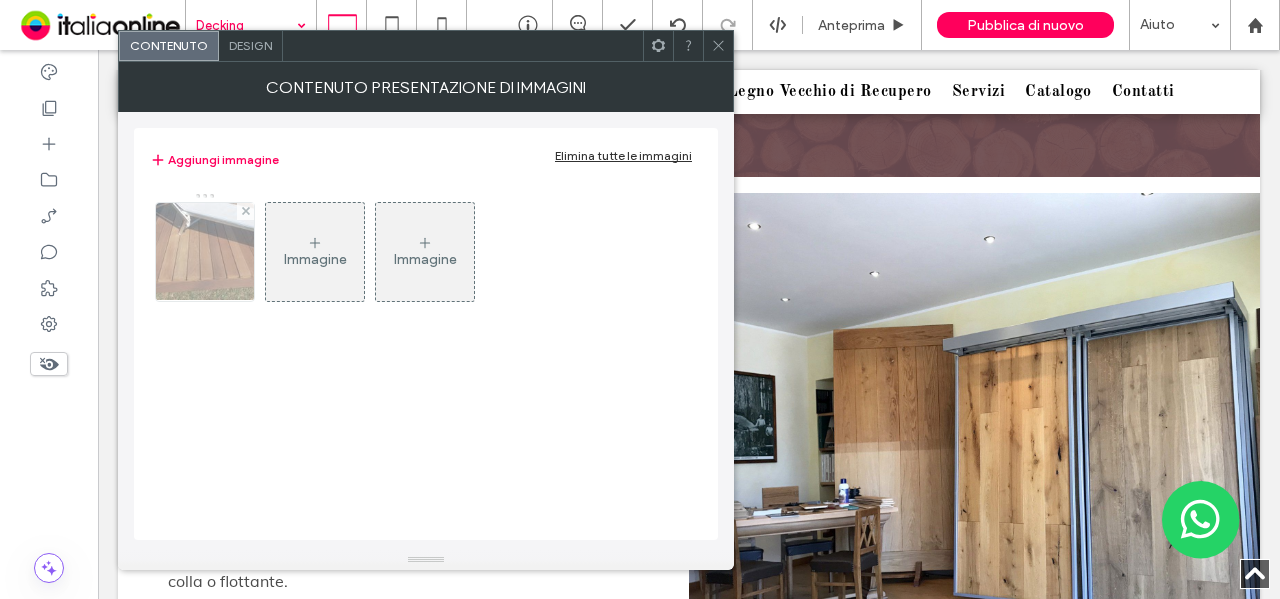 click at bounding box center (205, 252) 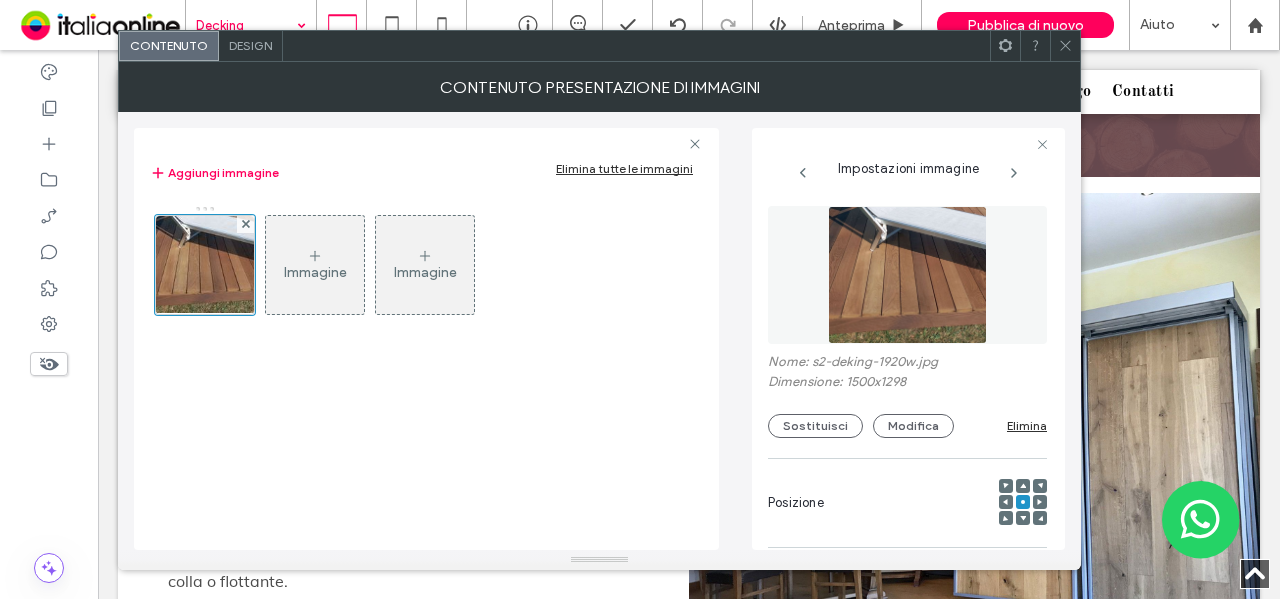 click at bounding box center [1065, 46] 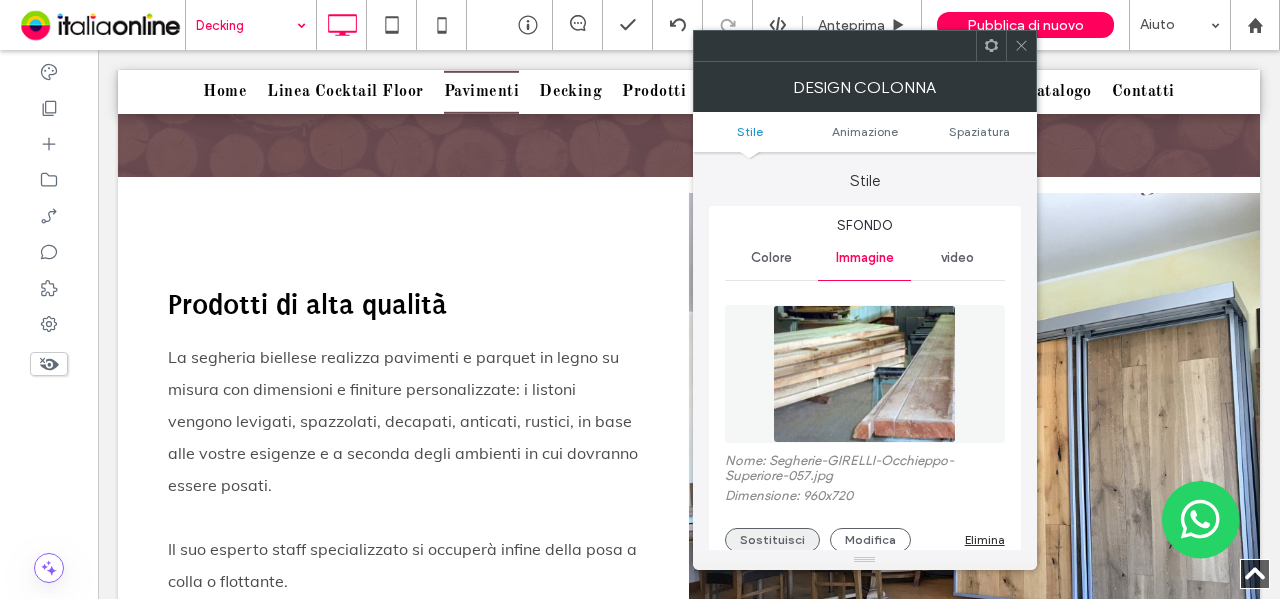 click on "Sostituisci" at bounding box center [772, 540] 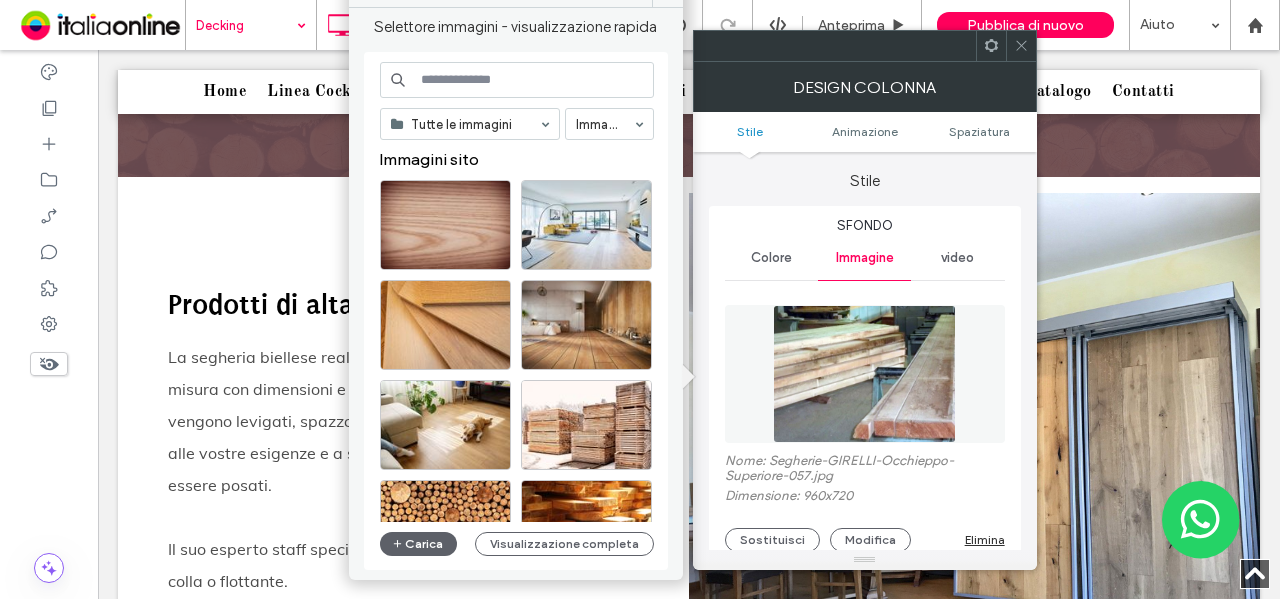 click at bounding box center [517, 80] 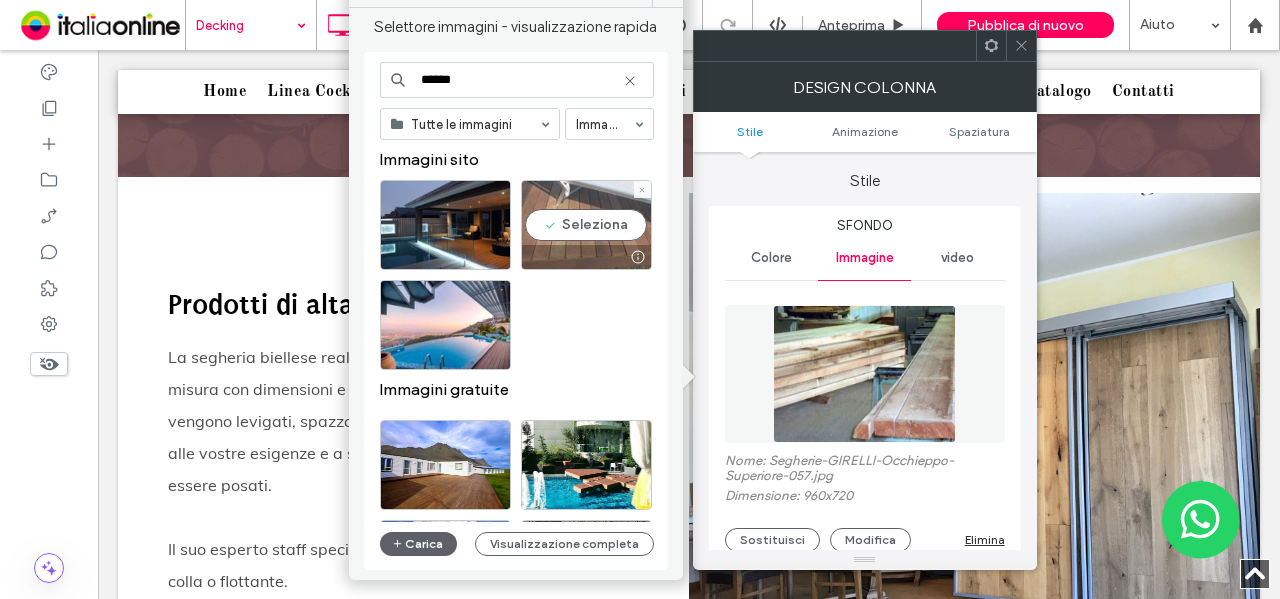 type on "******" 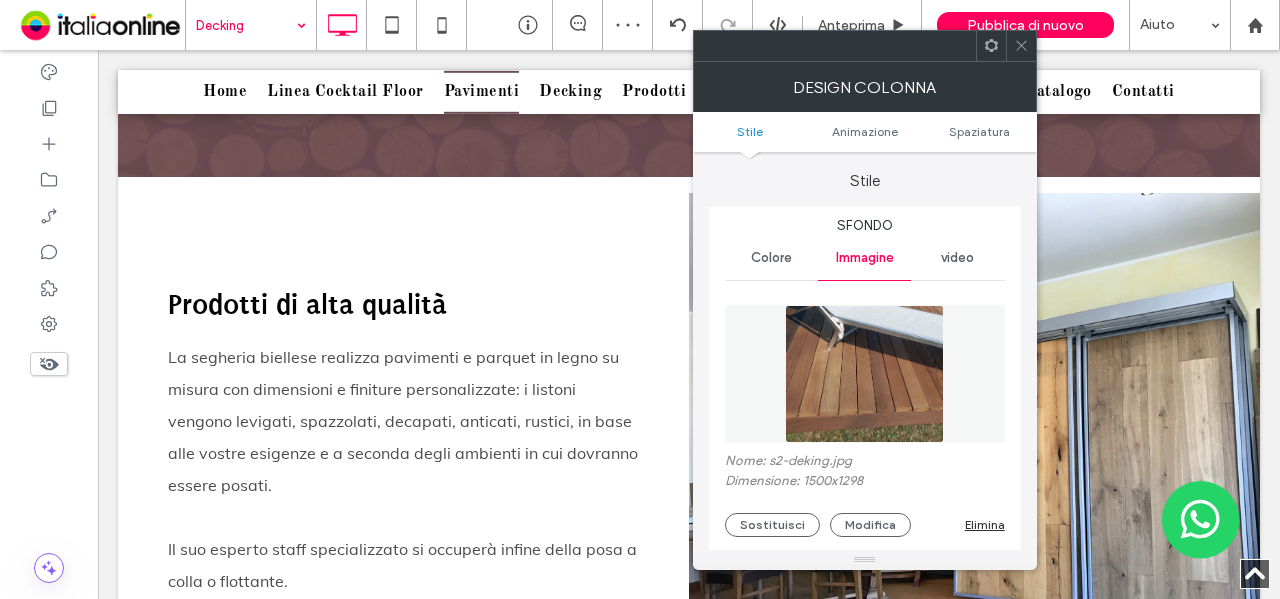 click 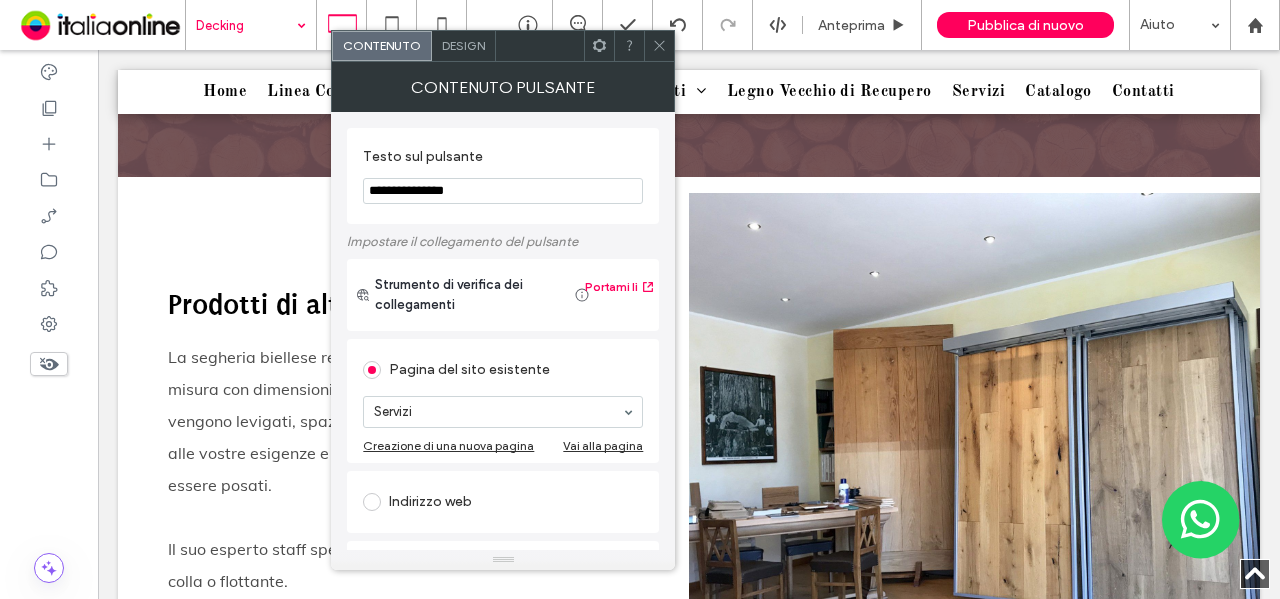 click 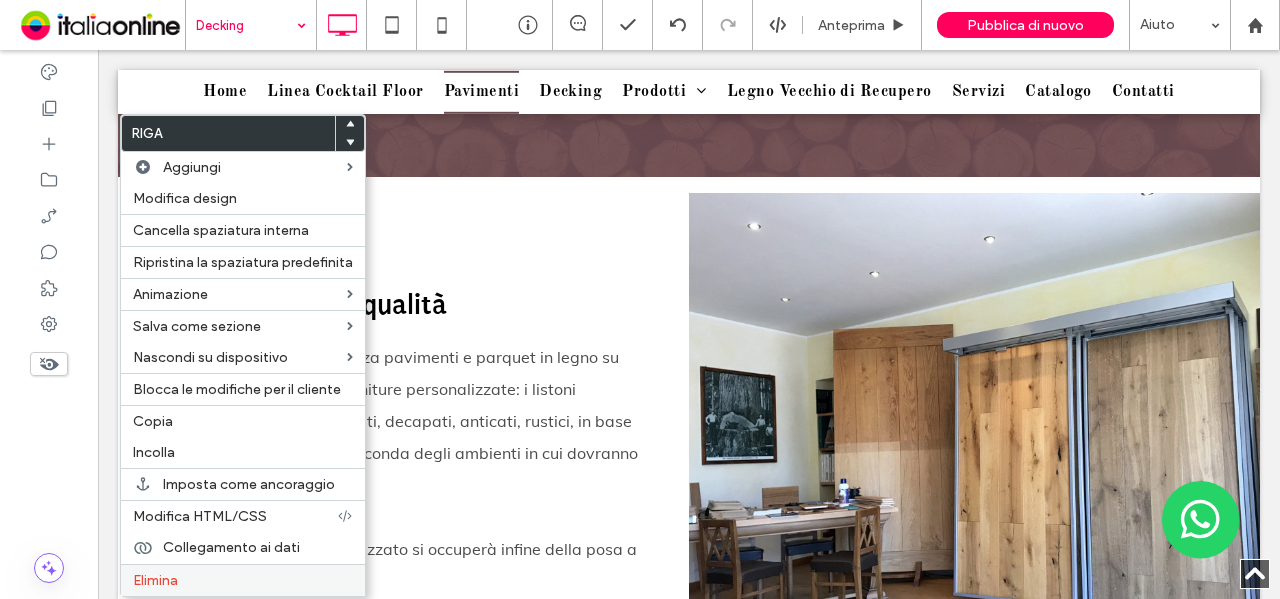 click on "Elimina" at bounding box center [155, 580] 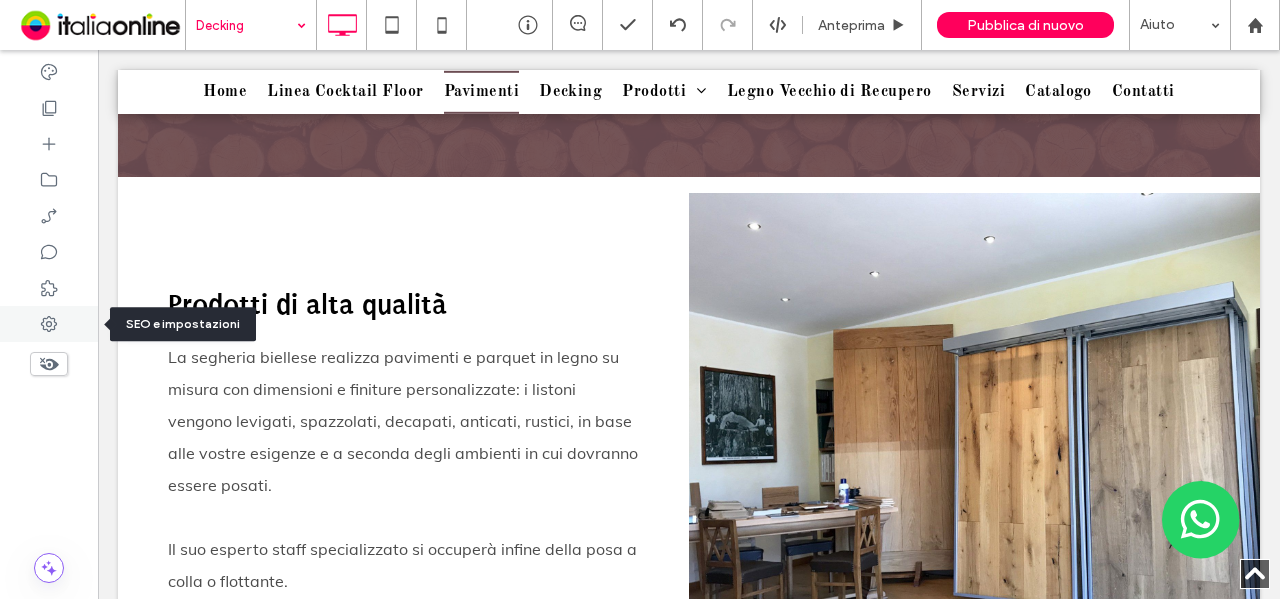 click at bounding box center (49, 324) 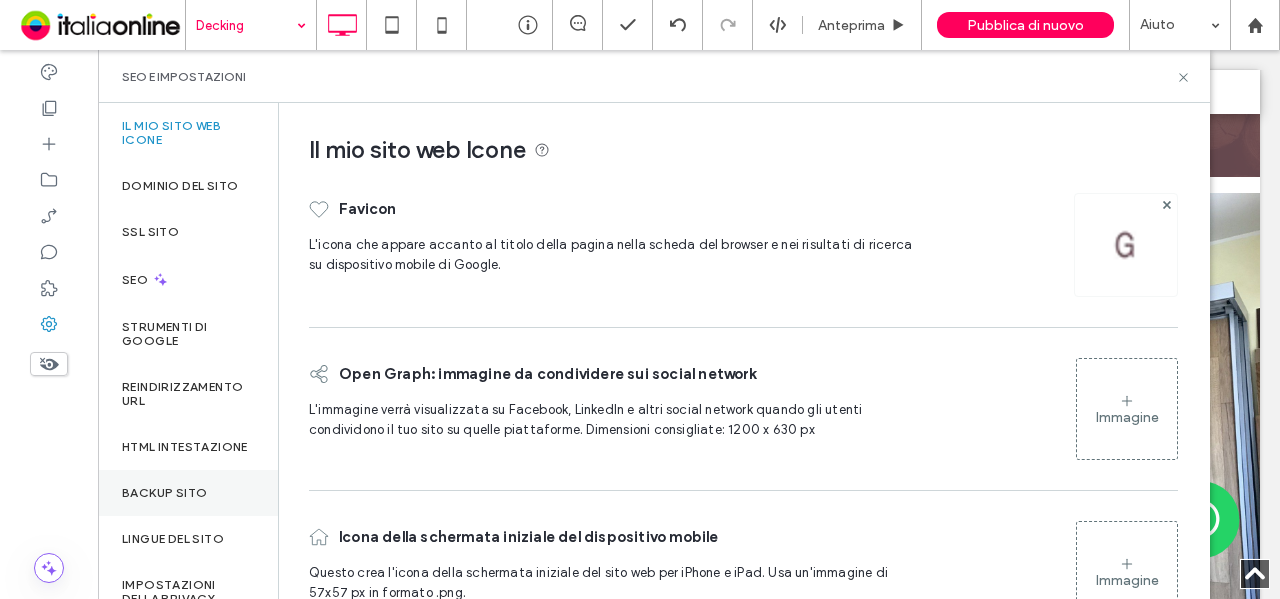 click on "Backup sito" at bounding box center (188, 493) 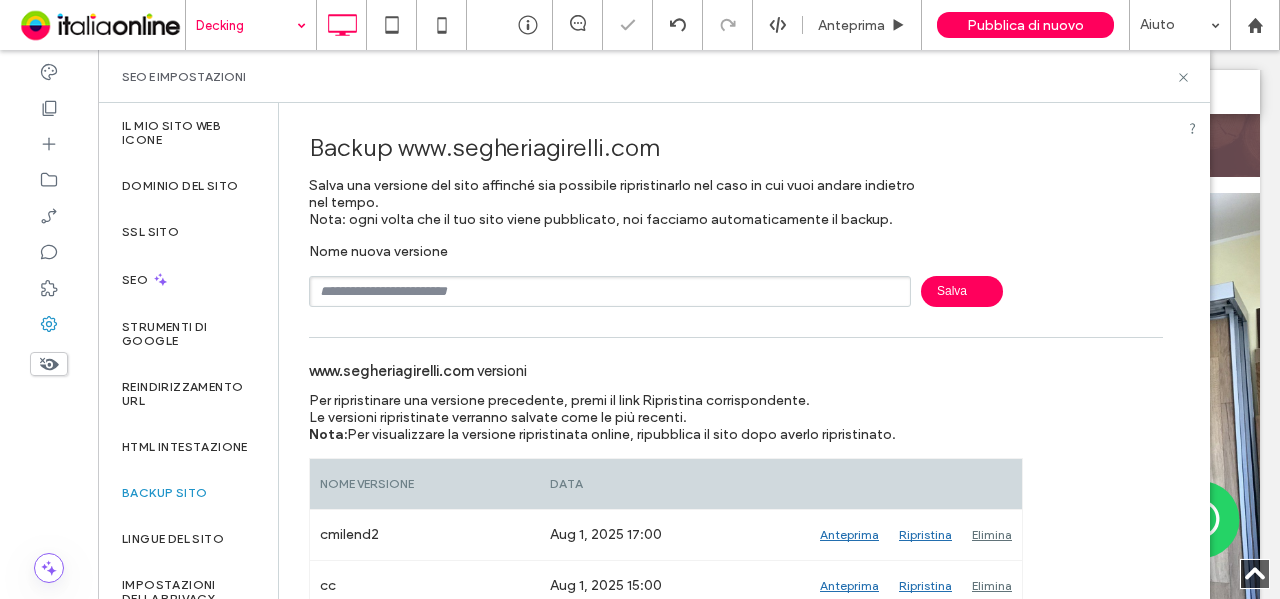 click at bounding box center (610, 291) 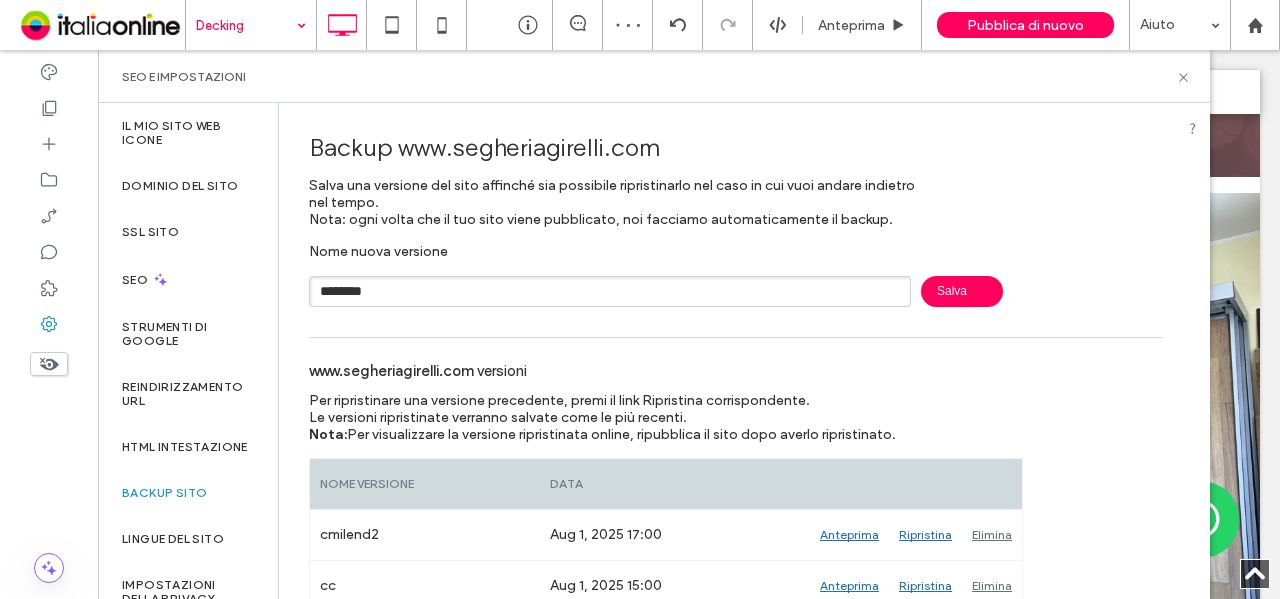 type on "********" 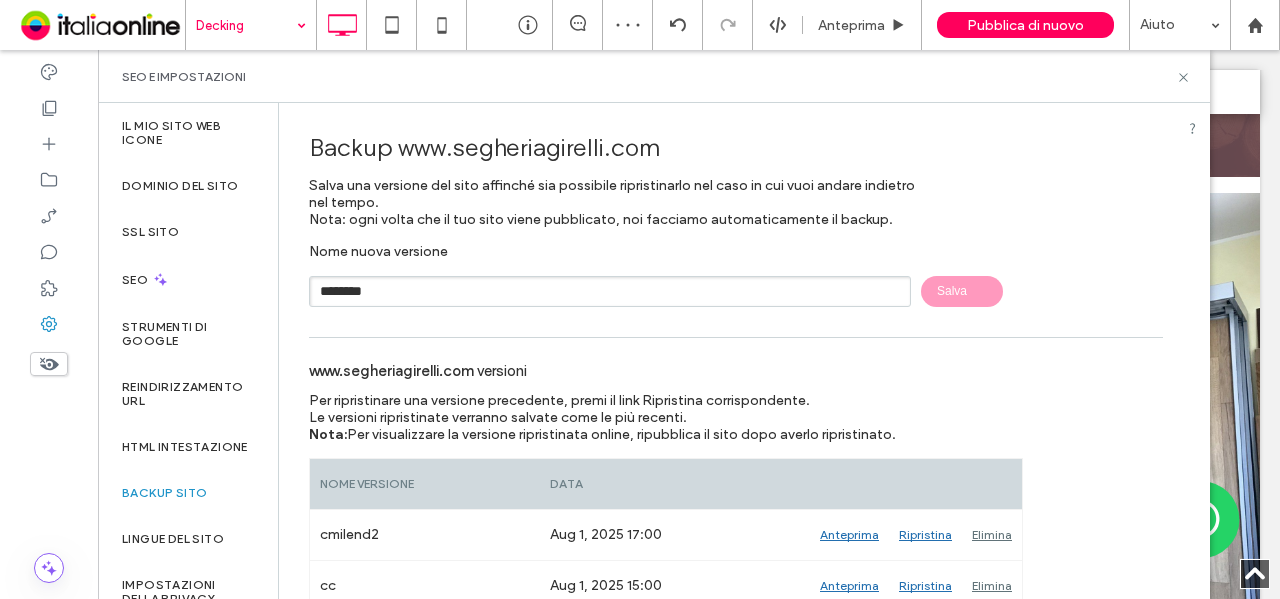 type 